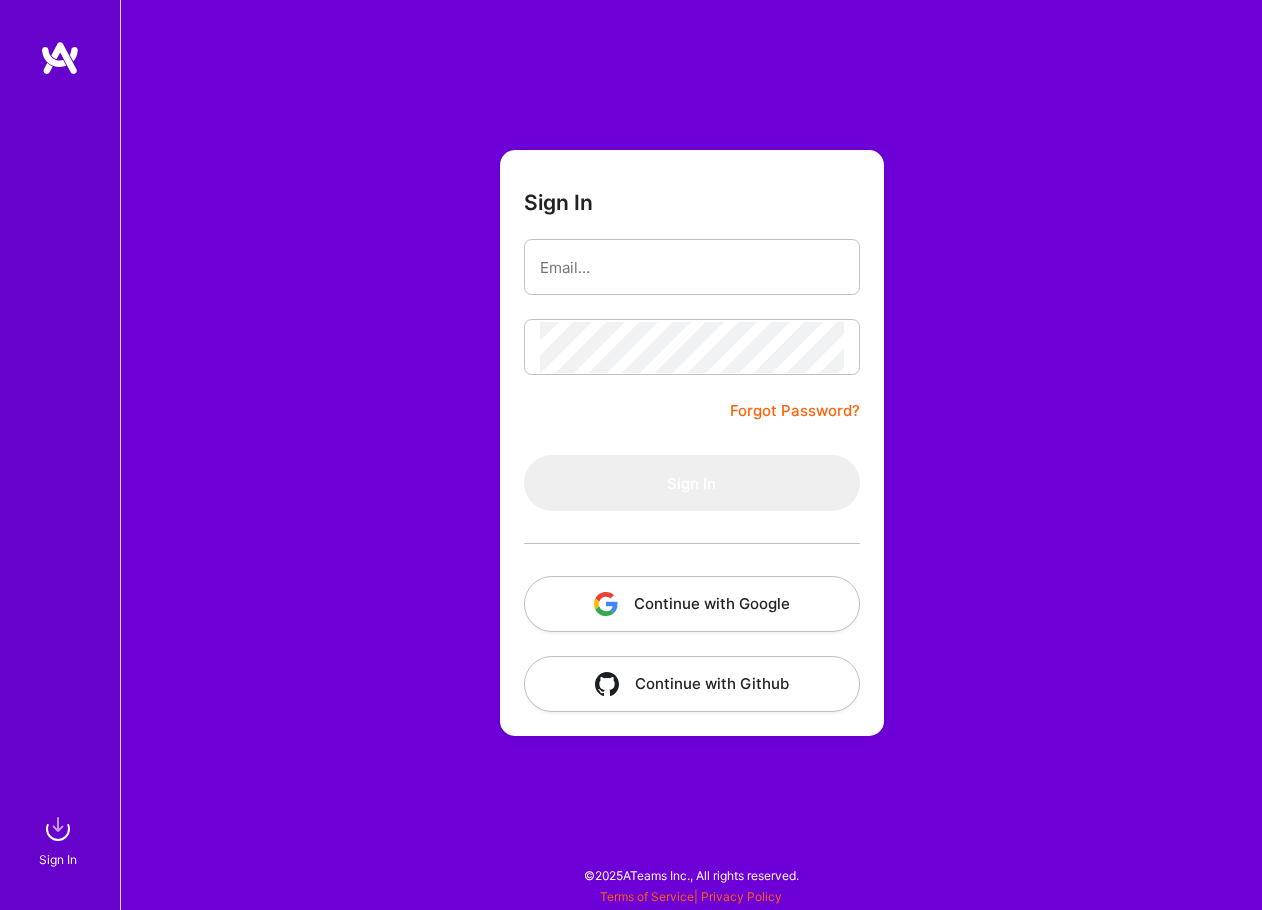 scroll, scrollTop: 0, scrollLeft: 0, axis: both 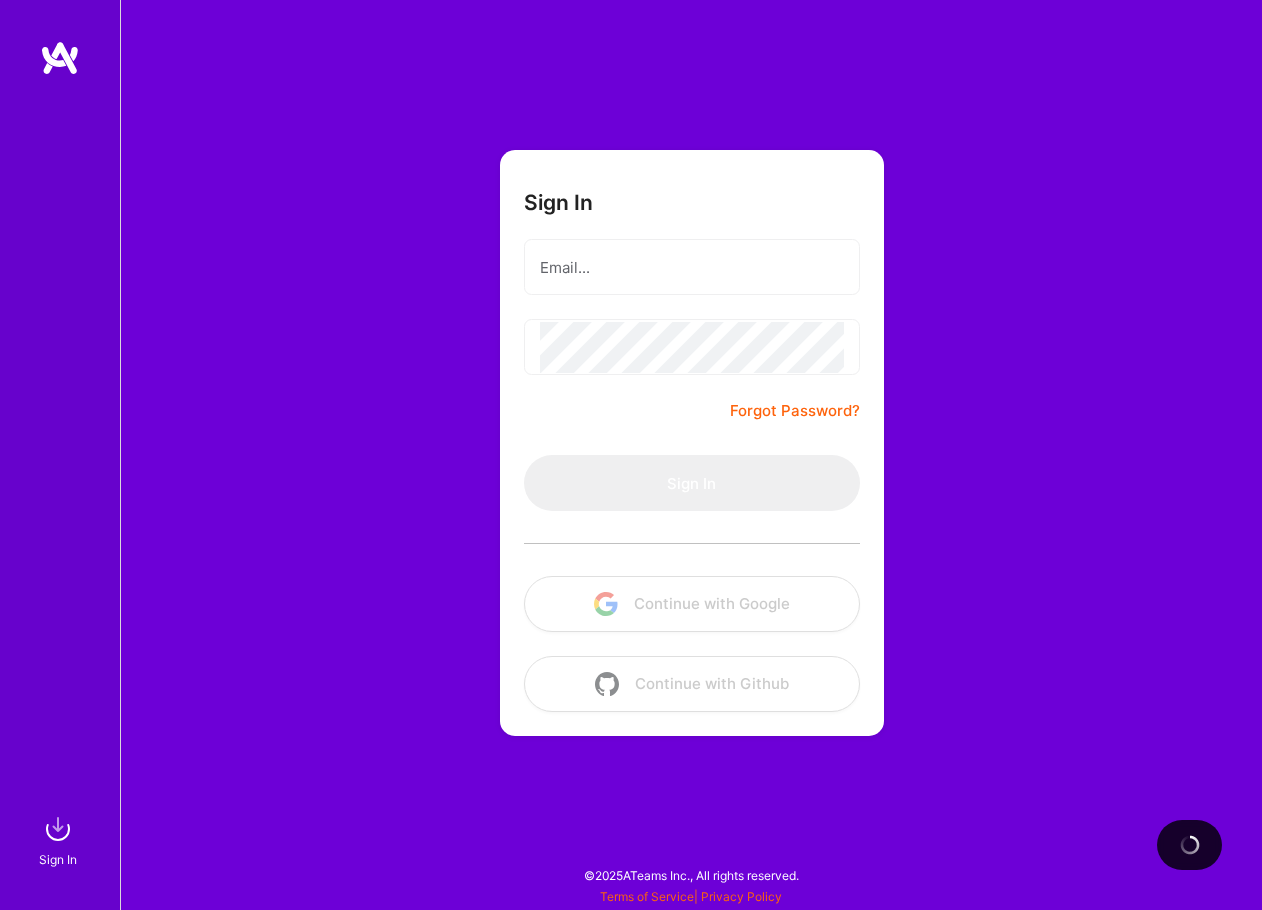 click on "Sign In Forgot Password? Sign In Continue with Google Continue with Github" at bounding box center [692, 443] 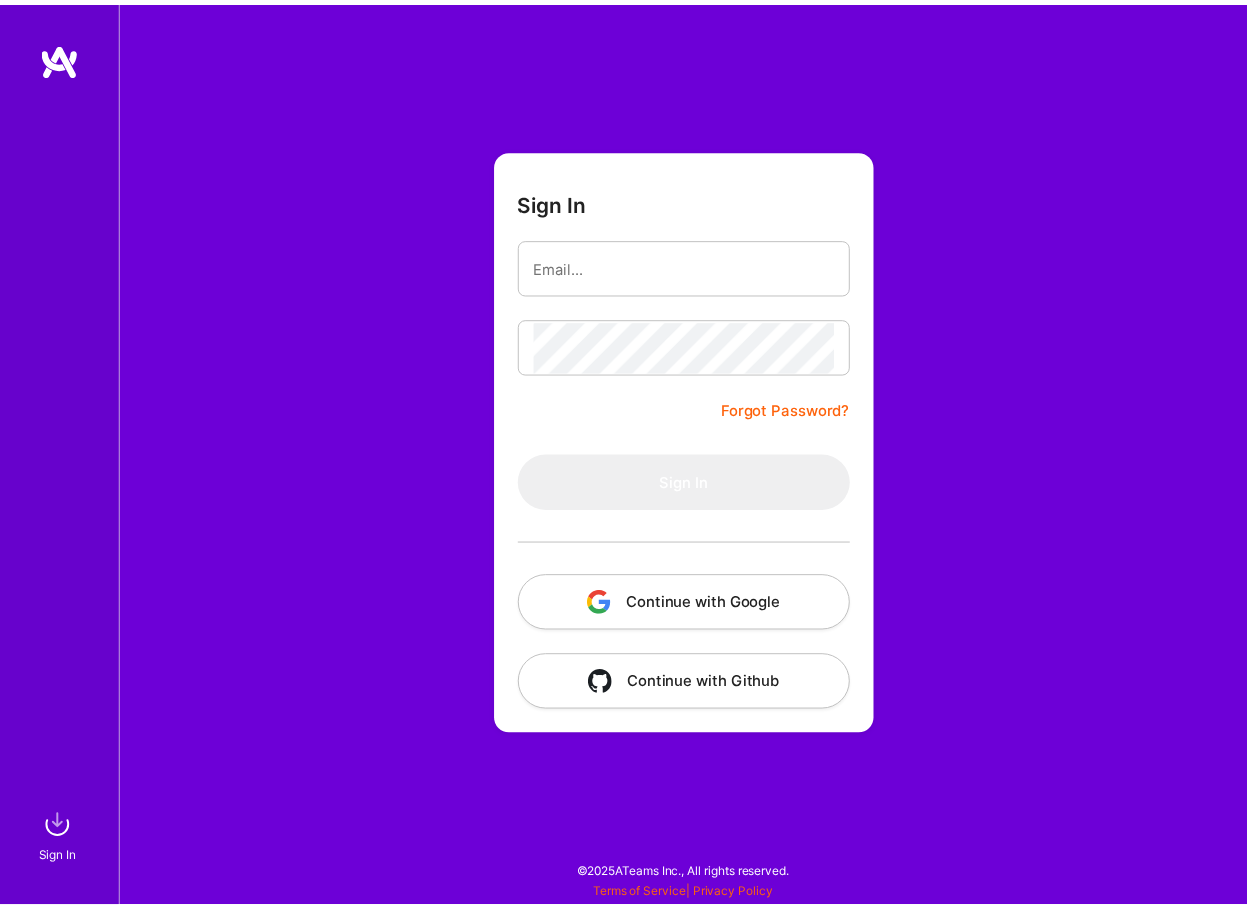 scroll, scrollTop: 0, scrollLeft: 0, axis: both 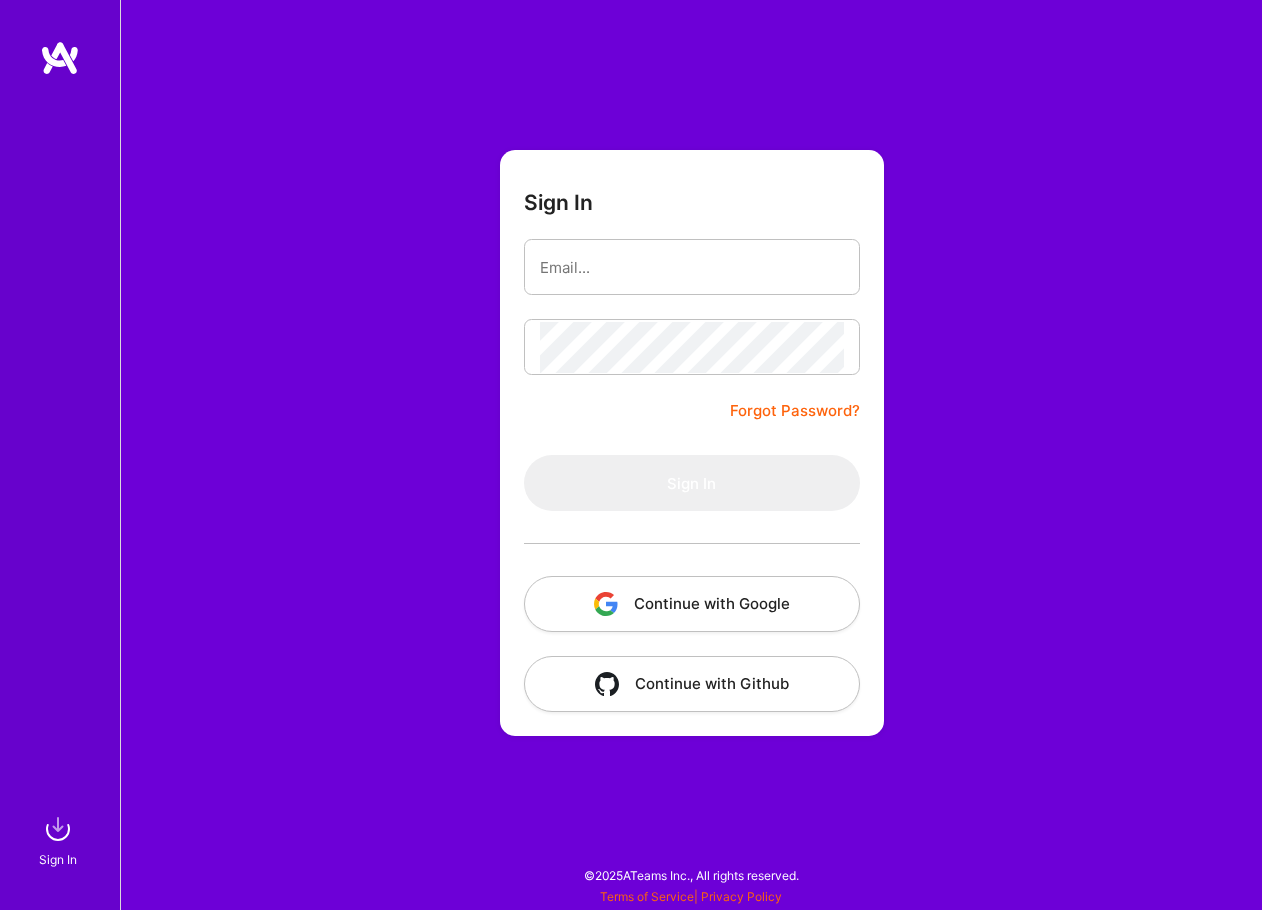 click on "Continue with Google" at bounding box center (692, 604) 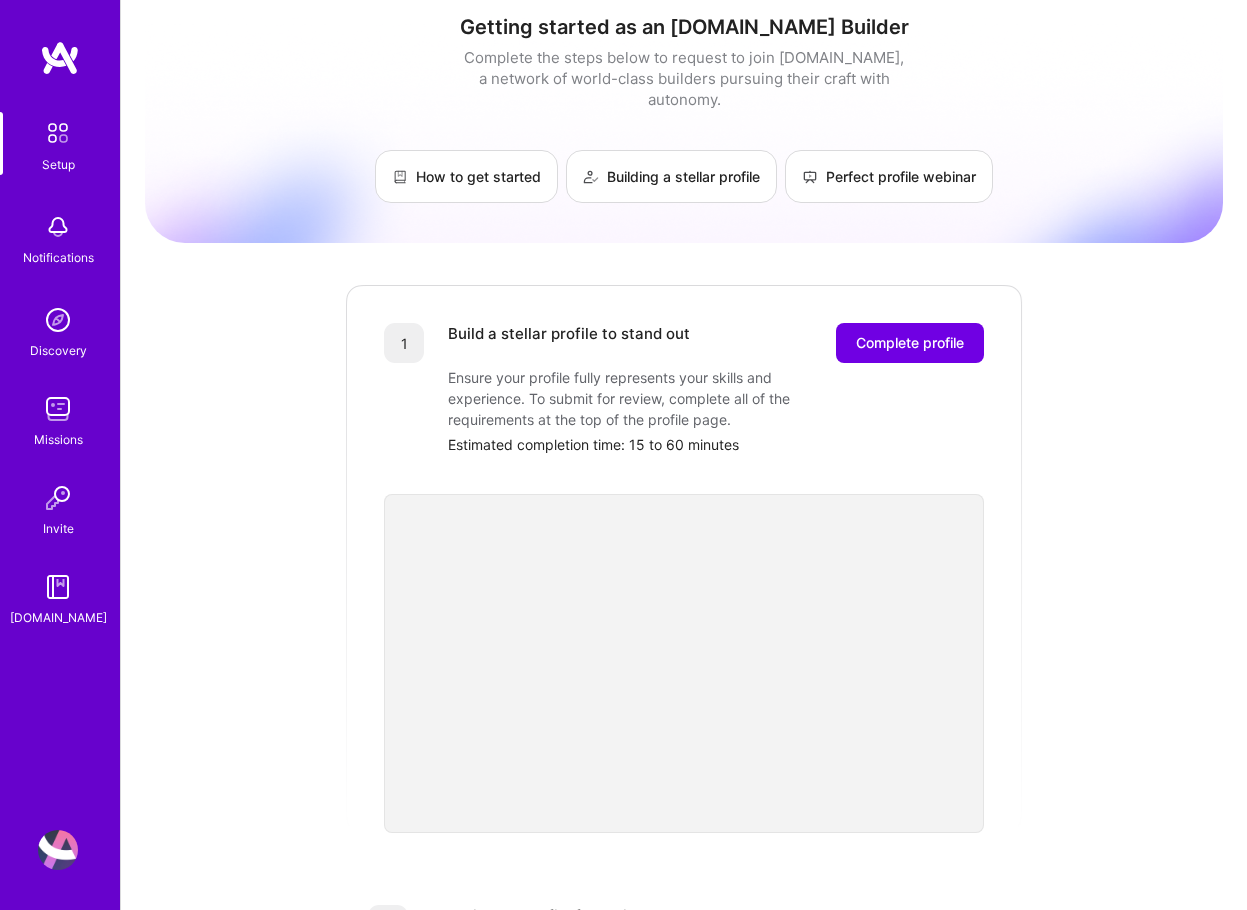 scroll, scrollTop: 0, scrollLeft: 0, axis: both 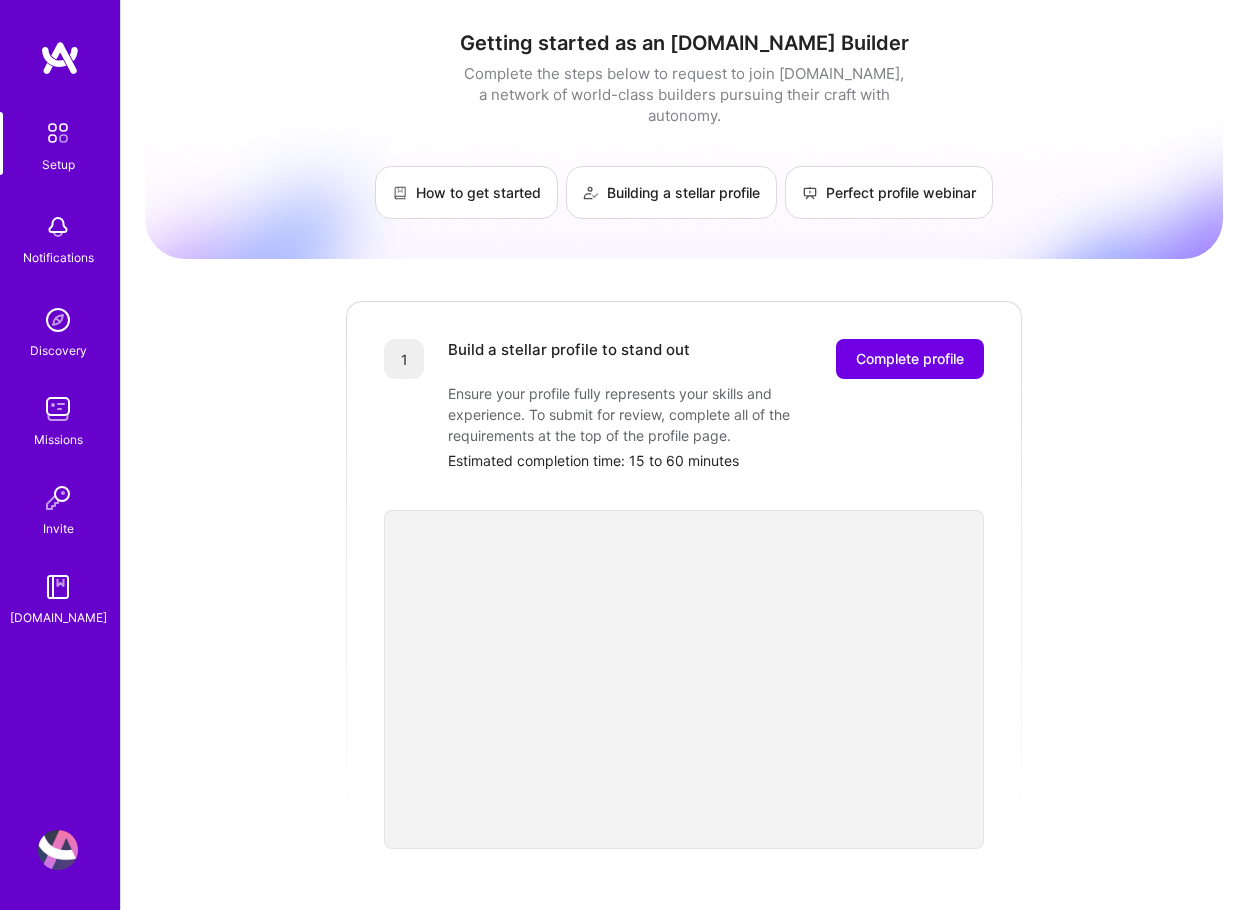 click at bounding box center (58, 850) 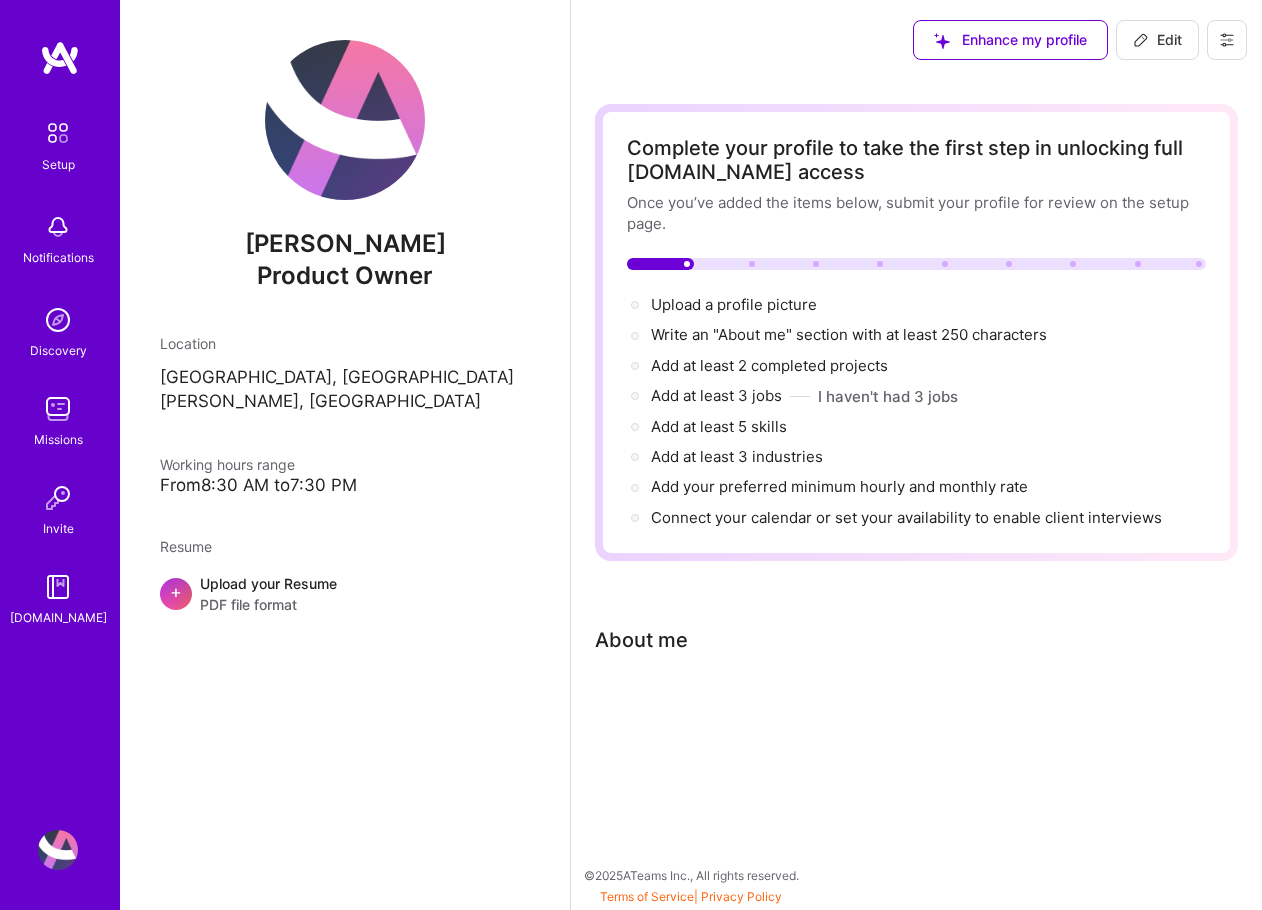 click on "Upload your Resume PDF file format" at bounding box center (268, 594) 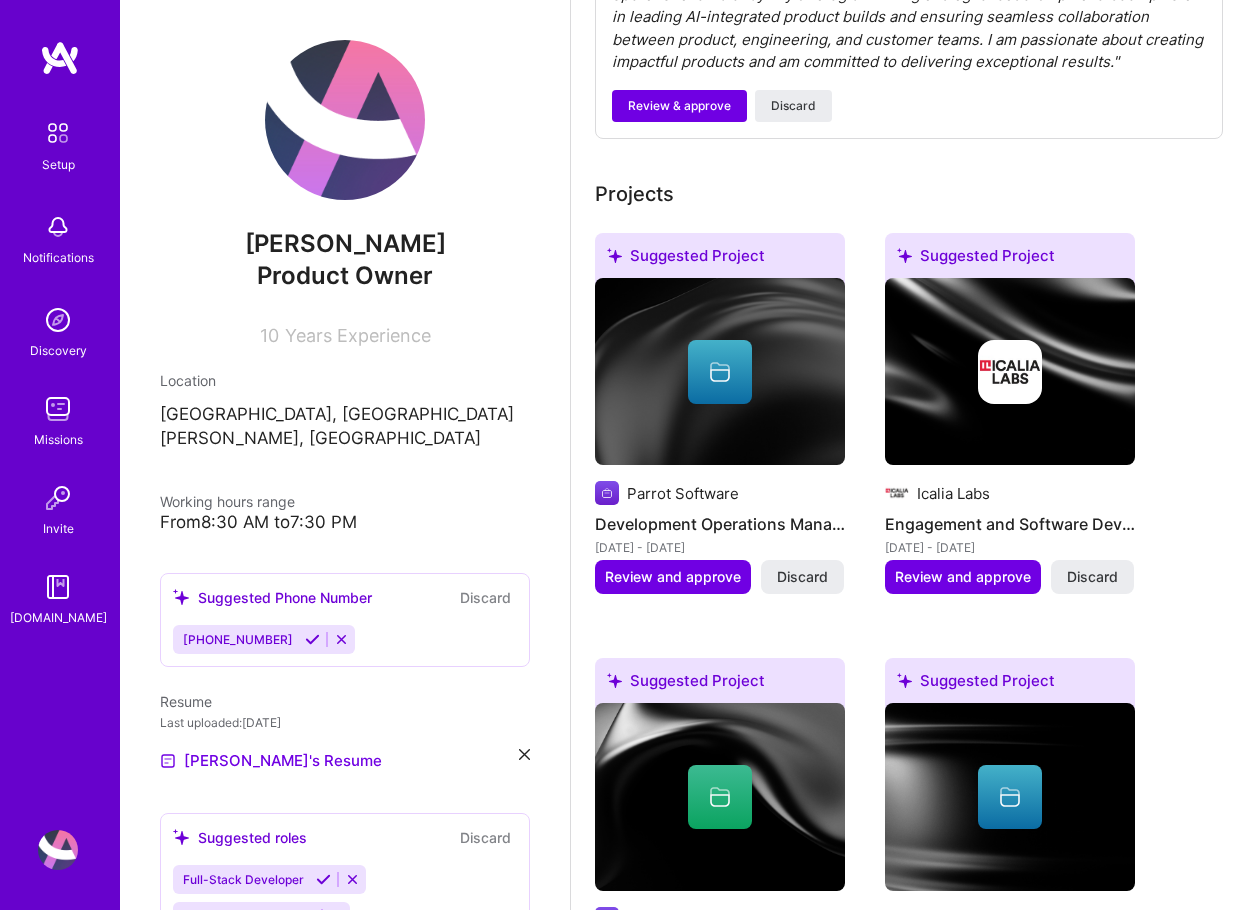 scroll, scrollTop: 900, scrollLeft: 0, axis: vertical 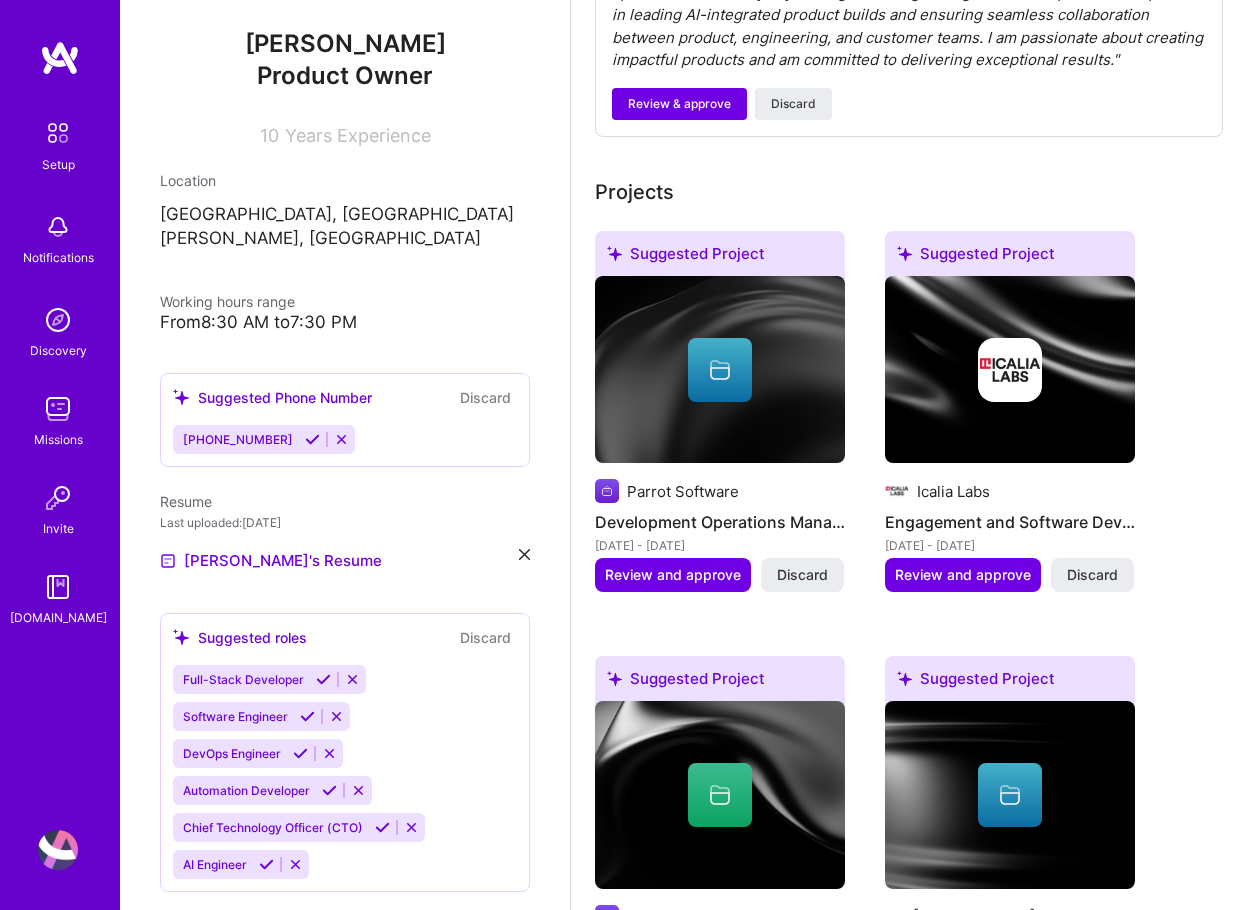 click at bounding box center [312, 439] 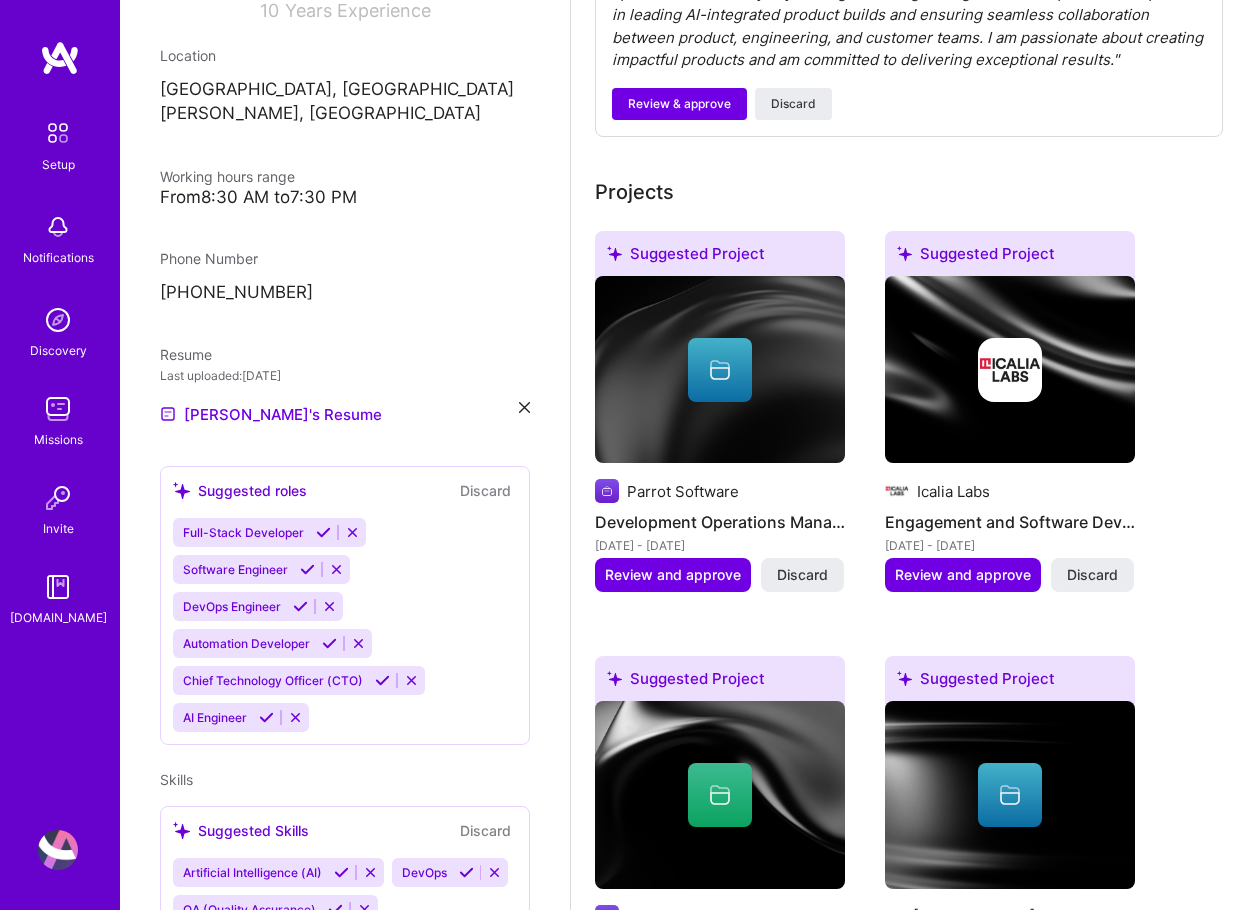 scroll, scrollTop: 400, scrollLeft: 0, axis: vertical 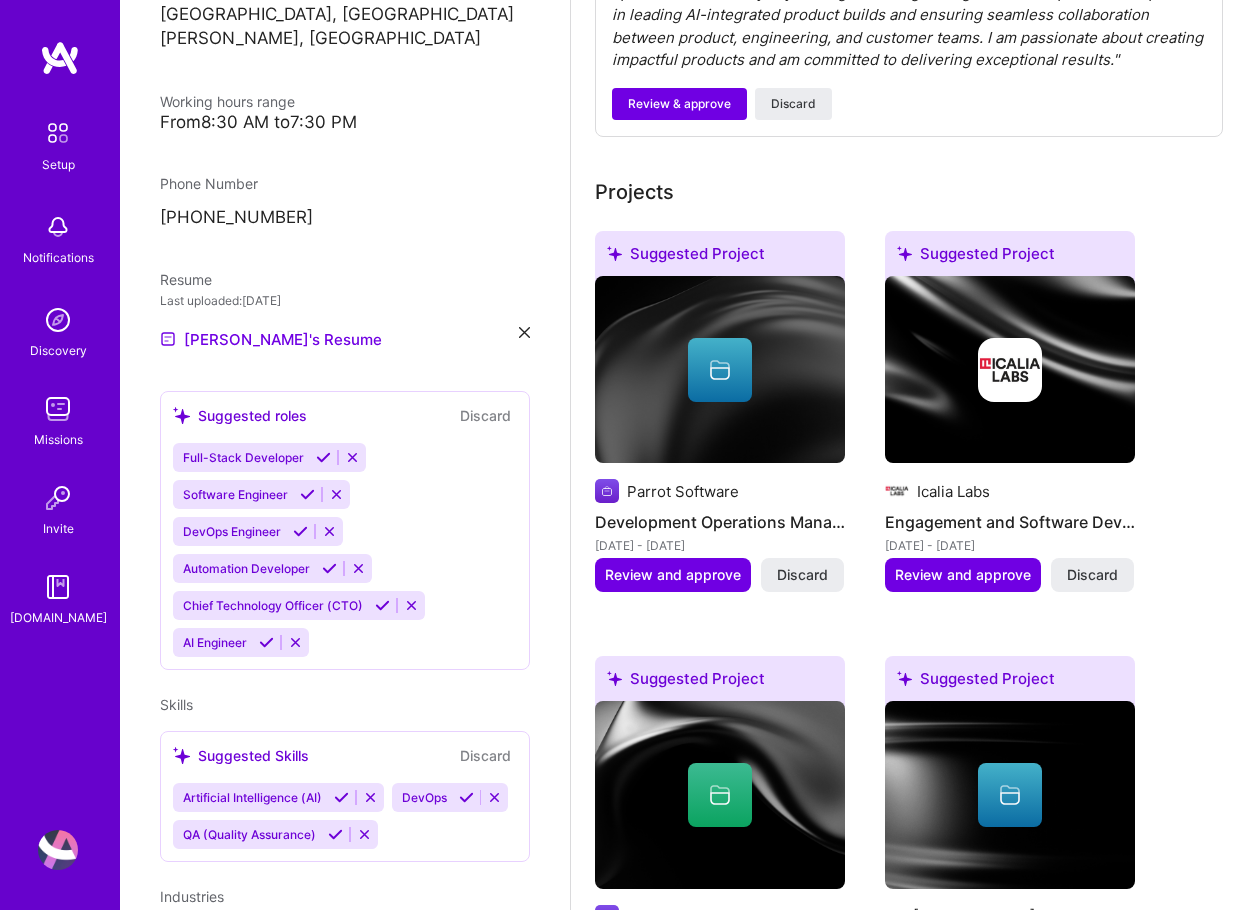click at bounding box center (382, 605) 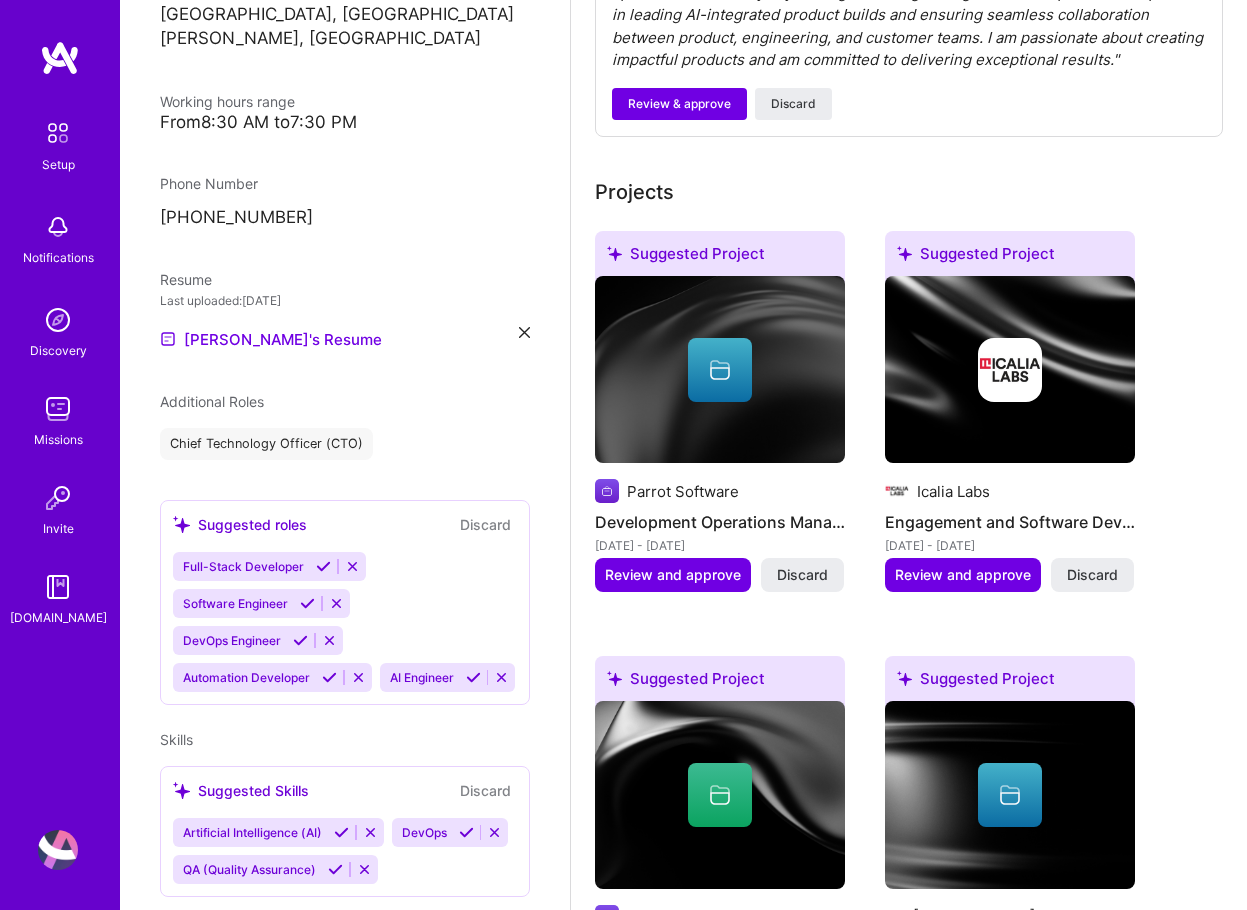 click at bounding box center (323, 566) 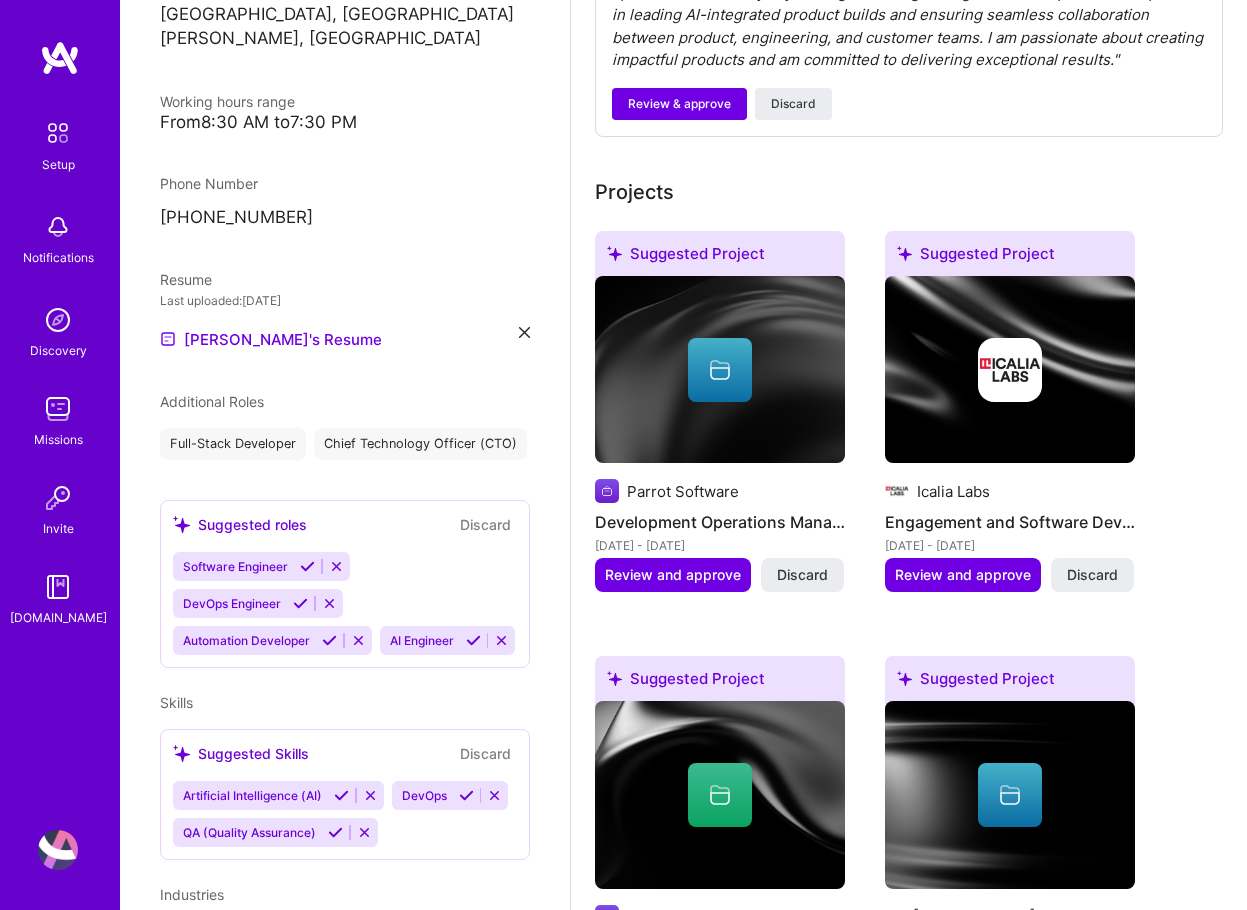 click at bounding box center [473, 640] 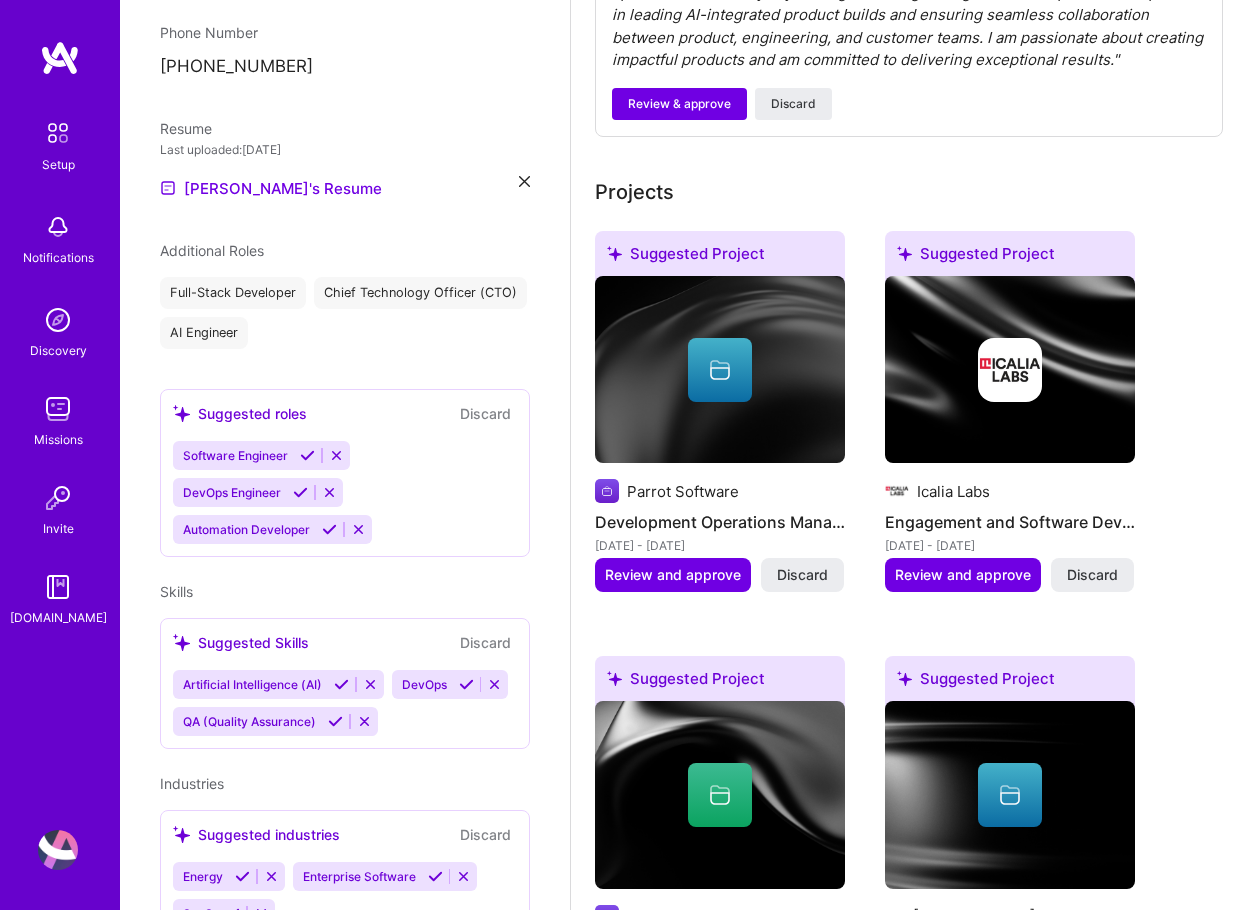 scroll, scrollTop: 600, scrollLeft: 0, axis: vertical 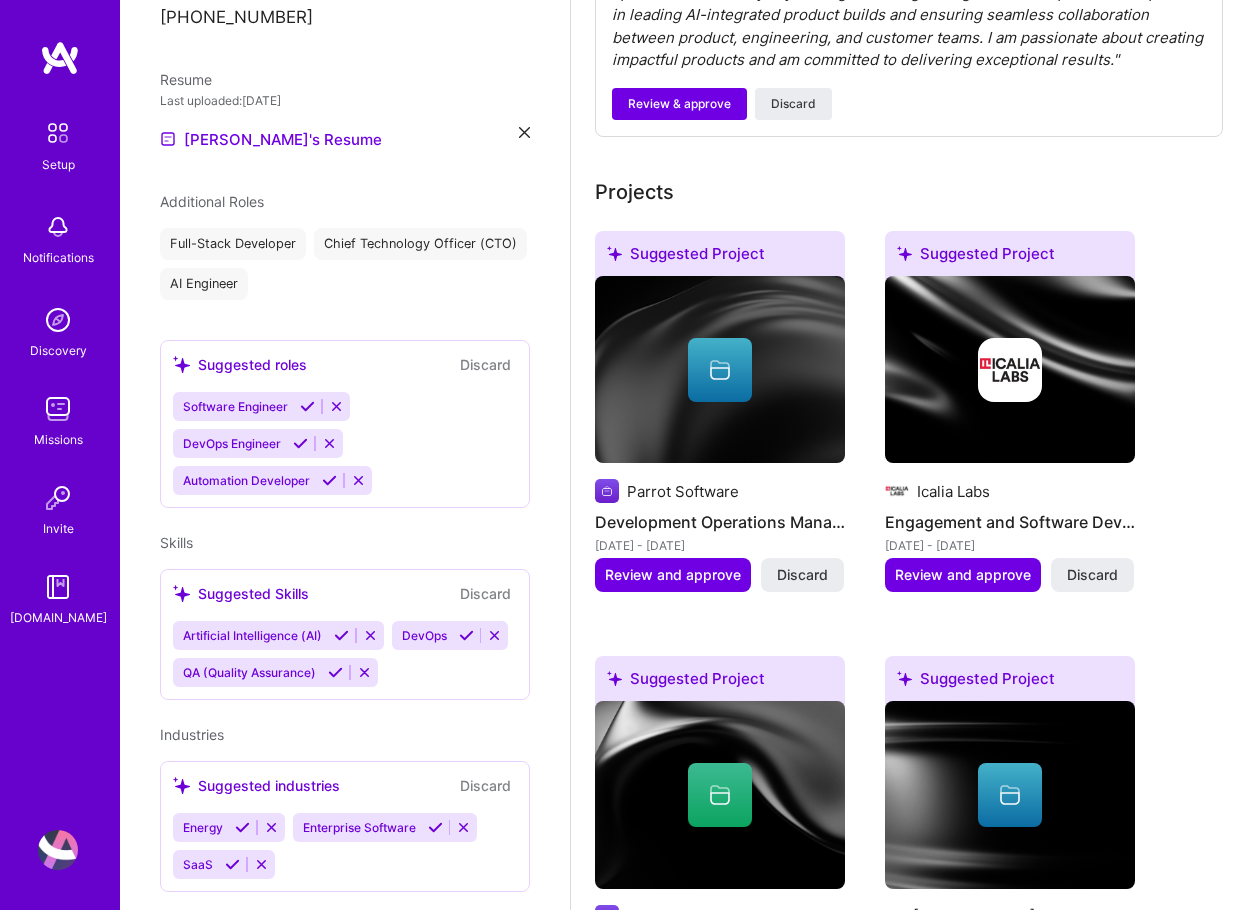 click at bounding box center (341, 635) 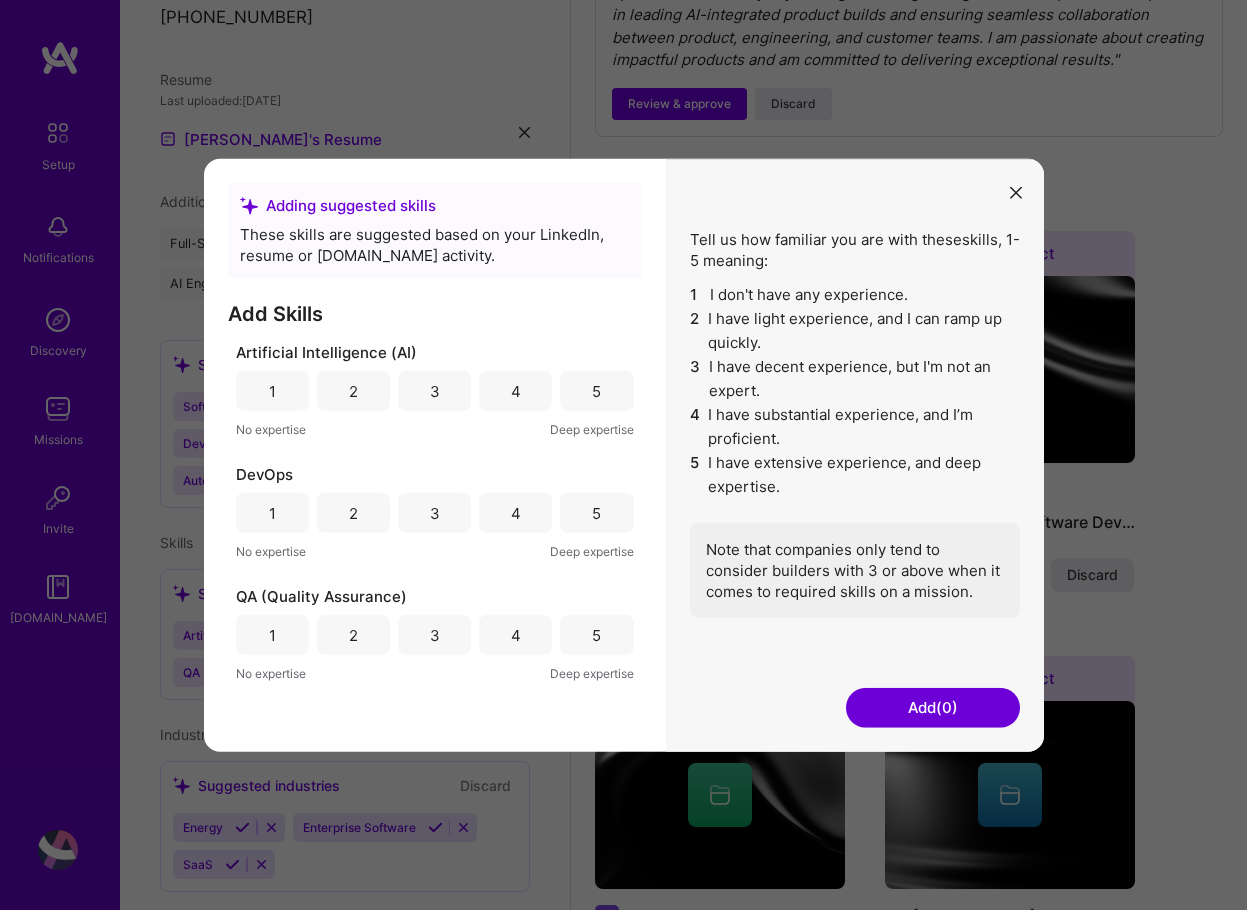 click on "4" at bounding box center [516, 390] 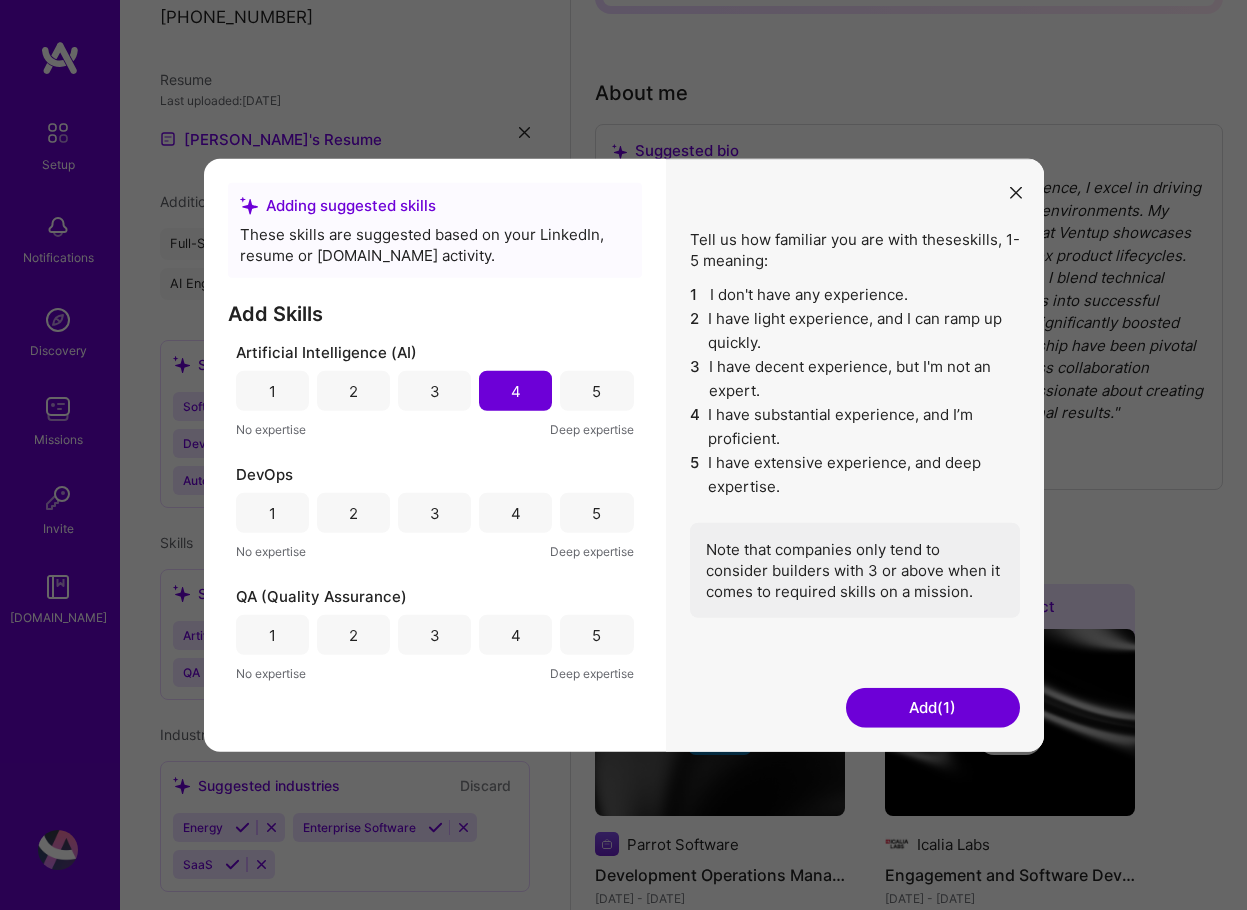 scroll, scrollTop: 500, scrollLeft: 0, axis: vertical 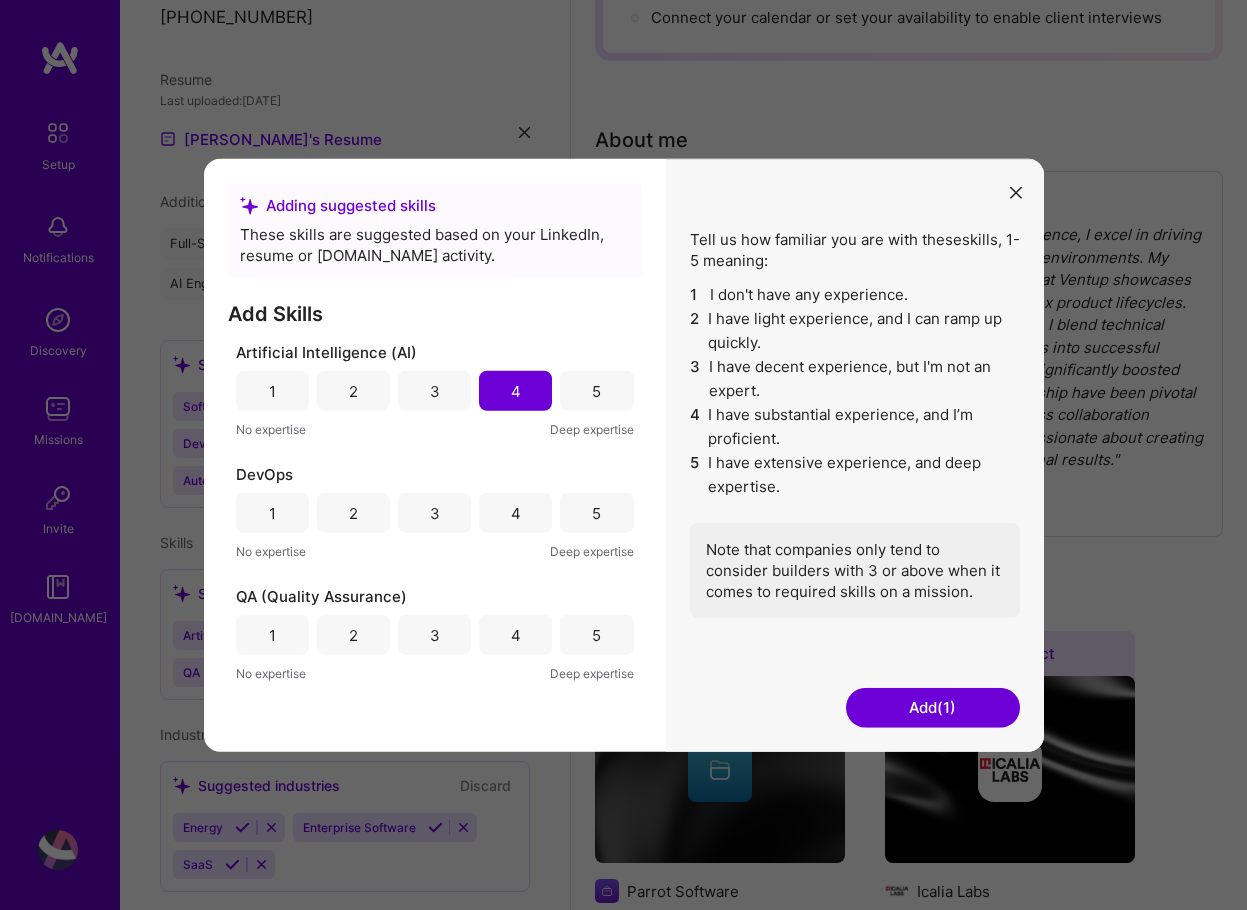 click on "3" at bounding box center [434, 513] 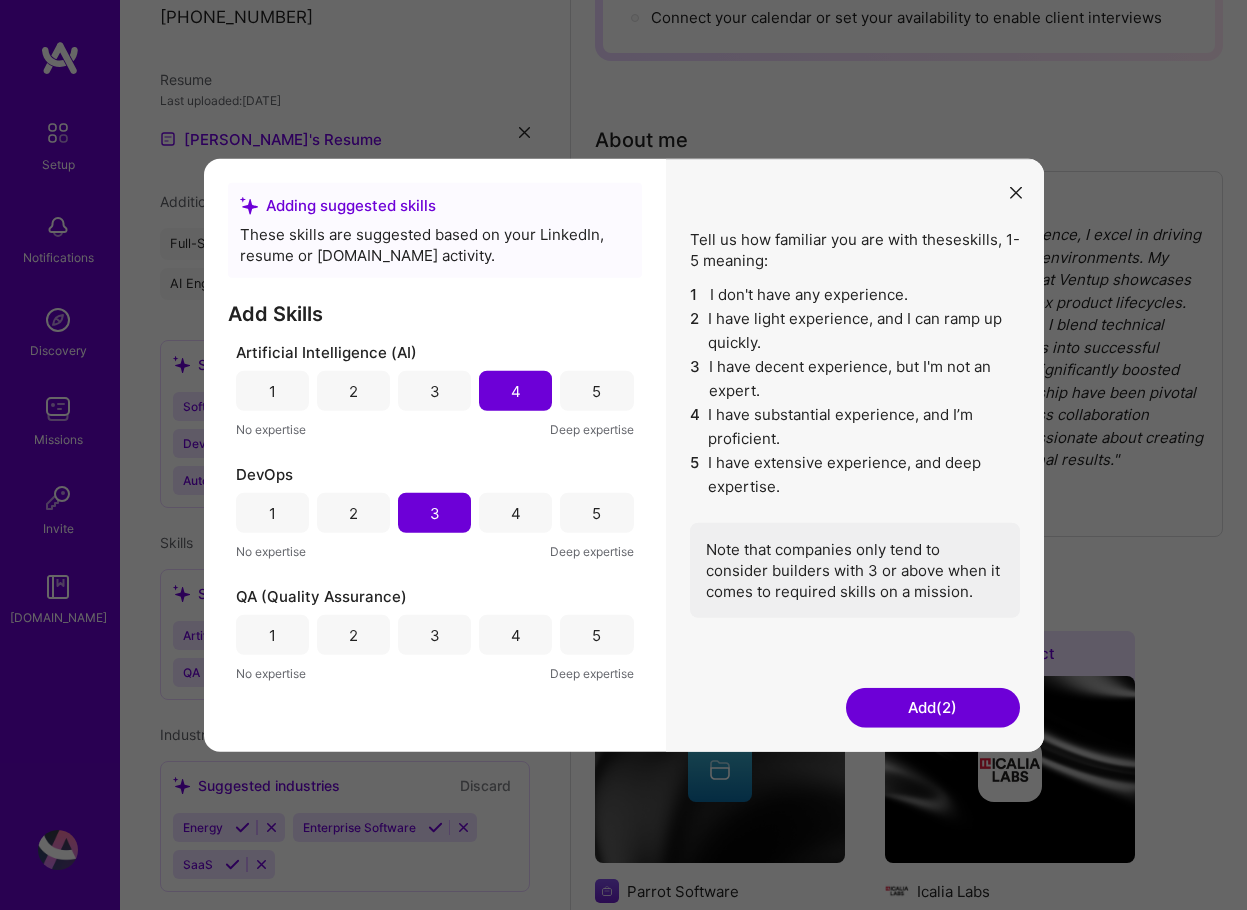 click on "4" at bounding box center (515, 635) 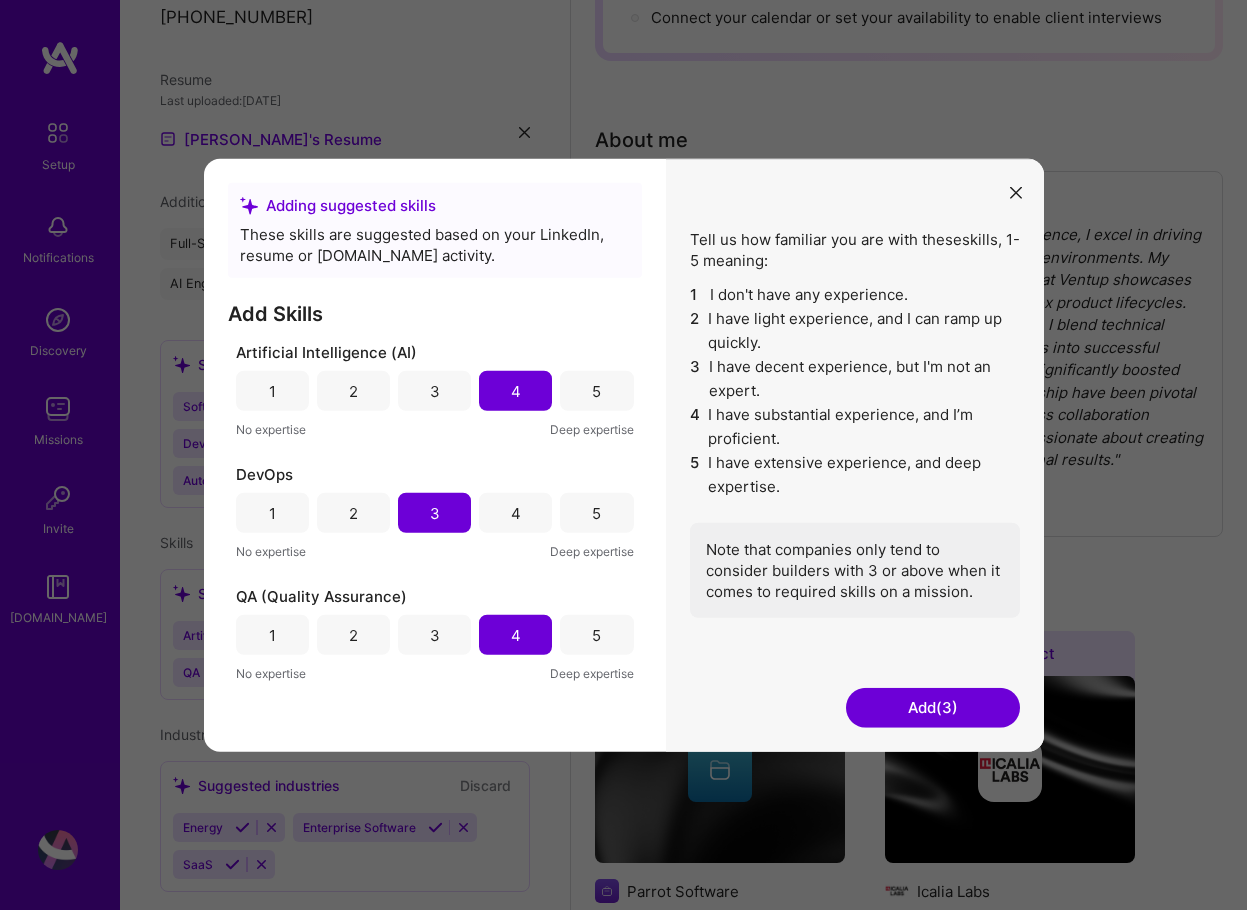 click on "Add  (3)" at bounding box center [933, 707] 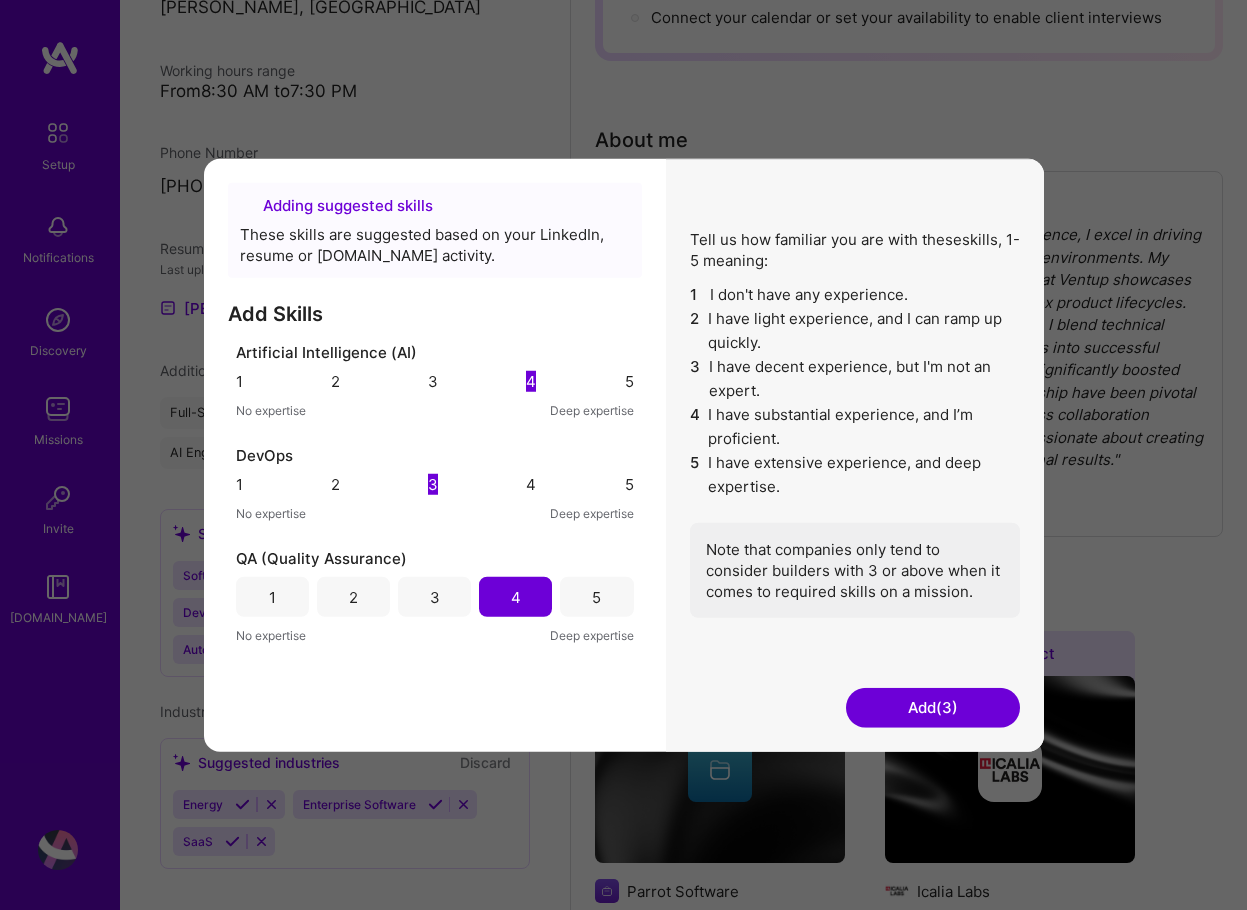 scroll, scrollTop: 580, scrollLeft: 0, axis: vertical 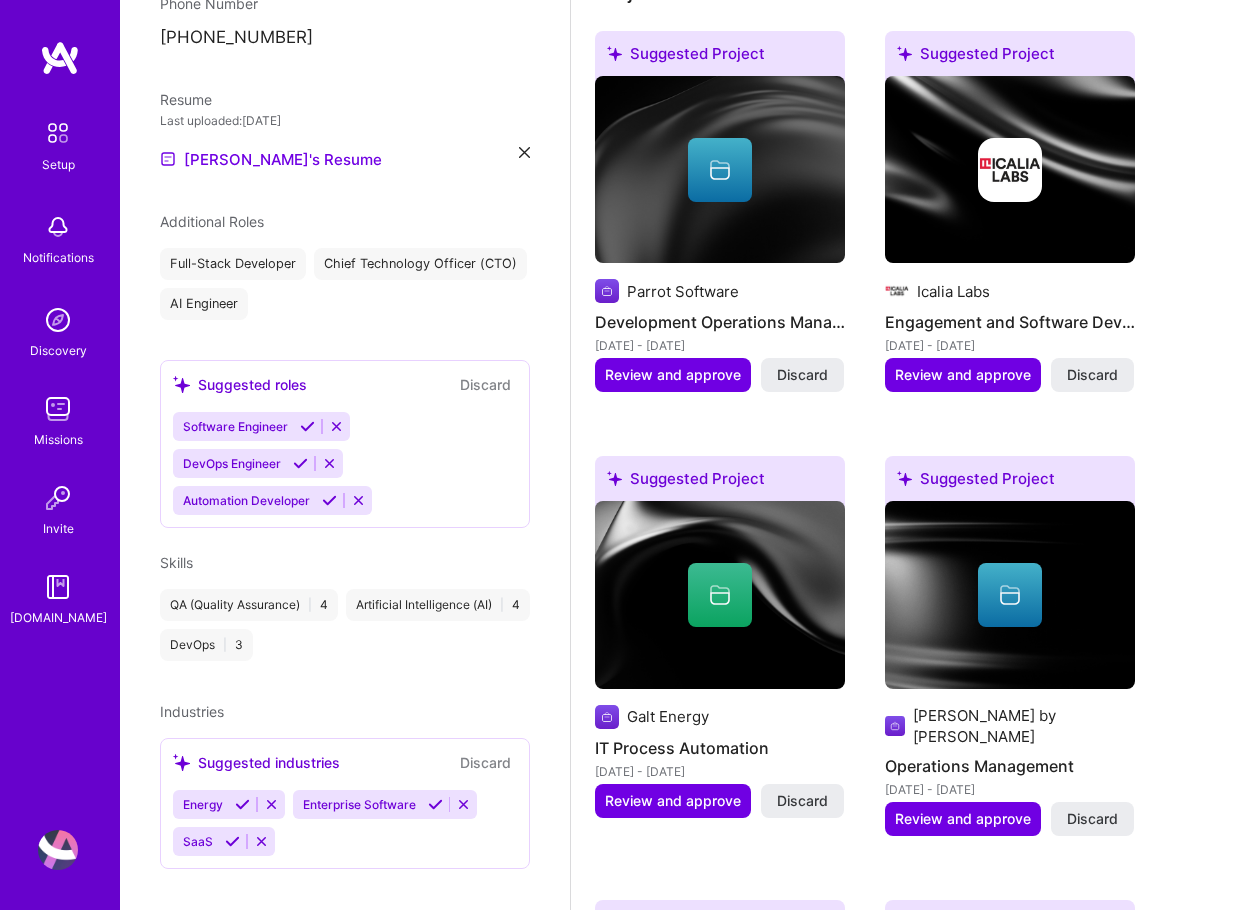 click at bounding box center [232, 841] 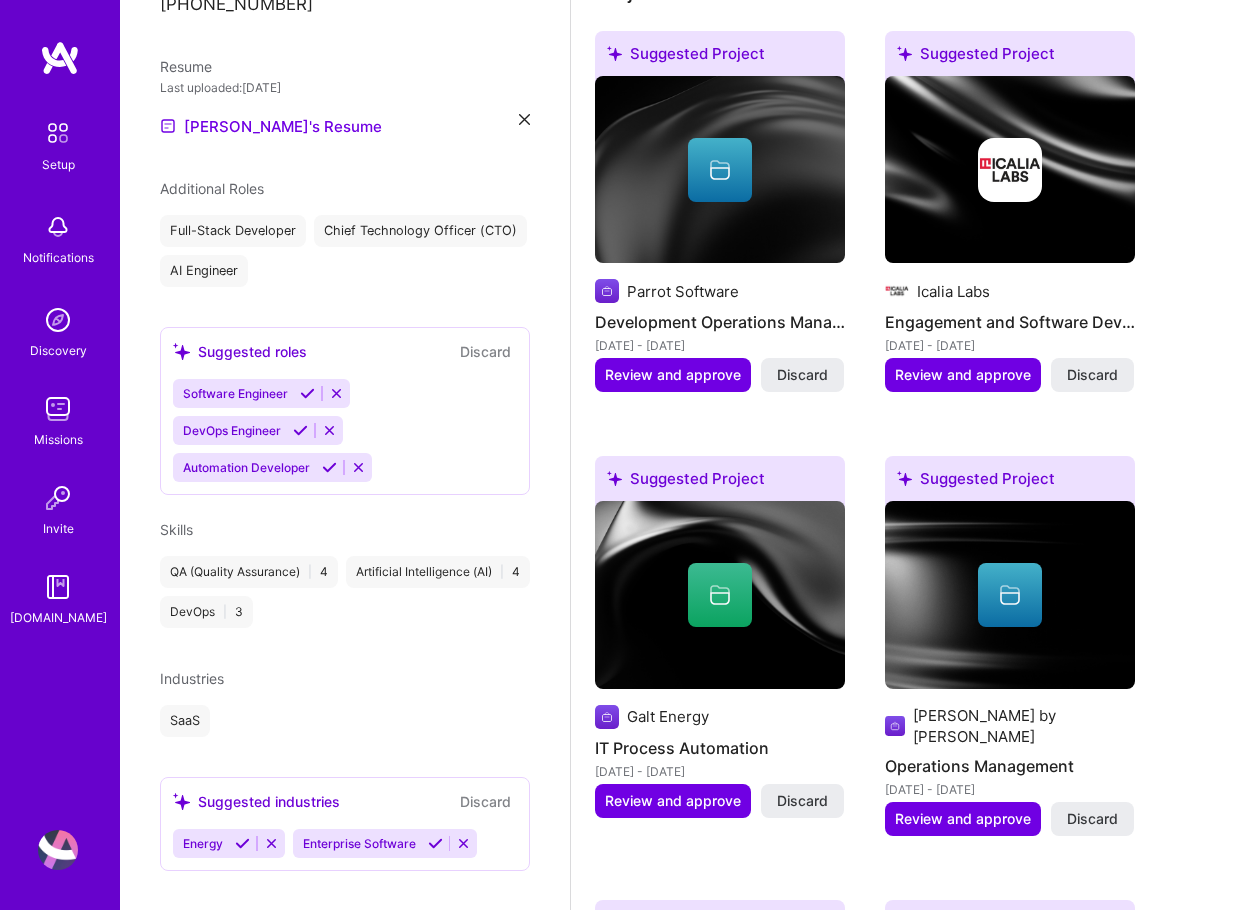 scroll, scrollTop: 615, scrollLeft: 0, axis: vertical 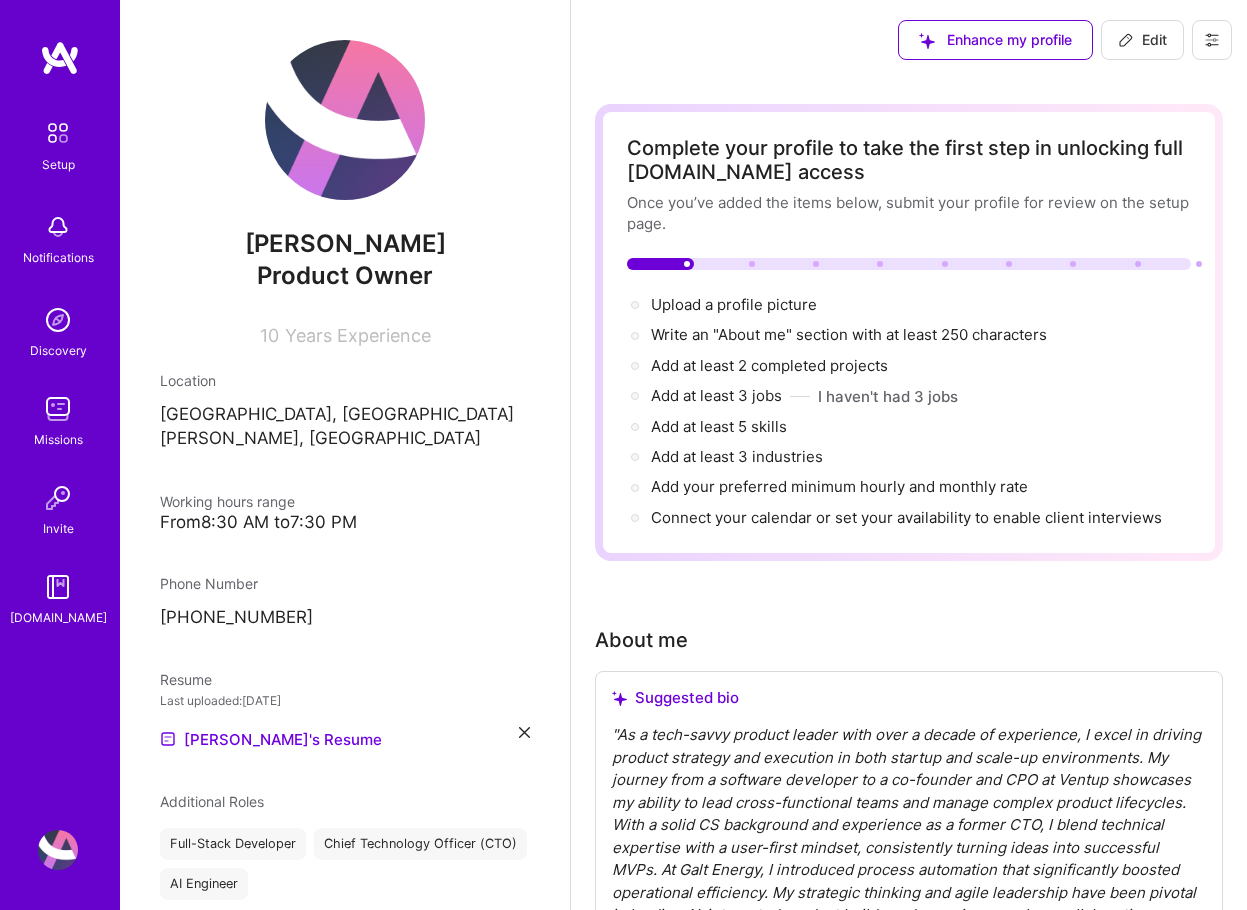 click on "Complete your profile to take the first step in unlocking full [DOMAIN_NAME] access Once you’ve added the items below, submit your profile for review on the setup page. Upload a profile picture  → Write an "About me" section with at least 250 characters   → Add at least 2 completed projects  → Add at least 3 jobs  → I haven't had 3 jobs Add at least 5 skills  → Add at least 3 industries  → Add your preferred minimum hourly and monthly rate  →   Connect your calendar or set your availability to enable client interviews  →   About me Suggested   bio " " Review & approve Discard Projects Suggested Project
Parrot Software Development Operations Management [DATE] - [DATE] Review and approve Discard Suggested Project Icalia Labs Engagement and Software Development [DATE] - [DATE] Review and approve Discard Suggested Project
Galt Energy IT Process Automation [DATE] - [DATE] Review and approve Discard Suggested Project
[PERSON_NAME] by [PERSON_NAME] Discard Ventup" at bounding box center [909, 1735] 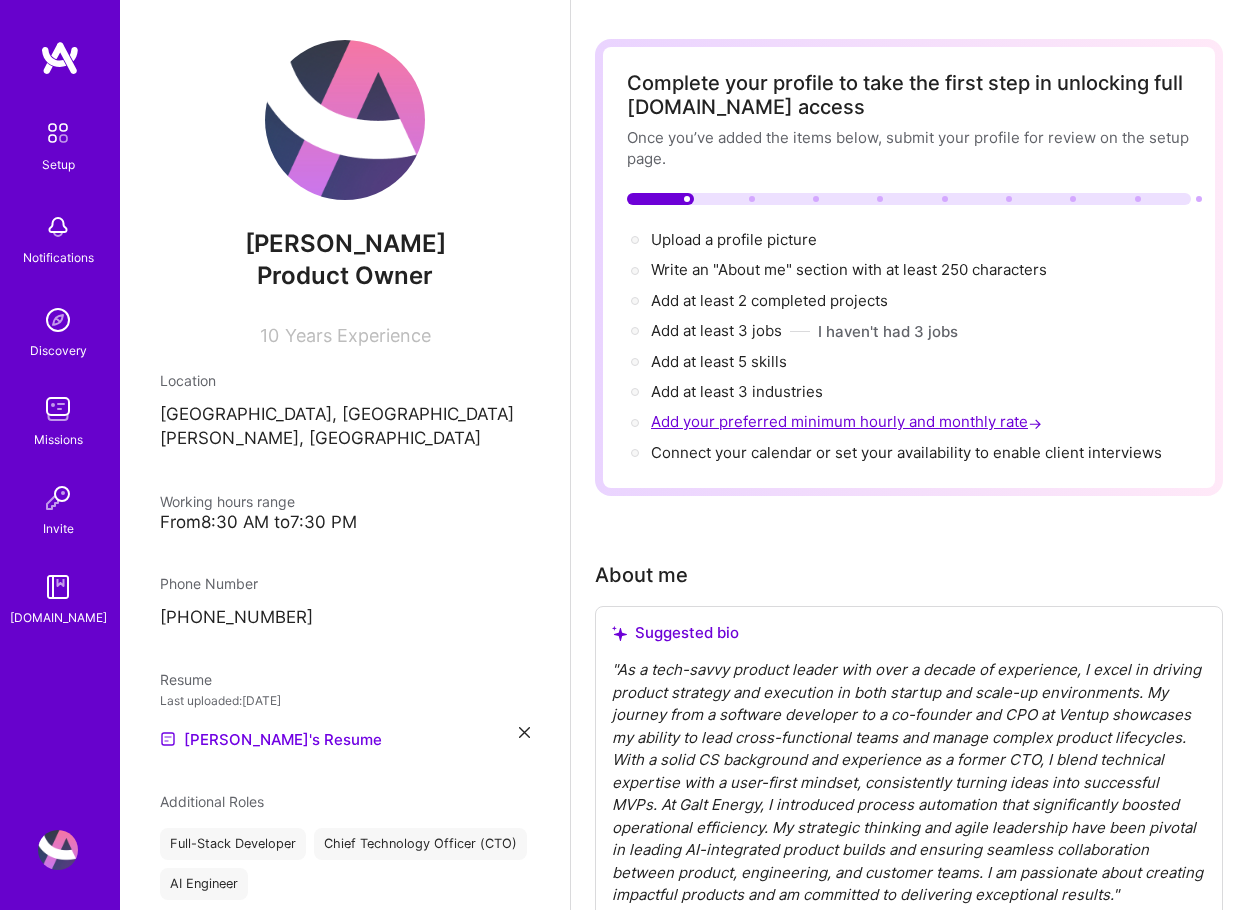 scroll, scrollTop: 400, scrollLeft: 0, axis: vertical 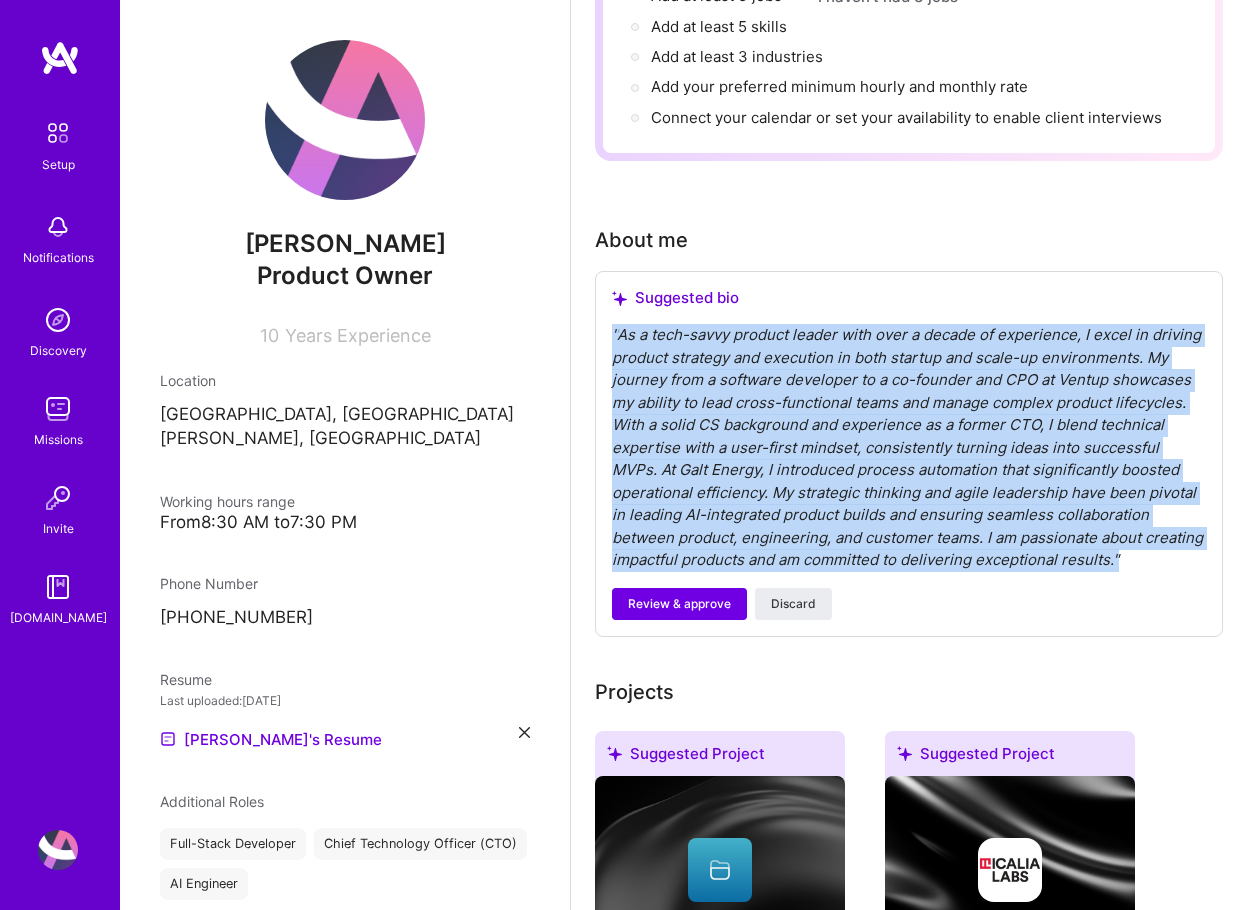 drag, startPoint x: 1135, startPoint y: 559, endPoint x: 608, endPoint y: 336, distance: 572.23944 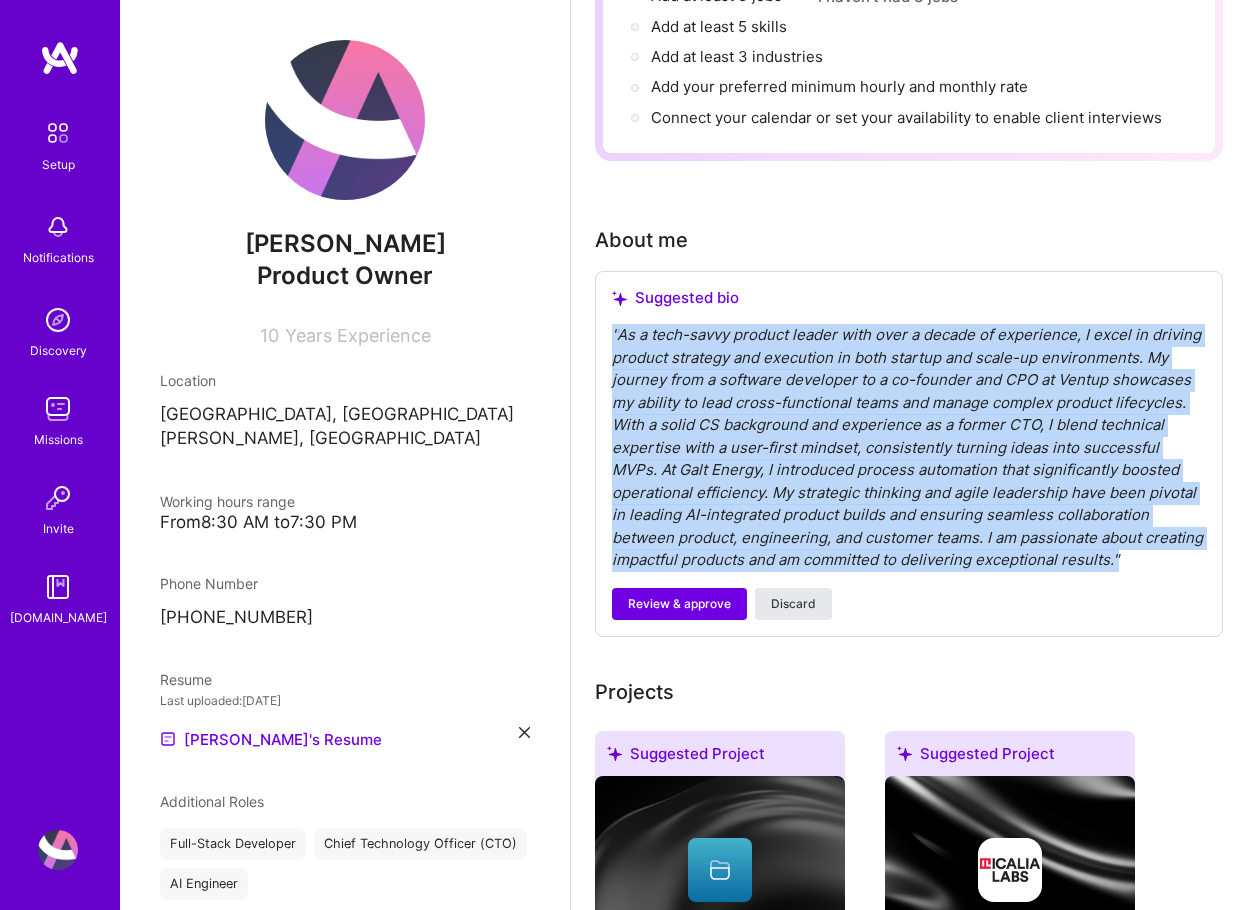 click on "Discard" at bounding box center [793, 604] 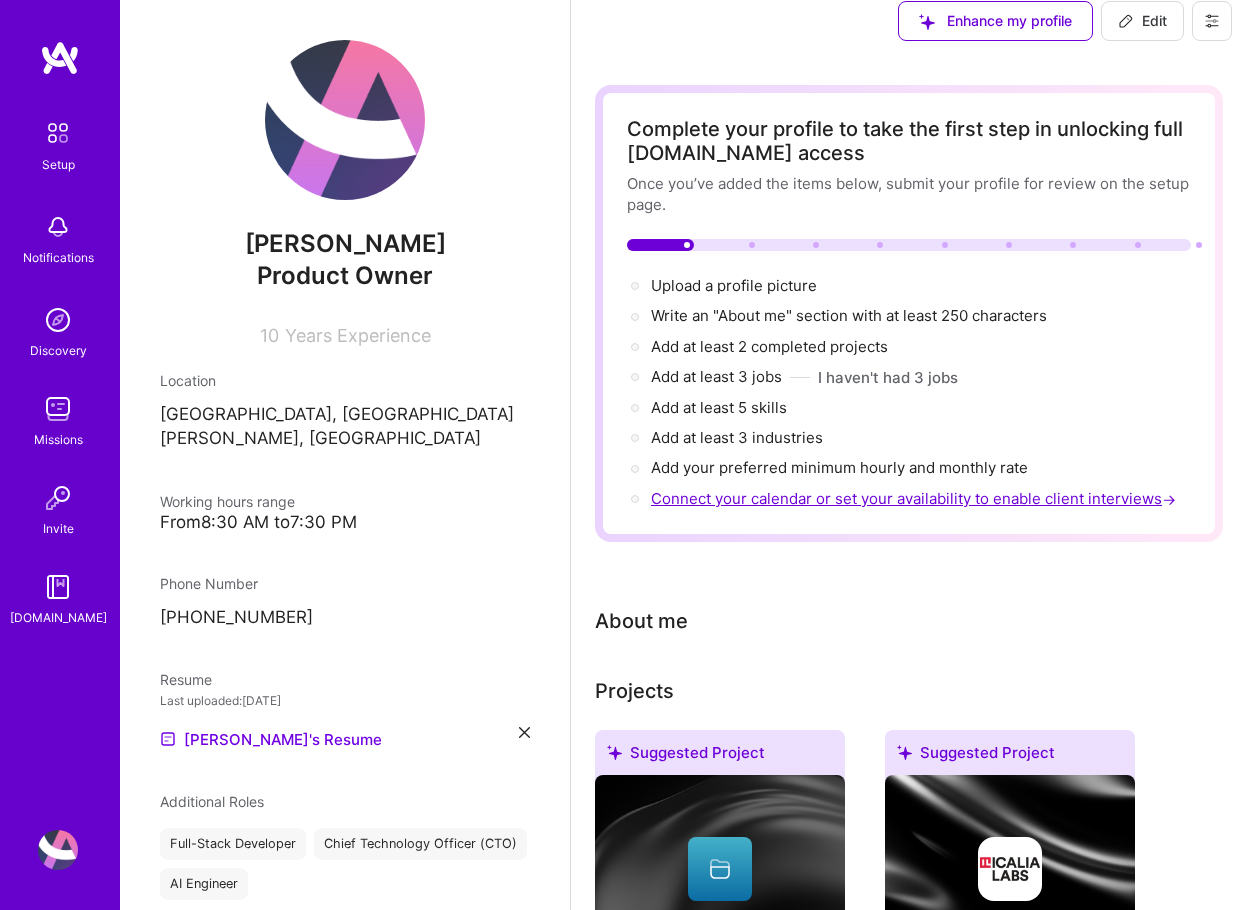 scroll, scrollTop: 0, scrollLeft: 0, axis: both 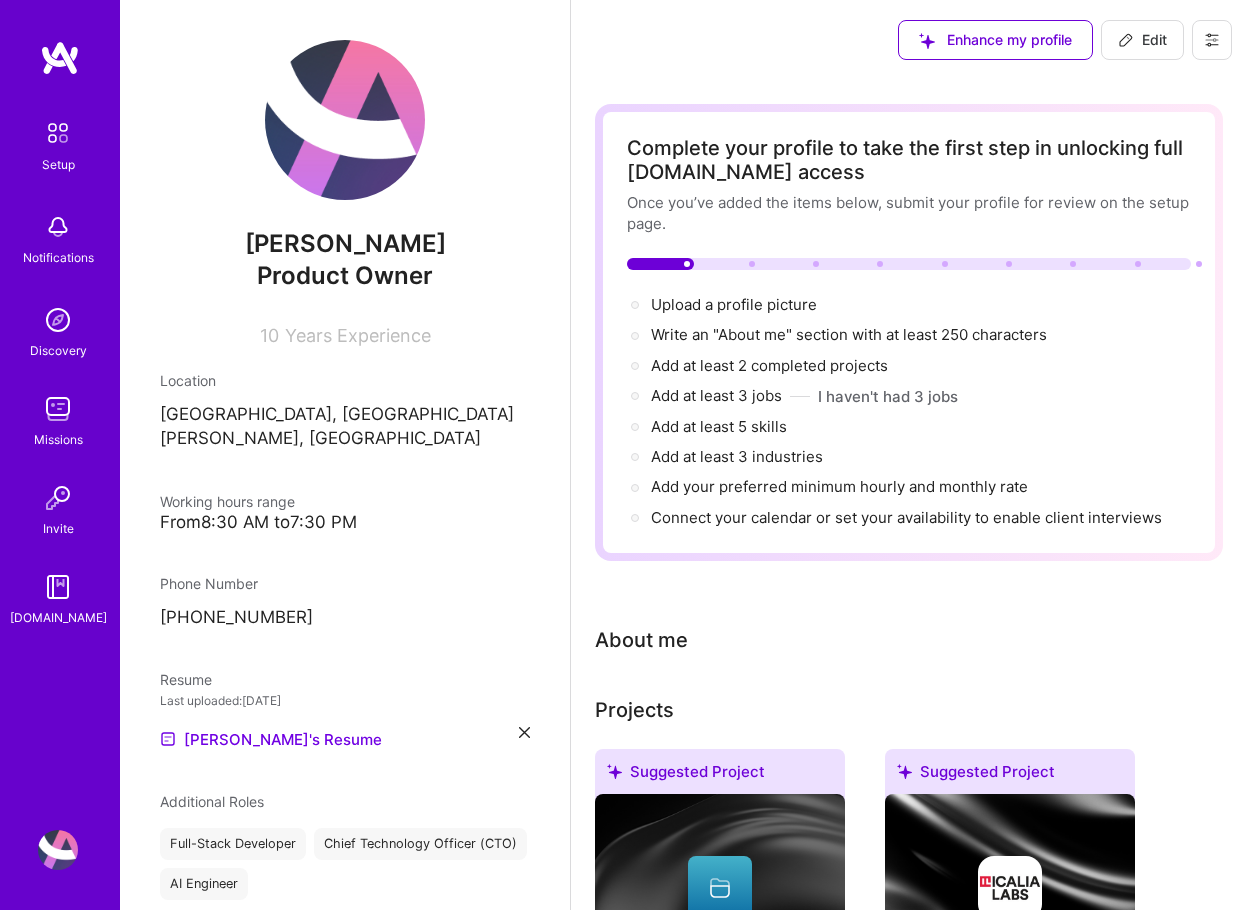 click on "About me" at bounding box center (641, 640) 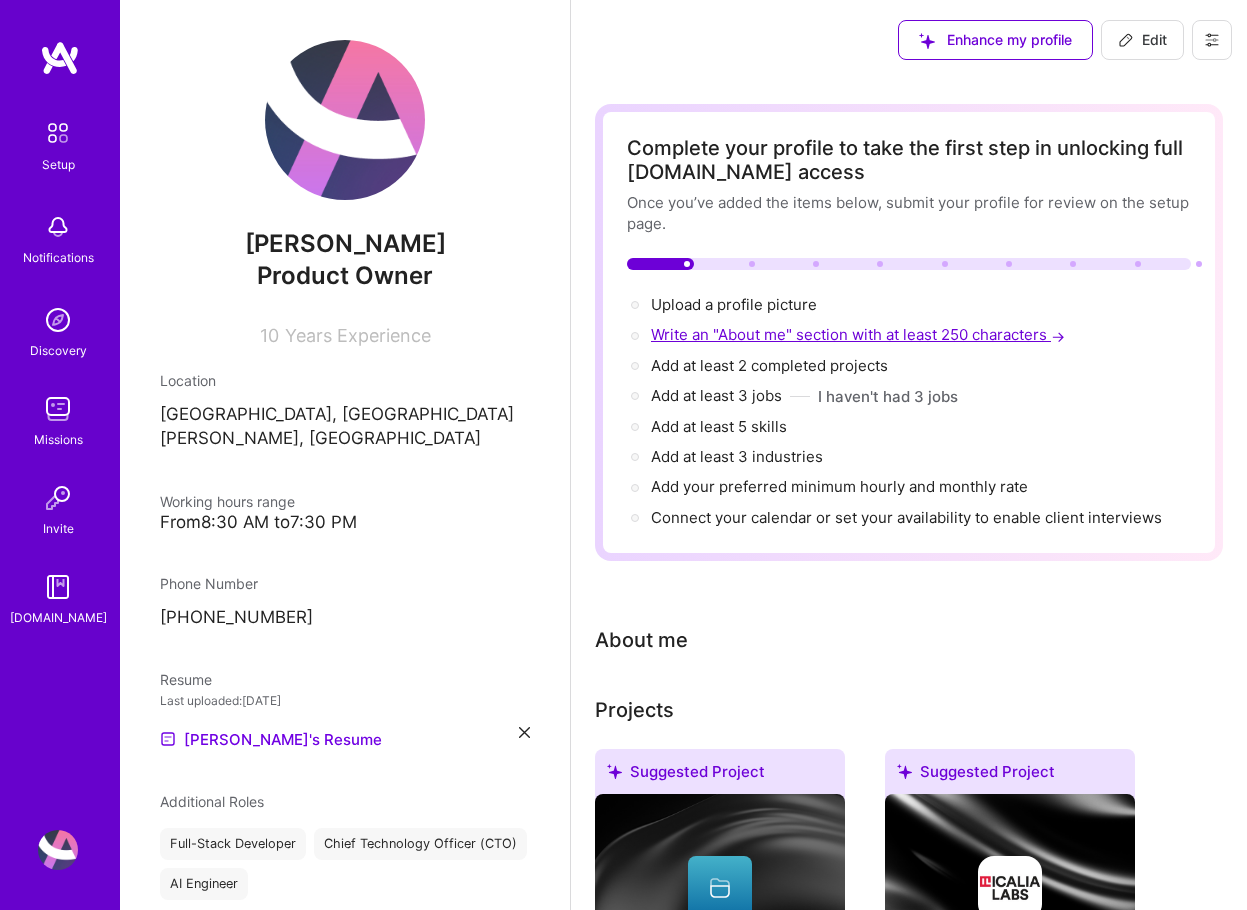 click on "Write an "About me" section with at least 250 characters   →" at bounding box center [860, 334] 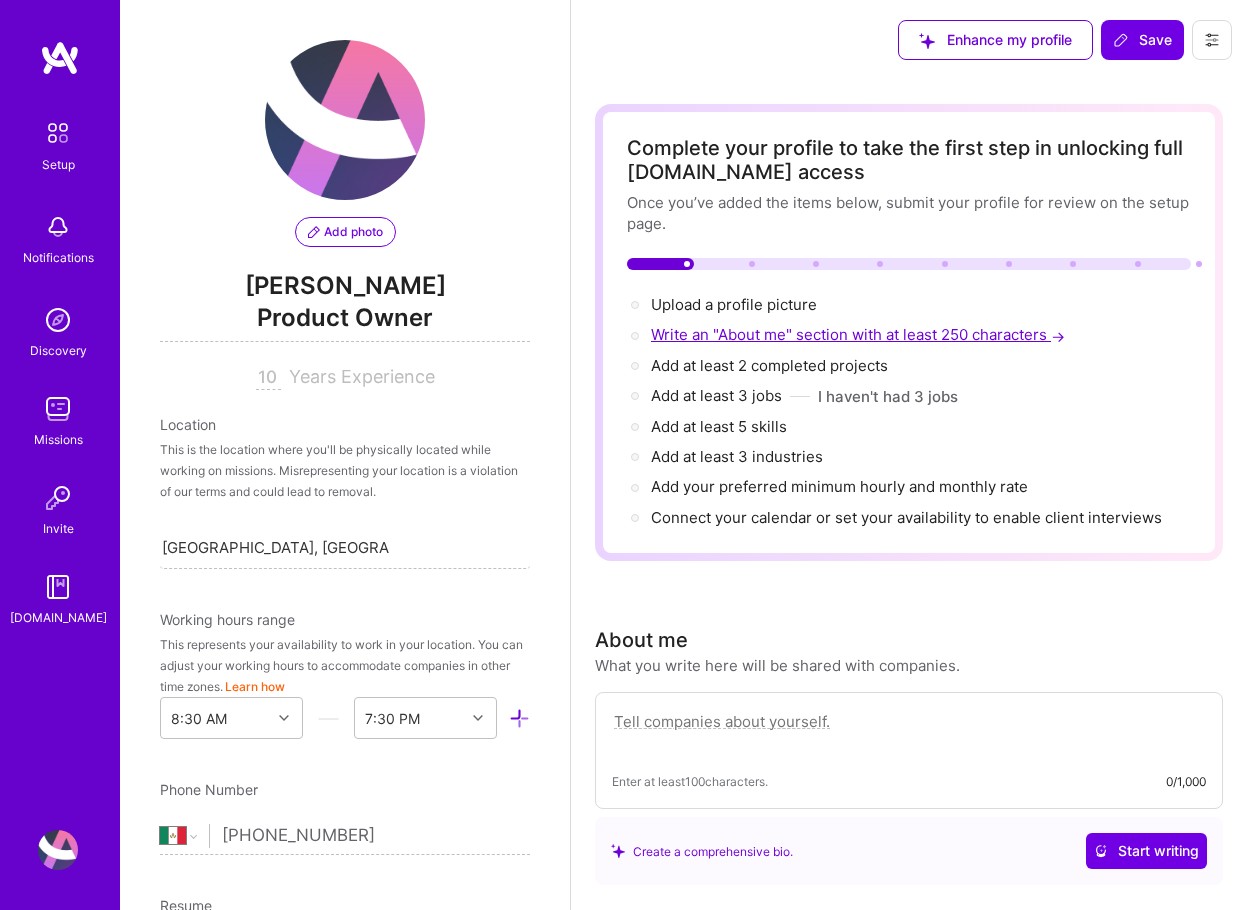 scroll, scrollTop: 716, scrollLeft: 0, axis: vertical 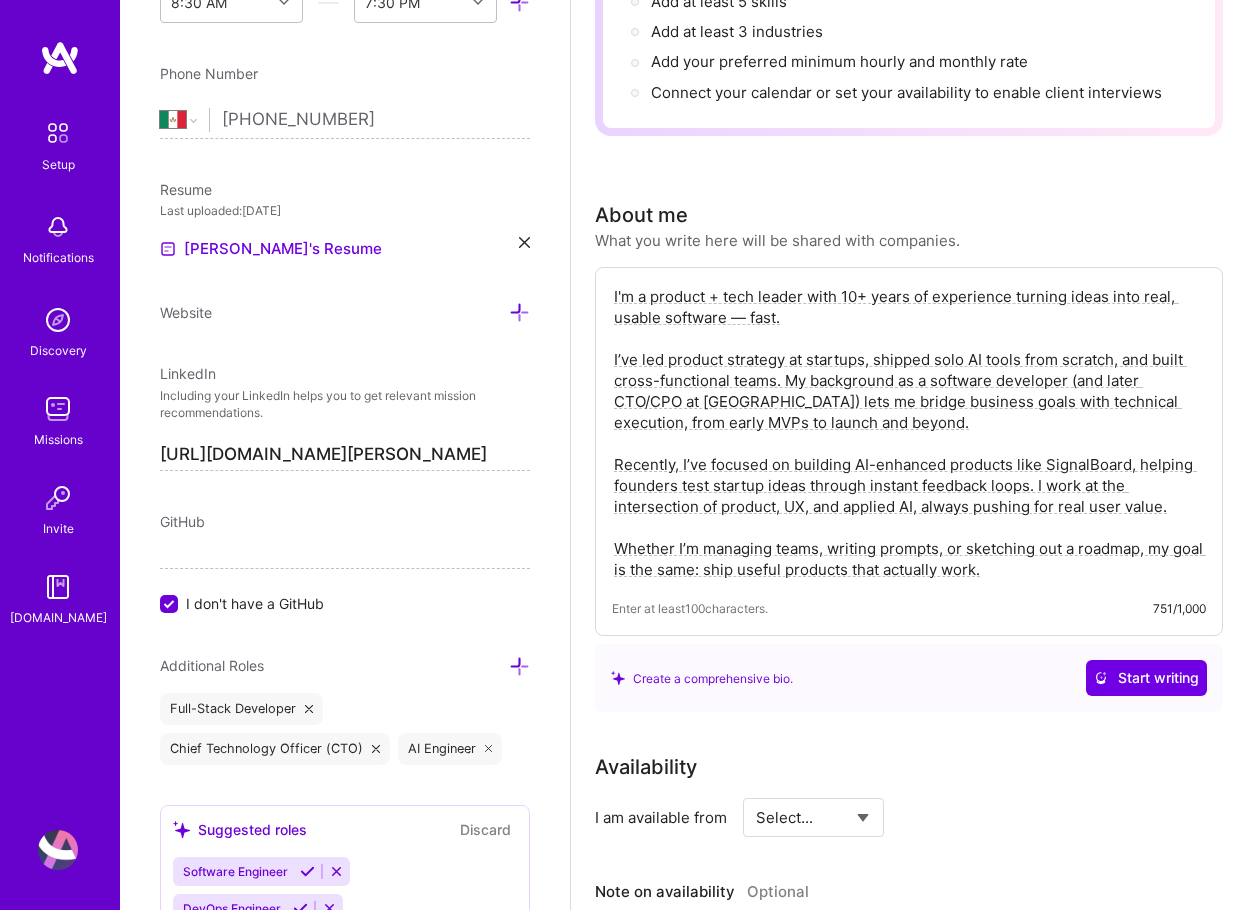 click on "I'm a product + tech leader with 10+ years of experience turning ideas into real, usable software — fast.
I’ve led product strategy at startups, shipped solo AI tools from scratch, and built cross-functional teams. My background as a software developer (and later CTO/CPO at [GEOGRAPHIC_DATA]) lets me bridge business goals with technical execution, from early MVPs to launch and beyond.
Recently, I’ve focused on building AI-enhanced products like SignalBoard, helping founders test startup ideas through instant feedback loops. I work at the intersection of product, UX, and applied AI, always pushing for real user value.
Whether I’m managing teams, writing prompts, or sketching out a roadmap, my goal is the same: ship useful products that actually work." at bounding box center [909, 433] 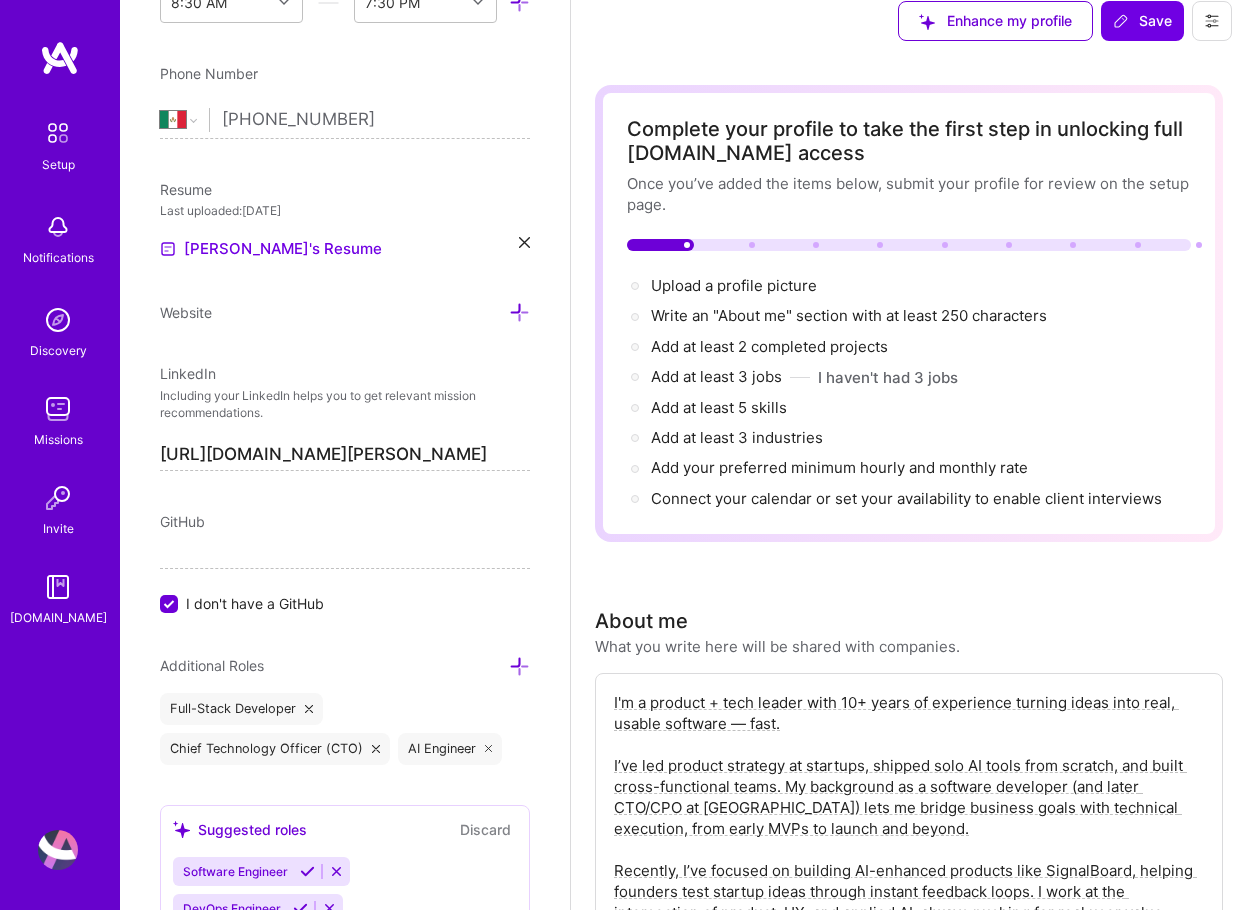 scroll, scrollTop: 0, scrollLeft: 0, axis: both 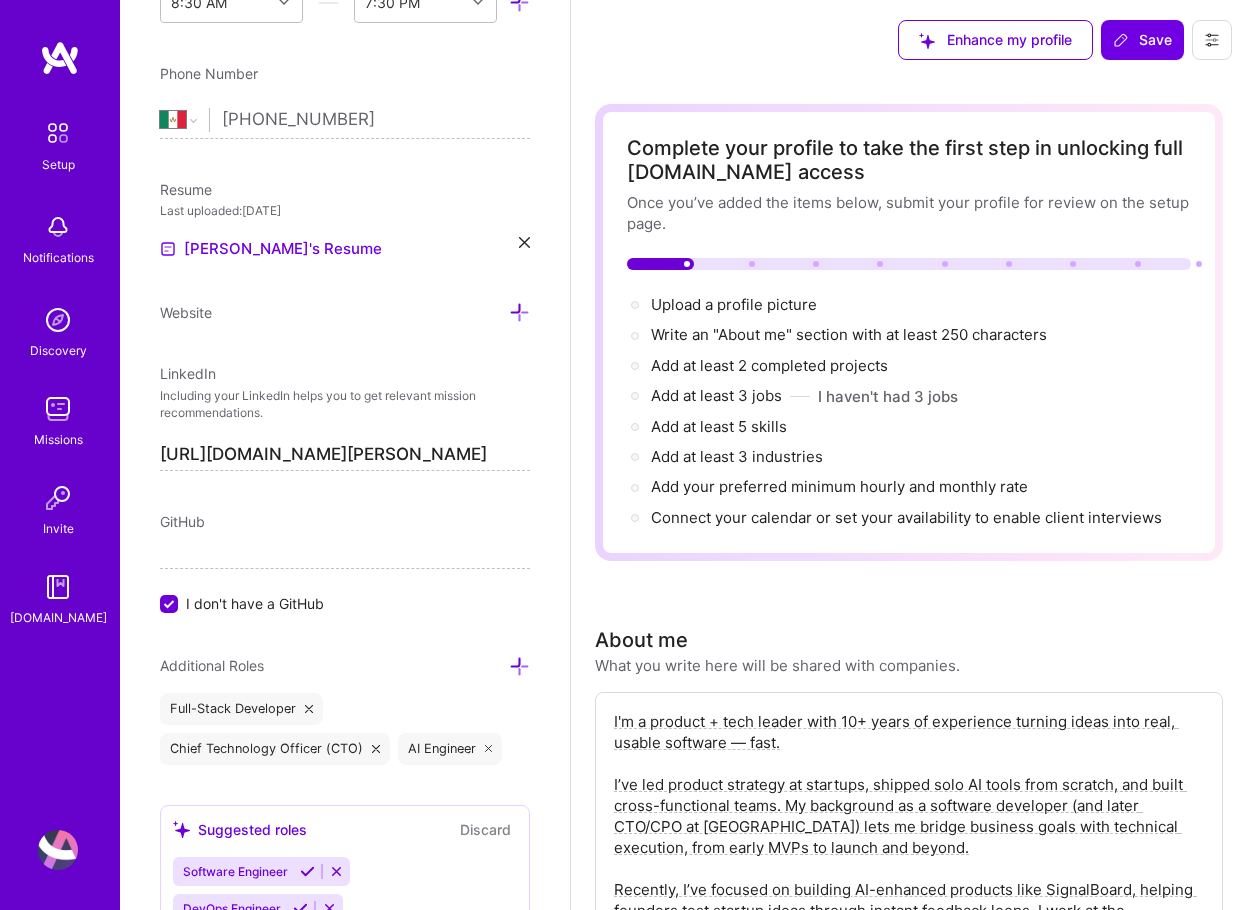 click on "Complete your profile to take the first step in unlocking full [DOMAIN_NAME] access Once you’ve added the items below, submit your profile for review on the setup page. Upload a profile picture  → Write an "About me" section with at least 250 characters   → Add at least 2 completed projects  → Add at least 3 jobs  → I haven't had 3 jobs Add at least 5 skills  → Add at least 3 industries  → Add your preferred minimum hourly and monthly rate  →   Connect your calendar or set your availability to enable client interviews  →   About me What you write here will be shared with companies. Enter at least  100  characters. 751/1,000 Create a comprehensive bio. Start writing Availability I am available from Select... Right Now Future Date Not Available Note on availability   Optional Tell us about any special circumstances, like being able to ramp up hours, or adjust your usual availability. If you're engaged on another project, mention it and include your expected end date. Rate Learn about rates Benefits" at bounding box center (909, 2255) 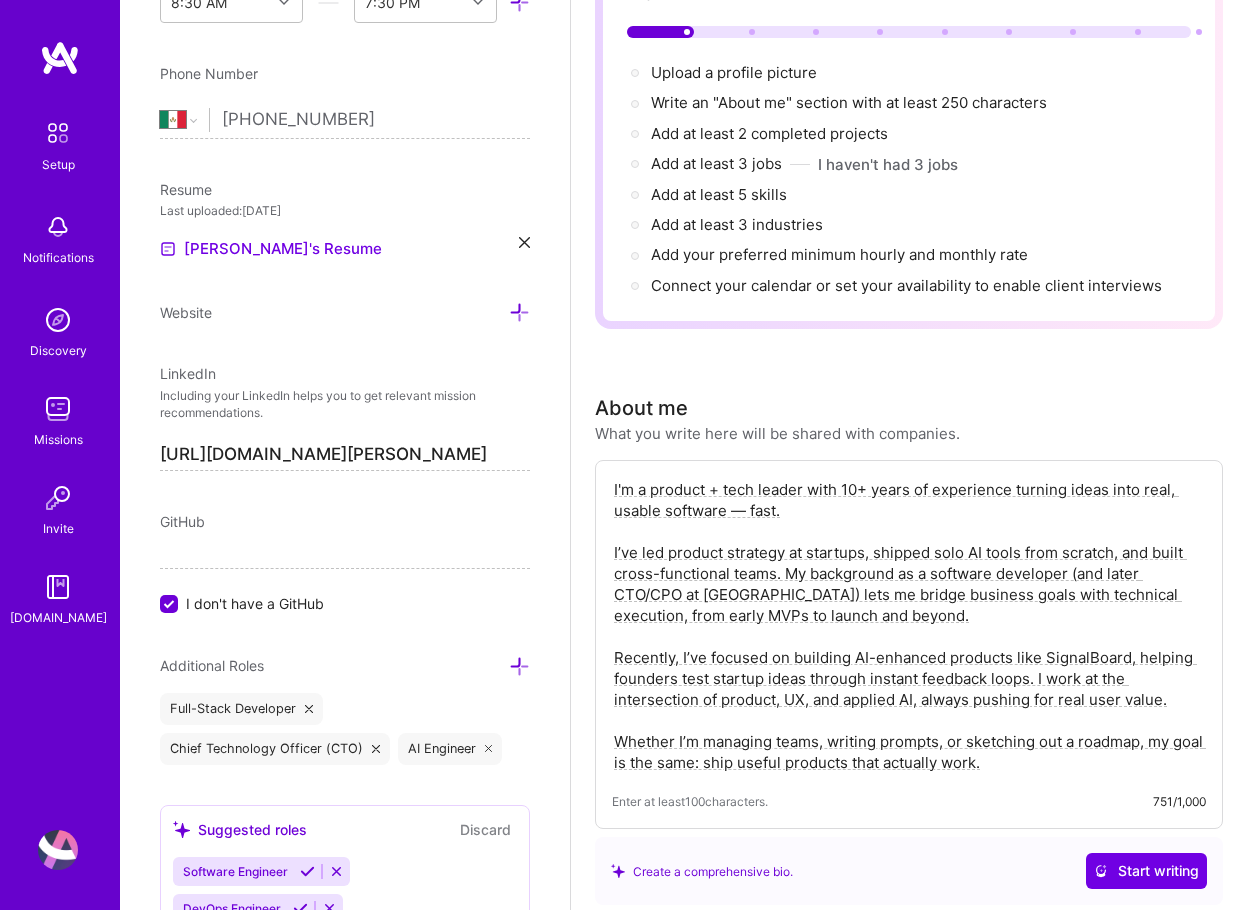 scroll, scrollTop: 700, scrollLeft: 0, axis: vertical 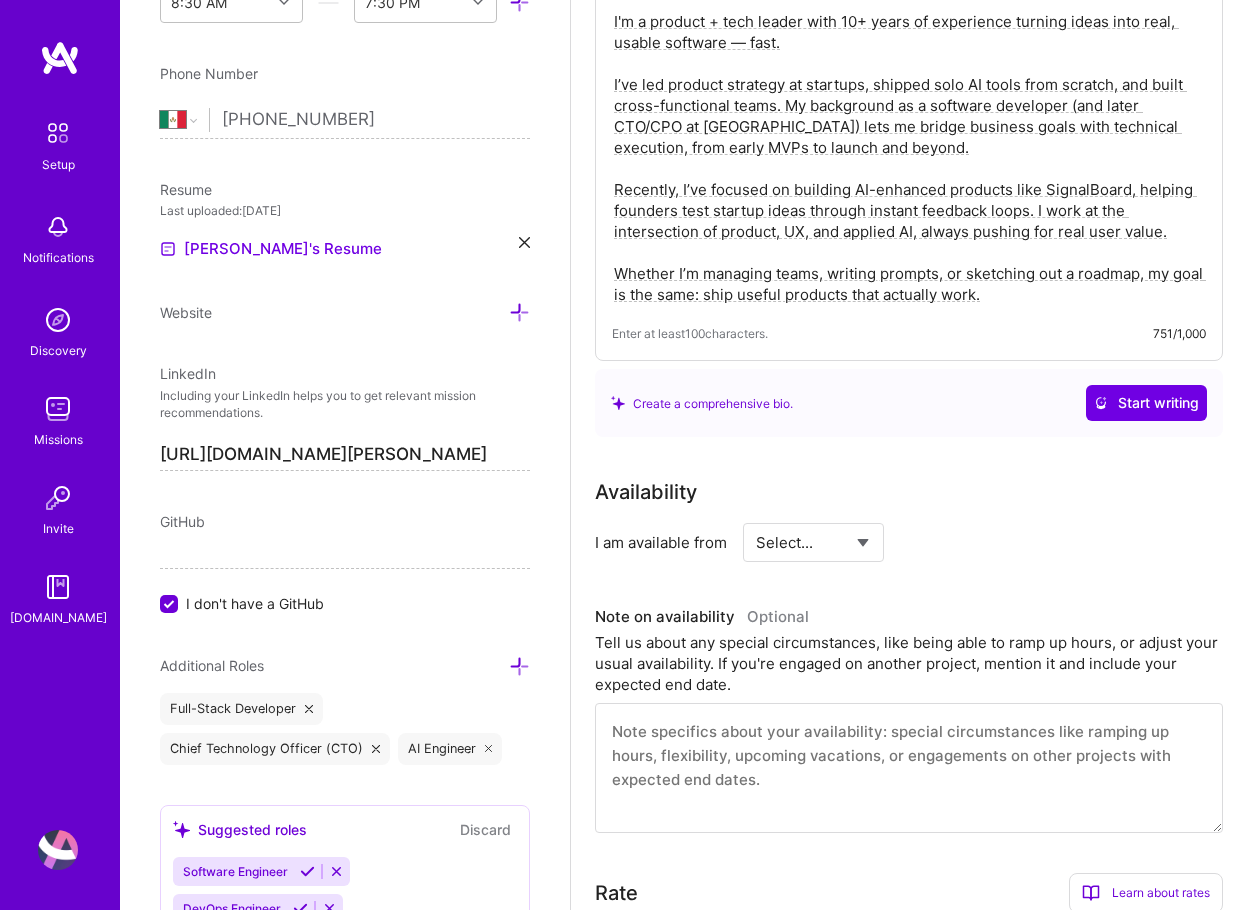 click on "I'm a product + tech leader with 10+ years of experience turning ideas into real, usable software — fast.
I’ve led product strategy at startups, shipped solo AI tools from scratch, and built cross-functional teams. My background as a software developer (and later CTO/CPO at [GEOGRAPHIC_DATA]) lets me bridge business goals with technical execution, from early MVPs to launch and beyond.
Recently, I’ve focused on building AI-enhanced products like SignalBoard, helping founders test startup ideas through instant feedback loops. I work at the intersection of product, UX, and applied AI, always pushing for real user value.
Whether I’m managing teams, writing prompts, or sketching out a roadmap, my goal is the same: ship useful products that actually work." at bounding box center [909, 158] 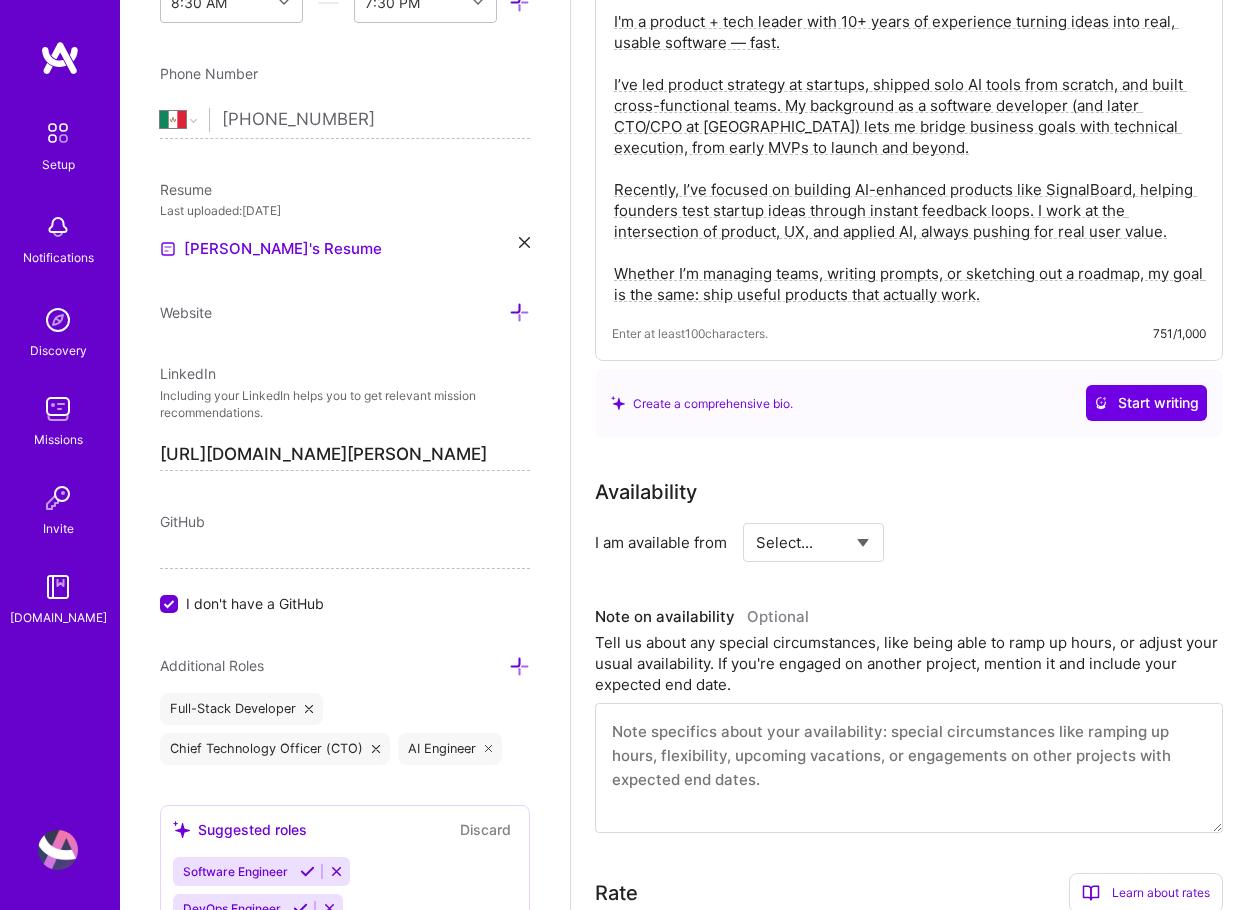 click on "Create a comprehensive bio. Start writing" at bounding box center [909, 403] 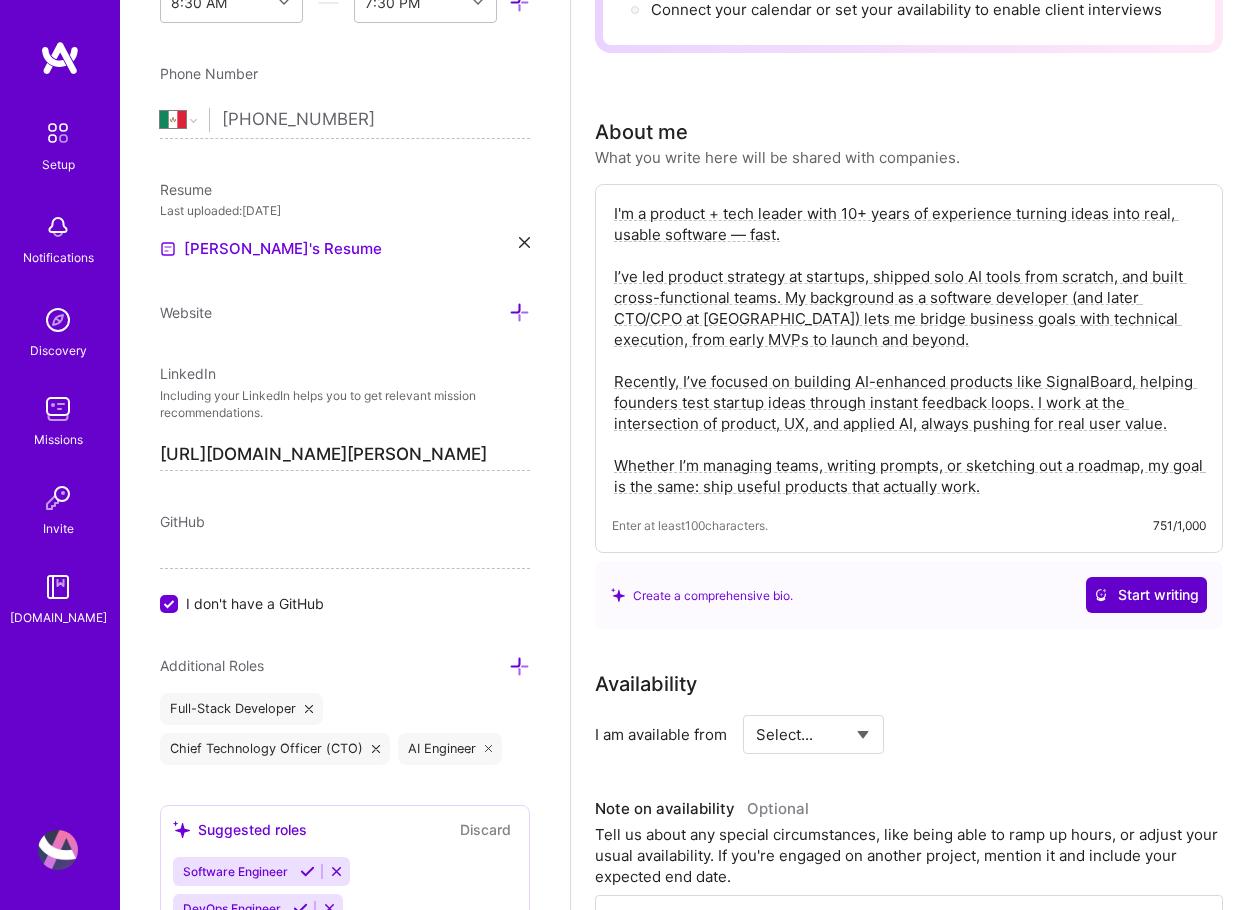 scroll, scrollTop: 500, scrollLeft: 0, axis: vertical 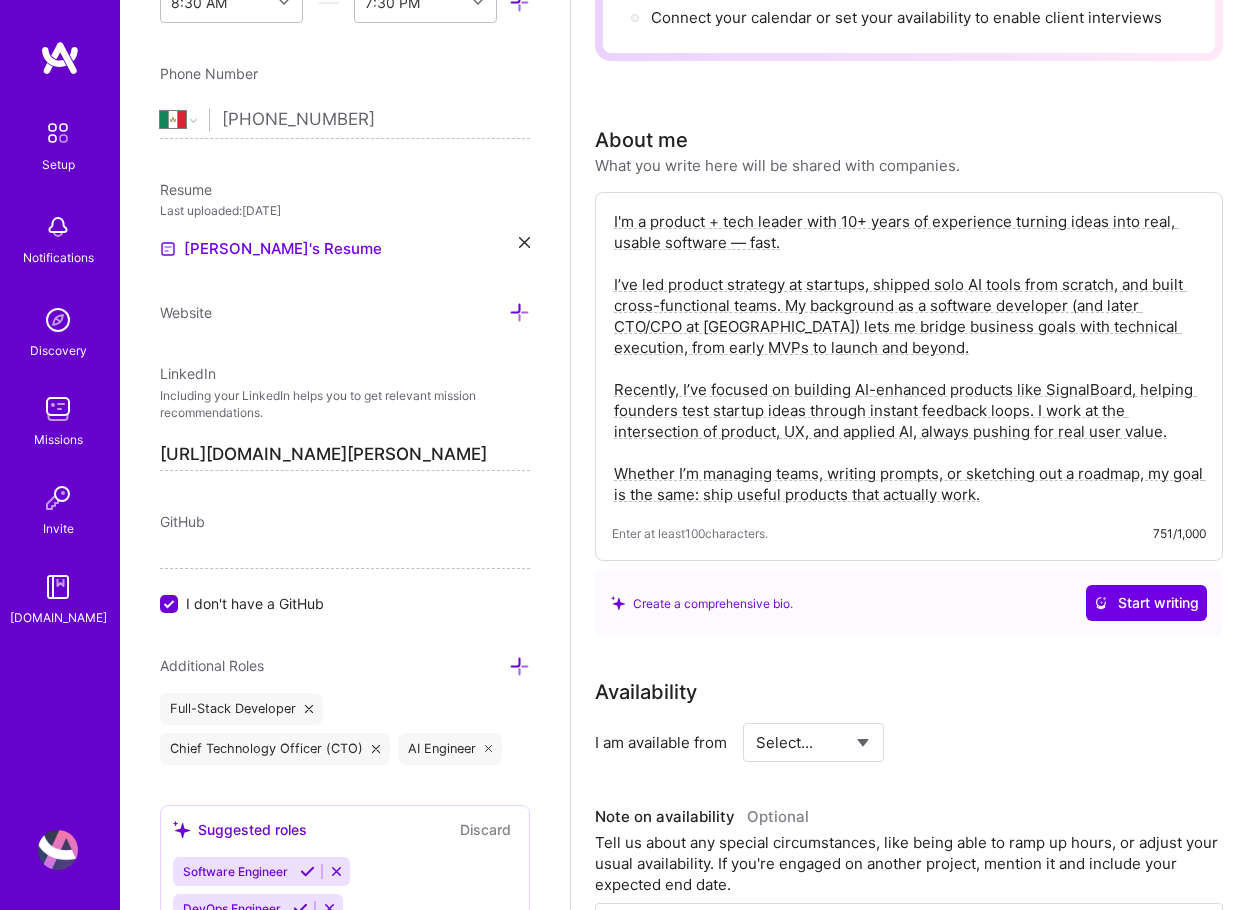 click on "I'm a product + tech leader with 10+ years of experience turning ideas into real, usable software — fast.
I’ve led product strategy at startups, shipped solo AI tools from scratch, and built cross-functional teams. My background as a software developer (and later CTO/CPO at [GEOGRAPHIC_DATA]) lets me bridge business goals with technical execution, from early MVPs to launch and beyond.
Recently, I’ve focused on building AI-enhanced products like SignalBoard, helping founders test startup ideas through instant feedback loops. I work at the intersection of product, UX, and applied AI, always pushing for real user value.
Whether I’m managing teams, writing prompts, or sketching out a roadmap, my goal is the same: ship useful products that actually work. Enter at least  100  characters. 751/1,000" at bounding box center [909, 376] 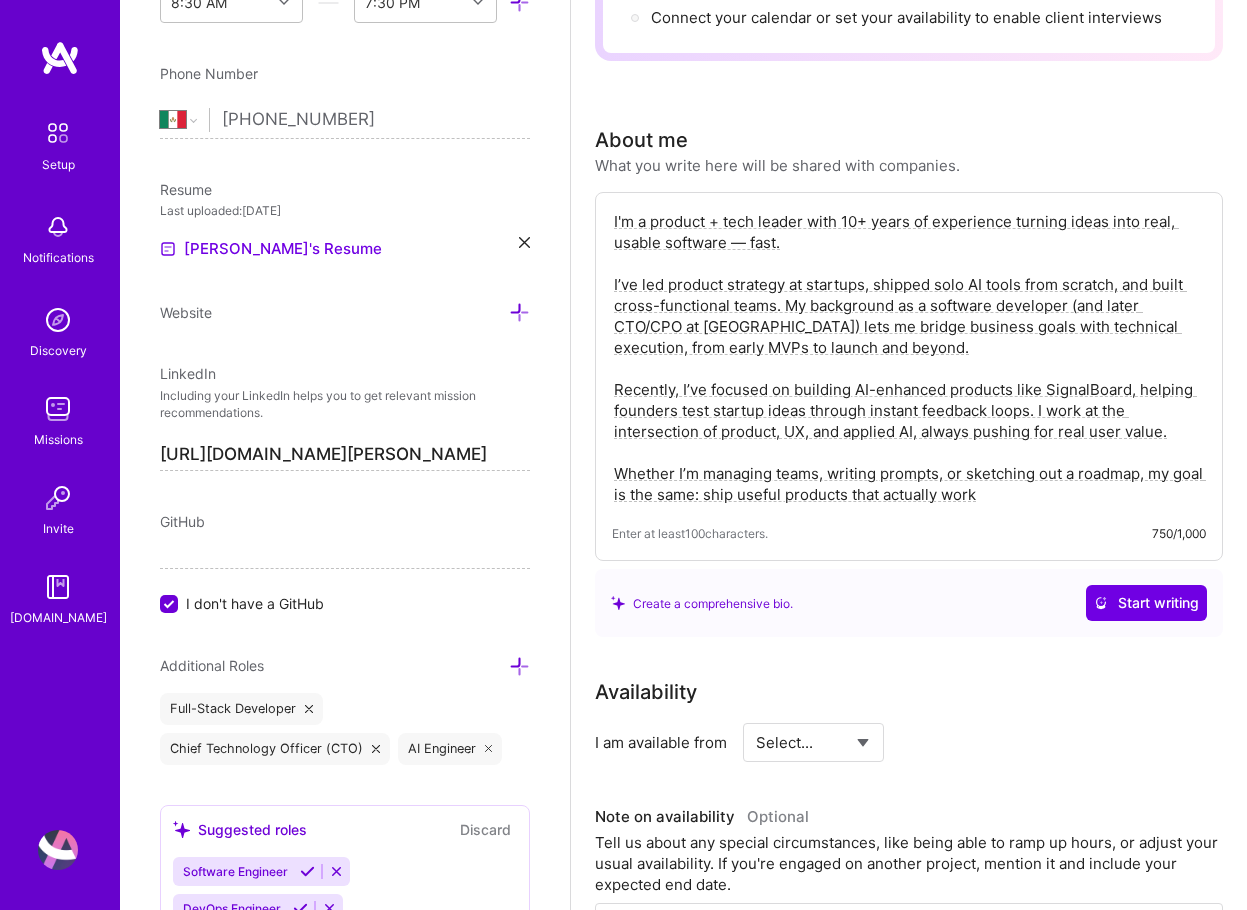 click on "I'm a product + tech leader with 10+ years of experience turning ideas into real, usable software — fast.
I’ve led product strategy at startups, shipped solo AI tools from scratch, and built cross-functional teams. My background as a software developer (and later CTO/CPO at [GEOGRAPHIC_DATA]) lets me bridge business goals with technical execution, from early MVPs to launch and beyond.
Recently, I’ve focused on building AI-enhanced products like SignalBoard, helping founders test startup ideas through instant feedback loops. I work at the intersection of product, UX, and applied AI, always pushing for real user value.
Whether I’m managing teams, writing prompts, or sketching out a roadmap, my goal is the same: ship useful products that actually work" at bounding box center (909, 358) 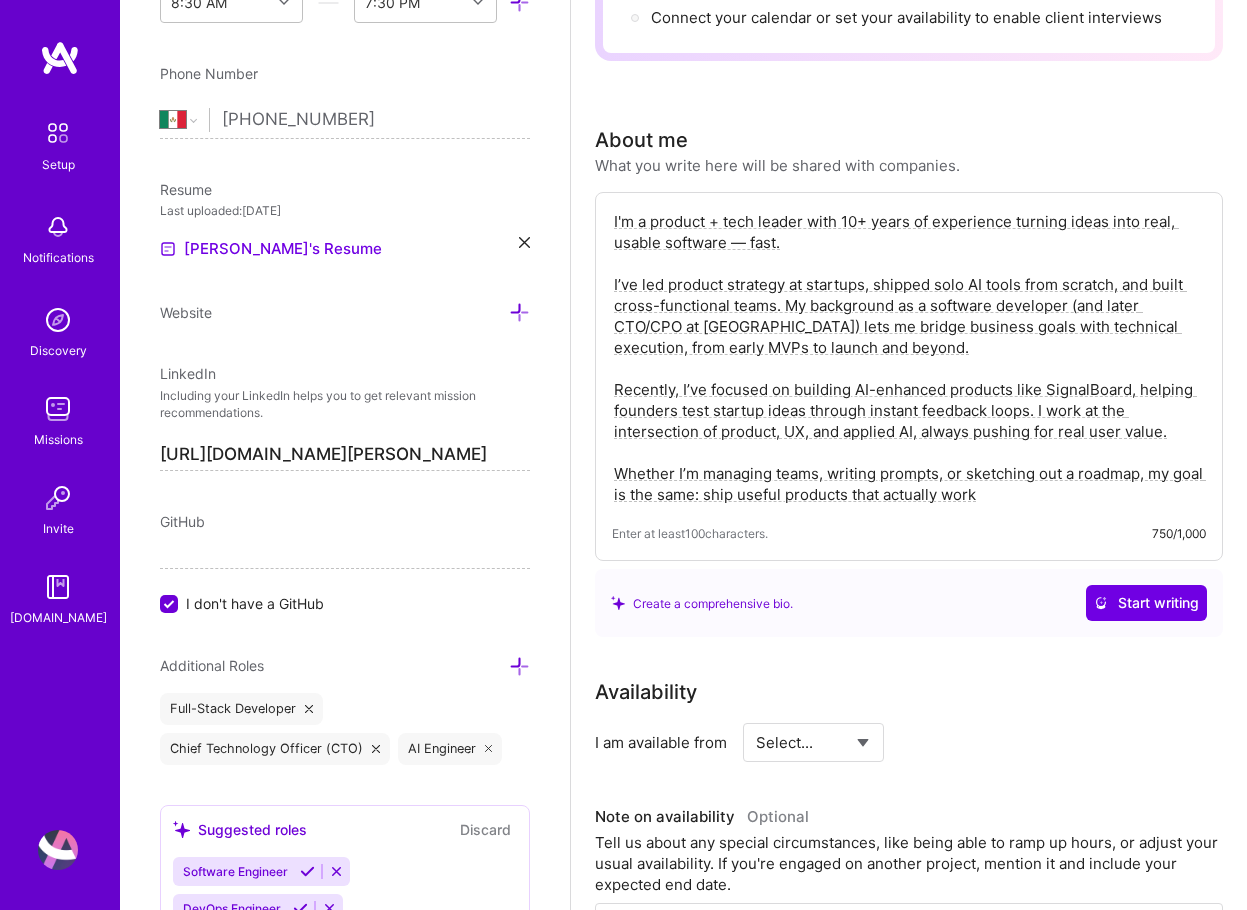 click on "I'm a product + tech leader with 10+ years of experience turning ideas into real, usable software — fast.
I’ve led product strategy at startups, shipped solo AI tools from scratch, and built cross-functional teams. My background as a software developer (and later CTO/CPO at [GEOGRAPHIC_DATA]) lets me bridge business goals with technical execution, from early MVPs to launch and beyond.
Recently, I’ve focused on building AI-enhanced products like SignalBoard, helping founders test startup ideas through instant feedback loops. I work at the intersection of product, UX, and applied AI, always pushing for real user value.
Whether I’m managing teams, writing prompts, or sketching out a roadmap, my goal is the same: ship useful products that actually work" at bounding box center (909, 358) 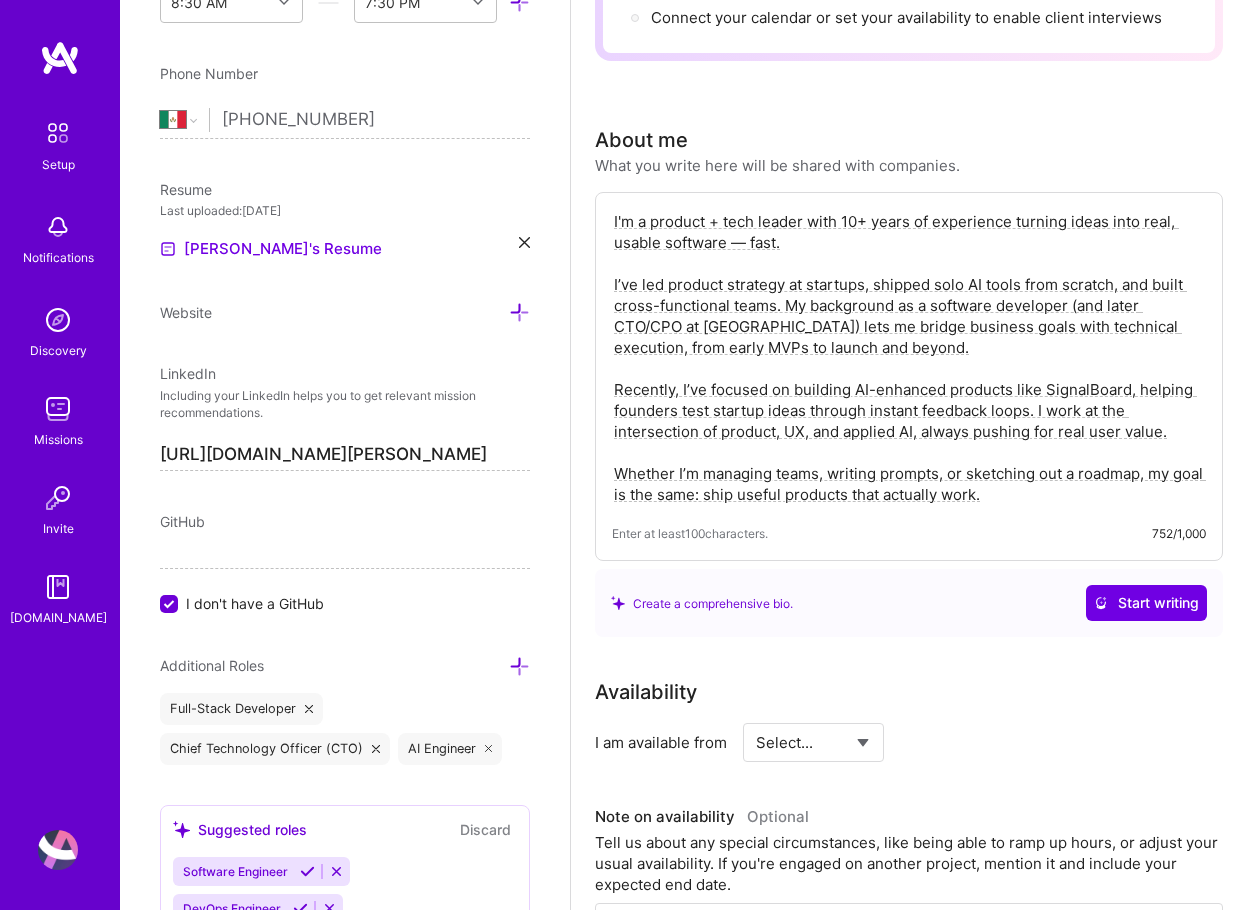 click on "I'm a product + tech leader with 10+ years of experience turning ideas into real, usable software — fast.
I’ve led product strategy at startups, shipped solo AI tools from scratch, and built cross-functional teams. My background as a software developer (and later CTO/CPO at [GEOGRAPHIC_DATA]) lets me bridge business goals with technical execution, from early MVPs to launch and beyond.
Recently, I’ve focused on building AI-enhanced products like SignalBoard, helping founders test startup ideas through instant feedback loops. I work at the intersection of product, UX, and applied AI, always pushing for real user value.
Whether I’m managing teams, writing prompts, or sketching out a roadmap, my goal is the same: ship useful products that actually work." at bounding box center (909, 358) 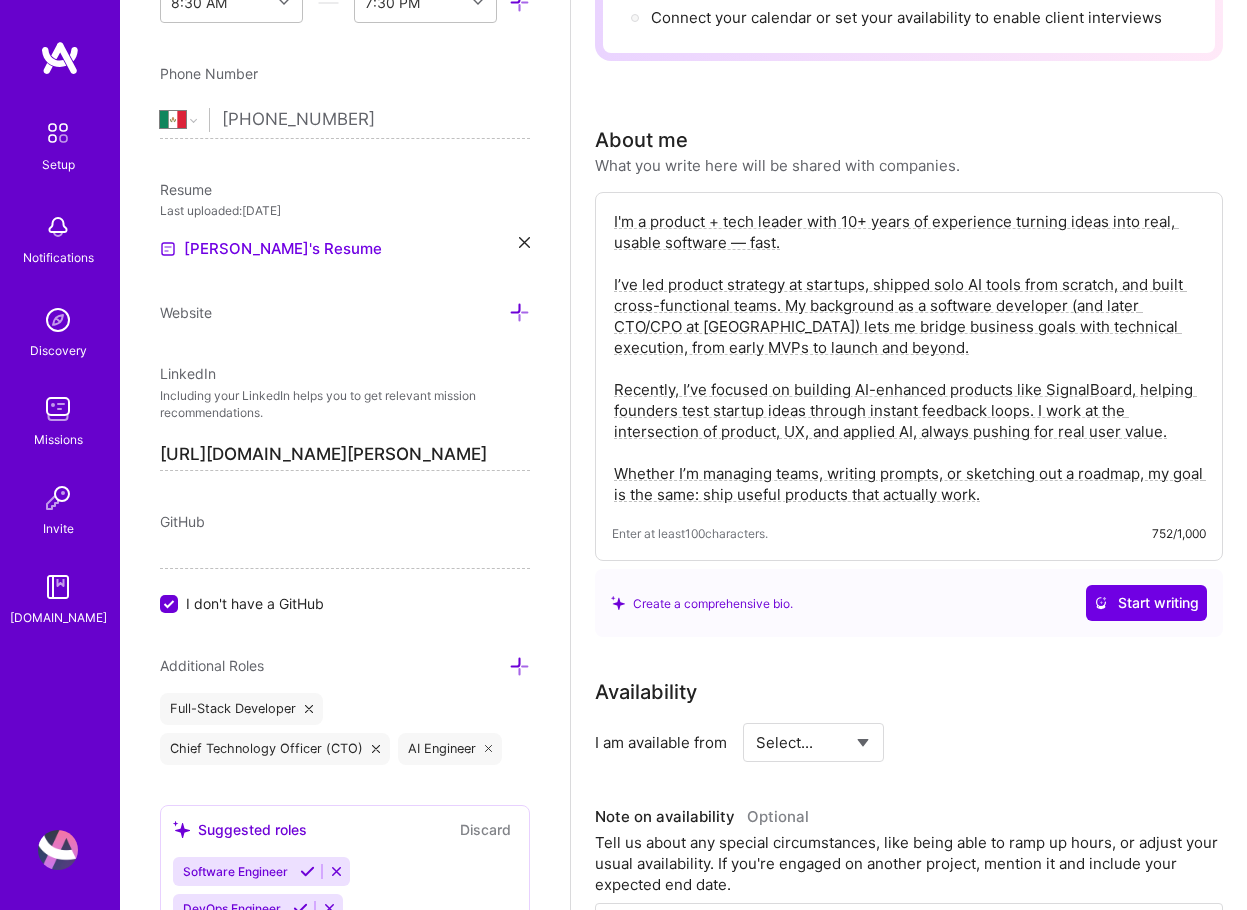 drag, startPoint x: 1047, startPoint y: 497, endPoint x: 573, endPoint y: 203, distance: 557.7742 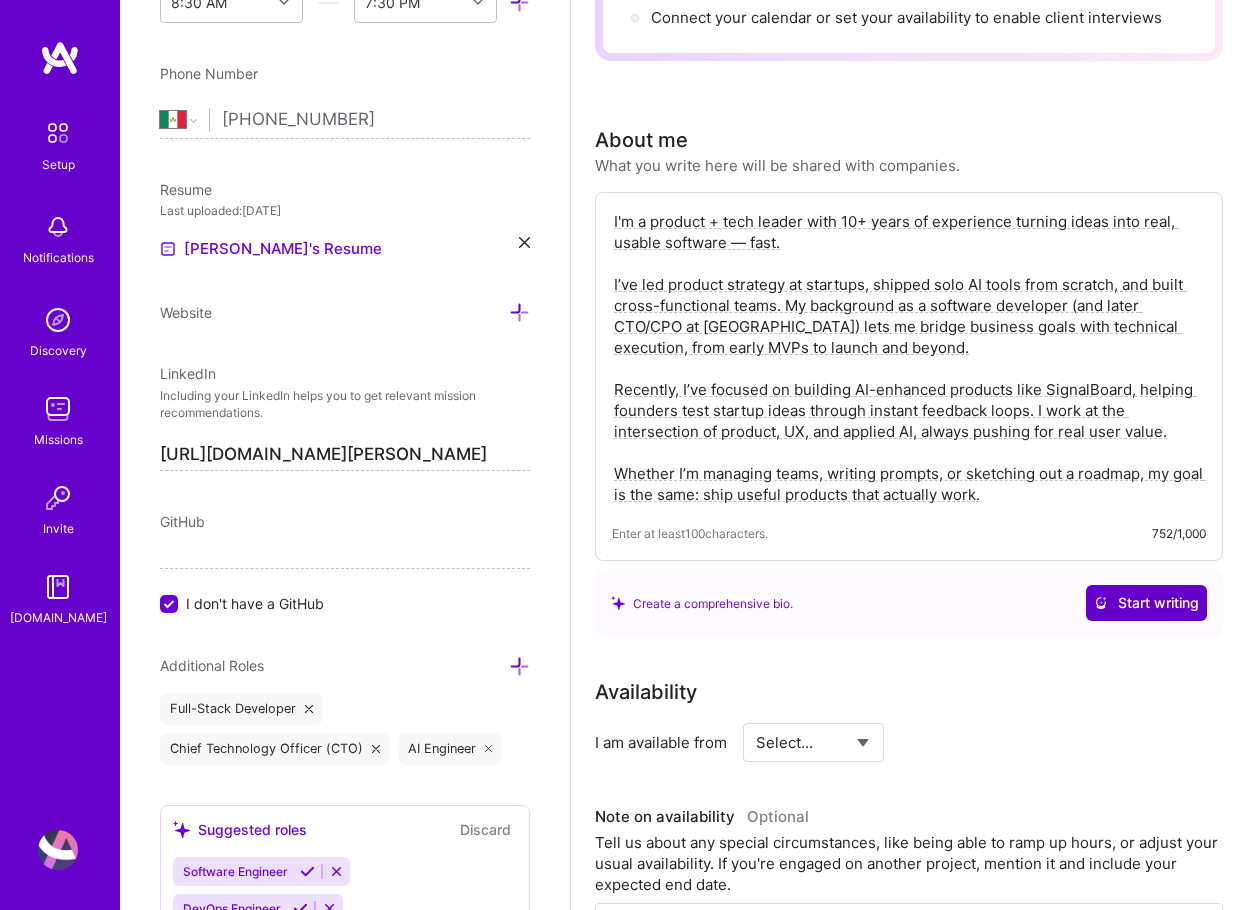 click on "Start writing" at bounding box center (1146, 603) 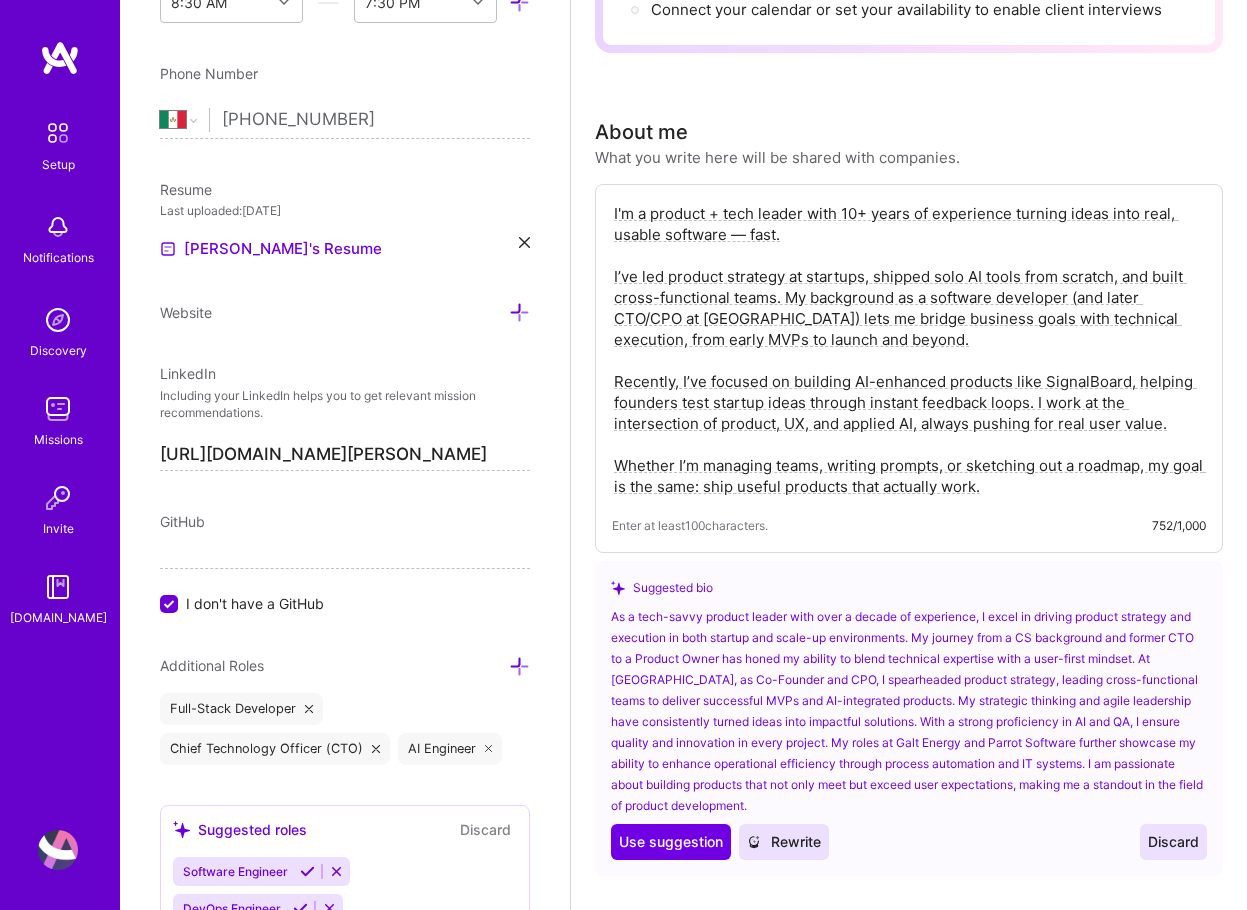 scroll, scrollTop: 500, scrollLeft: 0, axis: vertical 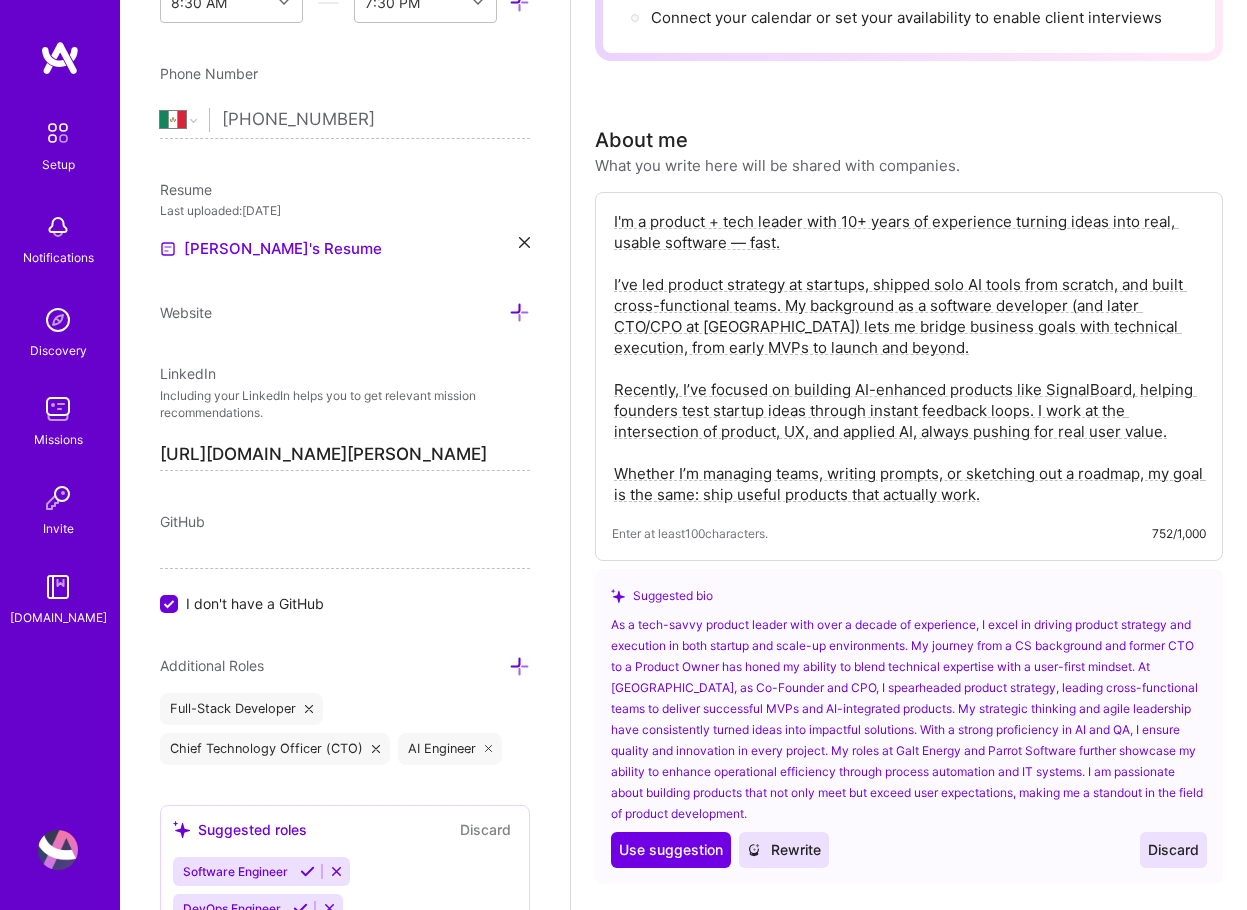 click on "Discard" at bounding box center (1173, 850) 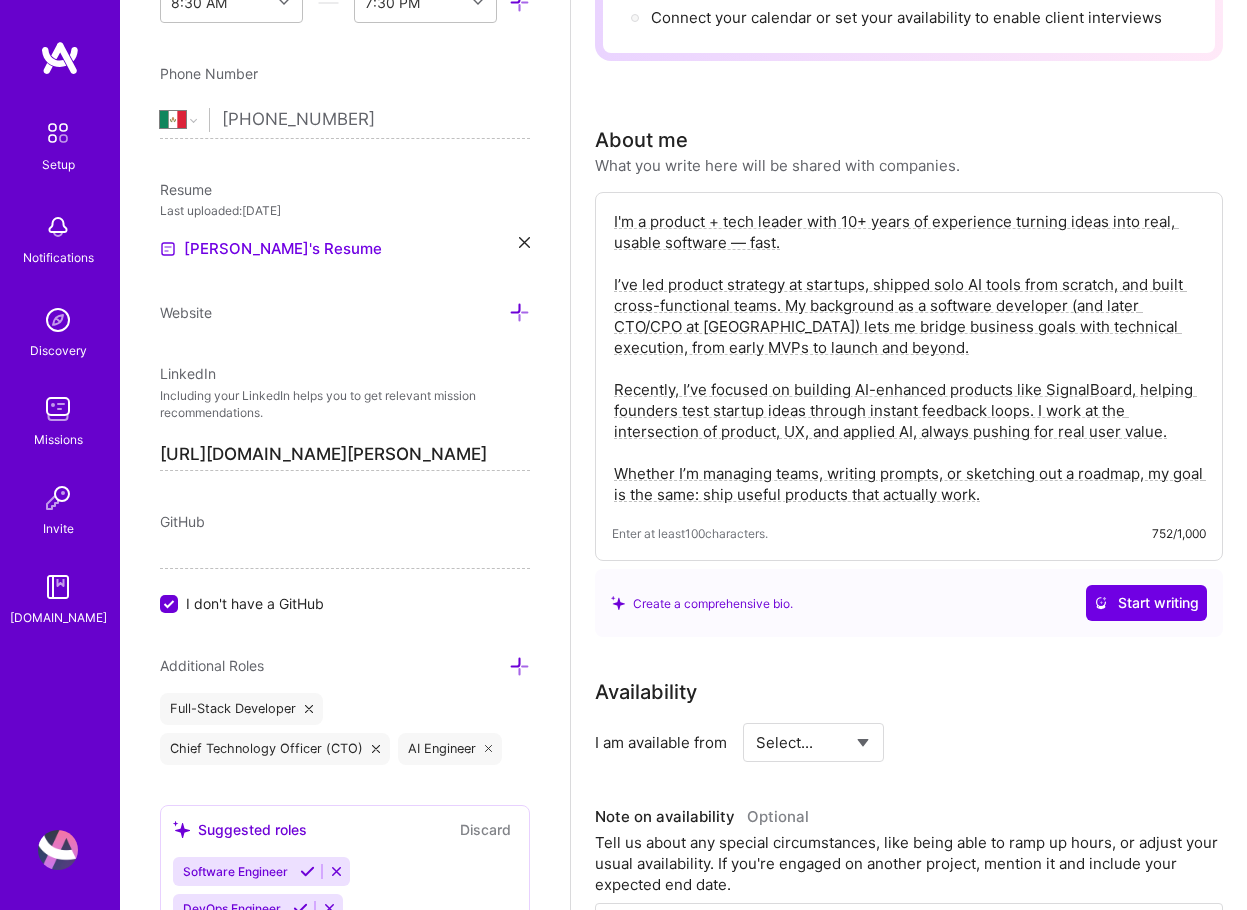 click on "I am available from Select... Right Now Future Date Not Available" at bounding box center (909, 742) 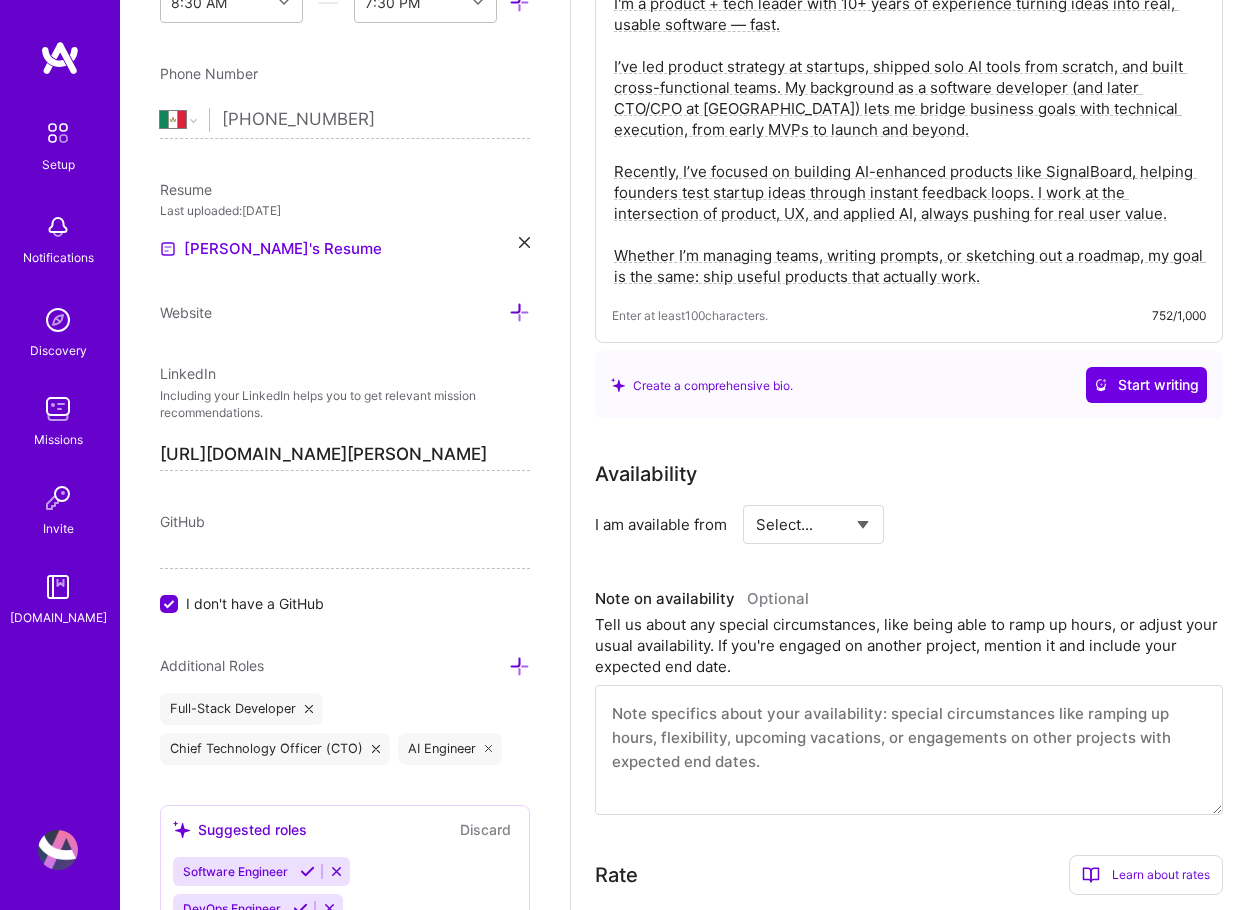 scroll, scrollTop: 800, scrollLeft: 0, axis: vertical 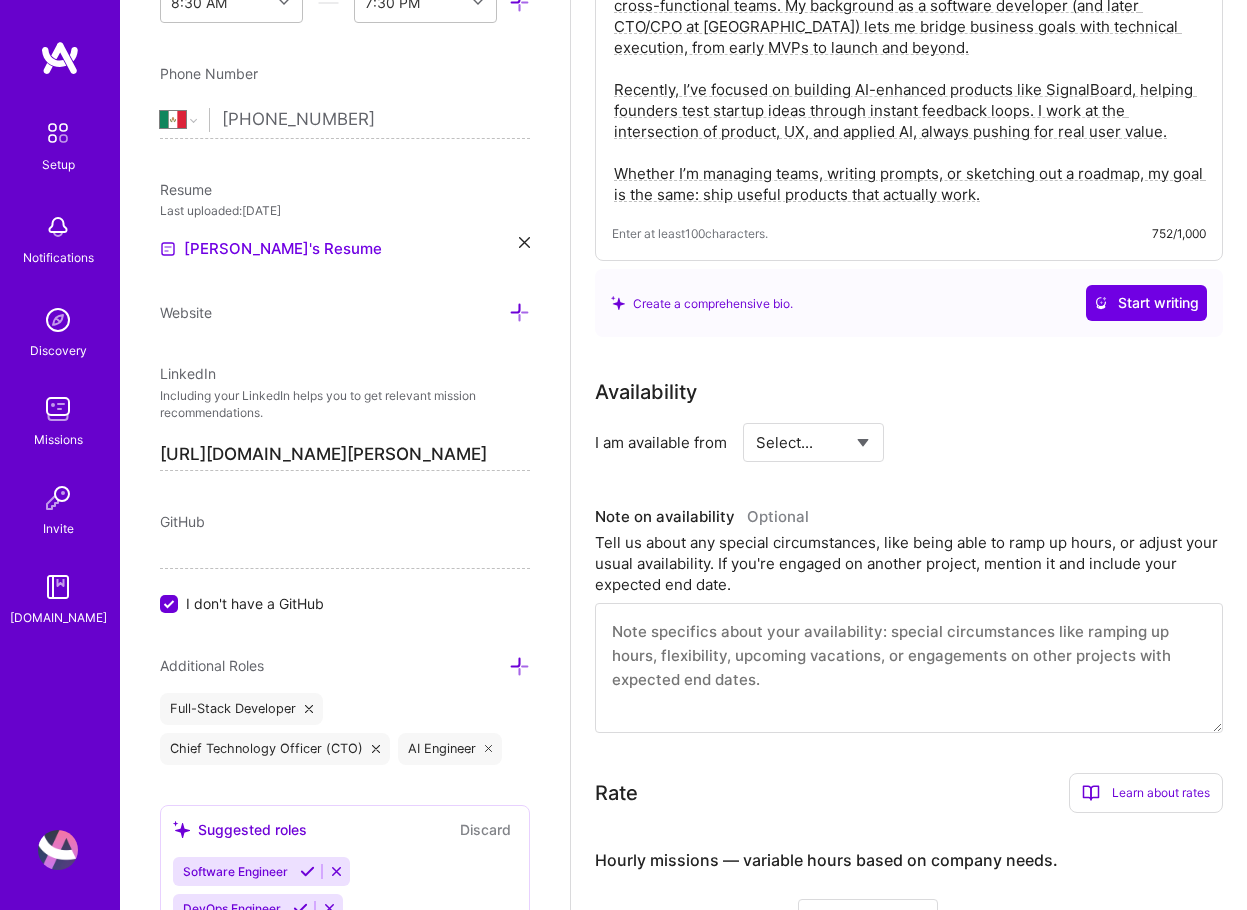 click on "Select... Right Now Future Date Not Available" at bounding box center [813, 442] 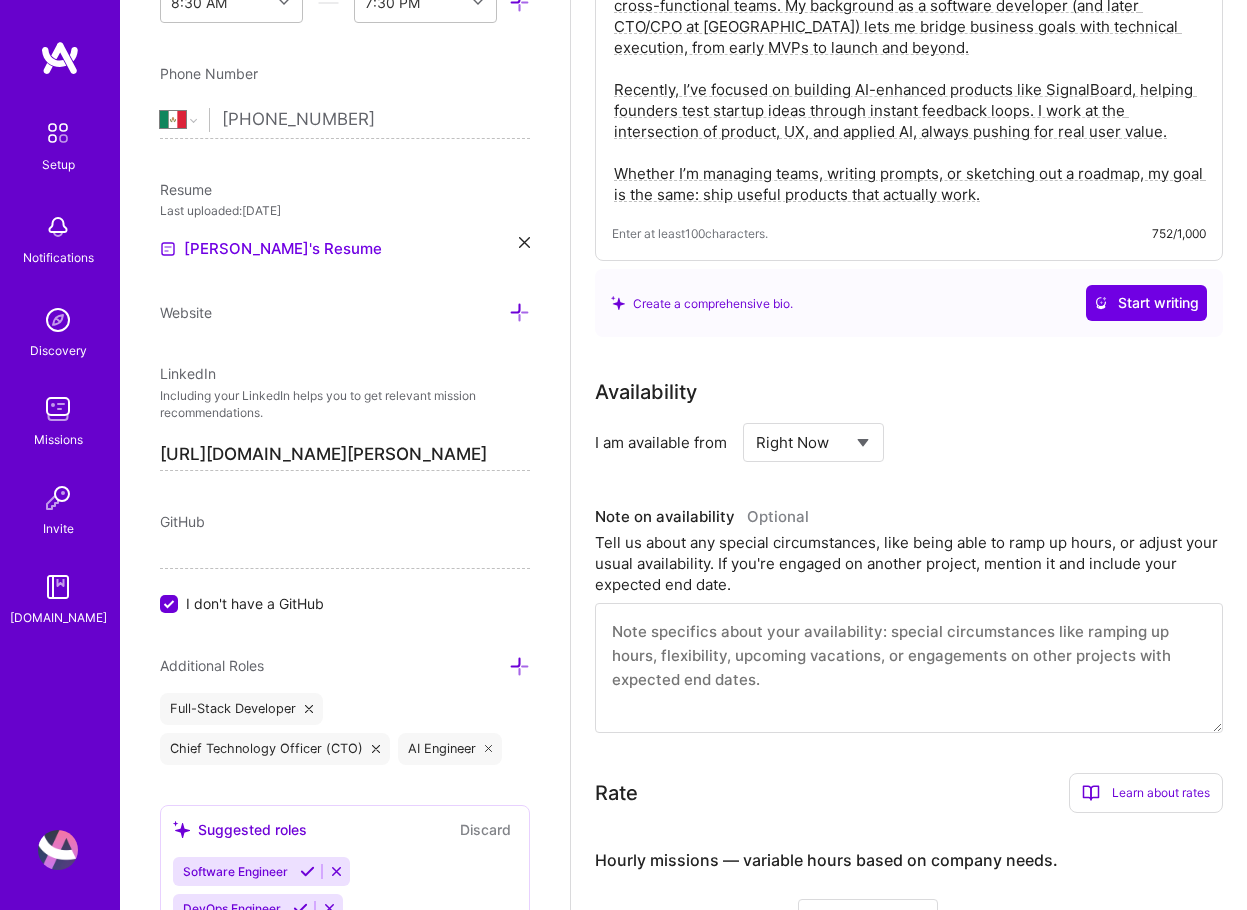 click on "Select... Right Now Future Date Not Available" at bounding box center [813, 442] 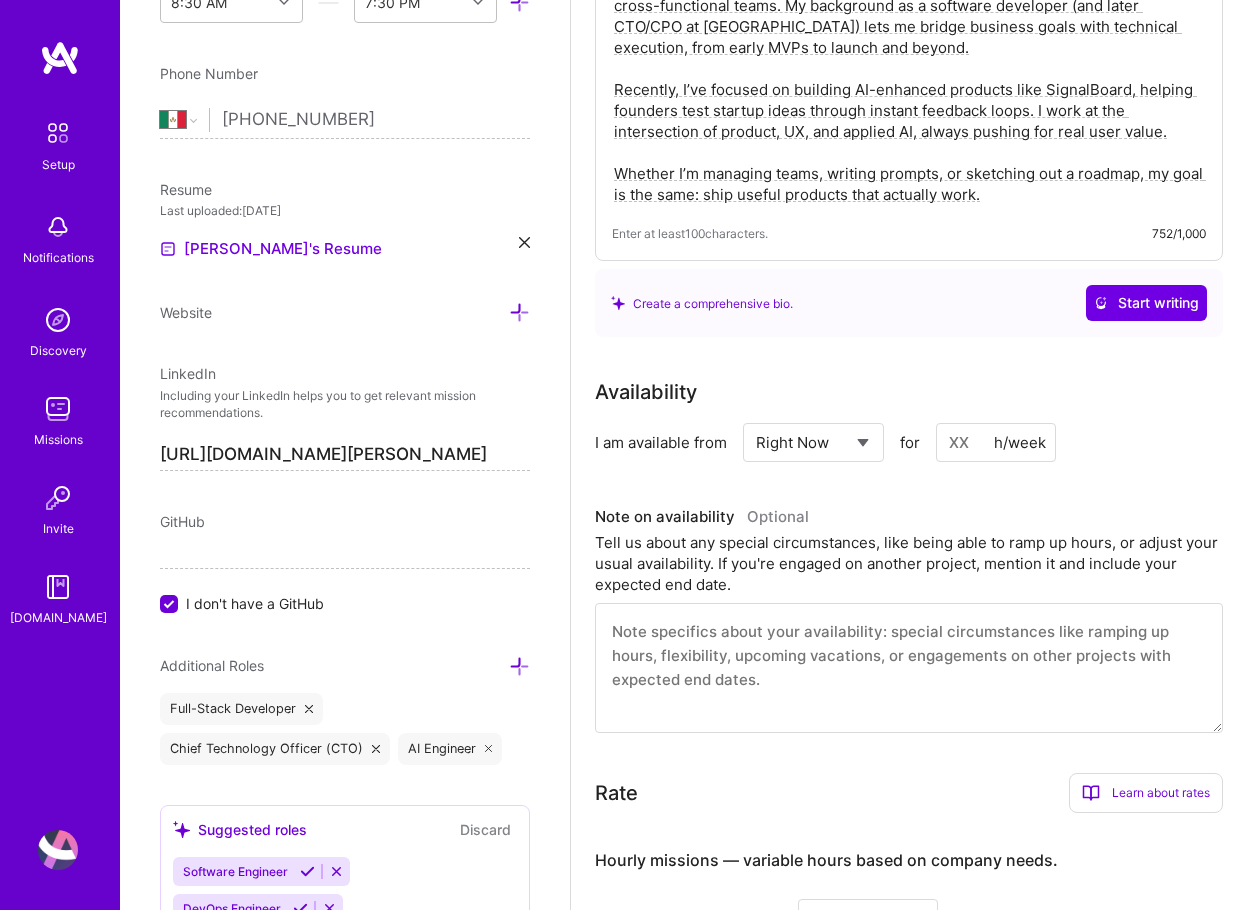 click at bounding box center [996, 442] 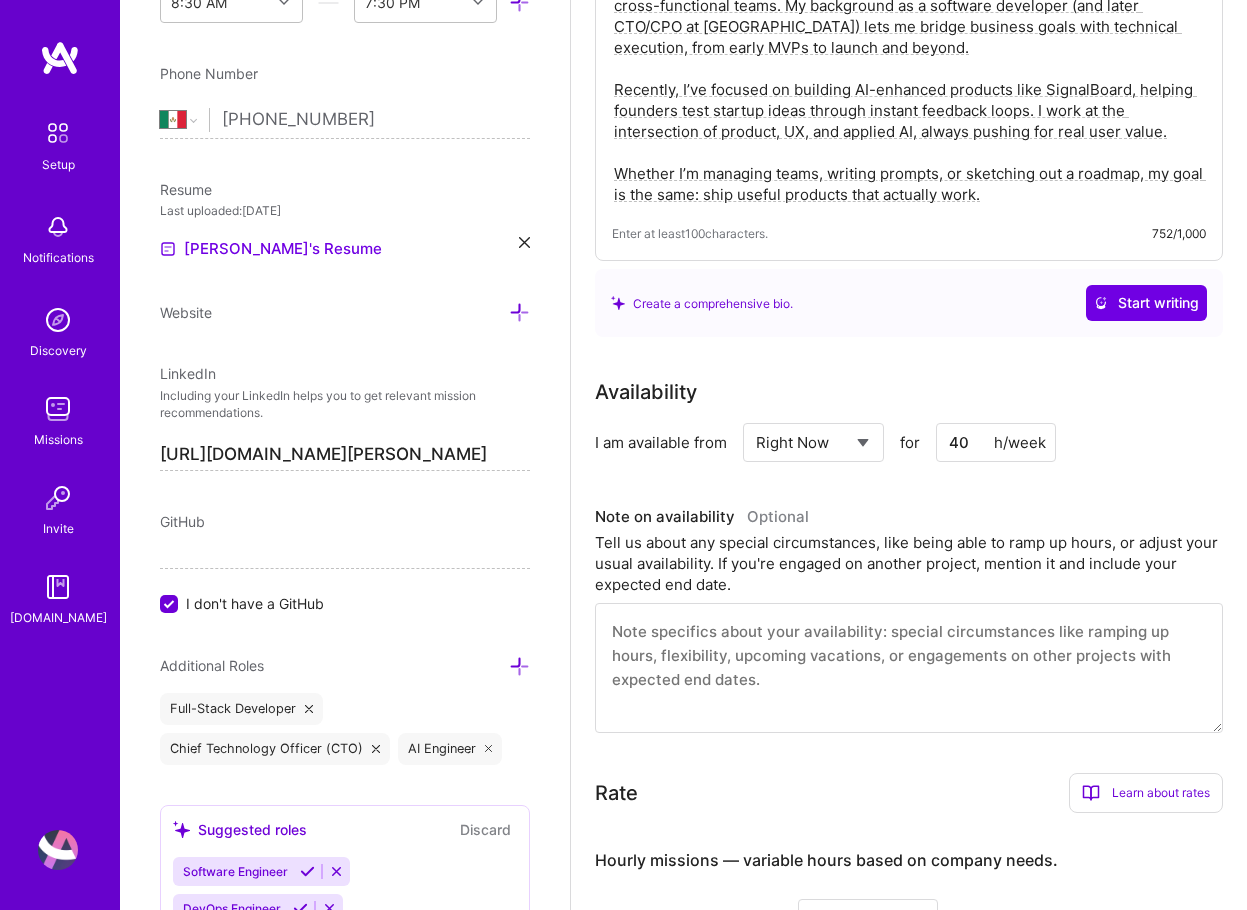 type on "40" 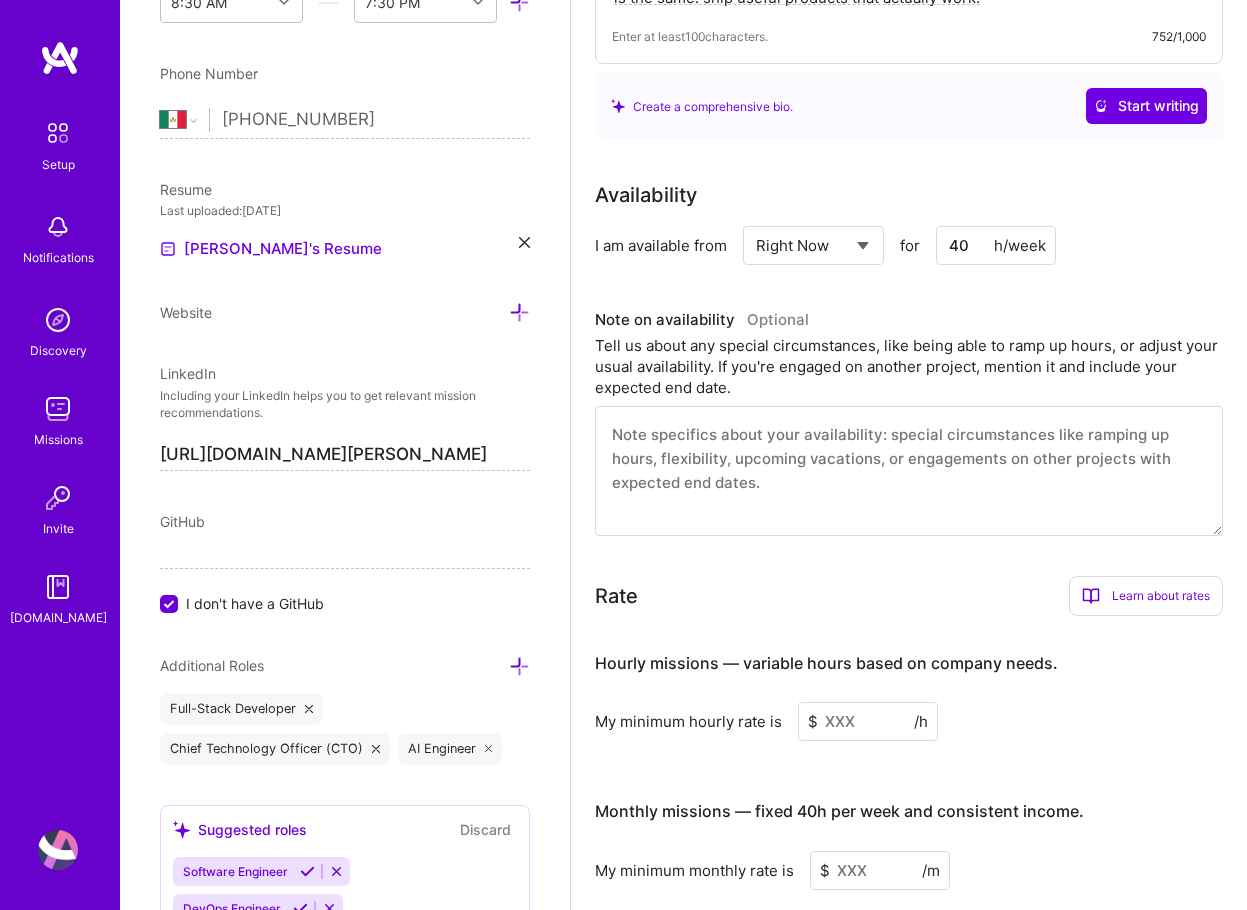 scroll, scrollTop: 1000, scrollLeft: 0, axis: vertical 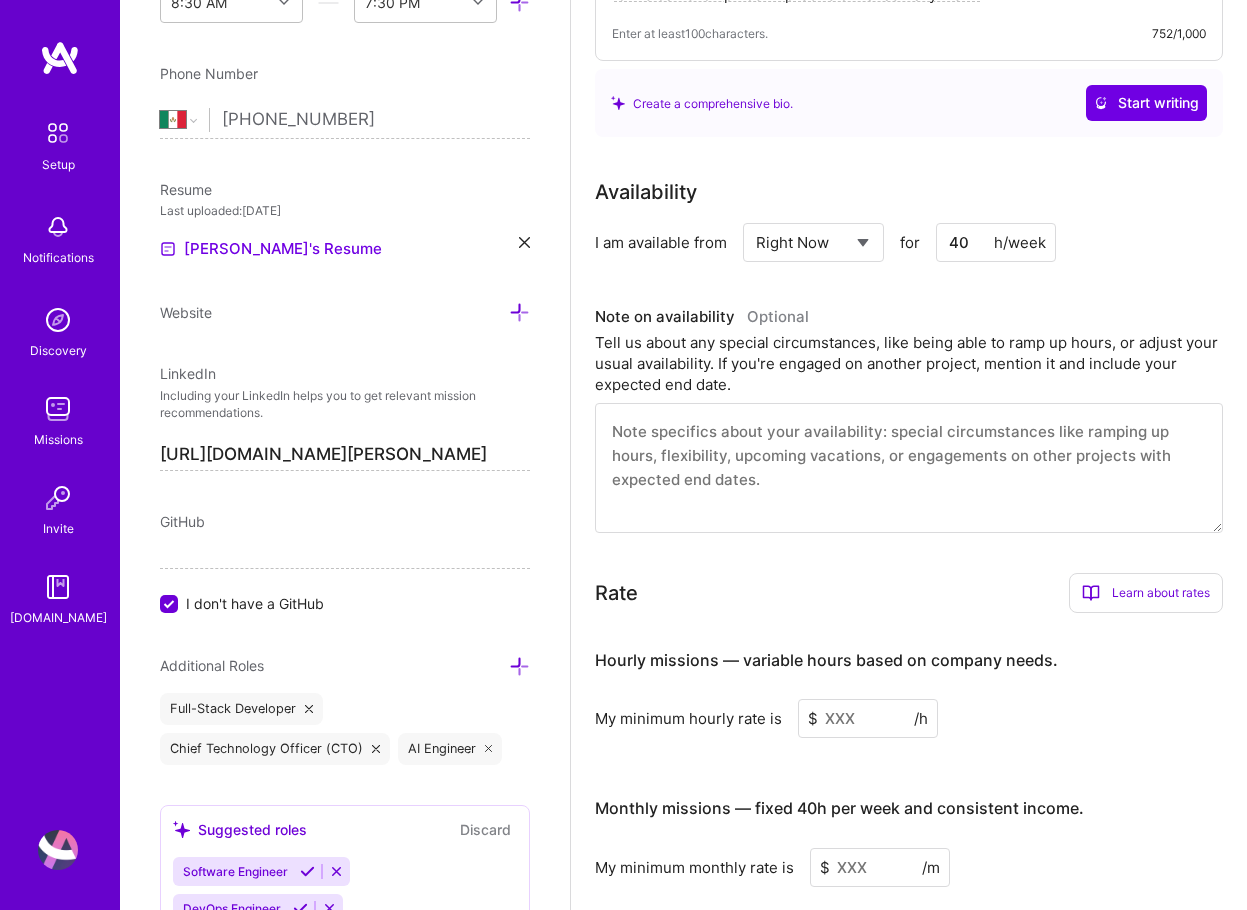 click at bounding box center (909, 468) 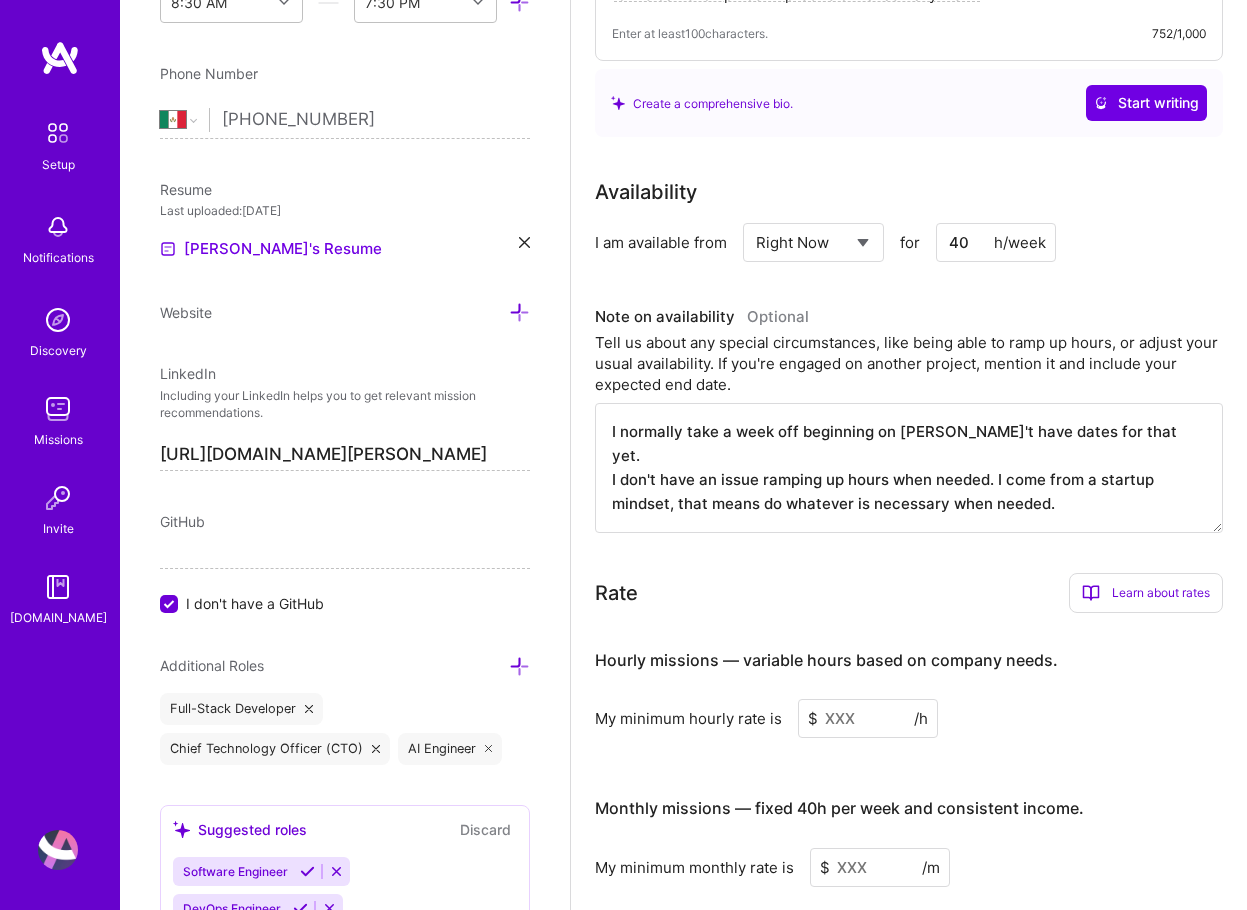 click on "I normally take a week off beginning on [PERSON_NAME]'t have dates for that yet.
I don't have an issue ramping up hours when needed. I come from a startup mindset, that means do whatever is necessary when needed." at bounding box center [909, 468] 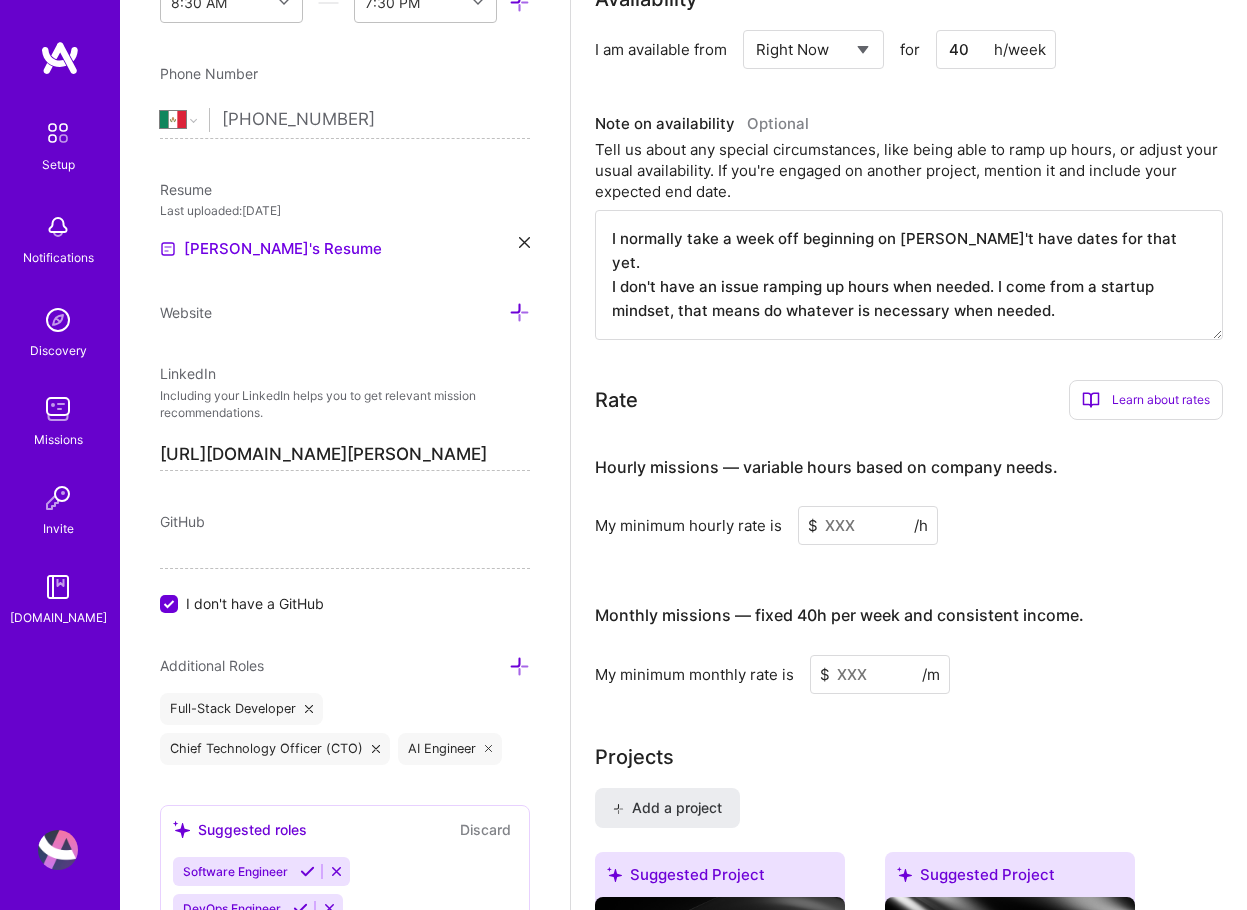 scroll, scrollTop: 1200, scrollLeft: 0, axis: vertical 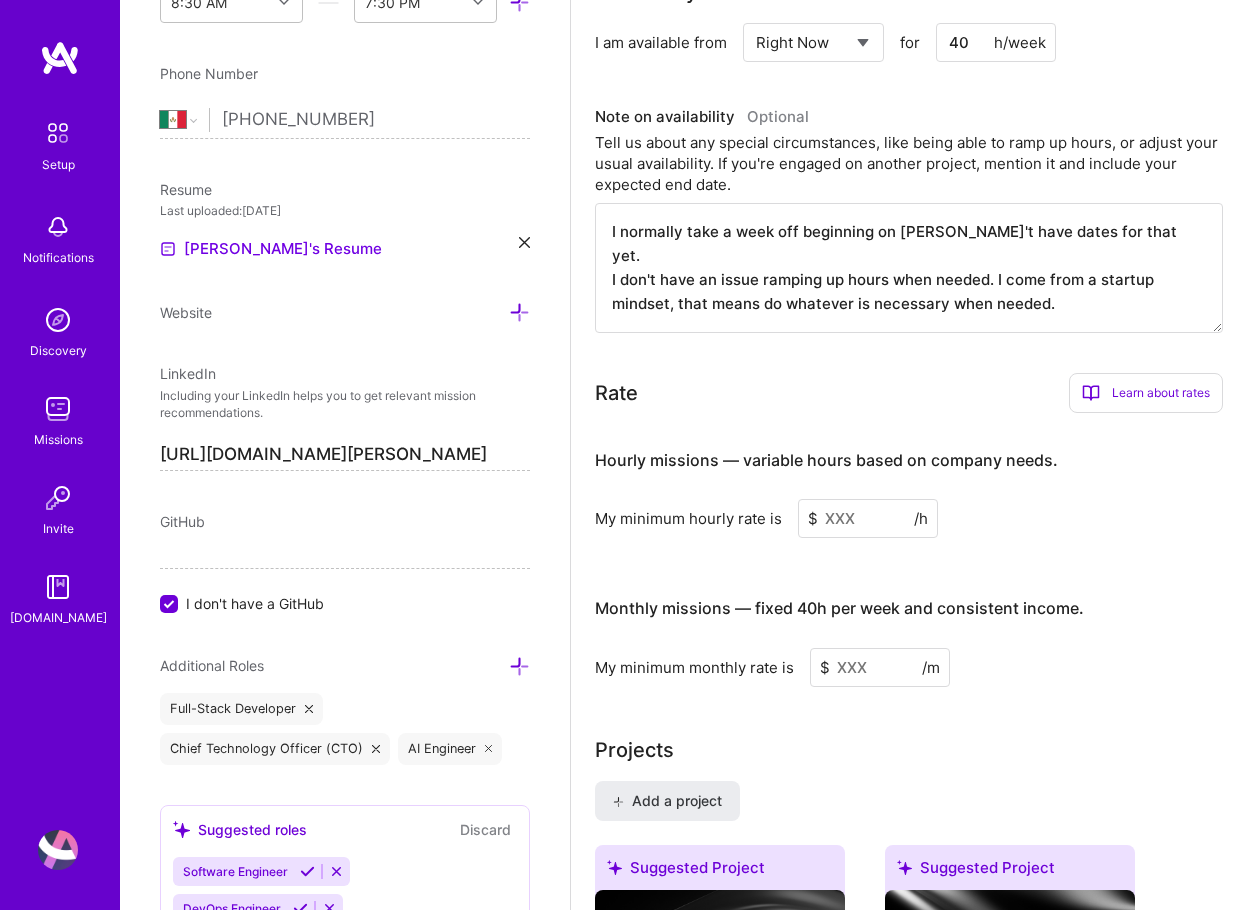 click at bounding box center [868, 518] 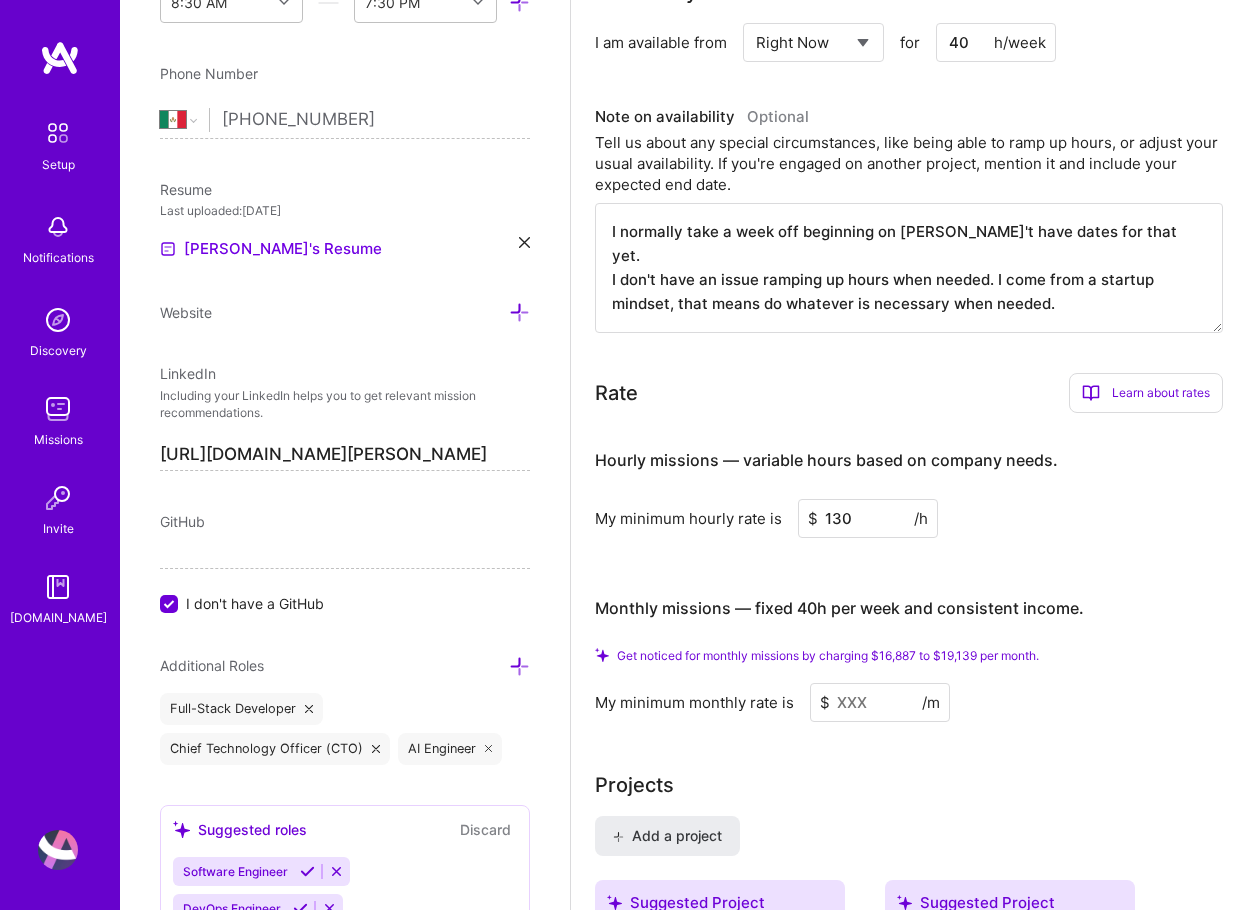 click on "My minimum hourly rate is $ 130 /h" at bounding box center [909, 518] 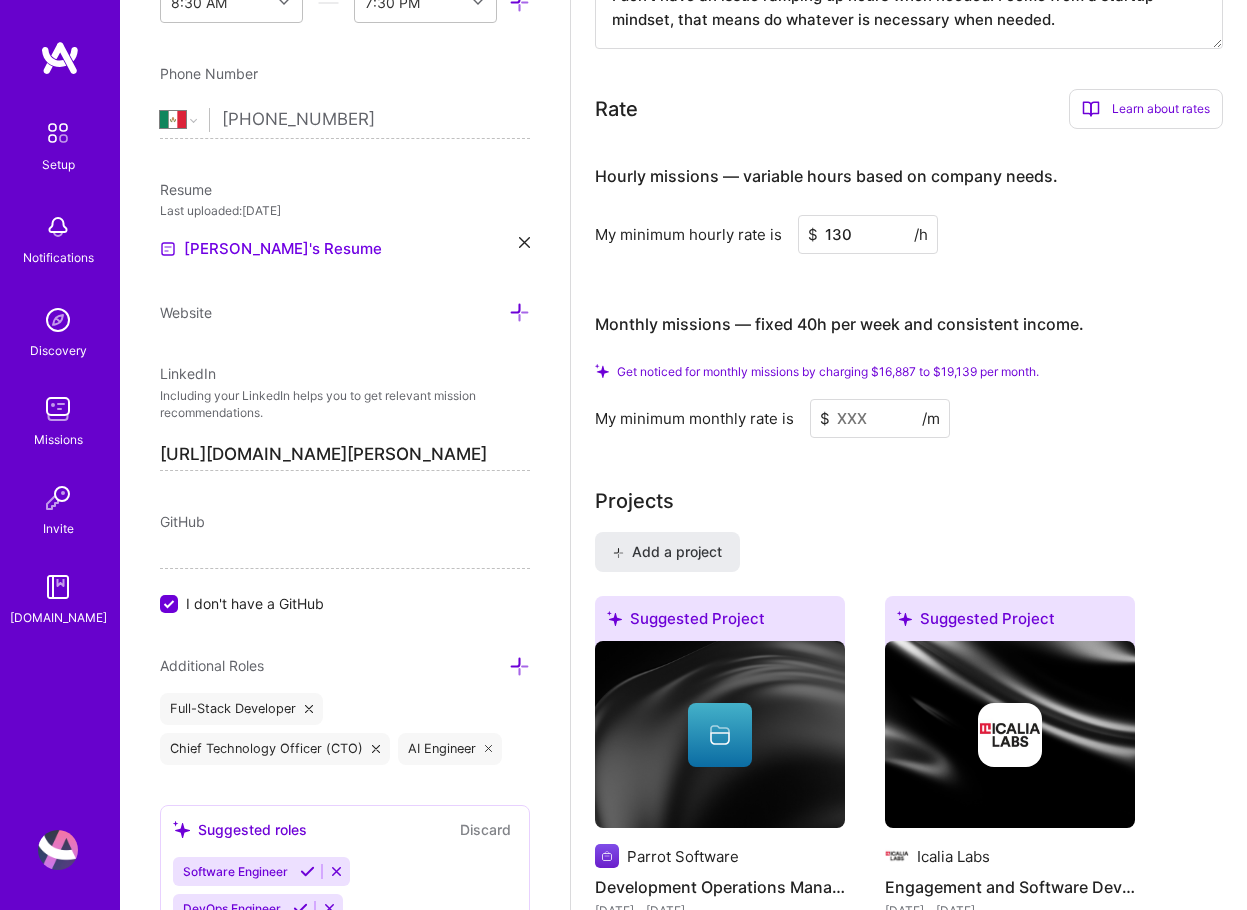 scroll, scrollTop: 1500, scrollLeft: 0, axis: vertical 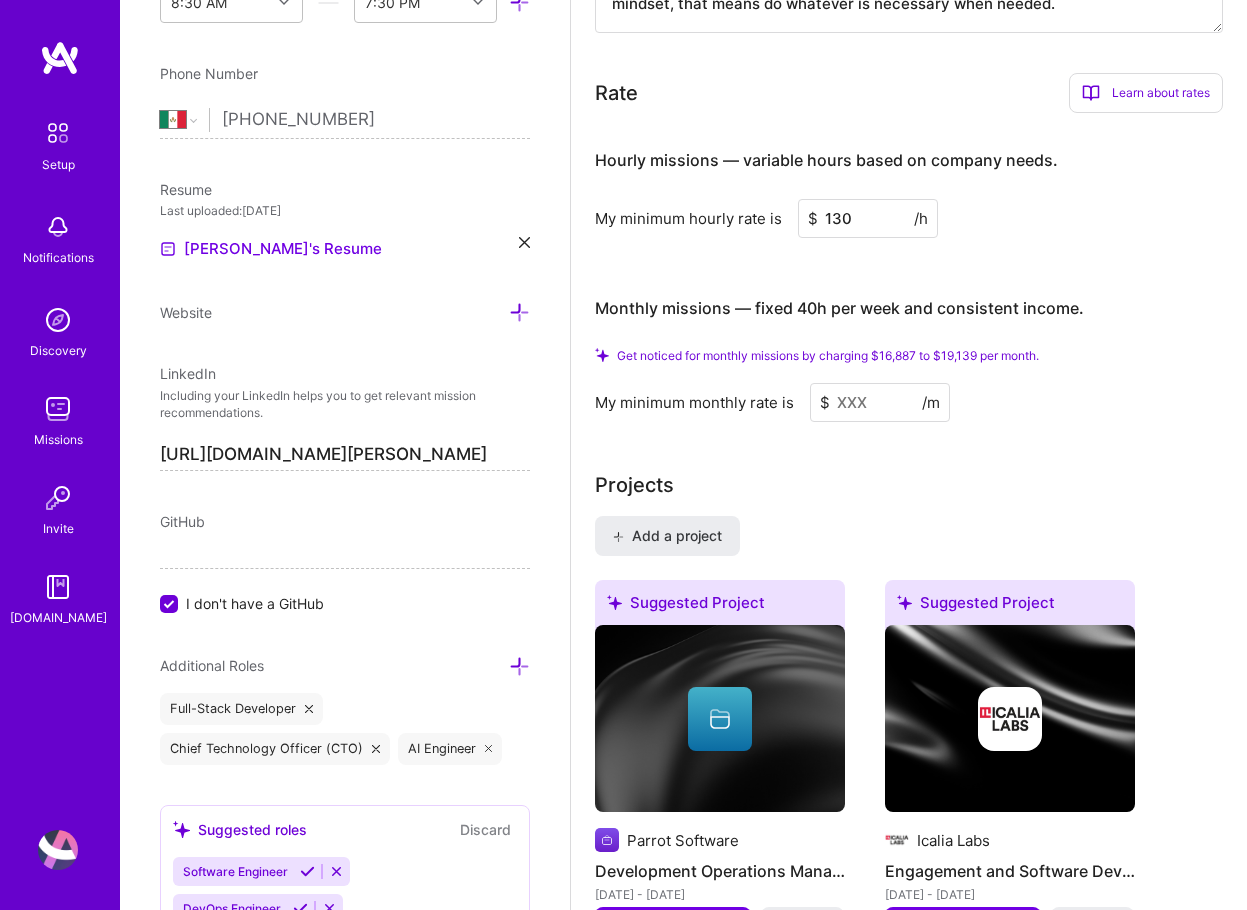drag, startPoint x: 874, startPoint y: 217, endPoint x: 716, endPoint y: 205, distance: 158.45505 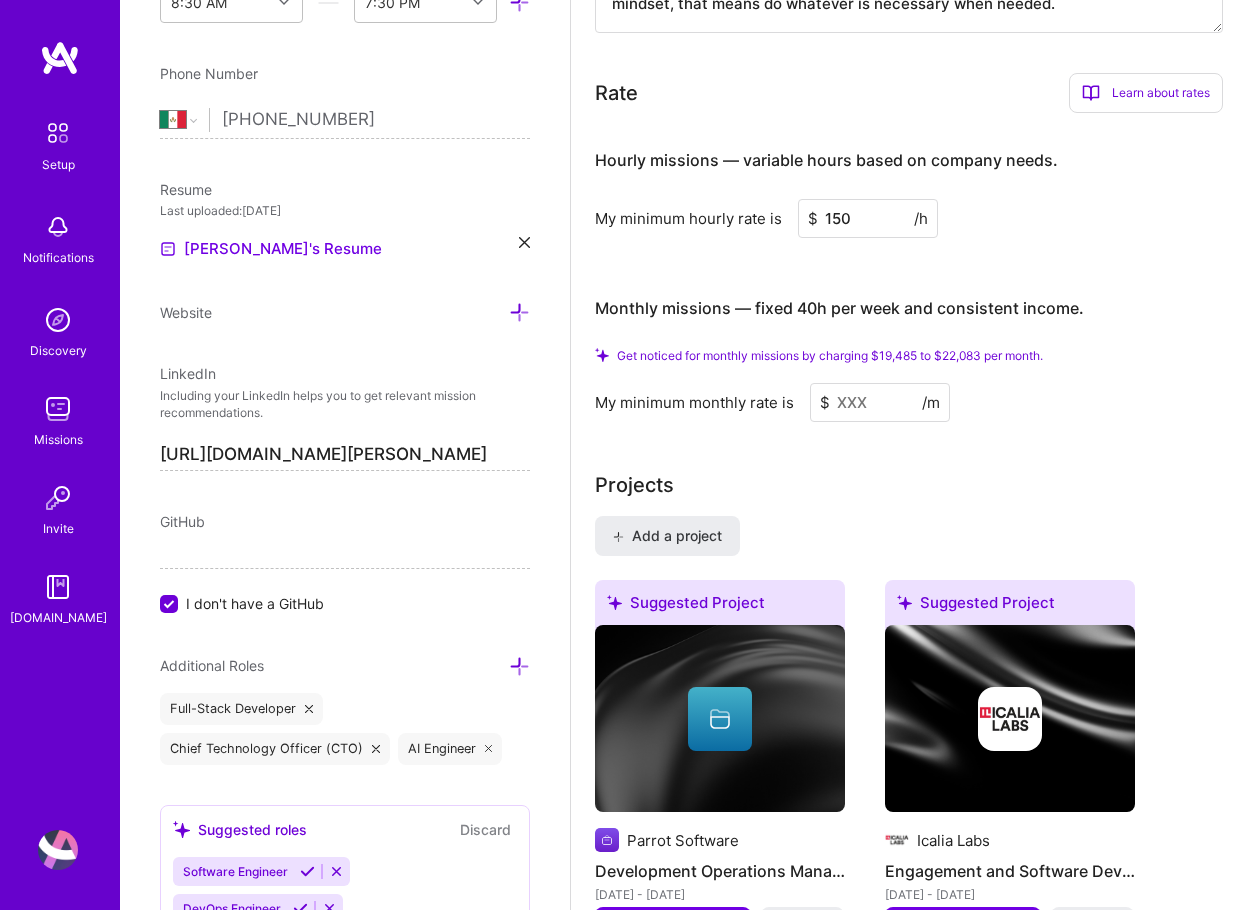 type on "150" 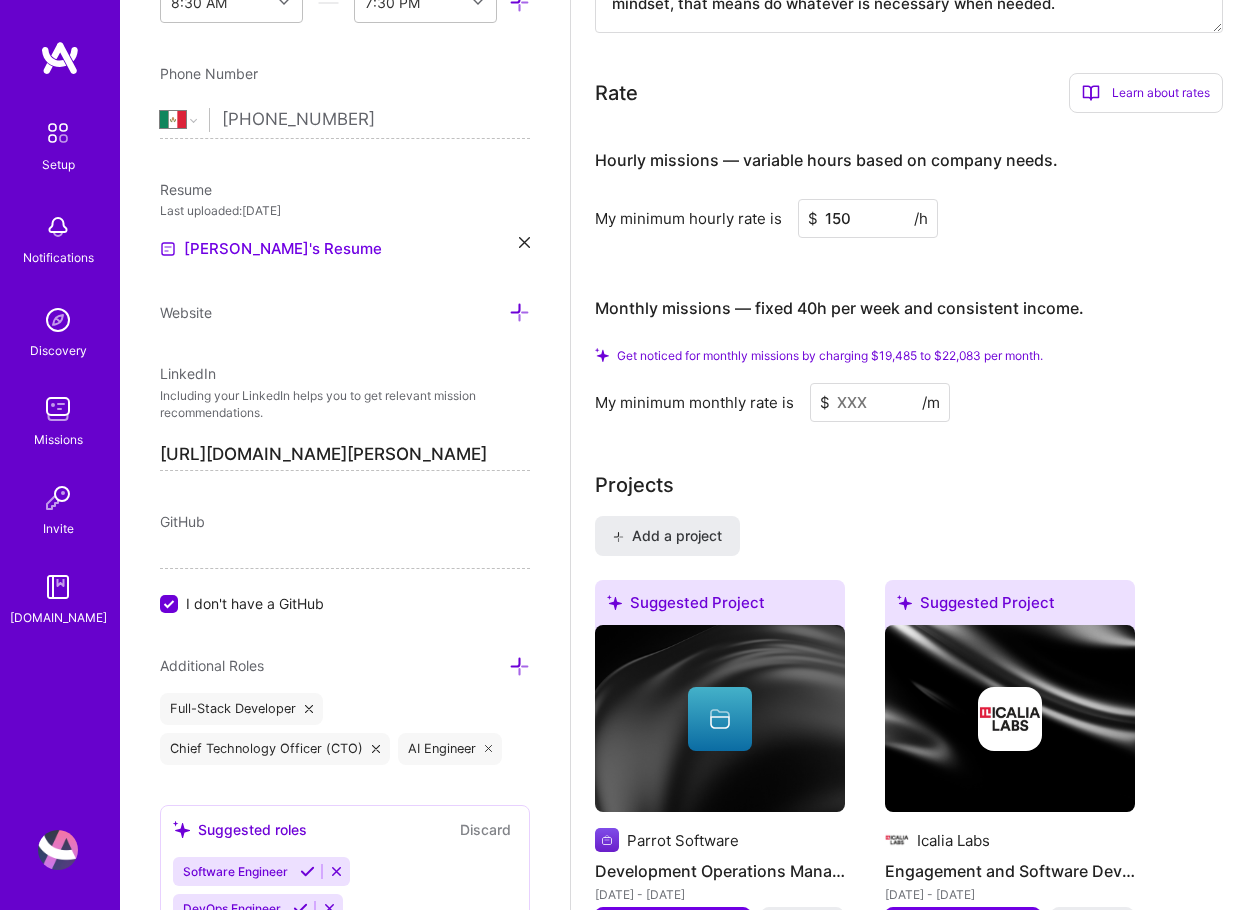click at bounding box center [880, 402] 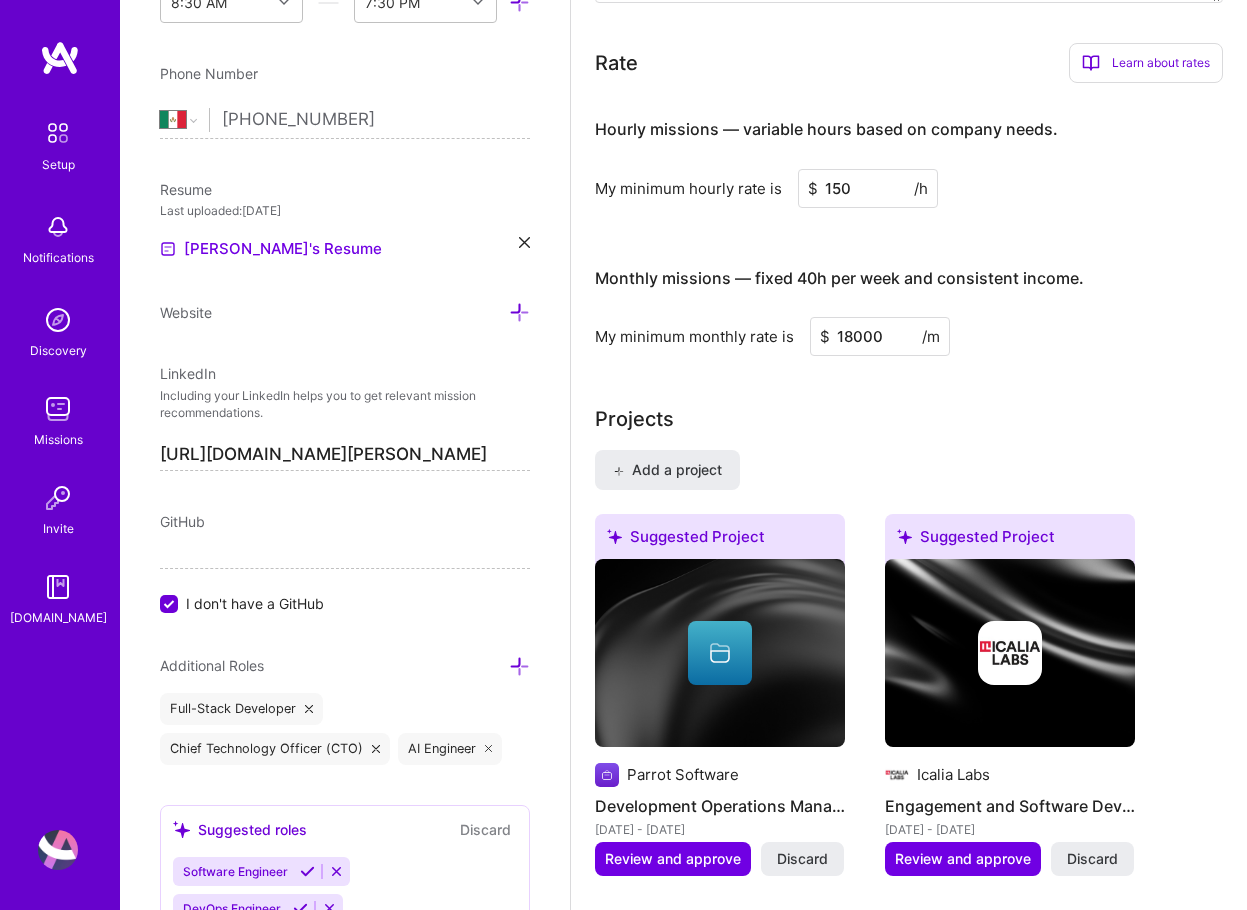 type on "18000" 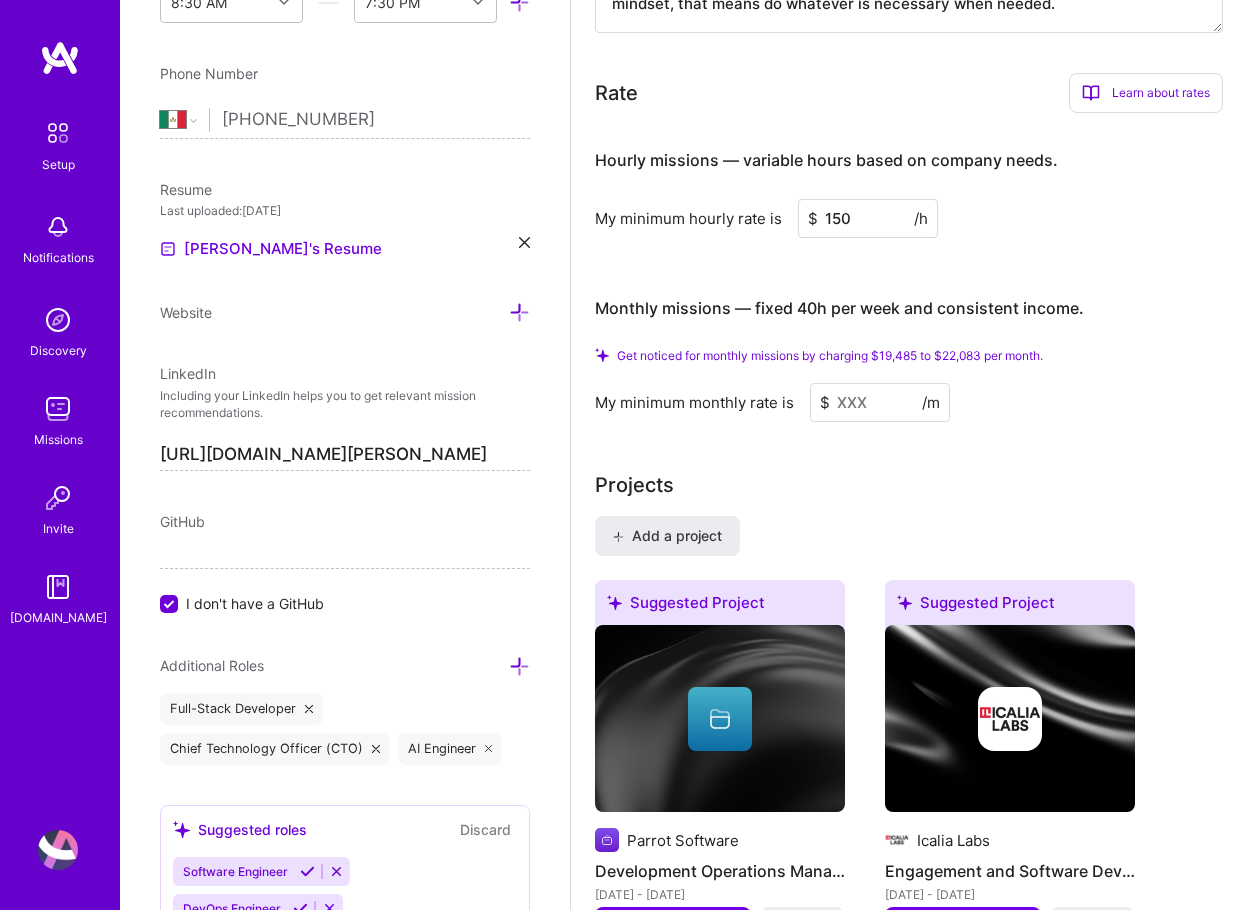 click at bounding box center (880, 402) 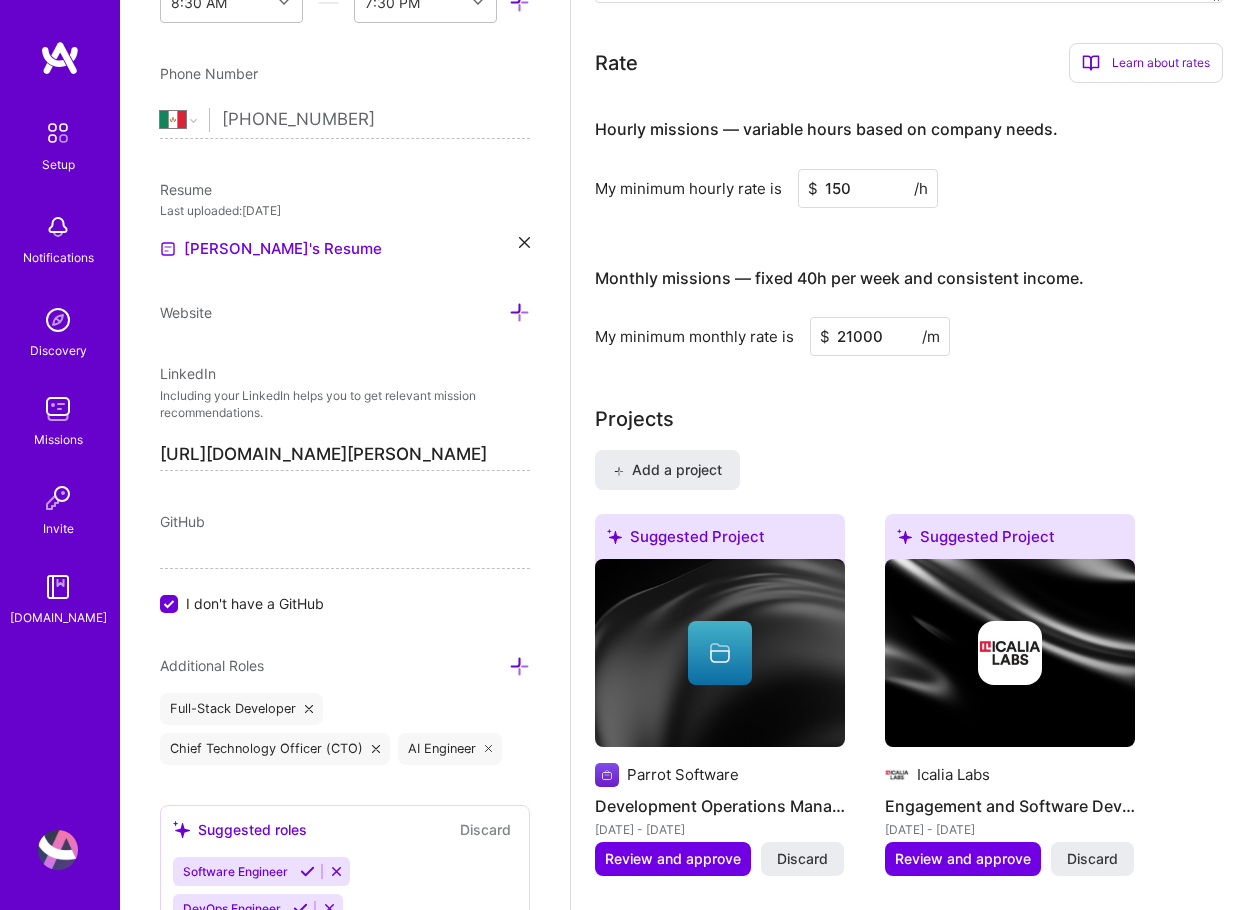 type on "21000" 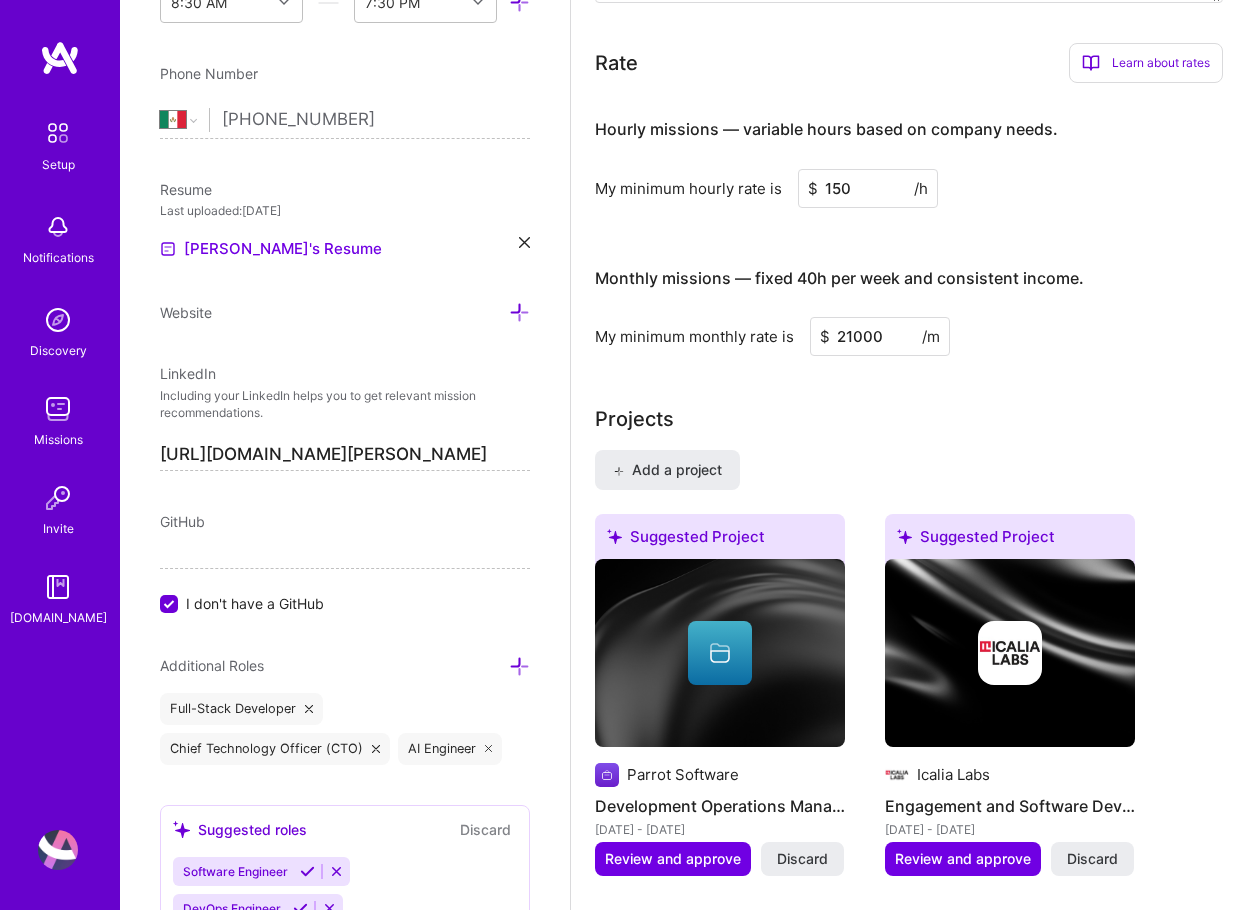 click on "My minimum monthly rate is $ 21000 /m" at bounding box center [909, 336] 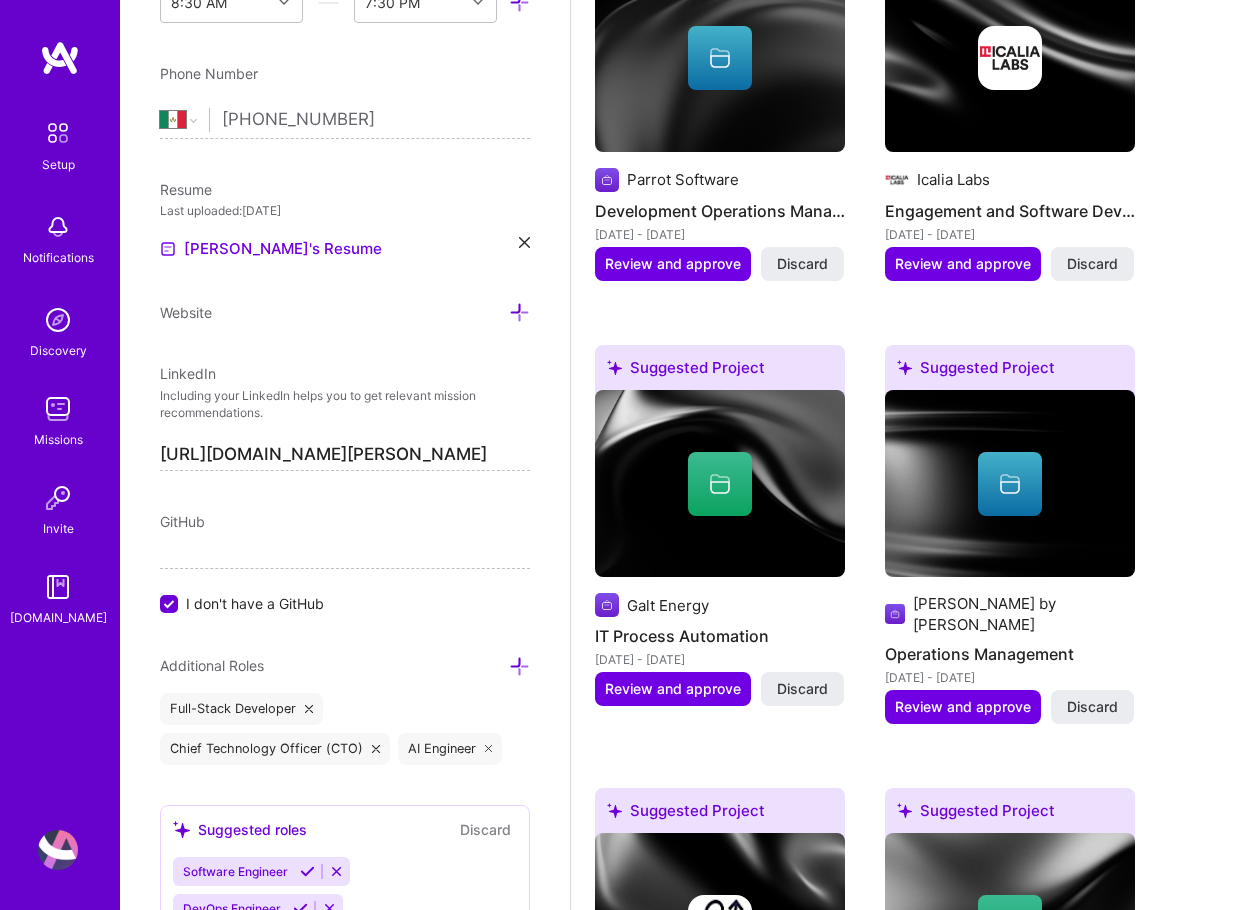 scroll, scrollTop: 2100, scrollLeft: 0, axis: vertical 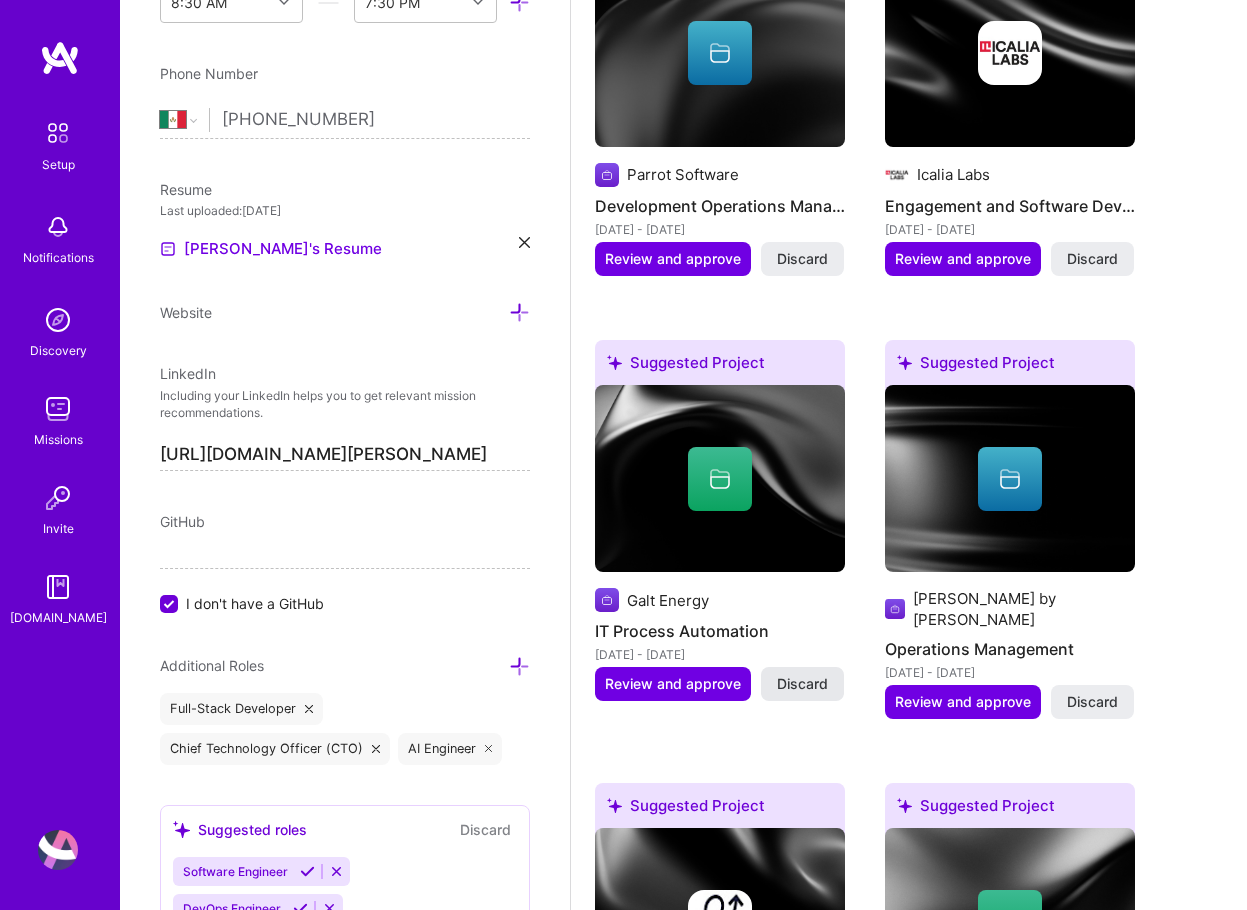 click on "Discard" at bounding box center [802, 684] 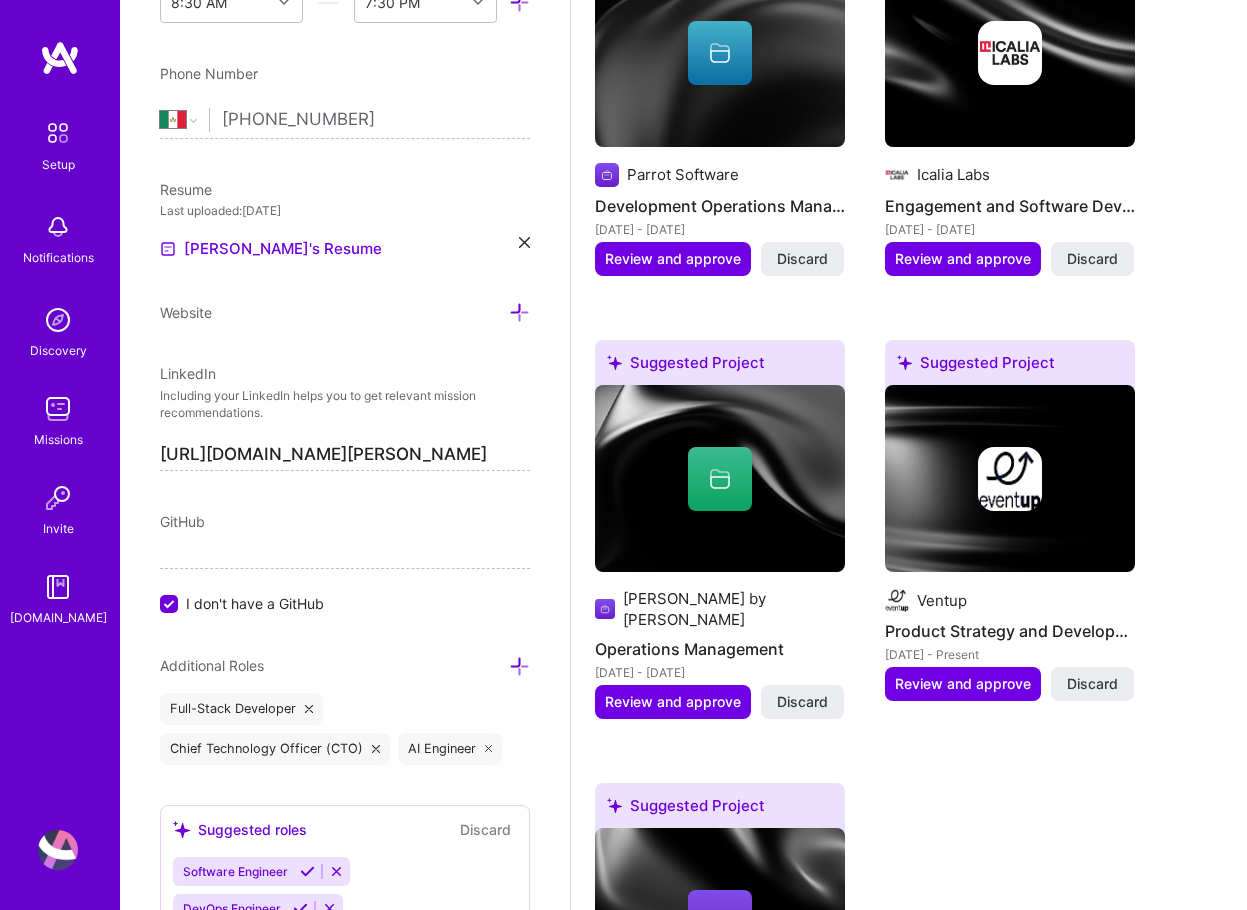 drag, startPoint x: 797, startPoint y: 680, endPoint x: 839, endPoint y: 655, distance: 48.8774 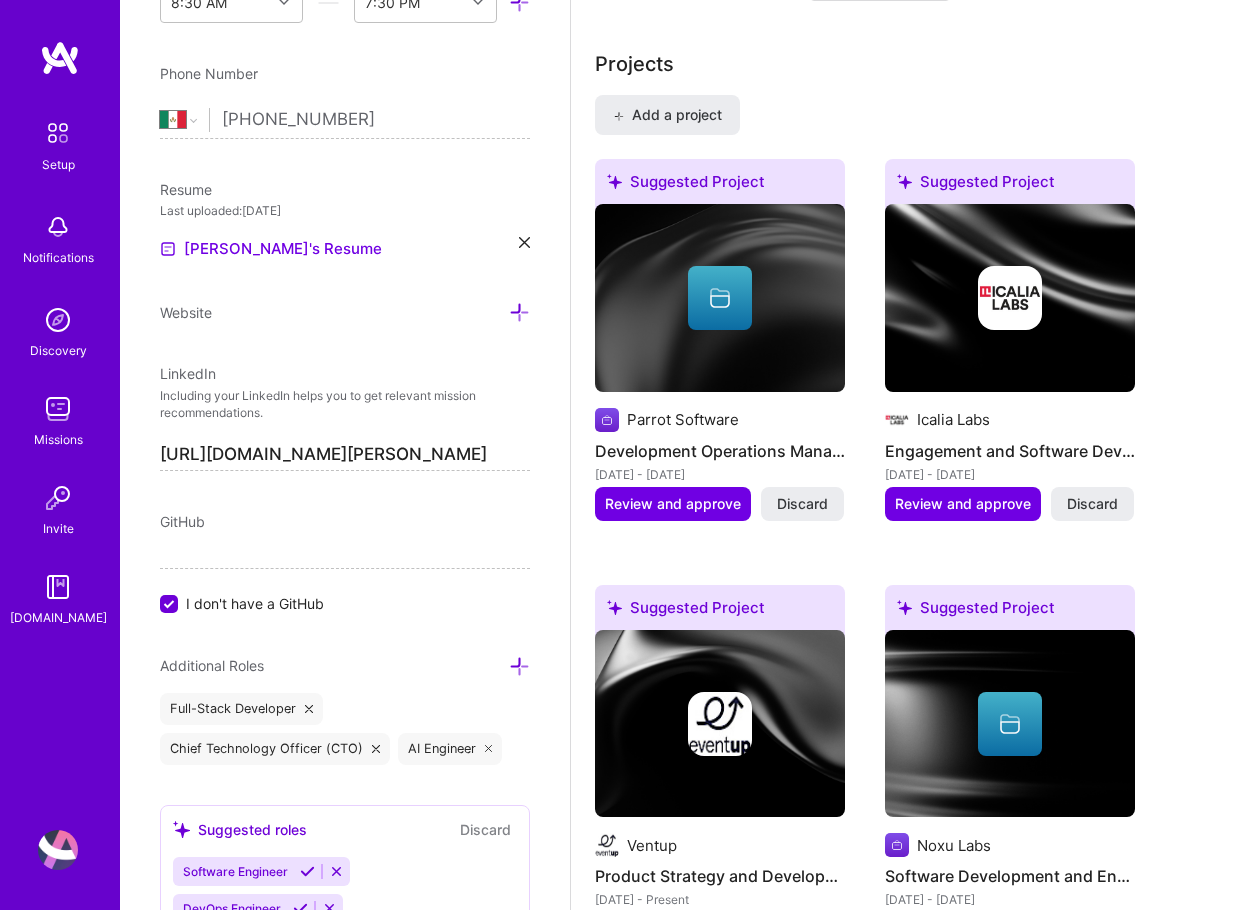 scroll, scrollTop: 1750, scrollLeft: 0, axis: vertical 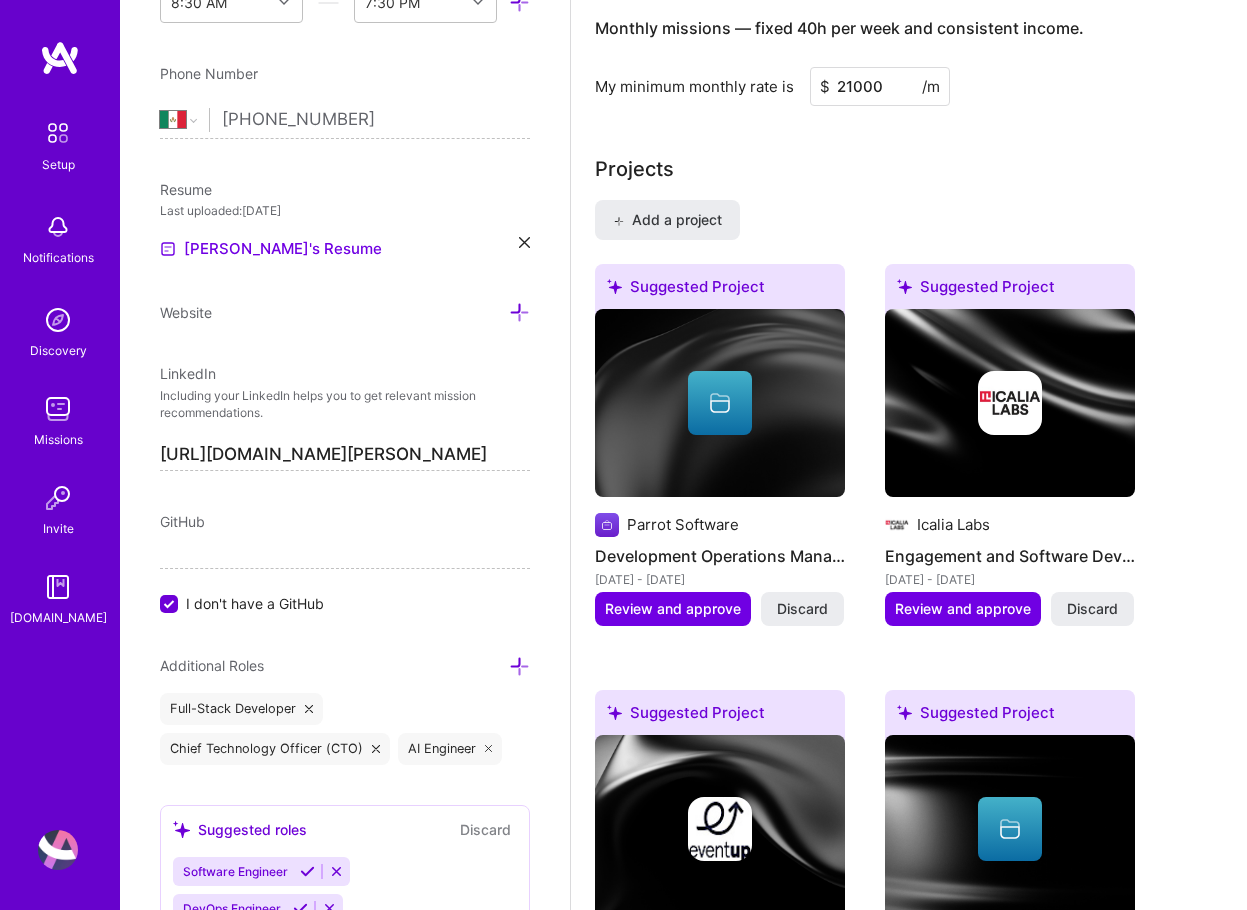 click at bounding box center (720, 409) 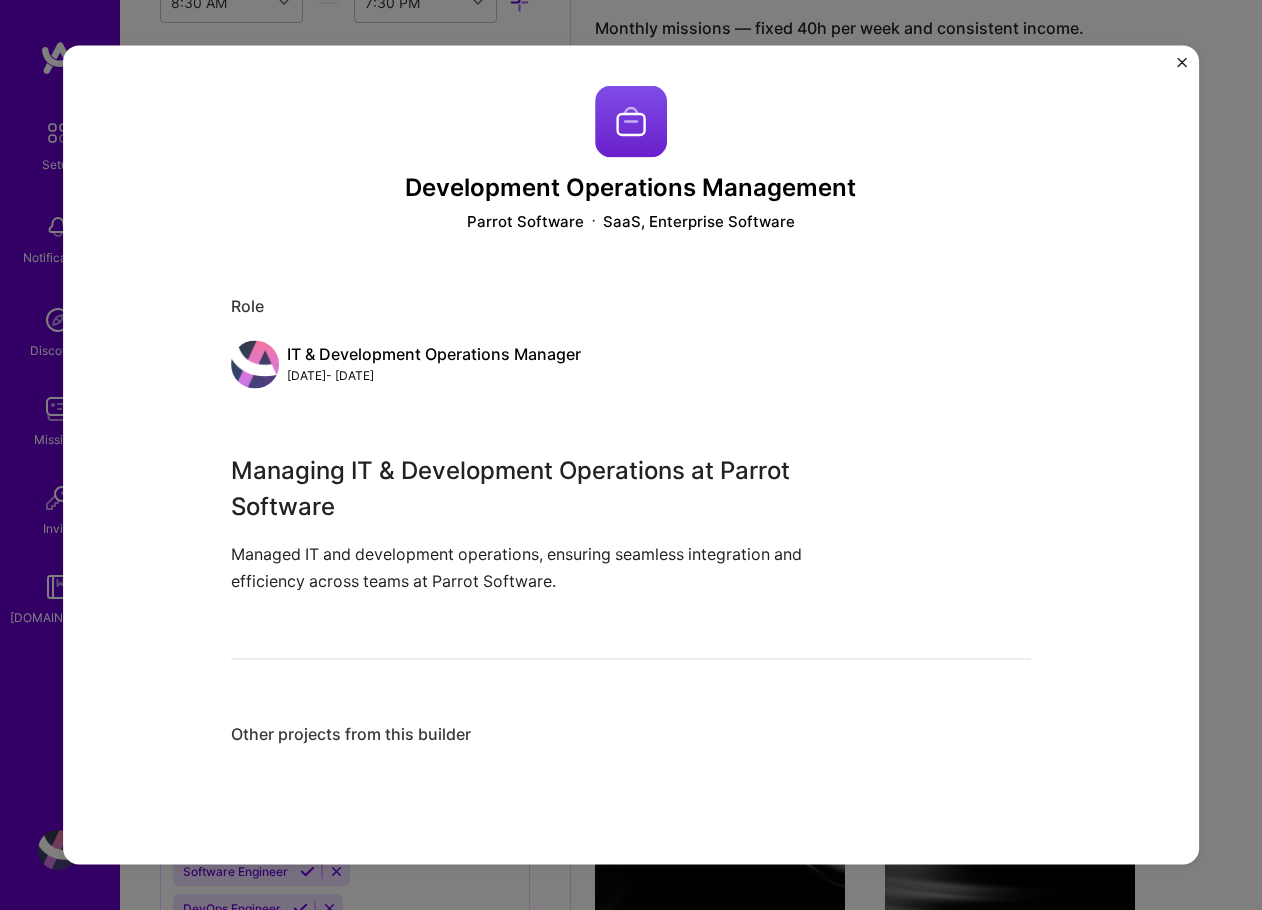 click at bounding box center [1182, 63] 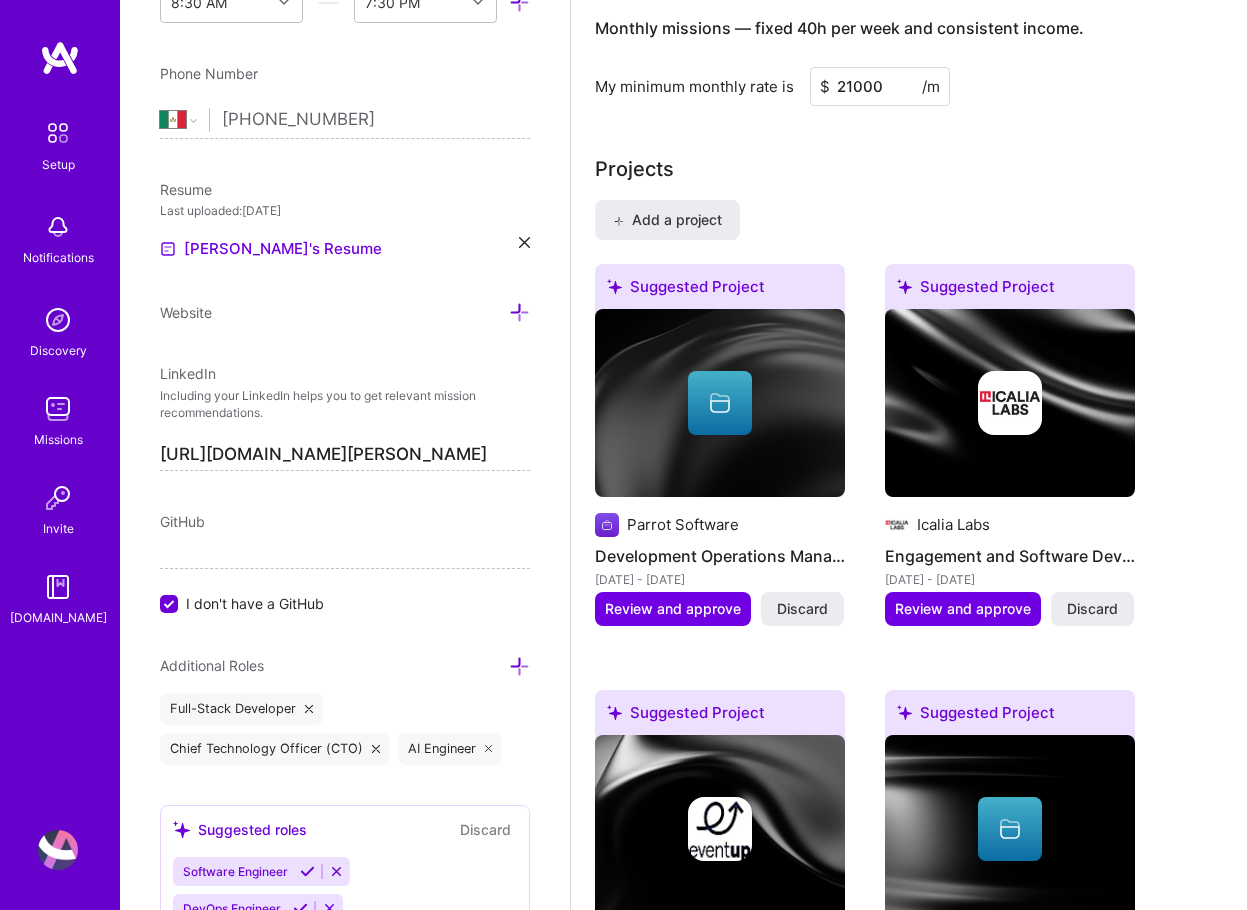 click at bounding box center (1010, 403) 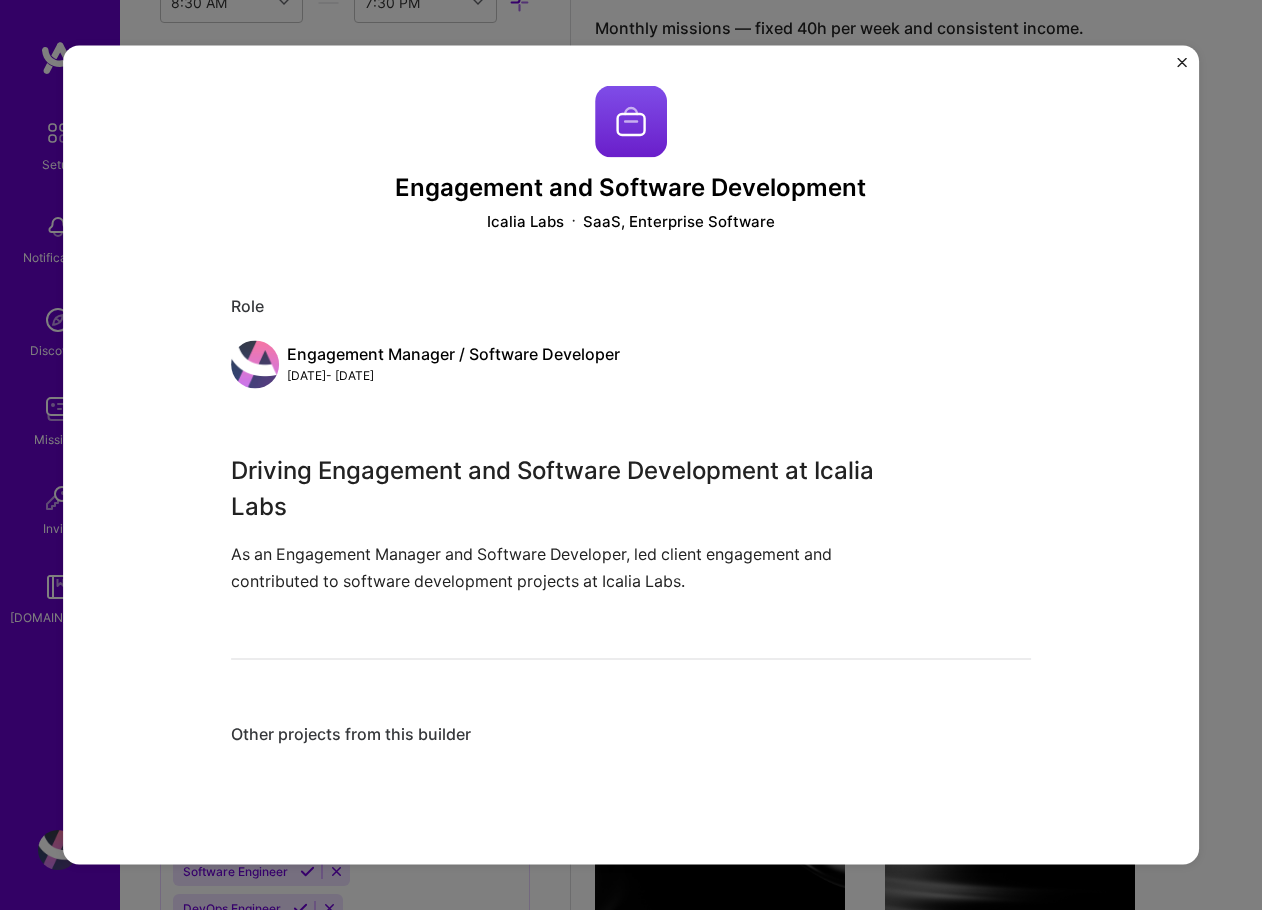 click at bounding box center (1182, 68) 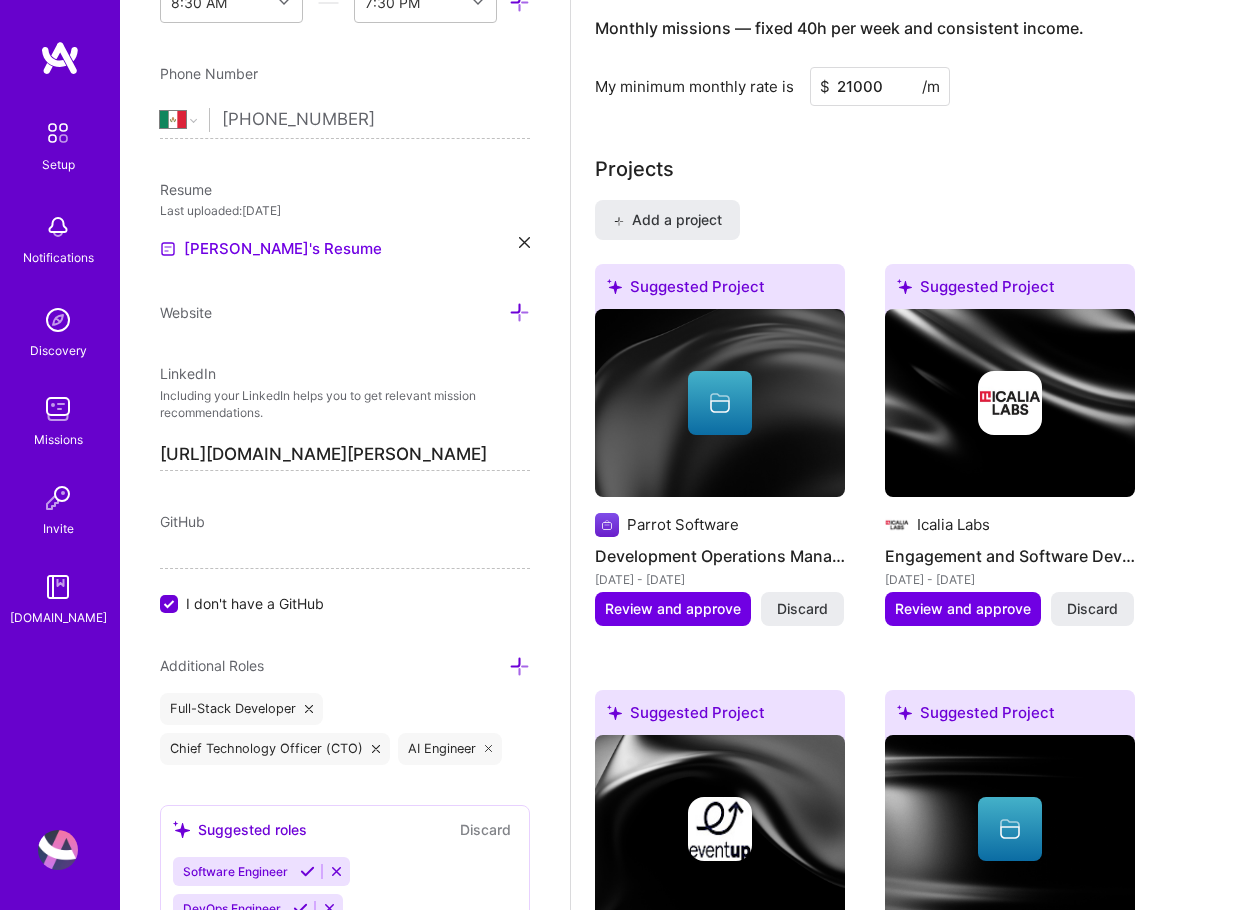 click at bounding box center (720, 403) 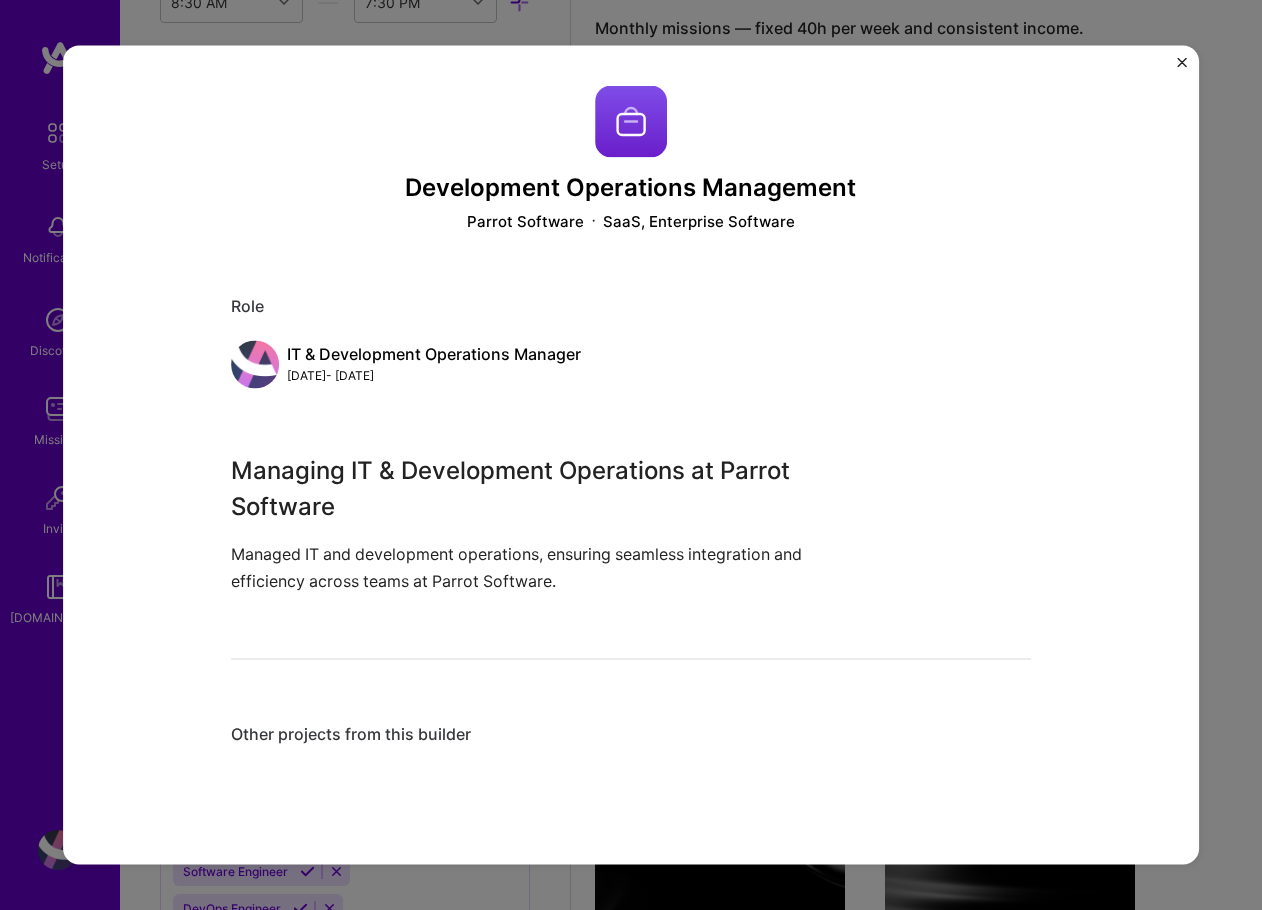 click at bounding box center (1182, 63) 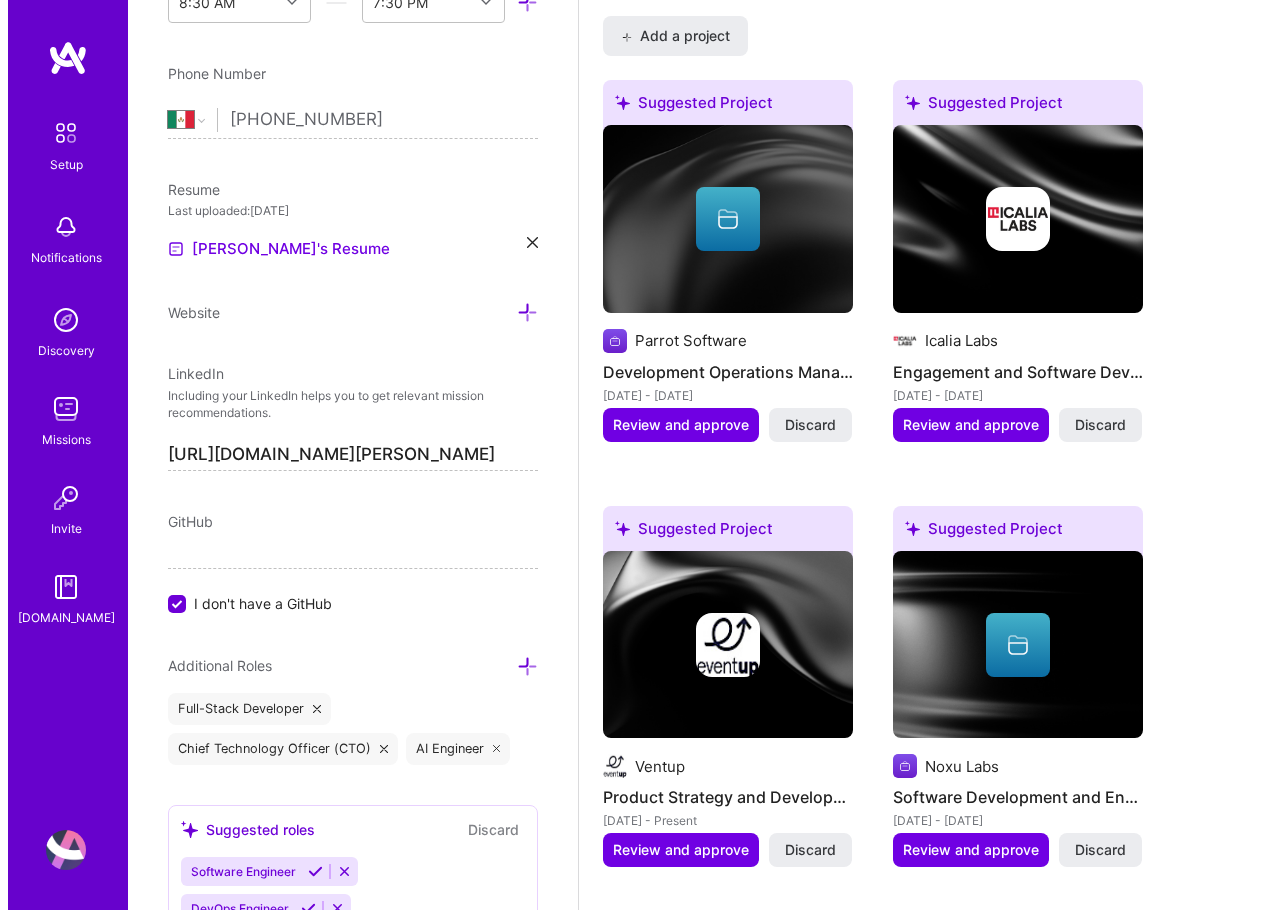 scroll, scrollTop: 1950, scrollLeft: 0, axis: vertical 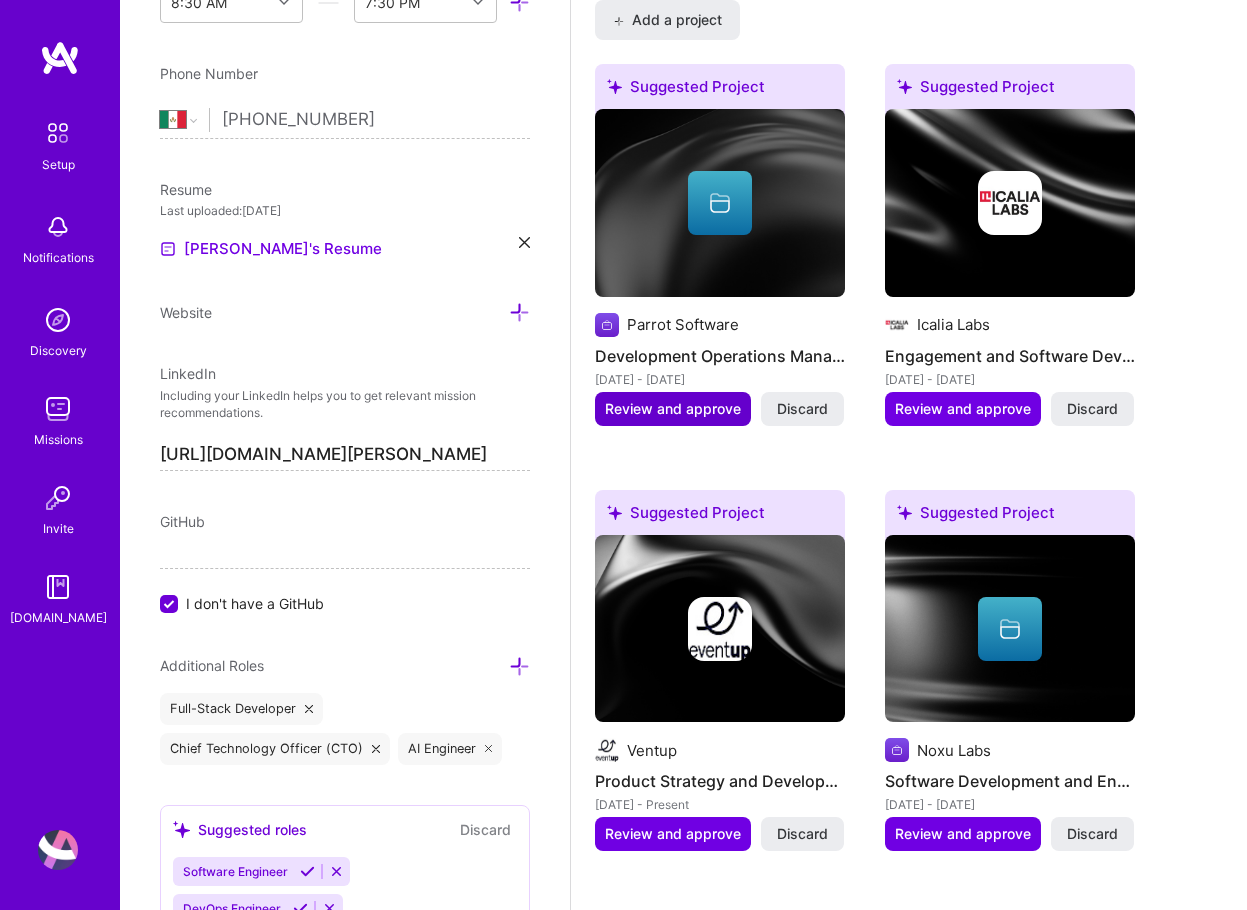 click on "Review and approve" at bounding box center [673, 409] 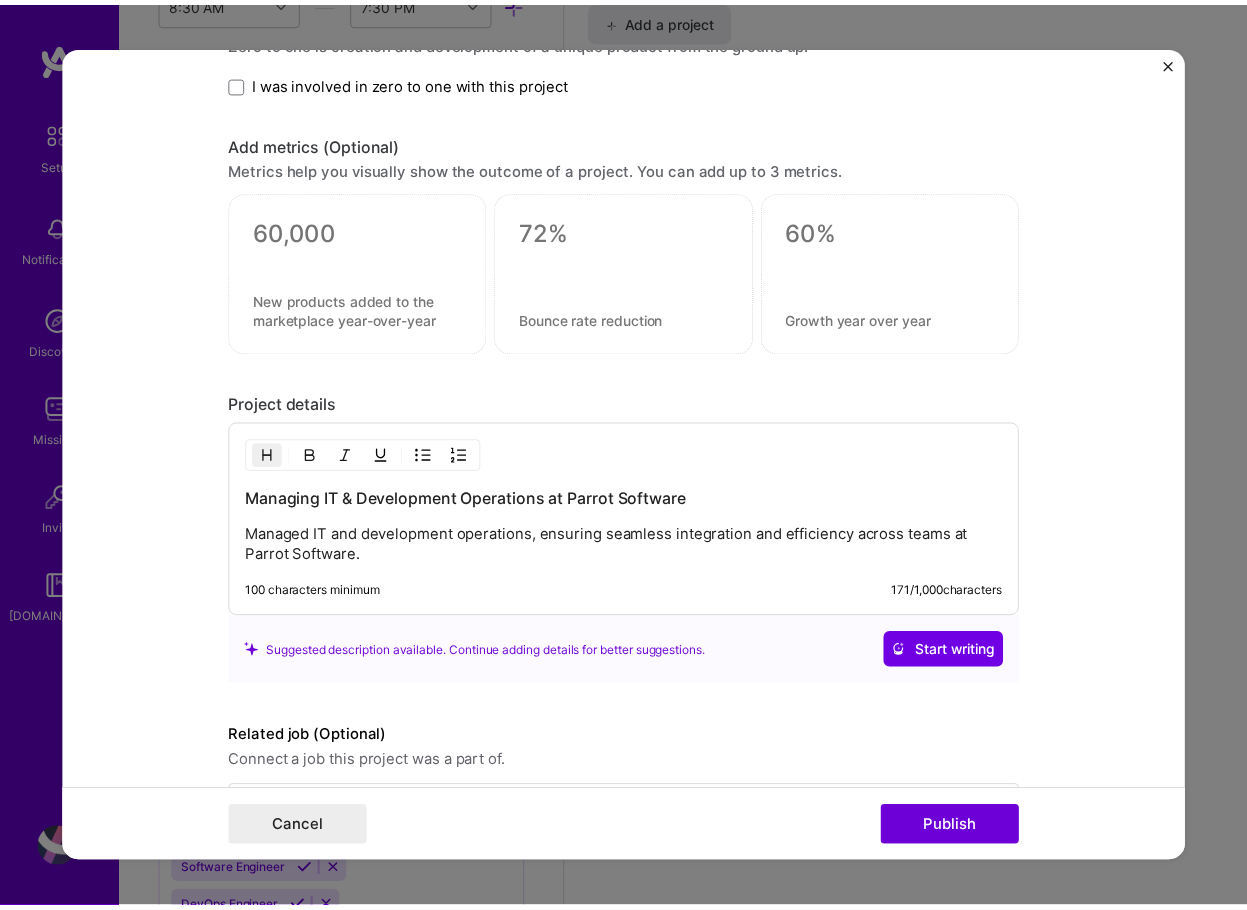 scroll, scrollTop: 1405, scrollLeft: 0, axis: vertical 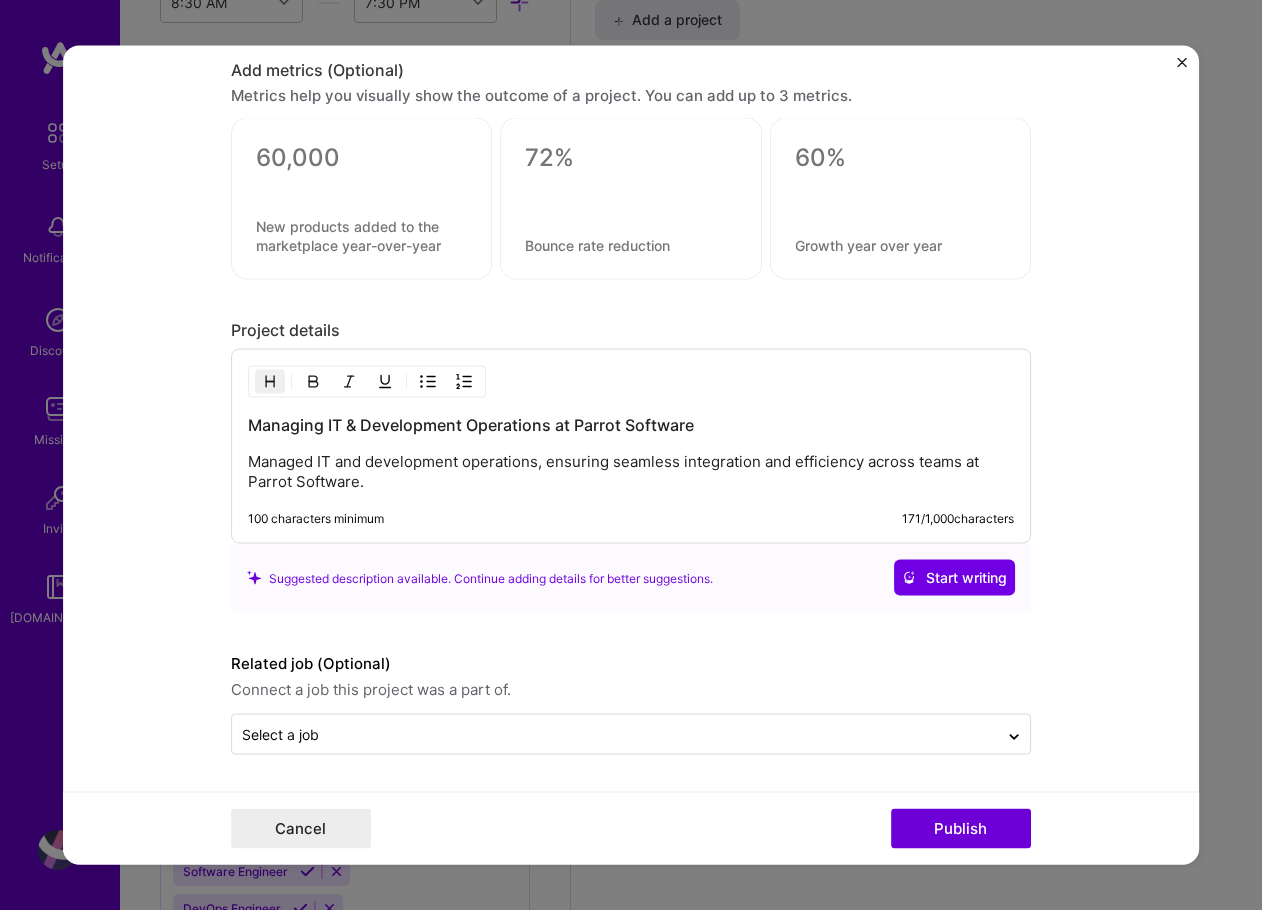 click on "Editing suggested project This project is suggested based on your LinkedIn, resume or [DOMAIN_NAME] activity. Project title Development Operations Management Company Parrot Software
Project industry Industry 2 Project Link (Optional)
Drag and drop an image or   Upload file Upload file We recommend uploading at least 4 images. 1600x1200px or higher recommended. Max 5MB each. Role IT & Development Operations Manager Select role type [DATE]
to [DATE]
I’m still working on this project Skills used — Add up to 12 skills Any new skills will be added to your profile. Enter skills... Did this role require you to manage team members? (Optional) Yes, I managed — team members. Were you involved from inception to launch (0  ->  1)? (Optional) Zero to one is creation and development of a unique product from the ground up. I was involved in zero to one with this project Add metrics (Optional)" at bounding box center (631, 455) 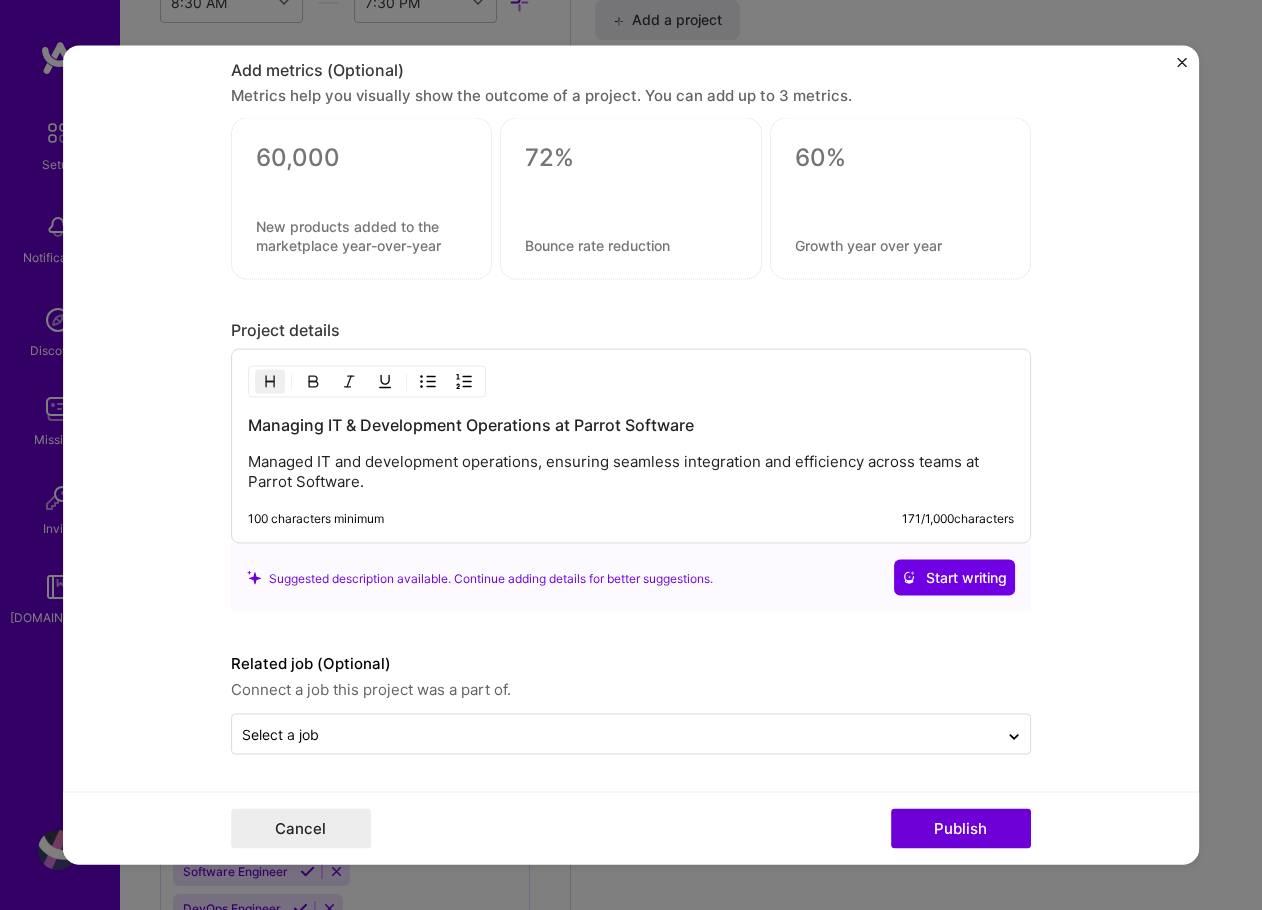 click on "Editing suggested project This project is suggested based on your LinkedIn, resume or [DOMAIN_NAME] activity. Project title Development Operations Management Company Parrot Software
Project industry Industry 2 Project Link (Optional)
Drag and drop an image or   Upload file Upload file We recommend uploading at least 4 images. 1600x1200px or higher recommended. Max 5MB each. Role IT & Development Operations Manager Select role type [DATE]
to [DATE]
I’m still working on this project Skills used — Add up to 12 skills Any new skills will be added to your profile. Enter skills... Did this role require you to manage team members? (Optional) Yes, I managed — team members. Were you involved from inception to launch (0  ->  1)? (Optional) Zero to one is creation and development of a unique product from the ground up. I was involved in zero to one with this project Add metrics (Optional)" at bounding box center (631, 455) 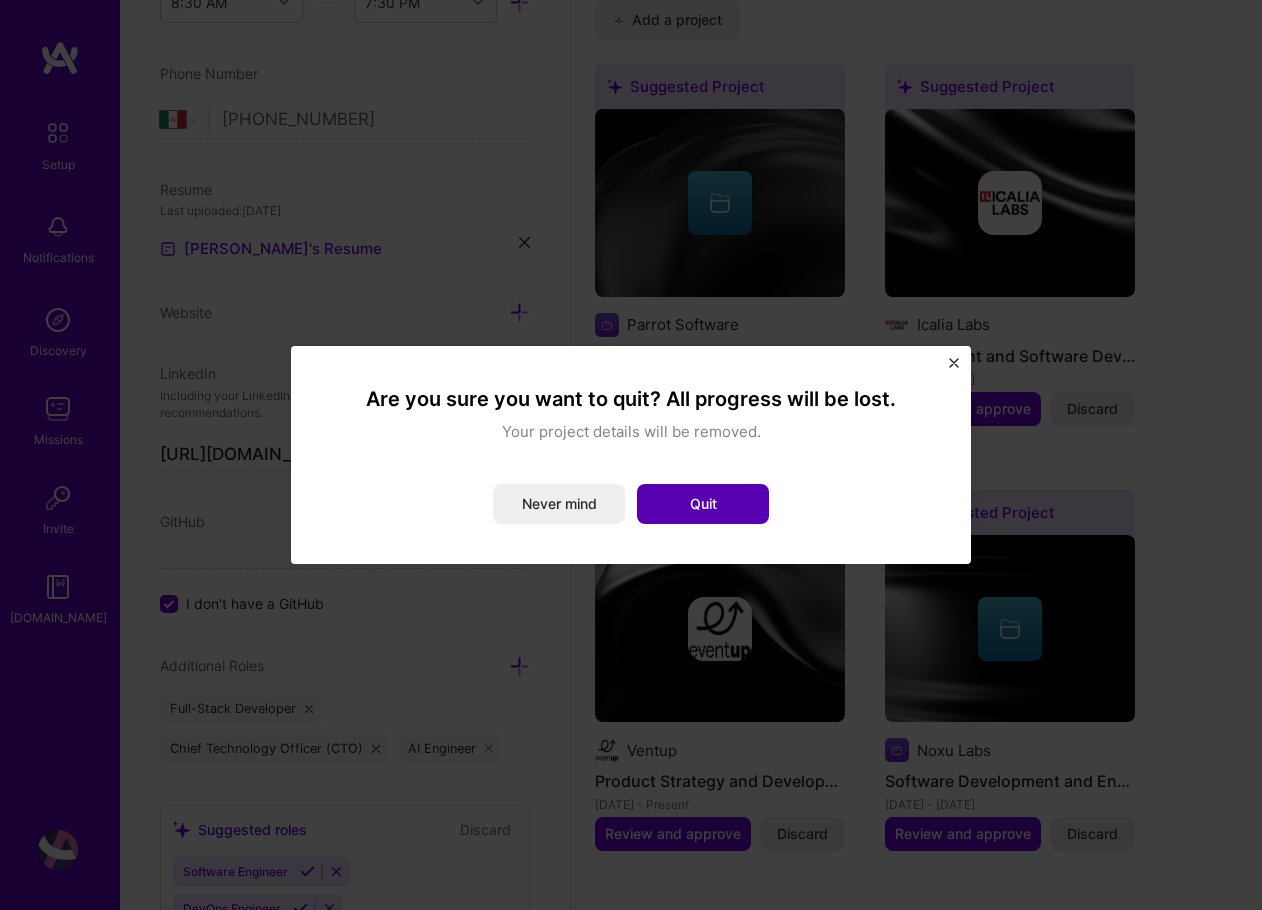 click on "Quit" at bounding box center [703, 504] 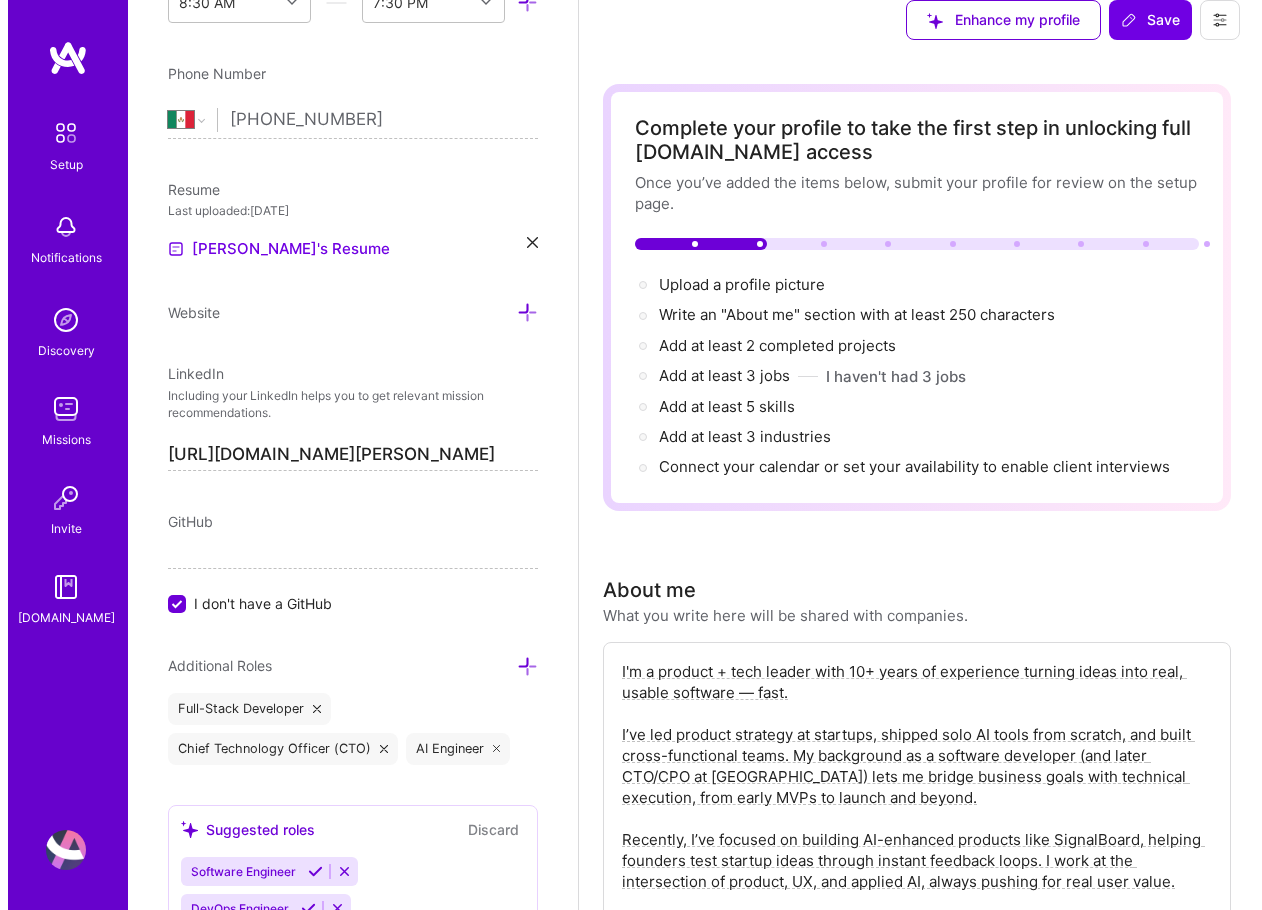 scroll, scrollTop: 0, scrollLeft: 0, axis: both 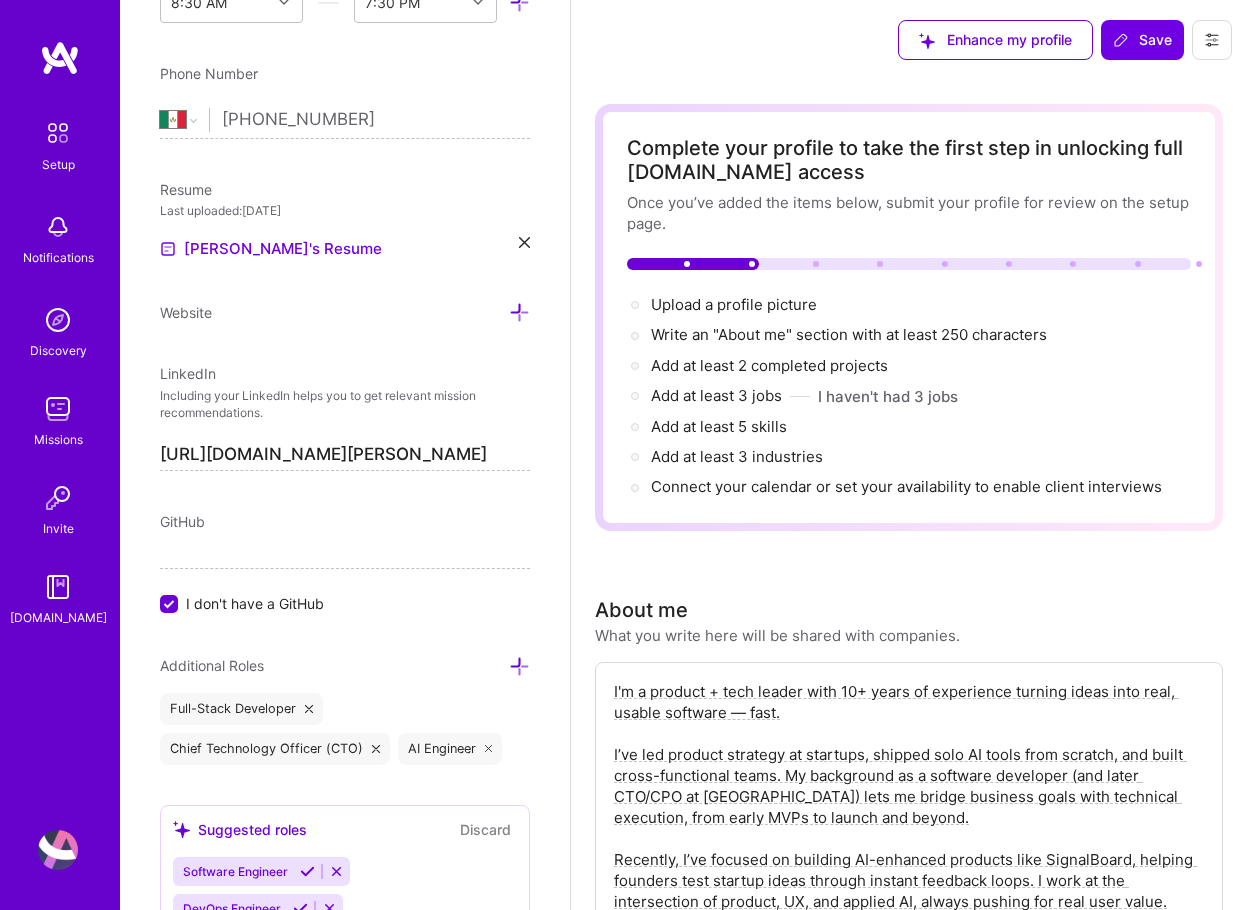 click on "Complete your profile to take the first step in unlocking full [DOMAIN_NAME] access Once you’ve added the items below, submit your profile for review on the setup page. Upload a profile picture  → Write an "About me" section with at least 250 characters   → Add at least 2 completed projects  → Add at least 3 jobs  → I haven't had 3 jobs Add at least 5 skills  → Add at least 3 industries  →   Connect your calendar or set your availability to enable client interviews  →" at bounding box center [909, 317] 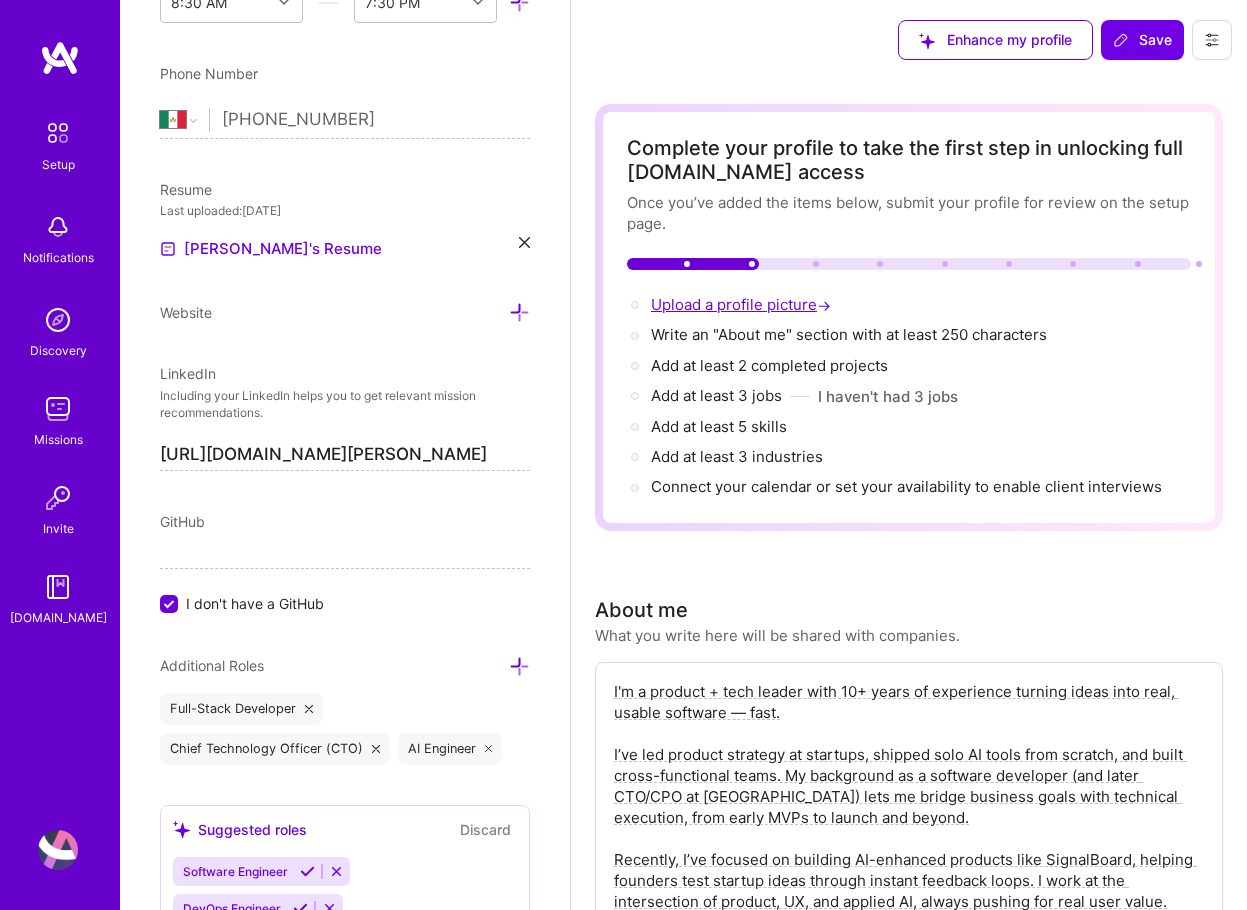 click on "Upload a profile picture  →" at bounding box center (743, 304) 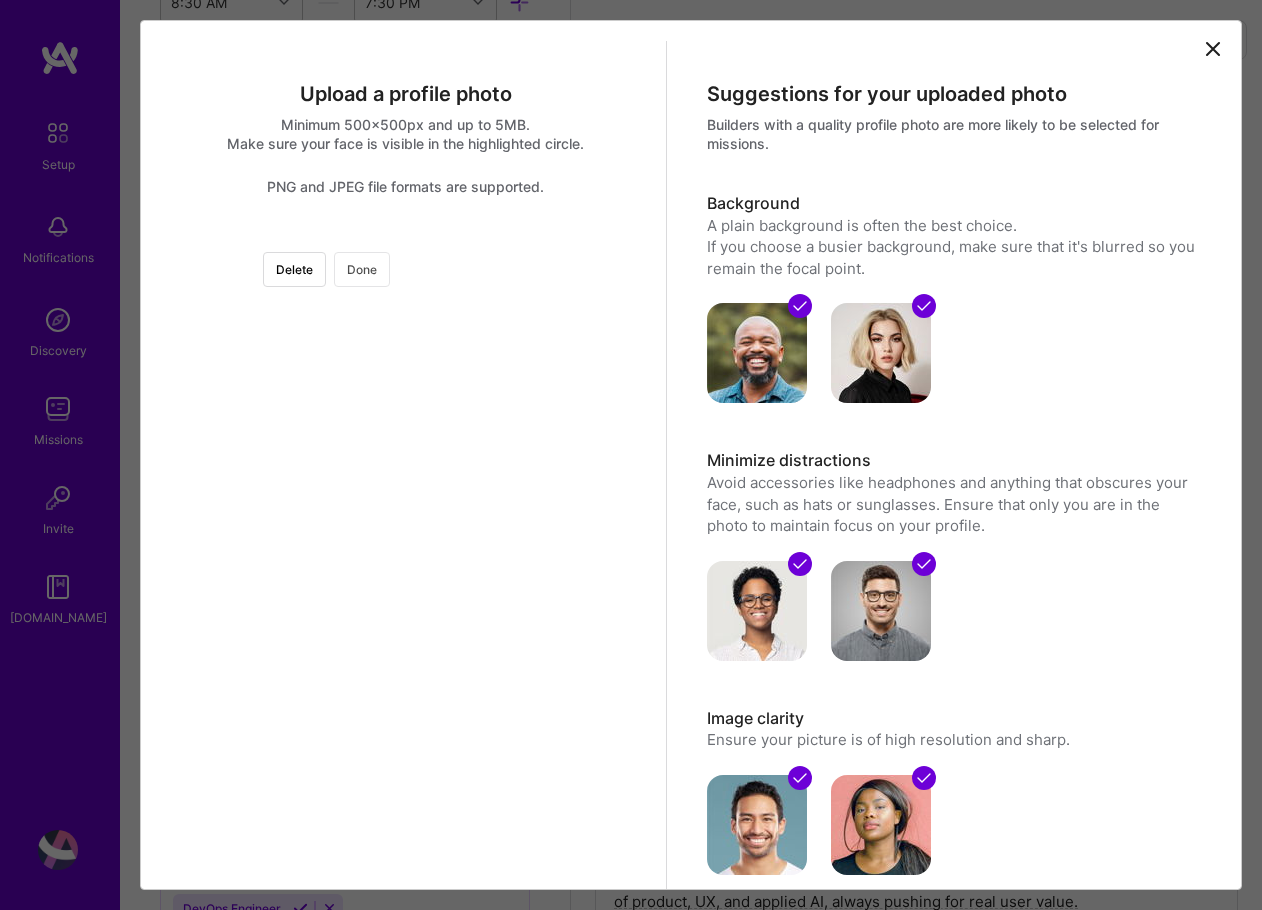 click on "Done" at bounding box center [362, 269] 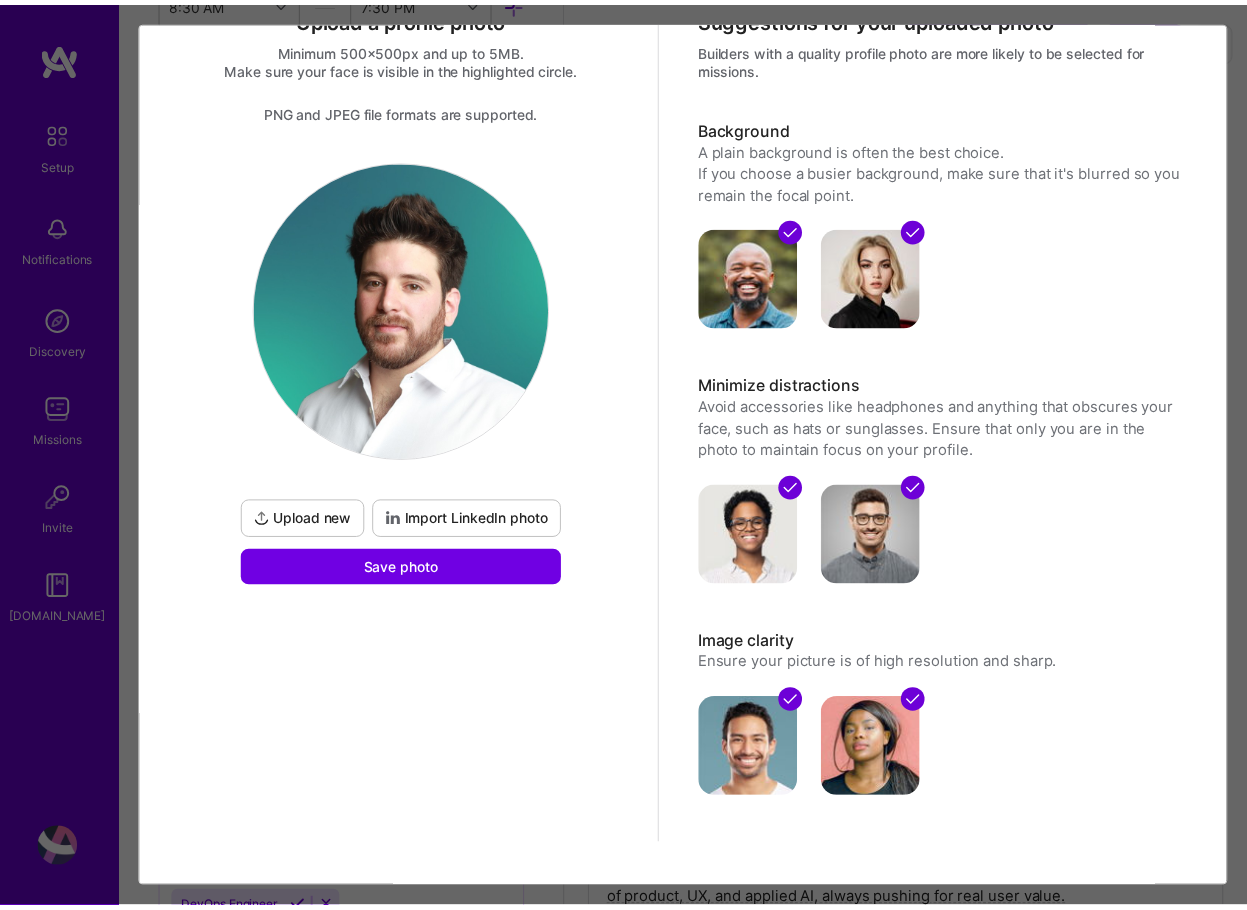 scroll, scrollTop: 0, scrollLeft: 0, axis: both 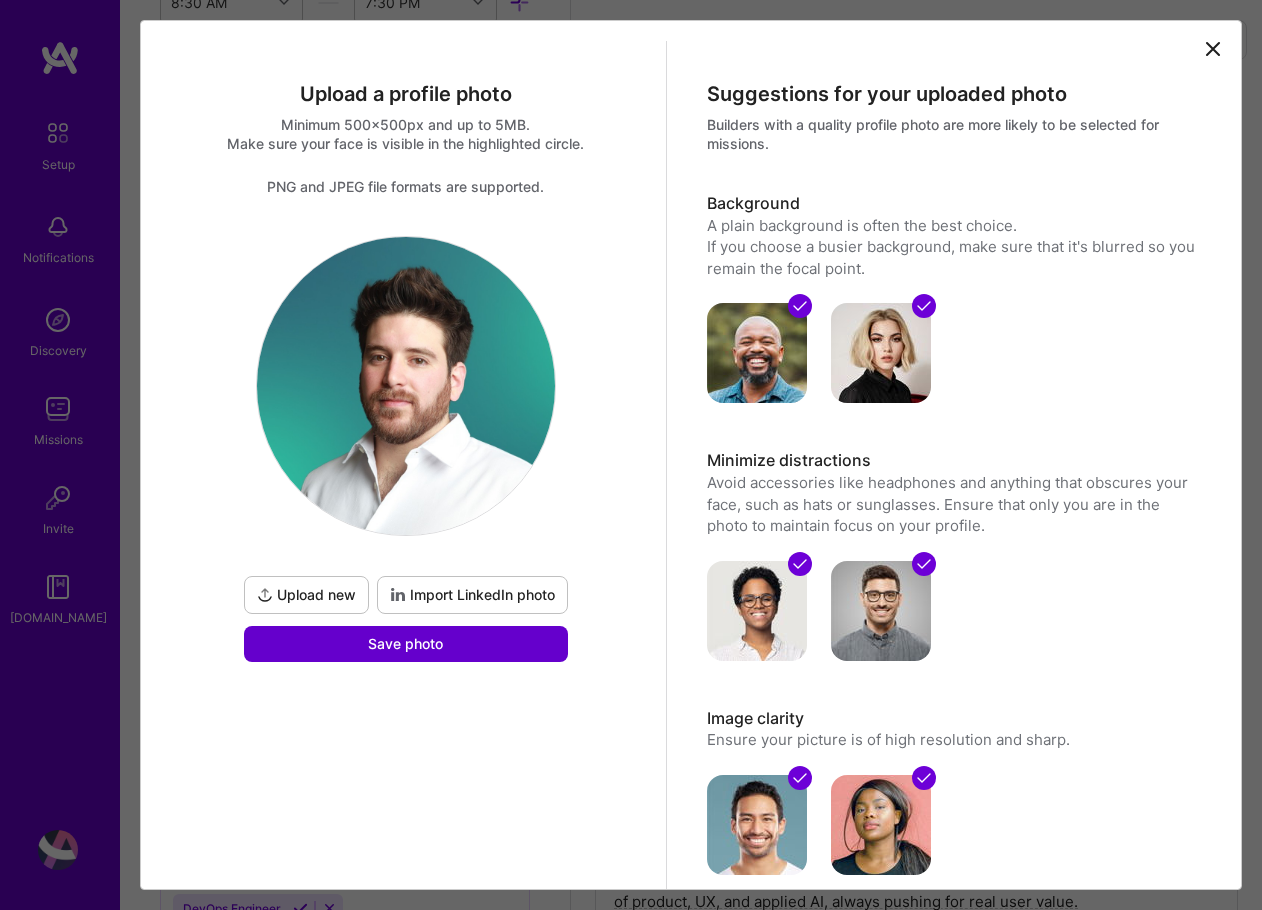 click on "Save photo" at bounding box center (405, 644) 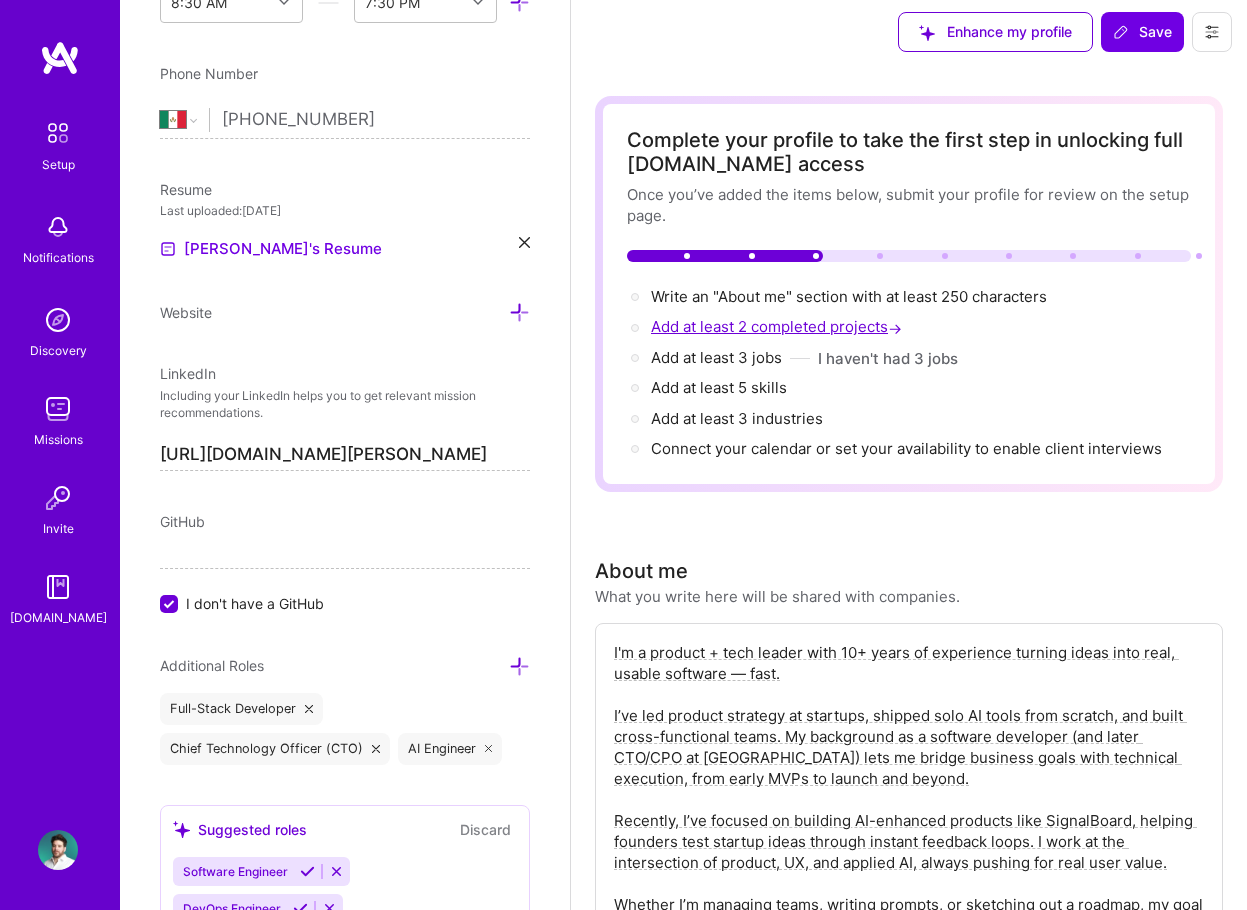 scroll, scrollTop: 0, scrollLeft: 0, axis: both 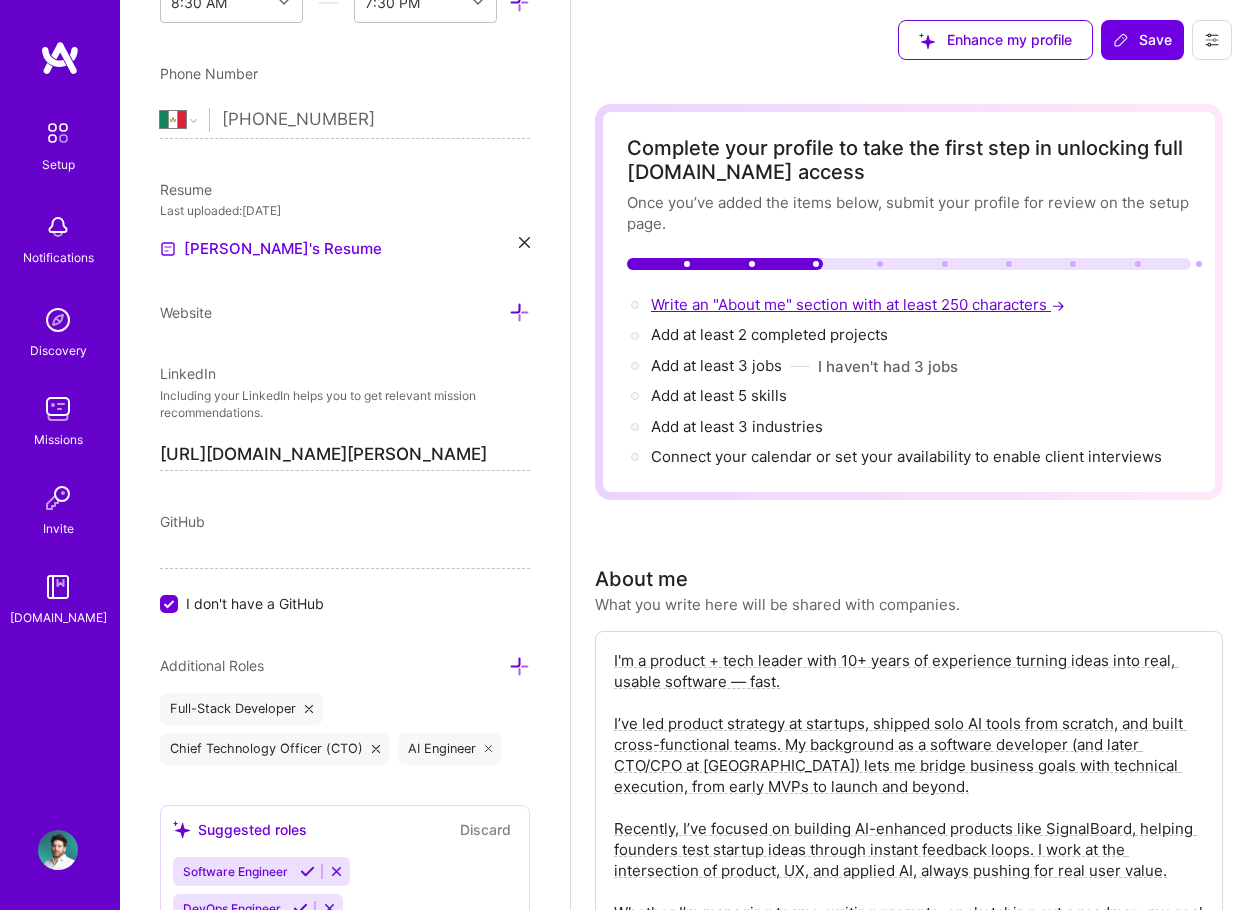 click on "Write an "About me" section with at least 250 characters   →" at bounding box center [860, 304] 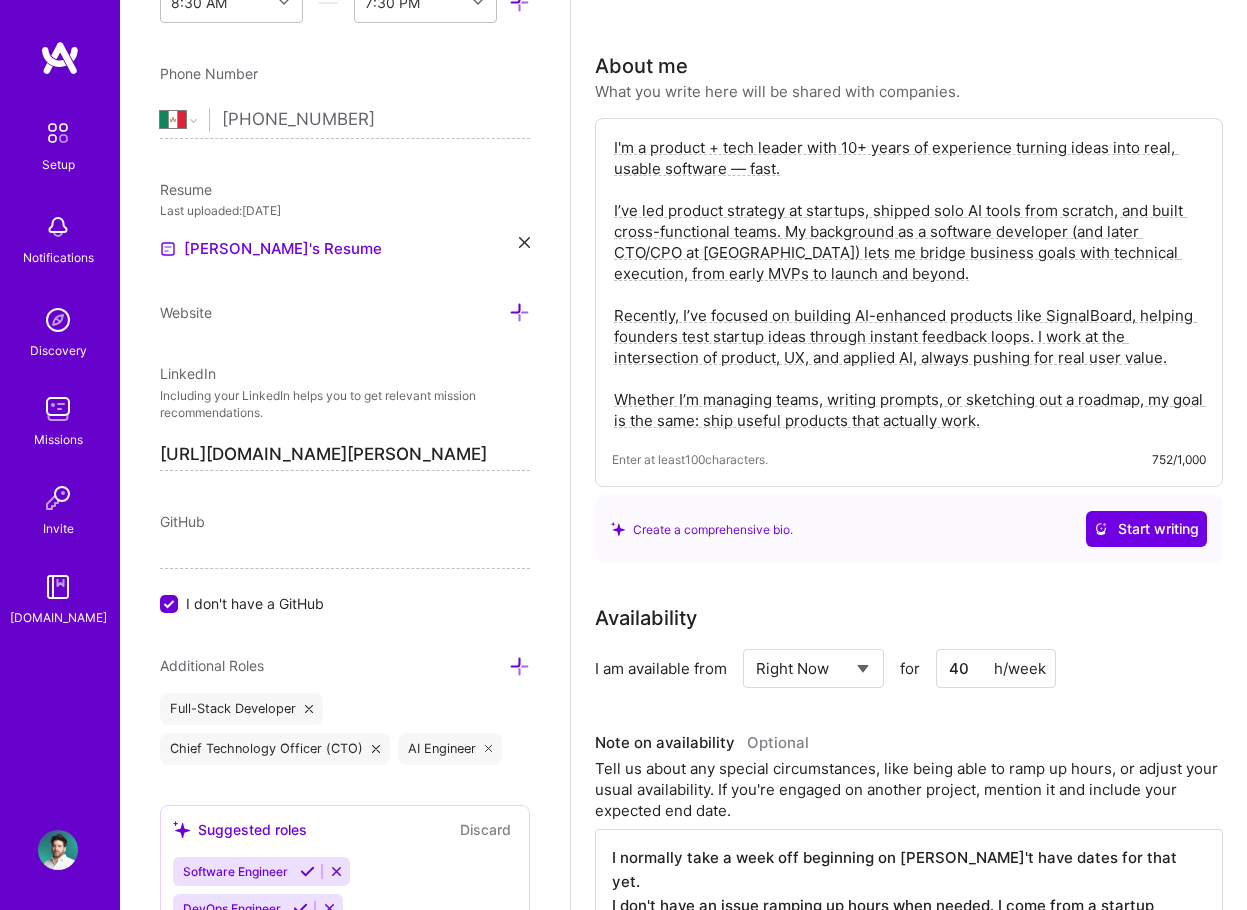scroll, scrollTop: 564, scrollLeft: 0, axis: vertical 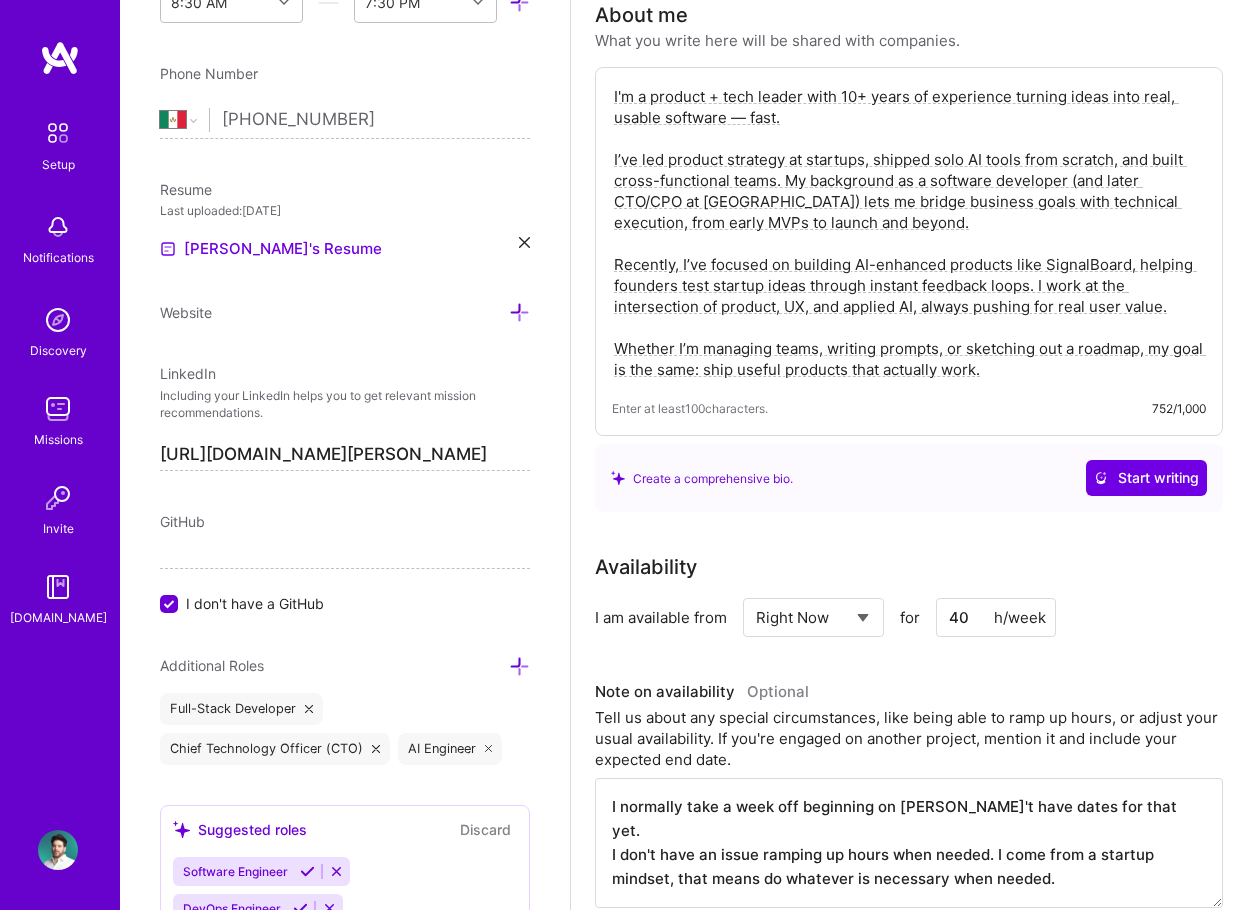 click on "I'm a product + tech leader with 10+ years of experience turning ideas into real, usable software — fast.
I’ve led product strategy at startups, shipped solo AI tools from scratch, and built cross-functional teams. My background as a software developer (and later CTO/CPO at [GEOGRAPHIC_DATA]) lets me bridge business goals with technical execution, from early MVPs to launch and beyond.
Recently, I’ve focused on building AI-enhanced products like SignalBoard, helping founders test startup ideas through instant feedback loops. I work at the intersection of product, UX, and applied AI, always pushing for real user value.
Whether I’m managing teams, writing prompts, or sketching out a roadmap, my goal is the same: ship useful products that actually work." at bounding box center [909, 233] 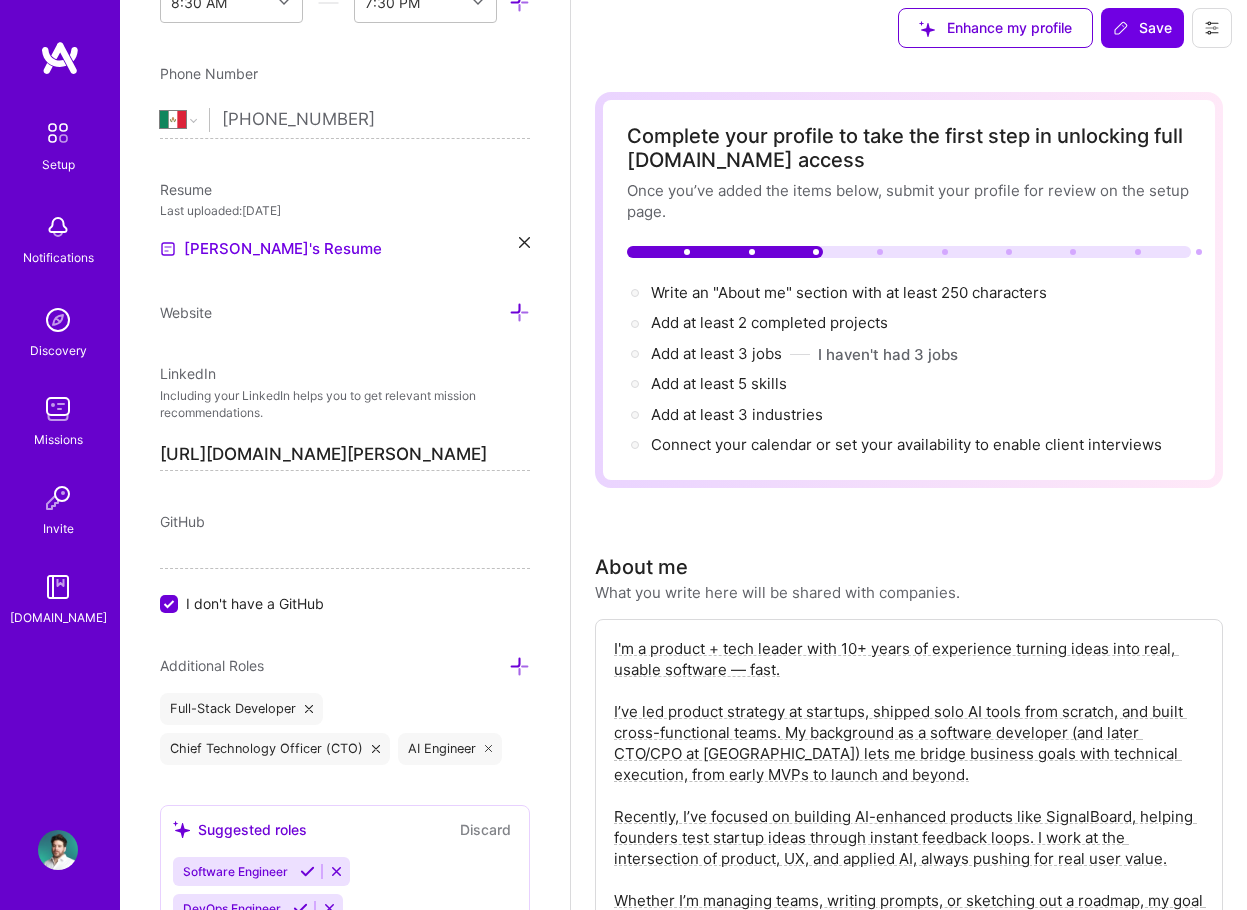 scroll, scrollTop: 0, scrollLeft: 0, axis: both 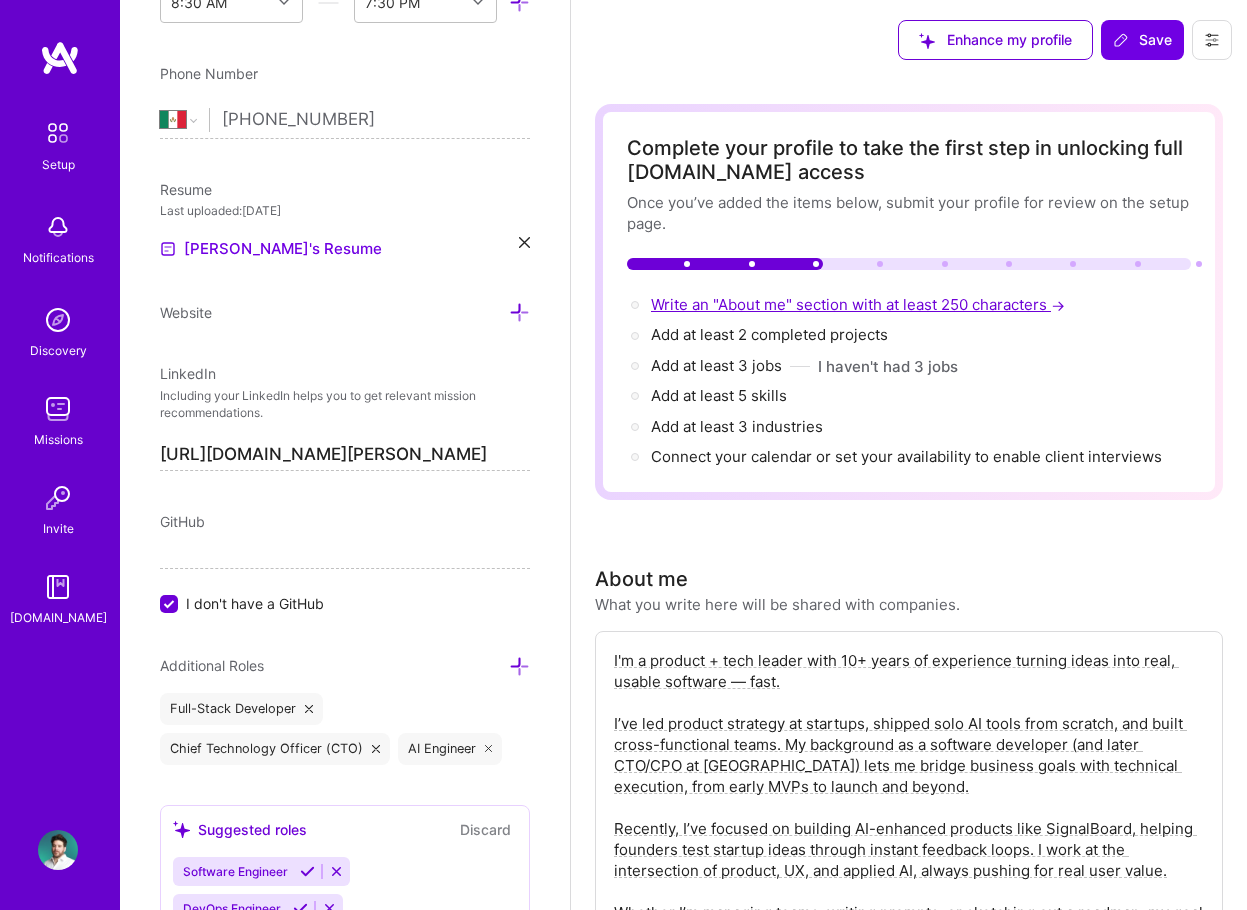 click on "Write an "About me" section with at least 250 characters   →" at bounding box center [860, 304] 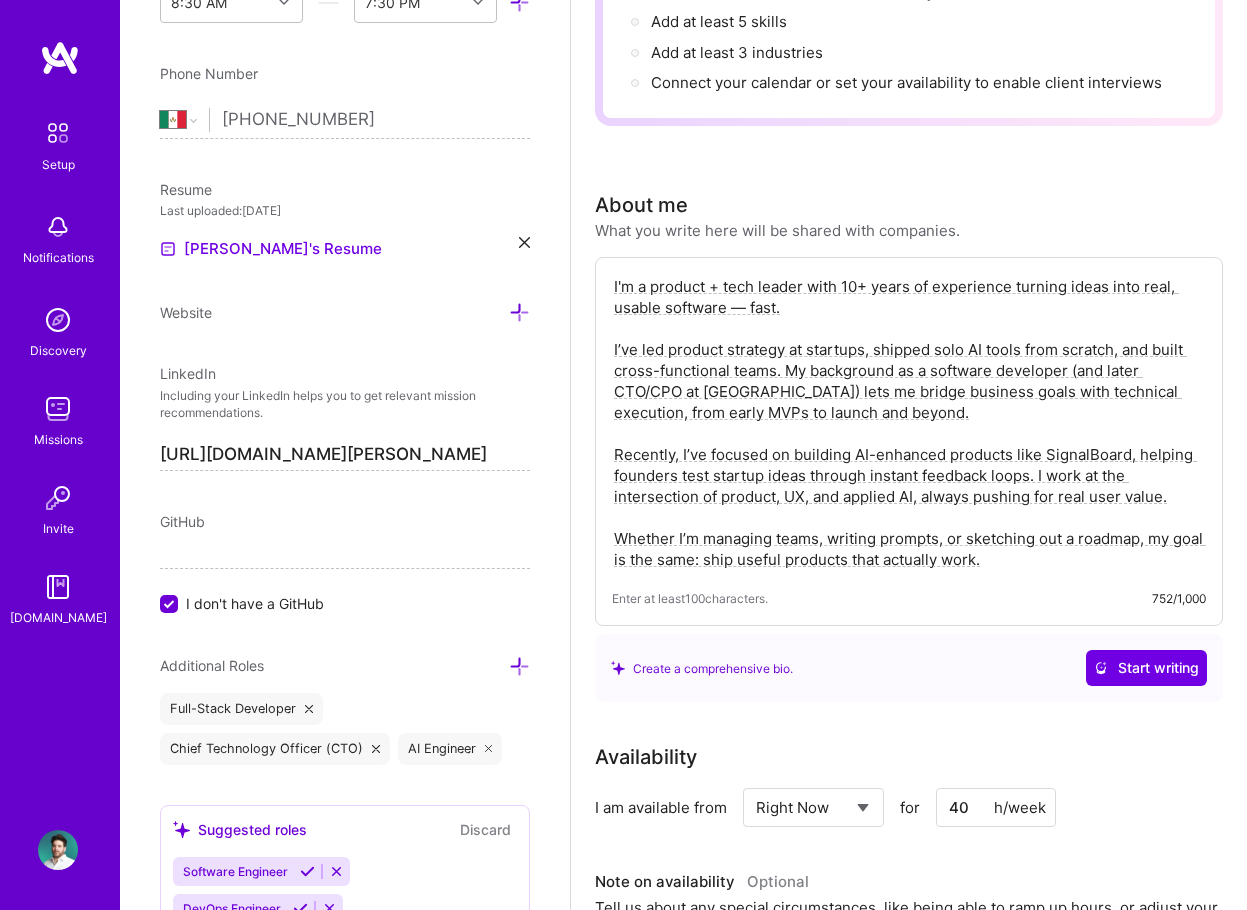 scroll, scrollTop: 564, scrollLeft: 0, axis: vertical 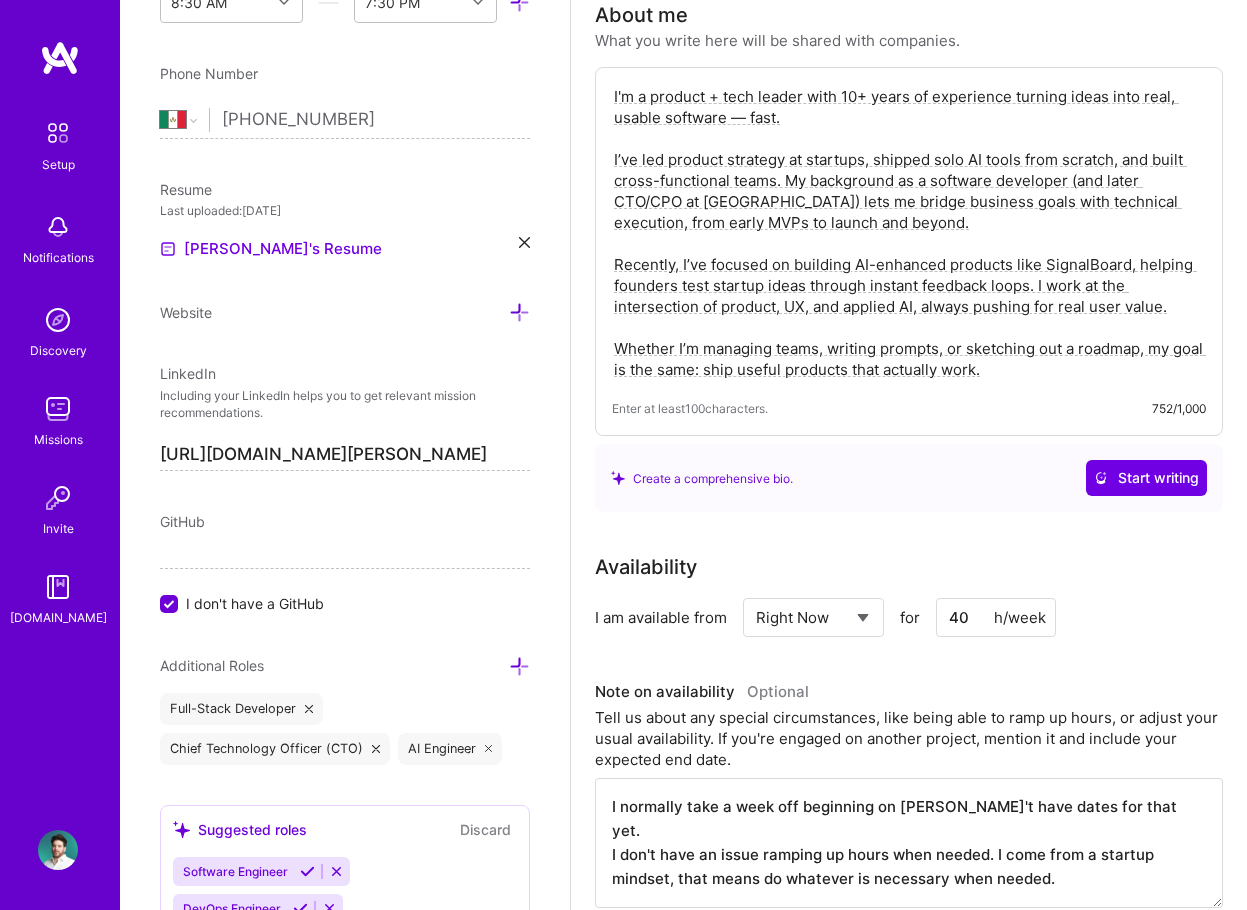 drag, startPoint x: 1021, startPoint y: 369, endPoint x: 561, endPoint y: 81, distance: 542.71906 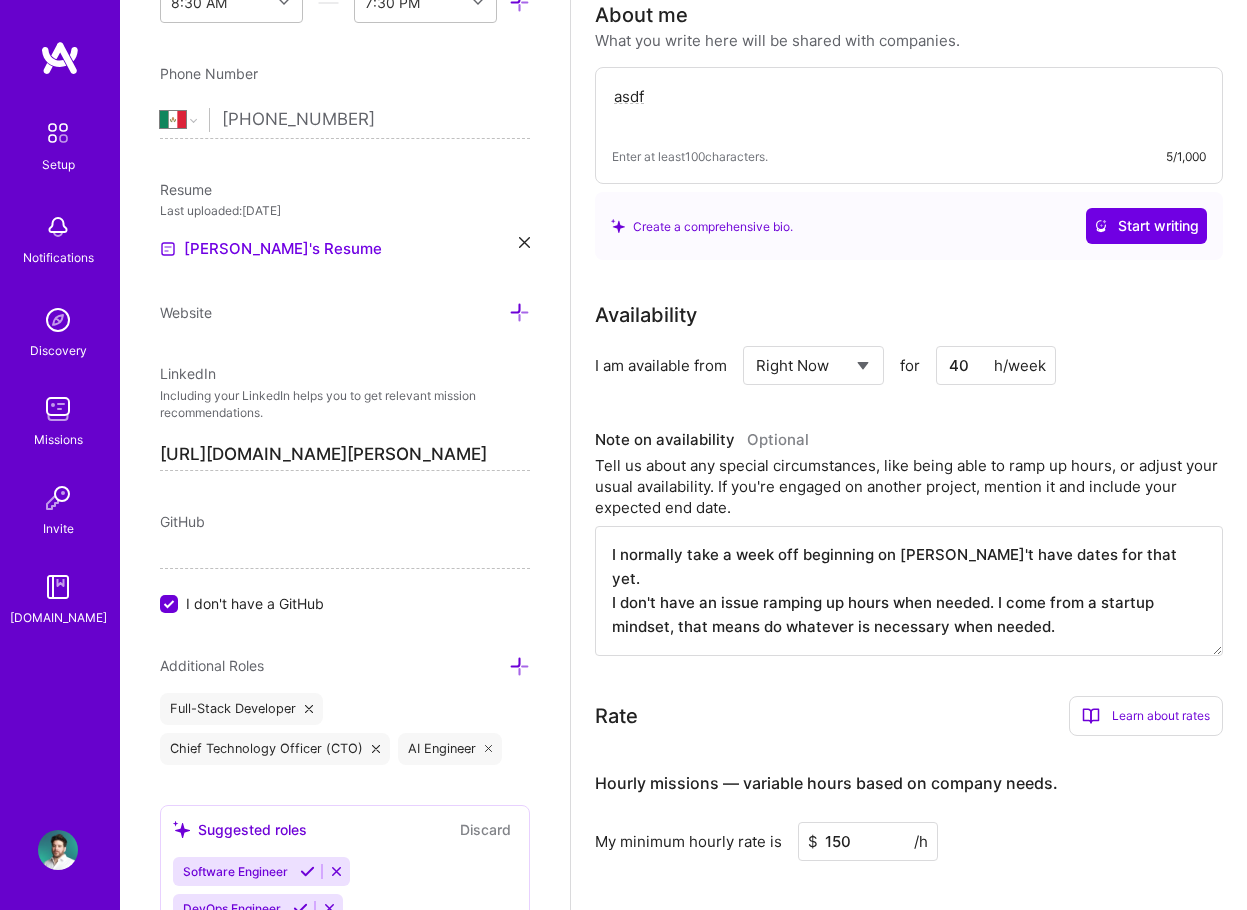 paste on "I'm a product + tech leader with 10+ years of experience turning ideas into real, usable software — fast.
I’ve led product strategy at startups, shipped solo AI tools from scratch, and built cross-functional teams. My background as a software developer (and later CTO/CPO at [GEOGRAPHIC_DATA]) lets me bridge business goals with technical execution, from early MVPs to launch and beyond.
Recently, I’ve focused on building AI-enhanced products like SignalBoard, helping founders test startup ideas through instant feedback loops. I work at the intersection of product, UX, and applied AI, always pushing for real user value.
Whether I’m managing teams, writing prompts, or sketching out a roadmap, my goal is the same: ship useful products that actually work." 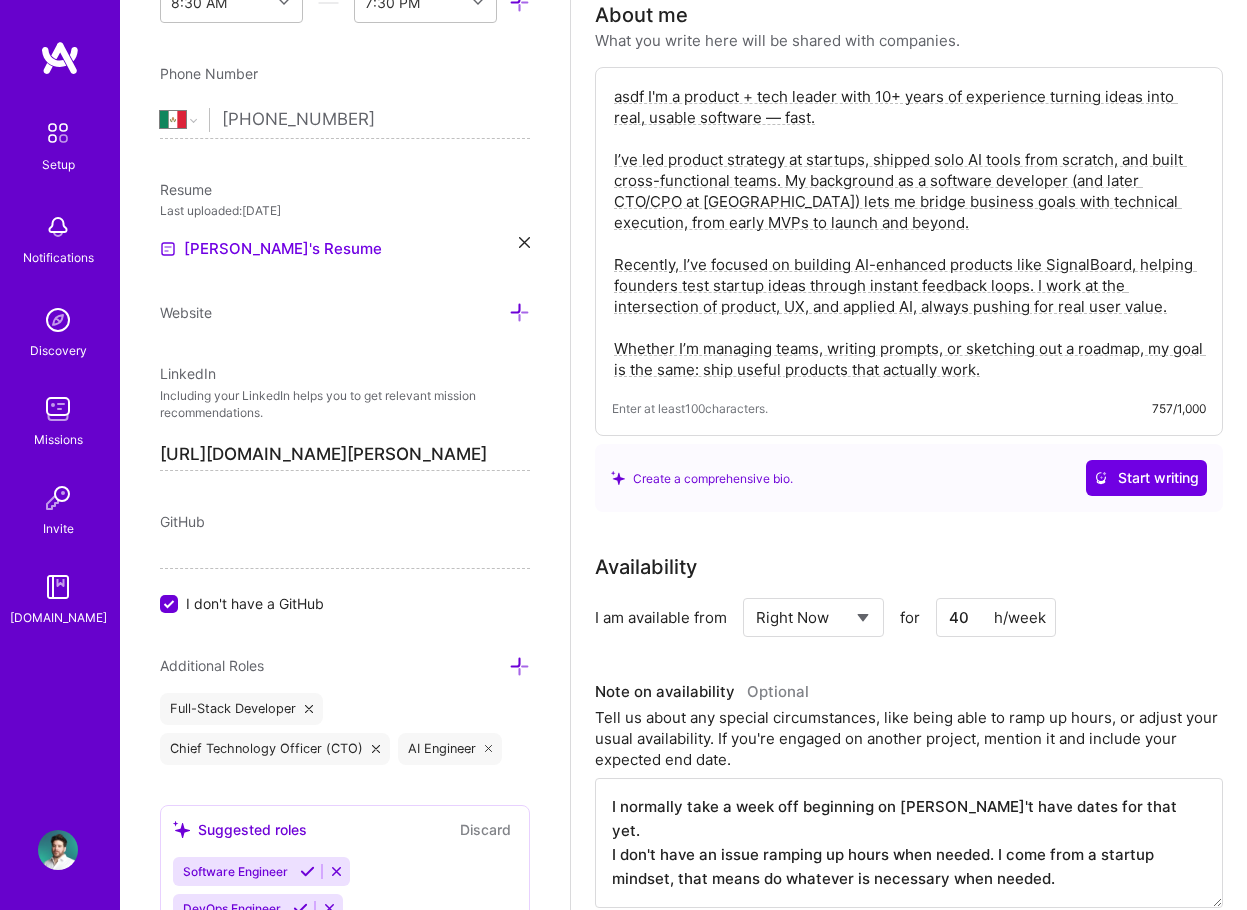 drag, startPoint x: 647, startPoint y: 97, endPoint x: 578, endPoint y: 91, distance: 69.260376 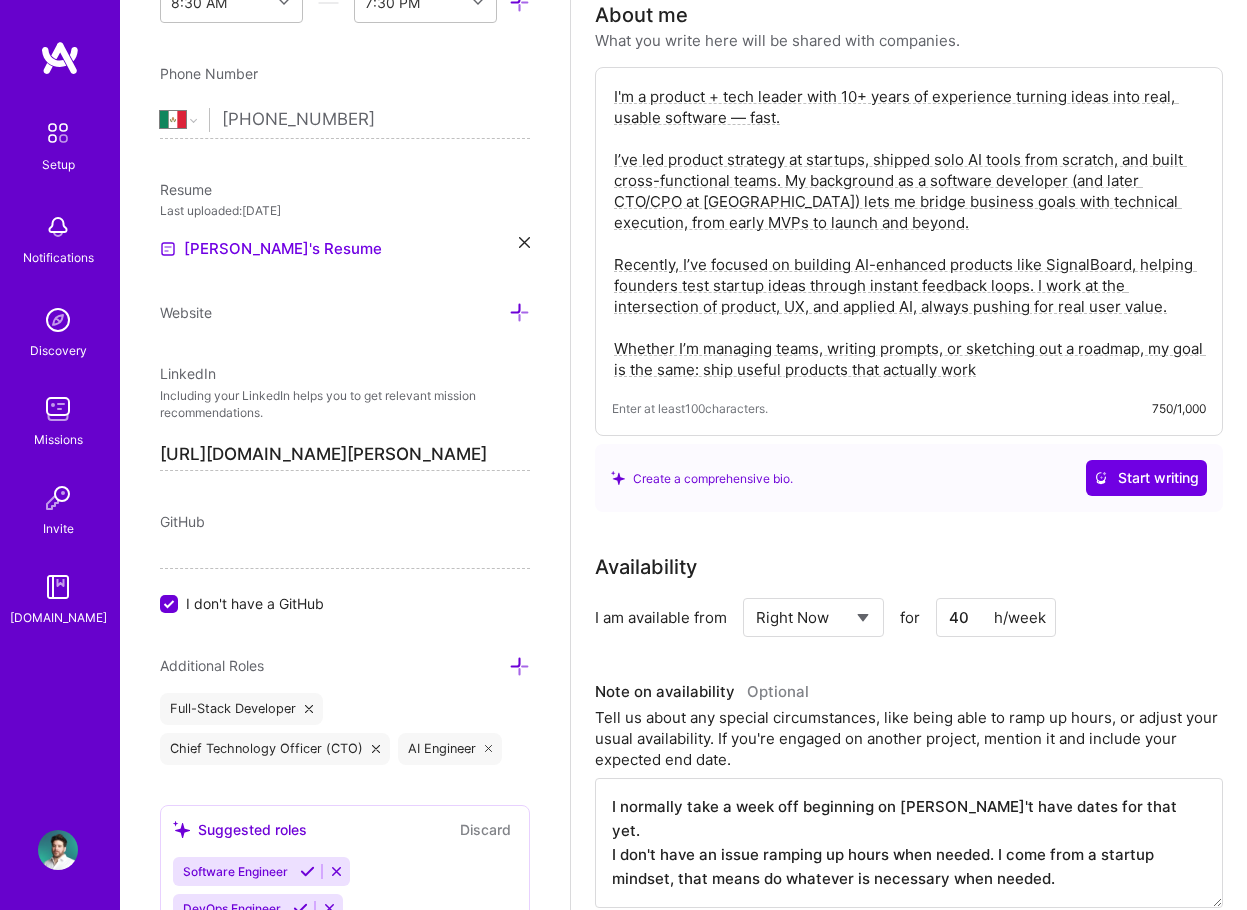 click on "I'm a product + tech leader with 10+ years of experience turning ideas into real, usable software — fast.
I’ve led product strategy at startups, shipped solo AI tools from scratch, and built cross-functional teams. My background as a software developer (and later CTO/CPO at [GEOGRAPHIC_DATA]) lets me bridge business goals with technical execution, from early MVPs to launch and beyond.
Recently, I’ve focused on building AI-enhanced products like SignalBoard, helping founders test startup ideas through instant feedback loops. I work at the intersection of product, UX, and applied AI, always pushing for real user value.
Whether I’m managing teams, writing prompts, or sketching out a roadmap, my goal is the same: ship useful products that actually work" at bounding box center (909, 233) 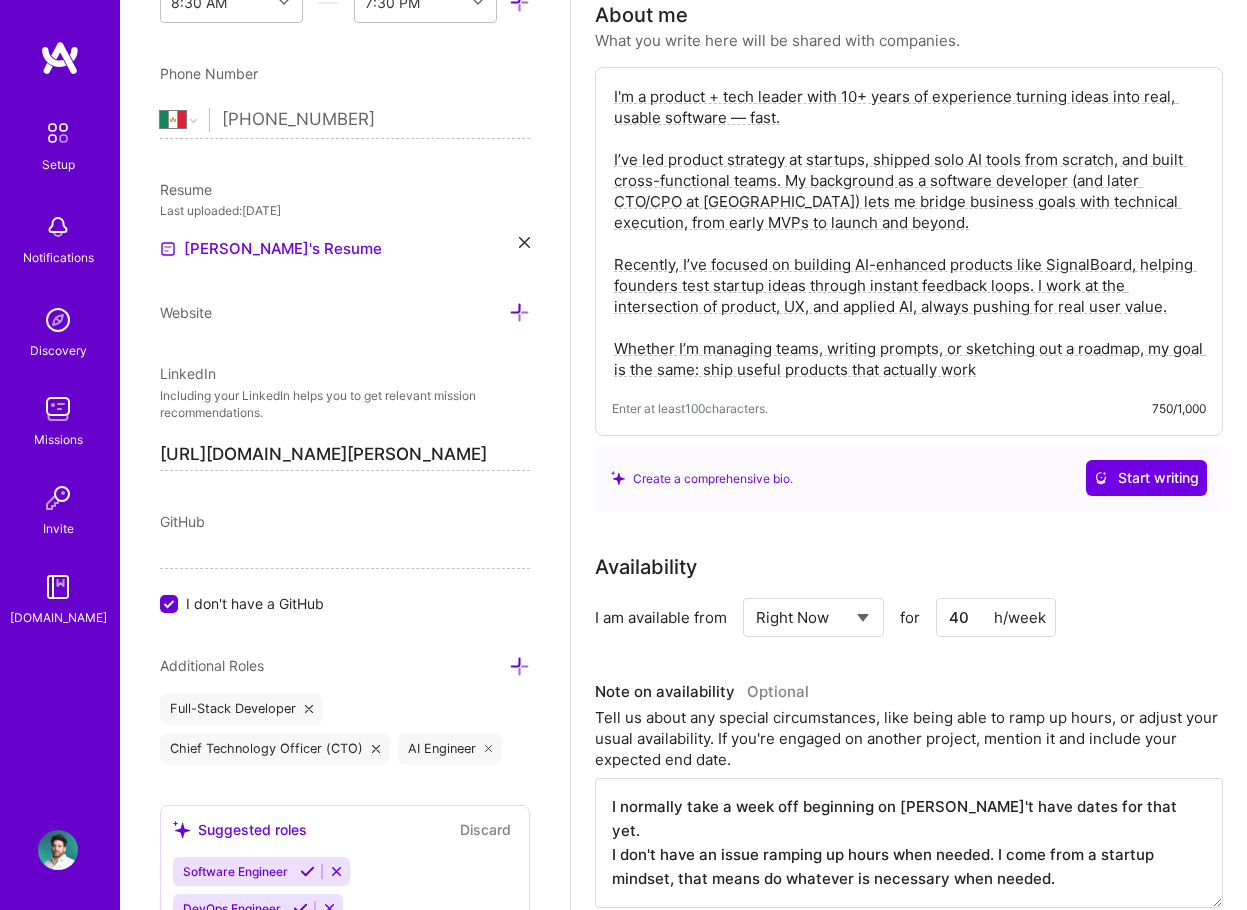 drag, startPoint x: 738, startPoint y: 101, endPoint x: 725, endPoint y: 120, distance: 23.021729 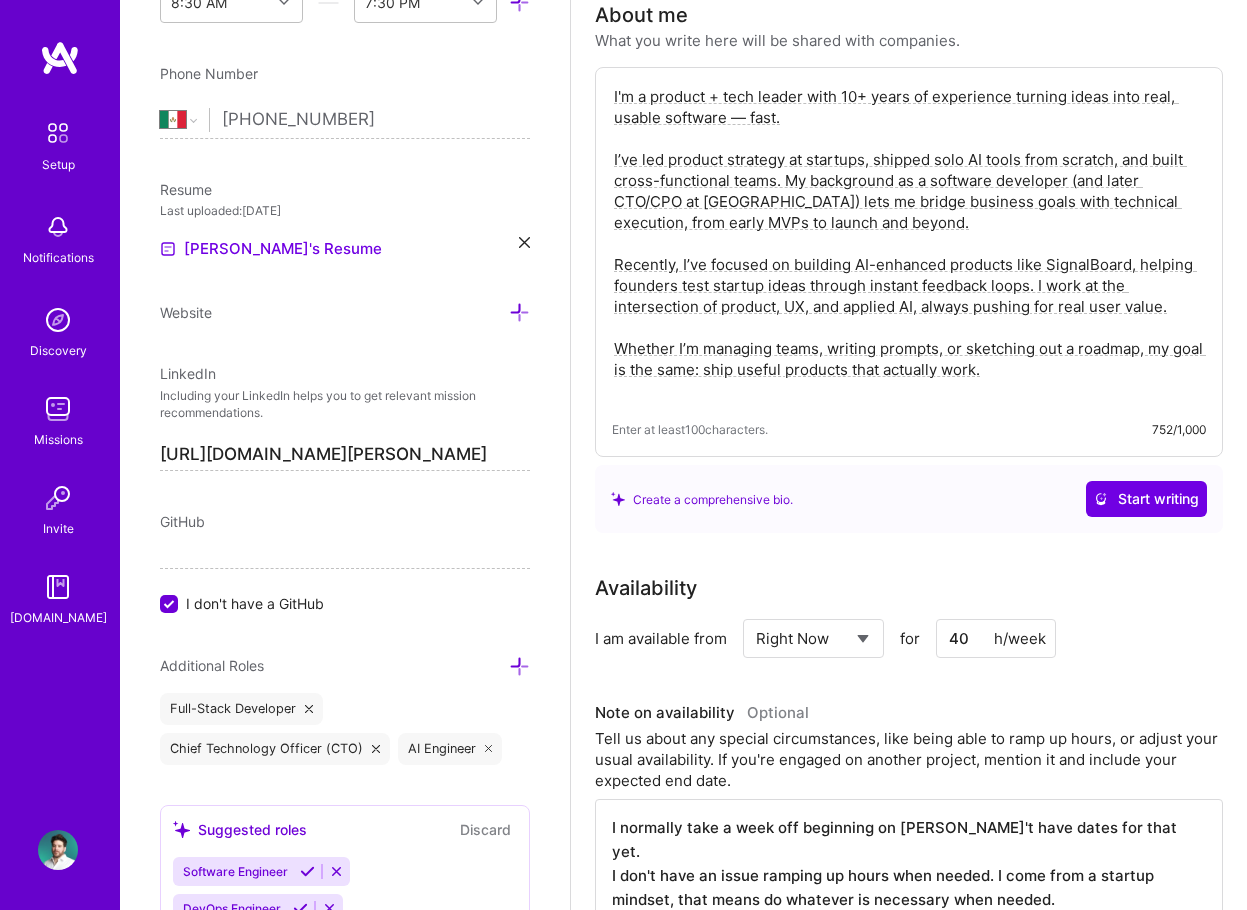 click on "Complete your profile to take the first step in unlocking full [DOMAIN_NAME] access Once you’ve added the items below, submit your profile for review on the setup page. Write an "About me" section with at least 250 characters   → Add at least 2 completed projects  → Add at least 3 jobs  → I haven't had 3 jobs Add at least 5 skills  → Add at least 3 industries  →   Connect your calendar or set your availability to enable client interviews  →   About me What you write here will be shared with companies. Enter at least  100  characters. 752/1,000 Create a comprehensive bio. Start writing Availability I am available from Select... Right Now Future Date Not Available for 40 h/week Note on availability   Optional Tell us about any special circumstances, like being able to ramp up hours, or adjust your usual availability. If you're engaged on another project, mention it and include your expected end date. Rate Learn about rates Hourly Rate What is hourly rate? Benefits Monthly Rate What is monthly rate?   $ $" at bounding box center (909, 1450) 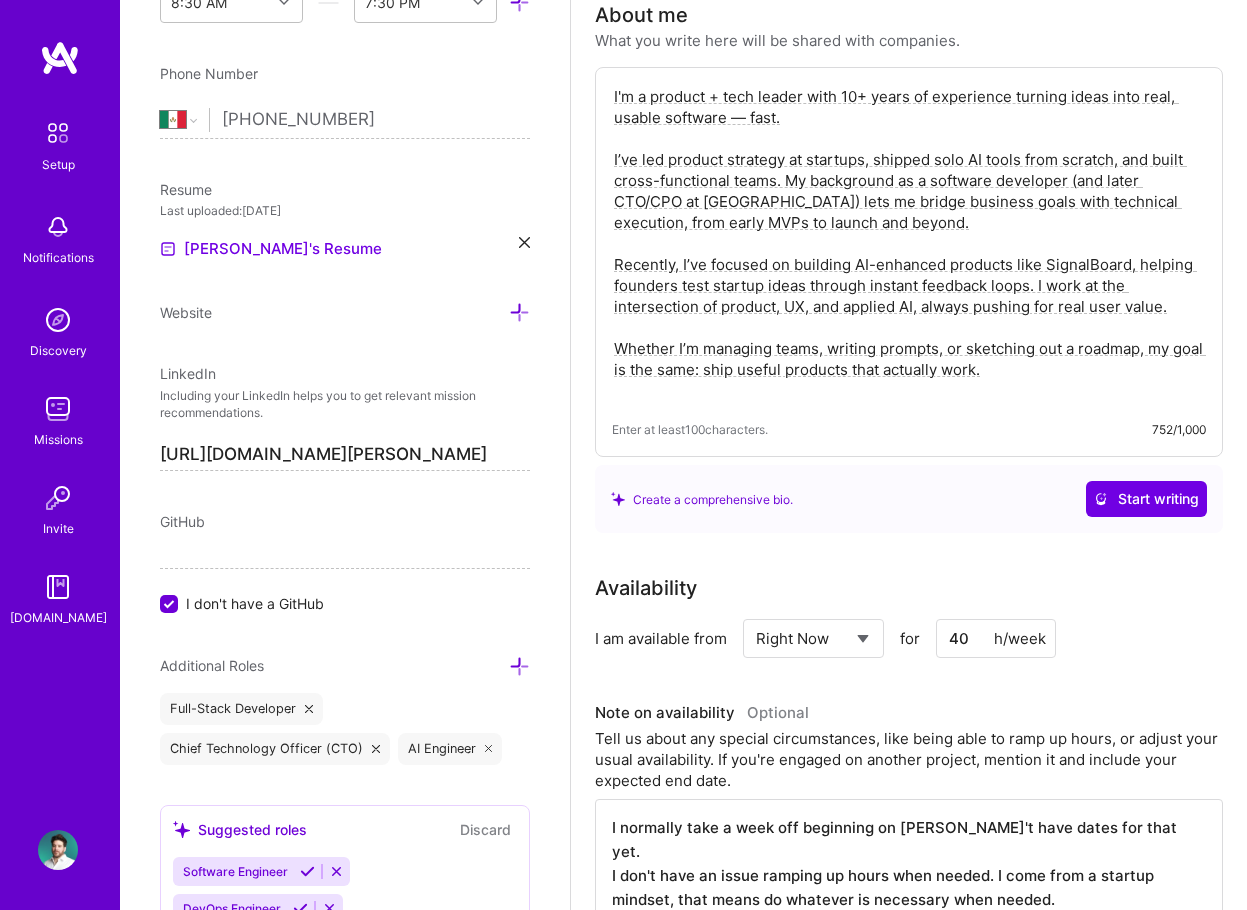 click on "I'm a product + tech leader with 10+ years of experience turning ideas into real, usable software — fast.
I’ve led product strategy at startups, shipped solo AI tools from scratch, and built cross-functional teams. My background as a software developer (and later CTO/CPO at [GEOGRAPHIC_DATA]) lets me bridge business goals with technical execution, from early MVPs to launch and beyond.
Recently, I’ve focused on building AI-enhanced products like SignalBoard, helping founders test startup ideas through instant feedback loops. I work at the intersection of product, UX, and applied AI, always pushing for real user value.
Whether I’m managing teams, writing prompts, or sketching out a roadmap, my goal is the same: ship useful products that actually work." at bounding box center [909, 243] 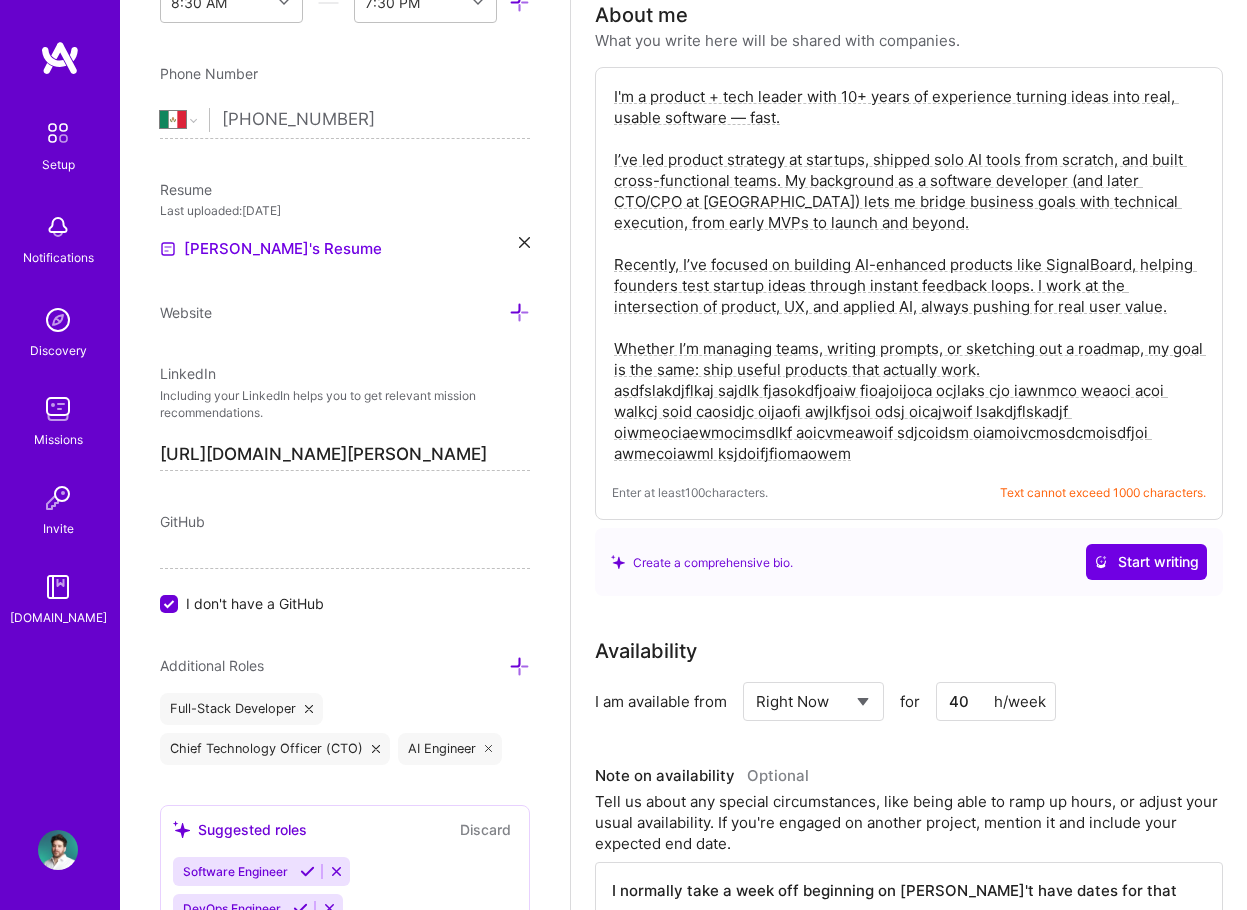 drag, startPoint x: 813, startPoint y: 449, endPoint x: 598, endPoint y: 395, distance: 221.67769 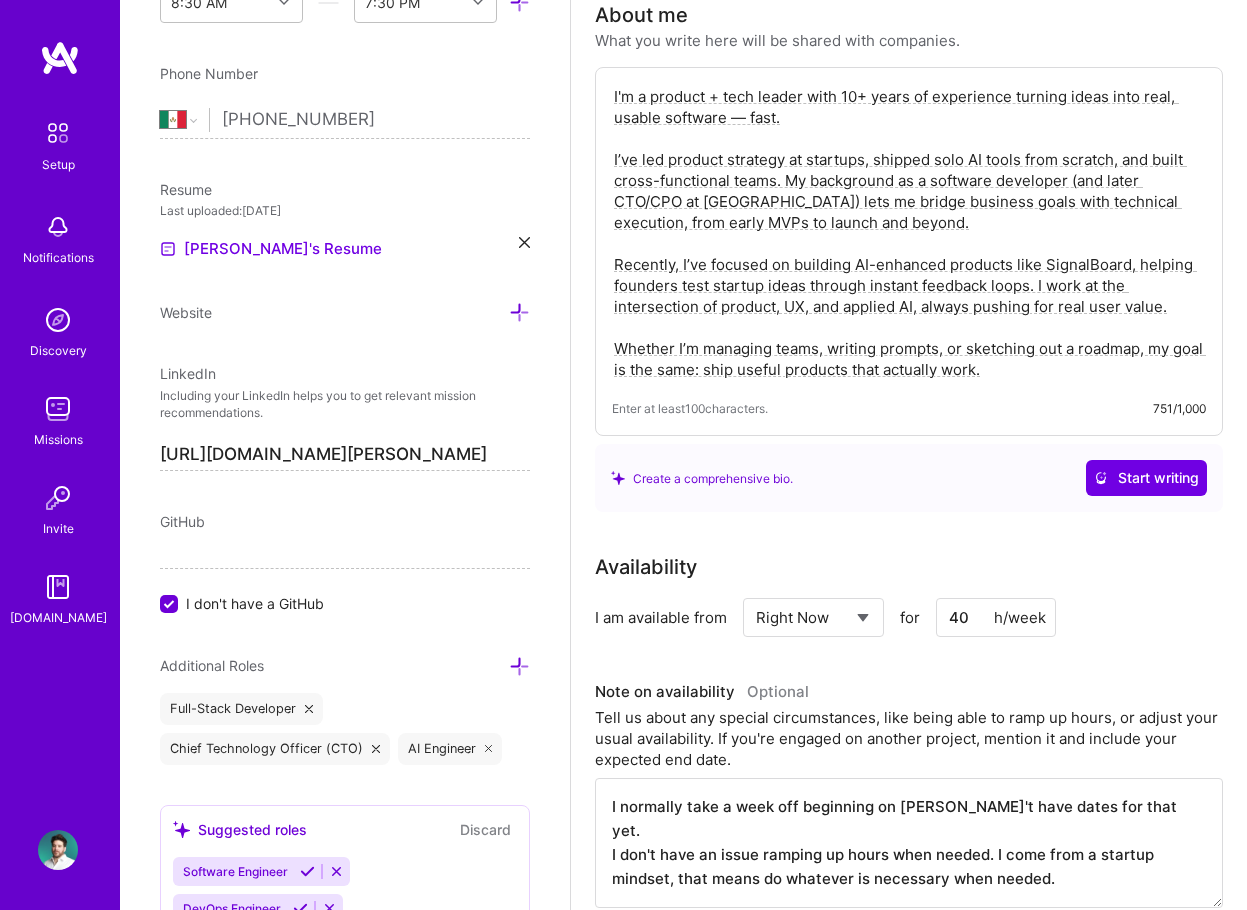 type on "I'm a product + tech leader with 10+ years of experience turning ideas into real, usable software — fast.
I’ve led product strategy at startups, shipped solo AI tools from scratch, and built cross-functional teams. My background as a software developer (and later CTO/CPO at [GEOGRAPHIC_DATA]) lets me bridge business goals with technical execution, from early MVPs to launch and beyond.
Recently, I’ve focused on building AI-enhanced products like SignalBoard, helping founders test startup ideas through instant feedback loops. I work at the intersection of product, UX, and applied AI, always pushing for real user value.
Whether I’m managing teams, writing prompts, or sketching out a roadmap, my goal is the same: ship useful products that actually work." 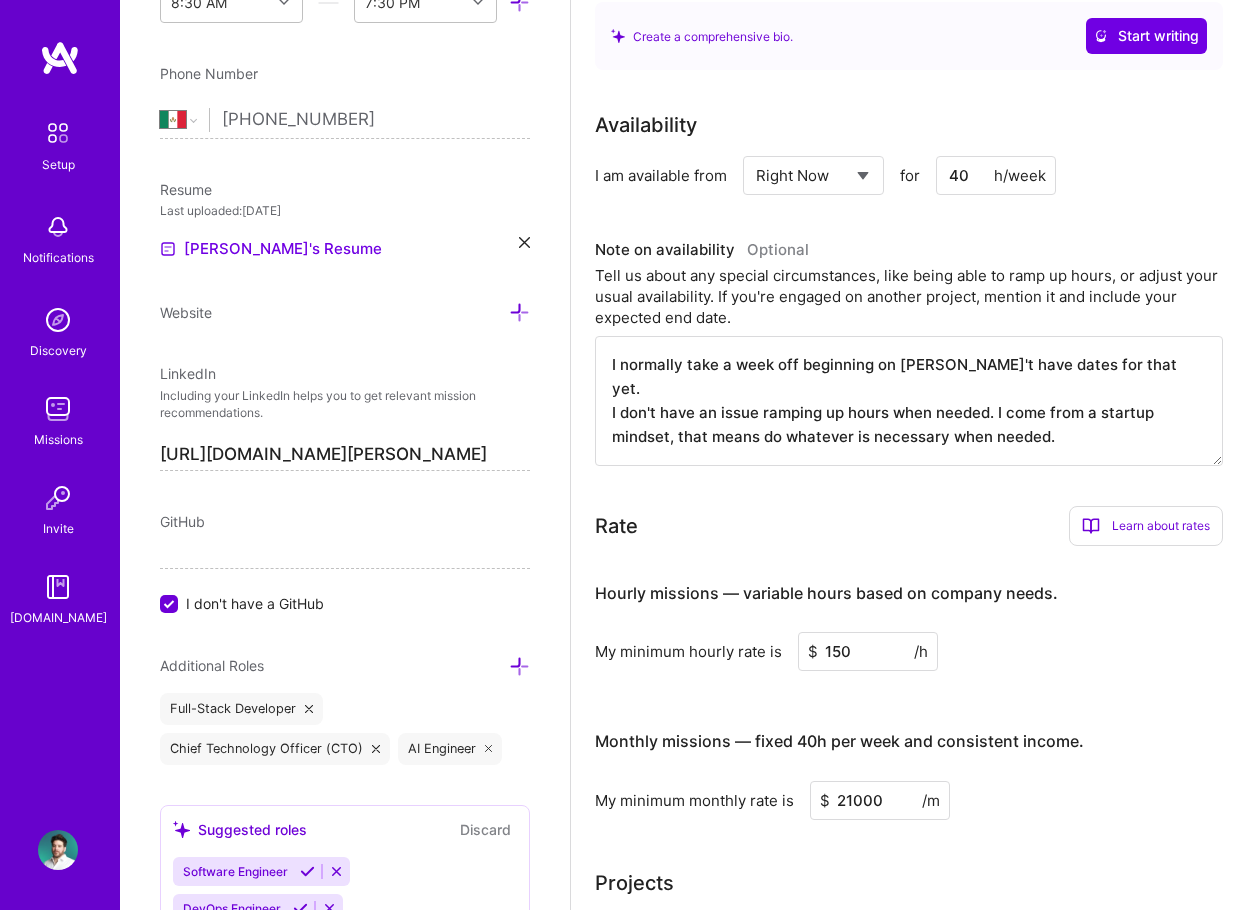 scroll, scrollTop: 1064, scrollLeft: 0, axis: vertical 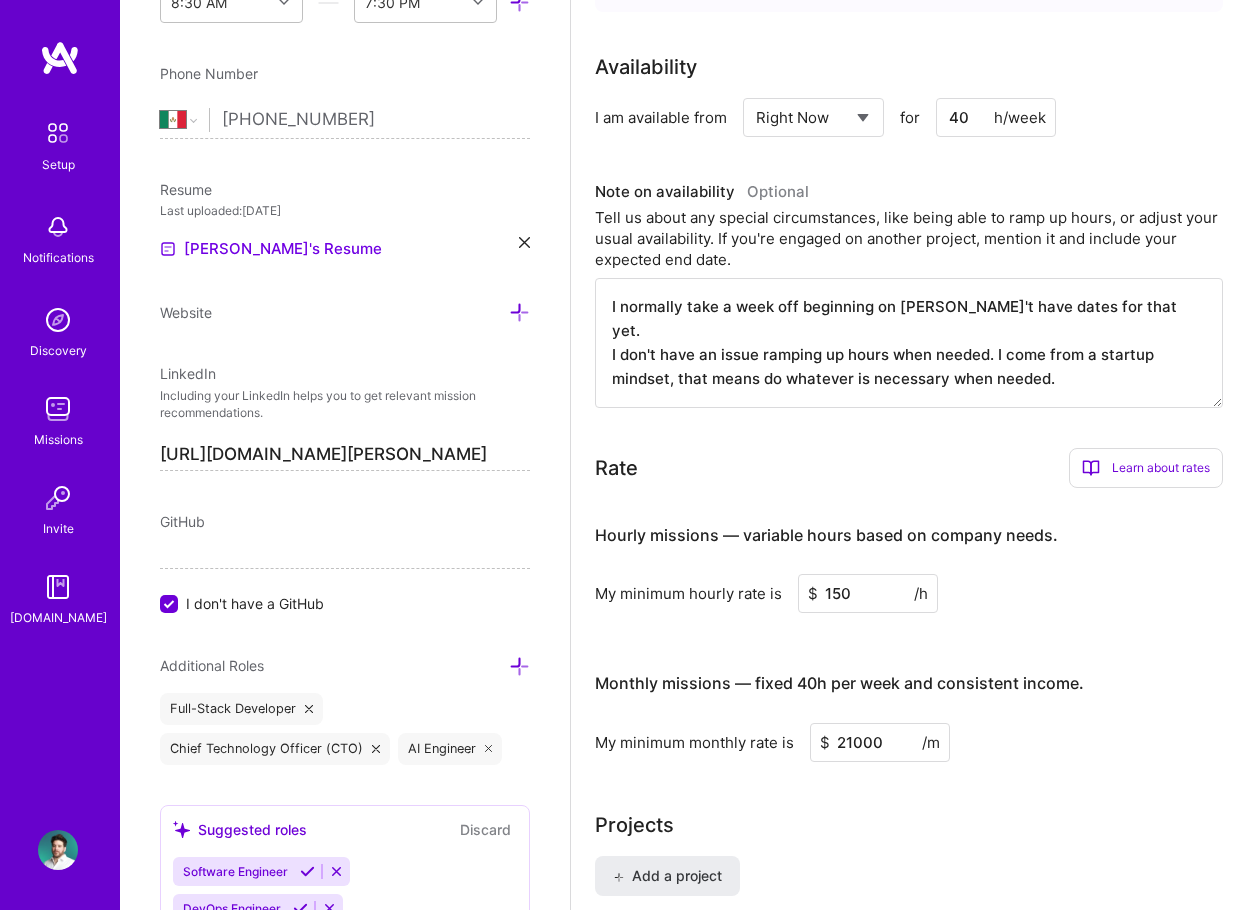 drag, startPoint x: 891, startPoint y: 303, endPoint x: 907, endPoint y: 425, distance: 123.04471 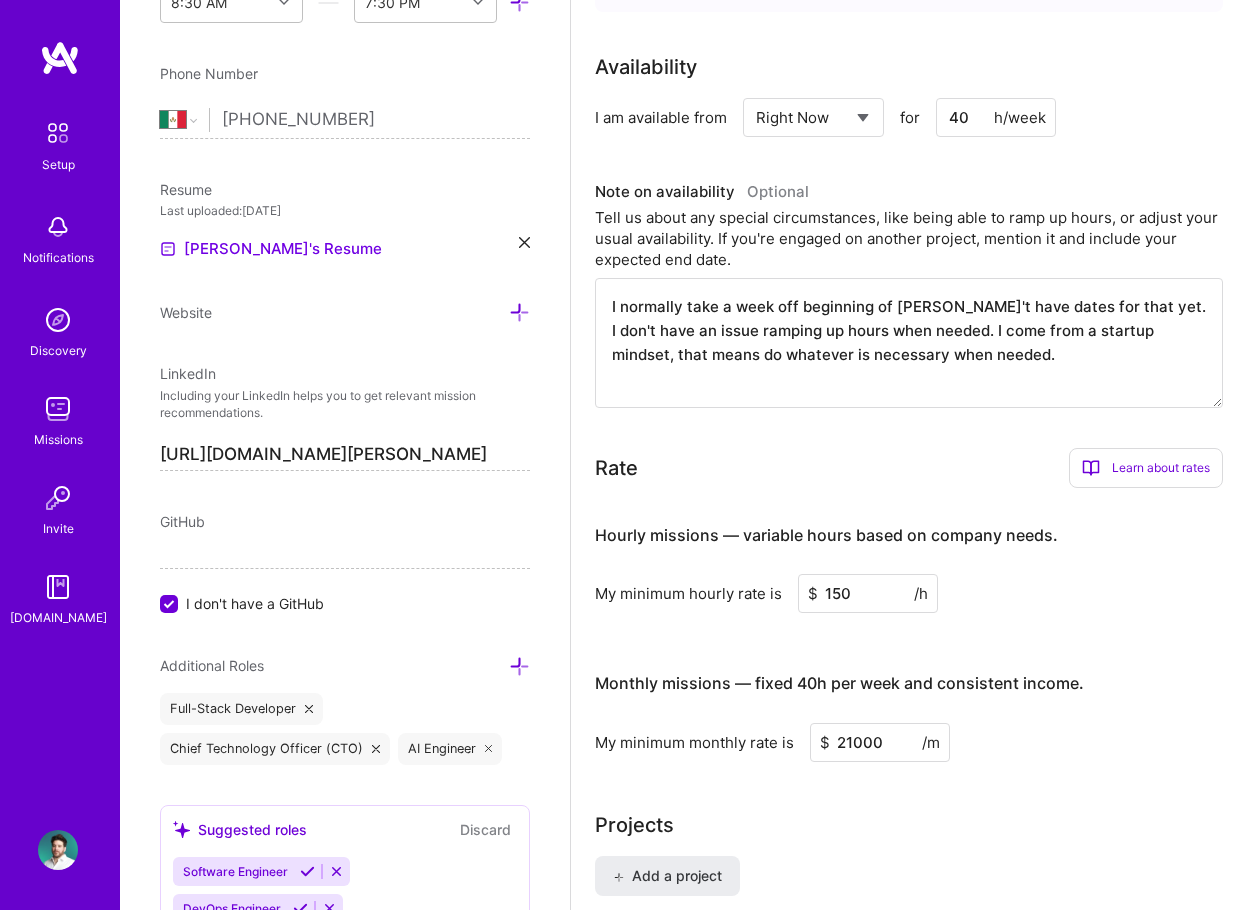 click on "I normally take a week off beginning of [PERSON_NAME]'t have dates for that yet.
I don't have an issue ramping up hours when needed. I come from a startup mindset, that means do whatever is necessary when needed." at bounding box center (909, 343) 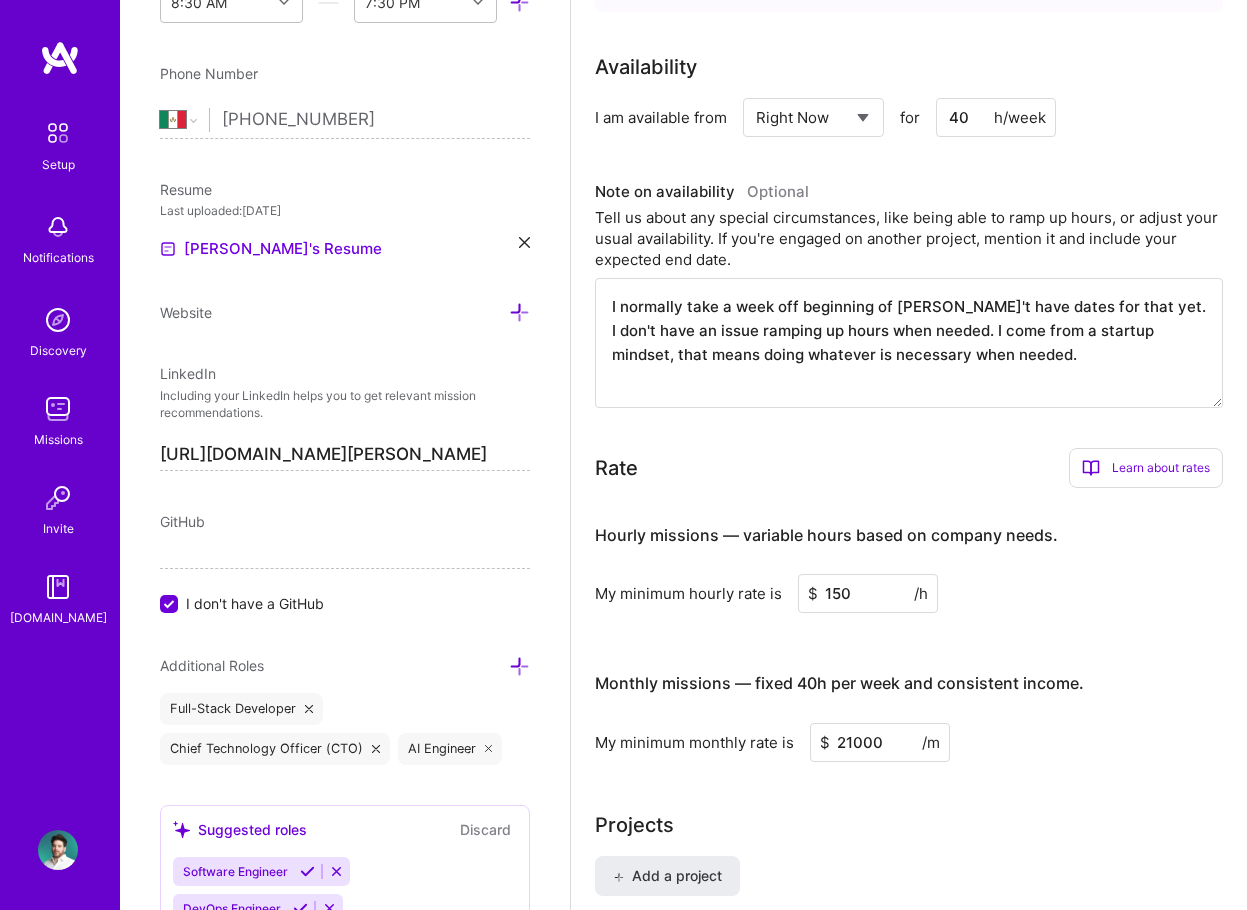 click on "I normally take a week off beginning of [PERSON_NAME]'t have dates for that yet.
I don't have an issue ramping up hours when needed. I come from a startup mindset, that means doing whatever is necessary when needed." at bounding box center (909, 343) 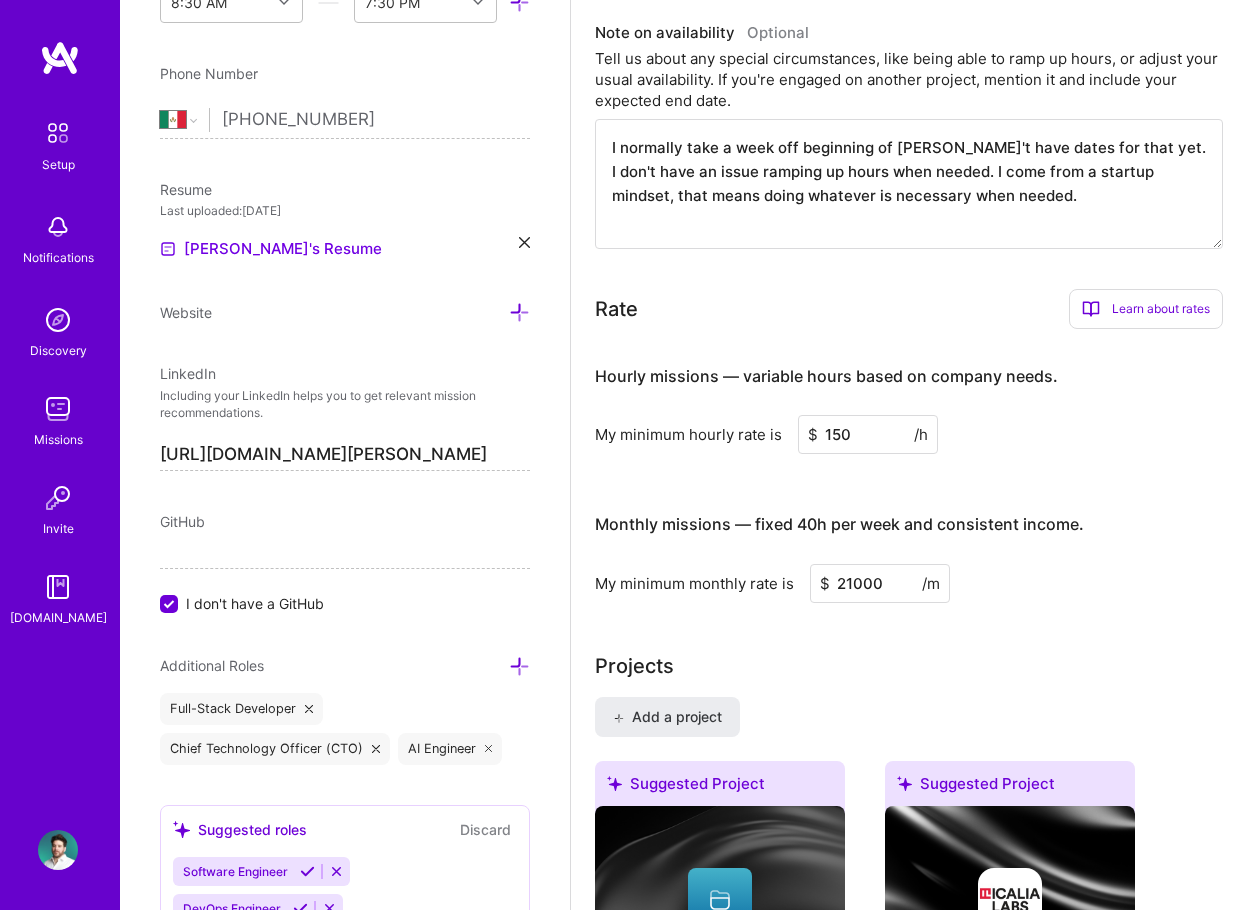 scroll, scrollTop: 1264, scrollLeft: 0, axis: vertical 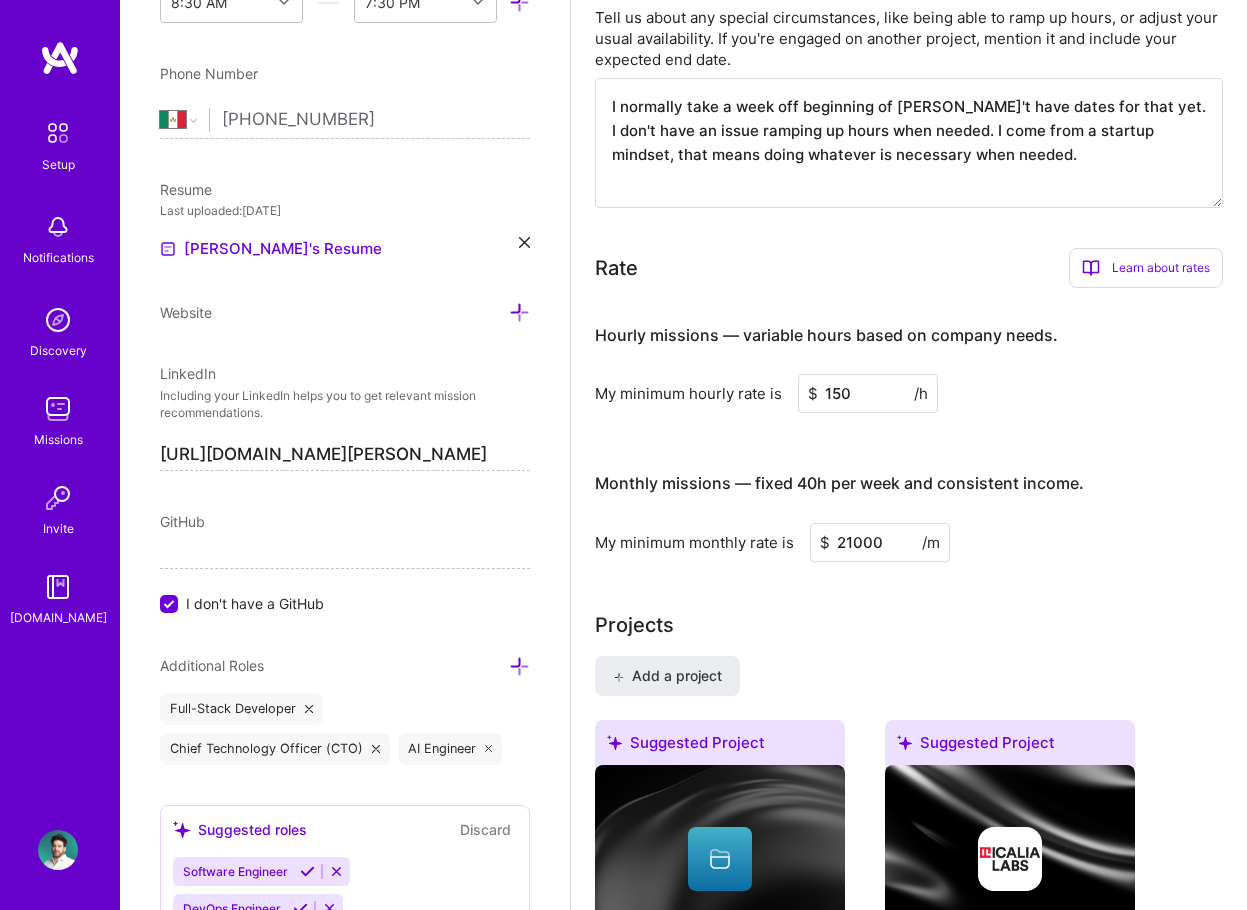 click on "Learn about rates" at bounding box center (1146, 268) 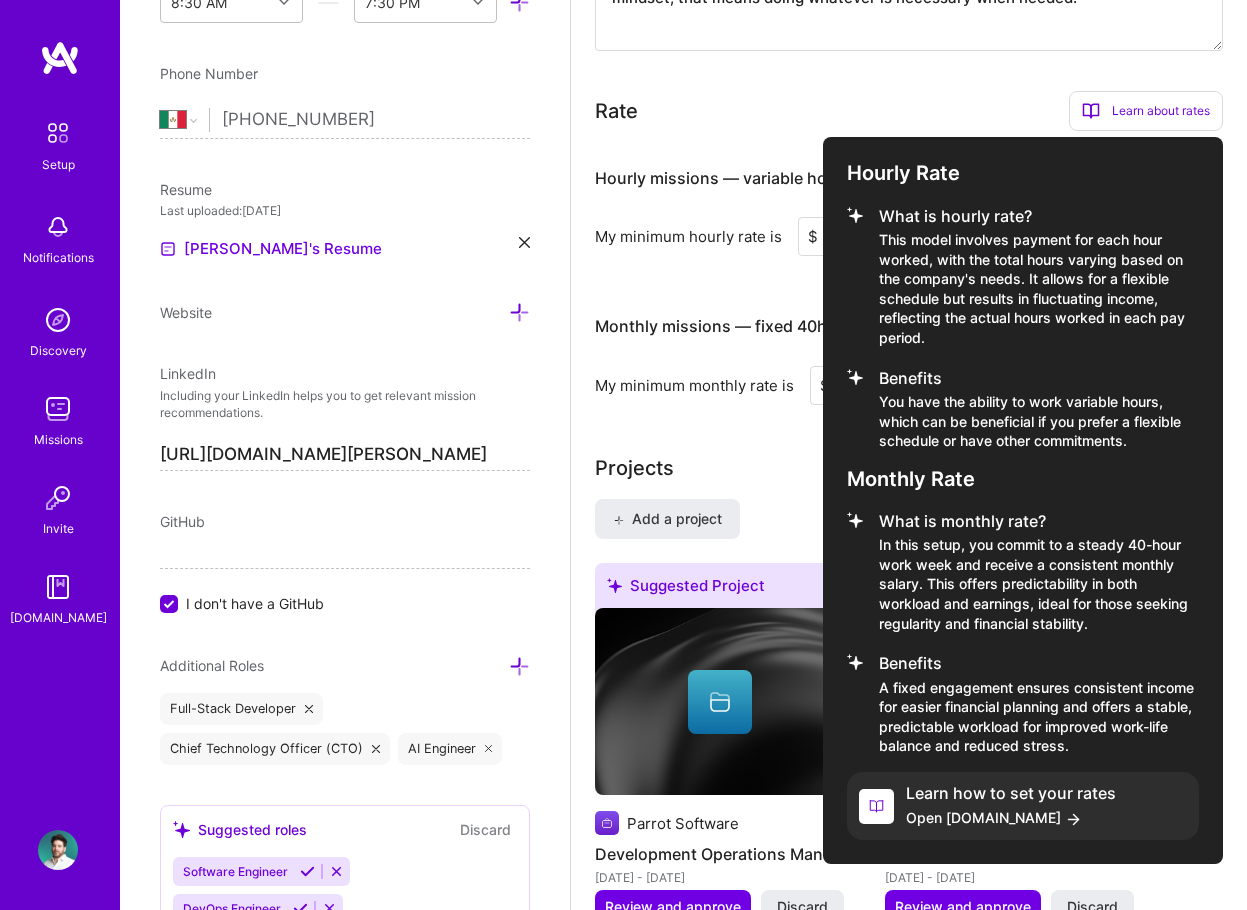 scroll, scrollTop: 1464, scrollLeft: 0, axis: vertical 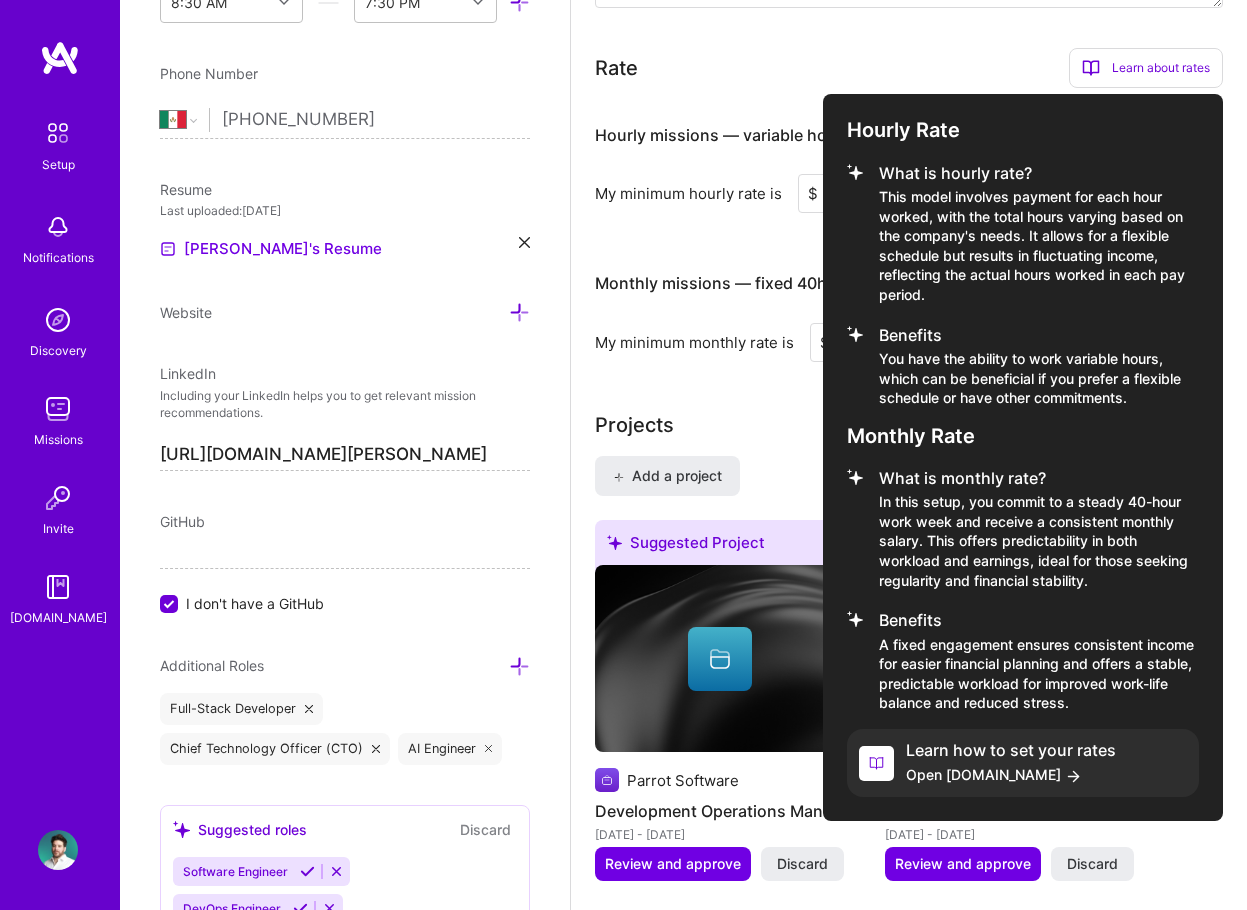click on "Open [DOMAIN_NAME]" at bounding box center (1011, 774) 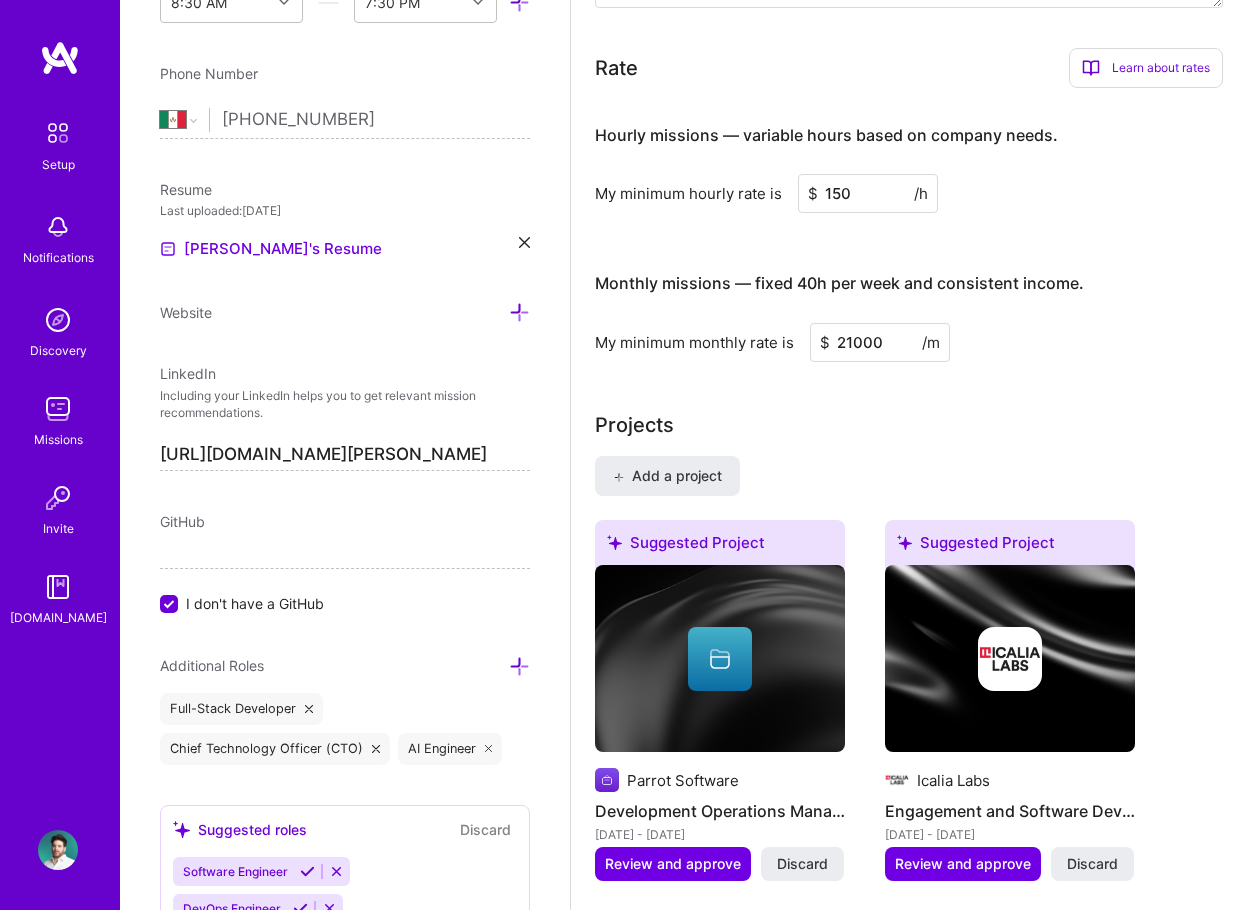 click on "Monthly missions — fixed 40h per week and consistent income." at bounding box center [839, 283] 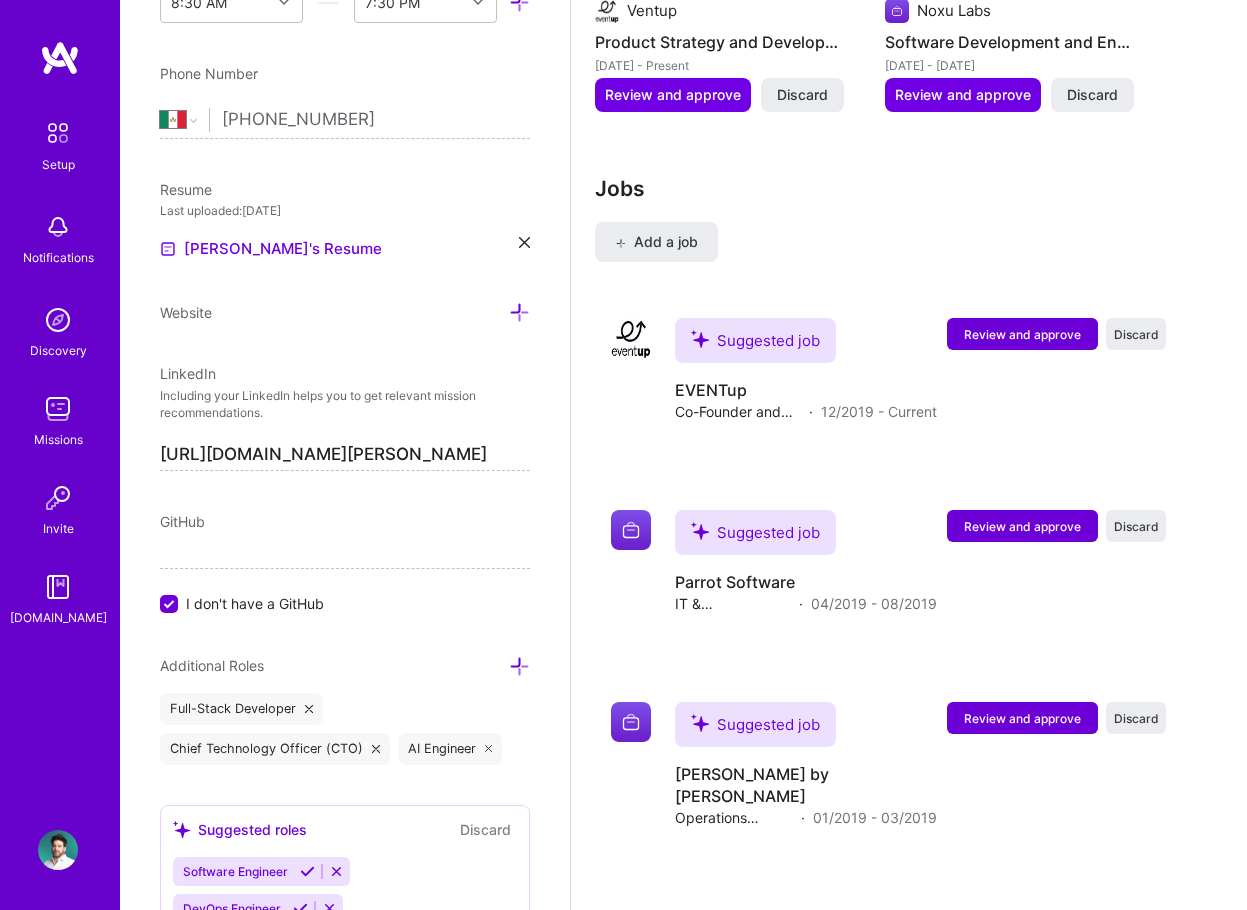 scroll, scrollTop: 2664, scrollLeft: 0, axis: vertical 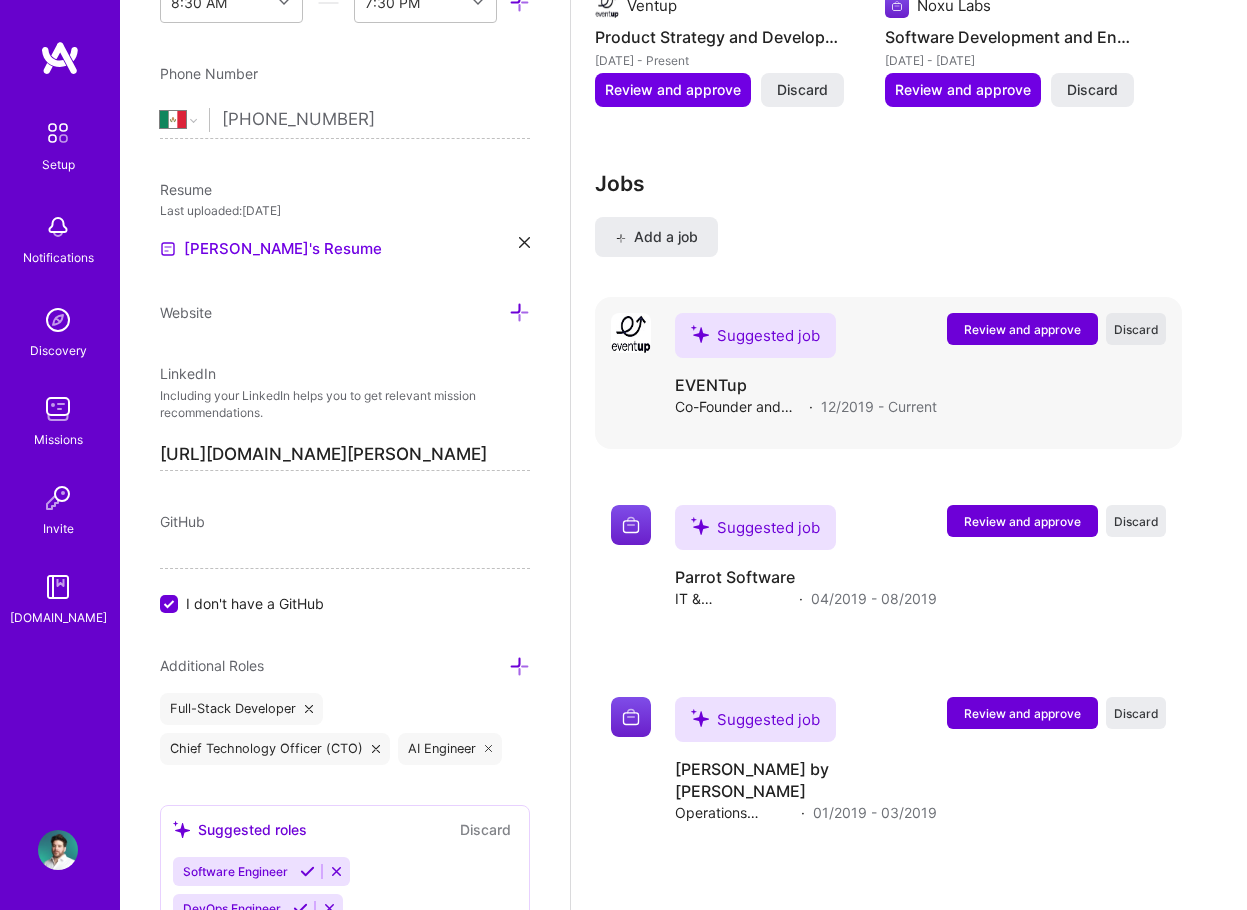 click on "Discard" at bounding box center (1136, 329) 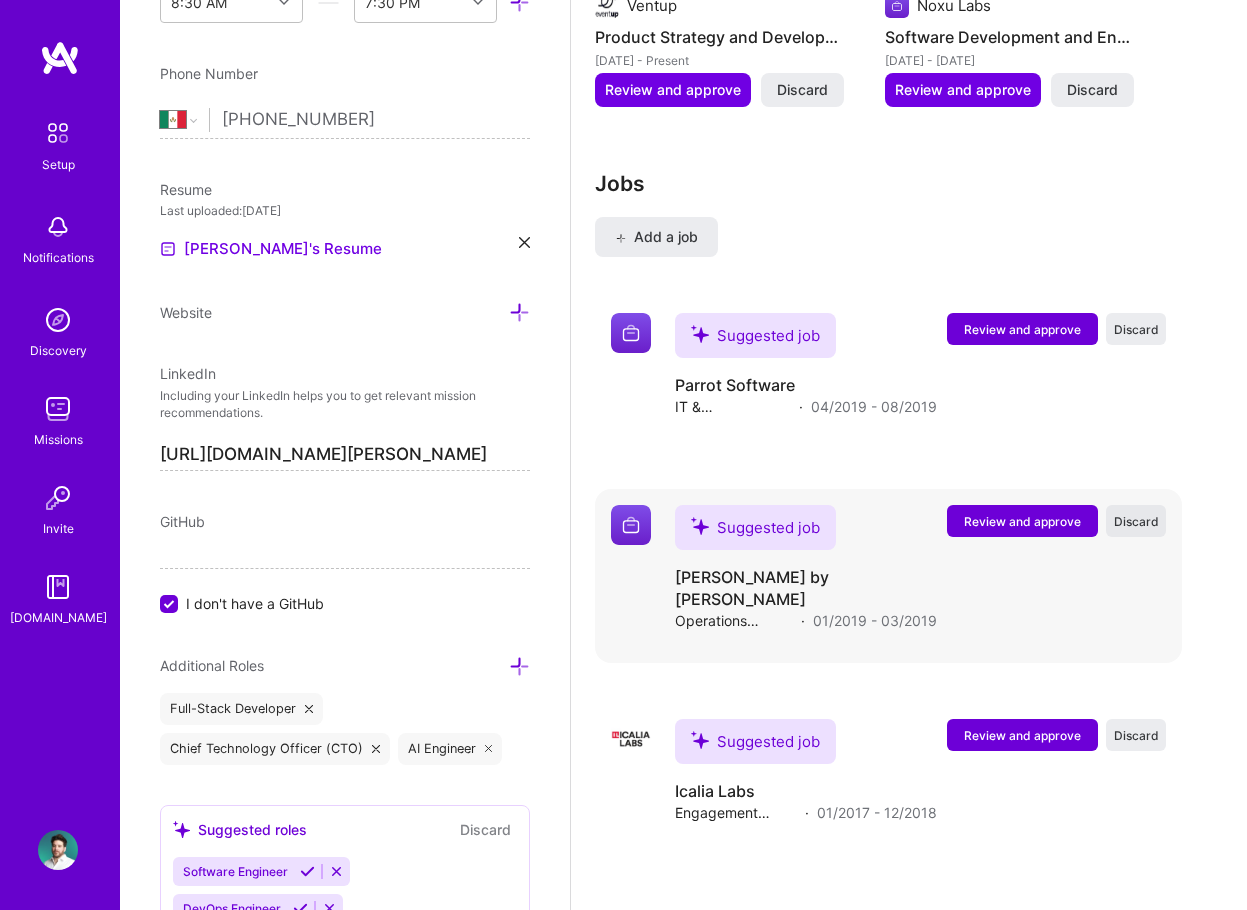 click on "Discard" at bounding box center (1136, 521) 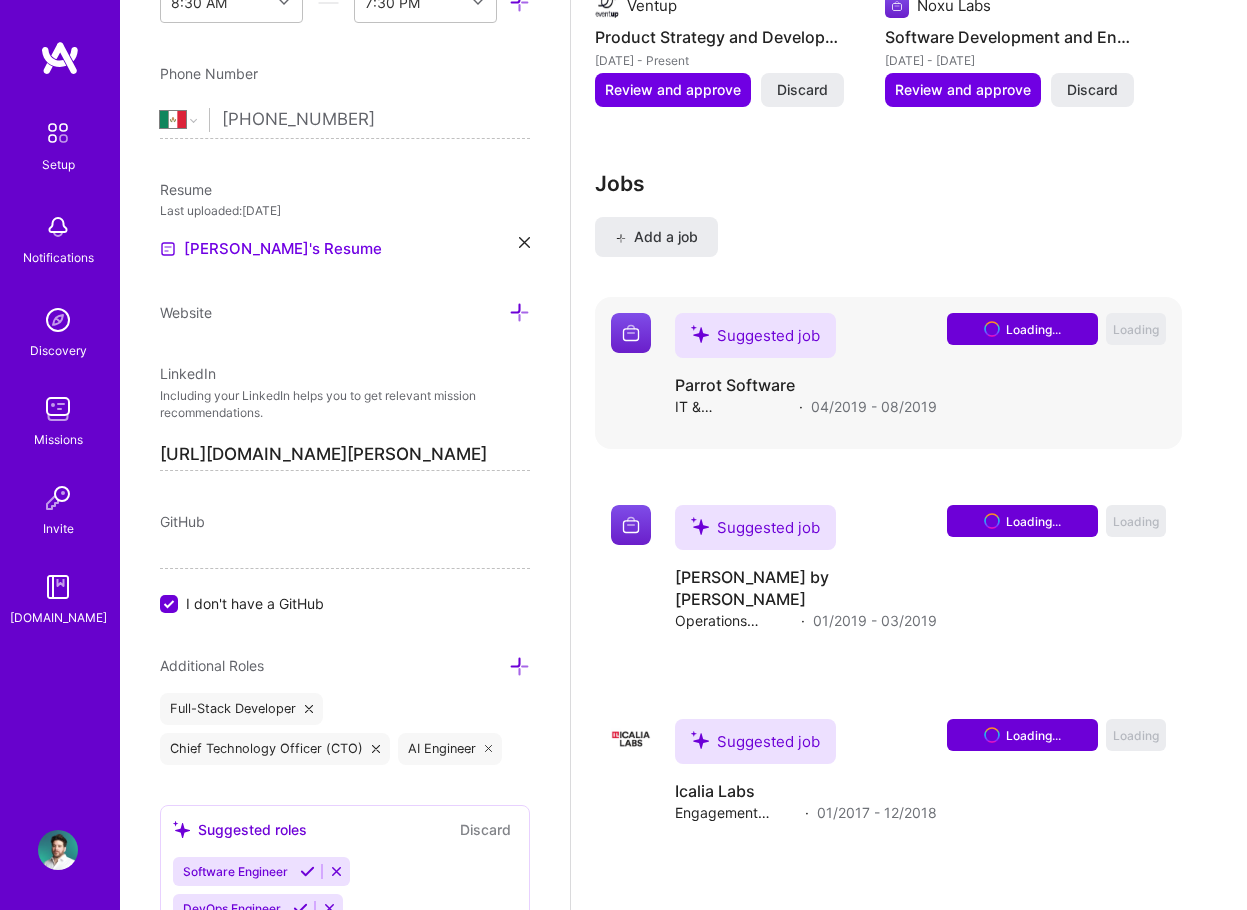 scroll, scrollTop: 2635, scrollLeft: 0, axis: vertical 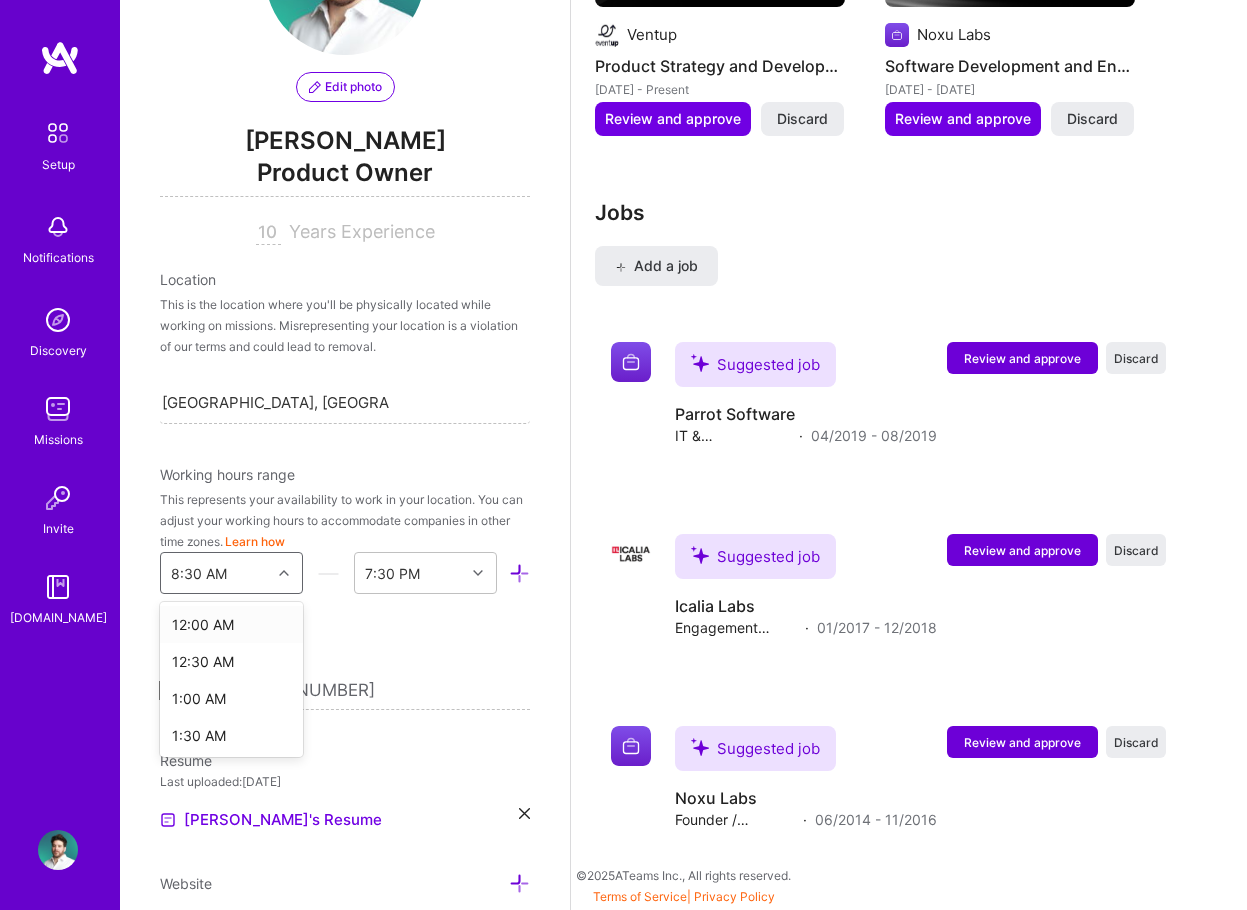 click on "Edit photo [PERSON_NAME] Product Owner 10 Years Experience Location  This is the location where you'll be physically located while working on missions. Misrepresenting your location is a violation of our terms and could lead to removal. [GEOGRAPHIC_DATA], [GEOGRAPHIC_DATA][PERSON_NAME], [GEOGRAPHIC_DATA] [GEOGRAPHIC_DATA], [GEOGRAPHIC_DATA][PERSON_NAME], [GEOGRAPHIC_DATA] Working hours range This represents your availability to work in your location. You can adjust your working hours to accommodate companies in other time zones. Learn how option 12:00 AM focused, 1 of 48. 48 results available. Use Up and Down to choose options, press Enter to select the currently focused option, press Escape to exit the menu, press Tab to select the option and exit the menu. 8:30 AM 12:00 AM 12:30 AM 1:00 AM 1:30 AM 2:00 AM 2:30 AM 3:00 AM 3:30 AM 4:00 AM 4:30 AM 5:00 AM 5:30 AM 6:00 AM 6:30 AM 7:00 AM 7:30 AM 8:00 AM 8:30 AM 9:00 AM 9:30 AM 10:00 AM 10:30 AM 11:00 AM 11:30 AM 12:00 PM 12:30 PM 1:00 PM 1:30 PM 2:00 PM 2:30 PM 3:00 PM 3:30 PM 4:00 PM 4:30 PM 5:00 PM 5:30 PM 6:00 PM 6:30 PM [GEOGRAPHIC_DATA]" at bounding box center (345, 455) 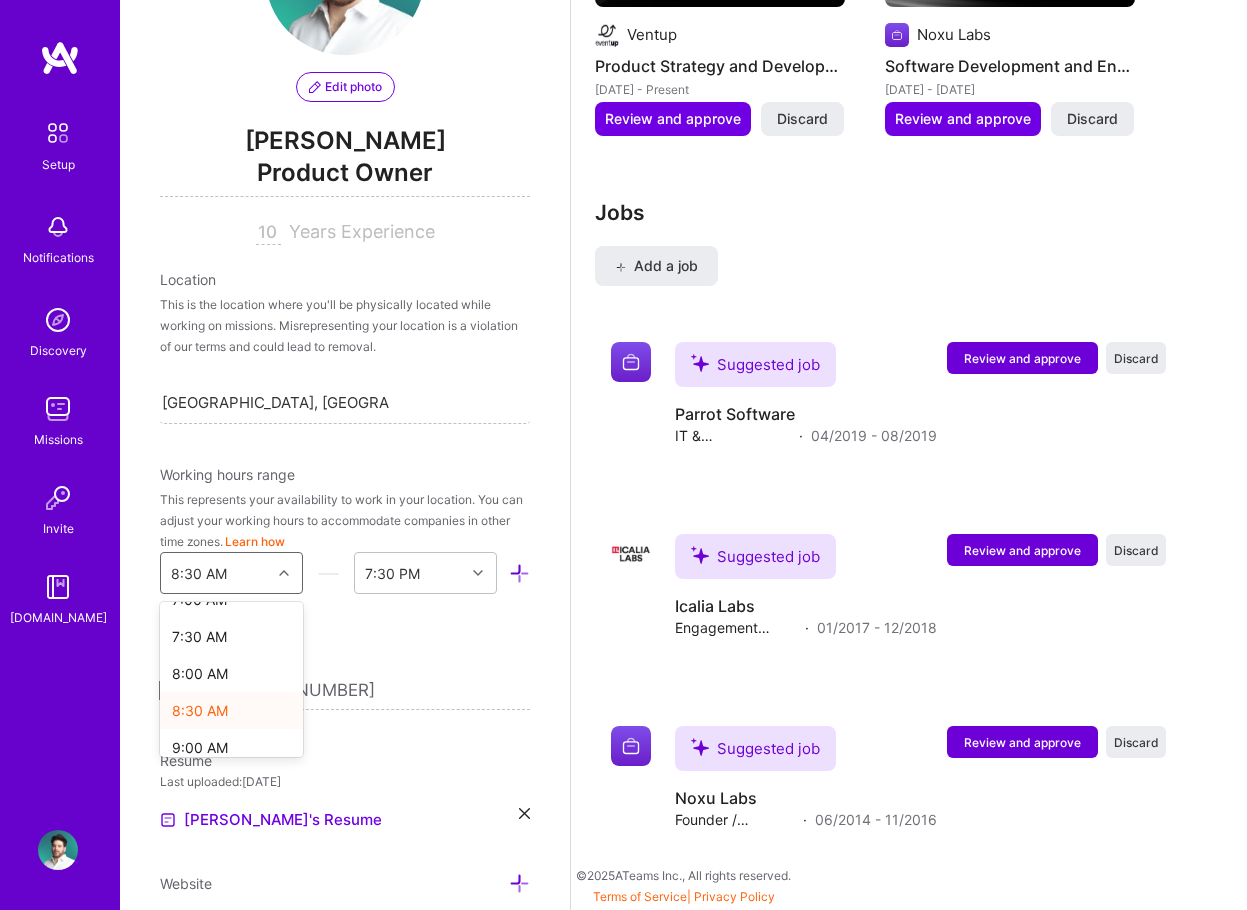 scroll, scrollTop: 600, scrollLeft: 0, axis: vertical 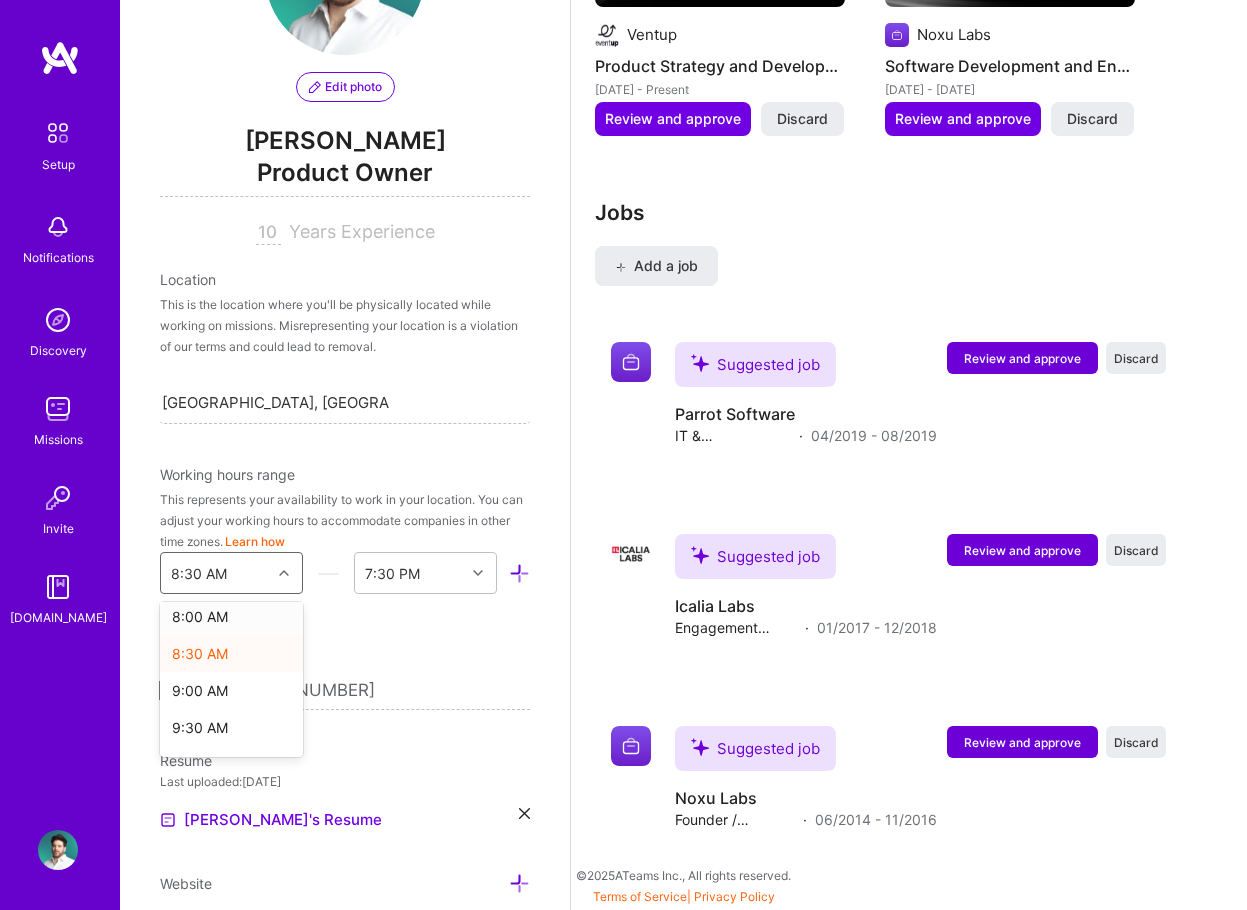 click on "8:00 AM" at bounding box center (231, 616) 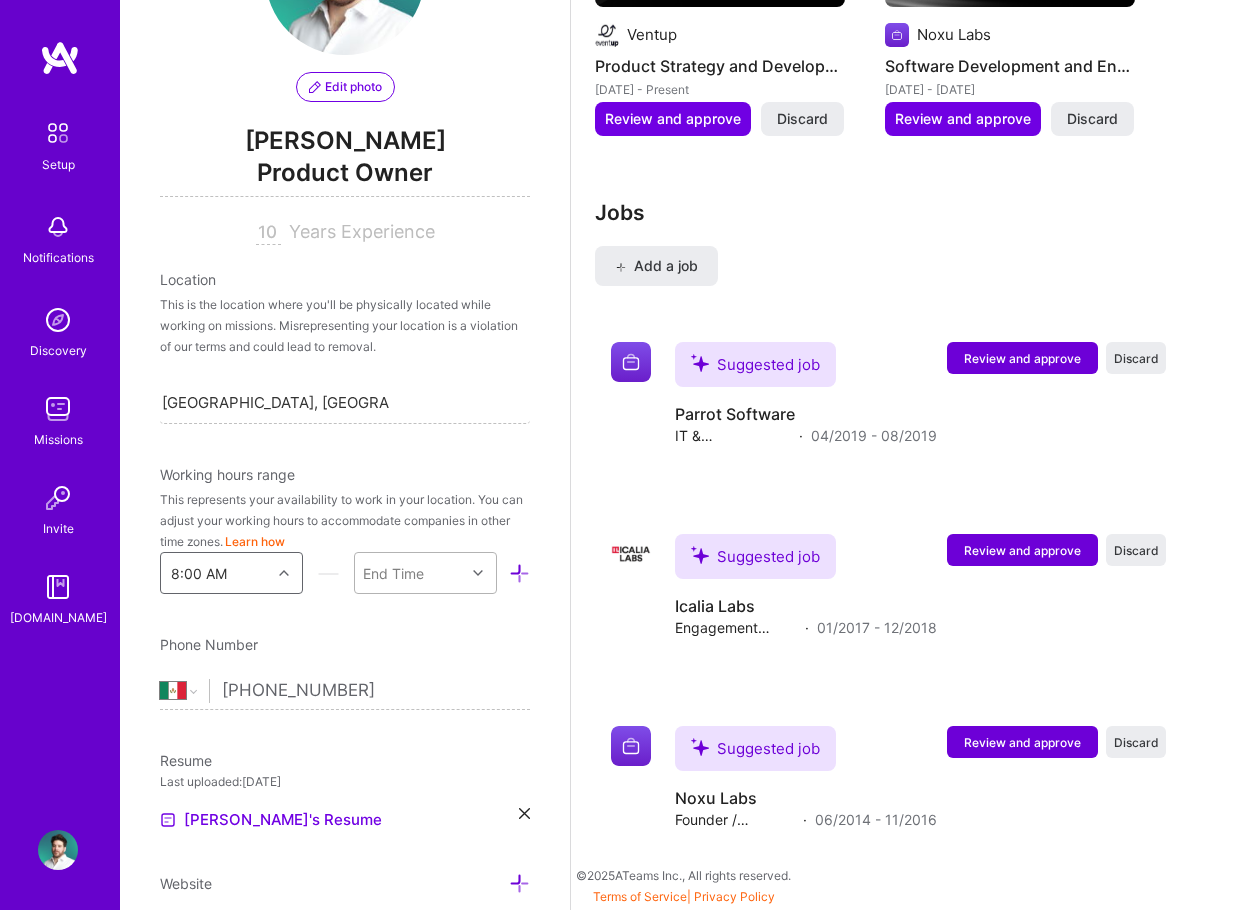 click on "End Time" at bounding box center [393, 573] 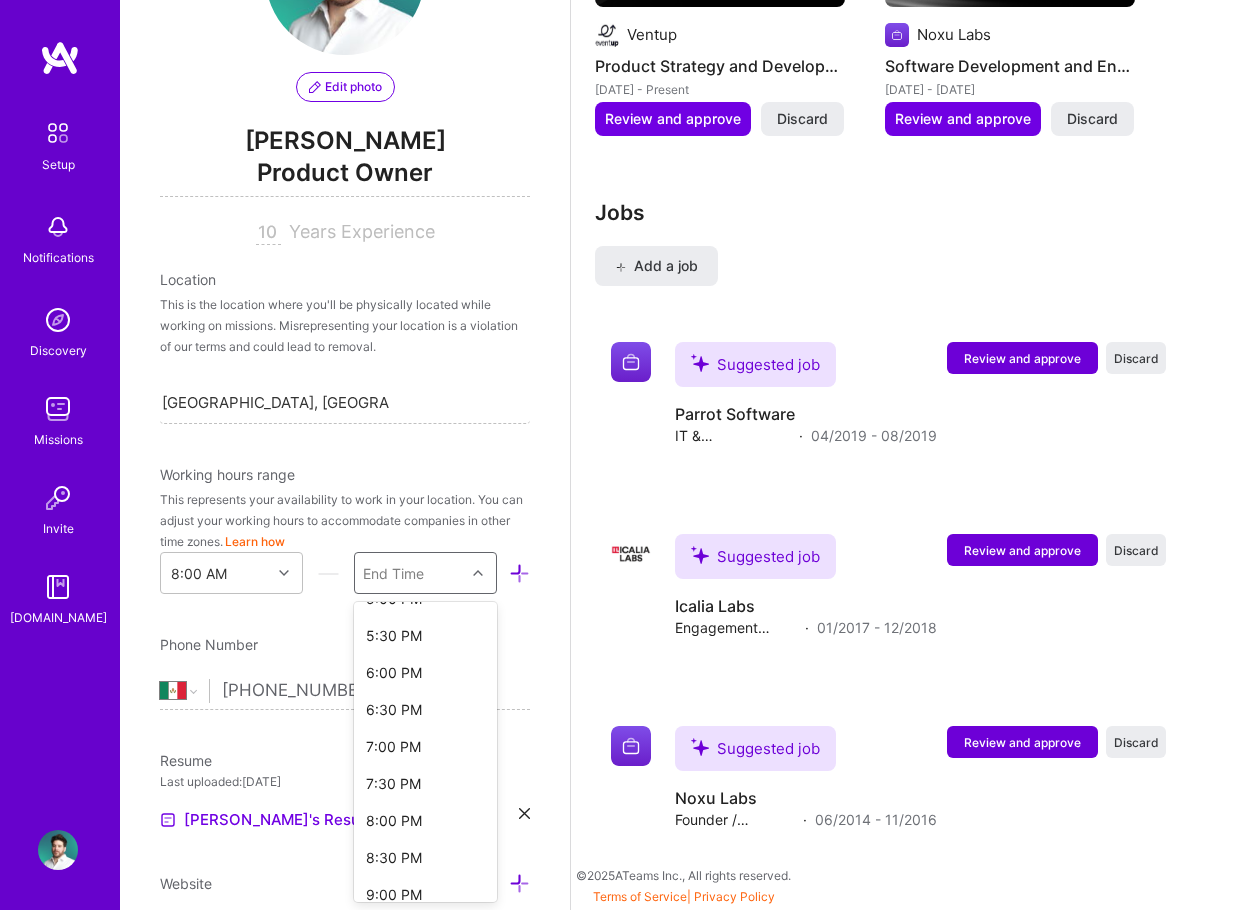 scroll, scrollTop: 700, scrollLeft: 0, axis: vertical 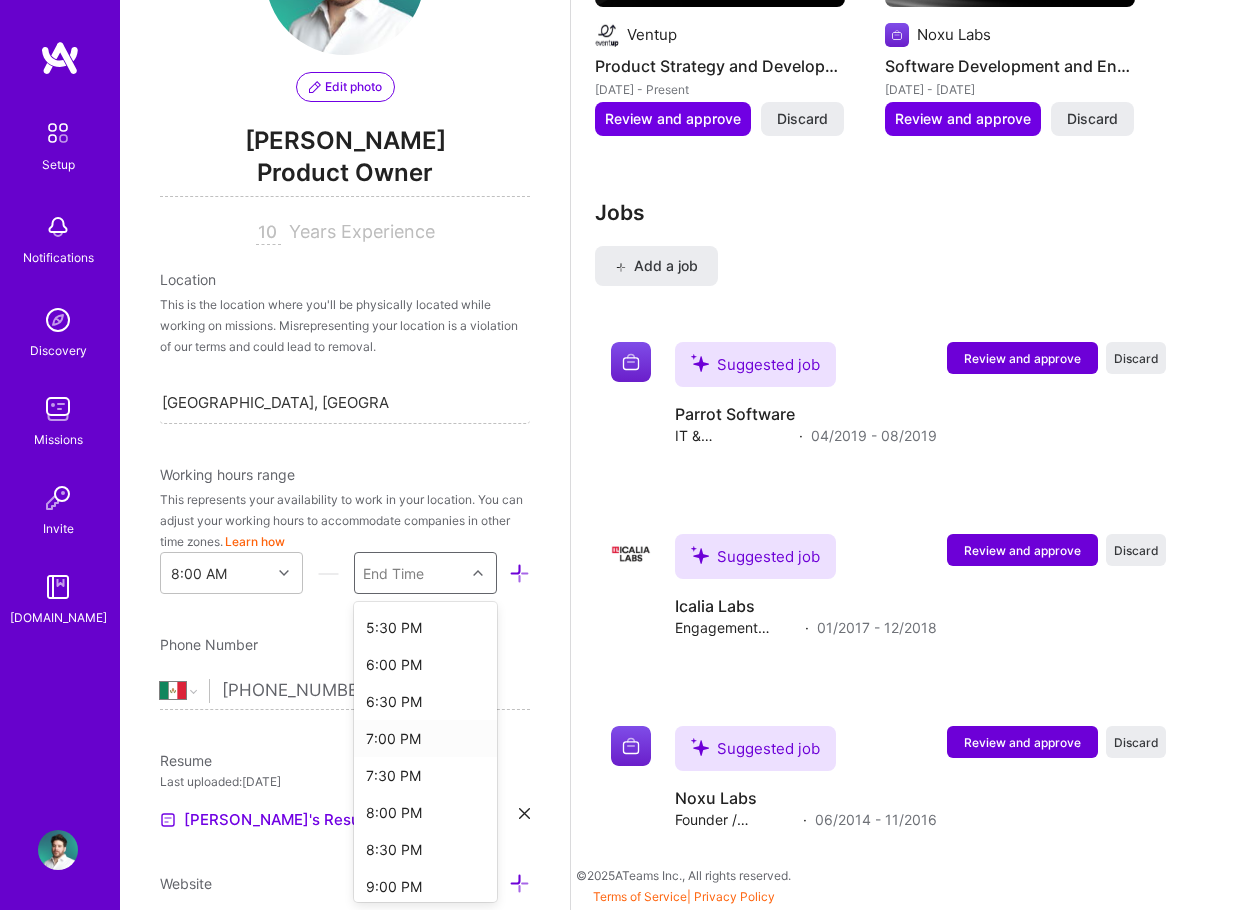 click on "7:00 PM" at bounding box center (425, 738) 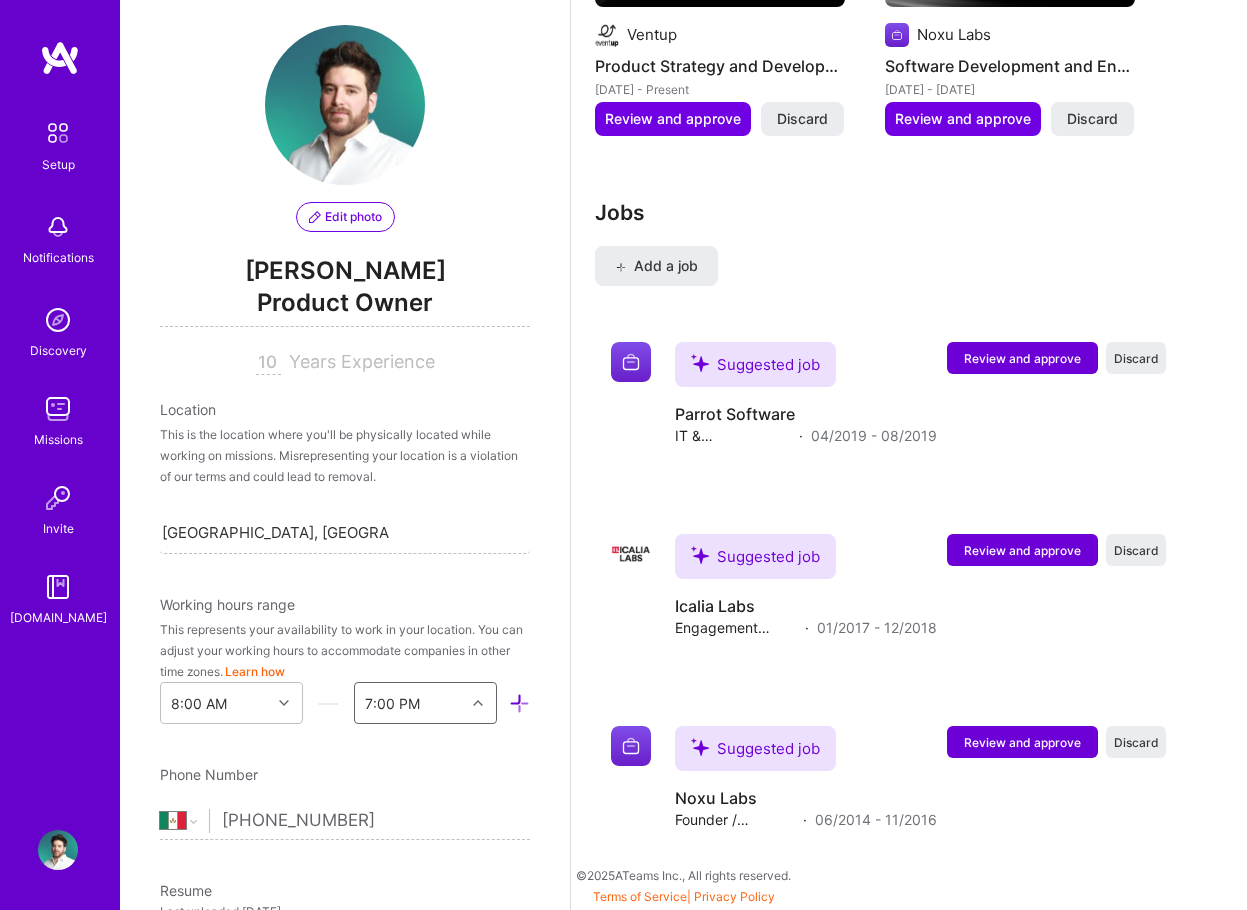 scroll, scrollTop: 0, scrollLeft: 0, axis: both 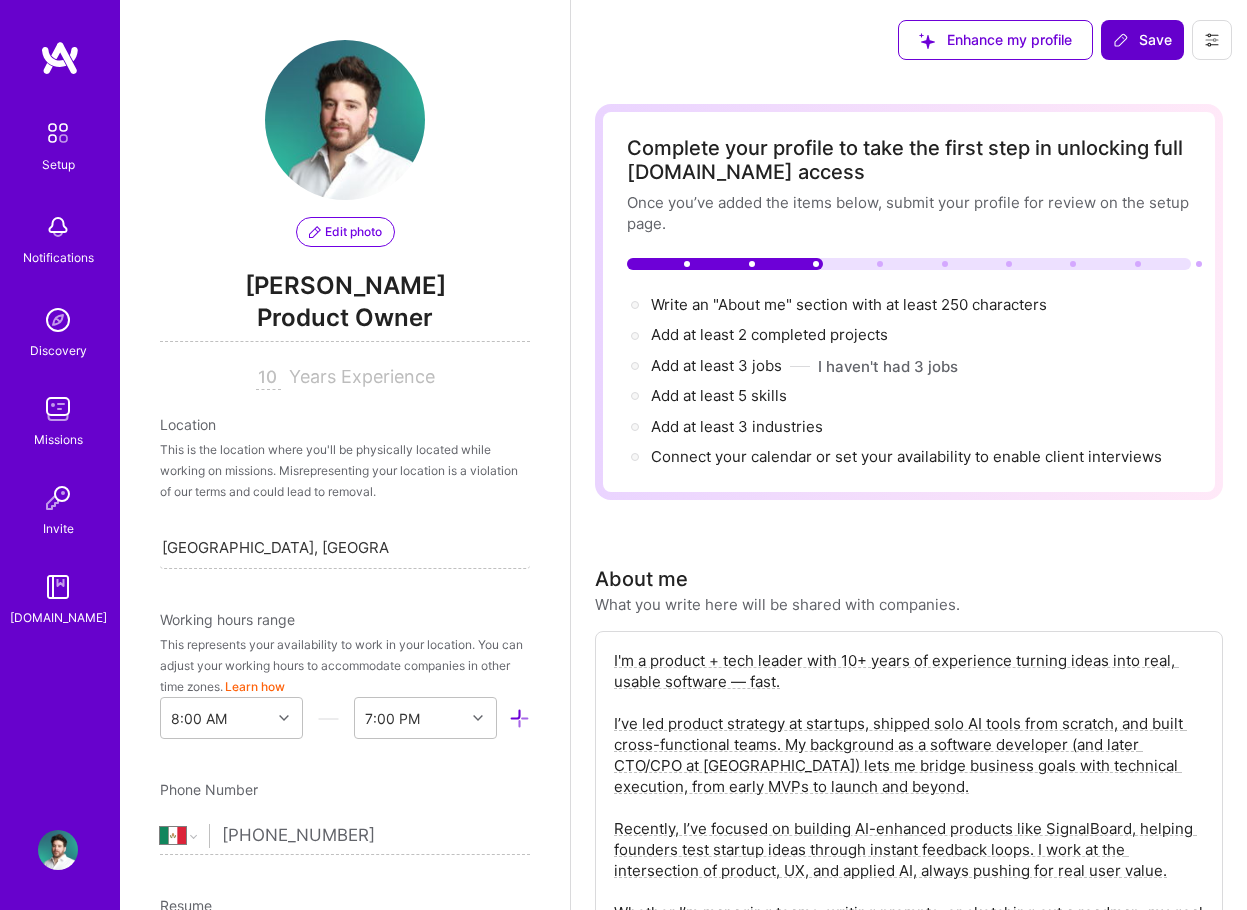 click on "Save" at bounding box center [1142, 40] 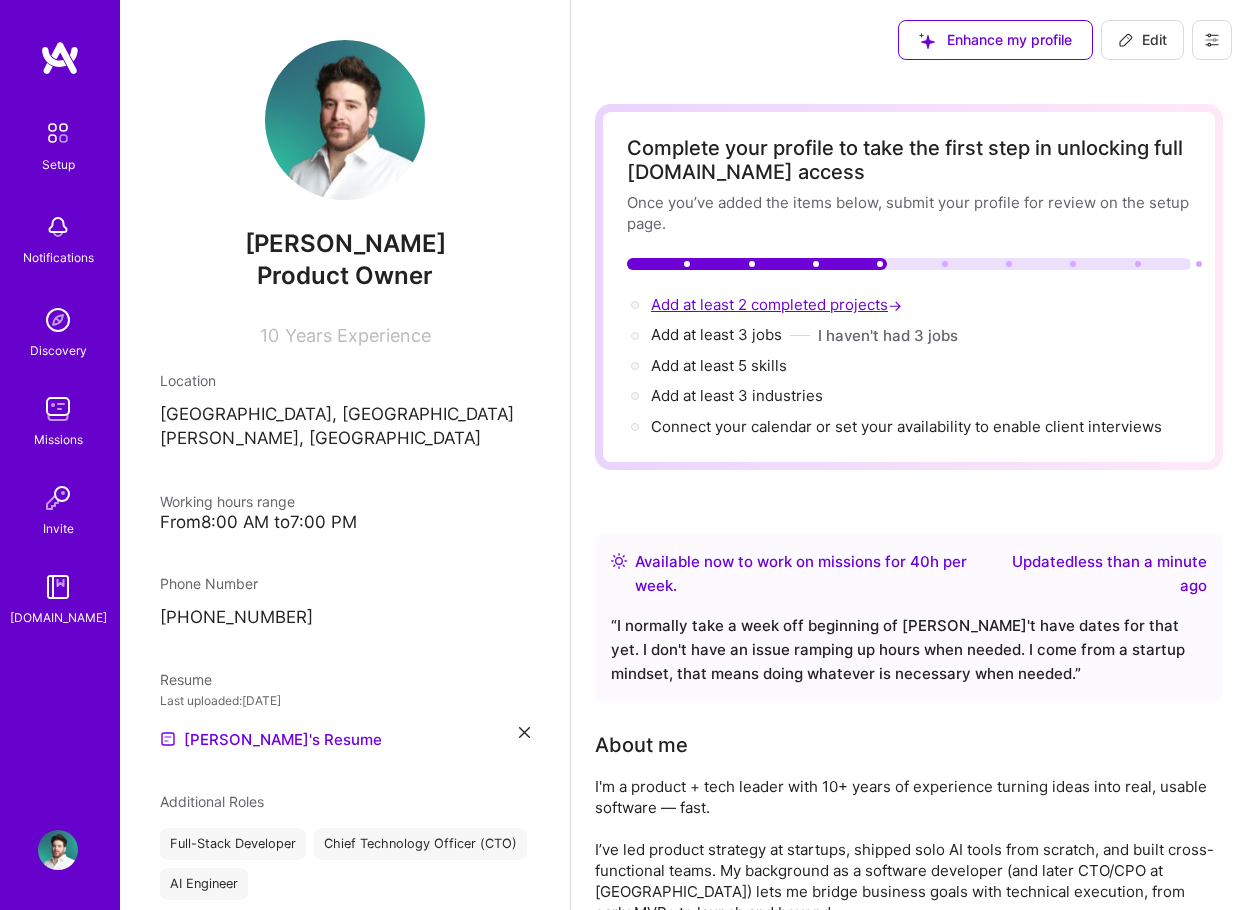 click on "Add at least 2 completed projects  →" at bounding box center [778, 304] 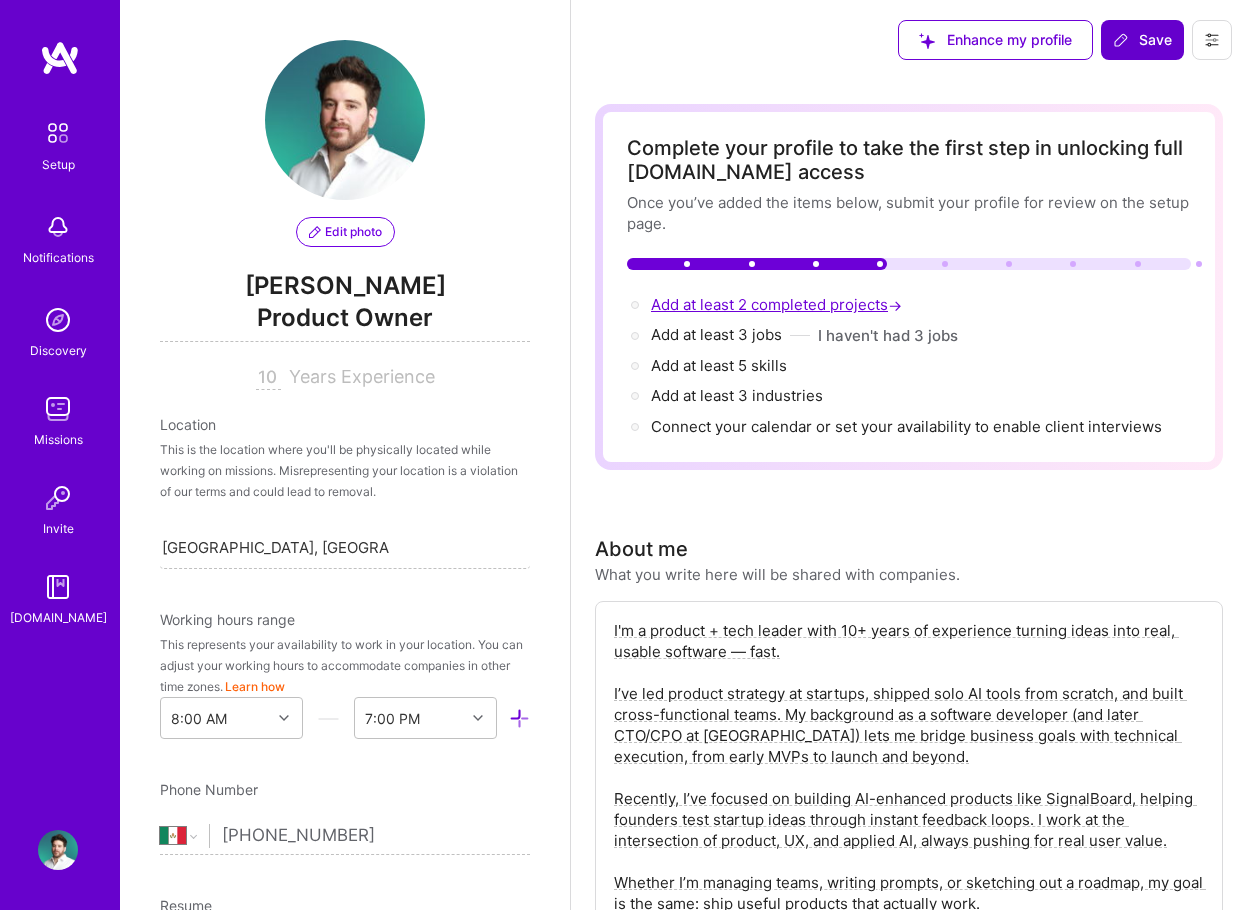 scroll, scrollTop: 716, scrollLeft: 0, axis: vertical 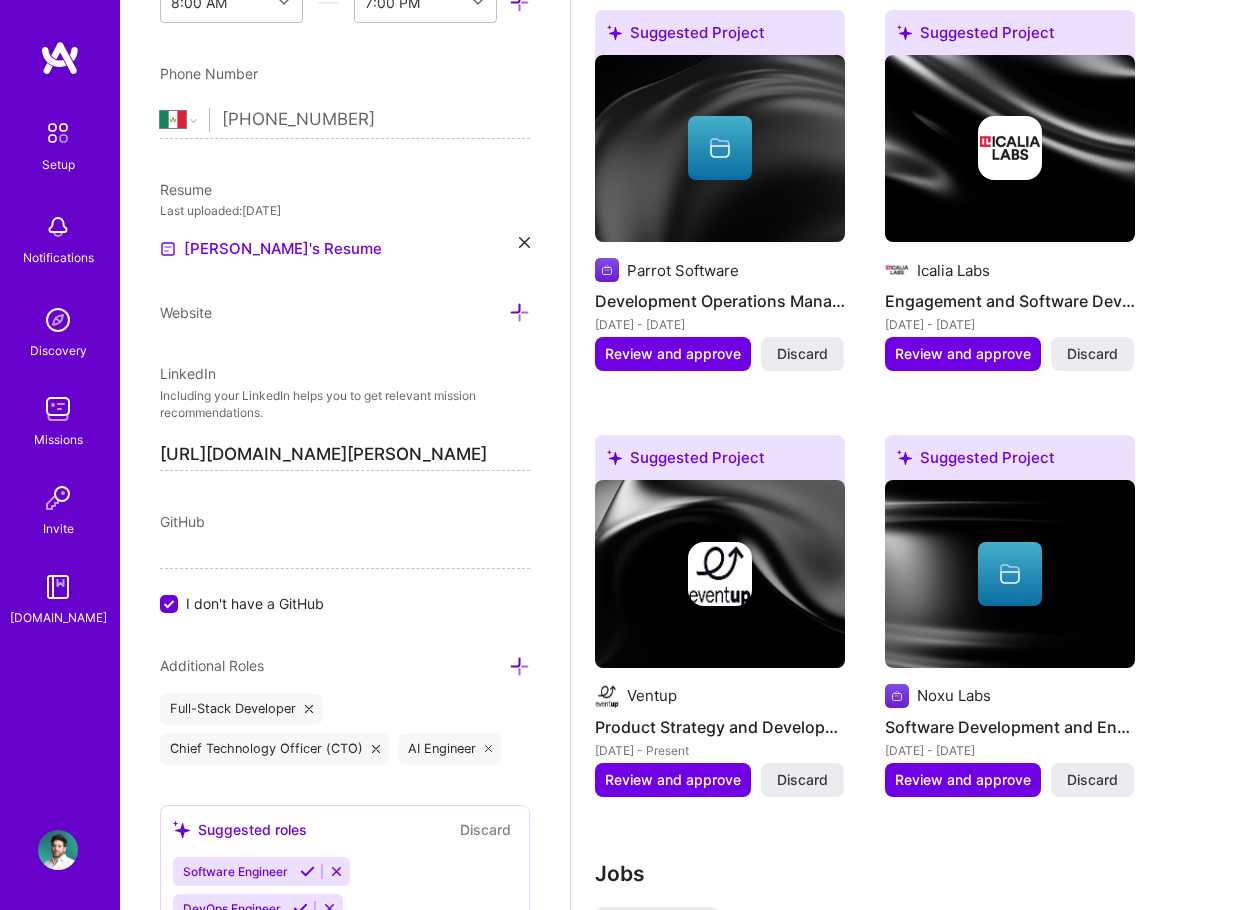 click at bounding box center [720, 574] 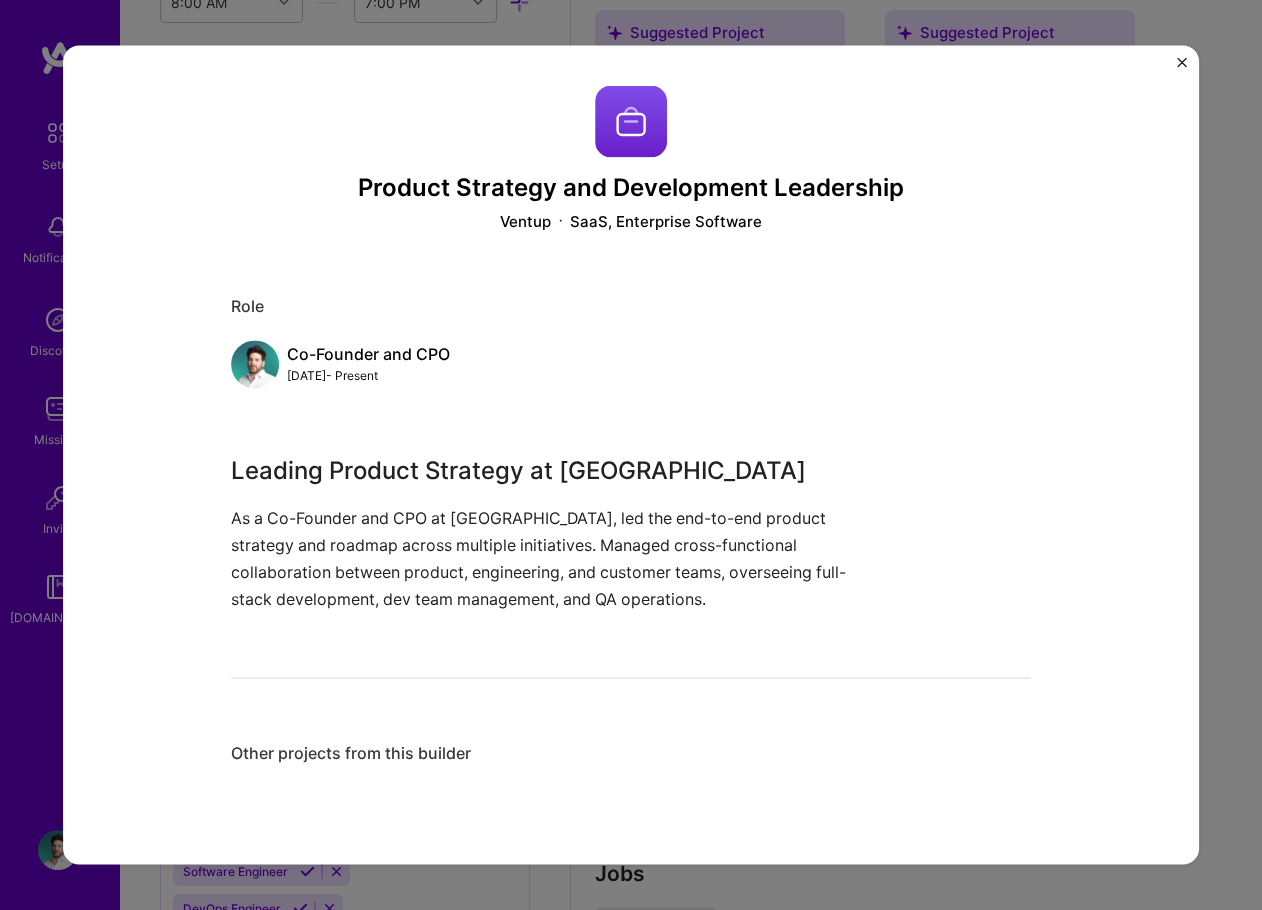 click at bounding box center [1182, 63] 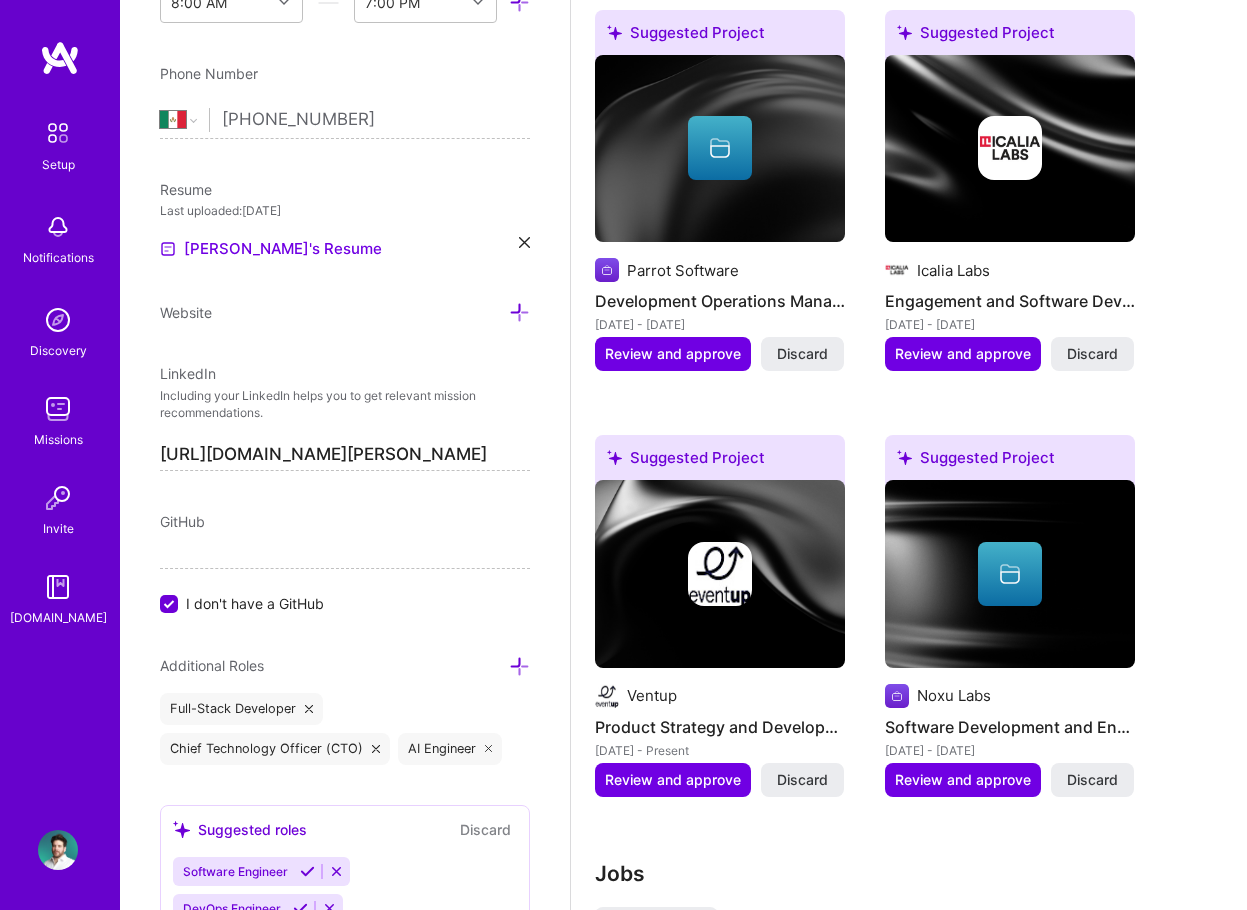 click at bounding box center (720, 574) 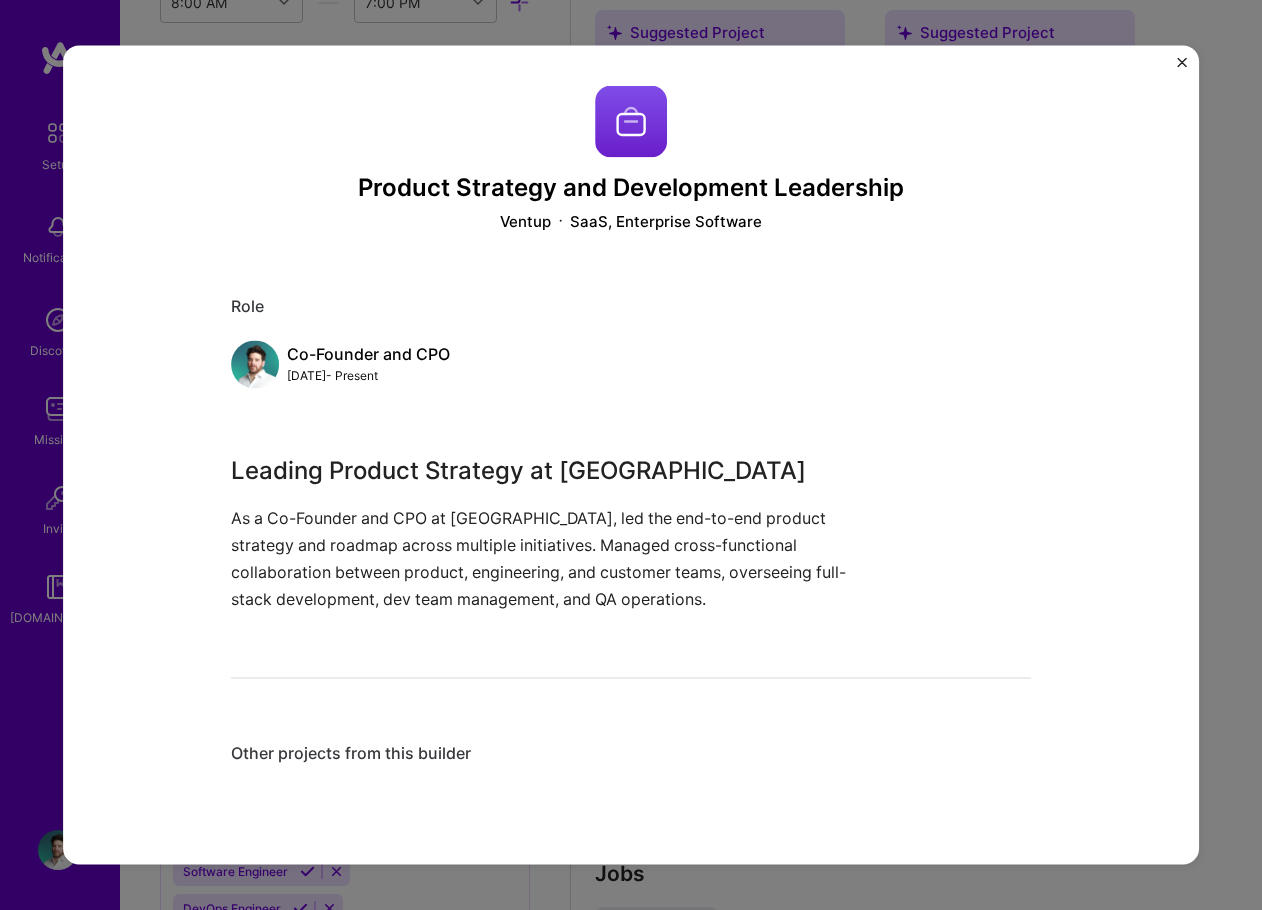 click at bounding box center [1182, 68] 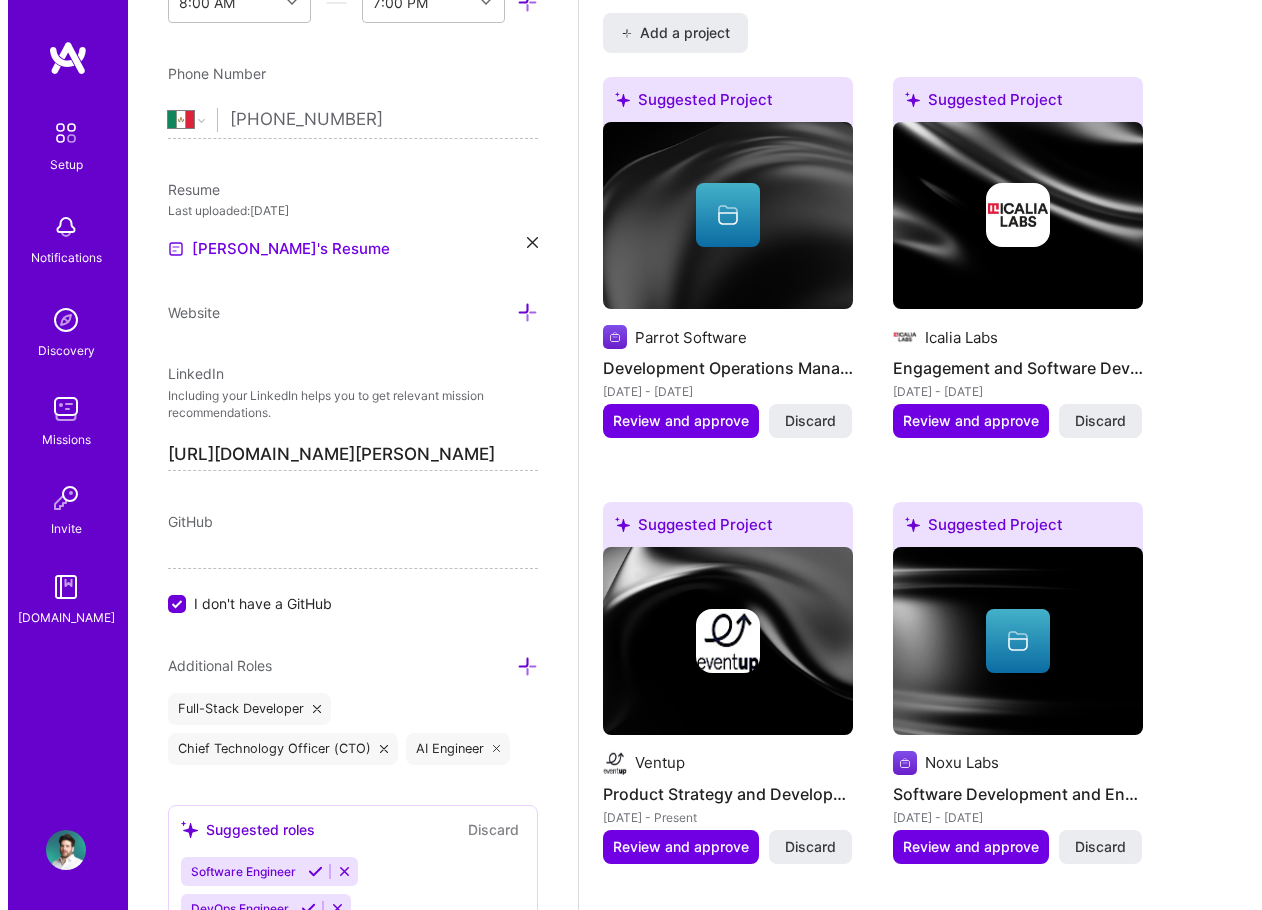 scroll, scrollTop: 2044, scrollLeft: 0, axis: vertical 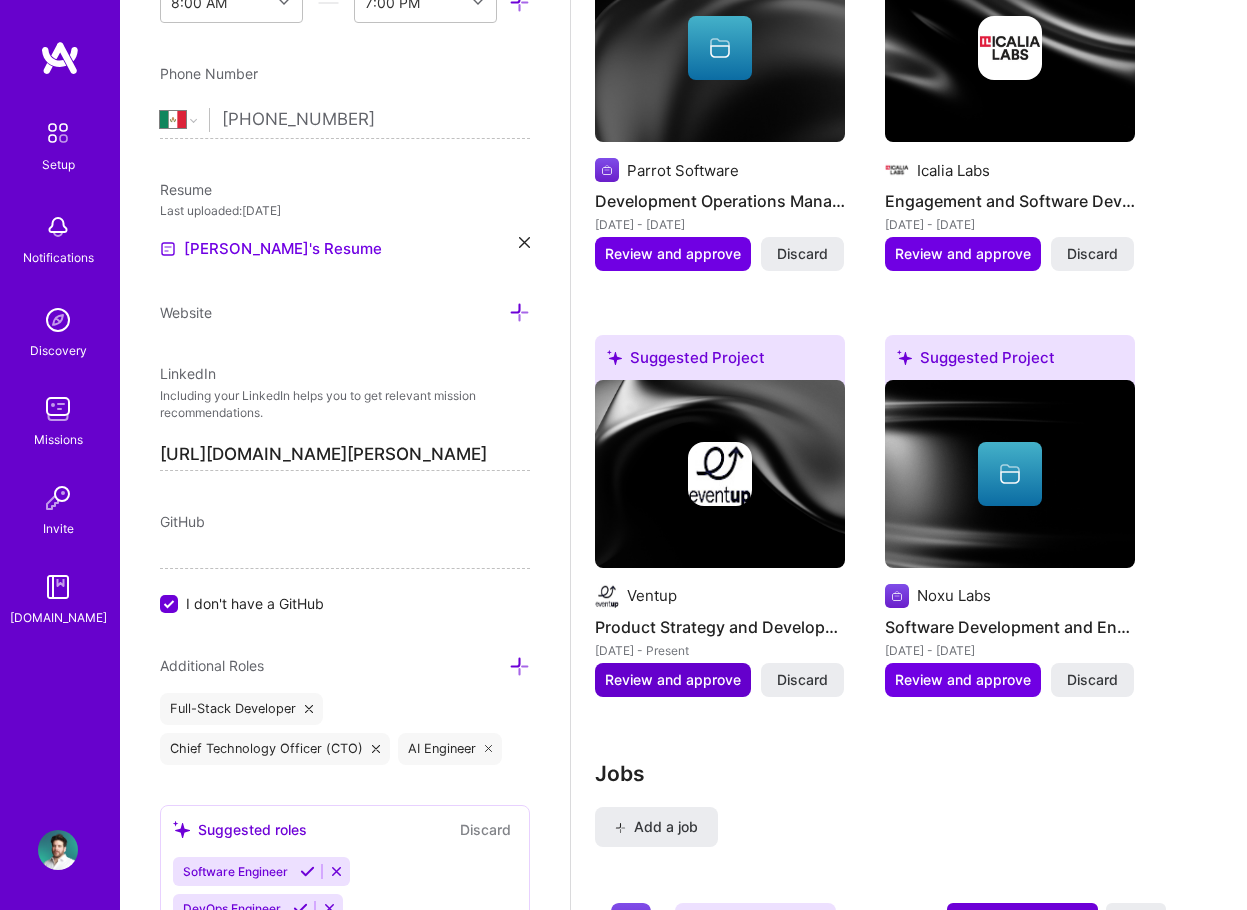 click on "Review and approve" at bounding box center [673, 680] 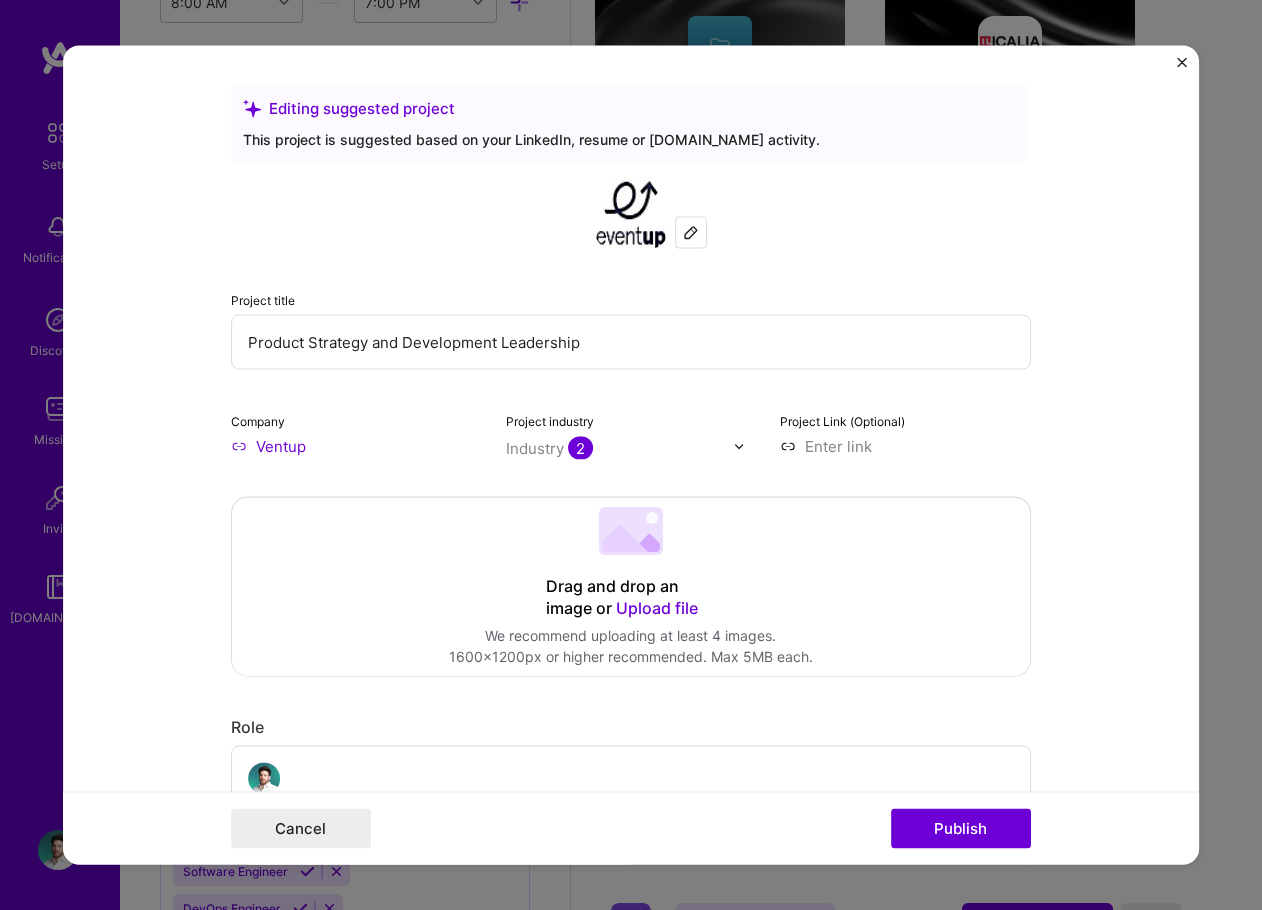 click on "Product Strategy and Development Leadership" at bounding box center (631, 342) 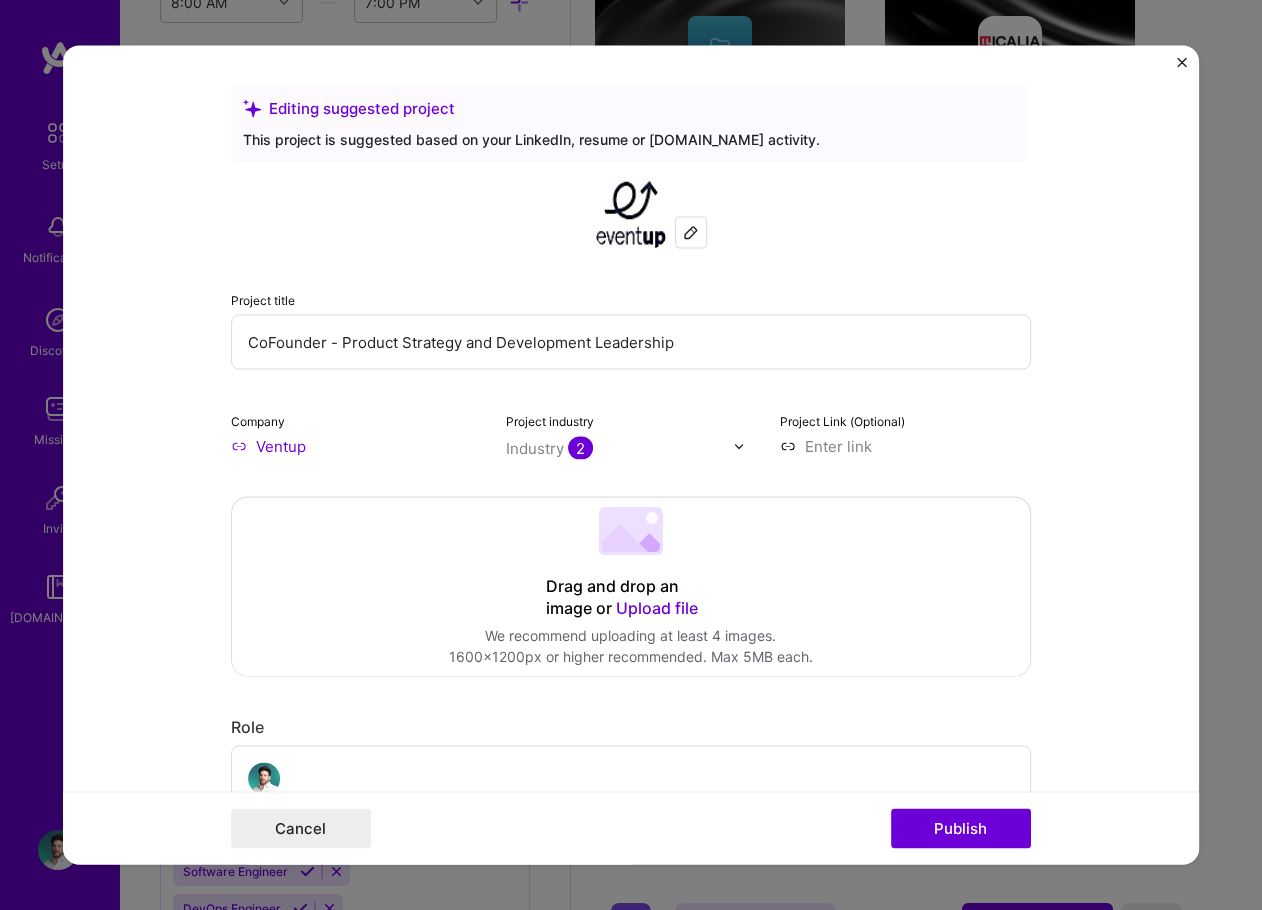 click on "CoFounder - Product Strategy and Development Leadership" at bounding box center (631, 342) 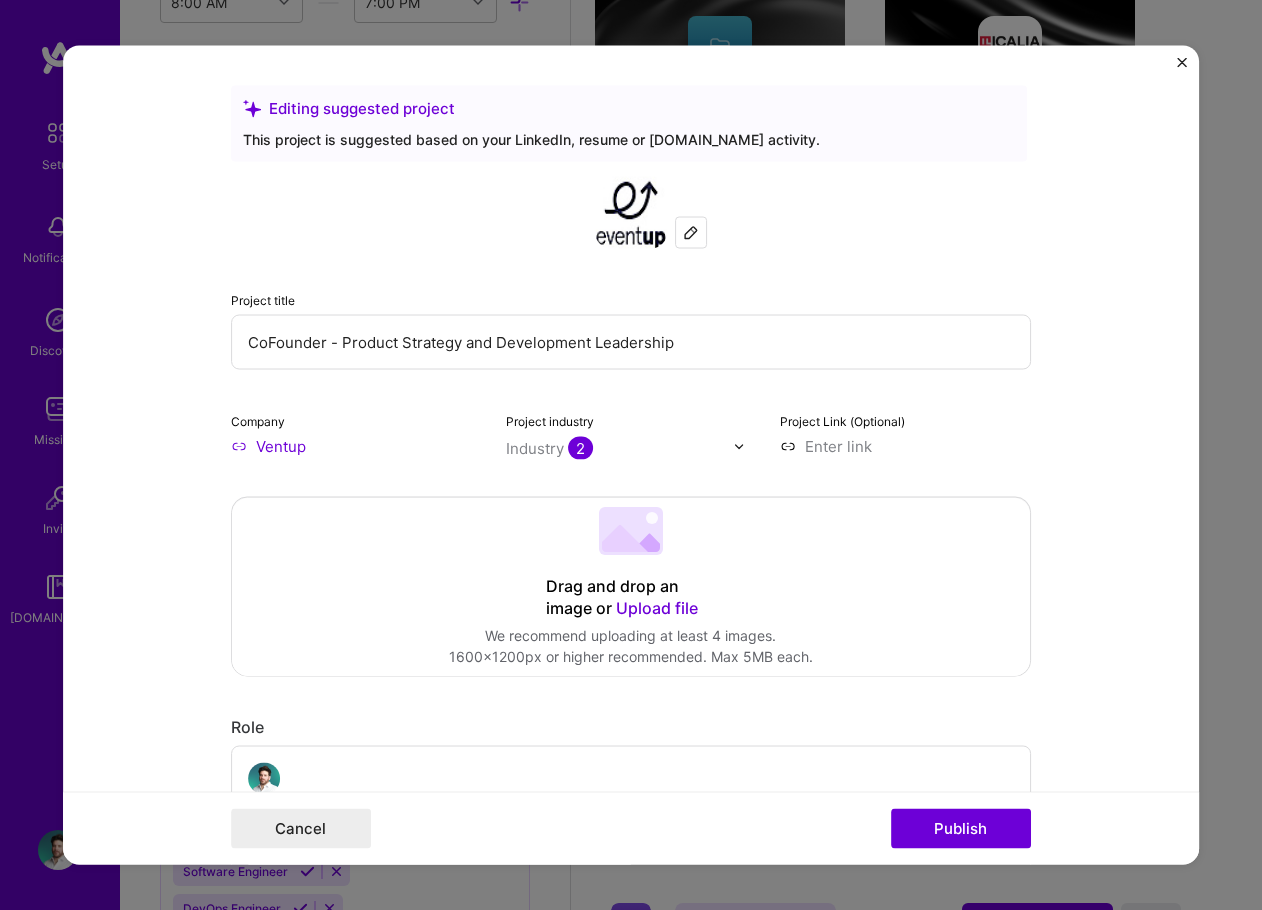 type on "CoFounder - Product Strategy and Development Leadership" 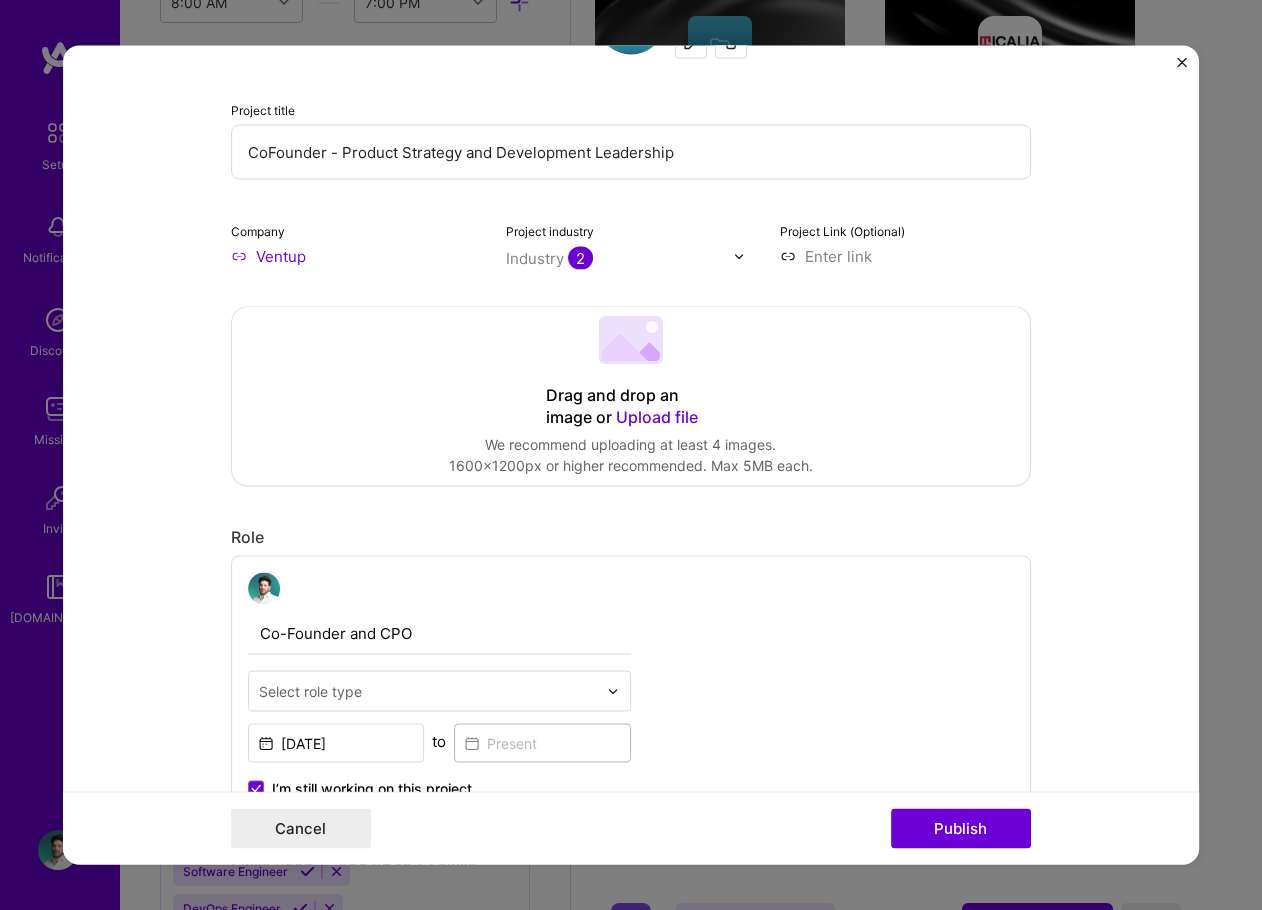 scroll, scrollTop: 200, scrollLeft: 0, axis: vertical 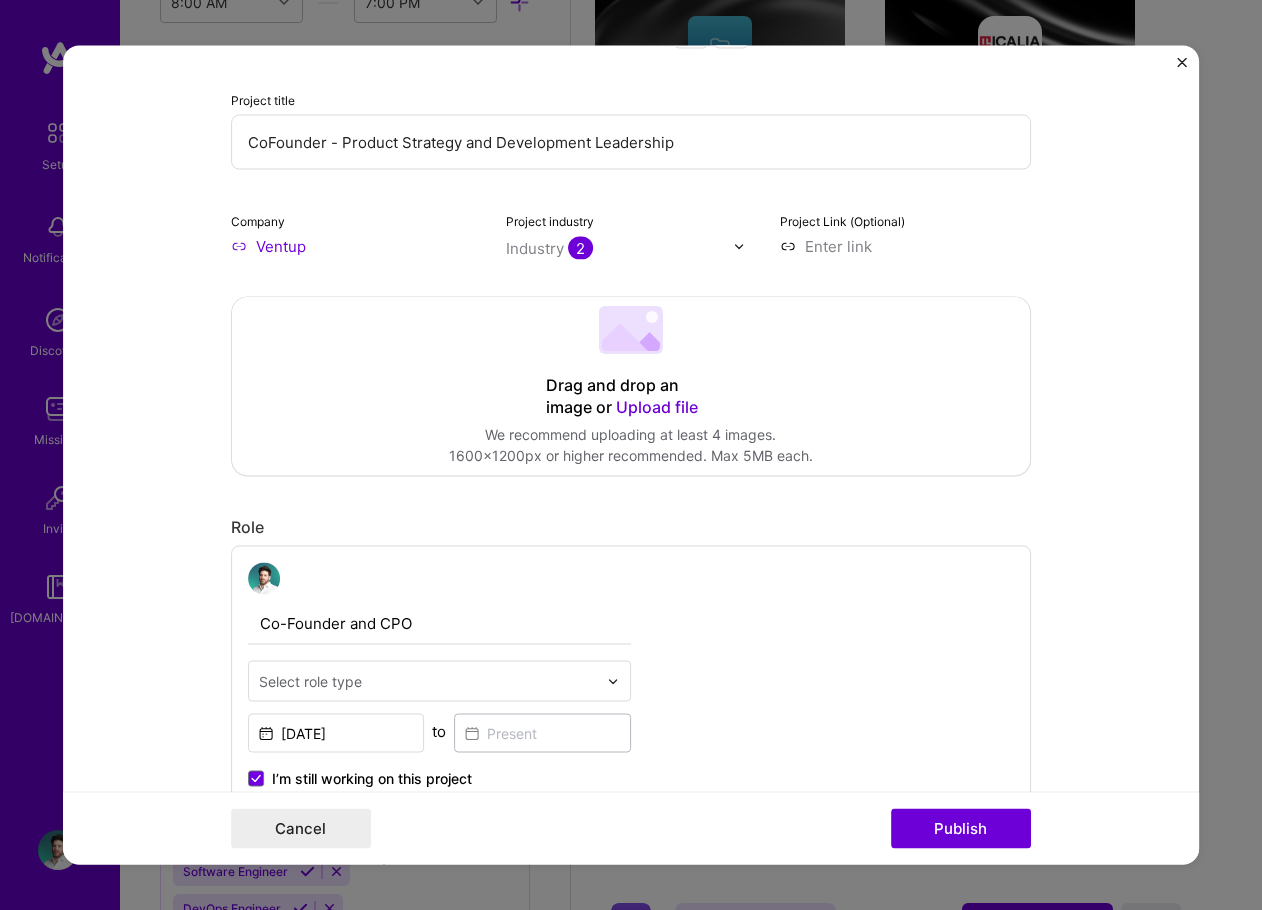 click on "Role" at bounding box center [631, 527] 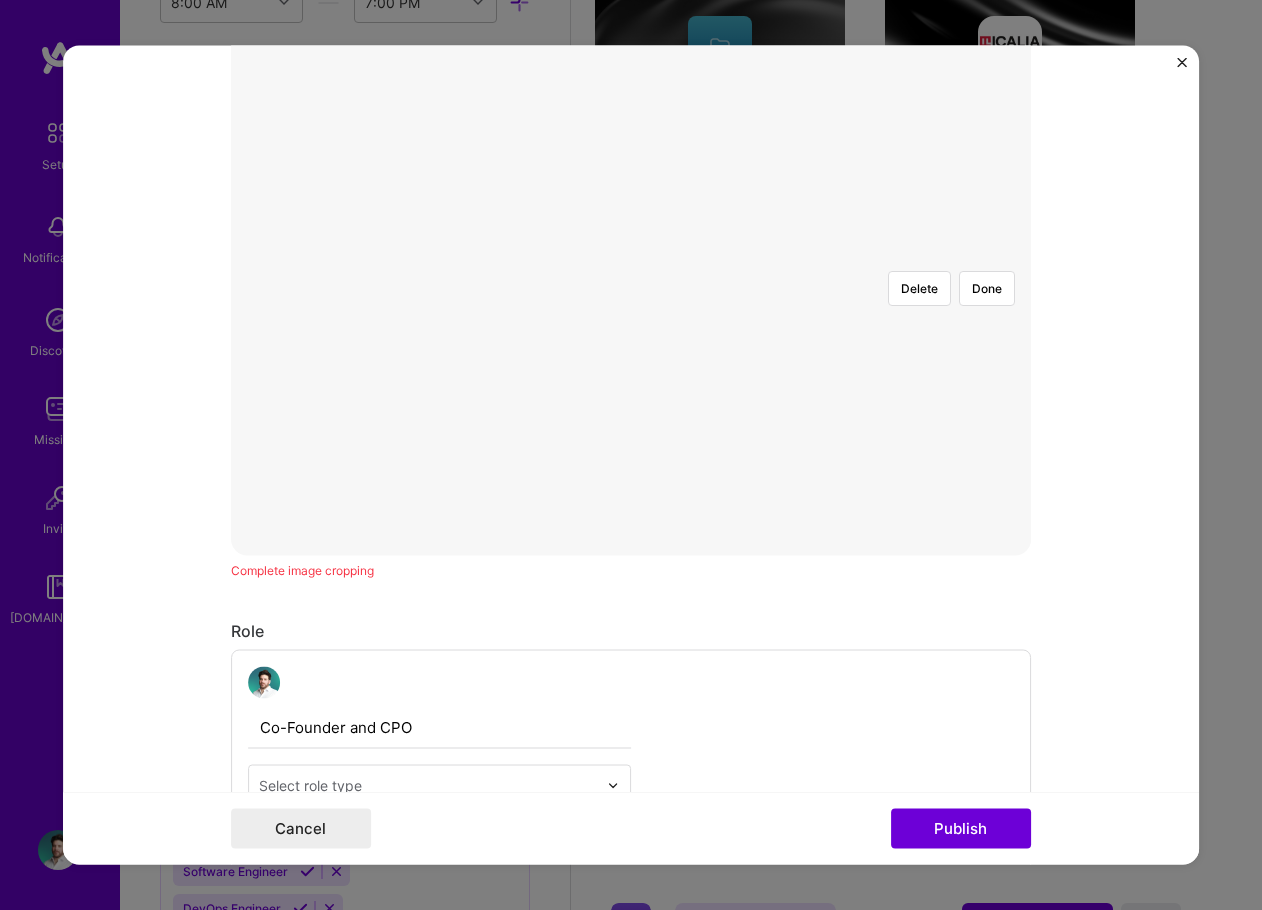 scroll, scrollTop: 500, scrollLeft: 0, axis: vertical 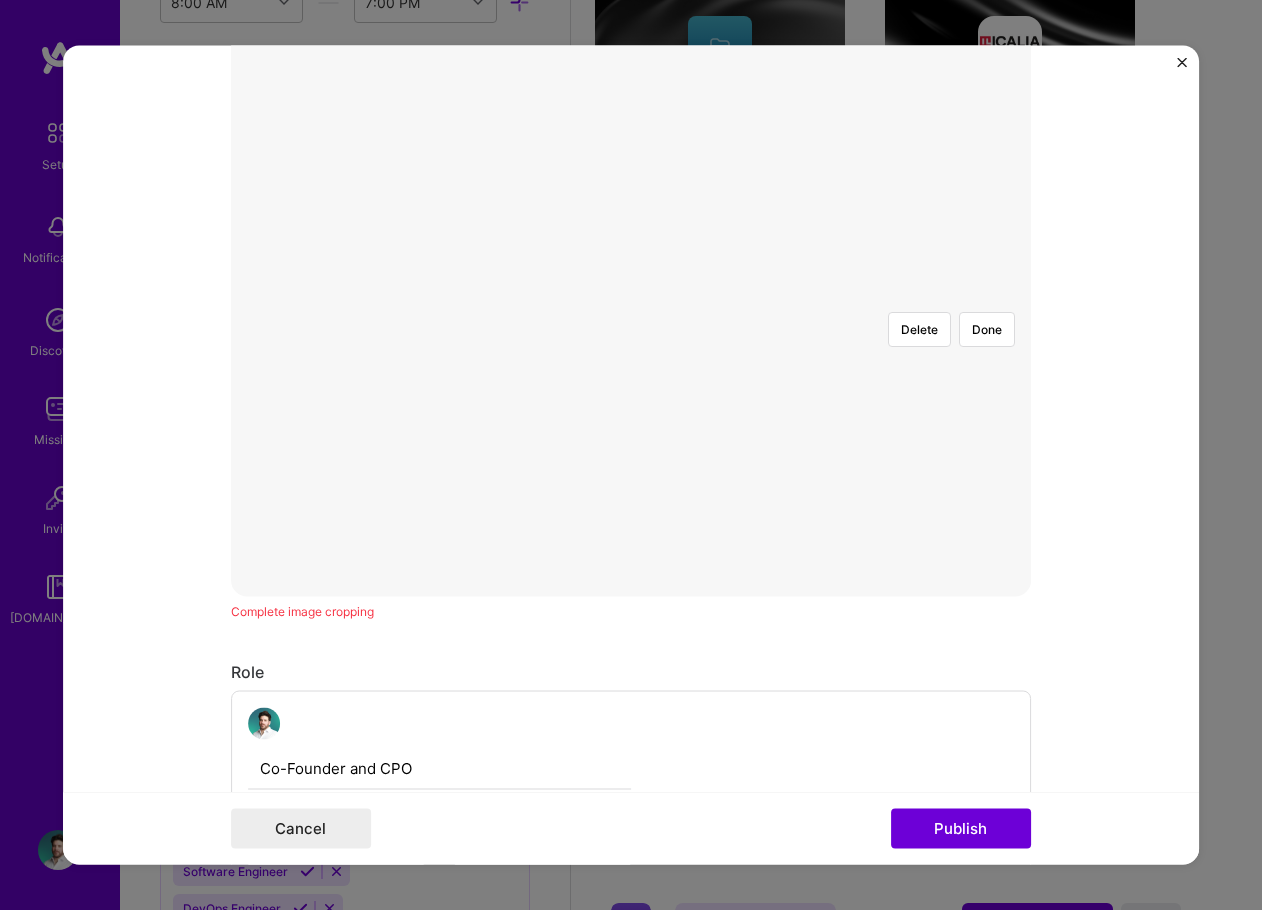 click at bounding box center (1087, 541) 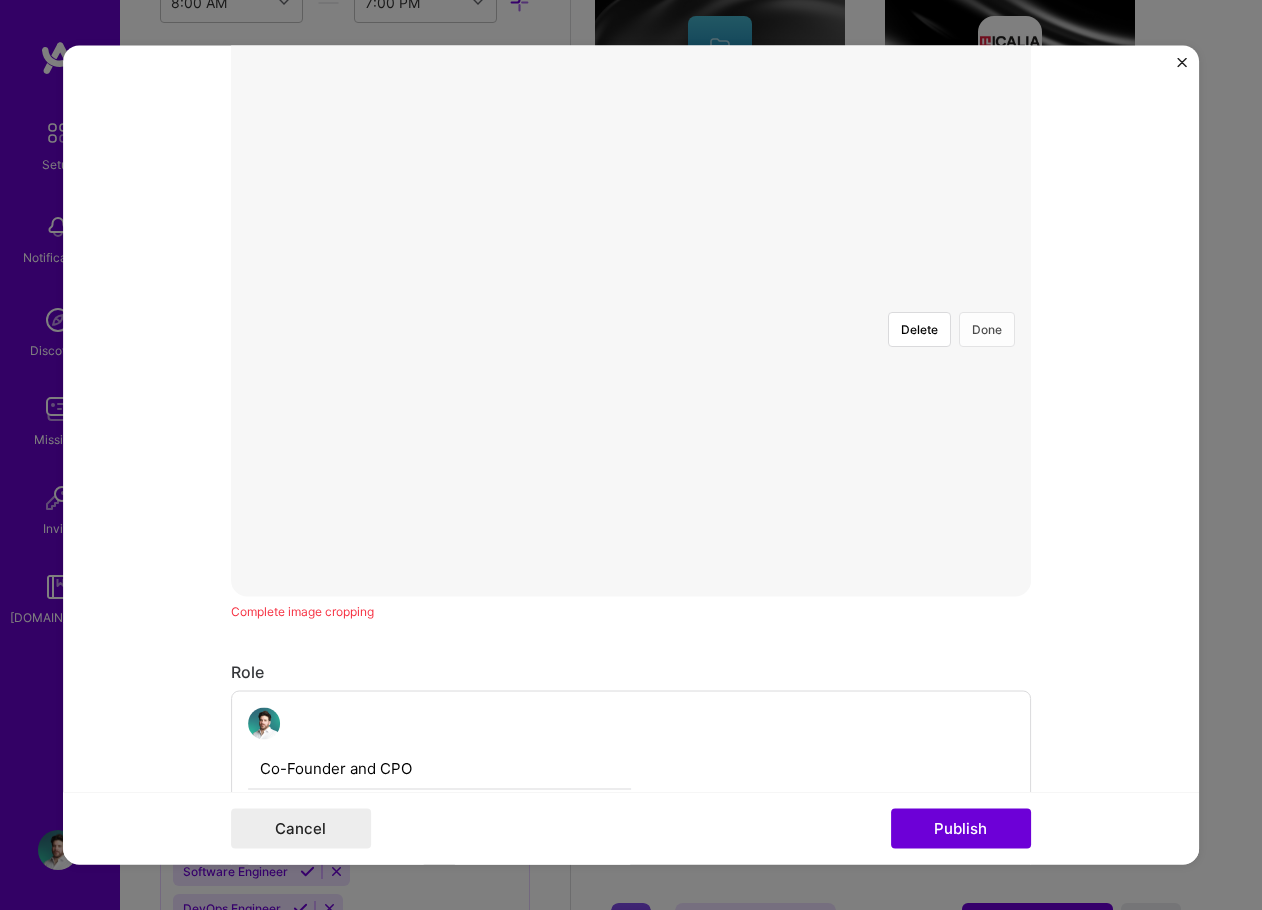 click on "Done" at bounding box center (987, 330) 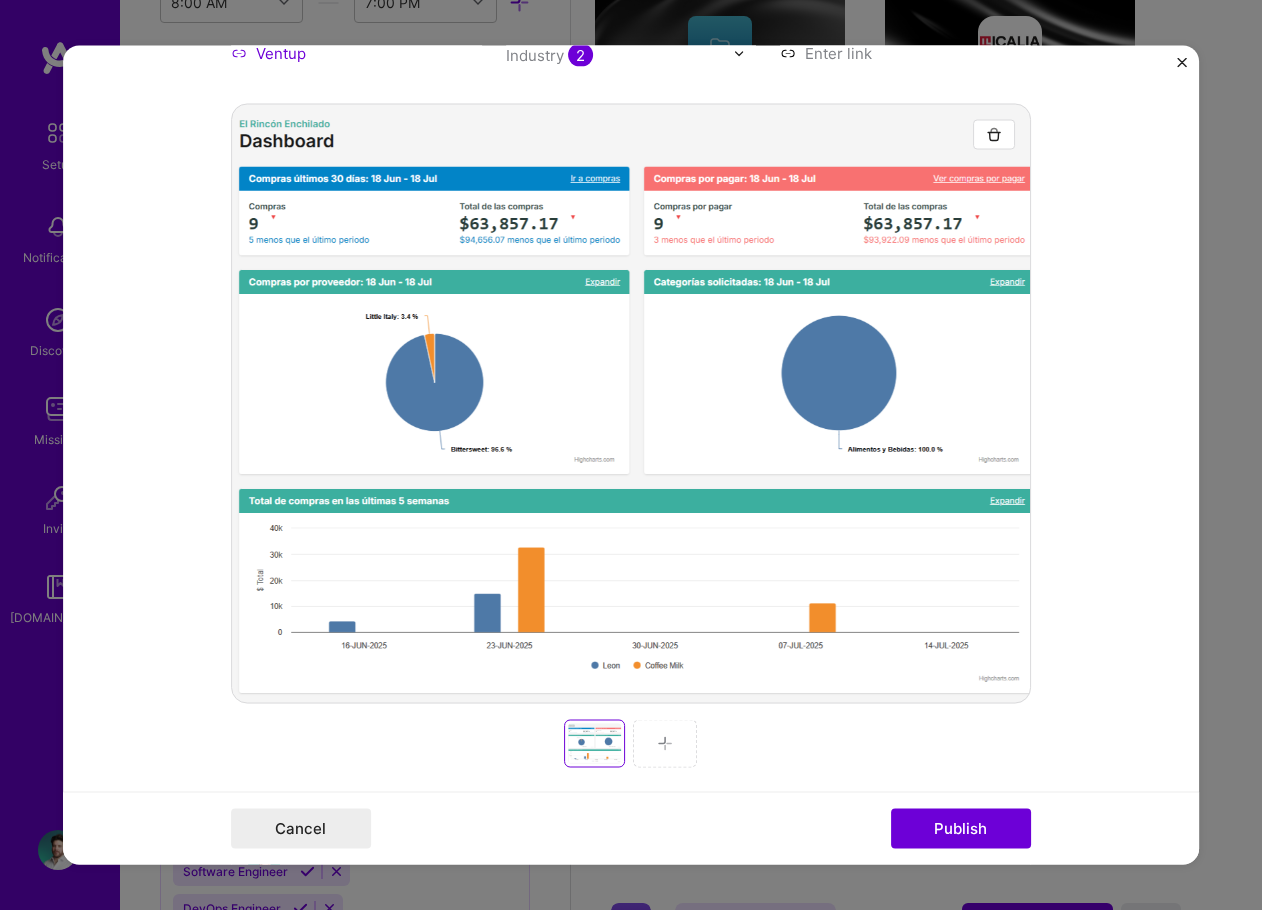 scroll, scrollTop: 400, scrollLeft: 0, axis: vertical 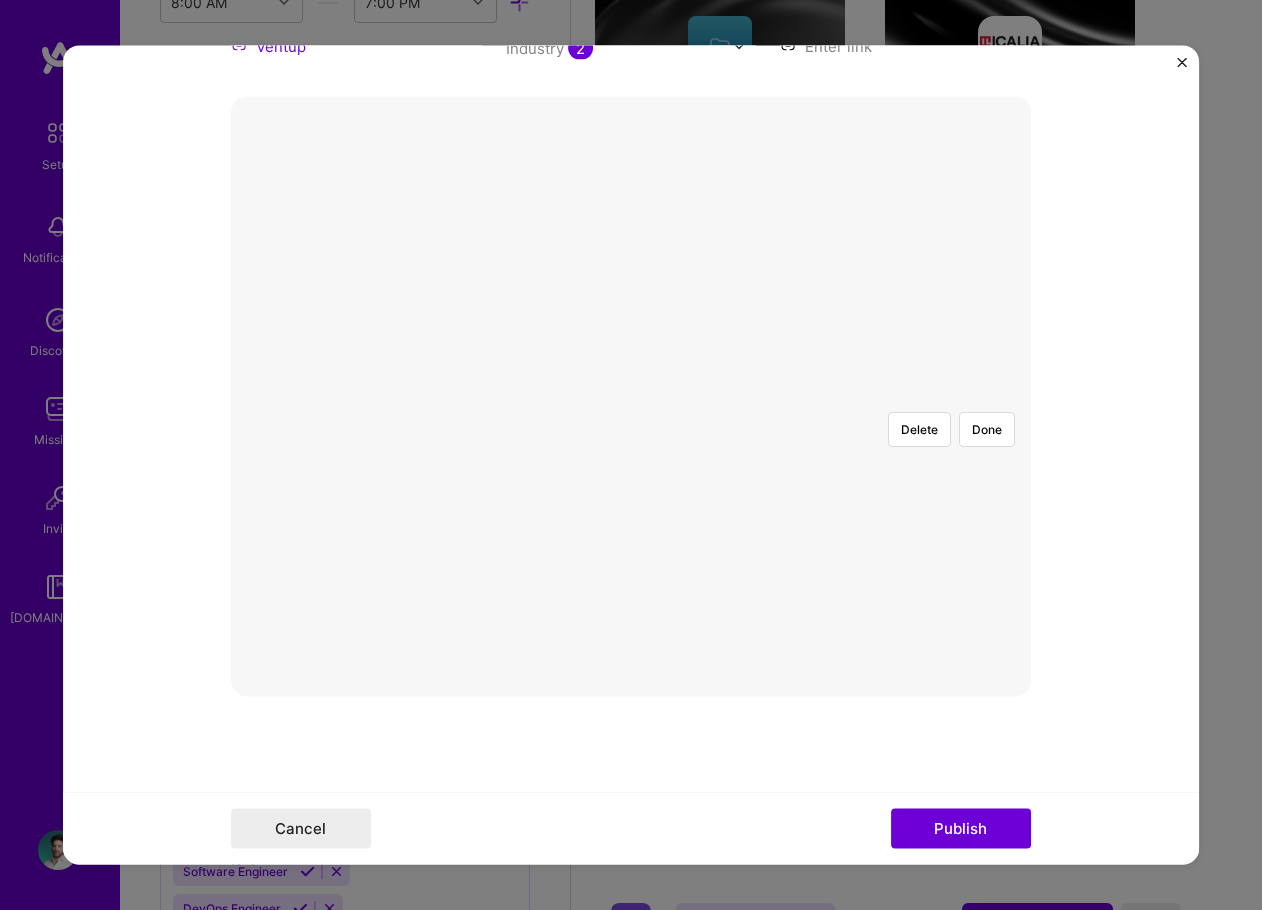 click at bounding box center [1090, 642] 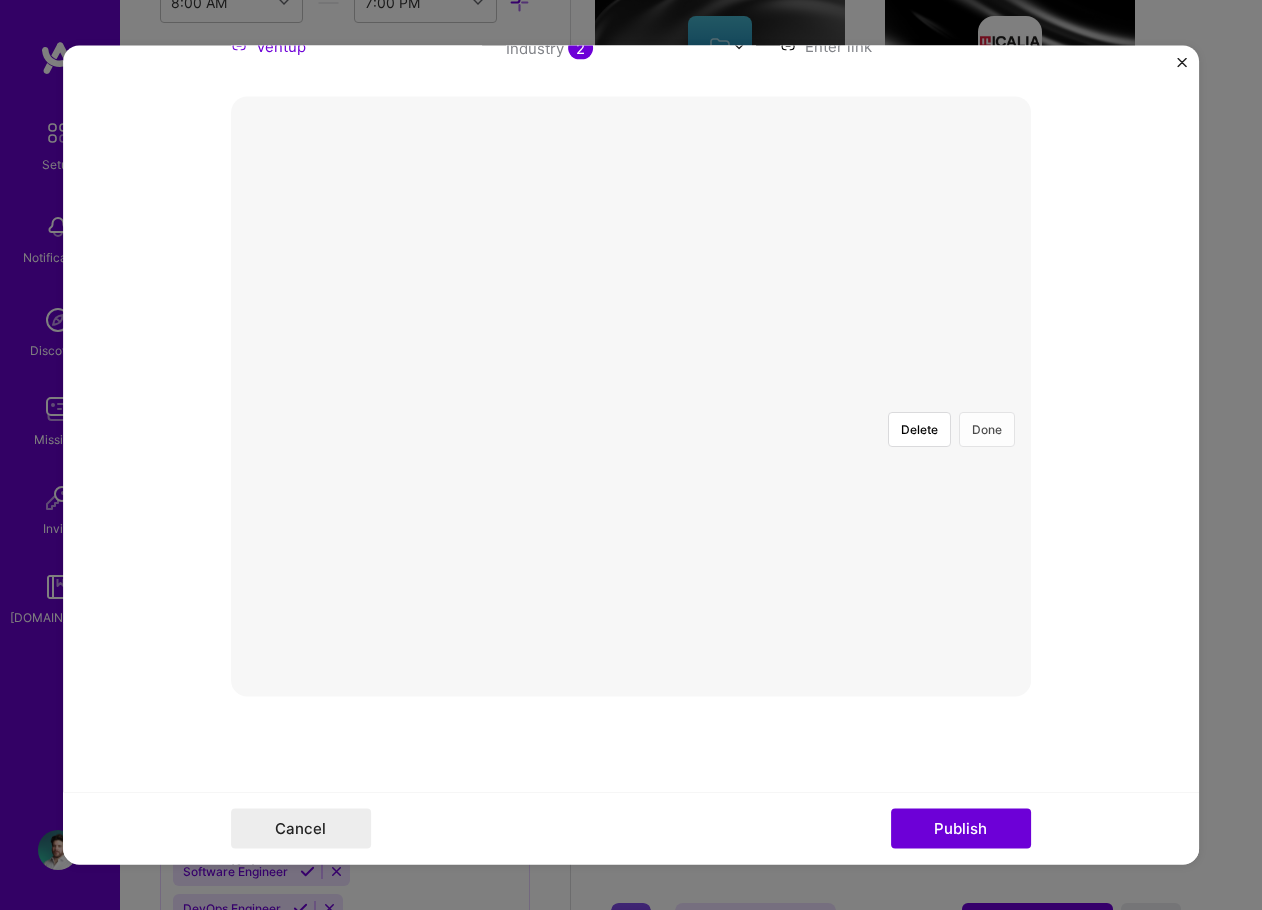click on "Done" at bounding box center [987, 430] 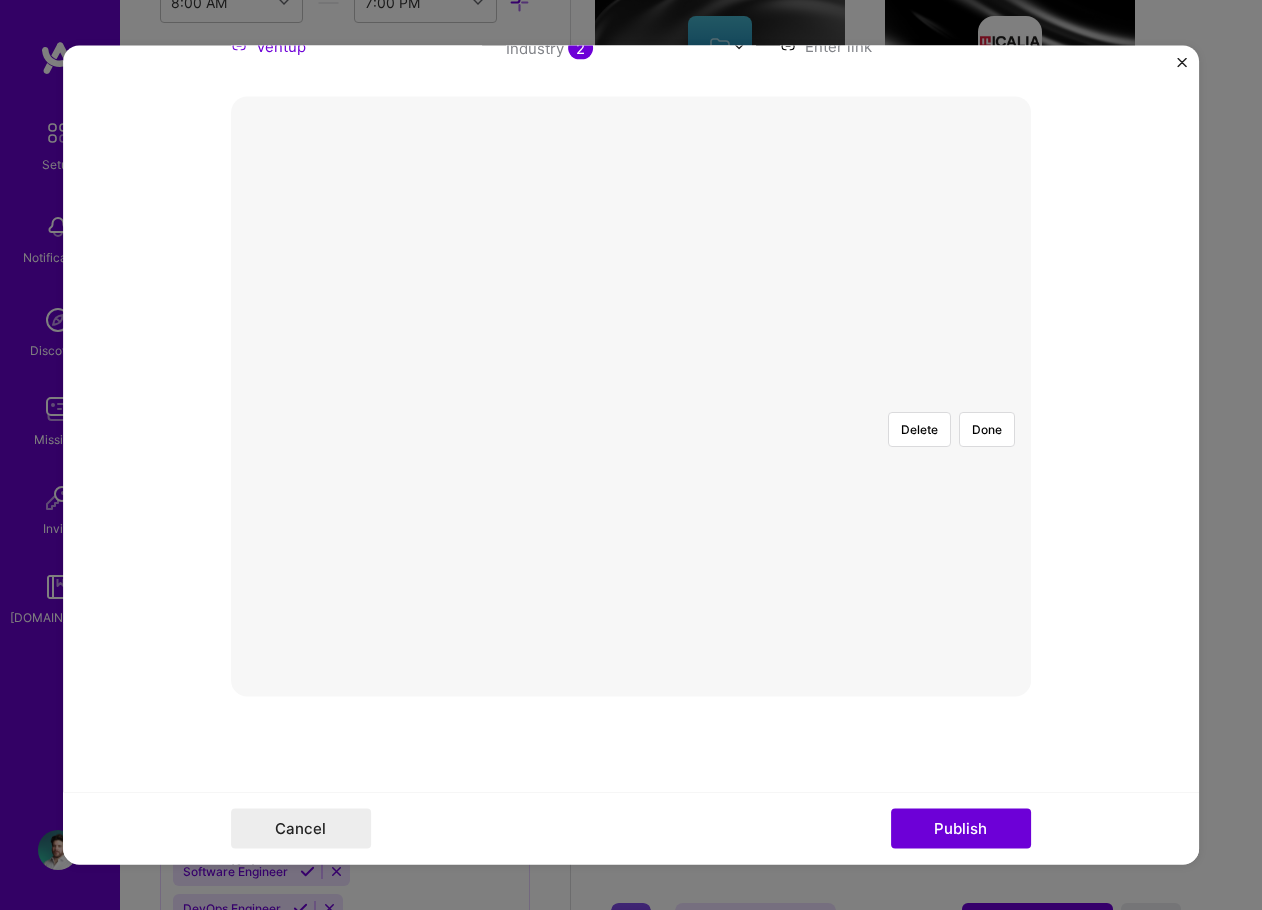 click at bounding box center (1090, 641) 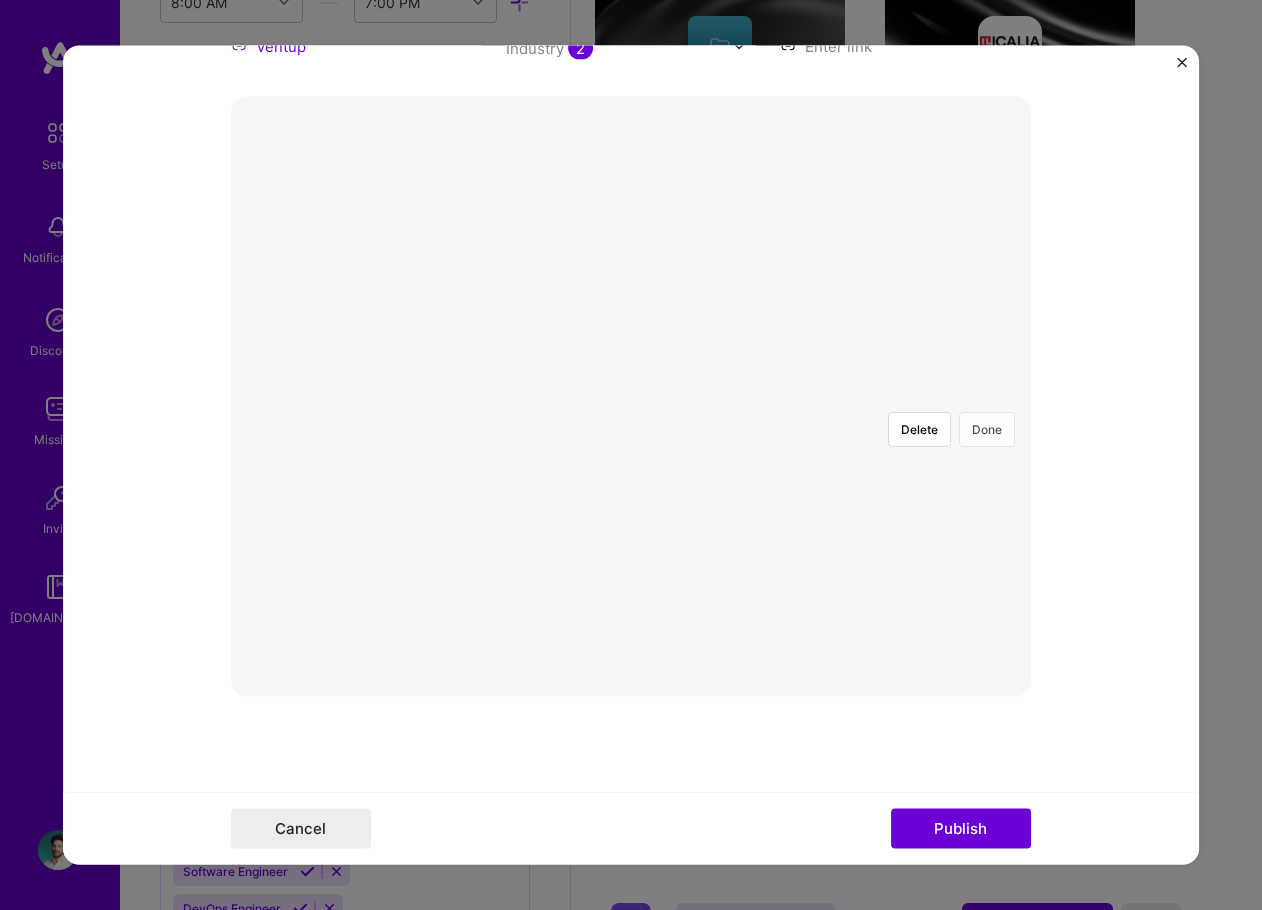 click on "Done" at bounding box center [987, 430] 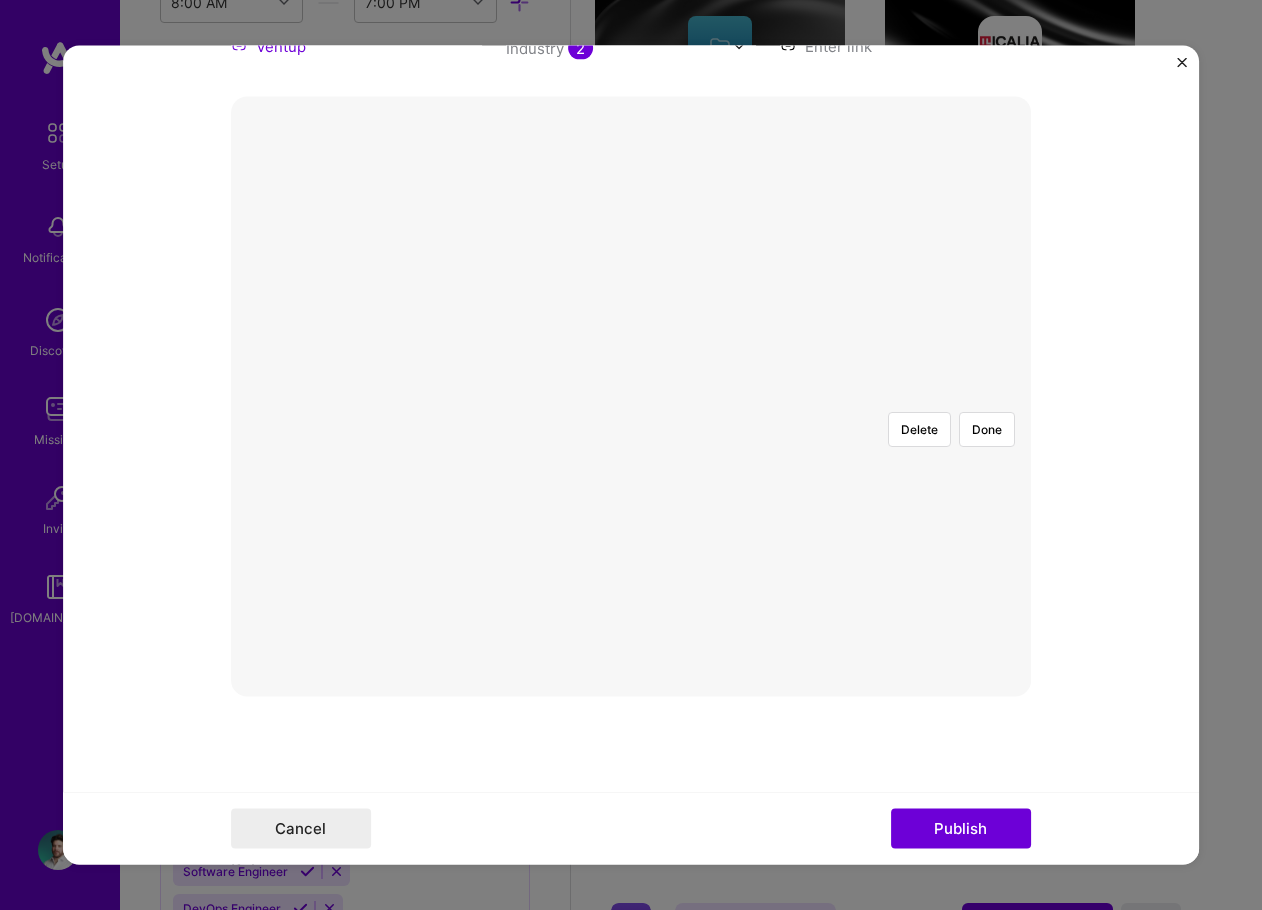 click at bounding box center (1089, 640) 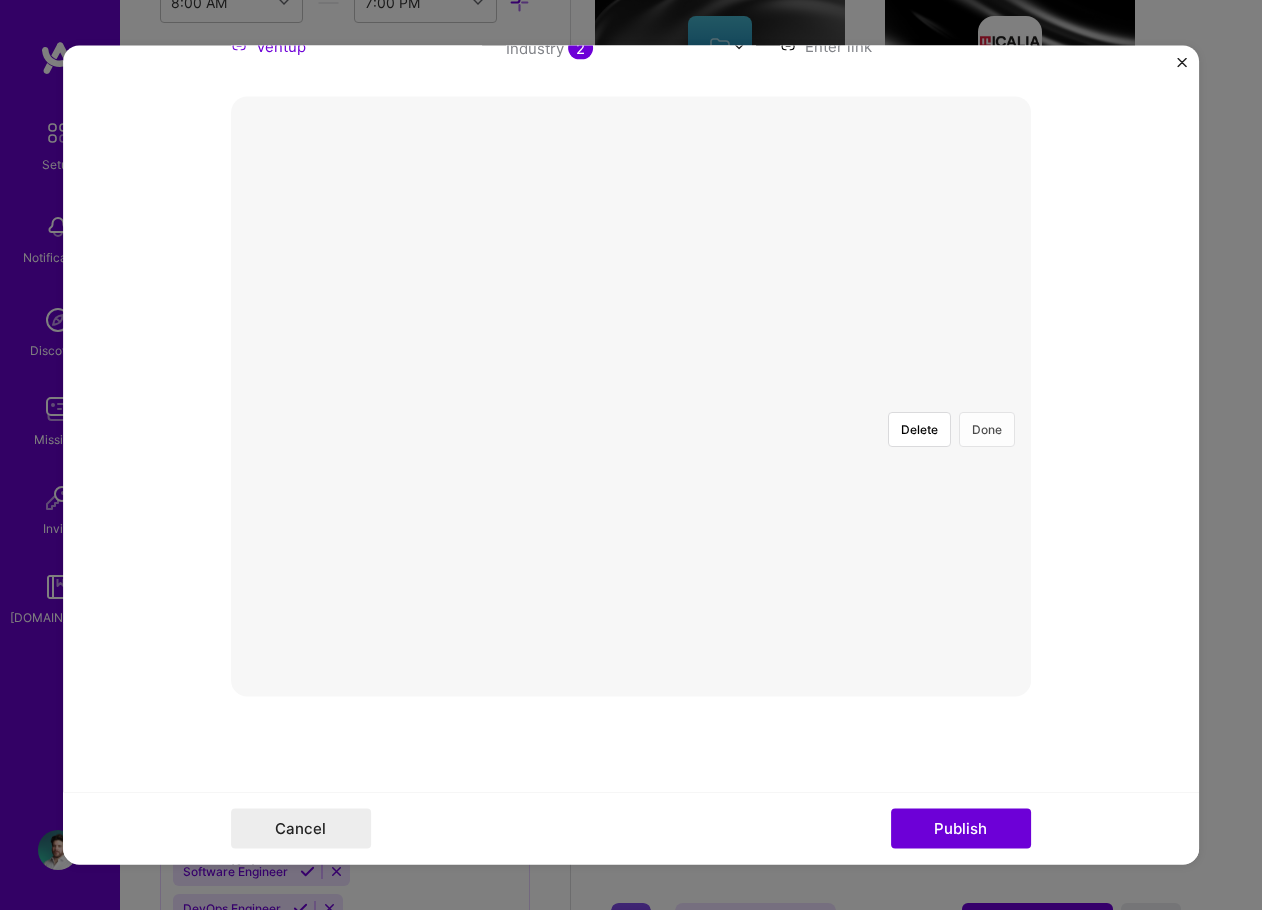 click on "Done" at bounding box center [987, 430] 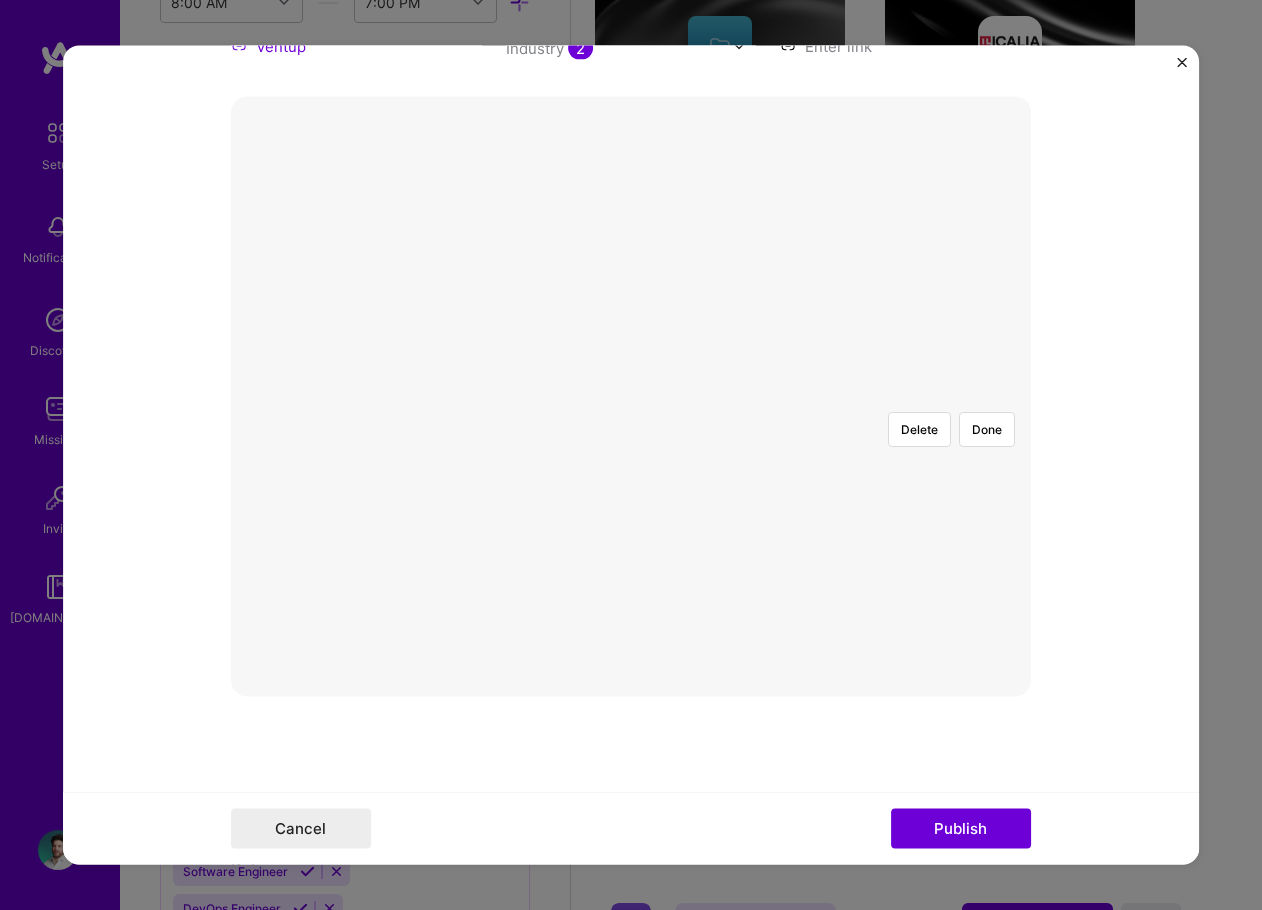 click at bounding box center [1081, 641] 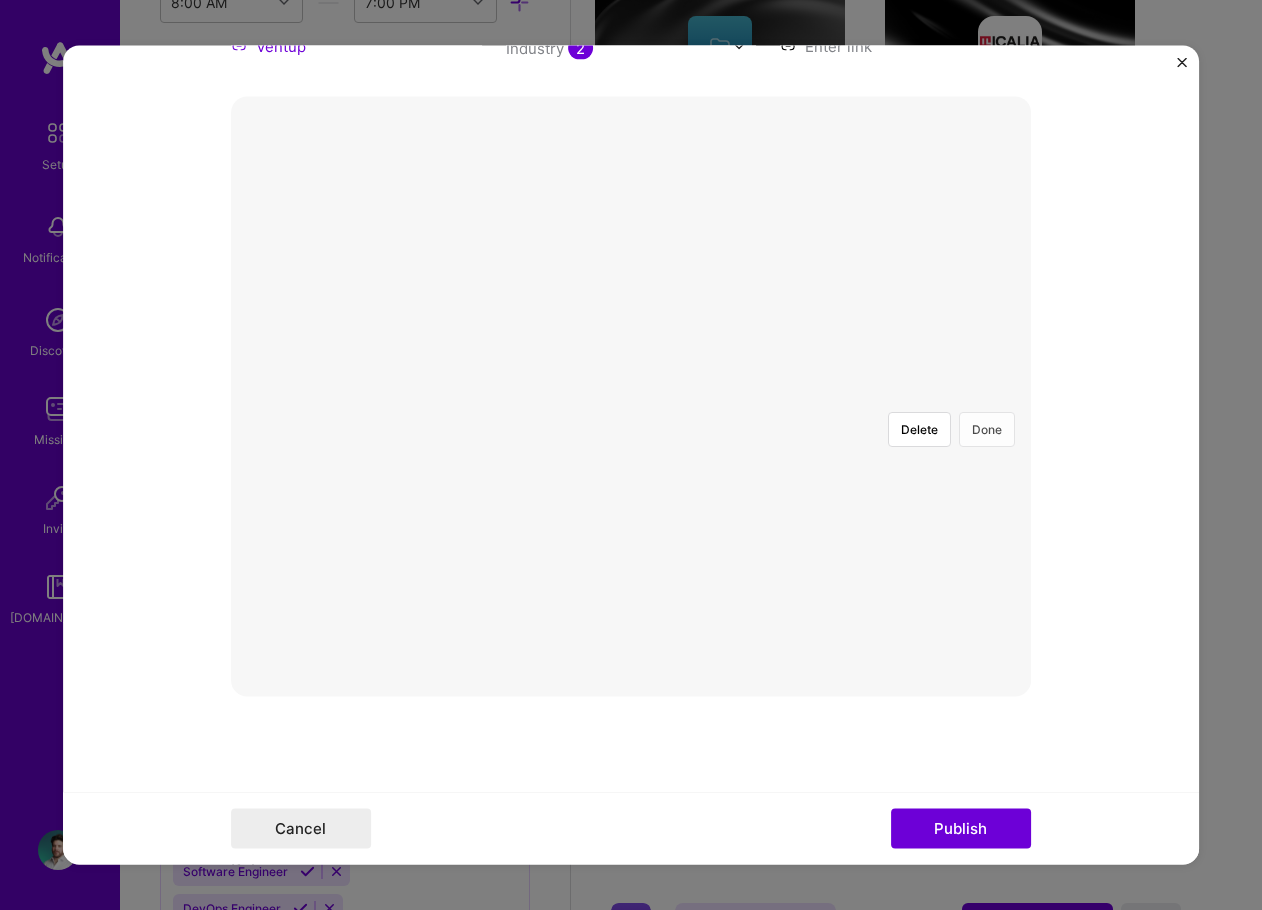 click on "Done" at bounding box center [987, 430] 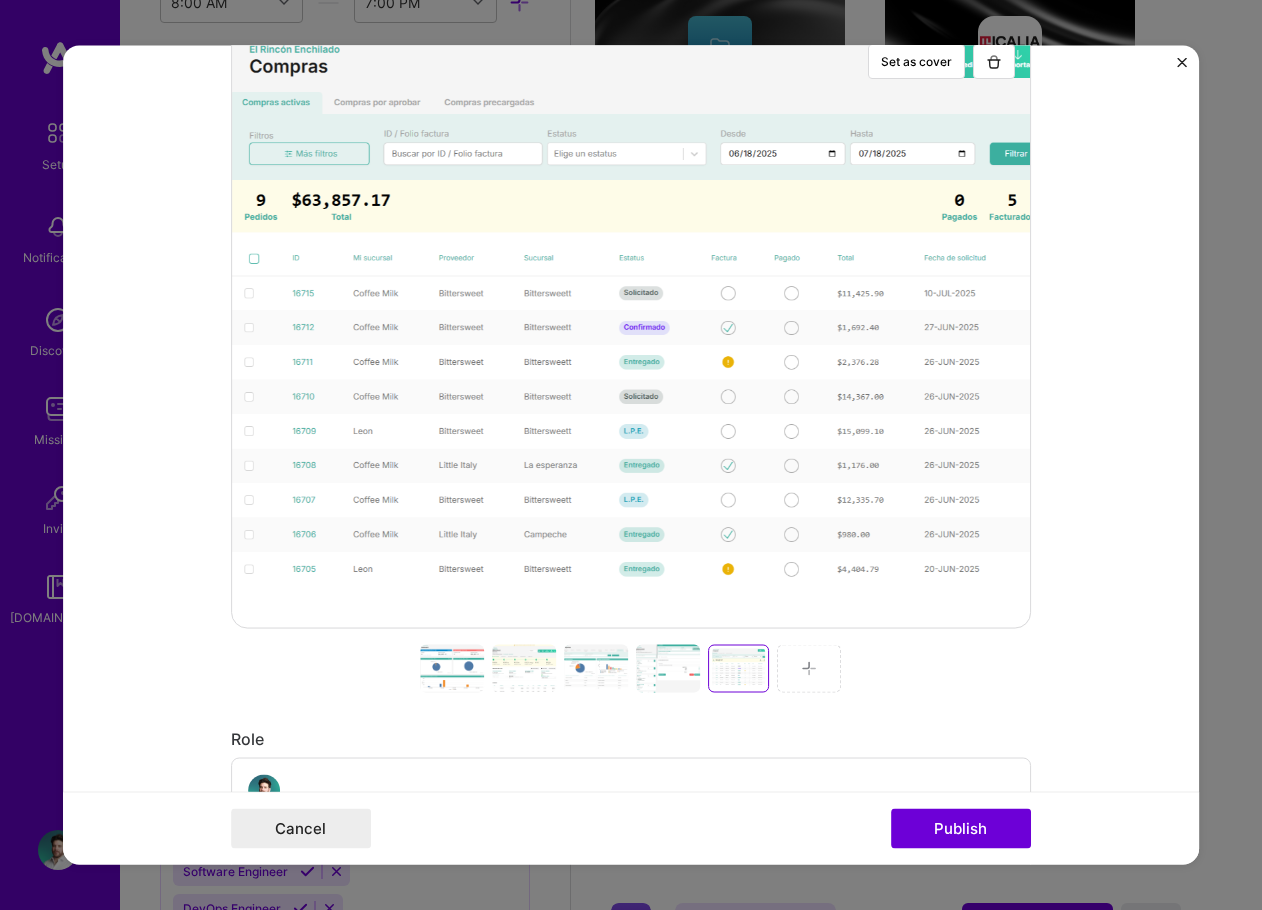 scroll, scrollTop: 0, scrollLeft: 0, axis: both 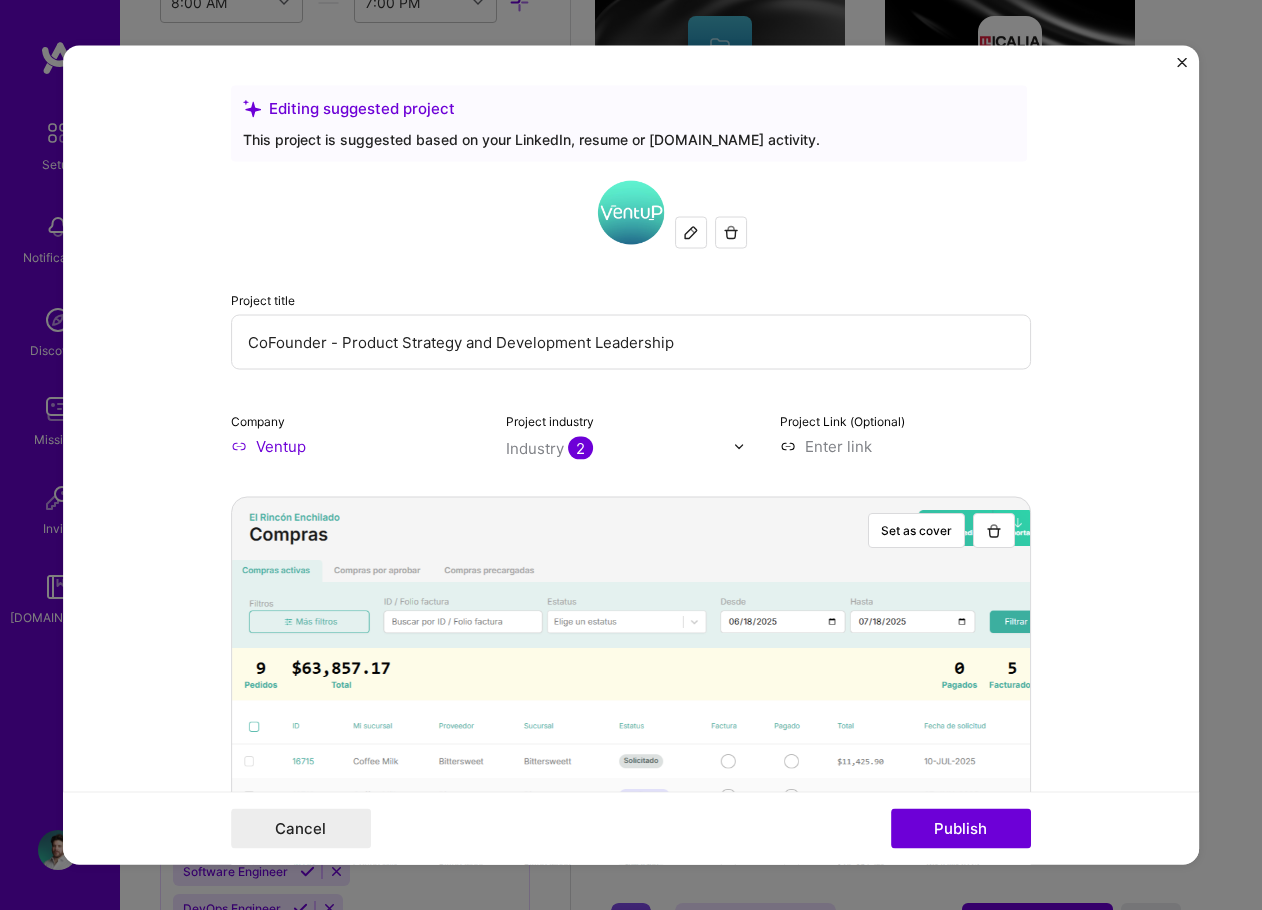 click on "Editing suggested project This project is suggested based on your LinkedIn, resume or [DOMAIN_NAME] activity." at bounding box center (629, 124) 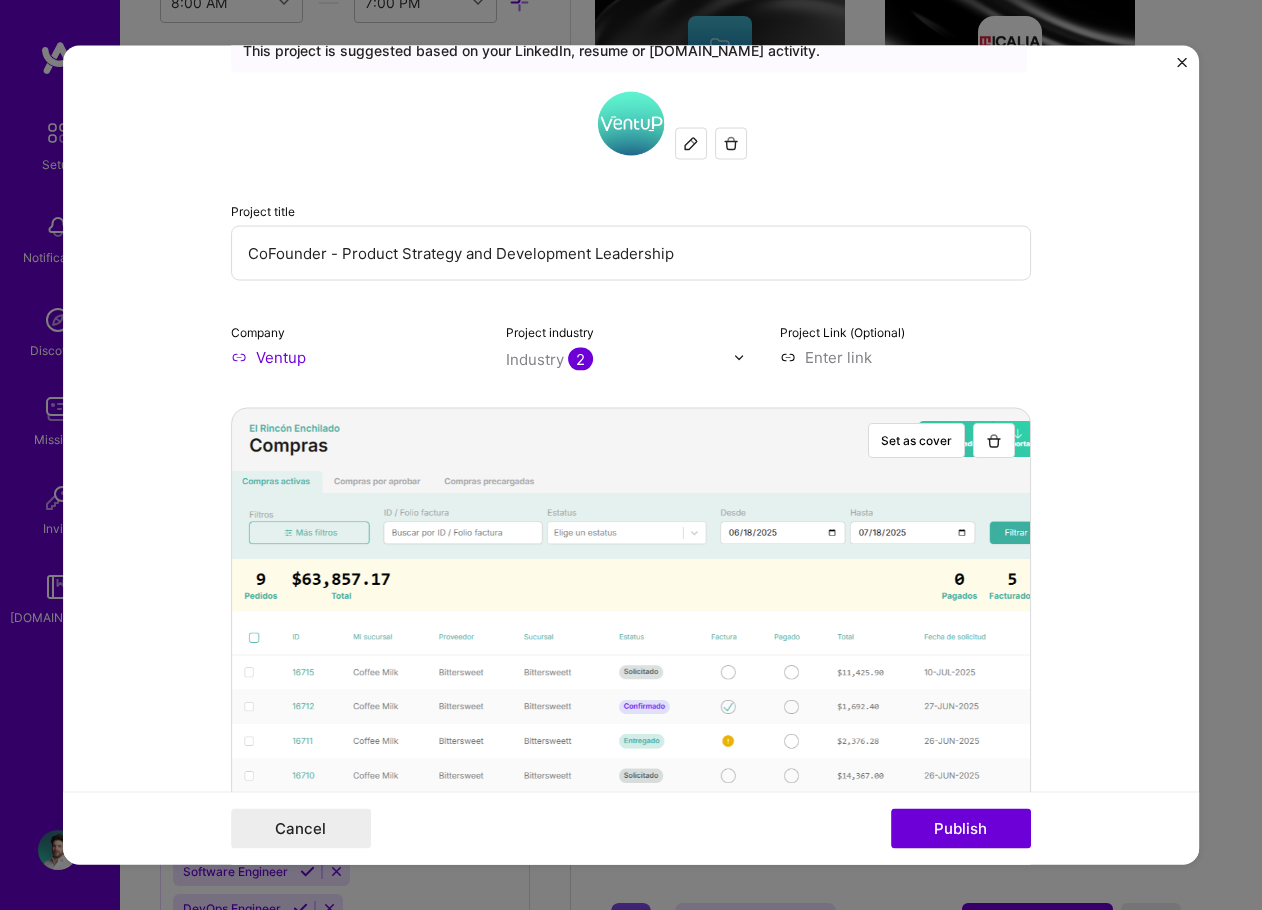 scroll, scrollTop: 100, scrollLeft: 0, axis: vertical 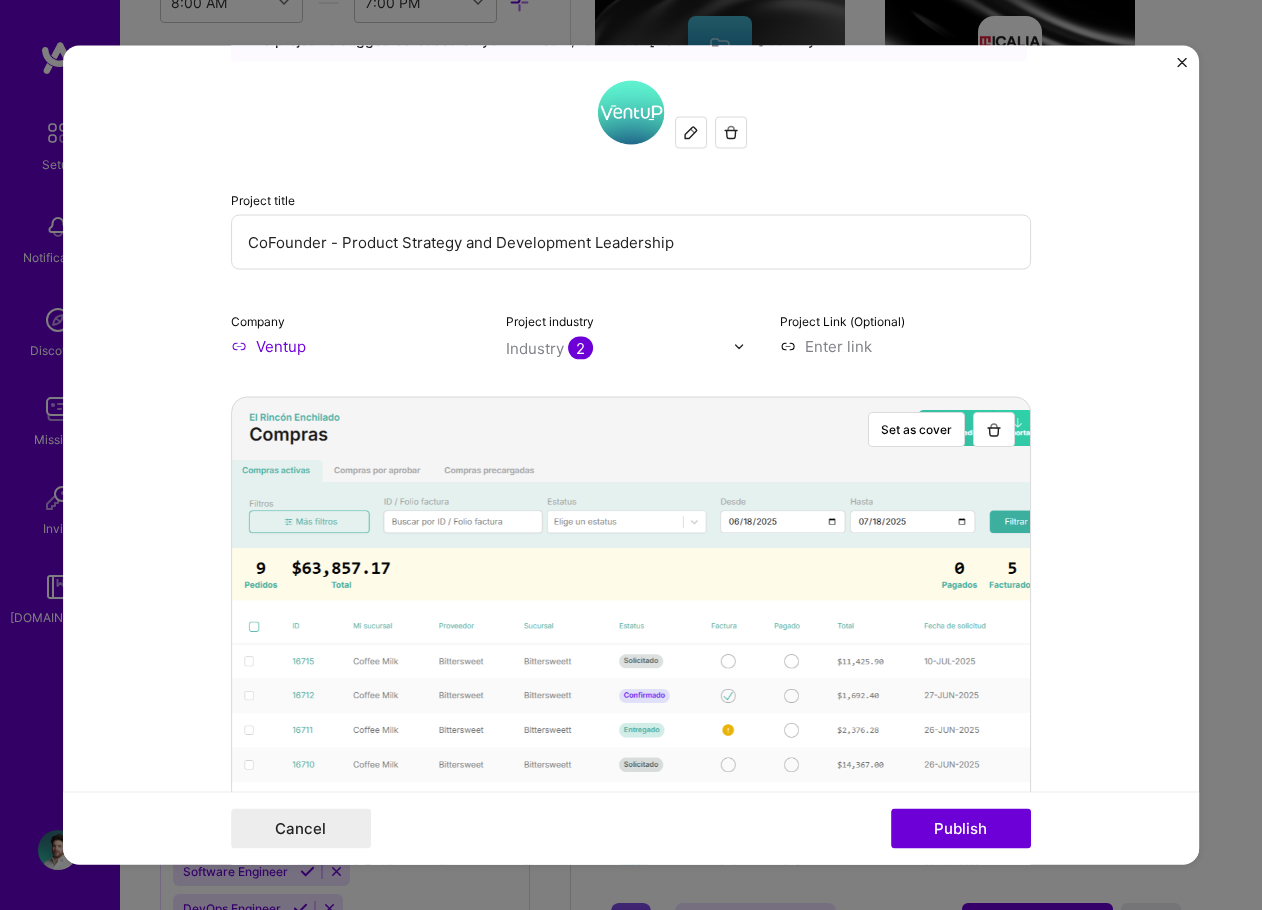 click at bounding box center [739, 346] 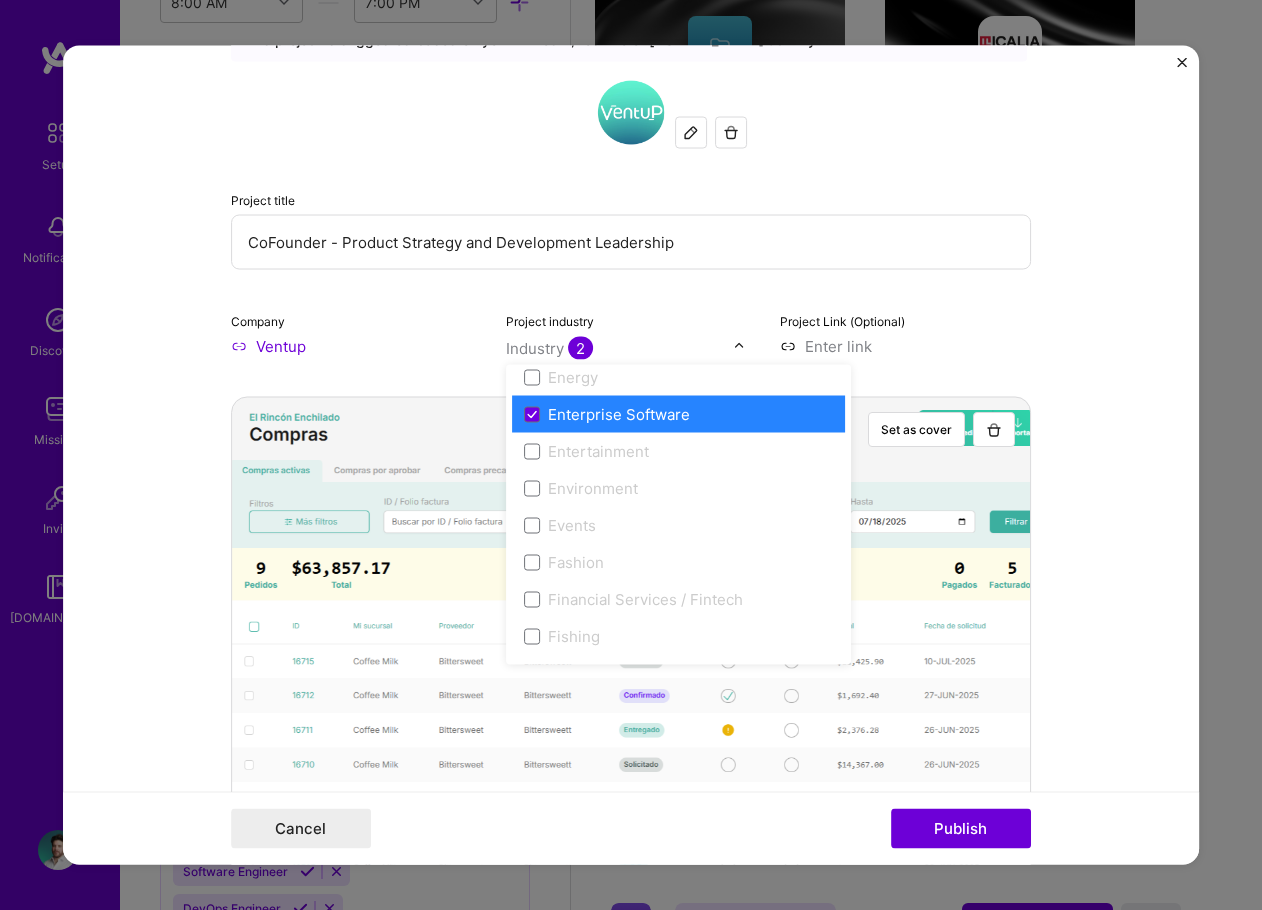 scroll, scrollTop: 1900, scrollLeft: 0, axis: vertical 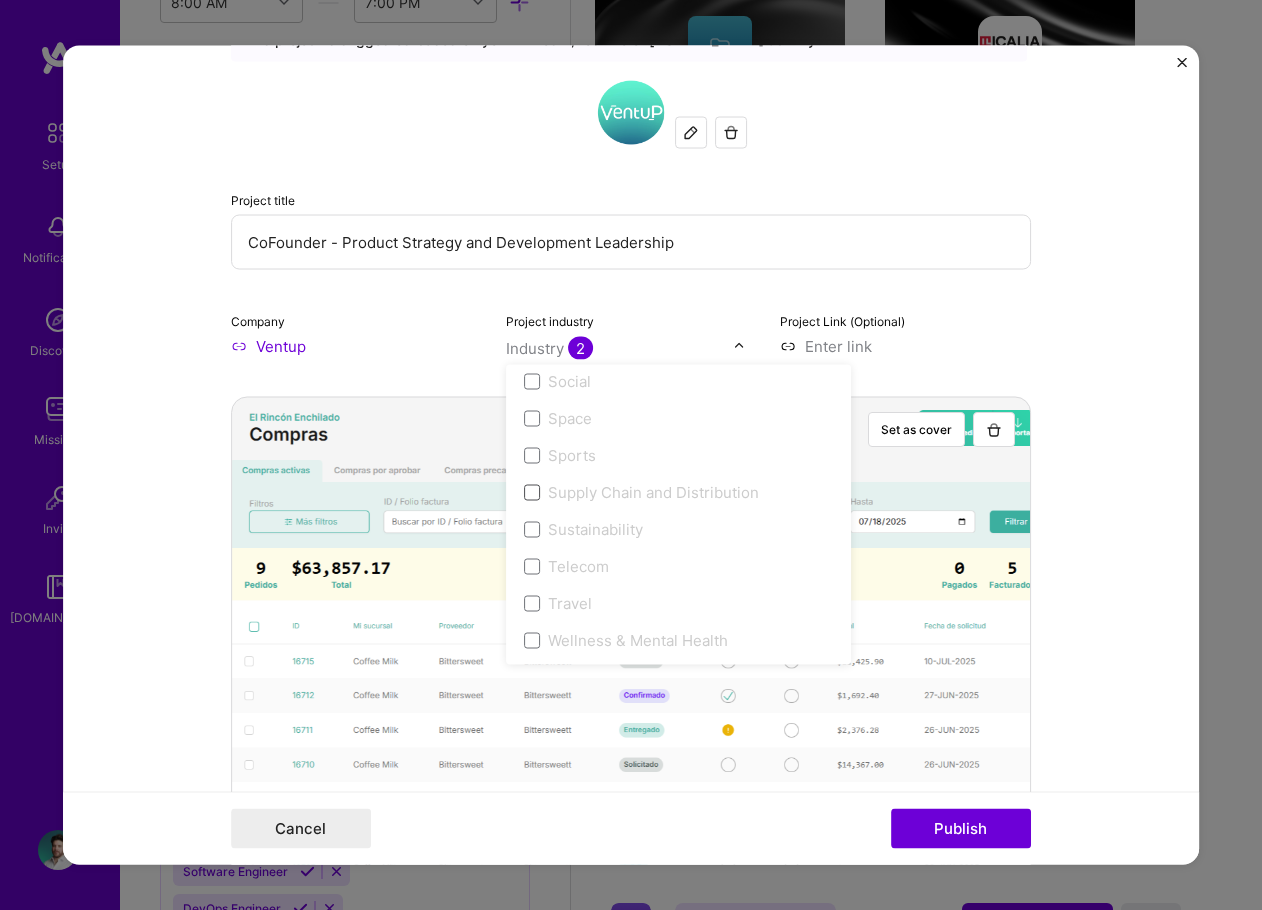 click at bounding box center [532, 492] 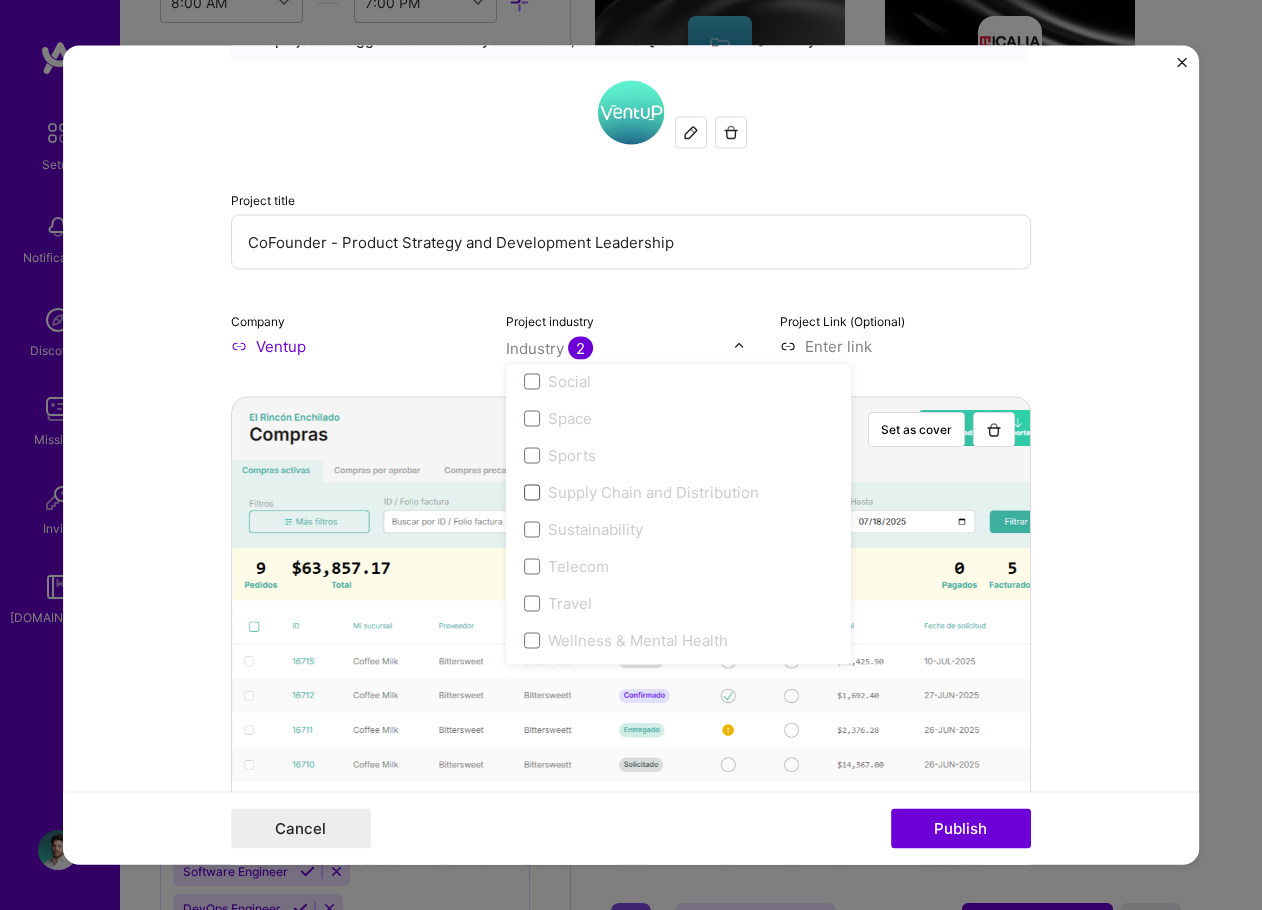 click at bounding box center (532, 492) 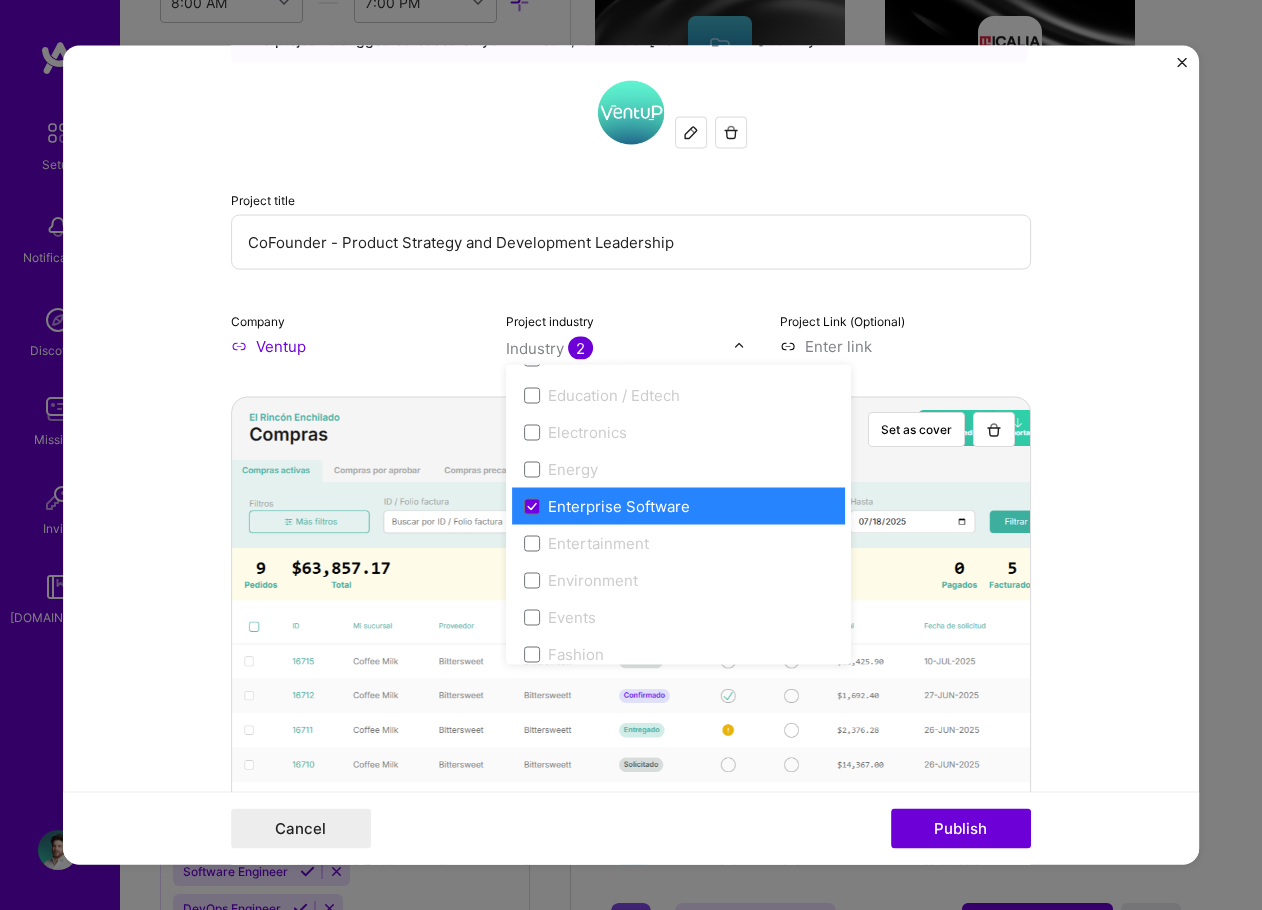 scroll, scrollTop: 1752, scrollLeft: 0, axis: vertical 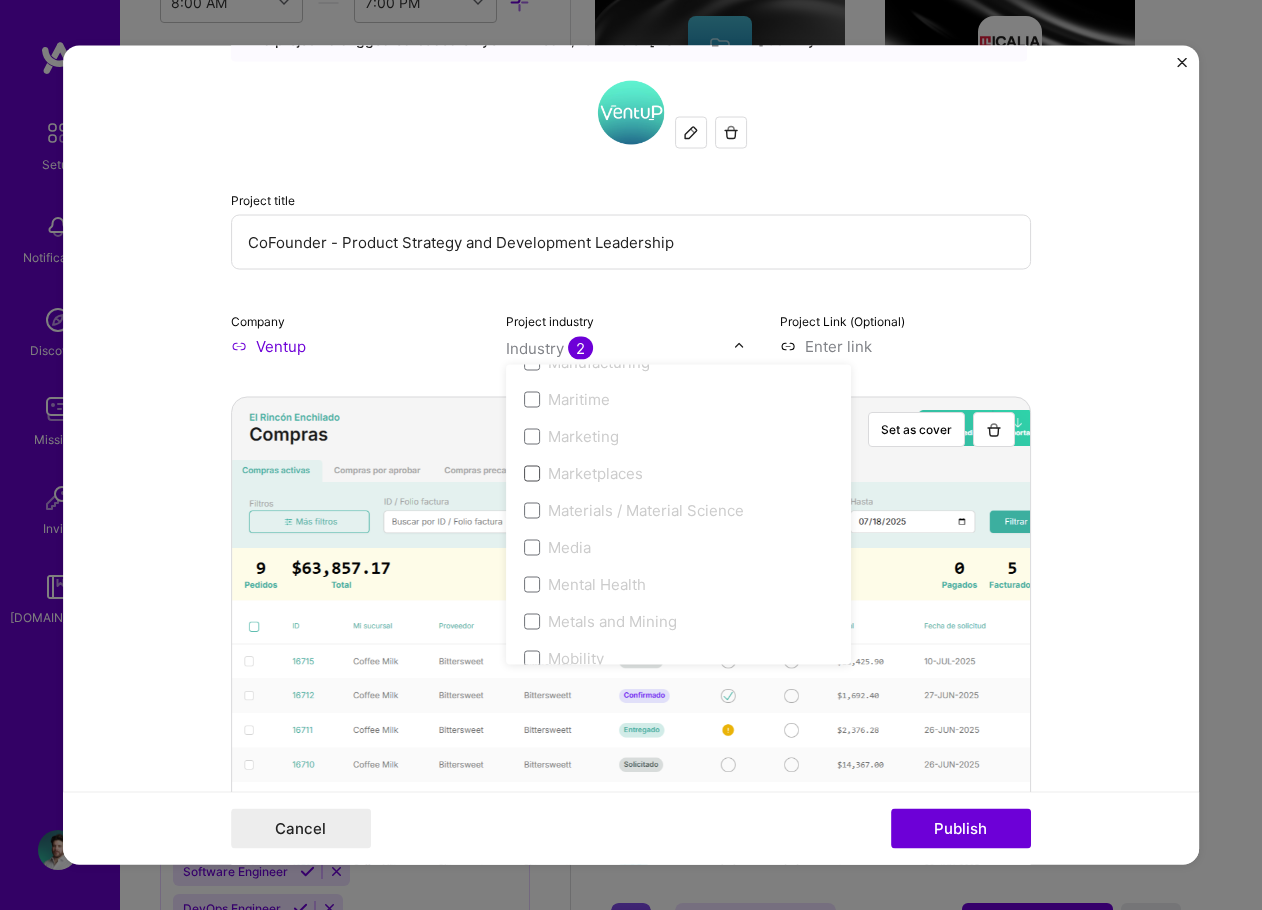 click at bounding box center (532, 473) 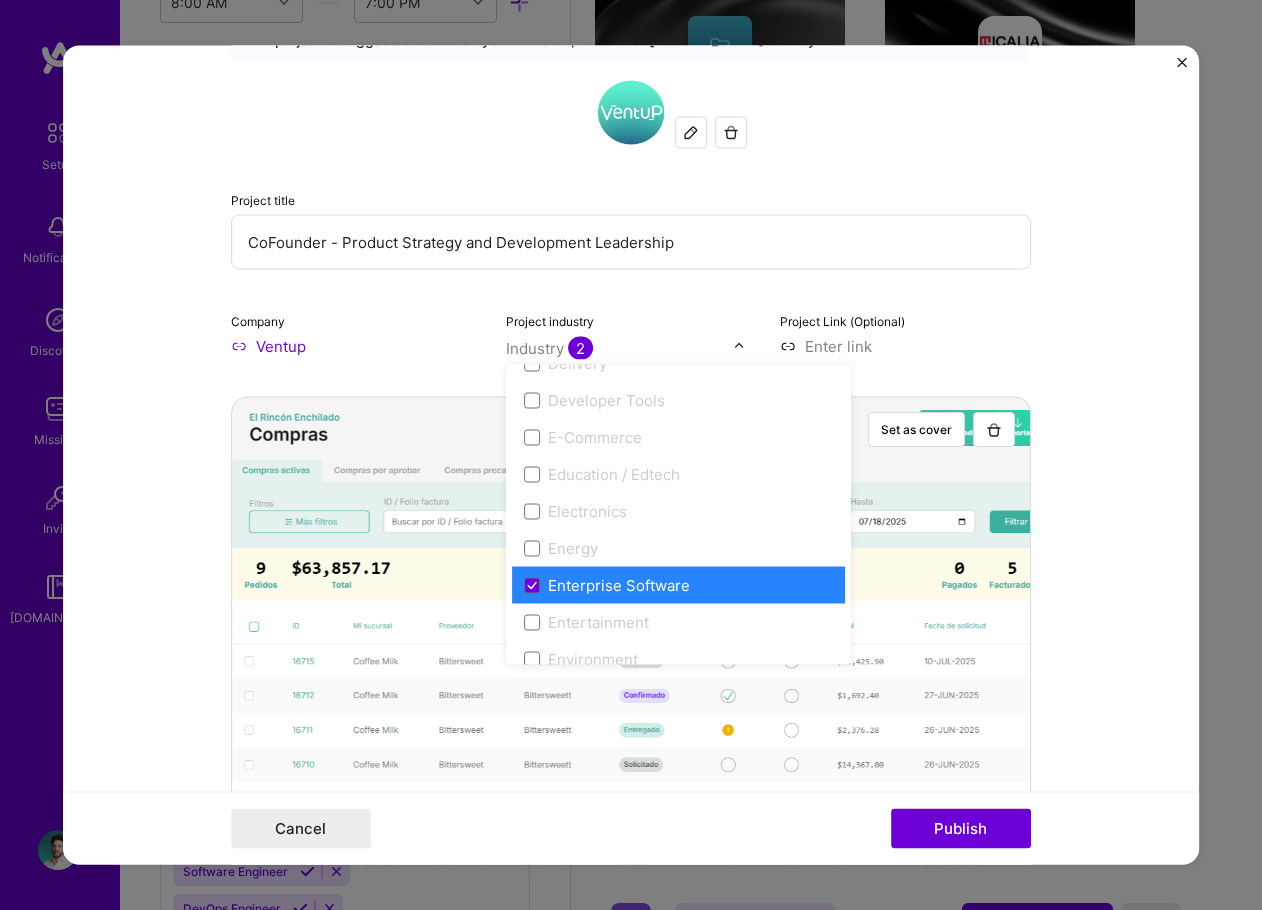 scroll, scrollTop: 1850, scrollLeft: 0, axis: vertical 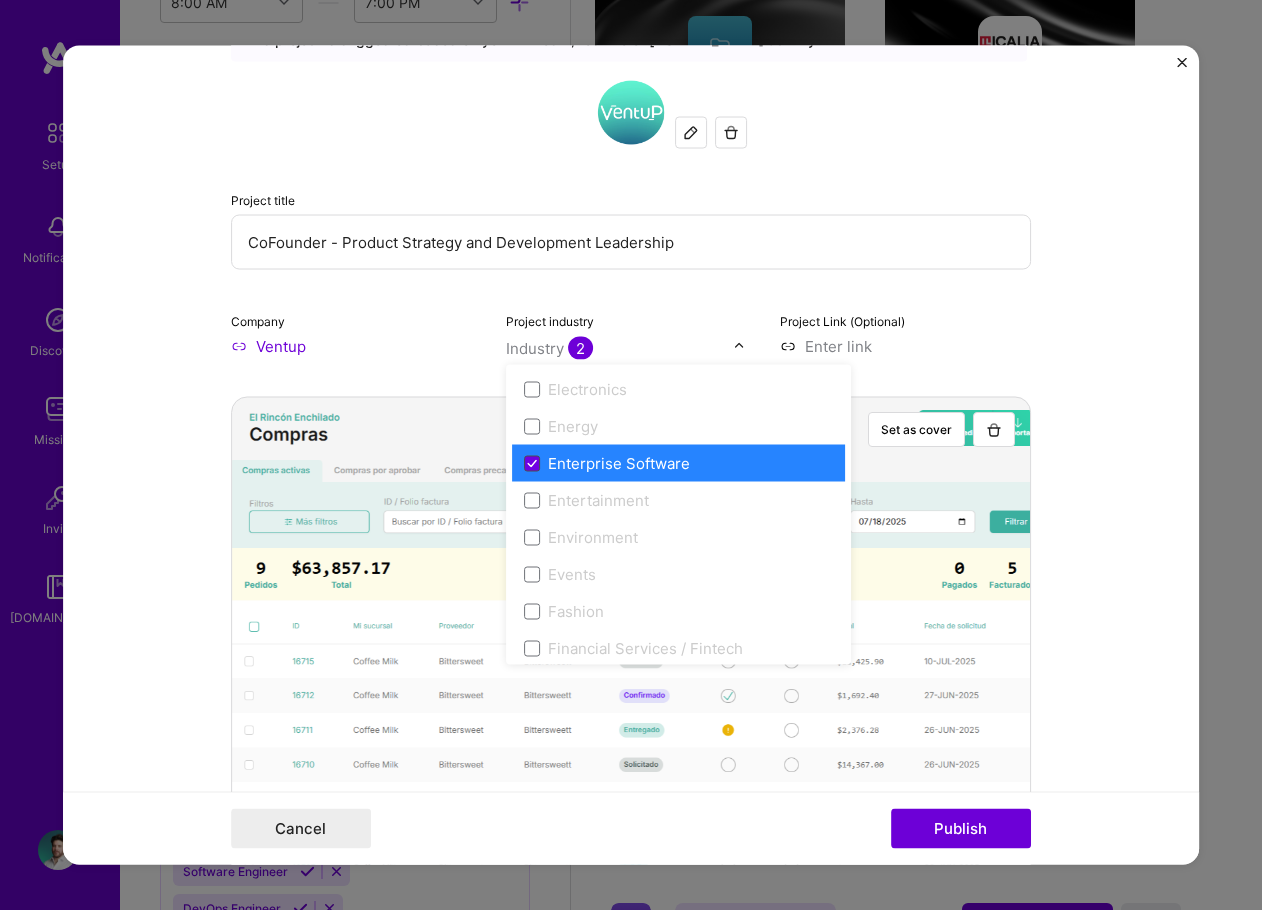 click 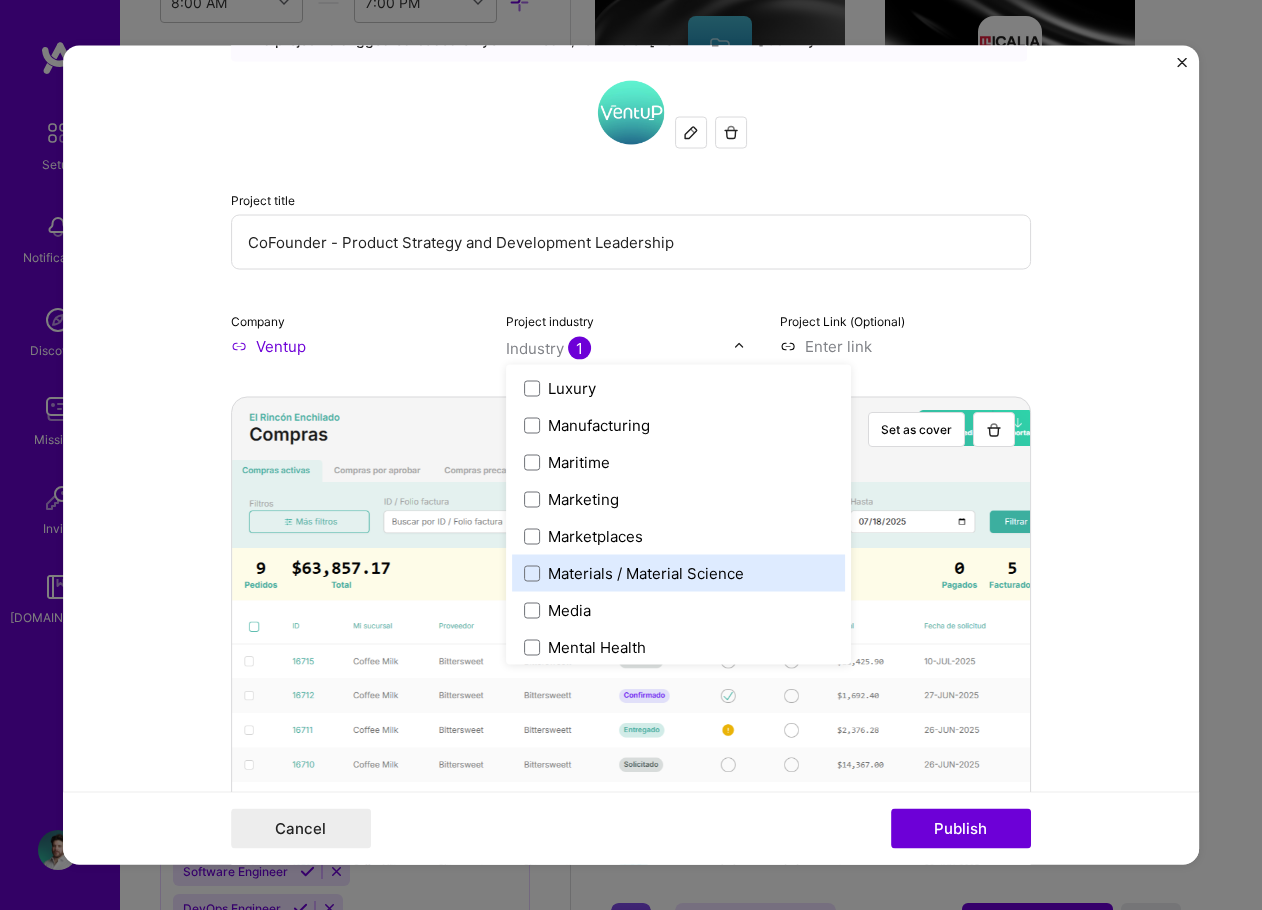 scroll, scrollTop: 2950, scrollLeft: 0, axis: vertical 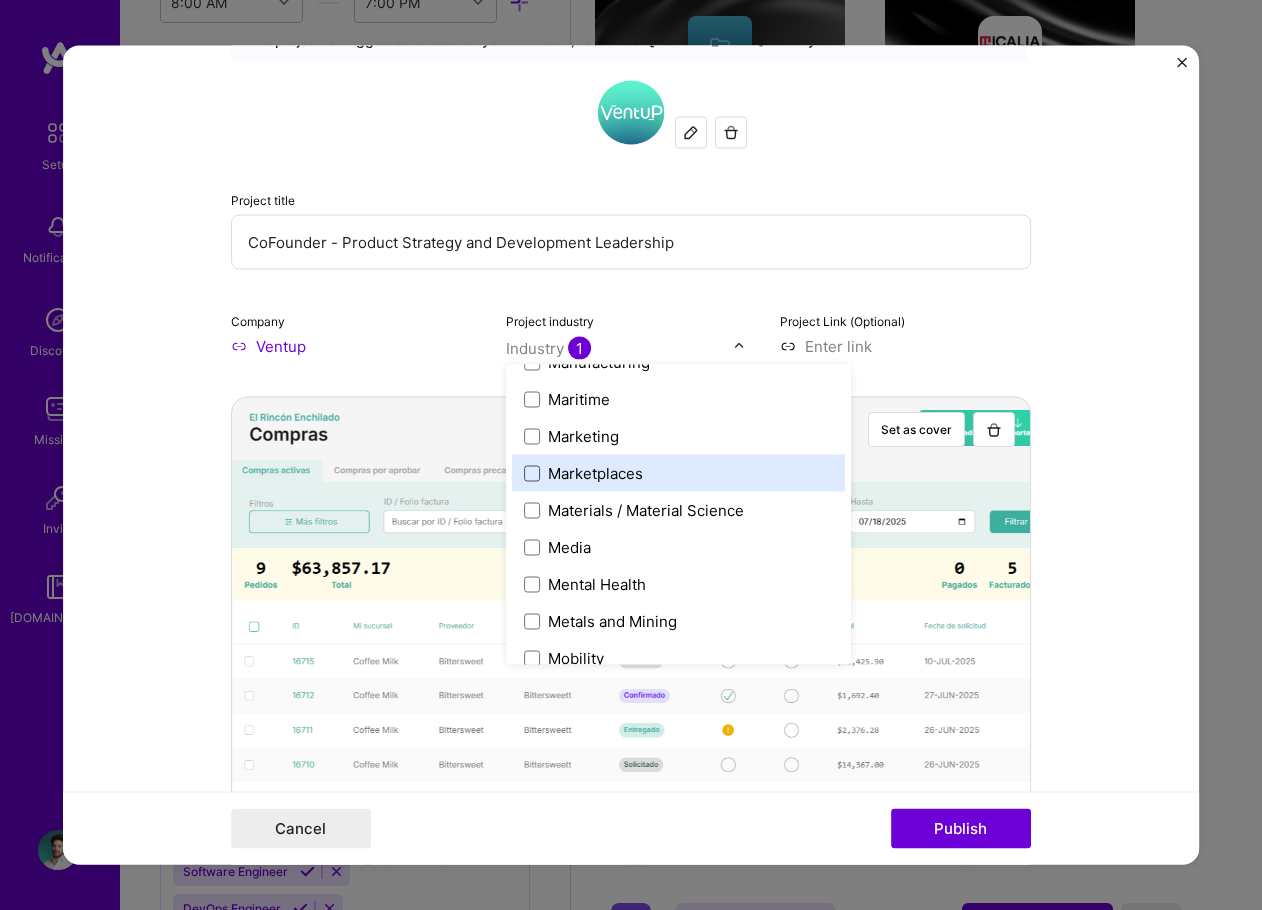 click at bounding box center [532, 473] 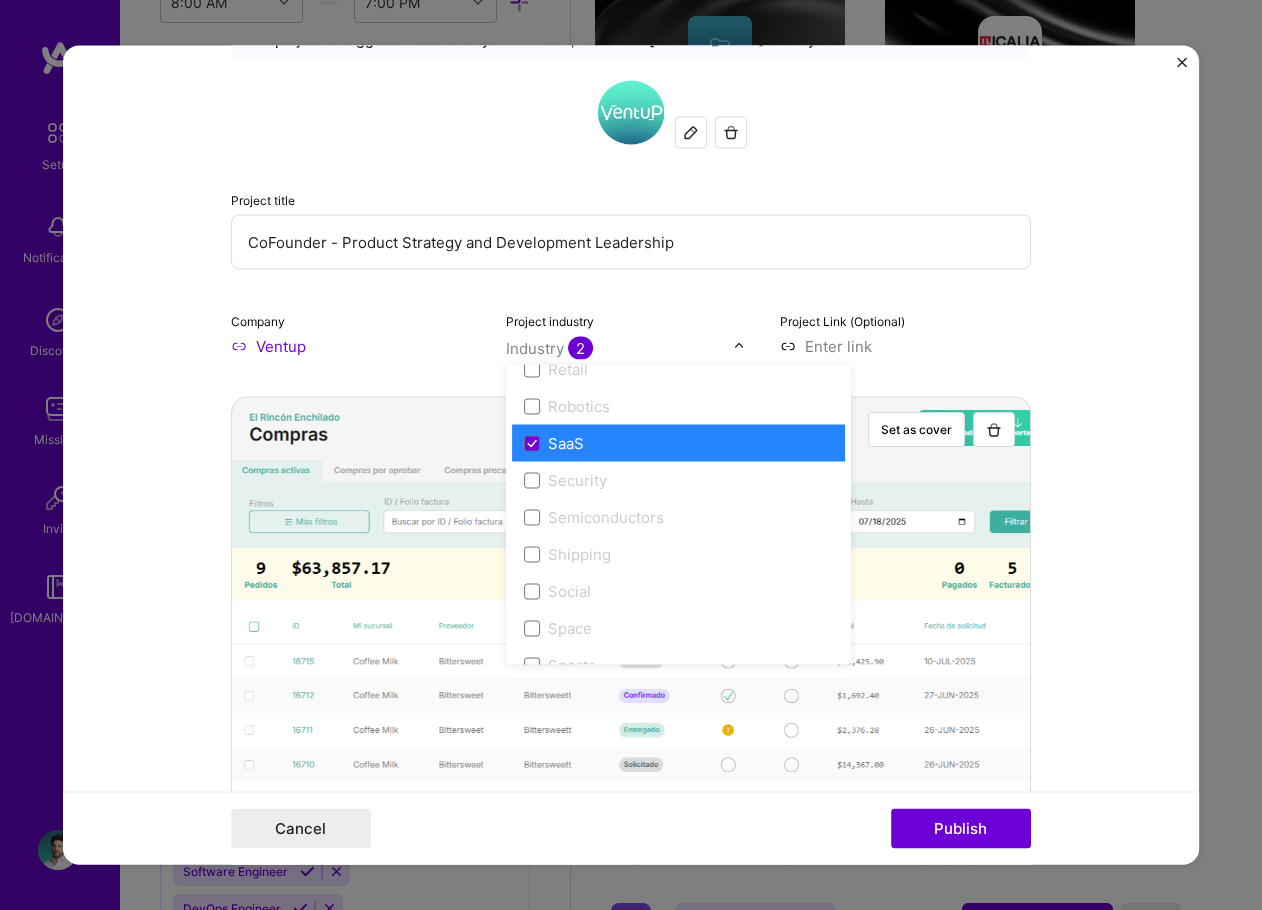 scroll, scrollTop: 4000, scrollLeft: 0, axis: vertical 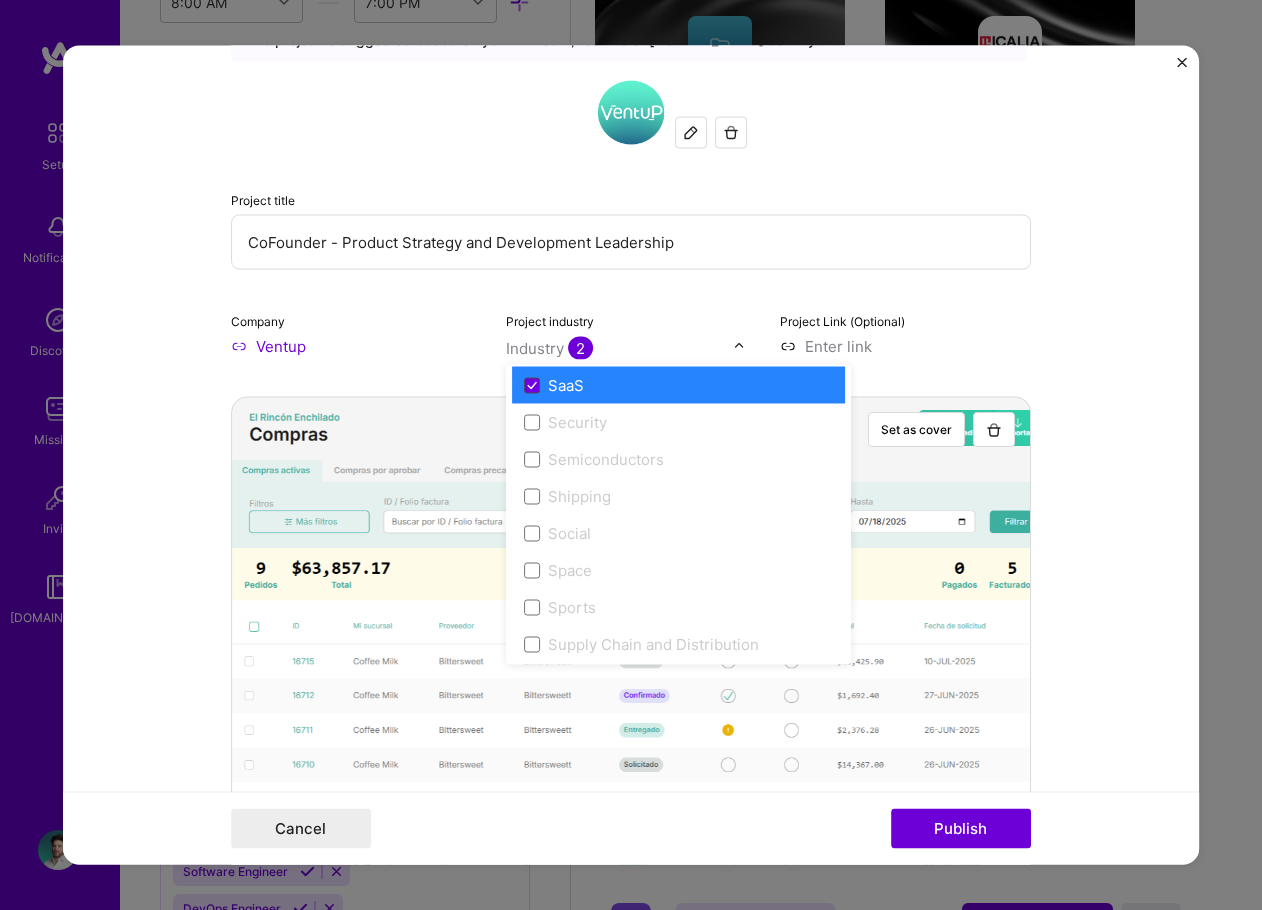 click 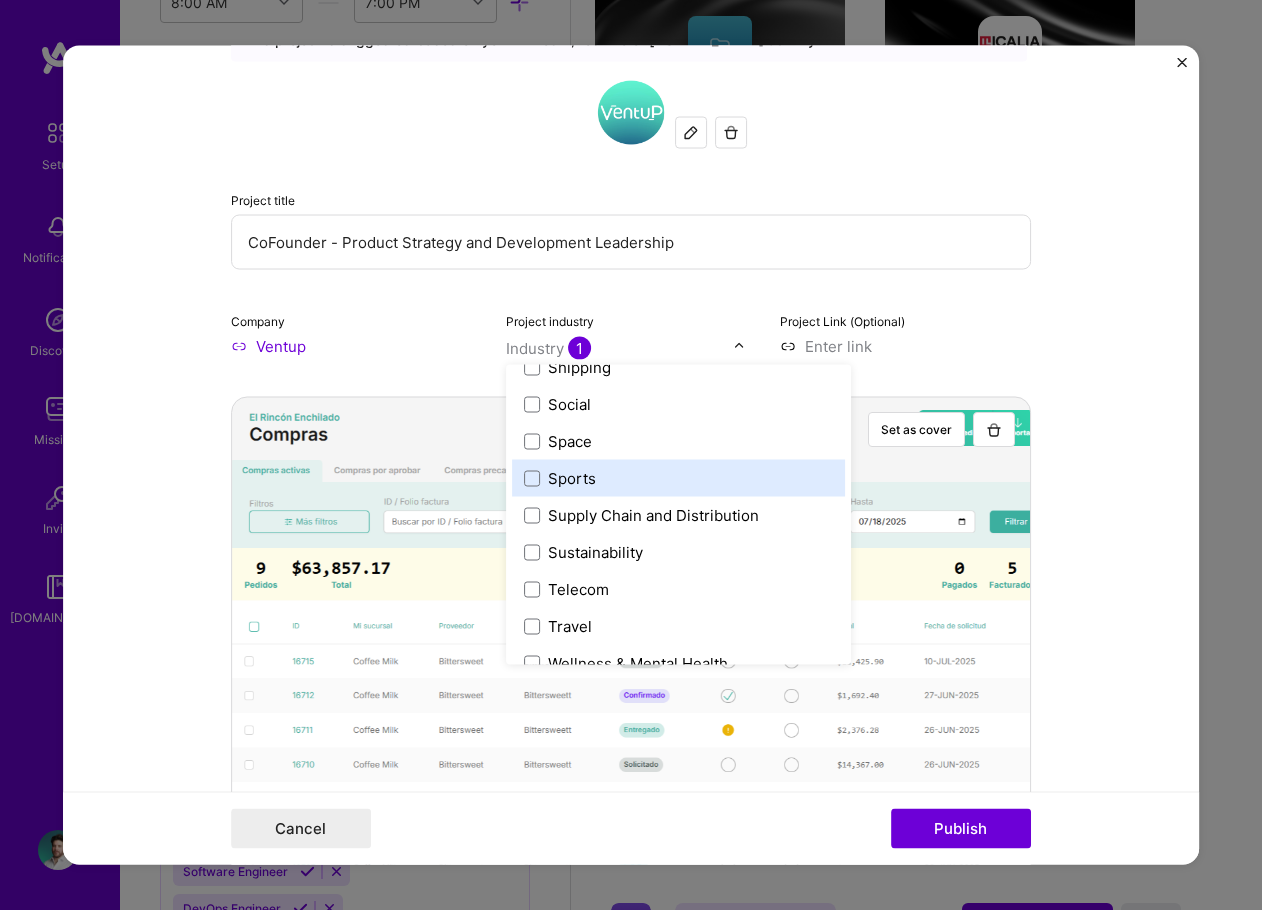 scroll, scrollTop: 4152, scrollLeft: 0, axis: vertical 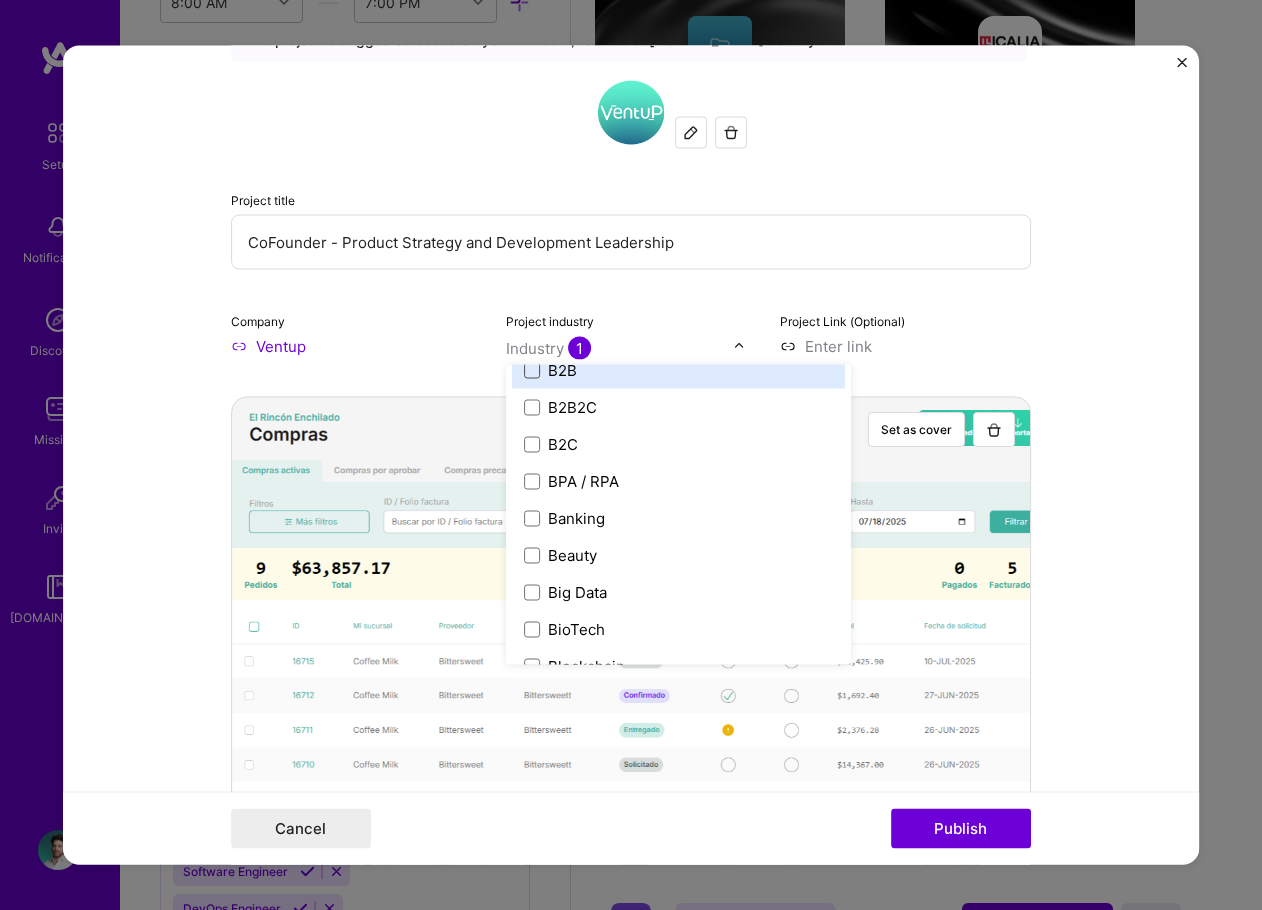 click at bounding box center [532, 370] 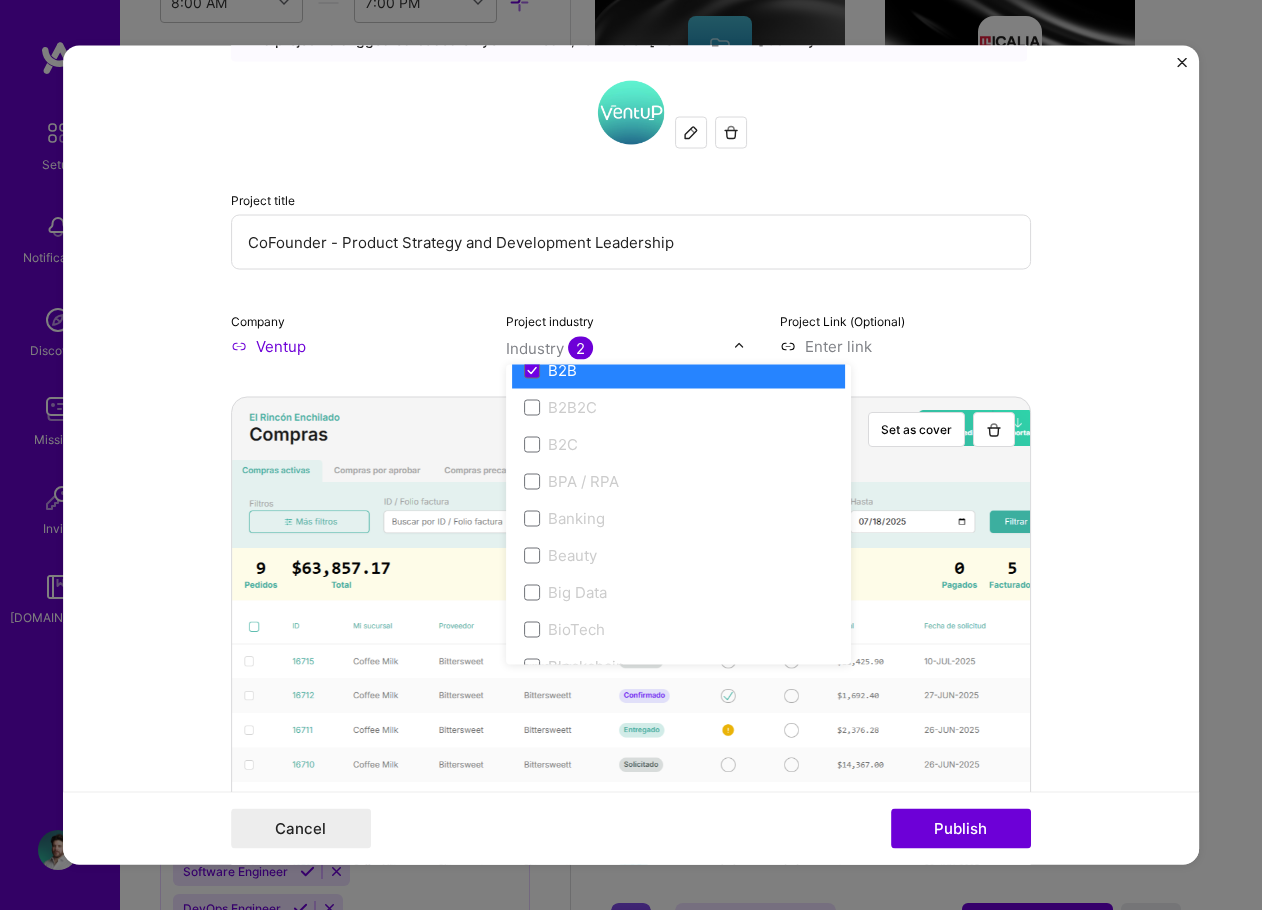 click on "Editing suggested project This project is suggested based on your LinkedIn, resume or [DOMAIN_NAME] activity. Project title CoFounder - Product Strategy and Development Leadership Company Ventup
Project industry option B2B, selected. option B2B focused, 16 of 120. 120 results available. Use Up and Down to choose options, press Enter to select the currently focused option, press Escape to exit the menu, press Tab to select the option and exit the menu. Industry 2 3D Printing AR / VR / XR Accounting Advertising & AdTech Aerospace Agriculture / AgTech Airlines / Aviation Architecture / Interior Design Art & Museums Artifical Intelligence / Machine Learning Arts / Culture Augmented & Virtual Reality (AR/VR) Automotive Automotive & Self Driving Cars Aviation B2B B2B2C B2C BPA / RPA Banking Beauty Big Data BioTech Blockchain CMS CPG CRM Cannabis Charity & Nonprofit Circular Economy CivTech Climate Tech Cloud Services Coaching Community Tech Construction Consulting Consumer Electronics Crowdfunding Crypto DTC" at bounding box center (631, 455) 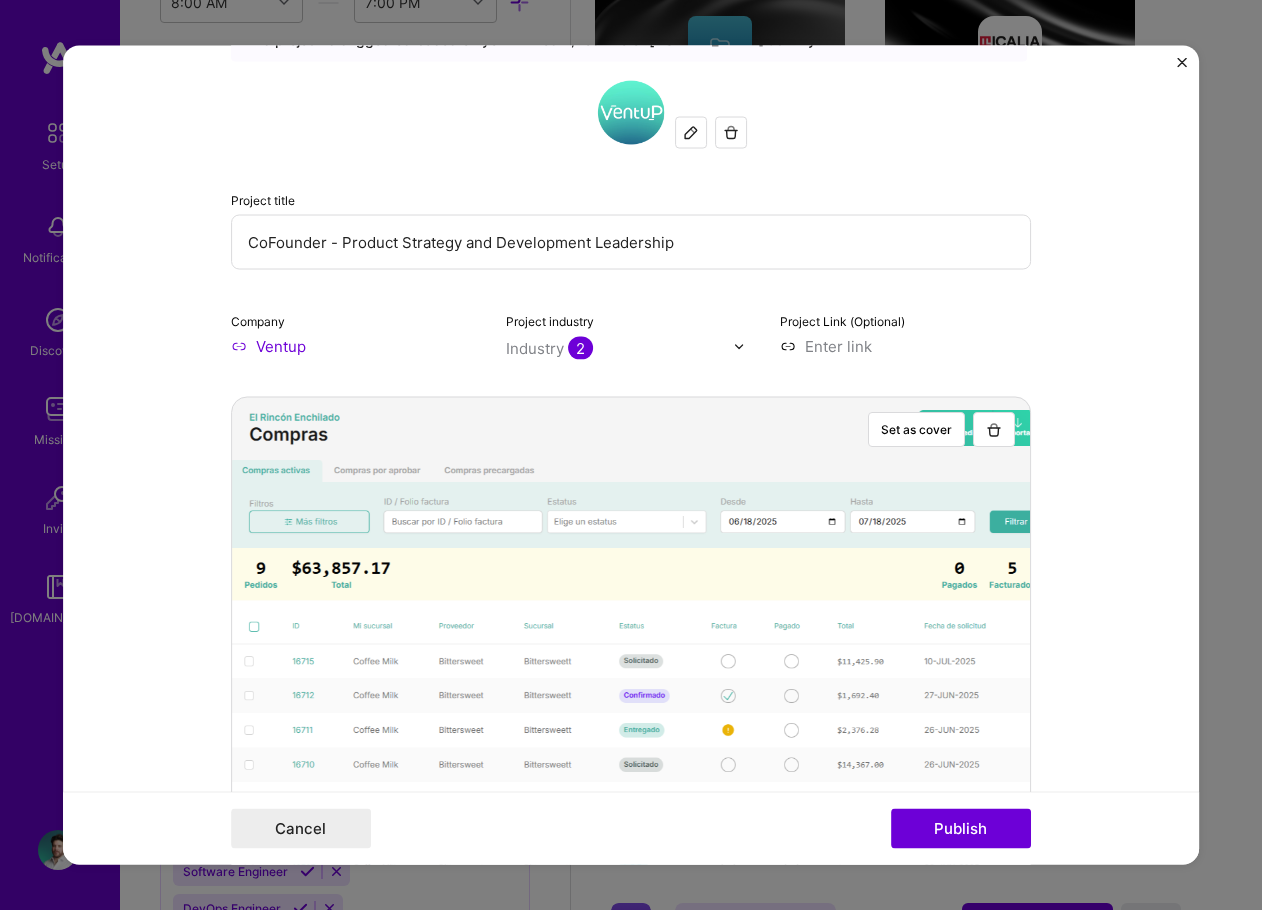 click at bounding box center [905, 346] 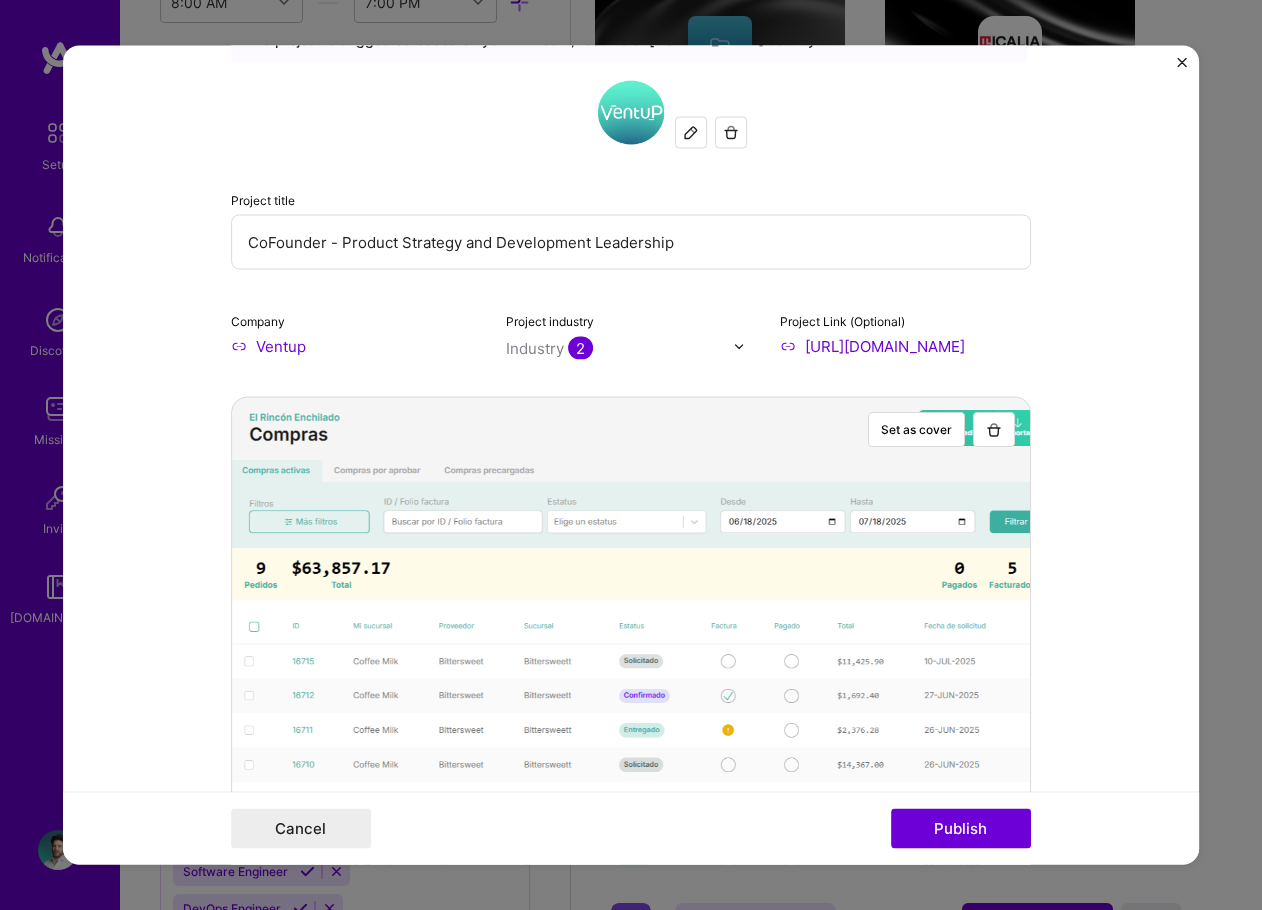 type on "[URL][DOMAIN_NAME]" 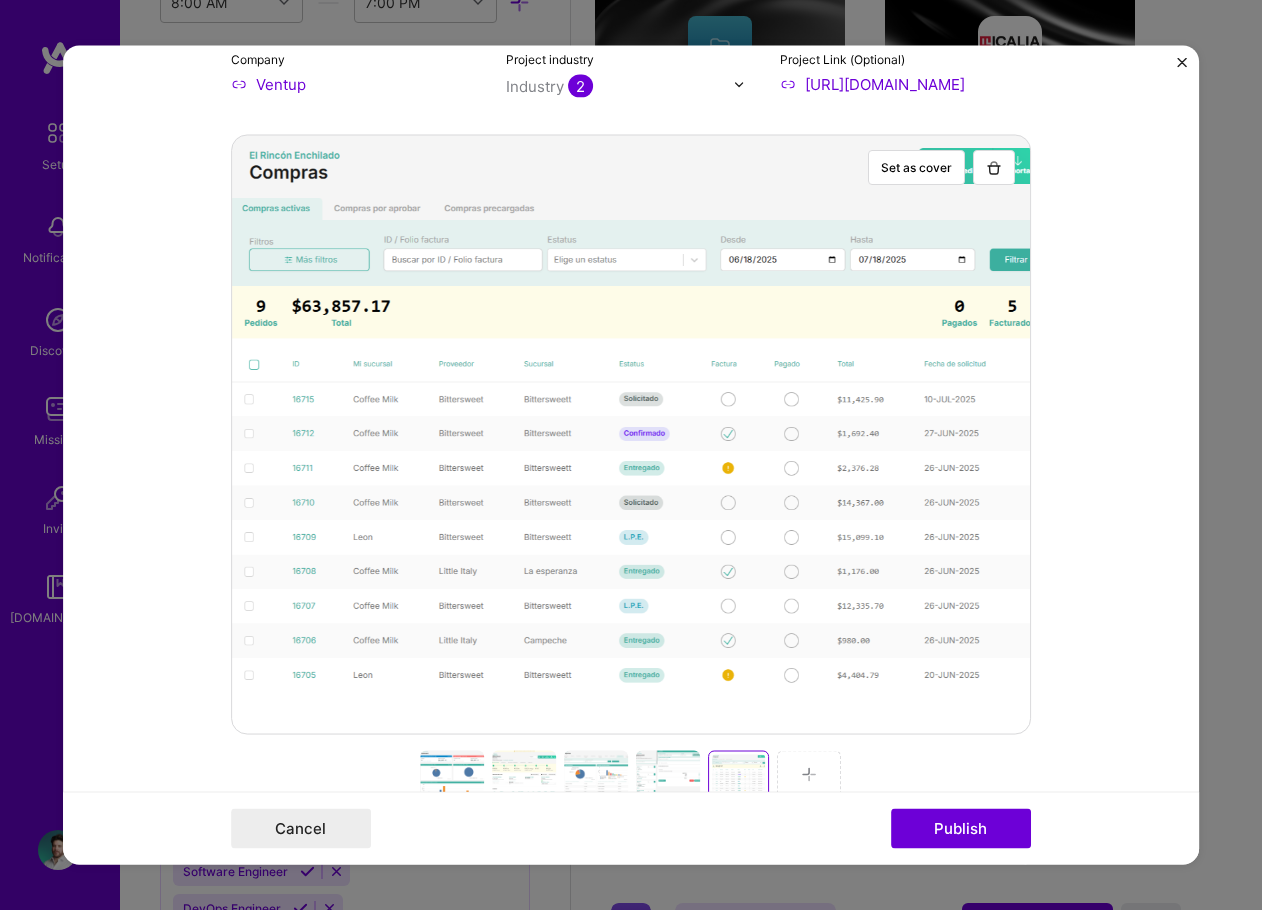 scroll, scrollTop: 400, scrollLeft: 0, axis: vertical 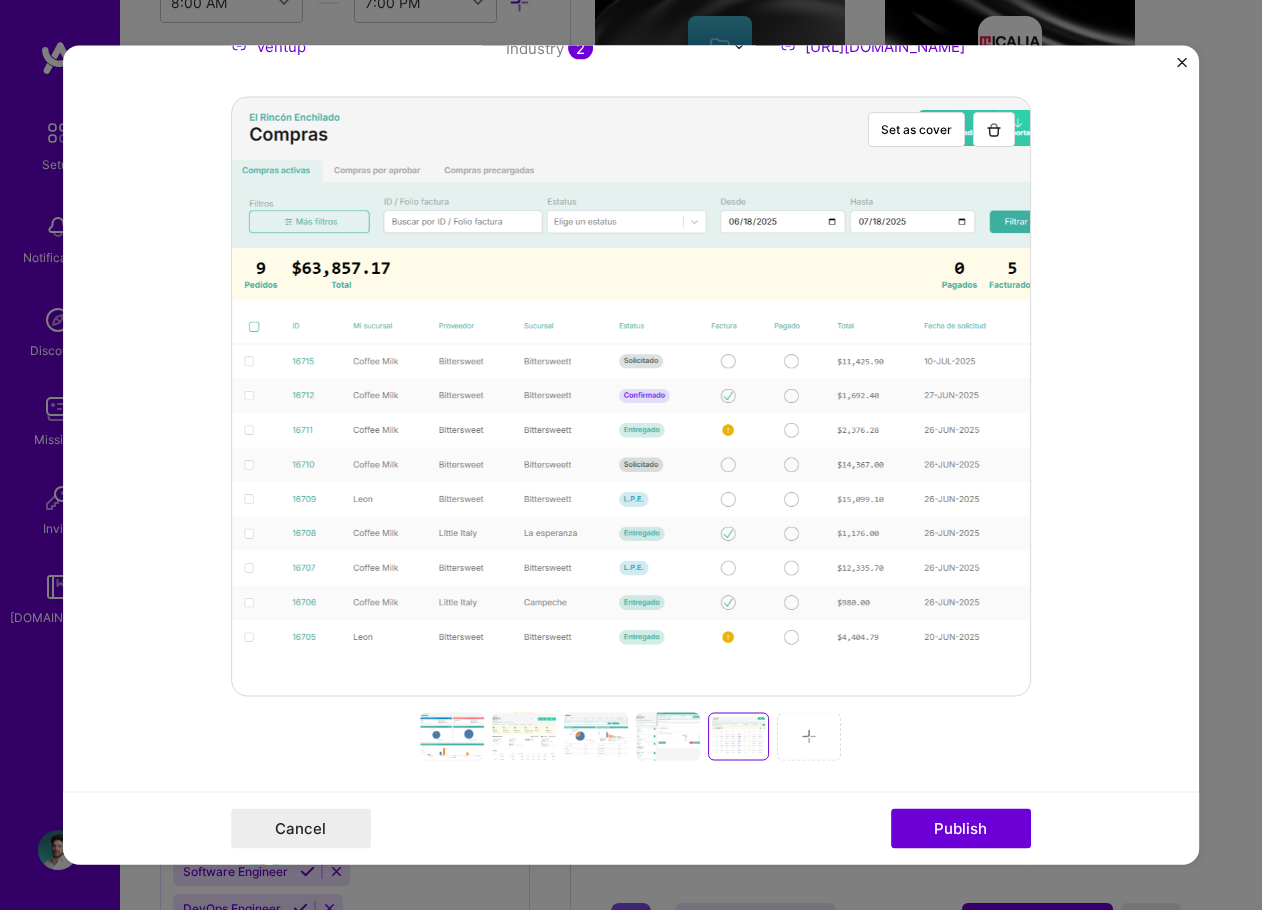 click at bounding box center (452, 737) 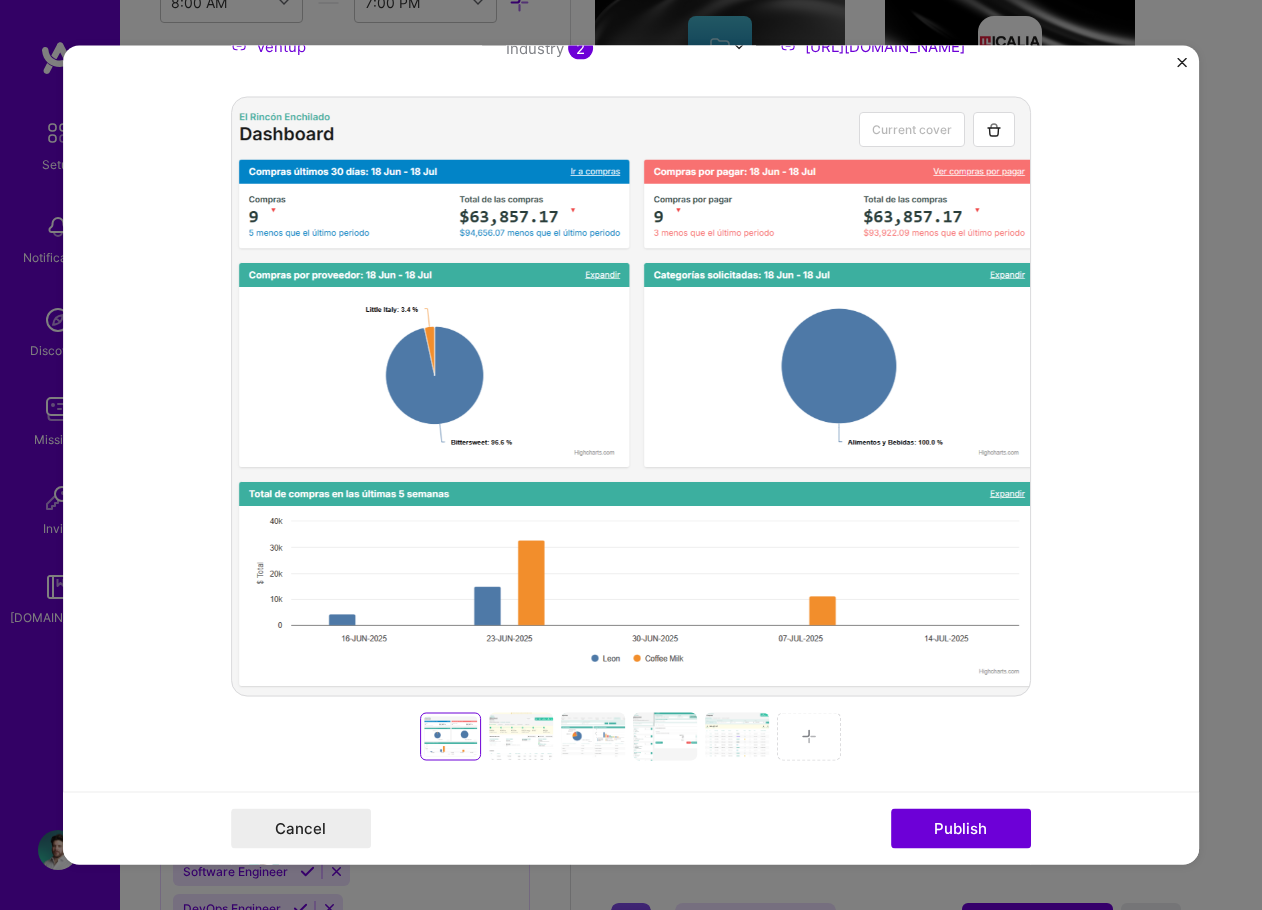 click at bounding box center (521, 737) 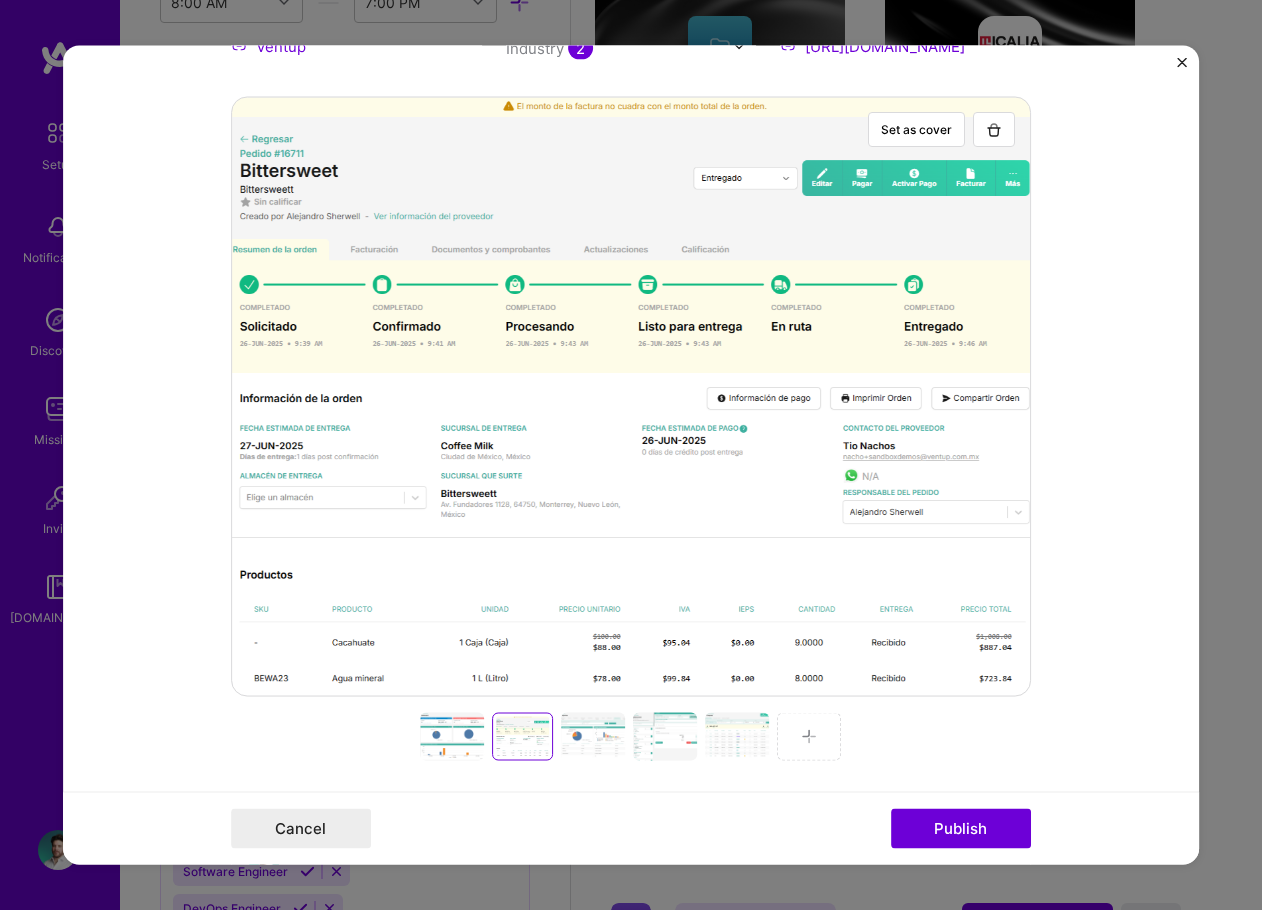click at bounding box center [594, 737] 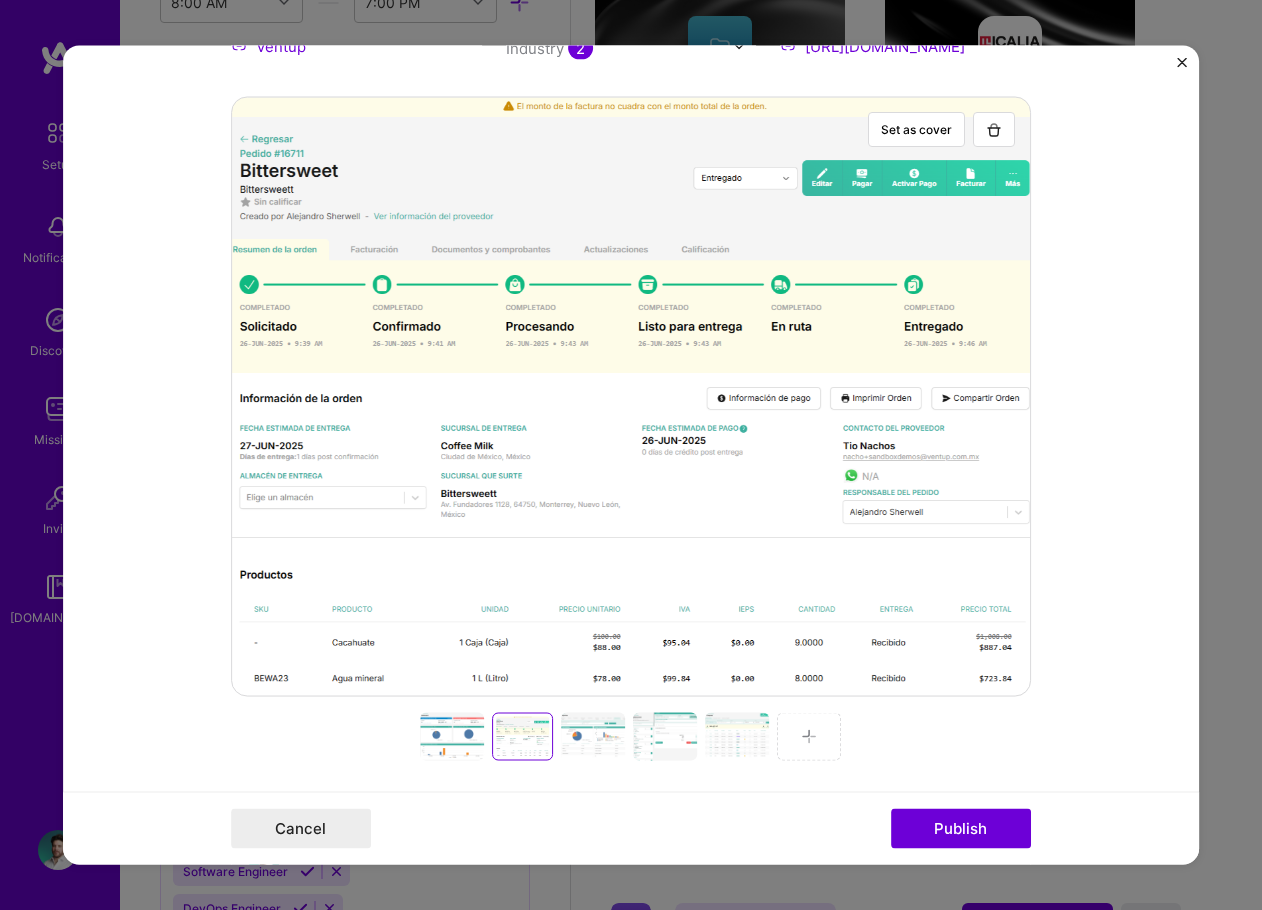 click at bounding box center [452, 737] 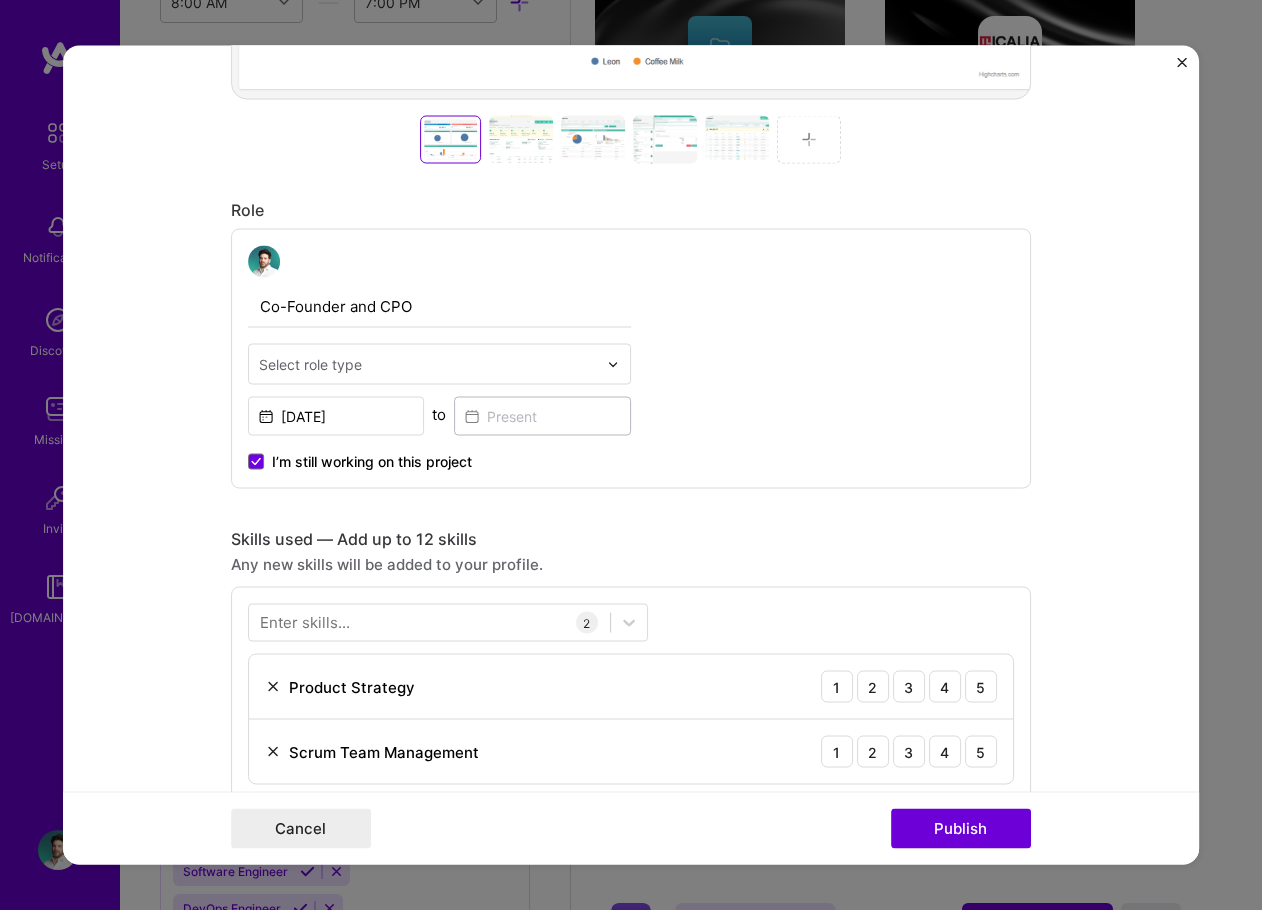 scroll, scrollTop: 1000, scrollLeft: 0, axis: vertical 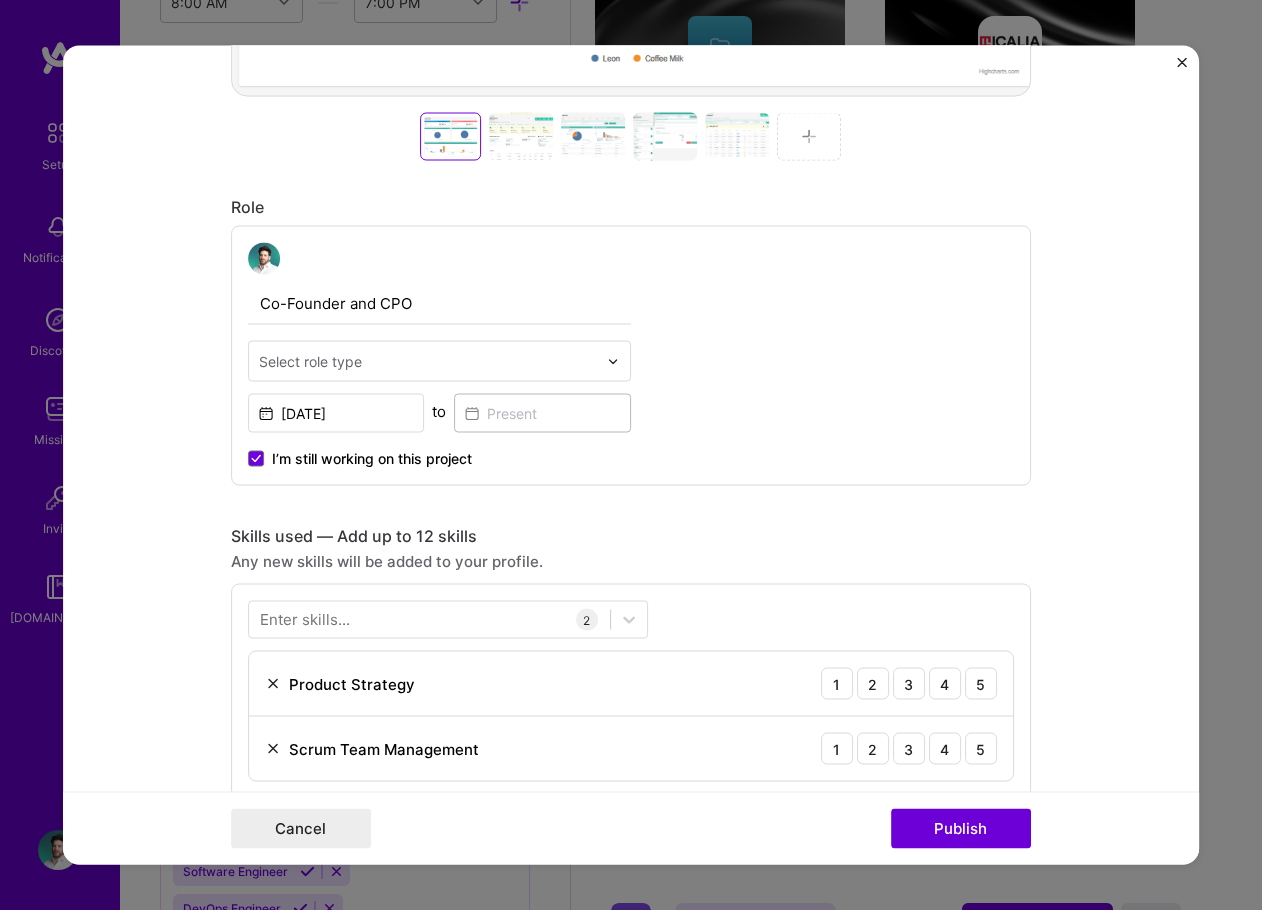 click at bounding box center (428, 361) 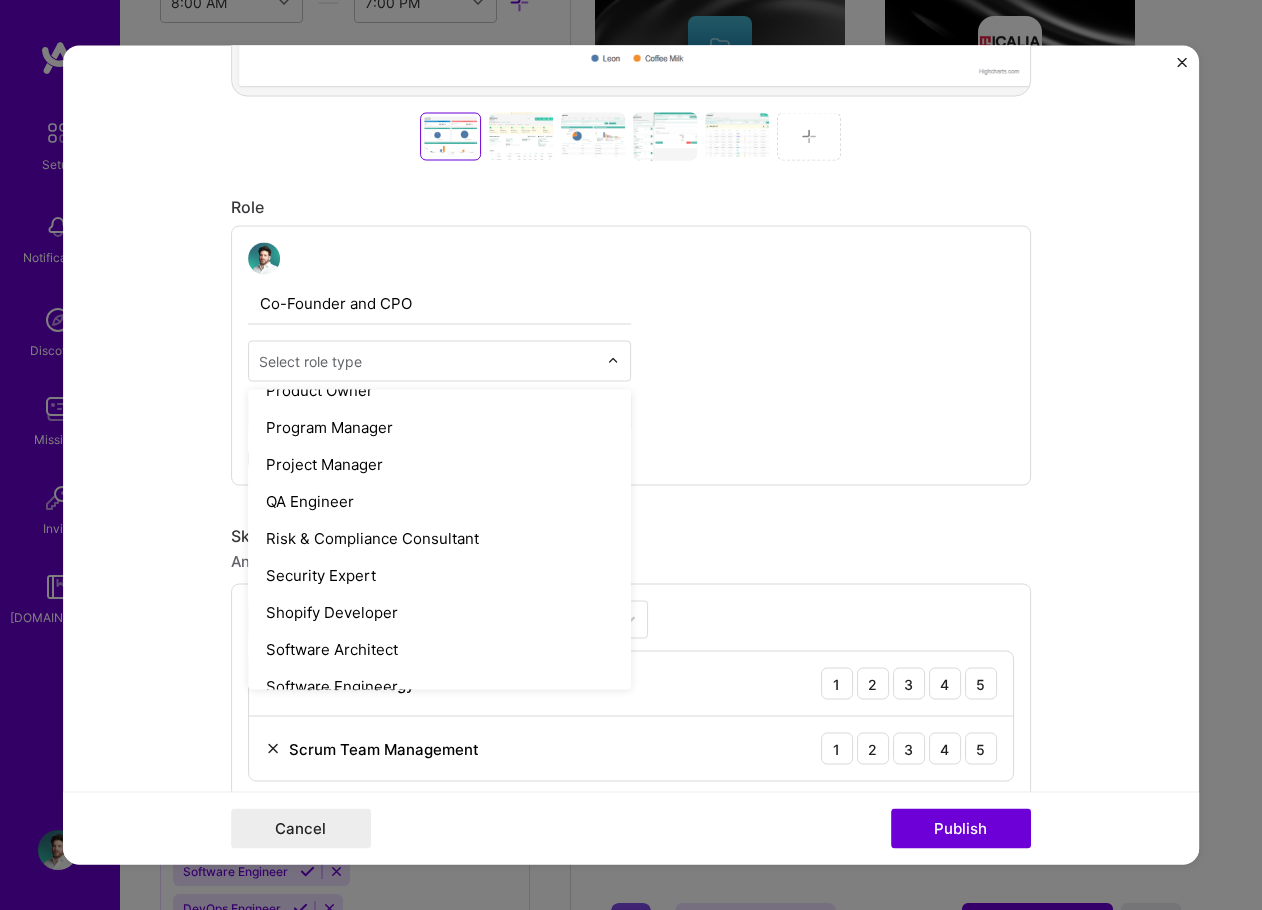 scroll, scrollTop: 1918, scrollLeft: 0, axis: vertical 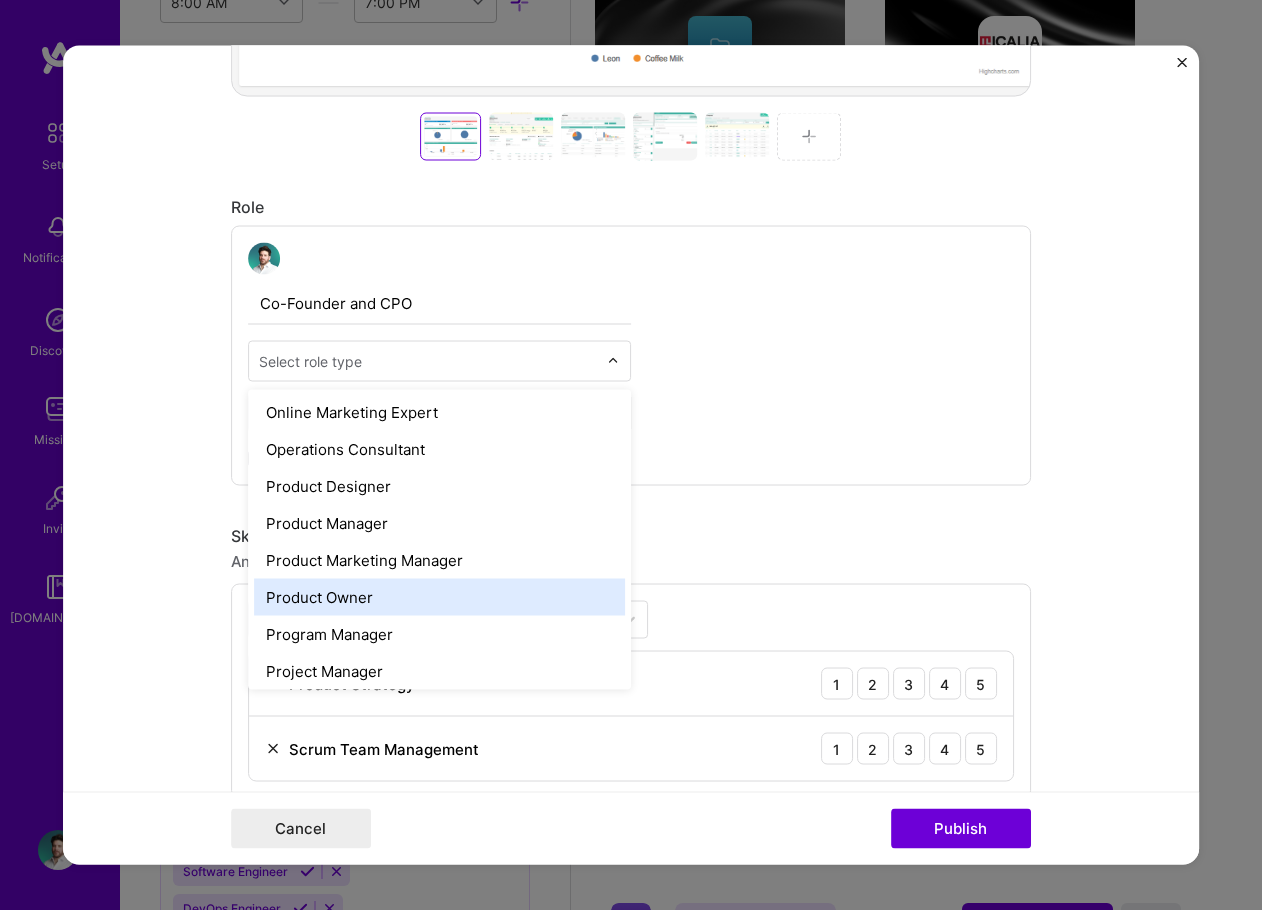 click on "Product Owner" at bounding box center [439, 597] 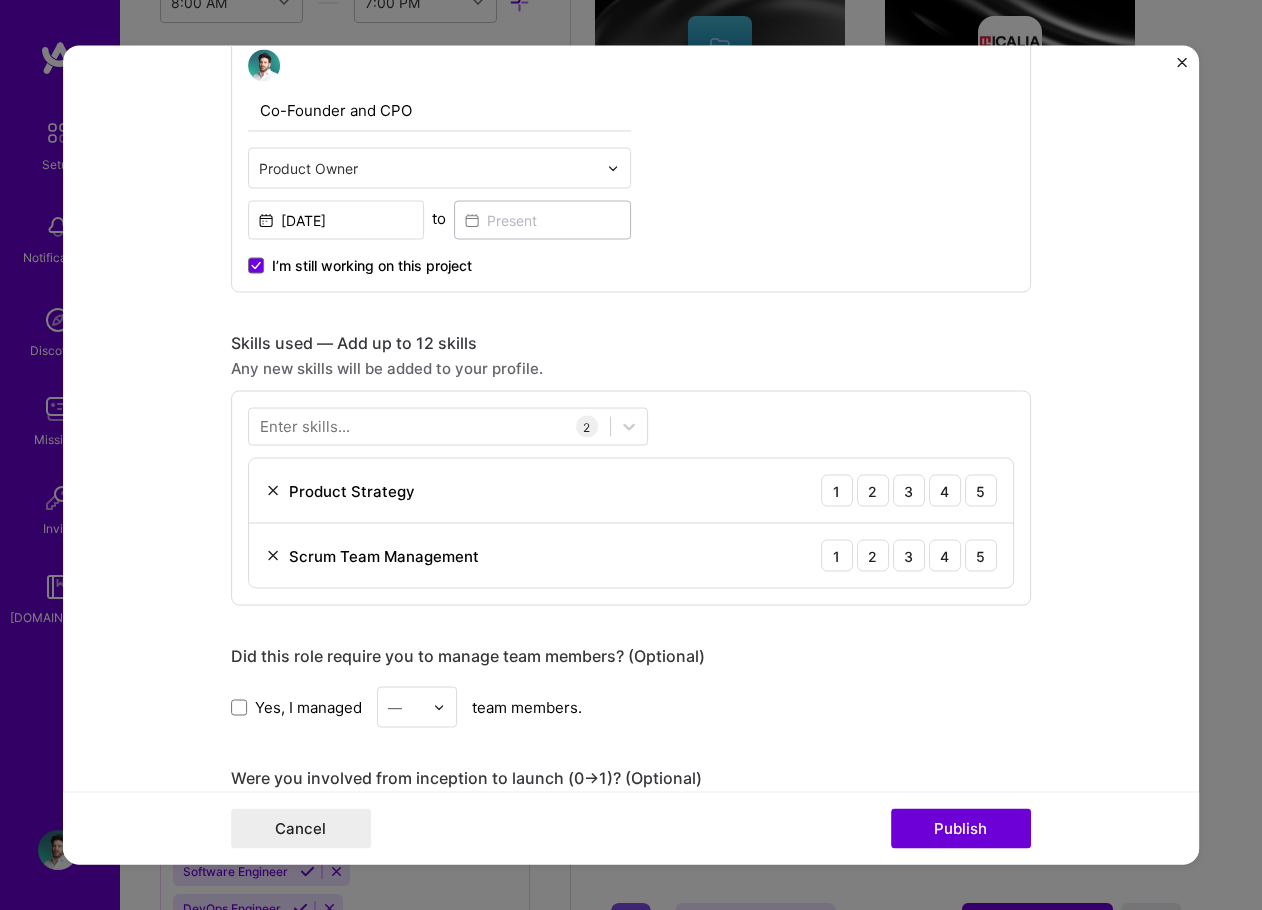 scroll, scrollTop: 1200, scrollLeft: 0, axis: vertical 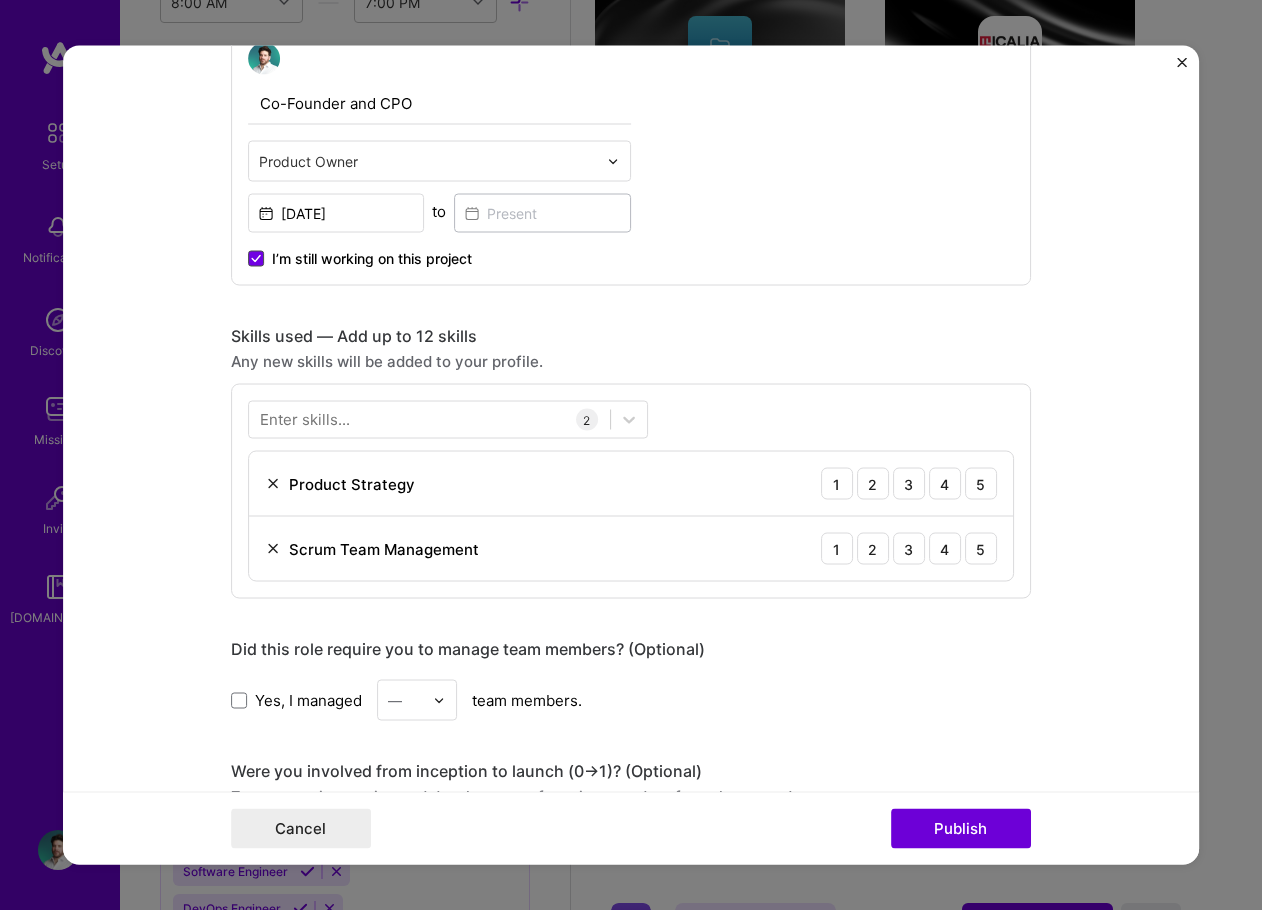 click 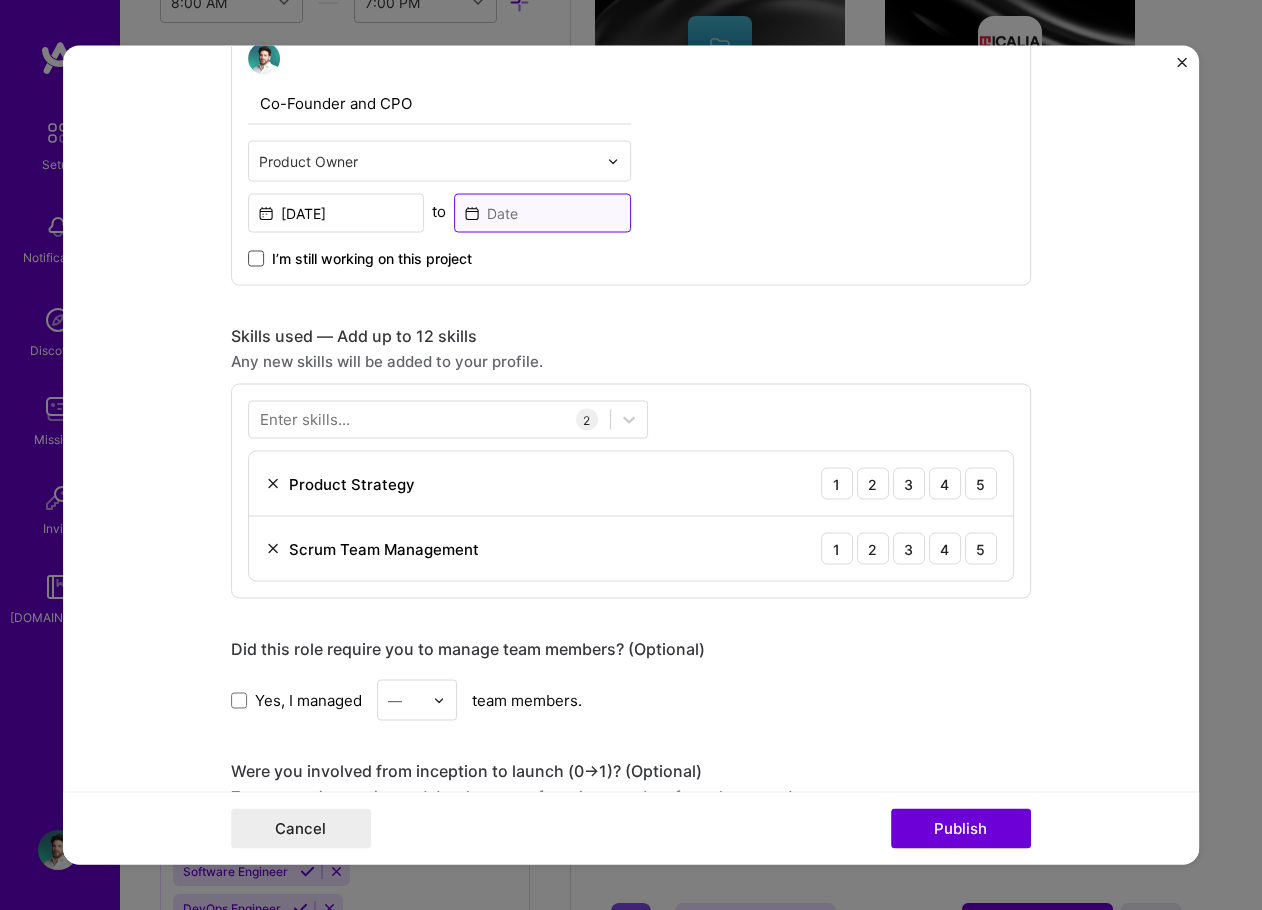 click at bounding box center [542, 213] 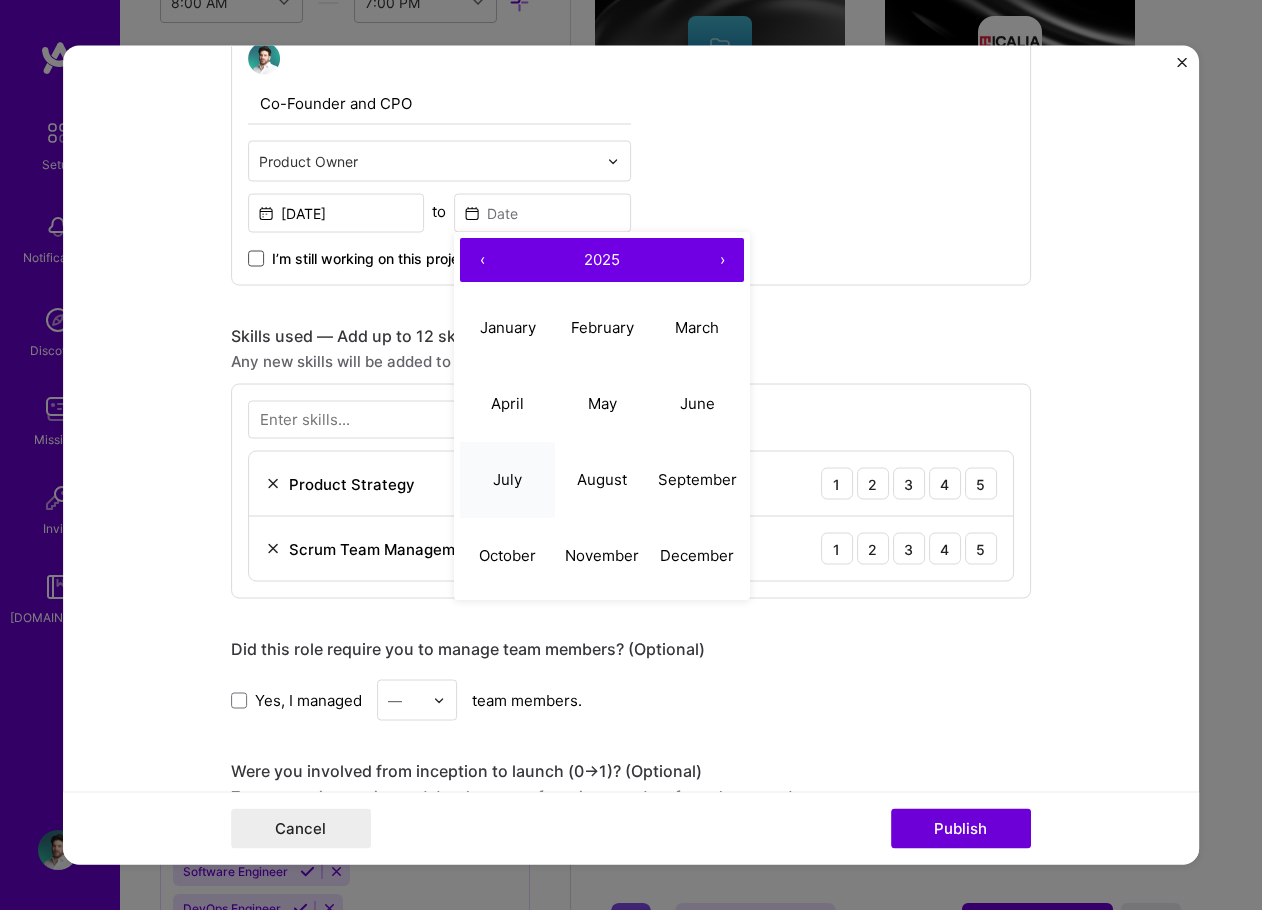 click on "July" at bounding box center (507, 479) 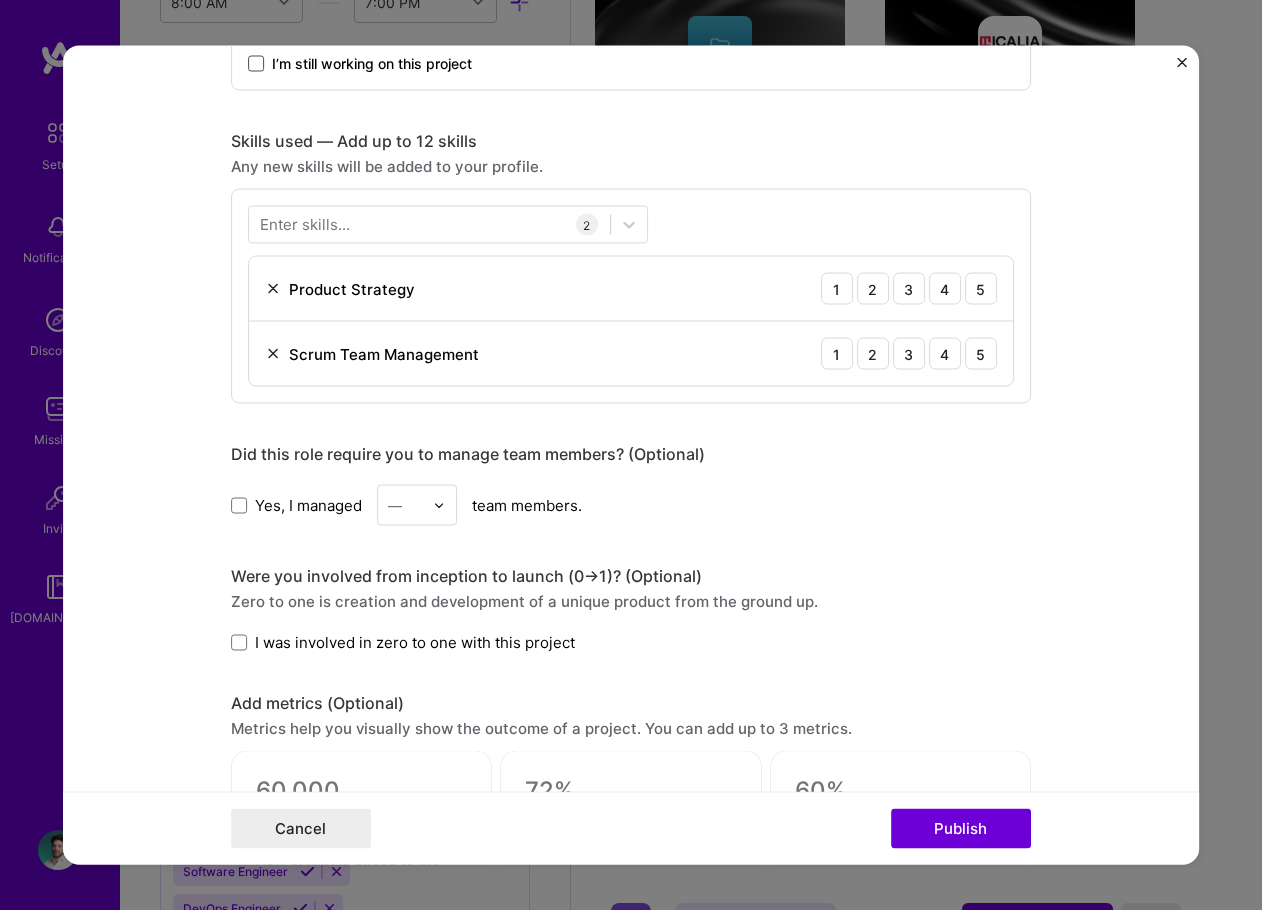 scroll, scrollTop: 1400, scrollLeft: 0, axis: vertical 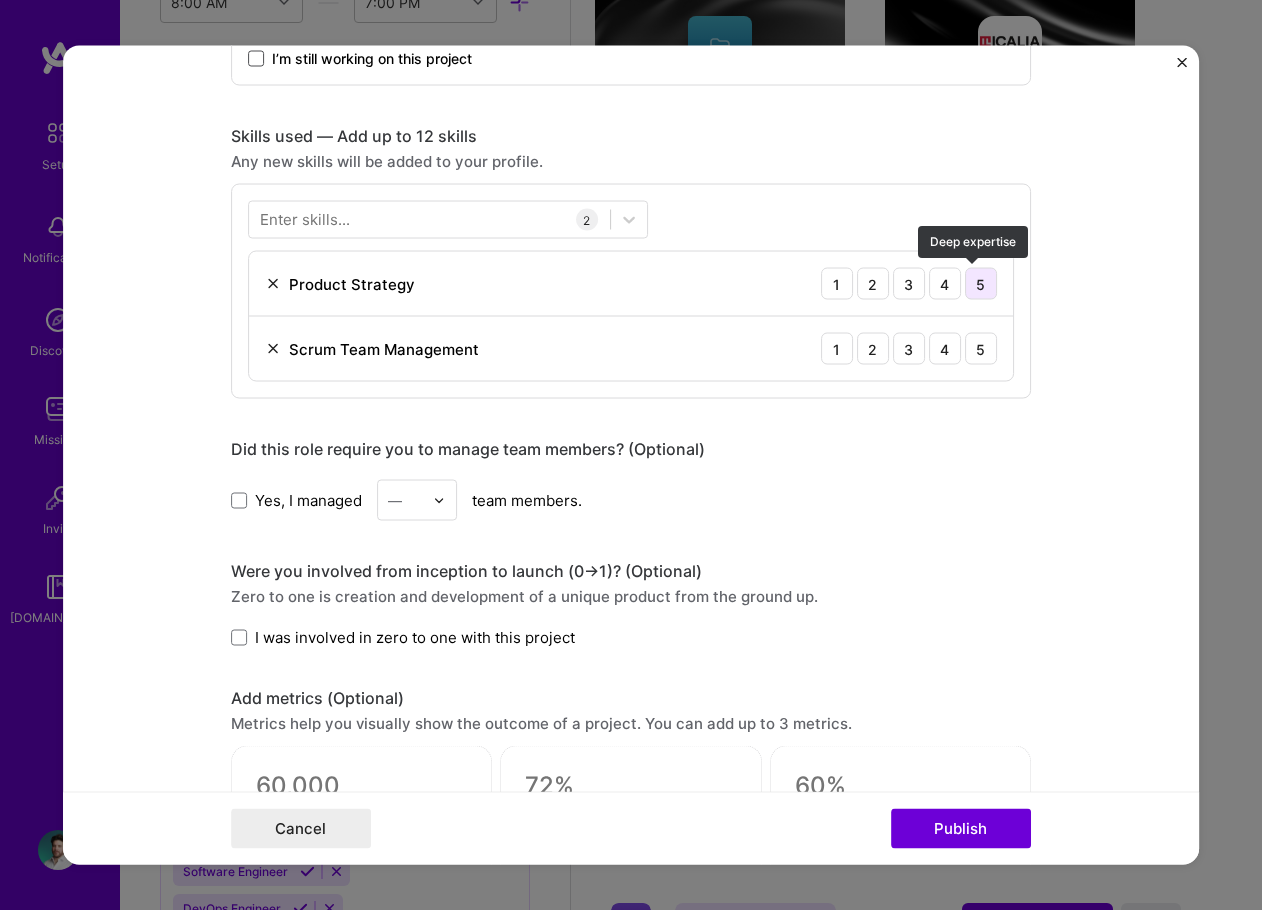 click on "5" at bounding box center [981, 284] 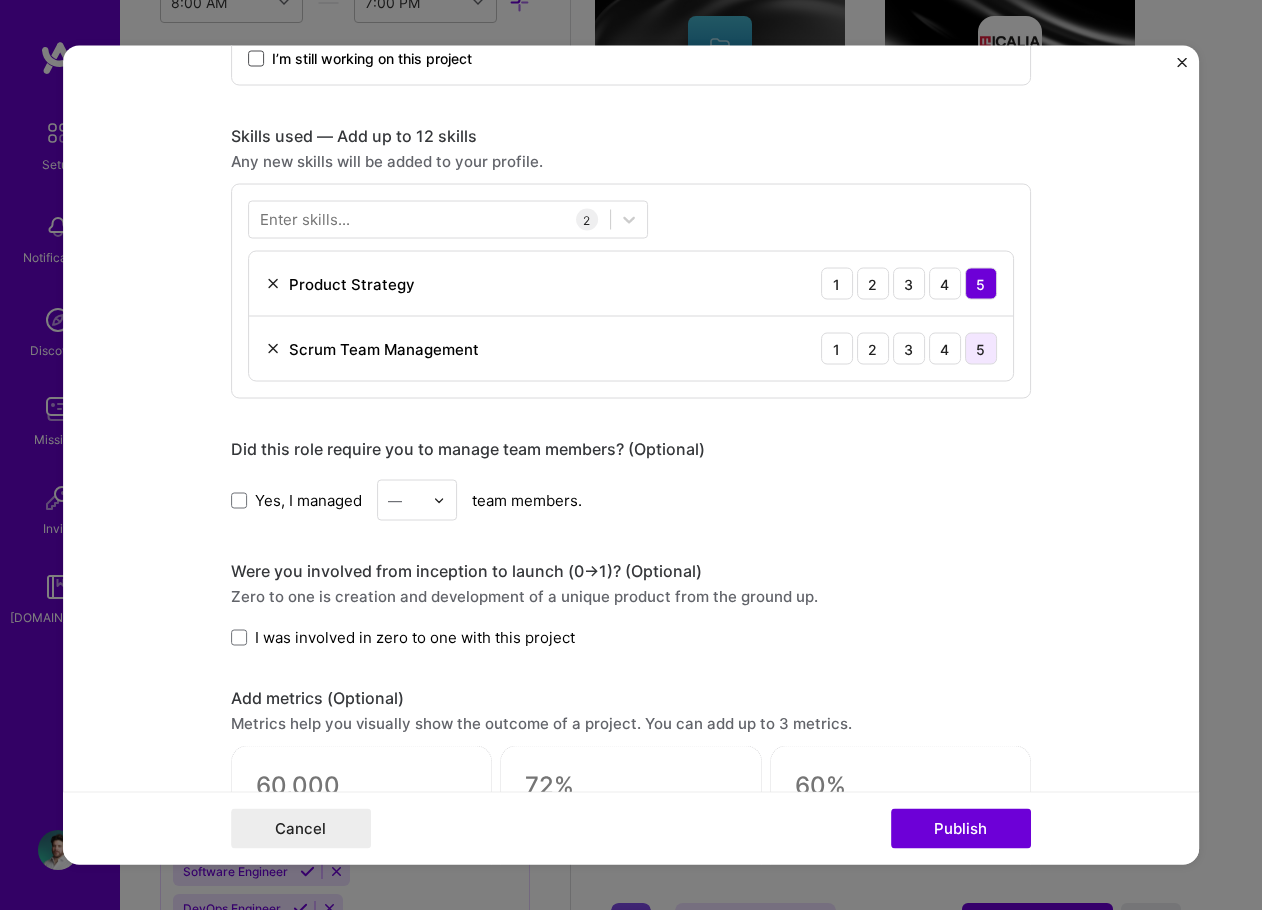 click on "5" at bounding box center [981, 349] 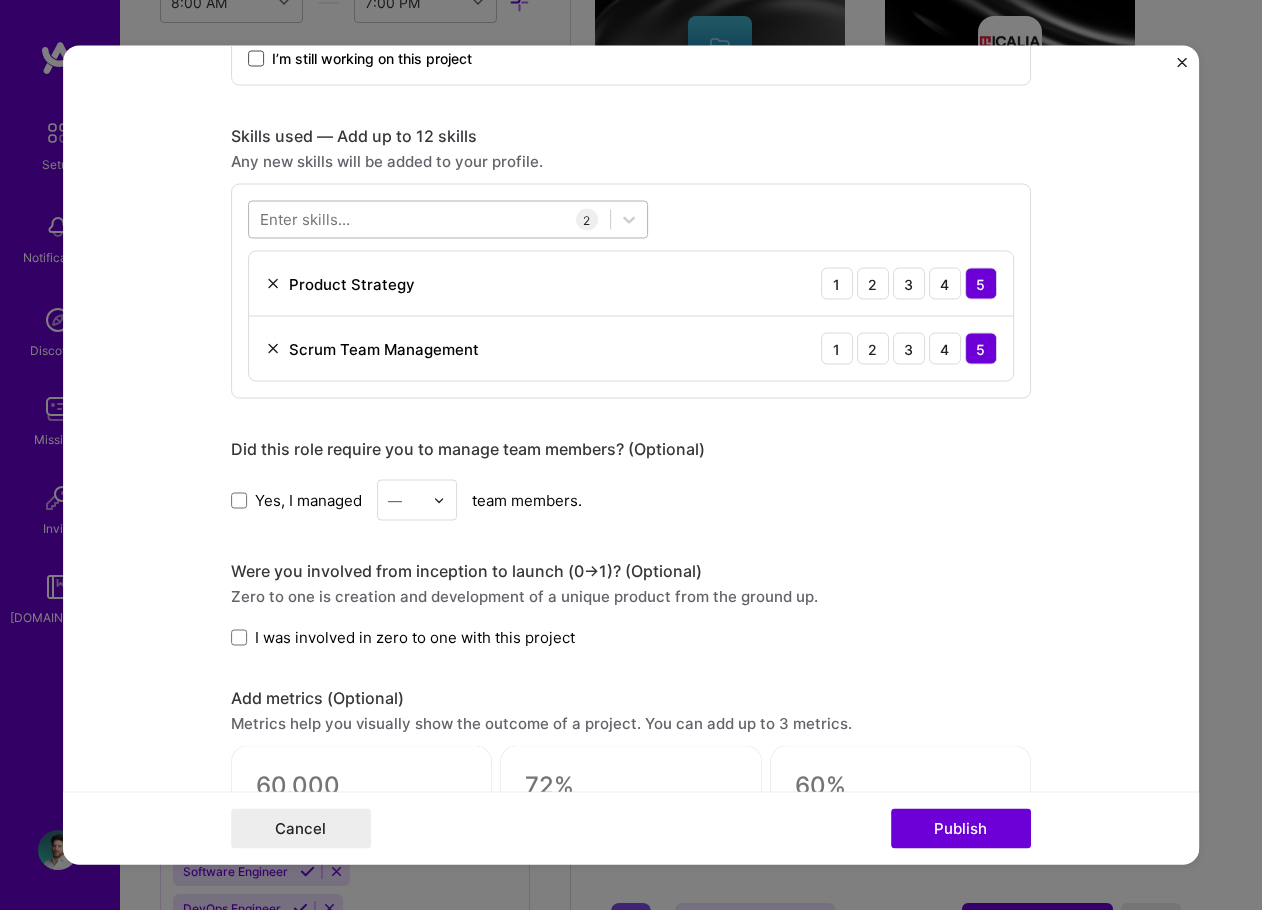 click at bounding box center (429, 219) 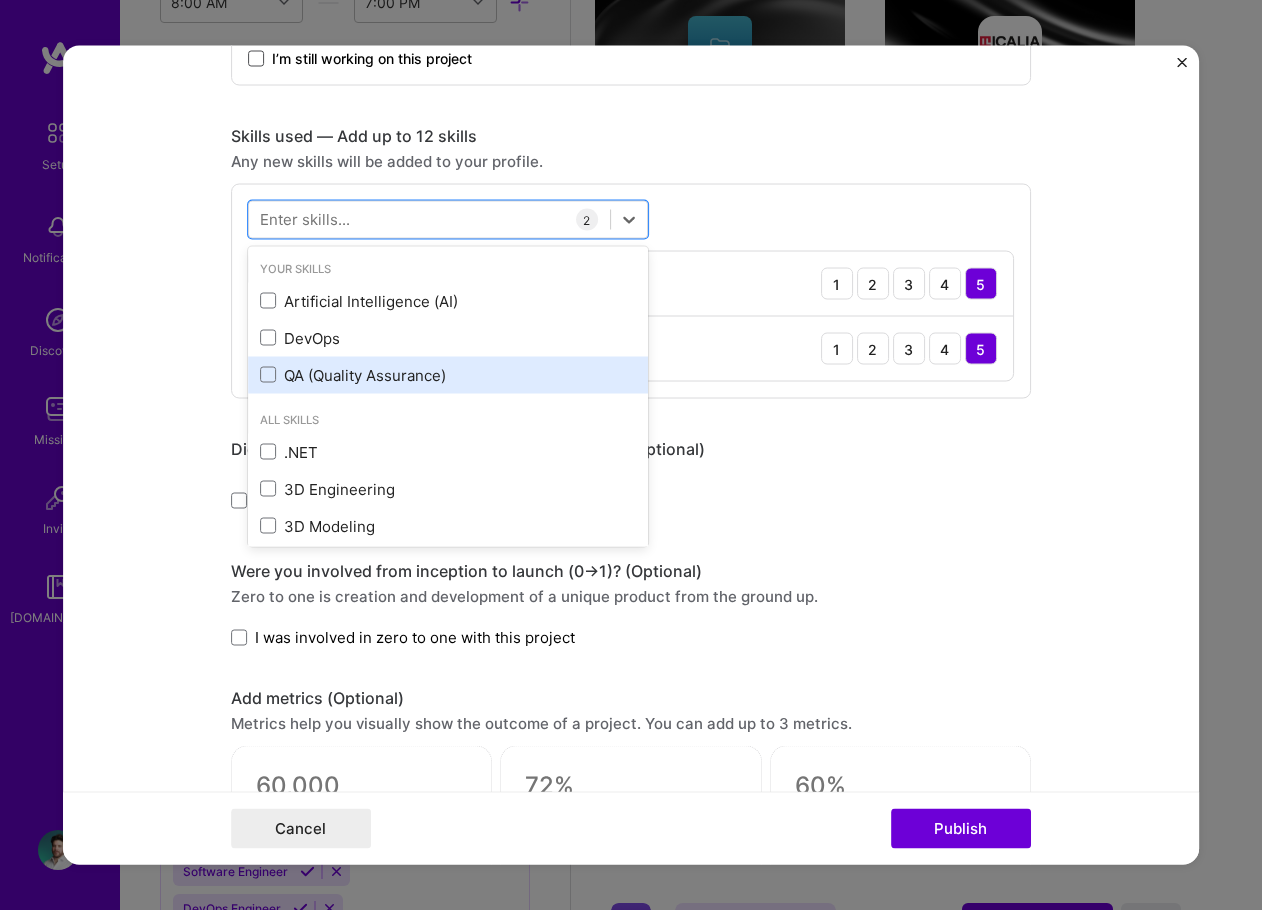 click on "QA (Quality Assurance)" at bounding box center [448, 374] 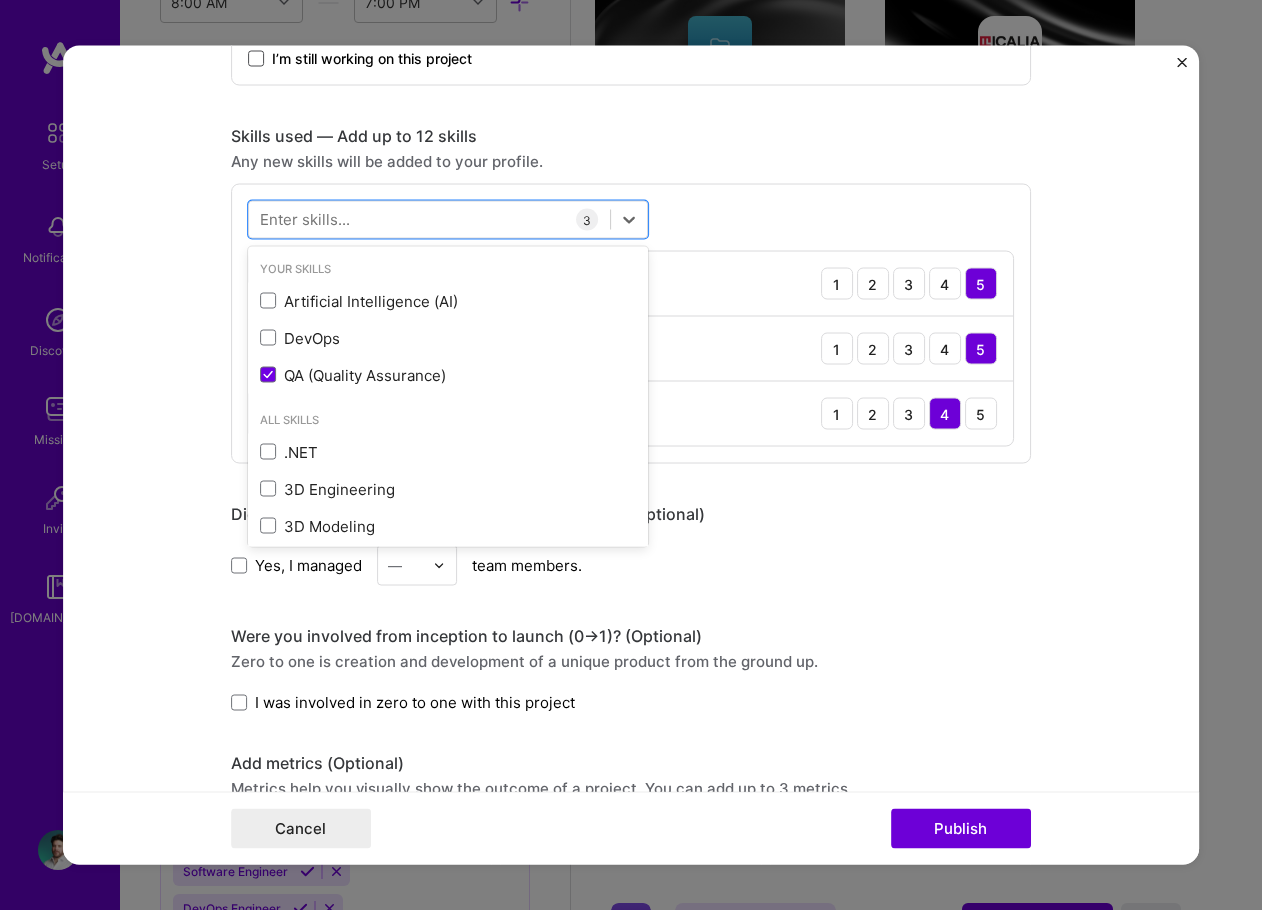 click on "Any new skills will be added to your profile." at bounding box center (631, 161) 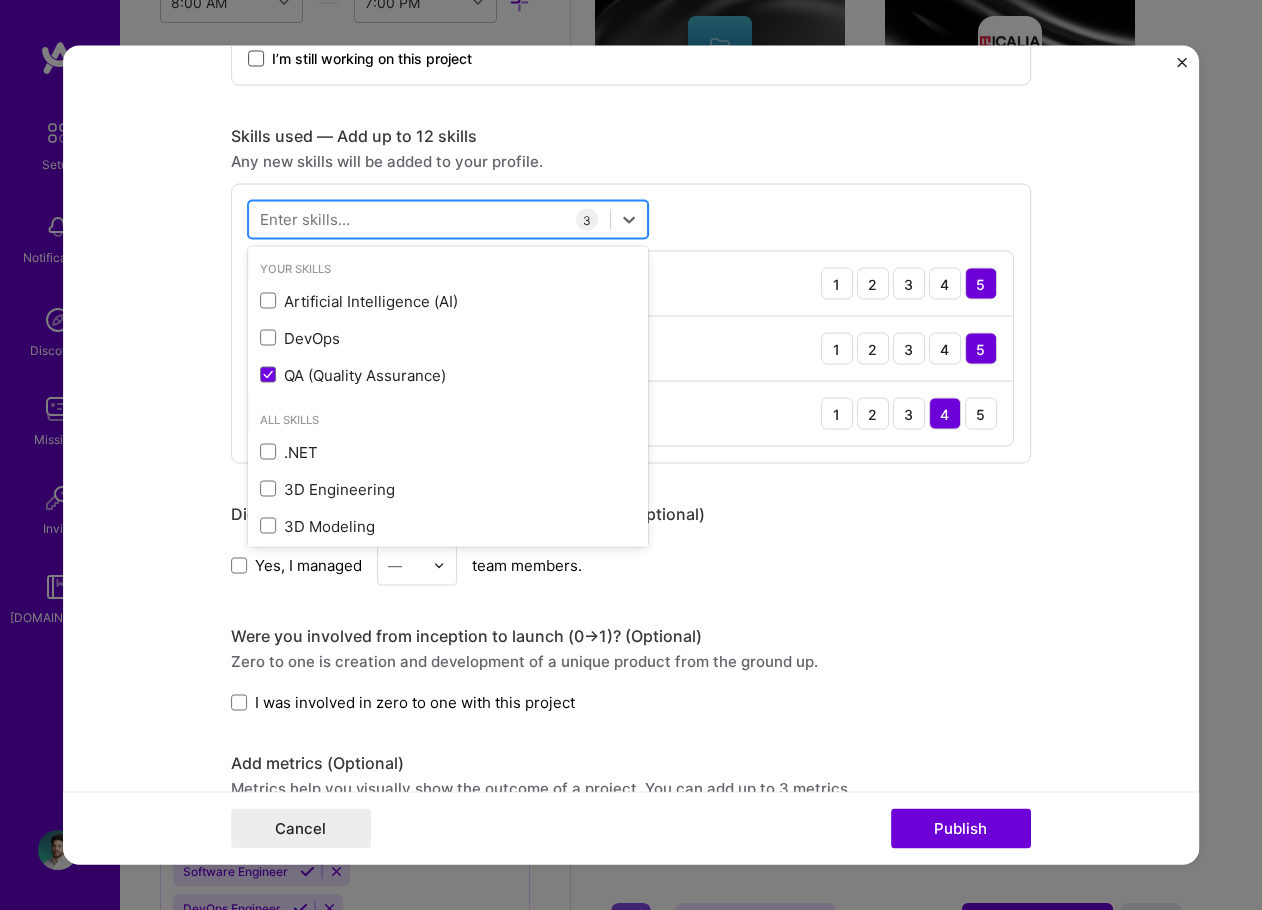 click at bounding box center (429, 219) 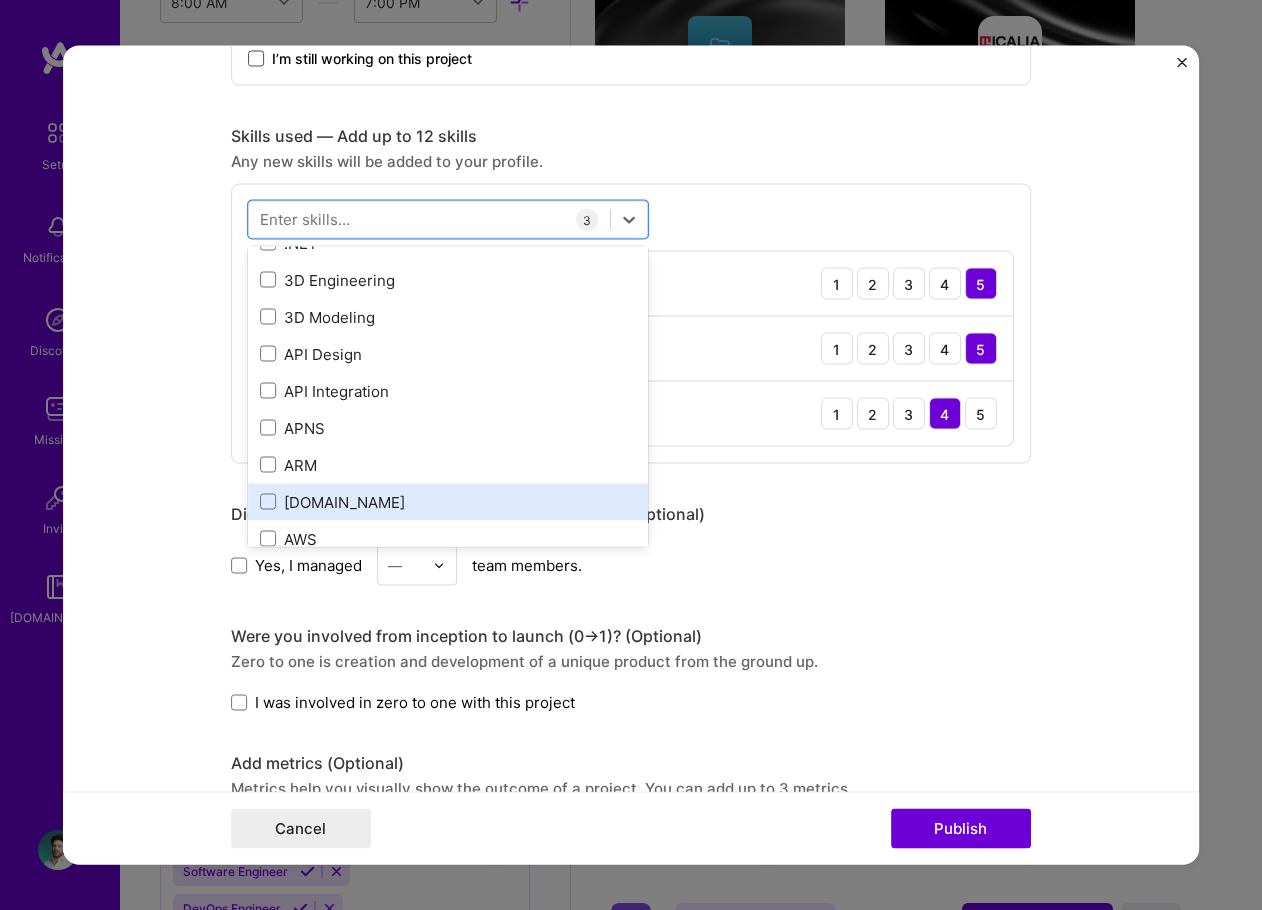 scroll, scrollTop: 200, scrollLeft: 0, axis: vertical 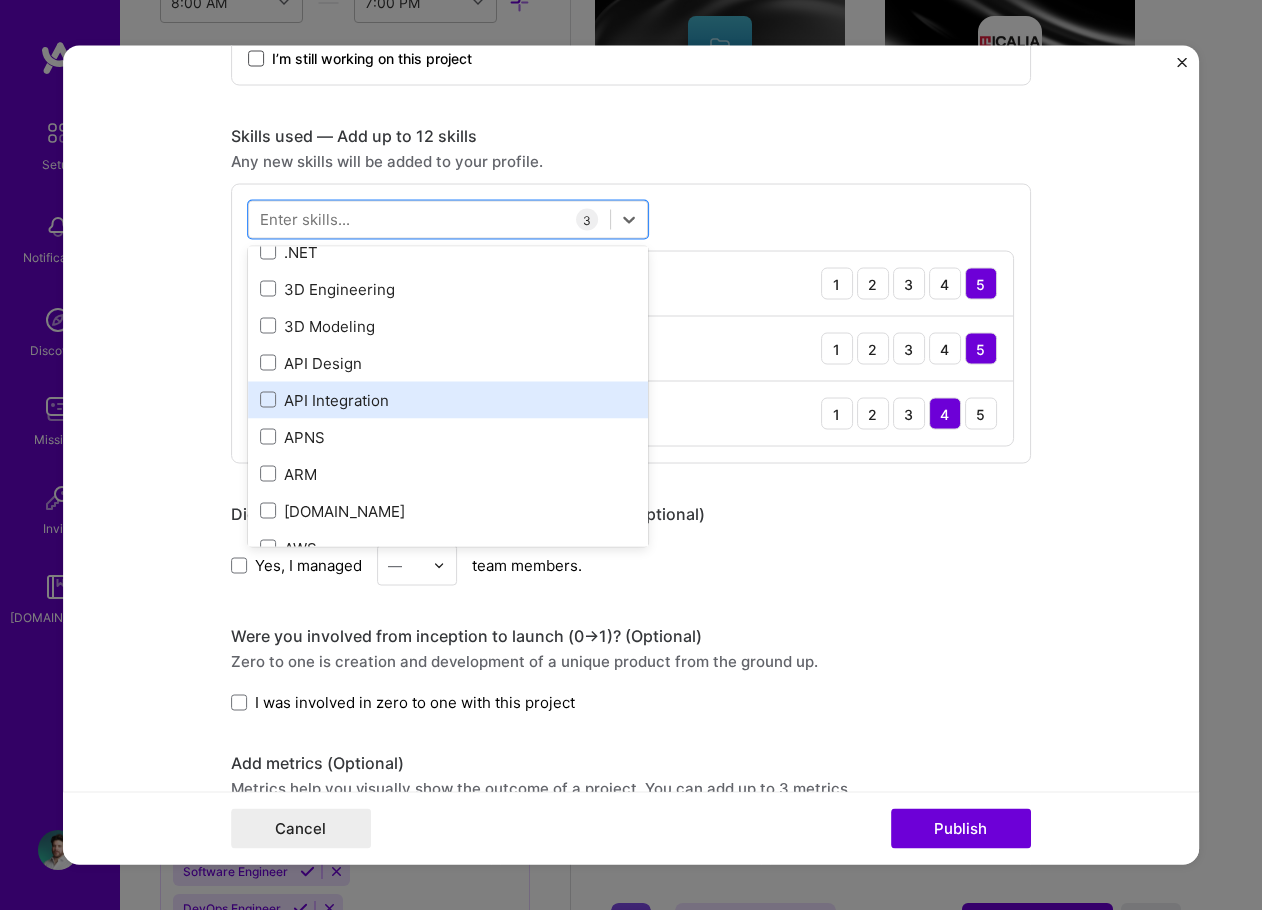 click on "API Integration" at bounding box center [448, 399] 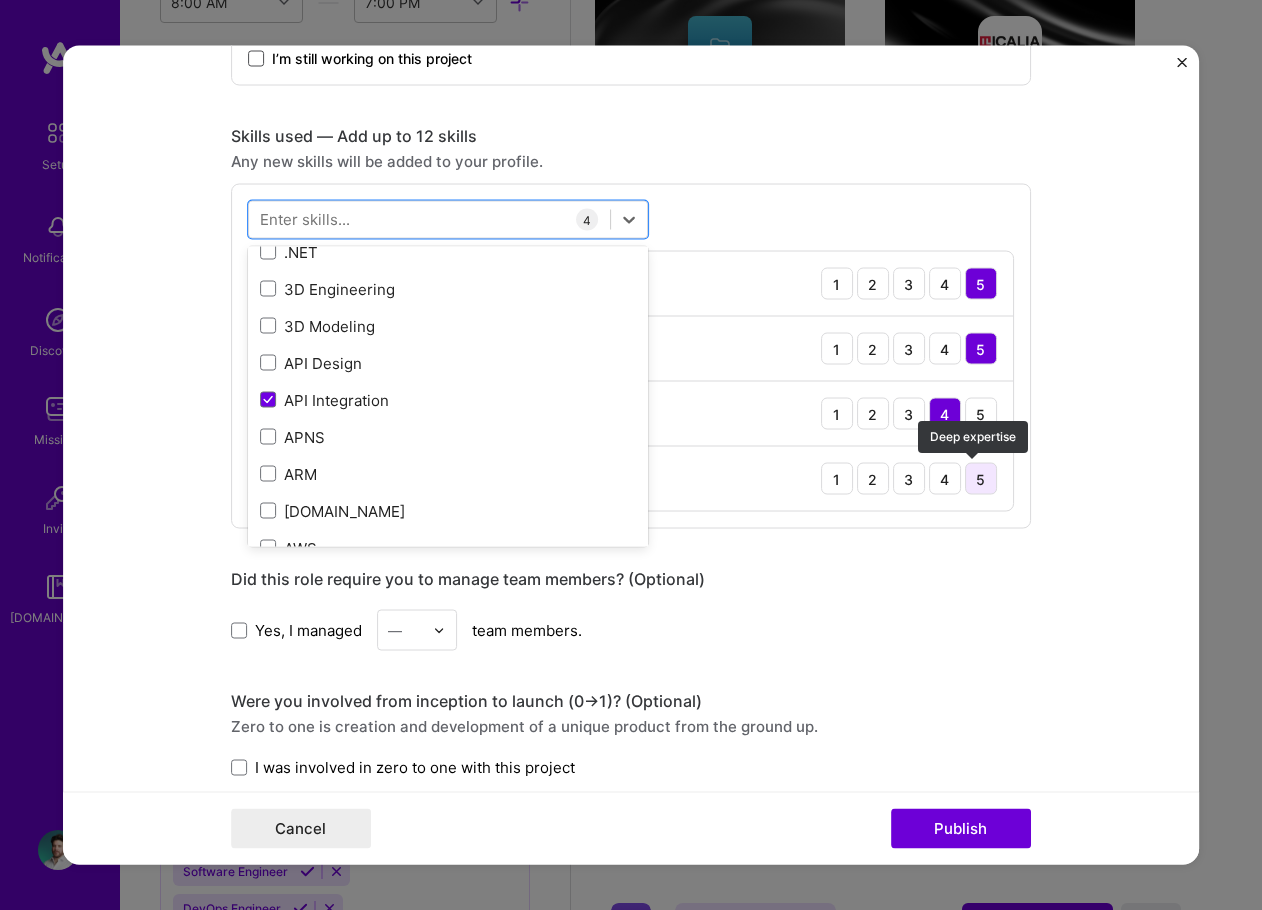 click on "5" at bounding box center (981, 479) 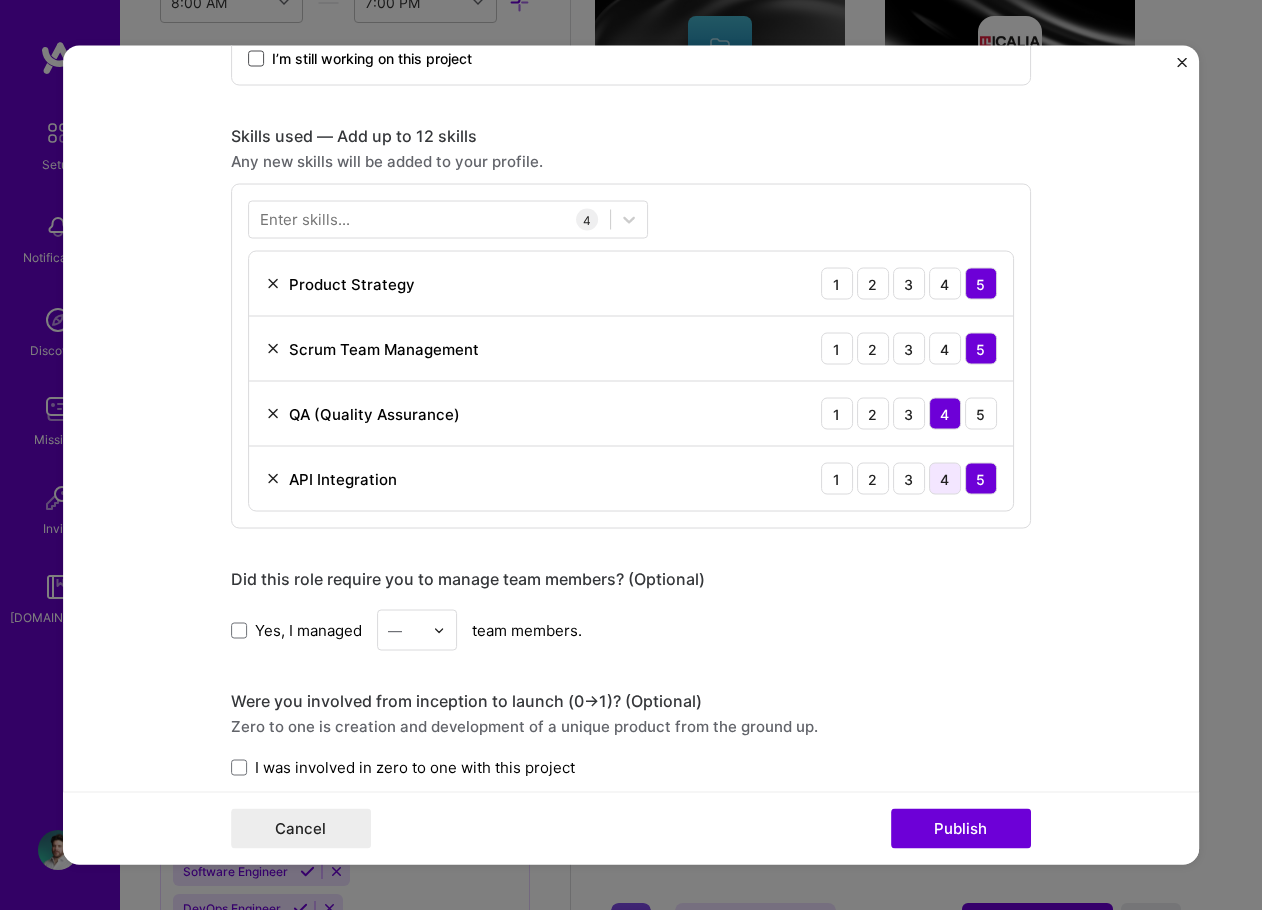 click on "4" at bounding box center [945, 479] 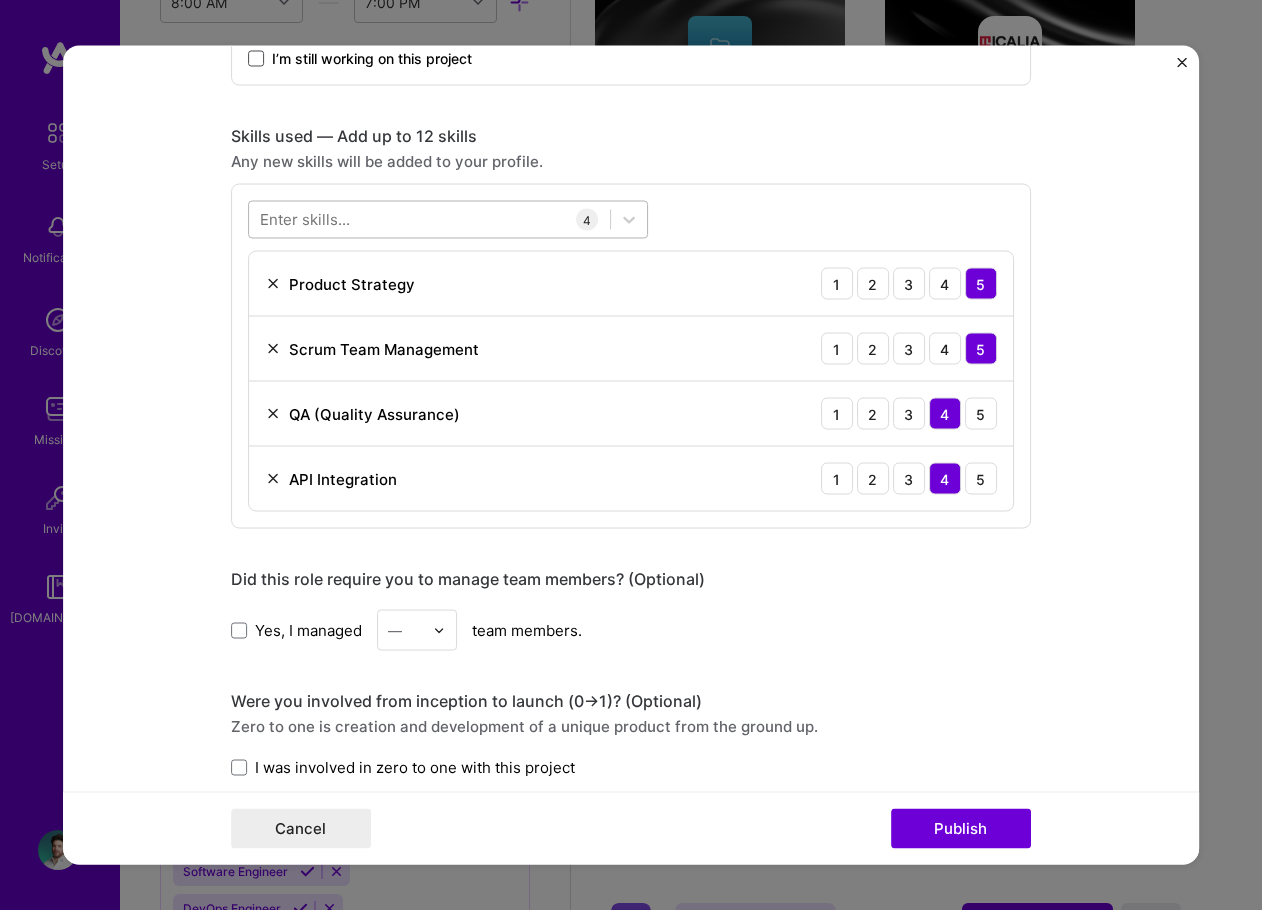 click at bounding box center (429, 219) 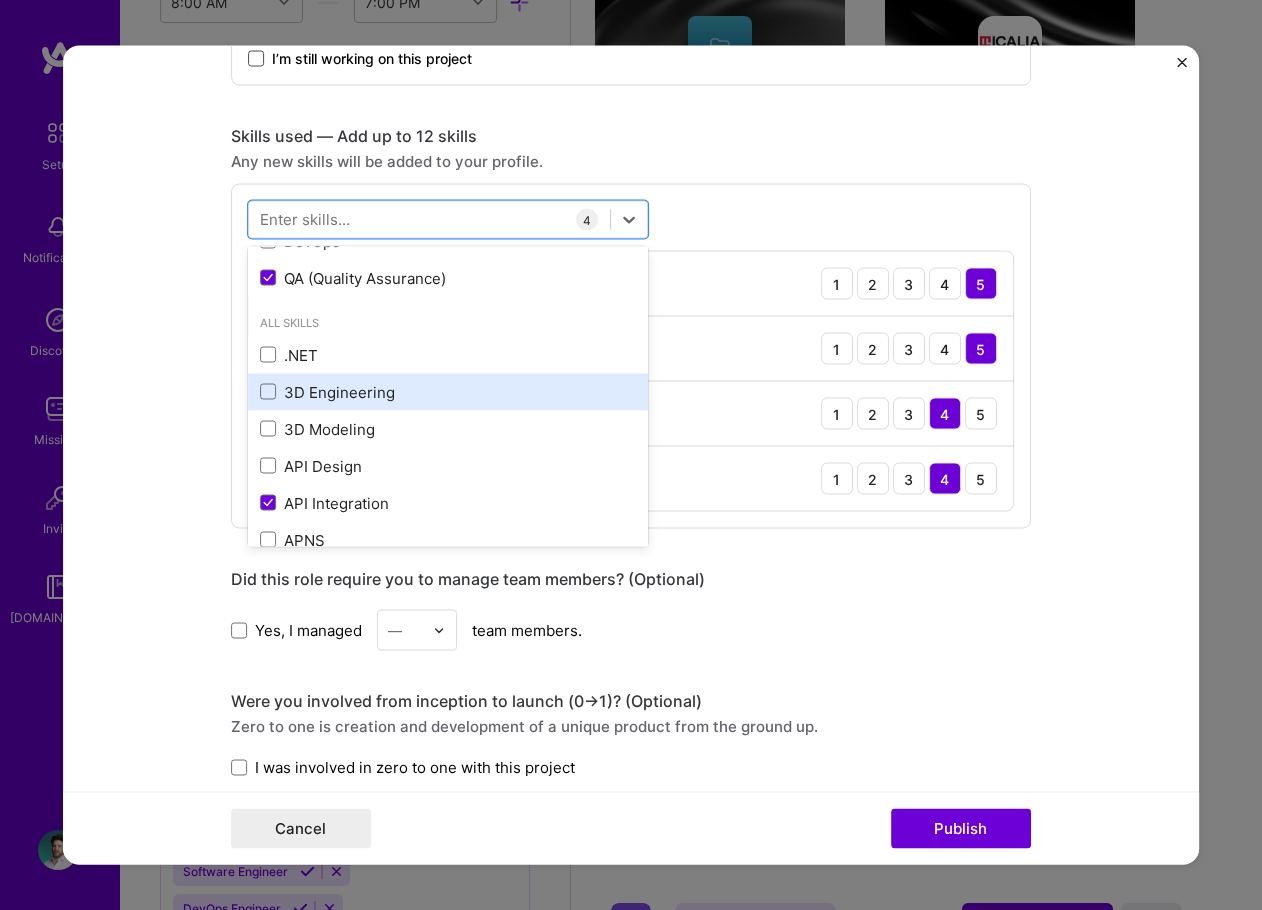scroll, scrollTop: 100, scrollLeft: 0, axis: vertical 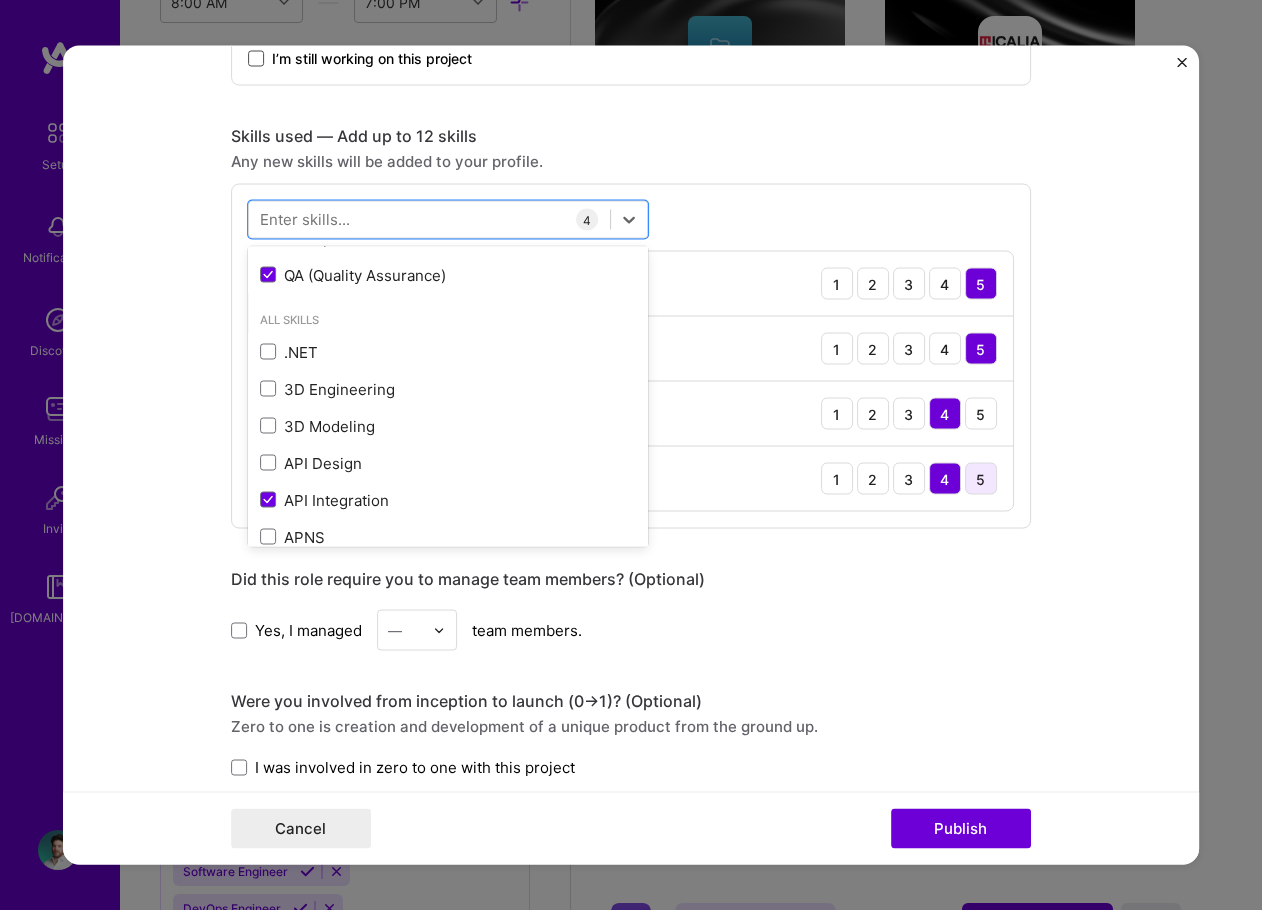 click on "5" at bounding box center [981, 479] 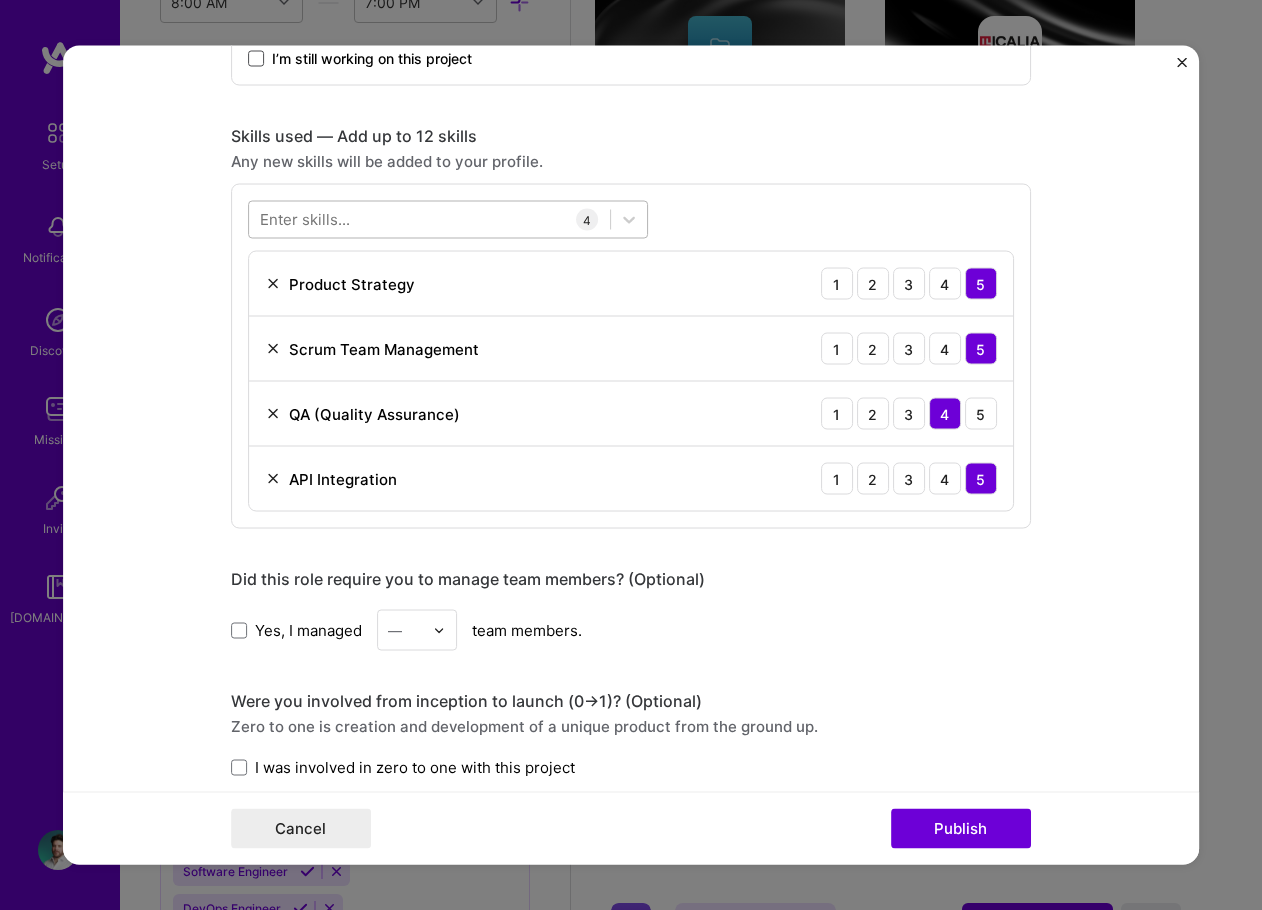 click at bounding box center [429, 219] 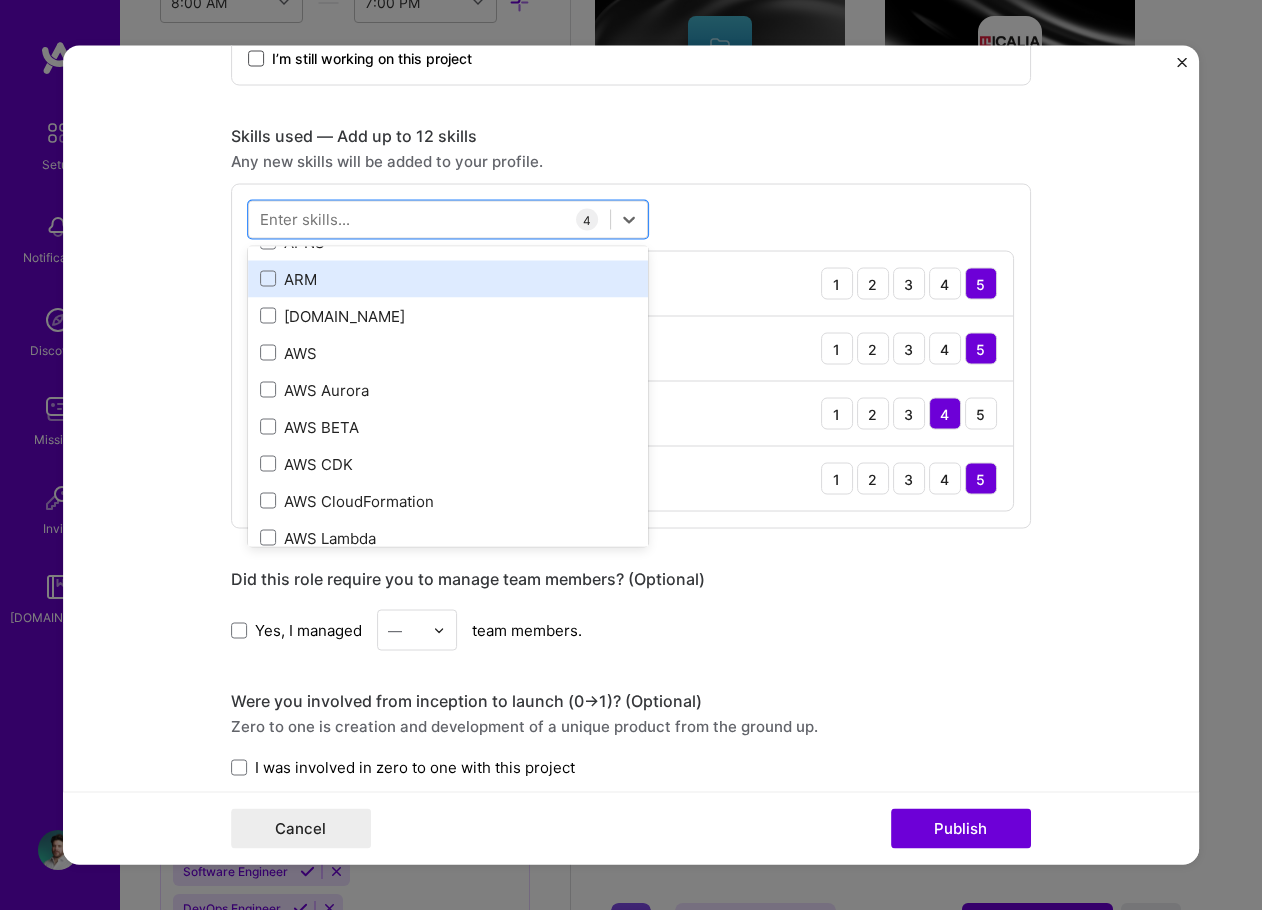scroll, scrollTop: 400, scrollLeft: 0, axis: vertical 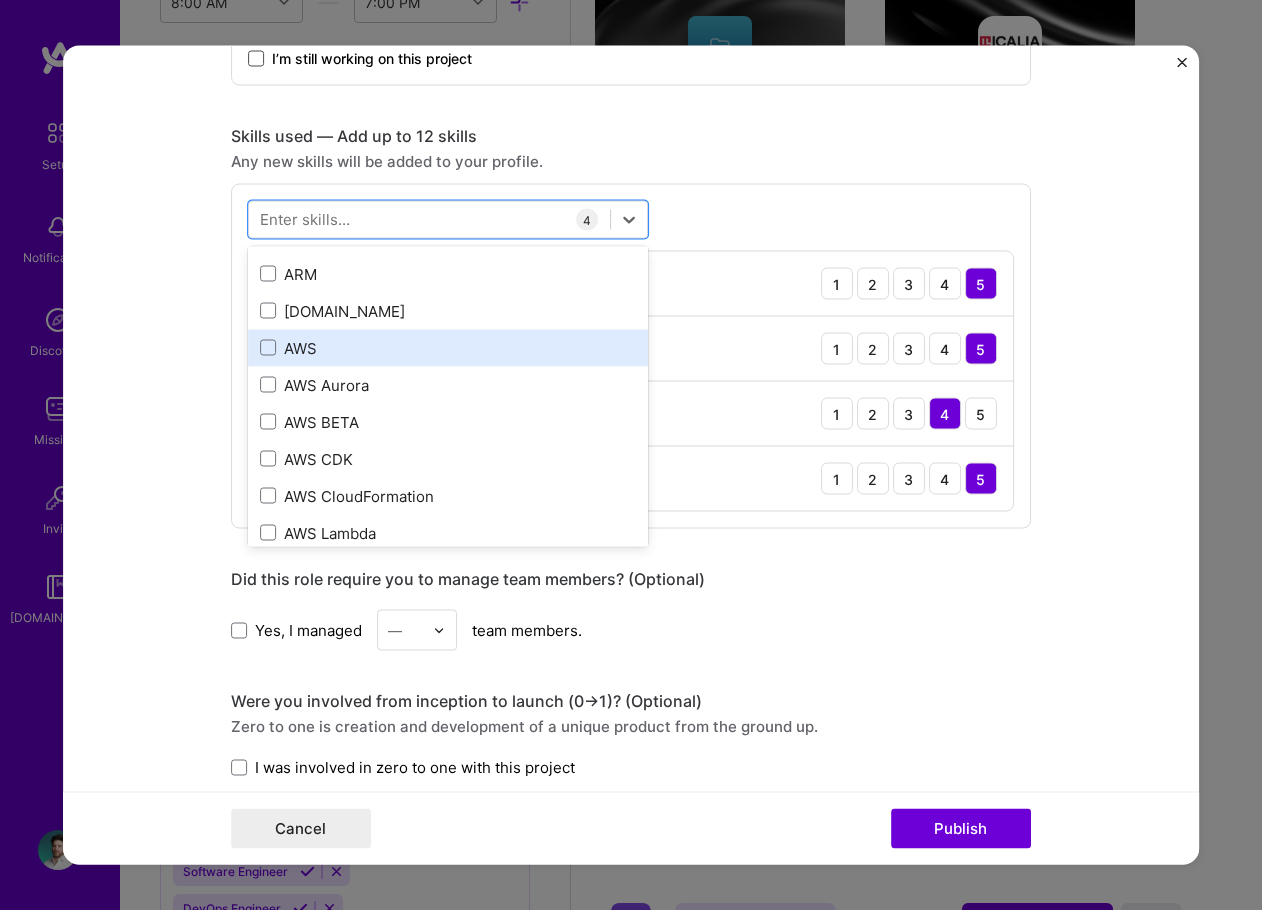 click on "AWS" at bounding box center (448, 347) 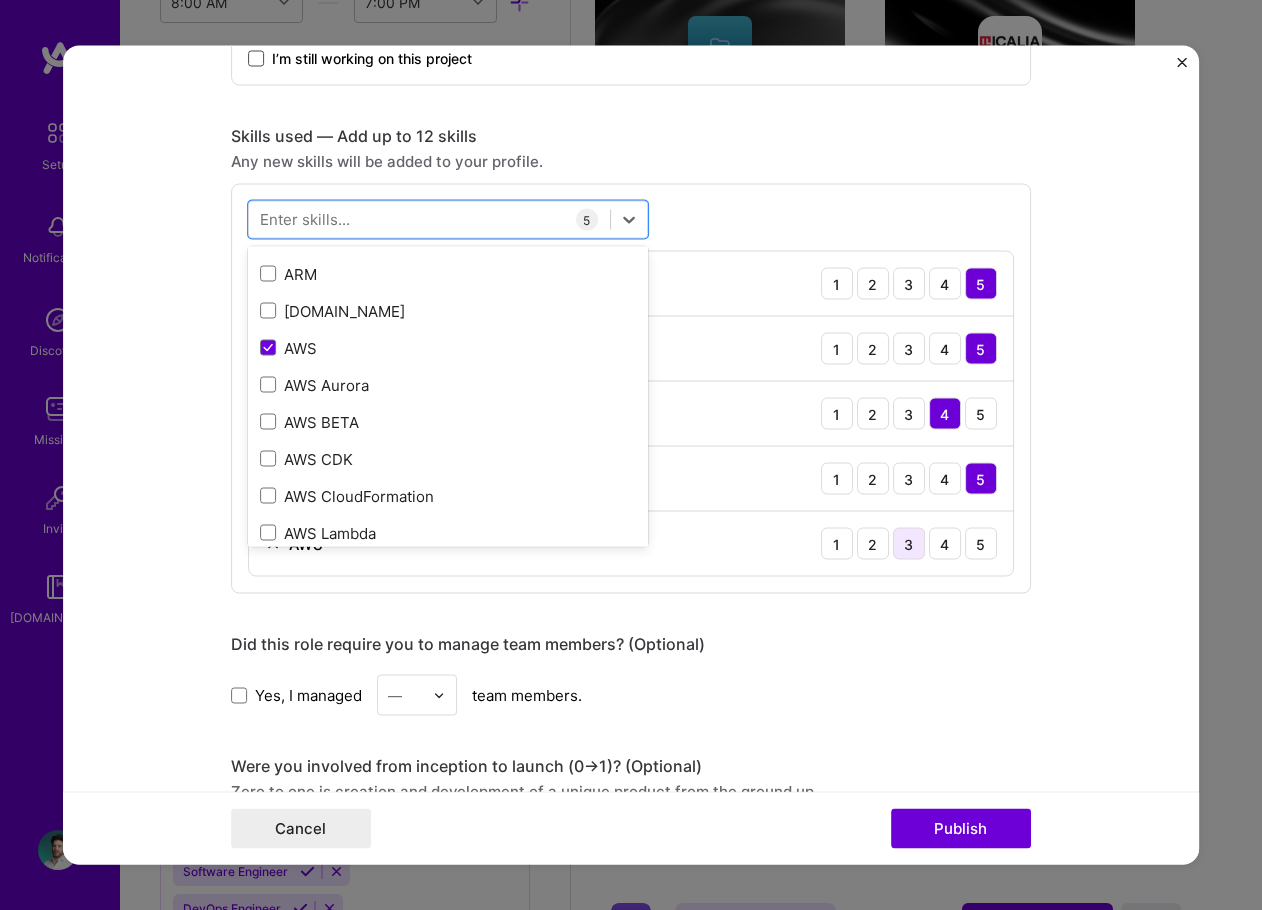 click on "3" at bounding box center (909, 544) 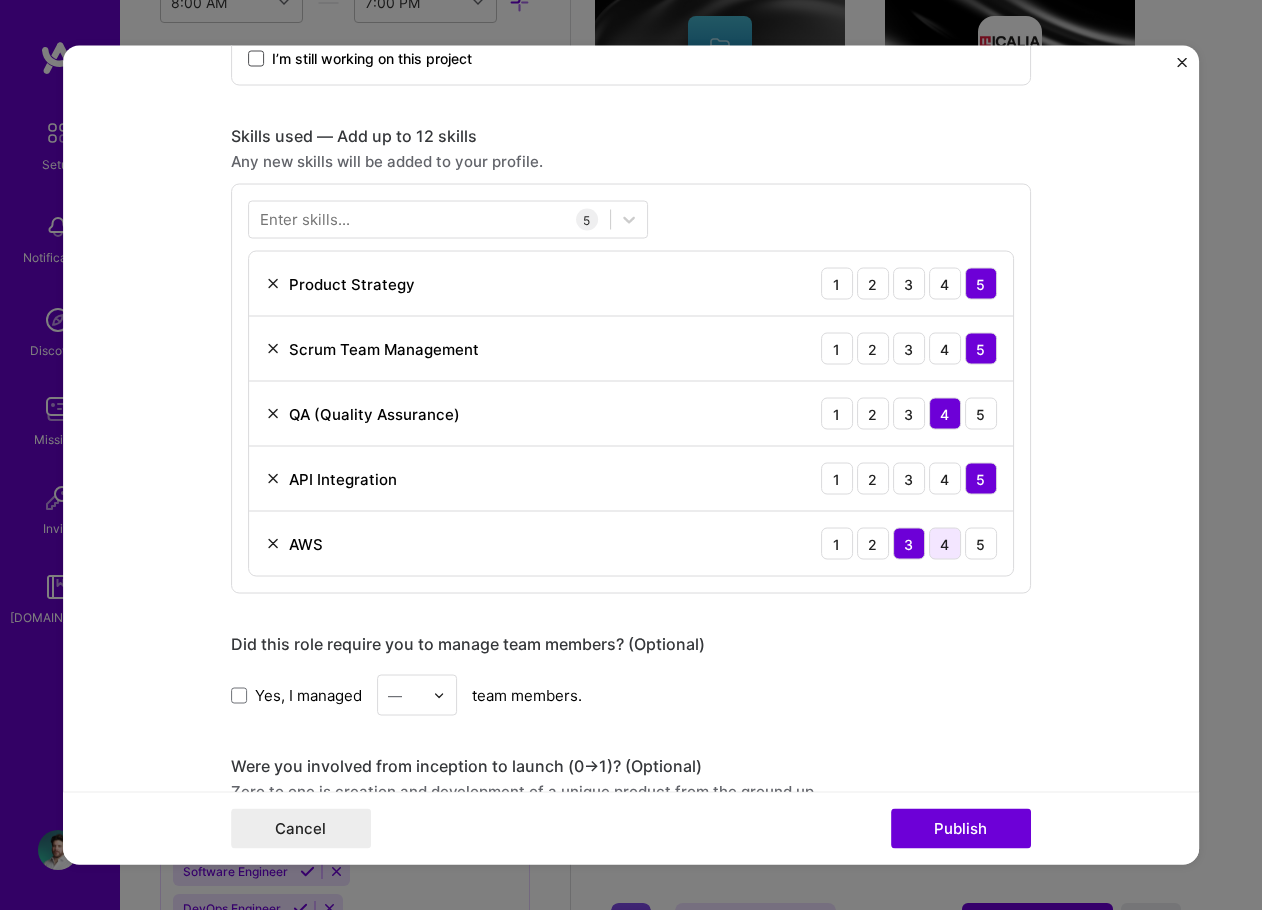 click on "4" at bounding box center [945, 544] 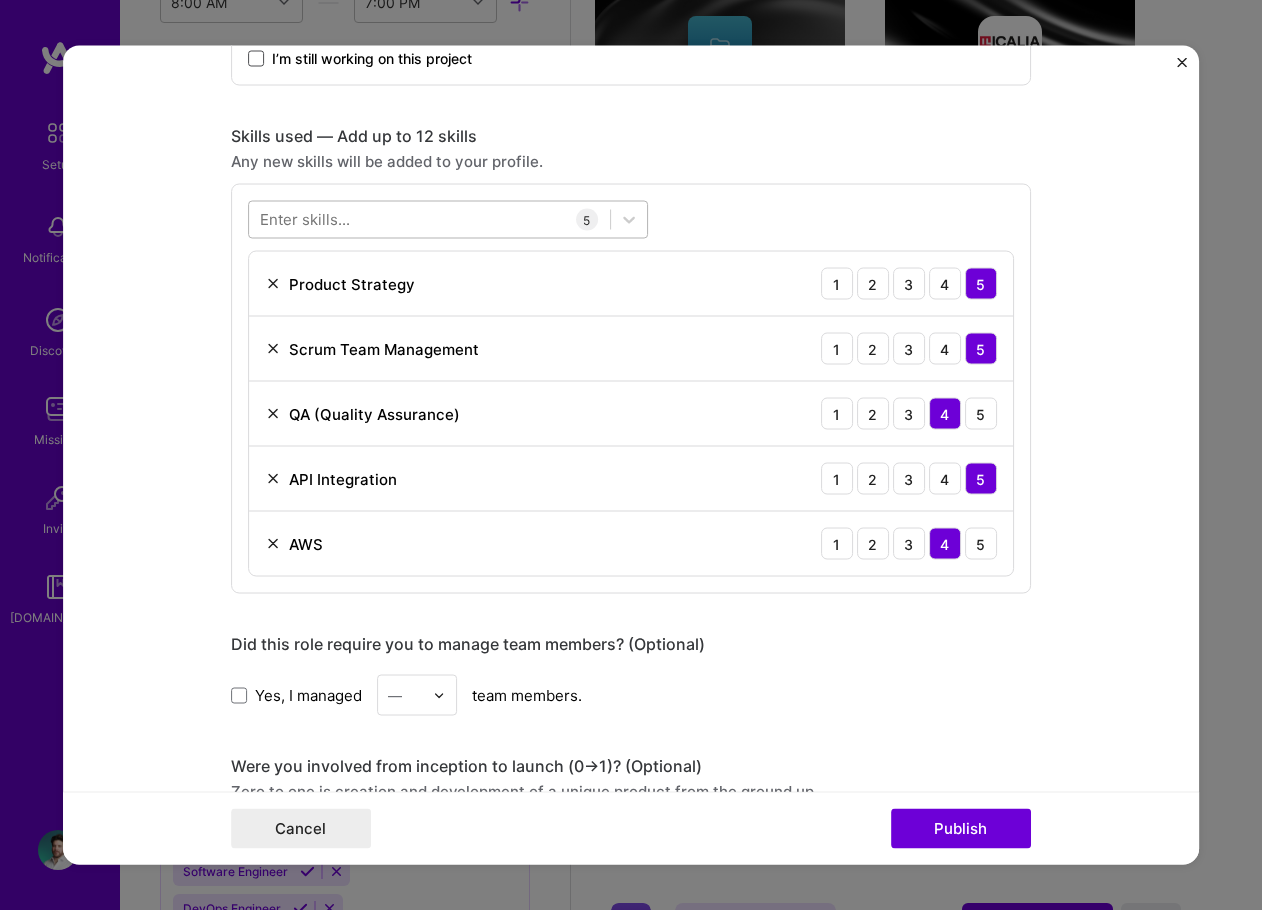 click at bounding box center [429, 219] 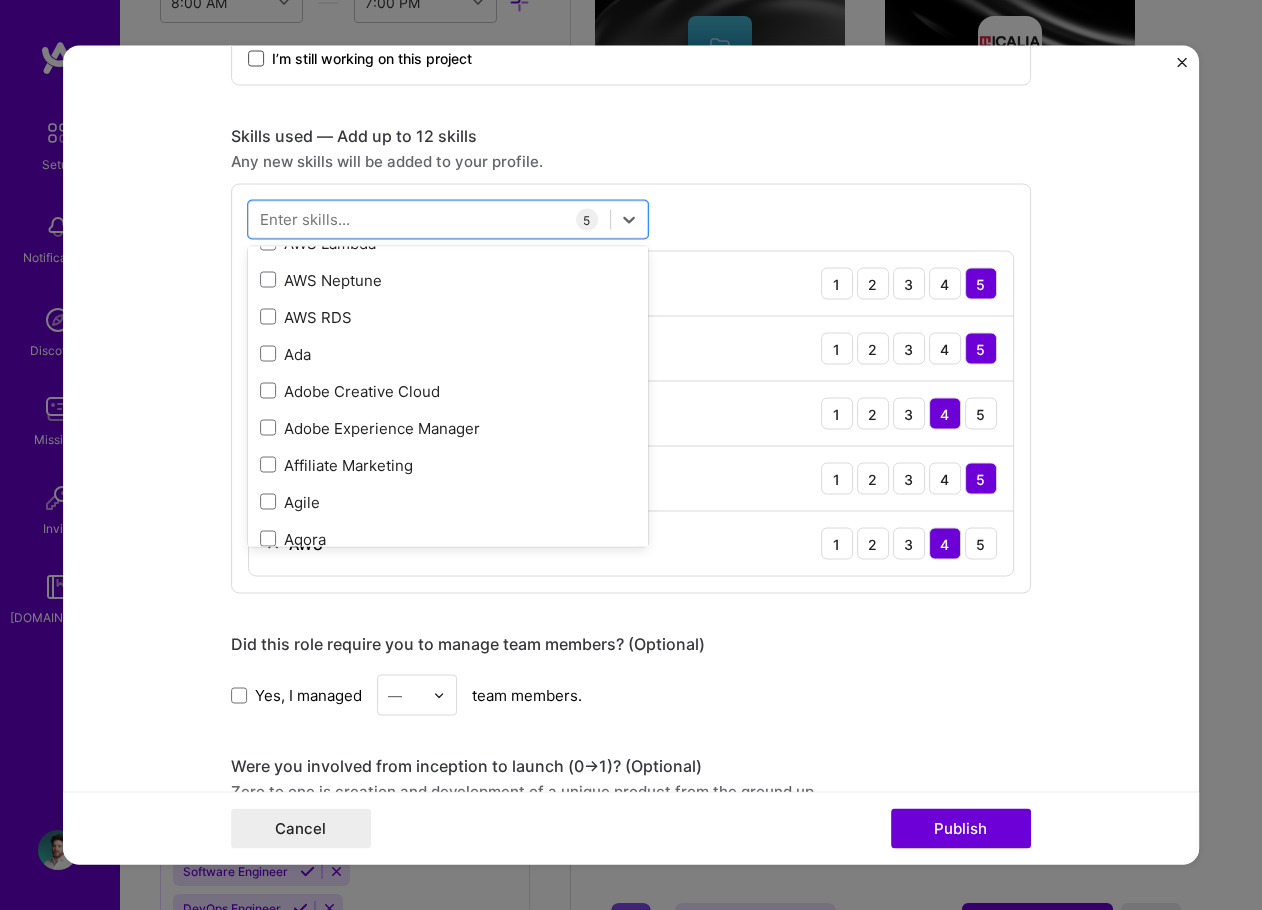 scroll, scrollTop: 700, scrollLeft: 0, axis: vertical 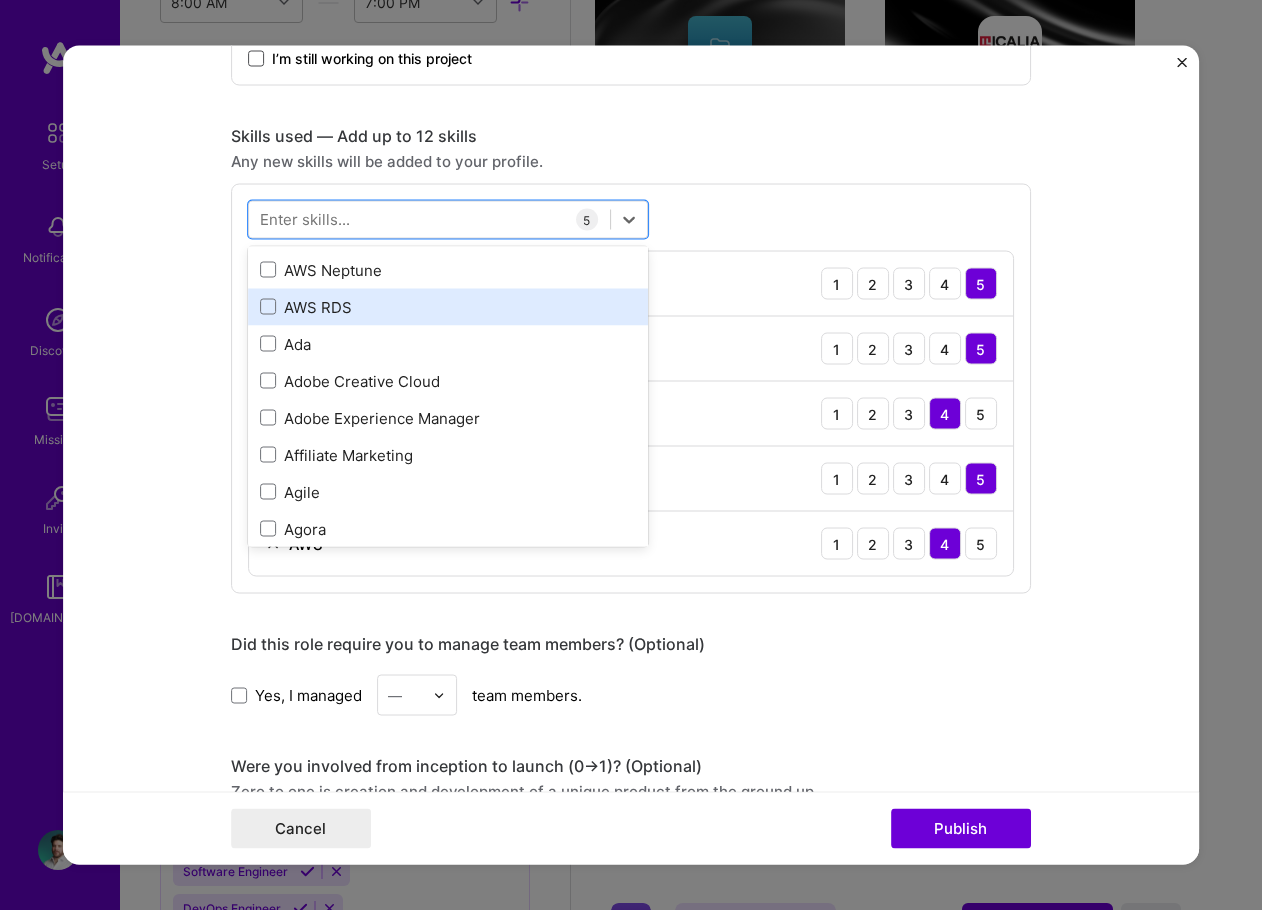 click on "AWS RDS" at bounding box center [448, 306] 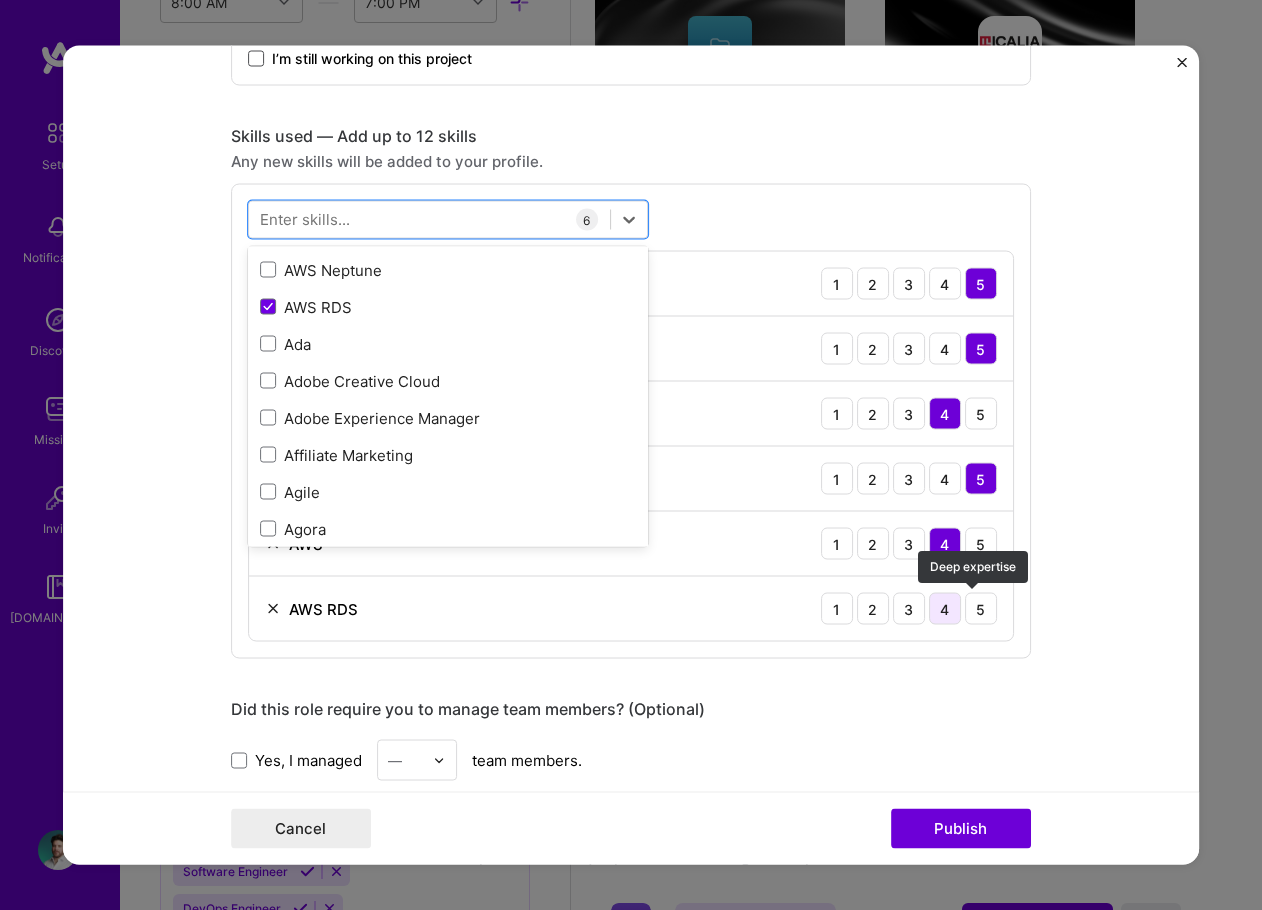 click on "4" at bounding box center [945, 609] 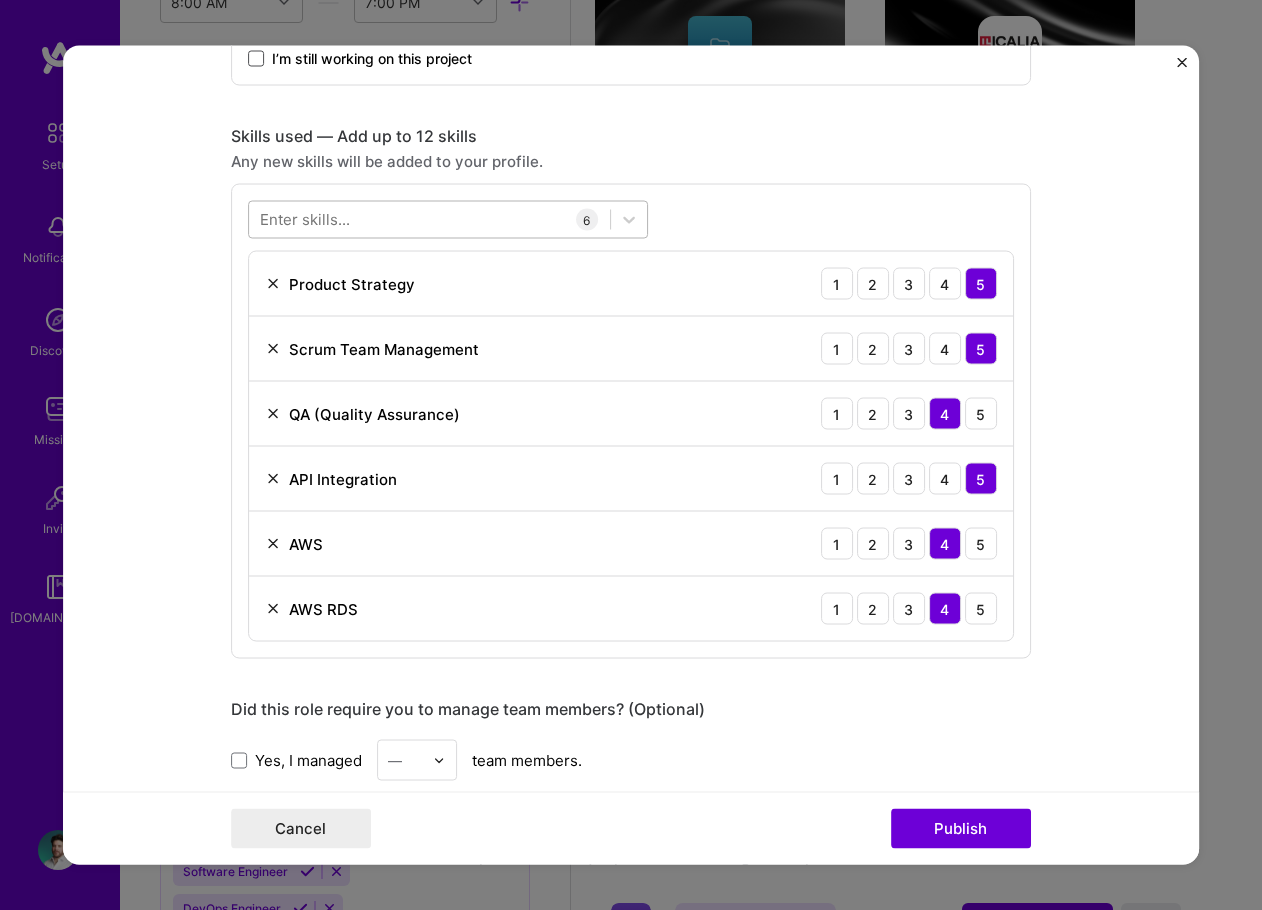 click at bounding box center [429, 219] 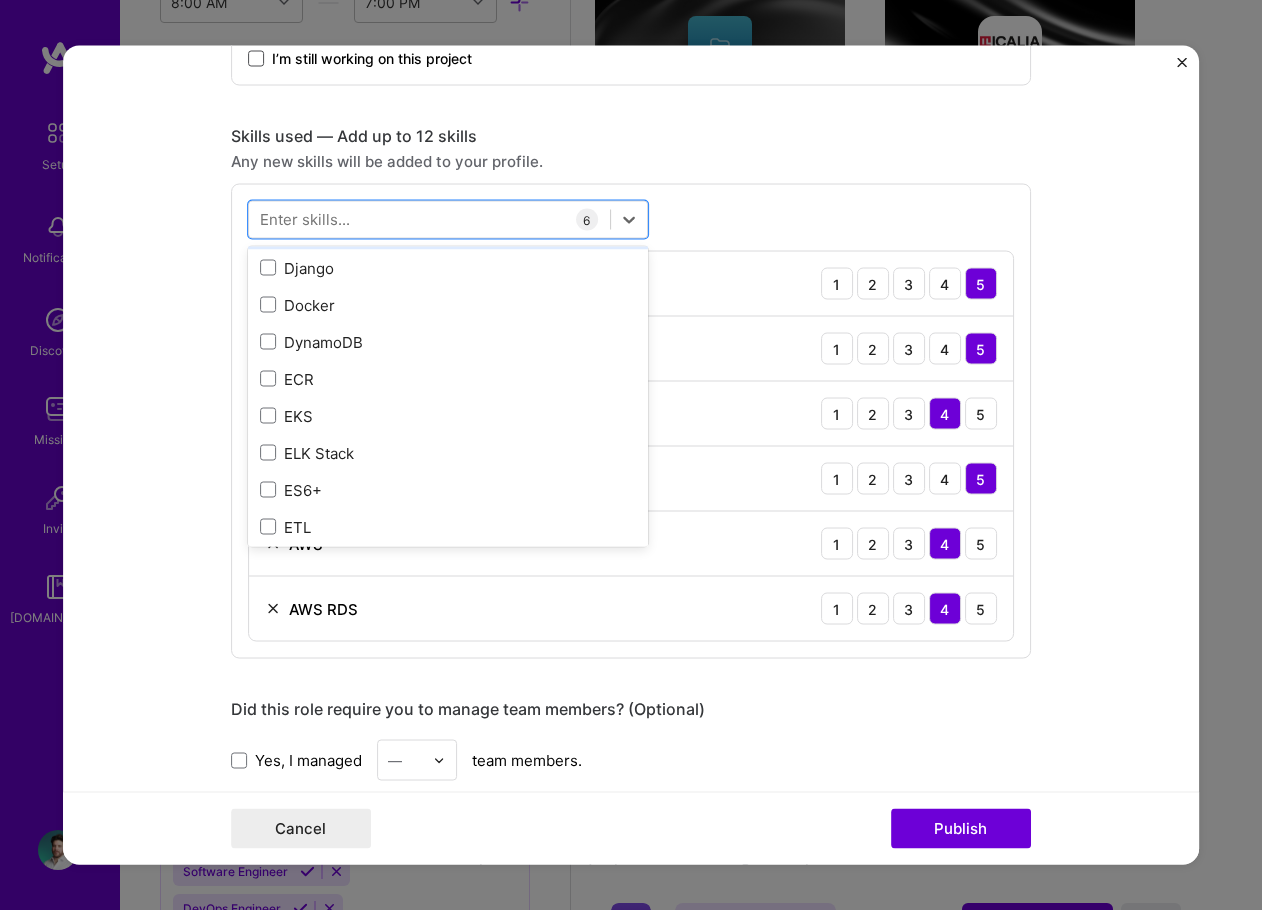 scroll, scrollTop: 4000, scrollLeft: 0, axis: vertical 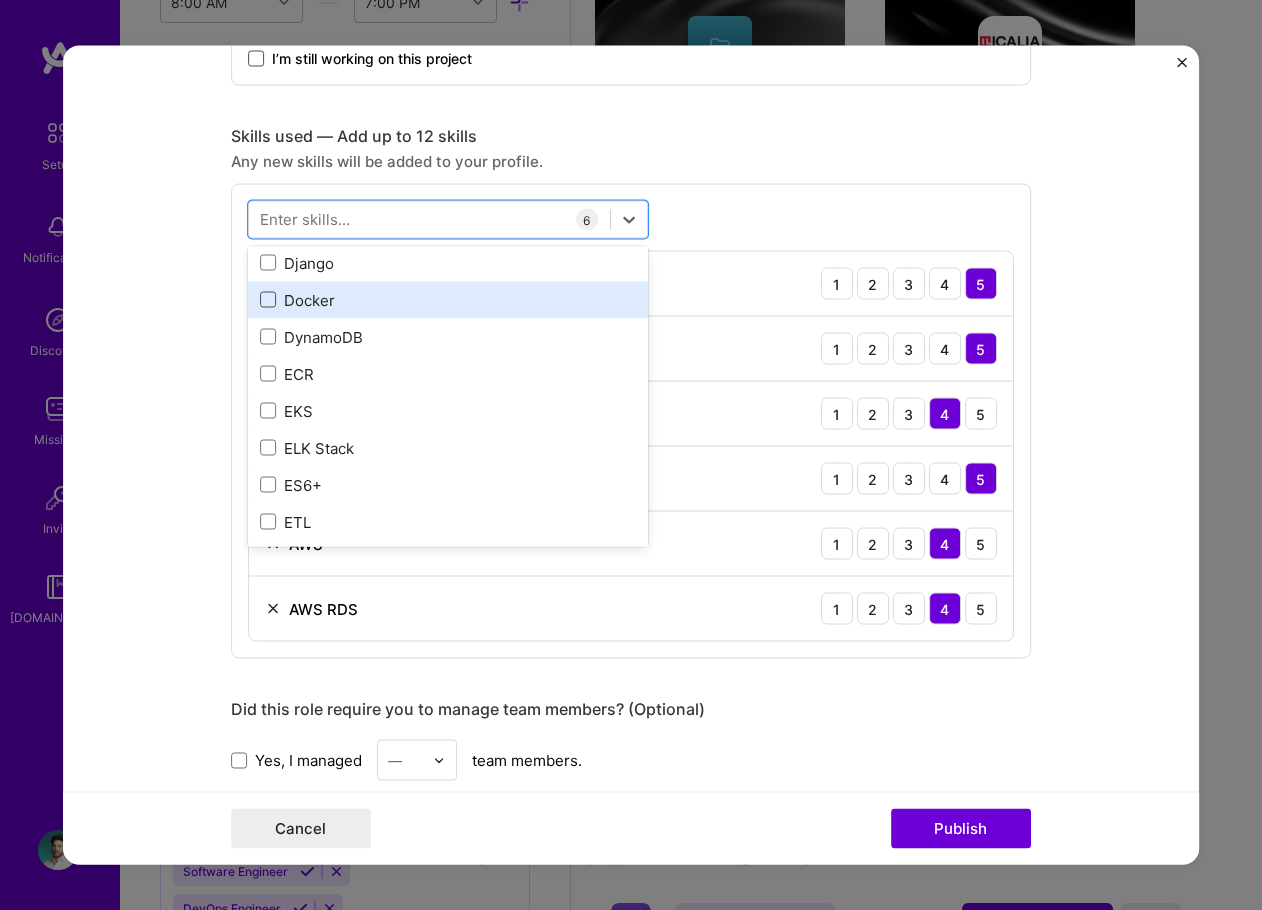 click at bounding box center (268, 300) 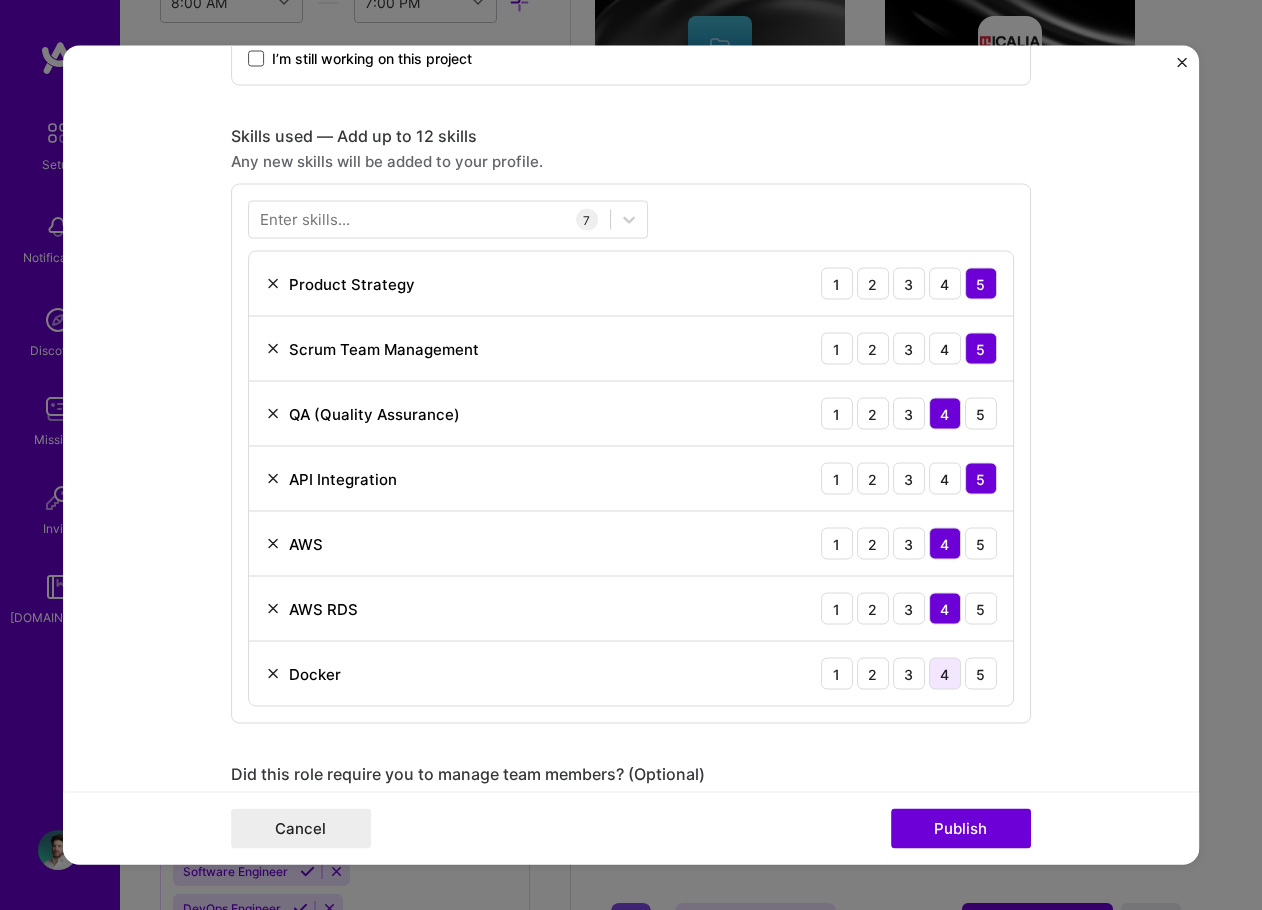 click on "4" at bounding box center (945, 674) 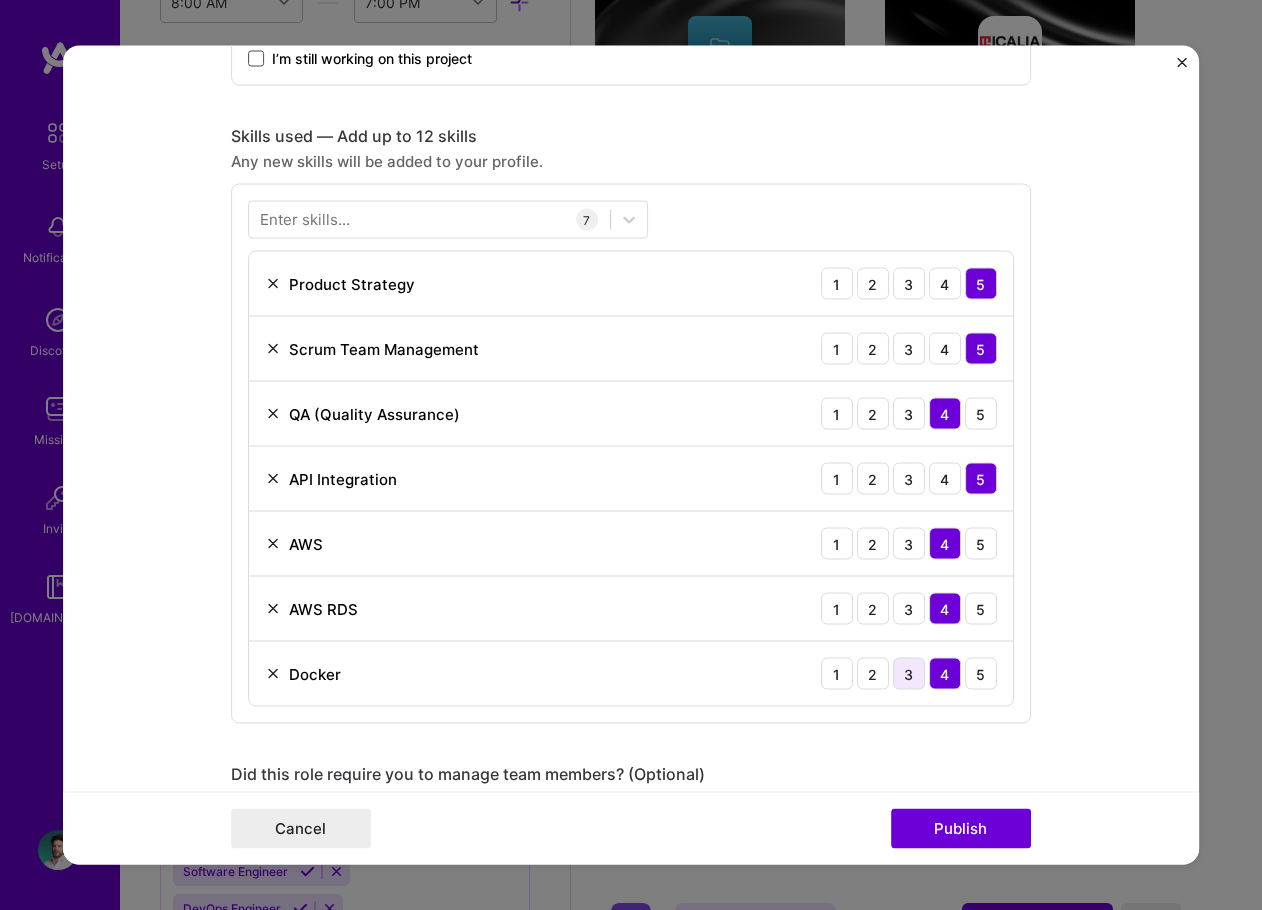 click on "3" at bounding box center (909, 674) 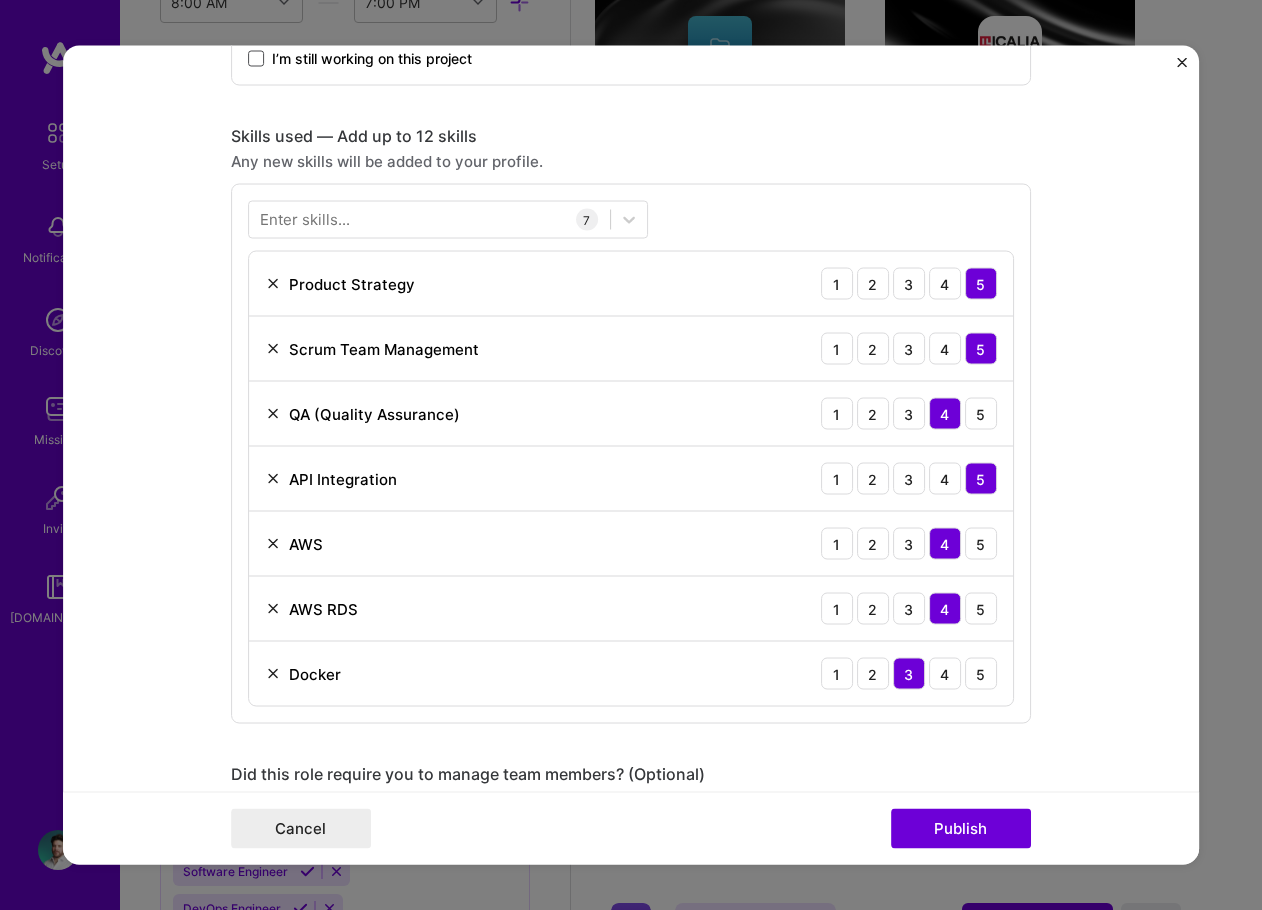 click on "Enter skills..." at bounding box center (305, 219) 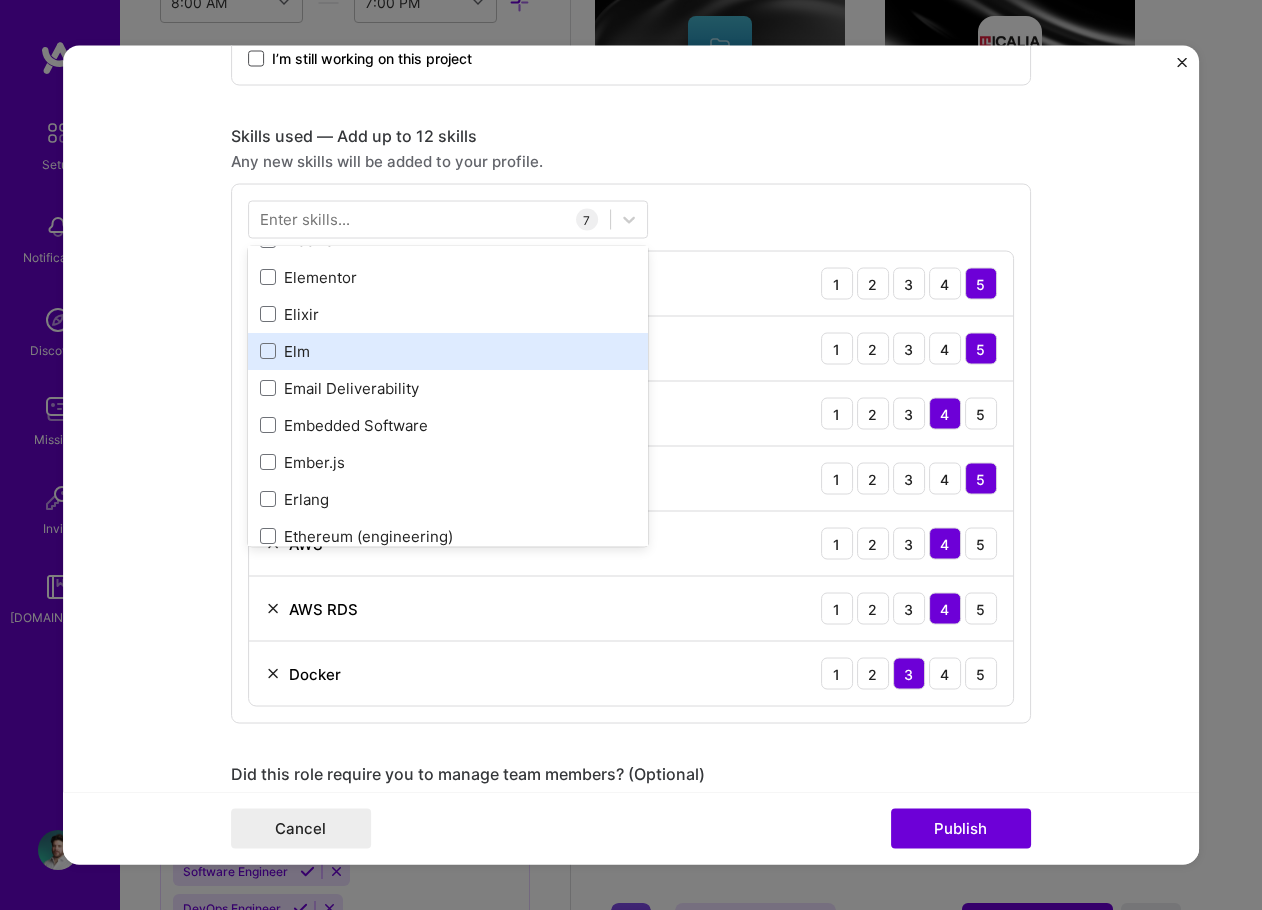 scroll, scrollTop: 4400, scrollLeft: 0, axis: vertical 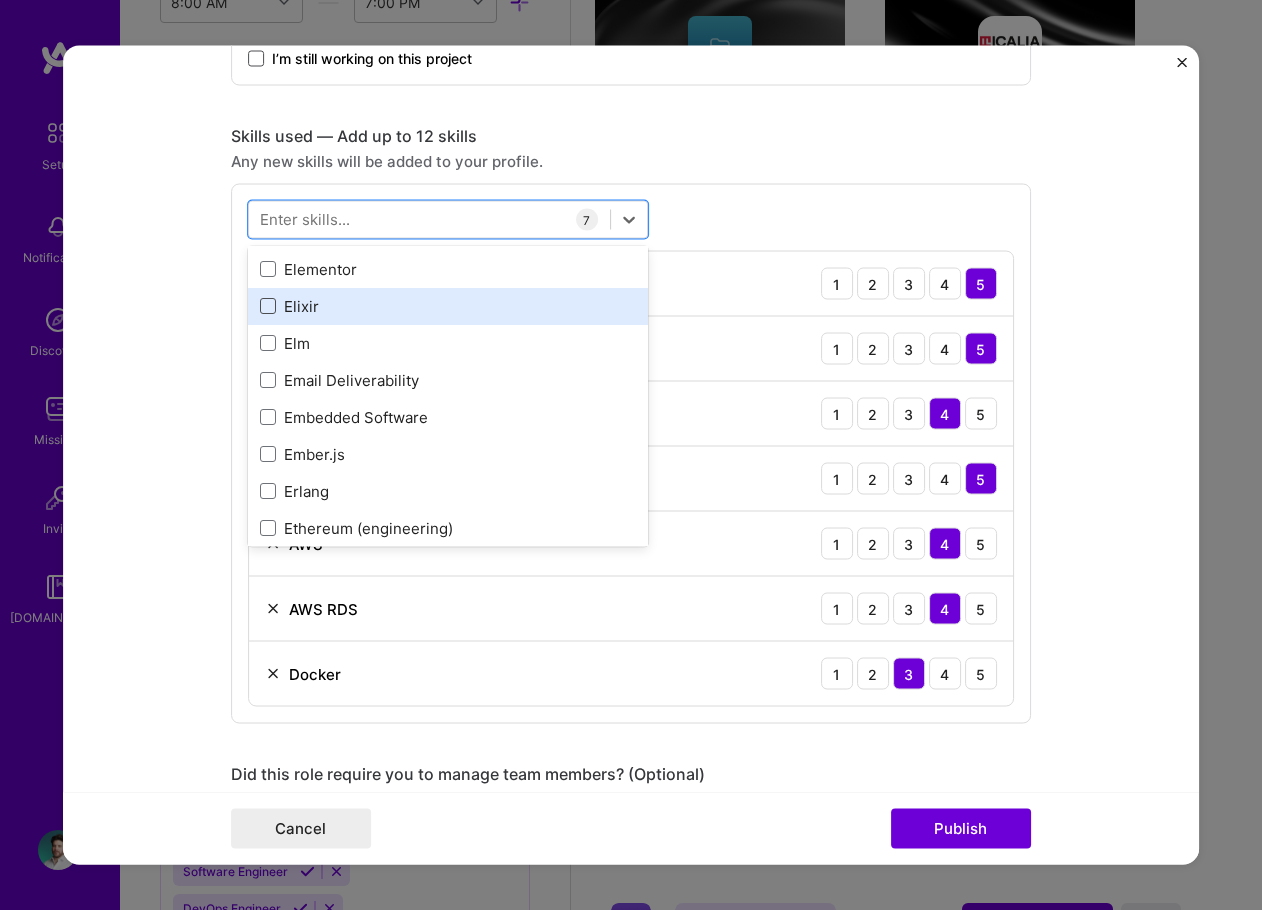click on "Your Skills Artificial Intelligence (AI) DevOps QA (Quality Assurance) All Skills .NET 3D Engineering 3D Modeling API Design API Integration APNS ARM [DOMAIN_NAME] AWS AWS Aurora AWS BETA AWS CDK AWS CloudFormation AWS Lambda AWS Neptune AWS RDS Ada Adobe Creative Cloud Adobe Experience Manager Affiliate Marketing Agile Agora Airflow Airtable Algorithm Design Amazon Athena Amplitude Analytics Android Angular Angular.js Ansible Apache [PERSON_NAME] Apex (Salesforce) Apollo App Clip (iOS) ArangoDB Artifactory Assembly [DOMAIN_NAME] [PERSON_NAME] Authentication Automated Testing Azure BLE (Bluetooth) Babylon.js Backbone.js Backlog Prioritization BigQuery Blockchain / Crypto Blog Bloomreach Bootstrap JS Boto3 Brand Strategy C C# C++ CI/CD CMS COBOL CSS CUDA Capacitor [PERSON_NAME] CircleCl Clojure Coaching Coffeescript Combine Framework (Swift) Computer Vision Concurrent programming Content Development Contentful Contently Copywriting [PERSON_NAME] Cryptography Customer Acquisition Cypress D3.[PERSON_NAME] (engineering) DMX Protocol Dart Data Analysis F#" at bounding box center [448, 397] 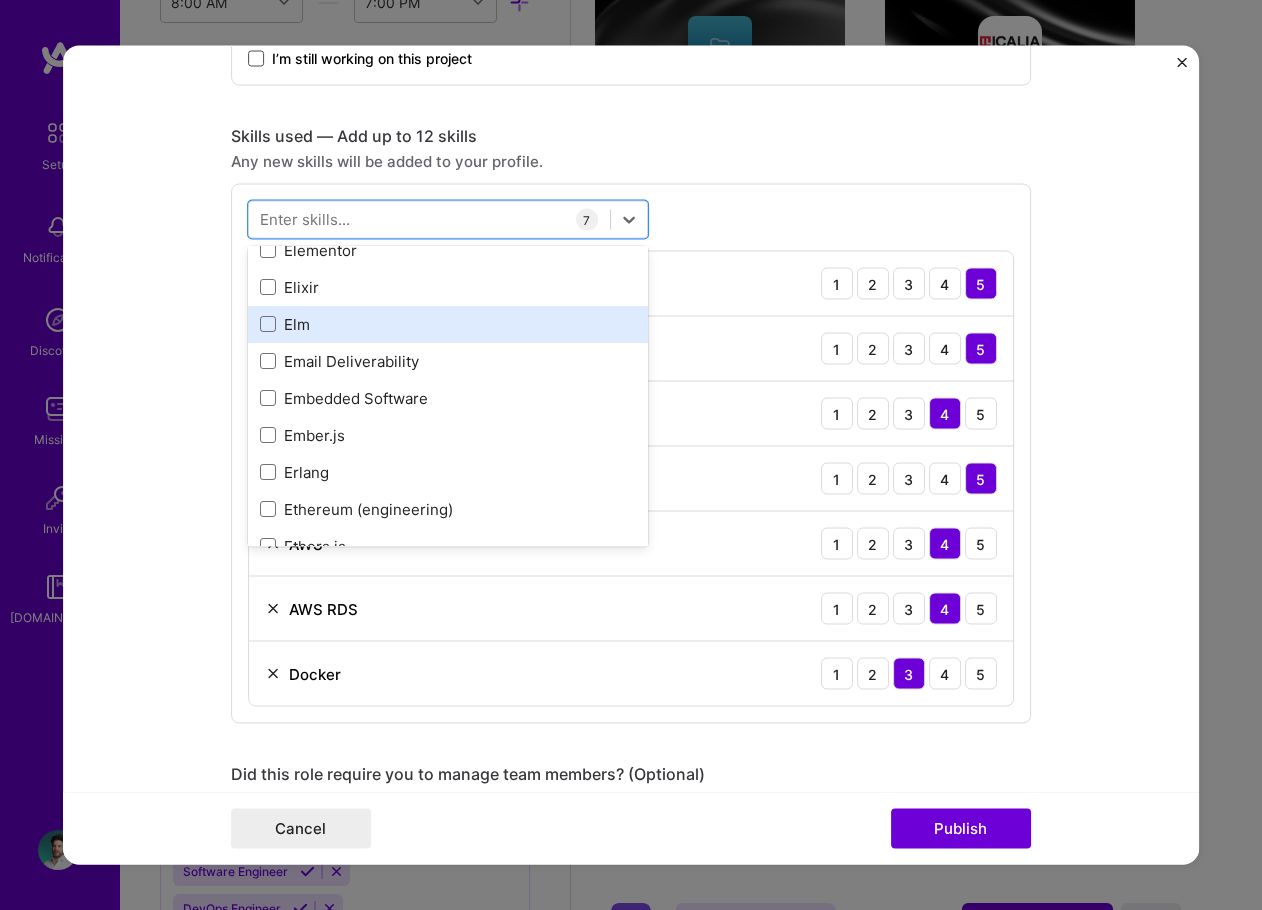 scroll, scrollTop: 4424, scrollLeft: 0, axis: vertical 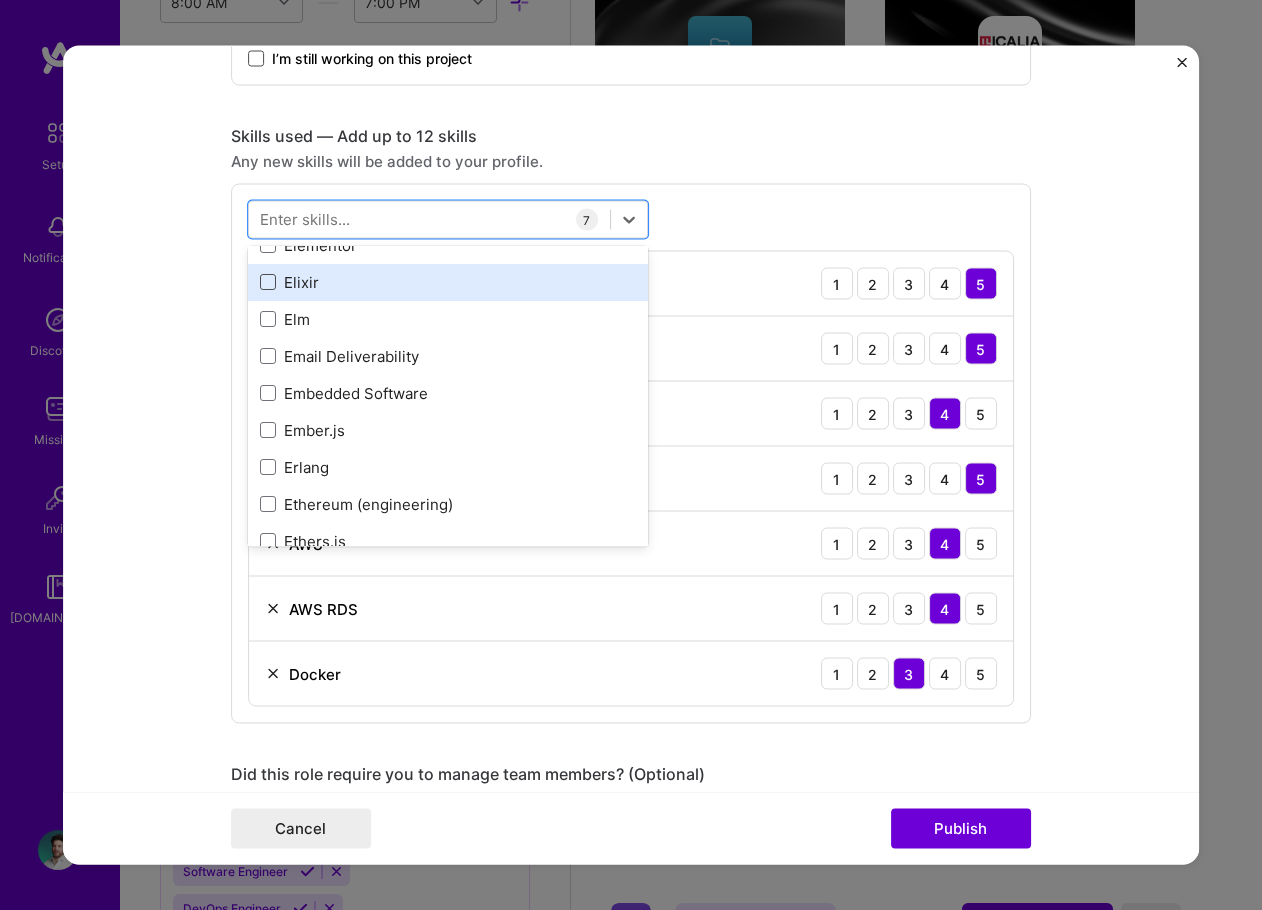click at bounding box center [268, 283] 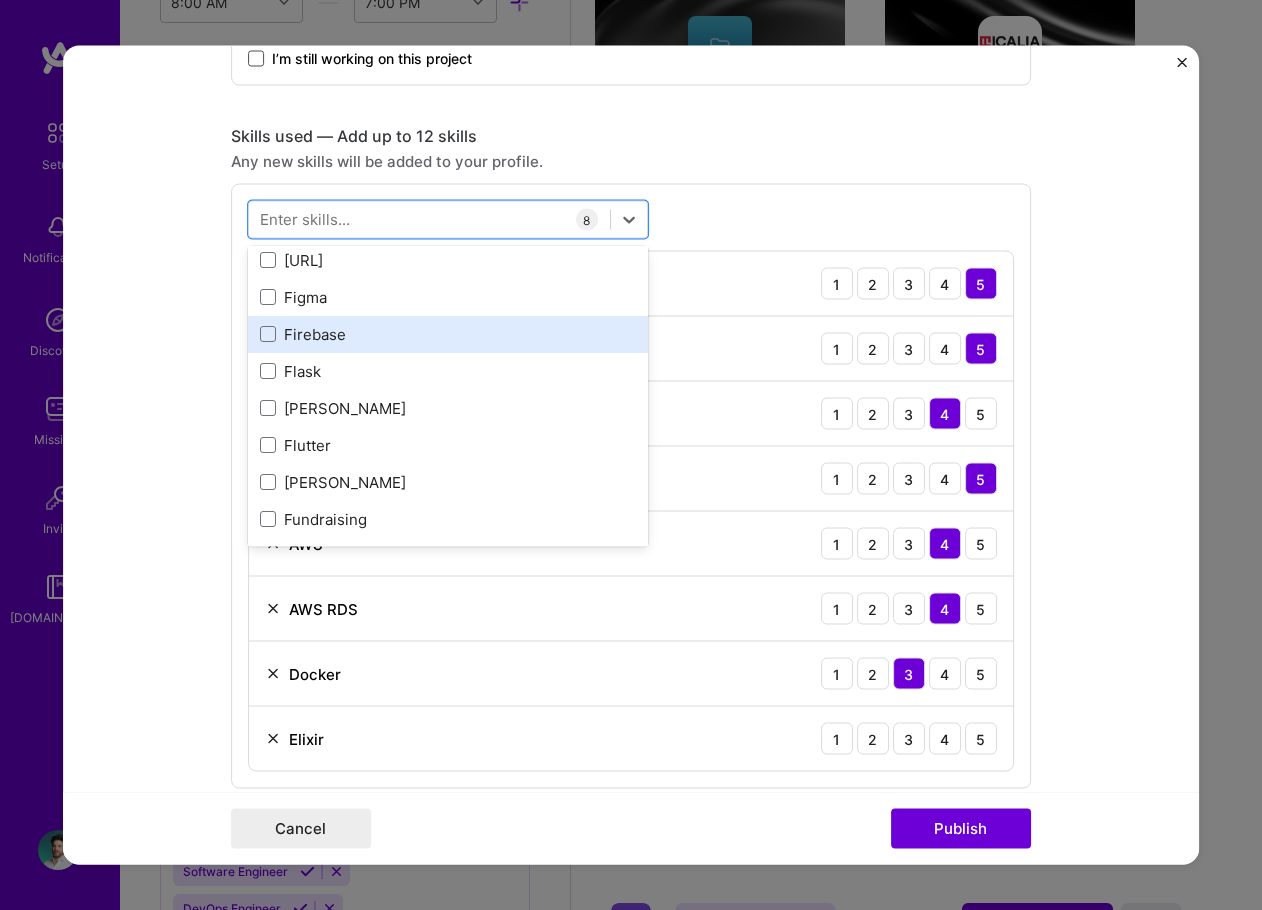scroll, scrollTop: 4924, scrollLeft: 0, axis: vertical 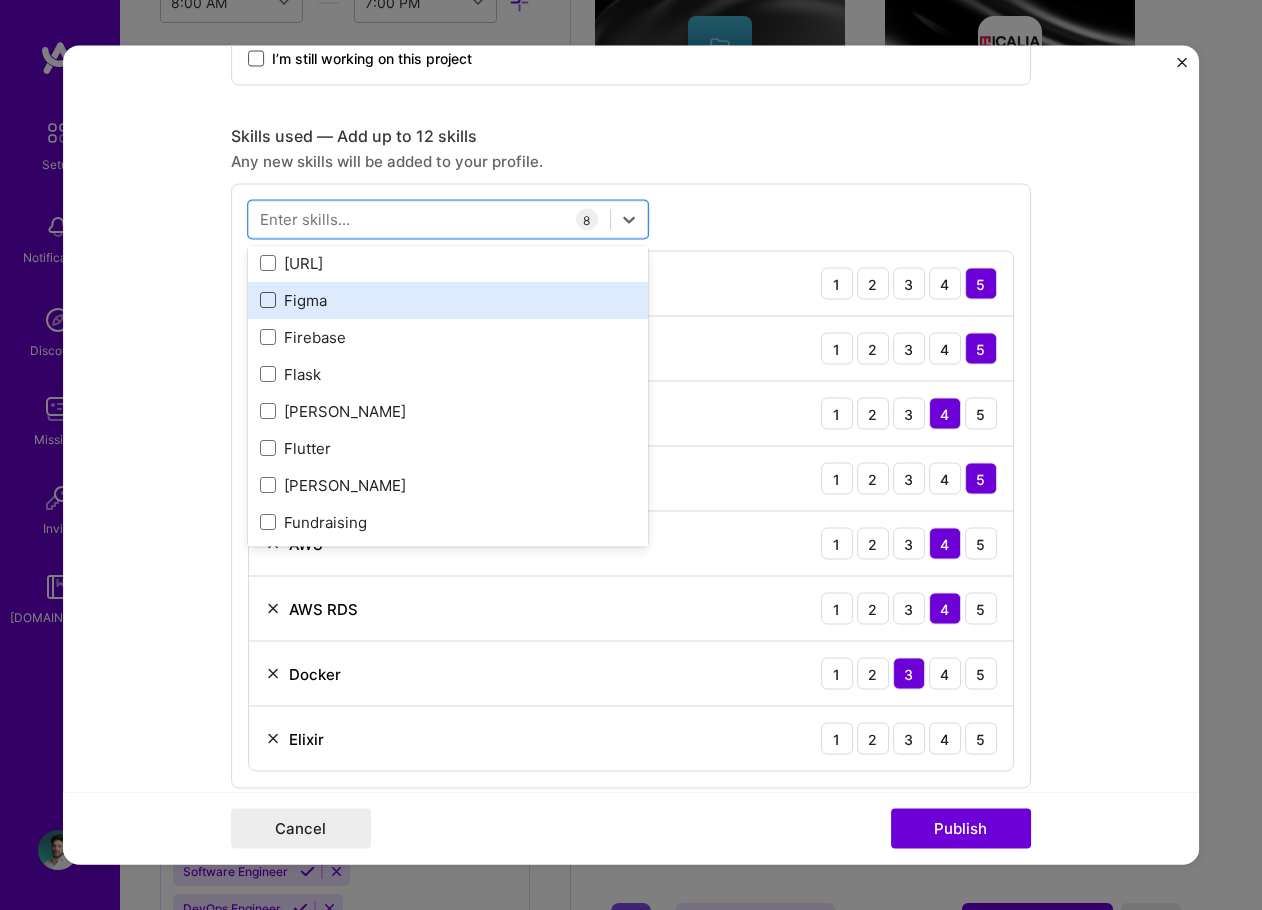 click at bounding box center (268, 301) 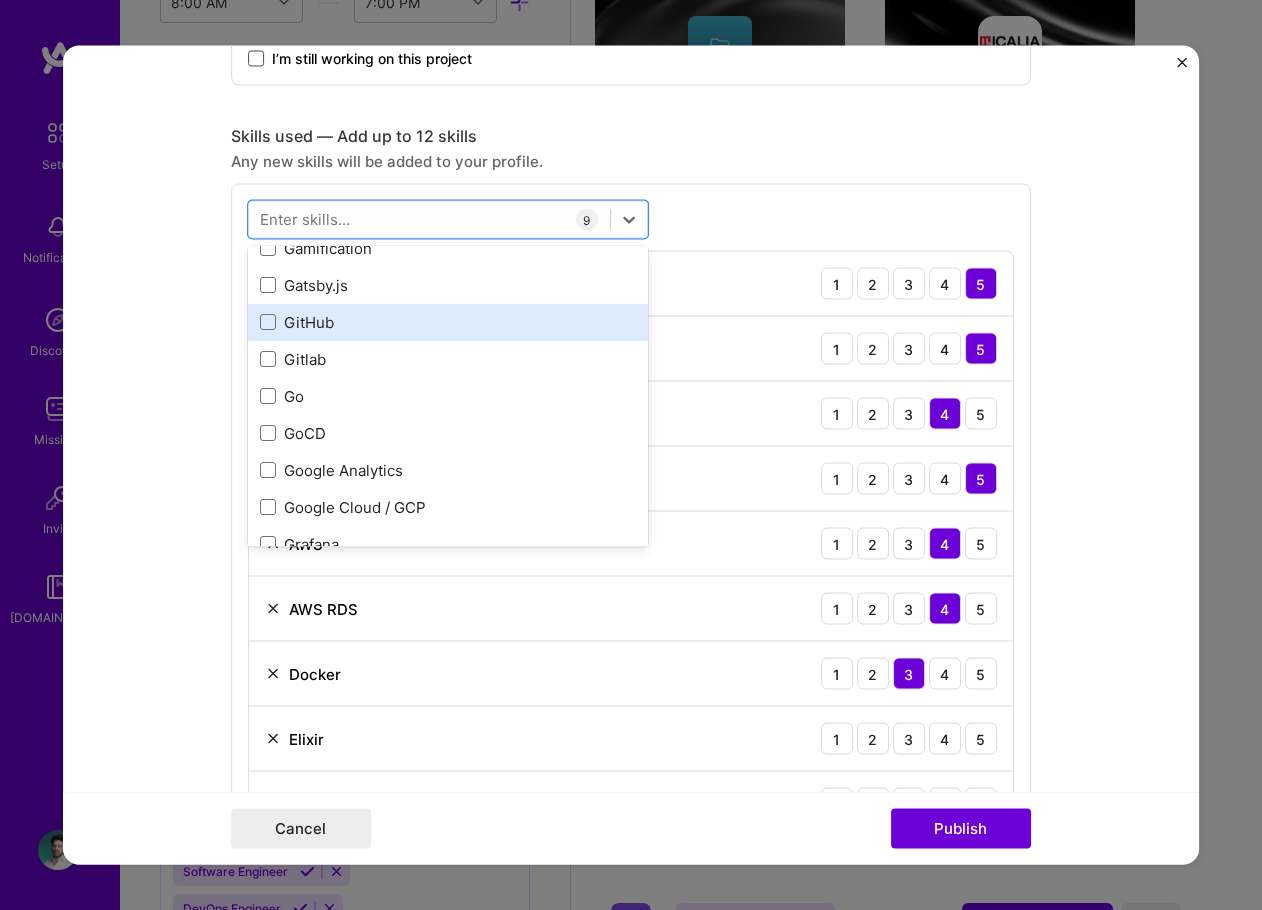 scroll, scrollTop: 5424, scrollLeft: 0, axis: vertical 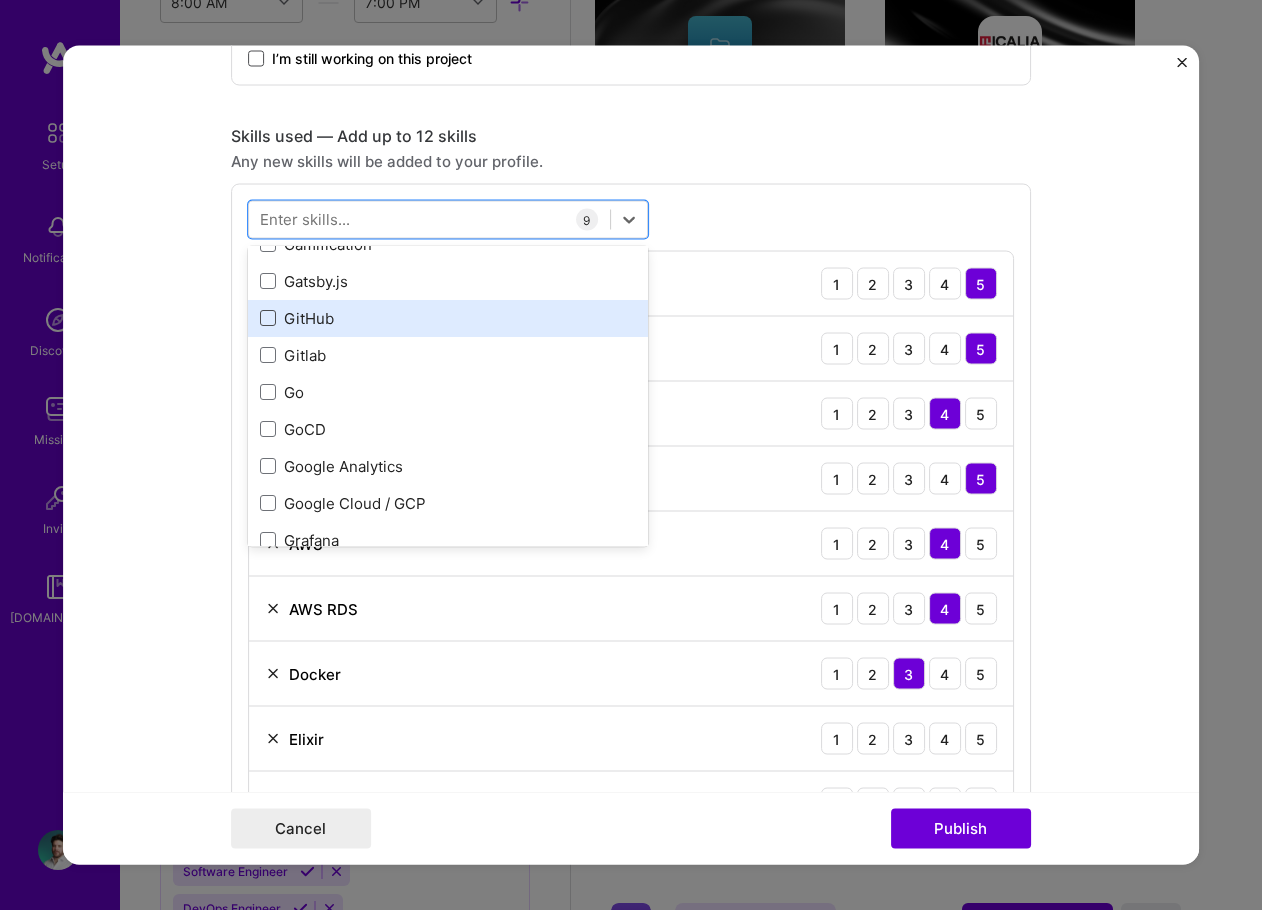 click at bounding box center (268, 319) 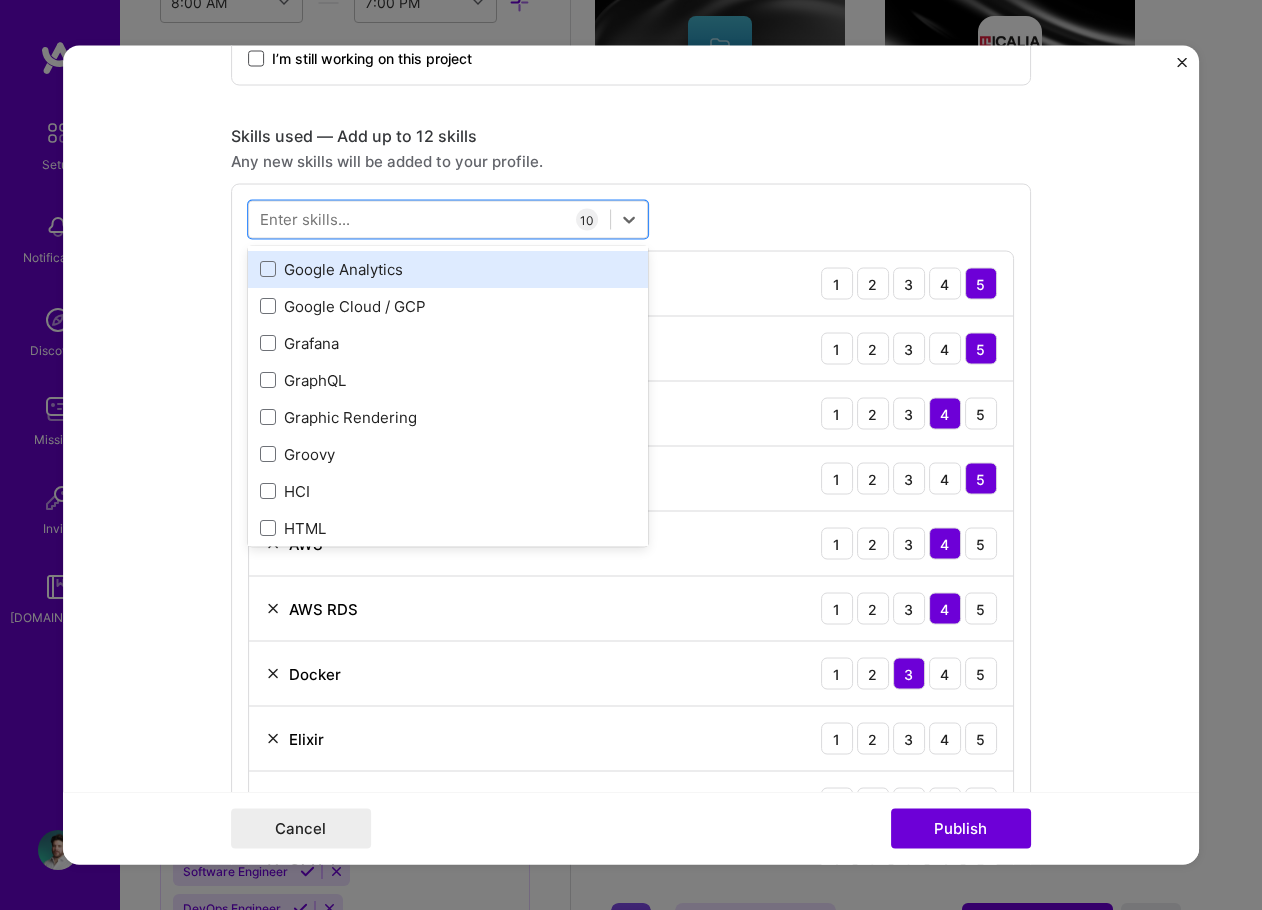 scroll, scrollTop: 5624, scrollLeft: 0, axis: vertical 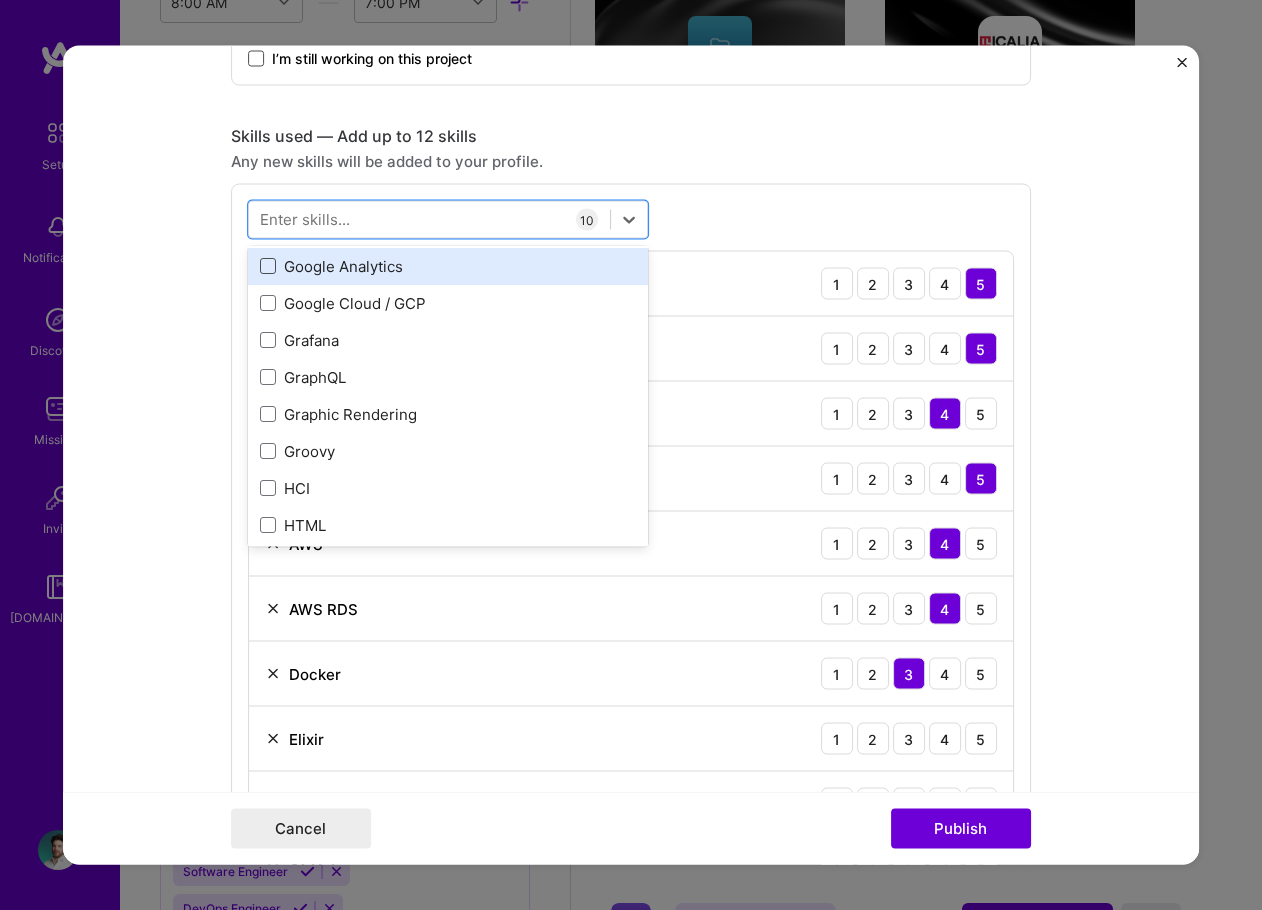 click at bounding box center (268, 267) 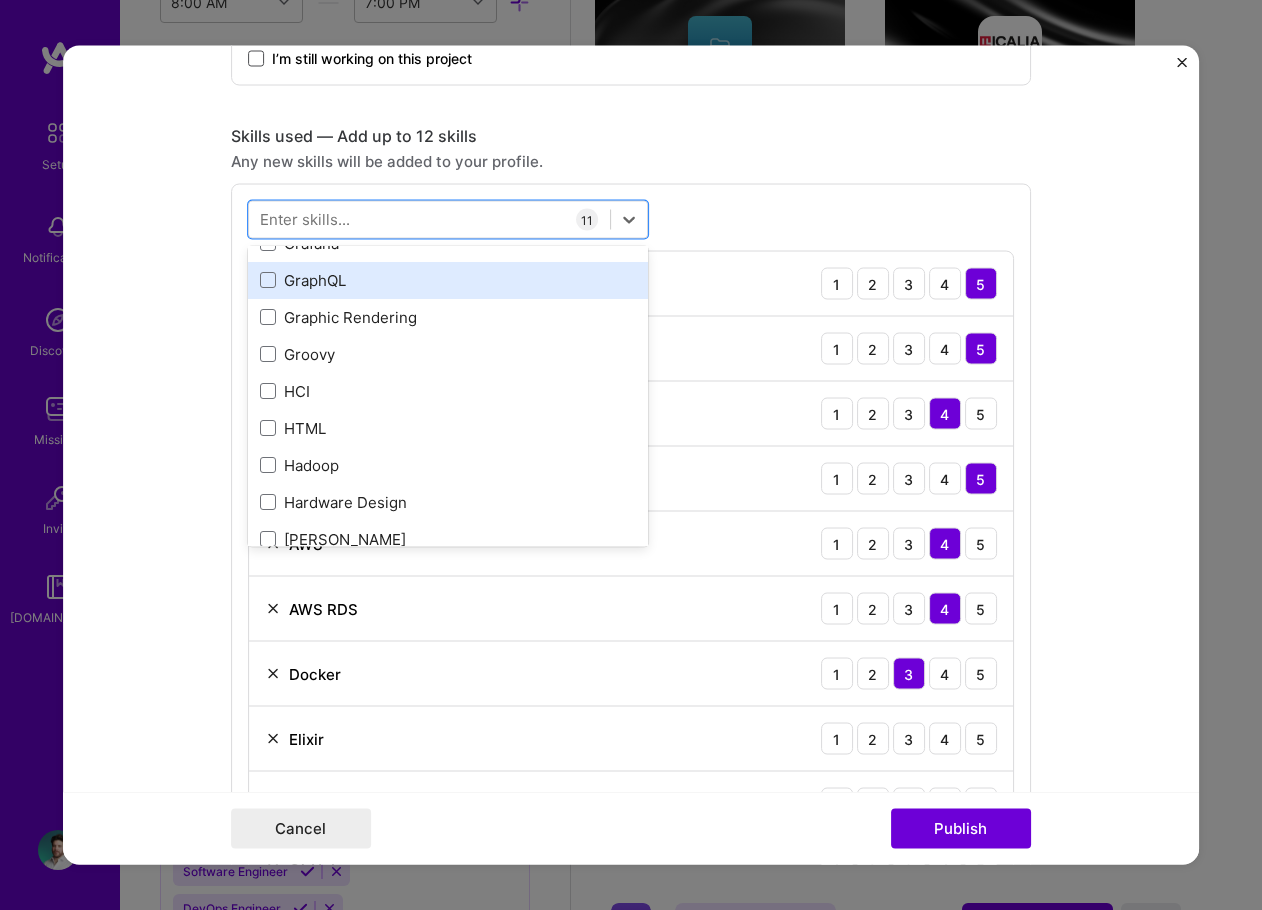 scroll, scrollTop: 5724, scrollLeft: 0, axis: vertical 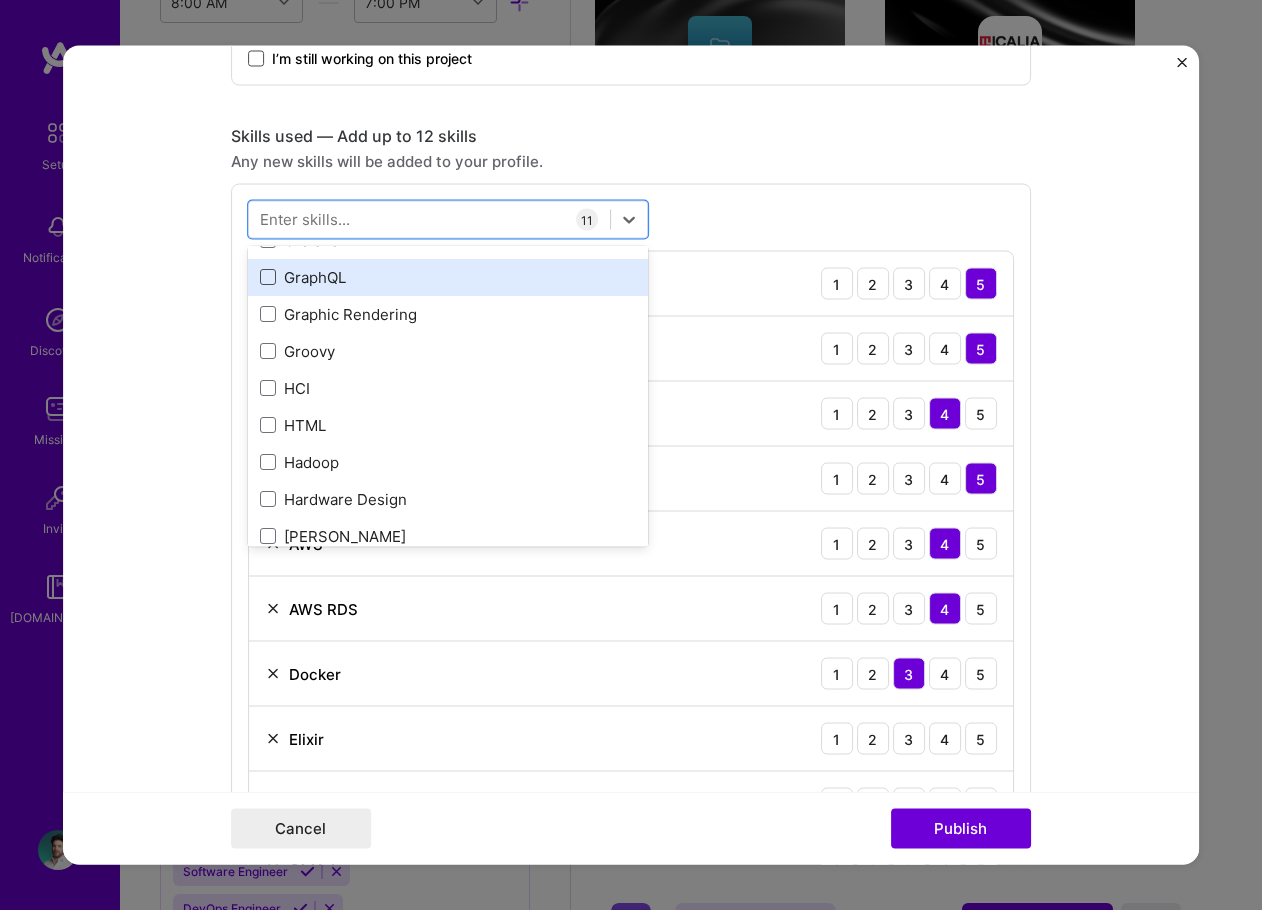 click at bounding box center [268, 278] 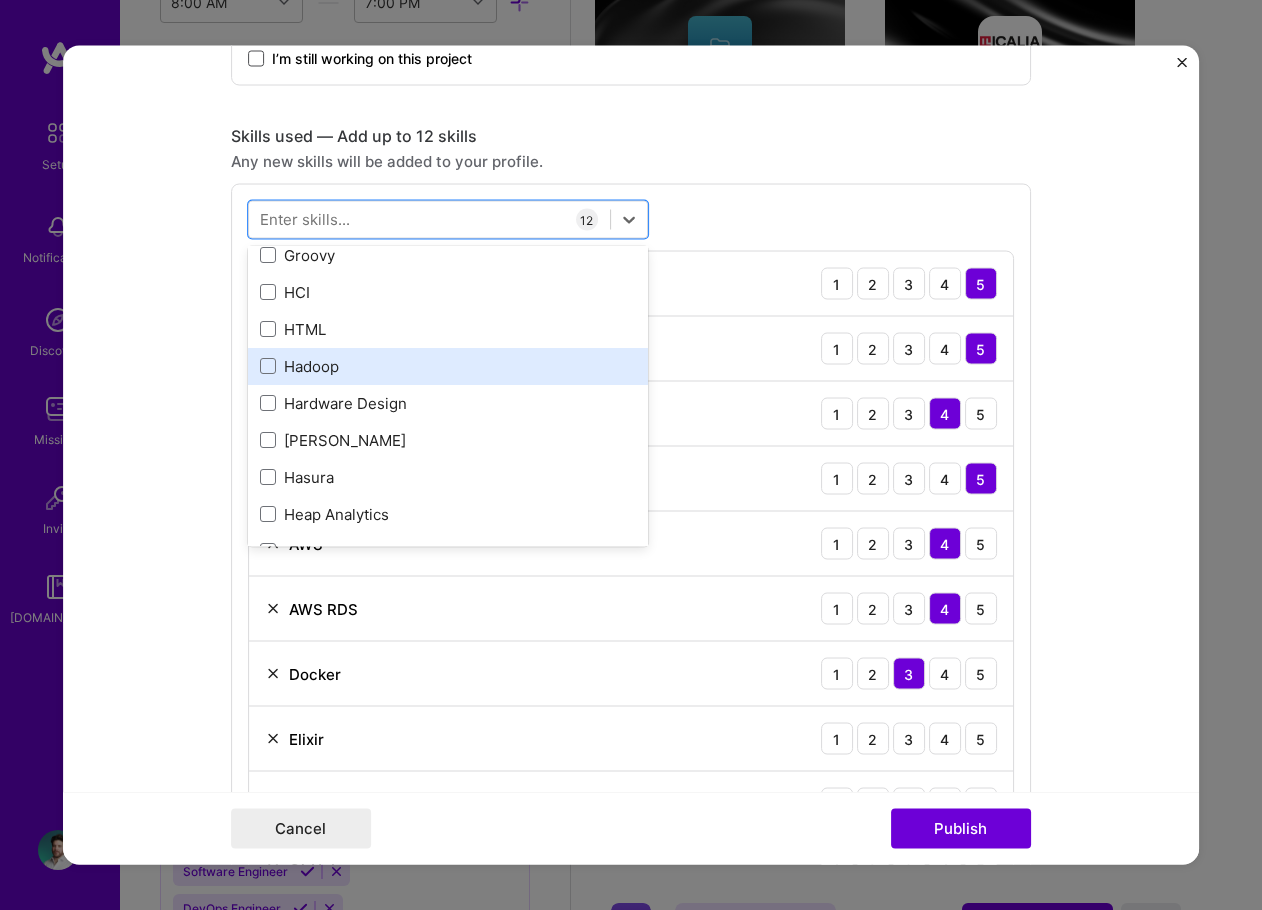 scroll, scrollTop: 5824, scrollLeft: 0, axis: vertical 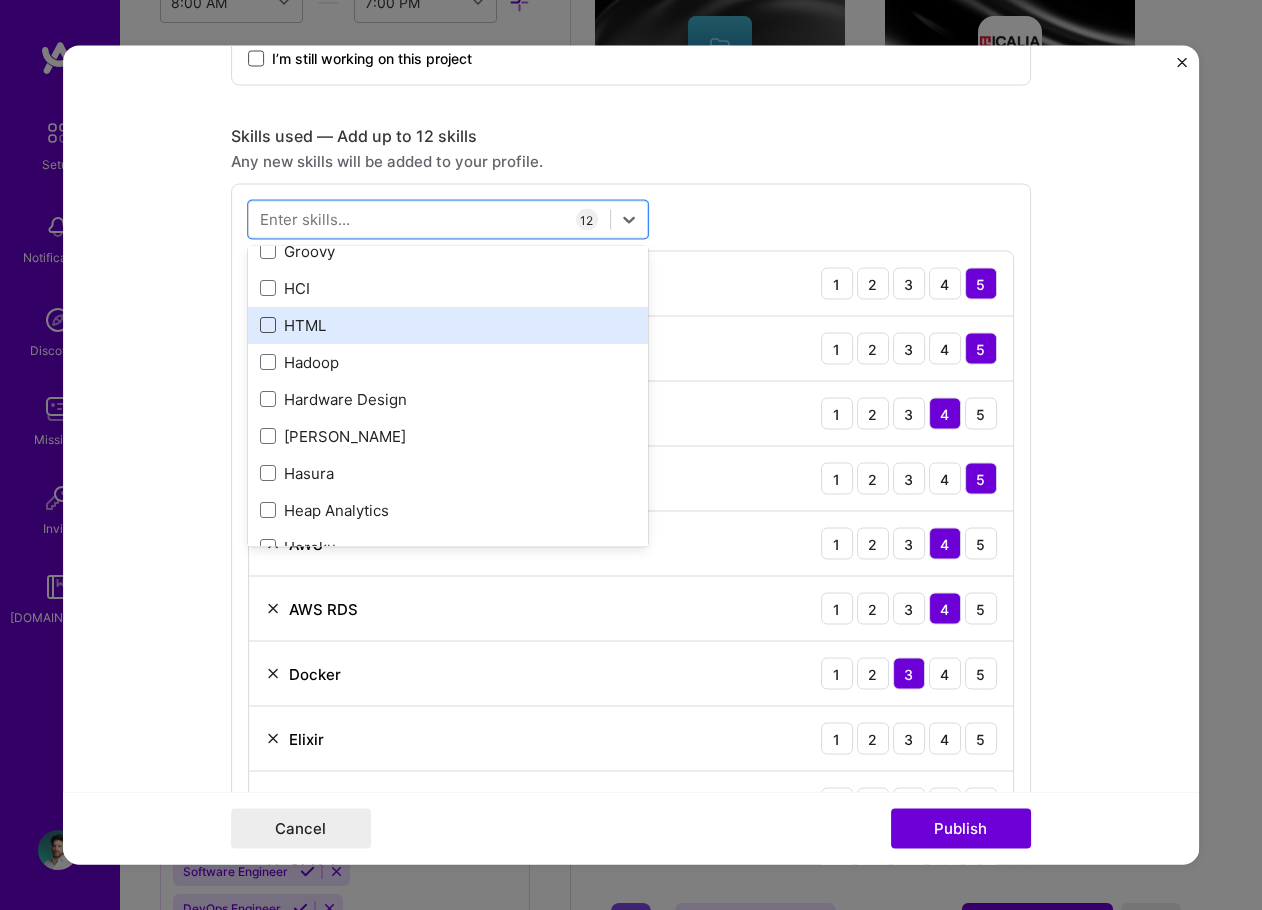 click at bounding box center [268, 326] 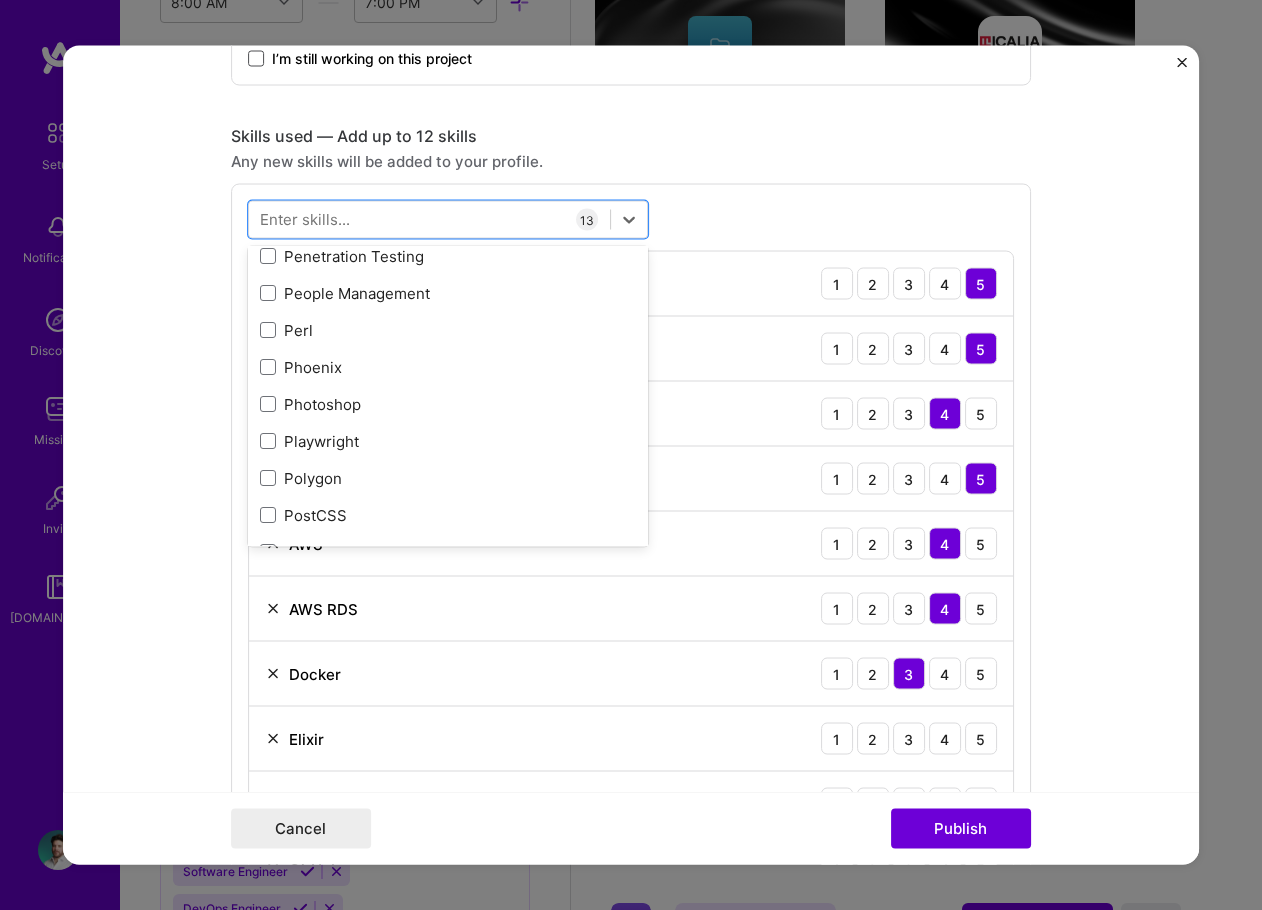 scroll, scrollTop: 8824, scrollLeft: 0, axis: vertical 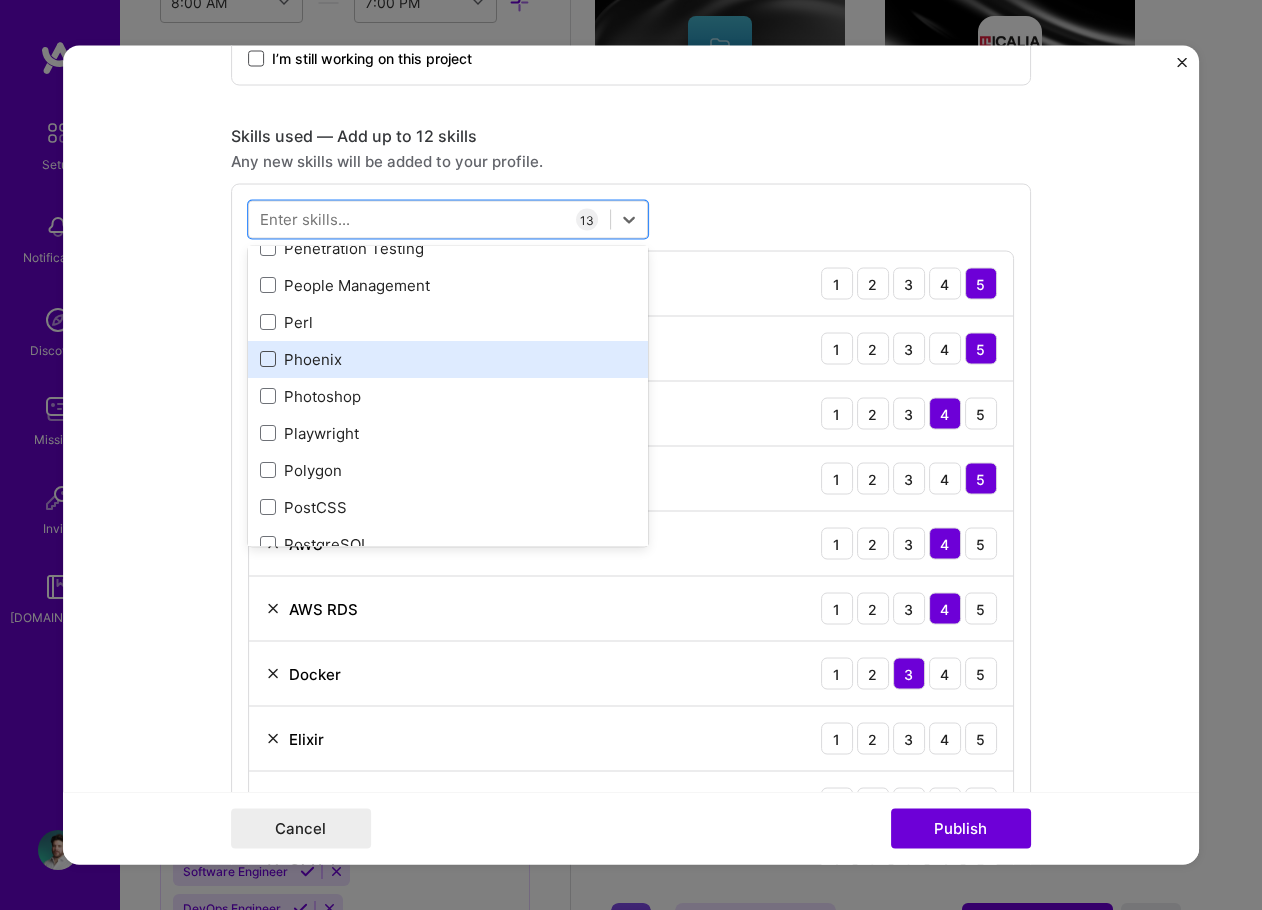 click at bounding box center [268, 360] 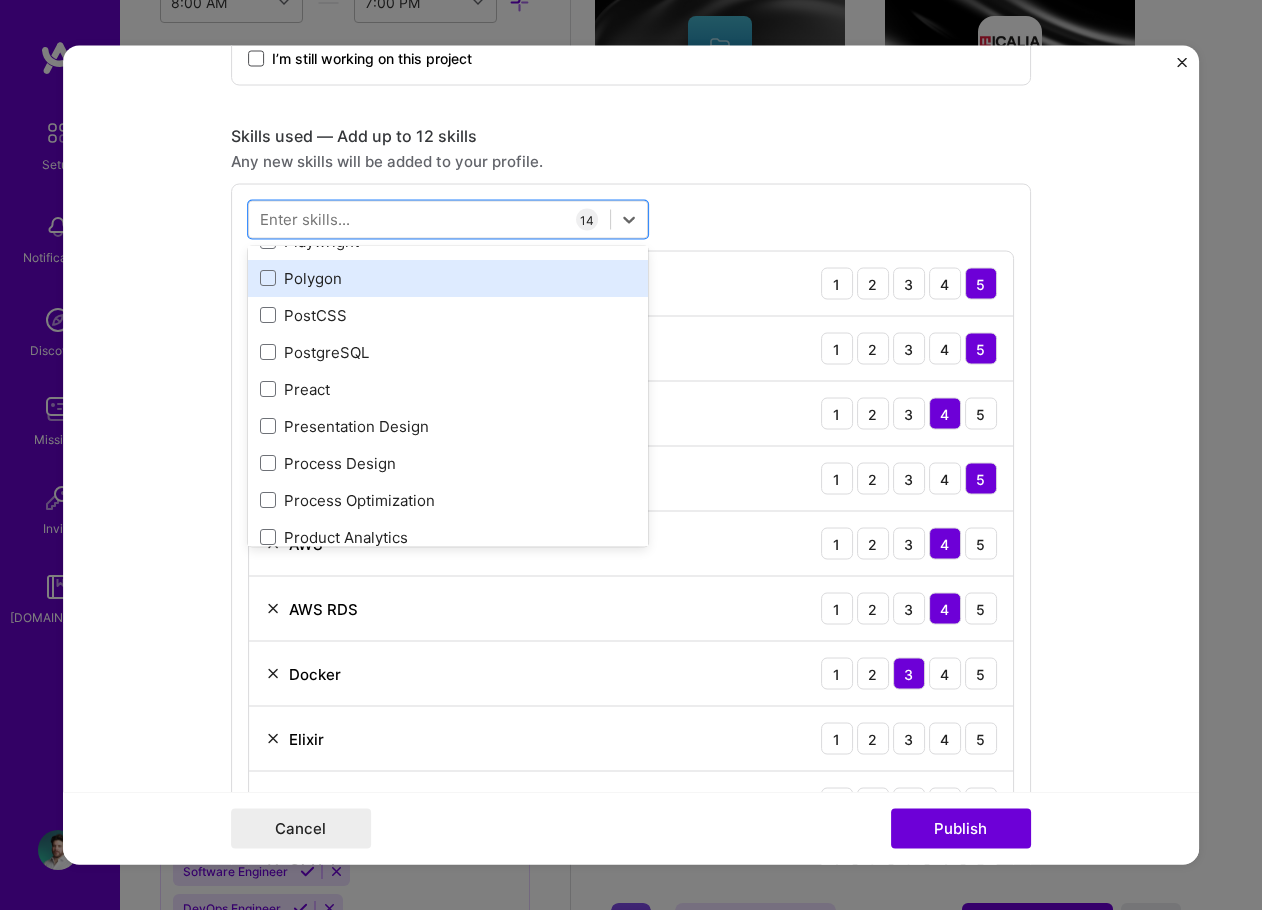 scroll, scrollTop: 9024, scrollLeft: 0, axis: vertical 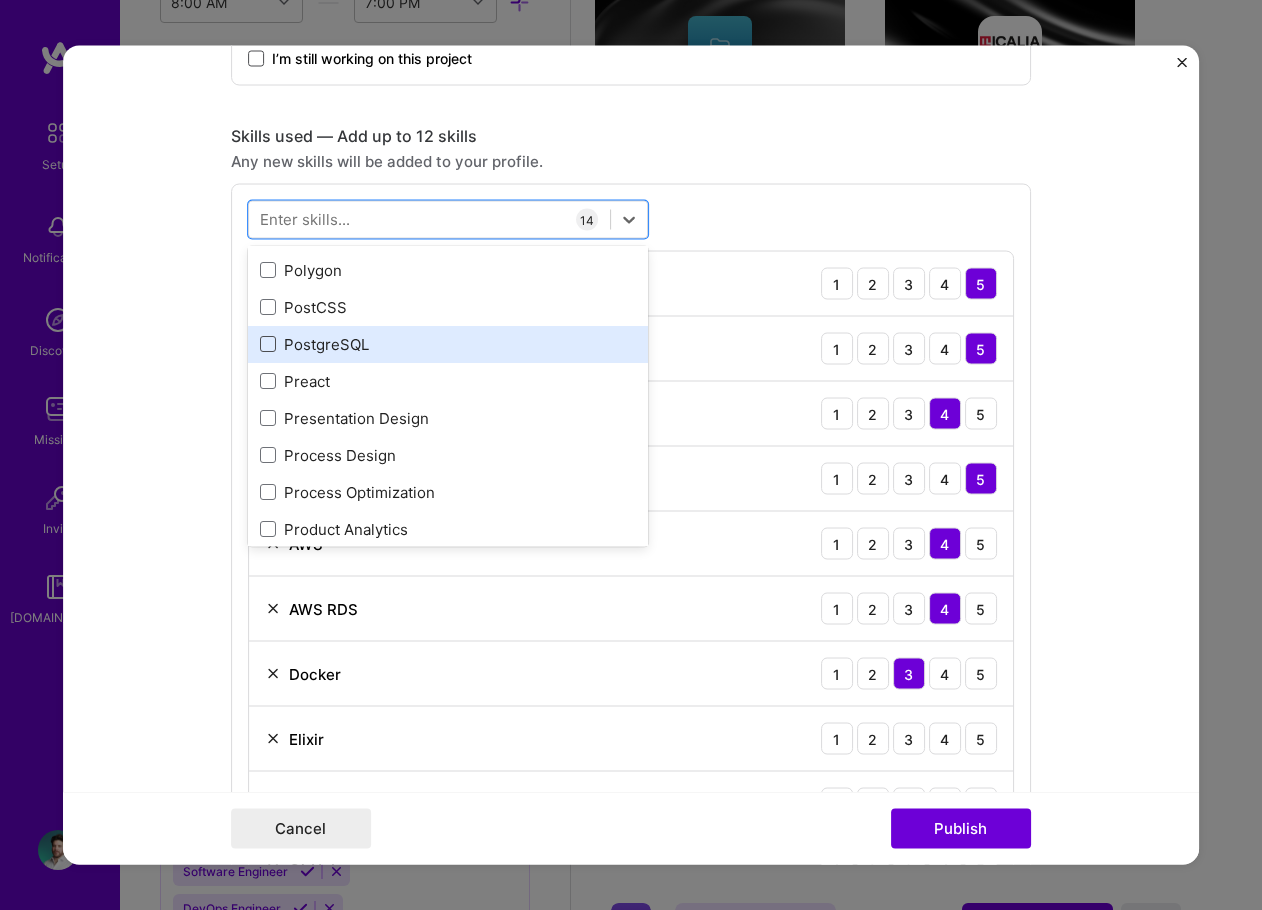 click at bounding box center (268, 345) 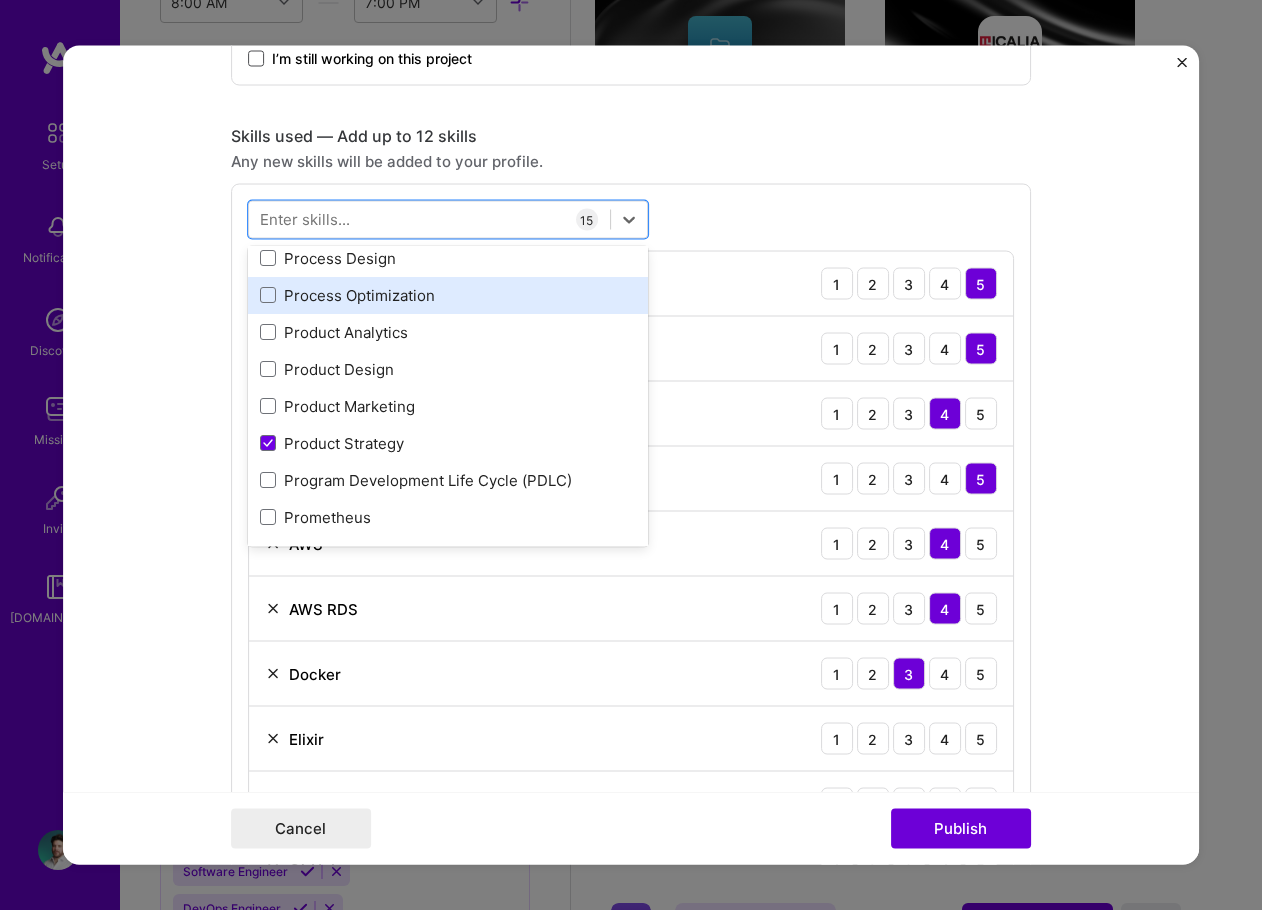 scroll, scrollTop: 9224, scrollLeft: 0, axis: vertical 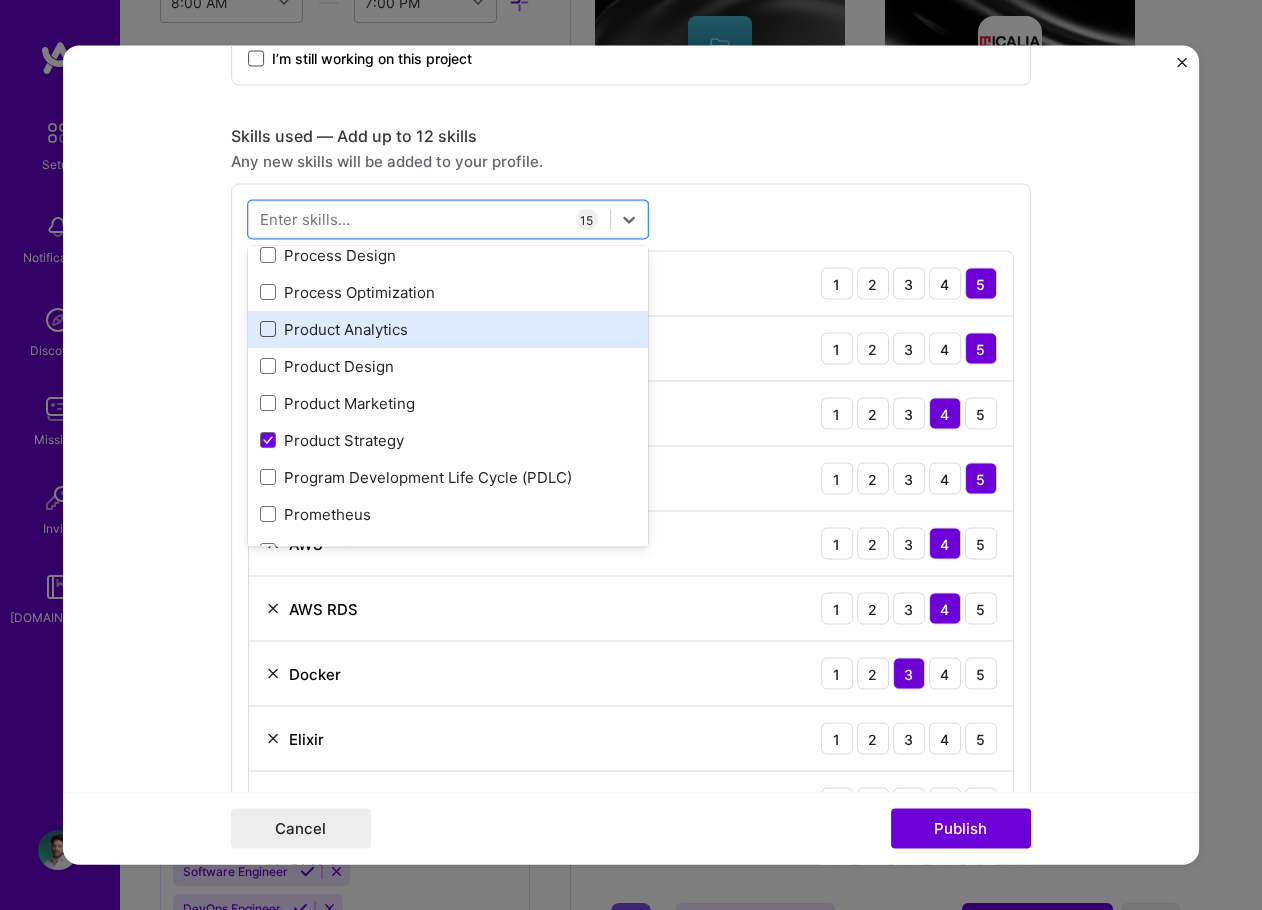 click at bounding box center [268, 330] 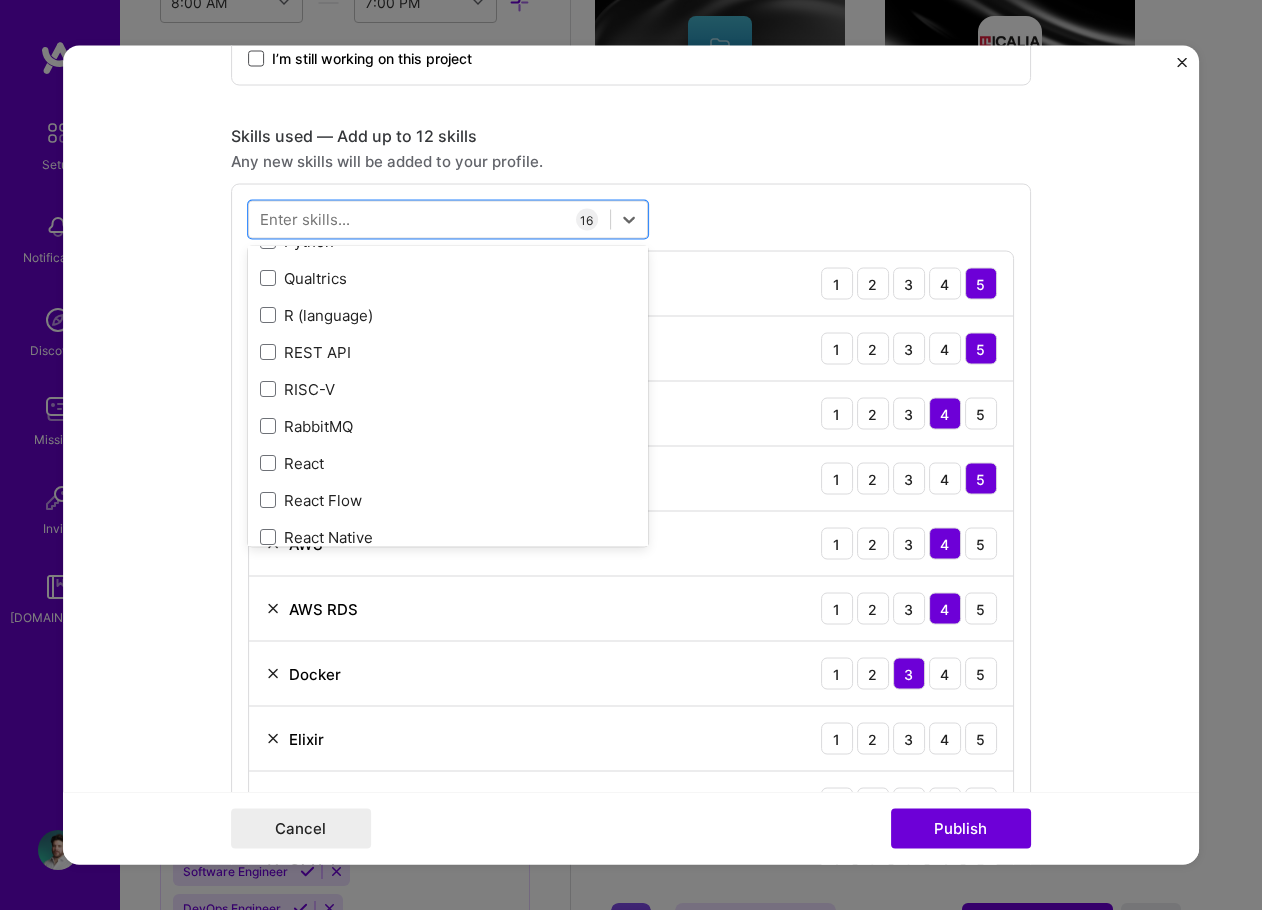 scroll, scrollTop: 9724, scrollLeft: 0, axis: vertical 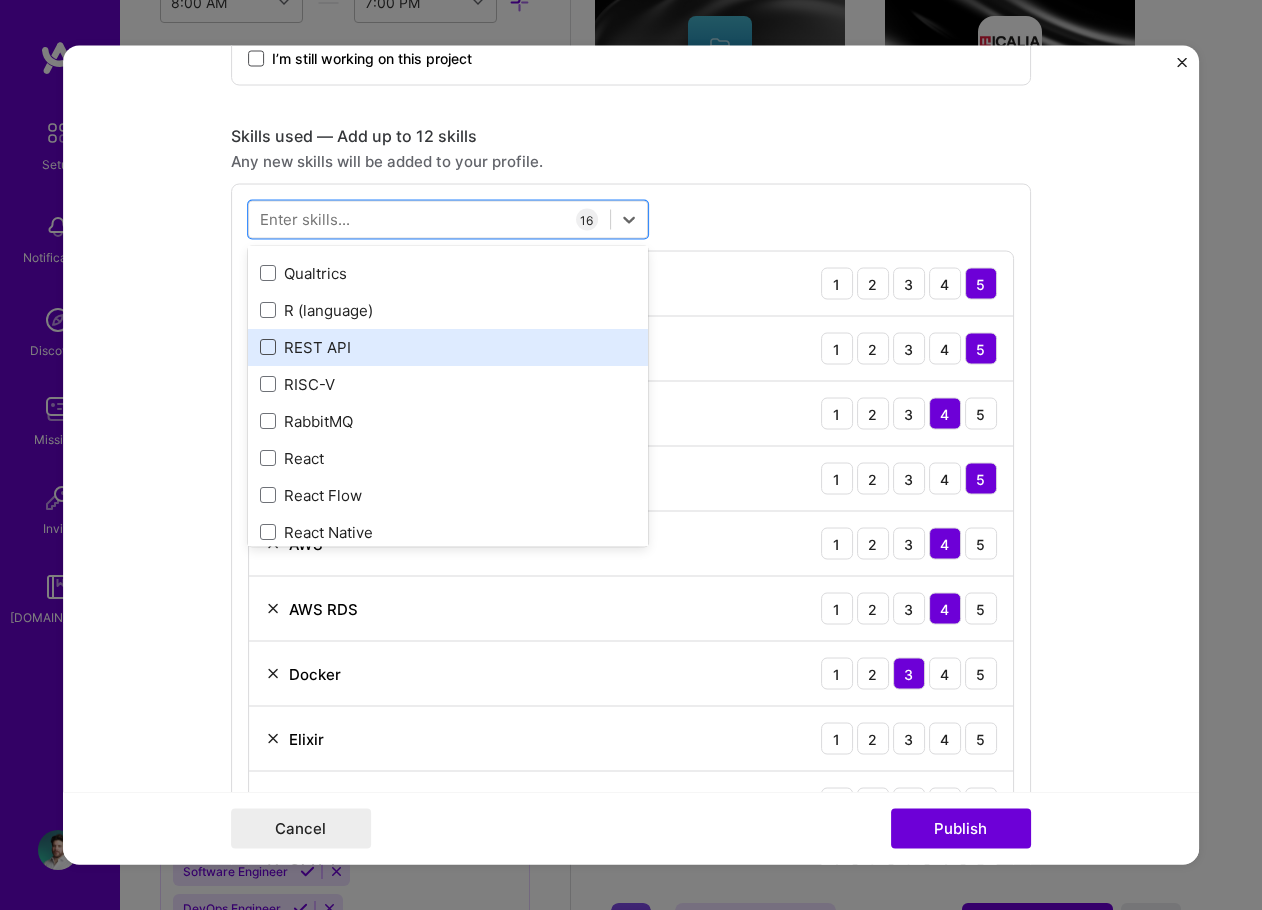 click at bounding box center [268, 348] 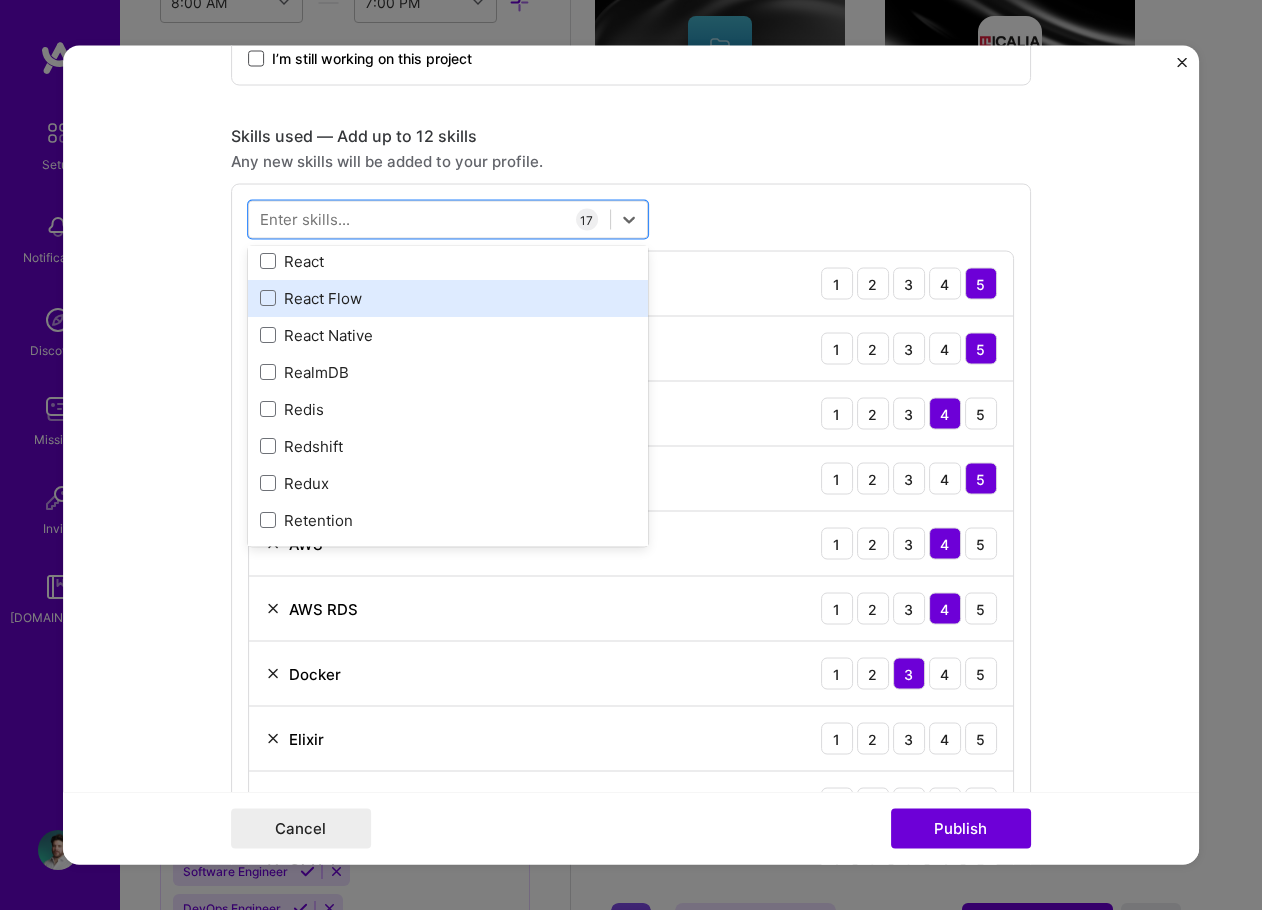 scroll, scrollTop: 9924, scrollLeft: 0, axis: vertical 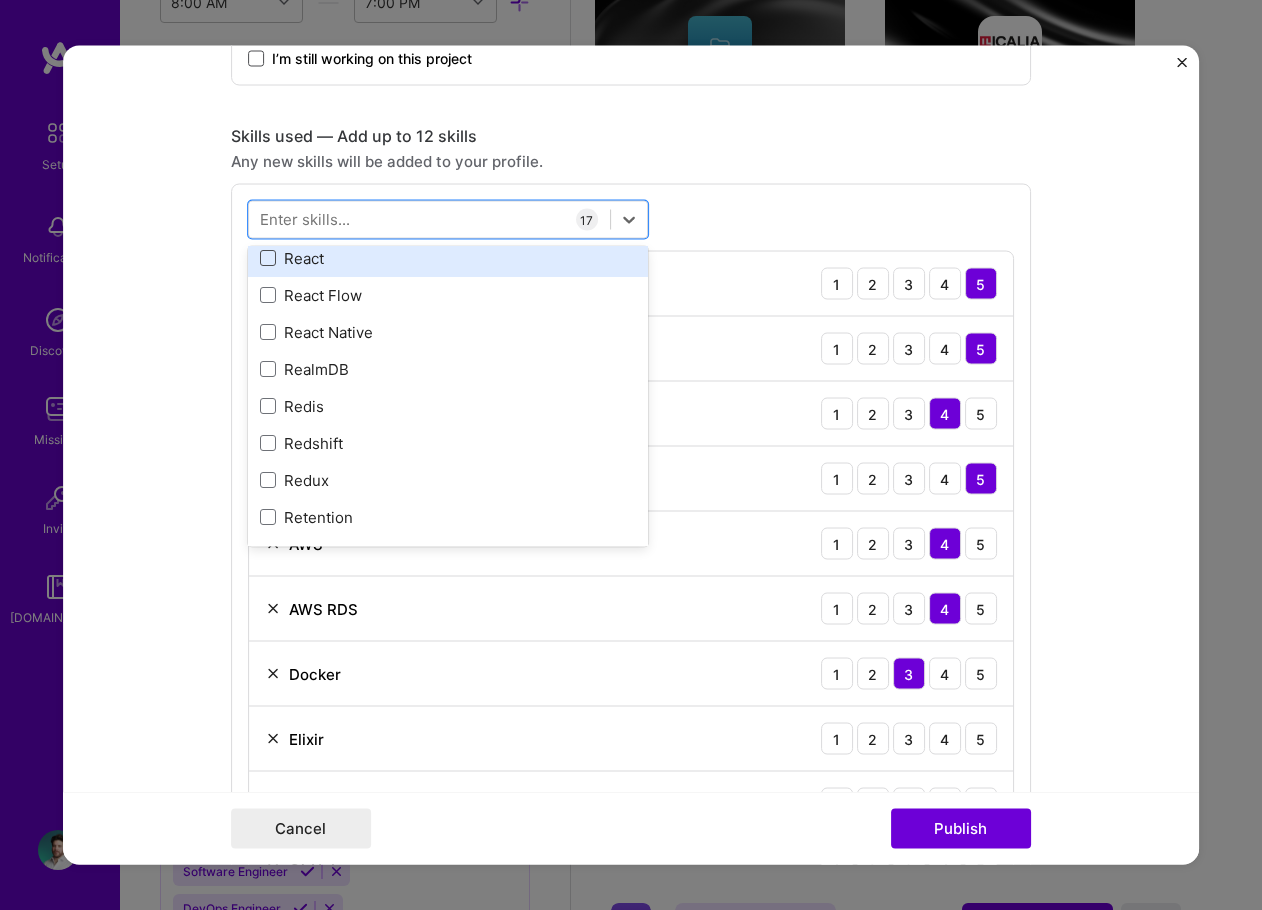 click at bounding box center [268, 259] 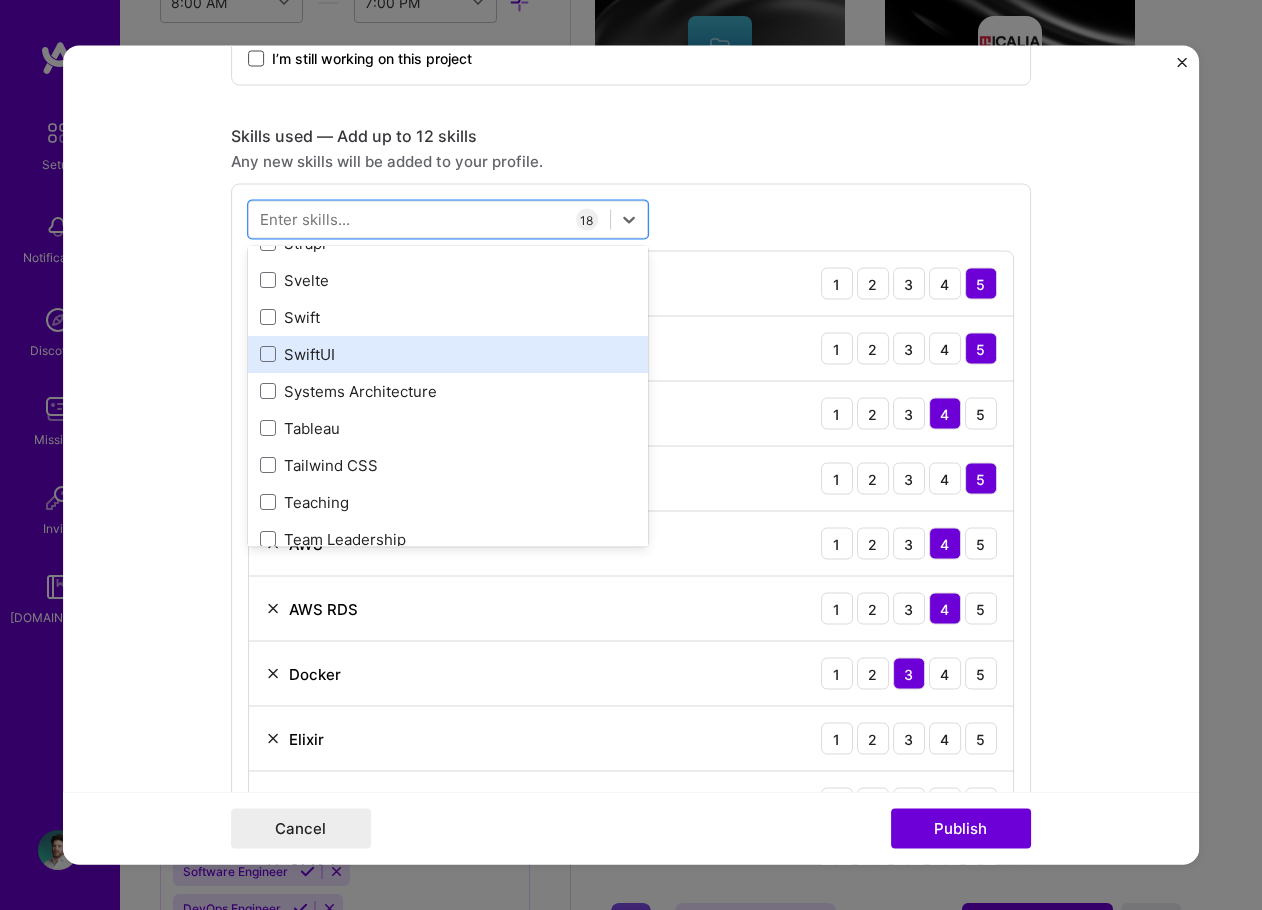 scroll, scrollTop: 12124, scrollLeft: 0, axis: vertical 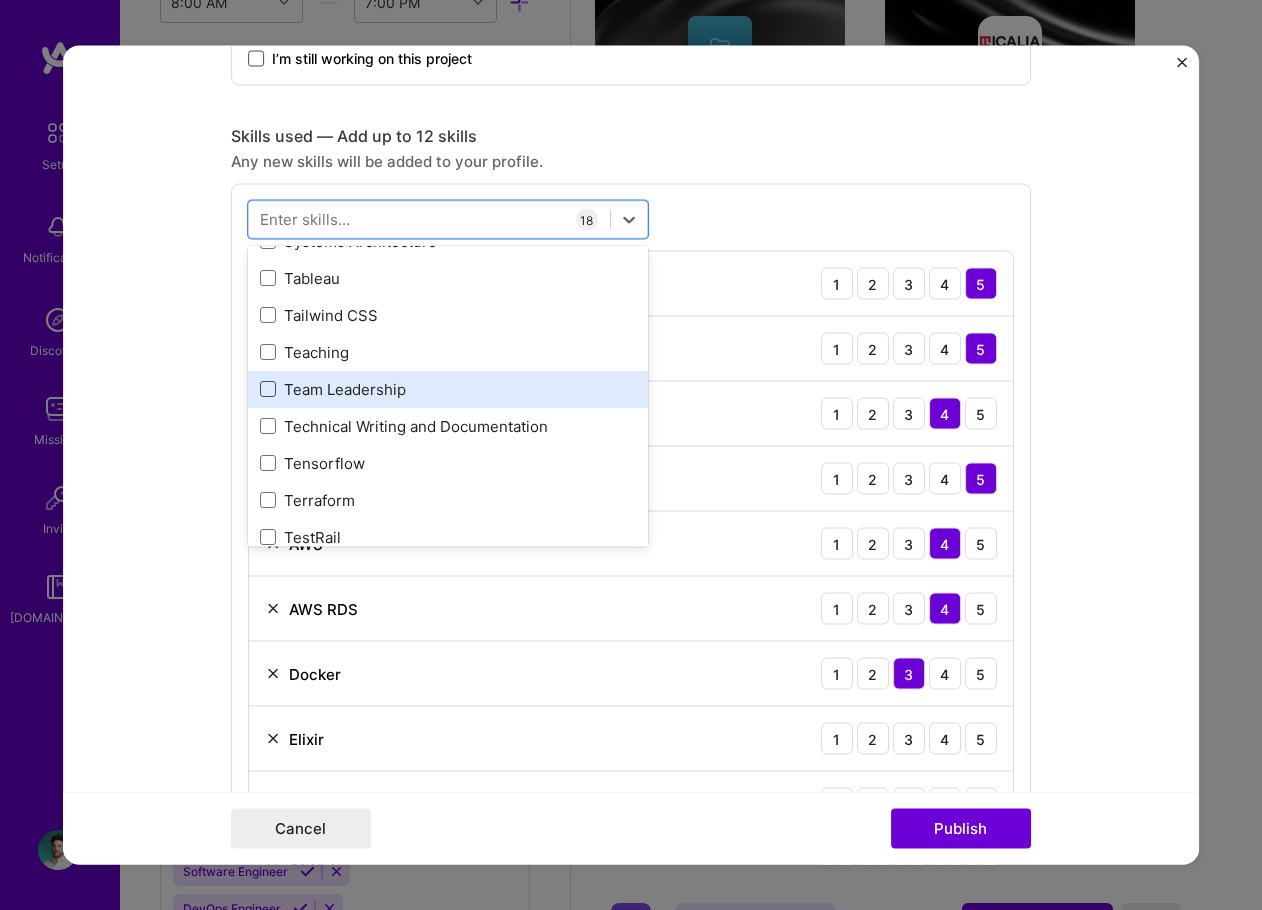 click at bounding box center [268, 390] 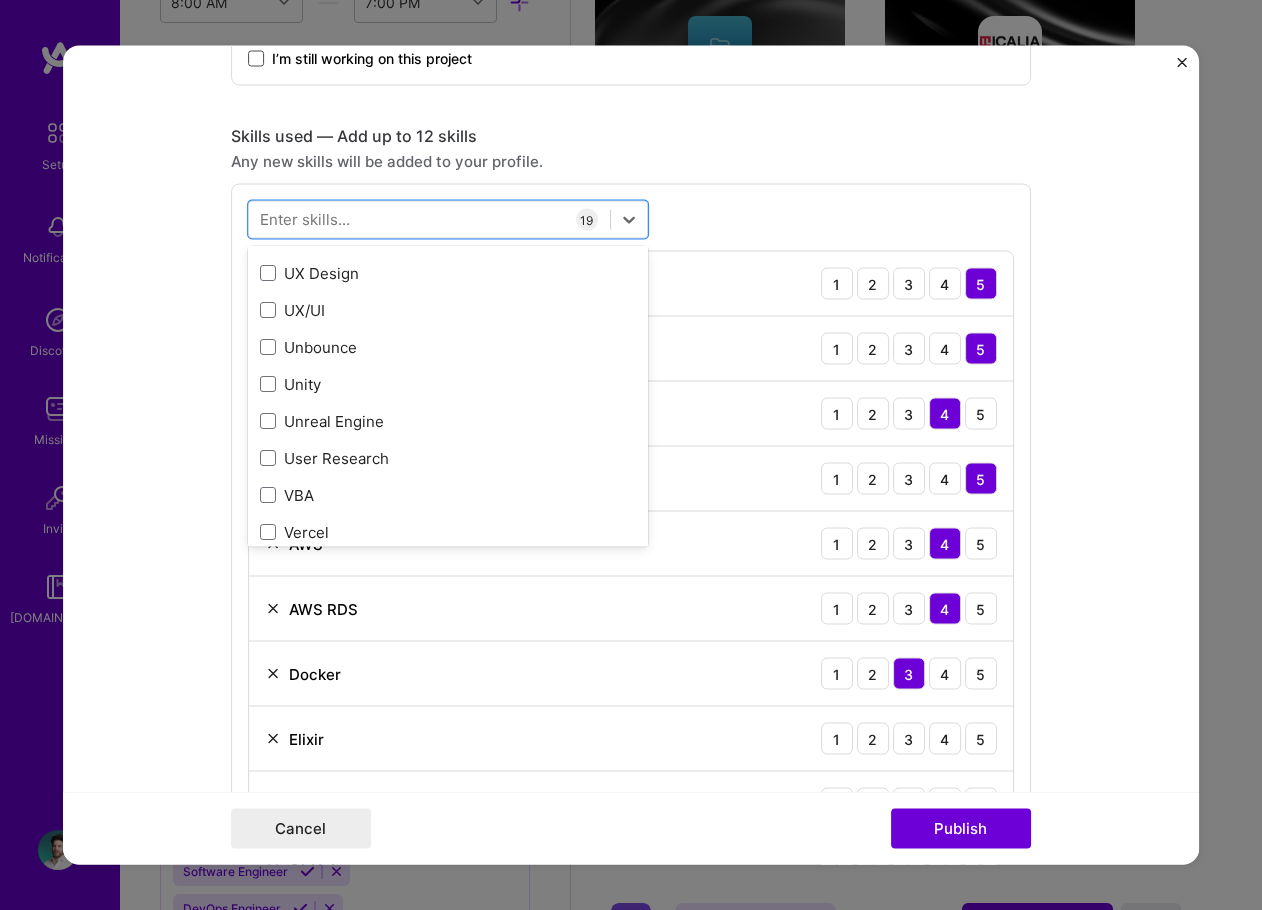scroll, scrollTop: 12724, scrollLeft: 0, axis: vertical 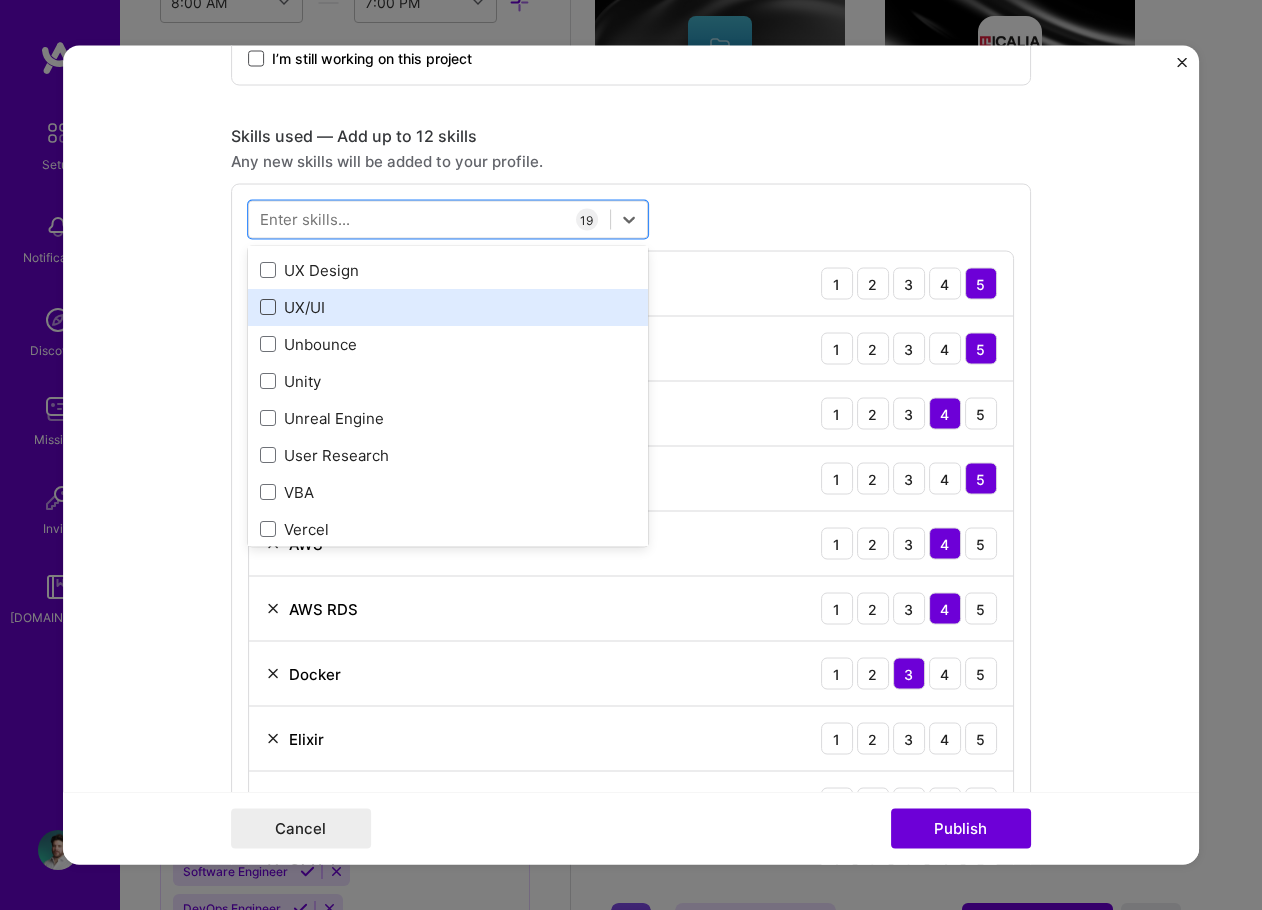 click at bounding box center (268, 308) 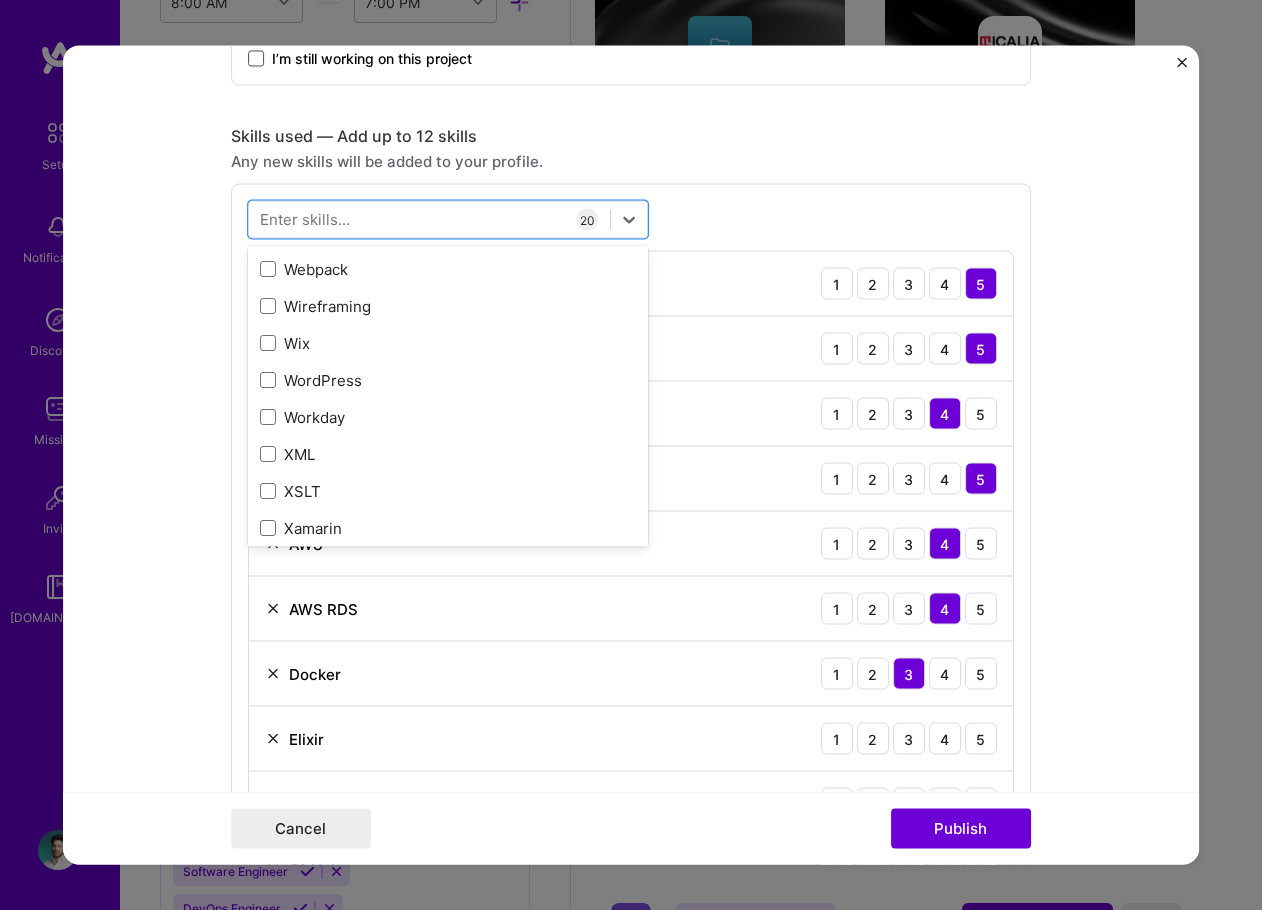 scroll, scrollTop: 13424, scrollLeft: 0, axis: vertical 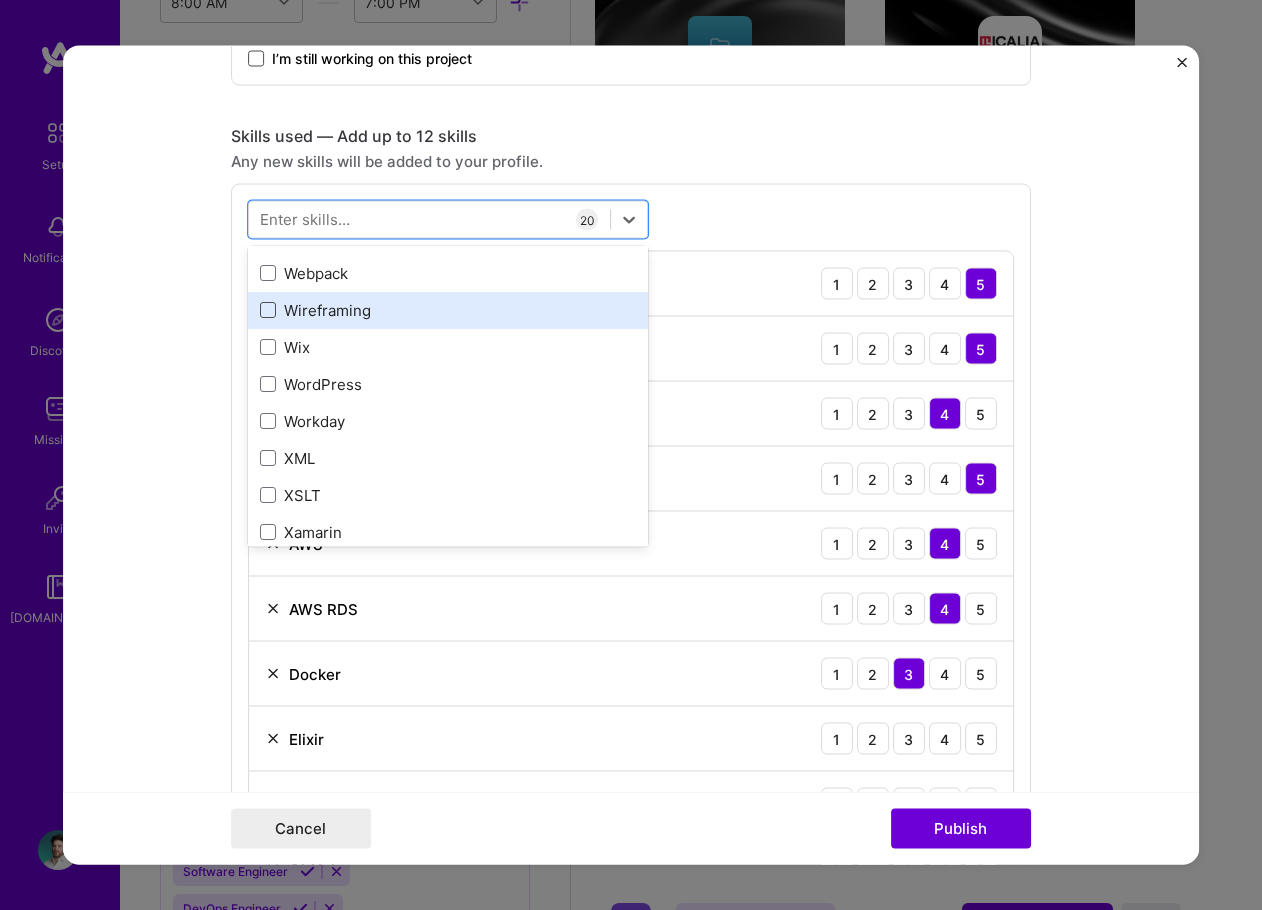 click at bounding box center (268, 311) 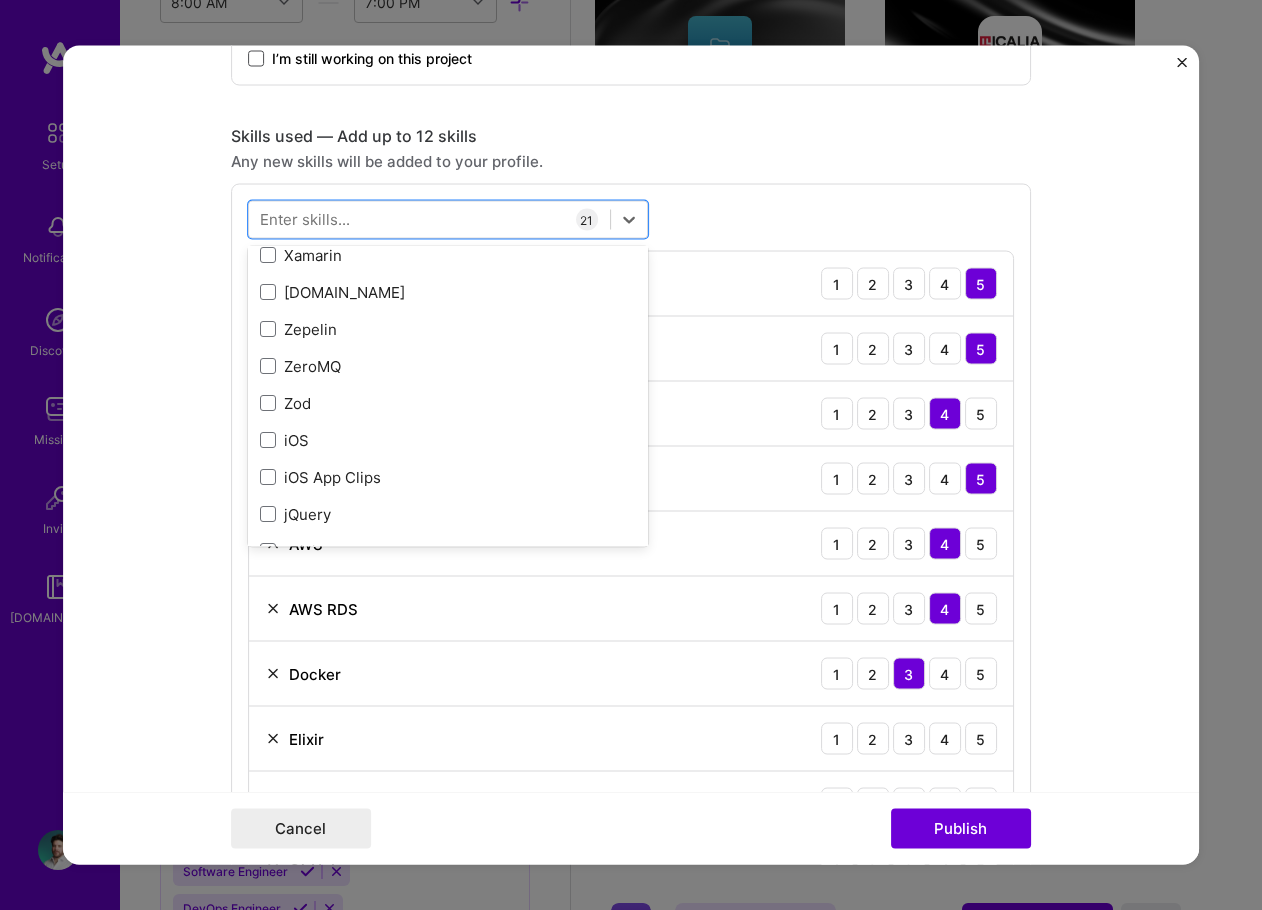 scroll, scrollTop: 13774, scrollLeft: 0, axis: vertical 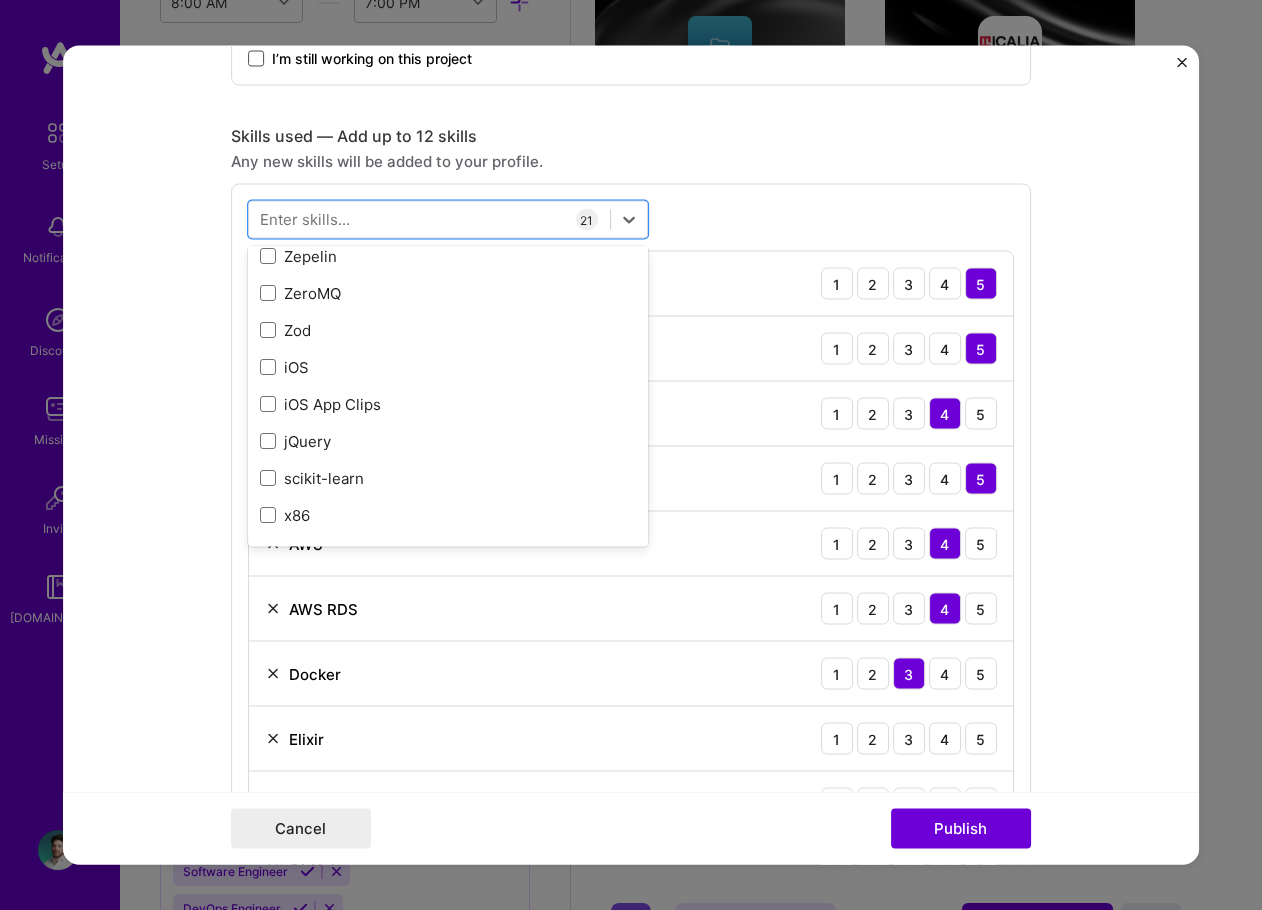 click on "Editing suggested project This project is suggested based on your LinkedIn, resume or [DOMAIN_NAME] activity. Project title CoFounder - Product Strategy and Development Leadership Company Ventup
Project industry Industry 2 Project Link (Optional) [URL][DOMAIN_NAME]
Current cover Add New Image Remove Image Role Co-Founder and CPO Product Owner [DATE]
to [DATE]
I’m still working on this project Skills used — Add up to 12 skills Any new skills will be added to your profile. option Wireframing, selected. option scikit-learn focused, 0 of 2. 378 results available. Use Up and Down to choose options, press Enter to select the currently focused option, press Escape to exit the menu, press Tab to select the option and exit the menu. Your Skills Artificial Intelligence (AI) DevOps QA (Quality Assurance) All Skills .NET 3D Engineering 3D Modeling API Design API Integration APNS ARM AWS C" at bounding box center [631, 455] 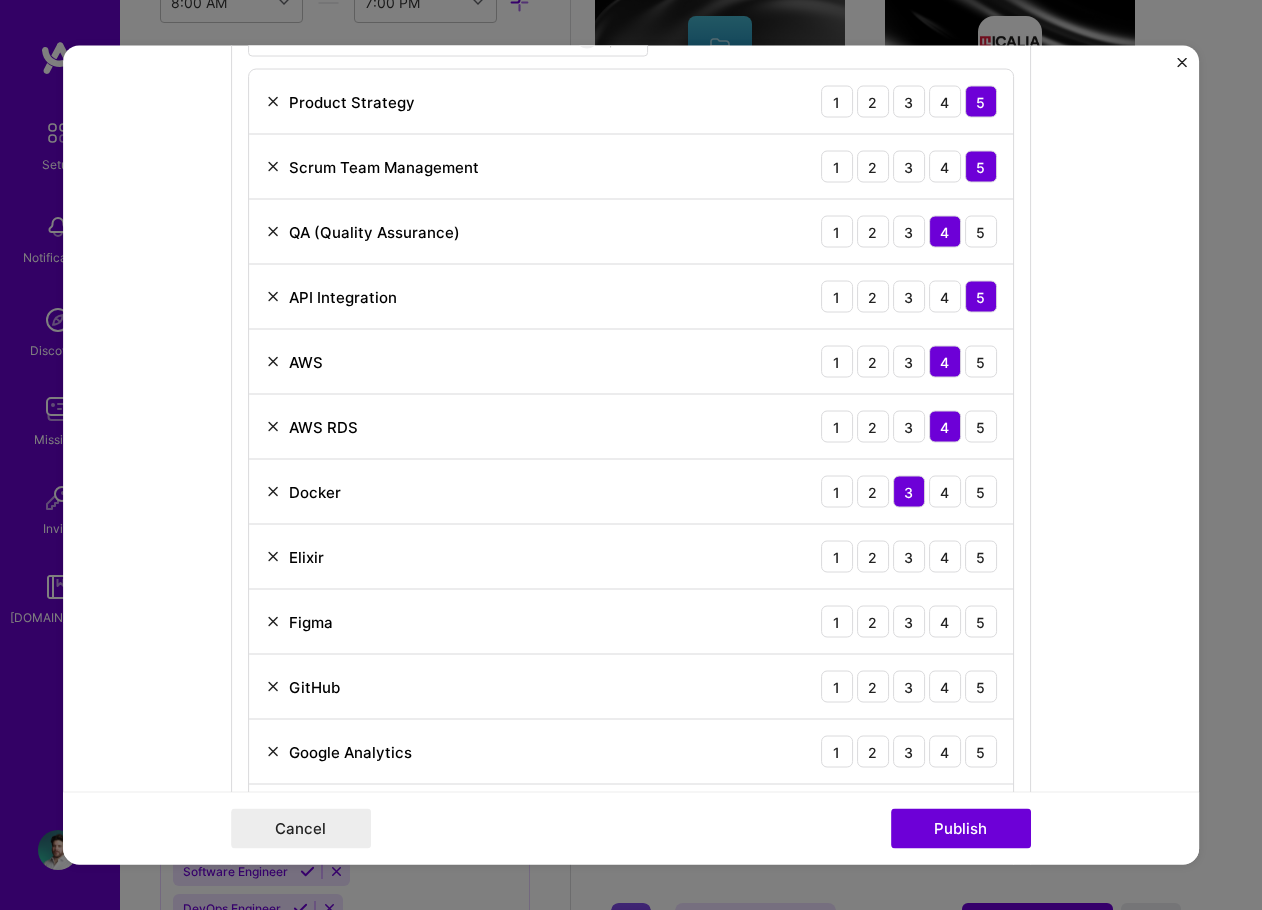 scroll, scrollTop: 1600, scrollLeft: 0, axis: vertical 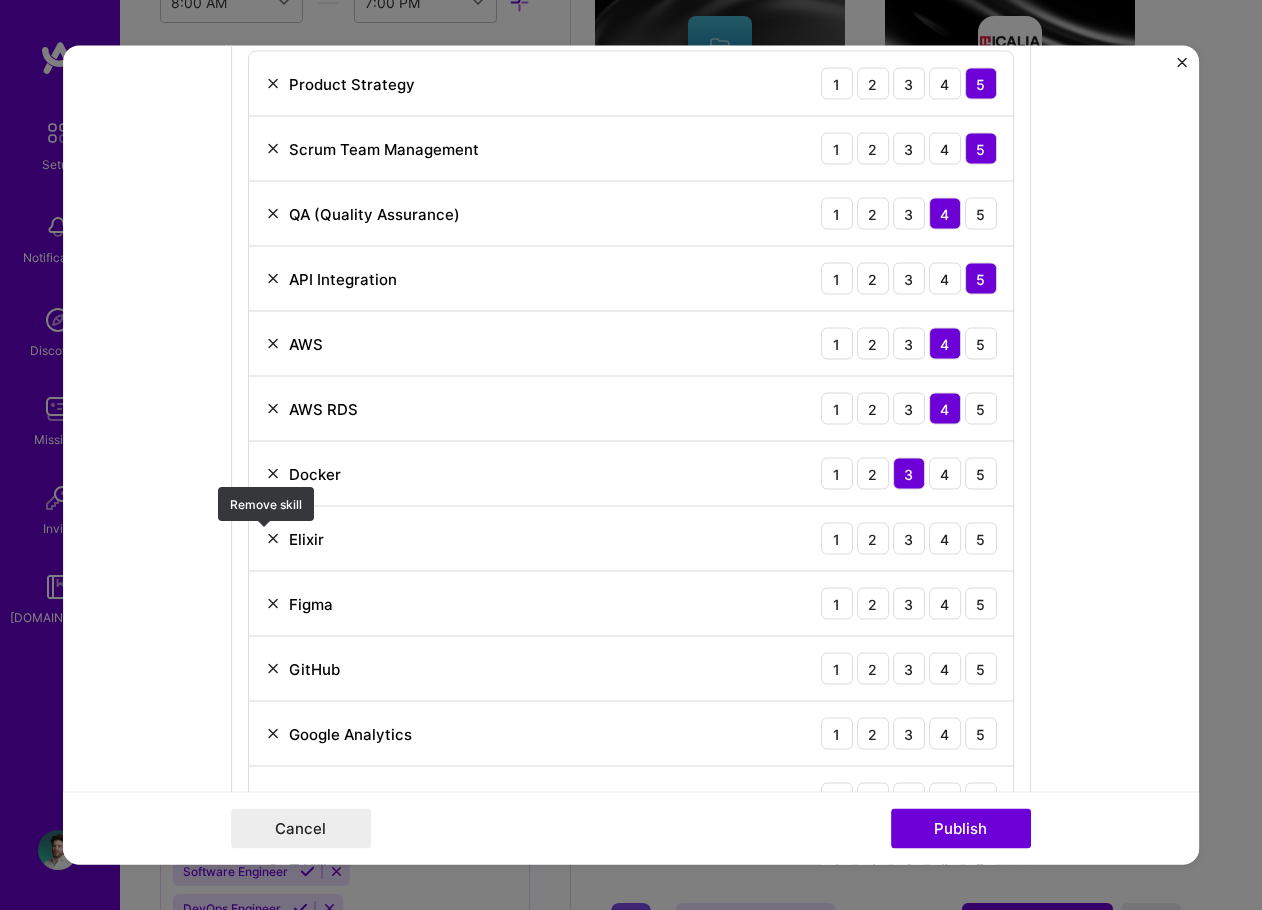 click at bounding box center [273, 539] 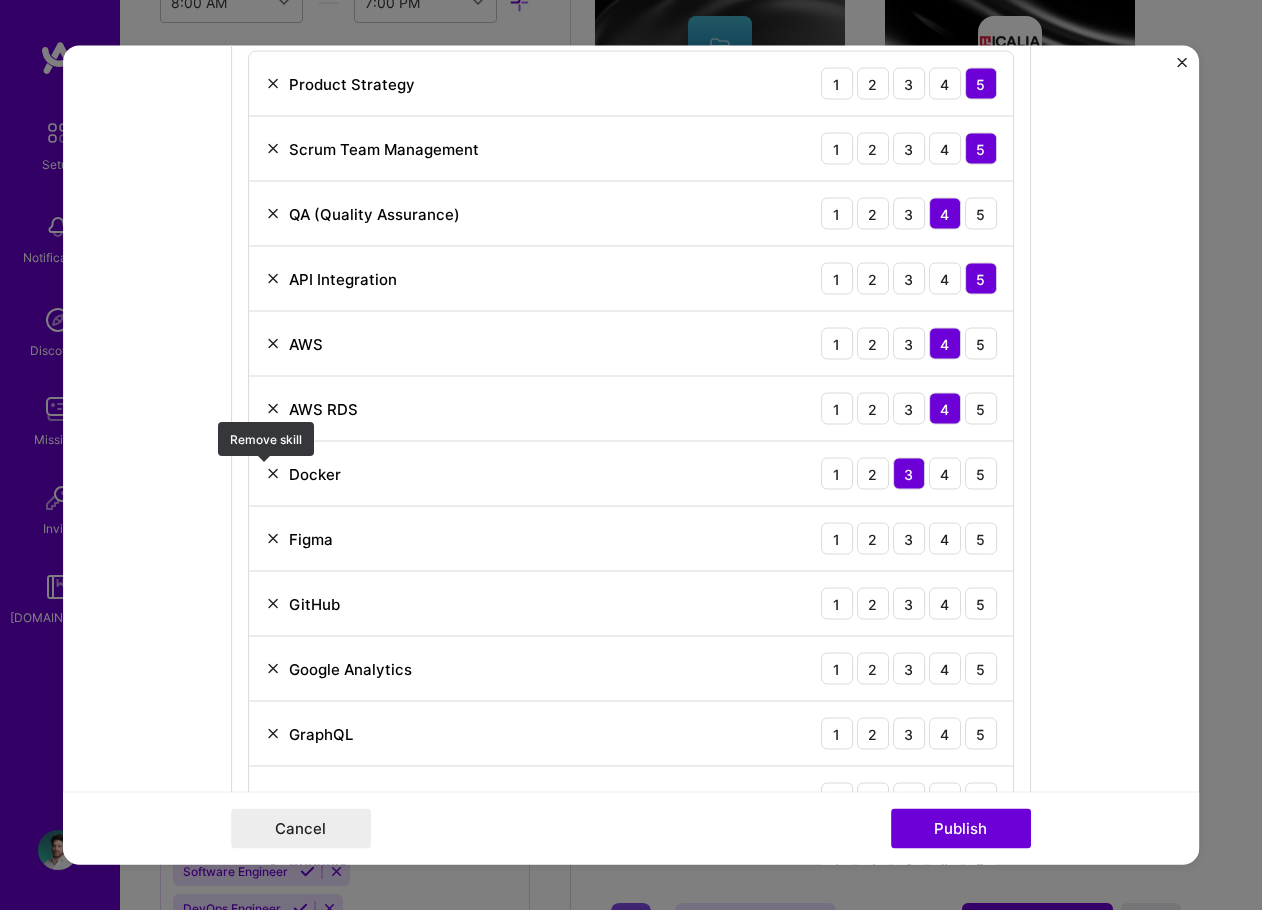 click at bounding box center [273, 474] 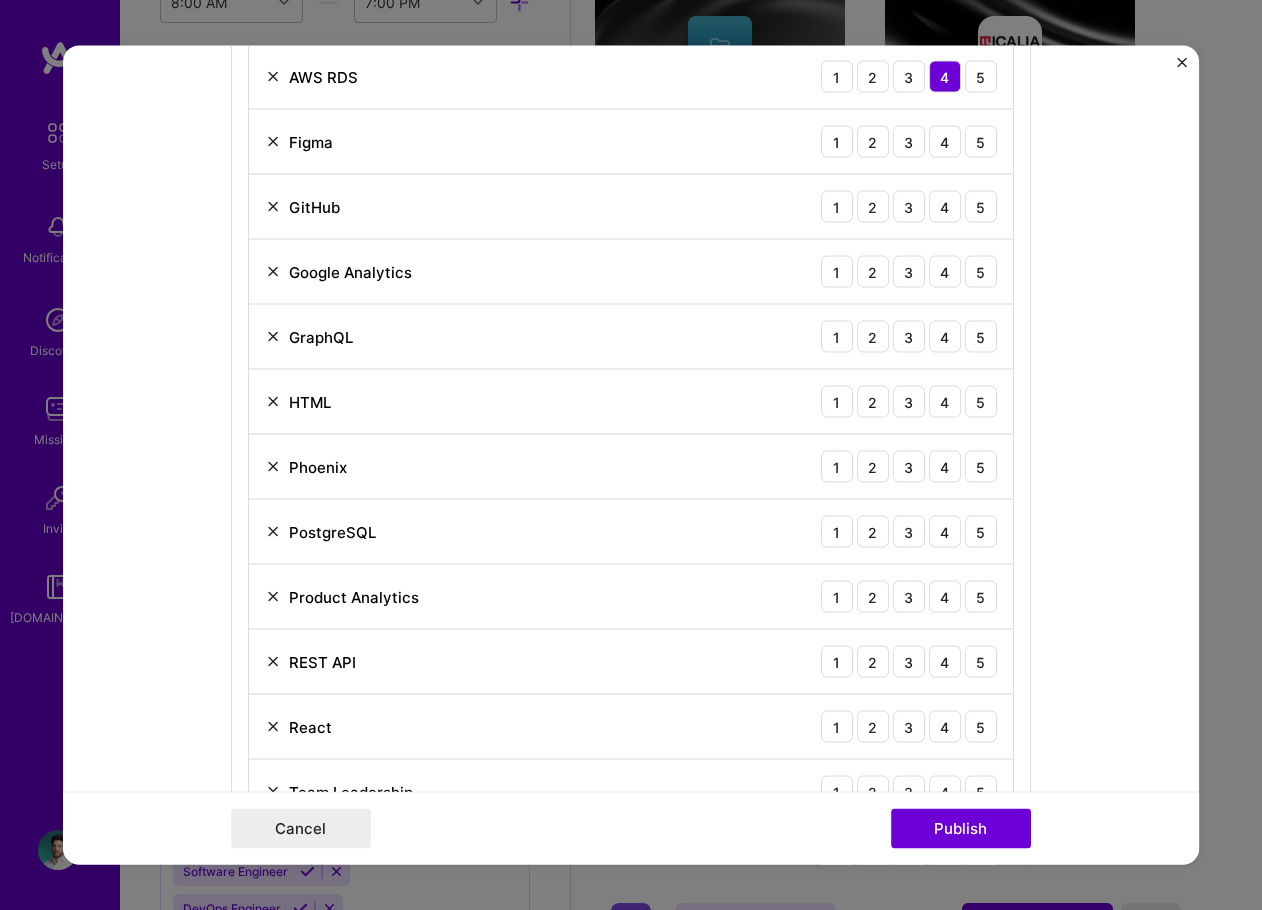 scroll, scrollTop: 1900, scrollLeft: 0, axis: vertical 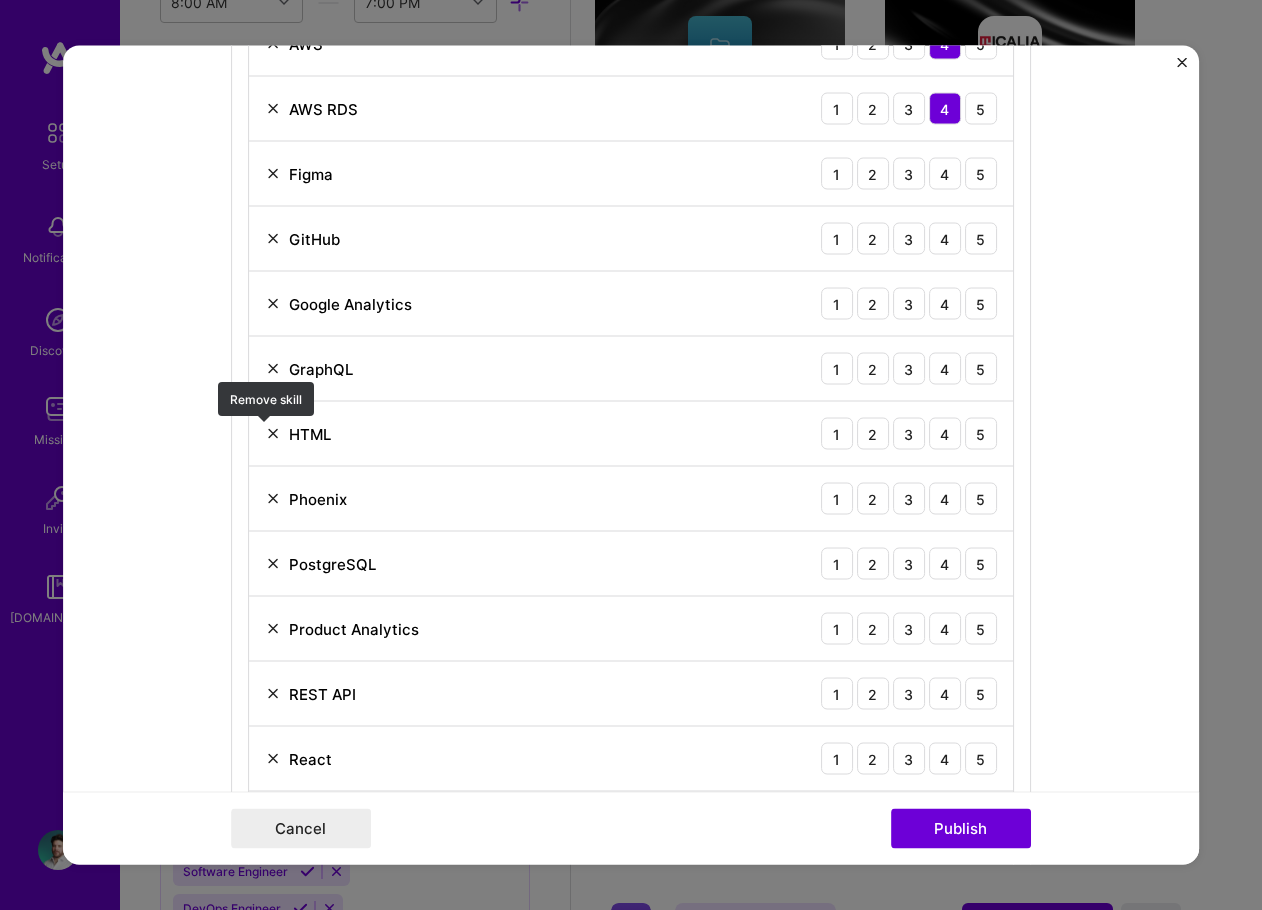 click at bounding box center [273, 434] 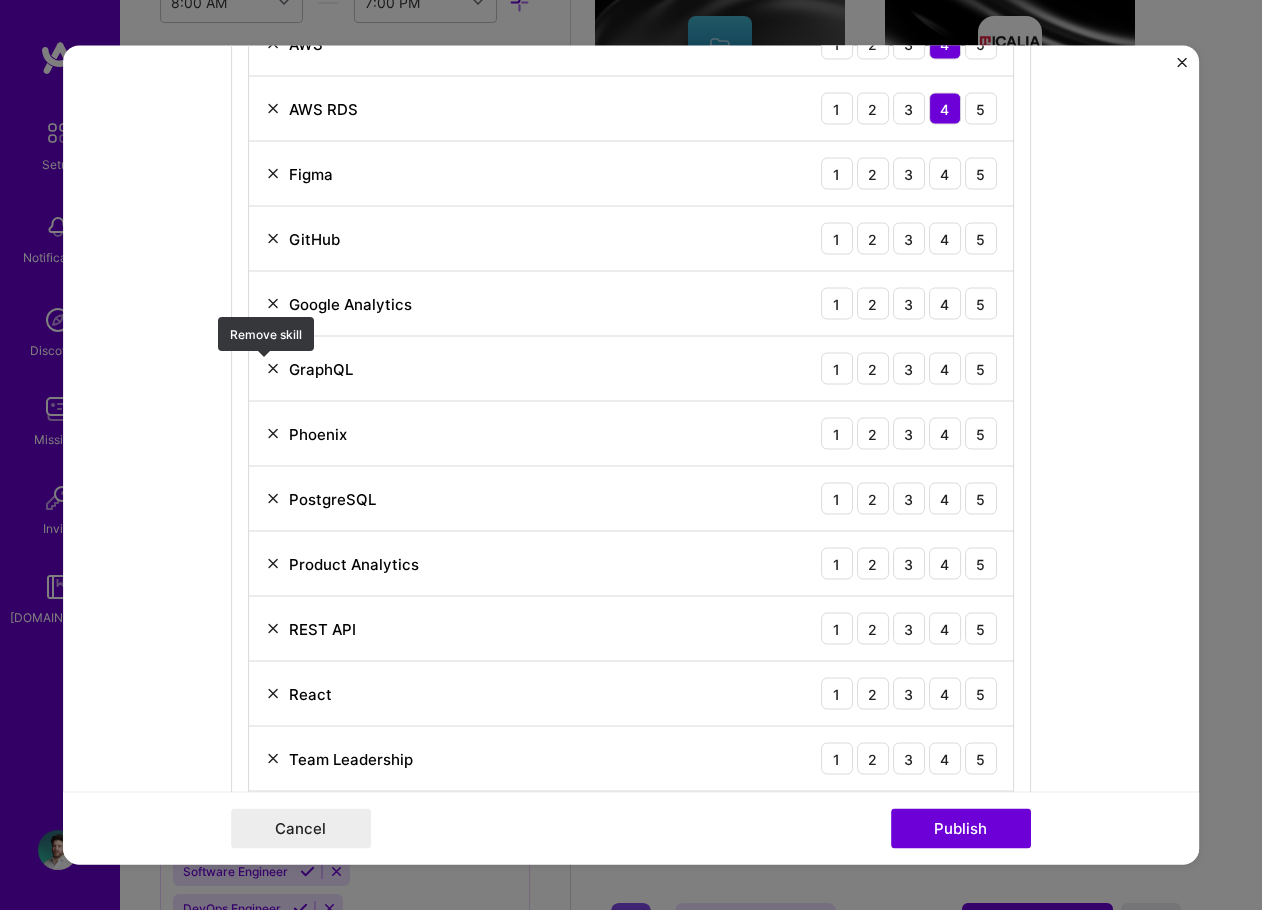 click at bounding box center (273, 369) 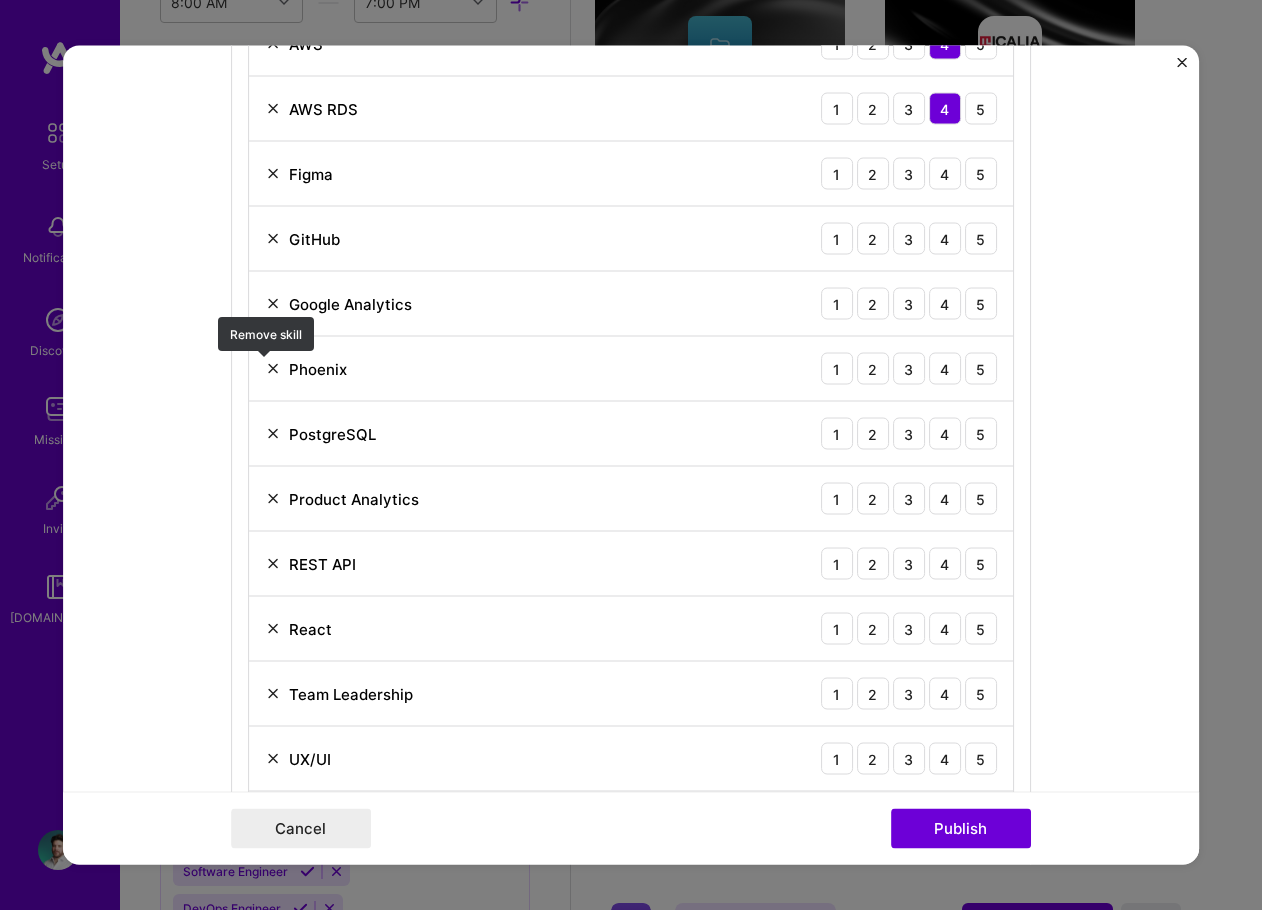 click at bounding box center (273, 369) 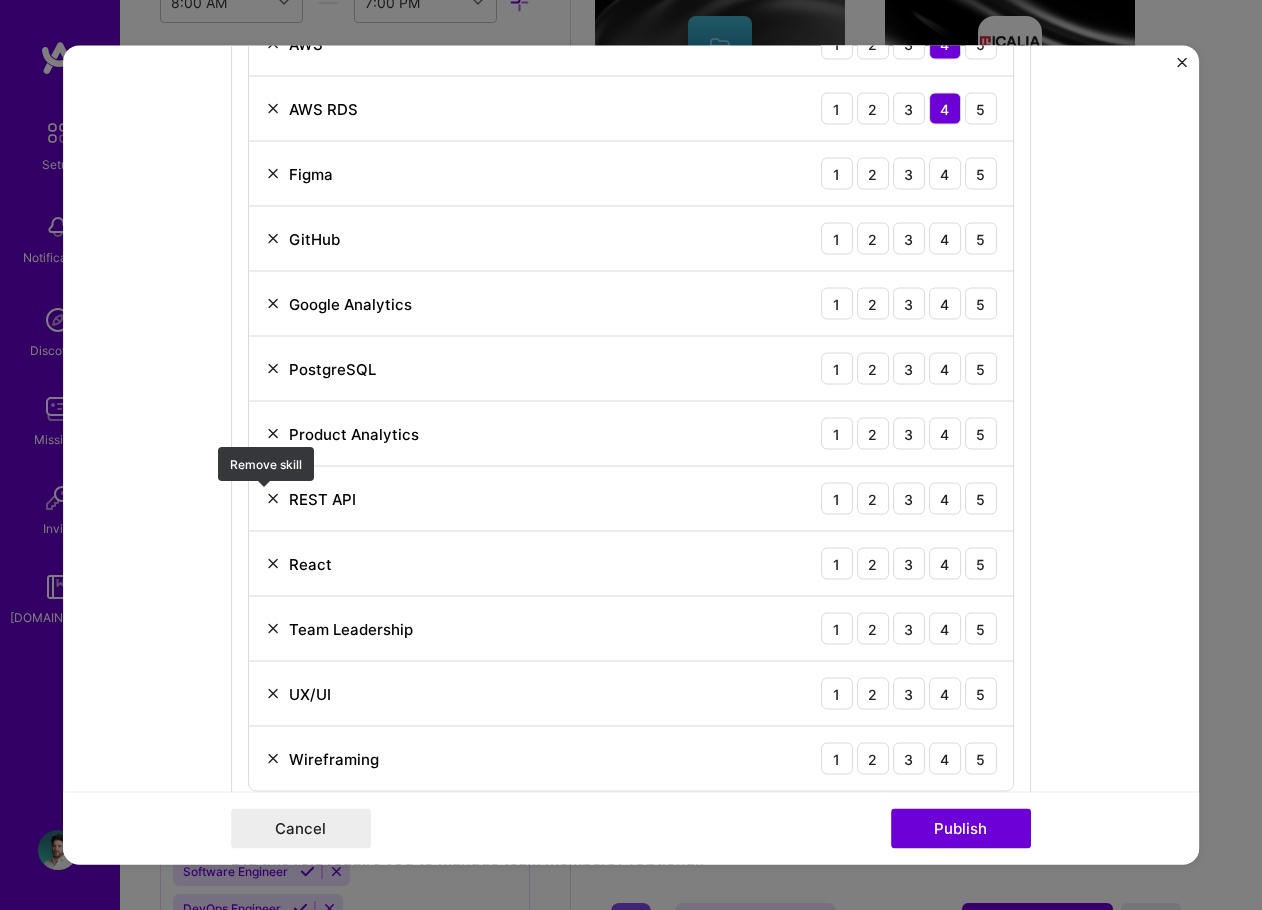 click at bounding box center (273, 499) 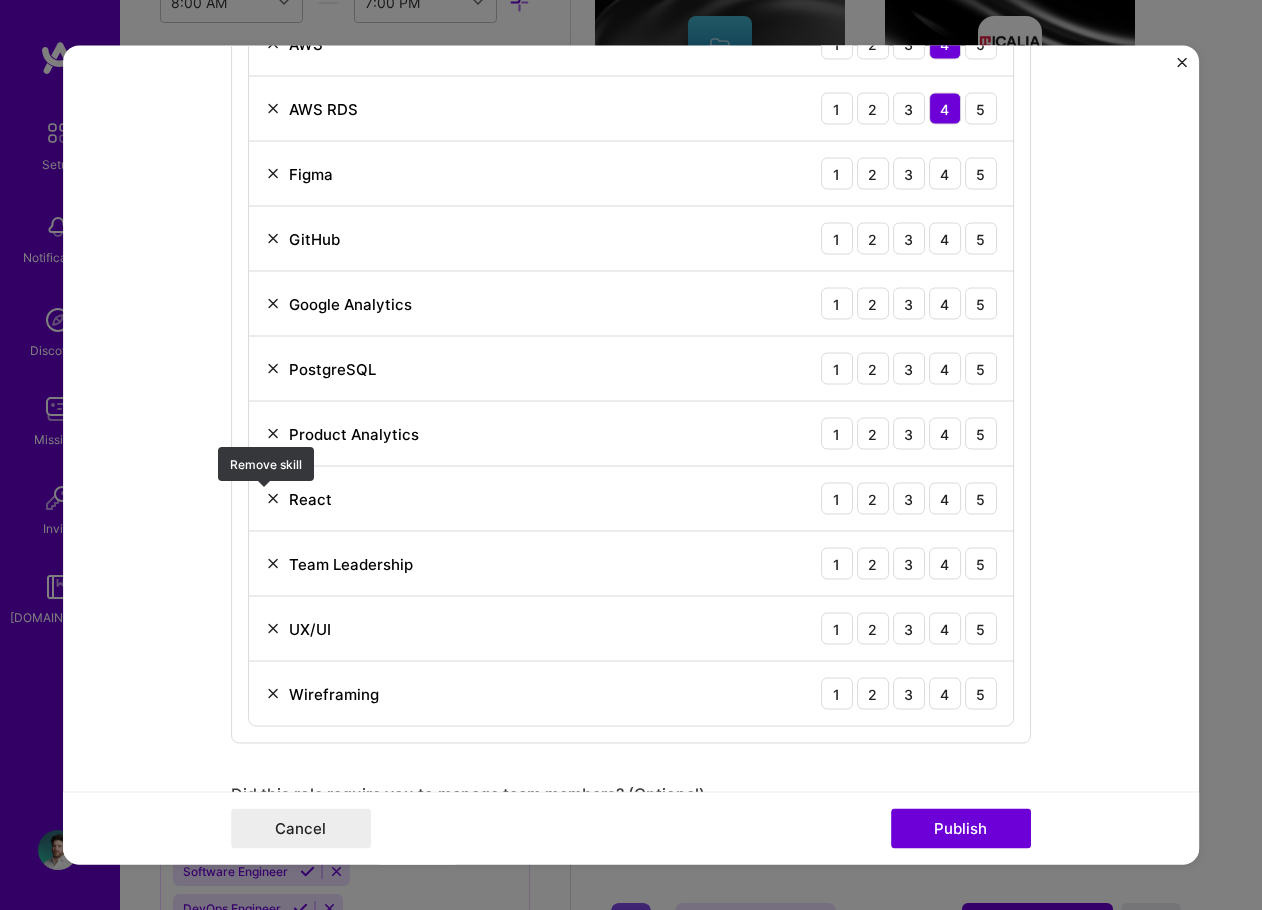 click at bounding box center [273, 499] 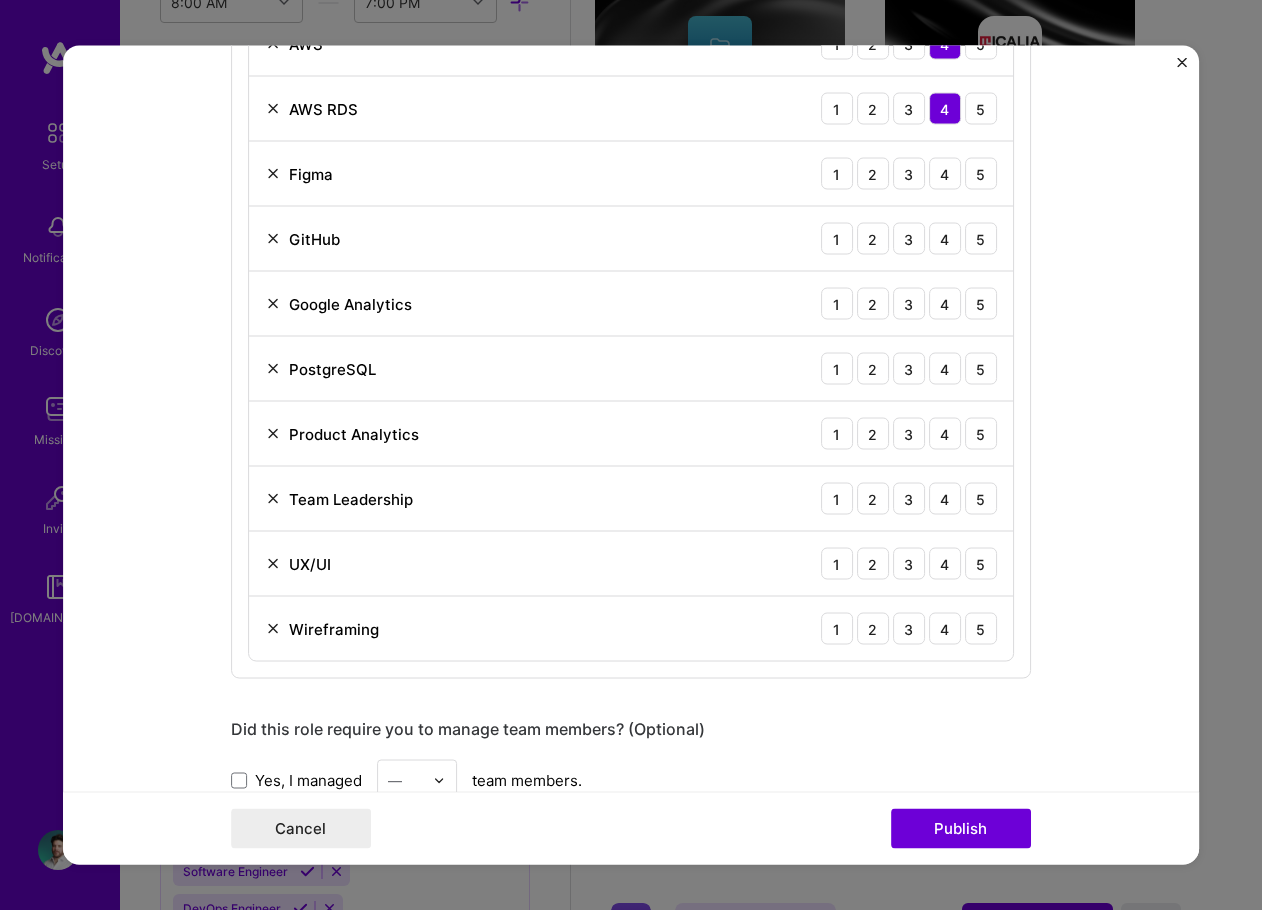 click on "Wireframing 1 2 3 4 5" at bounding box center [631, 629] 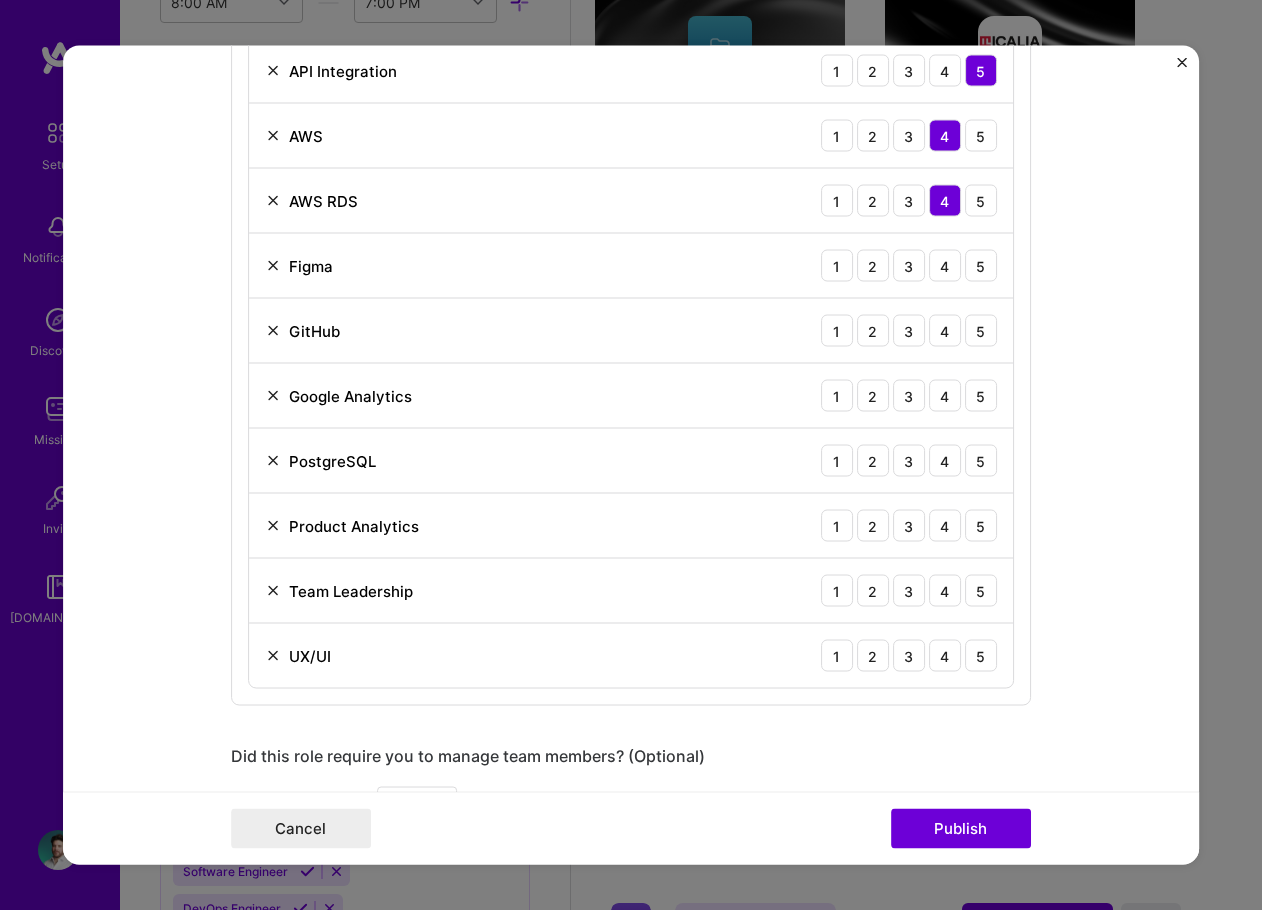 scroll, scrollTop: 1800, scrollLeft: 0, axis: vertical 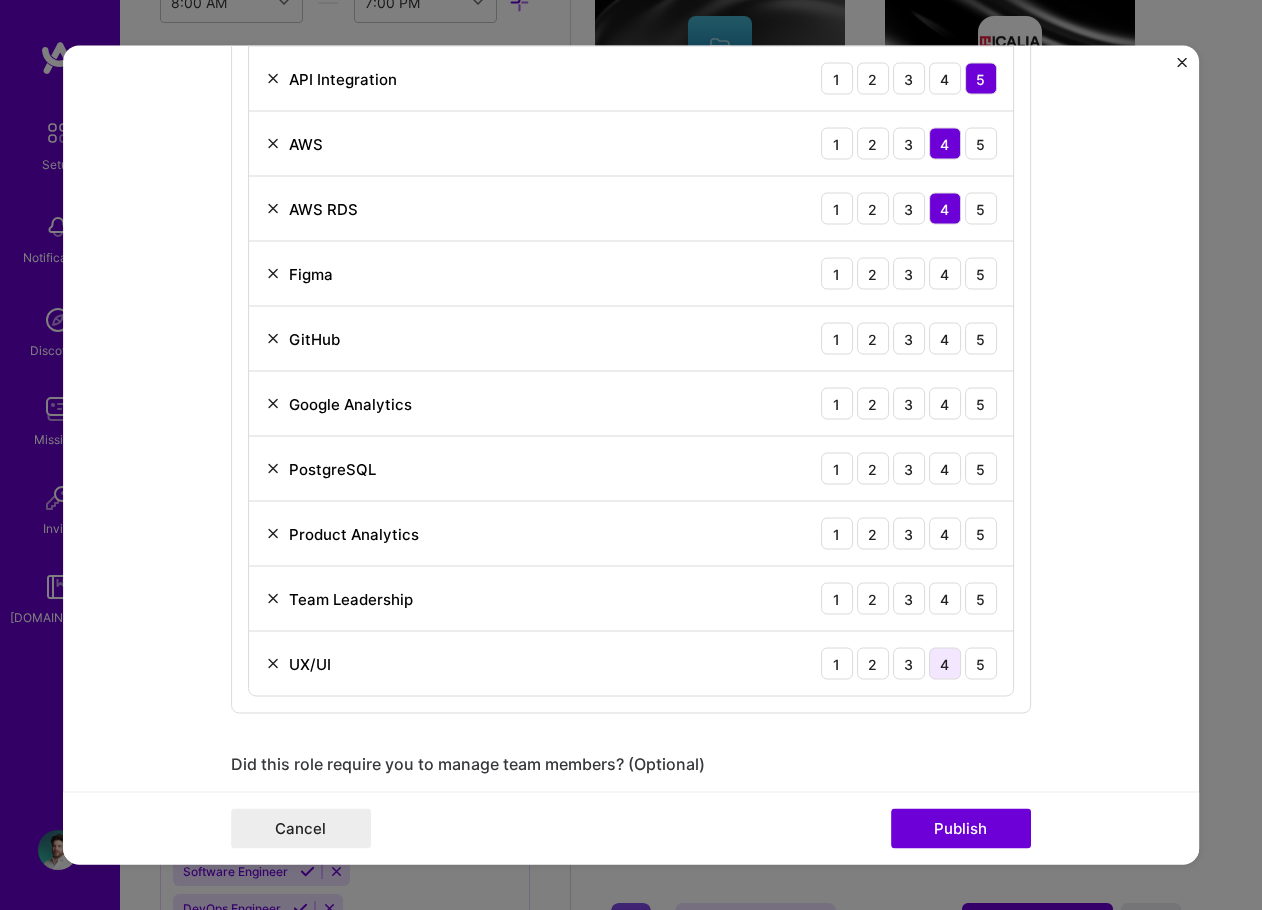 click on "4" at bounding box center [945, 664] 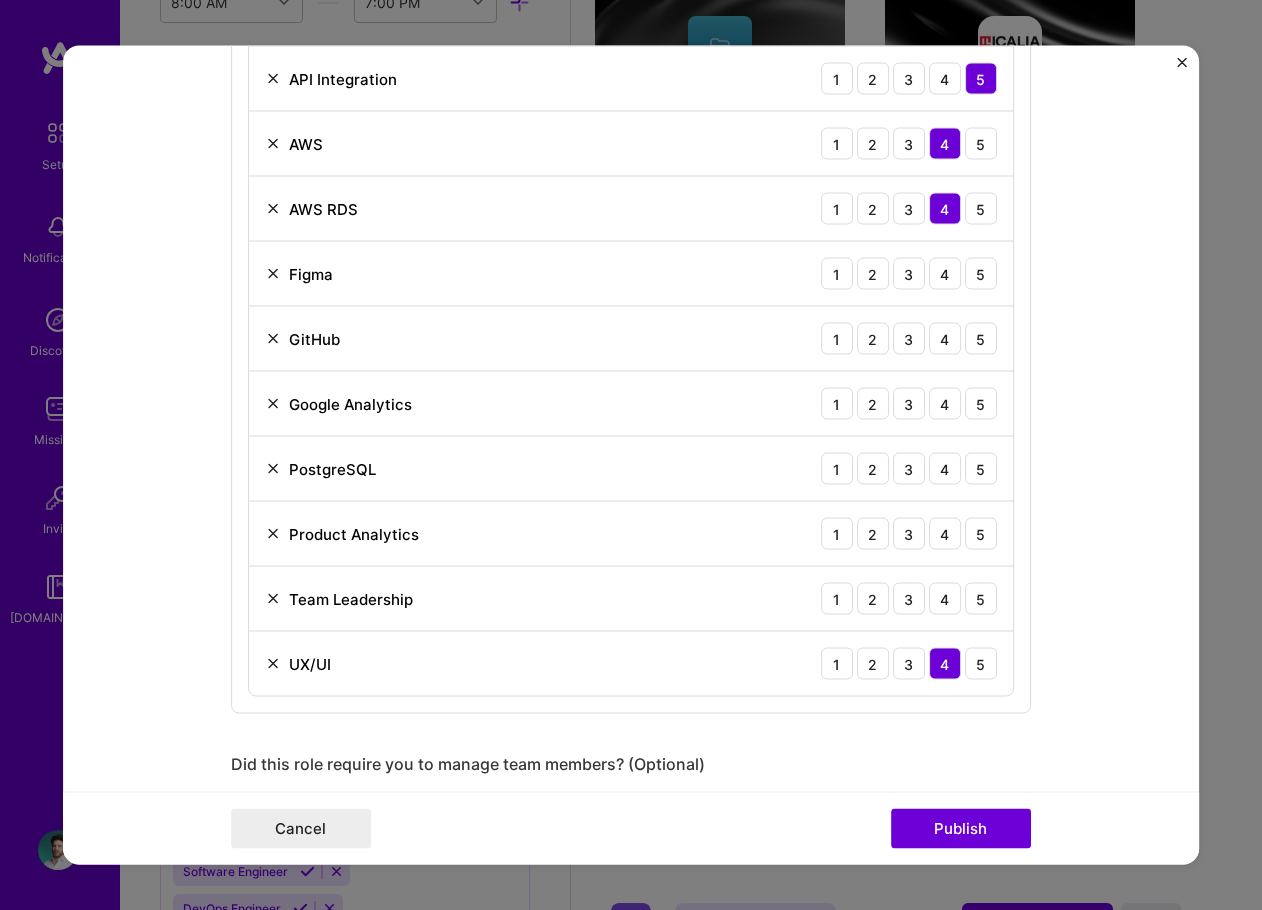 click at bounding box center [273, 664] 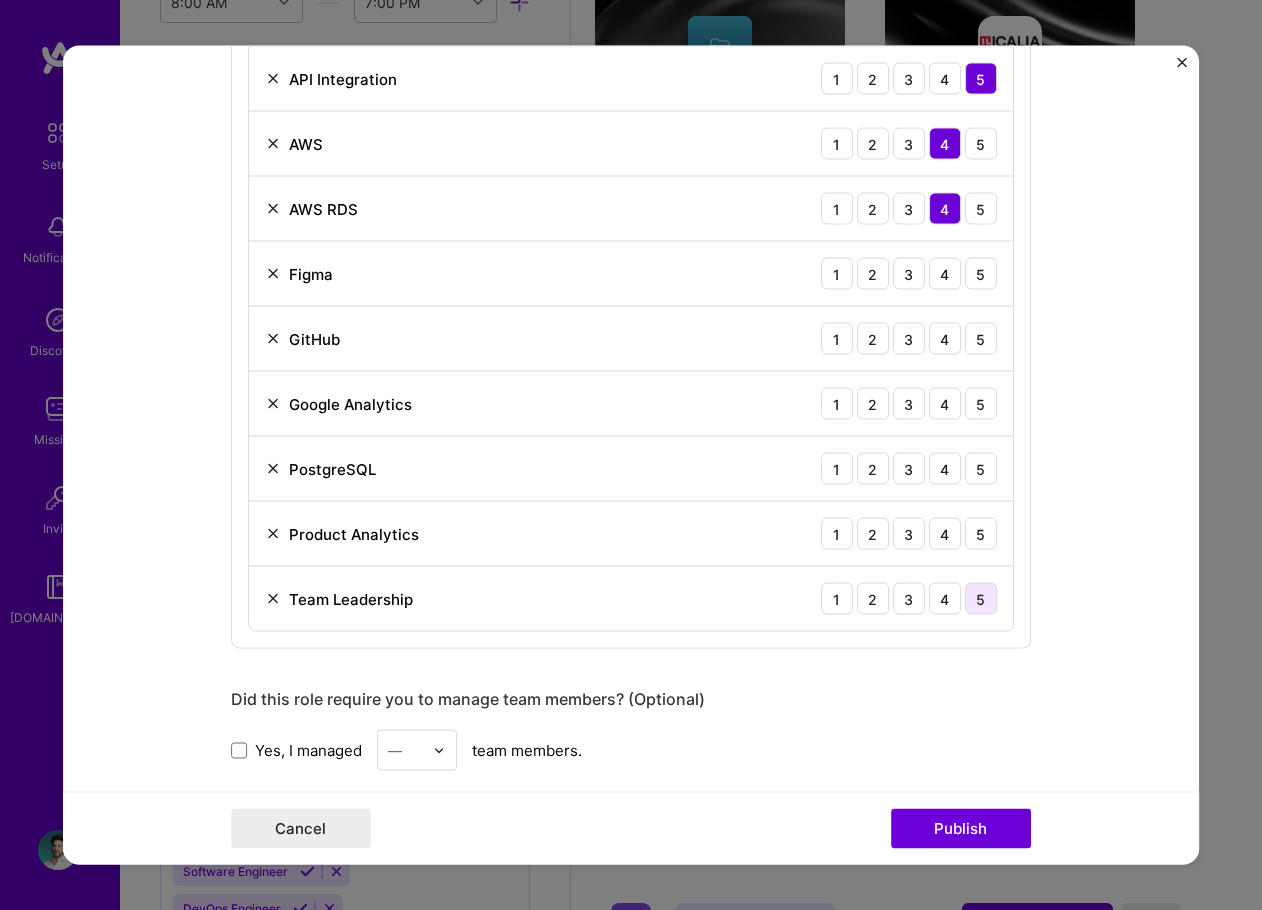 click on "5" at bounding box center (981, 599) 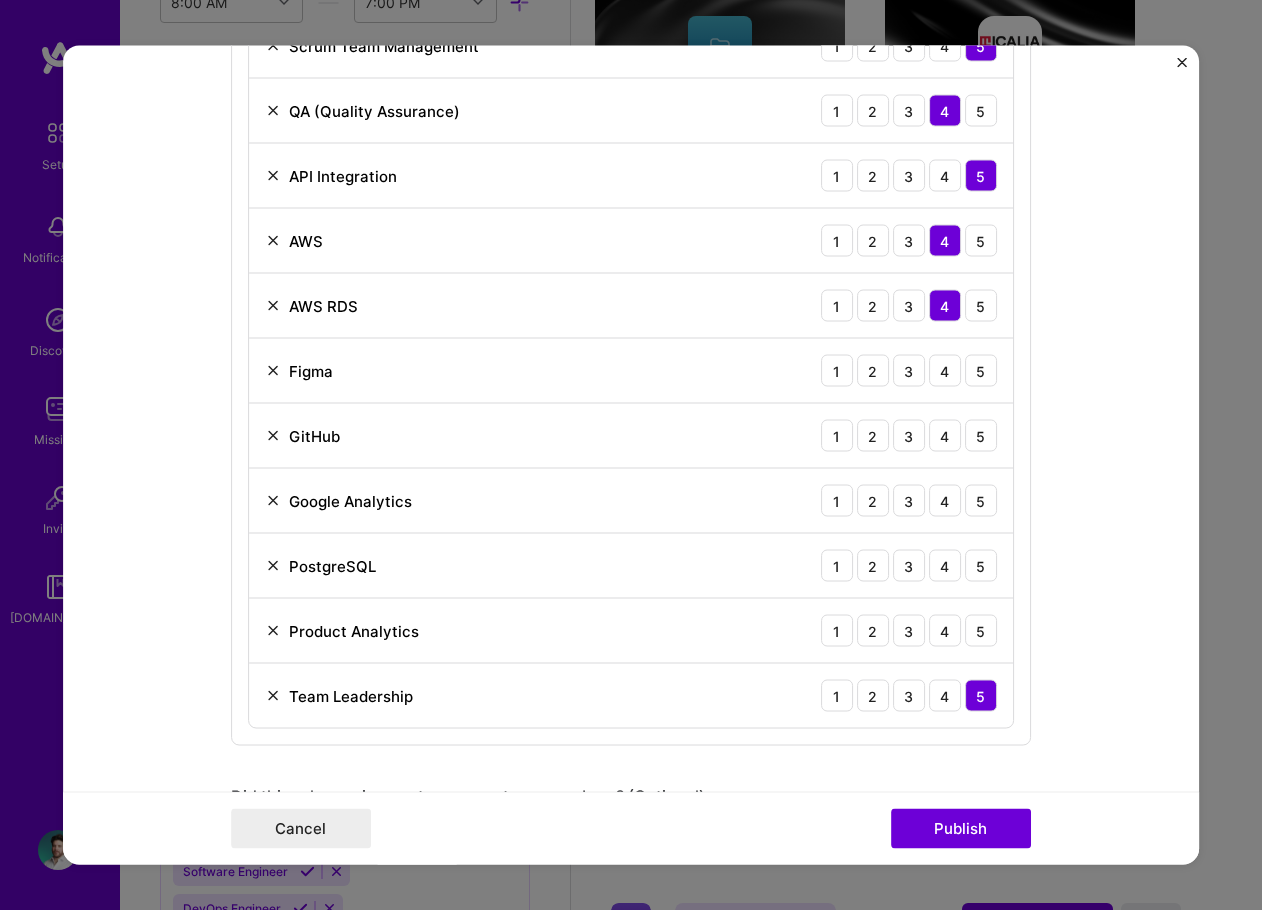 scroll, scrollTop: 1700, scrollLeft: 0, axis: vertical 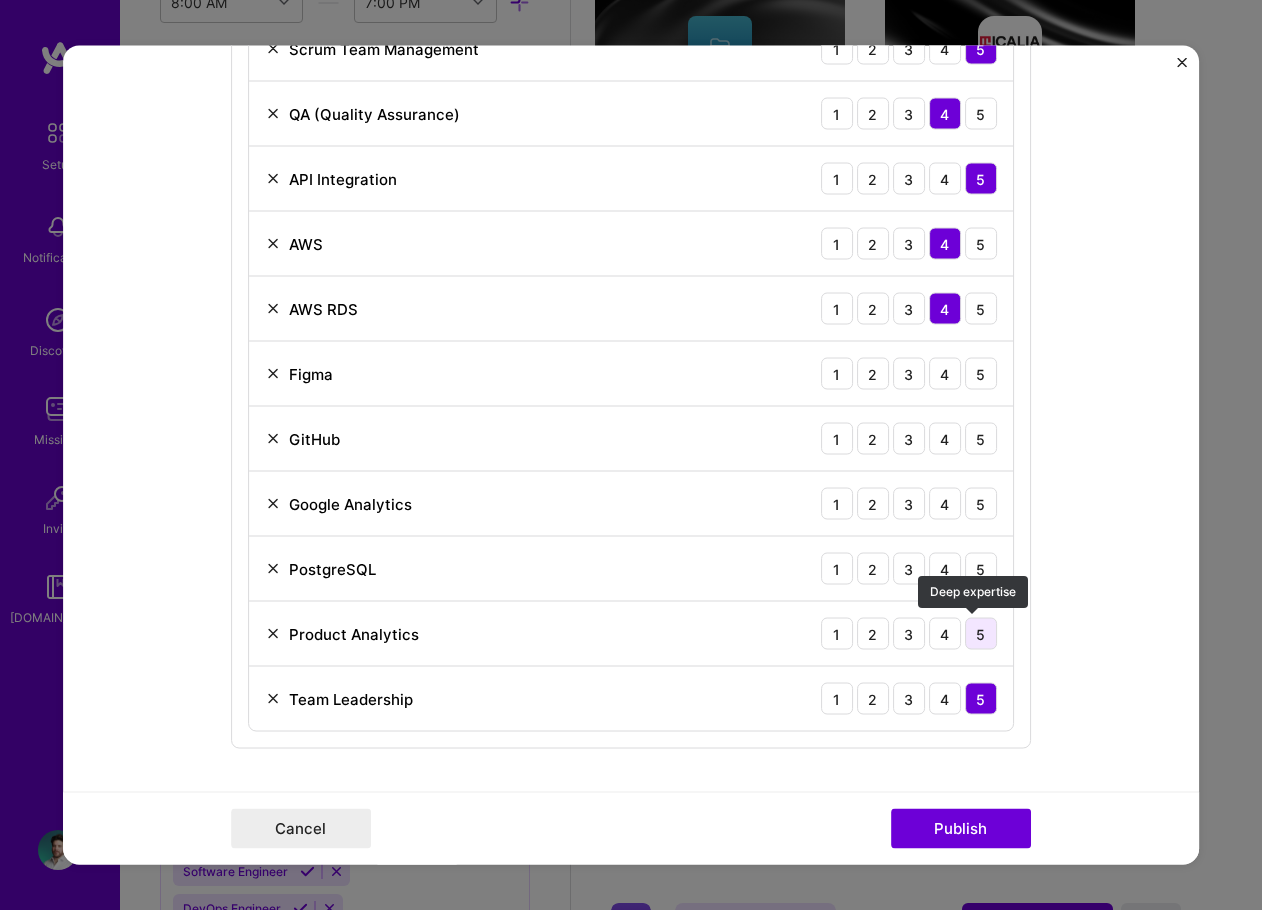 click on "5" at bounding box center [981, 634] 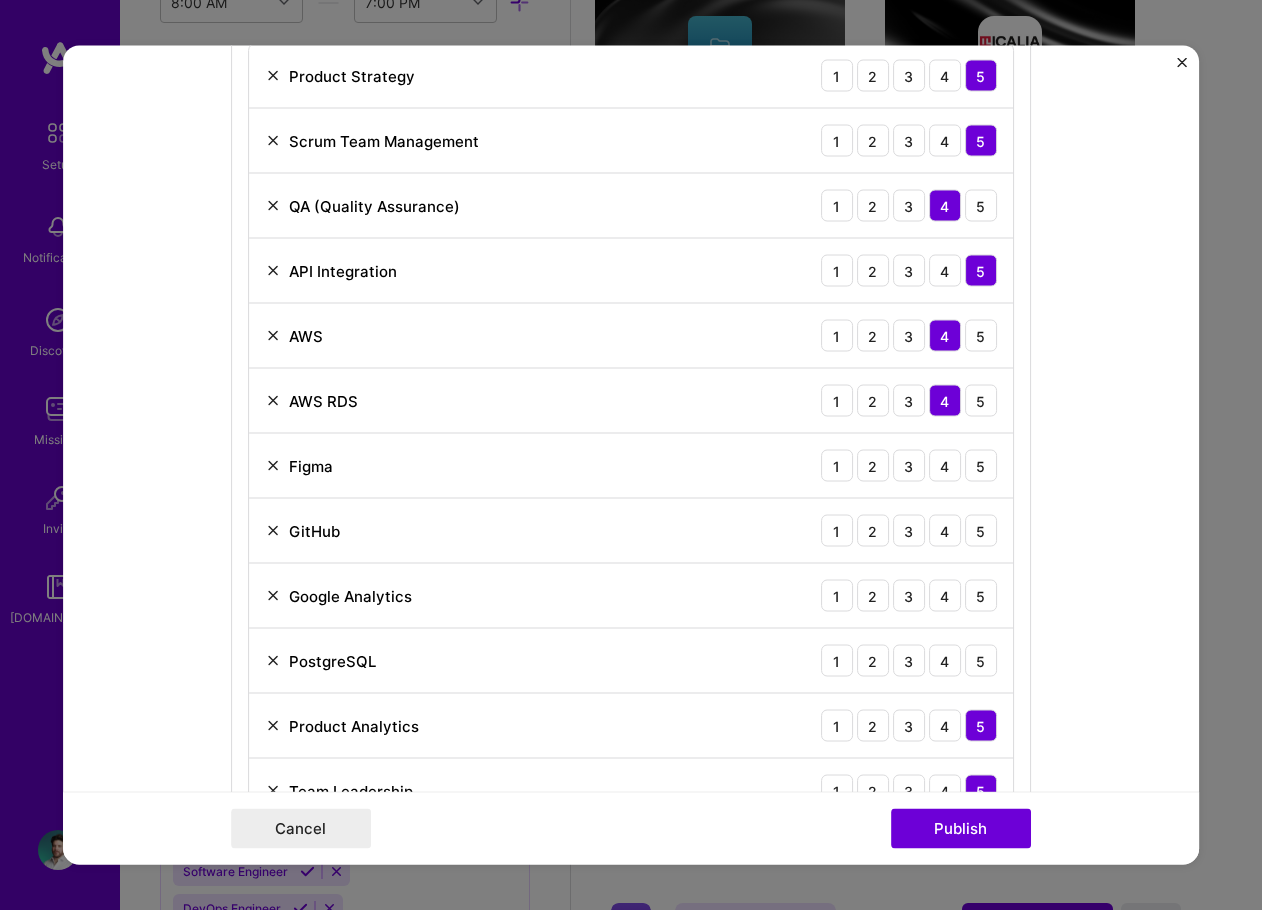 scroll, scrollTop: 1600, scrollLeft: 0, axis: vertical 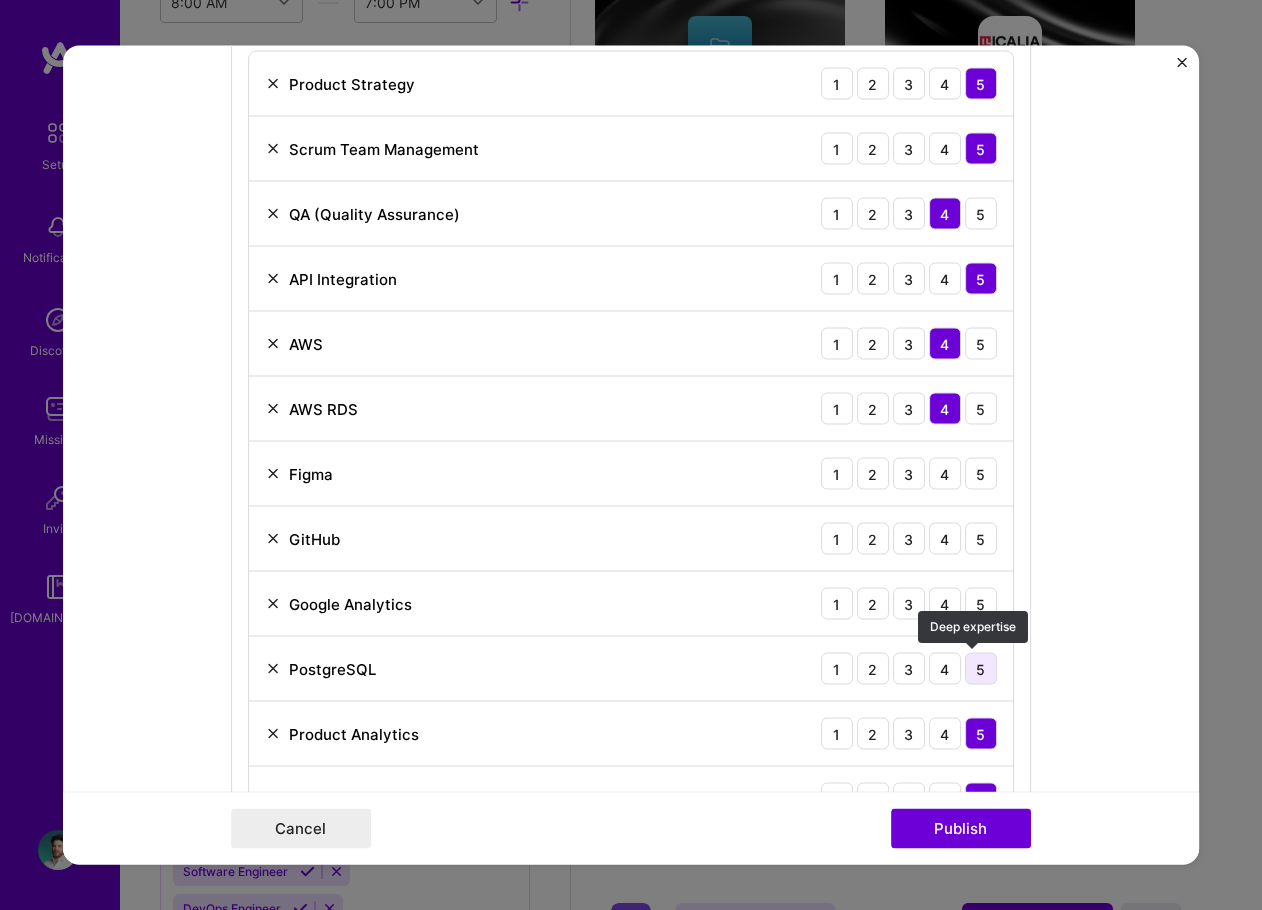 click on "5" at bounding box center (981, 669) 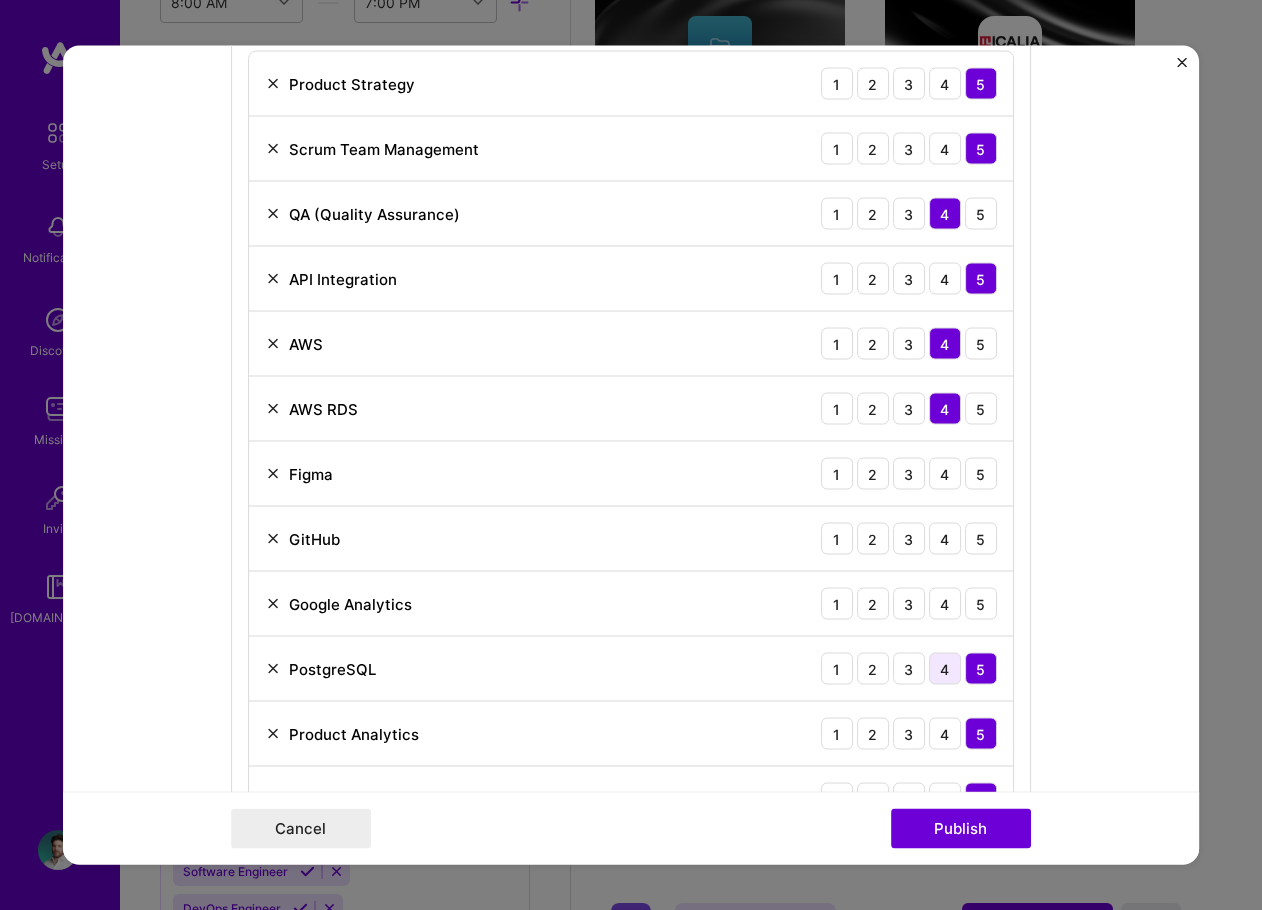click on "4" at bounding box center [945, 669] 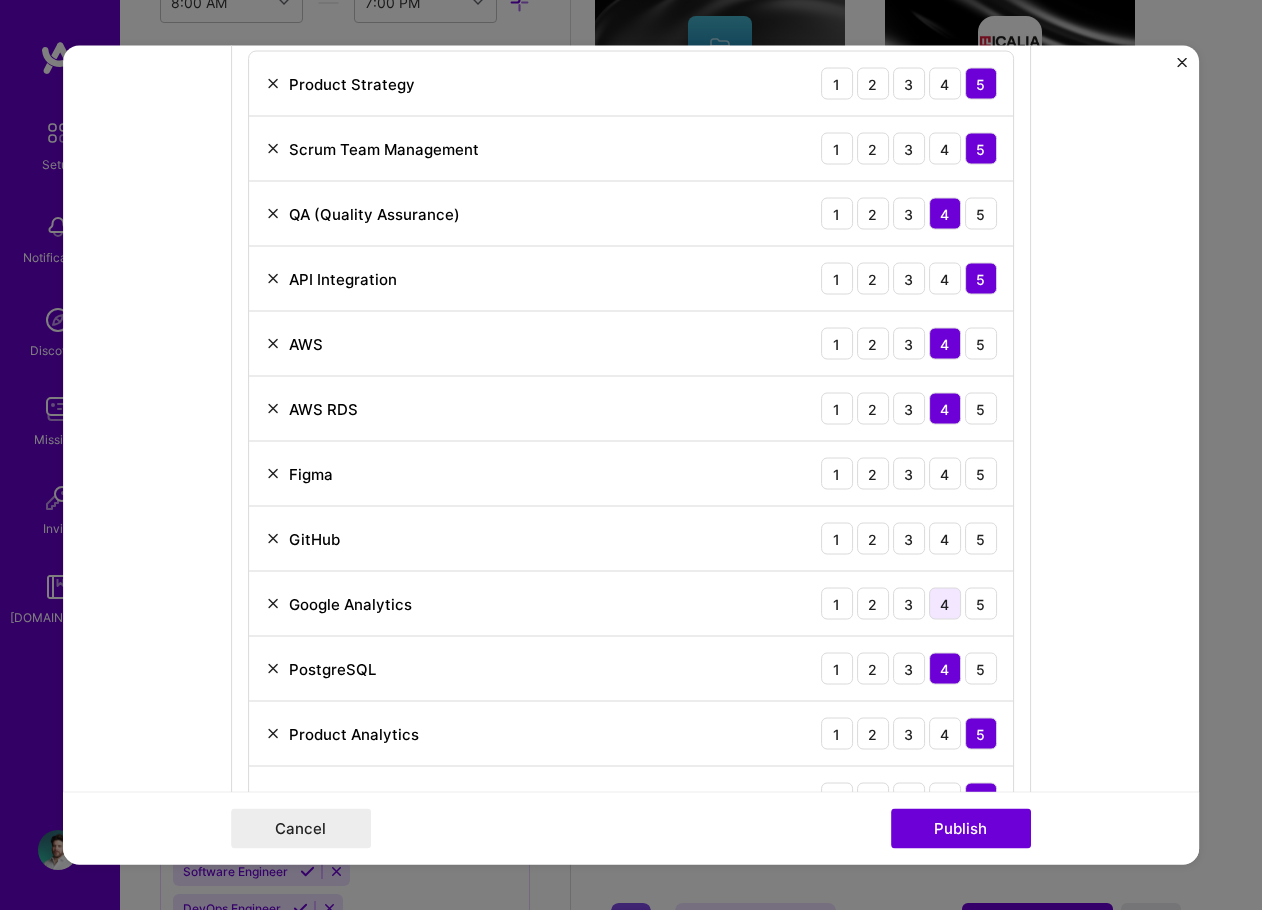 click on "4" at bounding box center [945, 604] 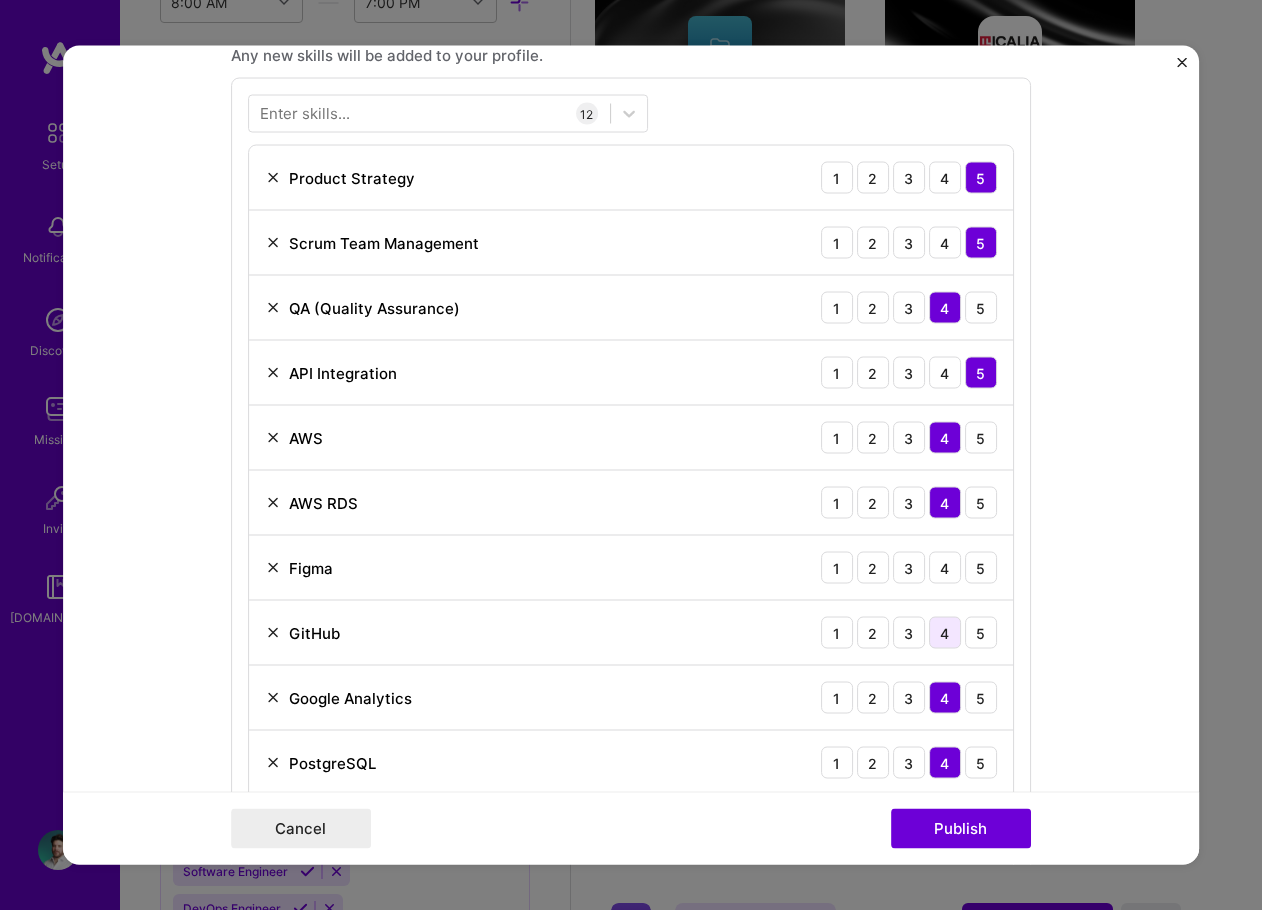 scroll, scrollTop: 1500, scrollLeft: 0, axis: vertical 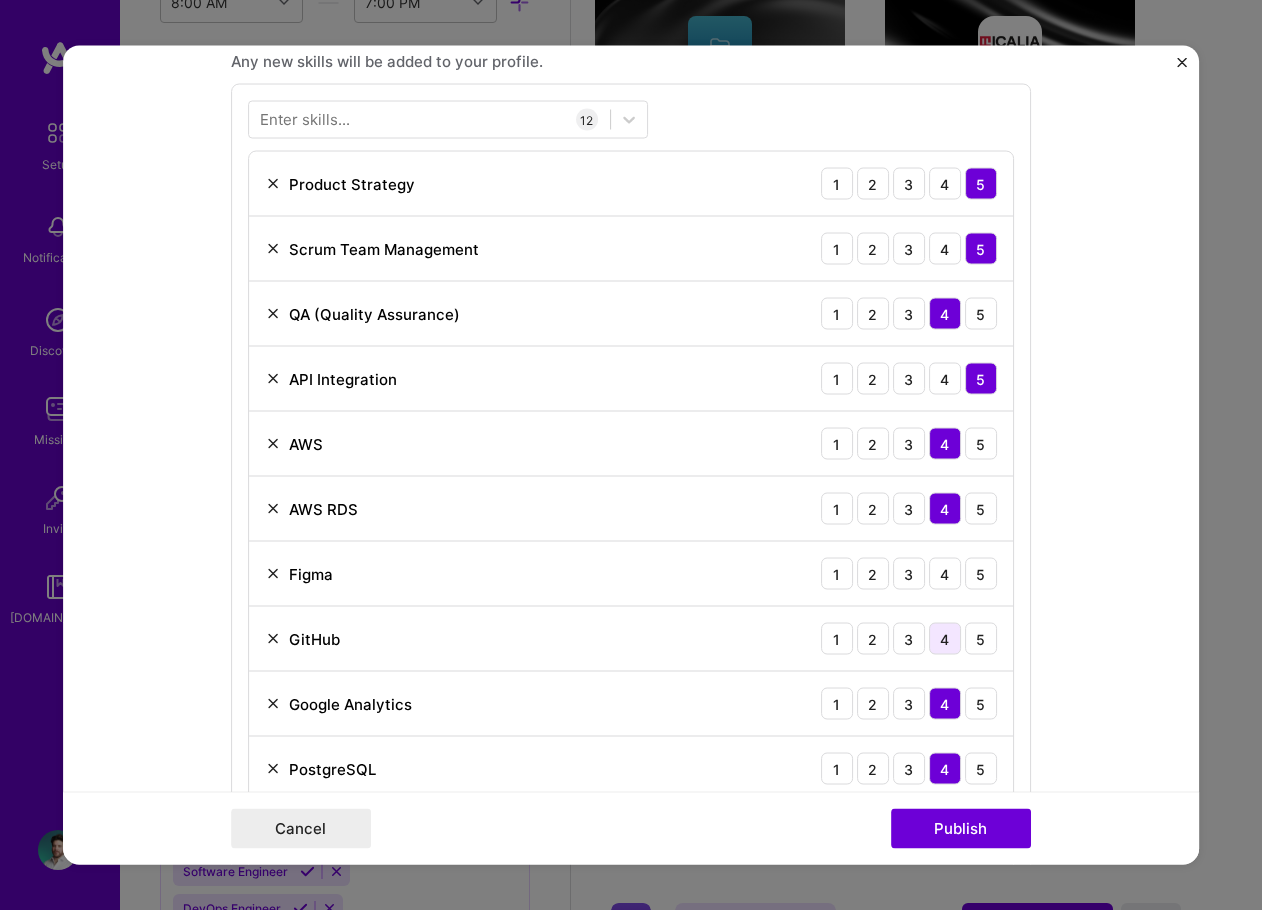 click on "4" at bounding box center [945, 639] 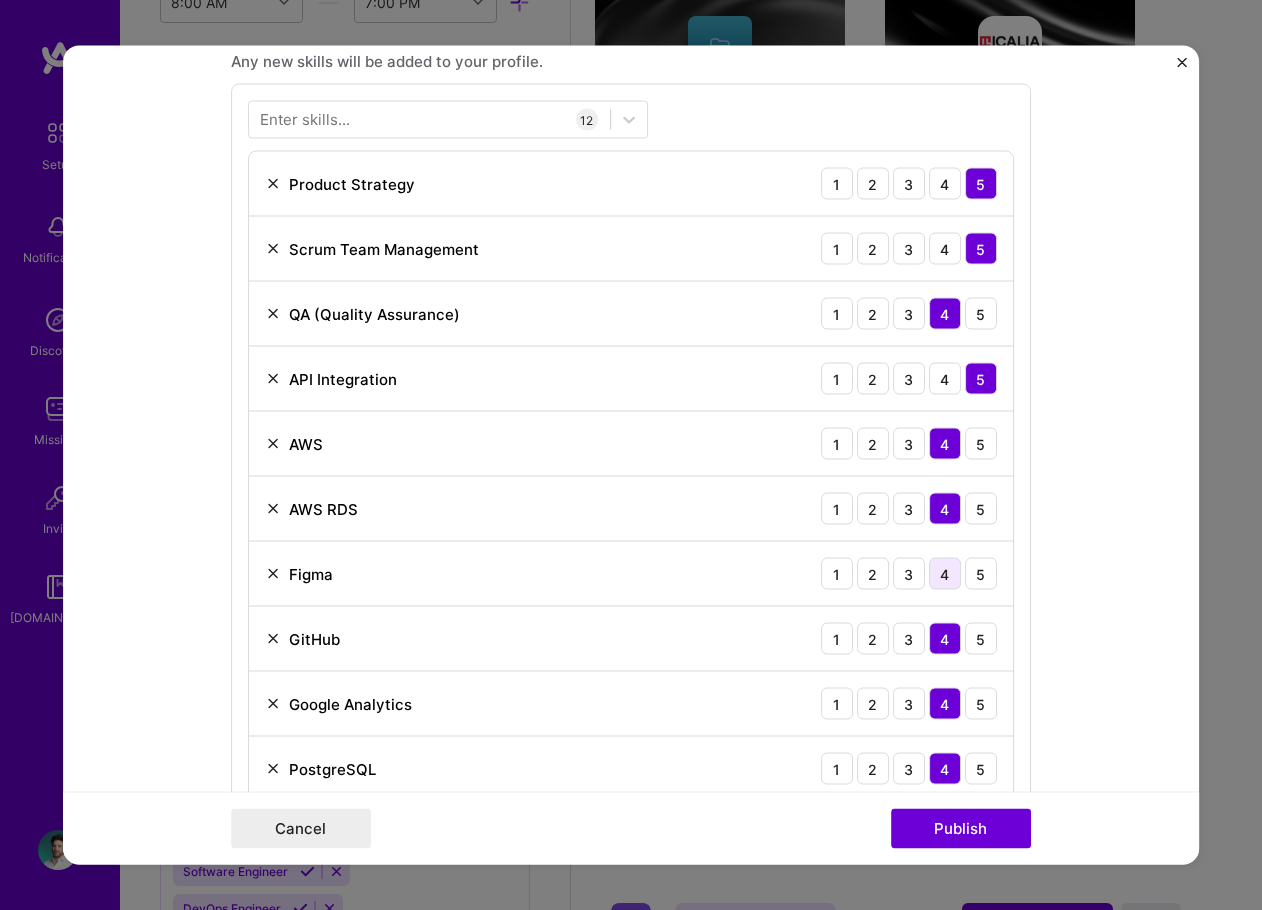 click on "4" at bounding box center (945, 574) 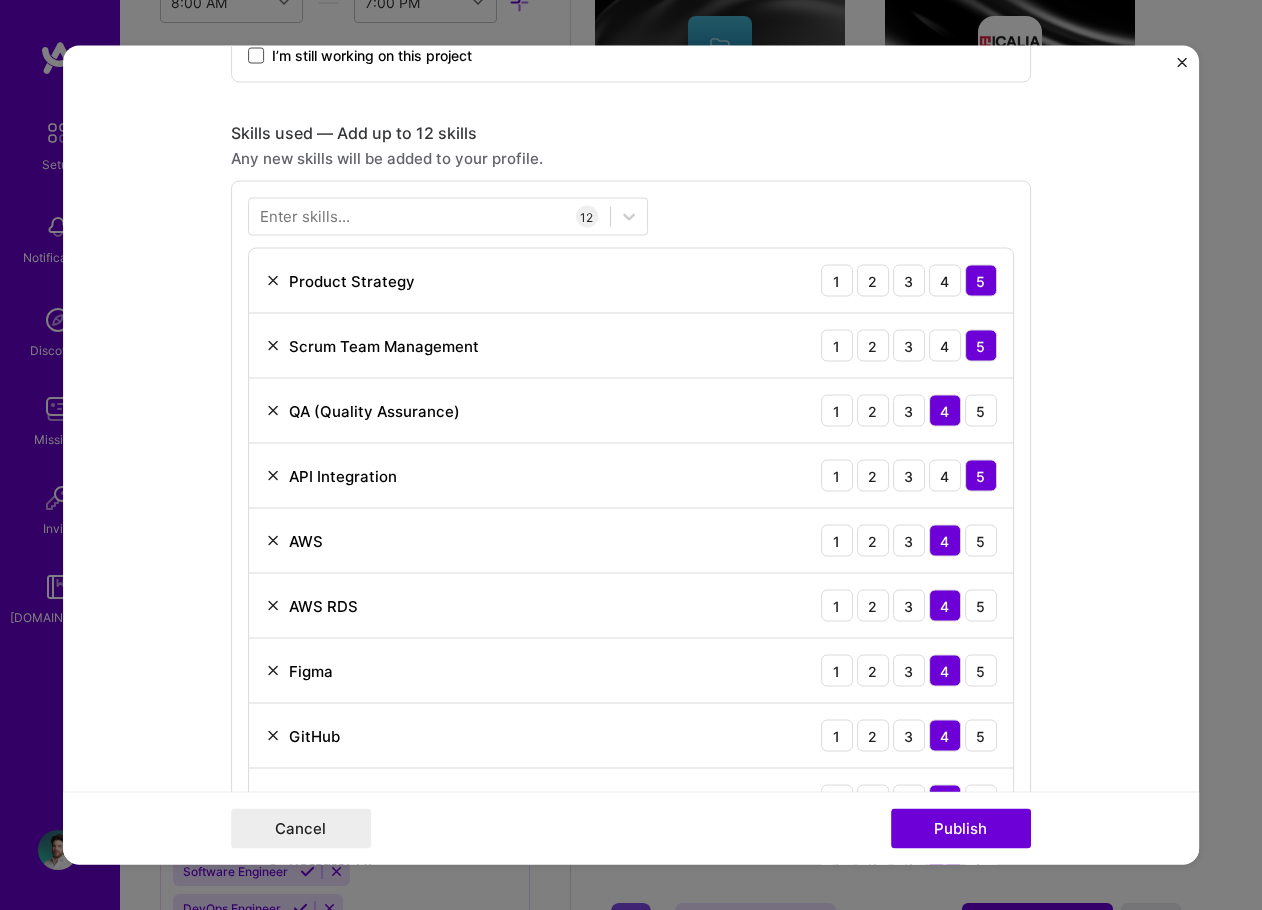 scroll, scrollTop: 1400, scrollLeft: 0, axis: vertical 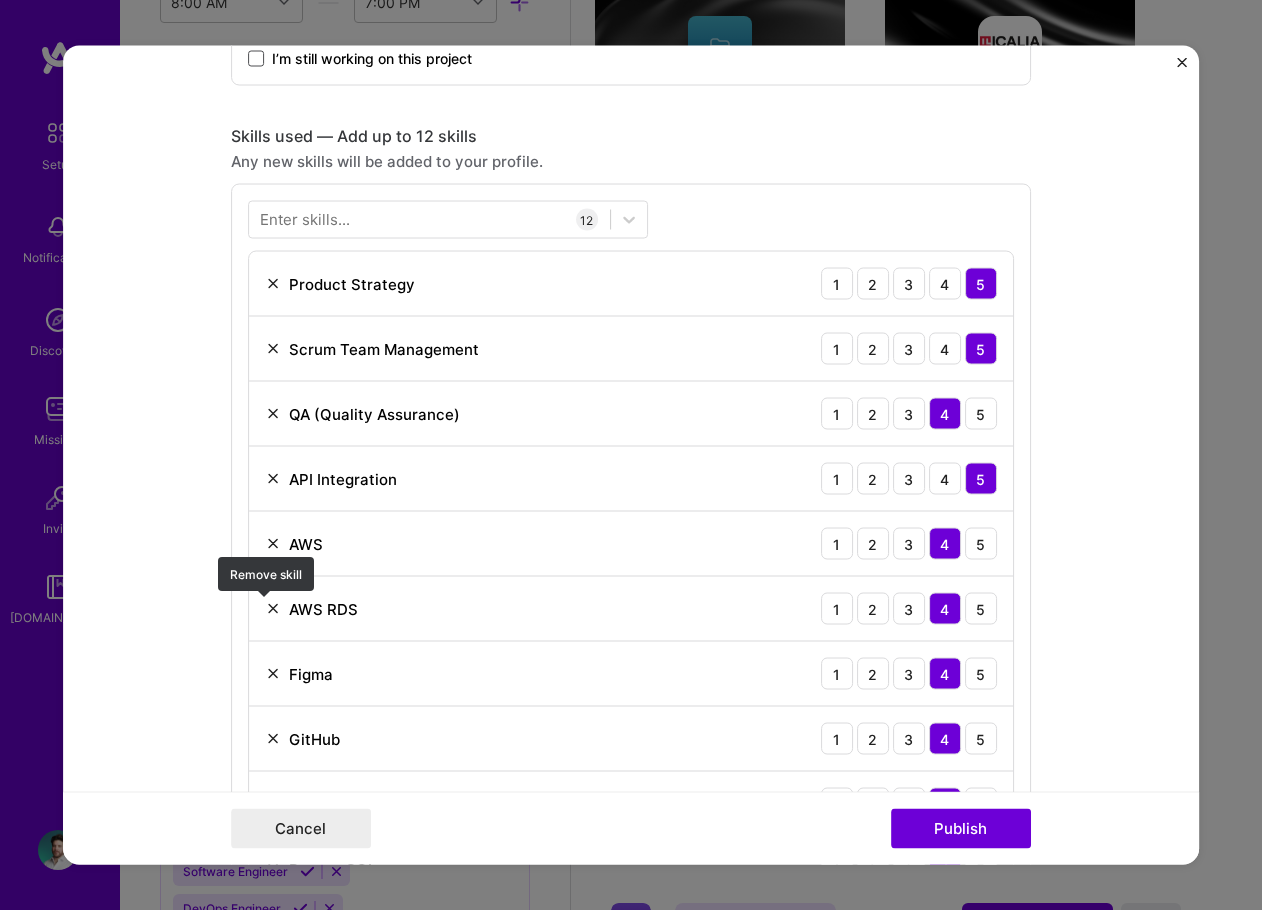 click at bounding box center (273, 609) 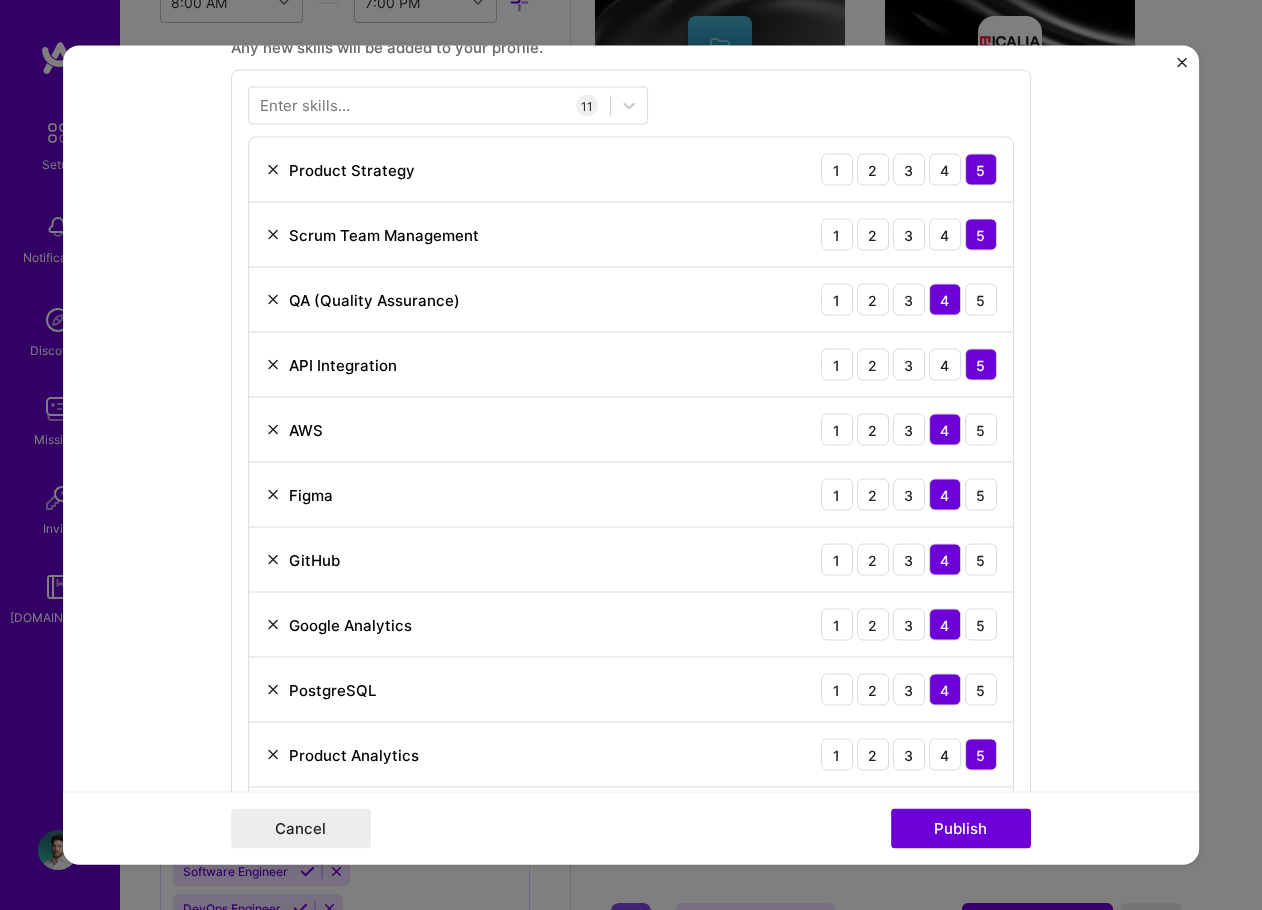 scroll, scrollTop: 2100, scrollLeft: 0, axis: vertical 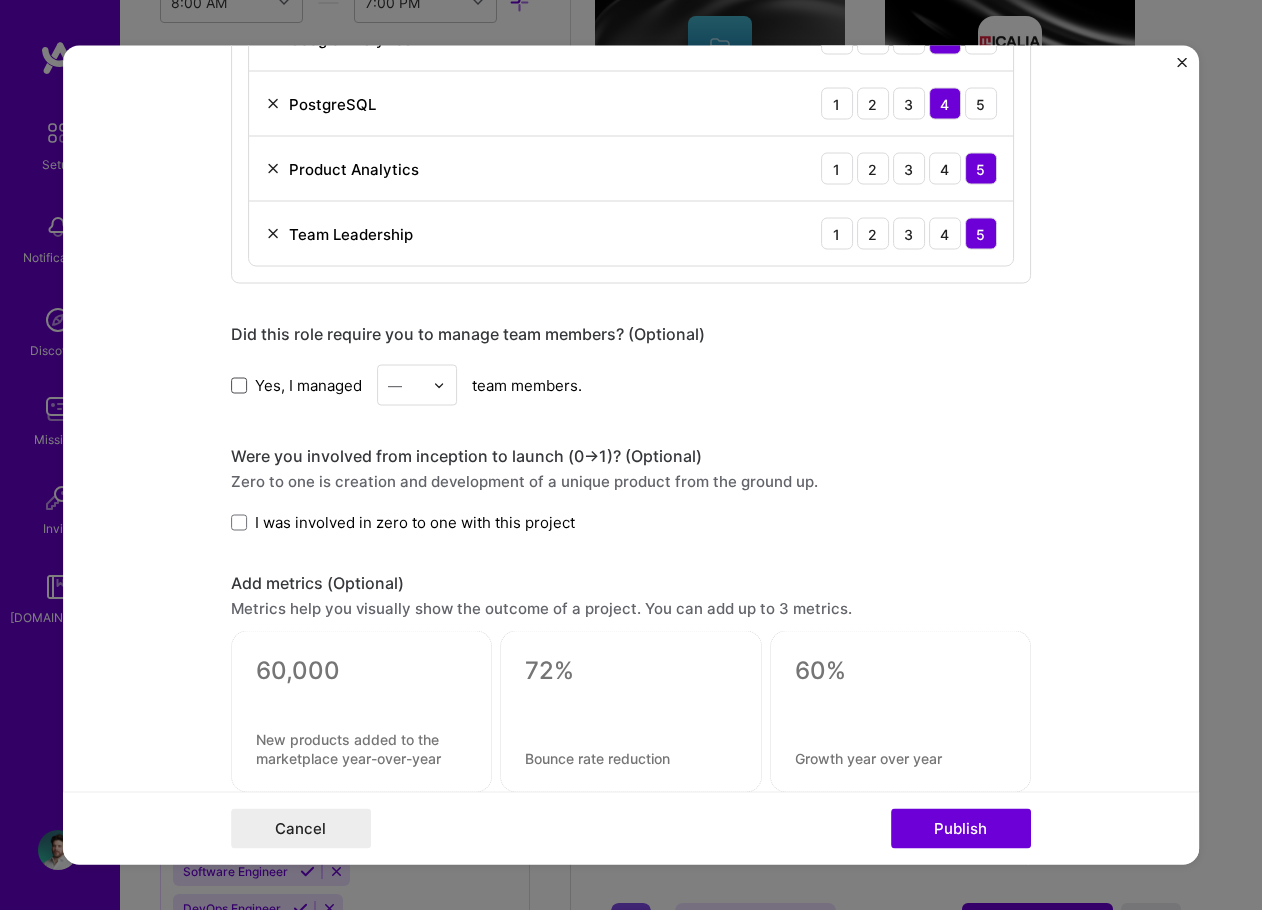 click at bounding box center [239, 385] 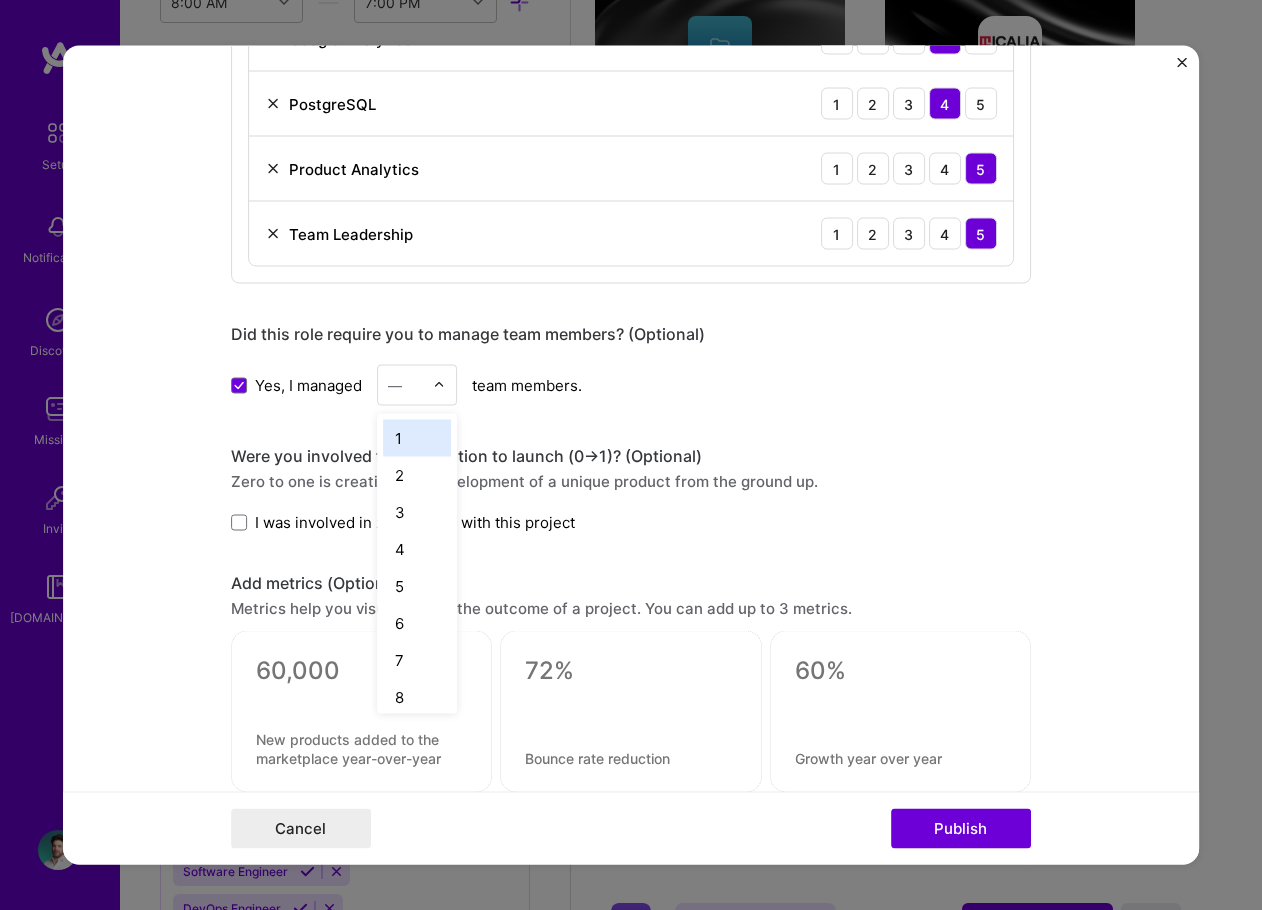 click on "—" at bounding box center [405, 385] 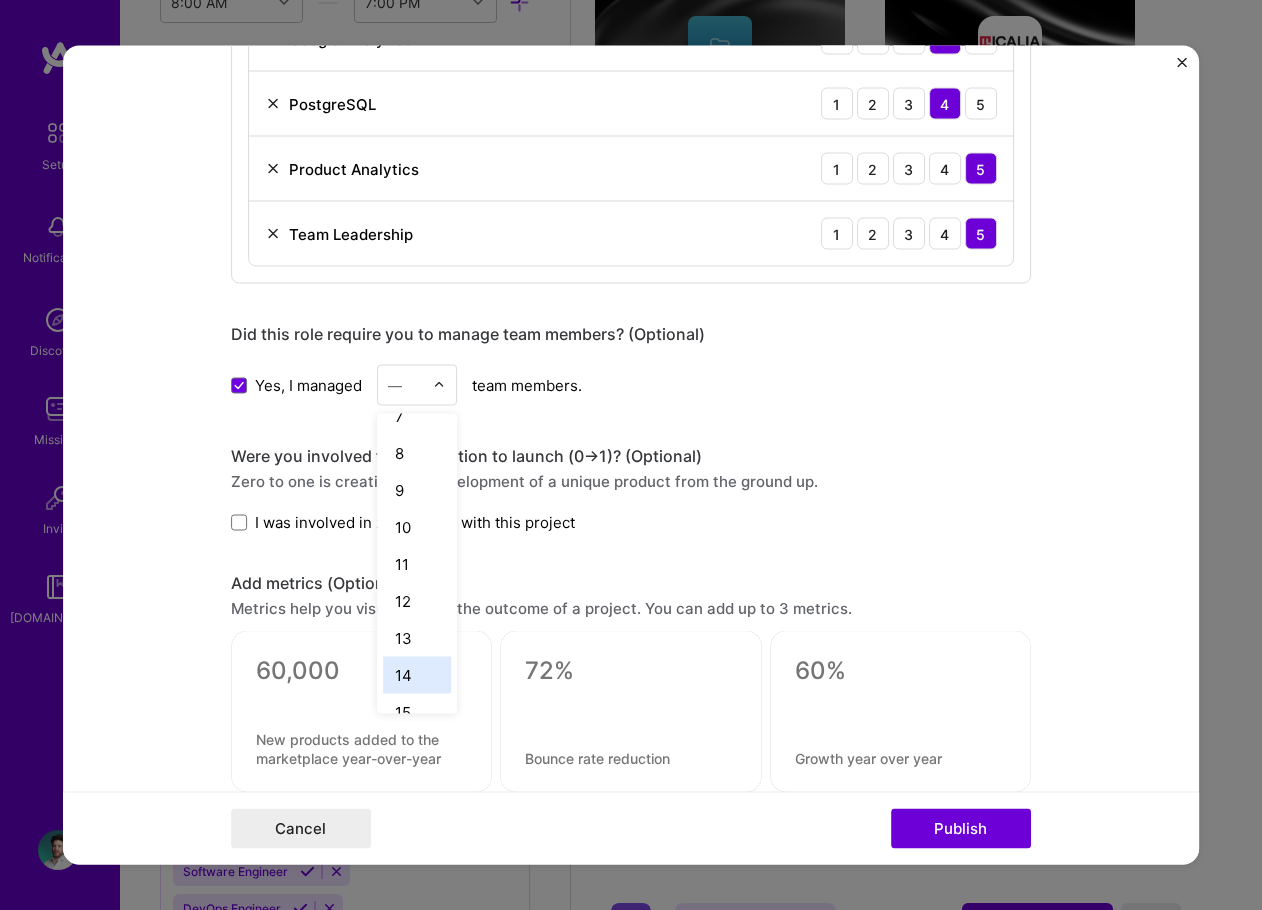 scroll, scrollTop: 237, scrollLeft: 0, axis: vertical 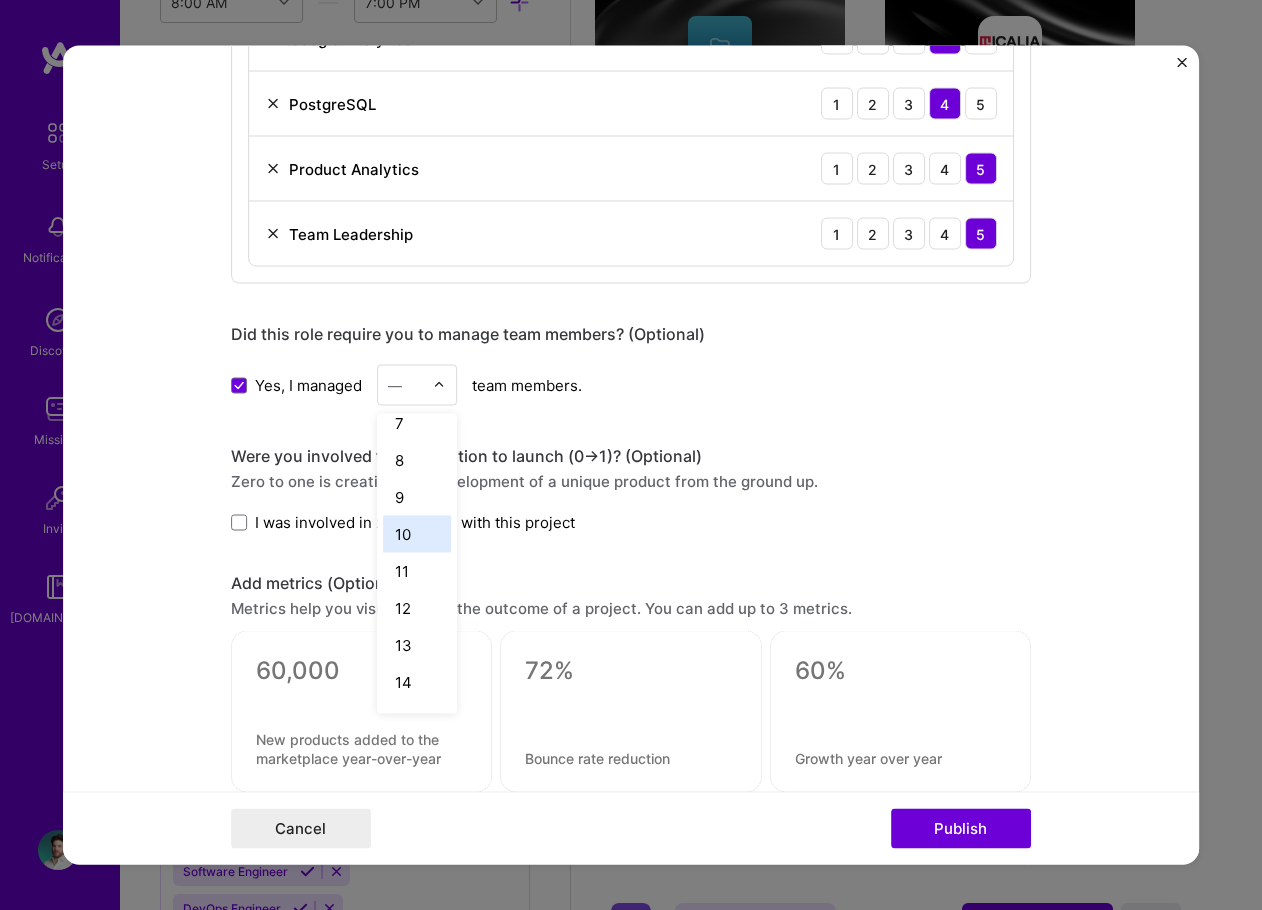 click on "10" at bounding box center [417, 534] 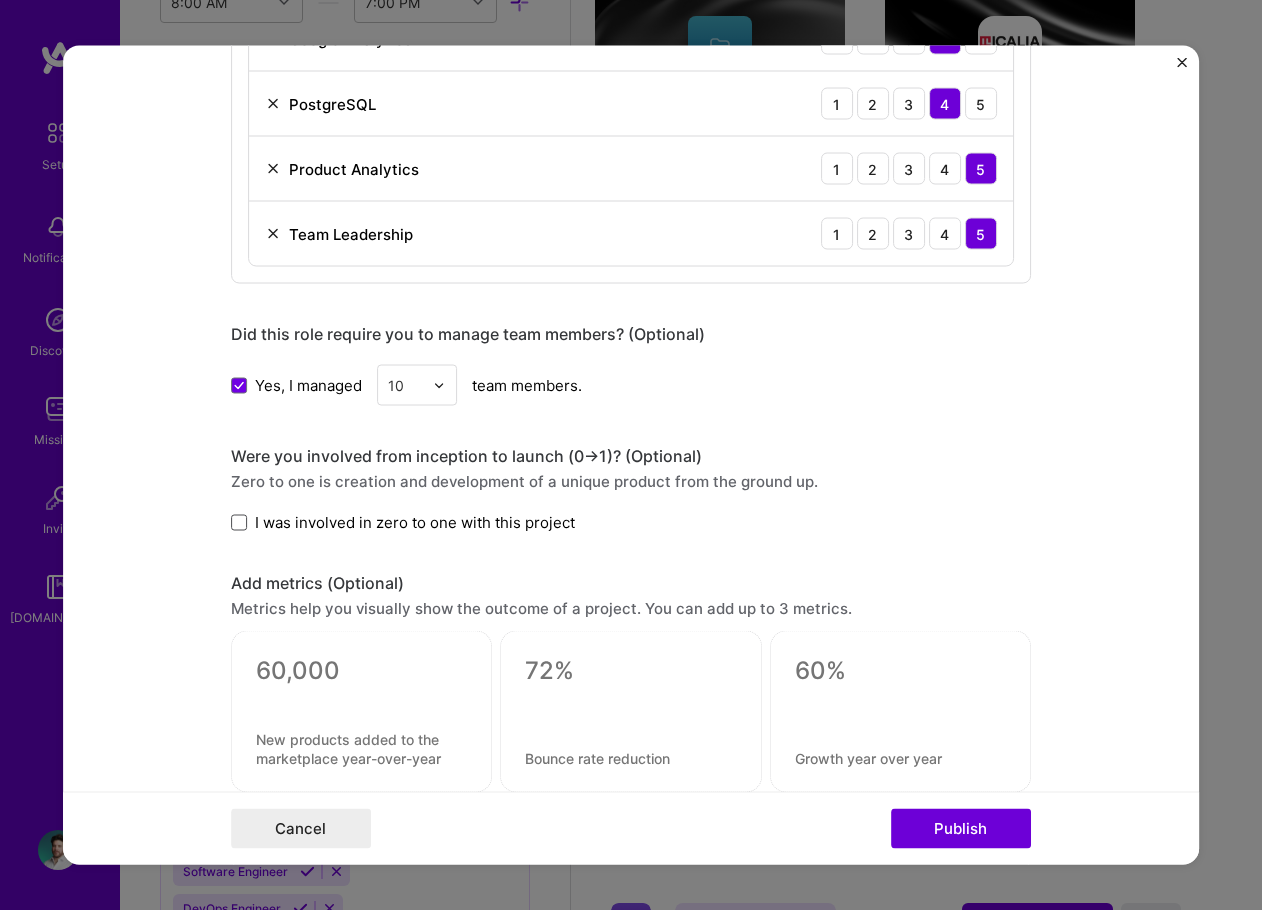 click at bounding box center (239, 522) 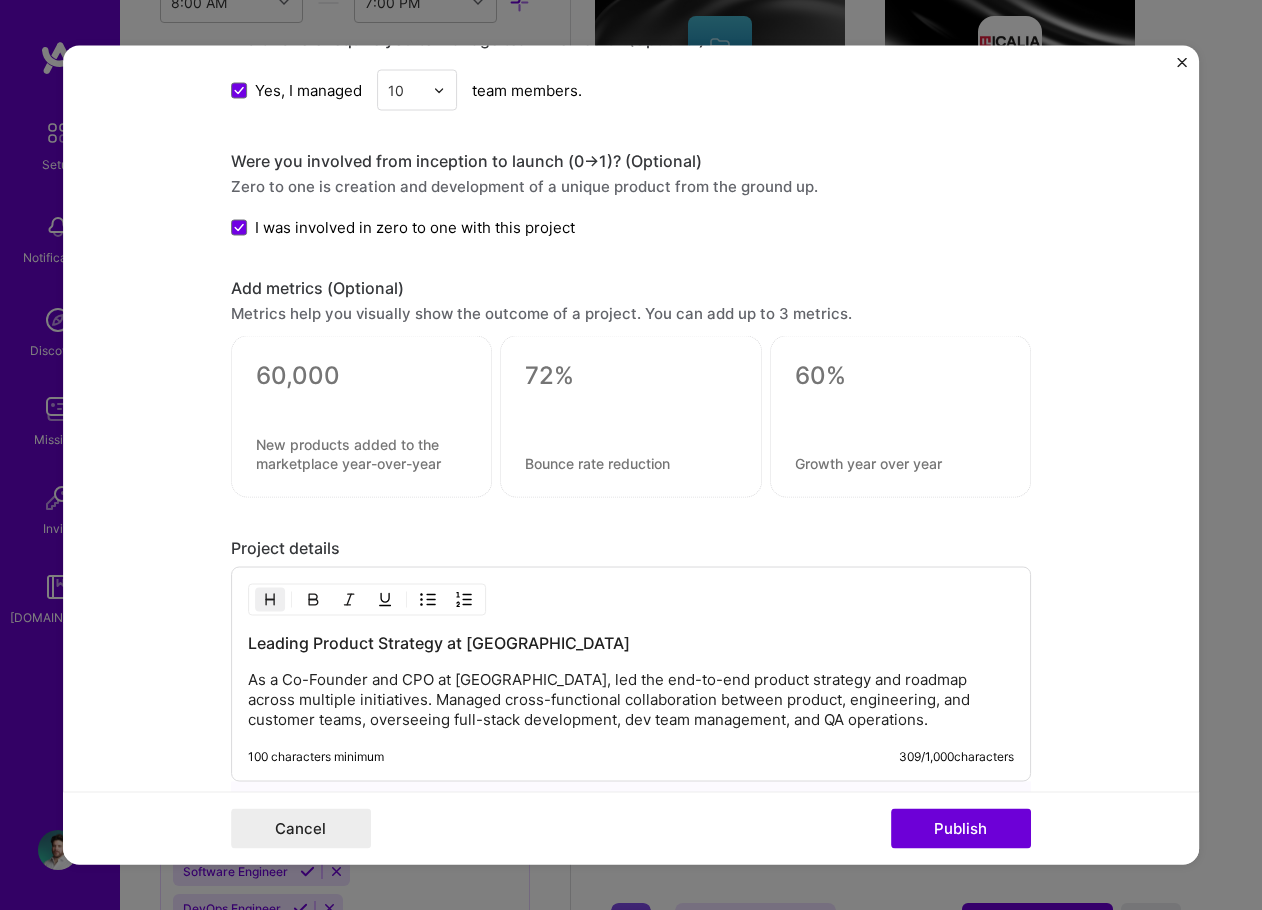 scroll, scrollTop: 2400, scrollLeft: 0, axis: vertical 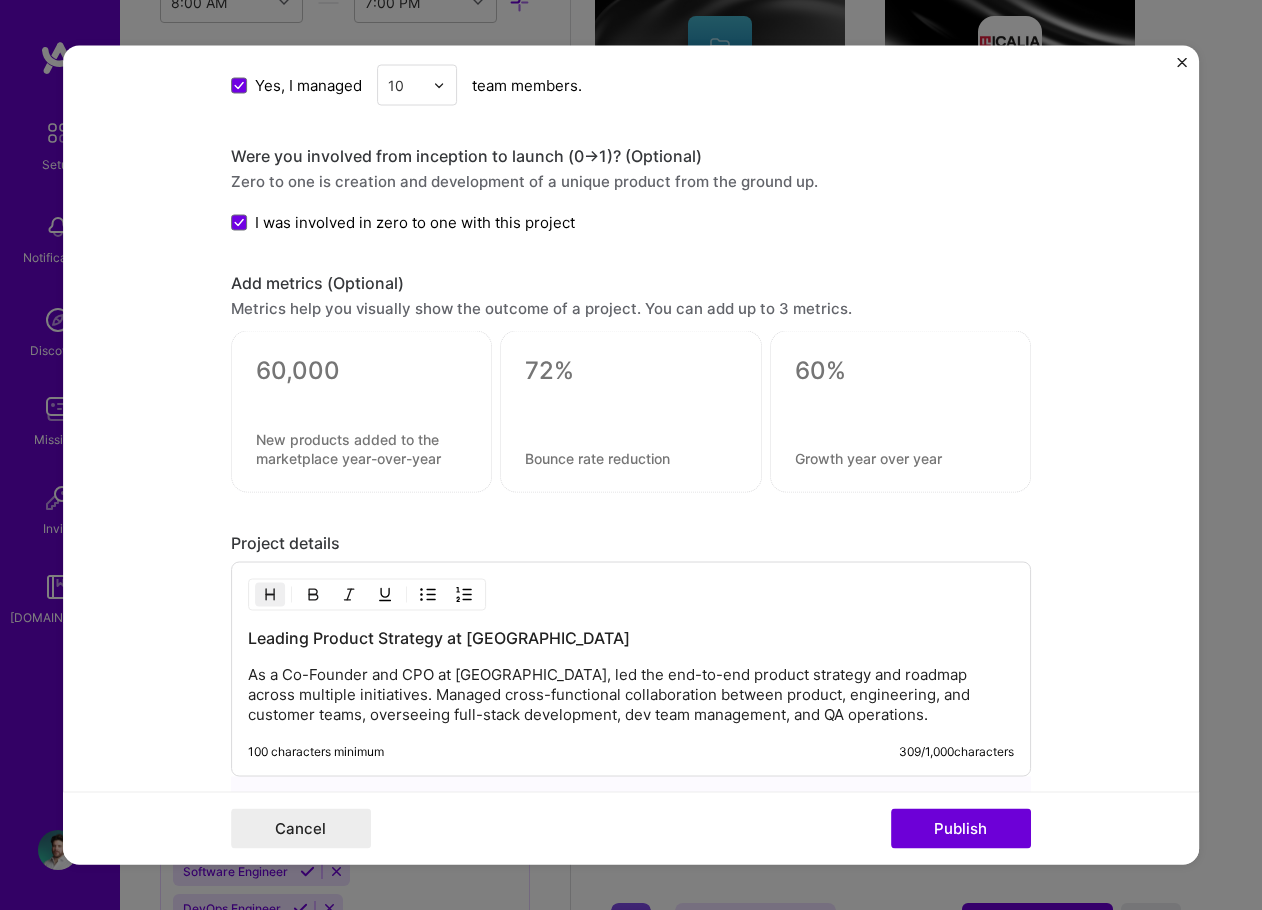 click at bounding box center [361, 412] 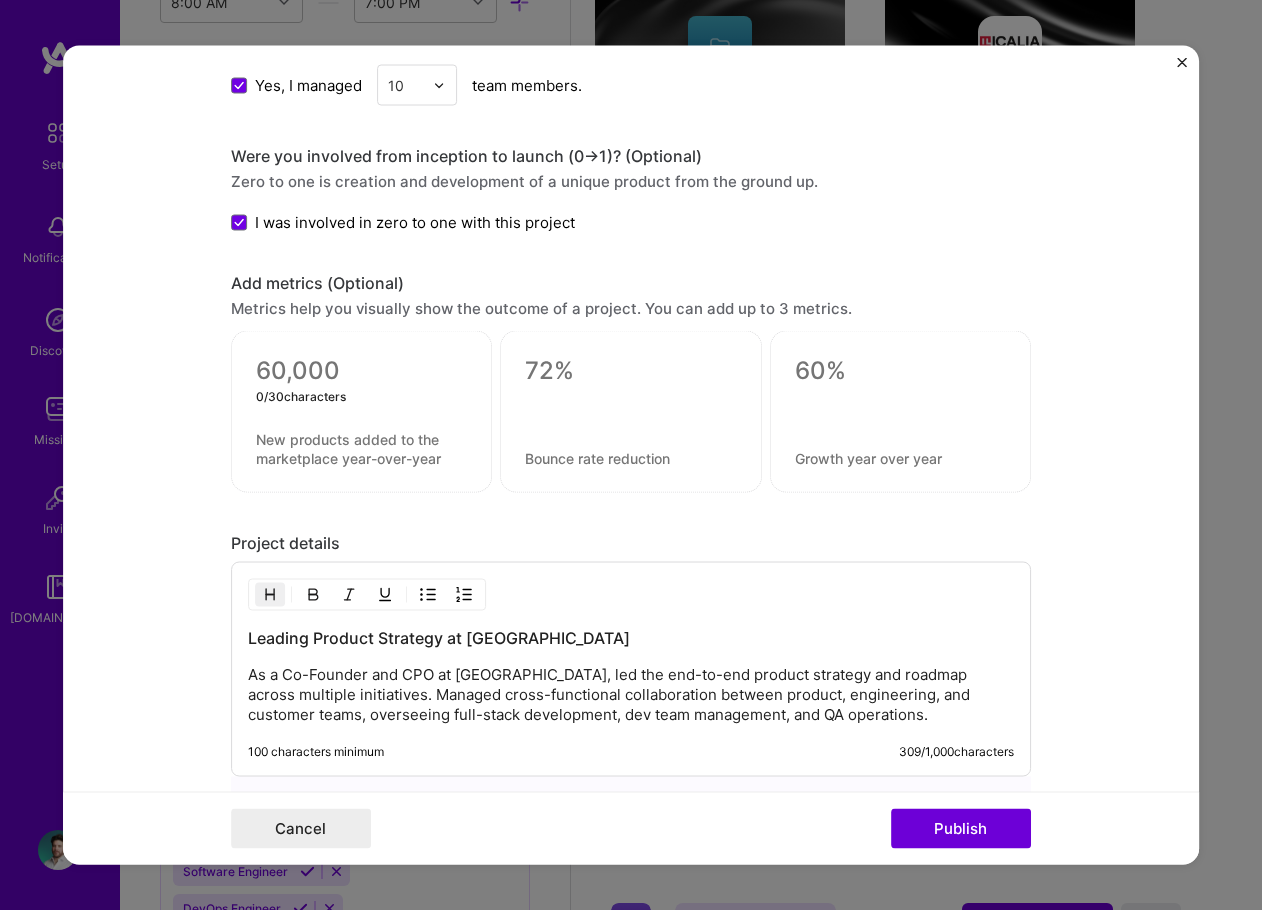 click at bounding box center (361, 371) 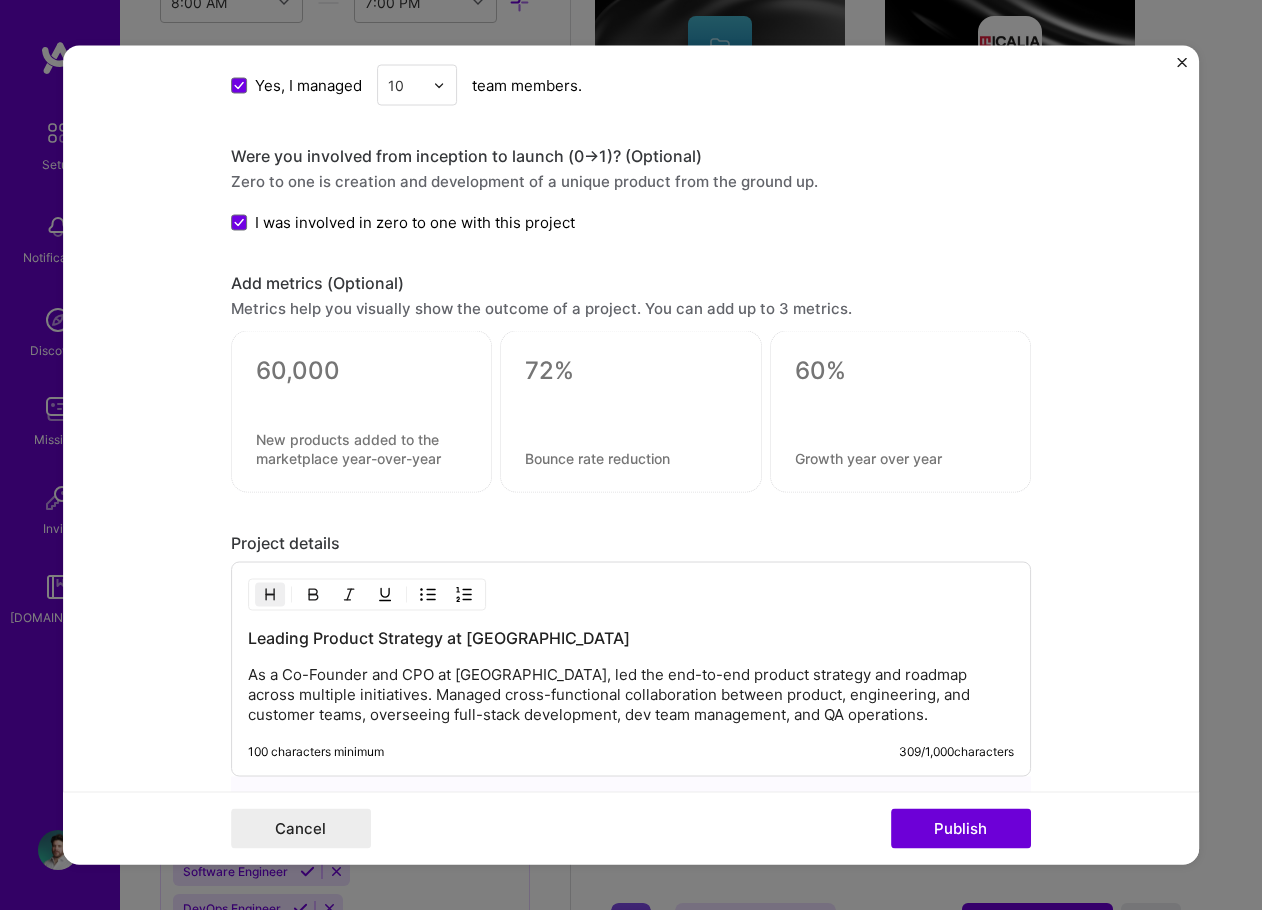 click at bounding box center (361, 449) 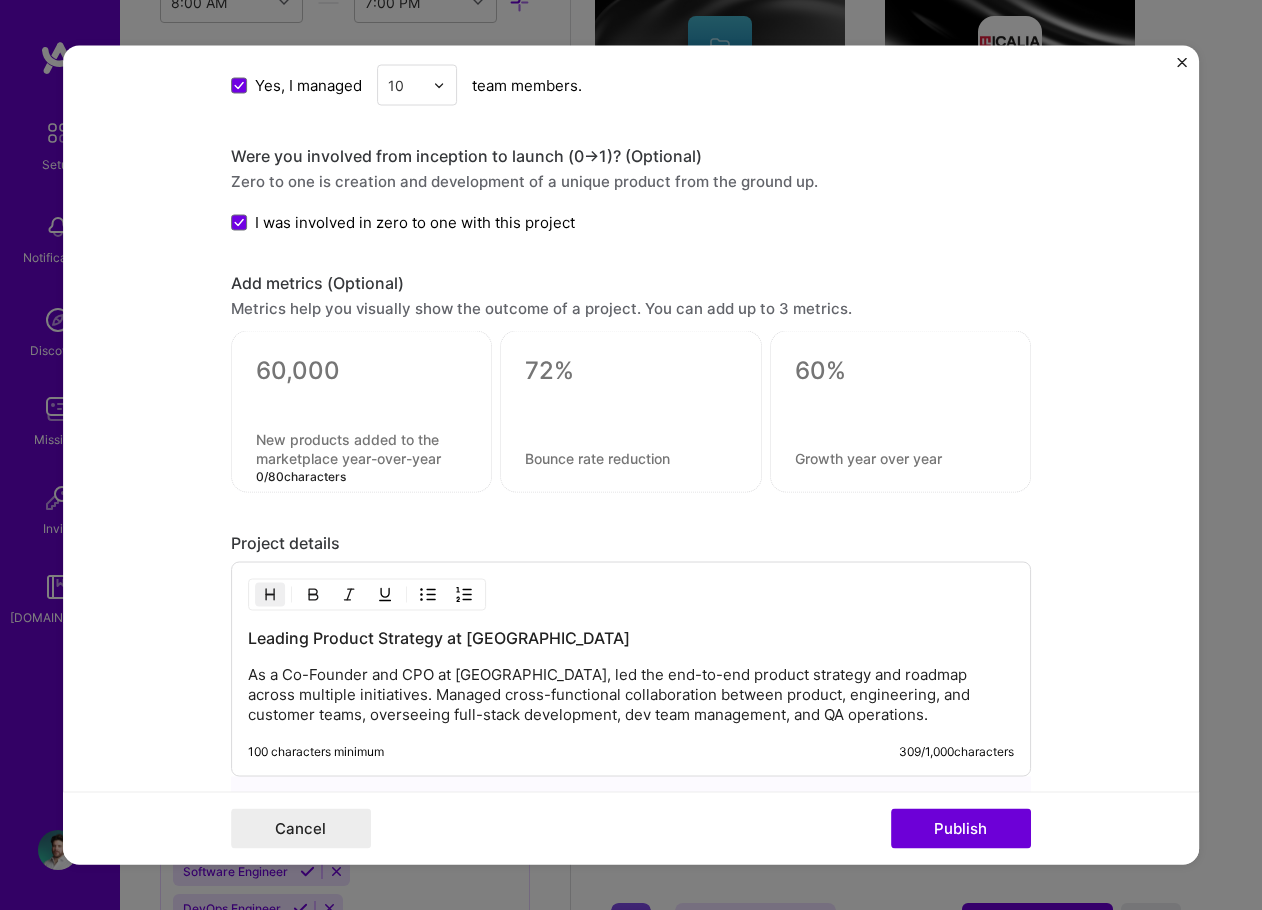 click at bounding box center (361, 371) 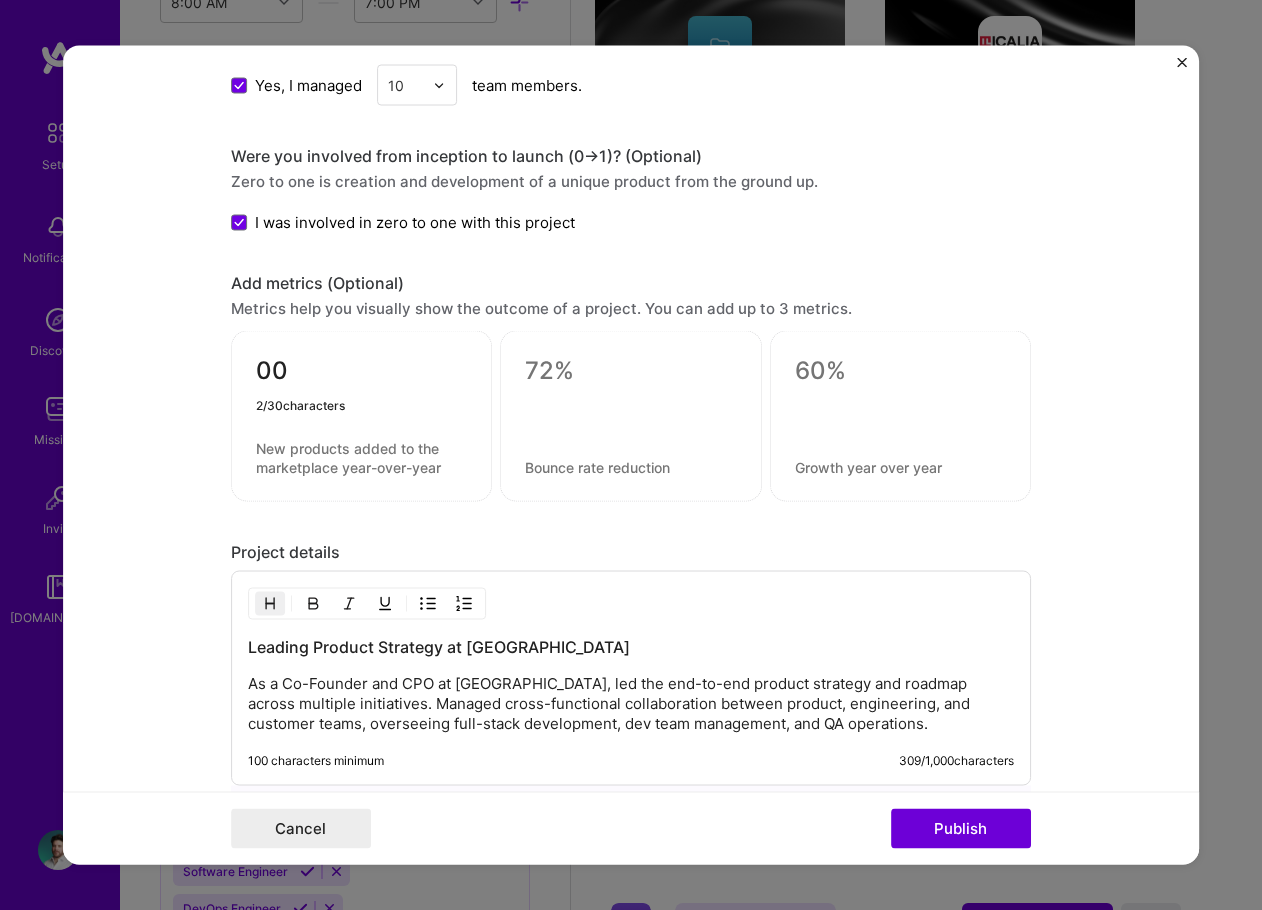 type on "0" 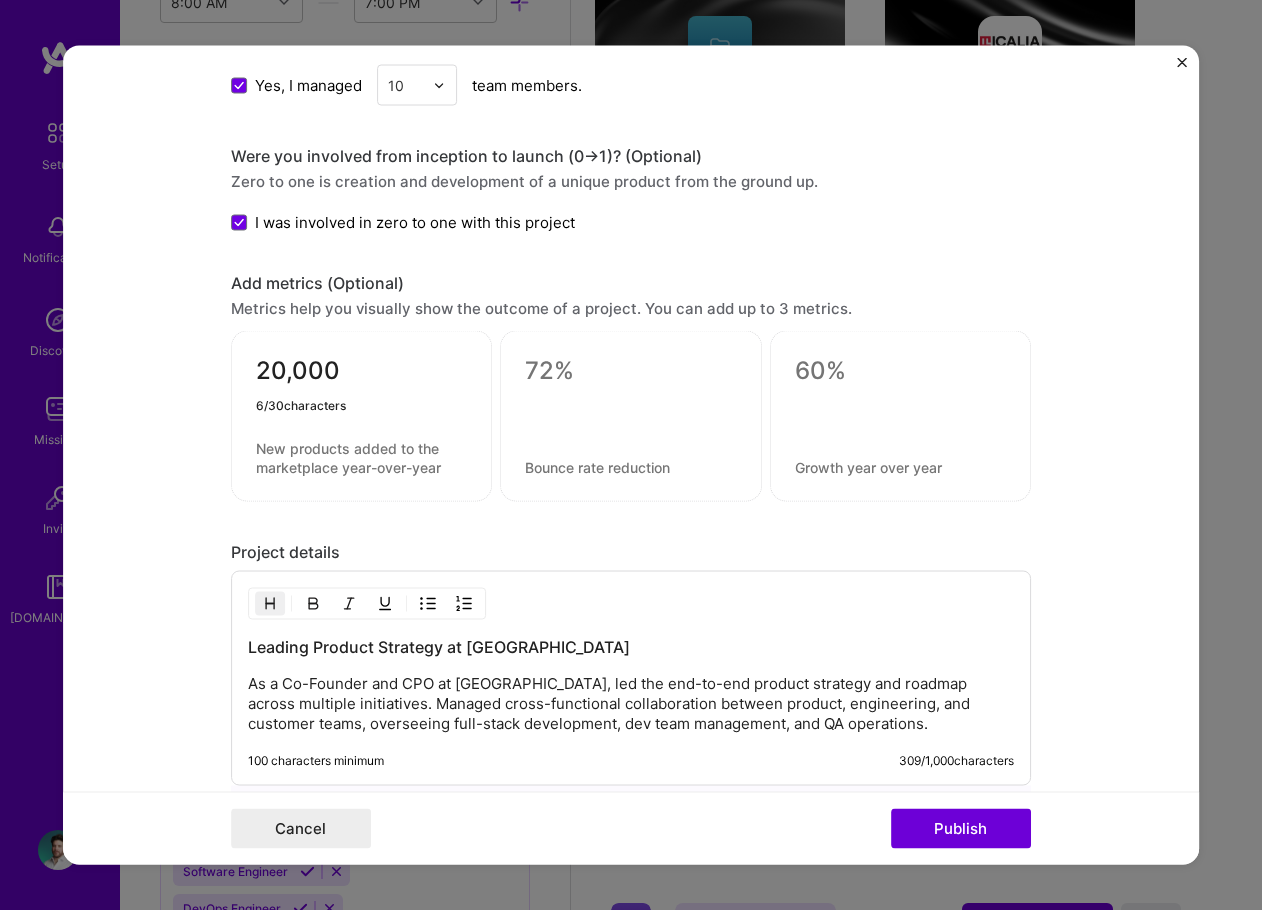 type on "20,000" 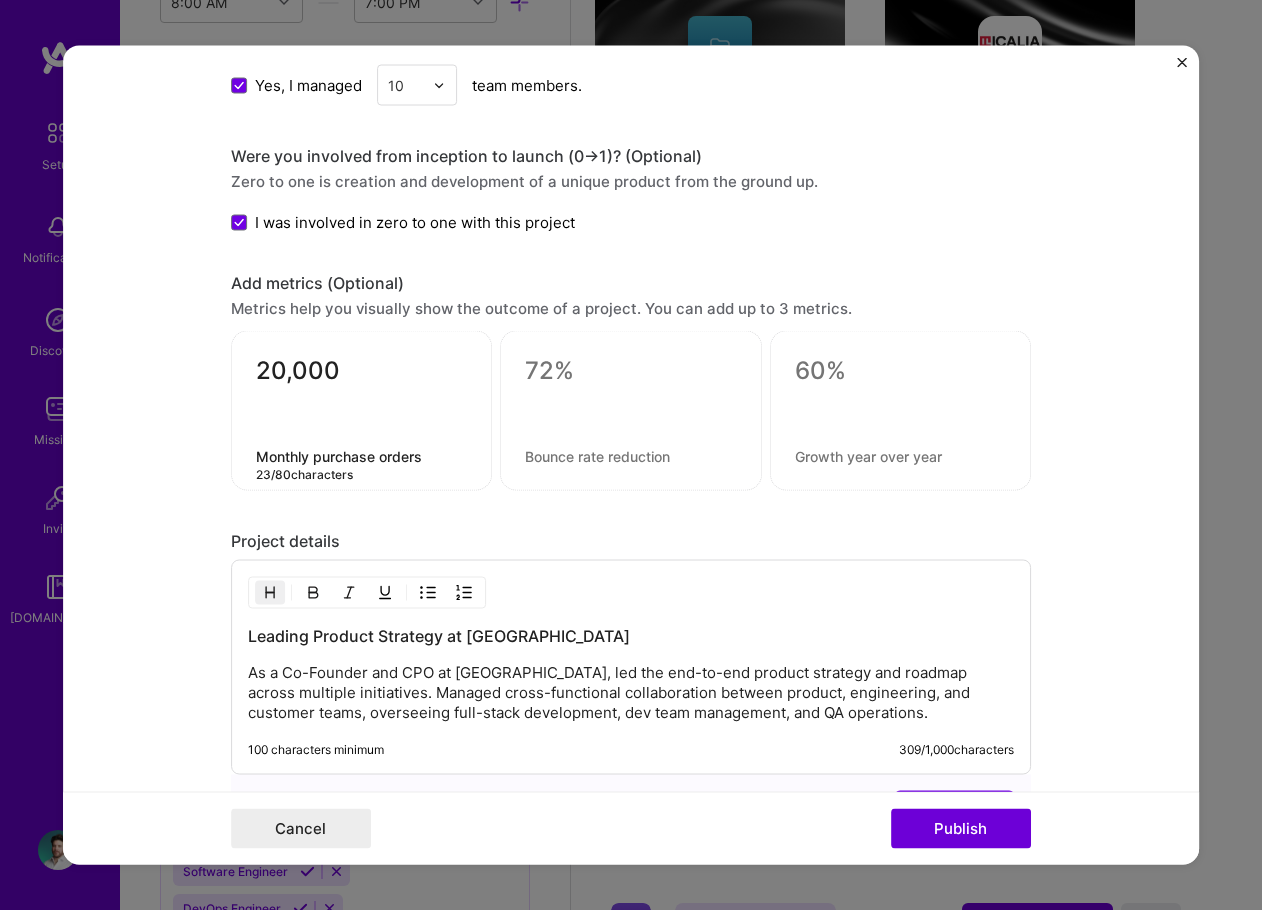 type on "Monthly purchase orders" 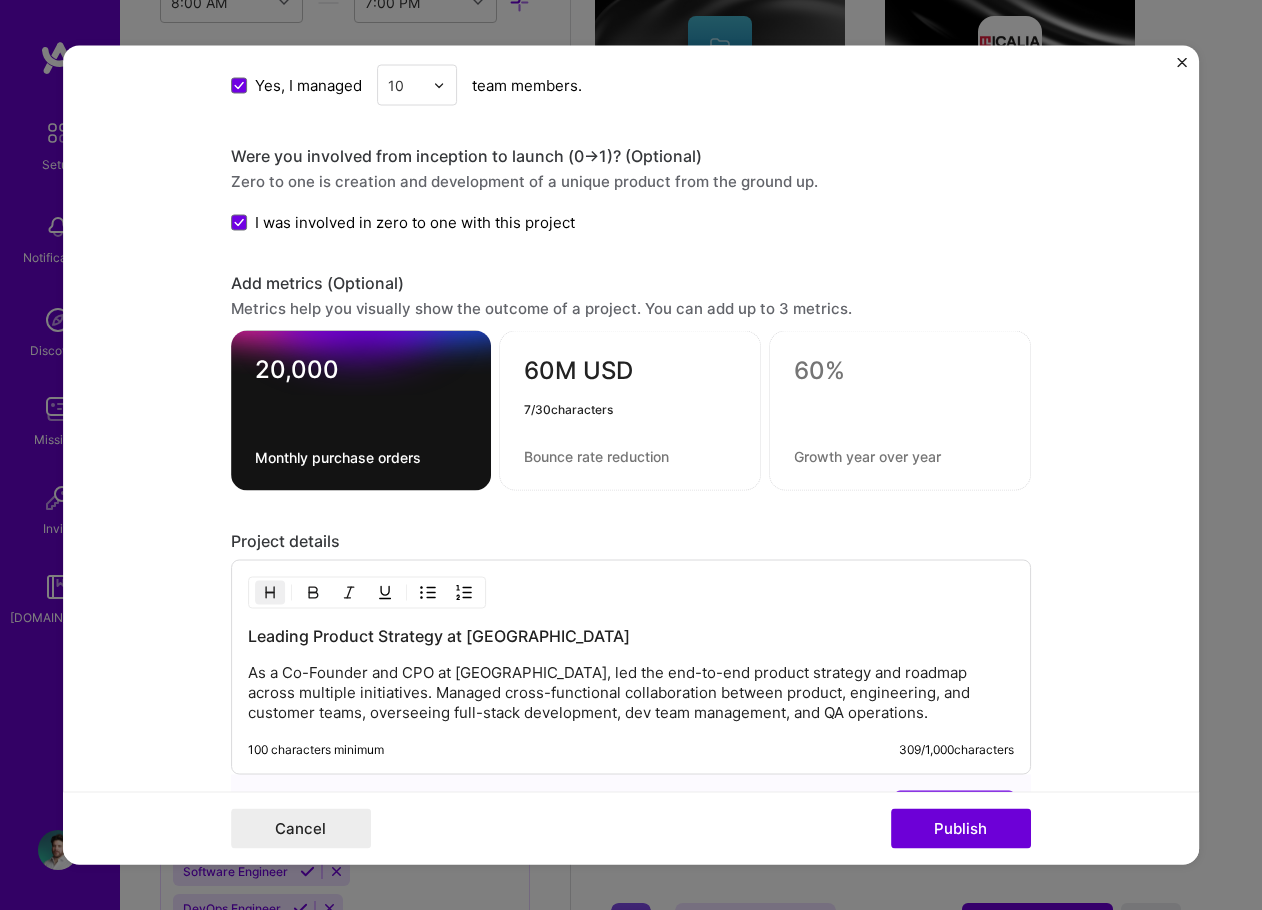 click on "60M USD" at bounding box center (630, 375) 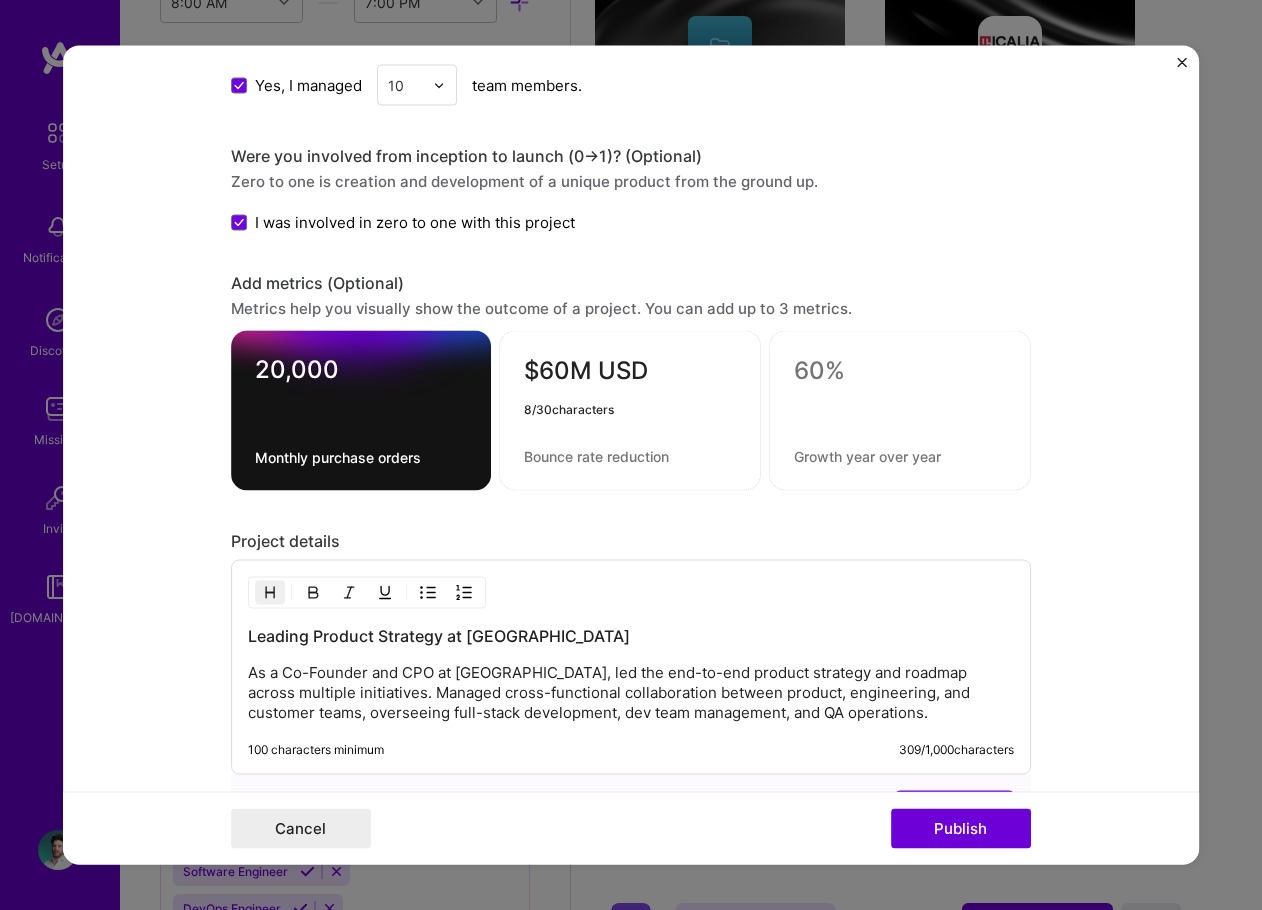type on "$60M USD" 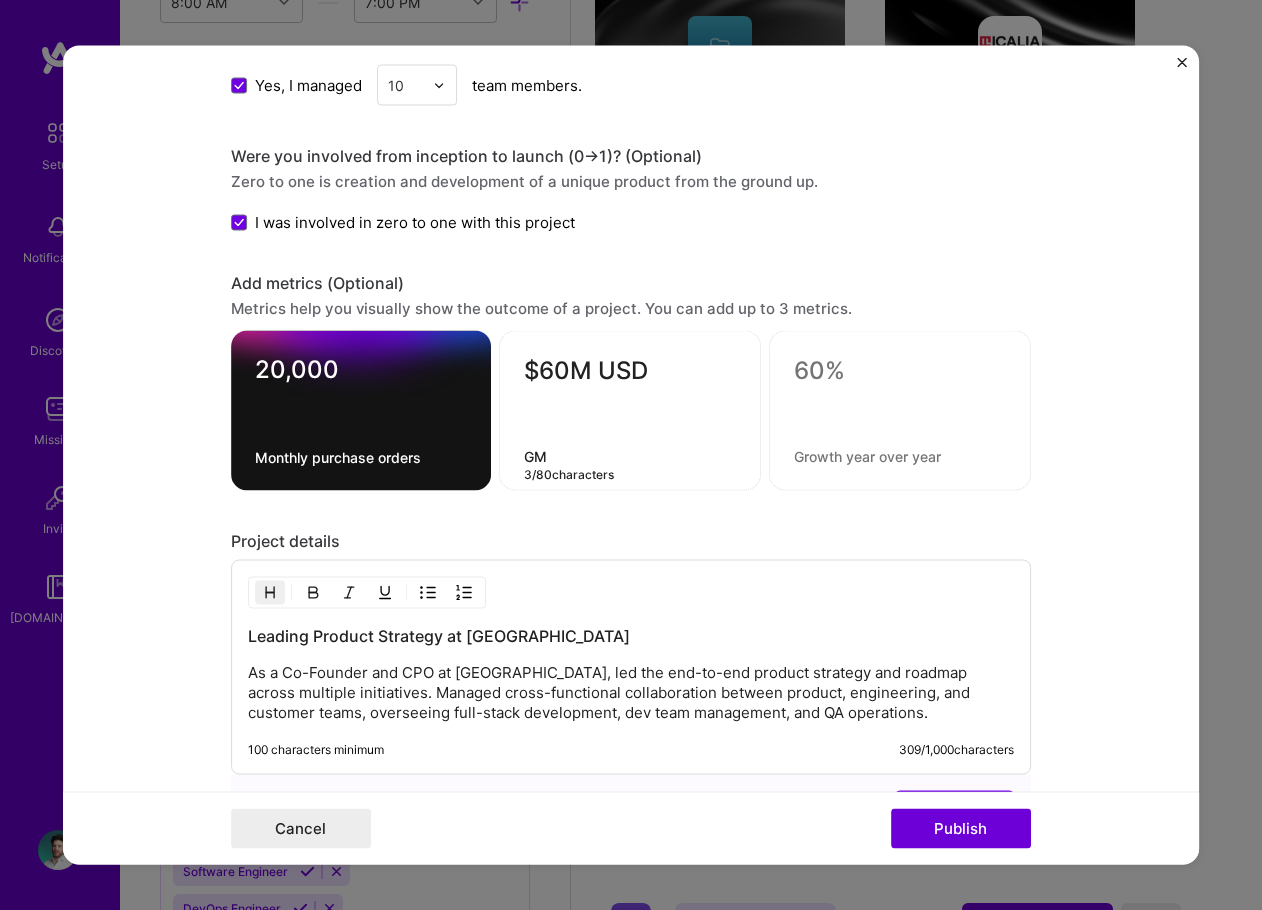 type on "G" 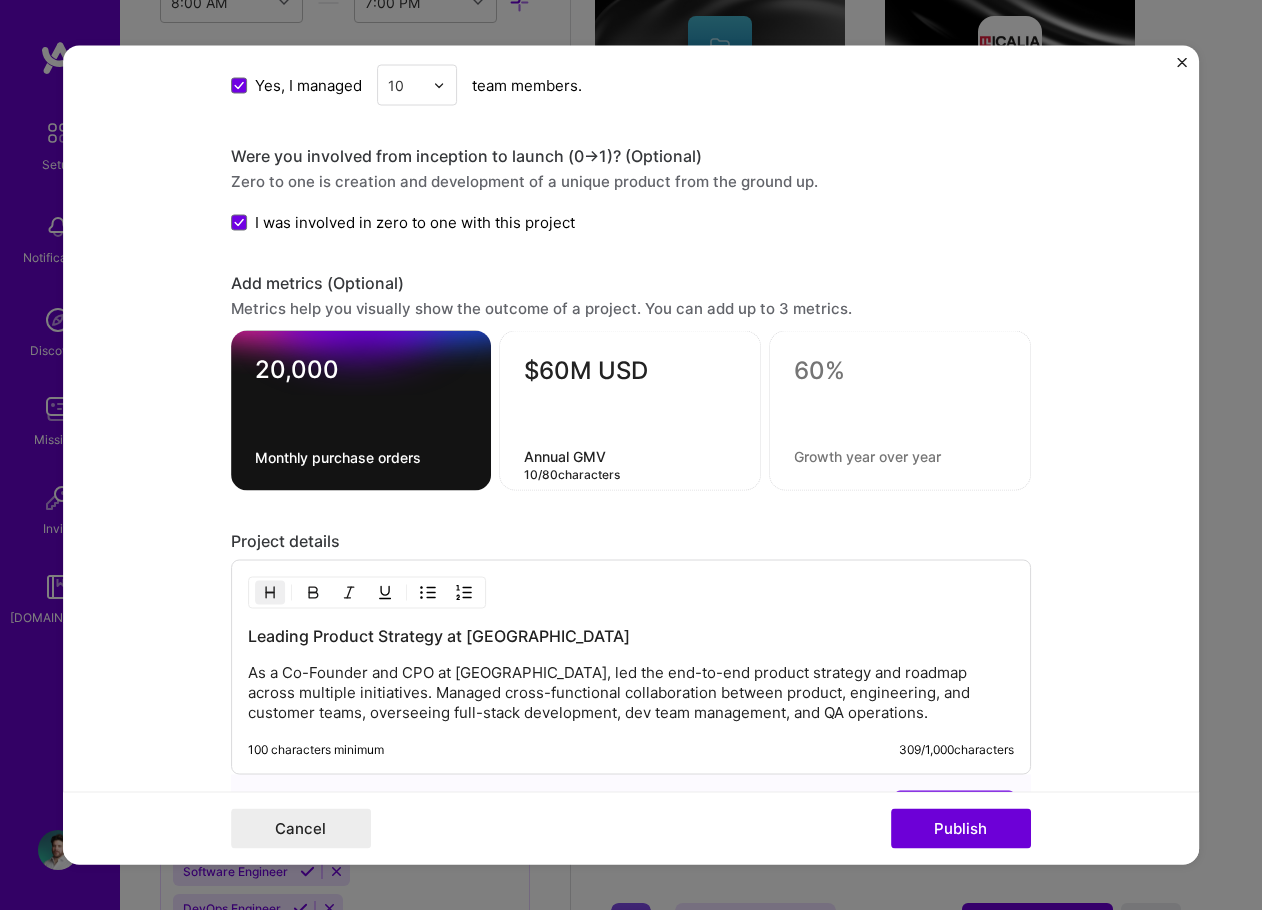 type on "Annual GMV" 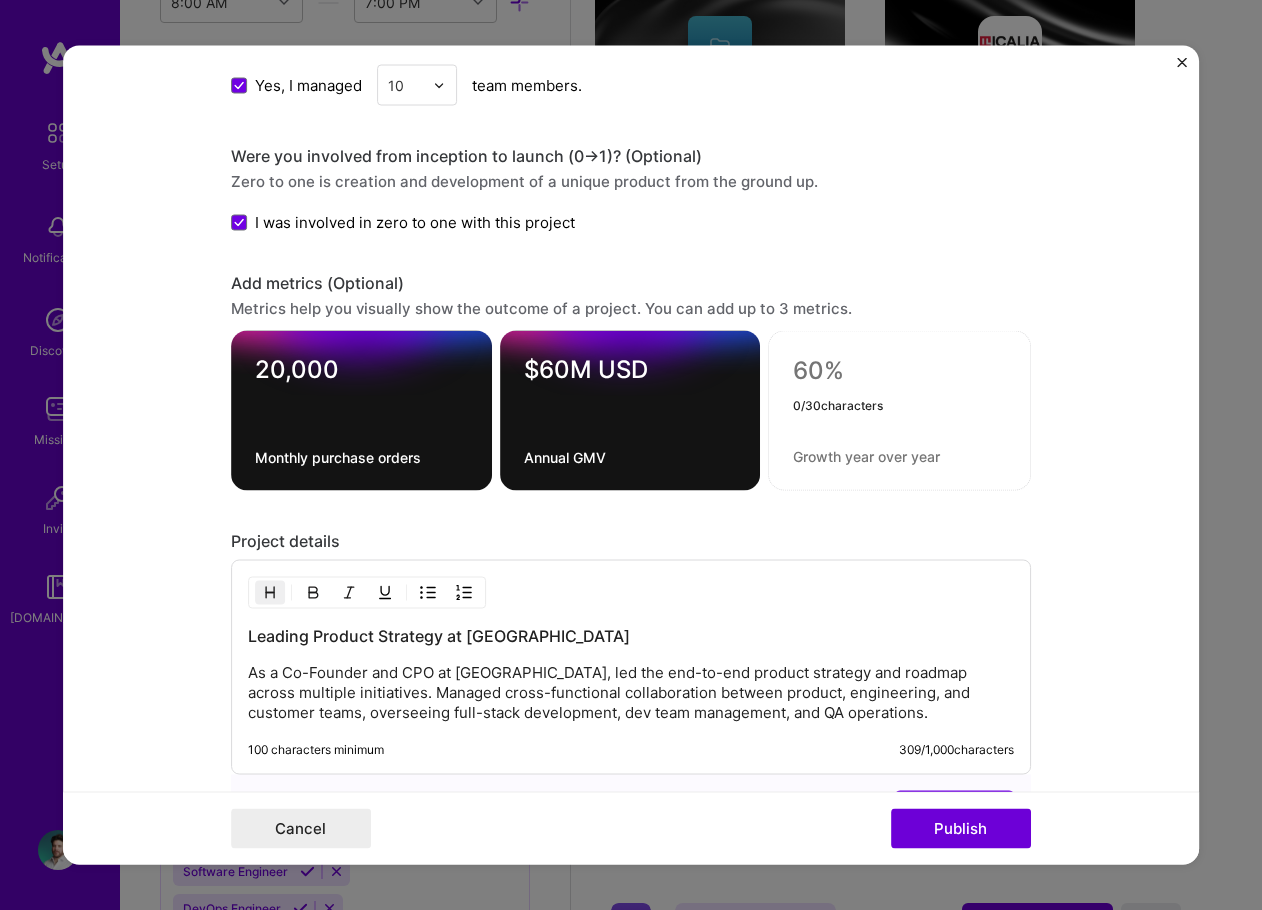 click at bounding box center [899, 371] 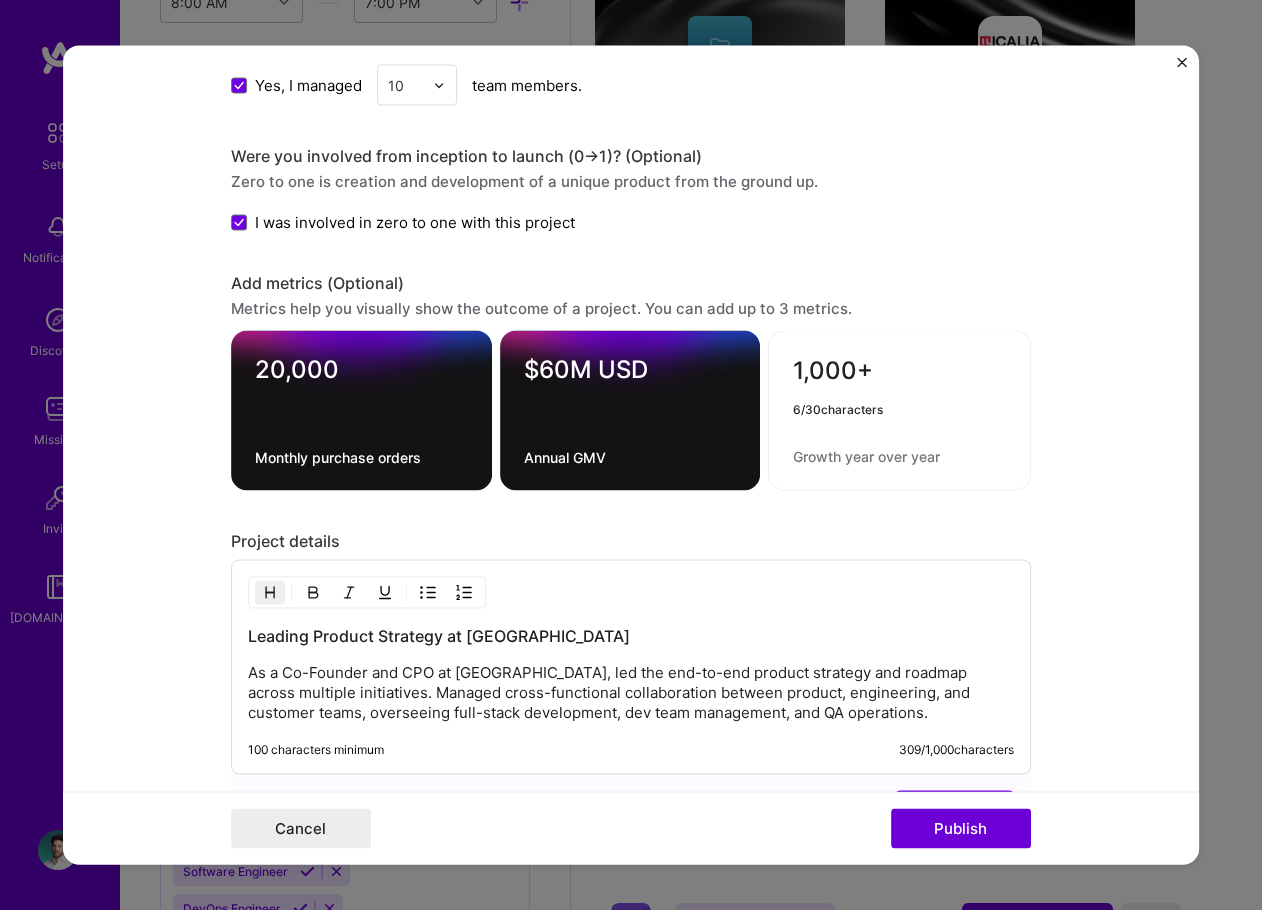 type on "1,000+" 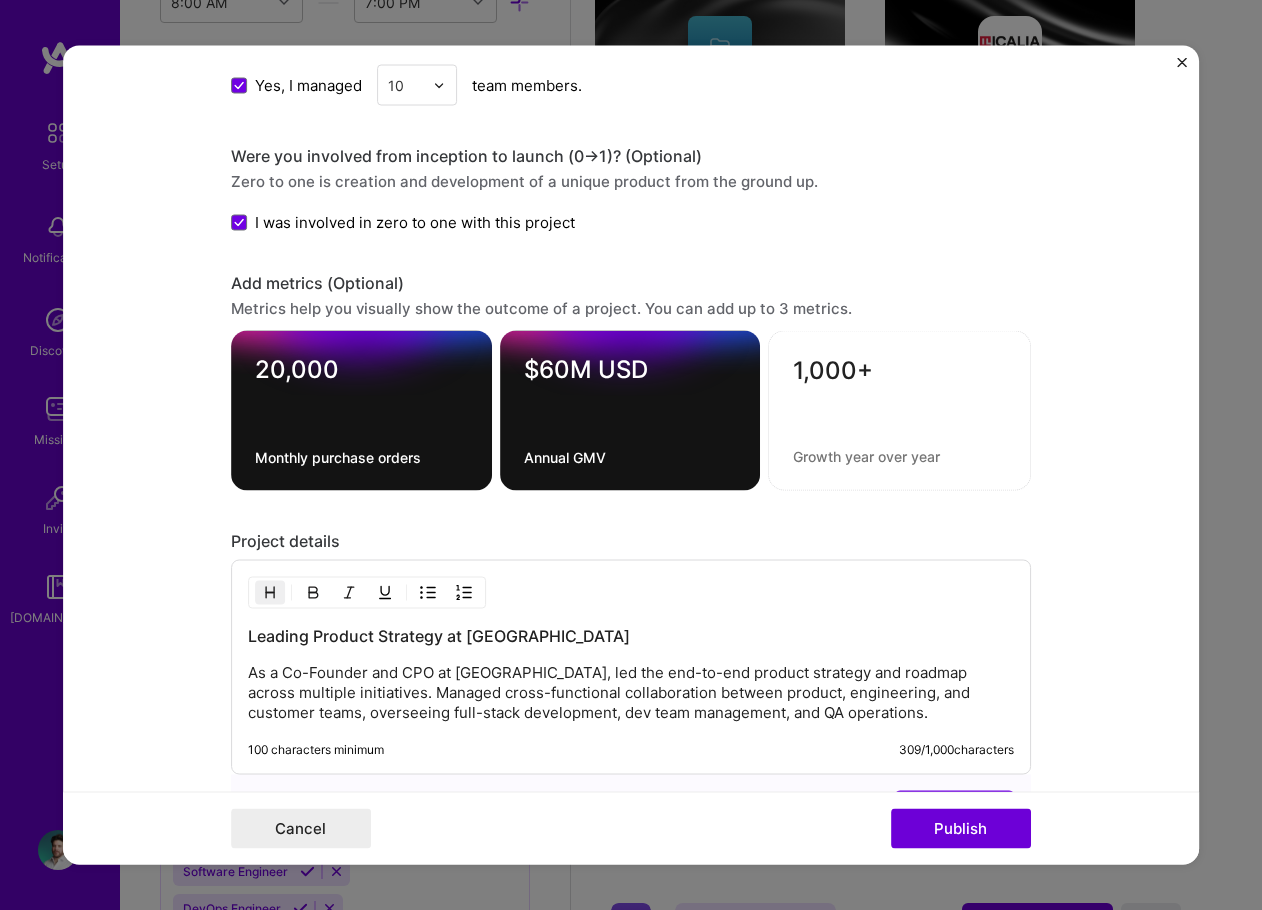 click at bounding box center [899, 456] 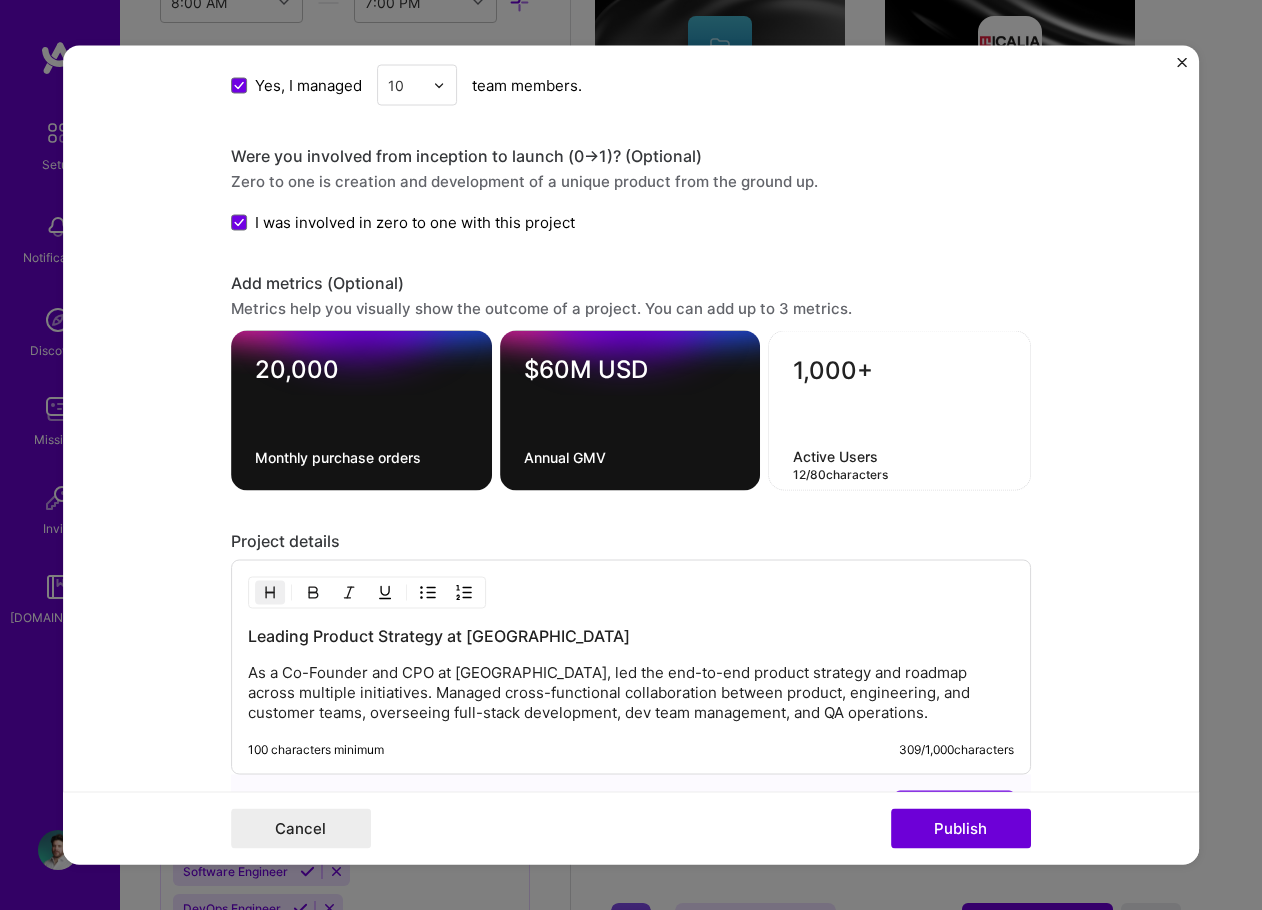 click on "Active Users" at bounding box center [899, 456] 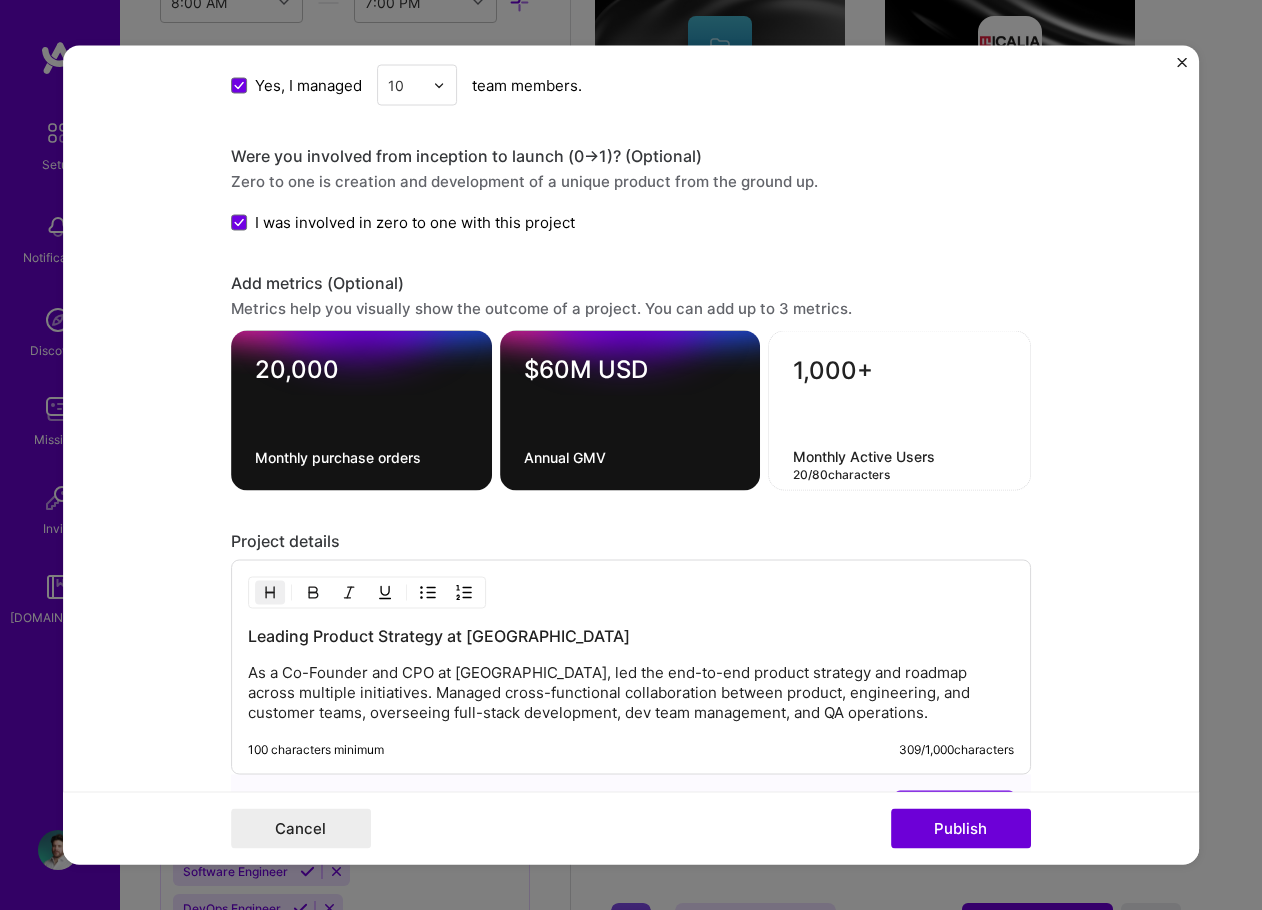 type on "Monthly Active Users" 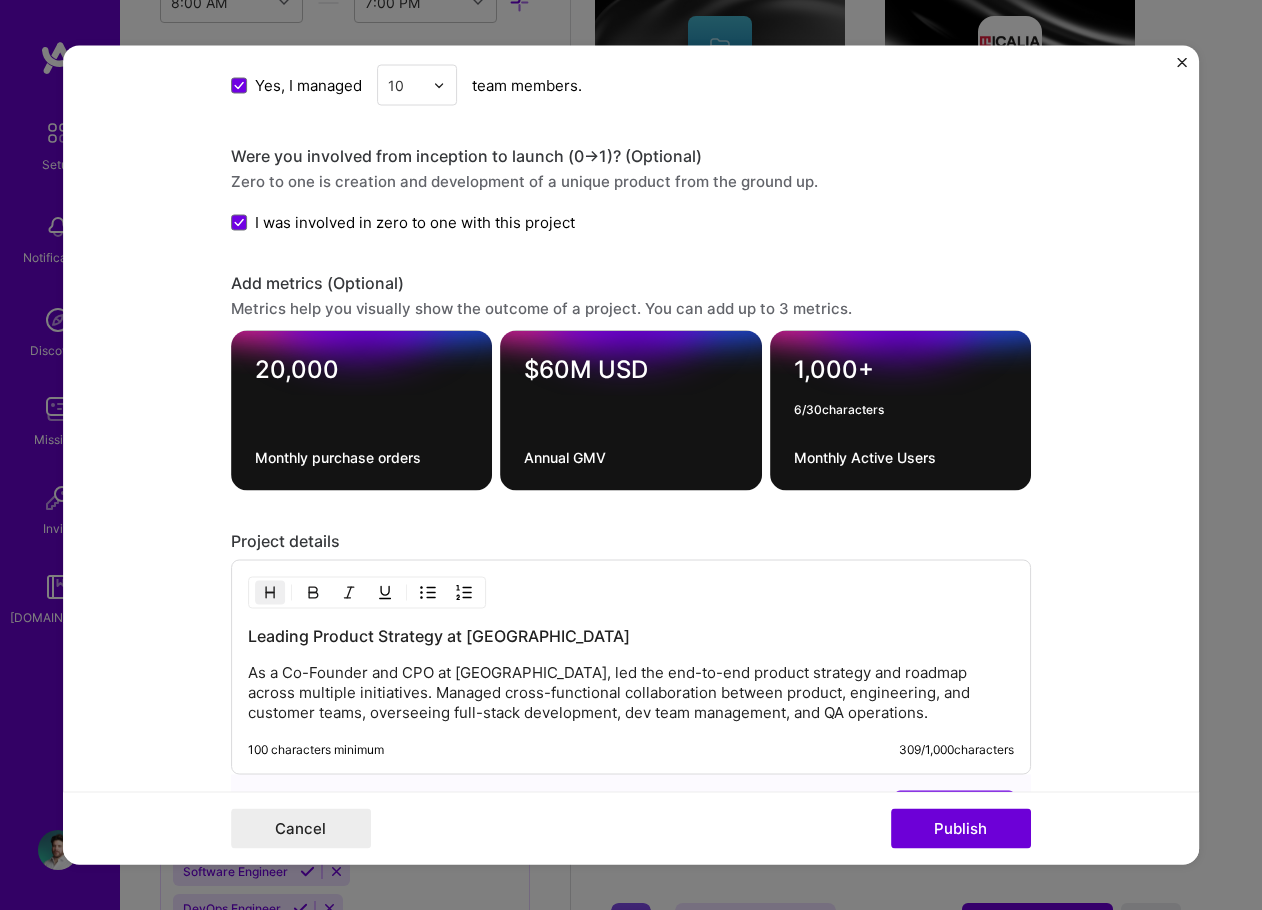 click on "1,000+" at bounding box center [900, 374] 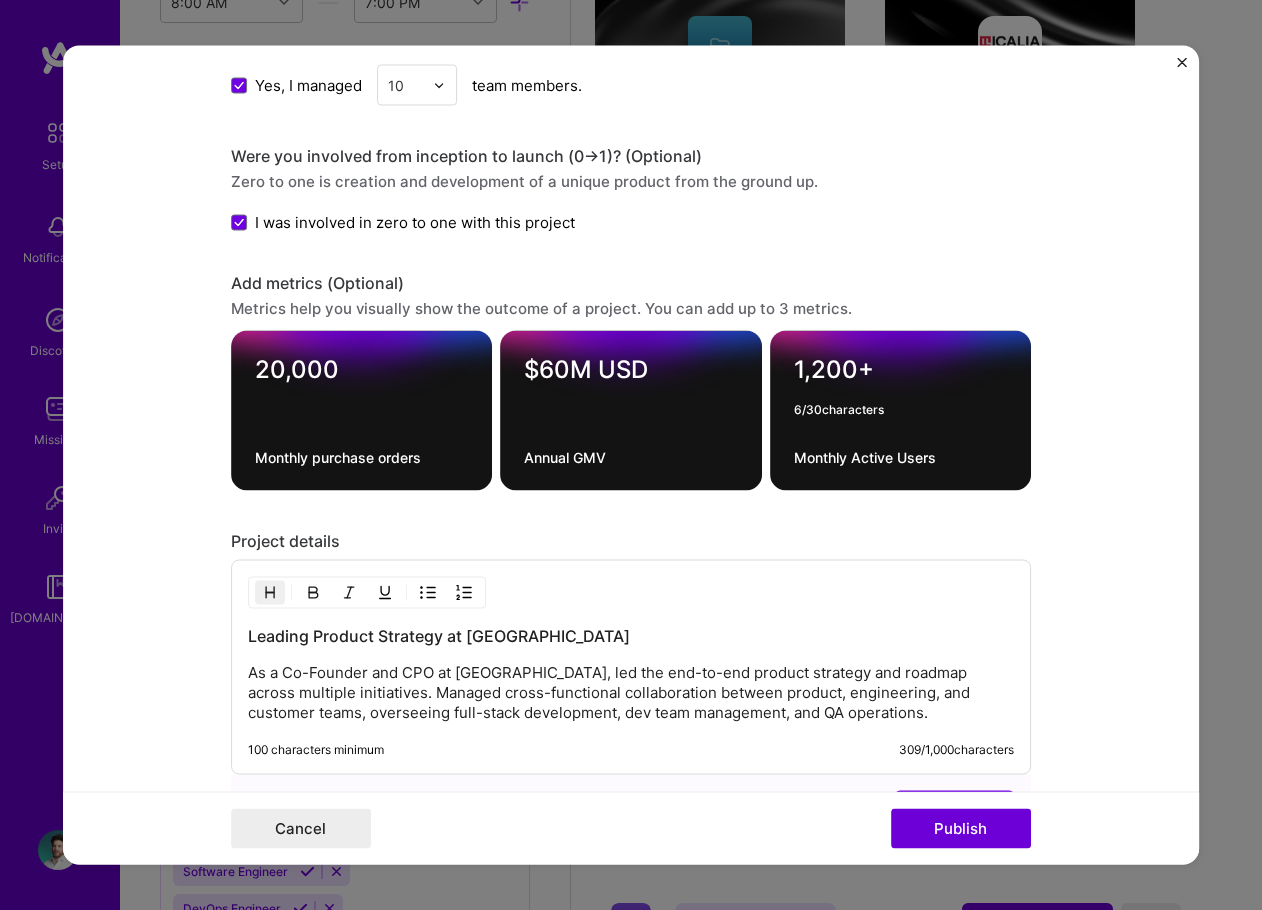 type on "1,200+" 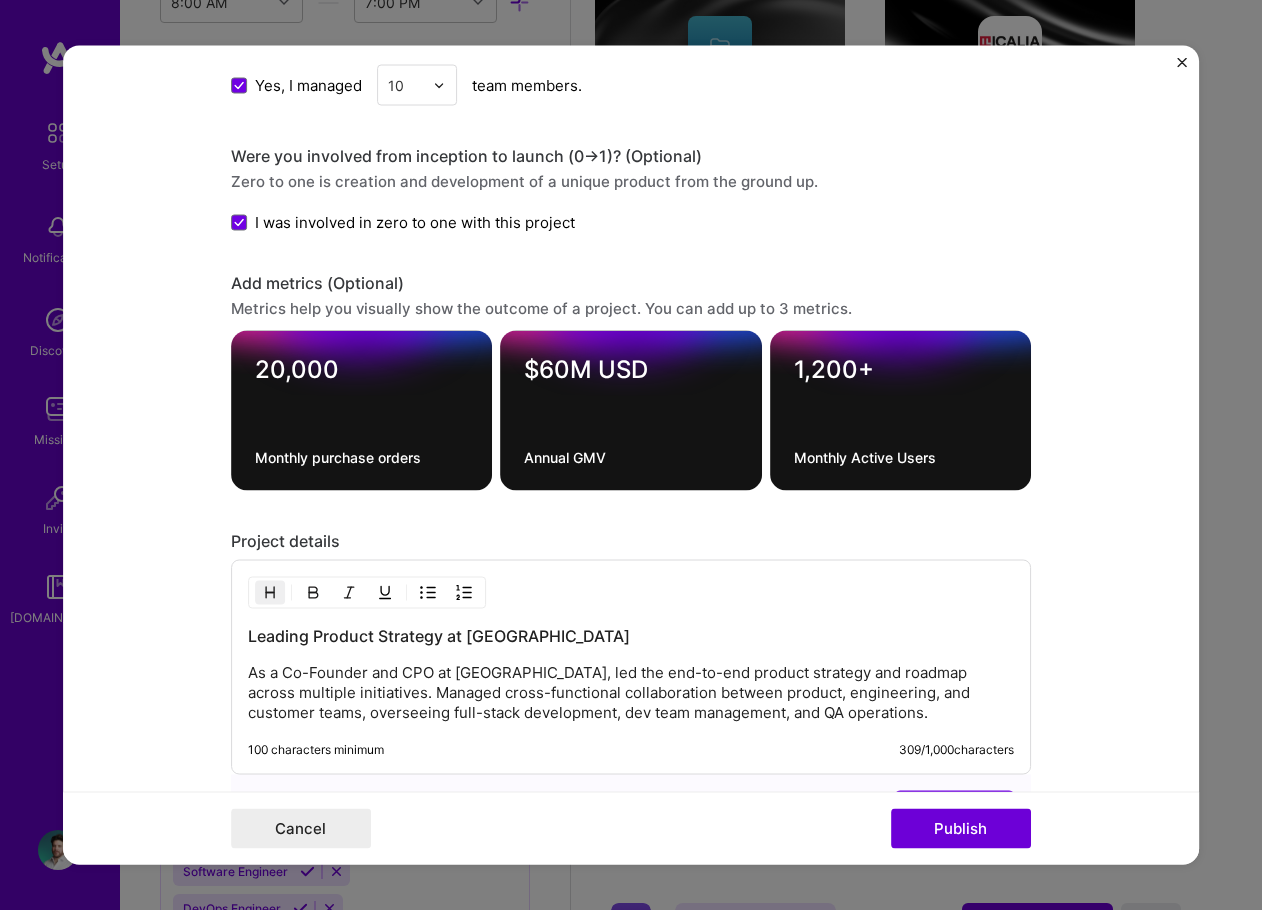 click on "Editing suggested project This project is suggested based on your LinkedIn, resume or [DOMAIN_NAME] activity. Project title CoFounder - Product Strategy and Development Leadership Company Ventup
Project industry Industry 2 Project Link (Optional) [URL][DOMAIN_NAME]
Current cover Add New Image Remove Image Role Co-Founder and CPO Product Owner [DATE]
to [DATE]
I’m still working on this project Skills used — Add up to 12 skills Any new skills will be added to your profile. Enter skills... 11 Product Strategy 1 2 3 4 5 Scrum Team Management 1 2 3 4 5 QA (Quality Assurance) 1 2 3 4 5 API Integration 1 2 3 4 5 AWS 1 2 3 4 5 Figma 1 2 3 4 5 GitHub 1 2 3 4 5 Google Analytics 1 2 3 4 5 PostgreSQL 1 2 3 4 5 Product Analytics 1 2 3 4 5 Team Leadership 1 2 3 4 5 Did this role require you to manage team members? (Optional) Yes, I managed 10 team members. ->  1)? (Optional) 20,000 $60M USD" at bounding box center (631, 455) 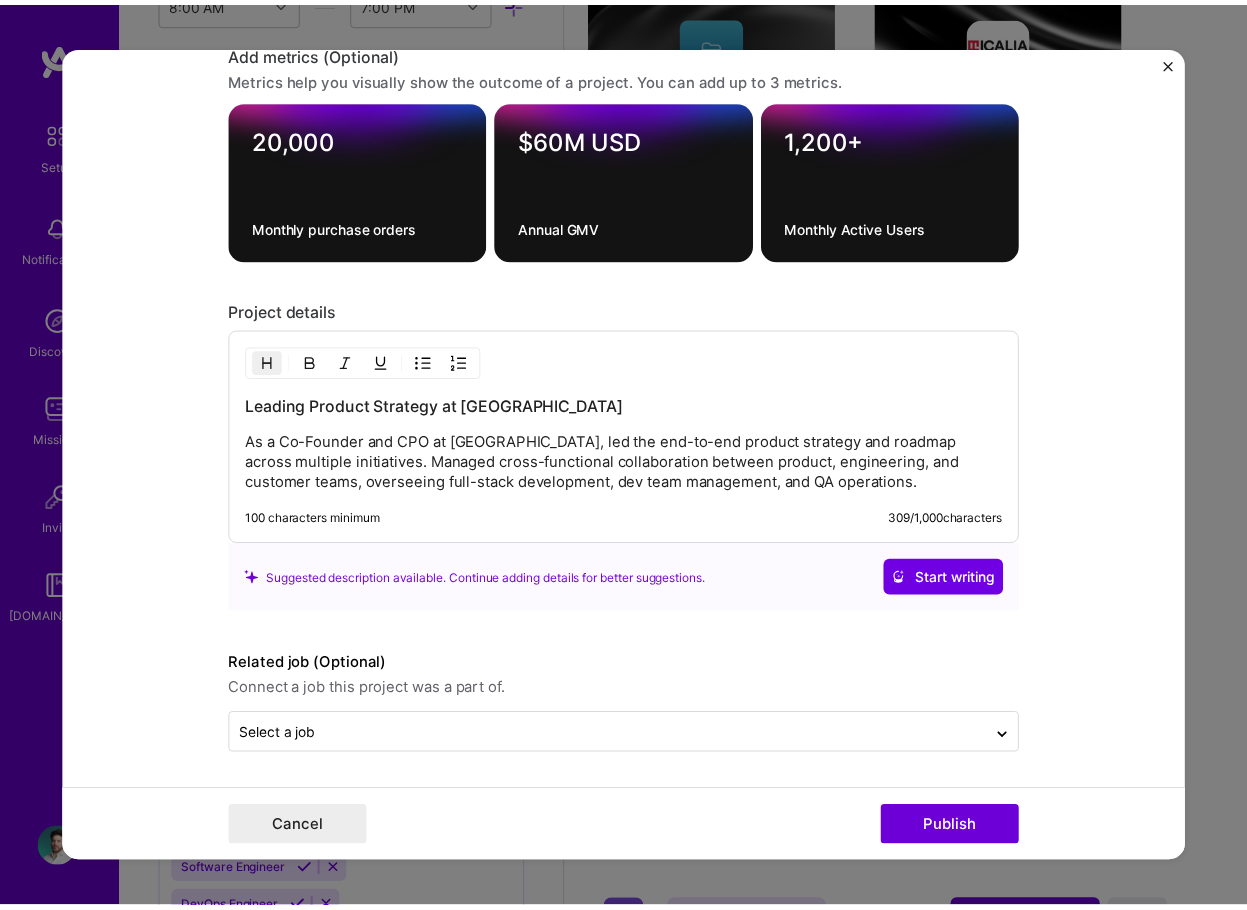 scroll, scrollTop: 2631, scrollLeft: 0, axis: vertical 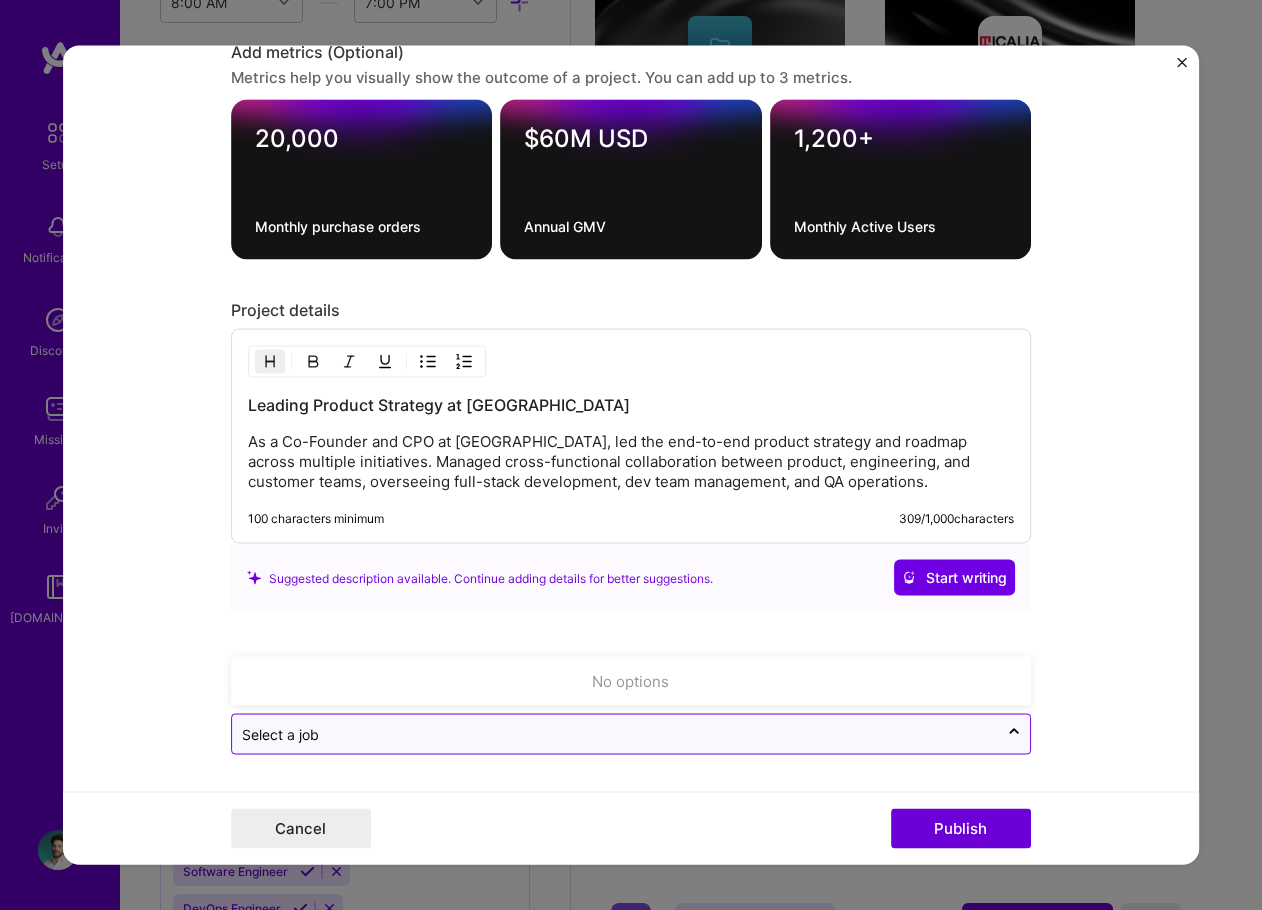 click at bounding box center [615, 734] 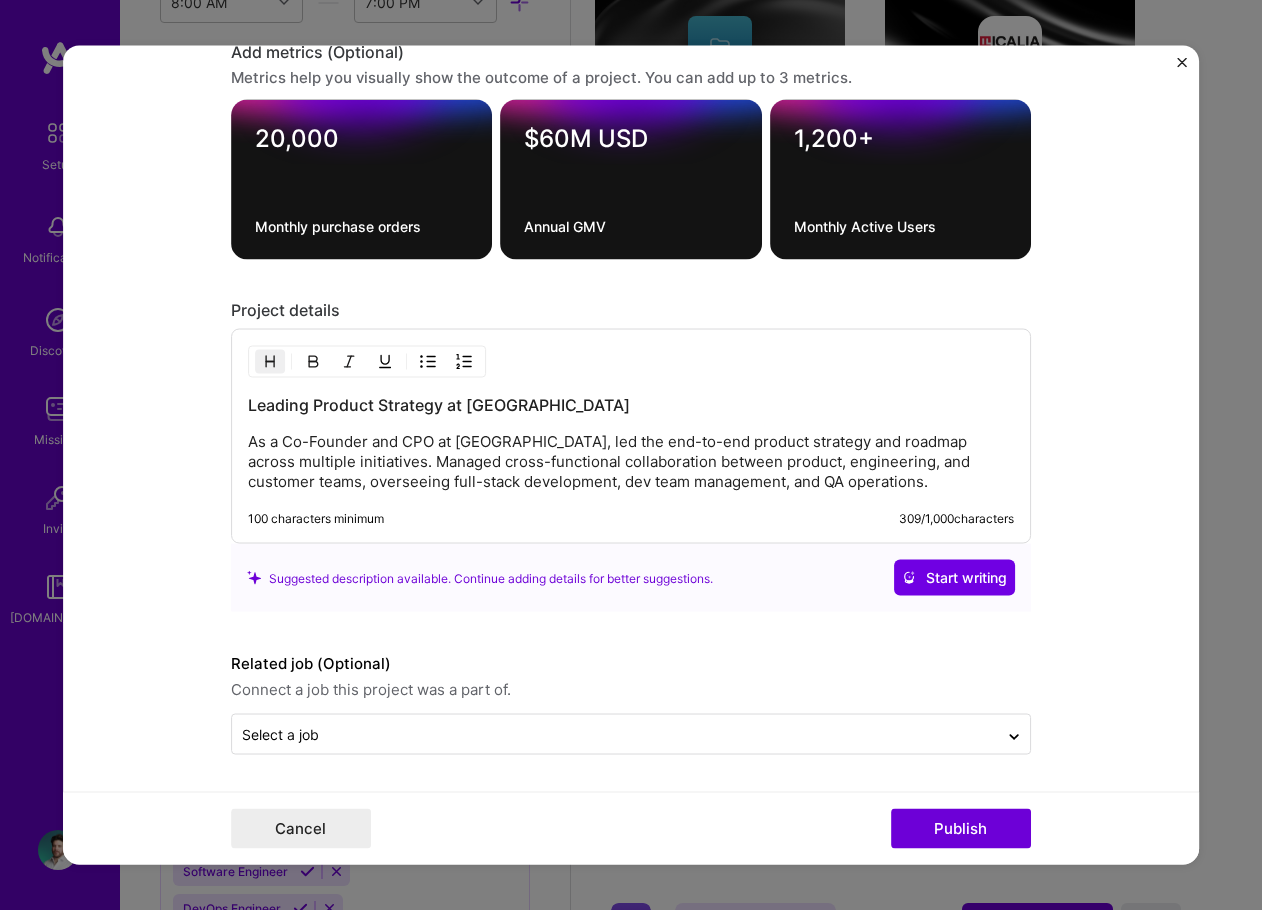 click on "Editing suggested project This project is suggested based on your LinkedIn, resume or [DOMAIN_NAME] activity. Project title CoFounder - Product Strategy and Development Leadership Company Ventup
Project industry Industry 2 Project Link (Optional) [URL][DOMAIN_NAME]
Current cover Add New Image Remove Image Role Co-Founder and CPO Product Owner [DATE]
to [DATE]
I’m still working on this project Skills used — Add up to 12 skills Any new skills will be added to your profile. Enter skills... 11 Product Strategy 1 2 3 4 5 Scrum Team Management 1 2 3 4 5 QA (Quality Assurance) 1 2 3 4 5 API Integration 1 2 3 4 5 AWS 1 2 3 4 5 Figma 1 2 3 4 5 GitHub 1 2 3 4 5 Google Analytics 1 2 3 4 5 PostgreSQL 1 2 3 4 5 Product Analytics 1 2 3 4 5 Team Leadership 1 2 3 4 5 Did this role require you to manage team members? (Optional) Yes, I managed 10 team members. ->  1)? (Optional) 20,000 $60M USD" at bounding box center (631, 455) 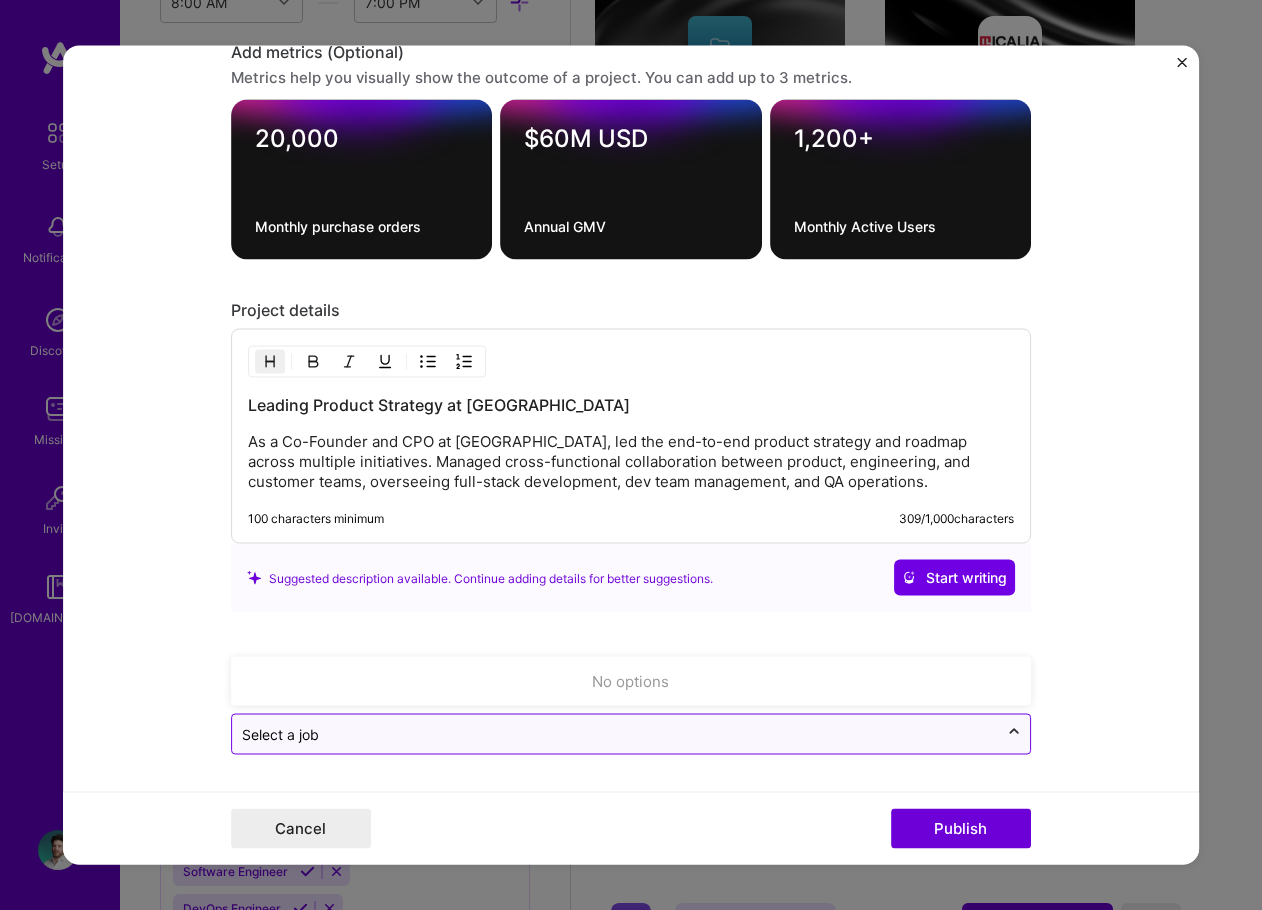 click at bounding box center [1014, 734] 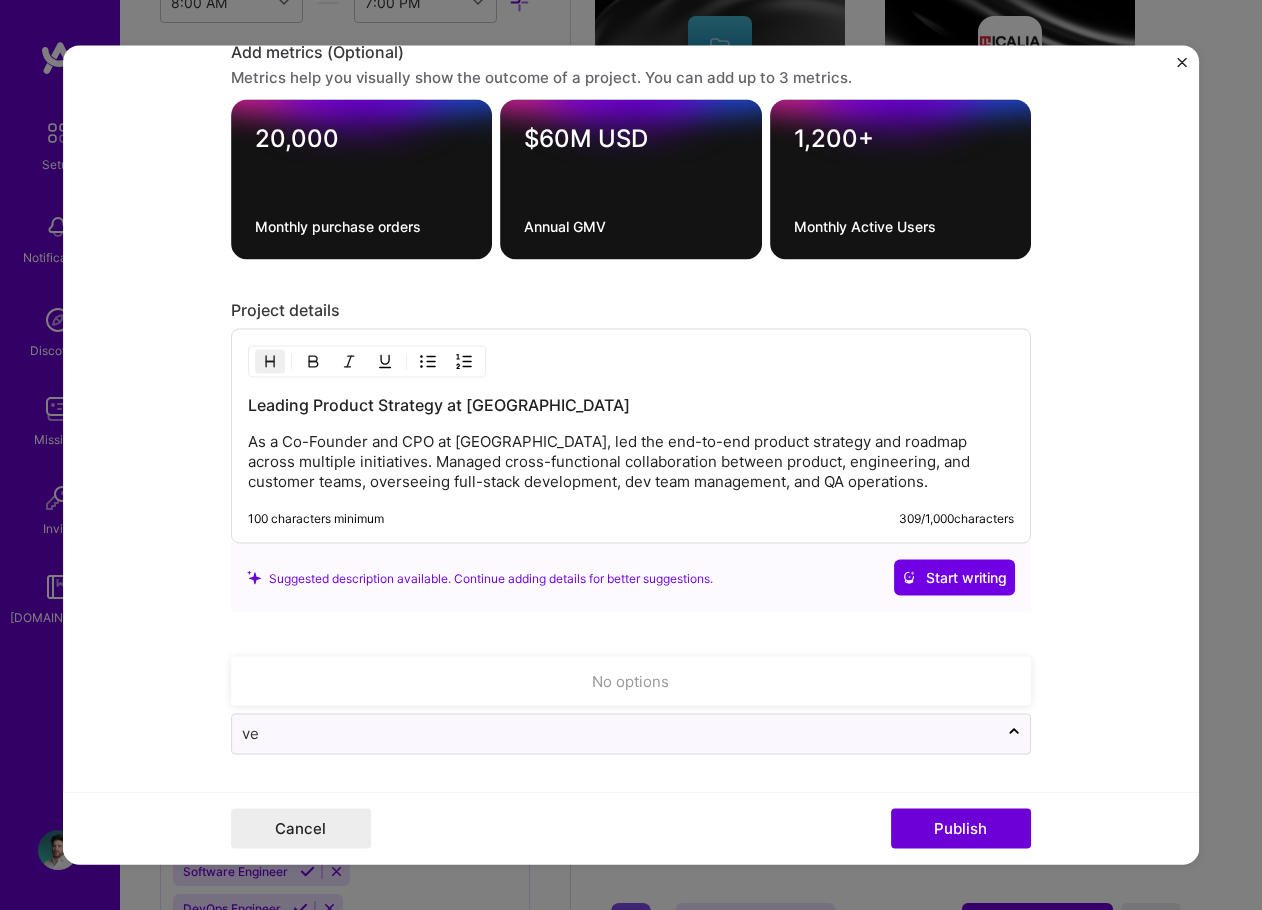 type on "v" 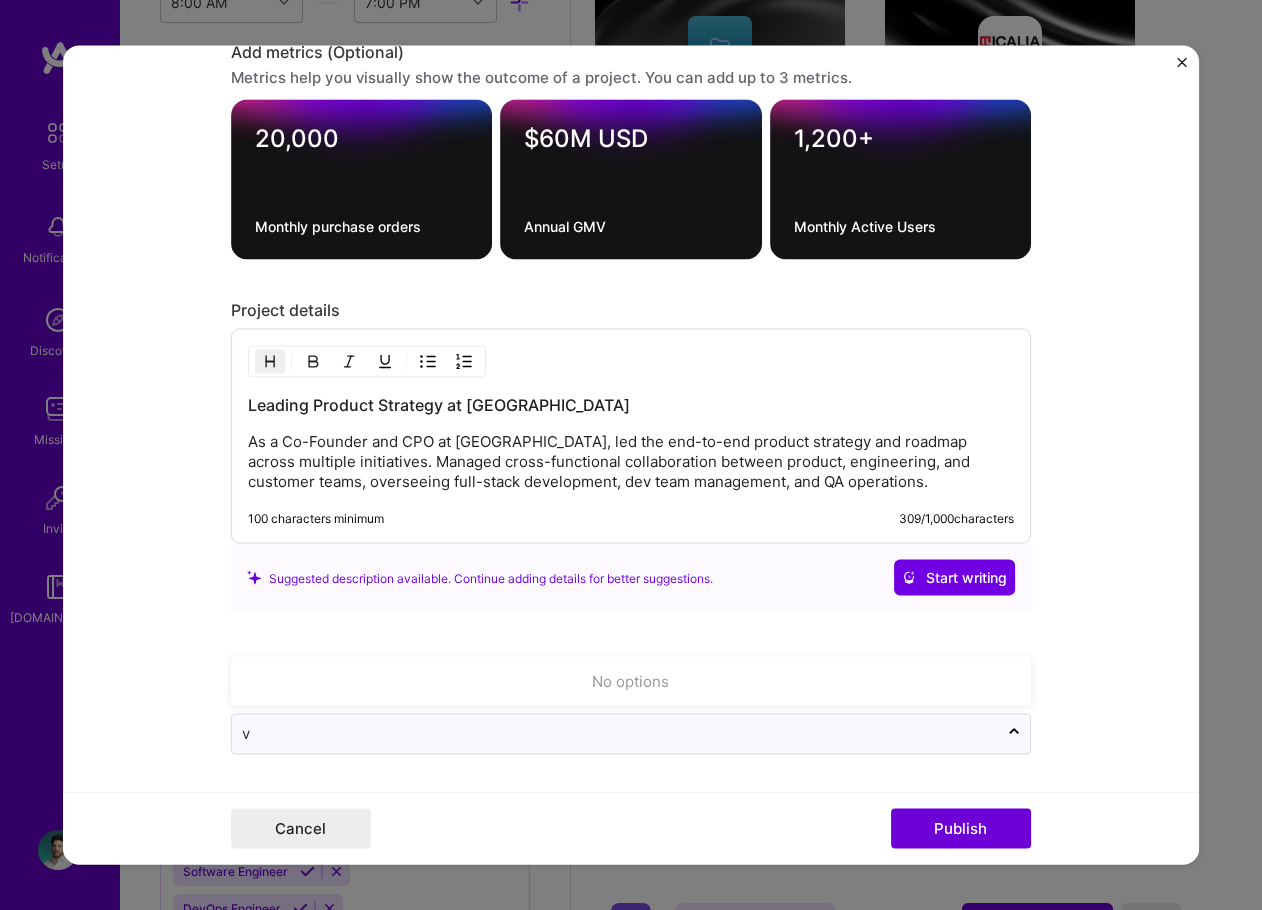 type 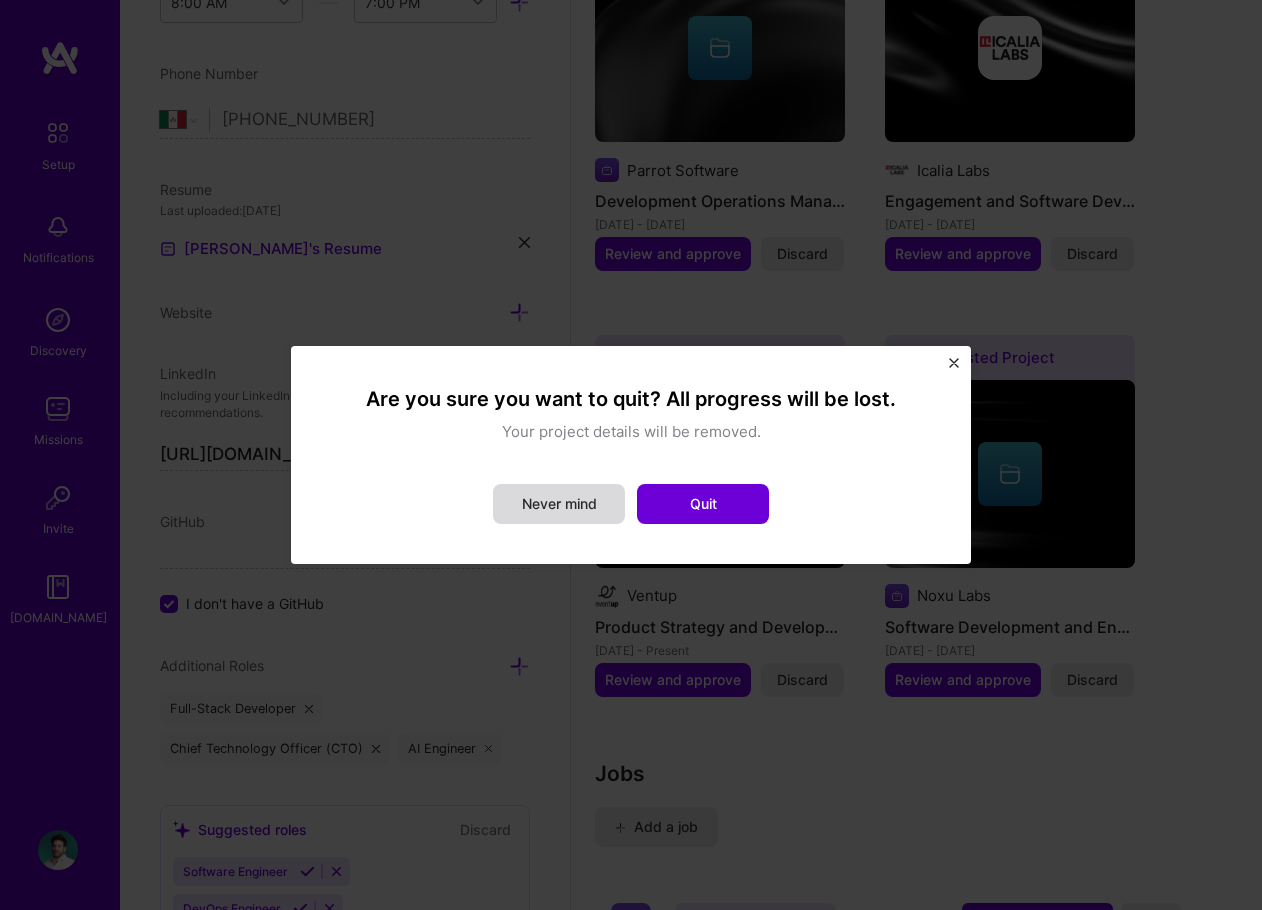 click on "Never mind" at bounding box center (559, 504) 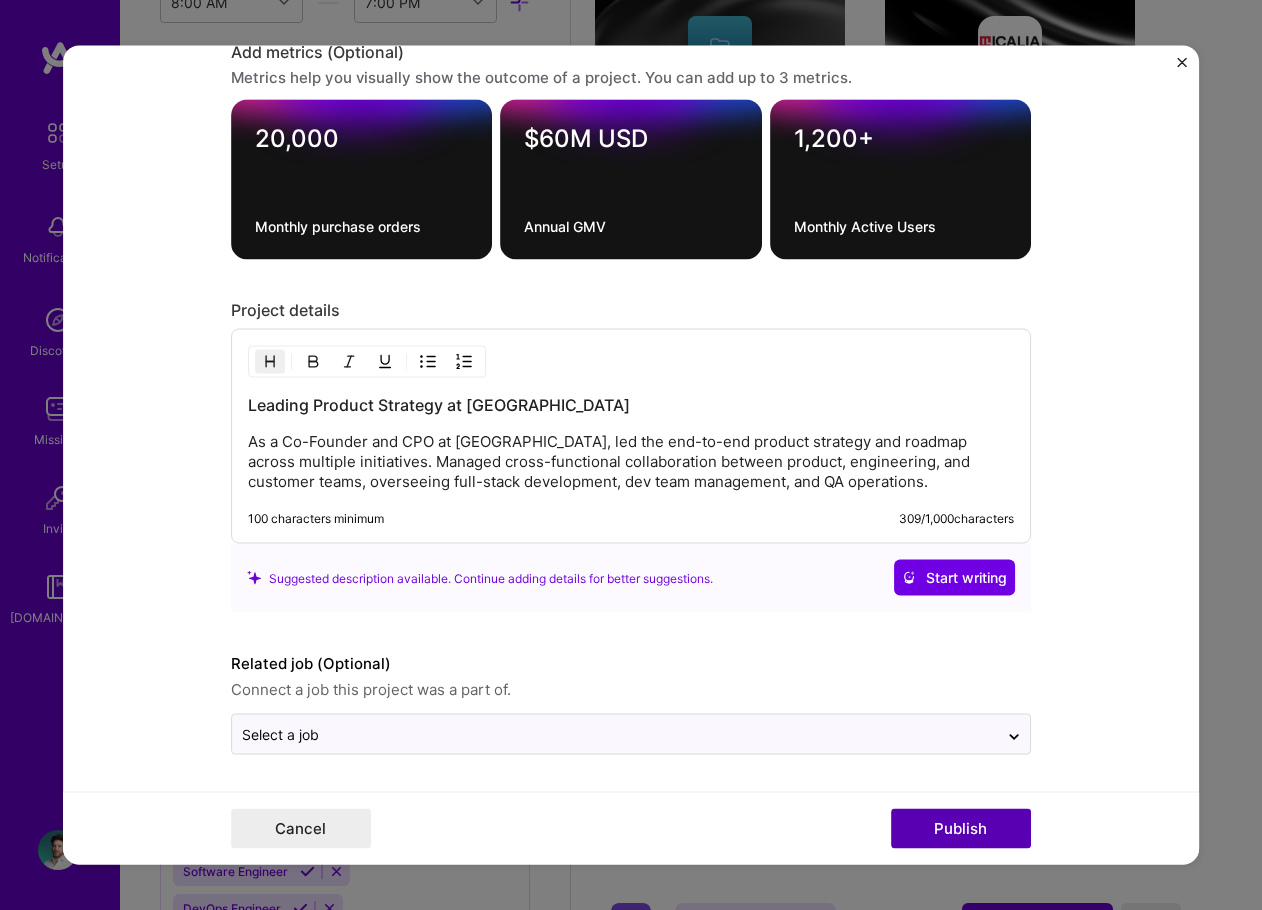 click on "Publish" at bounding box center [961, 829] 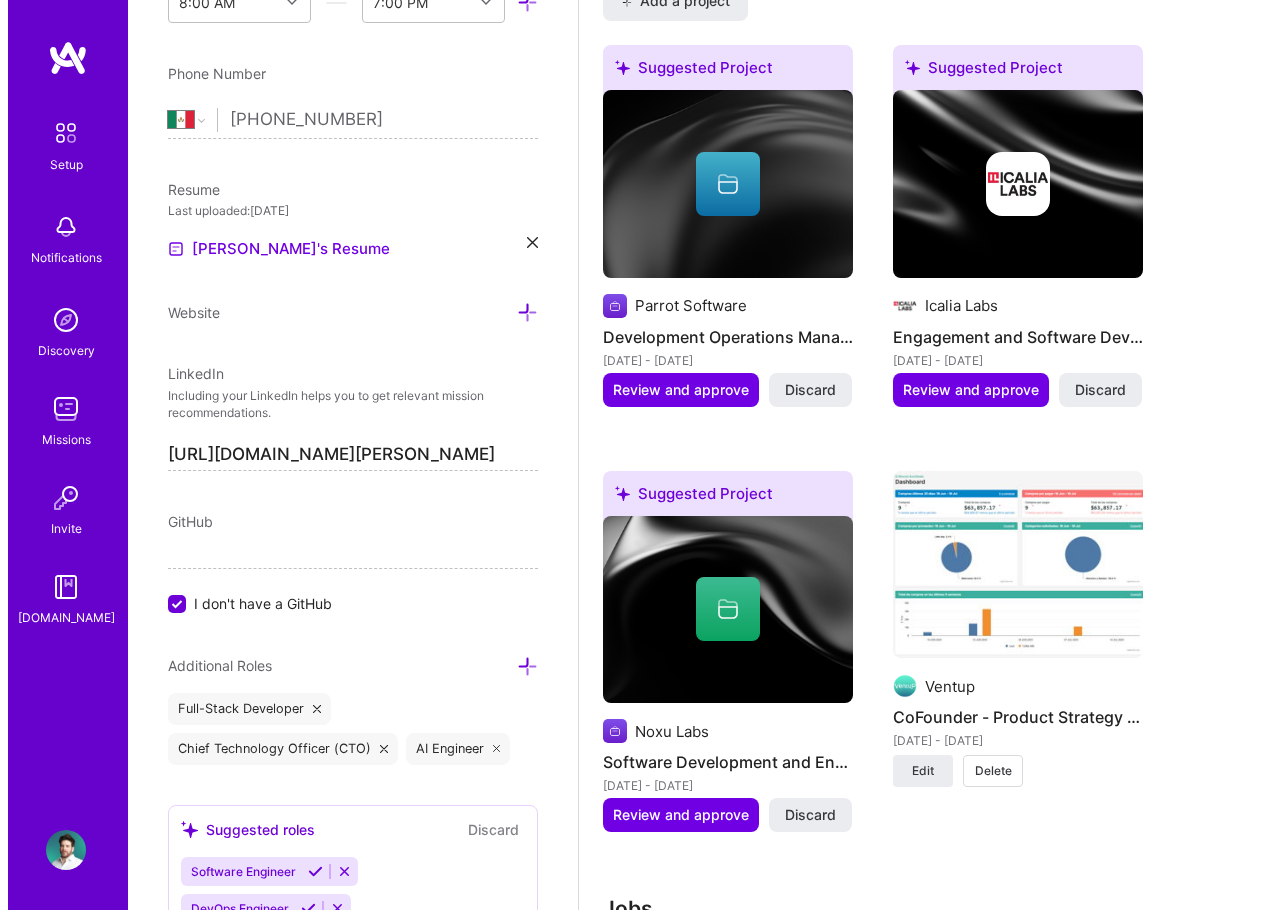 scroll, scrollTop: 1844, scrollLeft: 0, axis: vertical 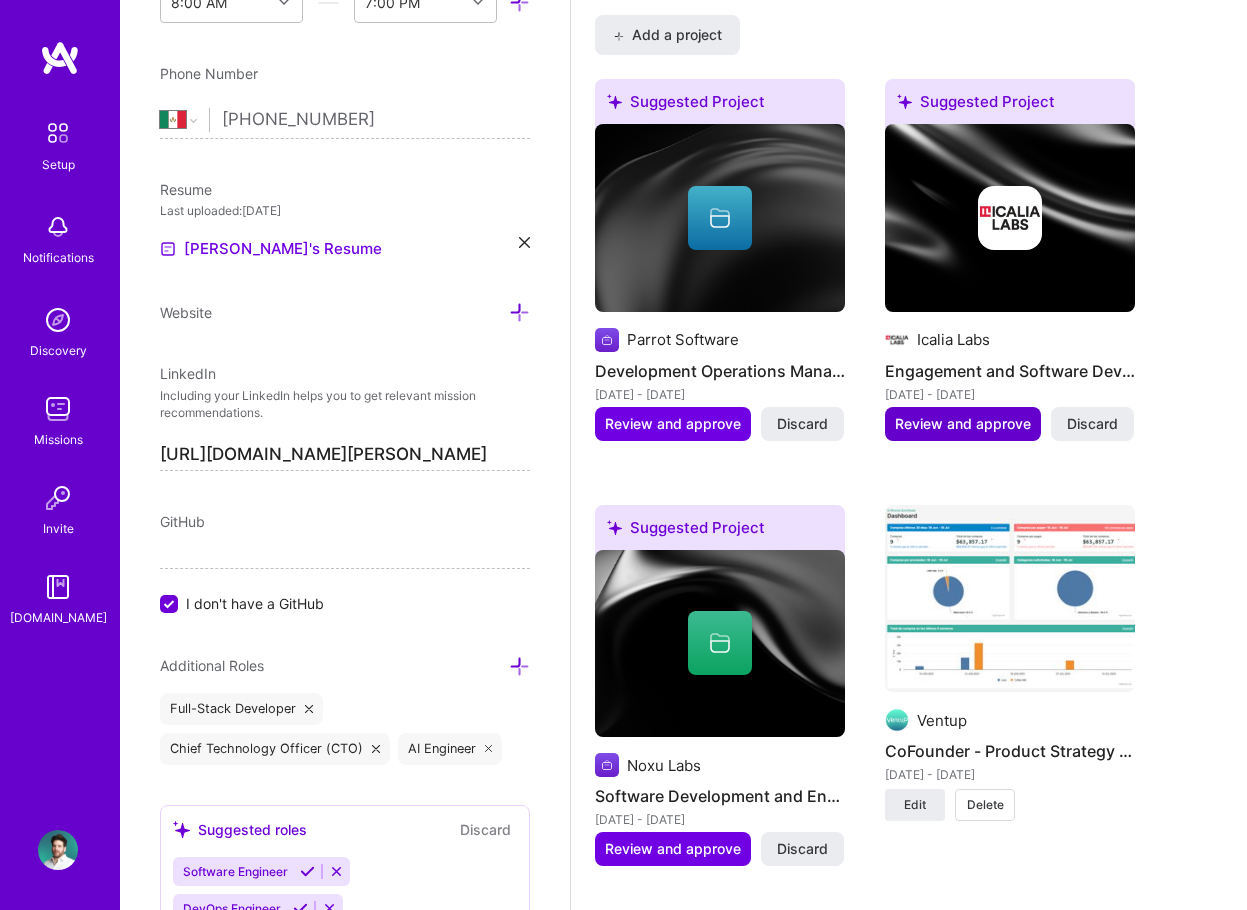 click on "Review and approve" at bounding box center [963, 424] 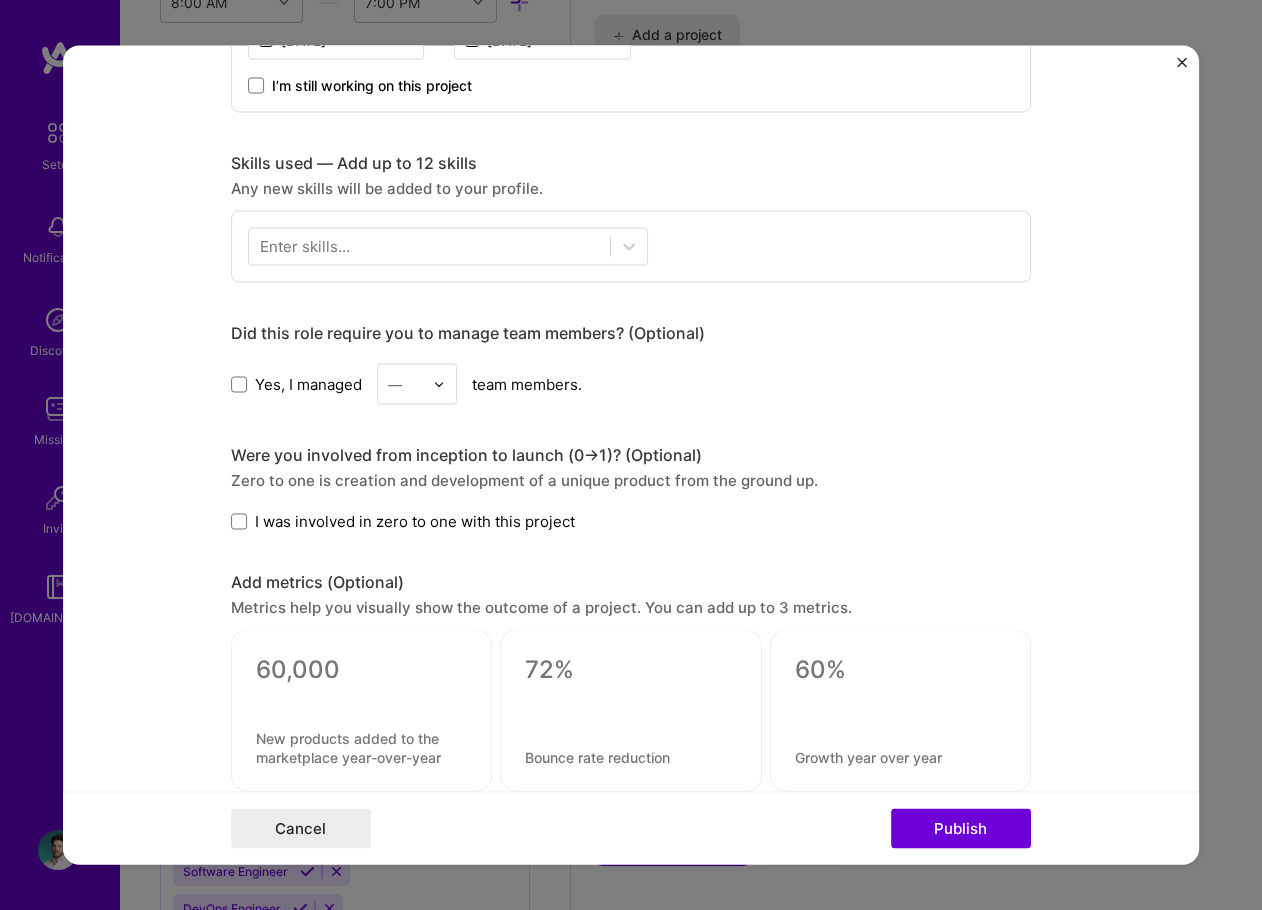 scroll, scrollTop: 900, scrollLeft: 0, axis: vertical 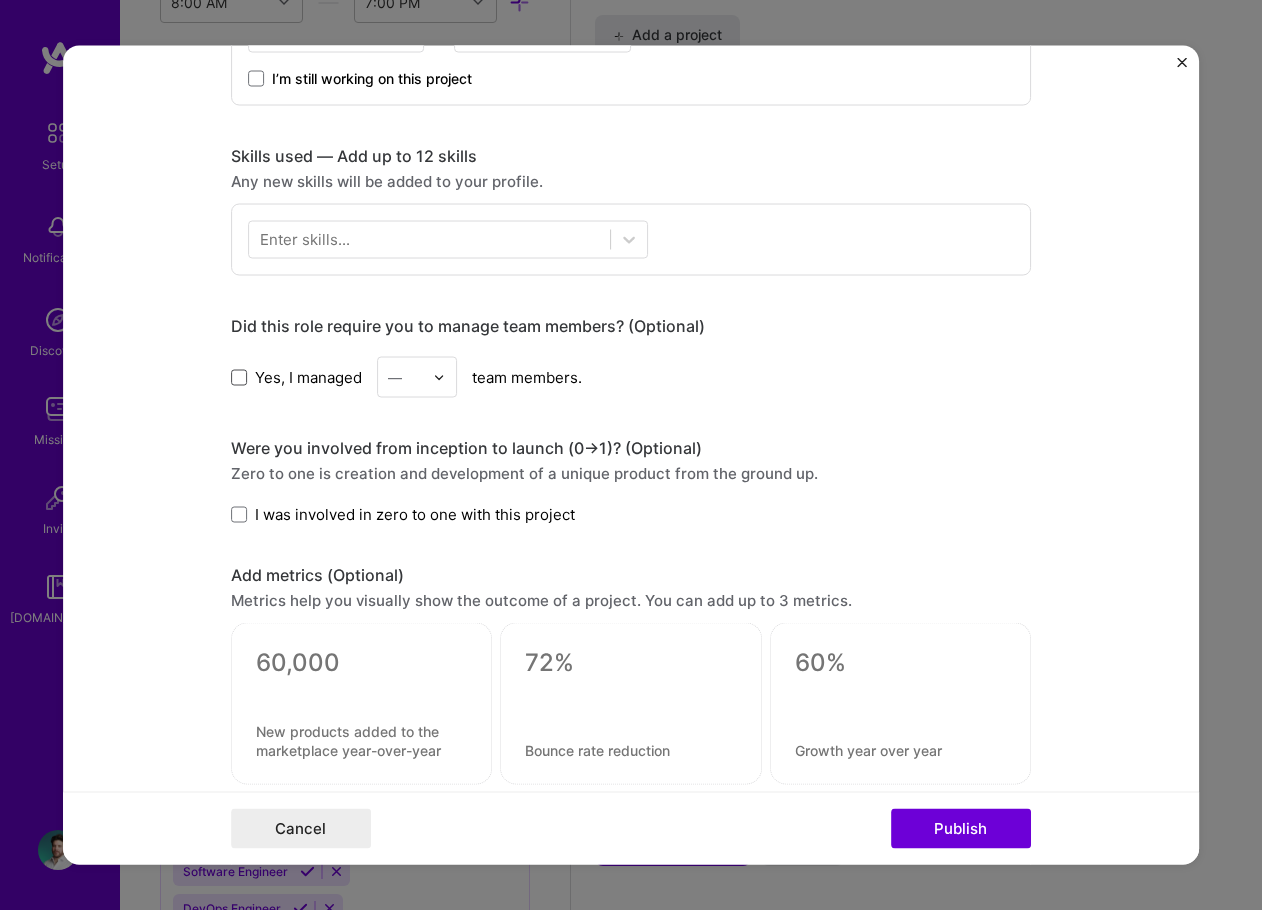 click at bounding box center [239, 377] 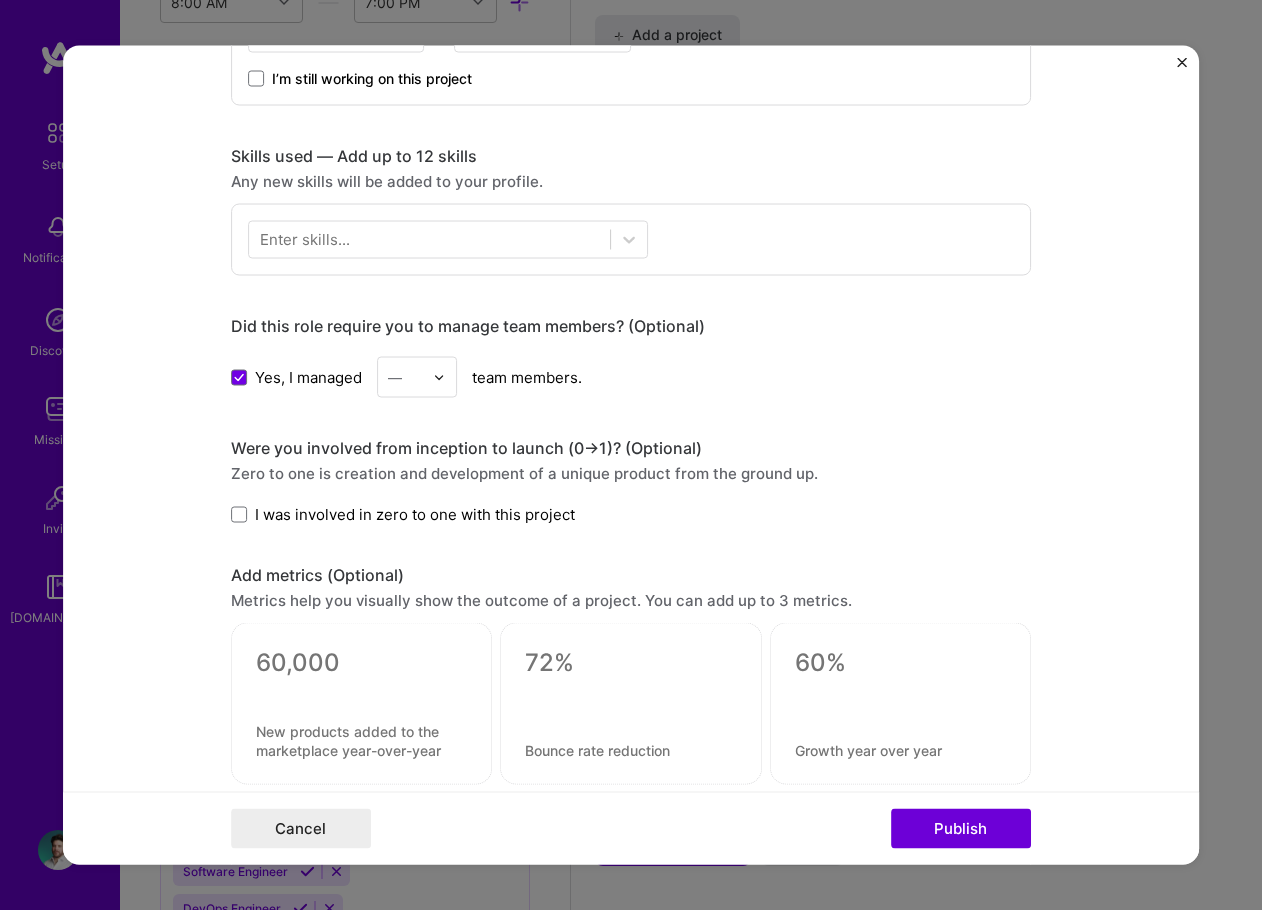 click at bounding box center (405, 377) 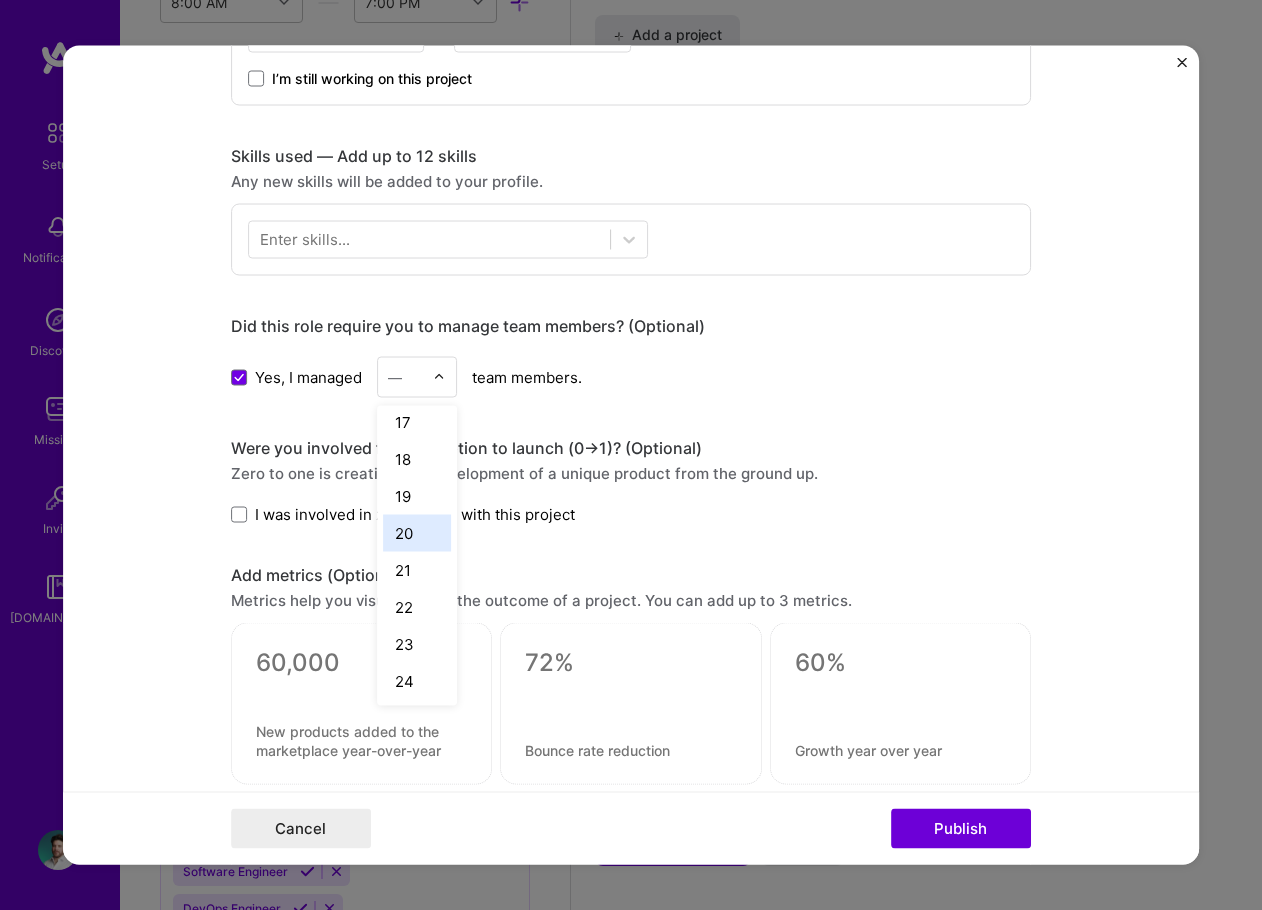 scroll, scrollTop: 637, scrollLeft: 0, axis: vertical 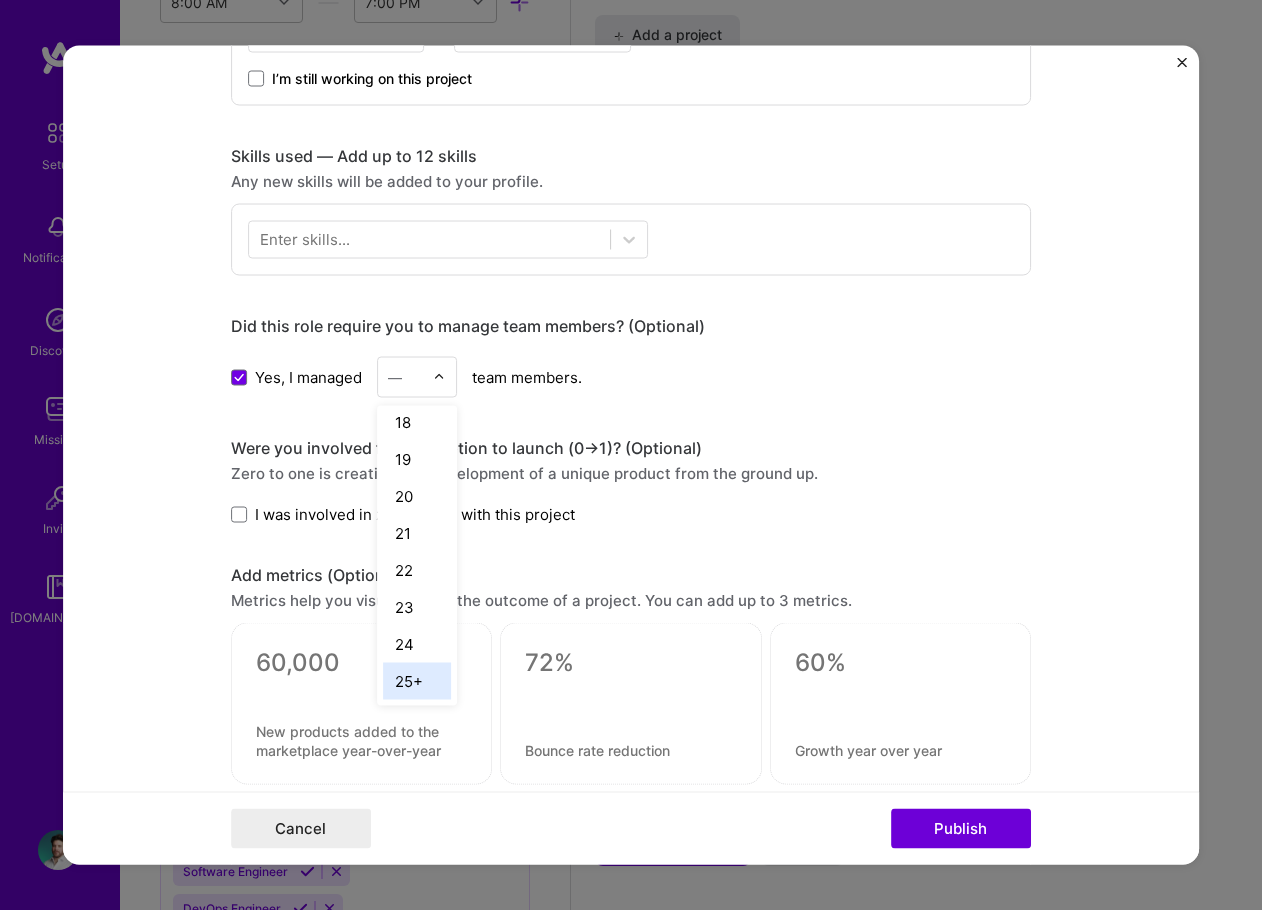 click on "25+" at bounding box center [417, 681] 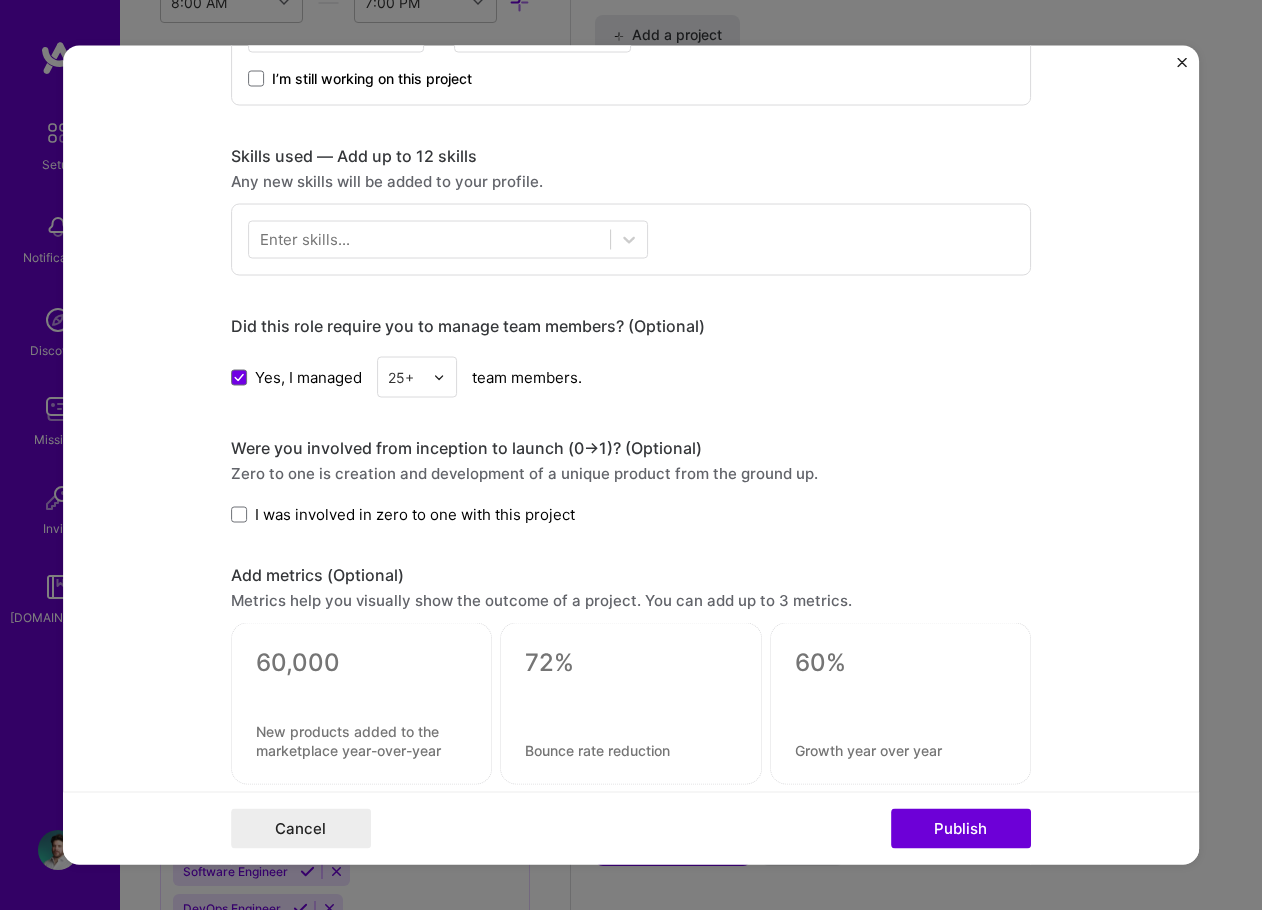 click on "Zero to one is creation and development of a unique product from the ground up." at bounding box center (631, 473) 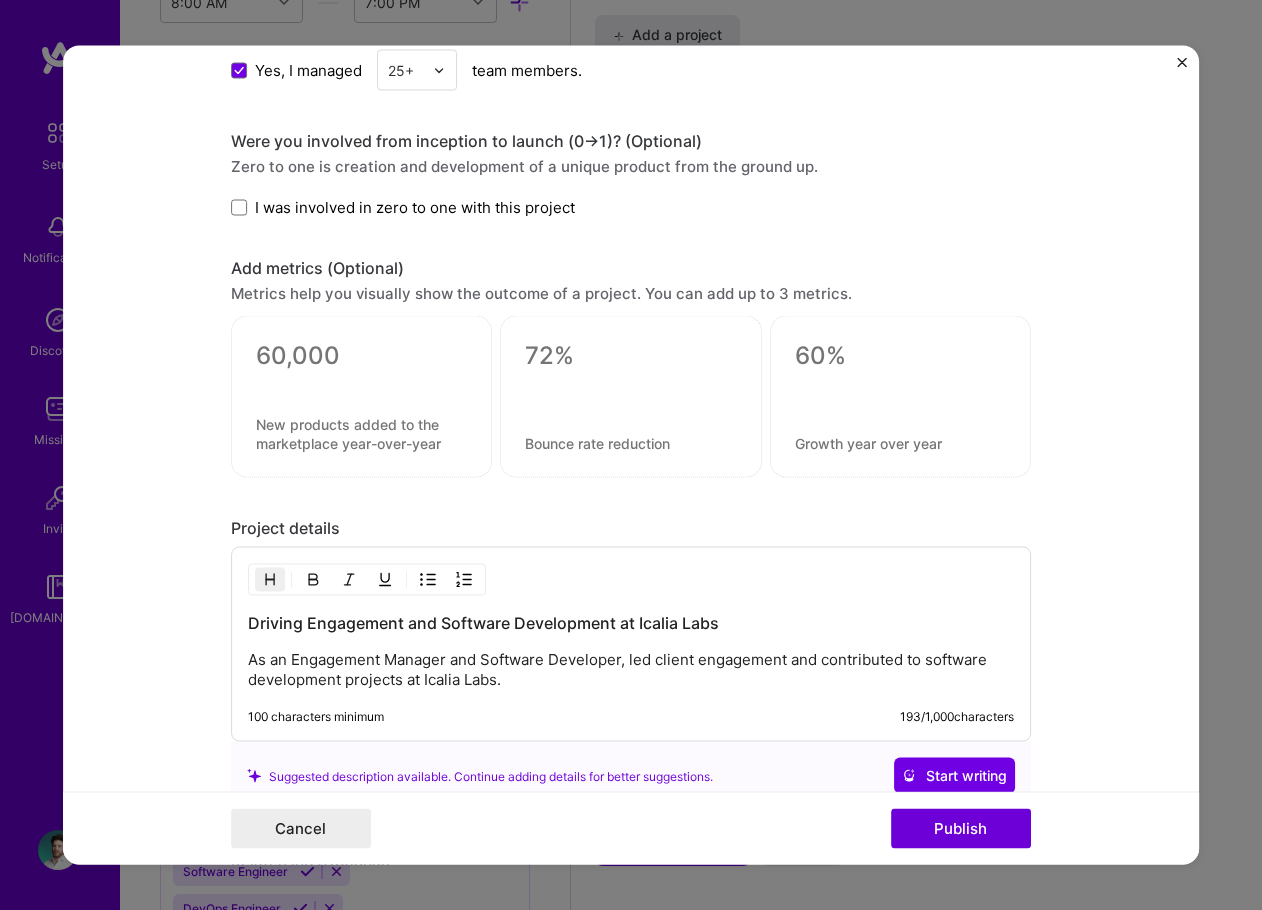 scroll, scrollTop: 1205, scrollLeft: 0, axis: vertical 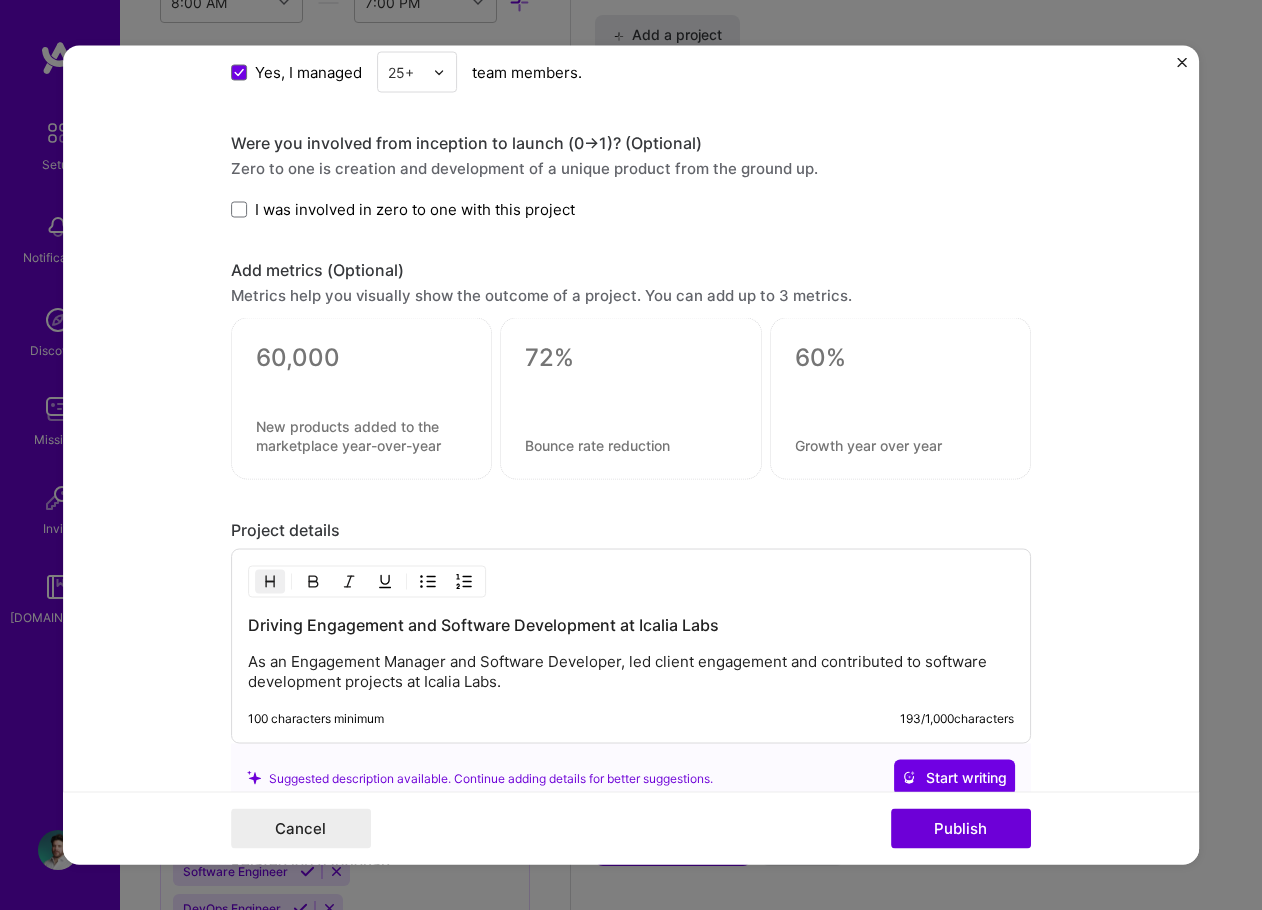 click at bounding box center [361, 358] 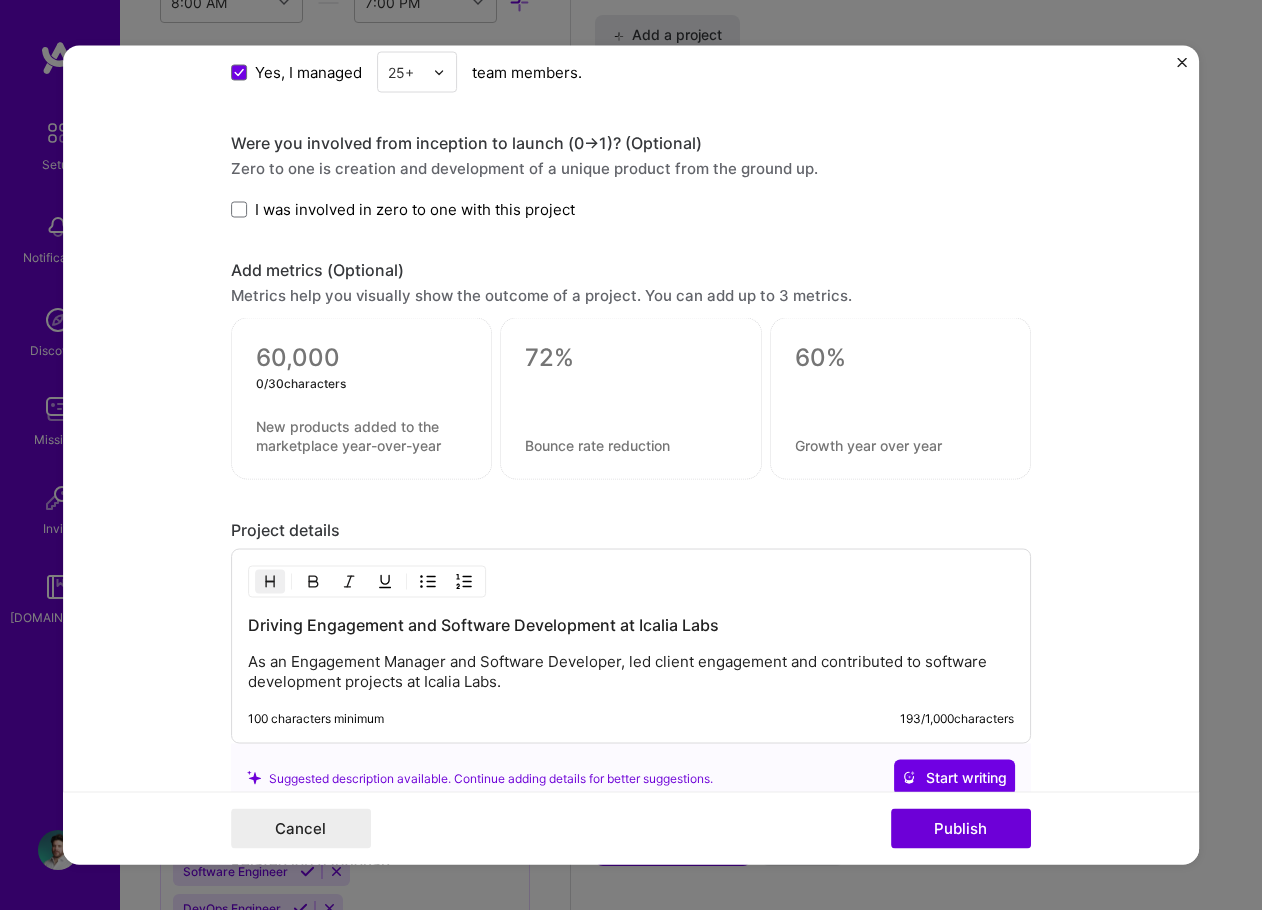 type on "5" 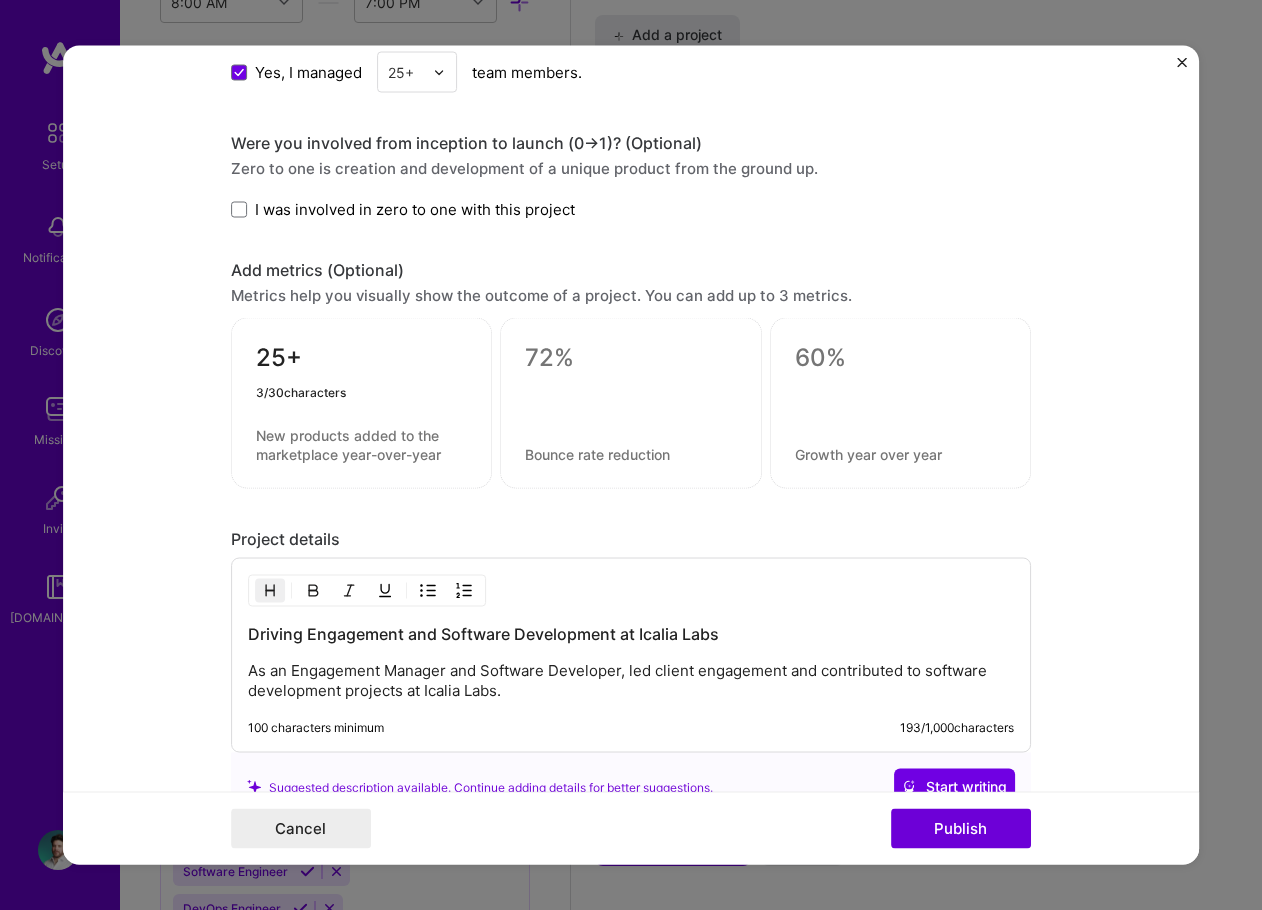 type on "25+" 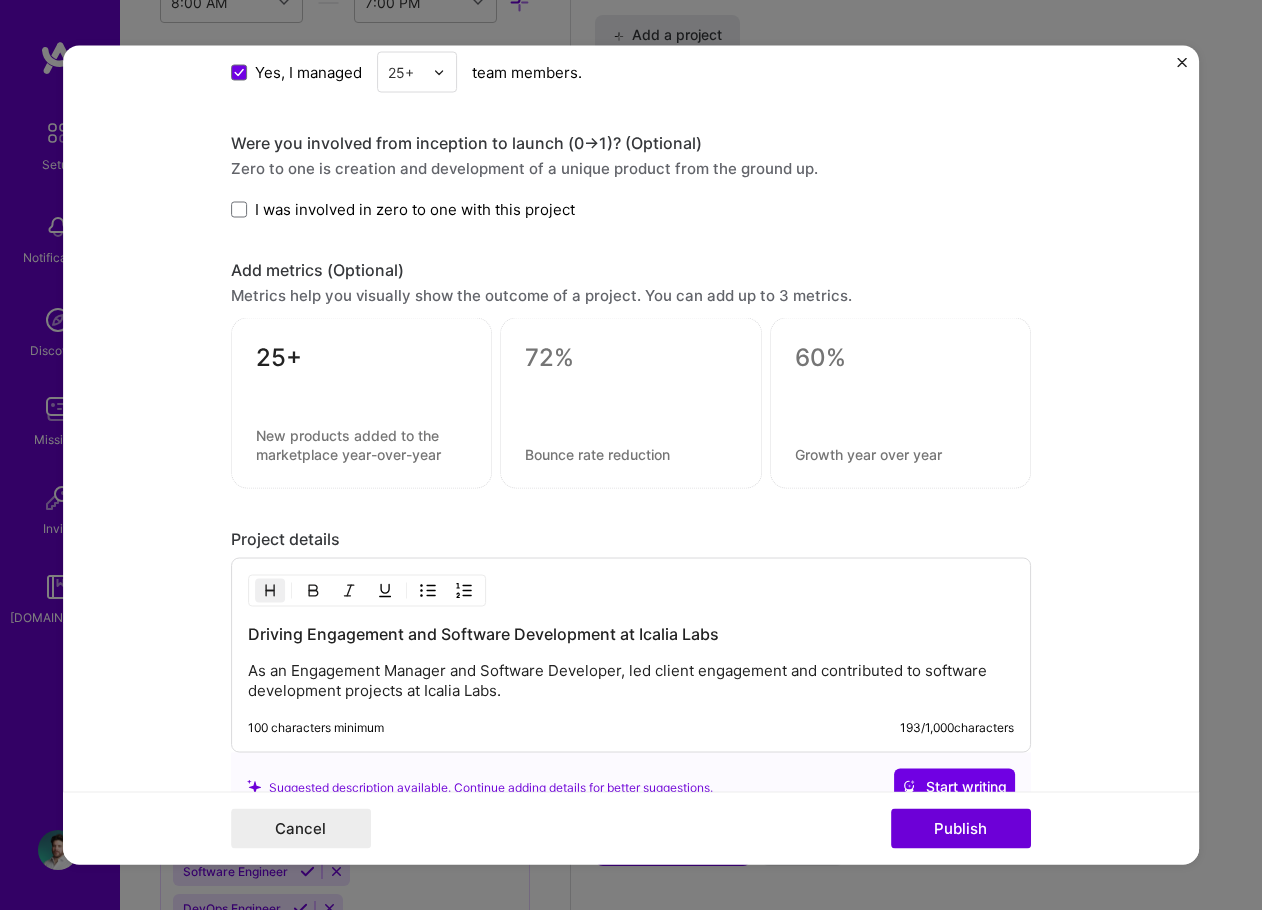 click at bounding box center (361, 445) 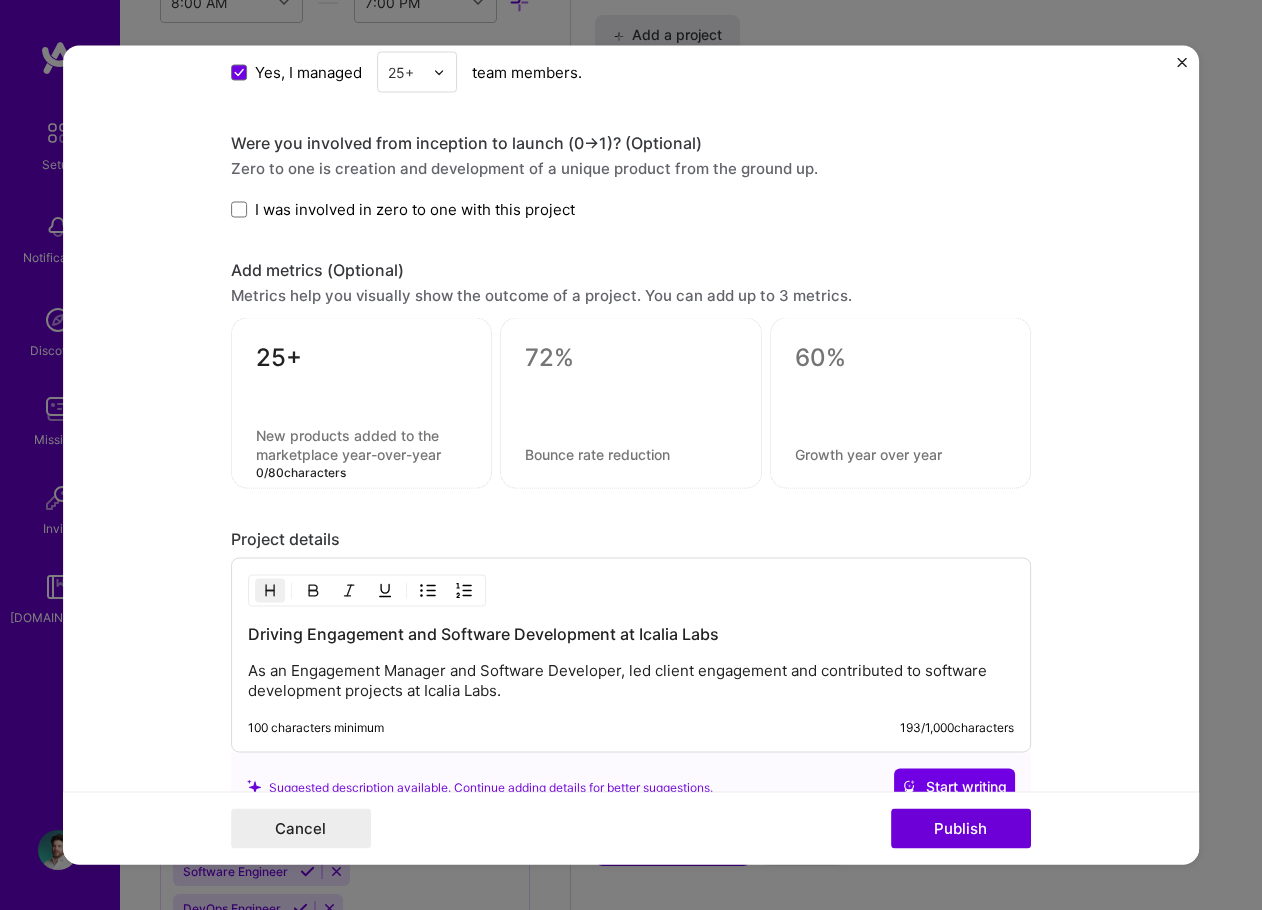 click on "25+" at bounding box center (361, 362) 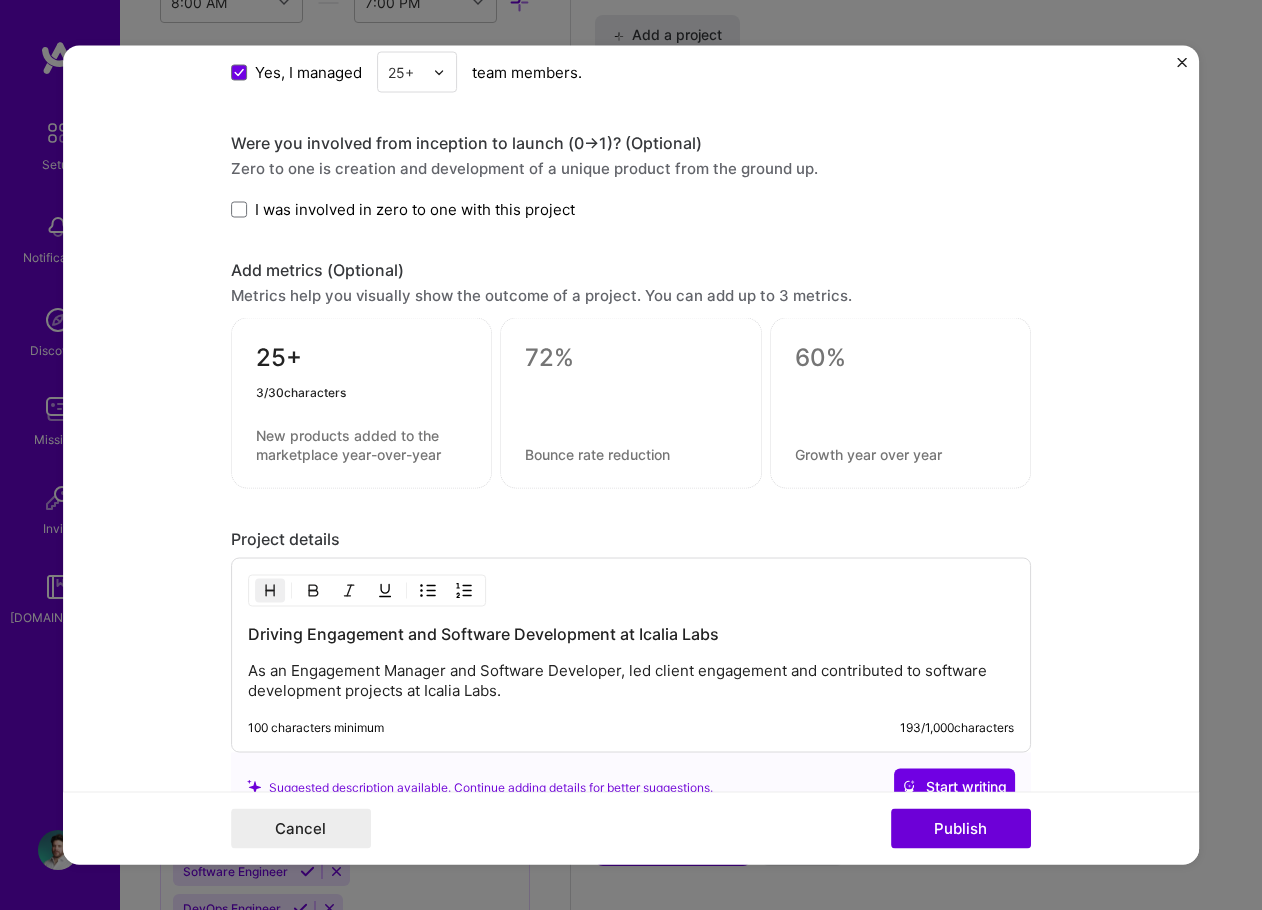 drag, startPoint x: 306, startPoint y: 358, endPoint x: 219, endPoint y: 344, distance: 88.11924 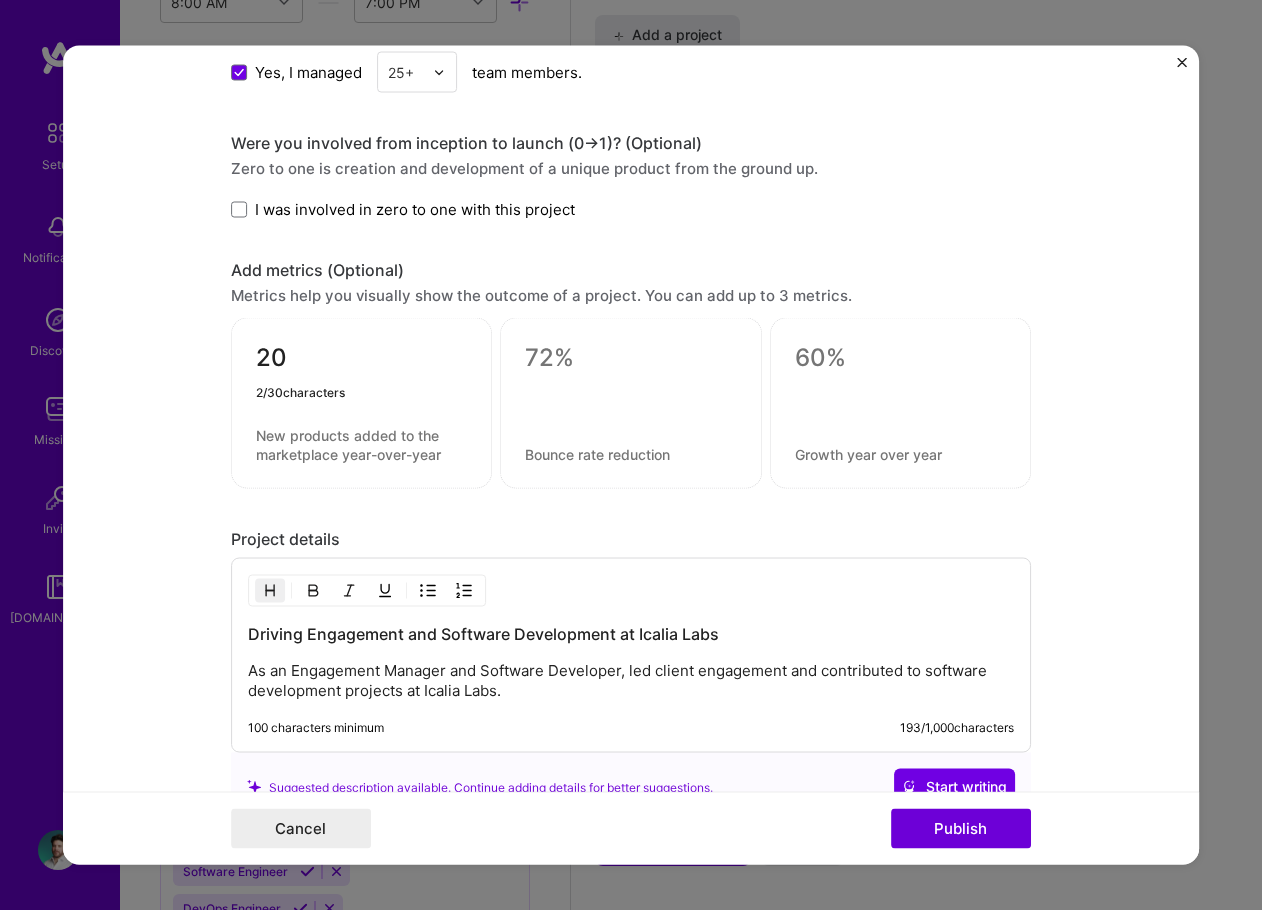 type on "20" 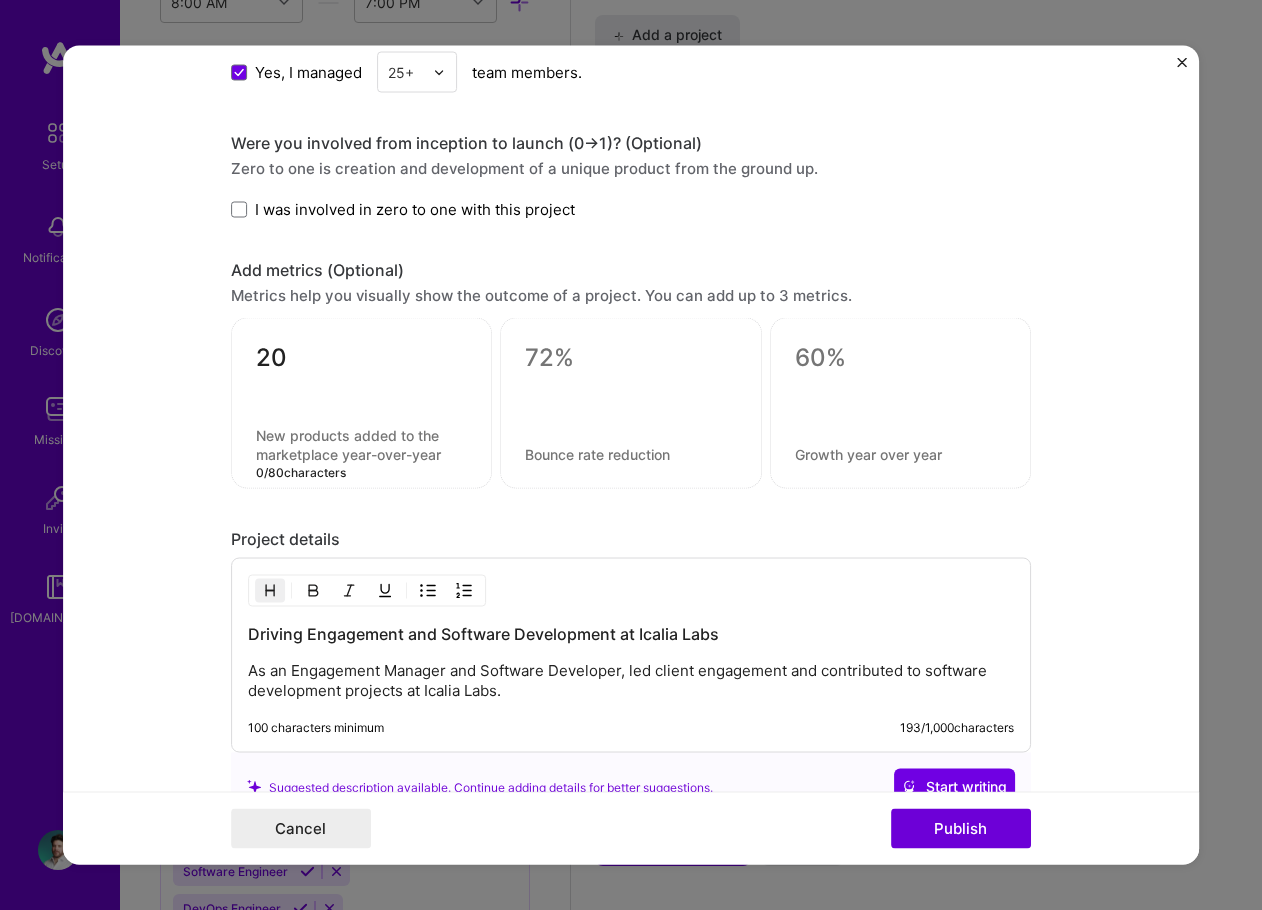 click at bounding box center (361, 445) 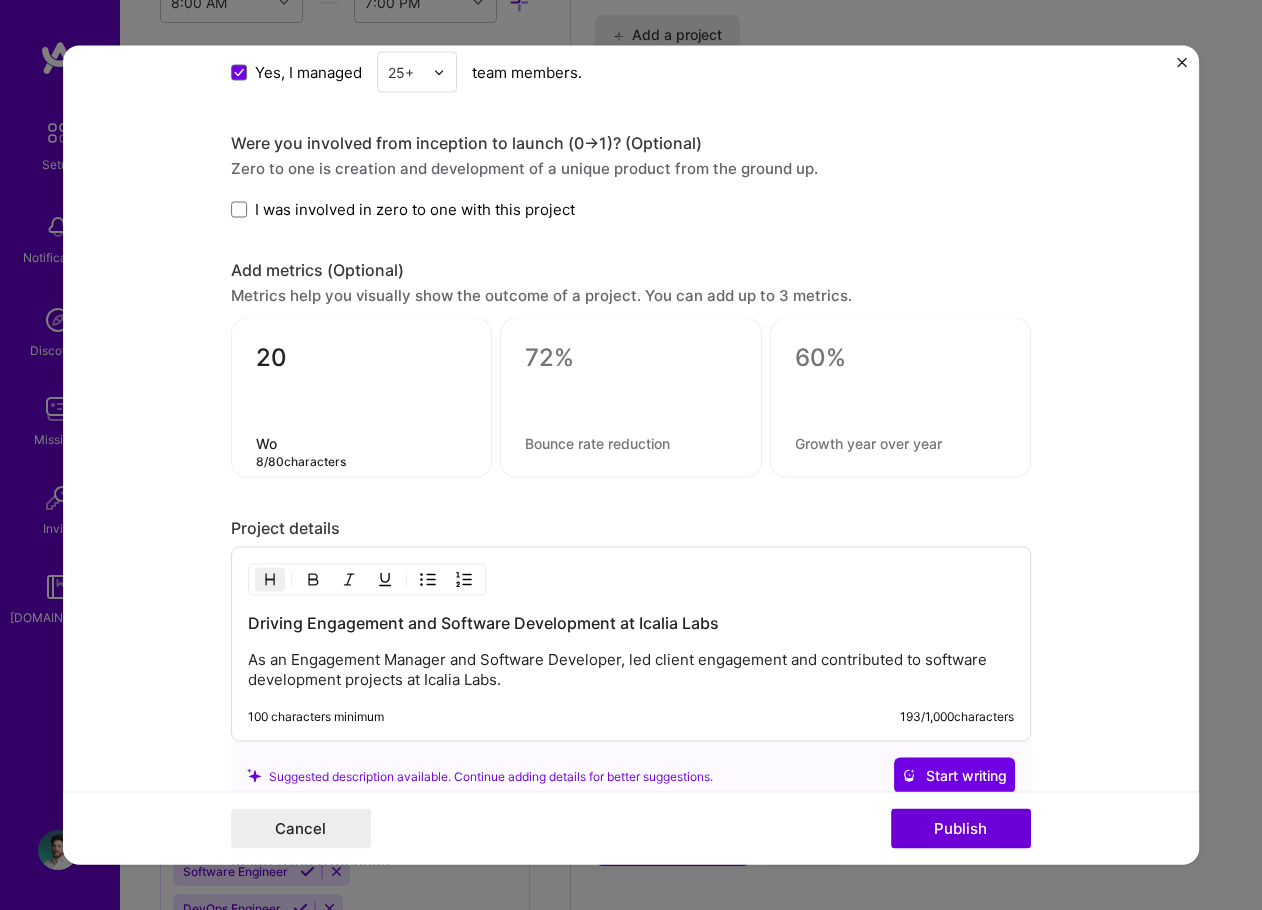 type on "W" 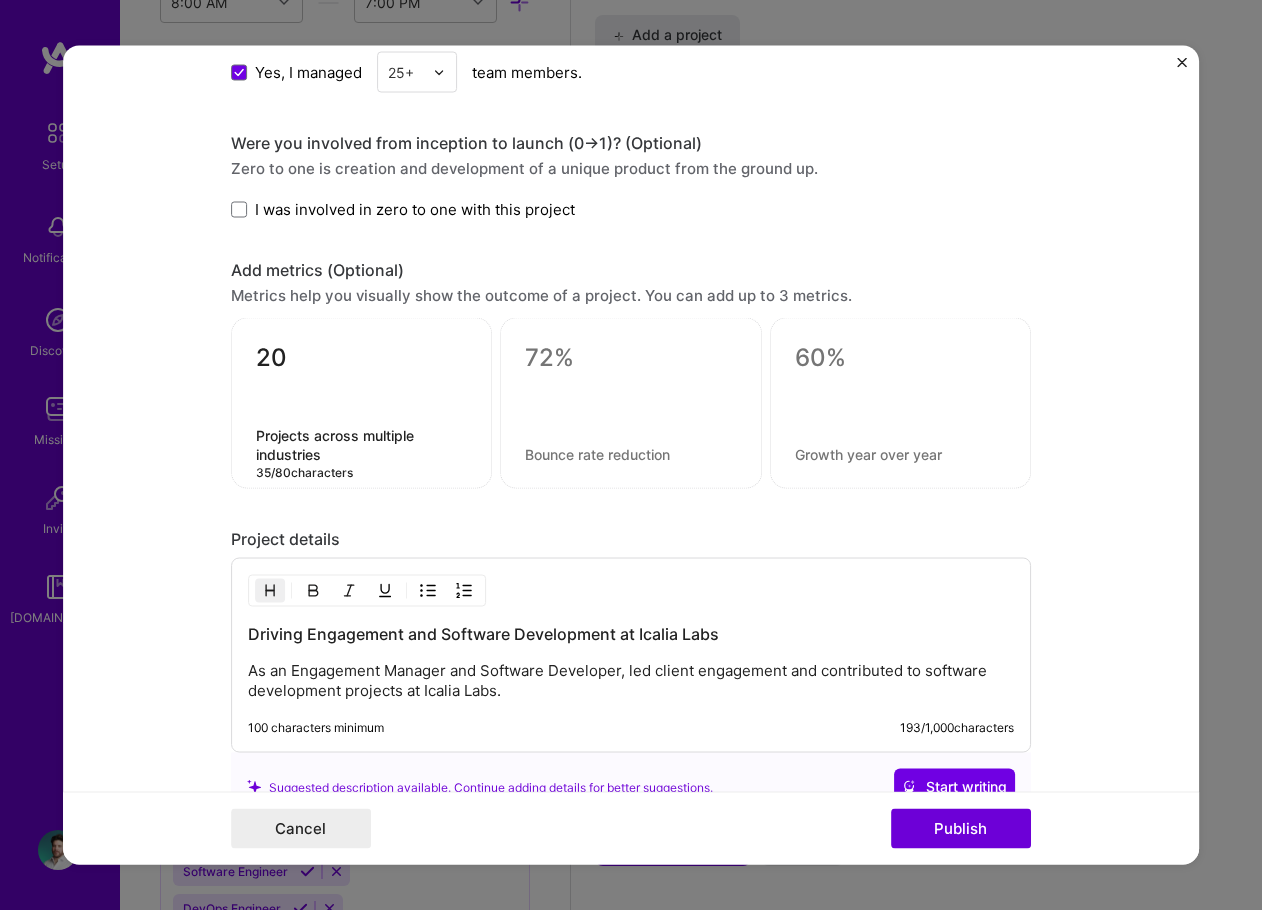 type on "Projects across multiple industries" 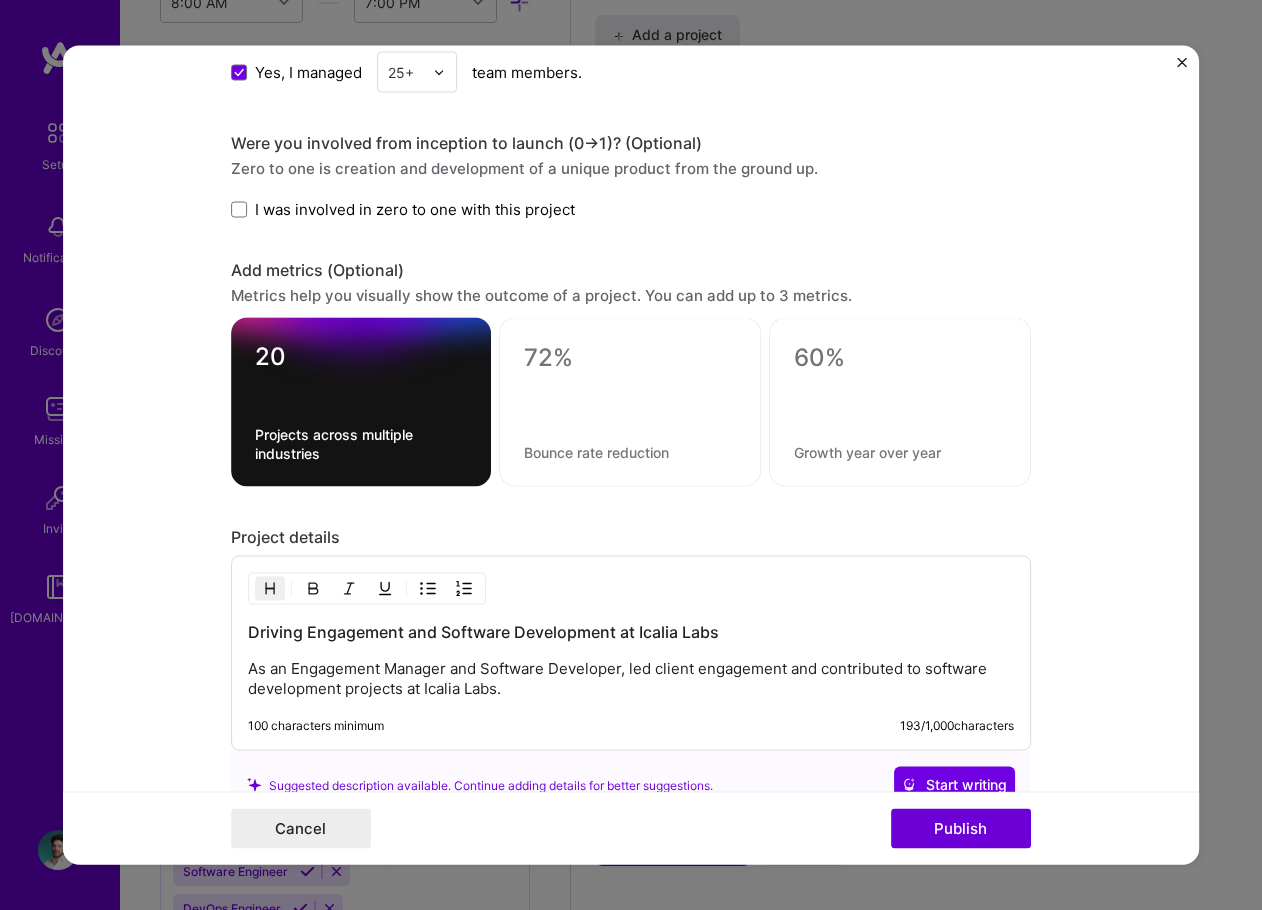 click on "Project details" at bounding box center (631, 537) 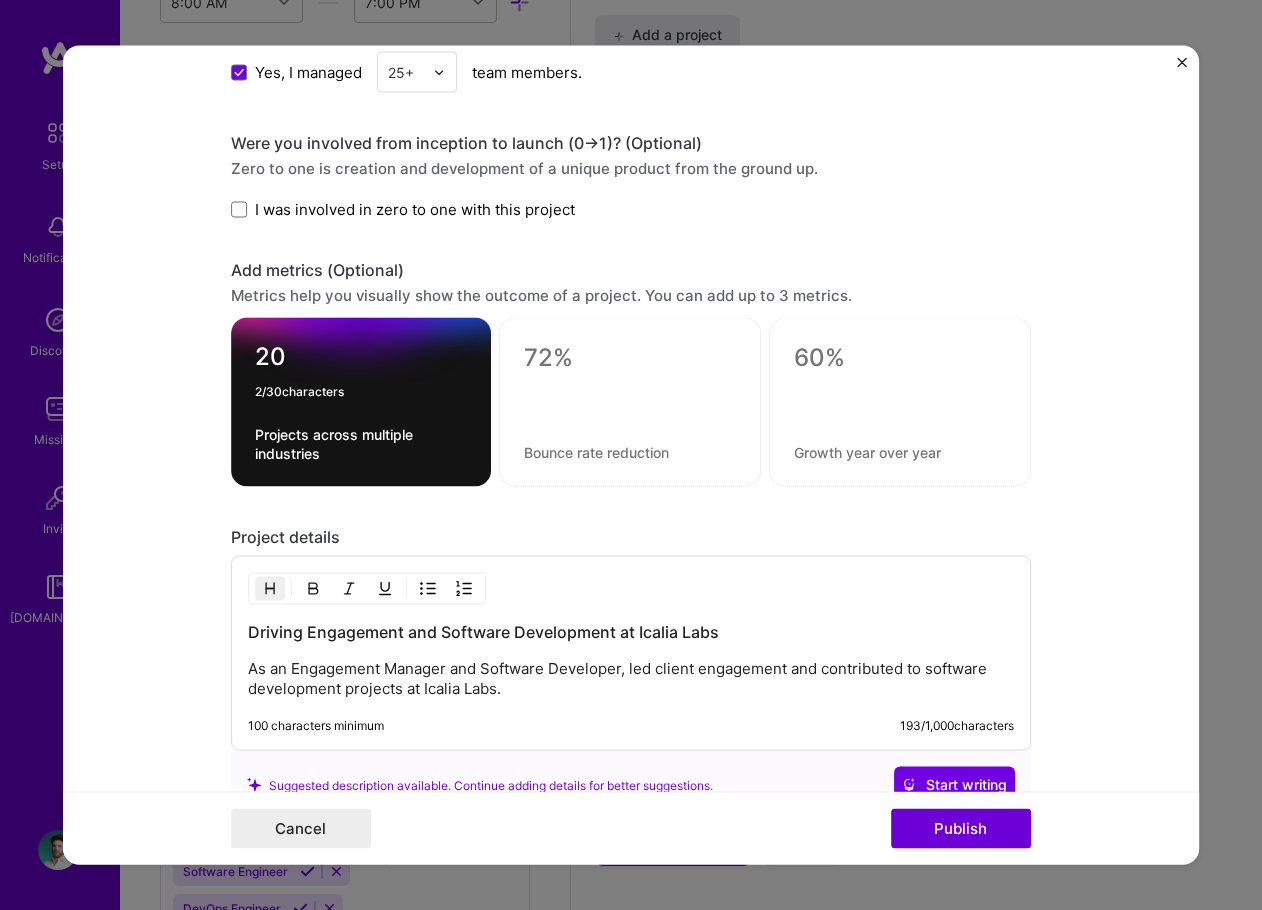 click on "20" at bounding box center [361, 361] 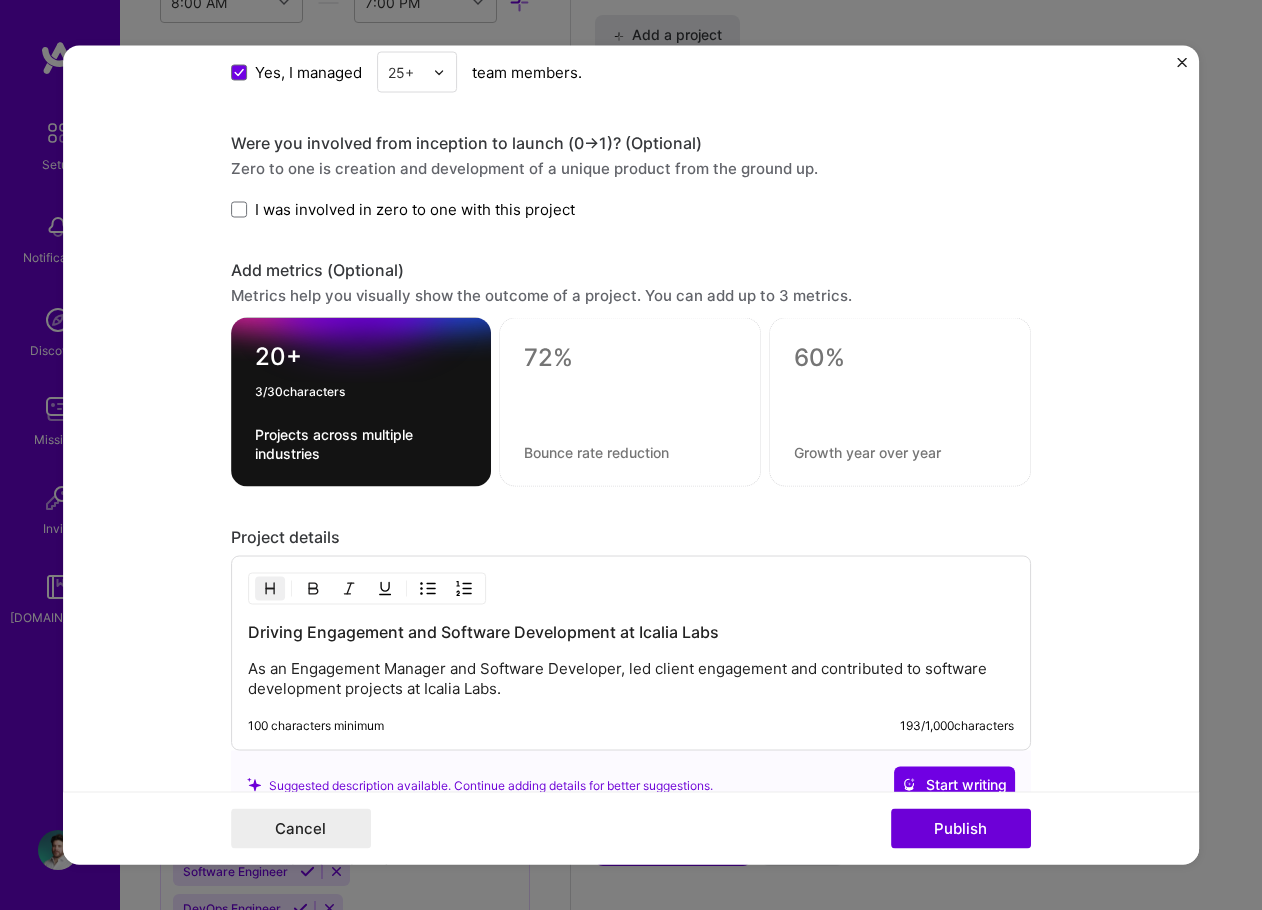 type on "20+" 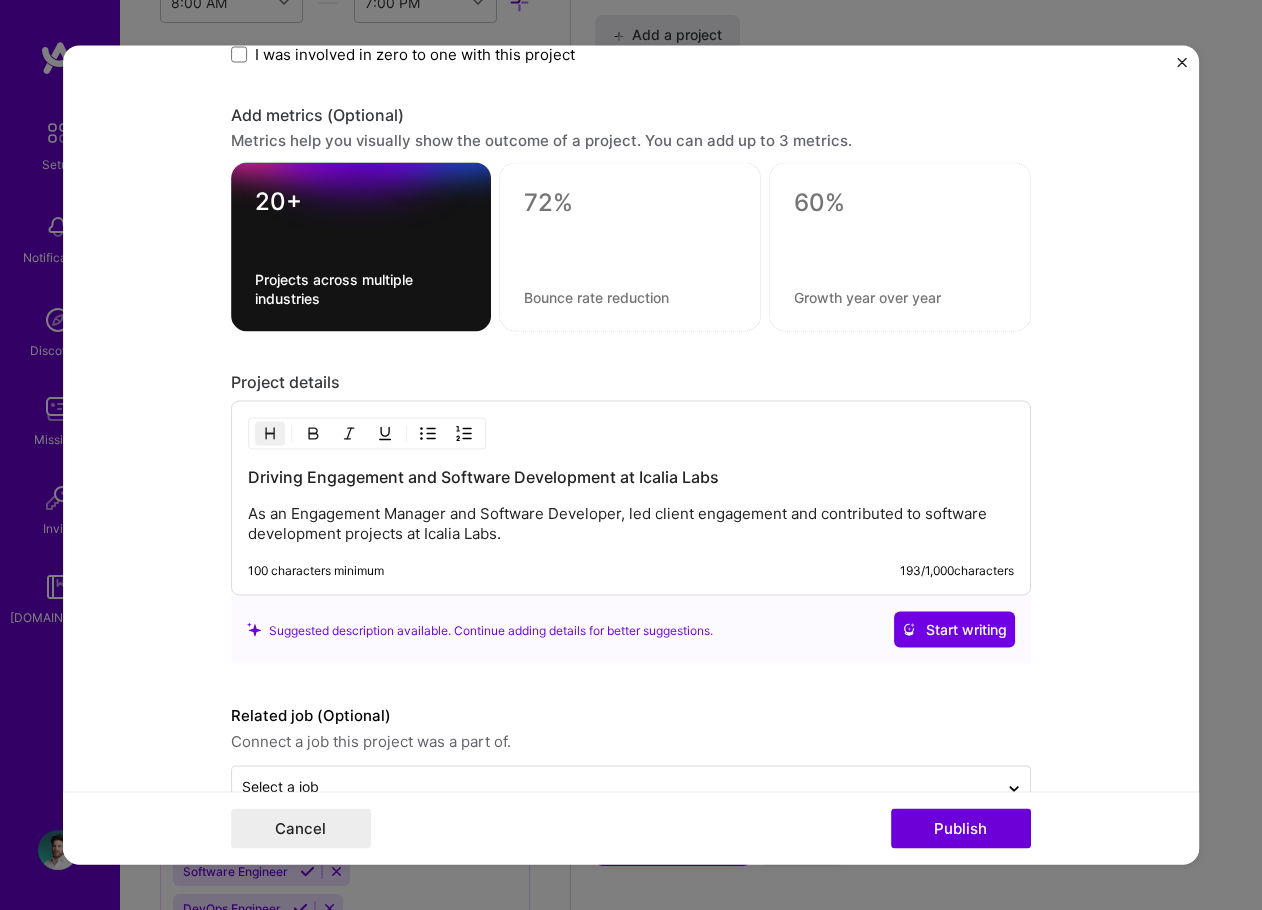 scroll, scrollTop: 1412, scrollLeft: 0, axis: vertical 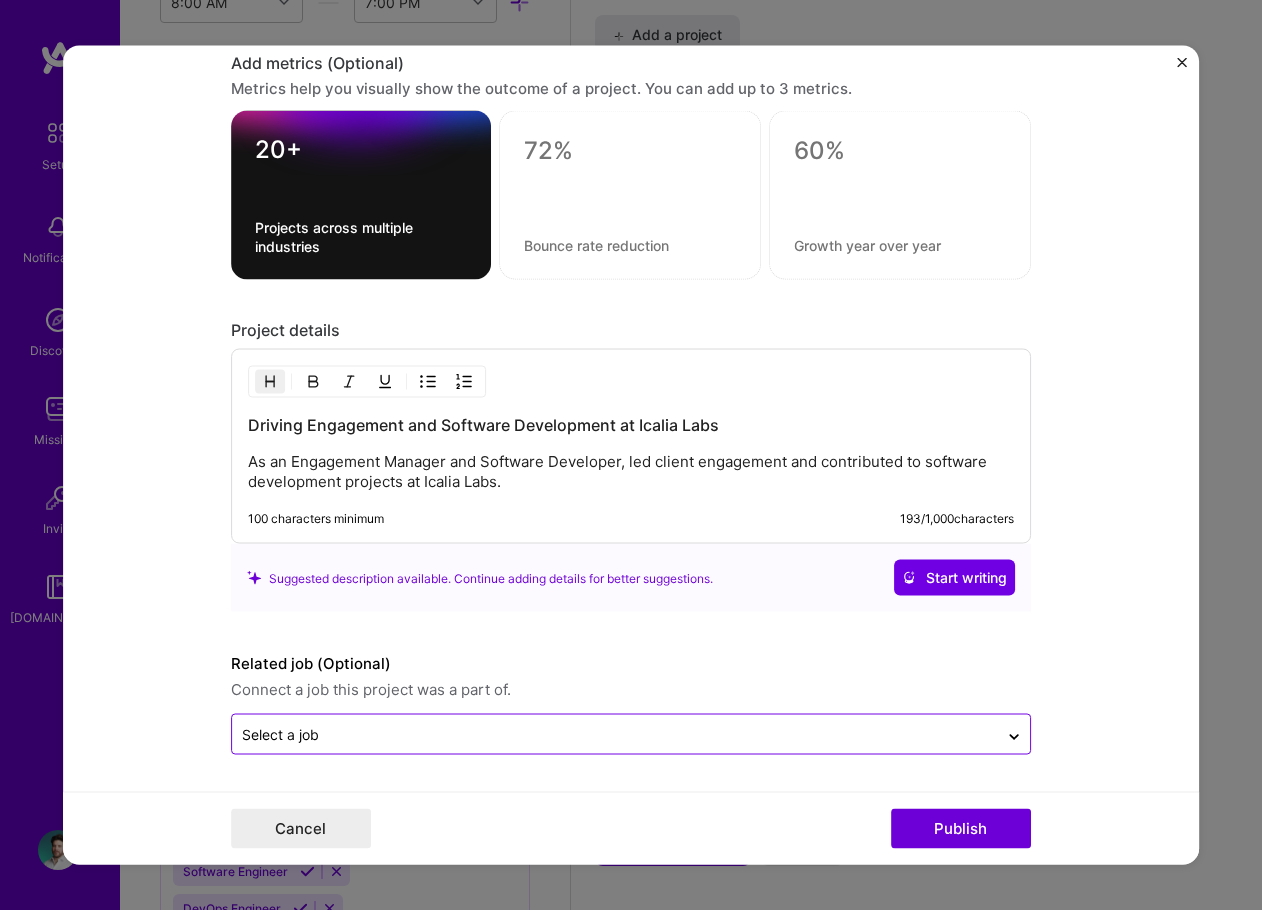 click at bounding box center [615, 734] 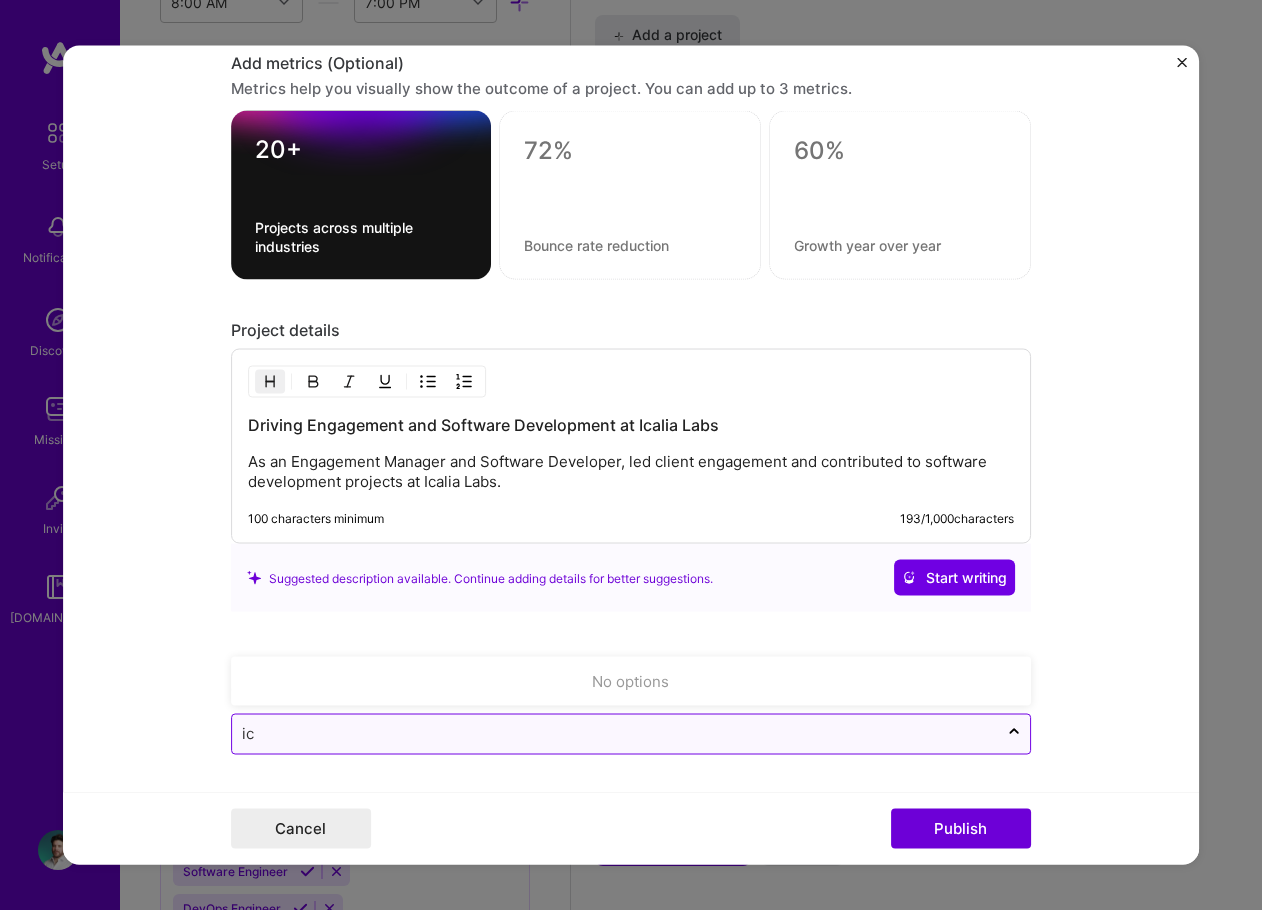 type on "i" 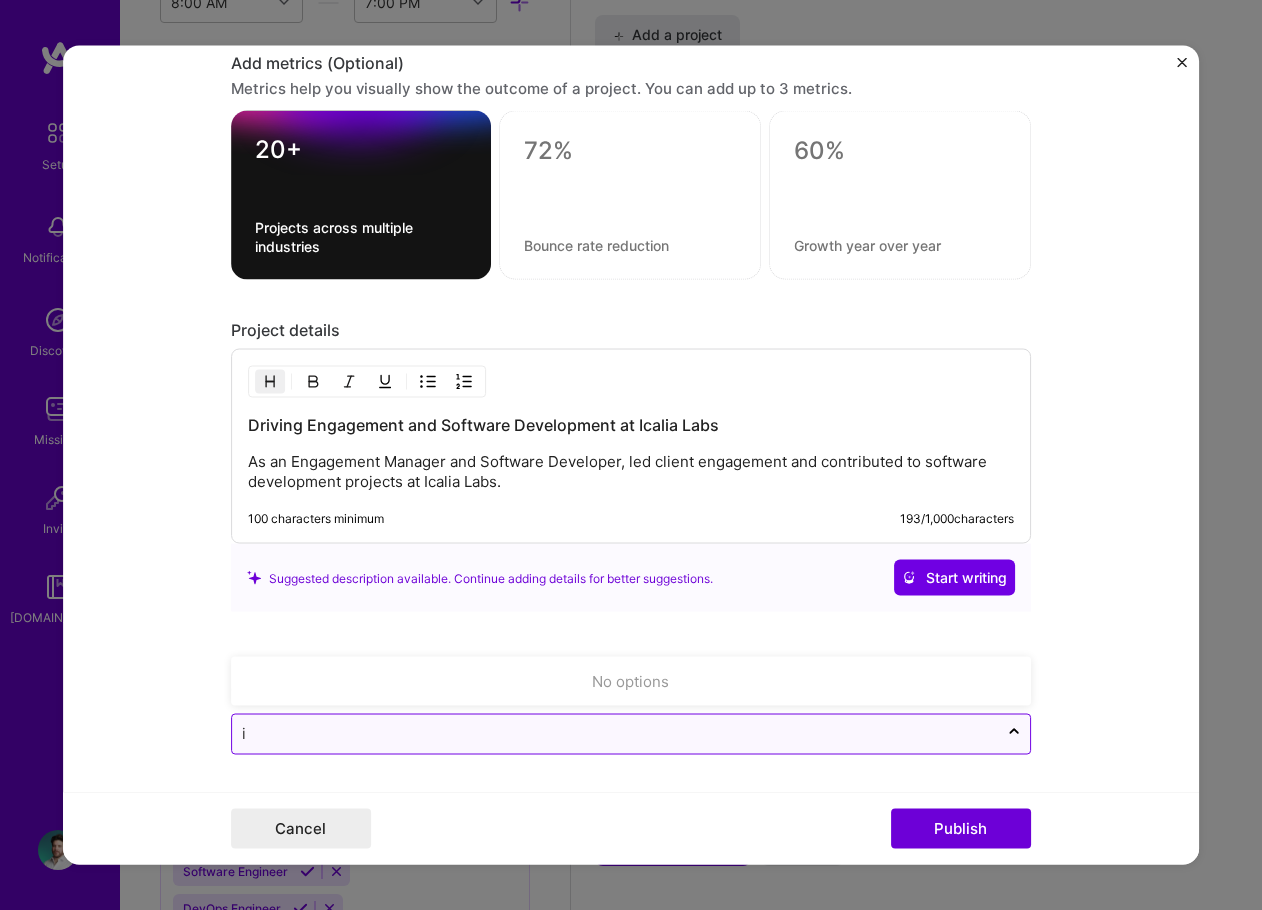 type 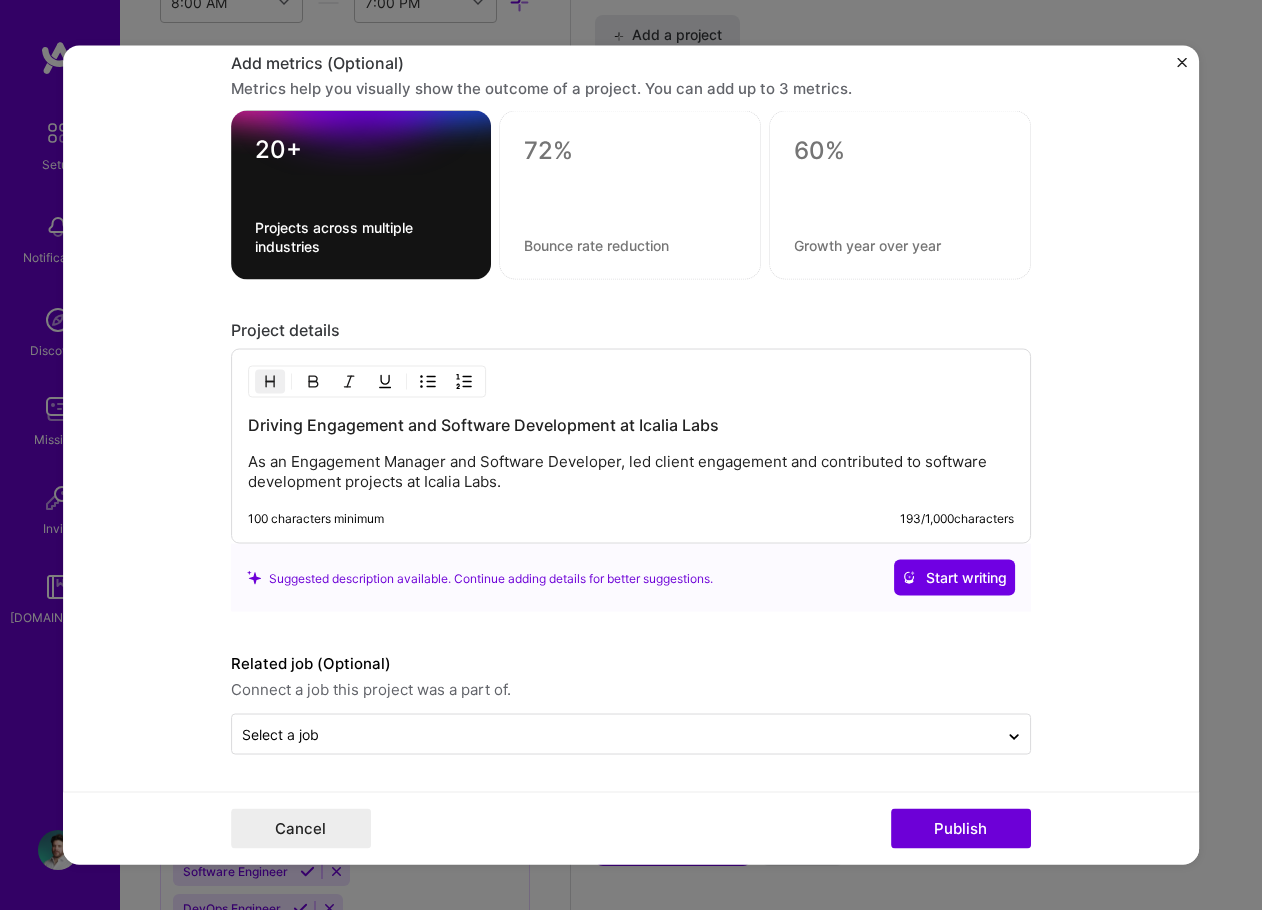 click on "Editing suggested project This project is suggested based on your LinkedIn, resume or [DOMAIN_NAME] activity. Project title Engagement and Software Development Company Icalia Labs
Project industry Industry 2 Project Link (Optional)
Drag and drop an image or   Upload file Upload file We recommend uploading at least 4 images. 1600x1200px or higher recommended. Max 5MB each. Role Engagement Manager / Software Developer Select role type [DATE]
to [DATE]
I’m still working on this project Skills used — Add up to 12 skills Any new skills will be added to your profile. Enter skills... Did this role require you to manage team members? (Optional) Yes, I managed 25+ team members. Were you involved from inception to launch (0  ->  1)? (Optional) Zero to one is creation and development of a unique product from the ground up. I was involved in zero to one with this project 20+ Project details" at bounding box center [631, 455] 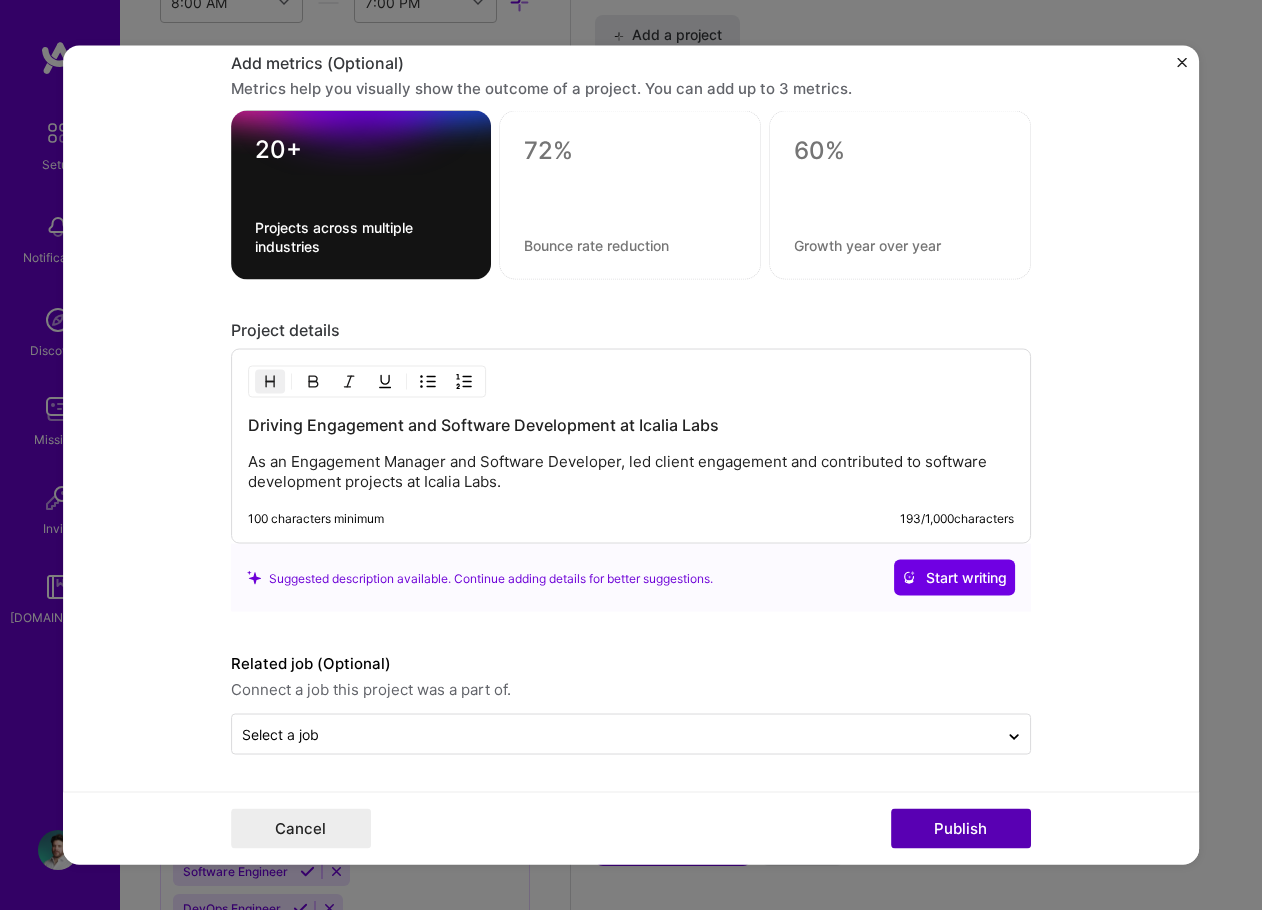 click on "Publish" at bounding box center [961, 829] 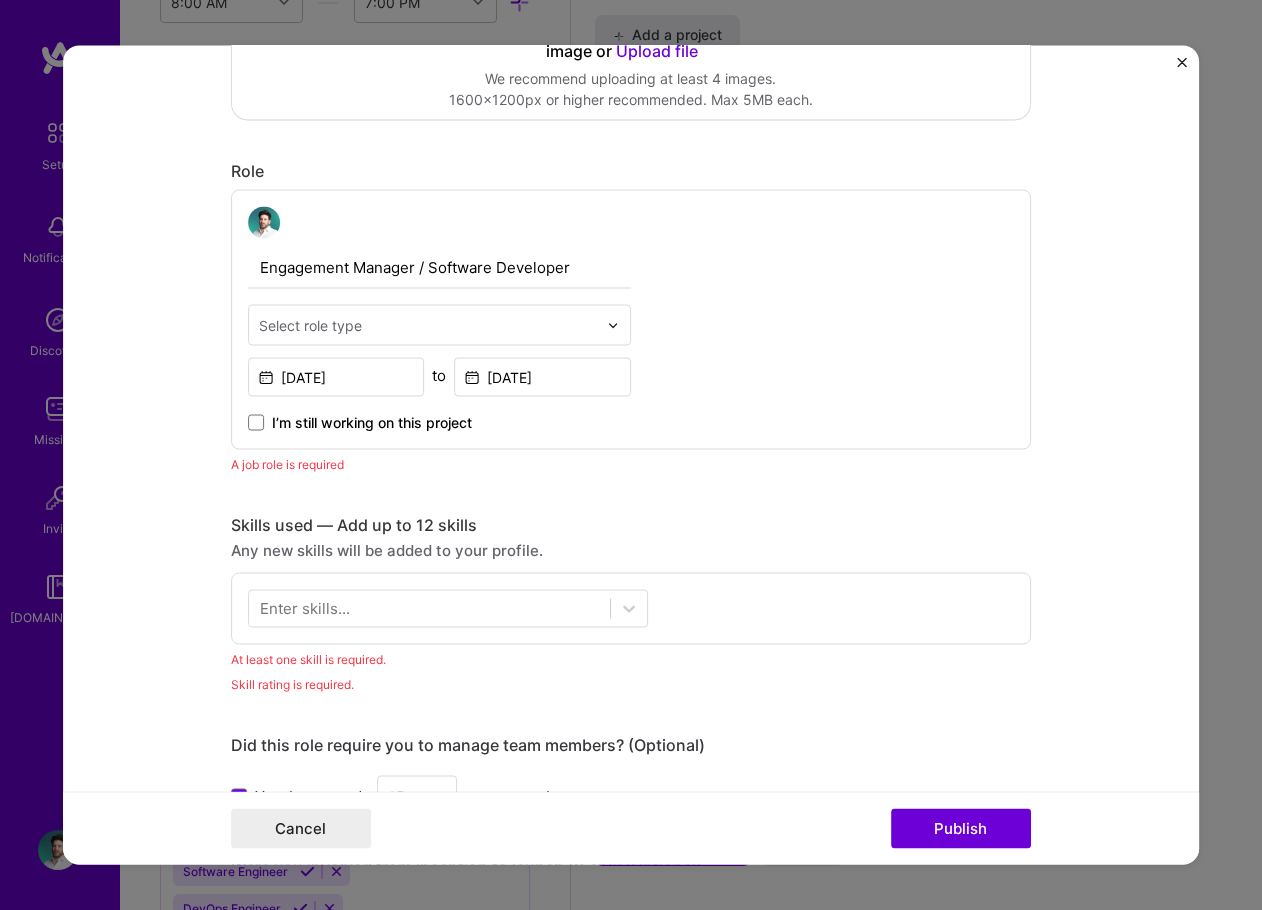 scroll, scrollTop: 571, scrollLeft: 0, axis: vertical 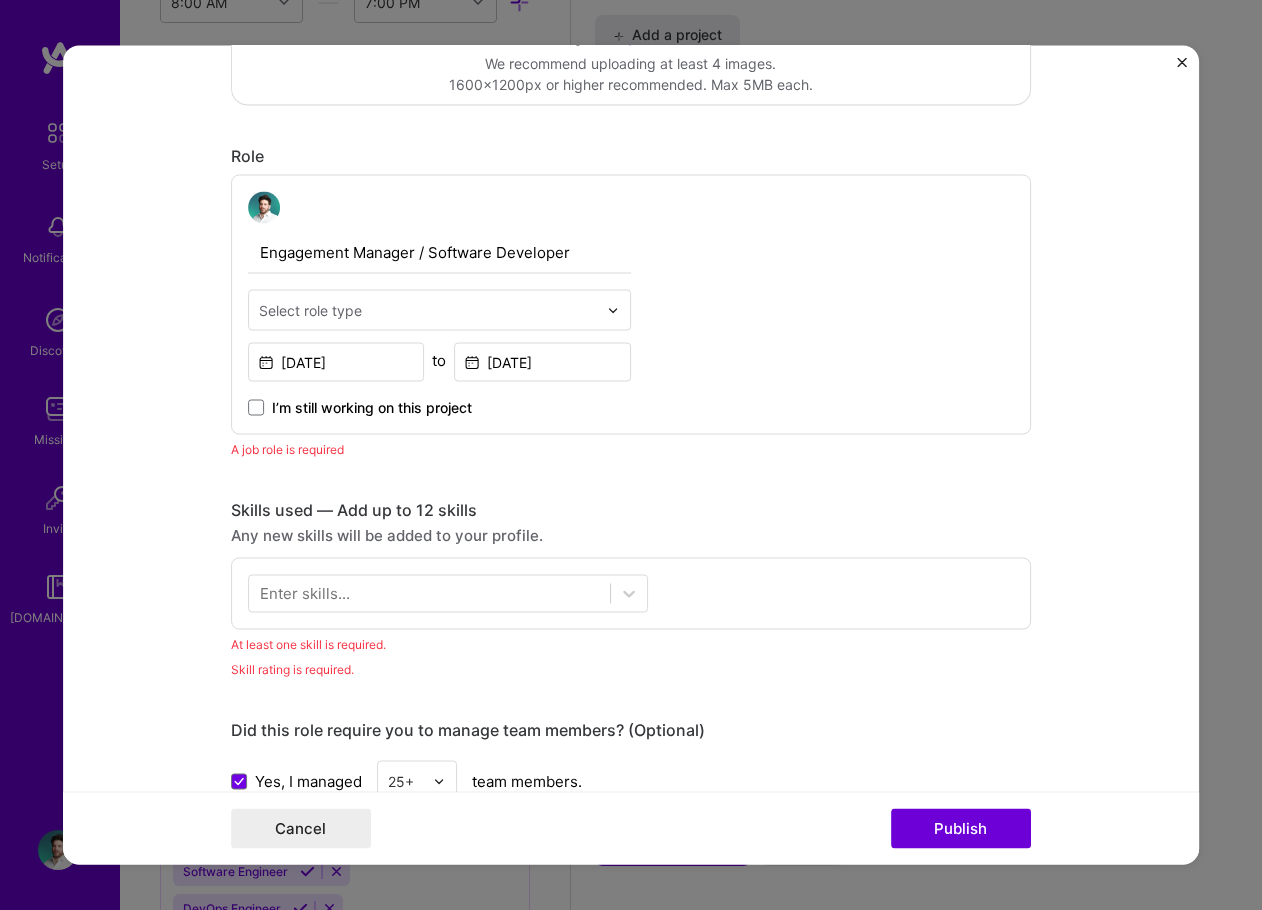 click on "Select role type" at bounding box center (310, 310) 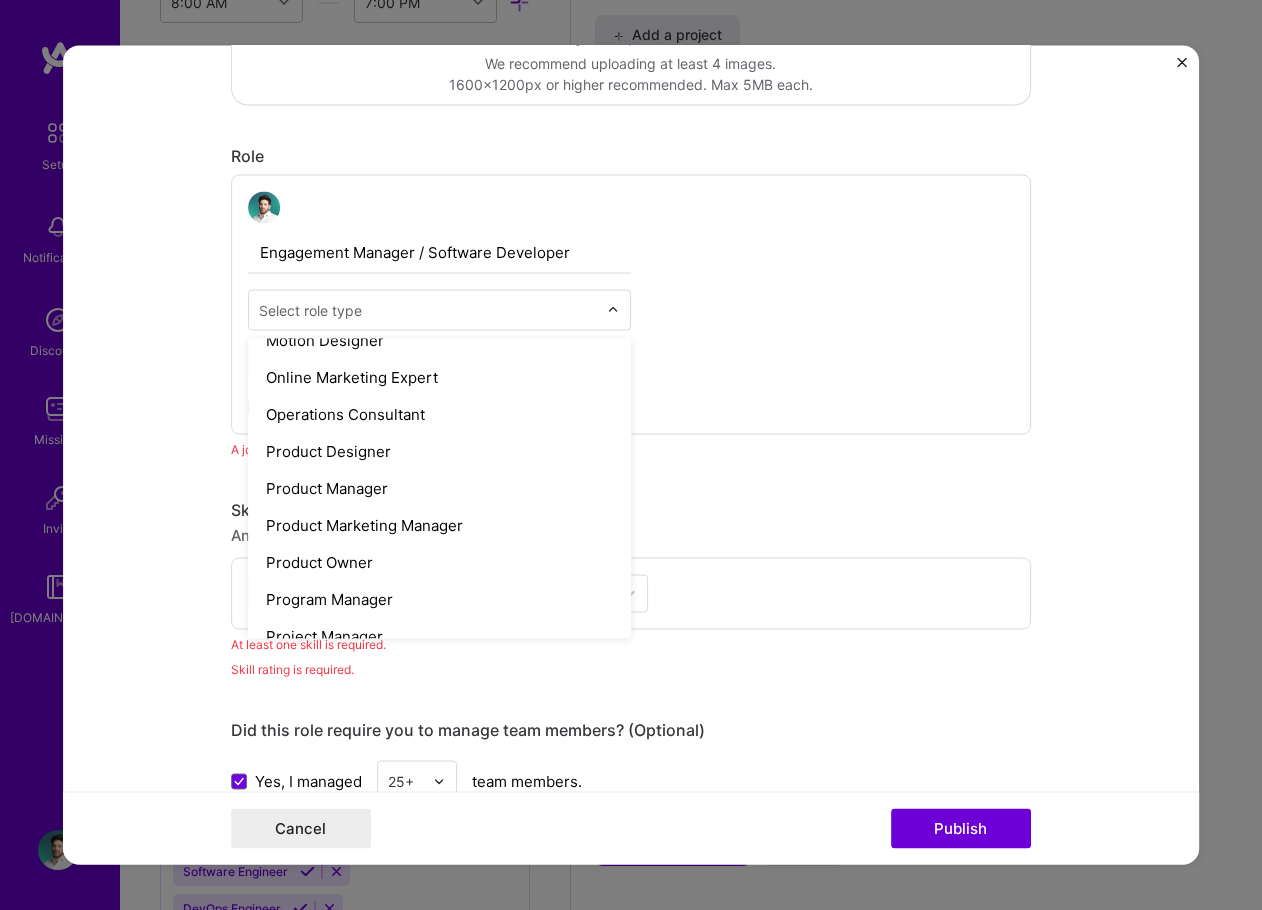 scroll, scrollTop: 1800, scrollLeft: 0, axis: vertical 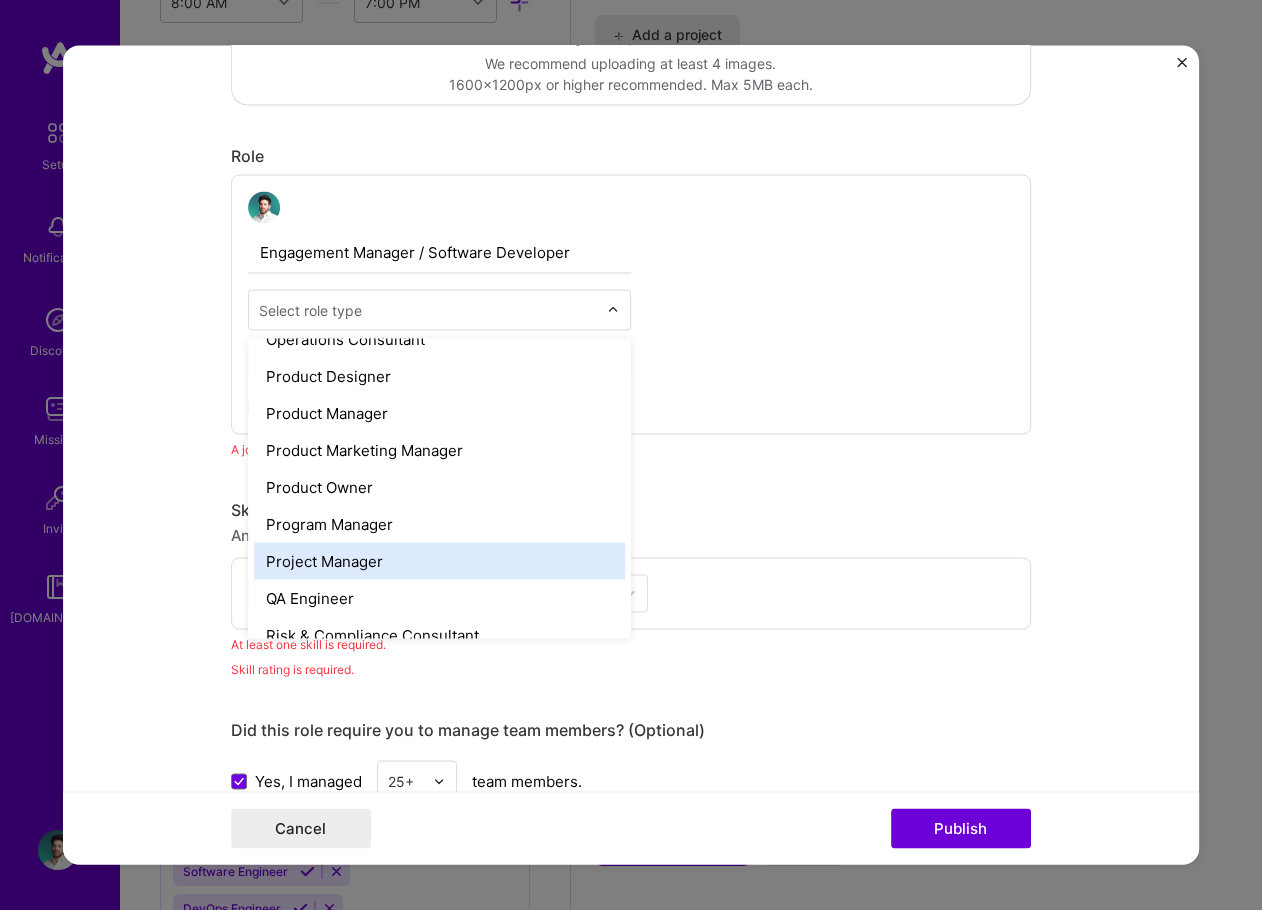 click on "Project Manager" at bounding box center (439, 561) 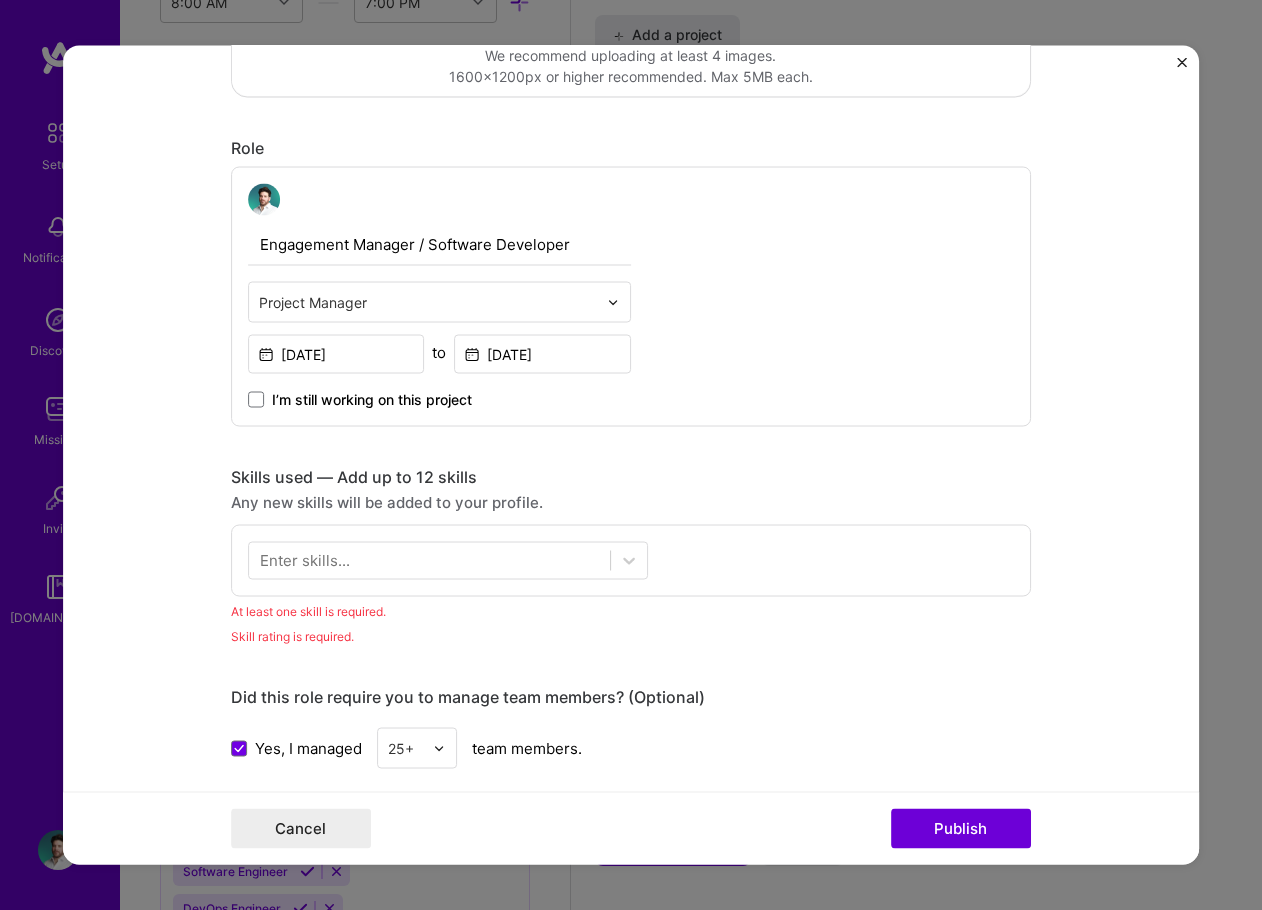 scroll, scrollTop: 571, scrollLeft: 0, axis: vertical 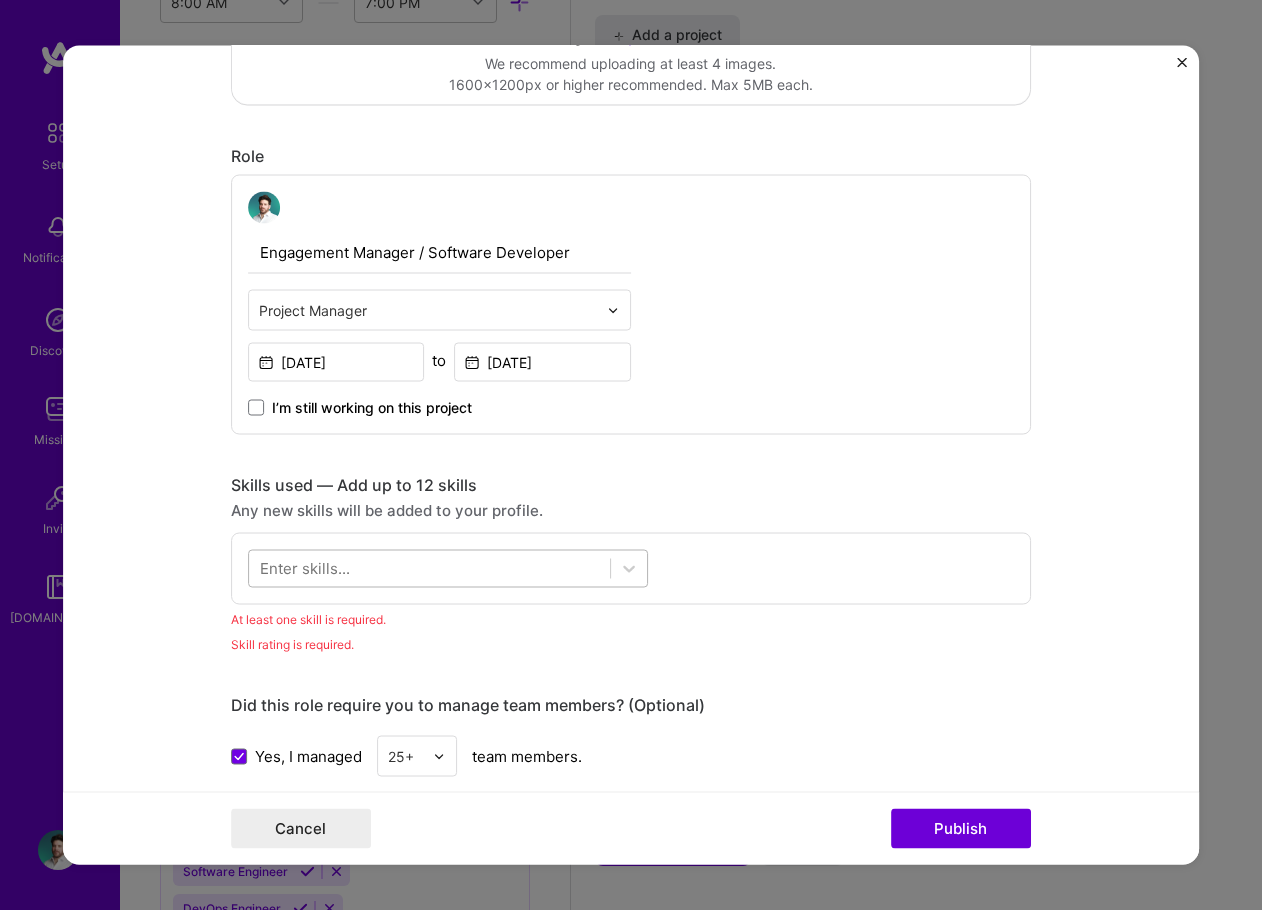 click at bounding box center (429, 568) 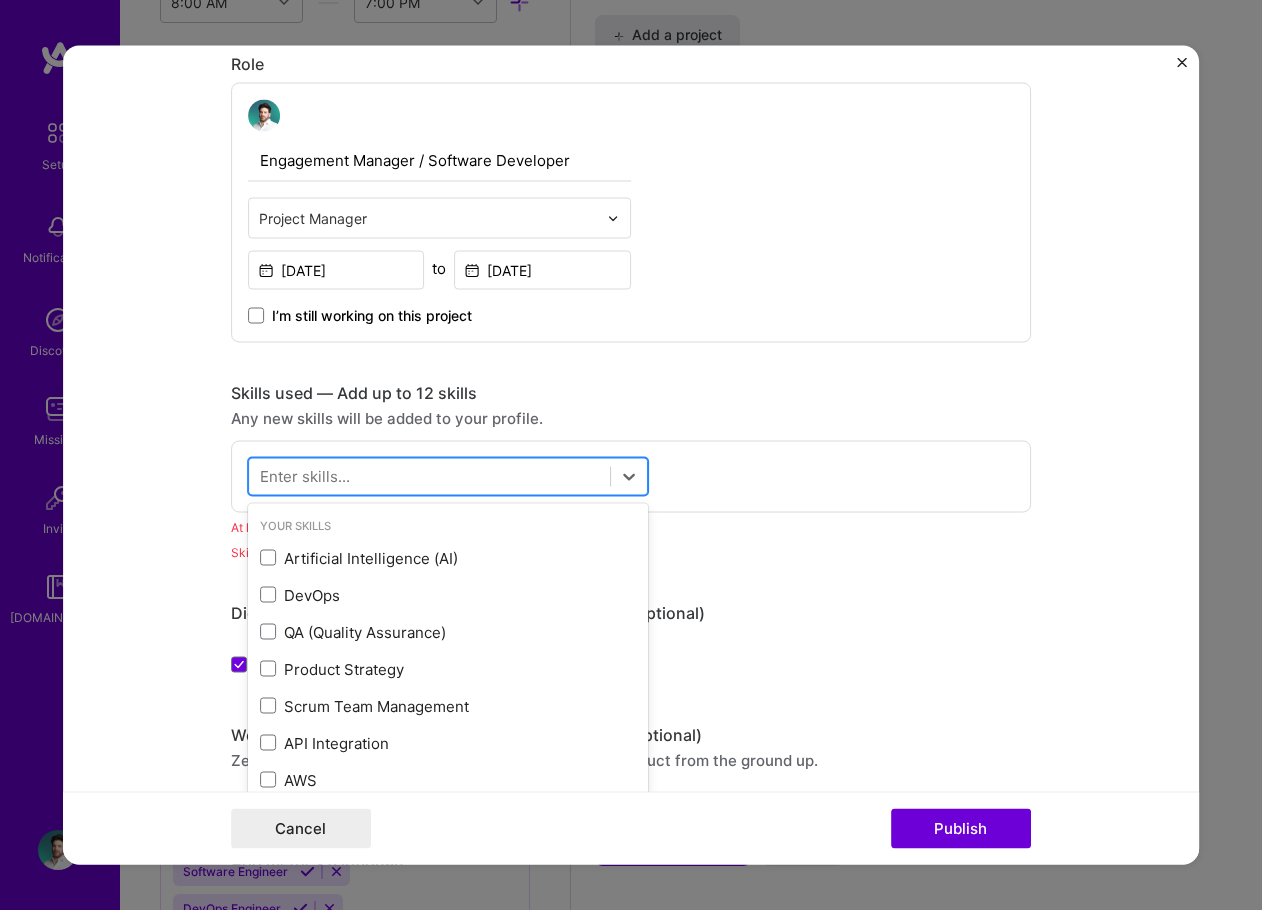 scroll, scrollTop: 671, scrollLeft: 0, axis: vertical 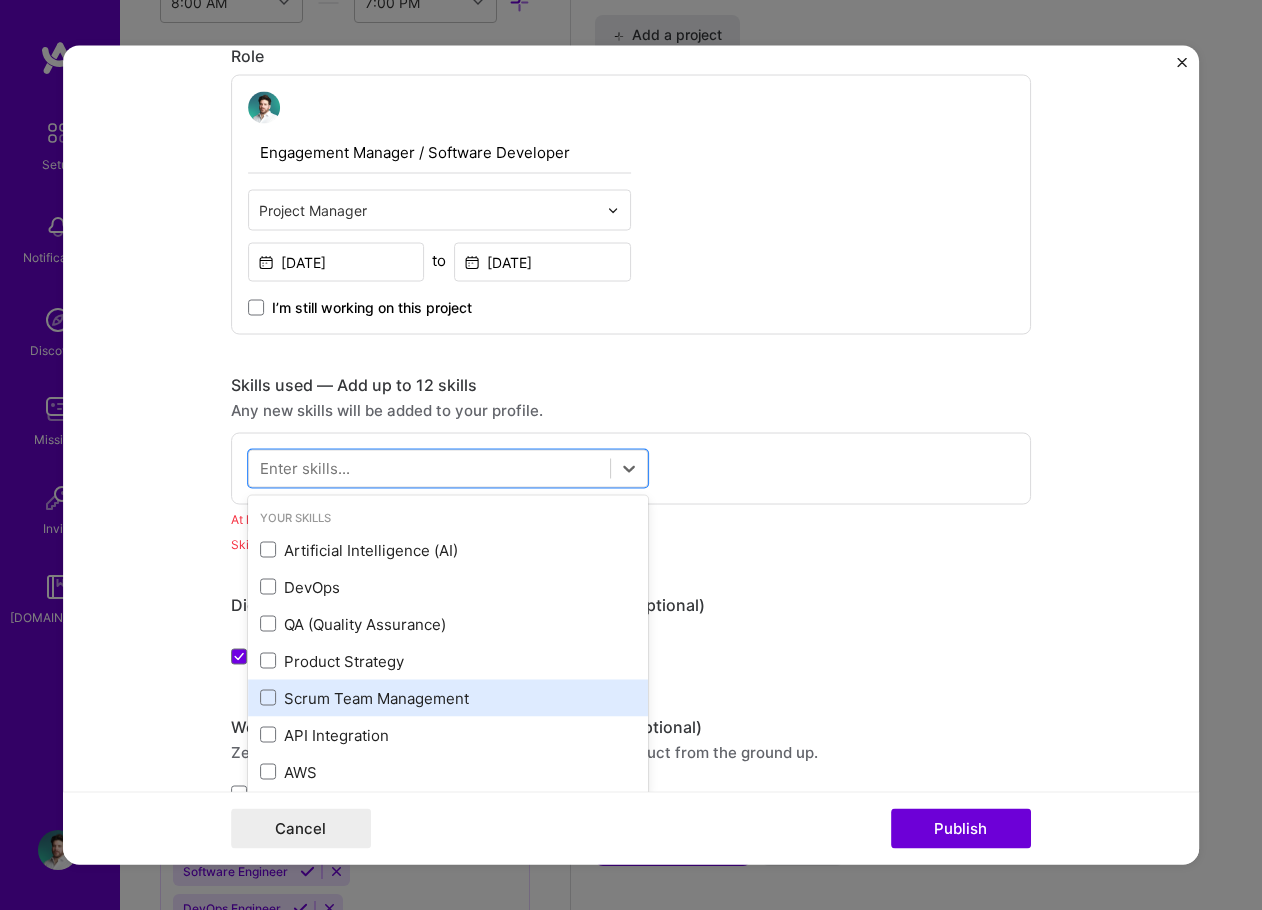 click on "Scrum Team Management" at bounding box center [448, 697] 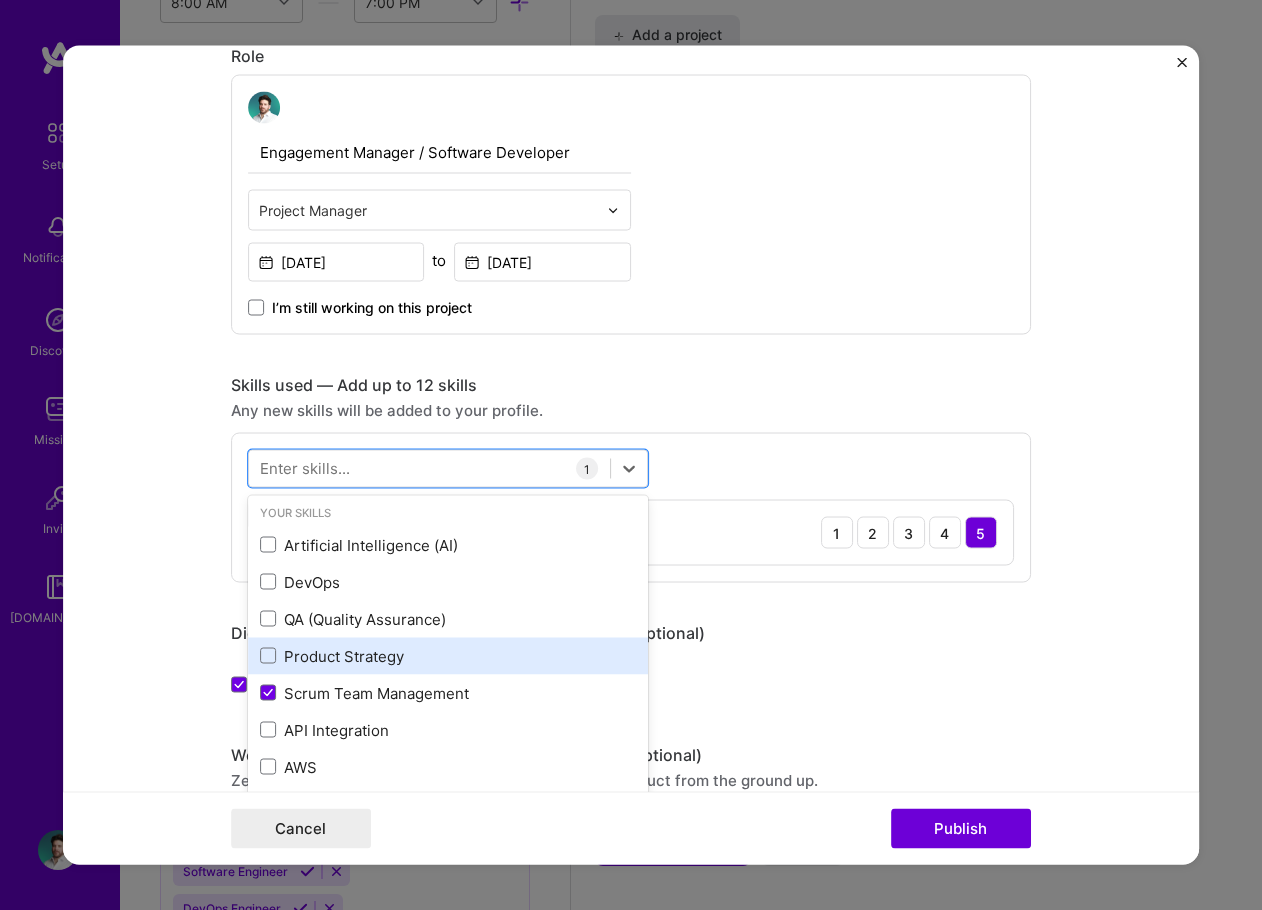 scroll, scrollTop: 0, scrollLeft: 0, axis: both 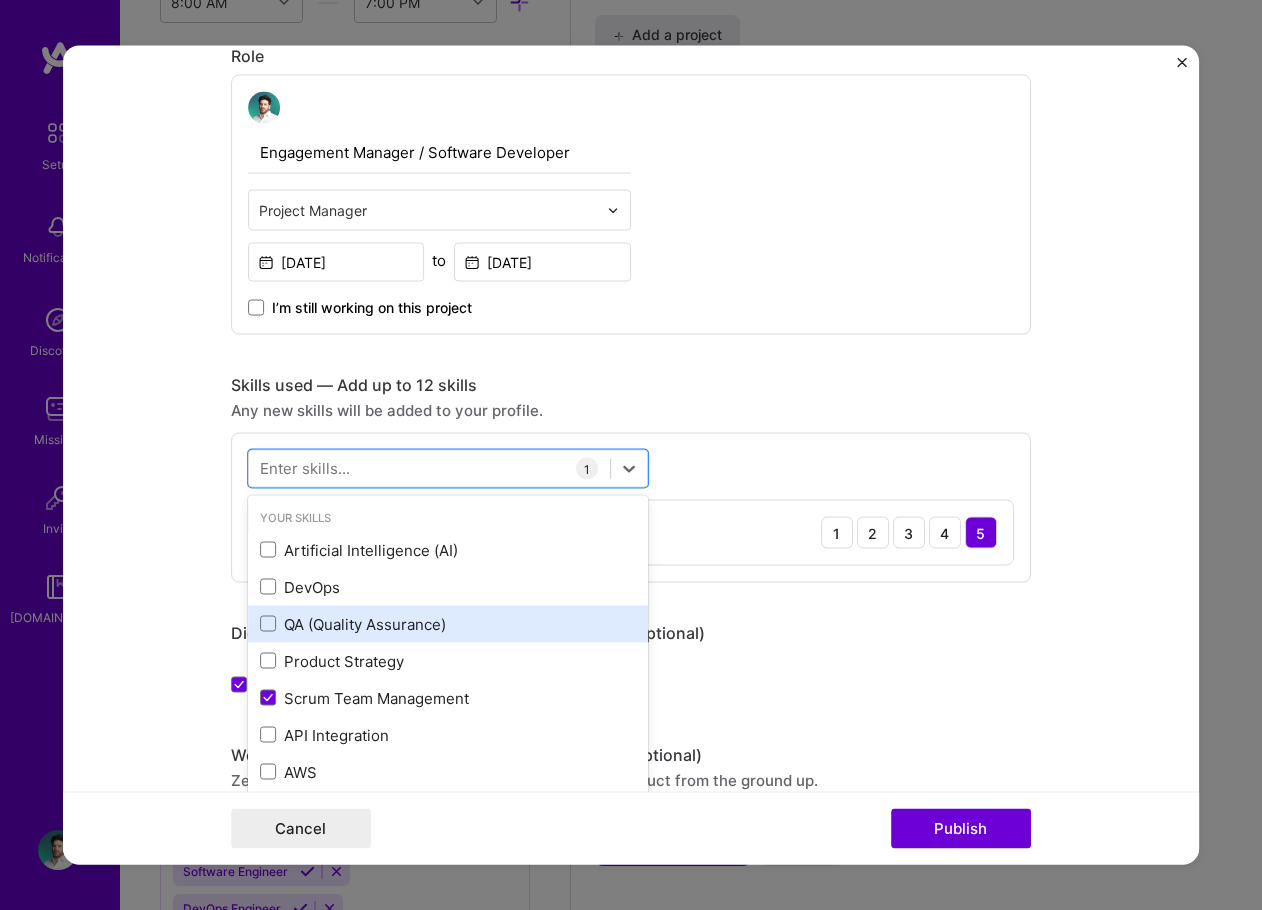 click on "QA (Quality Assurance)" at bounding box center (448, 623) 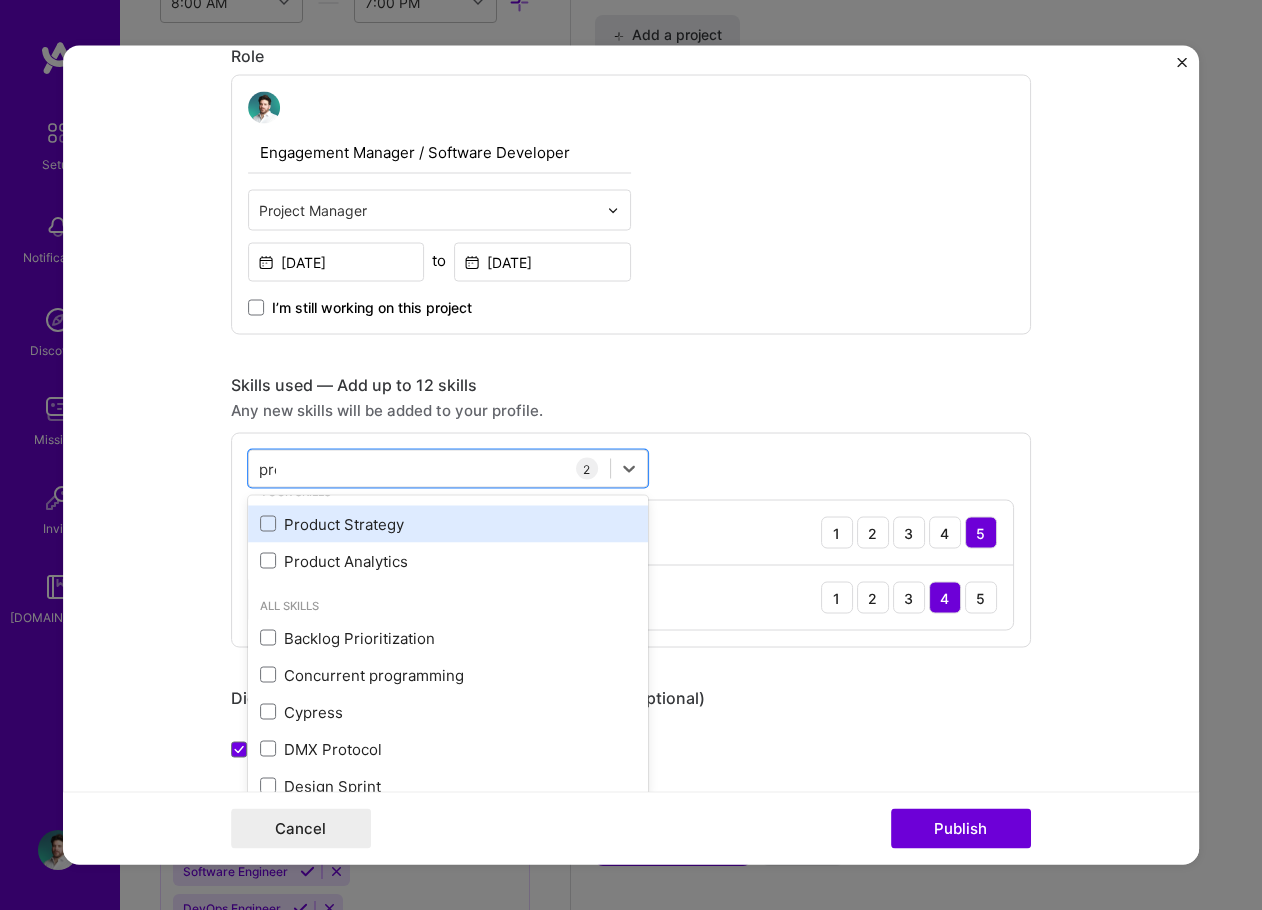 scroll, scrollTop: 0, scrollLeft: 0, axis: both 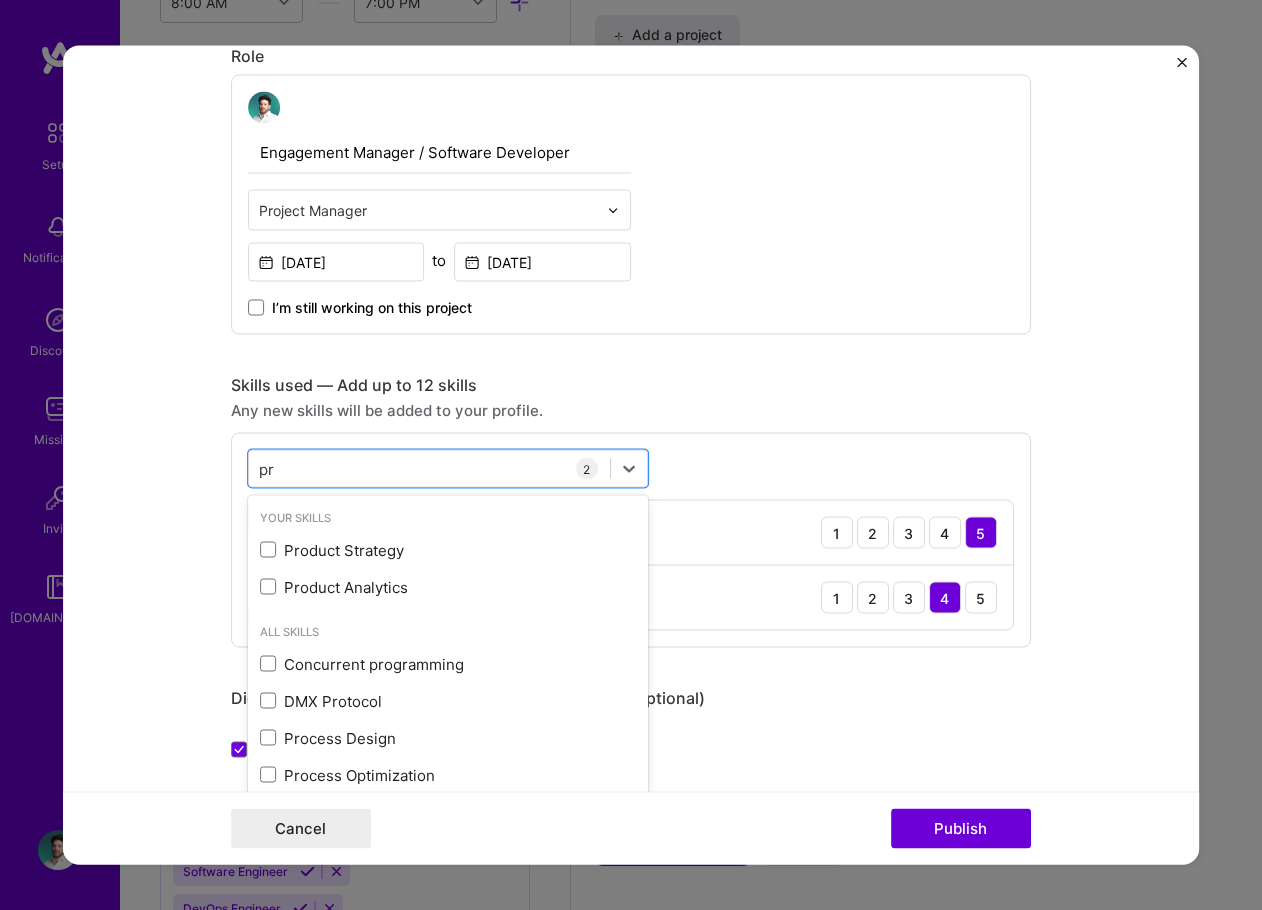 type on "p" 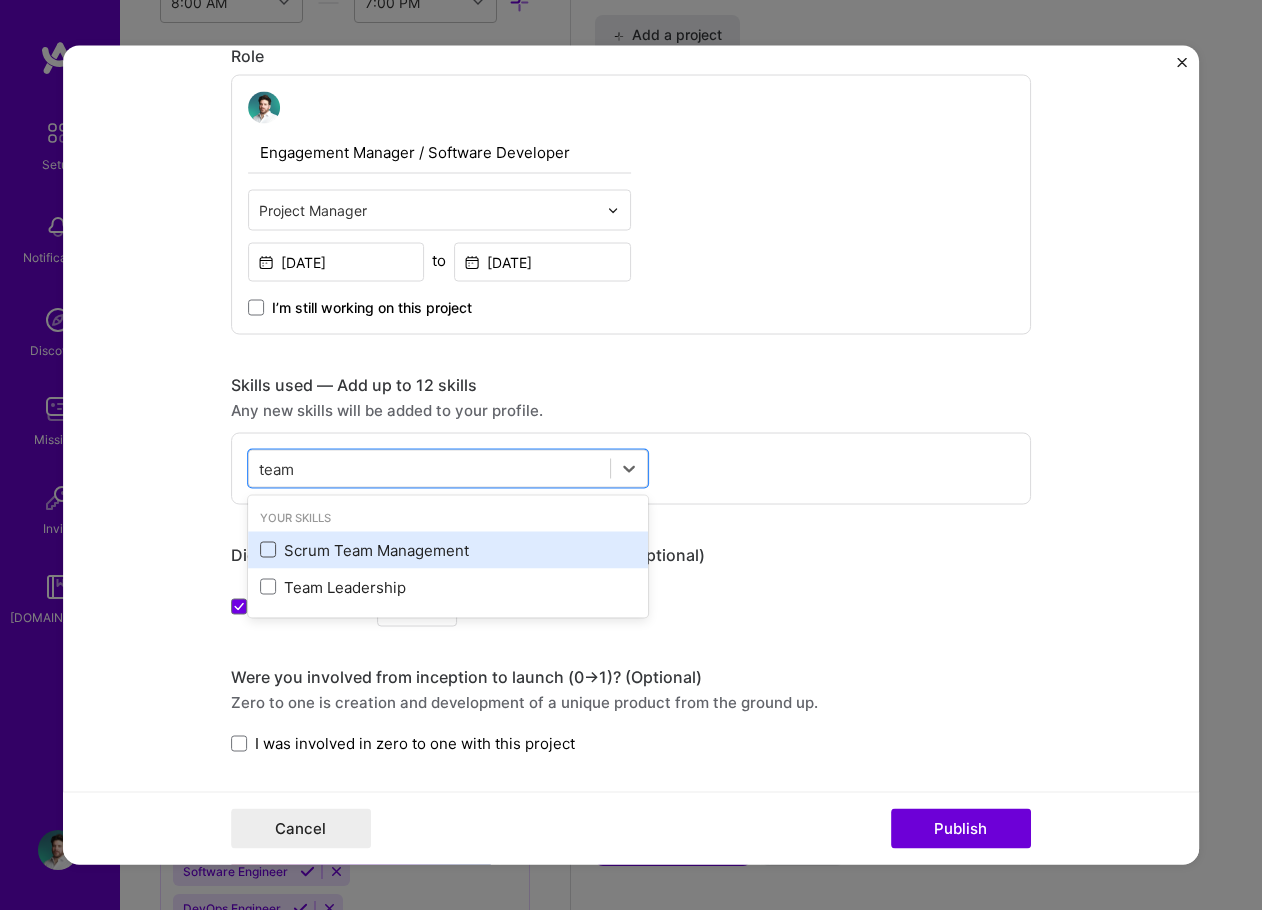 click at bounding box center [268, 550] 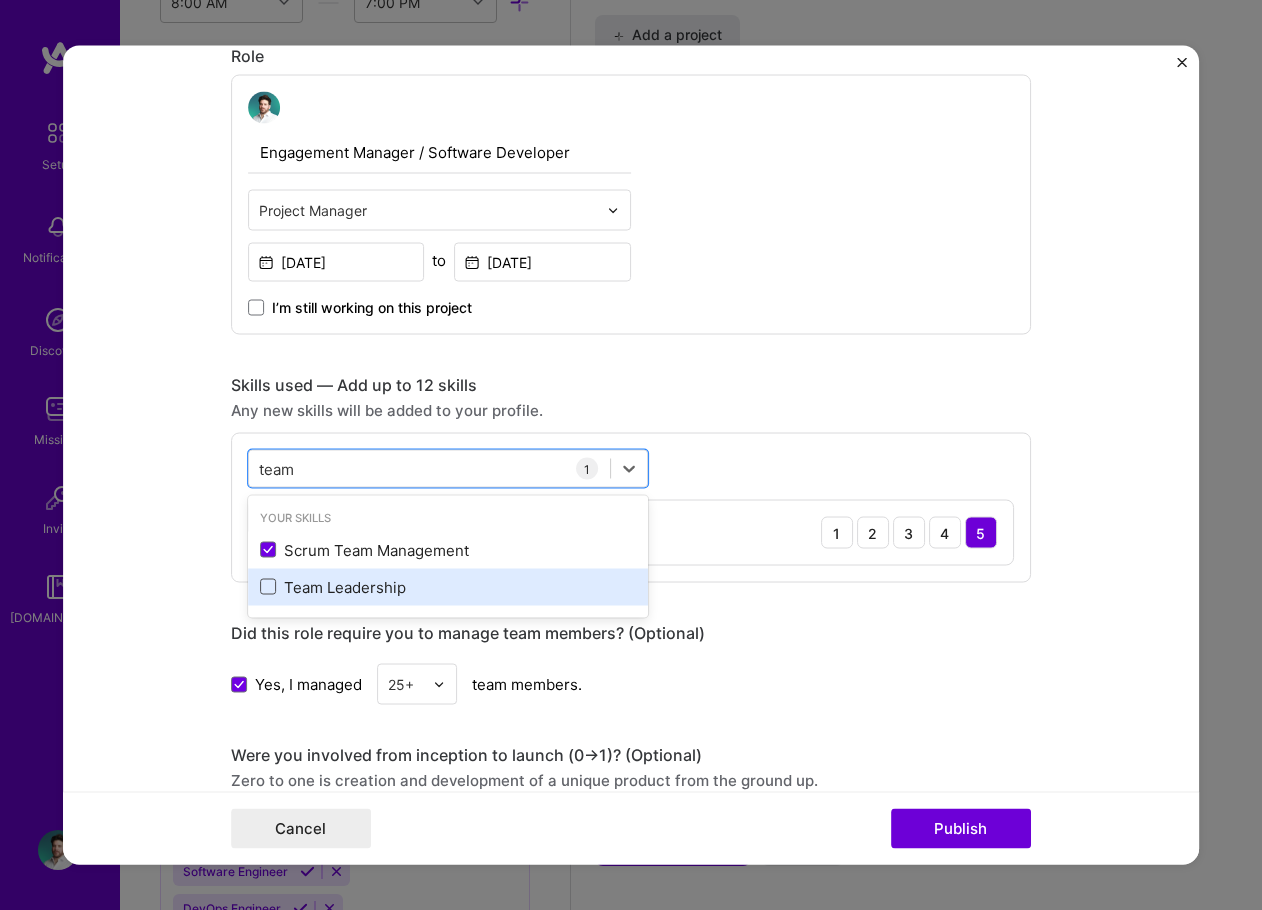 click at bounding box center [268, 587] 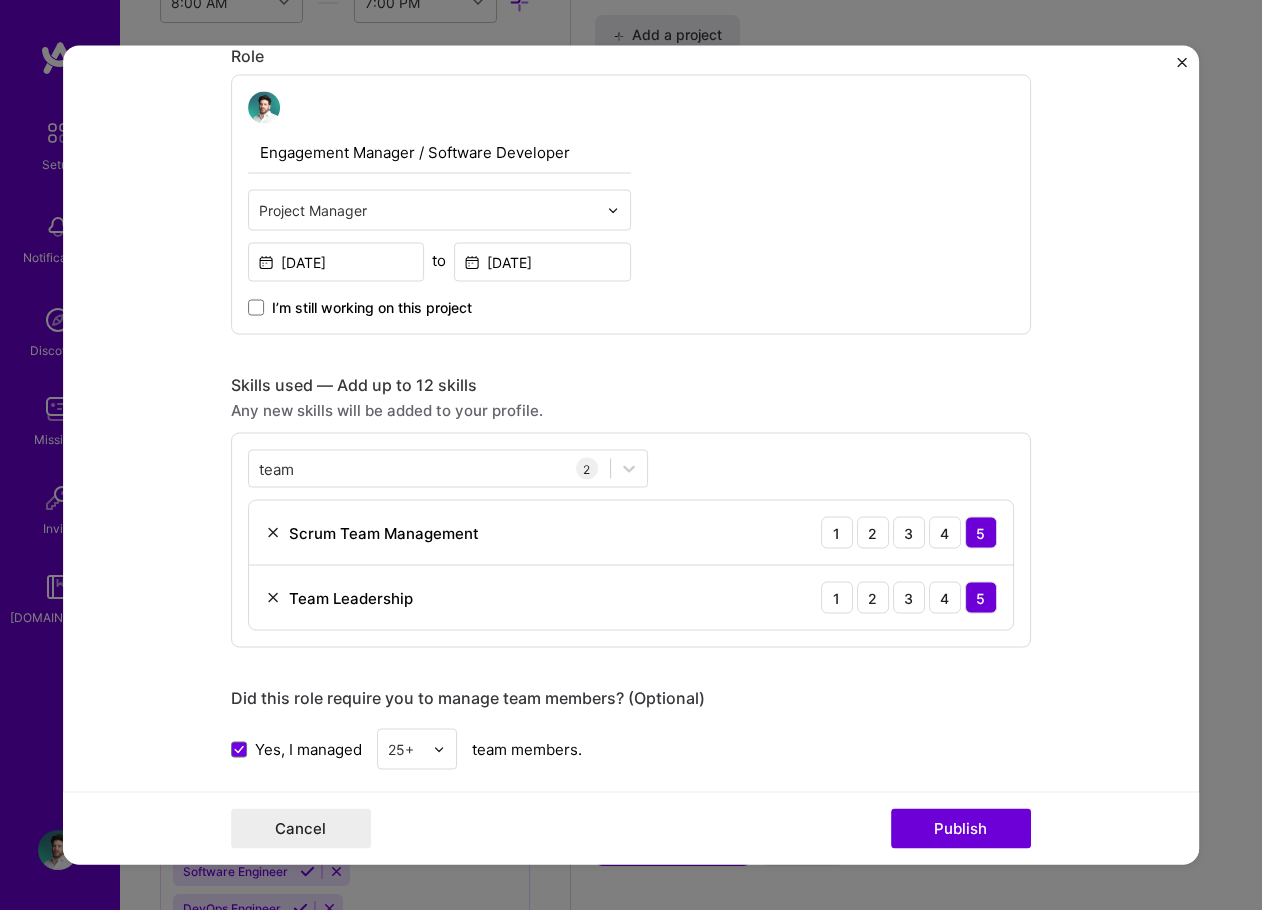 click on "Editing suggested project This project is suggested based on your LinkedIn, resume or [DOMAIN_NAME] activity. Project title Engagement and Software Development Company Icalia Labs
Project industry Industry 2 Project Link (Optional)
Drag and drop an image or   Upload file Upload file We recommend uploading at least 4 images. 1600x1200px or higher recommended. Max 5MB each. Role Engagement Manager / Software Developer Project Manager [DATE]
to [DATE]
I’m still working on this project Skills used — Add up to 12 skills Any new skills will be added to your profile. team team 2 Scrum Team Management 1 2 3 4 5 Team Leadership 1 2 3 4 5 Did this role require you to manage team members? (Optional) Yes, I managed 25+ team members. Were you involved from inception to launch (0  ->  1)? (Optional) Zero to one is creation and development of a unique product from the ground up. 20+   193 /" at bounding box center [631, 527] 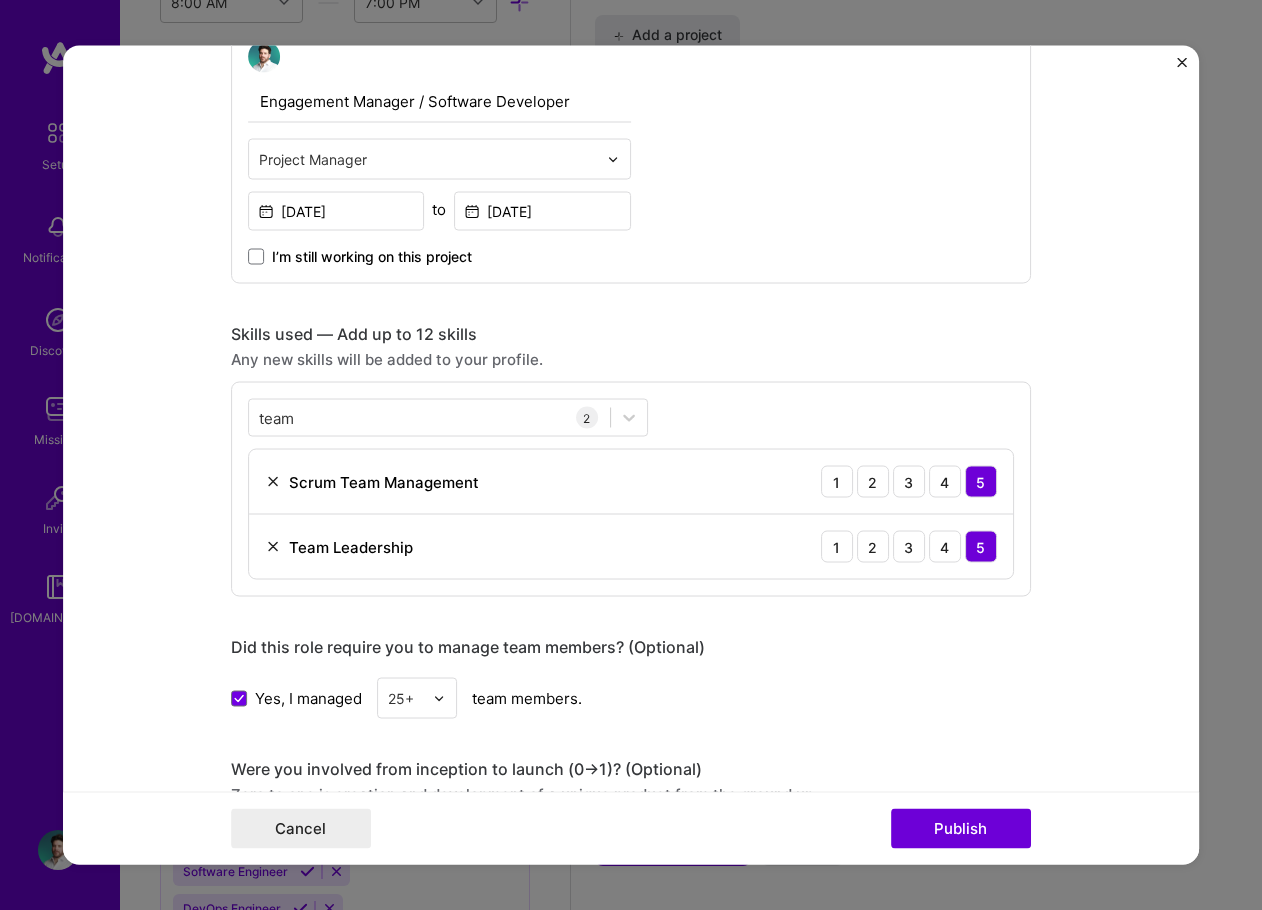 scroll, scrollTop: 671, scrollLeft: 0, axis: vertical 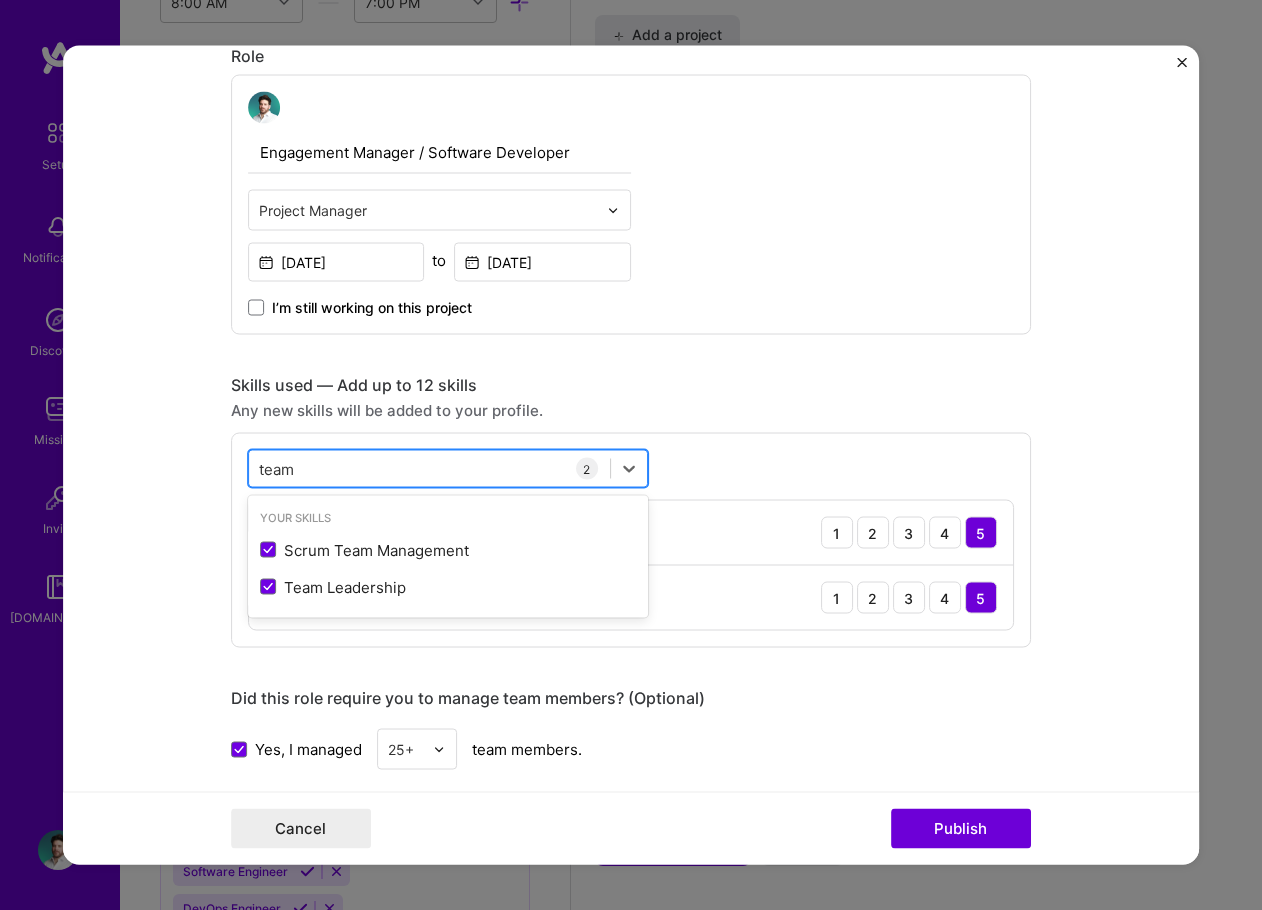 drag, startPoint x: 495, startPoint y: 467, endPoint x: 244, endPoint y: 456, distance: 251.24092 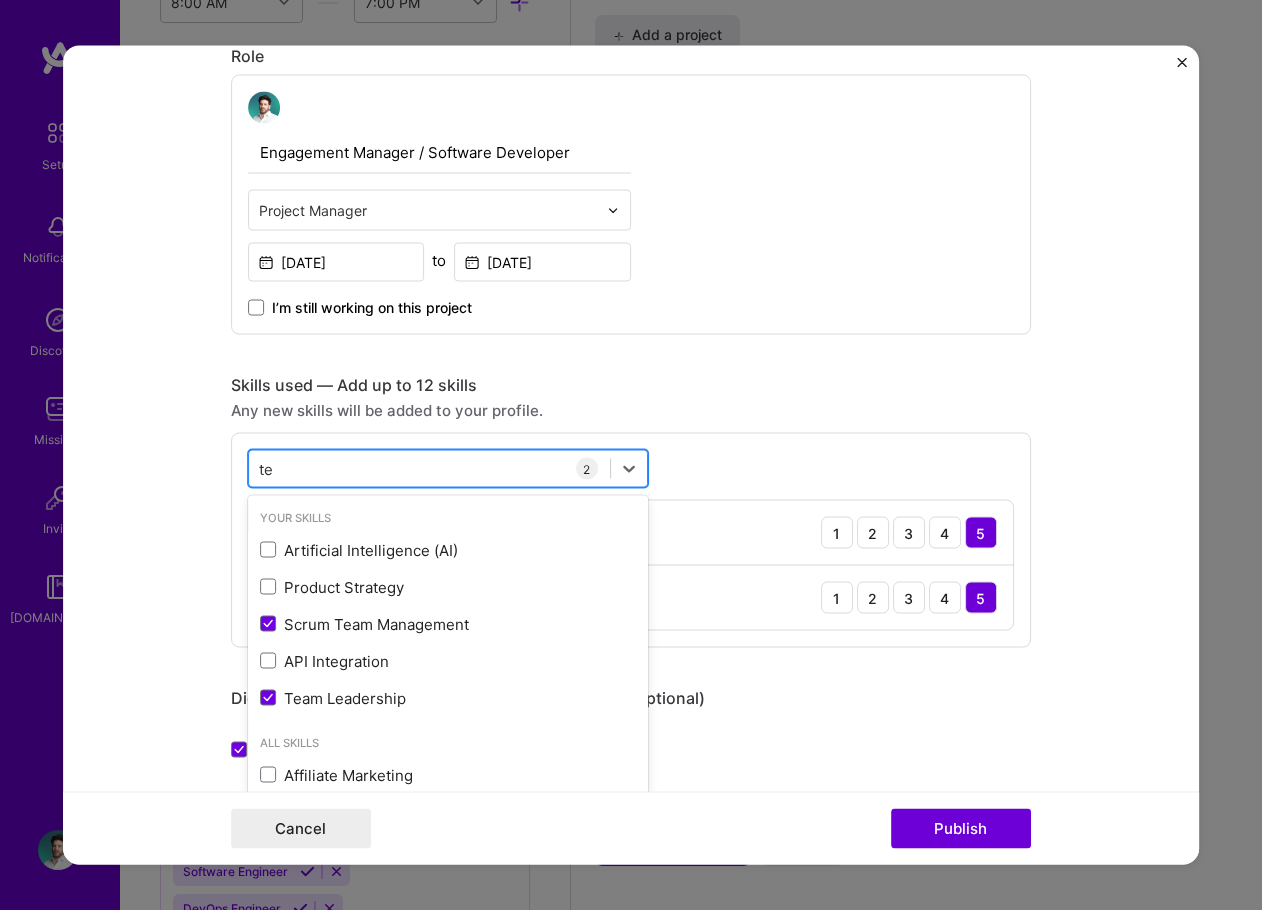type on "t" 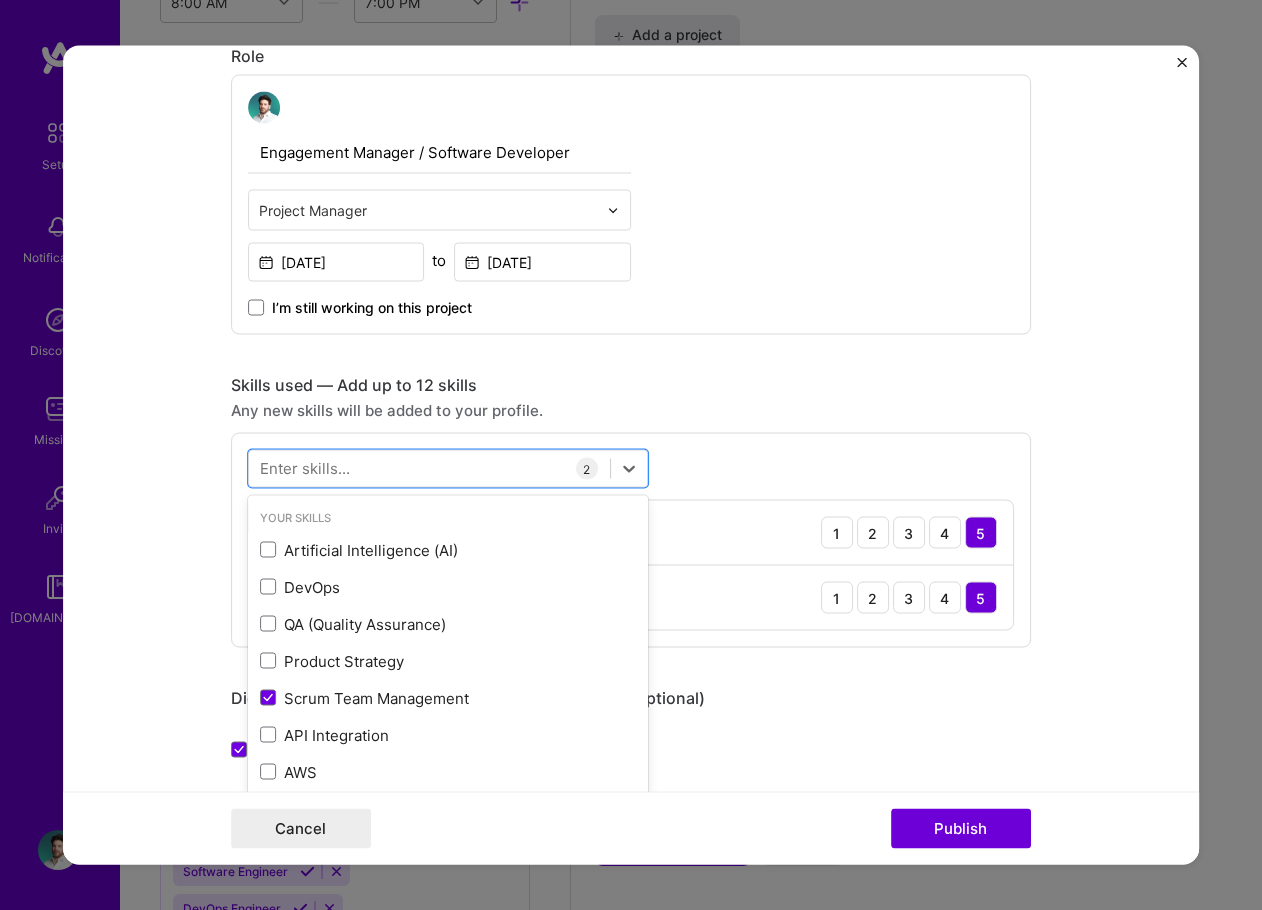 type 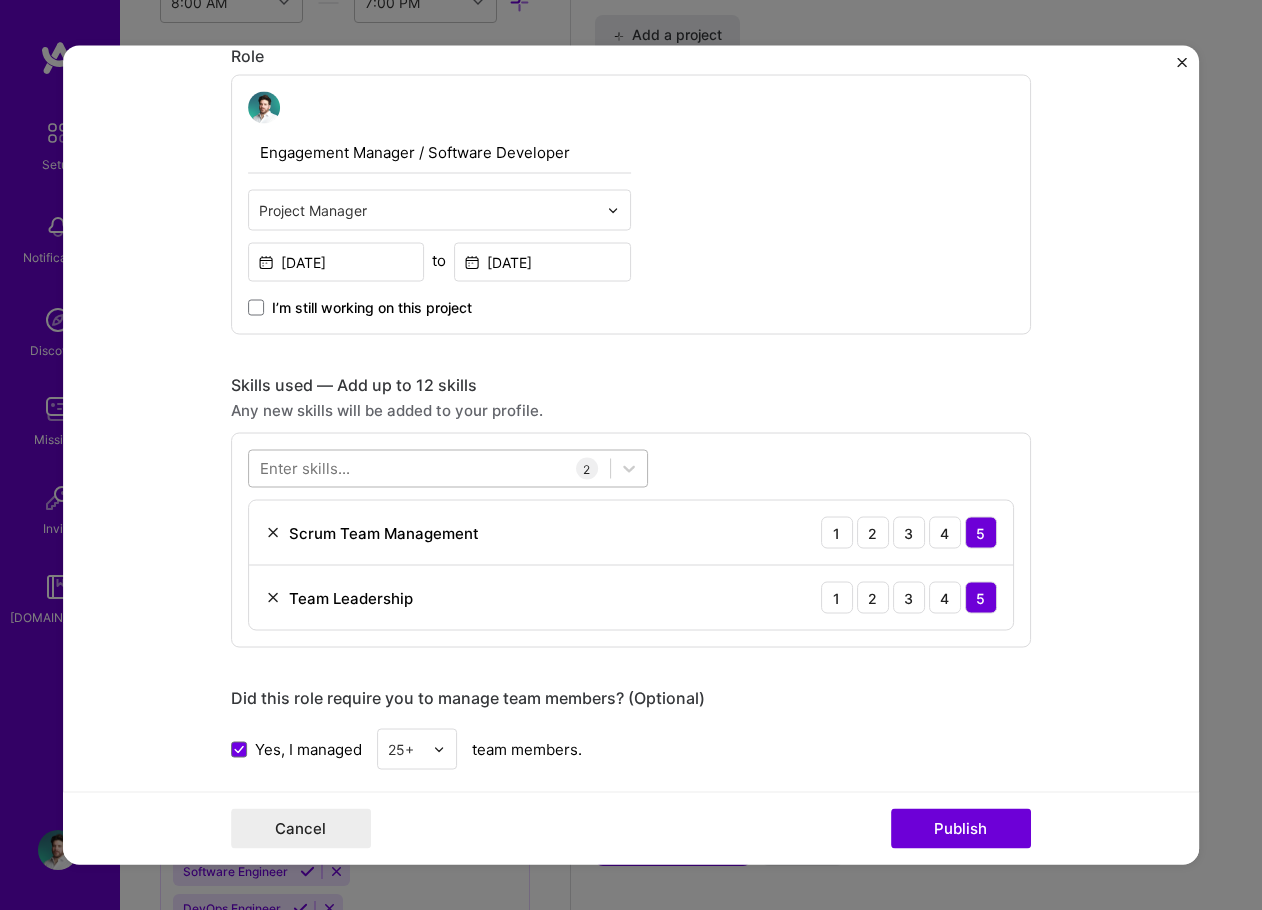 click at bounding box center (429, 468) 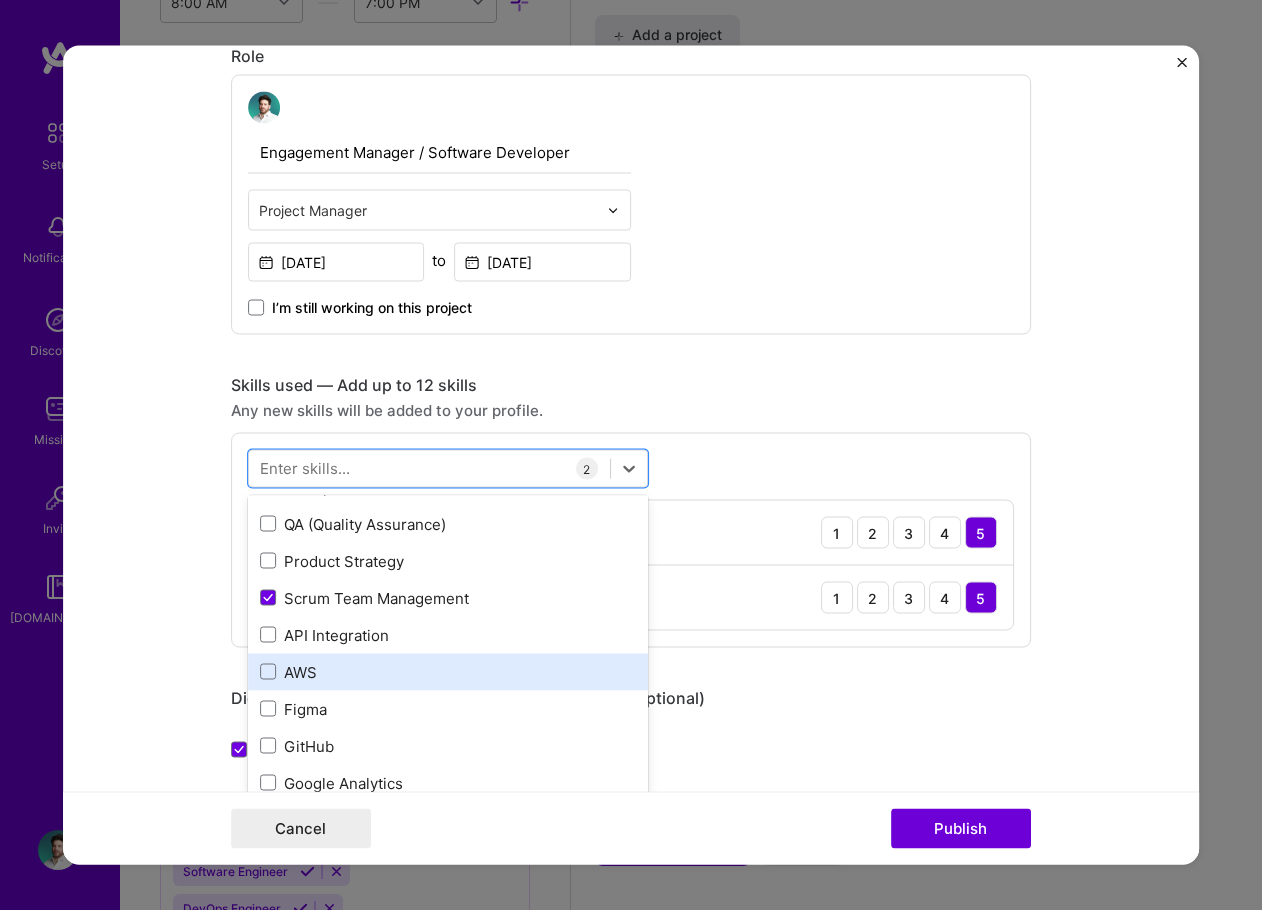 scroll, scrollTop: 0, scrollLeft: 0, axis: both 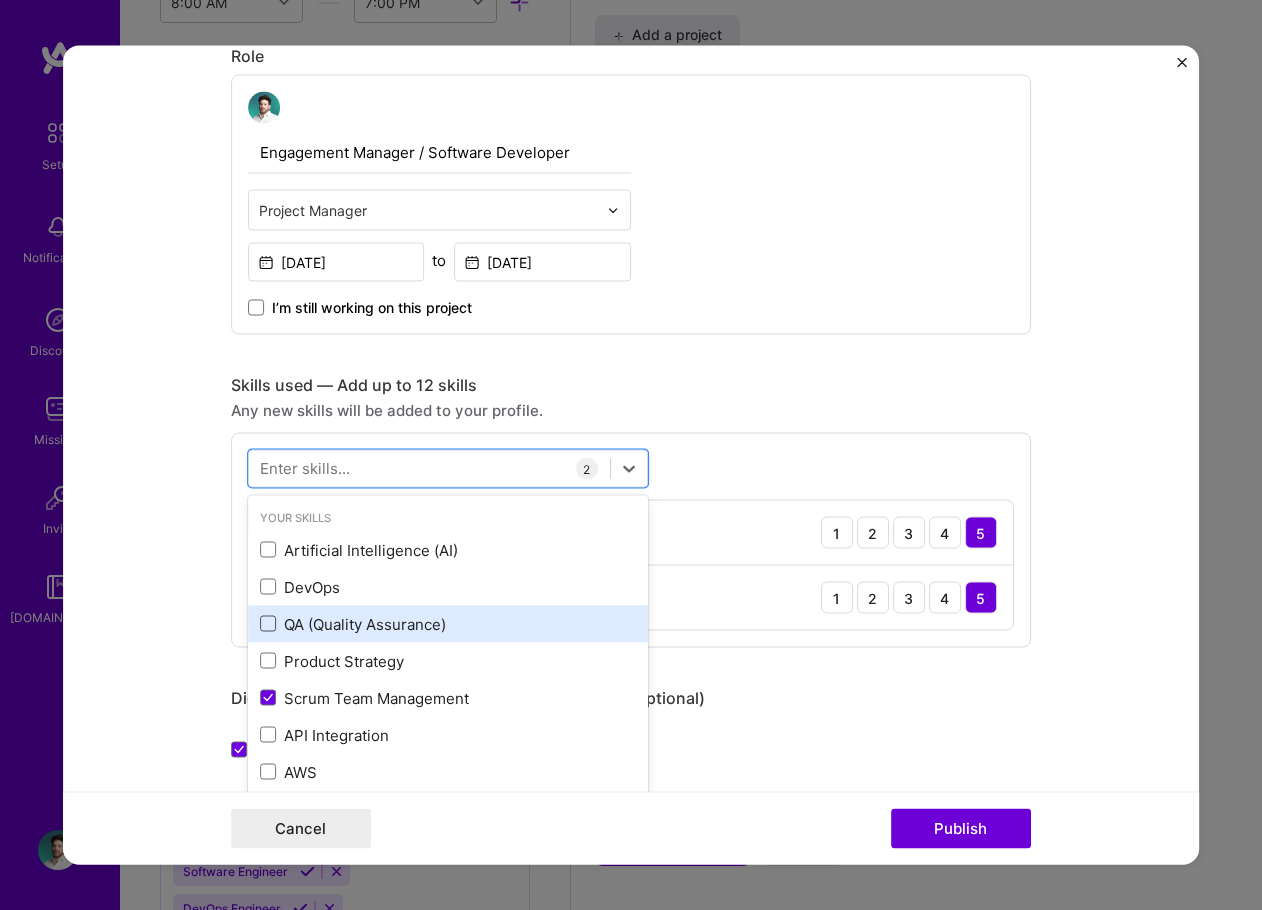 click at bounding box center [268, 624] 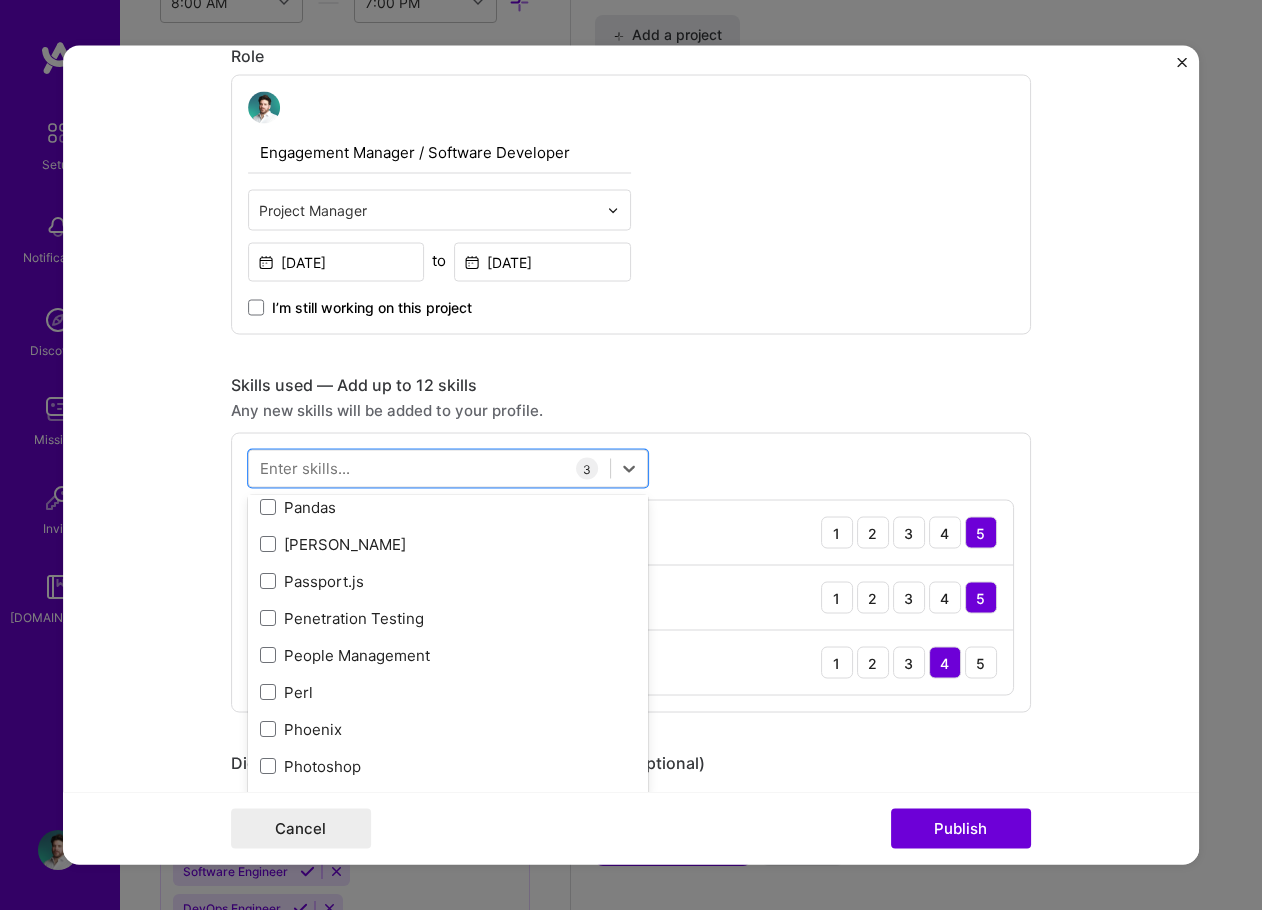 scroll, scrollTop: 8777, scrollLeft: 0, axis: vertical 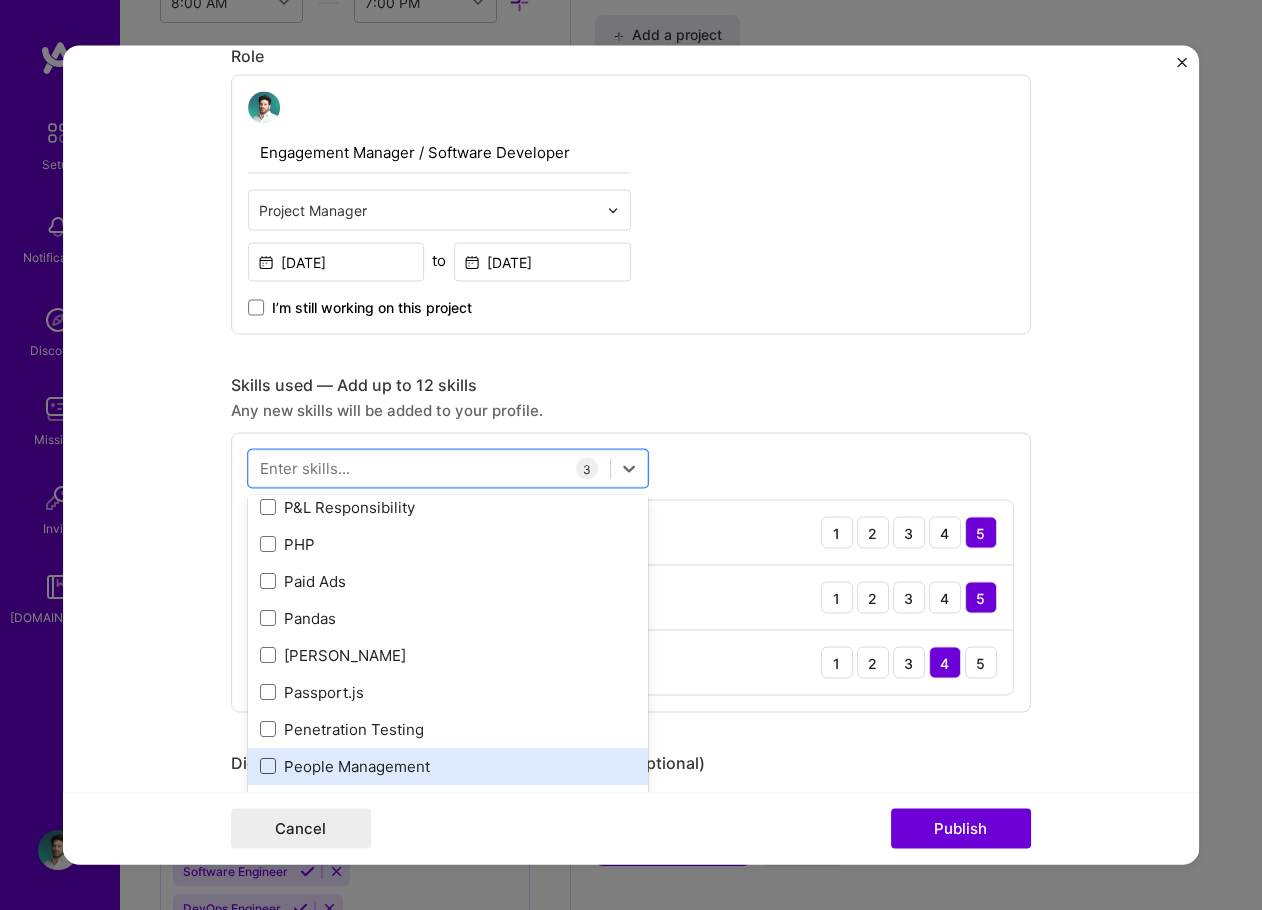 click at bounding box center (268, 767) 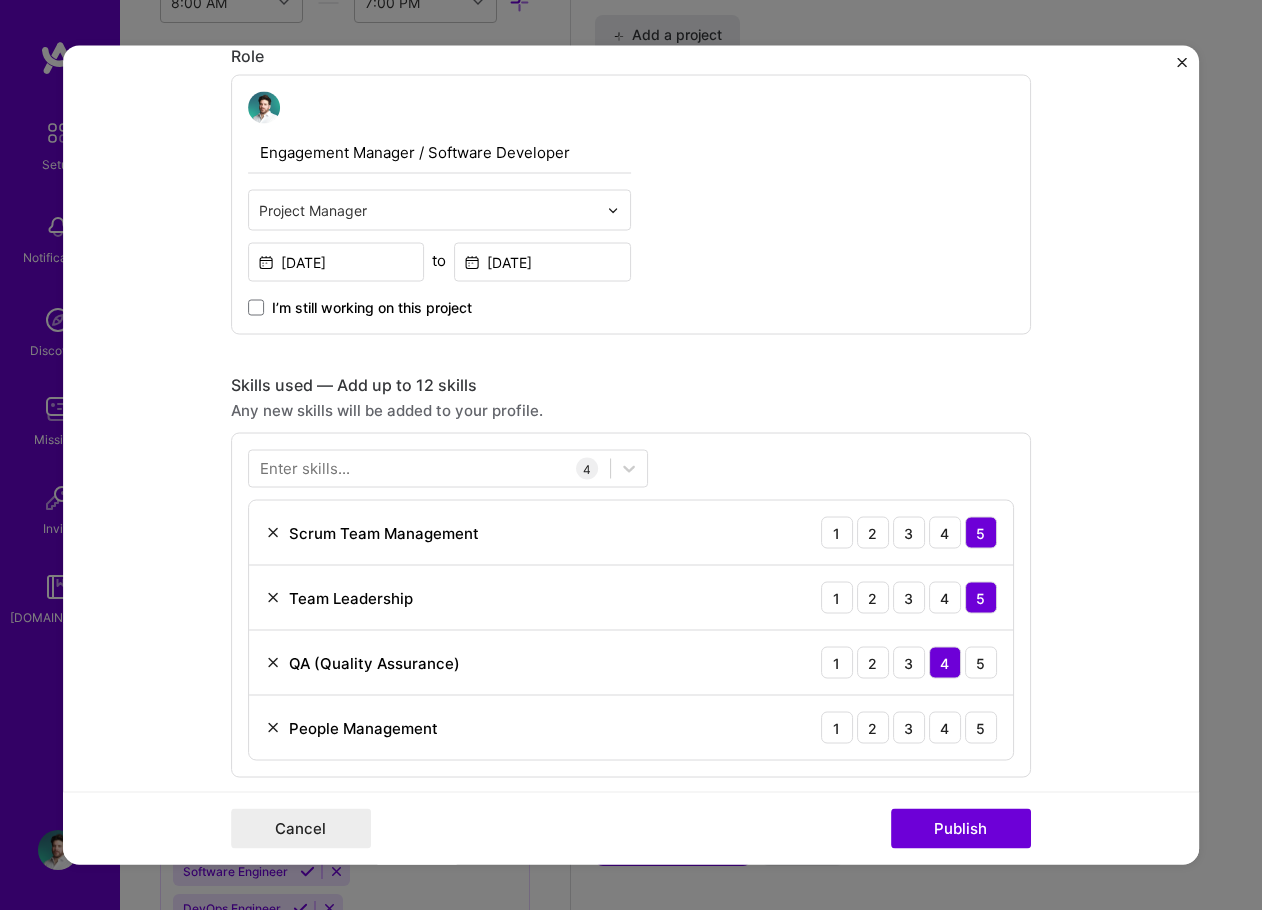 click on "Editing suggested project This project is suggested based on your LinkedIn, resume or [DOMAIN_NAME] activity. Project title Engagement and Software Development Company Icalia Labs
Project industry Industry 2 Project Link (Optional)
Drag and drop an image or   Upload file Upload file We recommend uploading at least 4 images. 1600x1200px or higher recommended. Max 5MB each. Role Engagement Manager / Software Developer Project Manager [DATE]
to [DATE]
I’m still working on this project Skills used — Add up to 12 skills Any new skills will be added to your profile. Enter skills... 4 Scrum Team Management 1 2 3 4 5 Team Leadership 1 2 3 4 5 QA (Quality Assurance) 1 2 3 4 5 People Management 1 2 3 4 5 Did this role require you to manage team members? (Optional) Yes, I managed 25+ team members. Were you involved from inception to launch (0  ->  1)? (Optional) Add metrics (Optional) 20+" at bounding box center (631, 455) 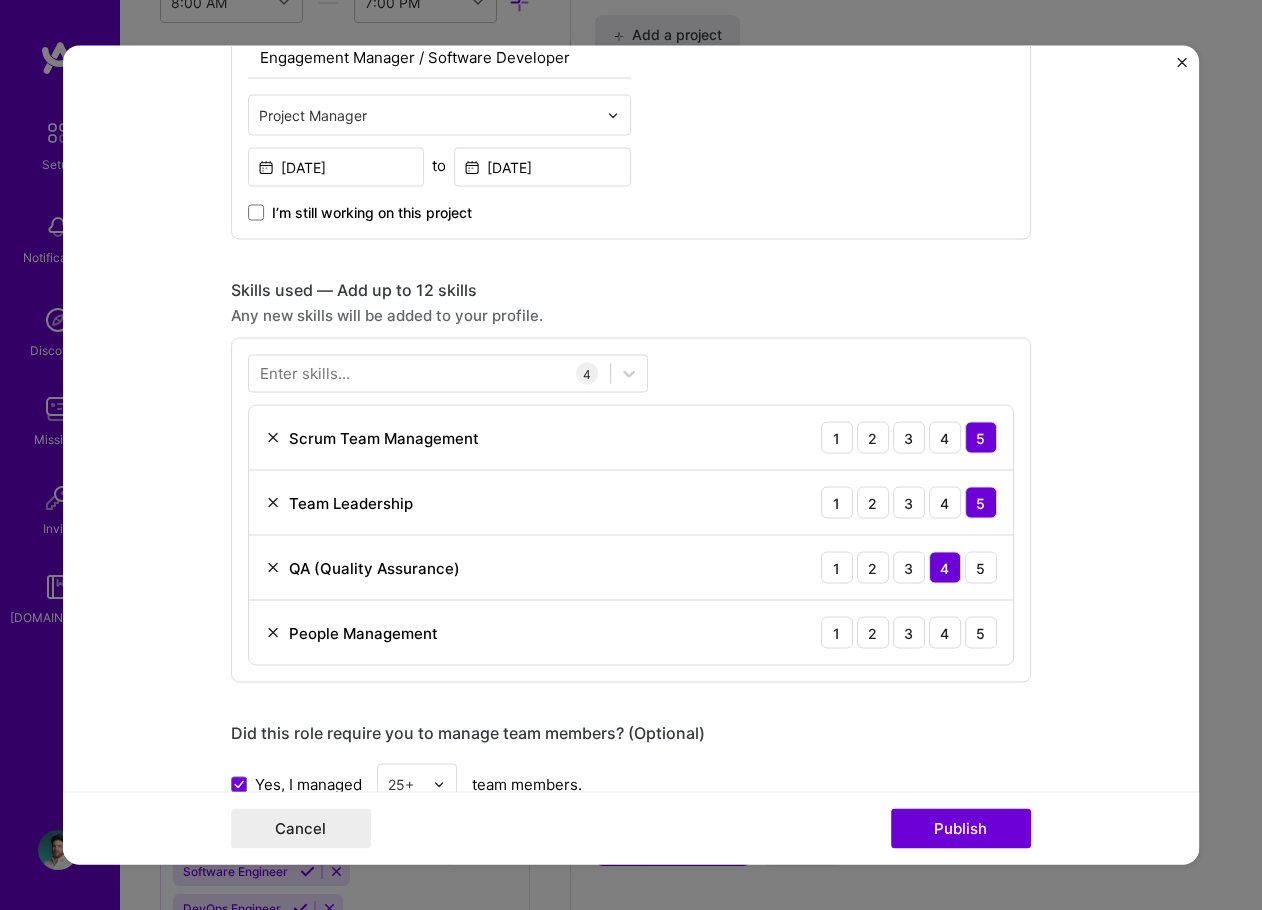 scroll, scrollTop: 771, scrollLeft: 0, axis: vertical 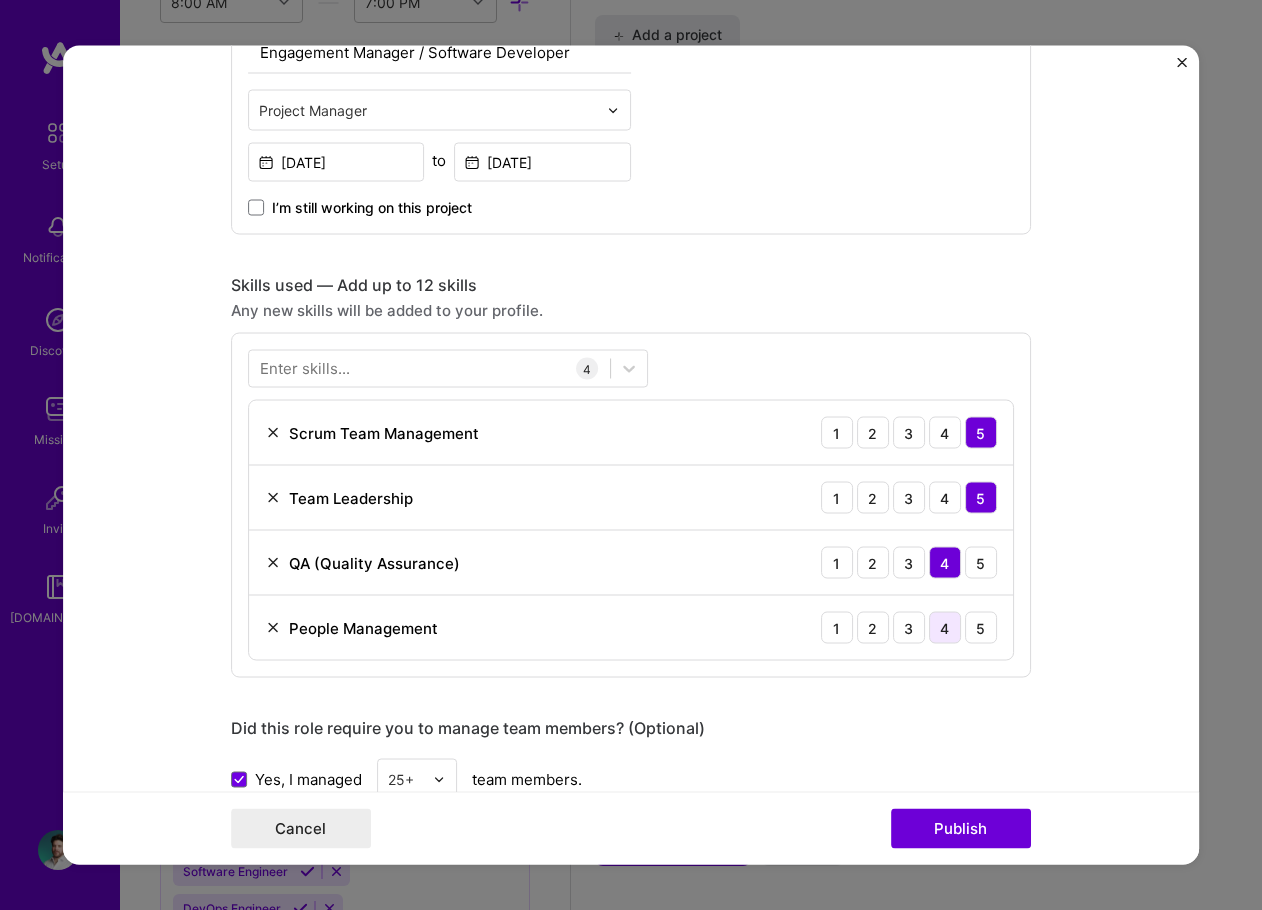 click on "4" at bounding box center [945, 628] 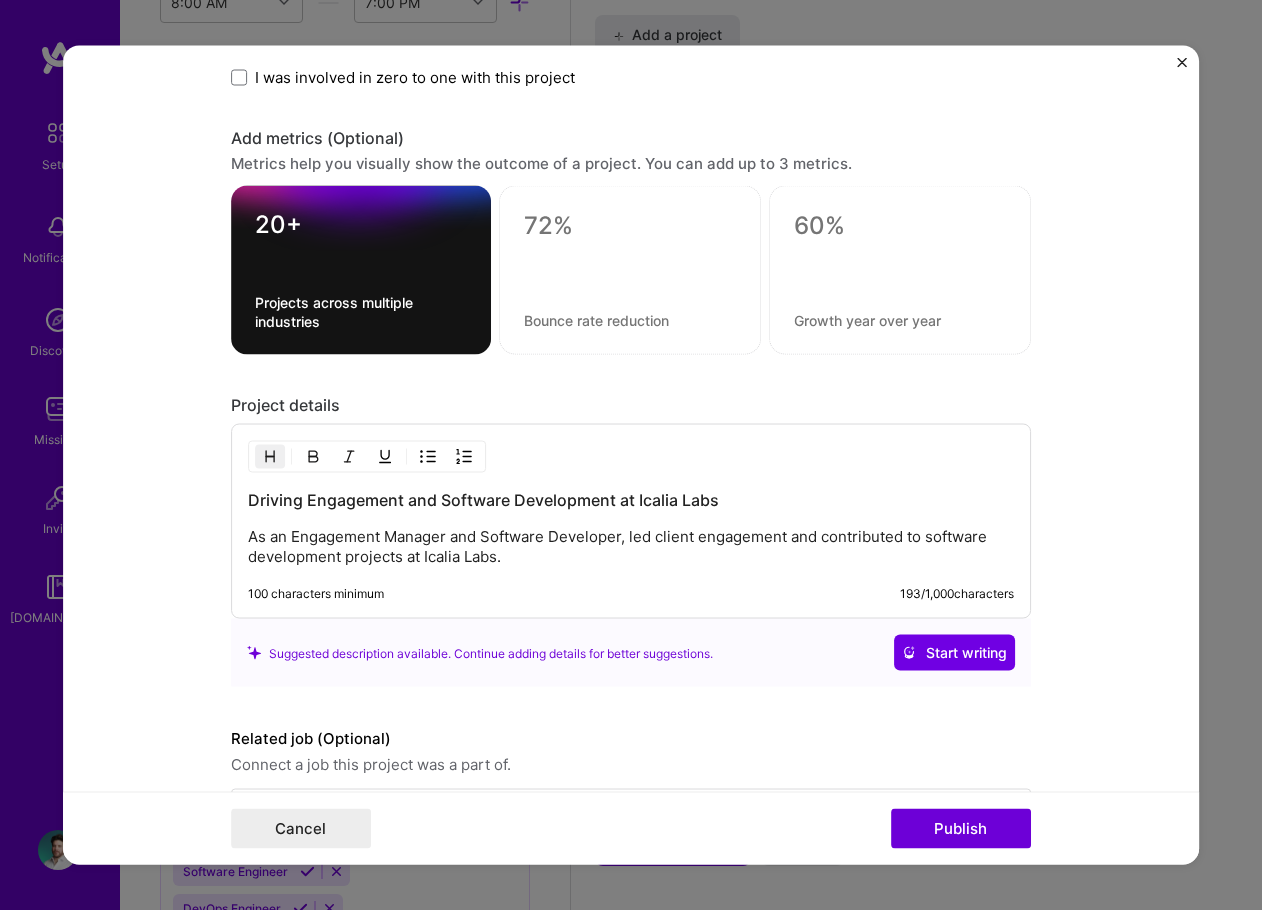 scroll, scrollTop: 1685, scrollLeft: 0, axis: vertical 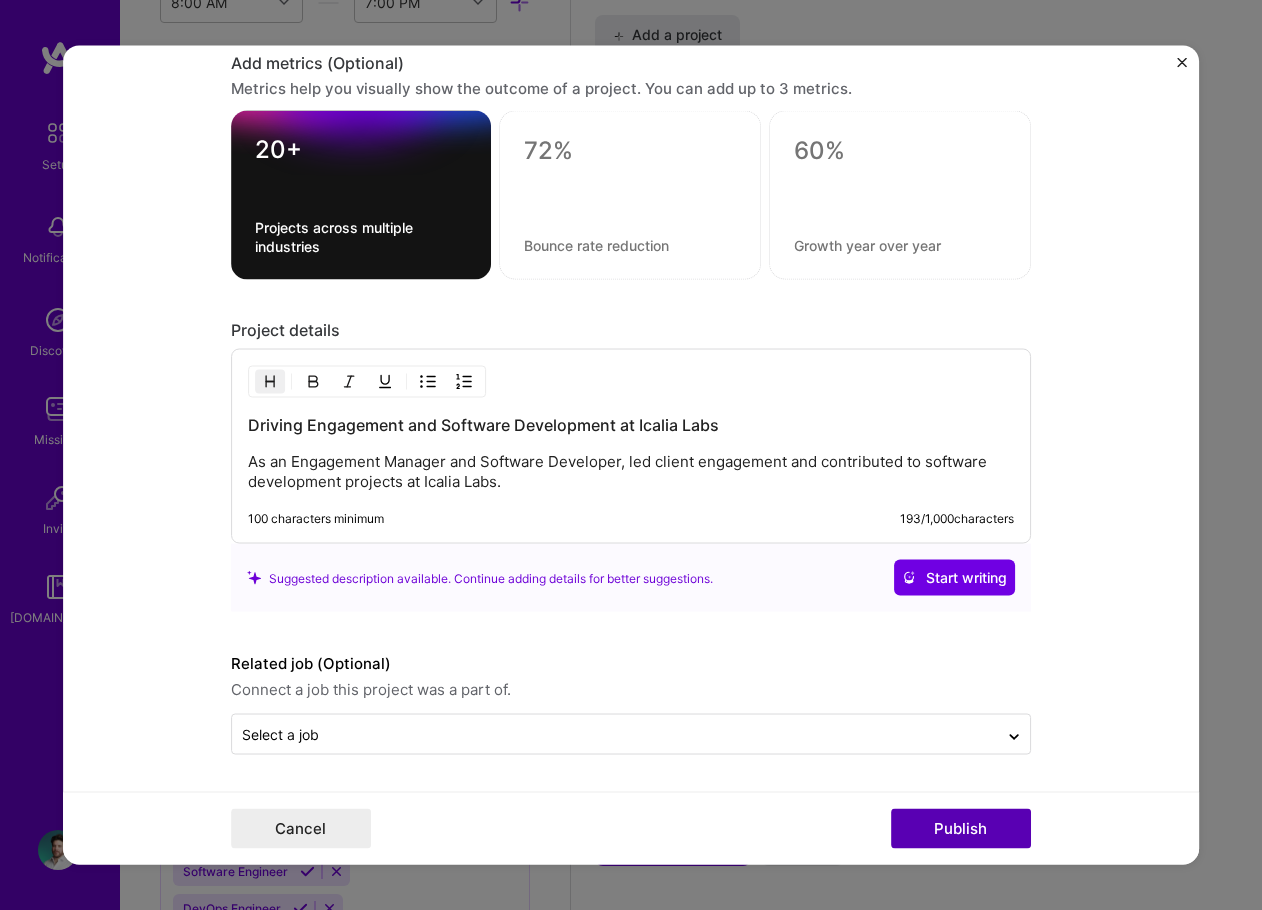 click on "Publish" at bounding box center [961, 829] 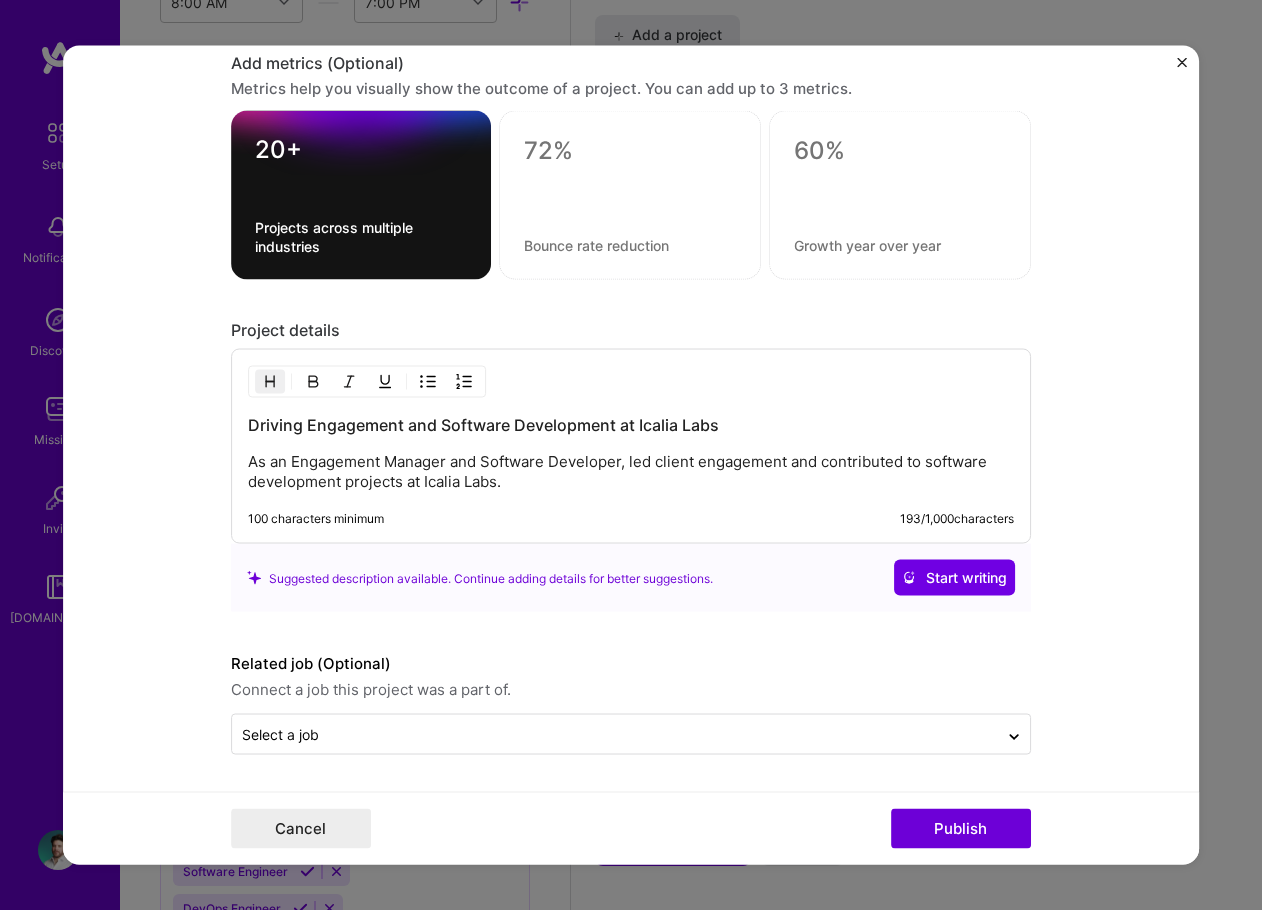 type 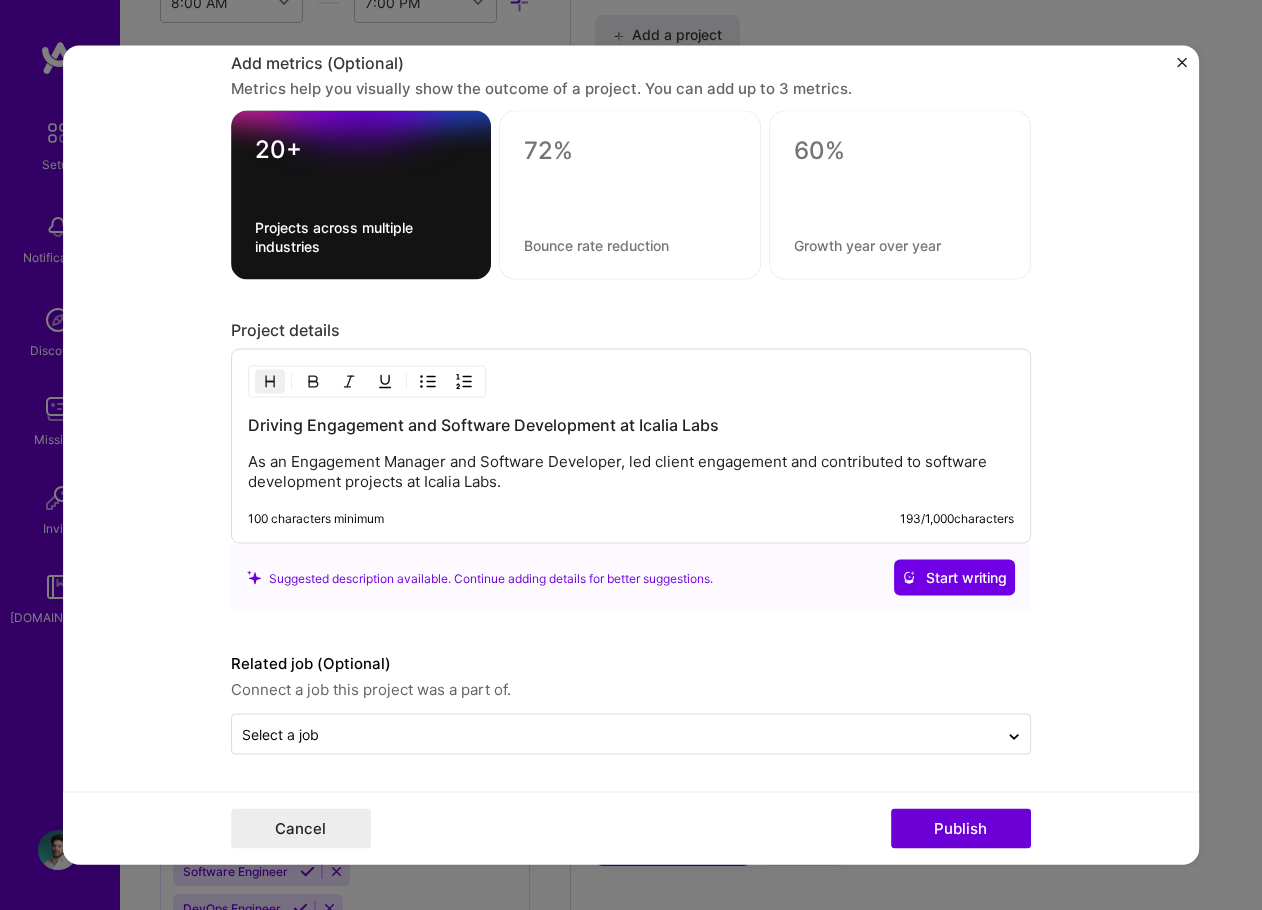 type 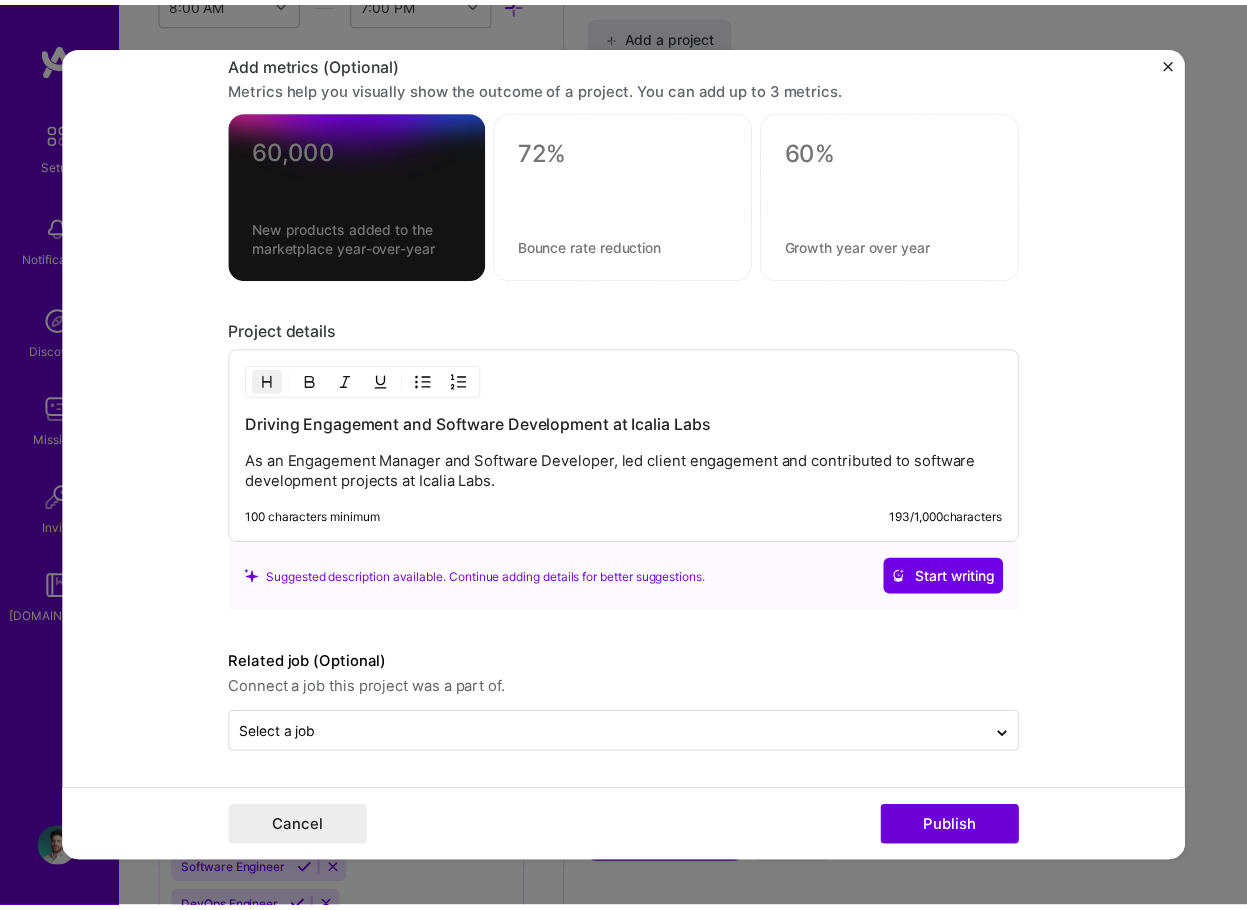 scroll, scrollTop: 1594, scrollLeft: 0, axis: vertical 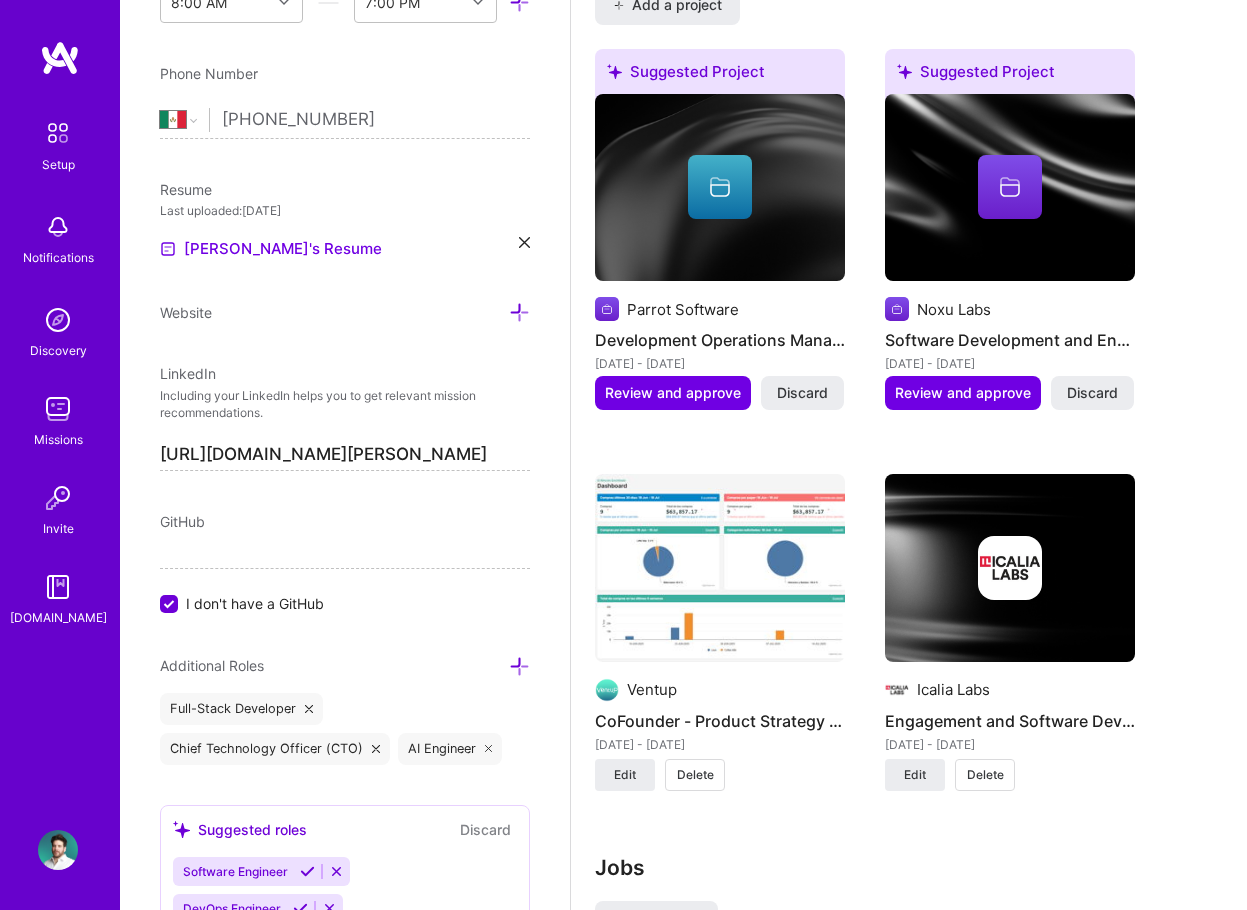 click at bounding box center [720, 568] 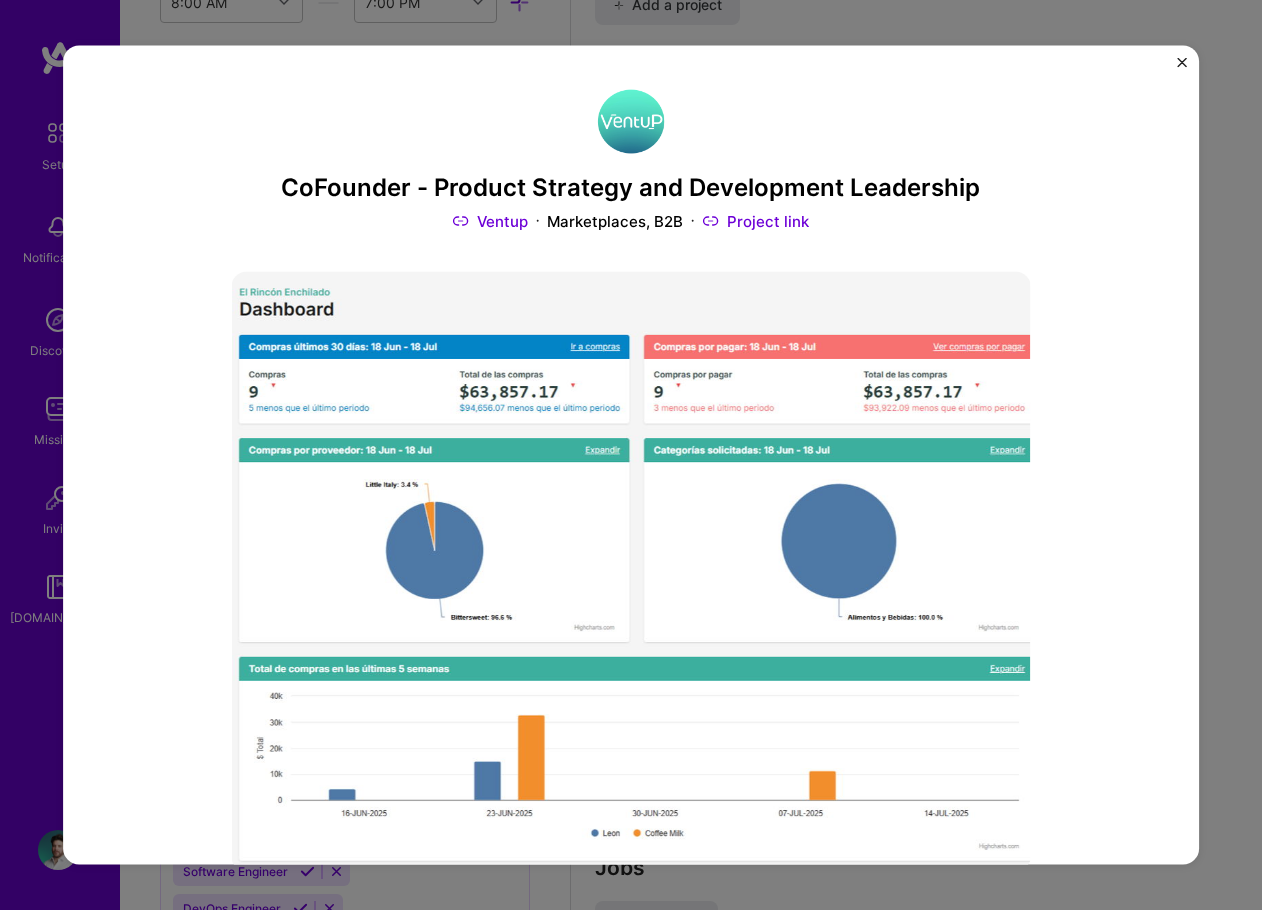 click at bounding box center [1182, 63] 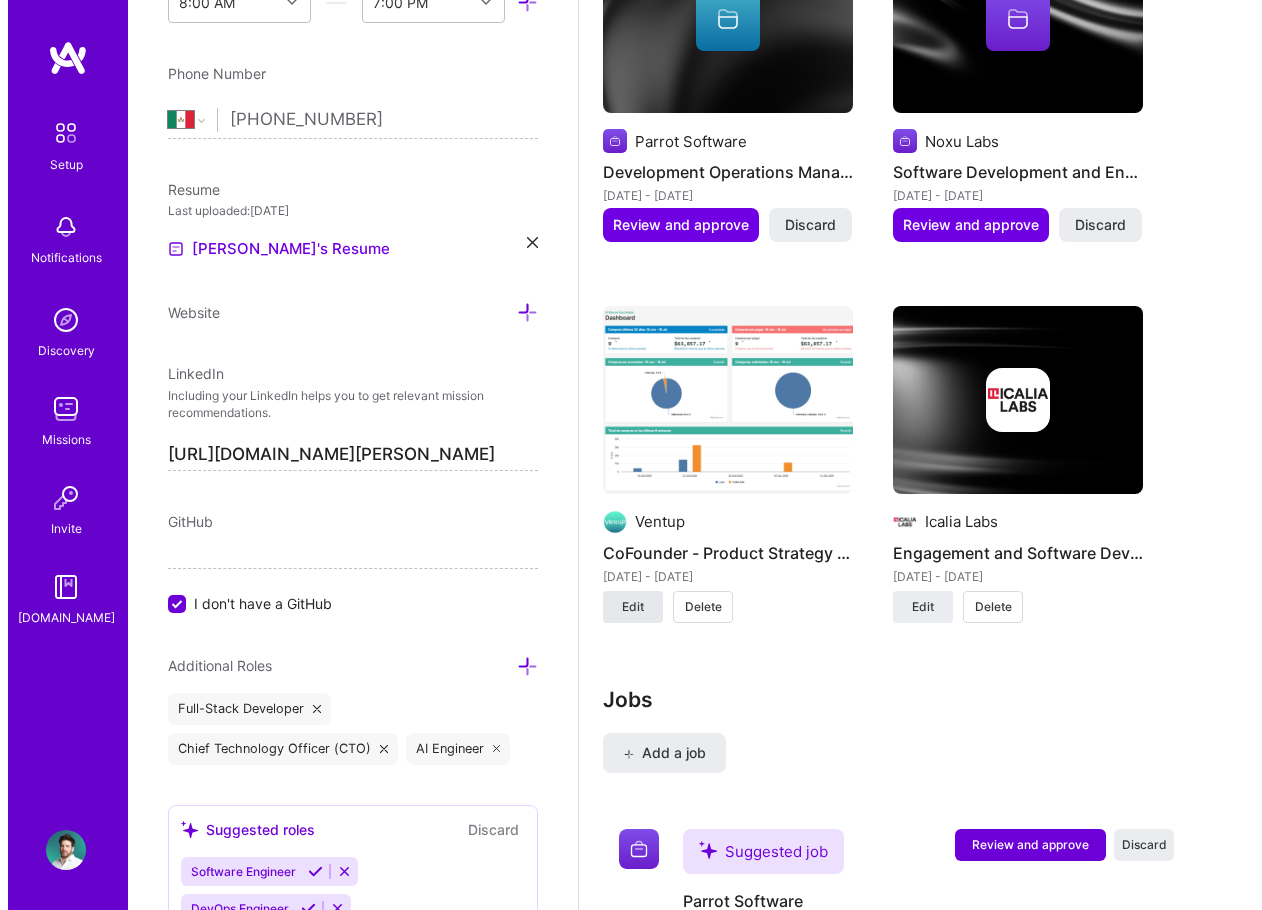 scroll, scrollTop: 2044, scrollLeft: 0, axis: vertical 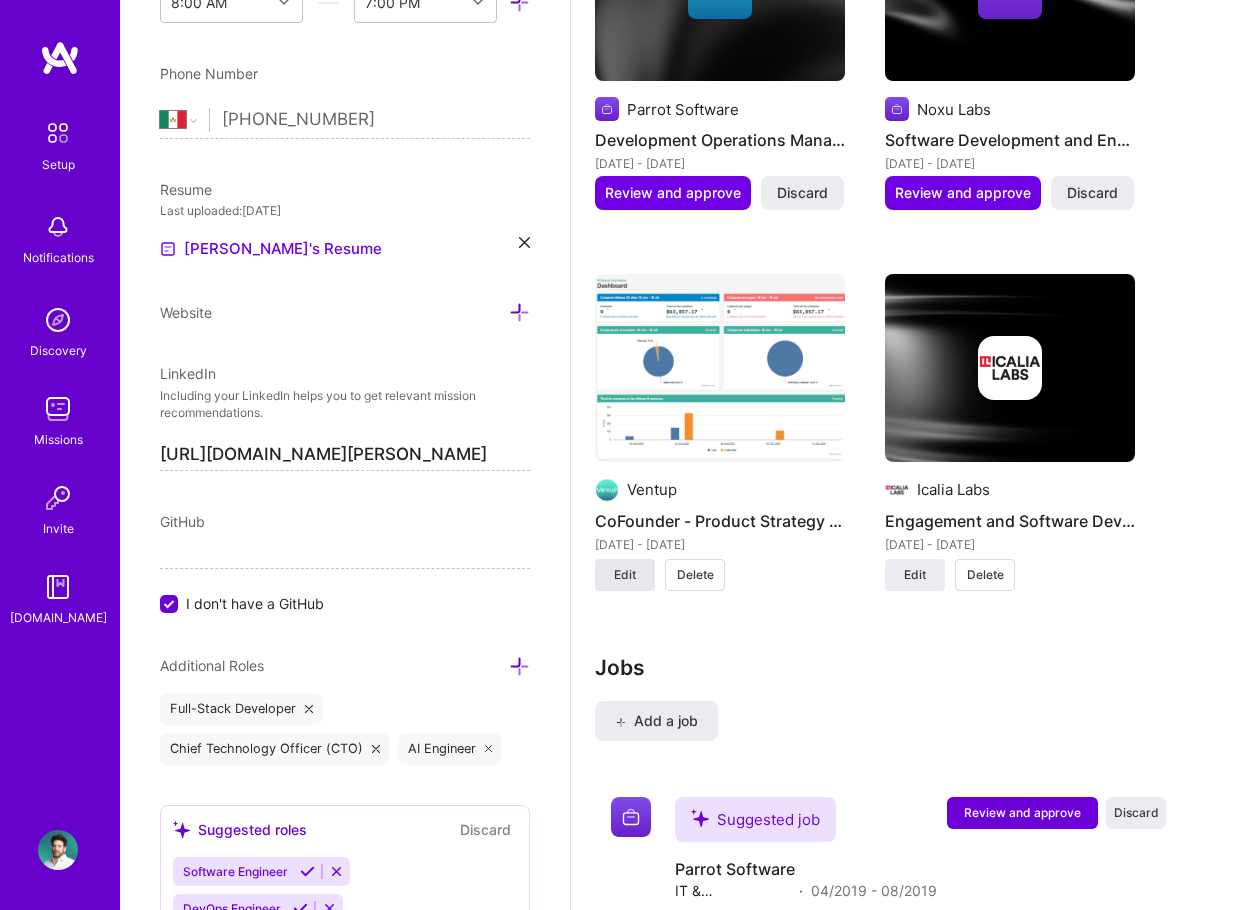 click on "Edit" at bounding box center (625, 575) 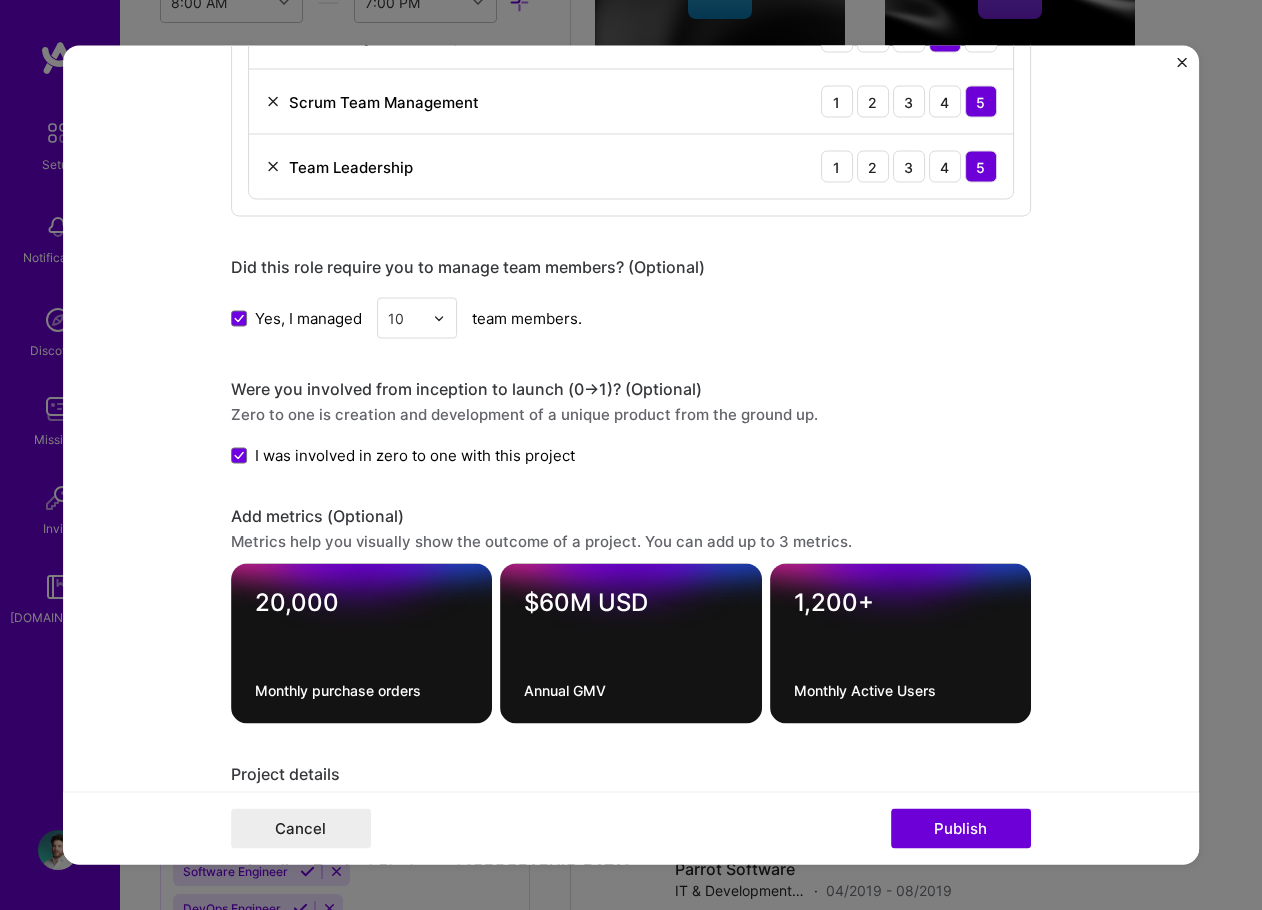 scroll, scrollTop: 2100, scrollLeft: 0, axis: vertical 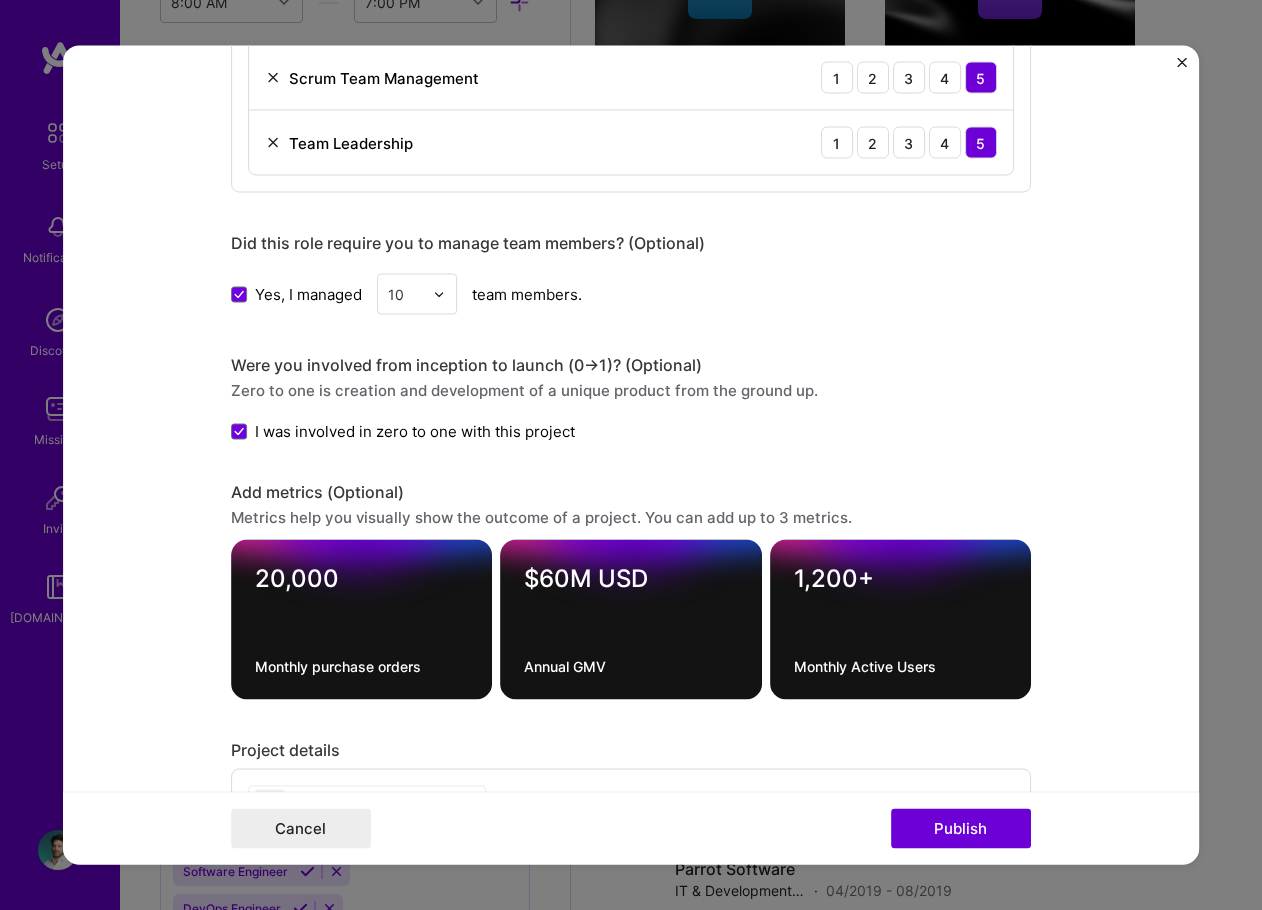click at bounding box center [405, 294] 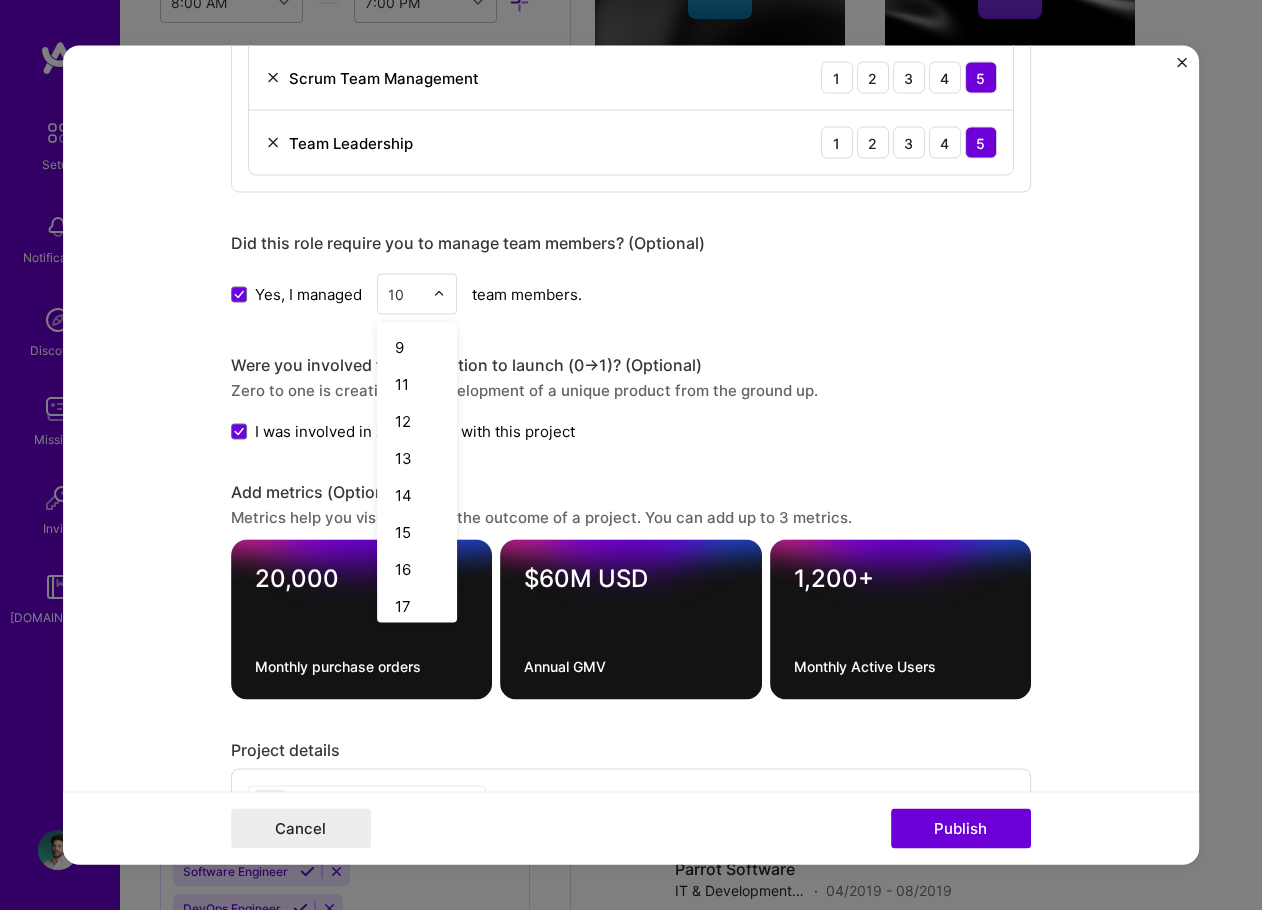 scroll, scrollTop: 600, scrollLeft: 0, axis: vertical 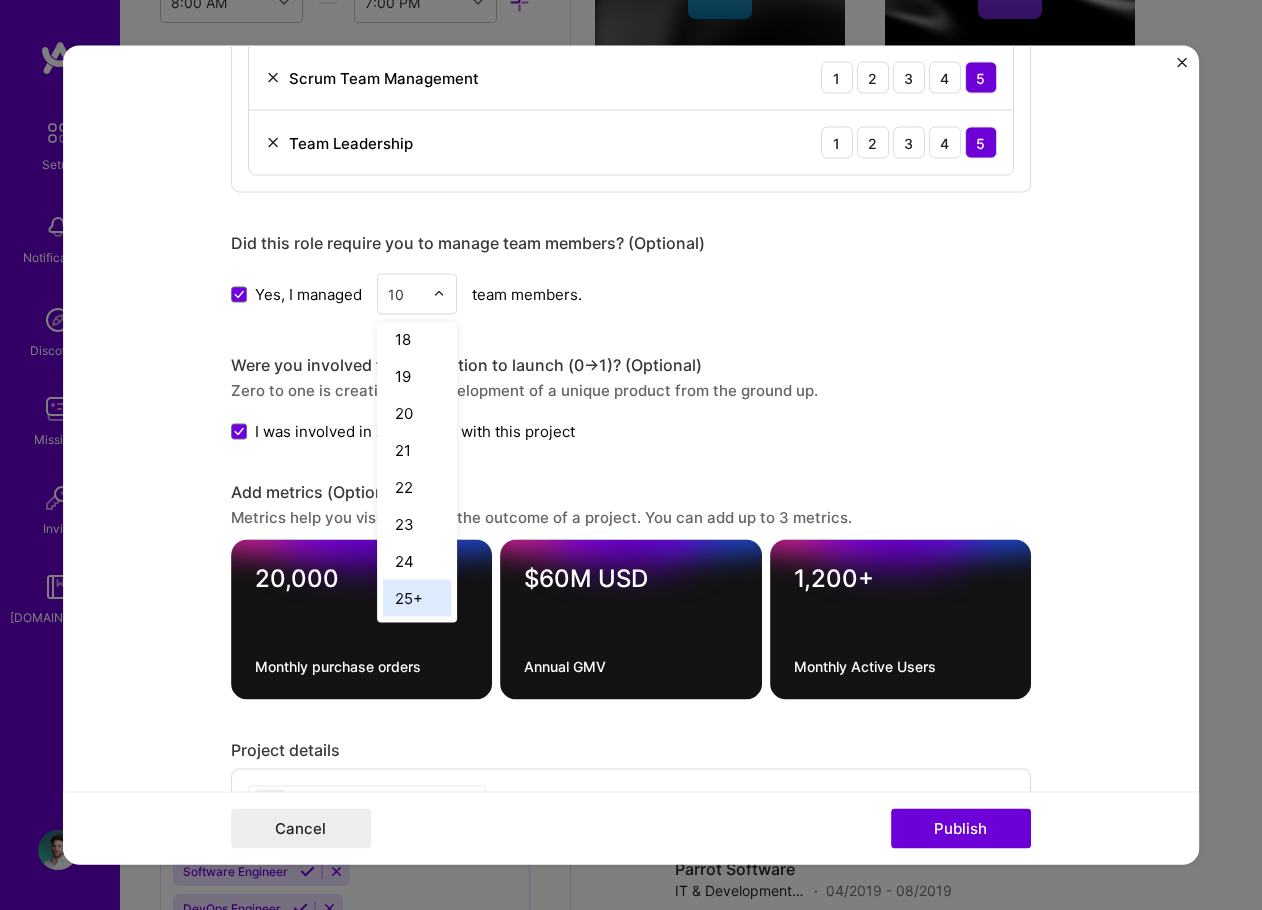click on "25+" at bounding box center [417, 598] 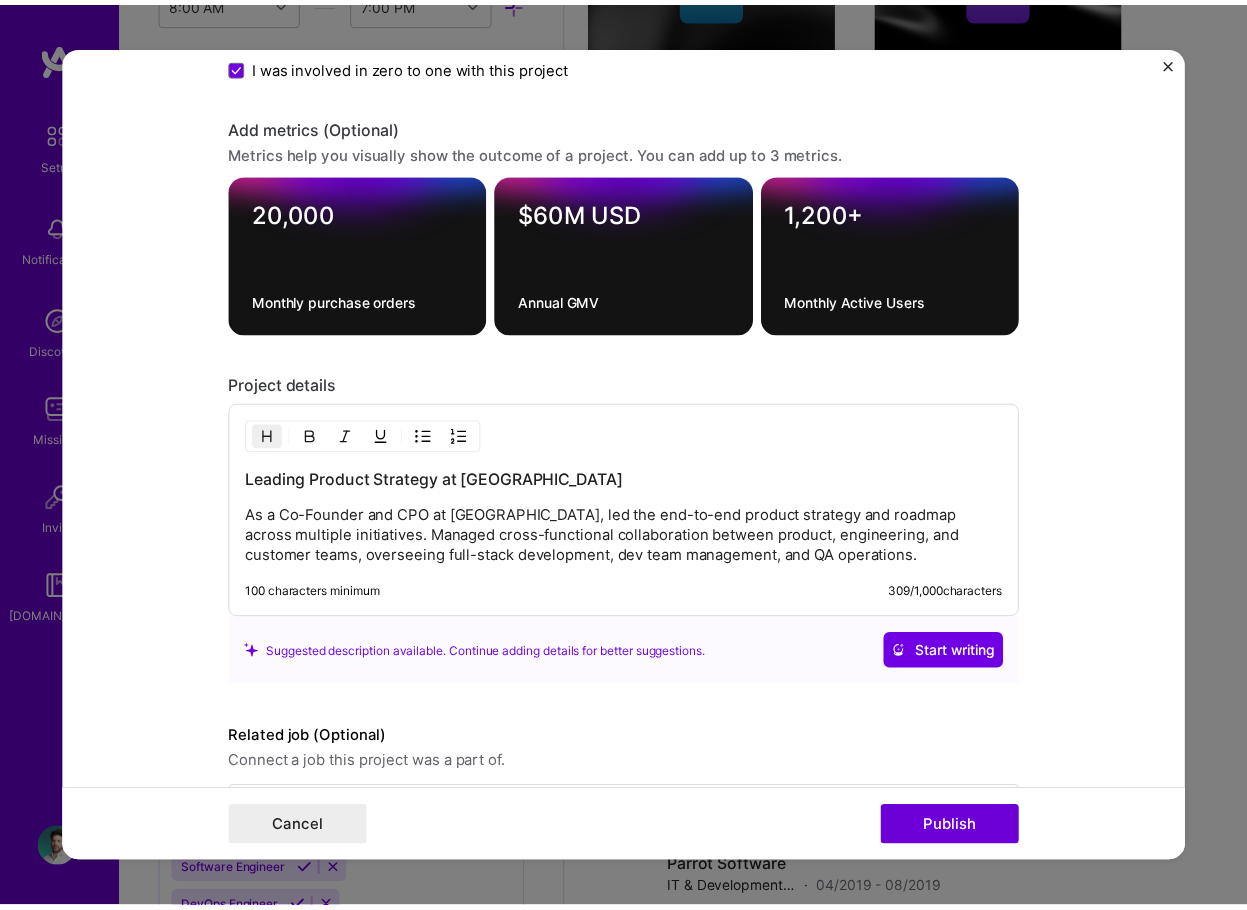 scroll, scrollTop: 2500, scrollLeft: 0, axis: vertical 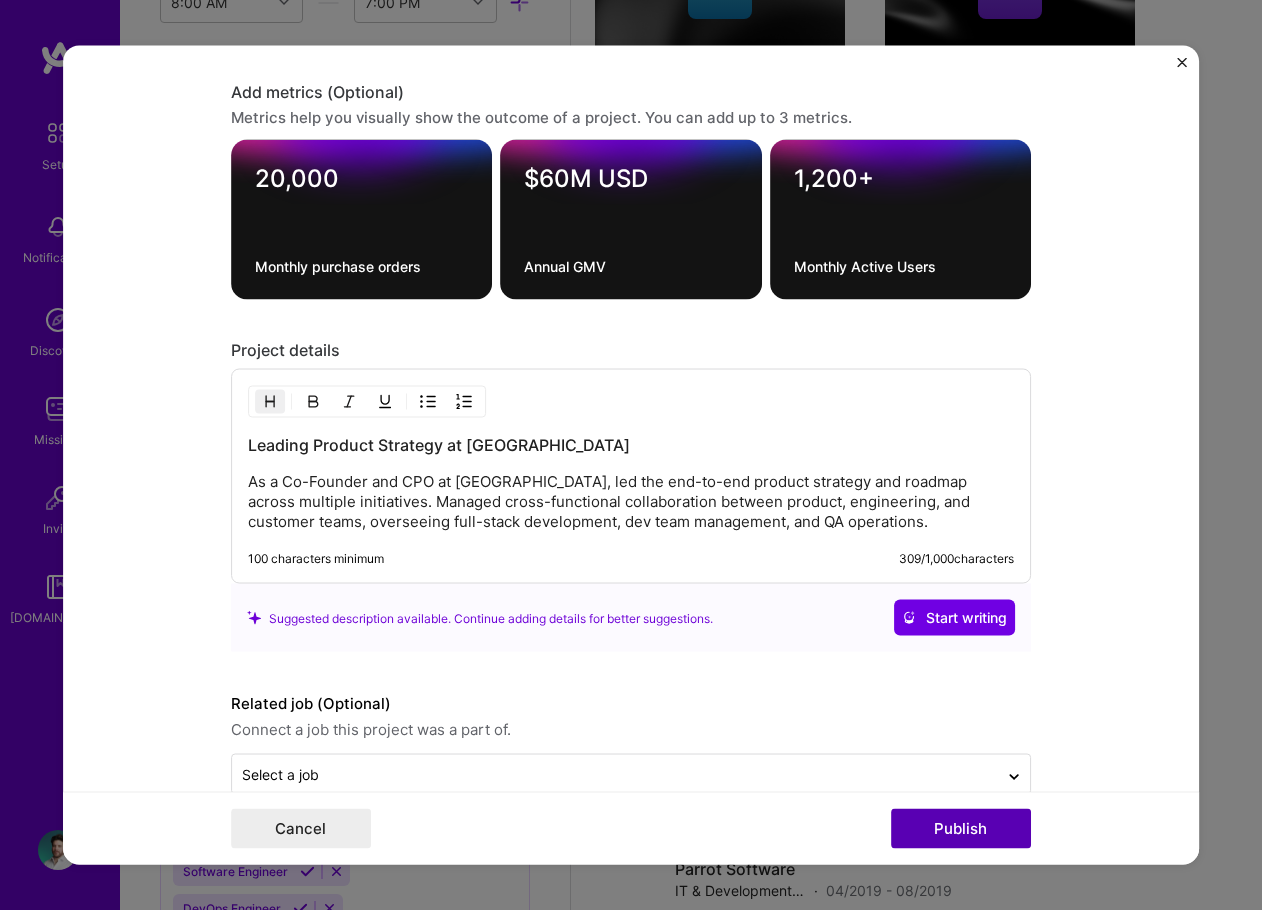 click on "Publish" at bounding box center (961, 829) 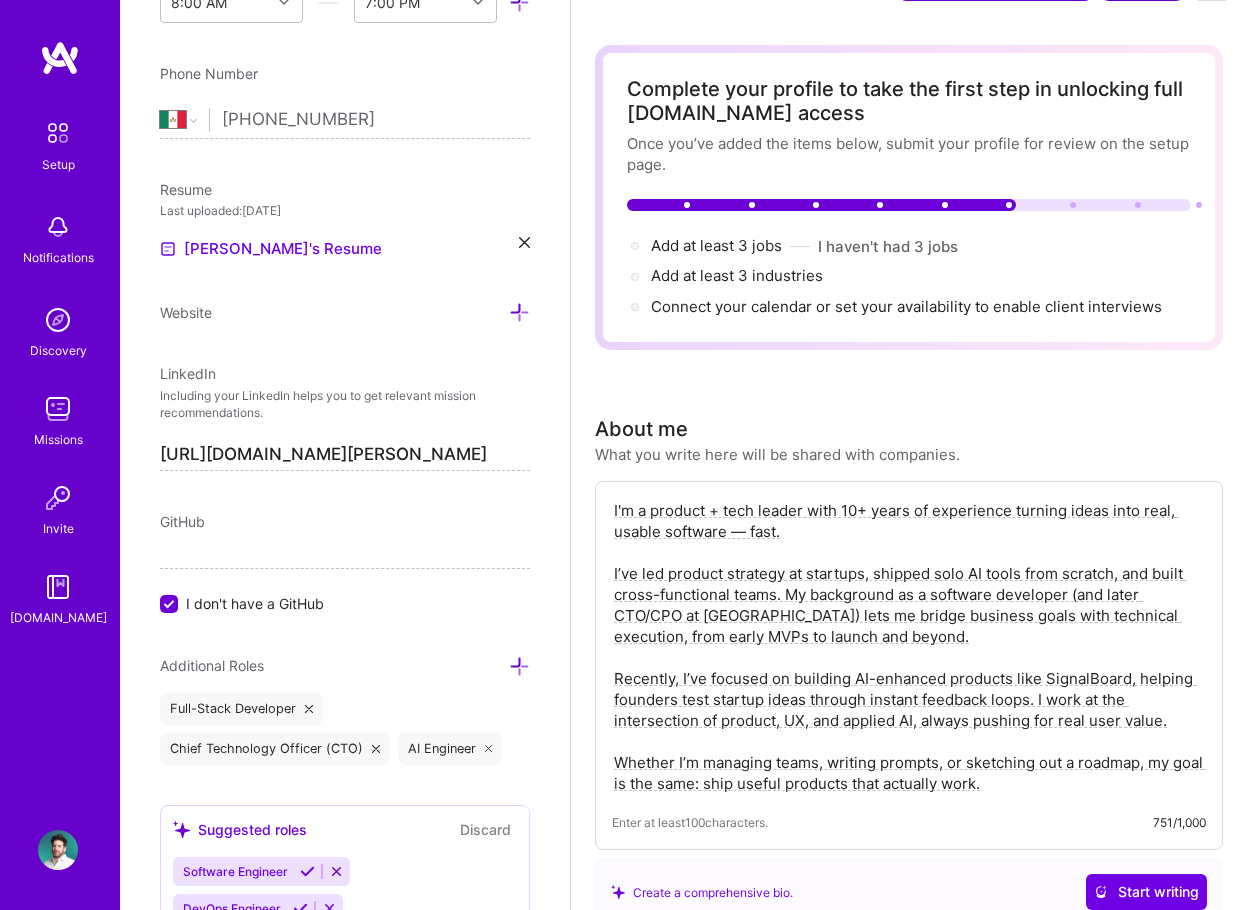 scroll, scrollTop: 0, scrollLeft: 0, axis: both 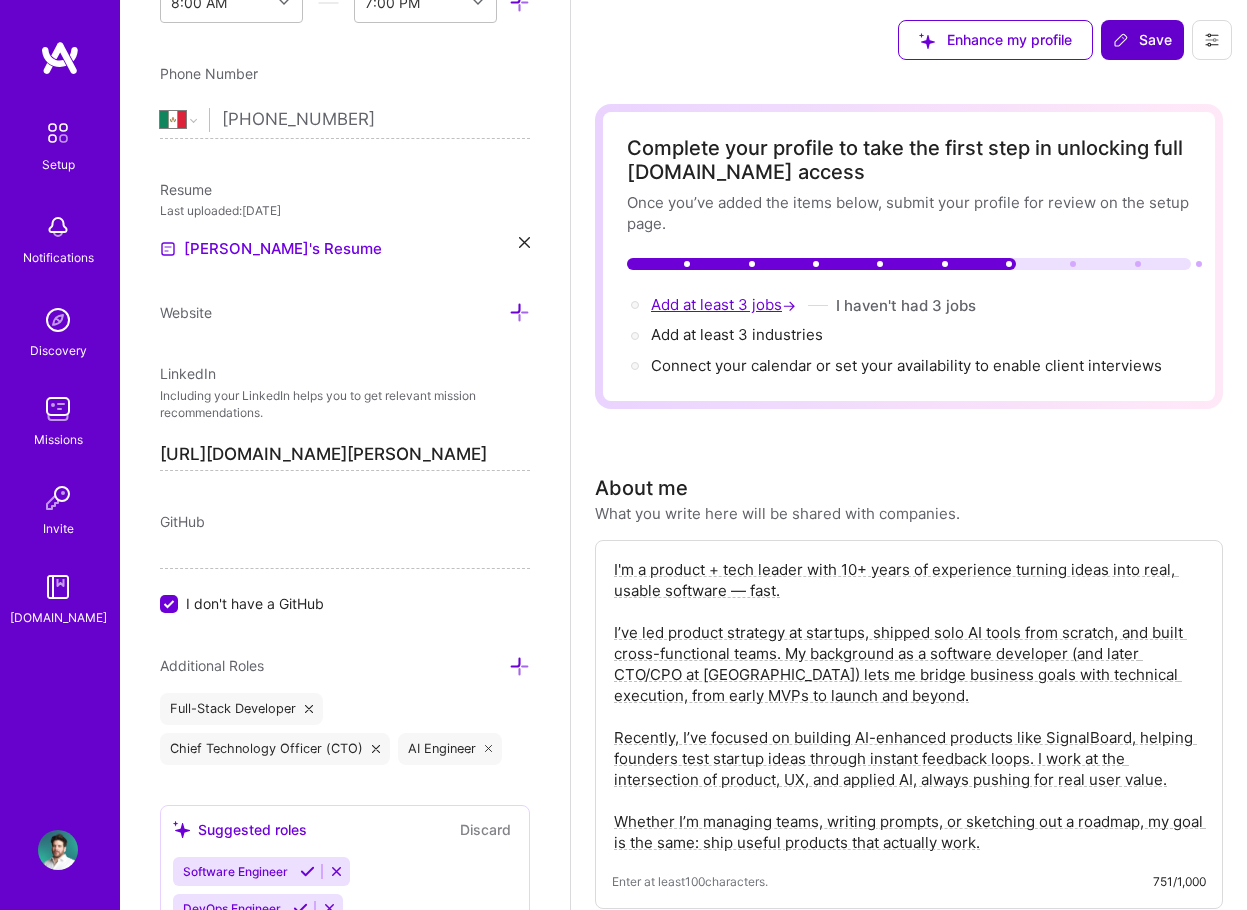 click on "Add at least 3 jobs  →" at bounding box center [725, 304] 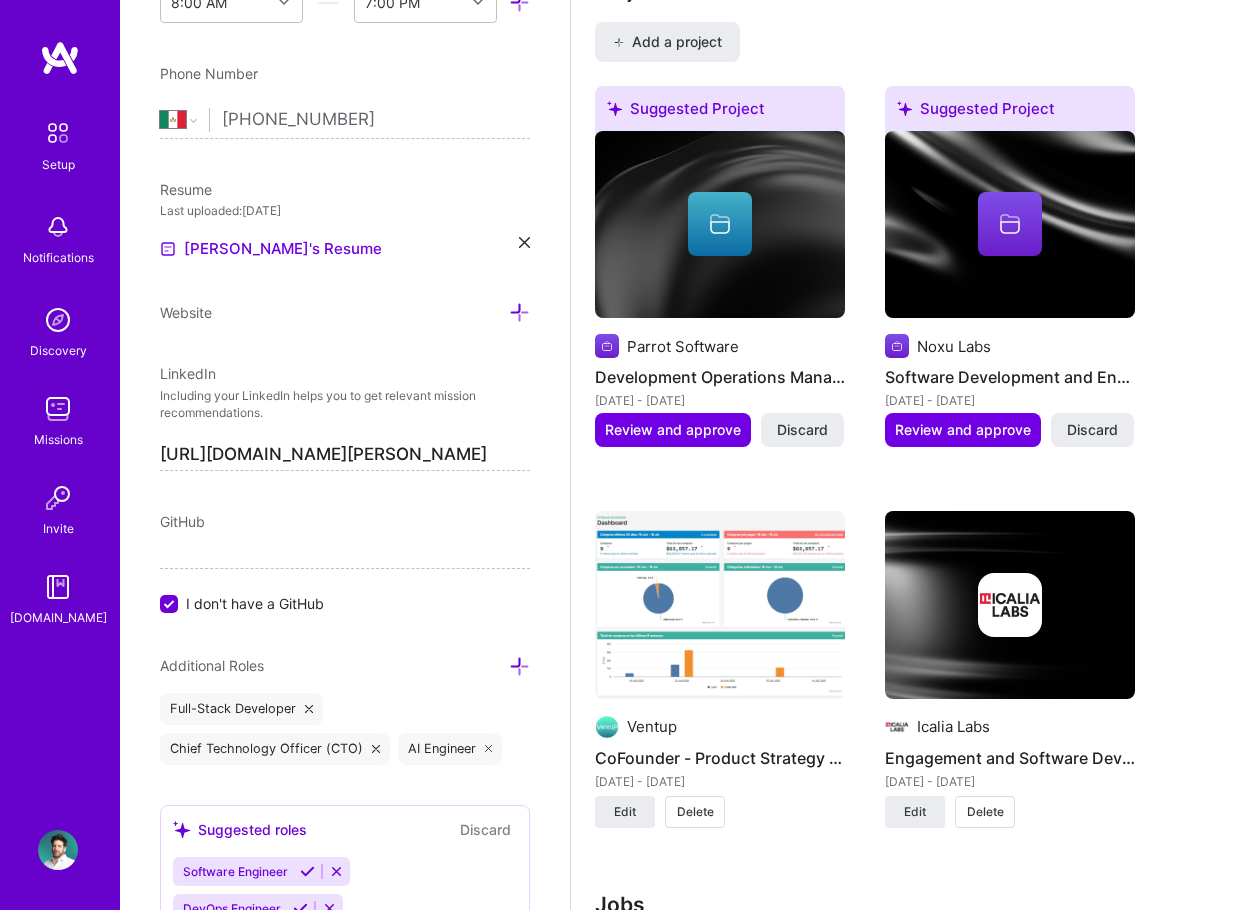 scroll, scrollTop: 1799, scrollLeft: 0, axis: vertical 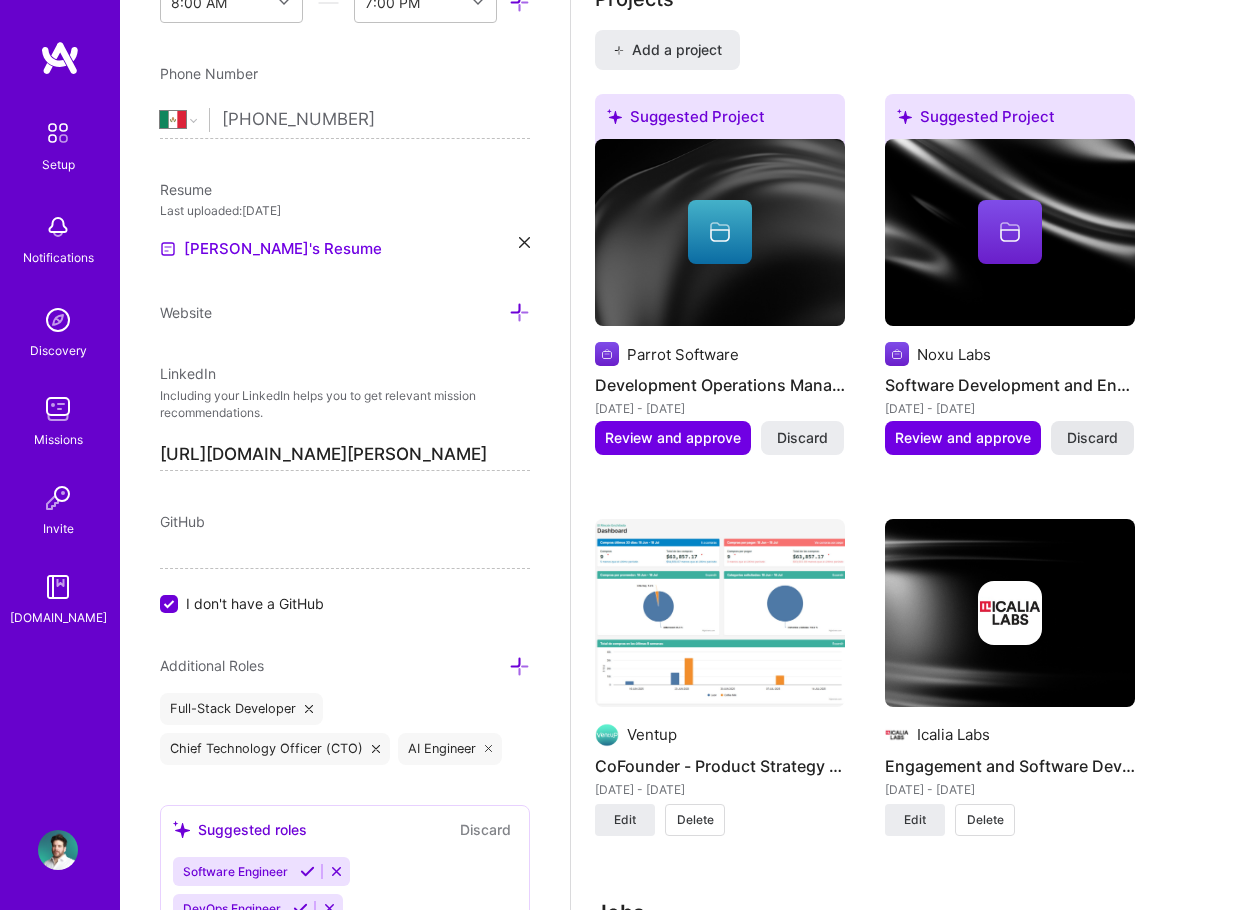 click on "Discard" at bounding box center [1092, 438] 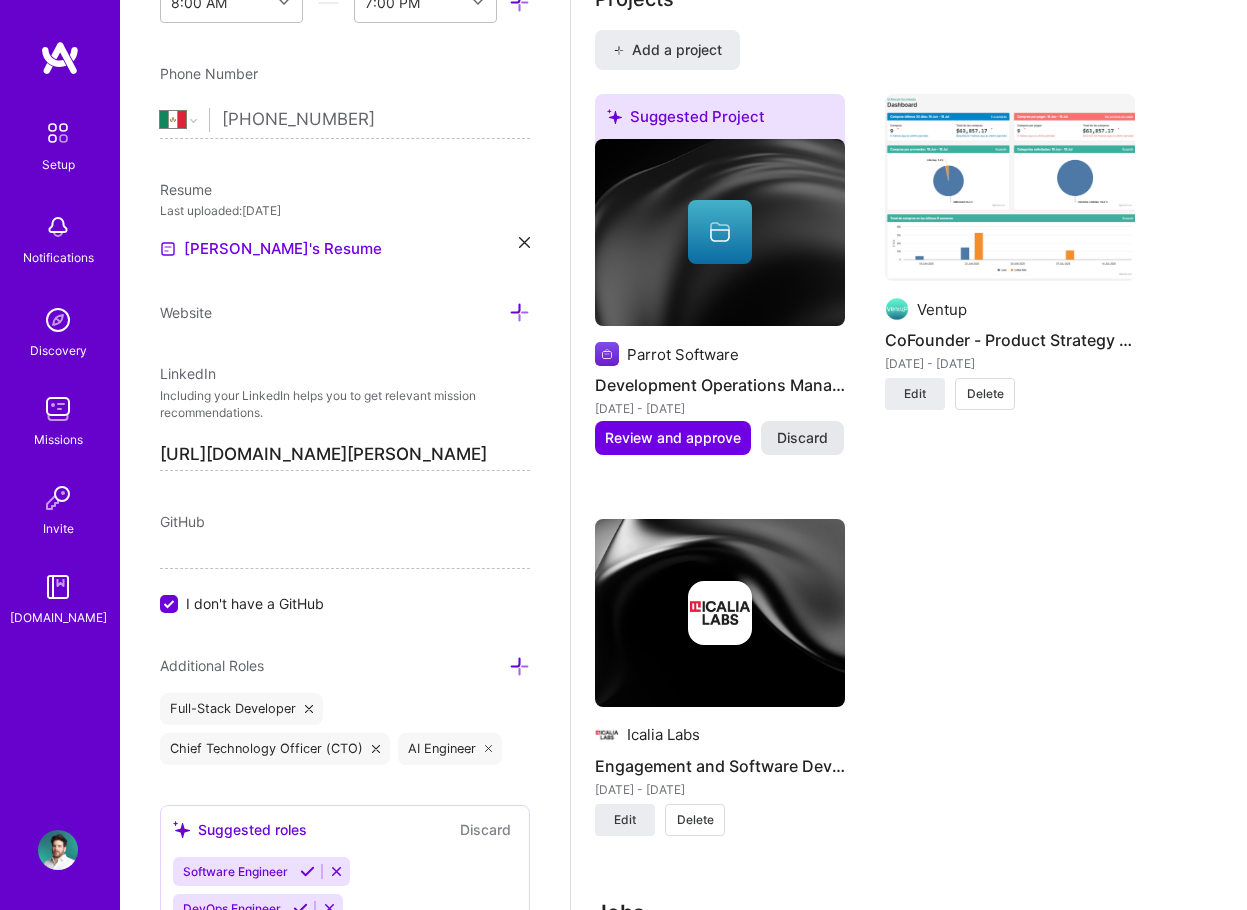 click on "Discard" at bounding box center (802, 438) 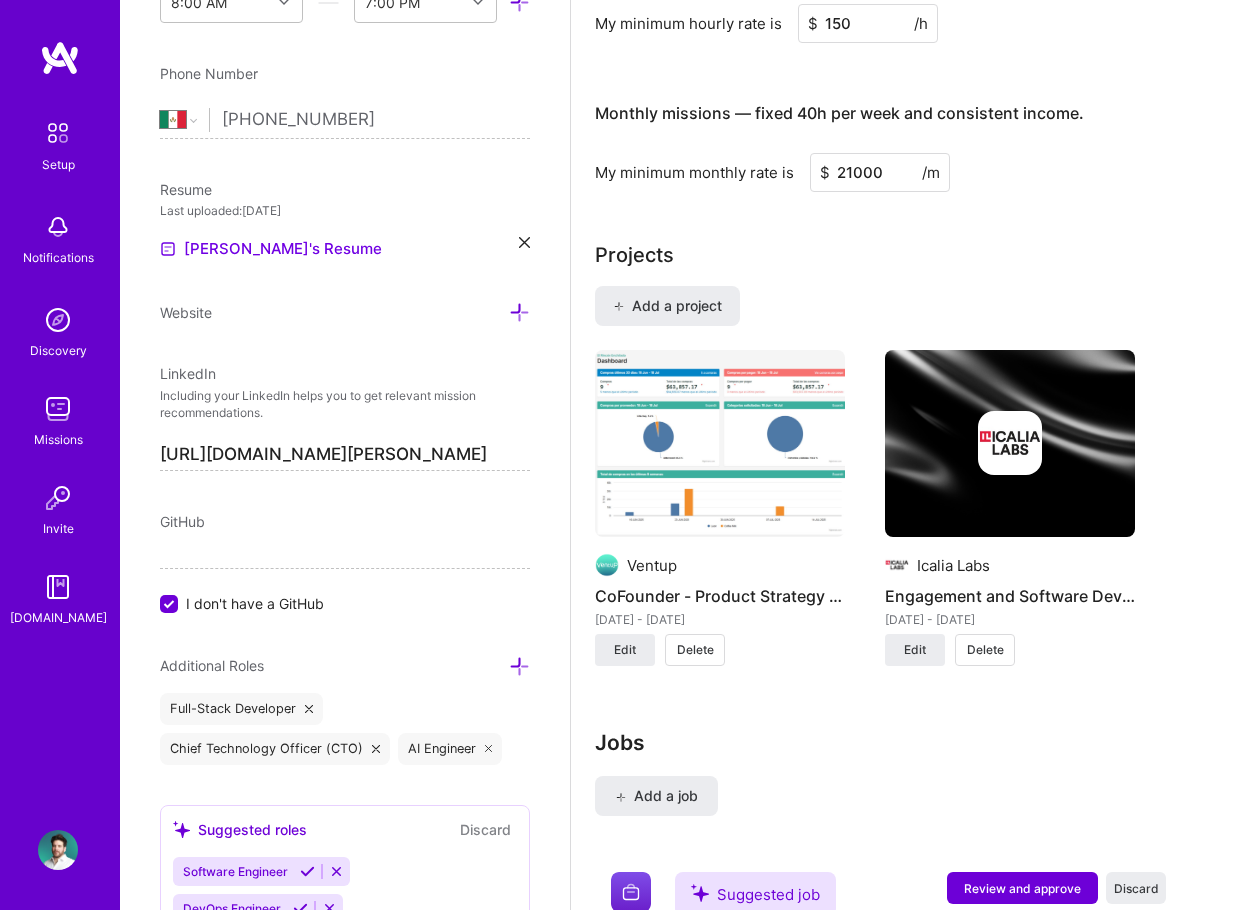 scroll, scrollTop: 1499, scrollLeft: 0, axis: vertical 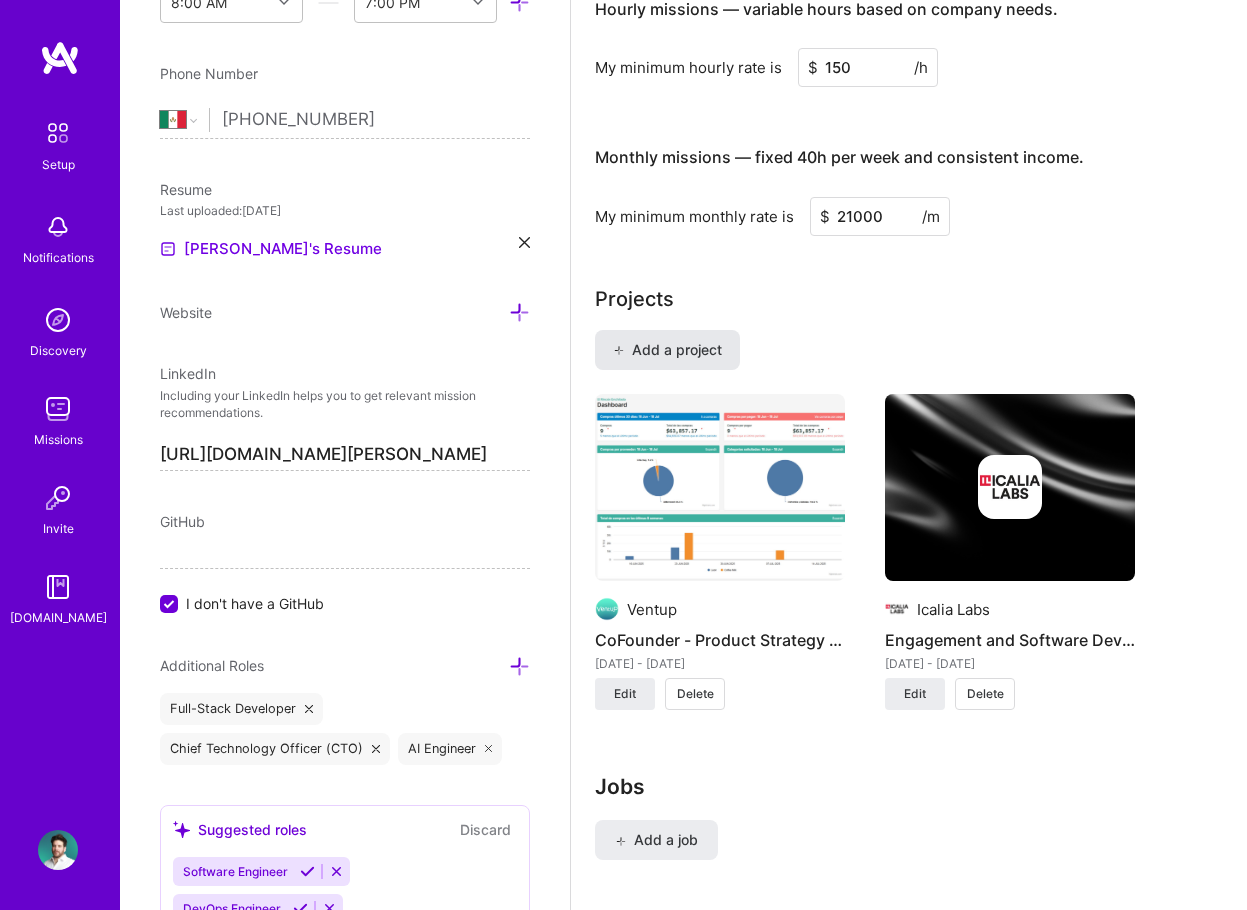 click on "Add a project" at bounding box center (667, 350) 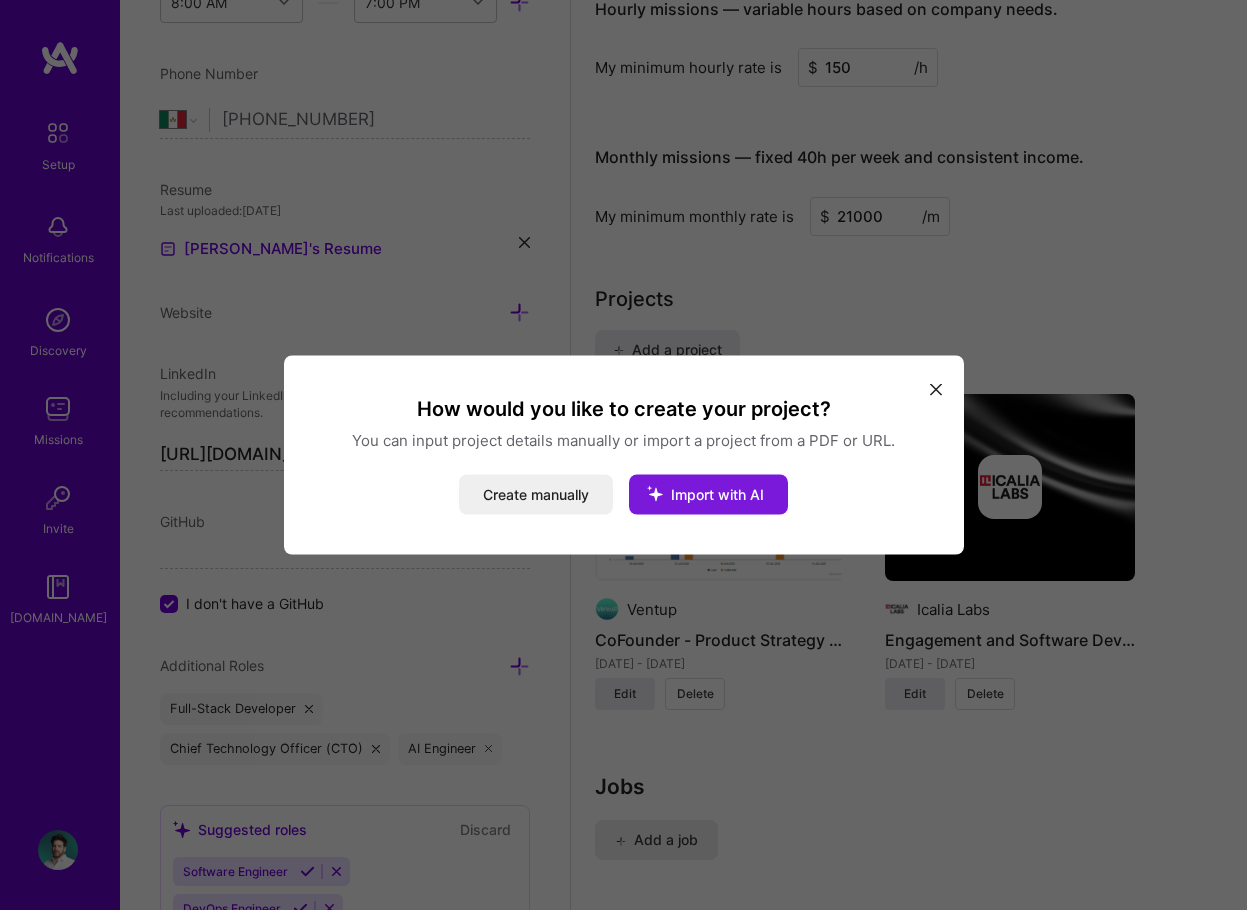 click on "Import with AI" at bounding box center (717, 494) 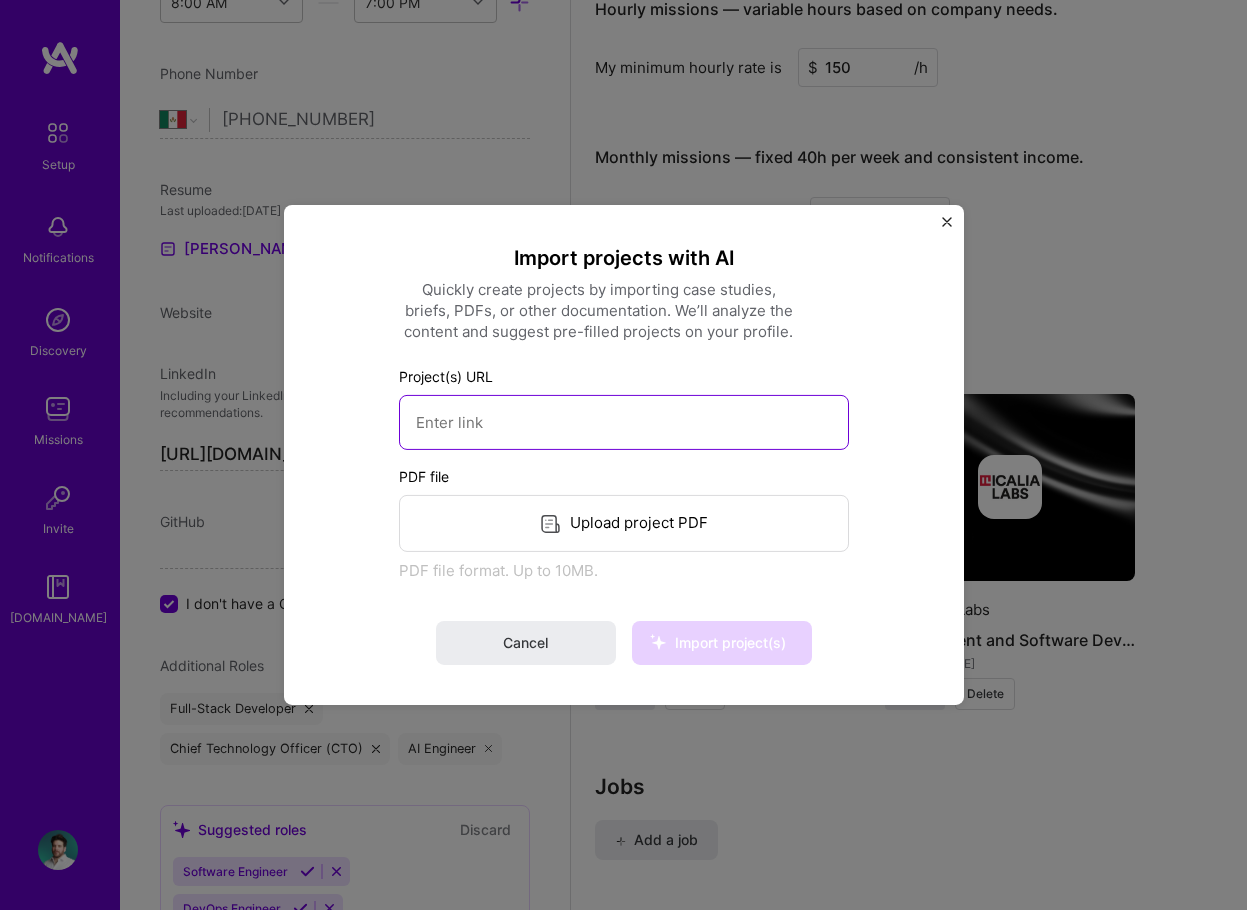 click at bounding box center [624, 422] 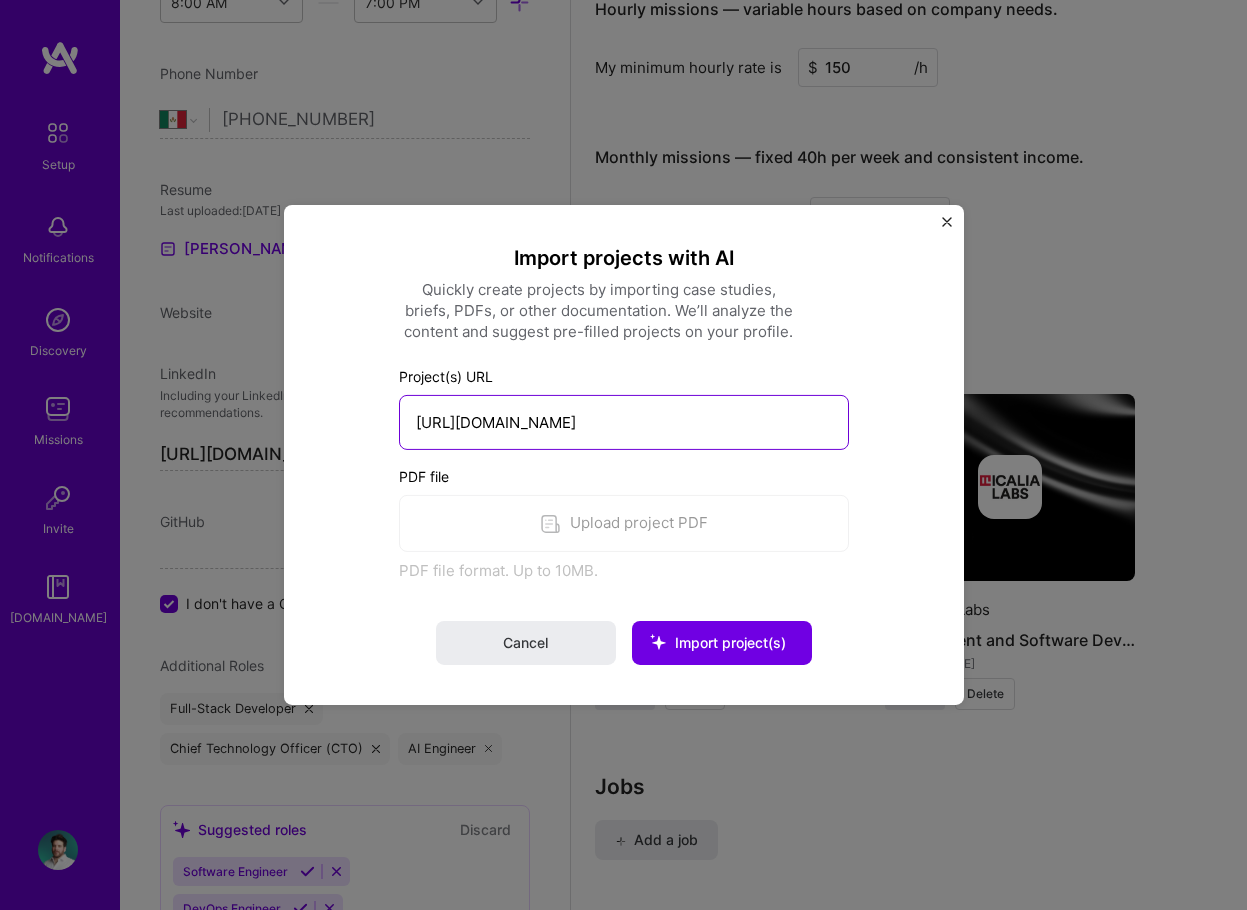 type on "[URL][DOMAIN_NAME]" 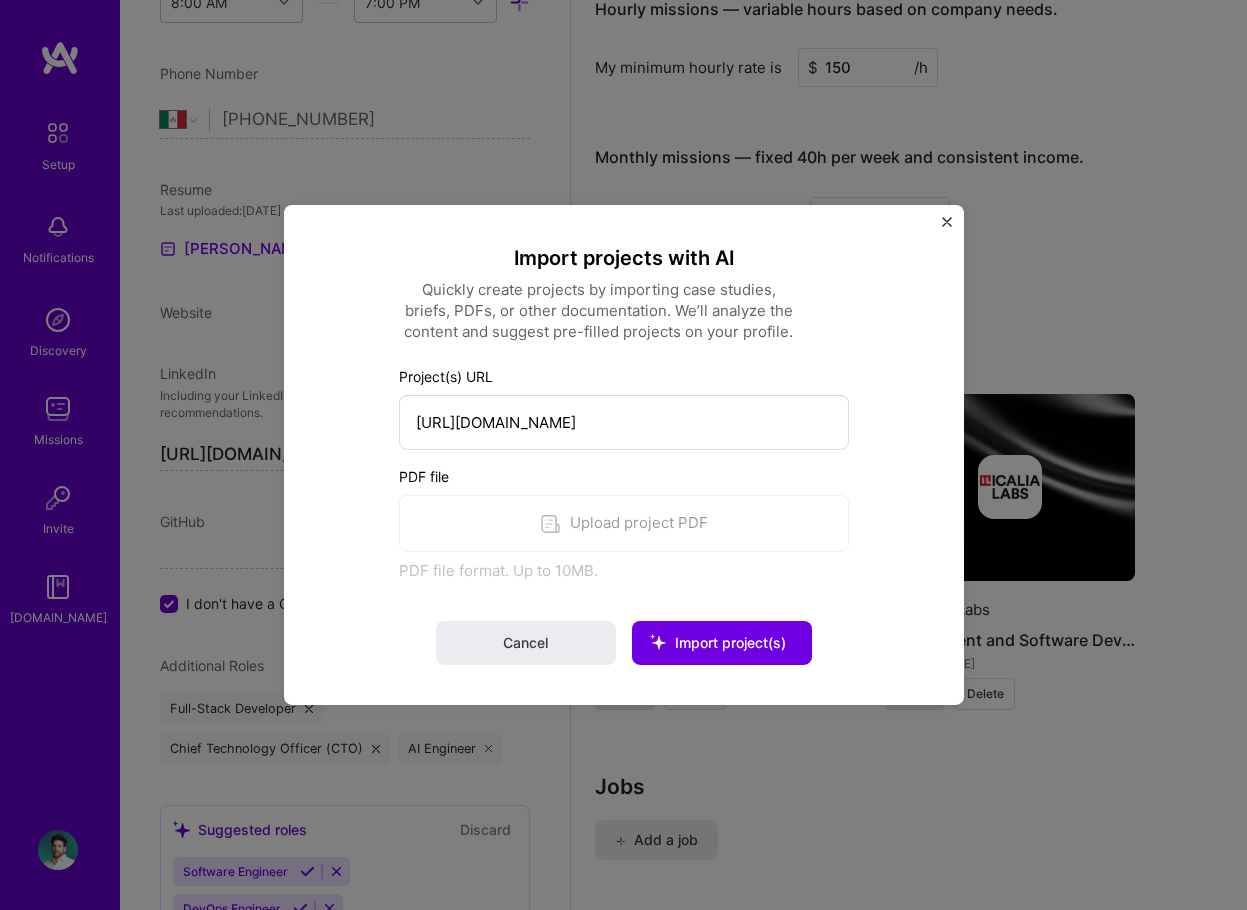 type 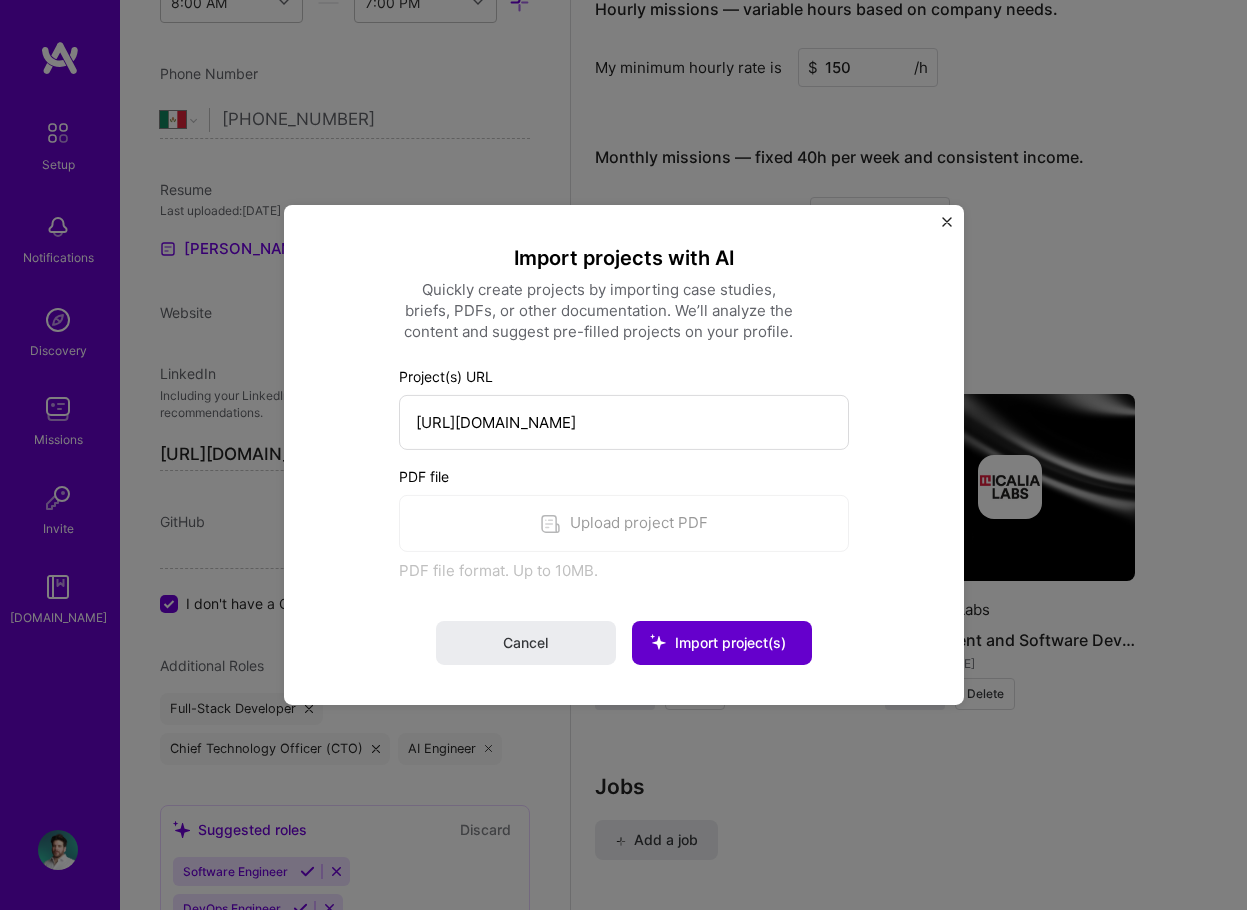 click on "Import project(s)" at bounding box center [730, 642] 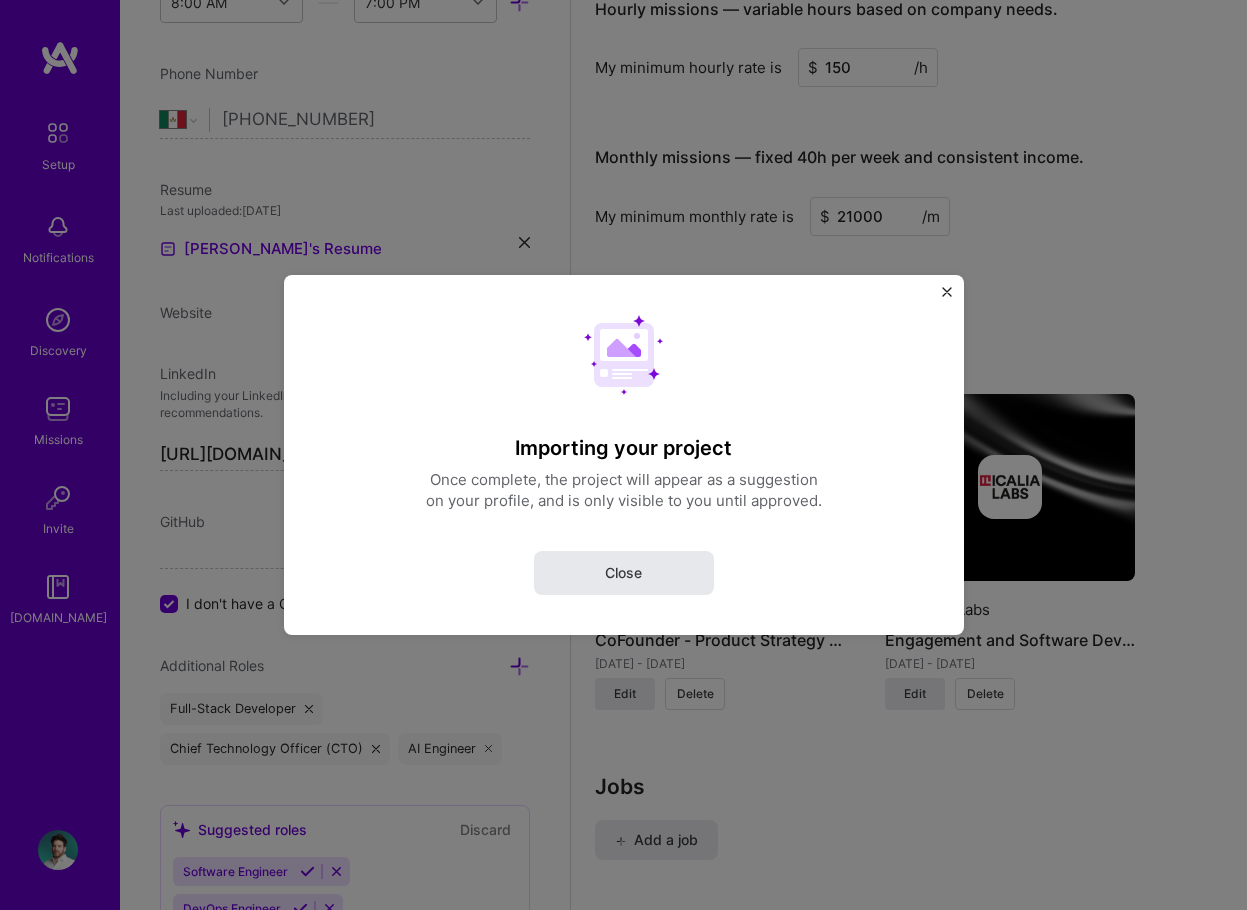 click on "Close" at bounding box center [623, 573] 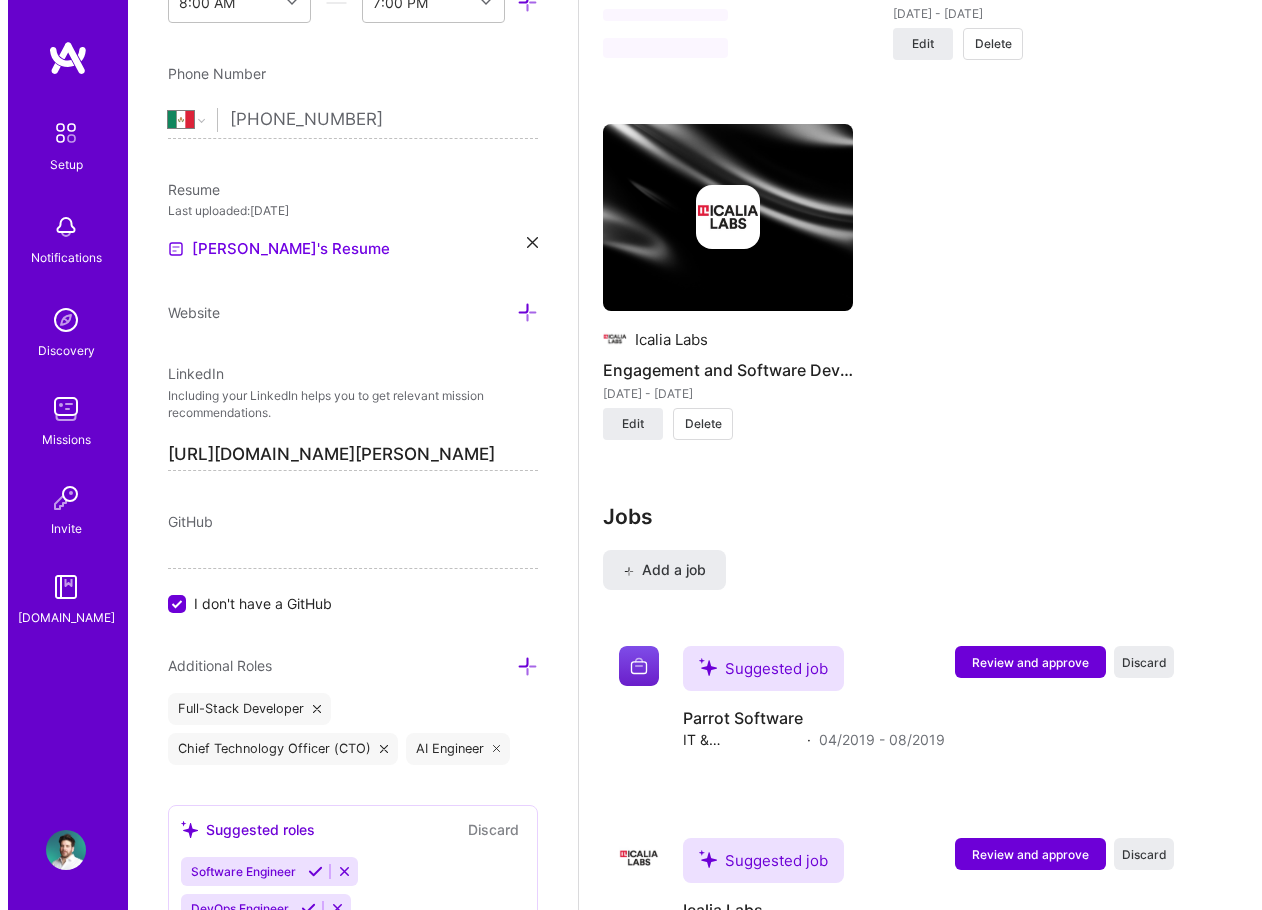scroll, scrollTop: 2534, scrollLeft: 0, axis: vertical 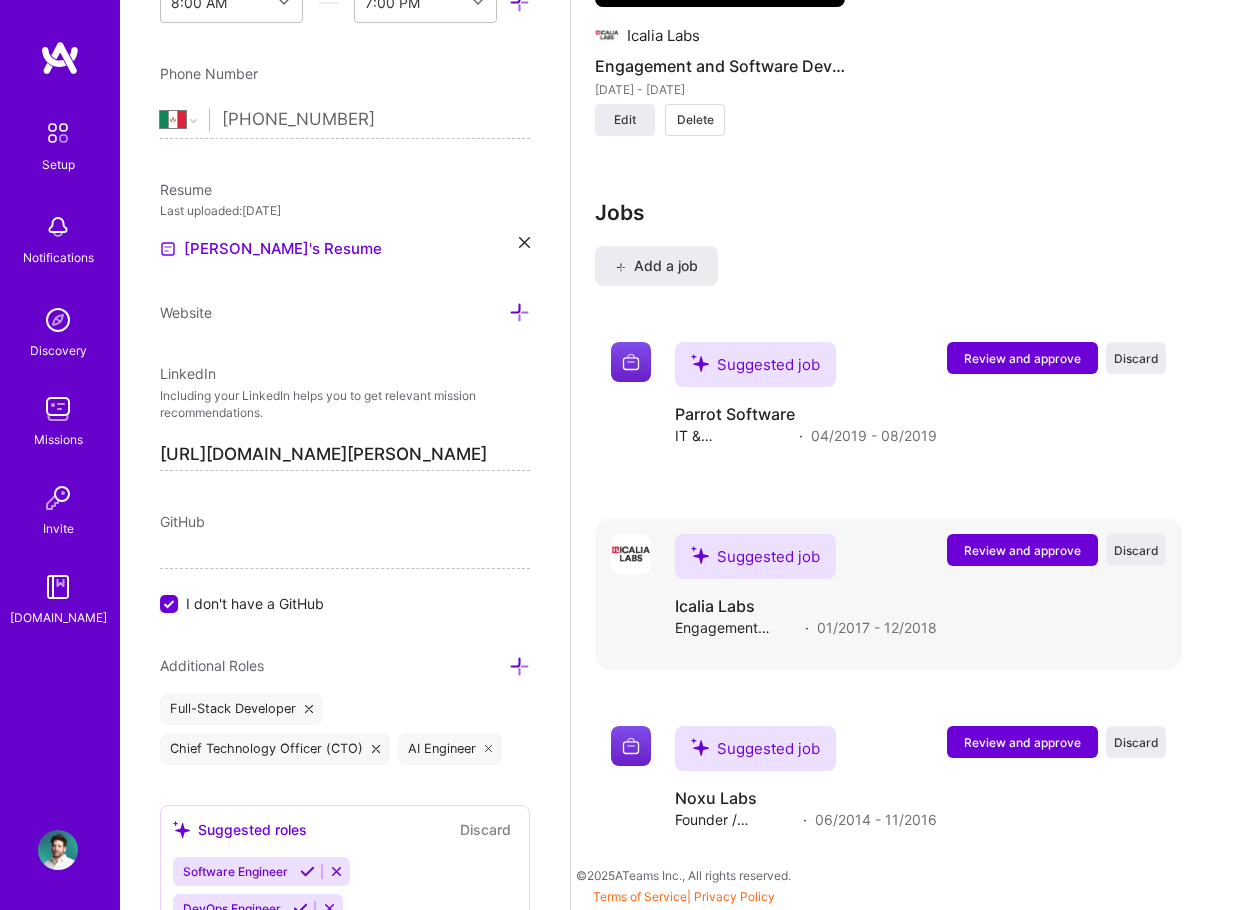 click on "Review and approve" at bounding box center [1022, 550] 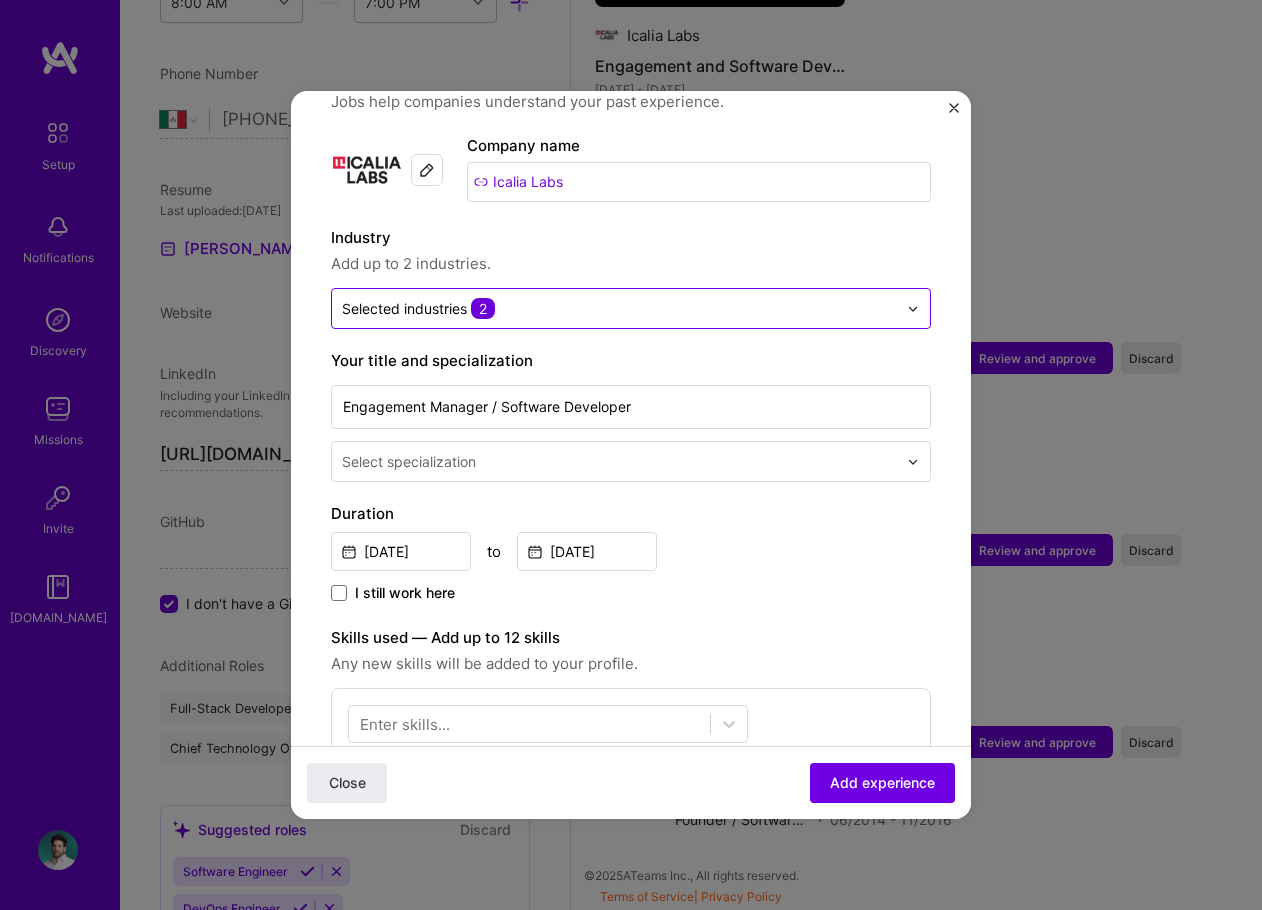 scroll, scrollTop: 200, scrollLeft: 0, axis: vertical 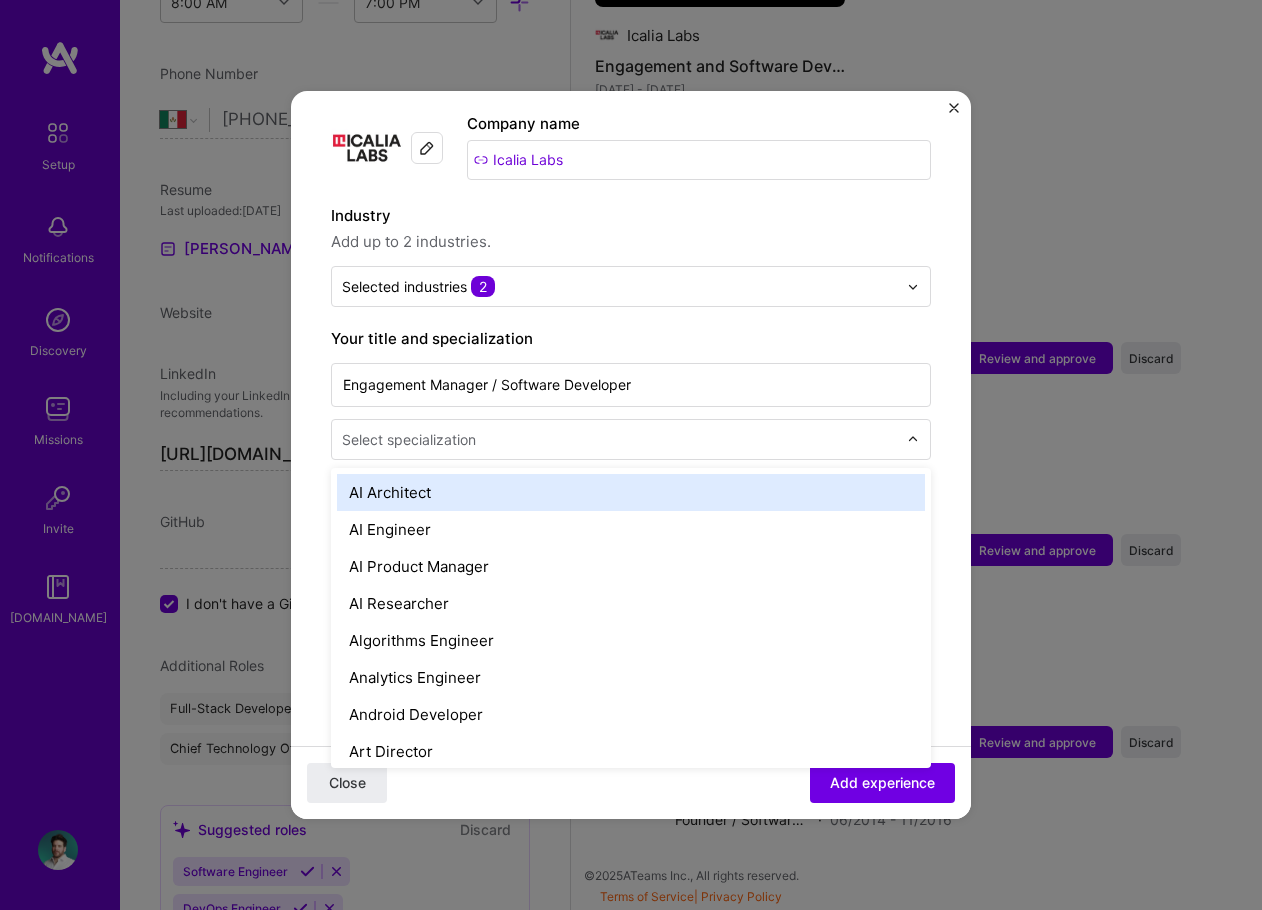 click on "Select specialization" at bounding box center [619, 439] 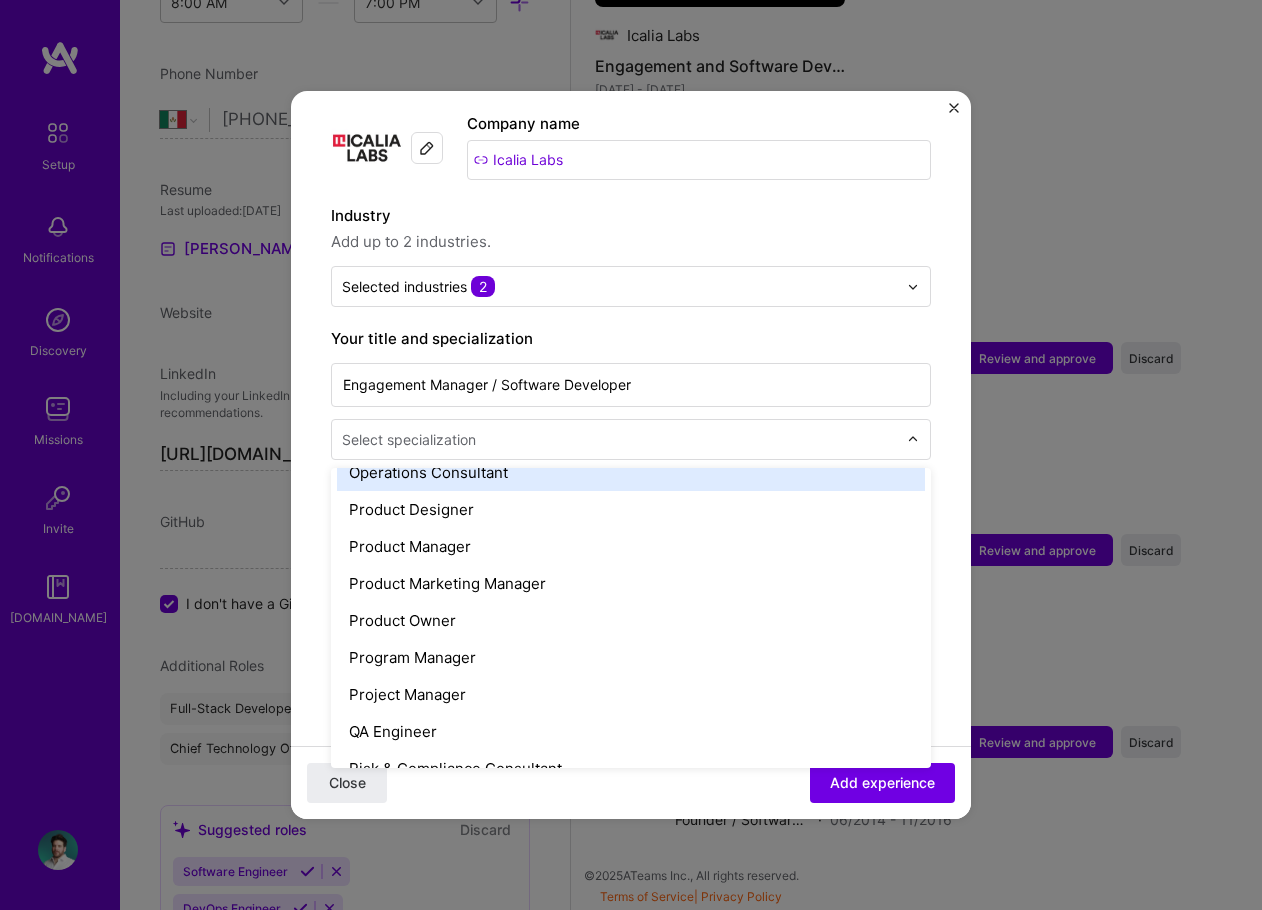 scroll, scrollTop: 1800, scrollLeft: 0, axis: vertical 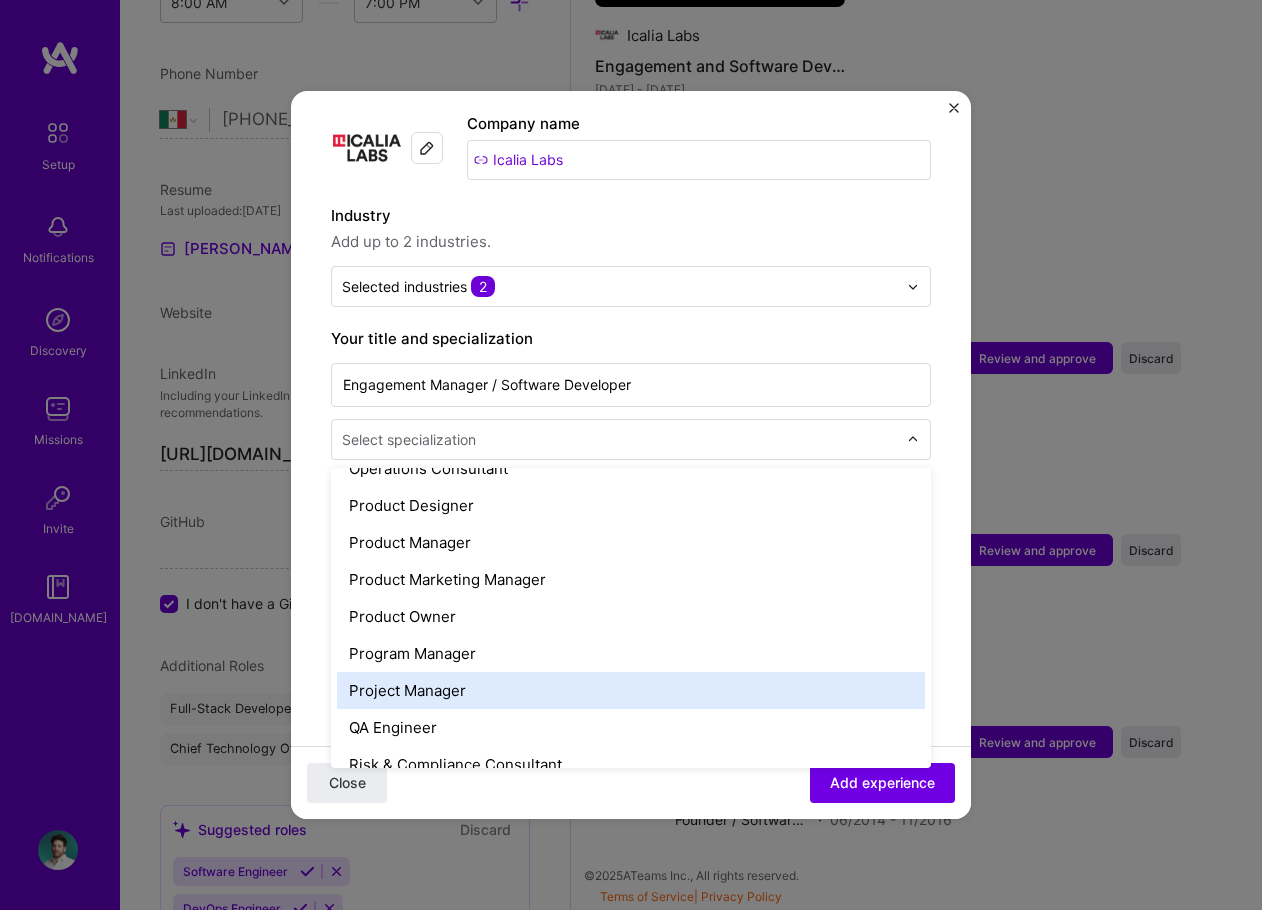 click on "Project Manager" at bounding box center [631, 690] 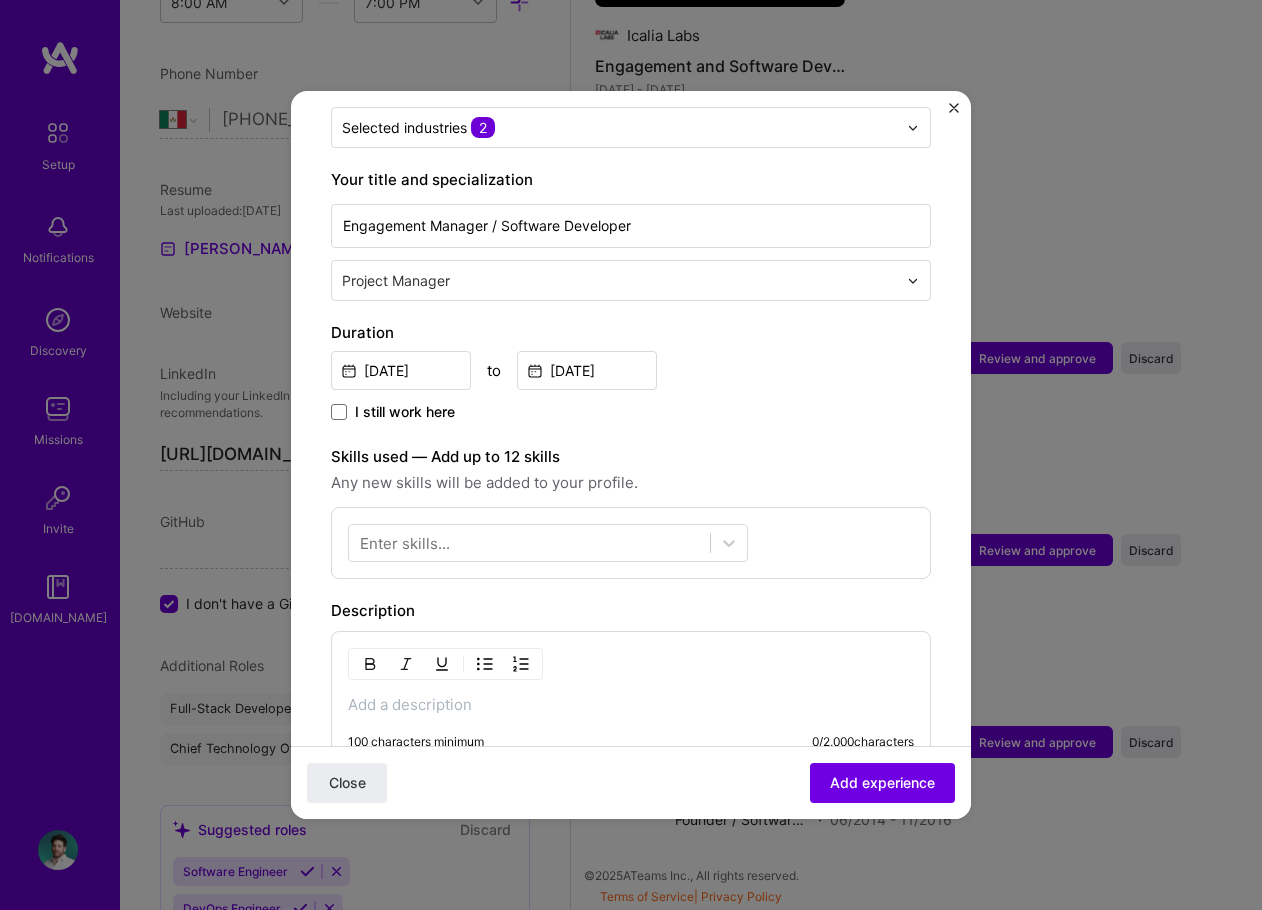 scroll, scrollTop: 500, scrollLeft: 0, axis: vertical 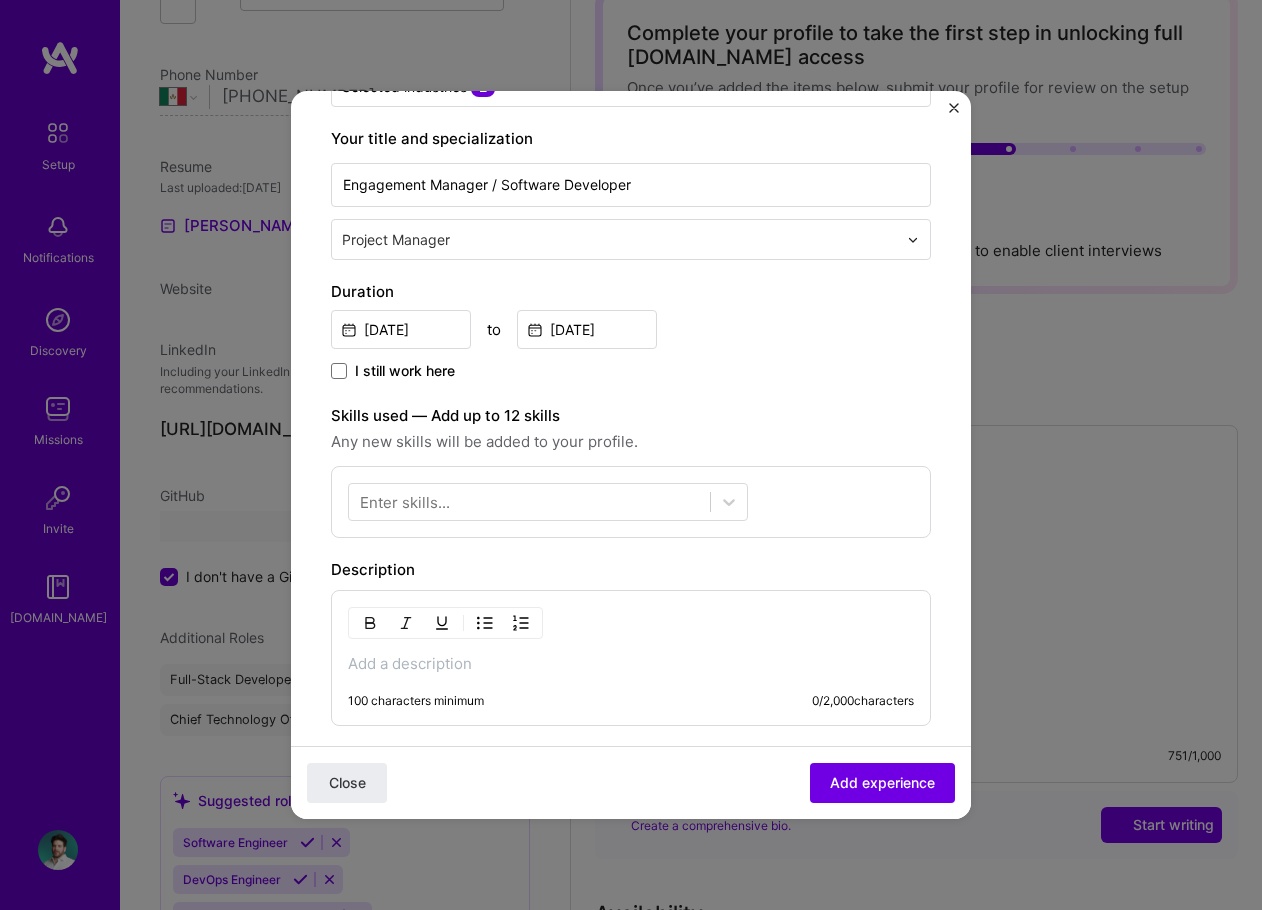 select on "Right Now" 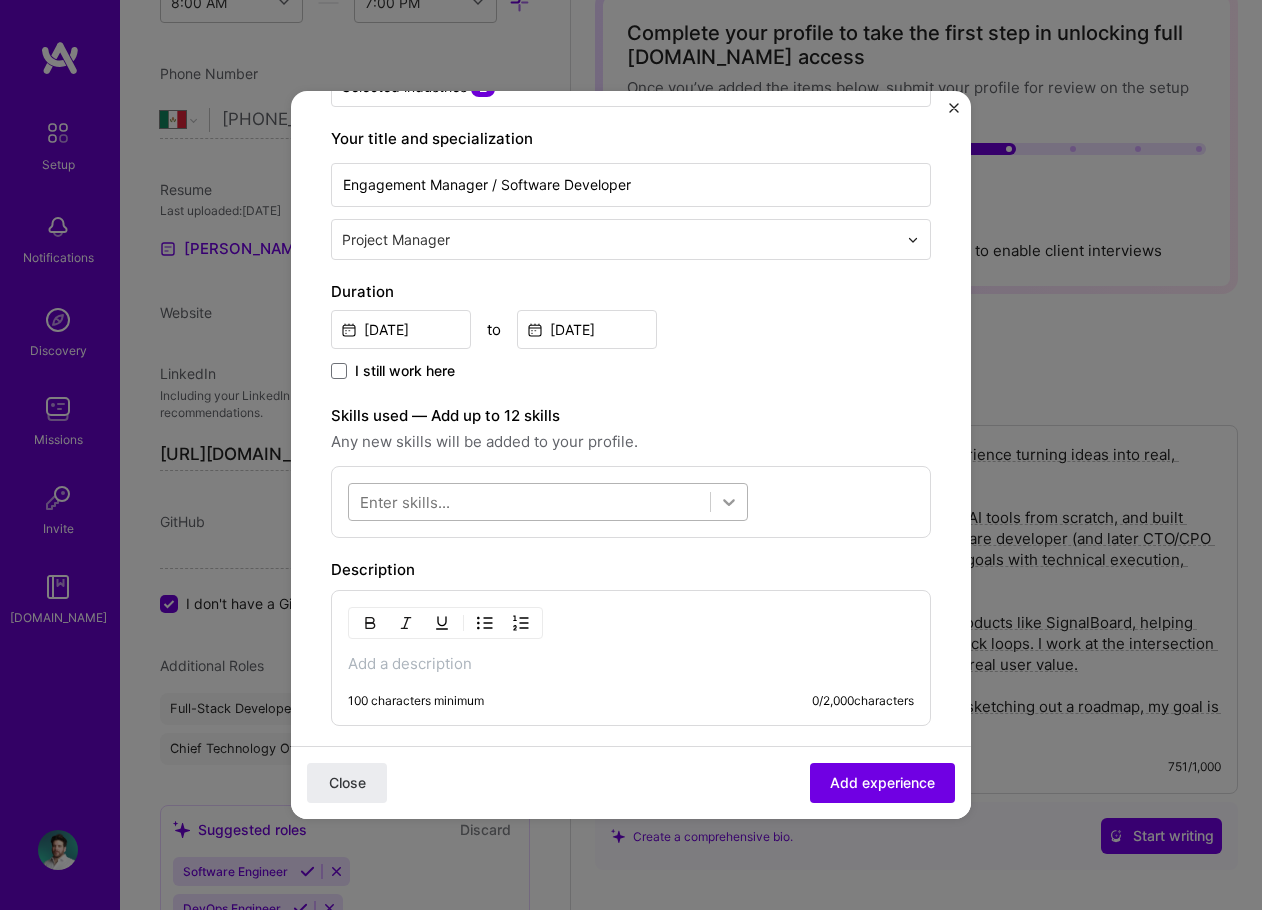 click 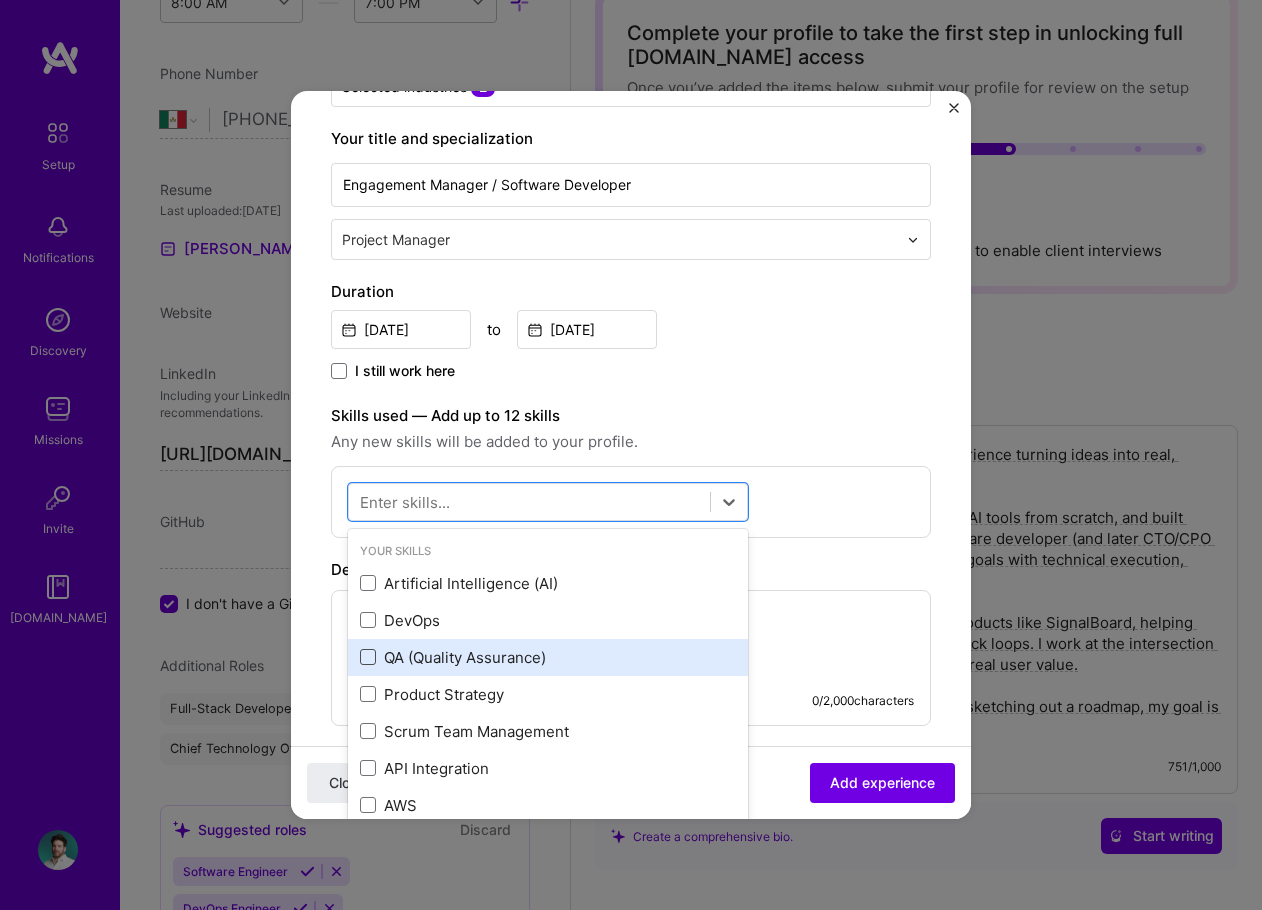 click at bounding box center (368, 657) 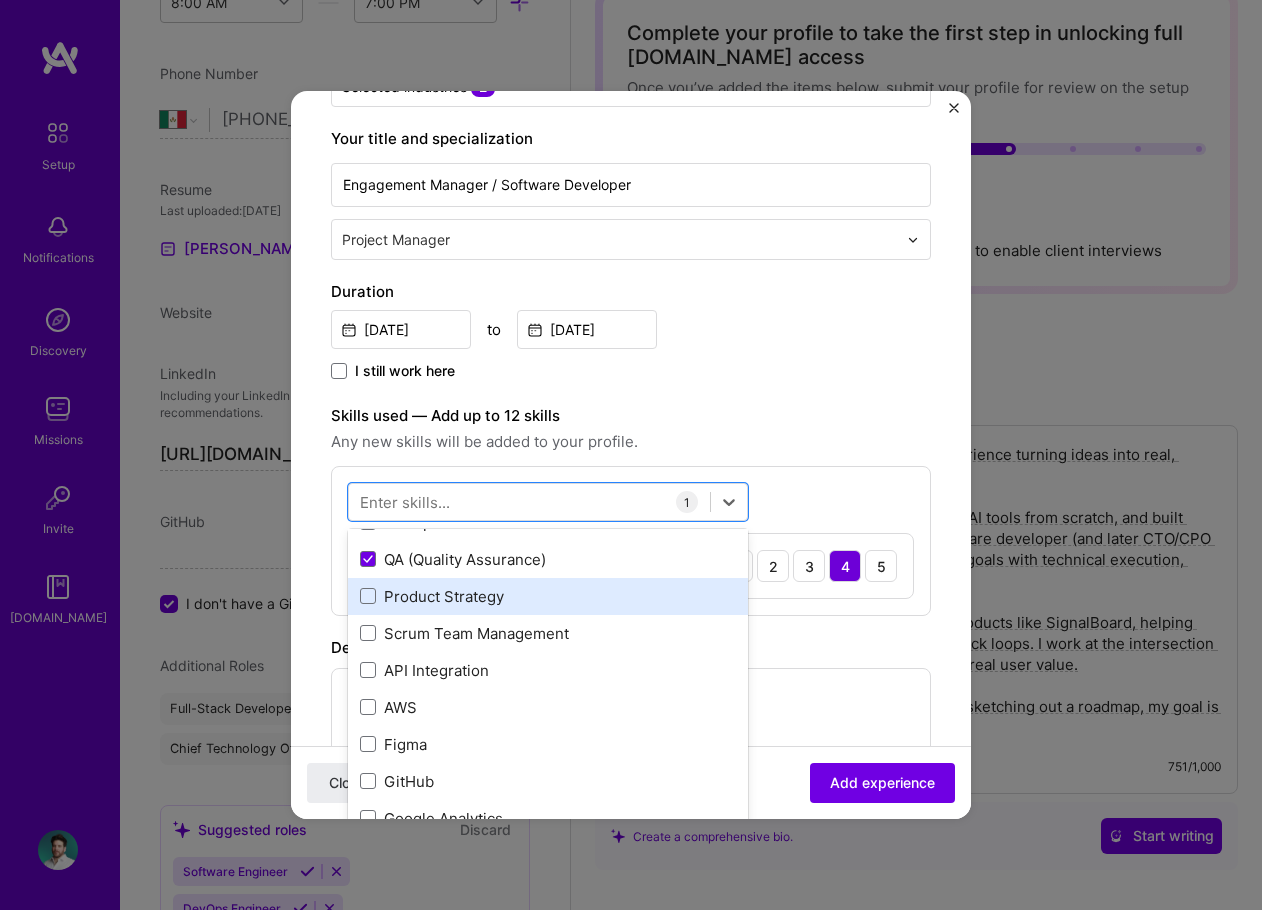 scroll, scrollTop: 100, scrollLeft: 0, axis: vertical 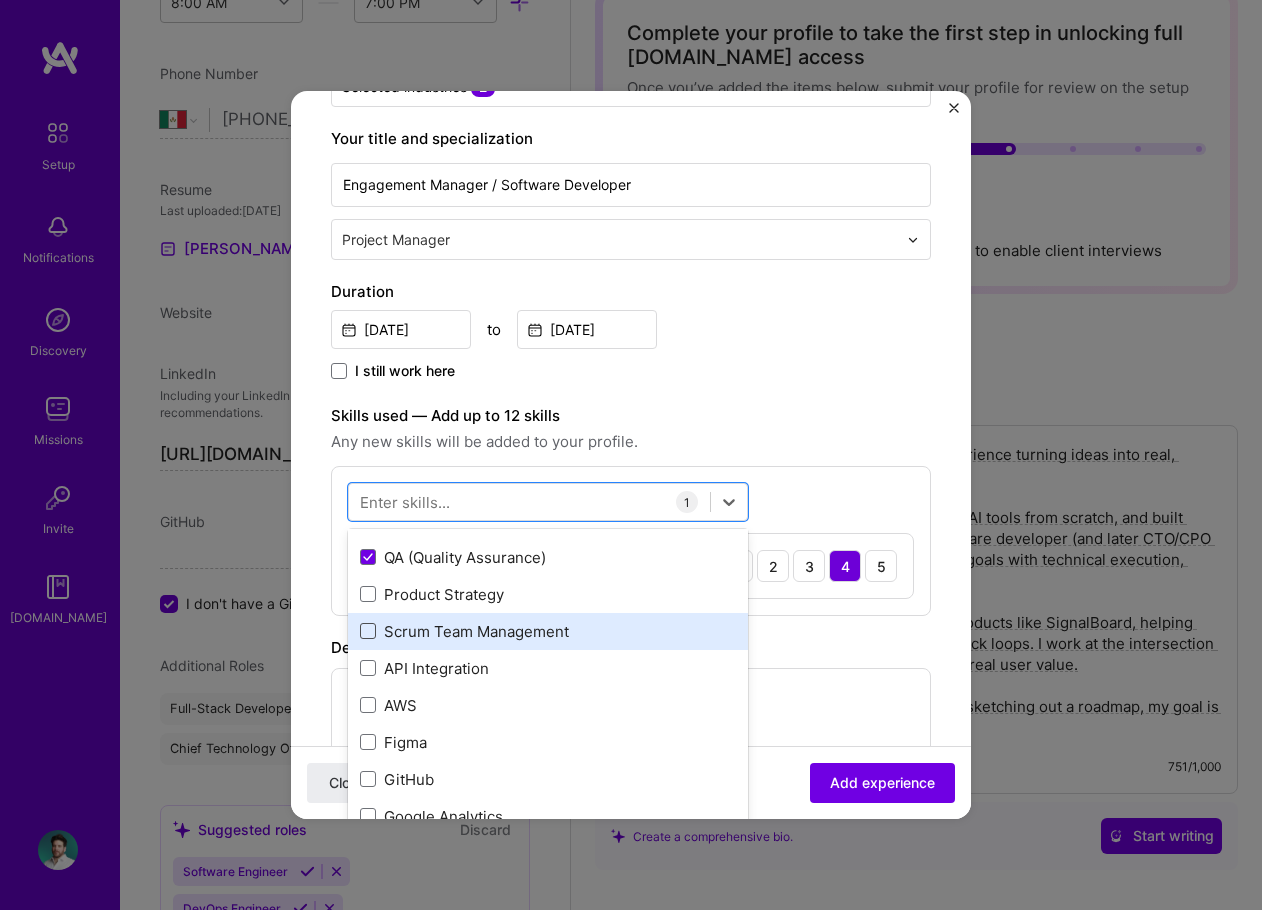 click at bounding box center [368, 631] 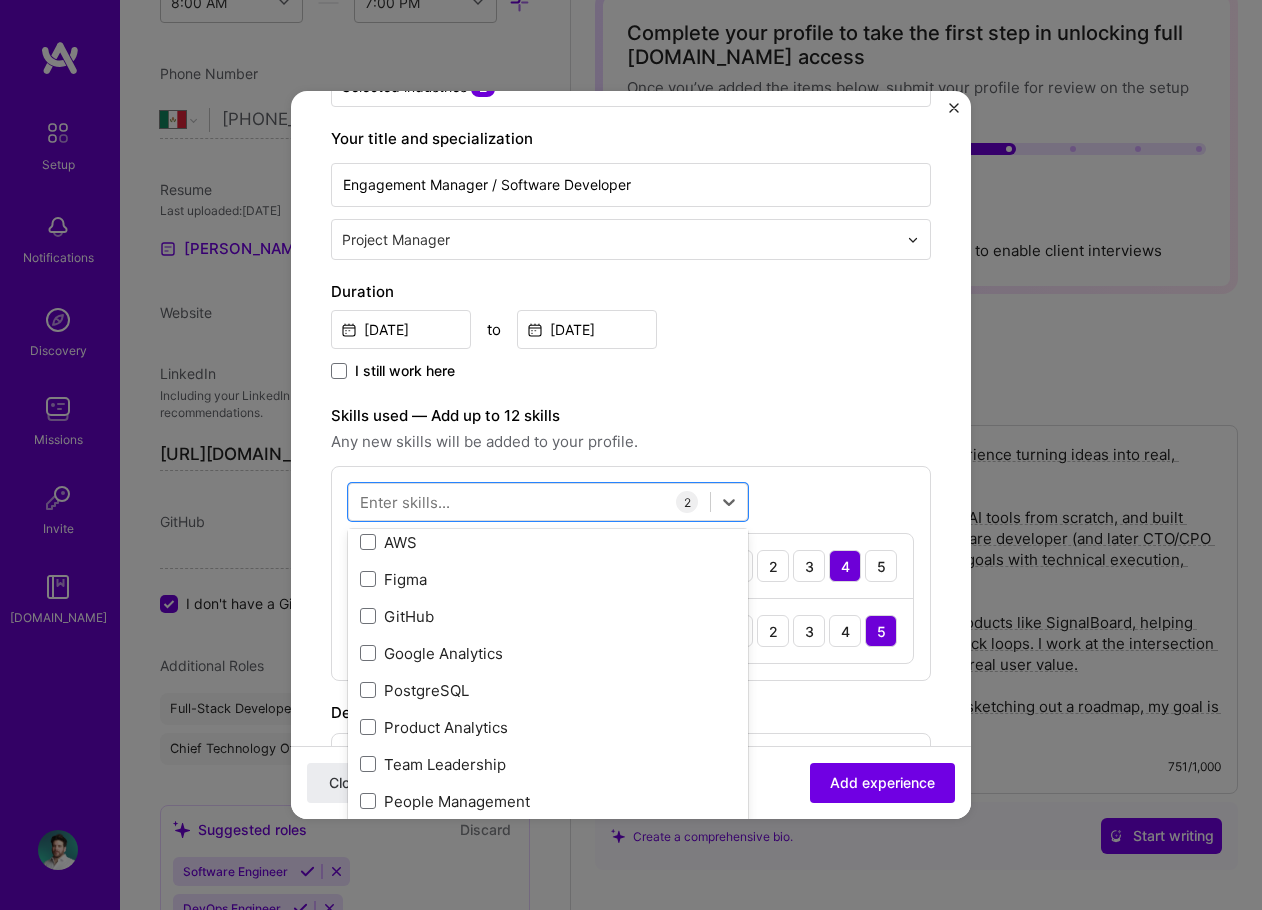 scroll, scrollTop: 300, scrollLeft: 0, axis: vertical 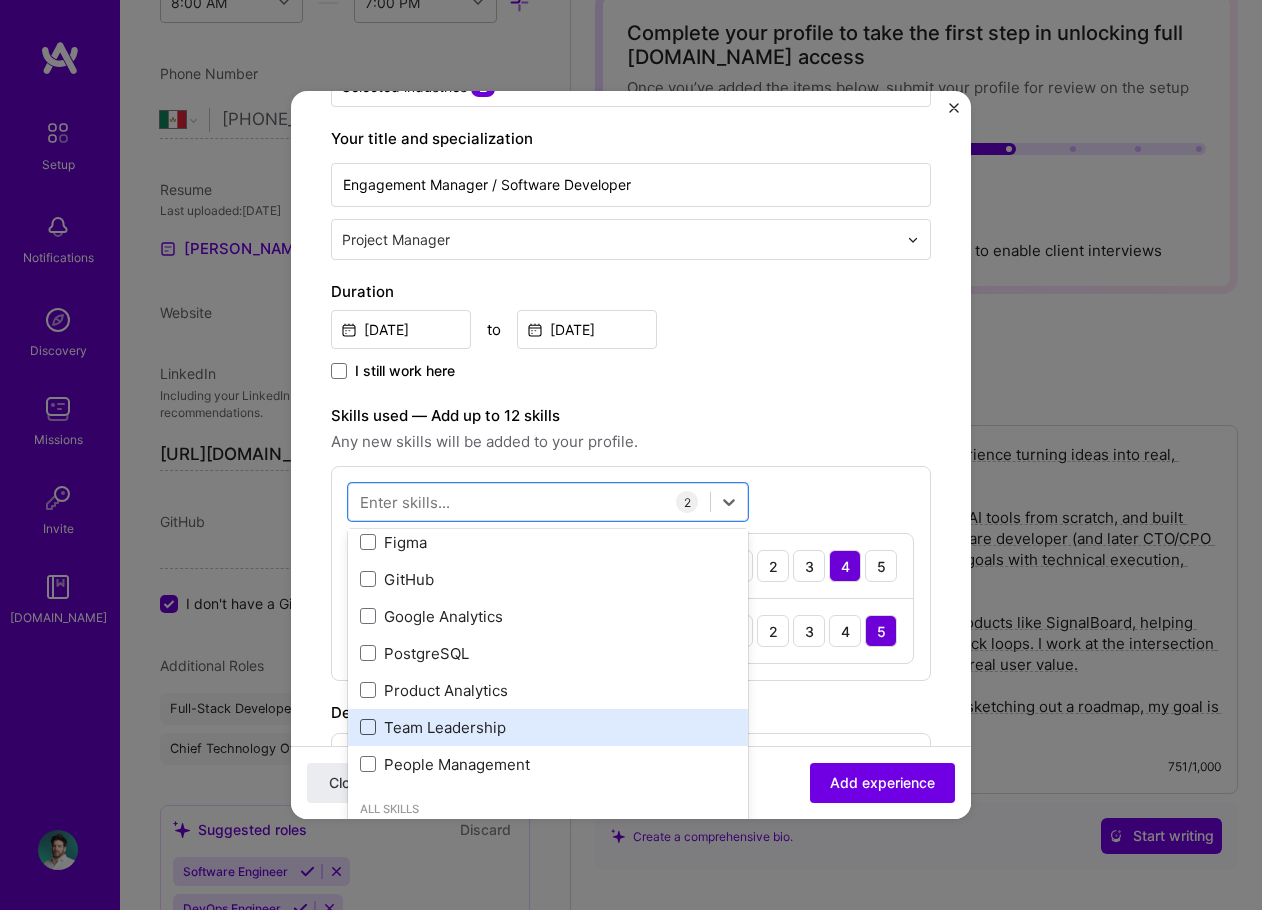 click at bounding box center (368, 727) 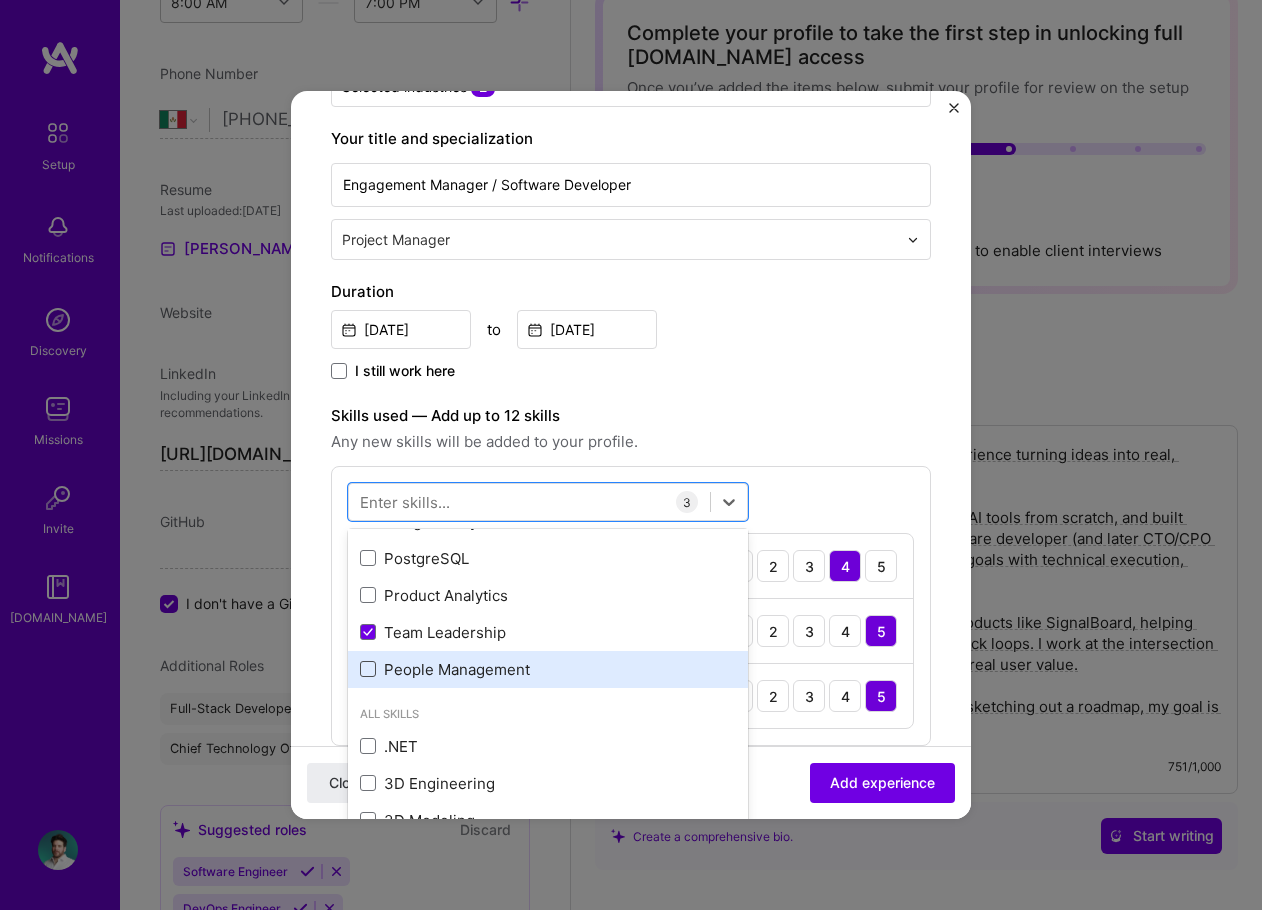 scroll, scrollTop: 400, scrollLeft: 0, axis: vertical 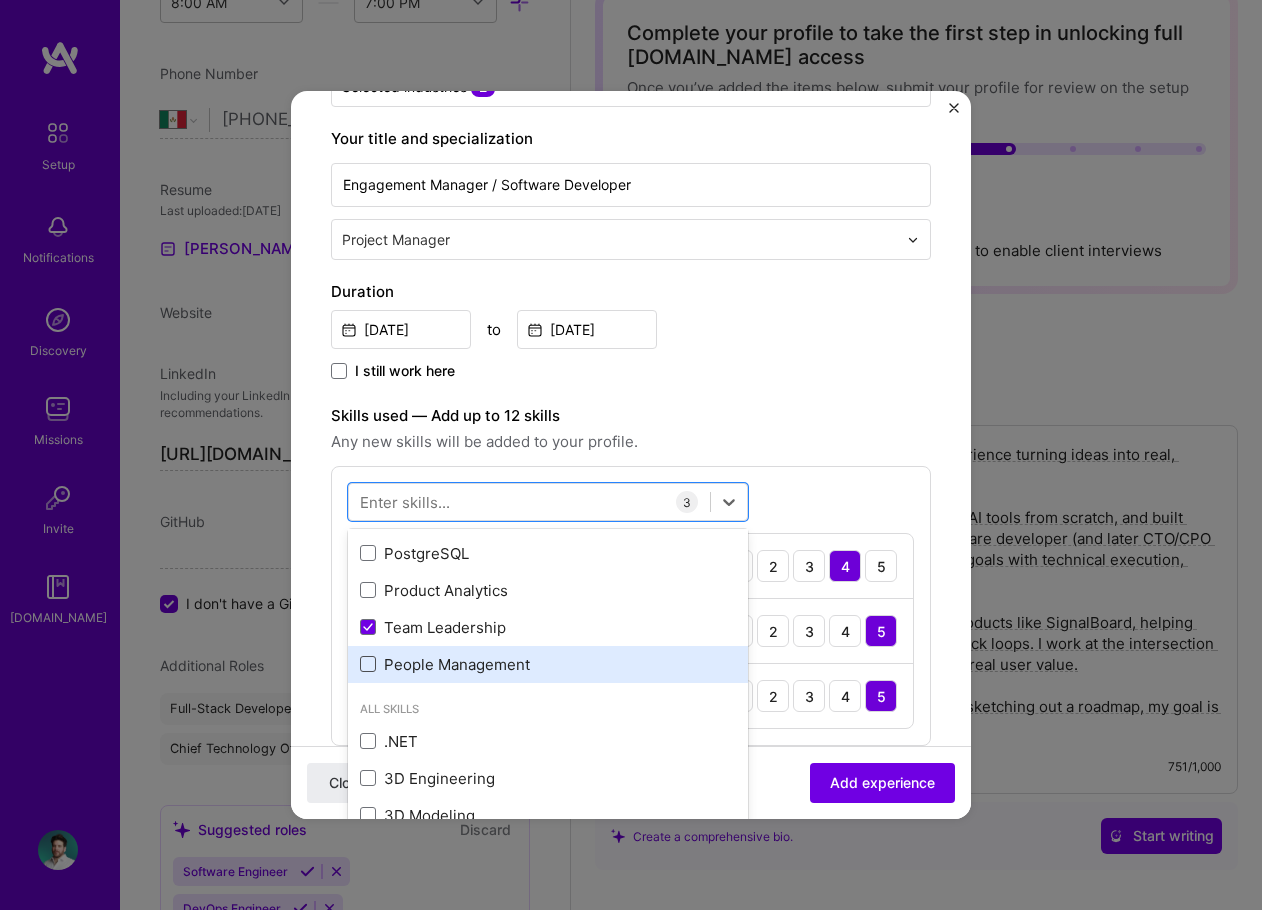 click at bounding box center (368, 664) 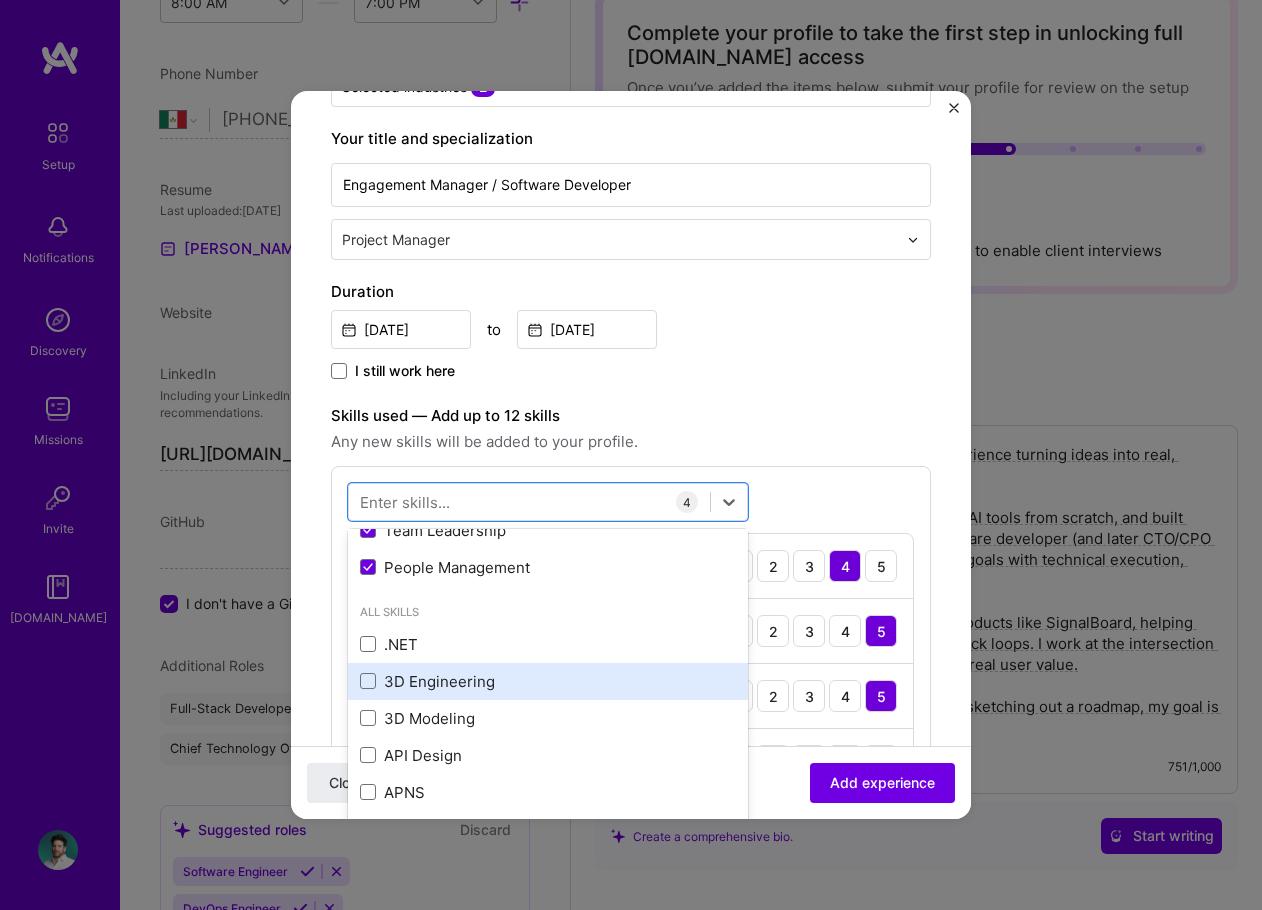 scroll, scrollTop: 500, scrollLeft: 0, axis: vertical 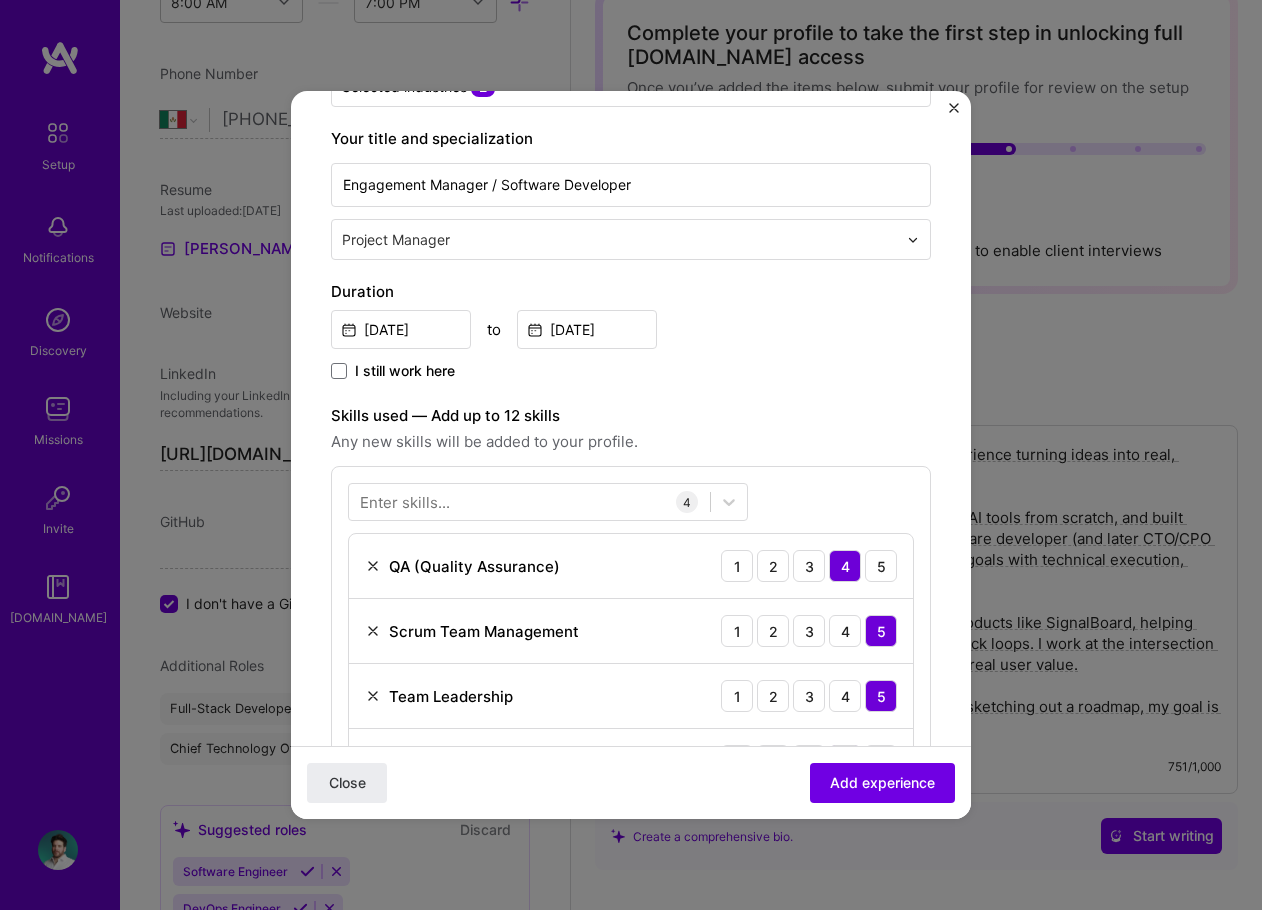 click on "Adding suggested job This job is suggested based on your LinkedIn, resume or [DOMAIN_NAME] activity. Create a job experience Jobs help companies understand your past experience. Company logo Company name Icalia Labs
Industry Add up to 2 industries. Selected industries 2 Your title and specialization Engagement Manager / Software Developer Project Manager Duration [DATE]
to [DATE]
I still work here Skills used — Add up to 12 skills Any new skills will be added to your profile. Enter skills... 4 QA (Quality Assurance) 1 2 3 4 5 Scrum Team Management 1 2 3 4 5 Team Leadership 1 2 3 4 5 People Management 1 2 3 4 5 Description 100 characters minimum 0 / 2,000  characters Did this role require you to manage team members? (Optional) Yes, I managed 0 team members. Were you involved from inception to launch (0 - >  1)? (Optional) I was involved in zero to one with this project Related projects (Optional)" at bounding box center (631, 525) 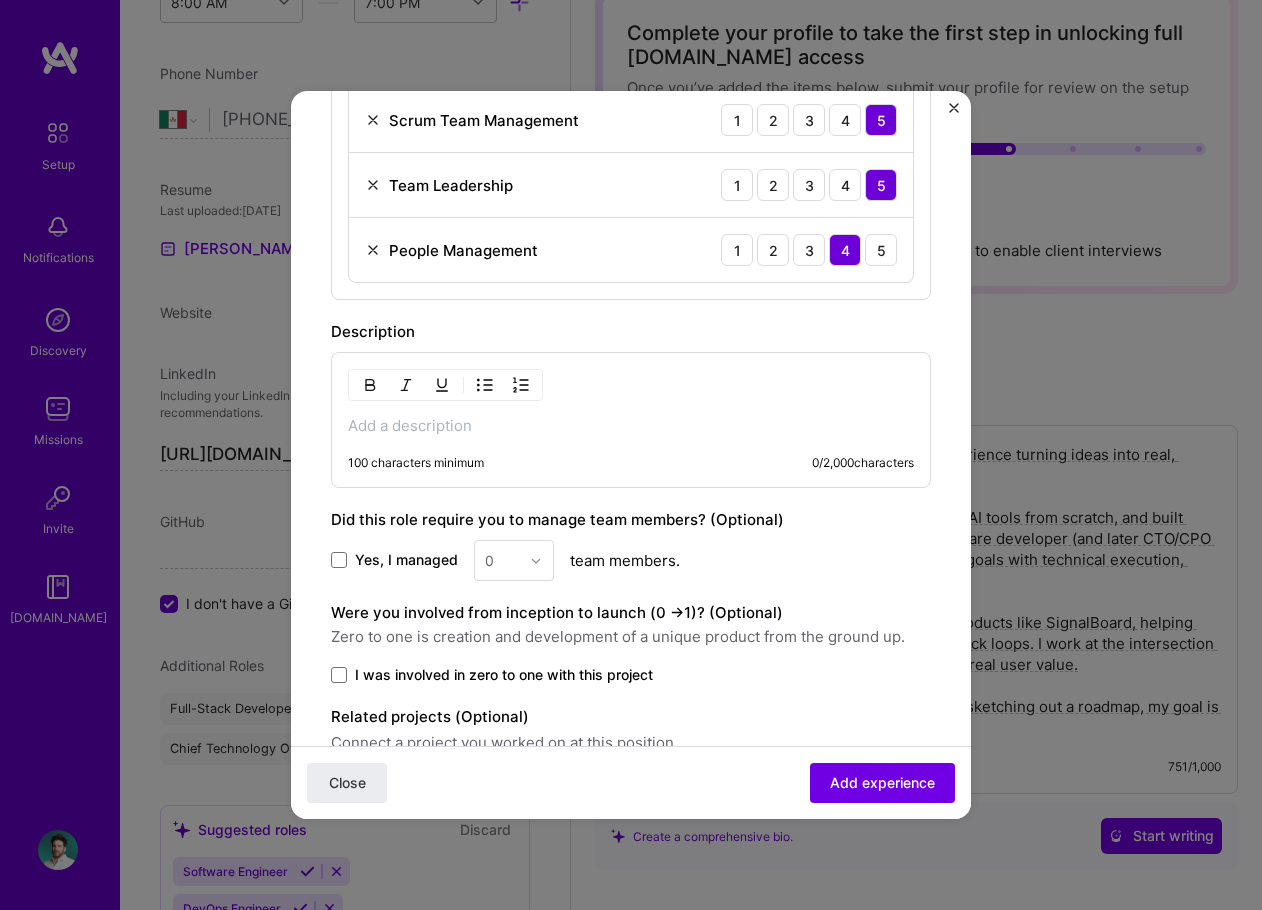 scroll, scrollTop: 992, scrollLeft: 0, axis: vertical 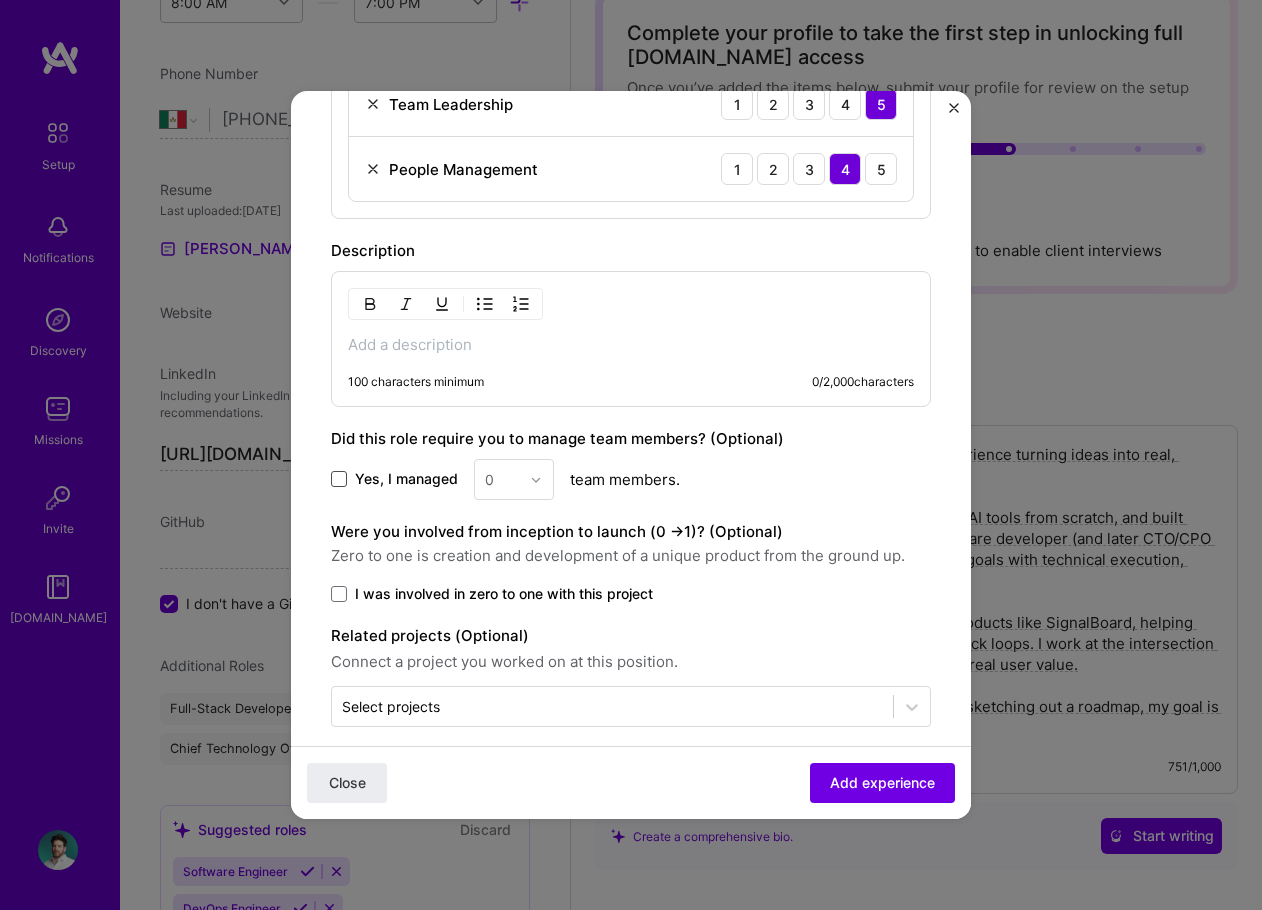 click at bounding box center (339, 479) 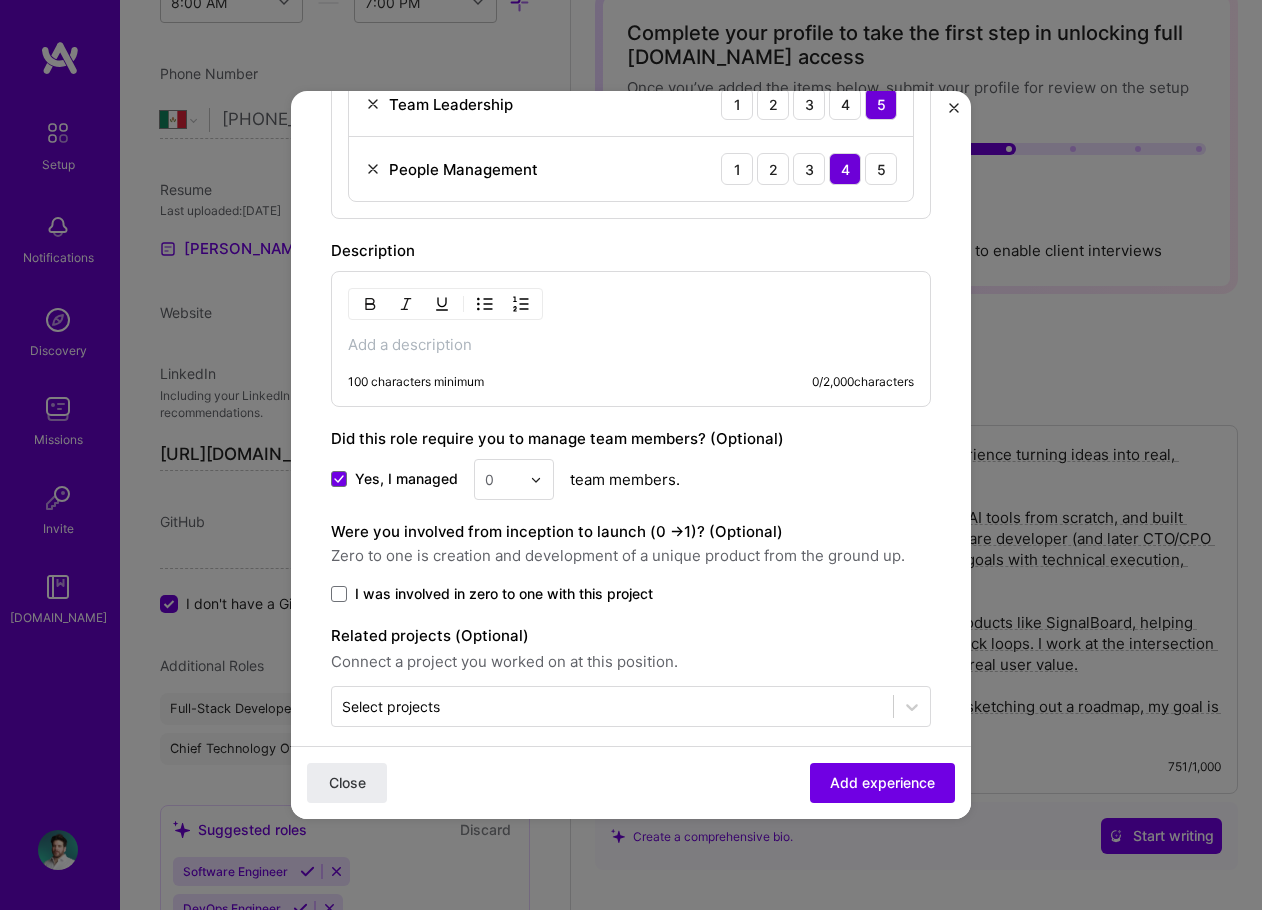 click at bounding box center (536, 480) 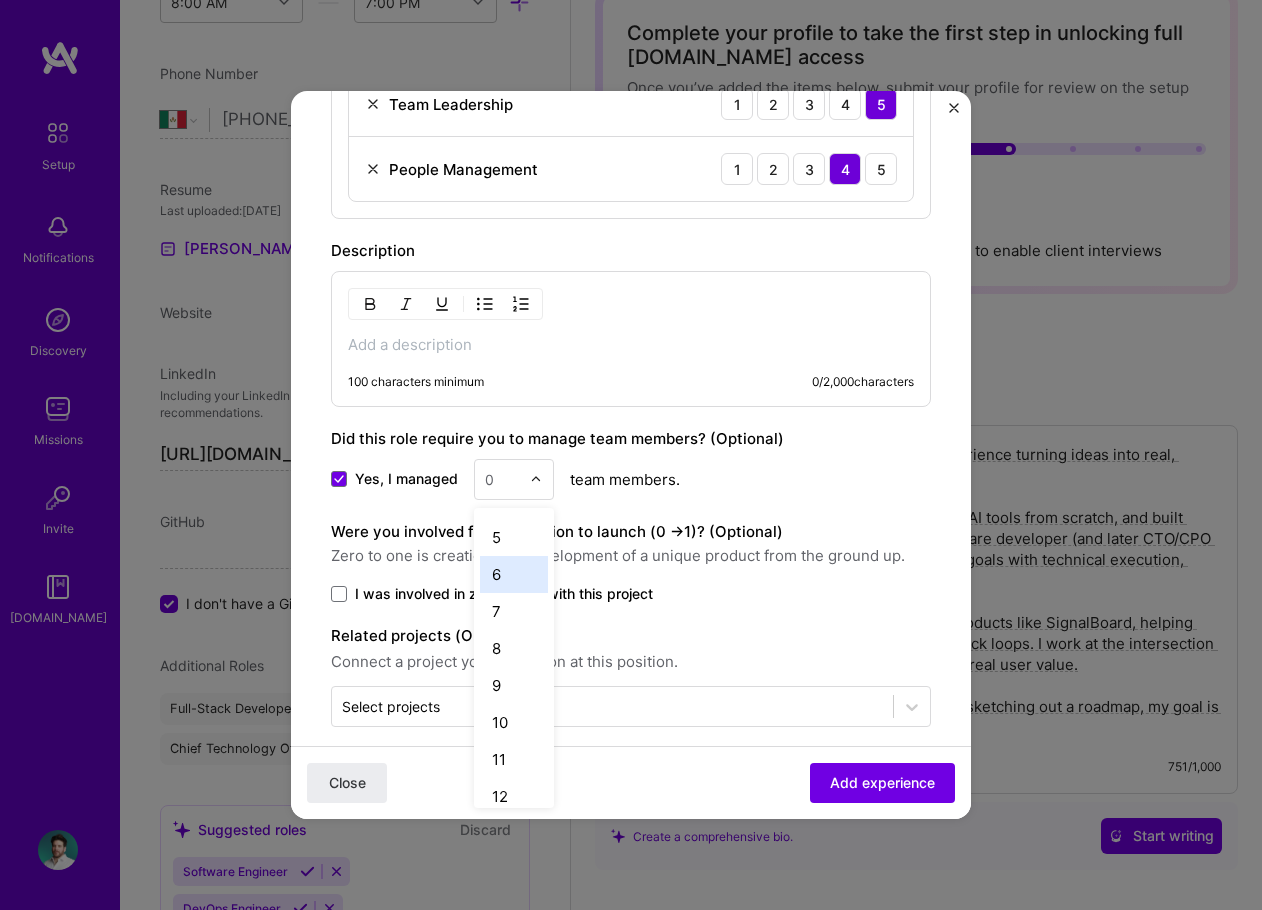 scroll, scrollTop: 674, scrollLeft: 0, axis: vertical 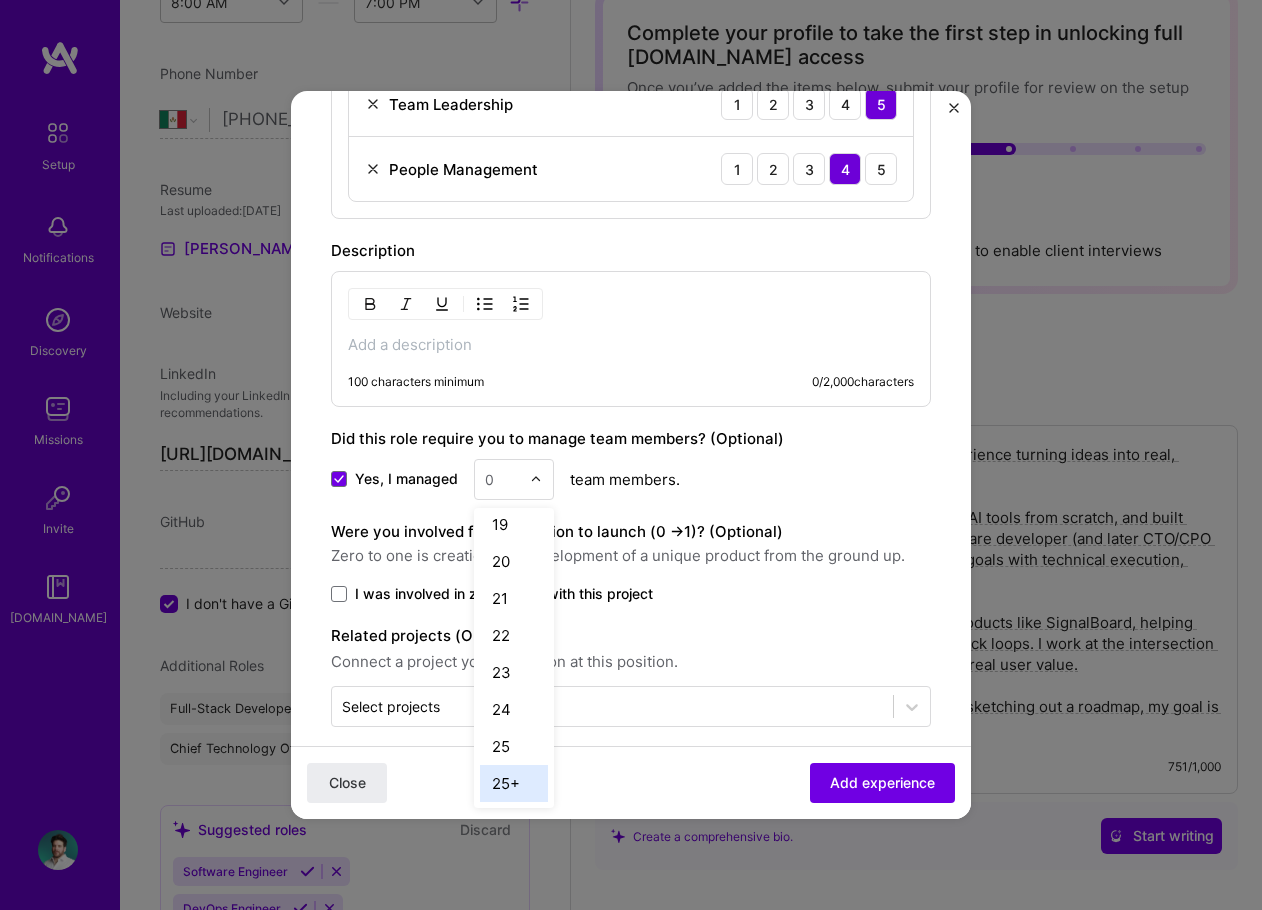 click on "25+" at bounding box center [514, 783] 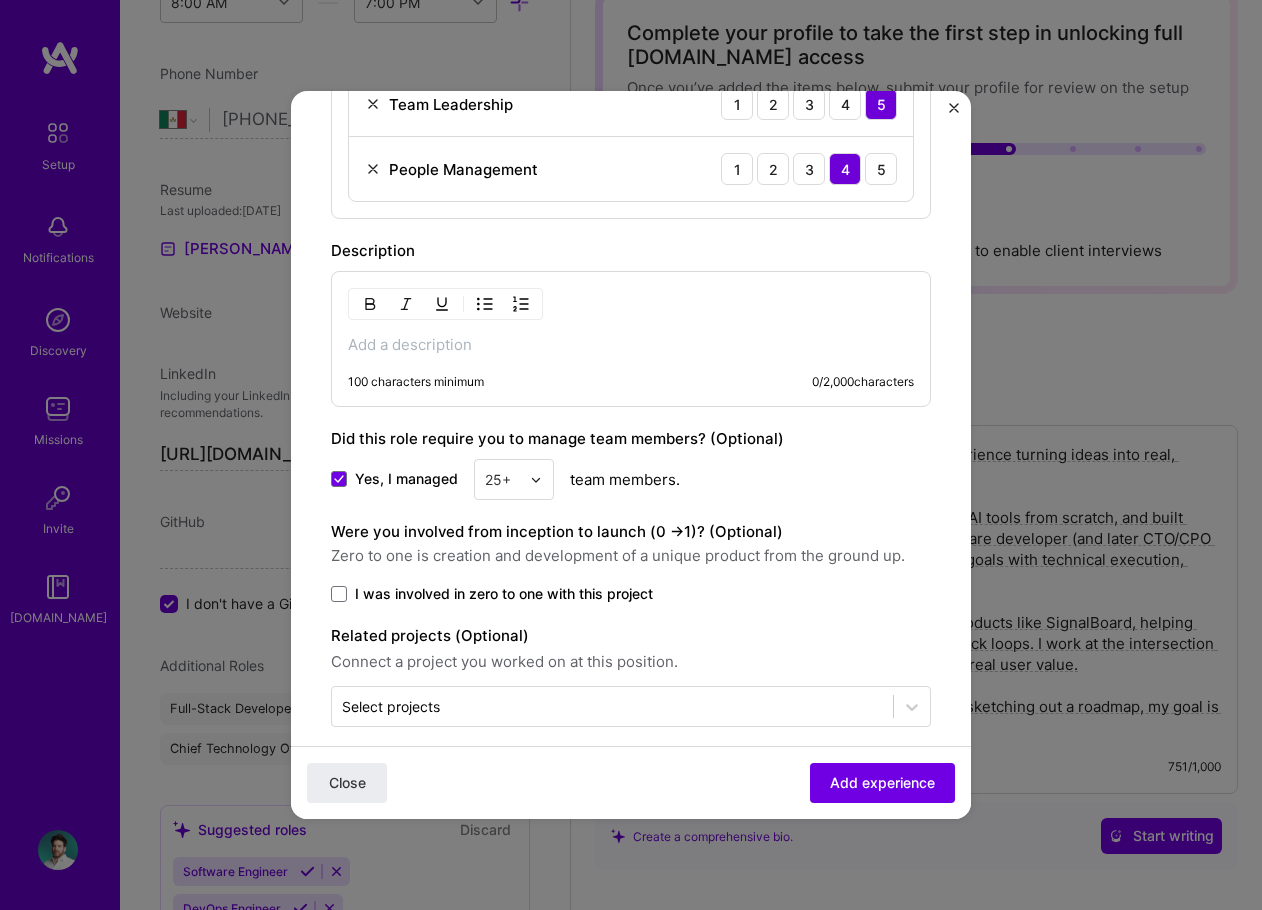 click on "Were you involved from inception to launch (0 - >  1)? (Optional)" at bounding box center (557, 531) 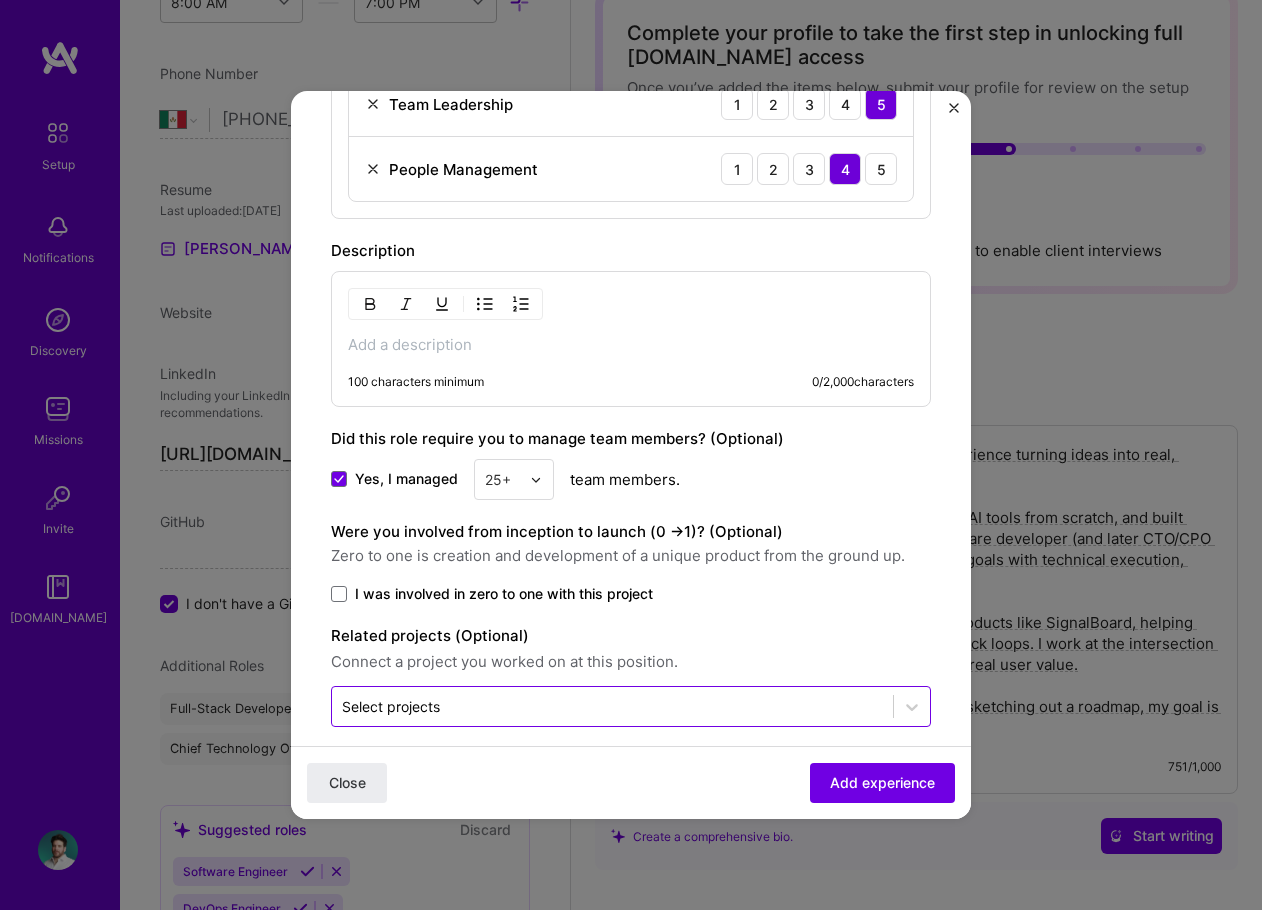 click at bounding box center (612, 706) 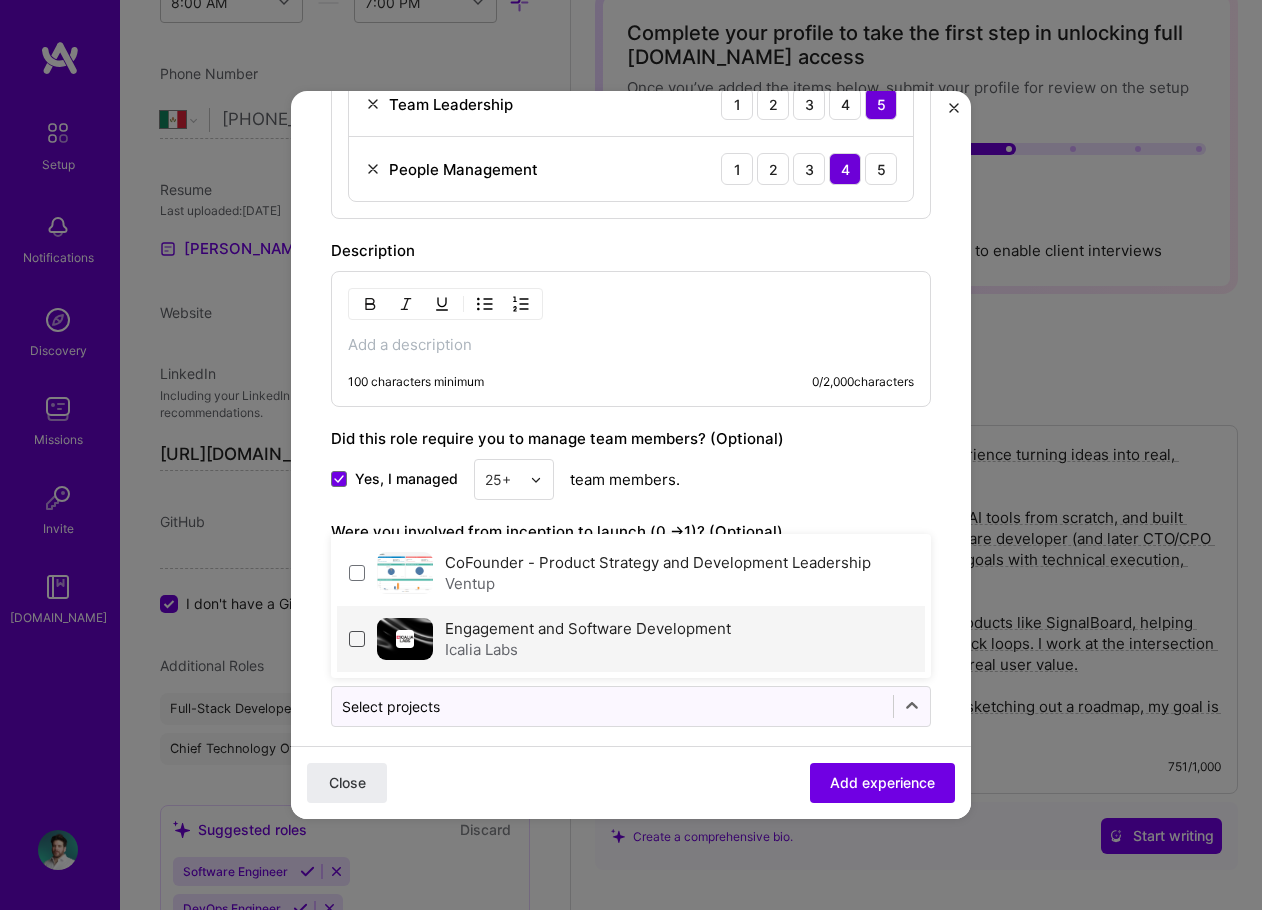 click at bounding box center [357, 639] 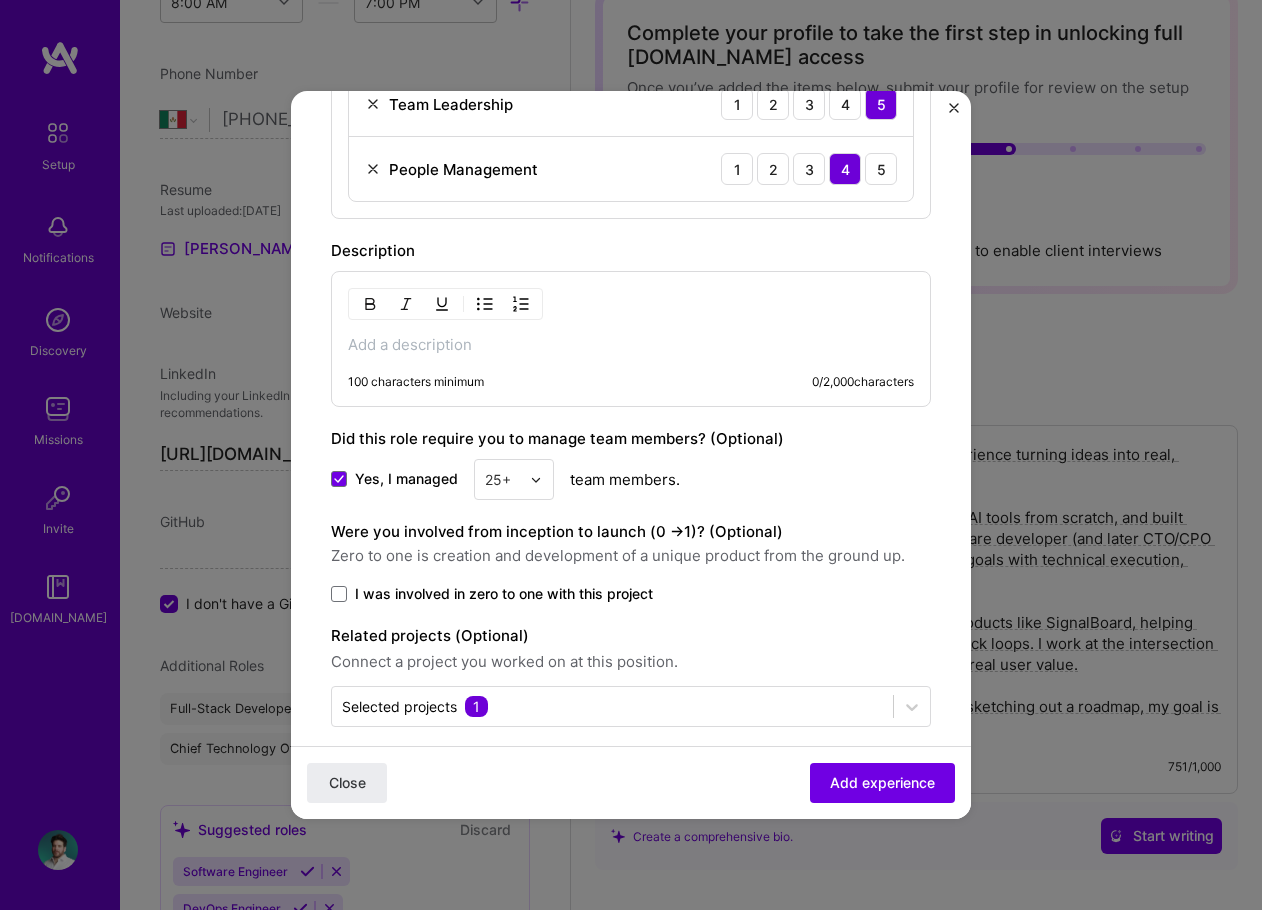 click on "Adding suggested job This job is suggested based on your LinkedIn, resume or [DOMAIN_NAME] activity. Create a job experience Jobs help companies understand your past experience. Company logo Company name Icalia Labs
Industry Add up to 2 industries. Selected industries 2 Your title and specialization Engagement Manager / Software Developer Project Manager Duration [DATE]
to [DATE]
I still work here Skills used — Add up to 12 skills Any new skills will be added to your profile. Enter skills... 4 QA (Quality Assurance) 1 2 3 4 5 Scrum Team Management 1 2 3 4 5 Team Leadership 1 2 3 4 5 People Management 1 2 3 4 5 Description 100 characters minimum 0 / 2,000  characters Did this role require you to manage team members? (Optional) Yes, I managed 25+ team members. Were you involved from inception to launch (0 - >  1)? (Optional) I was involved in zero to one with this project Selected projects   1" at bounding box center [631, -11] 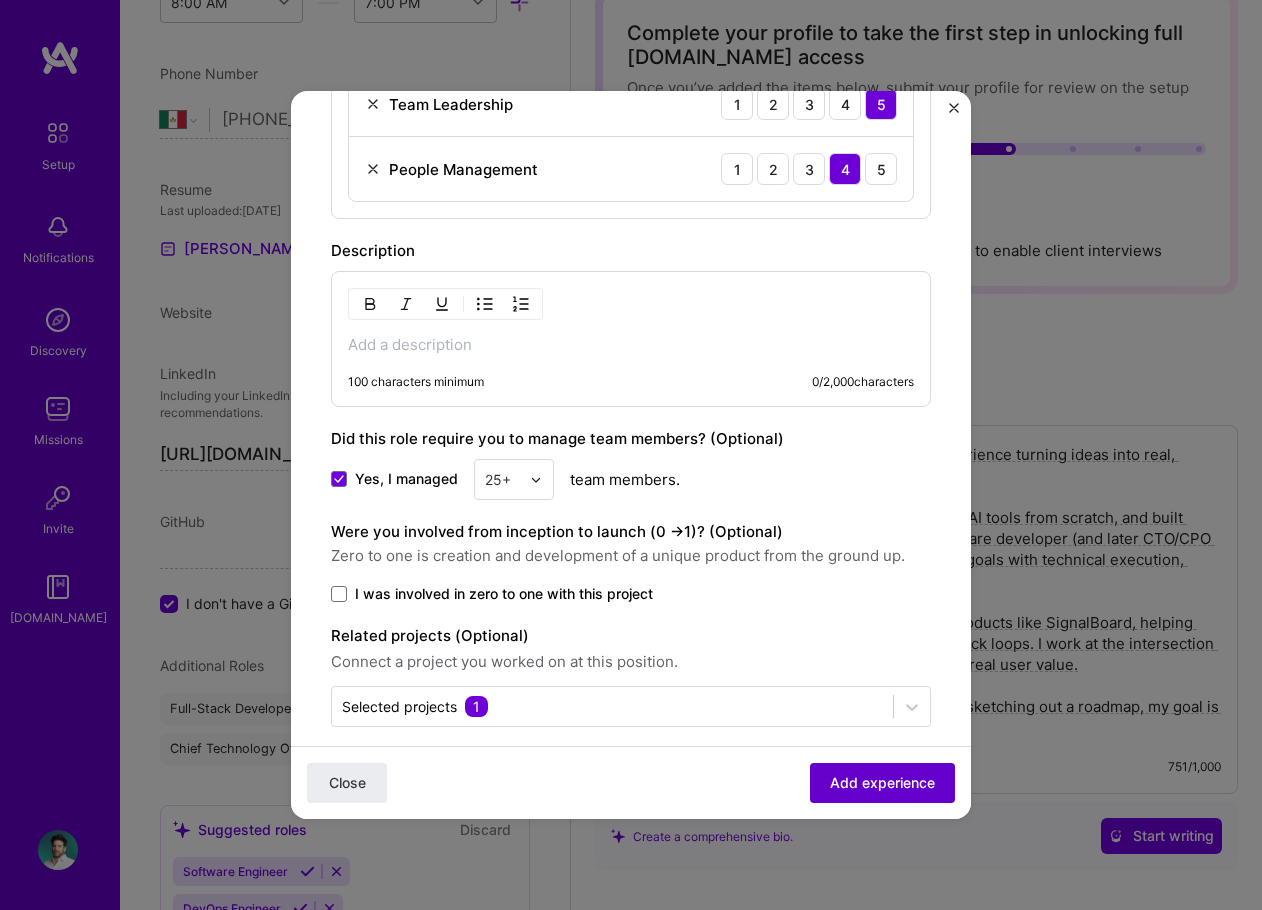 click on "Add experience" at bounding box center (882, 783) 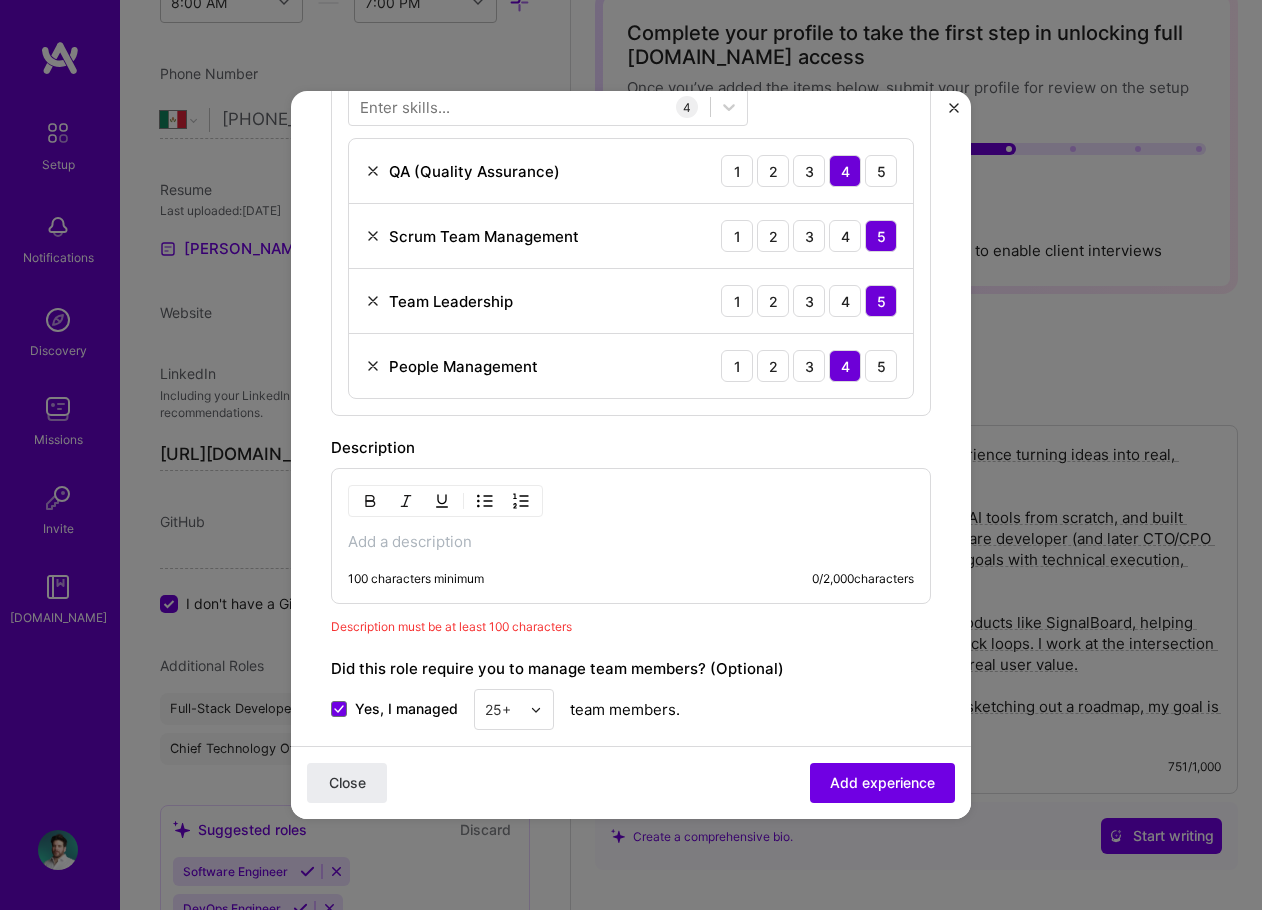 scroll, scrollTop: 792, scrollLeft: 0, axis: vertical 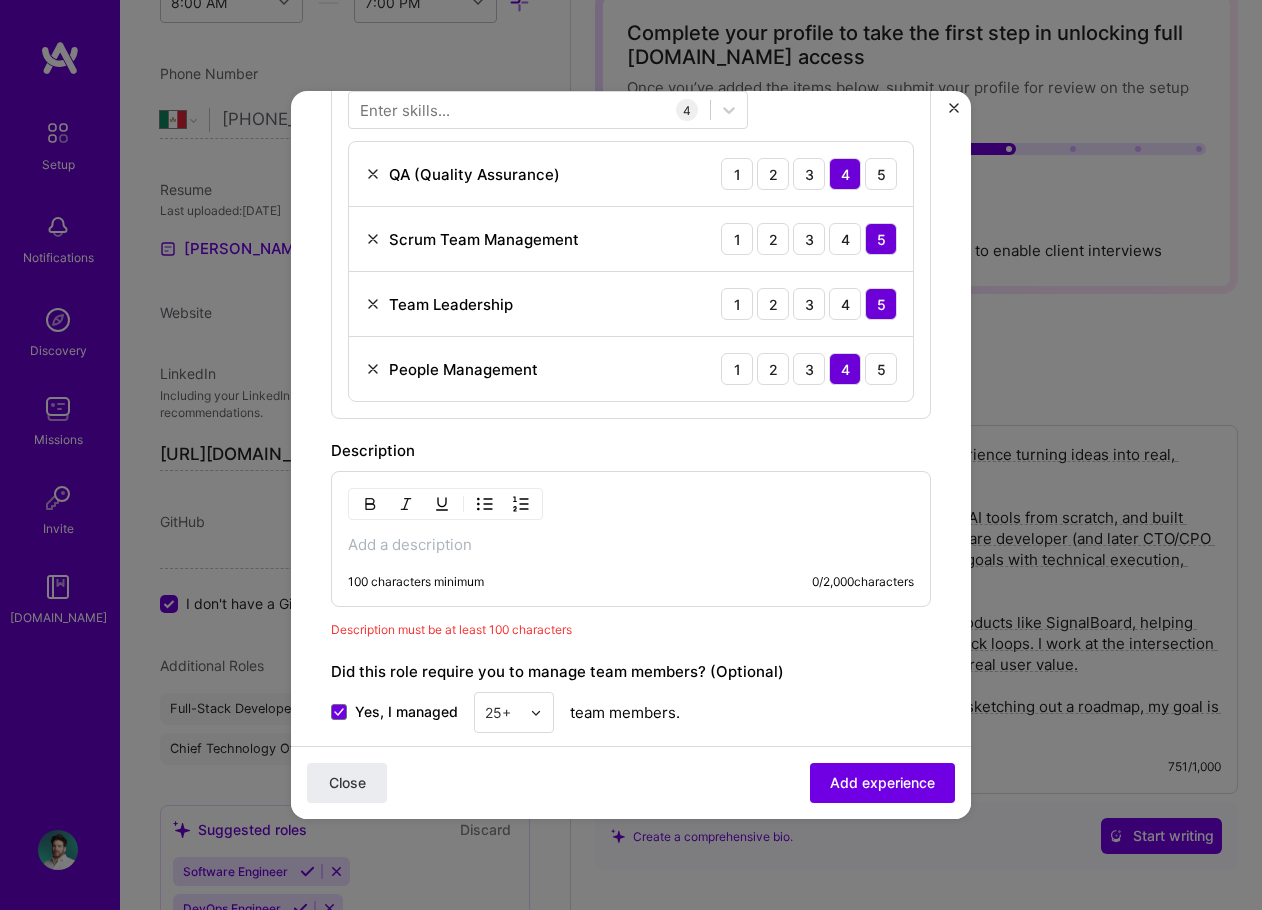click on "100 characters minimum 0 / 2,000  characters" at bounding box center (631, 539) 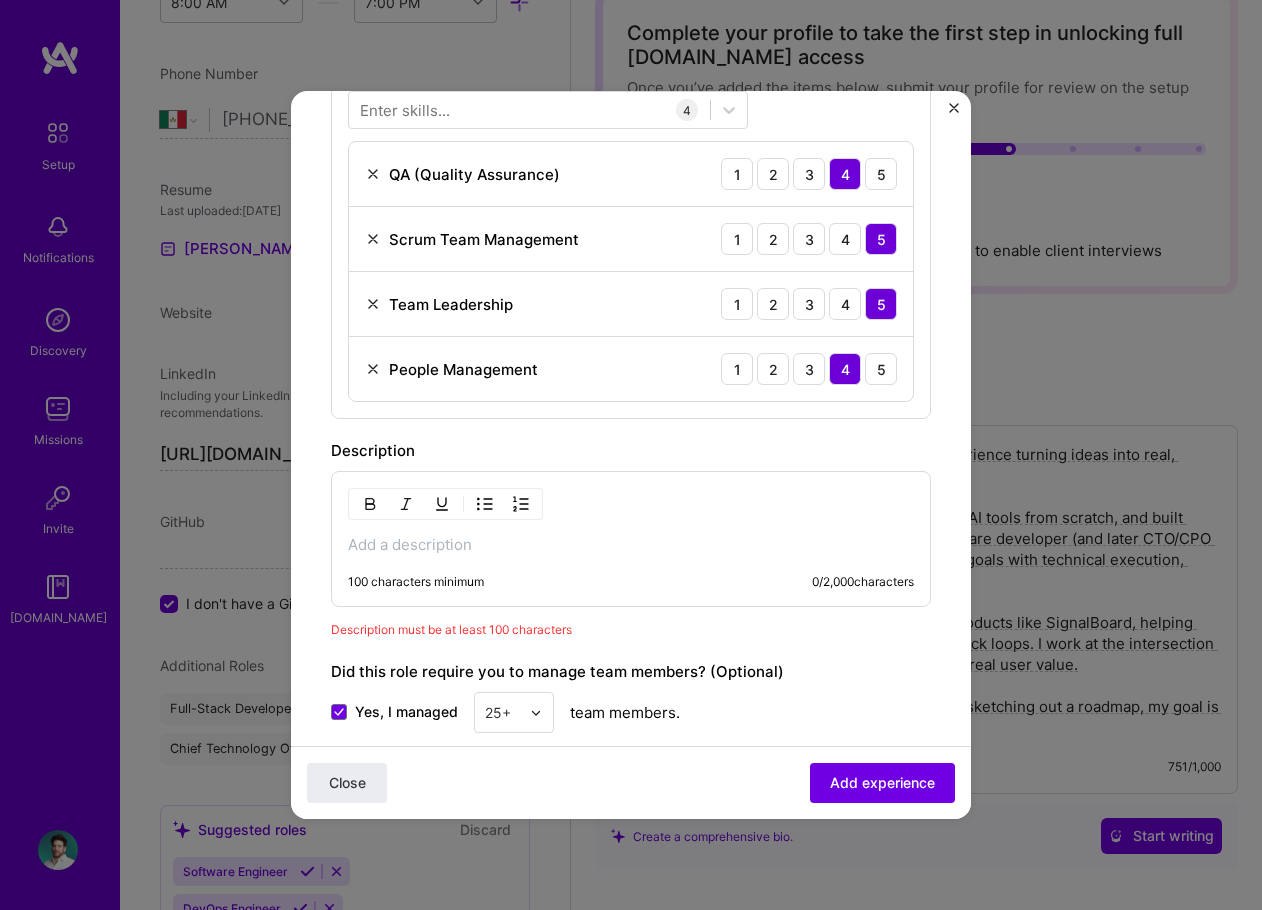 type 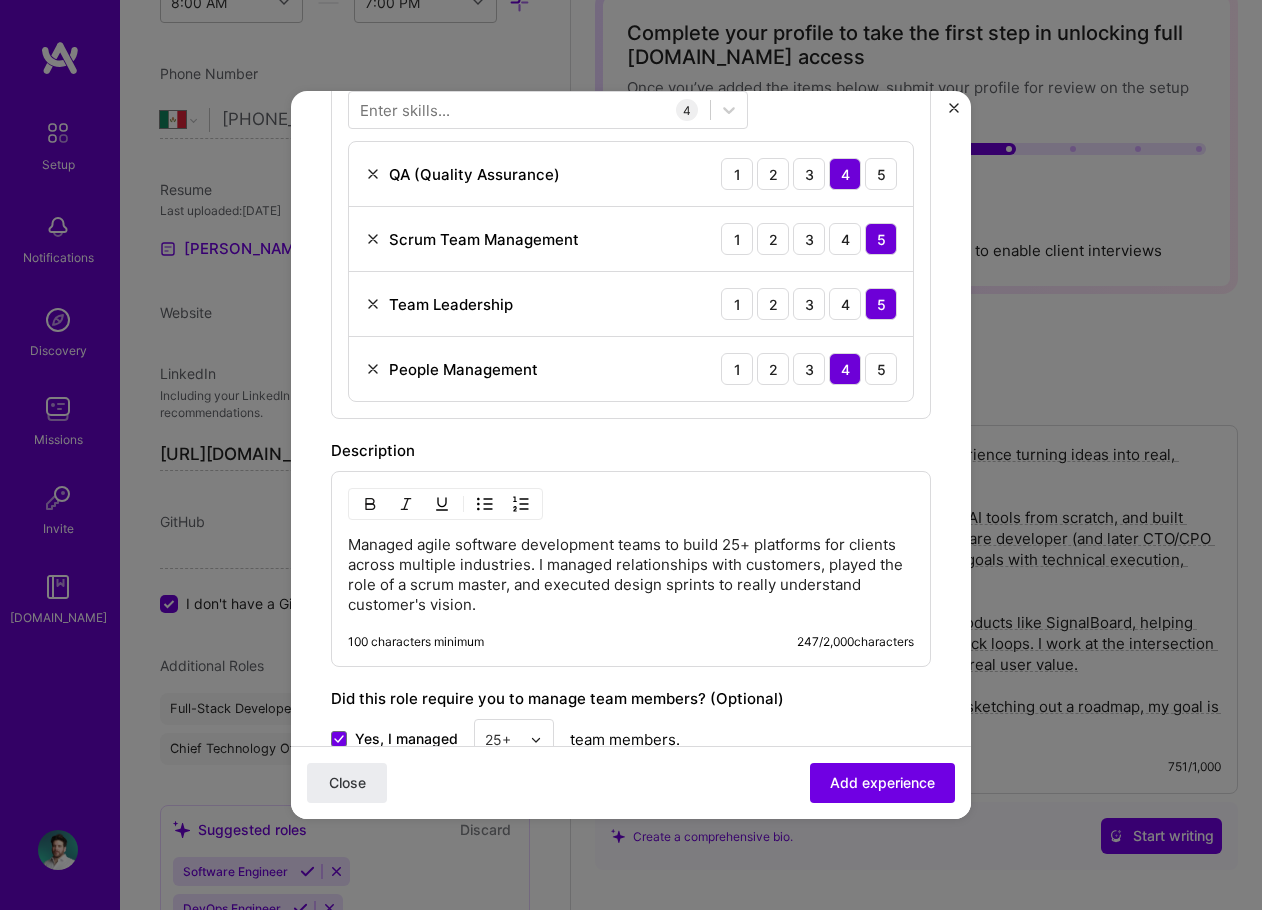 click on "Managed agile software development teams to build 25+ platforms for clients across multiple industries. I managed relationships with customers, played the role of a scrum master, and executed design sprints to really understand customer's vision." at bounding box center (631, 575) 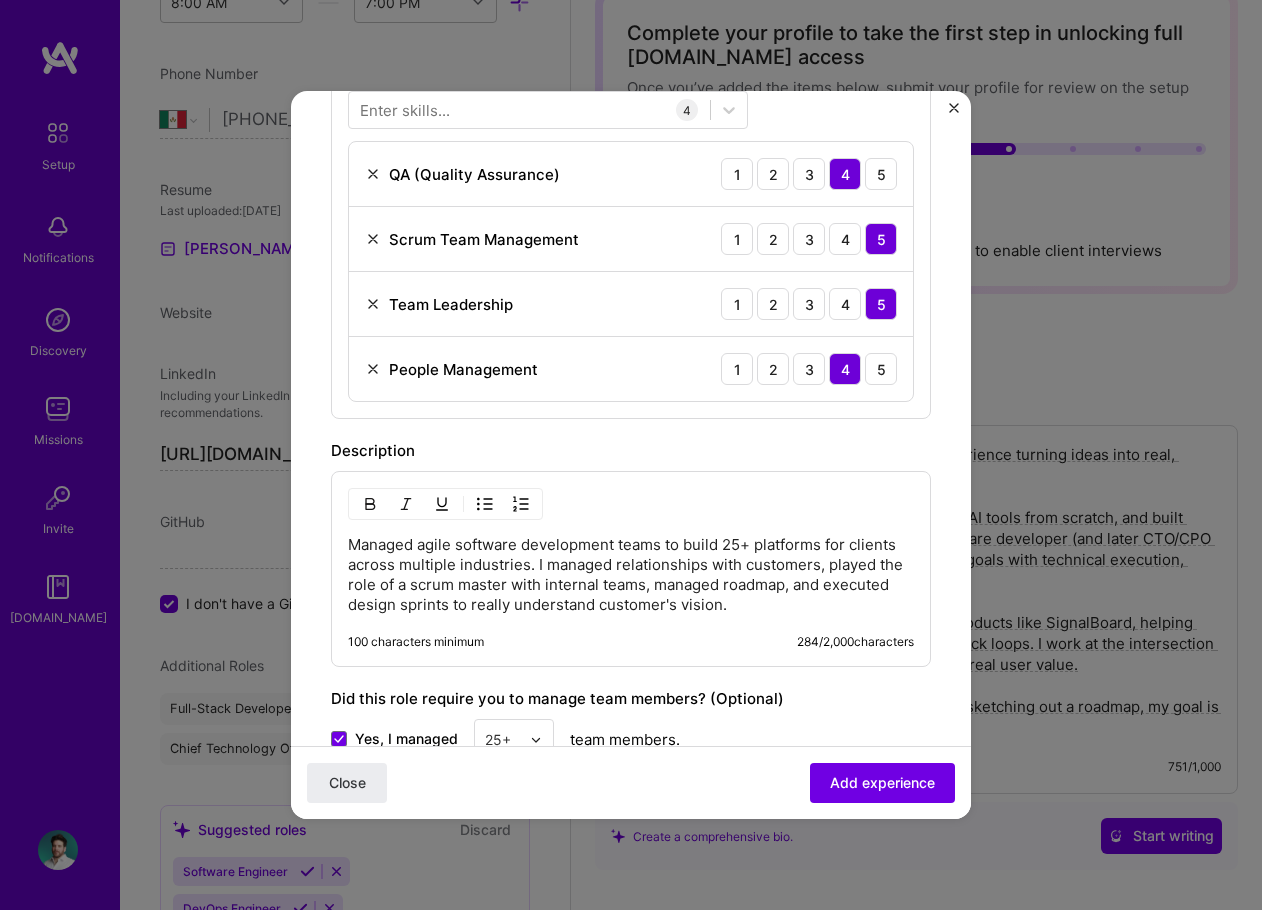 click on "Managed agile software development teams to build 25+ platforms for clients across multiple industries. I managed relationships with customers, played the role of a scrum master with internal teams, managed roadmap, and executed design sprints to really understand customer's vision." at bounding box center [631, 575] 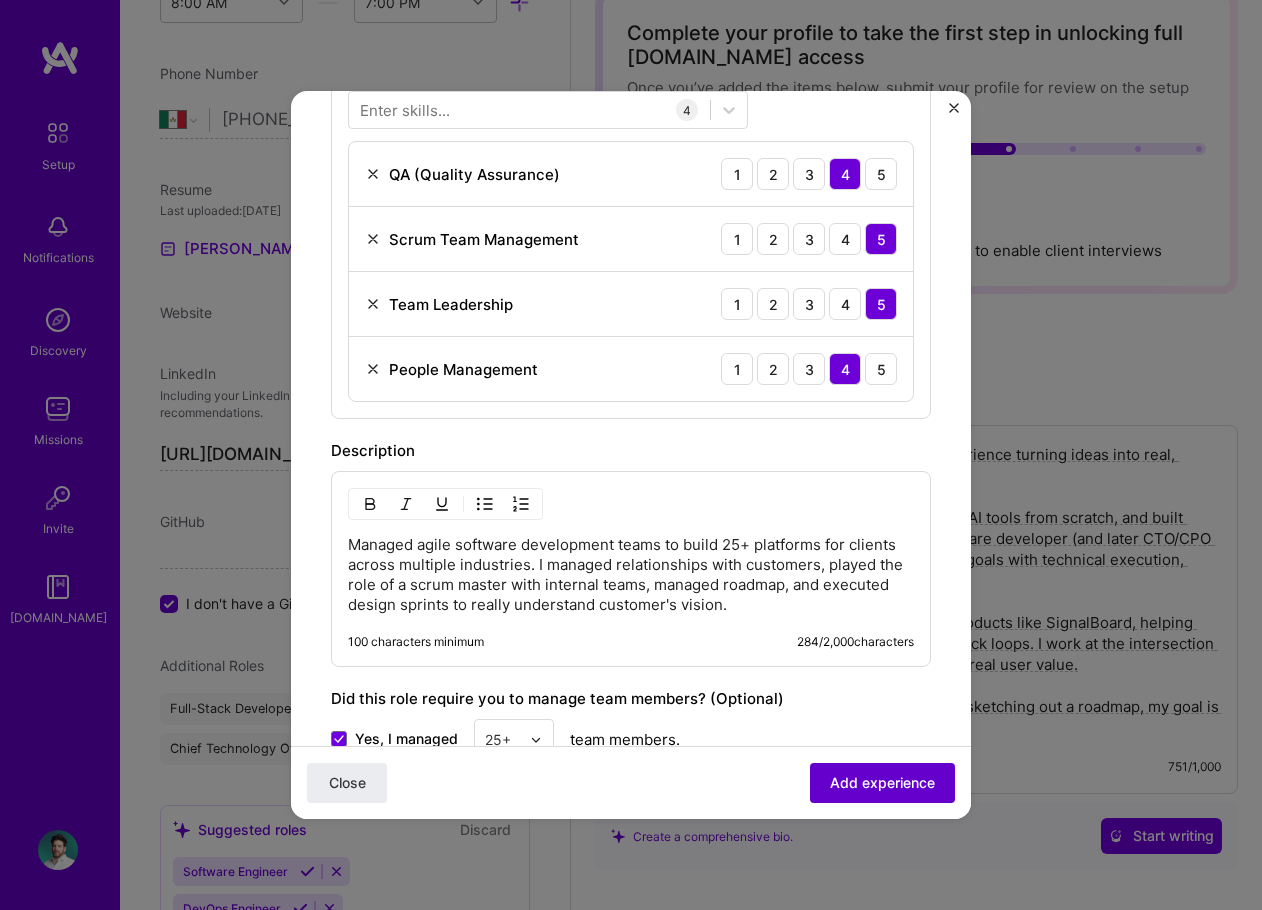 click on "Add experience" at bounding box center (882, 783) 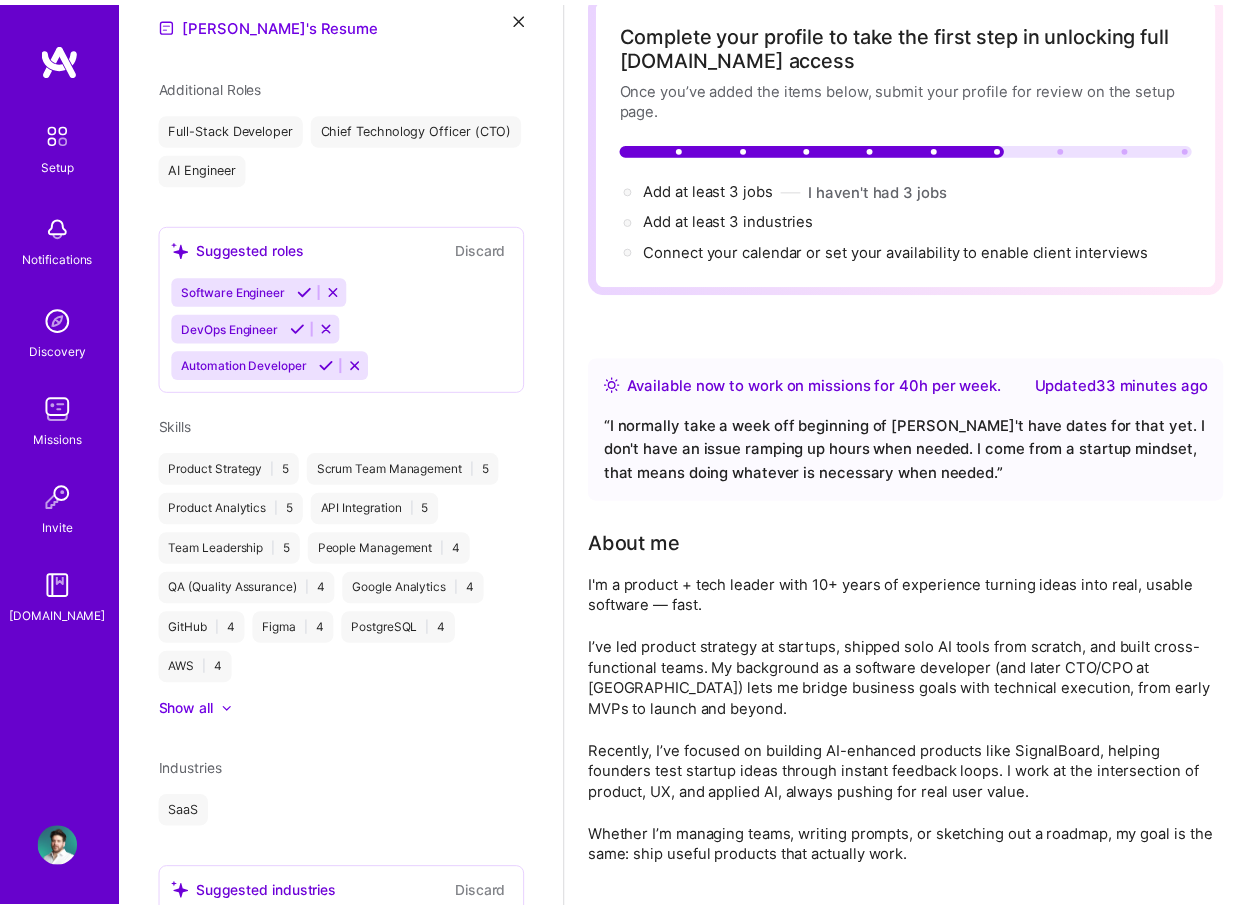 scroll, scrollTop: 3063, scrollLeft: 0, axis: vertical 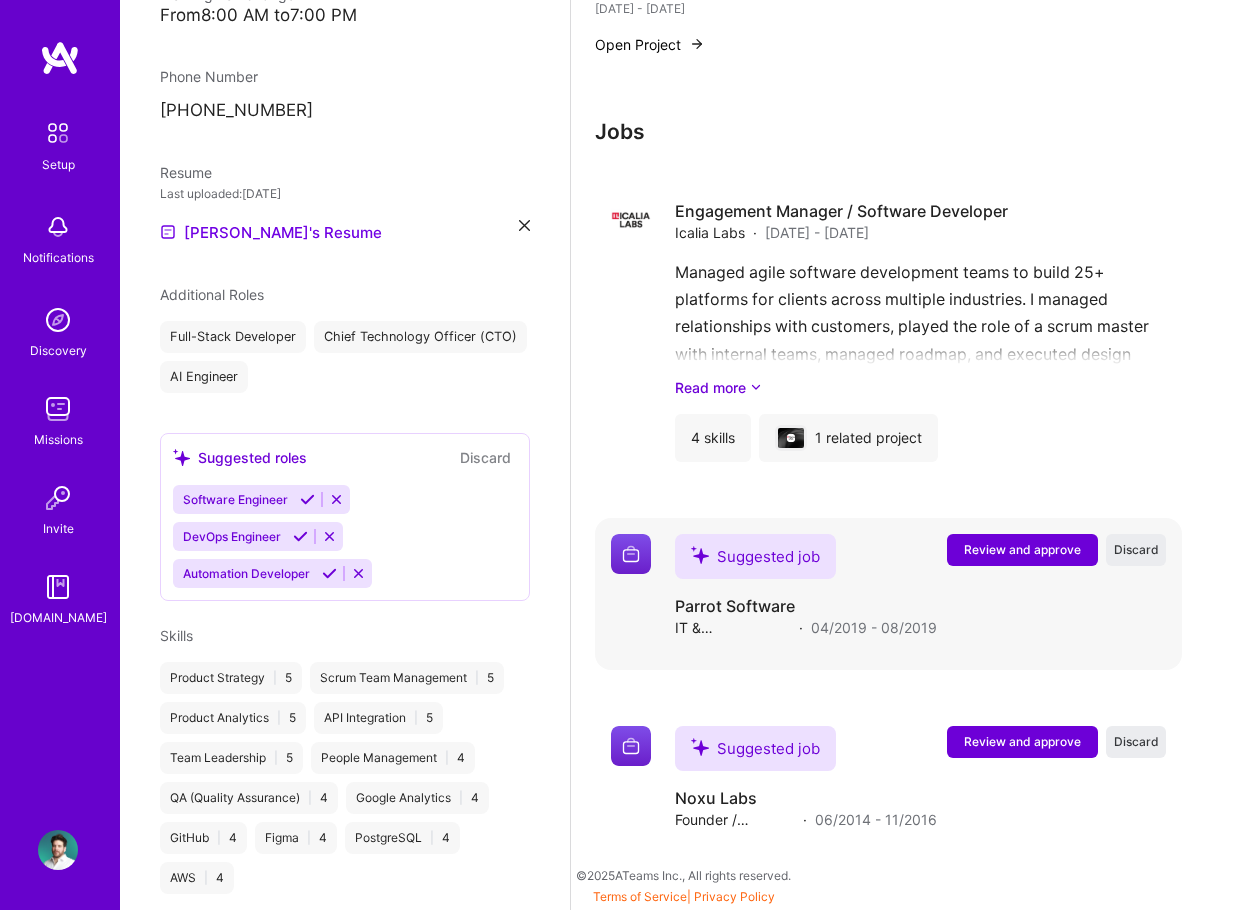 click on "Review and approve" at bounding box center (1022, 549) 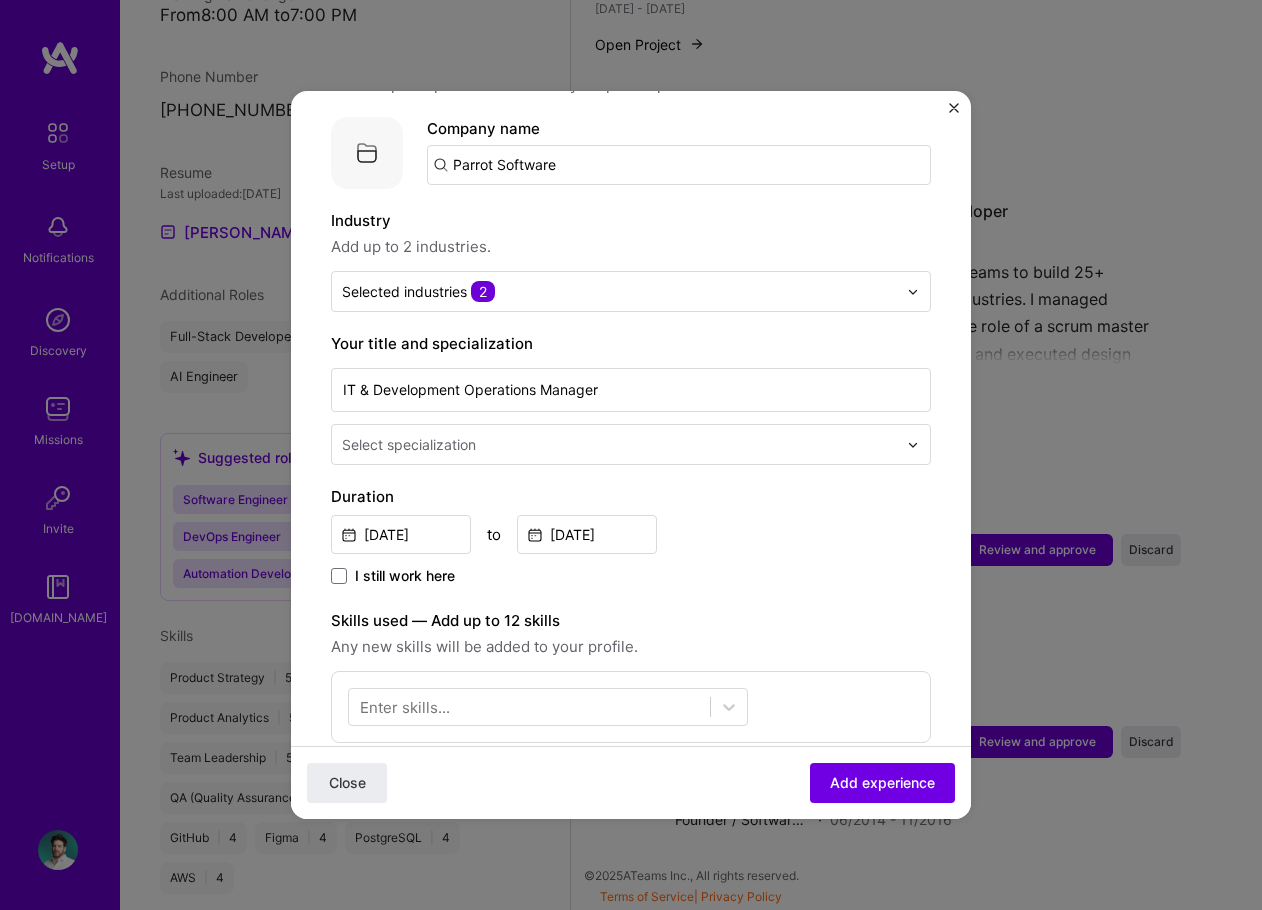 scroll, scrollTop: 200, scrollLeft: 0, axis: vertical 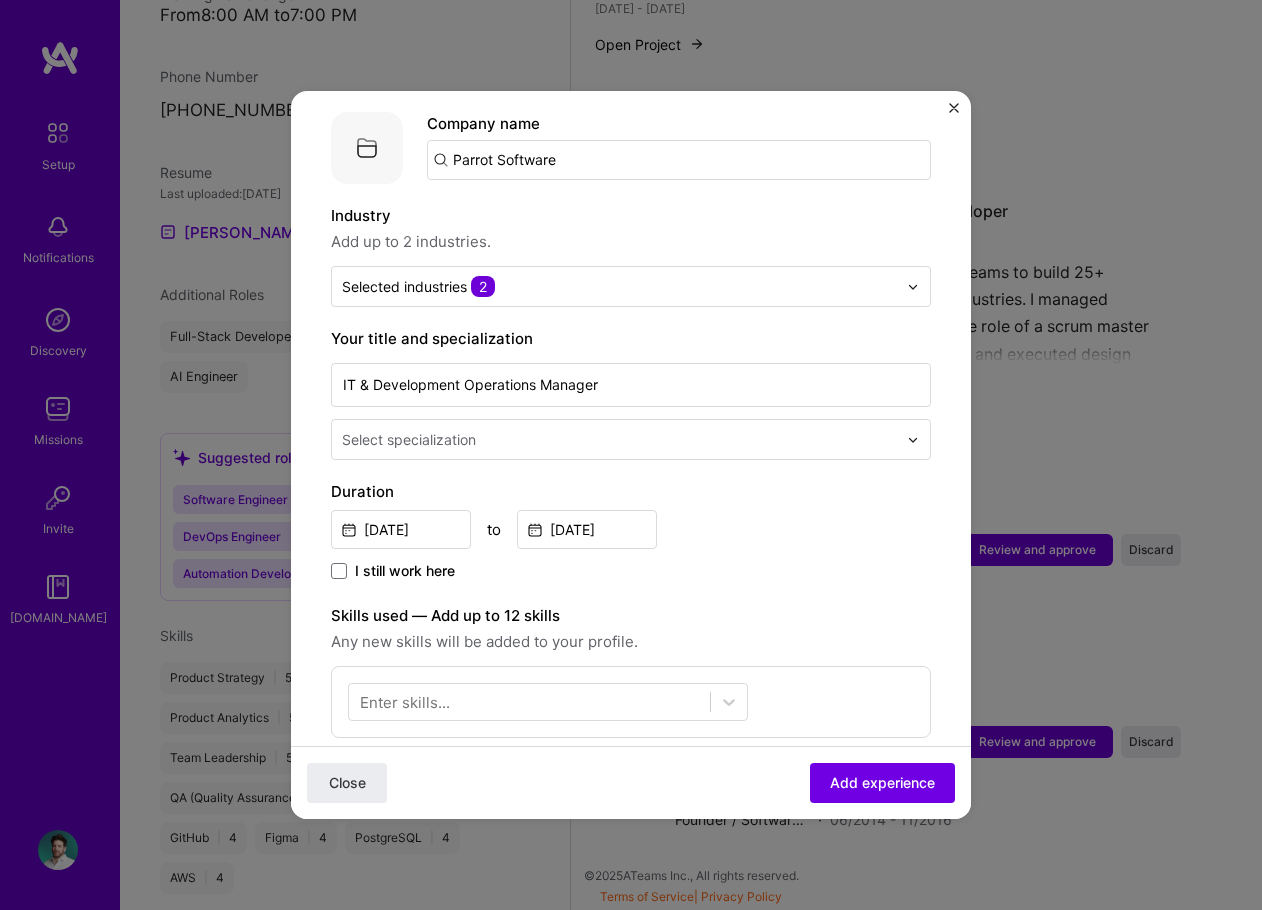 click at bounding box center [621, 439] 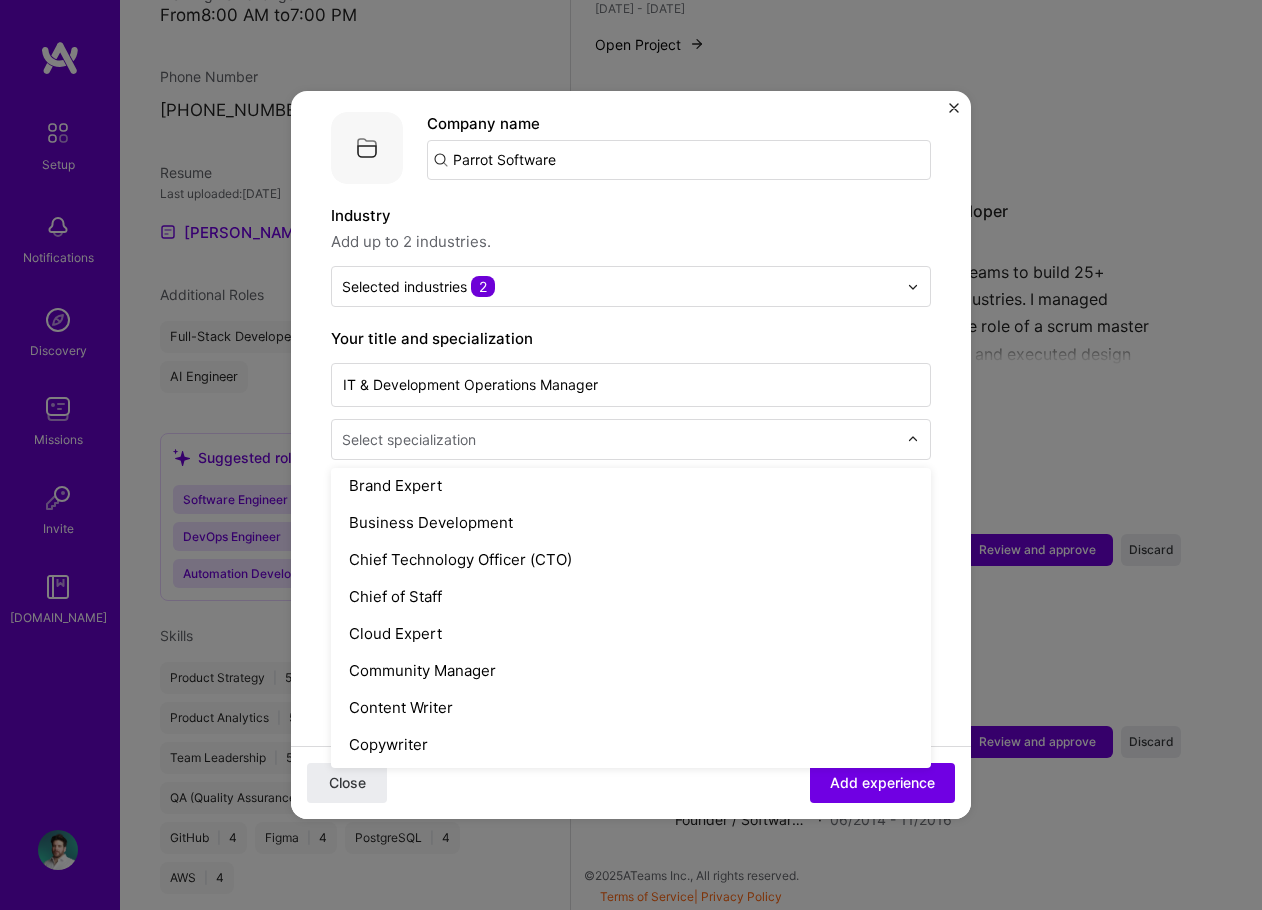 scroll, scrollTop: 500, scrollLeft: 0, axis: vertical 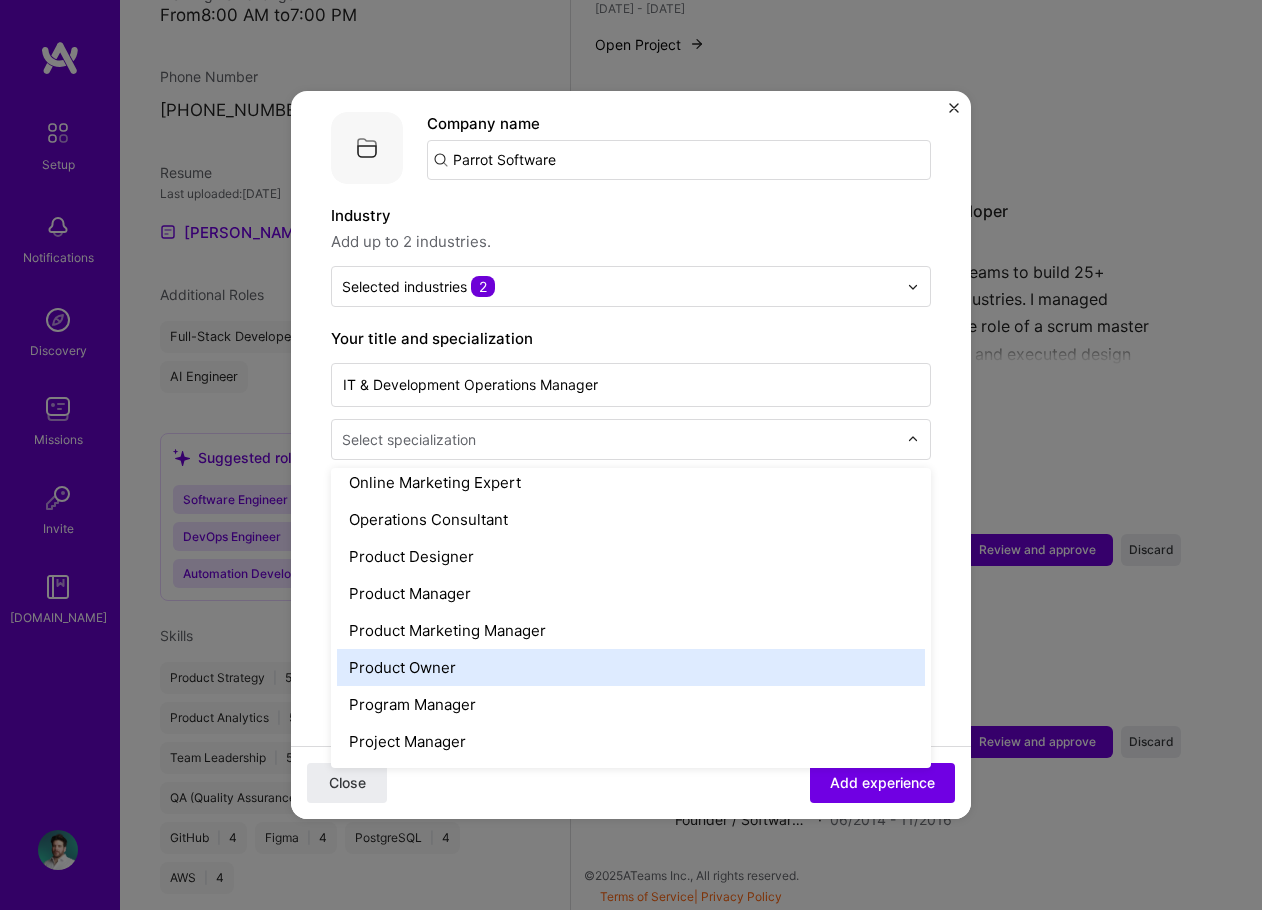 click on "Product Owner" at bounding box center [631, 667] 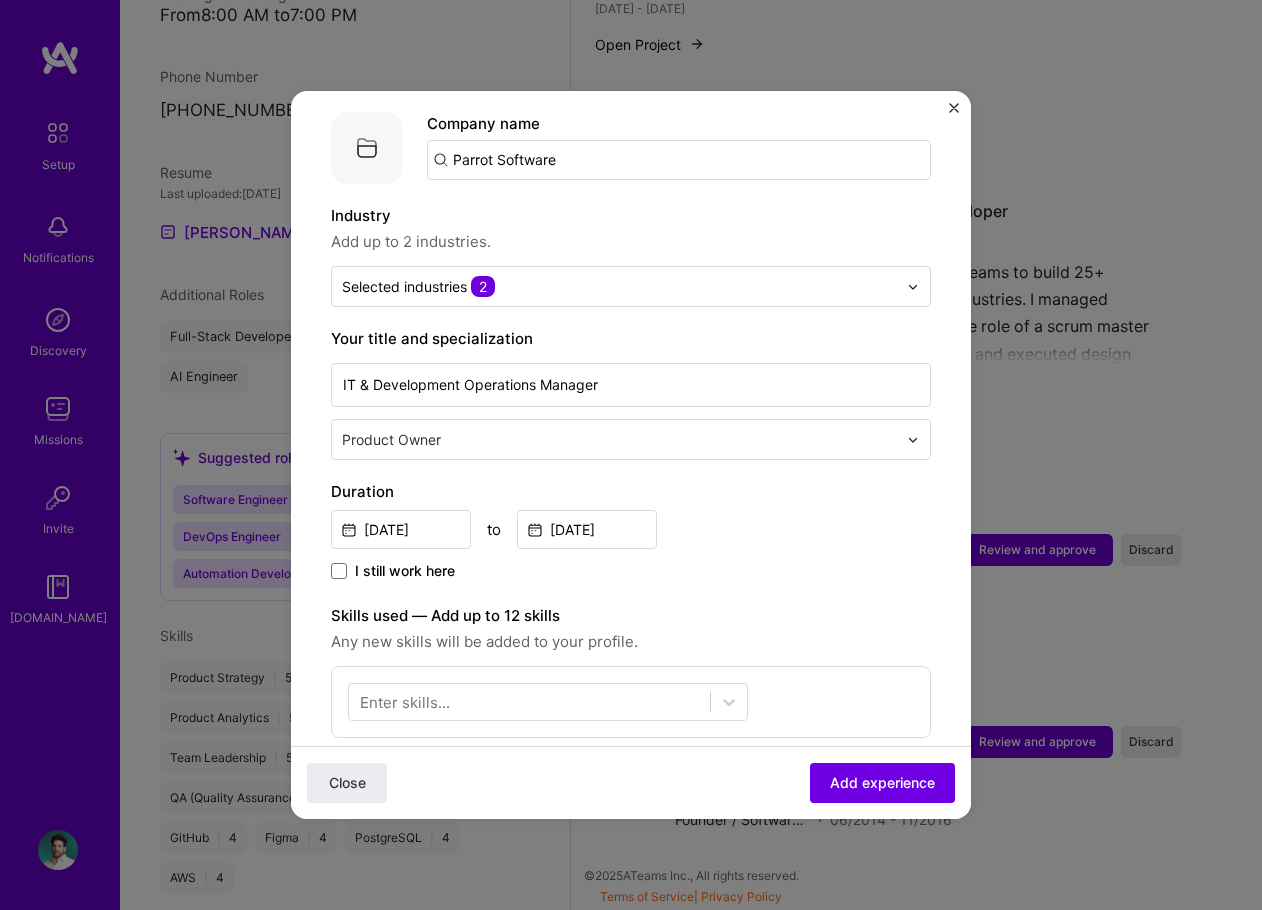 click on "[DATE]
to [DATE]" at bounding box center [631, 527] 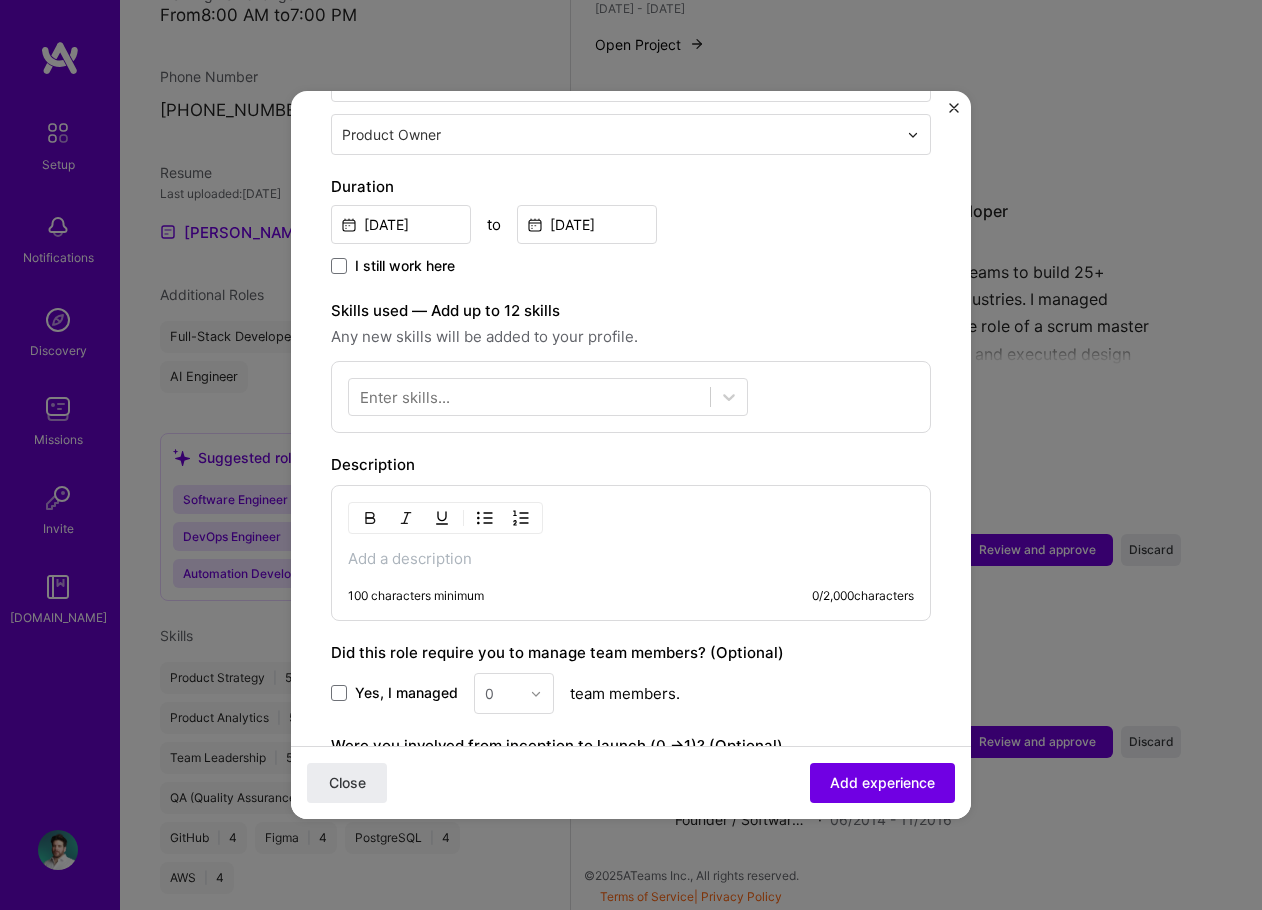 scroll, scrollTop: 500, scrollLeft: 0, axis: vertical 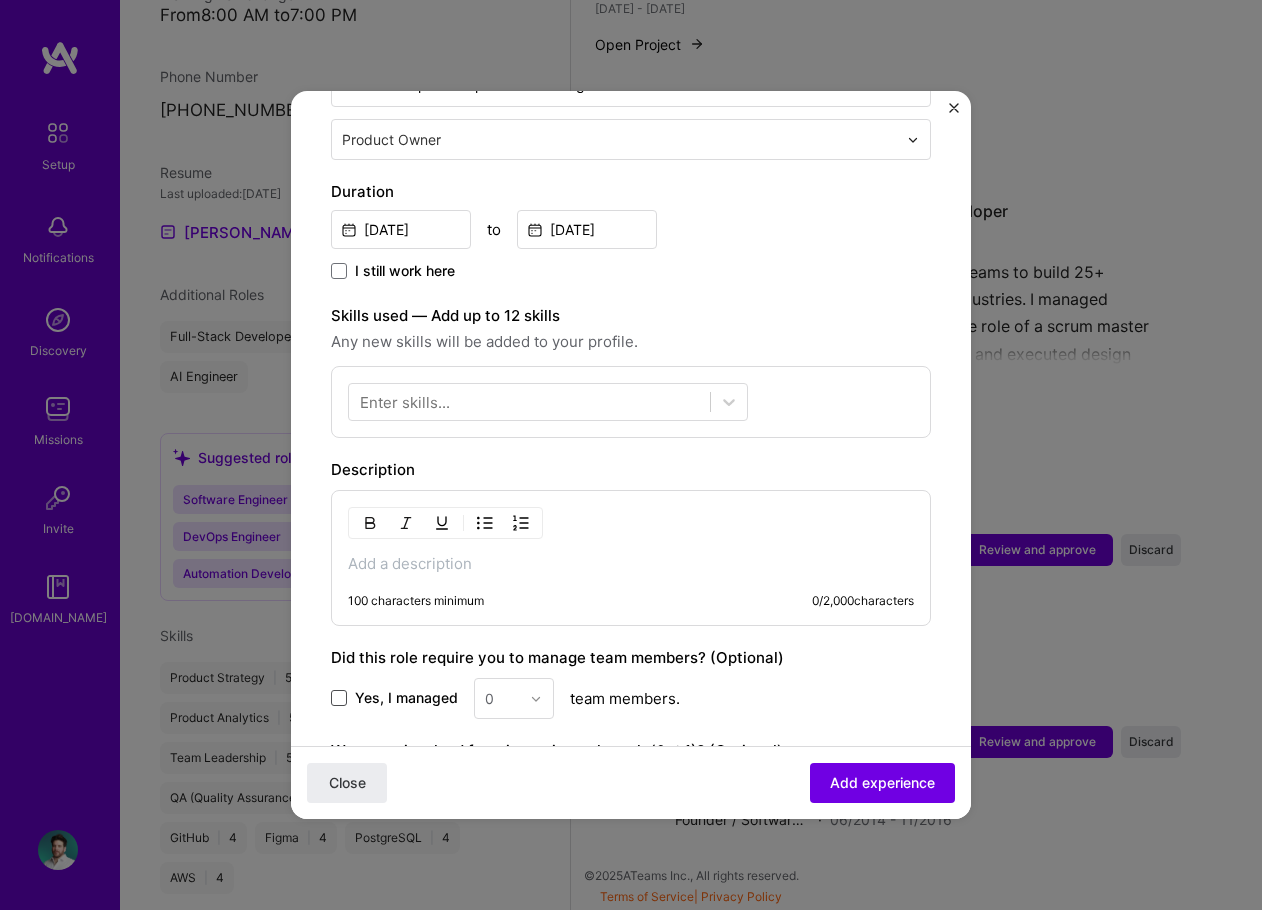 click at bounding box center [339, 698] 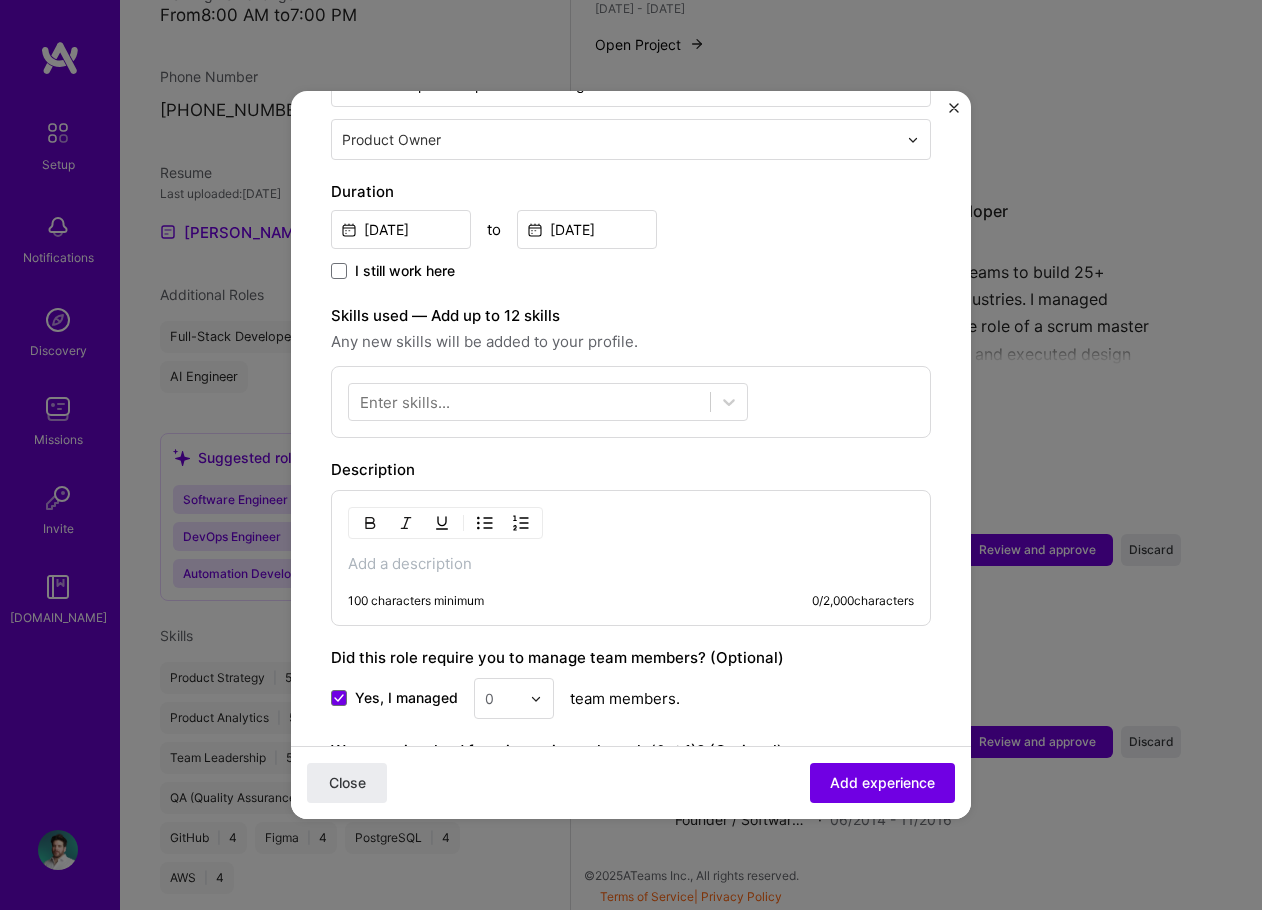click at bounding box center [536, 699] 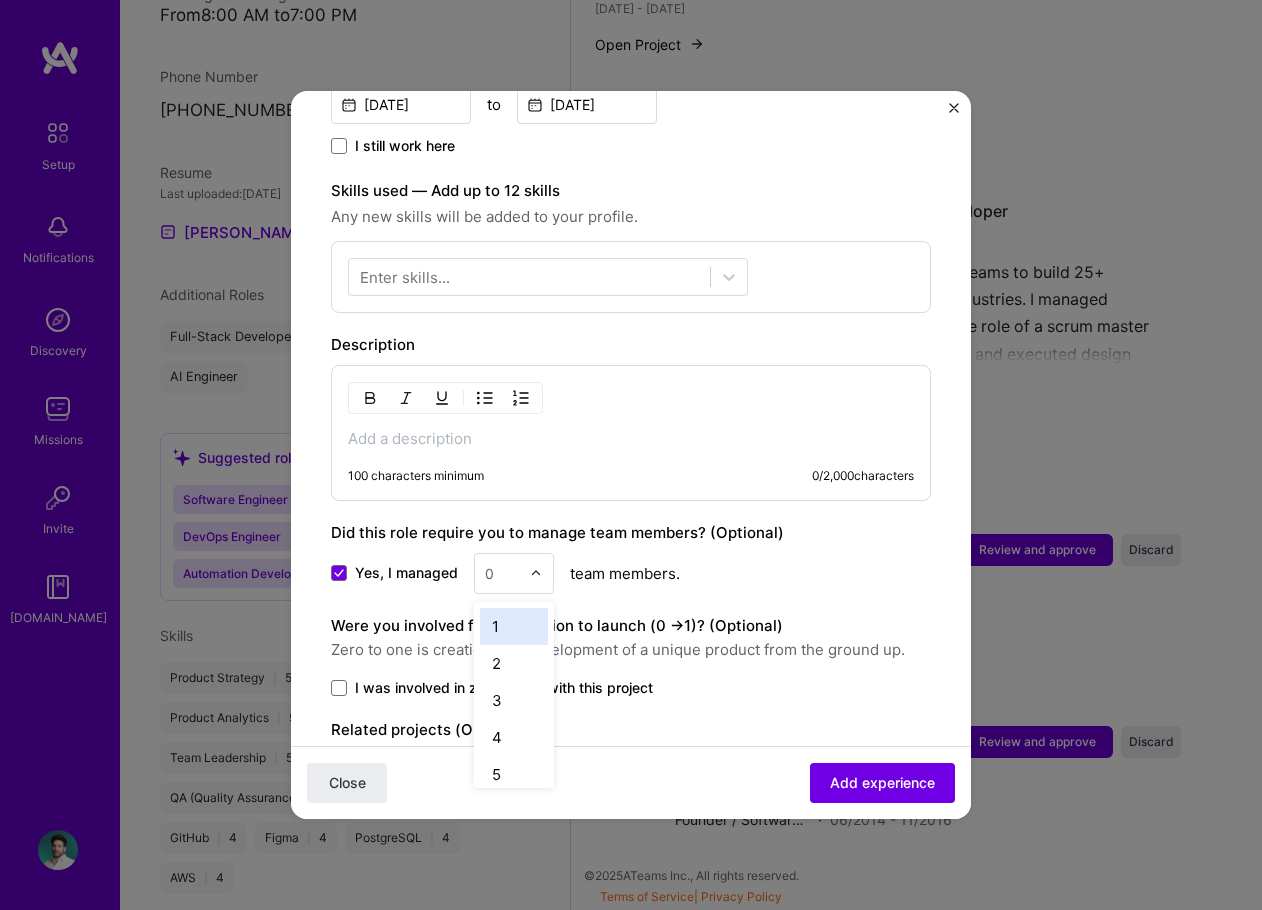 scroll, scrollTop: 700, scrollLeft: 0, axis: vertical 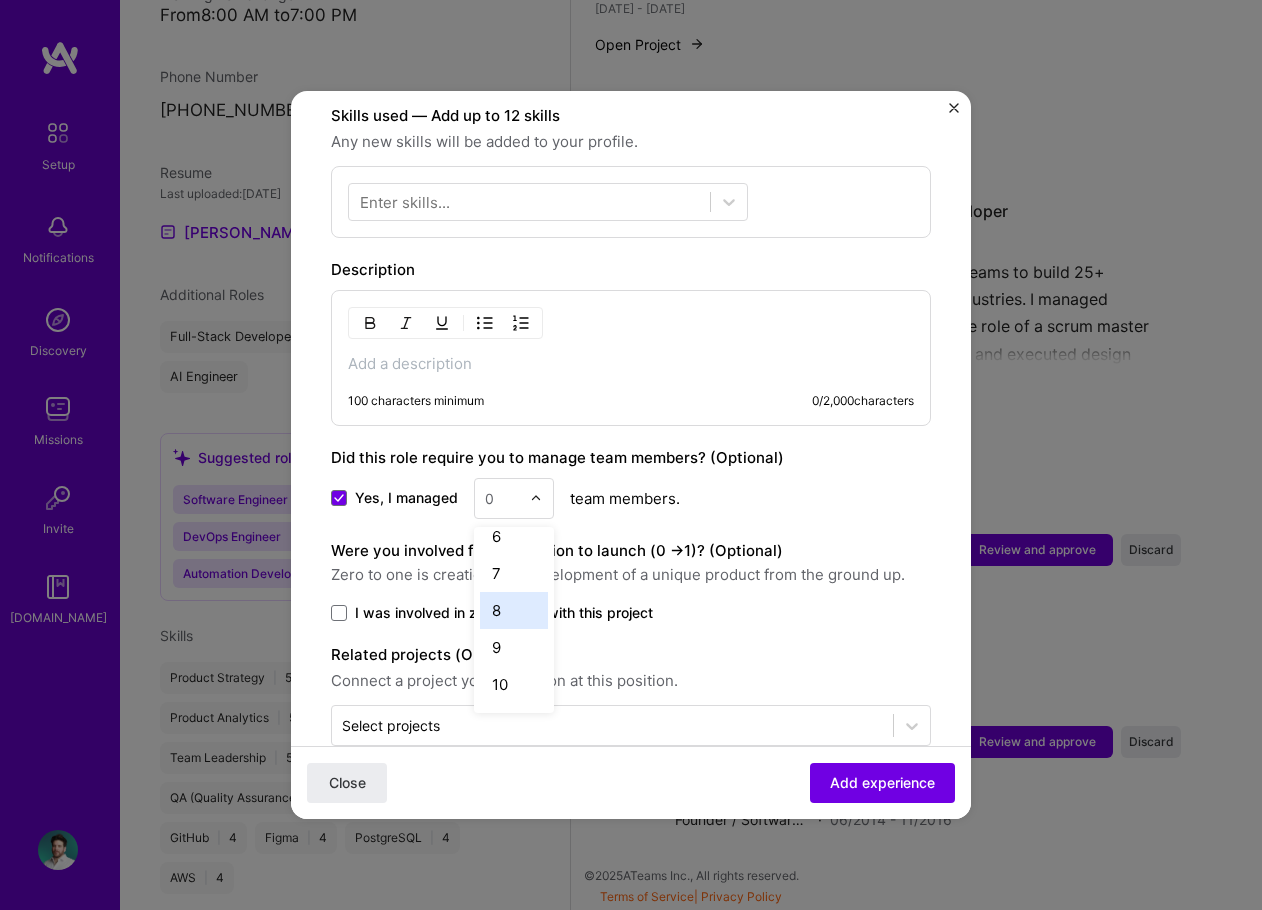 click on "8" at bounding box center (514, 610) 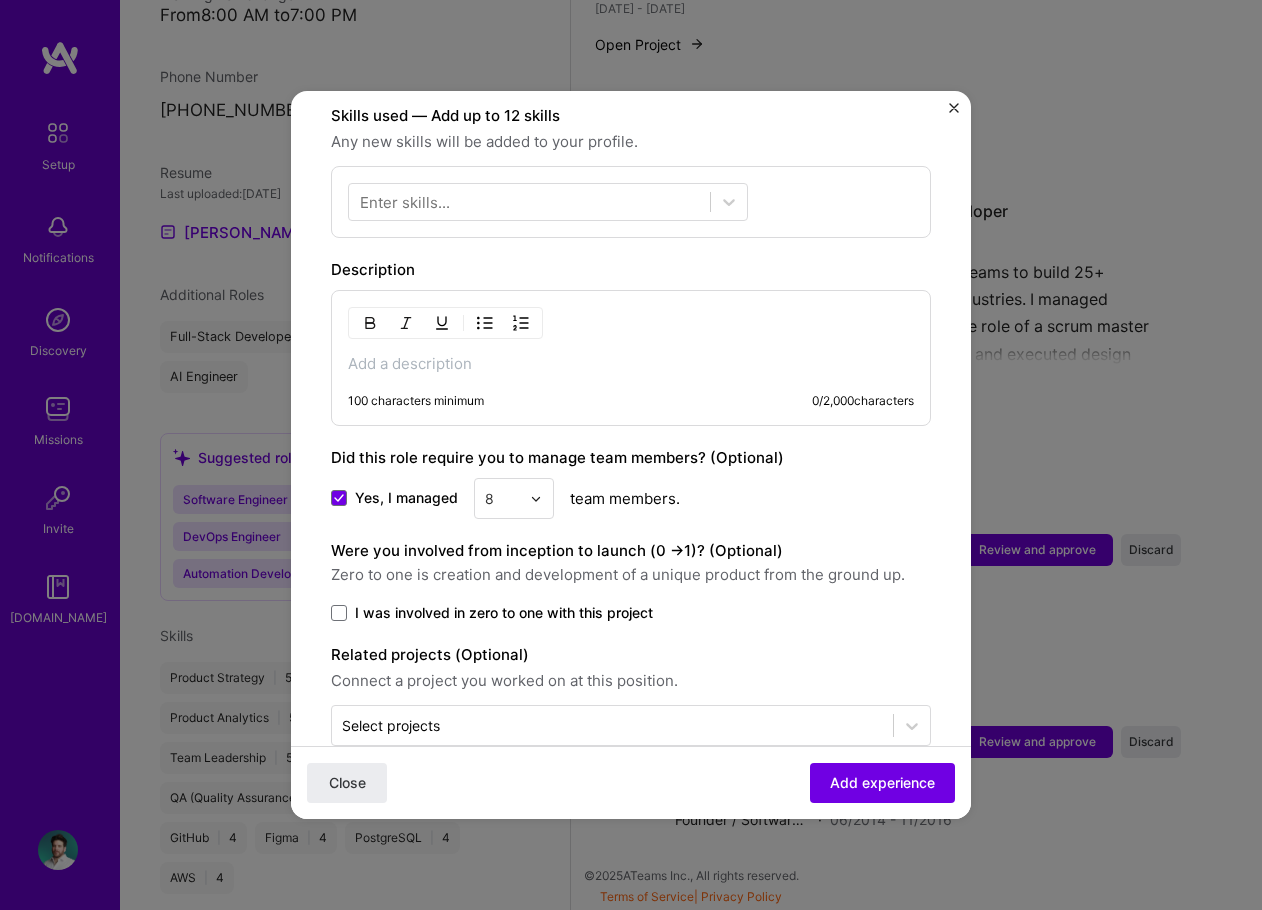 click on "Adding suggested job This job is suggested based on your LinkedIn, resume or [DOMAIN_NAME] activity. Create a job experience Jobs help companies understand your past experience. Company logo Company name Parrot Software
Industry Add up to 2 industries. Selected industries 2 Your title and specialization IT & Development Operations Manager Product Owner Duration [DATE]
to [DATE]
I still work here Skills used — Add up to 12 skills Any new skills will be added to your profile. Enter skills... Description 100 characters minimum 0 / 2,000  characters Did this role require you to manage team members? (Optional) Yes, I managed 8 team members. Were you involved from inception to launch (0 - >  1)? (Optional) Zero to one is creation and development of a unique product from the ground up. I was involved in zero to one with this project Related projects (Optional) Select projects" at bounding box center (631, 88) 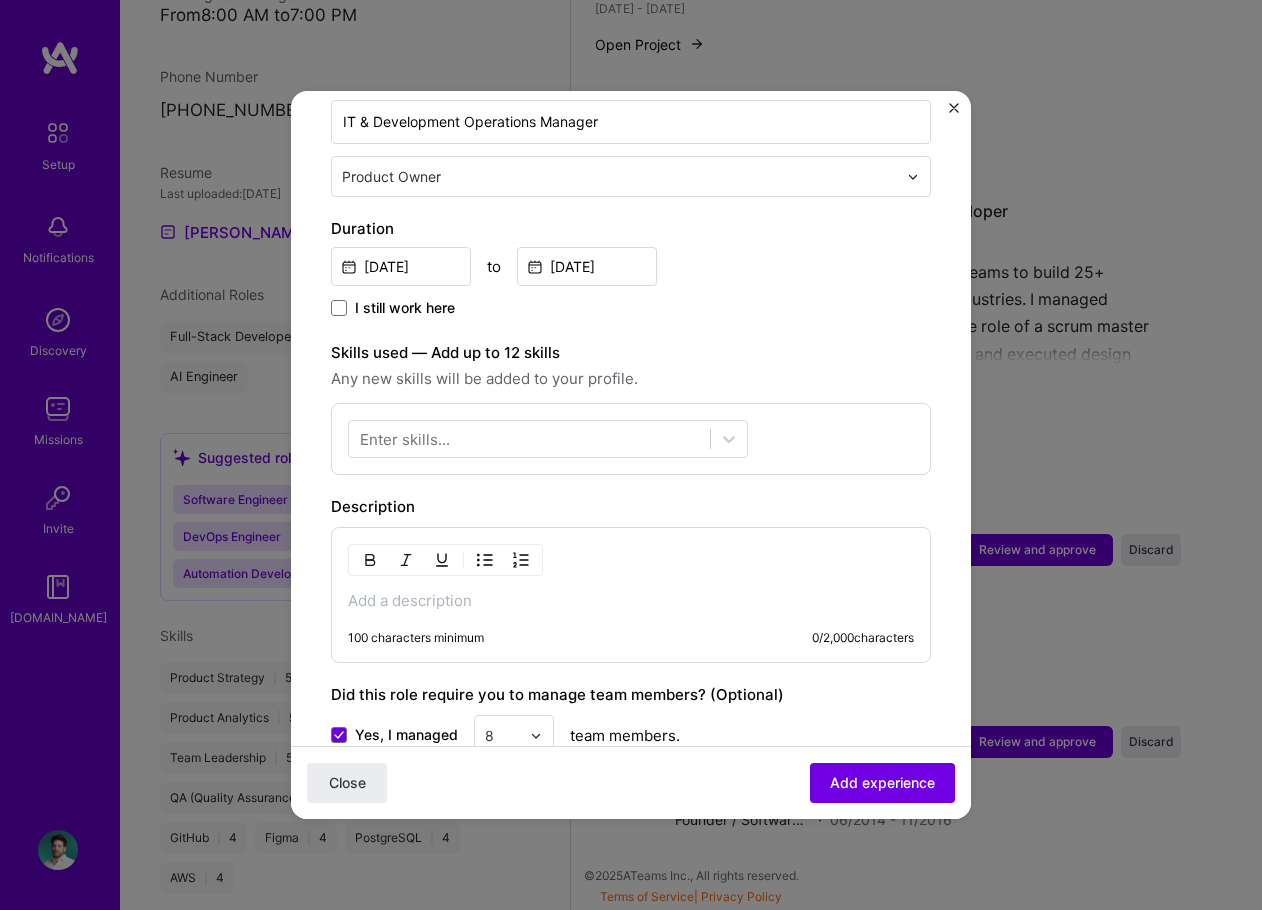 scroll, scrollTop: 400, scrollLeft: 0, axis: vertical 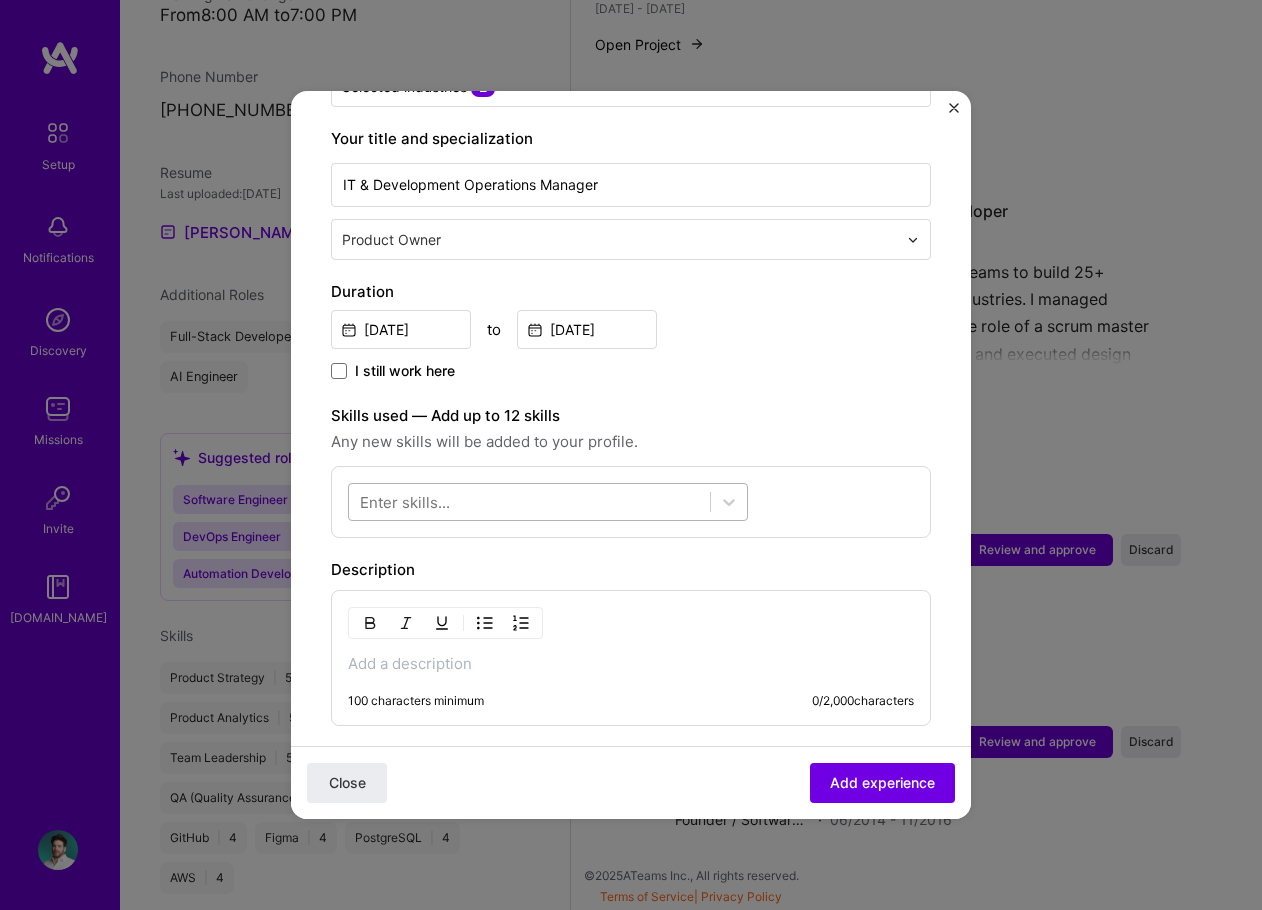 click at bounding box center [529, 502] 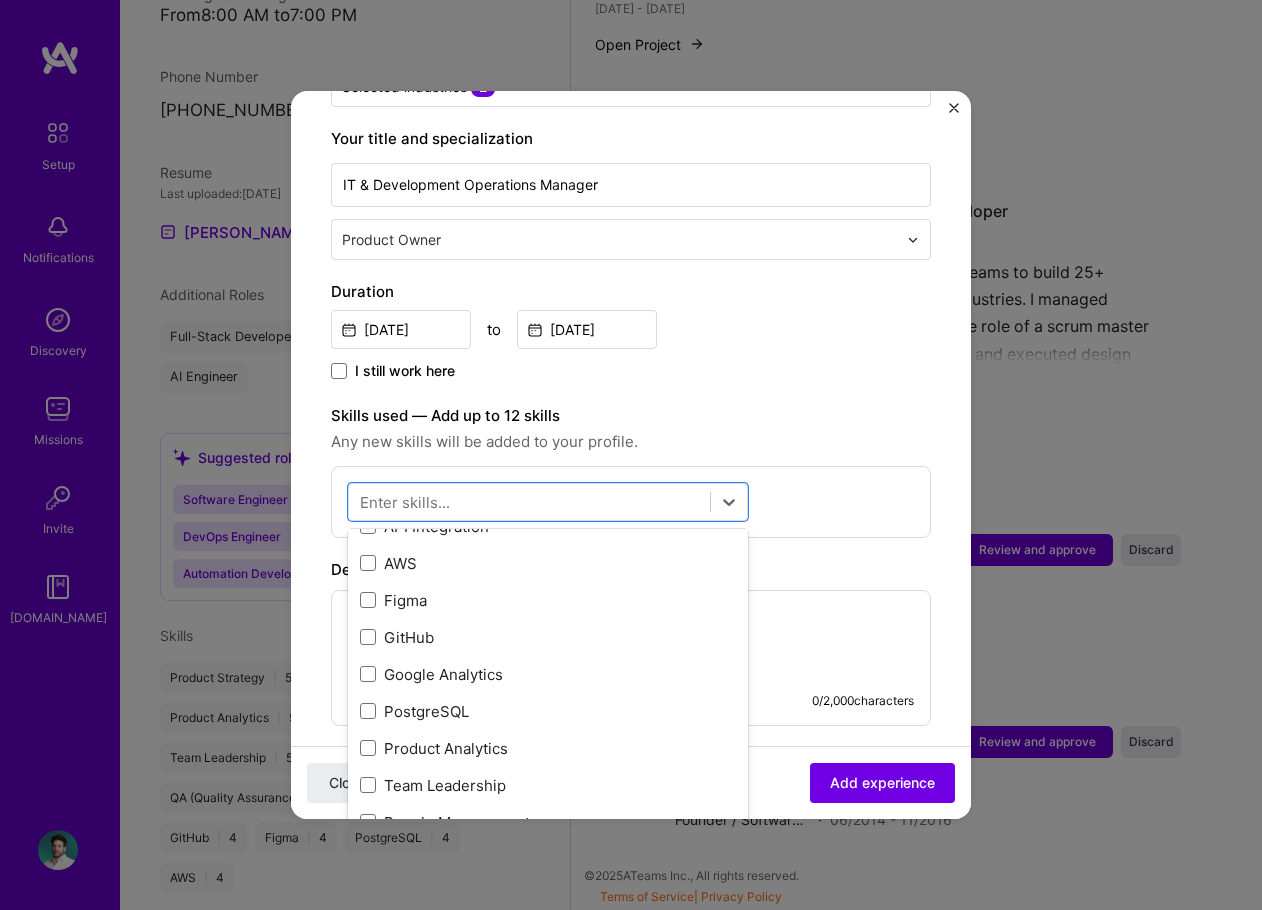 scroll, scrollTop: 300, scrollLeft: 0, axis: vertical 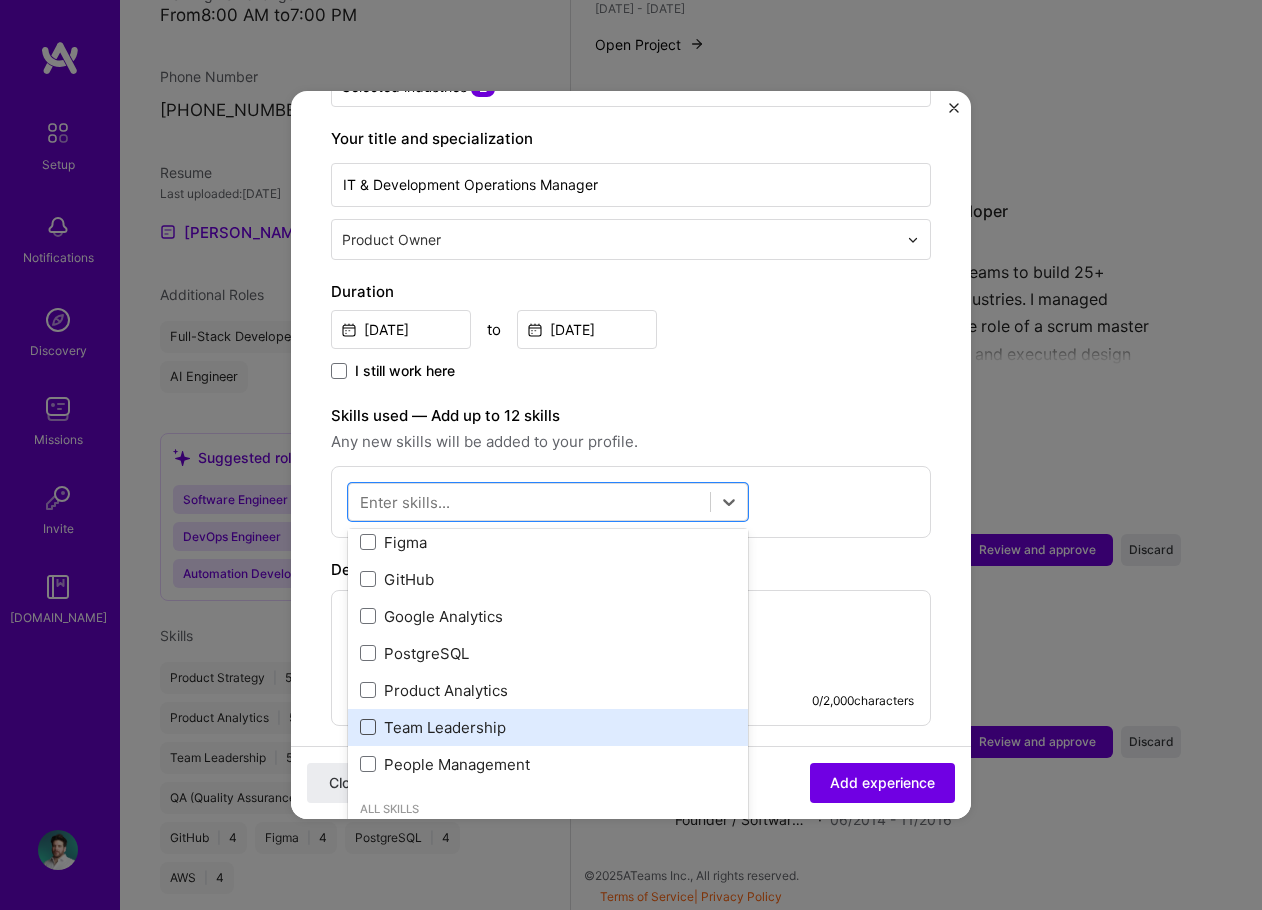 click at bounding box center [368, 727] 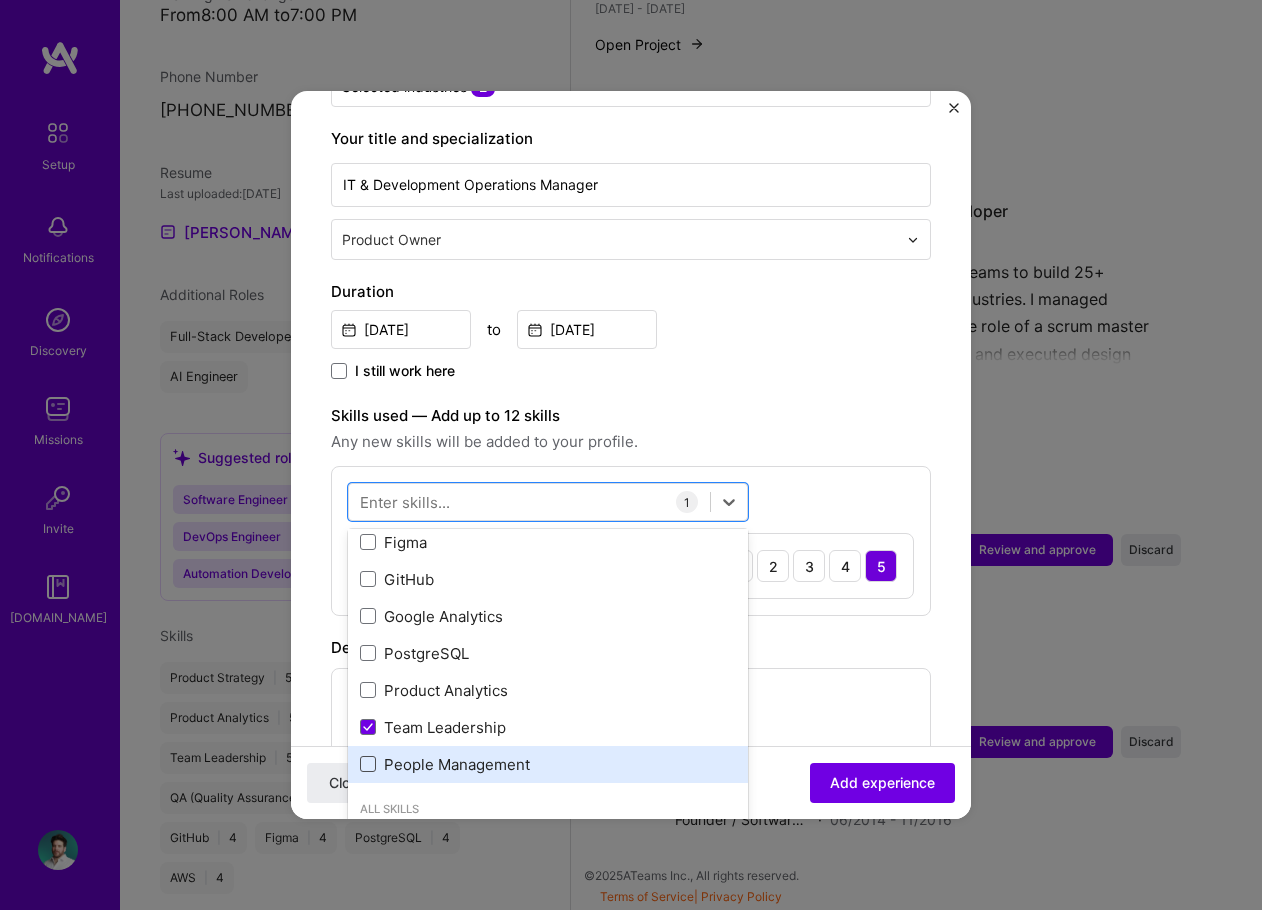 click at bounding box center [368, 764] 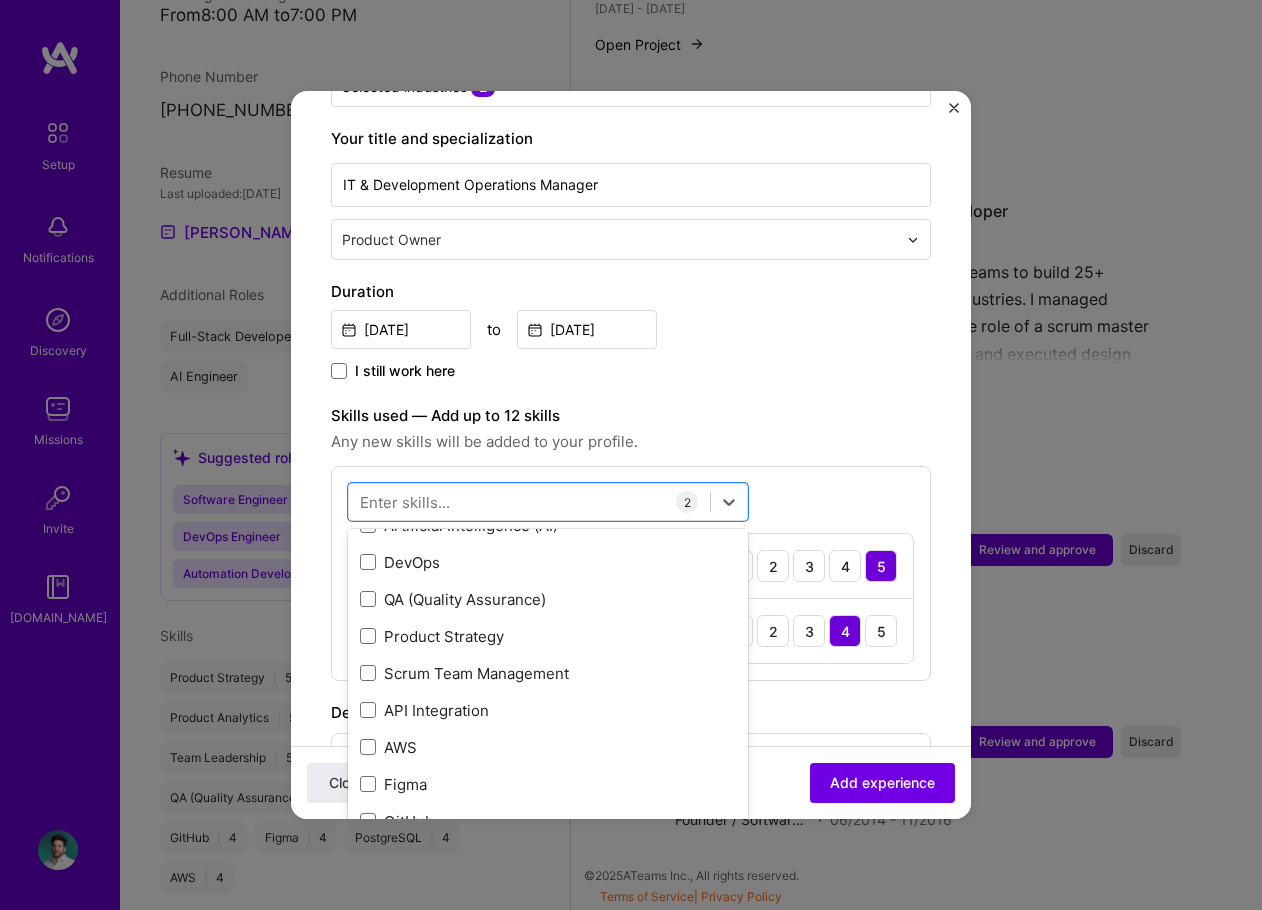 scroll, scrollTop: 0, scrollLeft: 0, axis: both 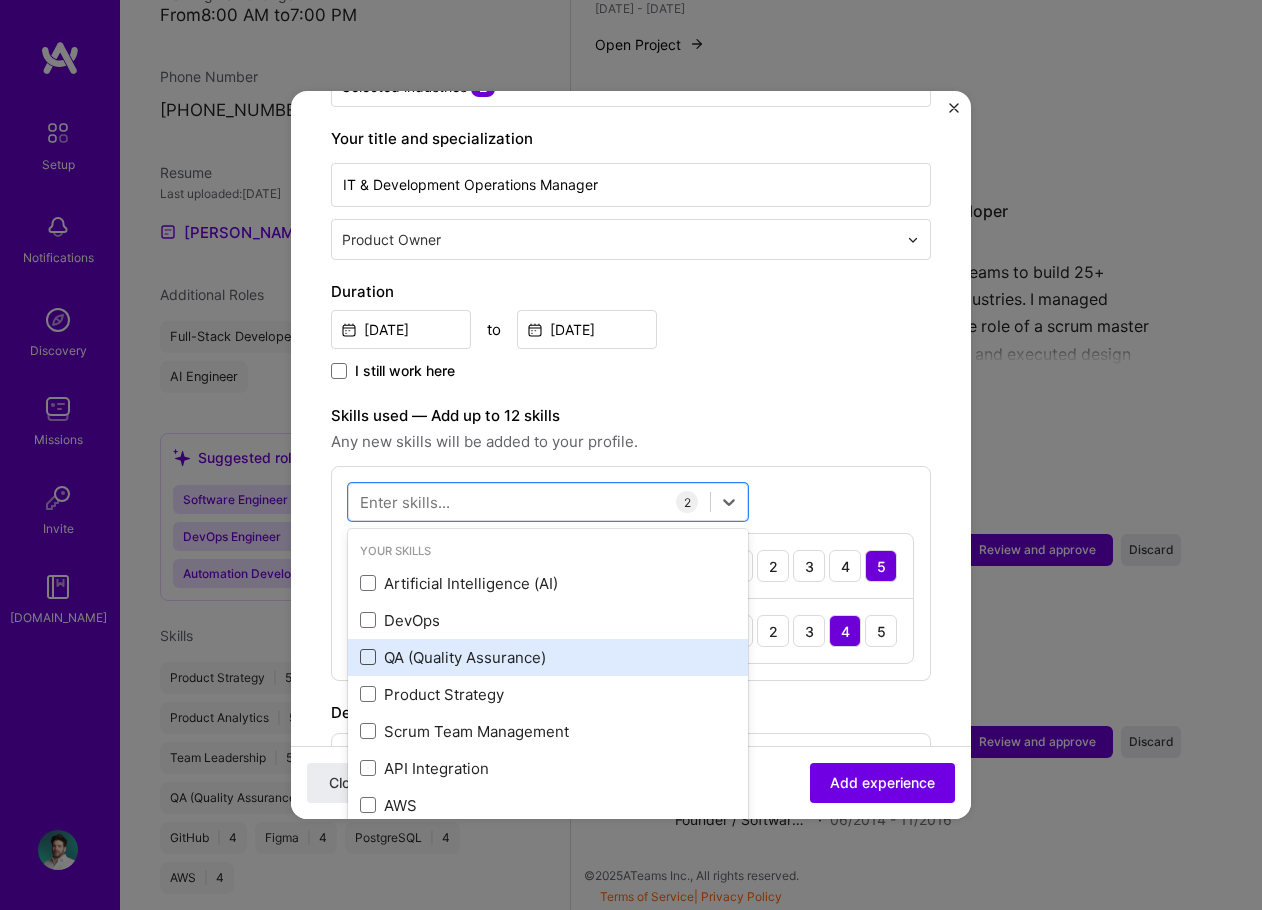 click at bounding box center [368, 657] 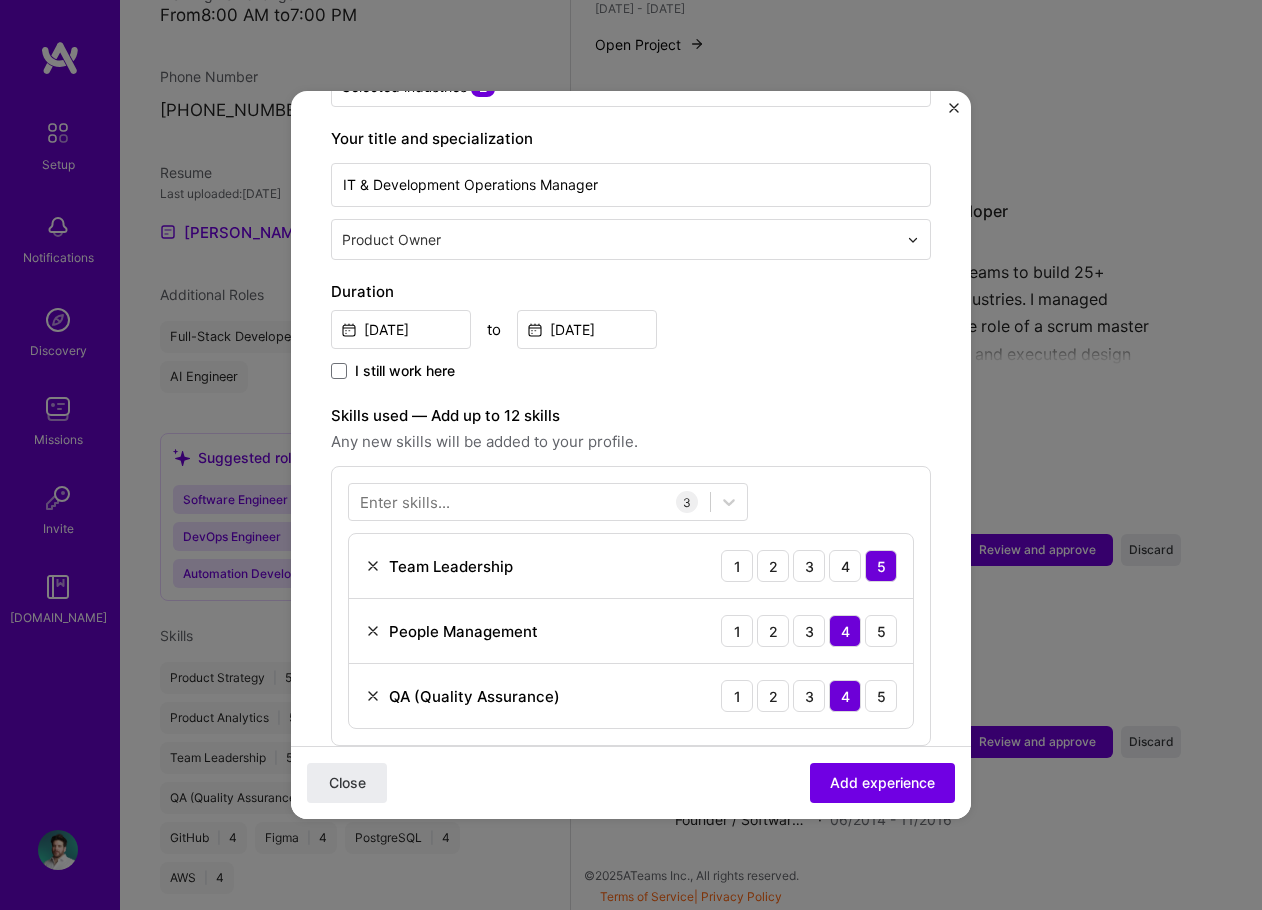 click on "Any new skills will be added to your profile." at bounding box center [631, 442] 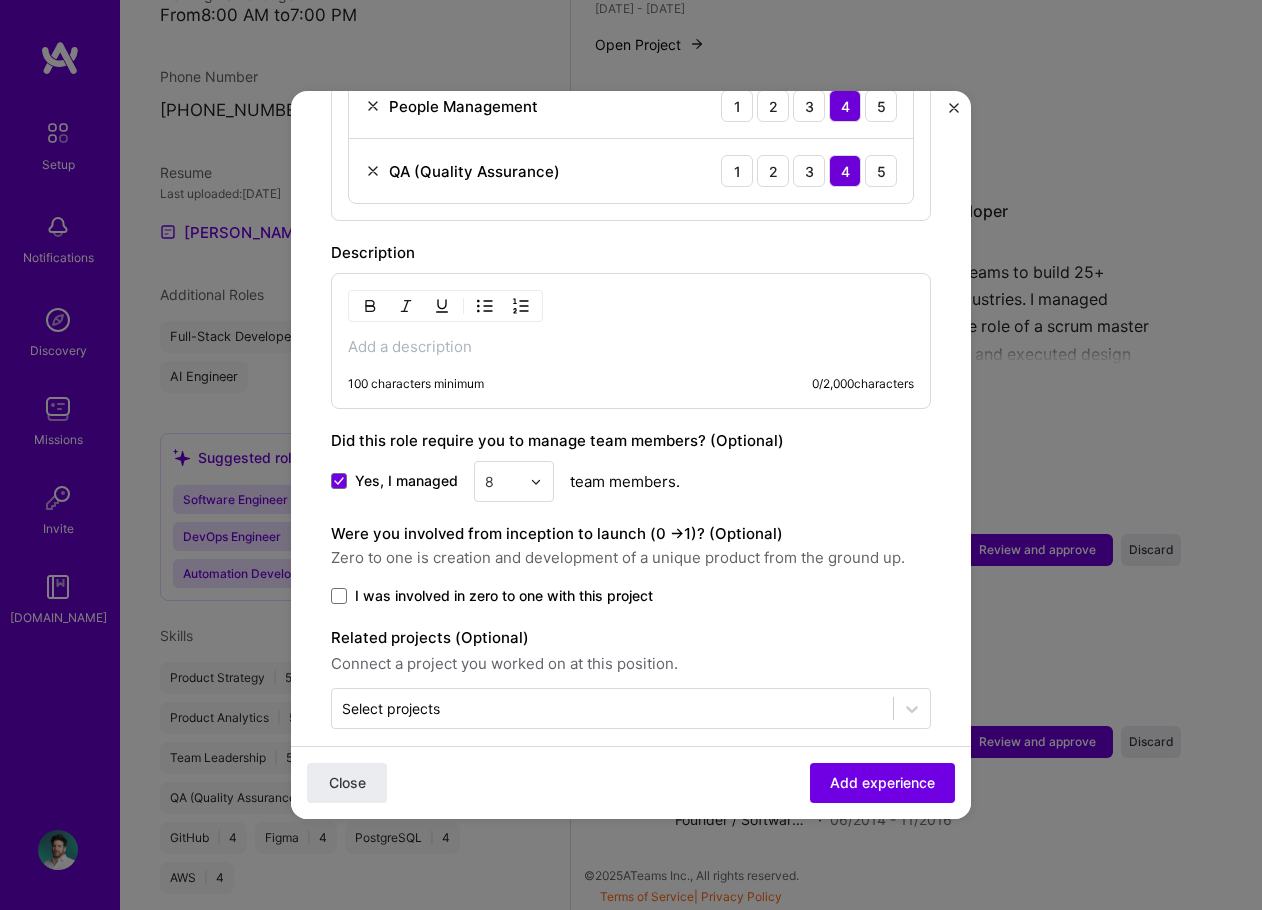 scroll, scrollTop: 927, scrollLeft: 0, axis: vertical 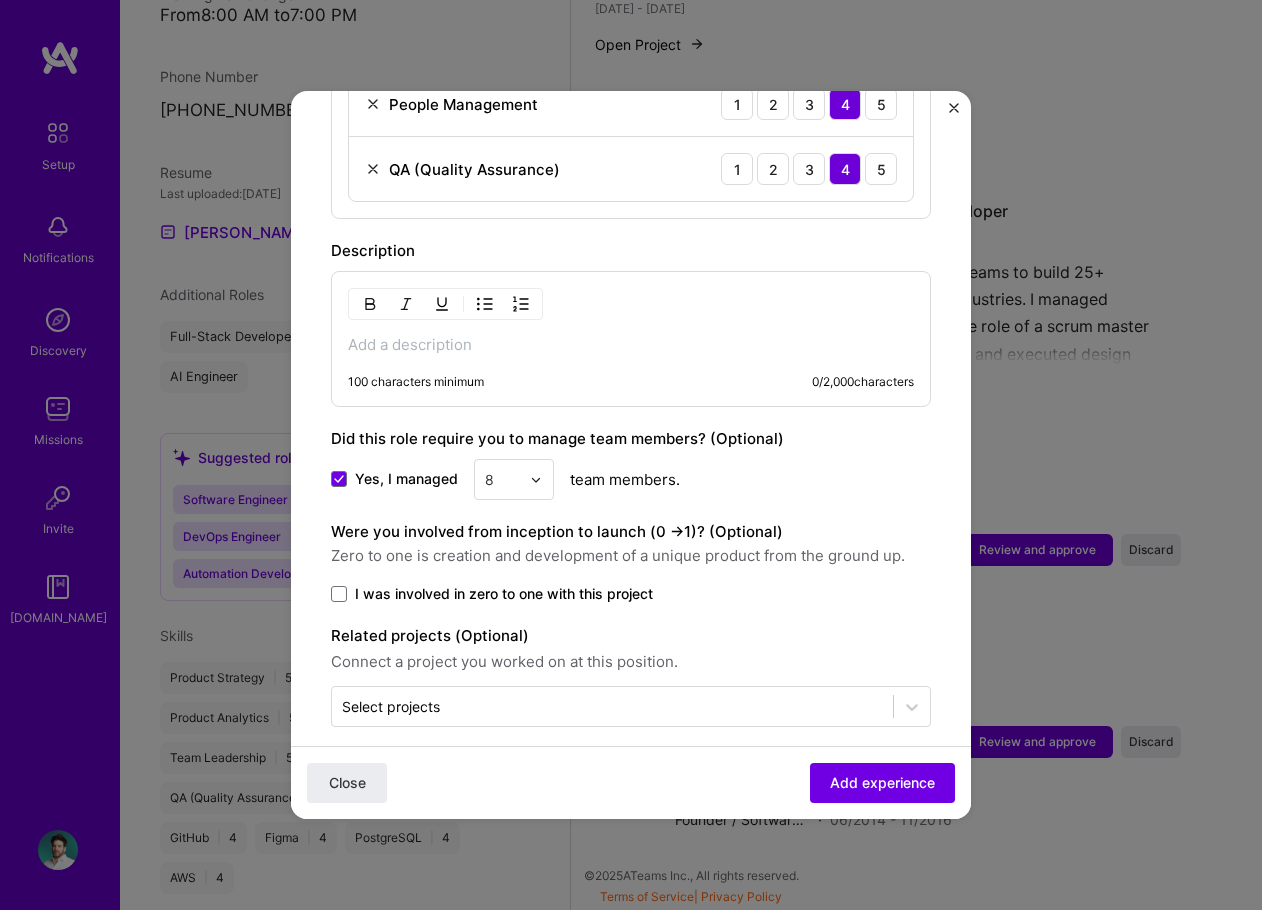 click at bounding box center [631, 345] 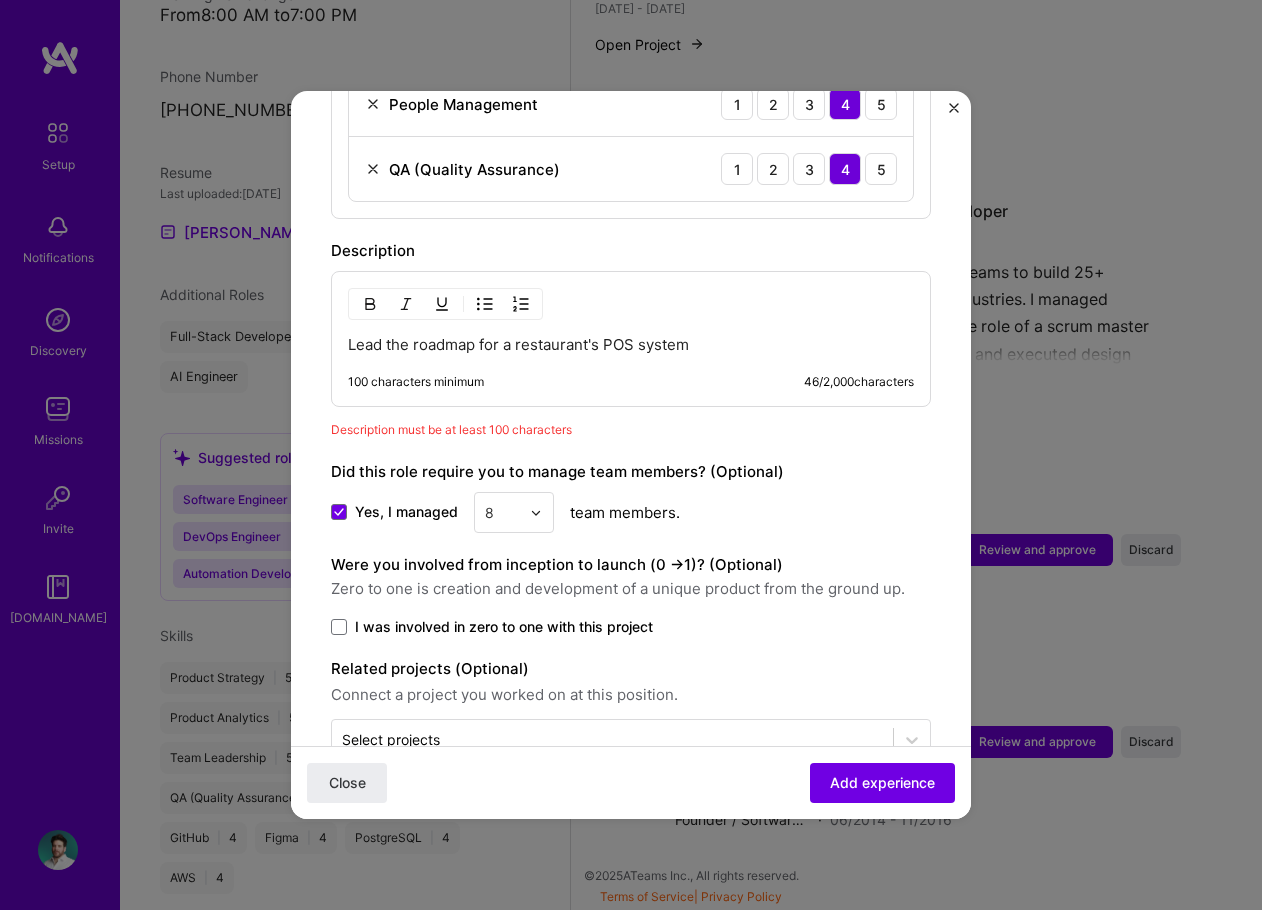 click on "Lead the roadmap for a restaurant's POS system" at bounding box center (631, 345) 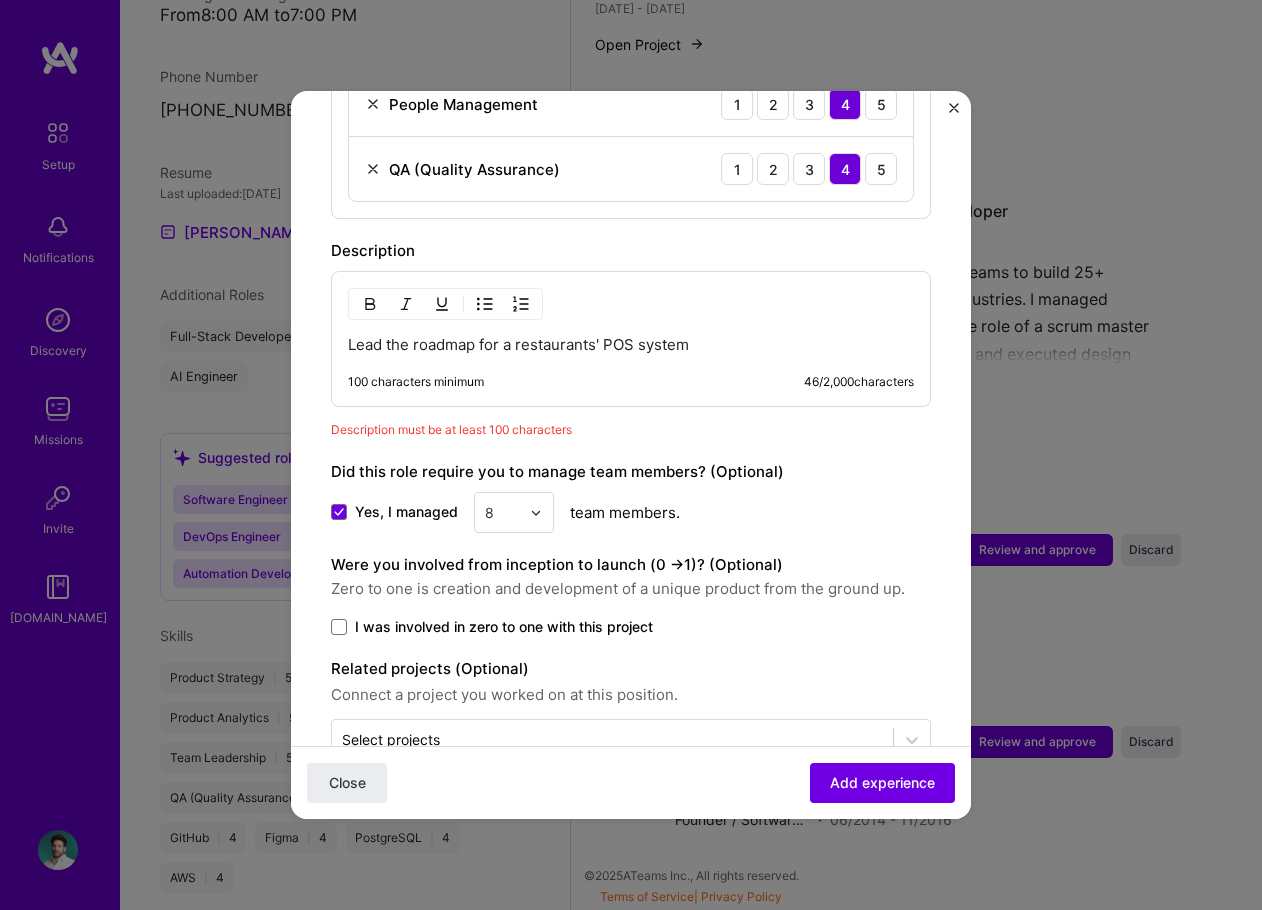 click on "Lead the roadmap for a restaurants' POS system" at bounding box center [631, 345] 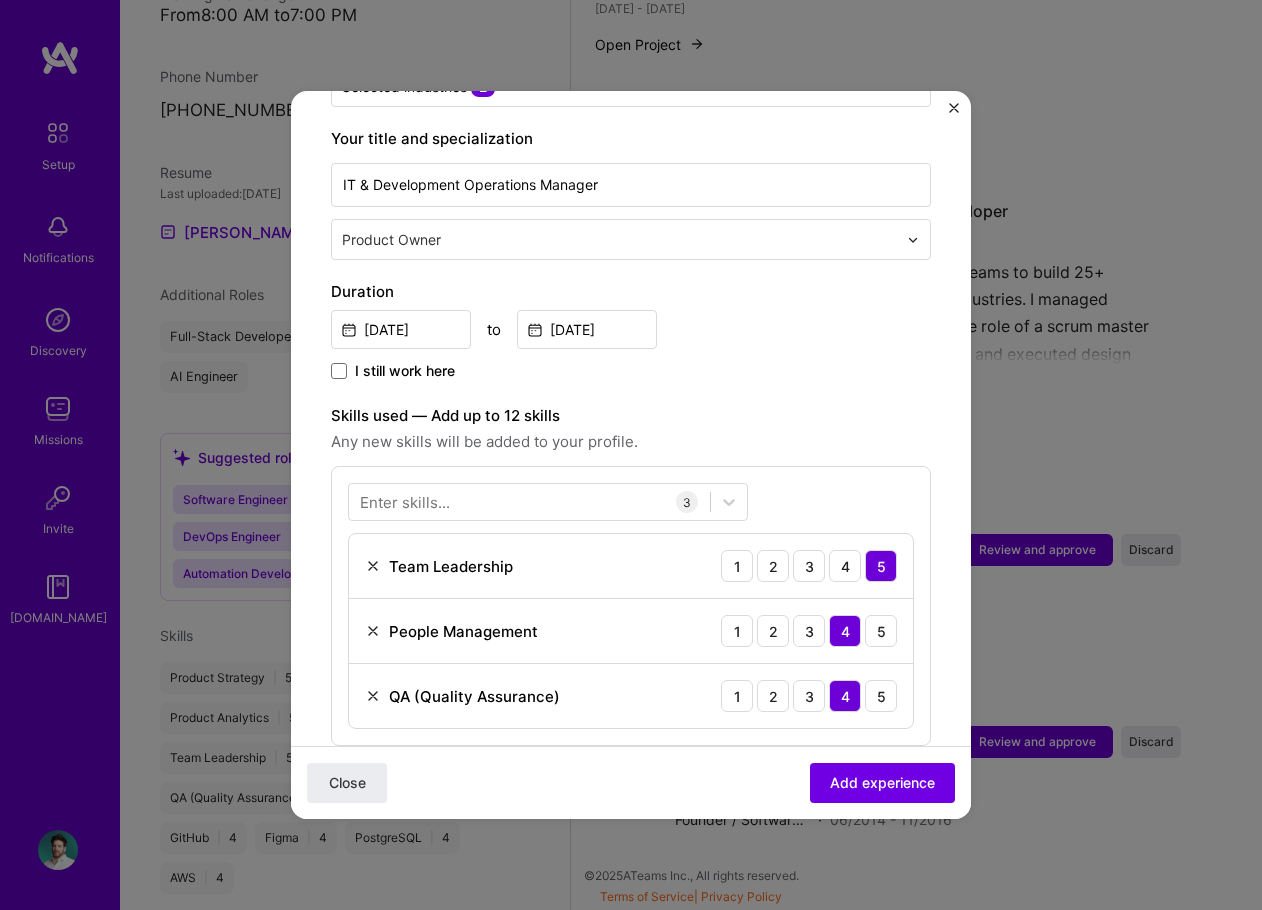 scroll, scrollTop: 947, scrollLeft: 0, axis: vertical 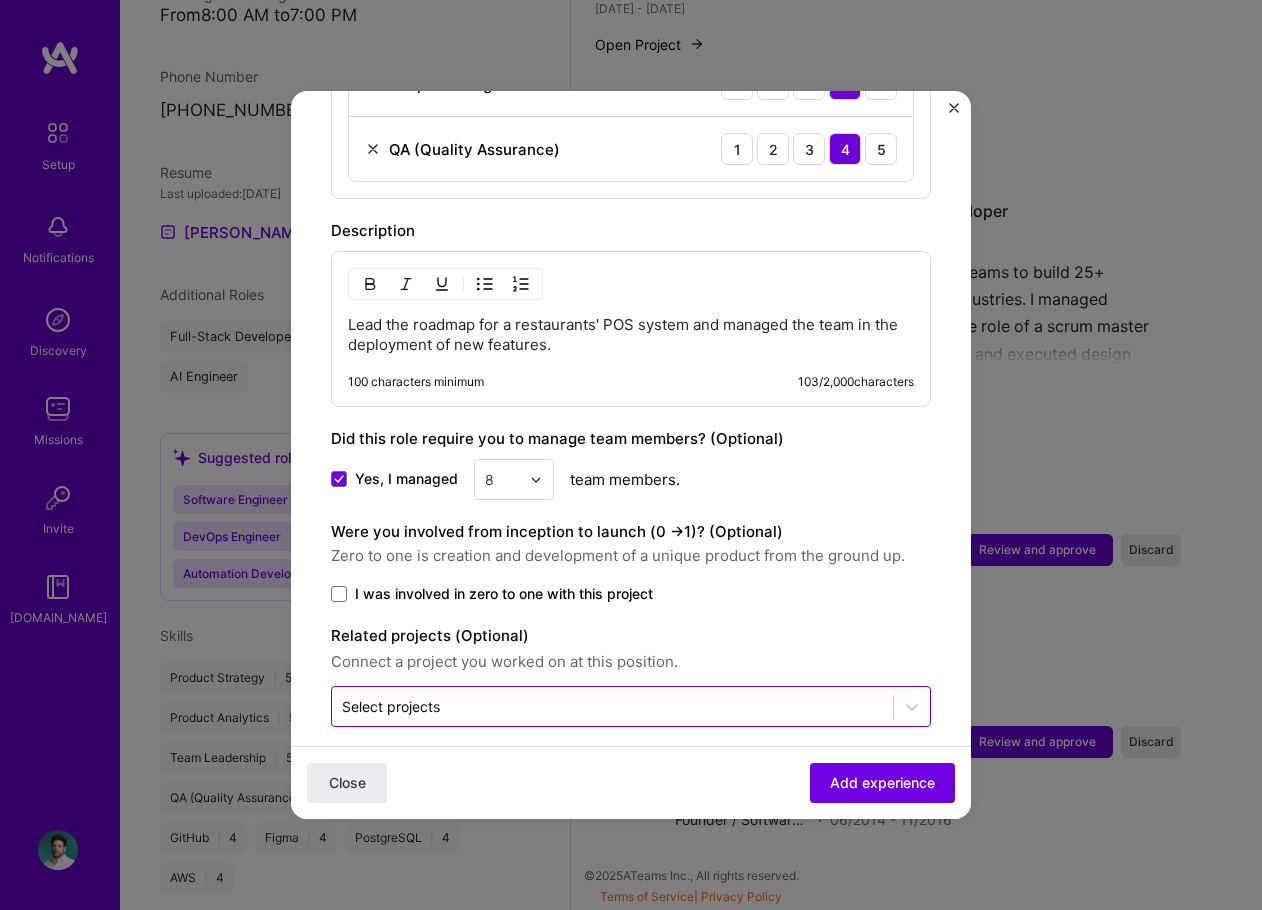 click at bounding box center (612, 706) 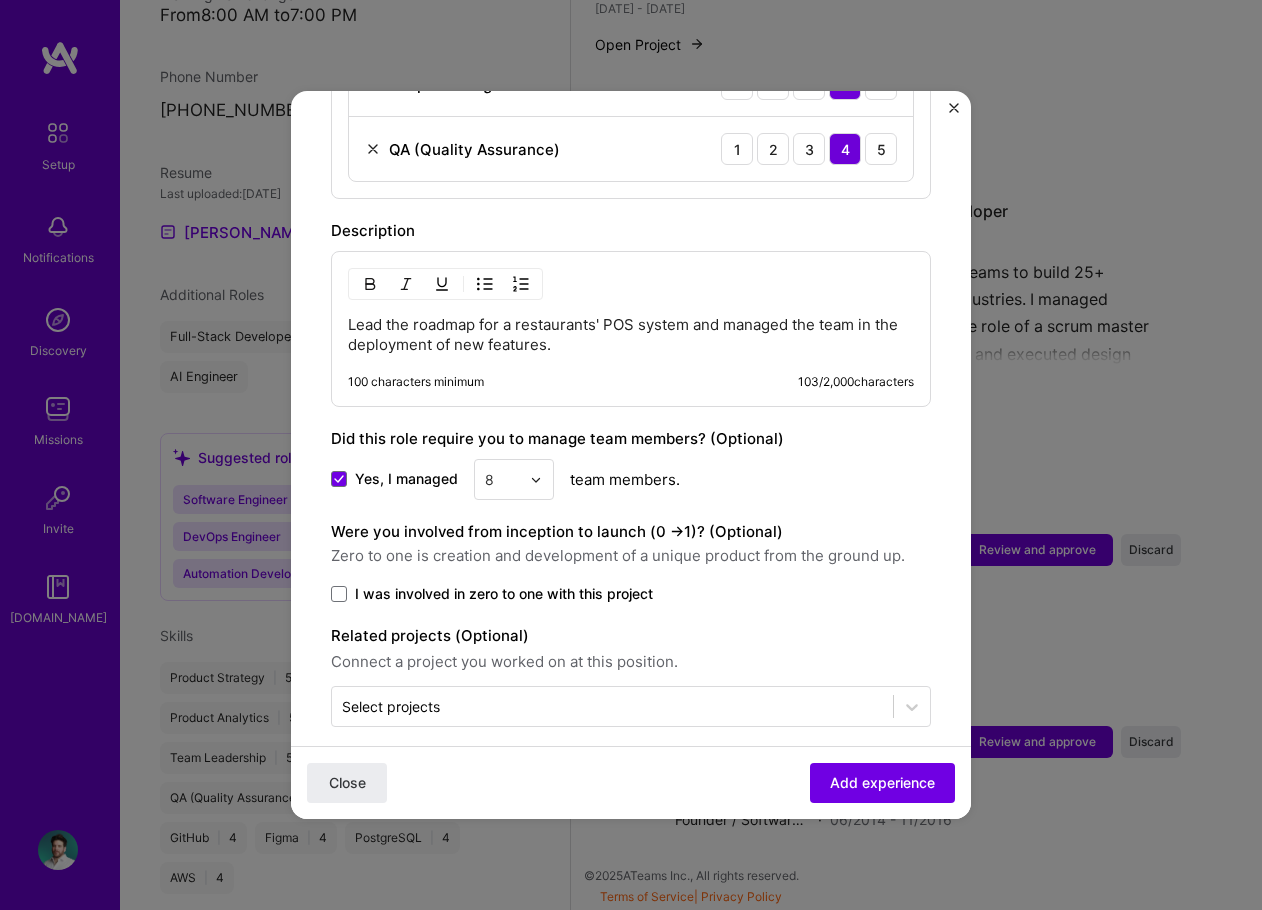 click on "Adding suggested job This job is suggested based on your LinkedIn, resume or [DOMAIN_NAME] activity. Create a job experience Jobs help companies understand your past experience. Company logo Company name Parrot Software
Industry Add up to 2 industries. Selected industries 2 Your title and specialization IT & Development Operations Manager Product Owner Duration [DATE]
to [DATE]
I still work here Skills used — Add up to 12 skills Any new skills will be added to your profile. Enter skills... 3 Team Leadership 1 2 3 4 5 People Management 1 2 3 4 5 QA (Quality Assurance) 1 2 3 4 5 Description Lead the roadmap for a restaurants' POS system and managed the team in the deployment of new features.  100 characters minimum 103 / 2,000  characters Did this role require you to manage team members? (Optional) Yes, I managed 8 team members. Were you involved from inception to launch (0 - >  1)? (Optional)" at bounding box center (631, 12) 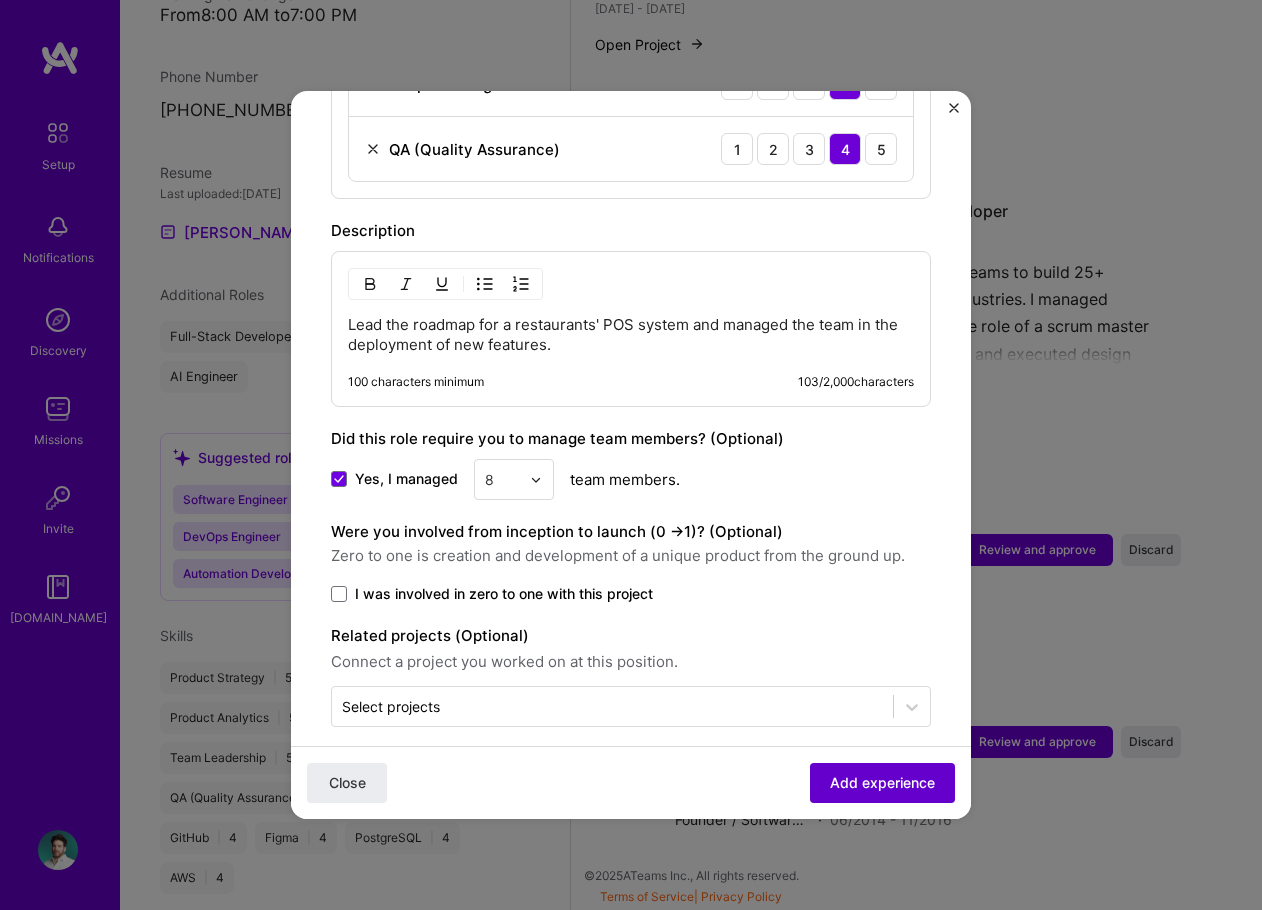click on "Add experience" at bounding box center (882, 783) 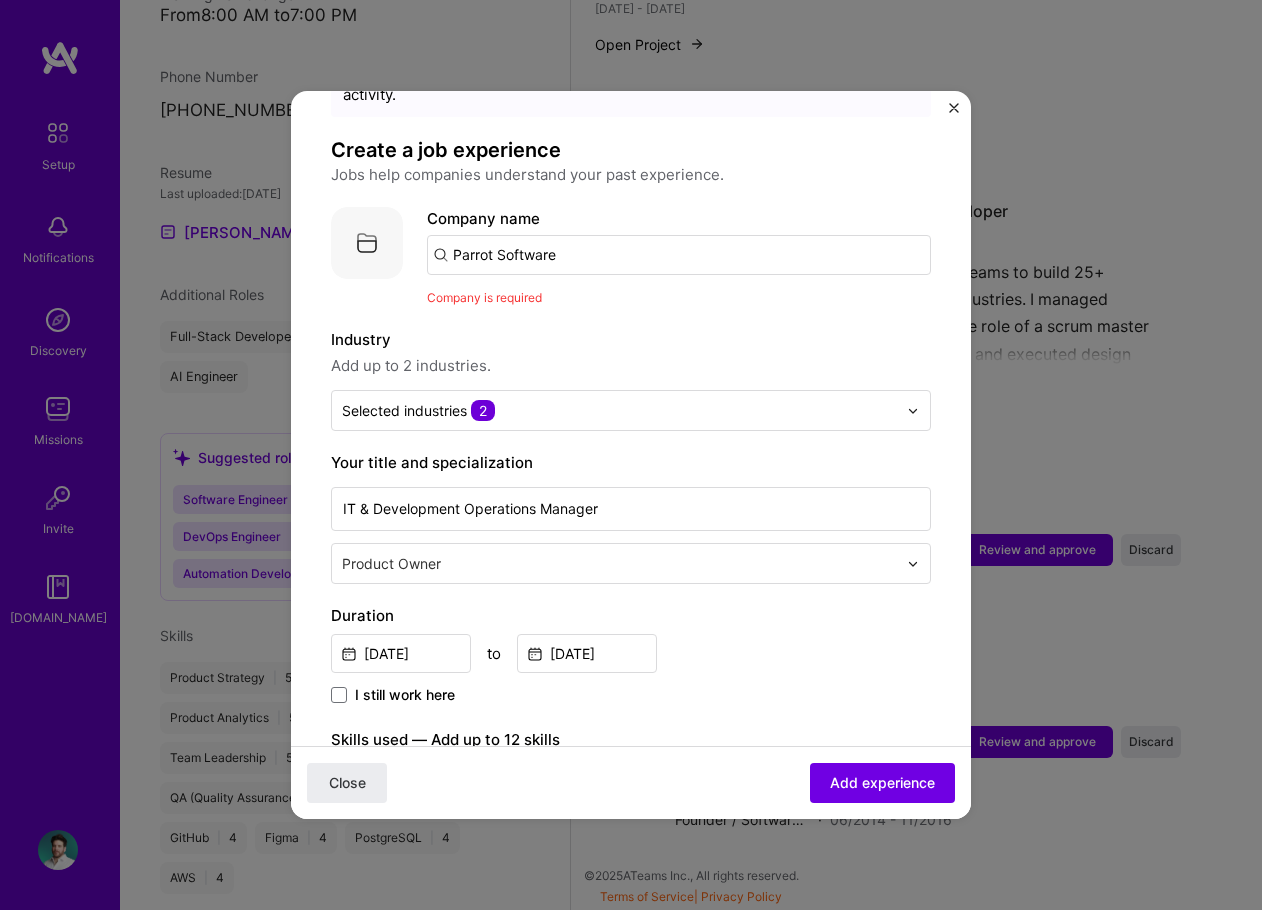 scroll, scrollTop: 100, scrollLeft: 0, axis: vertical 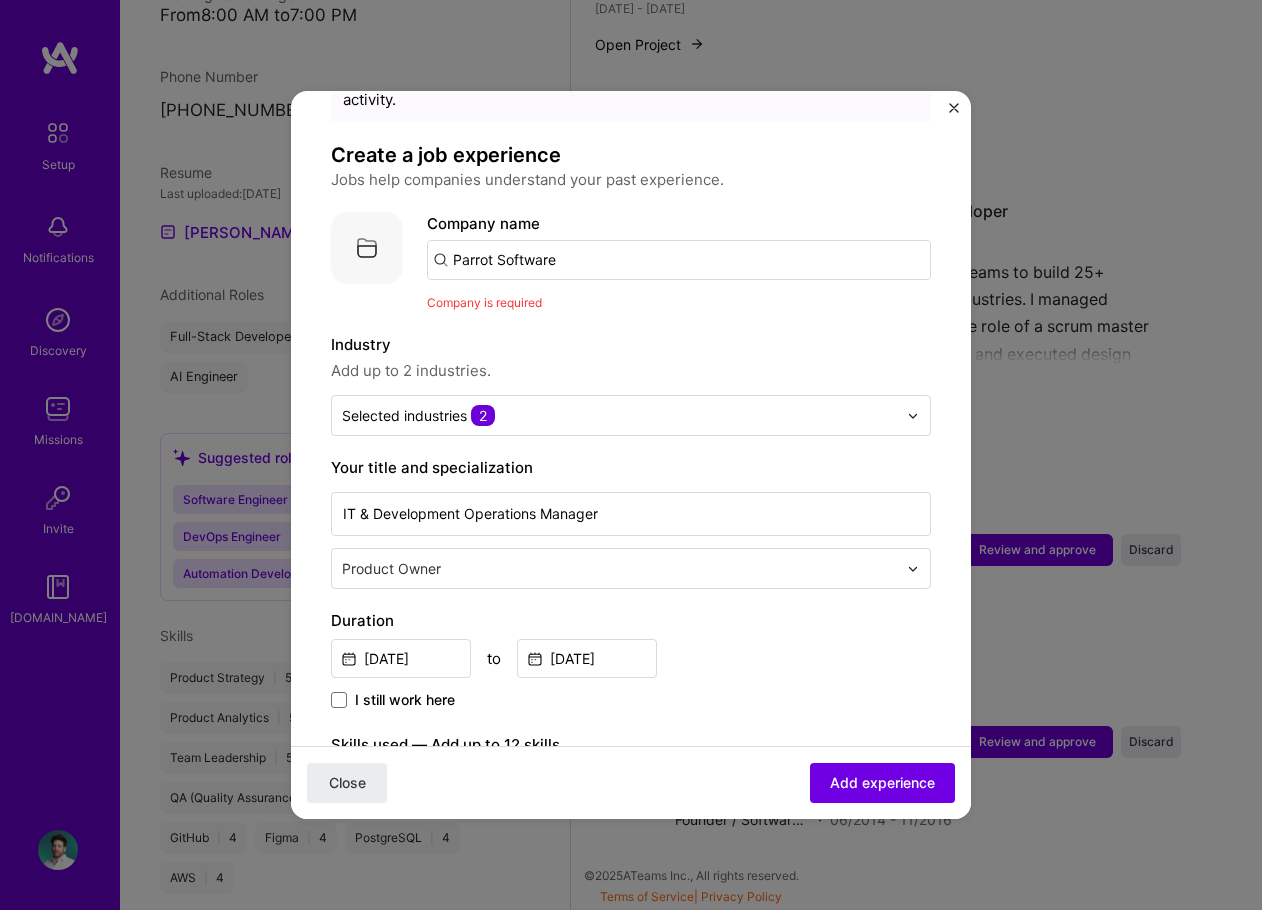 click on "Parrot Software" at bounding box center [679, 260] 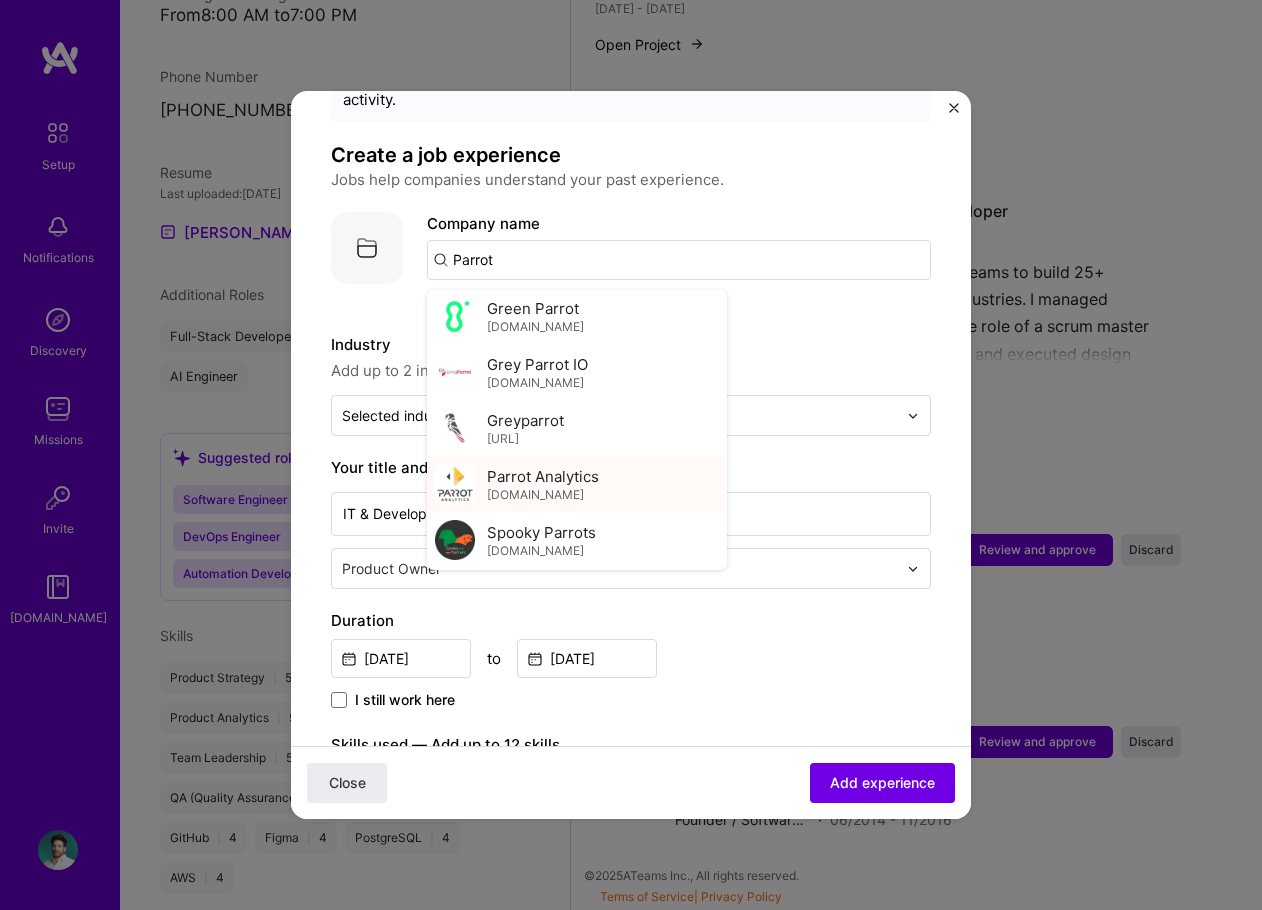 scroll, scrollTop: 0, scrollLeft: 0, axis: both 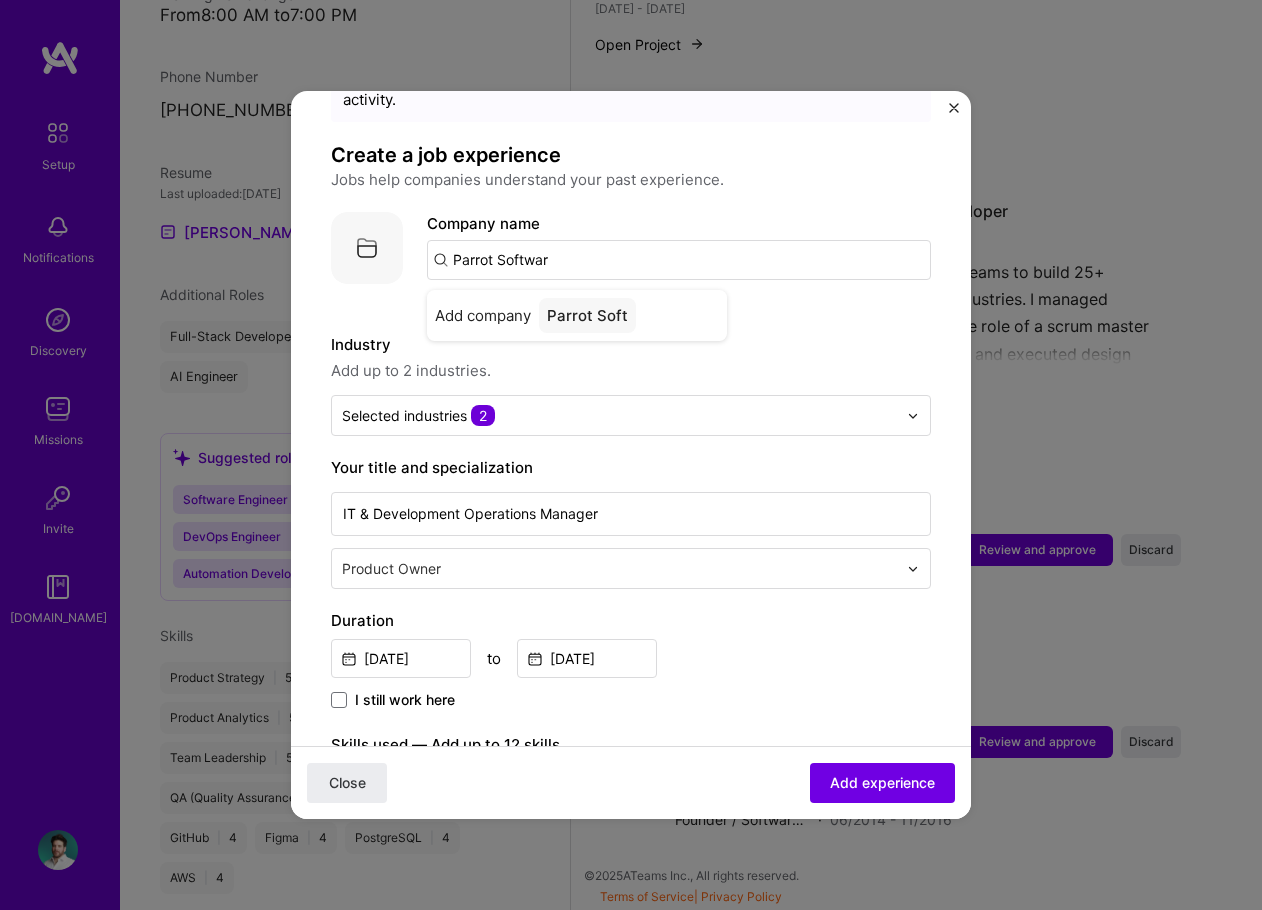 type on "Parrot Software" 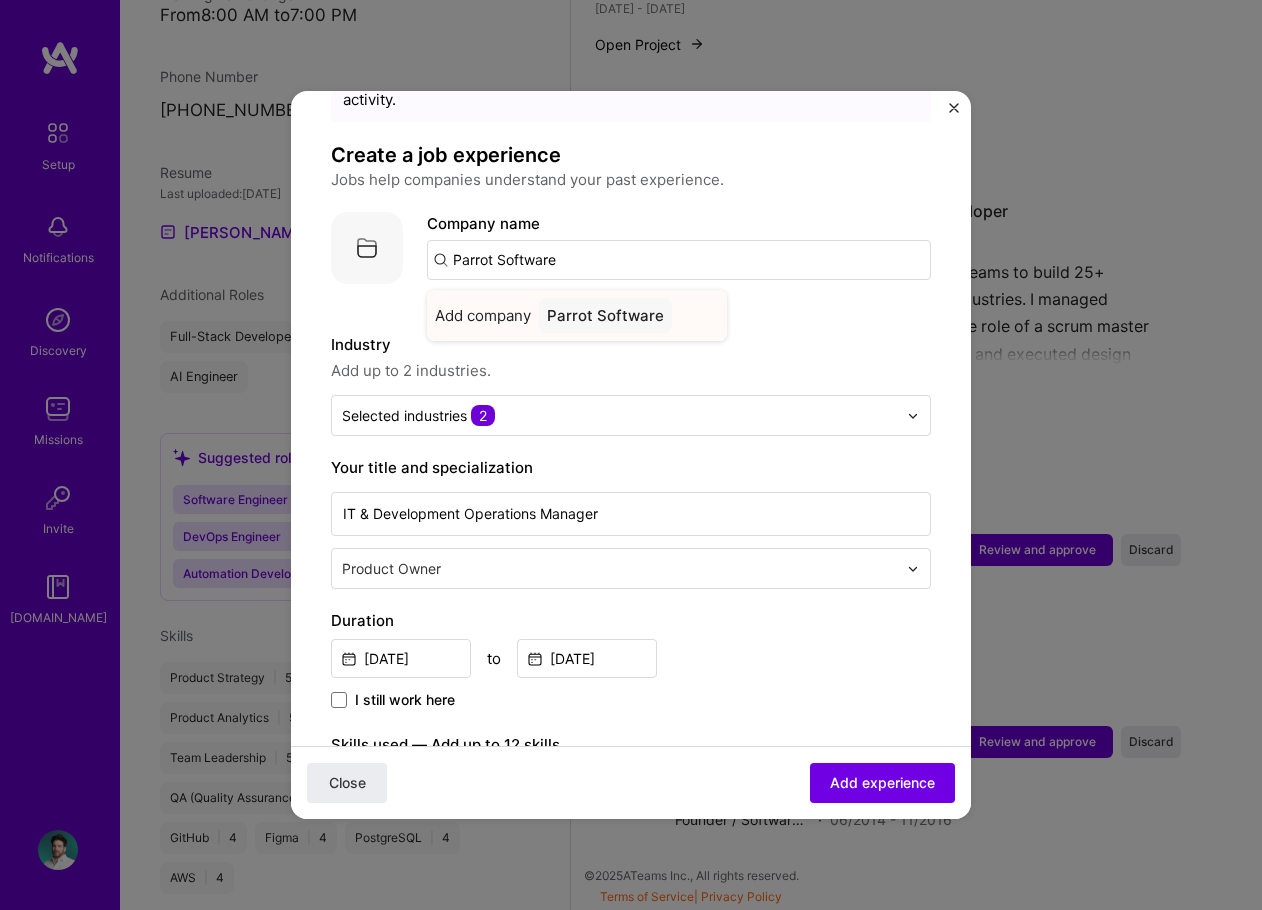 click on "Add company" at bounding box center (483, 315) 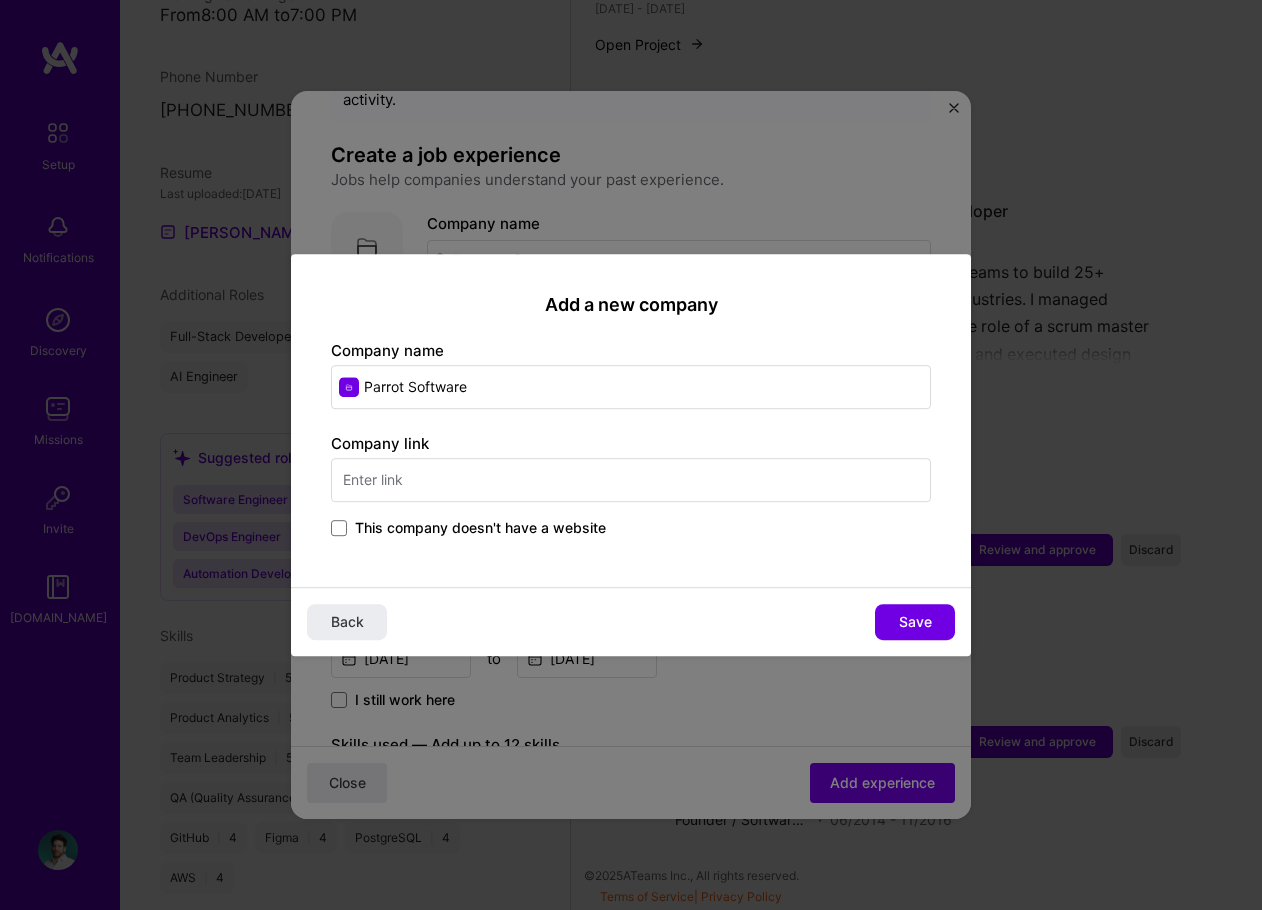 click at bounding box center [631, 480] 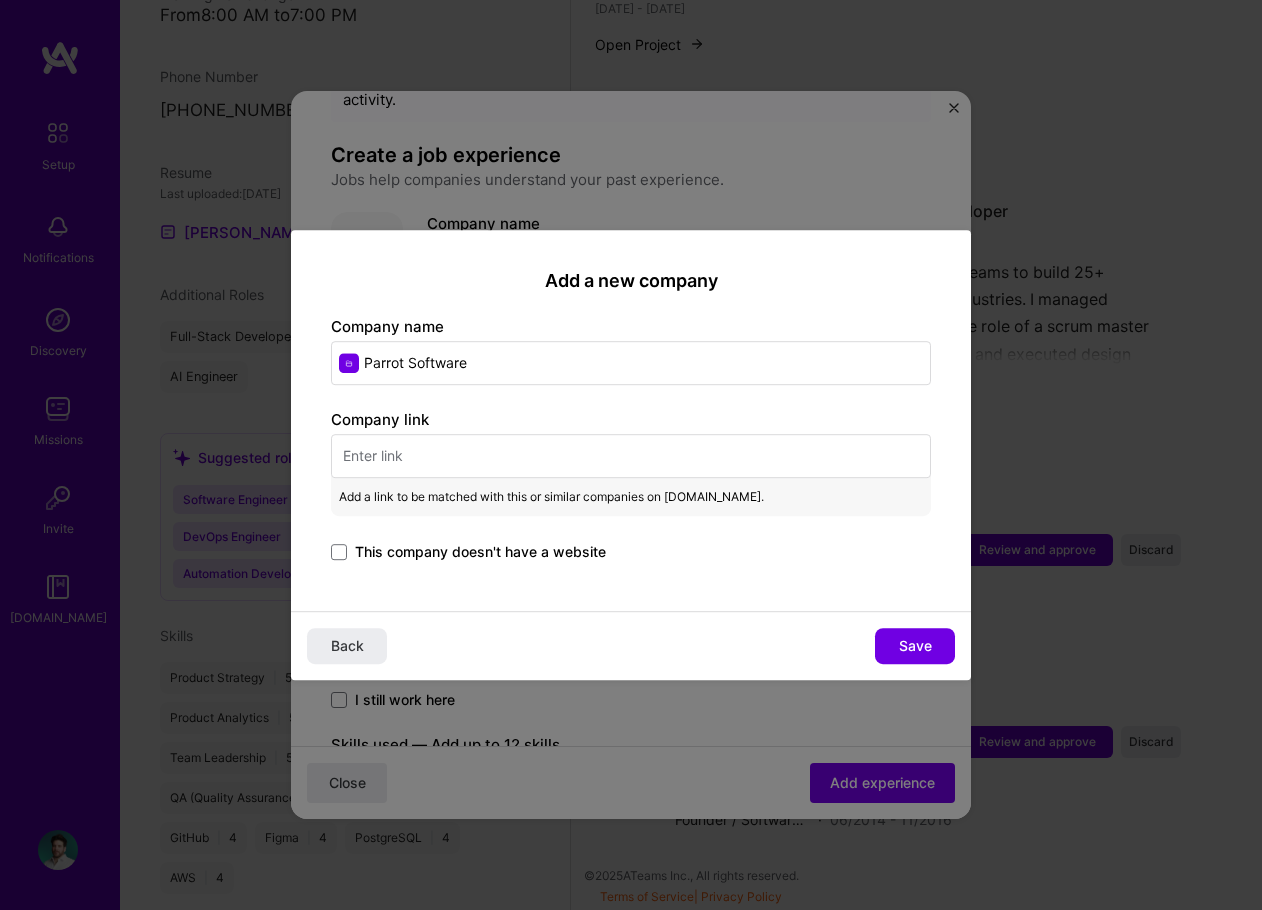 click at bounding box center (631, 456) 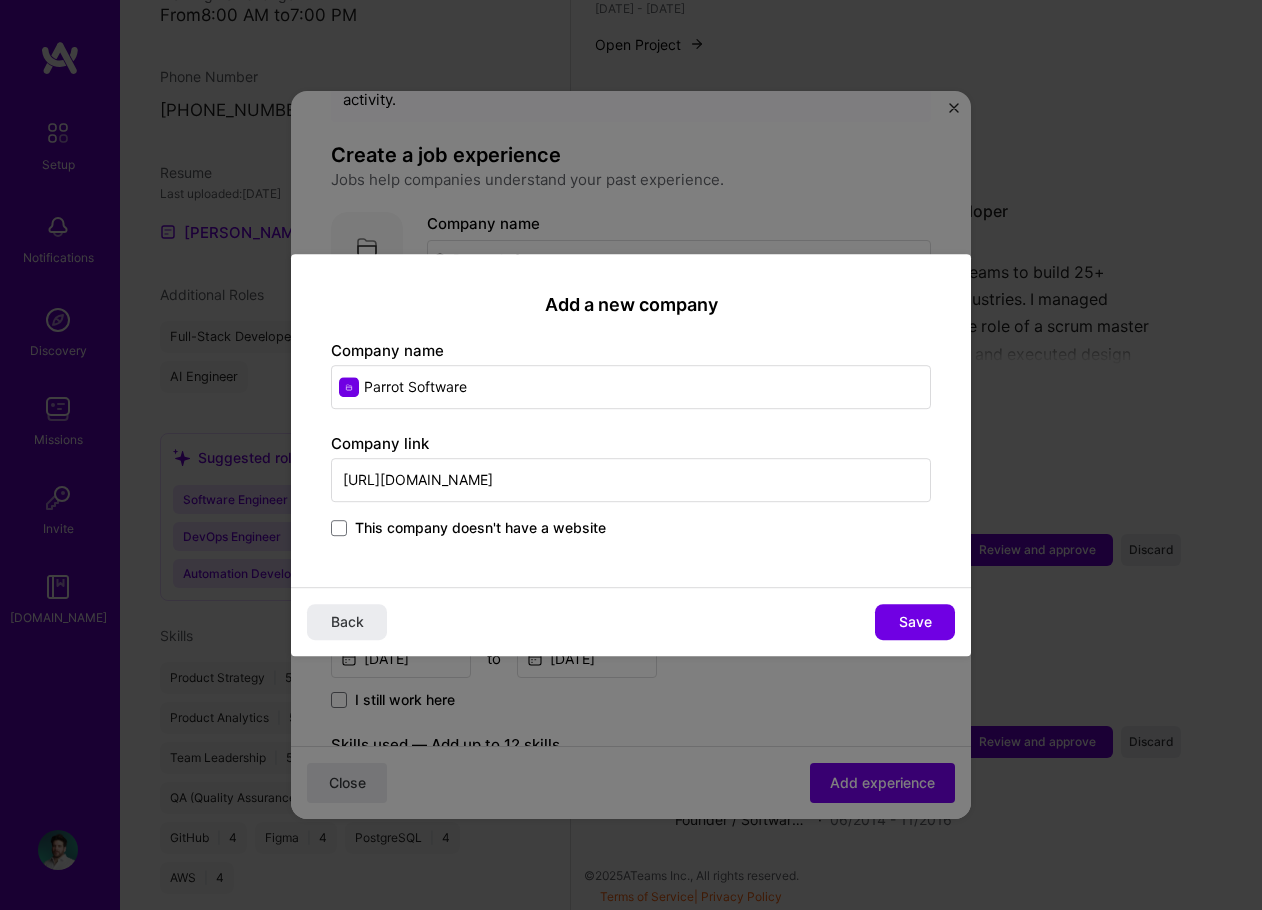 type on "[URL][DOMAIN_NAME]" 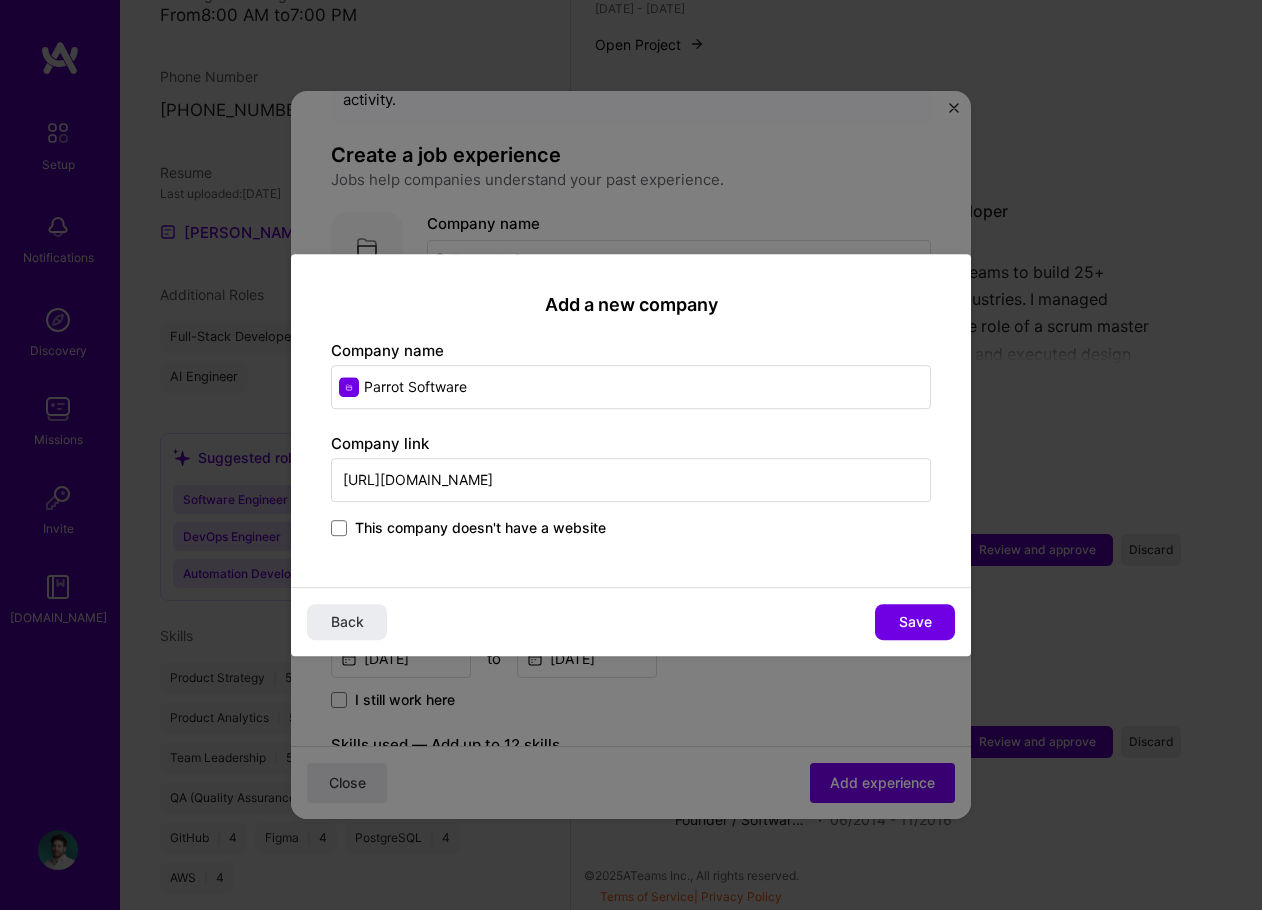 click on "Save" at bounding box center [915, 622] 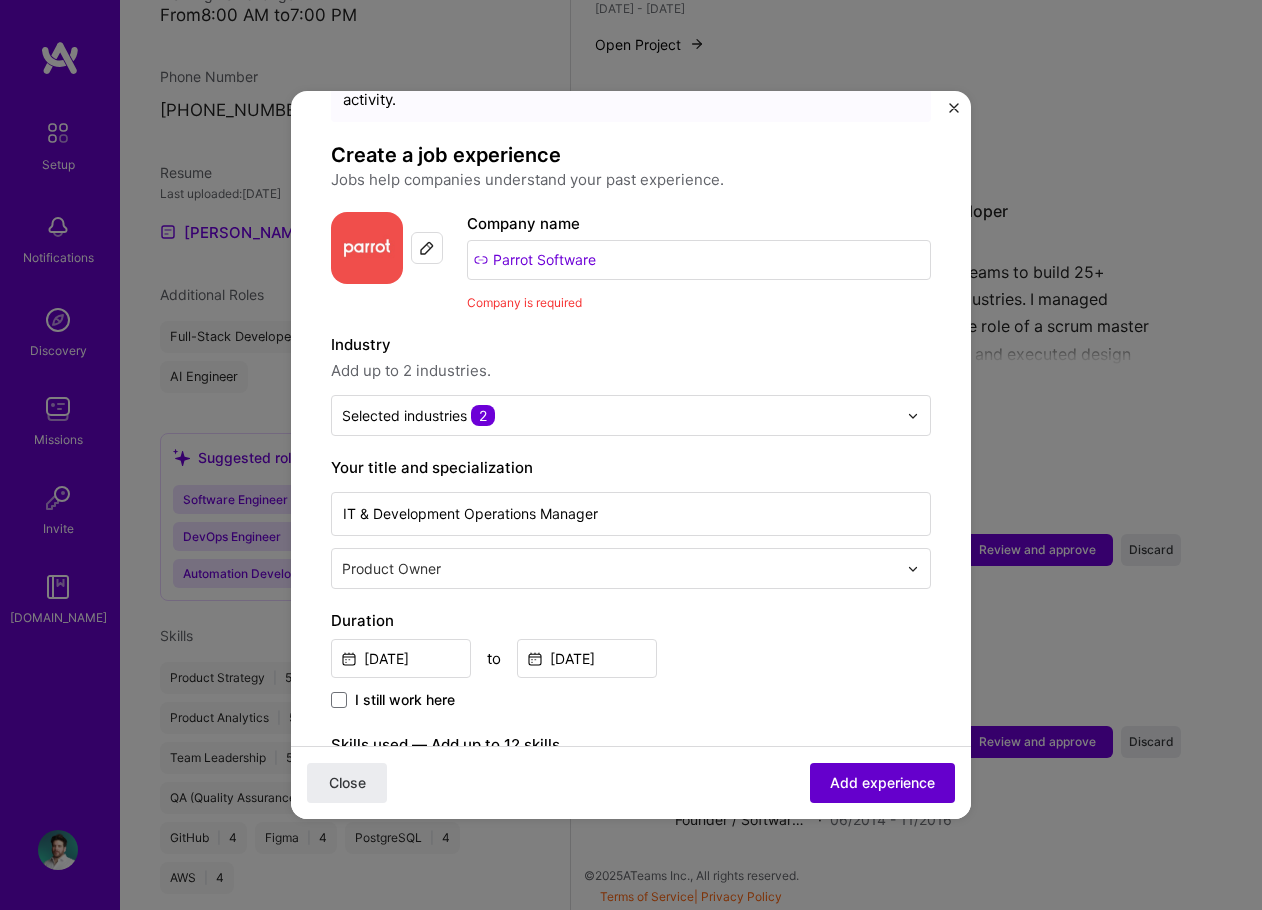 click on "Add experience" at bounding box center [882, 783] 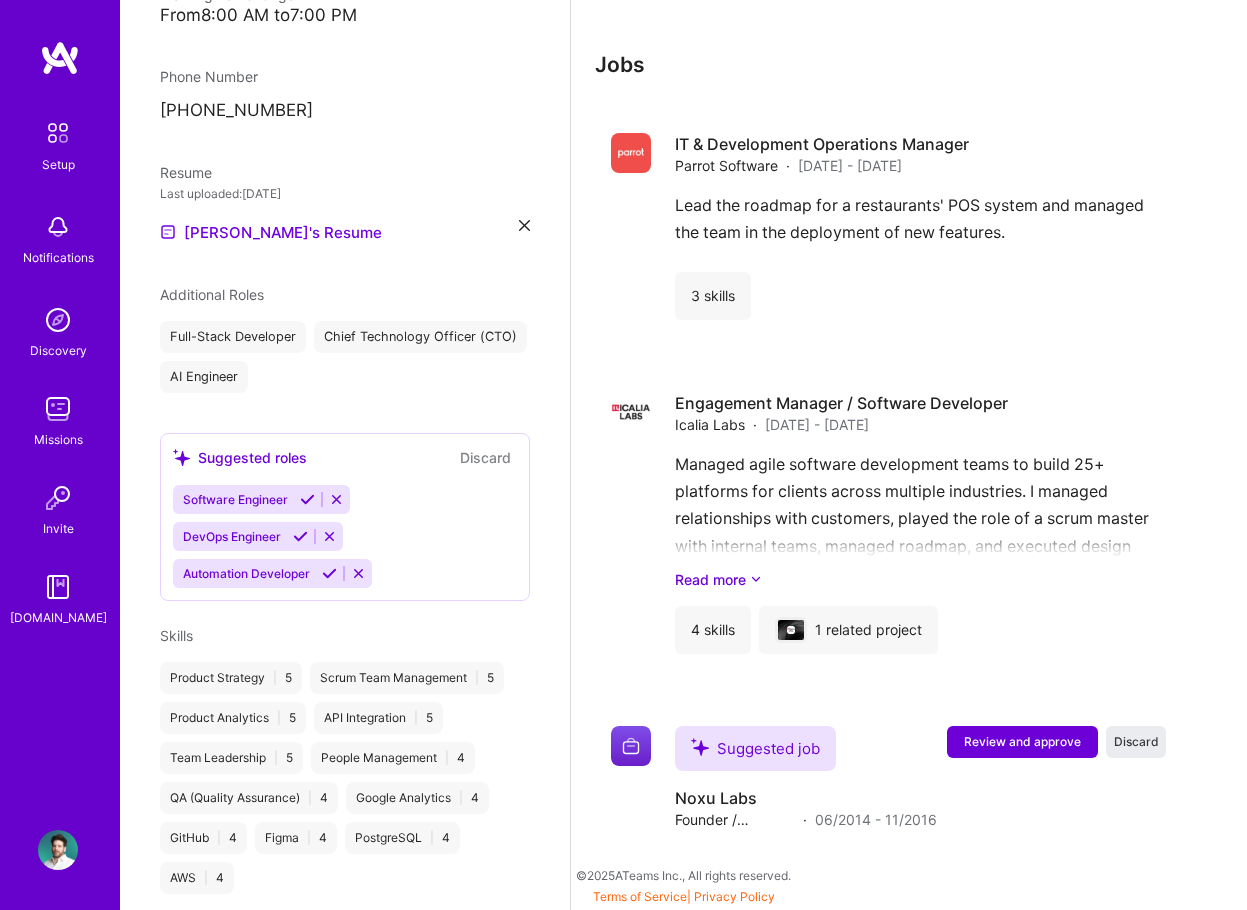 scroll, scrollTop: 2259, scrollLeft: 0, axis: vertical 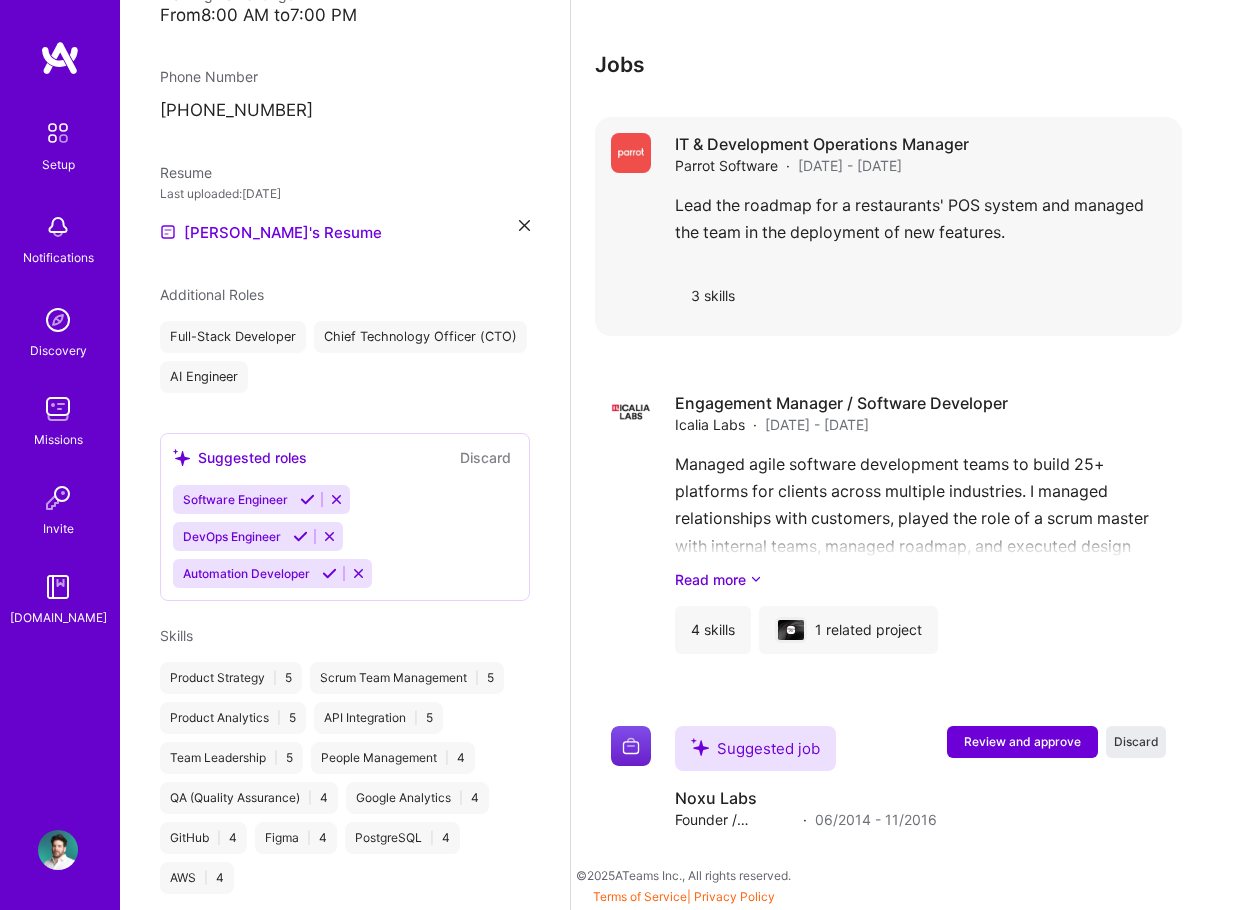 click on "IT & Development Operations Manager Parrot Software · [DATE] - [DATE] Lead the roadmap for a restaurants' POS system and managed the team in the deployment of new features. 3   skills" at bounding box center [920, 226] 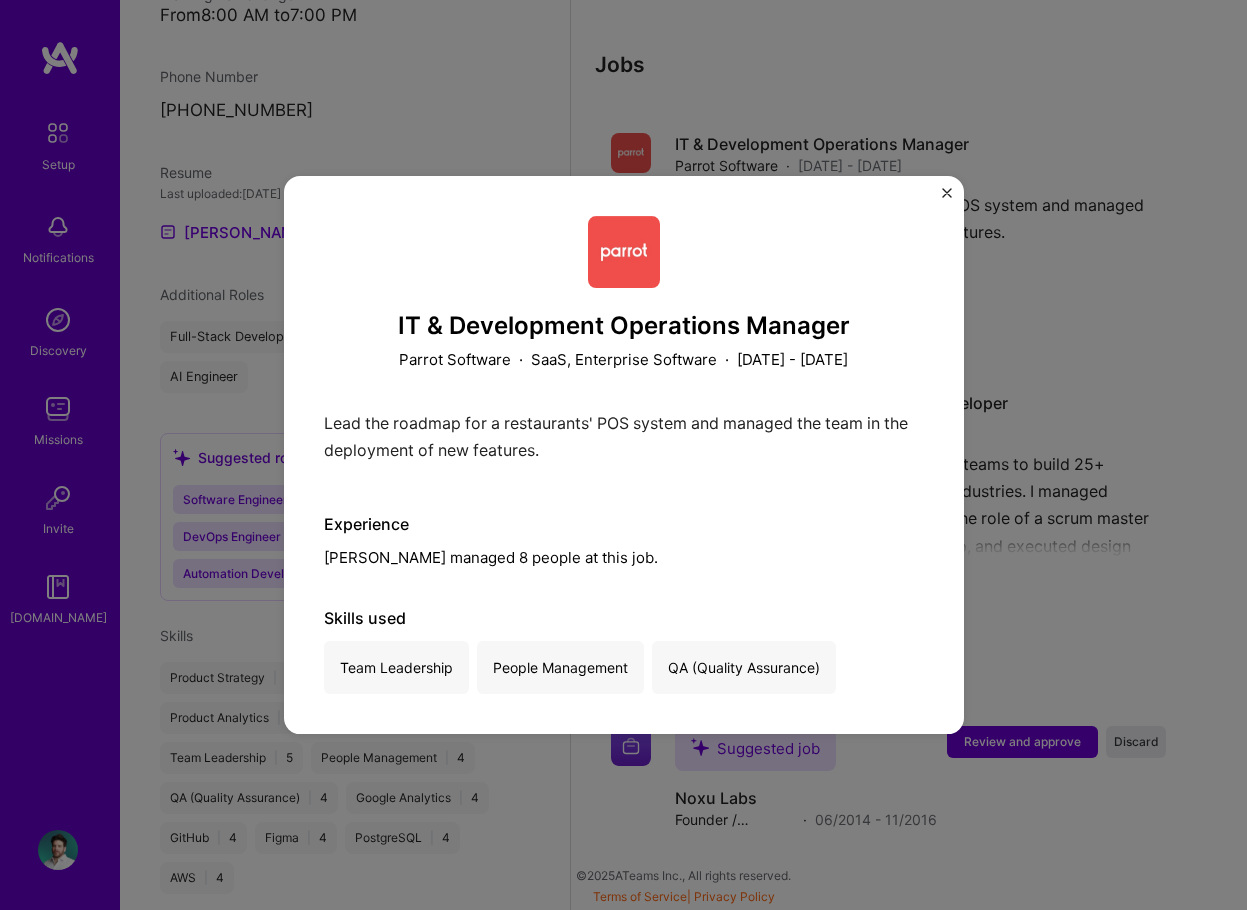 click on "IT & Development Operations Manager Parrot Software   ·     SaaS, Enterprise Software     ·   [DATE] - [DATE]   Lead the roadmap for a restaurants' POS system and managed the team in the deployment of new features. Experience [PERSON_NAME] managed 8 people at this job. Skills used Team Leadership People Management QA (Quality Assurance)" at bounding box center [624, 455] 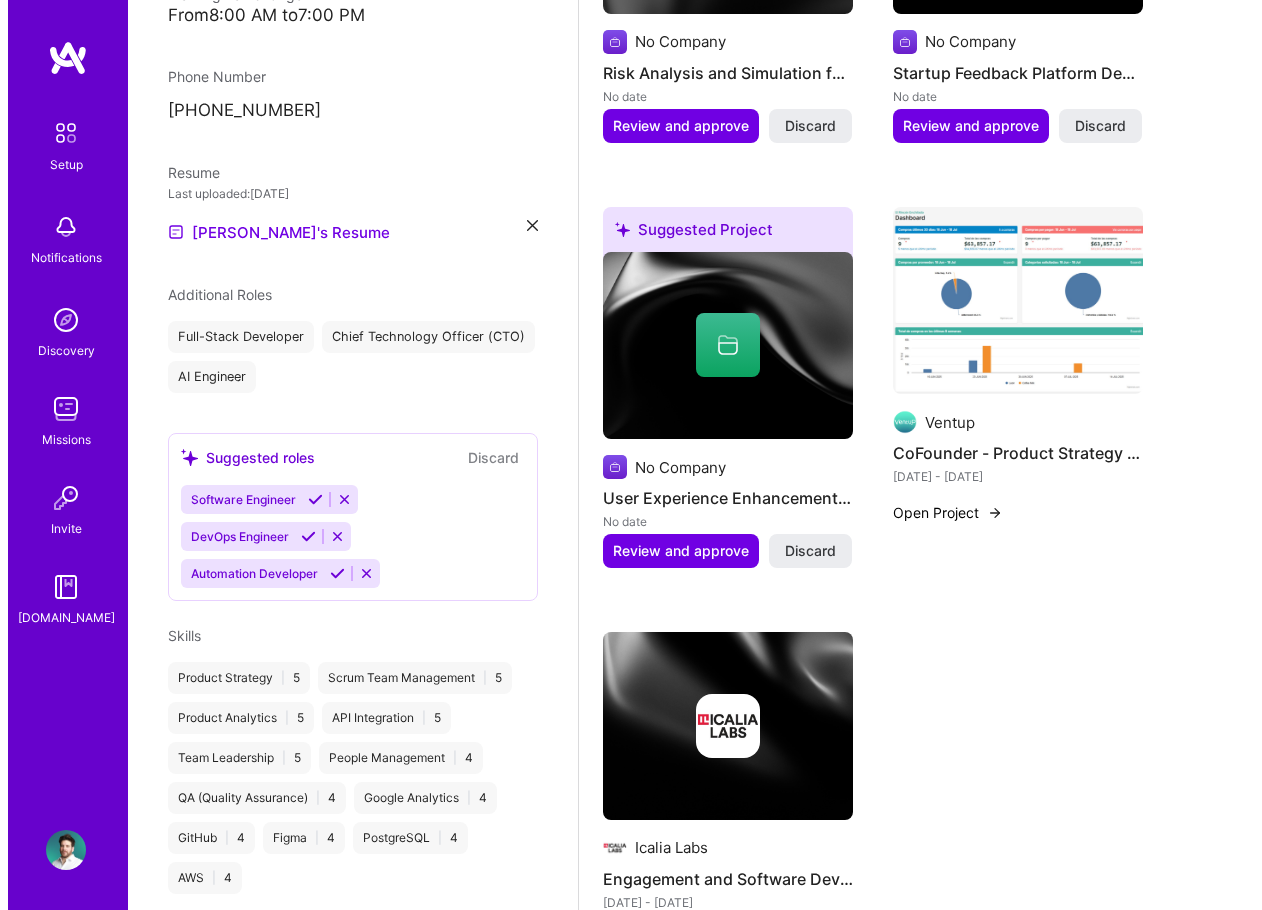 scroll, scrollTop: 1259, scrollLeft: 0, axis: vertical 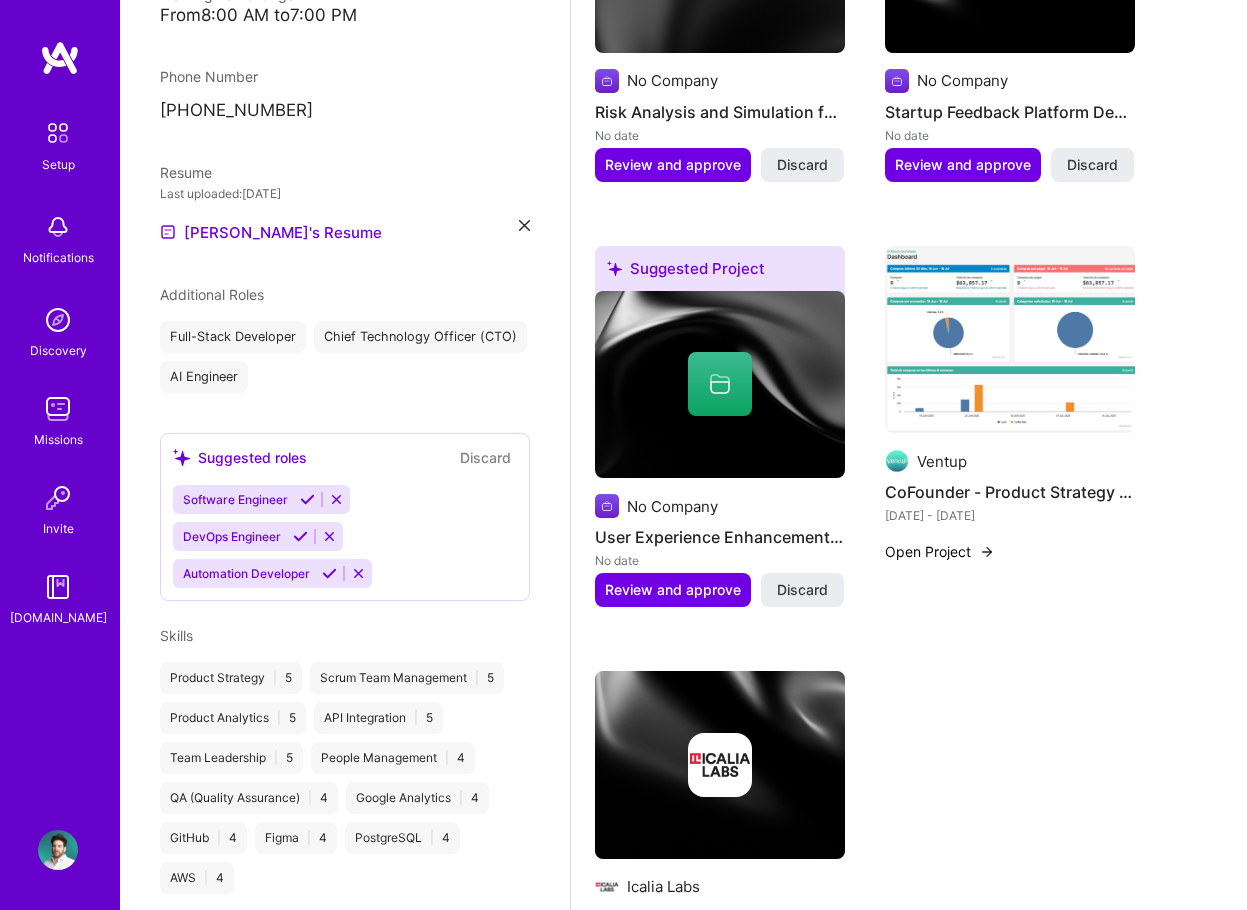 click at bounding box center (1010, 340) 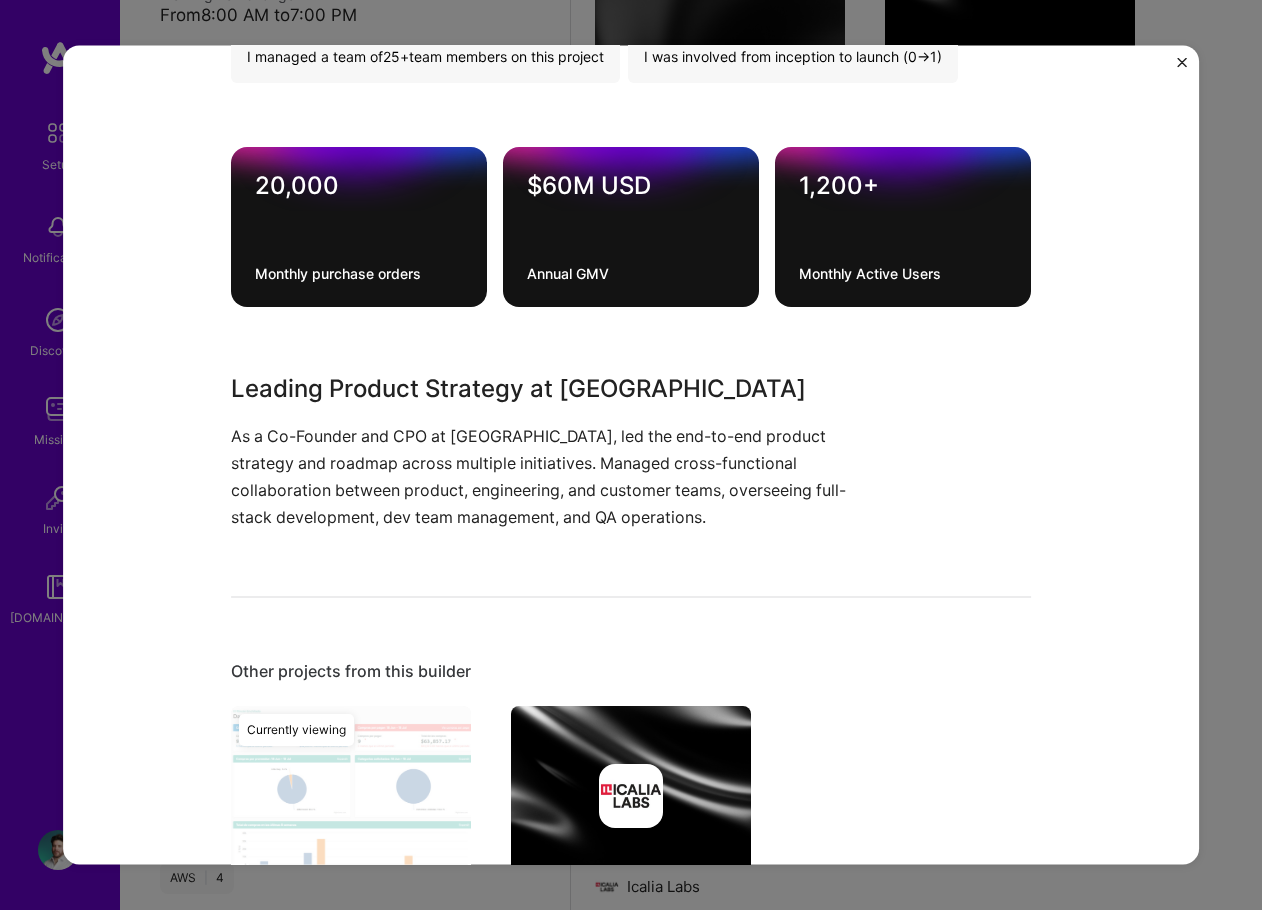 scroll, scrollTop: 1400, scrollLeft: 0, axis: vertical 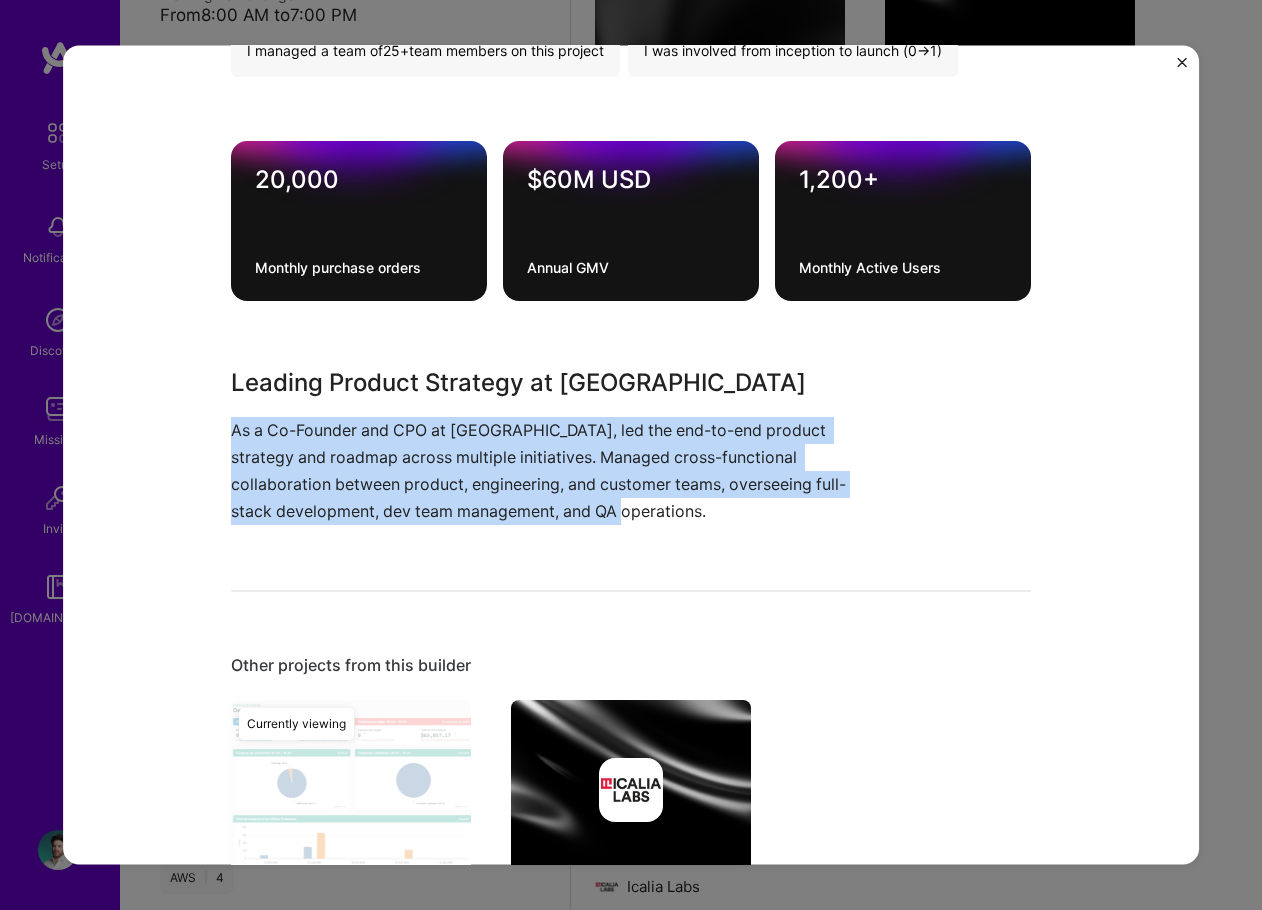 drag, startPoint x: 224, startPoint y: 424, endPoint x: 559, endPoint y: 518, distance: 347.9382 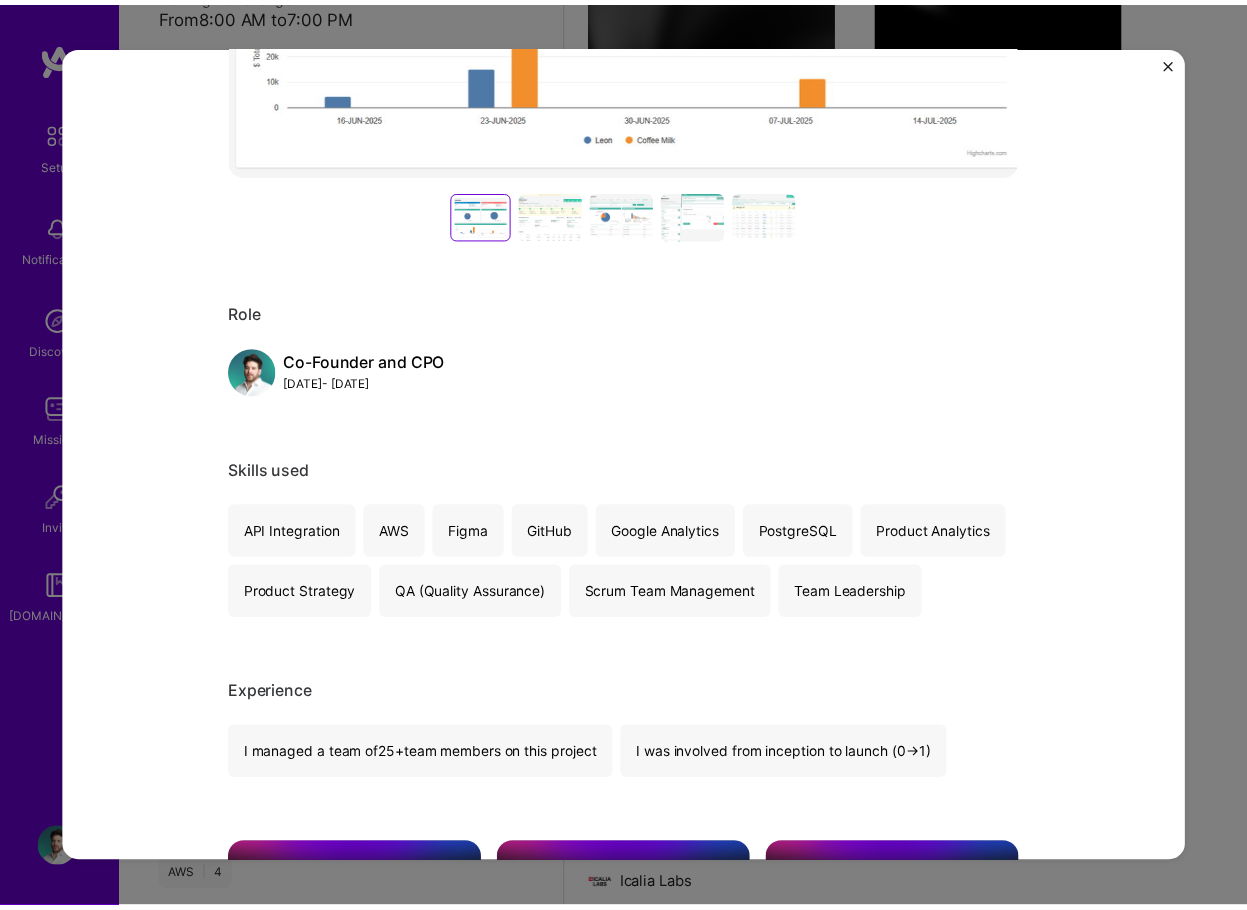 scroll, scrollTop: 683, scrollLeft: 0, axis: vertical 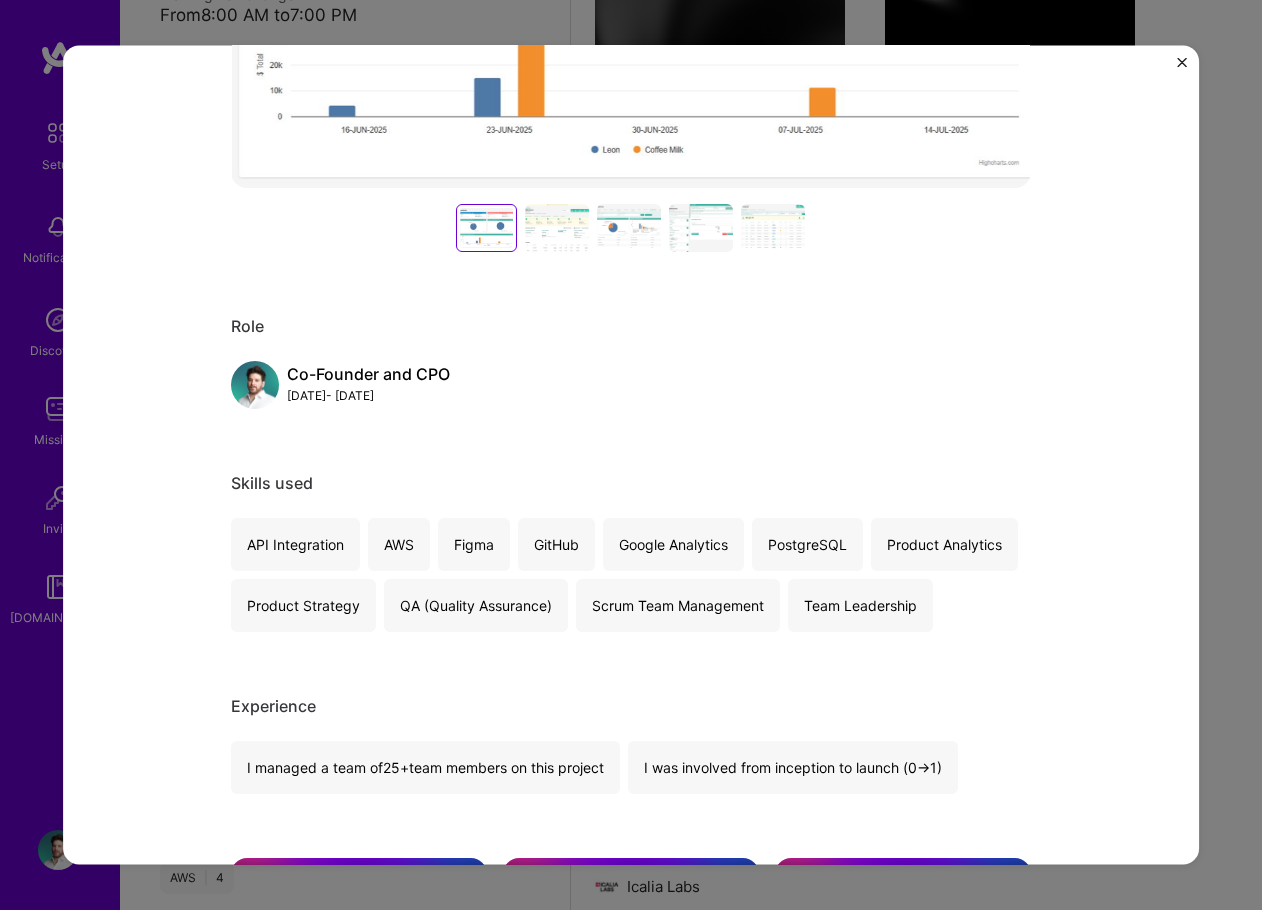 click at bounding box center [1182, 68] 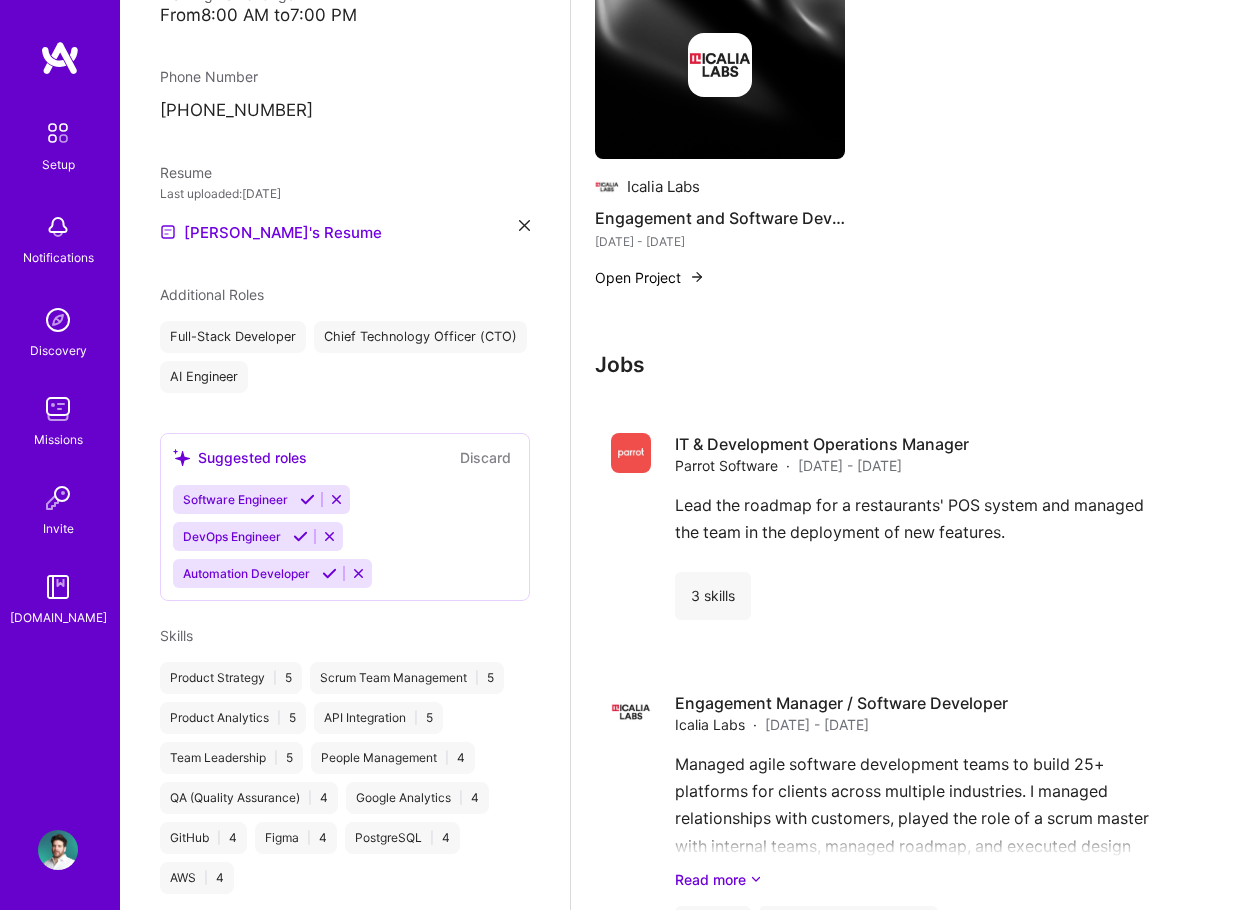 click on "Complete your profile to take the first step in unlocking full [DOMAIN_NAME] access Once you’ve added the items below, submit your profile for review on the setup page. Add at least 3 jobs  → I haven't had 3 jobs Add at least 3 industries  →   Connect your calendar or set your availability to enable client interviews  →   Available now to work on missions   for   40 h per week . Updated  36 minutes ago “ I normally take a week off beginning of [PERSON_NAME]'t have dates for that yet.
I don't have an issue ramping up hours when needed. I come from a startup mindset, that means doing whatever is necessary when needed. ” About me Projects Suggested Project
No Company Risk Analysis and Simulation for Startups No date Review and approve Discard Suggested Project
No Company Startup Feedback Platform Development No date Review and approve Discard Suggested Project
No Company User Experience Enhancement for Startup Tools No date Review and approve Discard Ventup     Jobs" at bounding box center [909, -347] 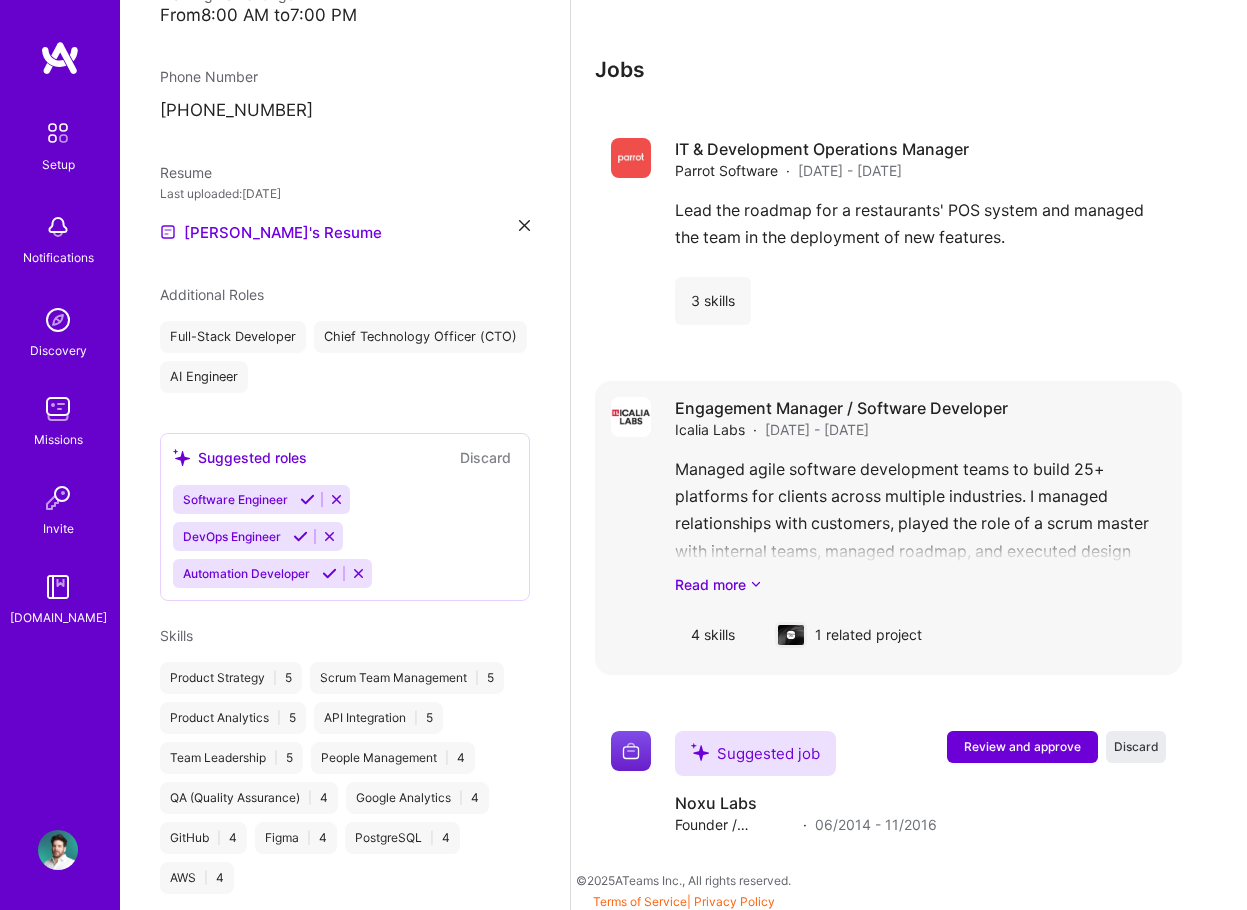 scroll, scrollTop: 2259, scrollLeft: 0, axis: vertical 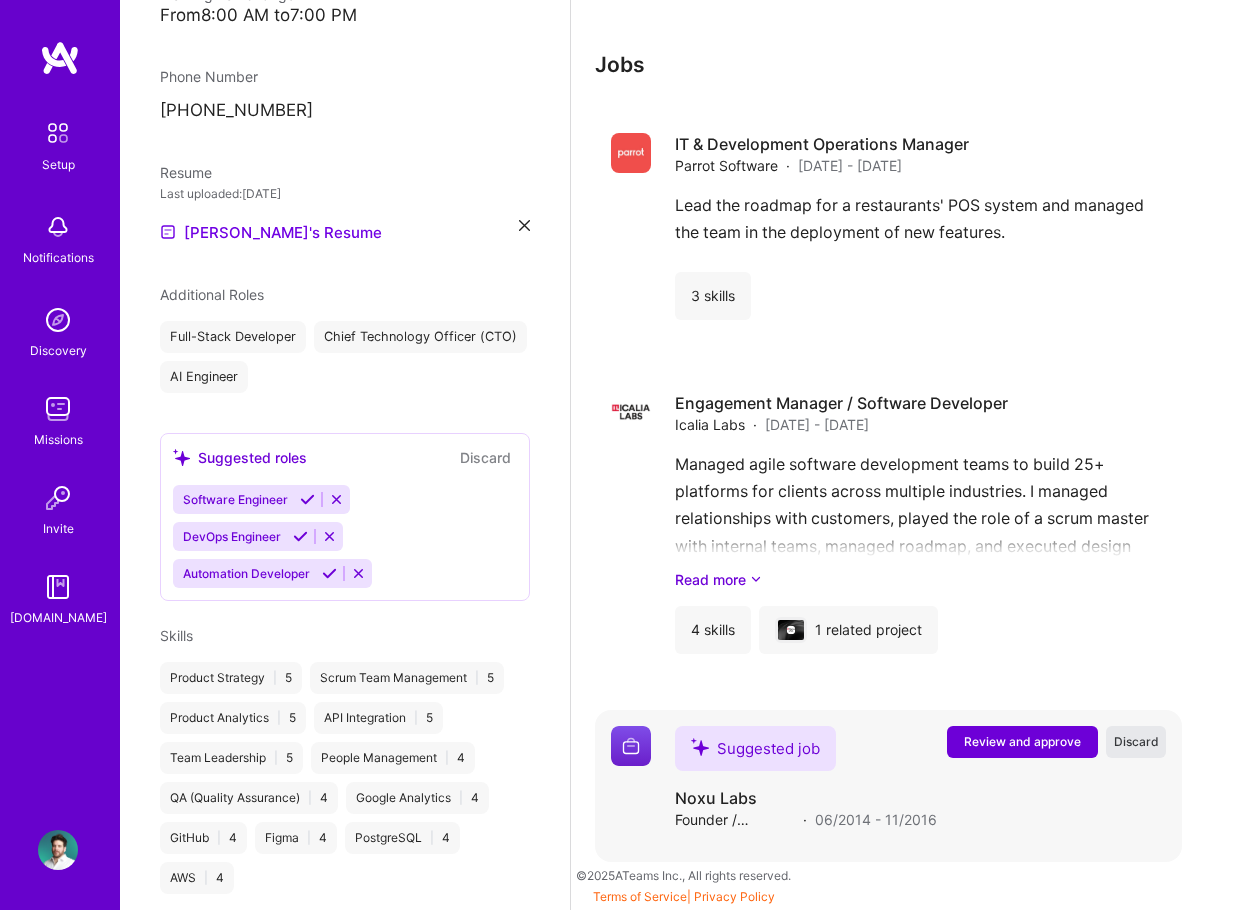 click on "Discard" at bounding box center [1136, 741] 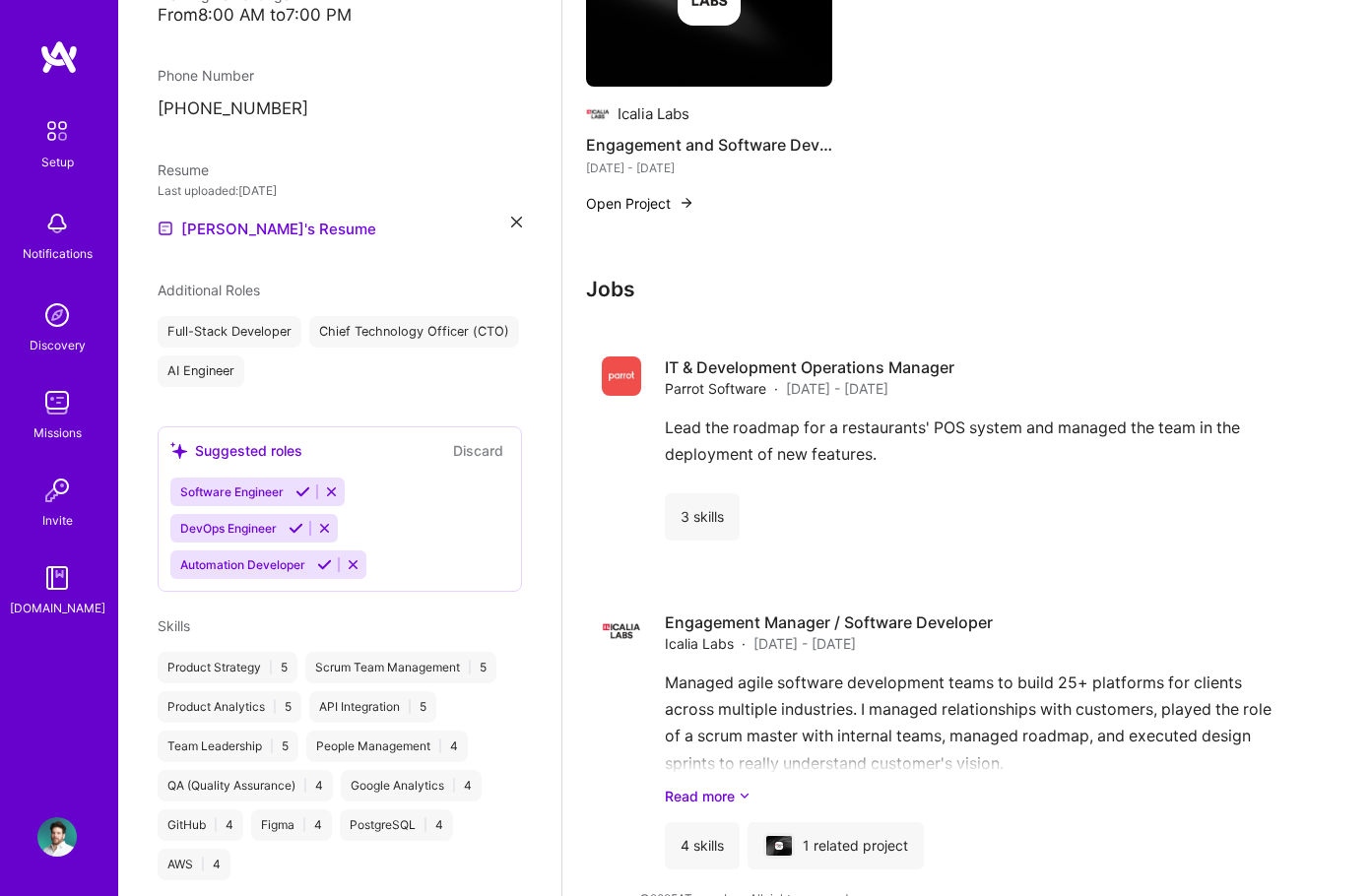 scroll, scrollTop: 1973, scrollLeft: 0, axis: vertical 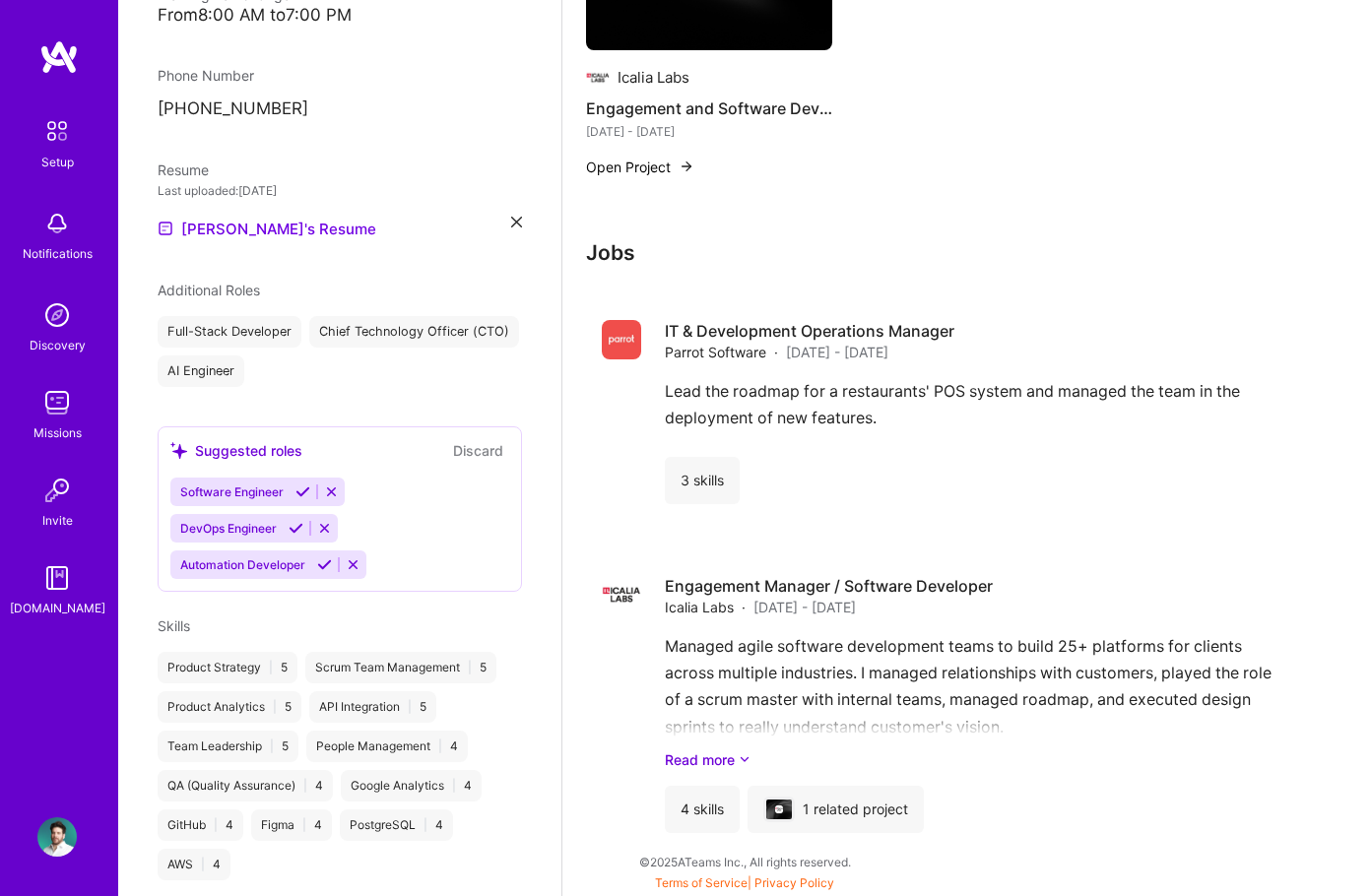 click on "Jobs IT & Development Operations Manager Parrot Software · [DATE] - [DATE] Lead the roadmap for a restaurants' POS system and managed the team in the deployment of new features. 3   skills Engagement Manager / Software Developer Icalia Labs · [DATE] - [DATE] Managed agile software development teams to build 25+ platforms for clients across multiple industries. I managed relationships with customers, played the role of a scrum master with internal teams, managed roadmap, and executed design sprints to really understand customer's vision. Read more 4   skills 1   related project" at bounding box center [947, 544] 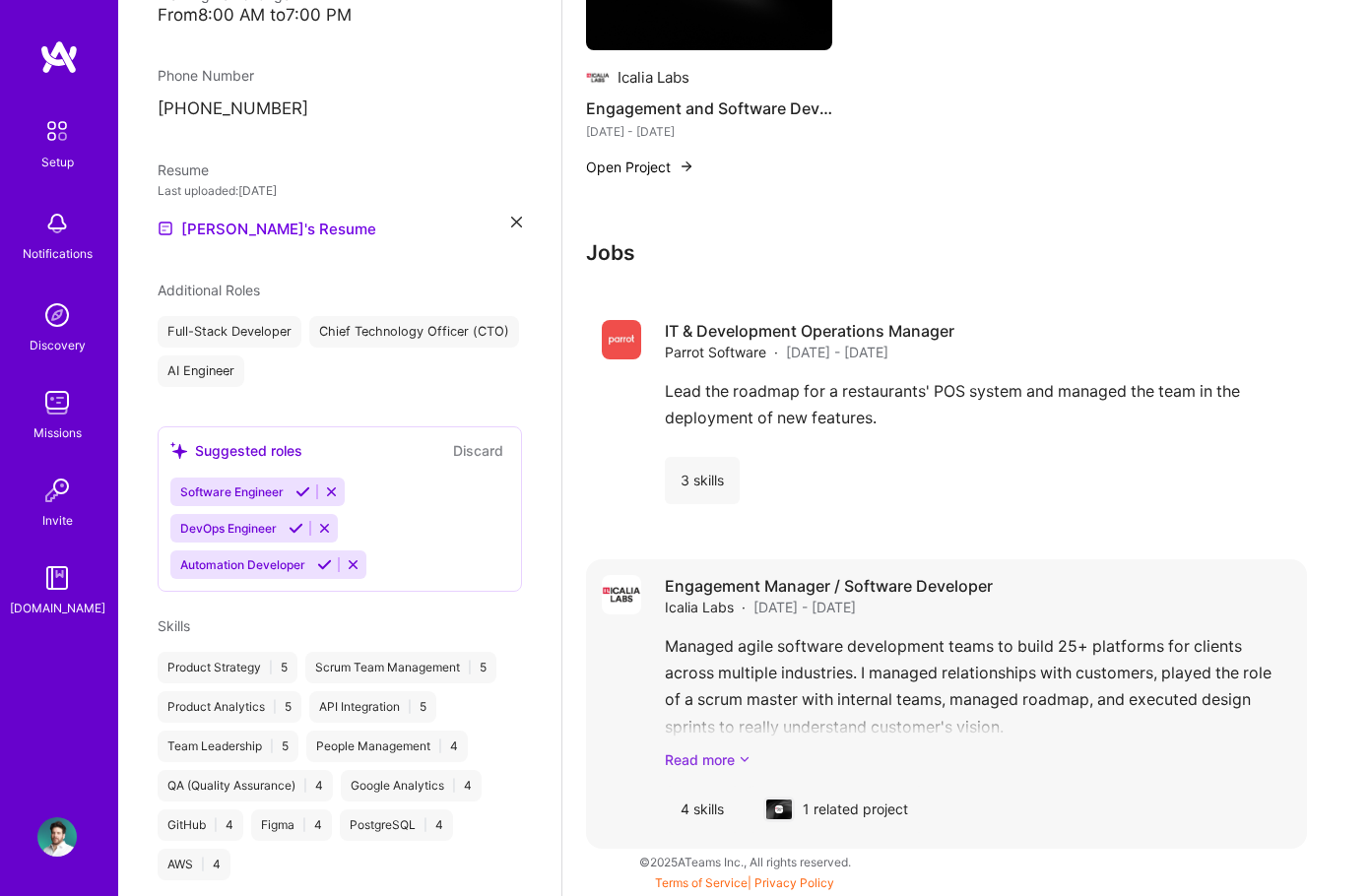 click on "Read more" at bounding box center (978, 759) 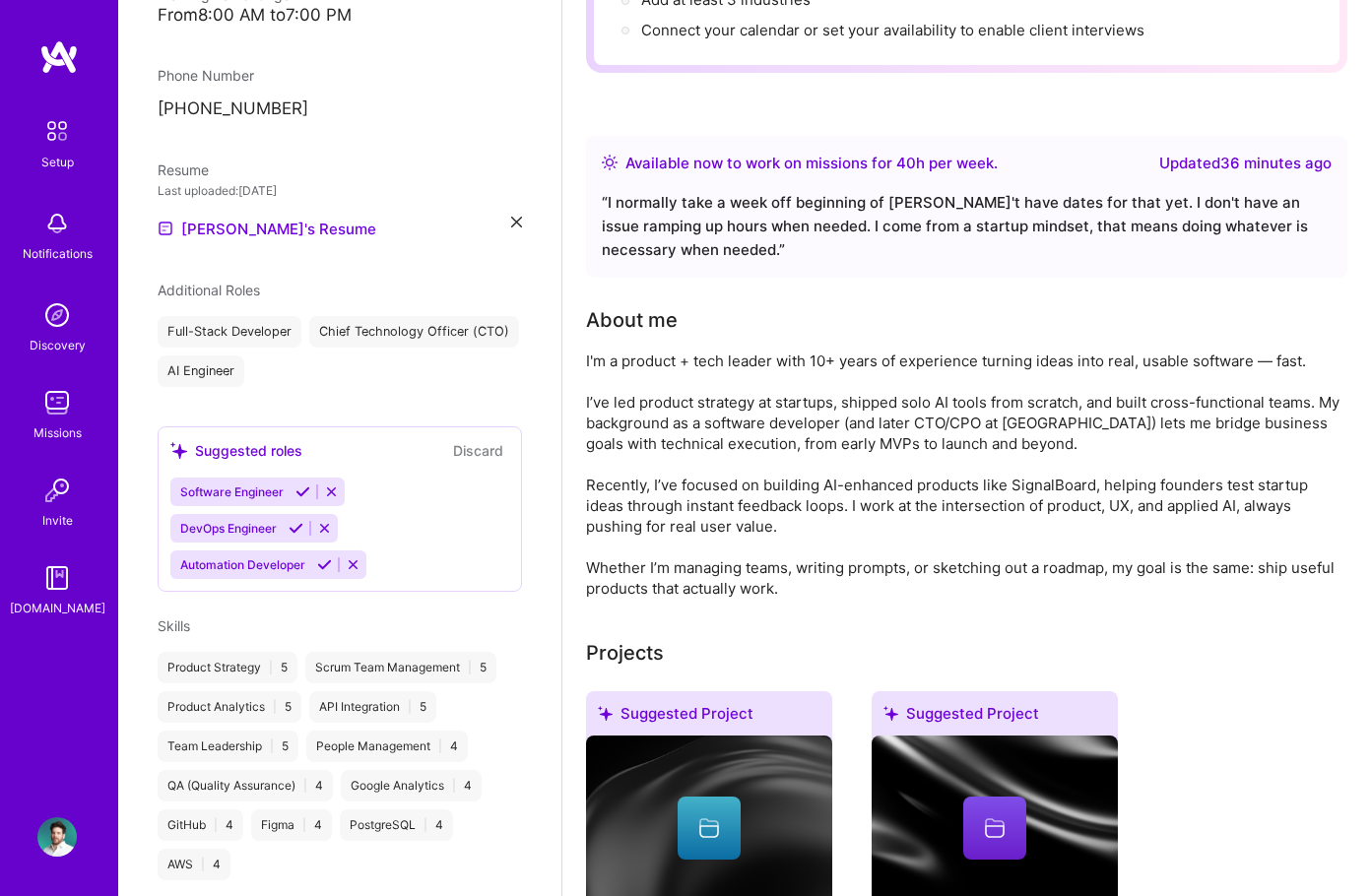scroll, scrollTop: 0, scrollLeft: 0, axis: both 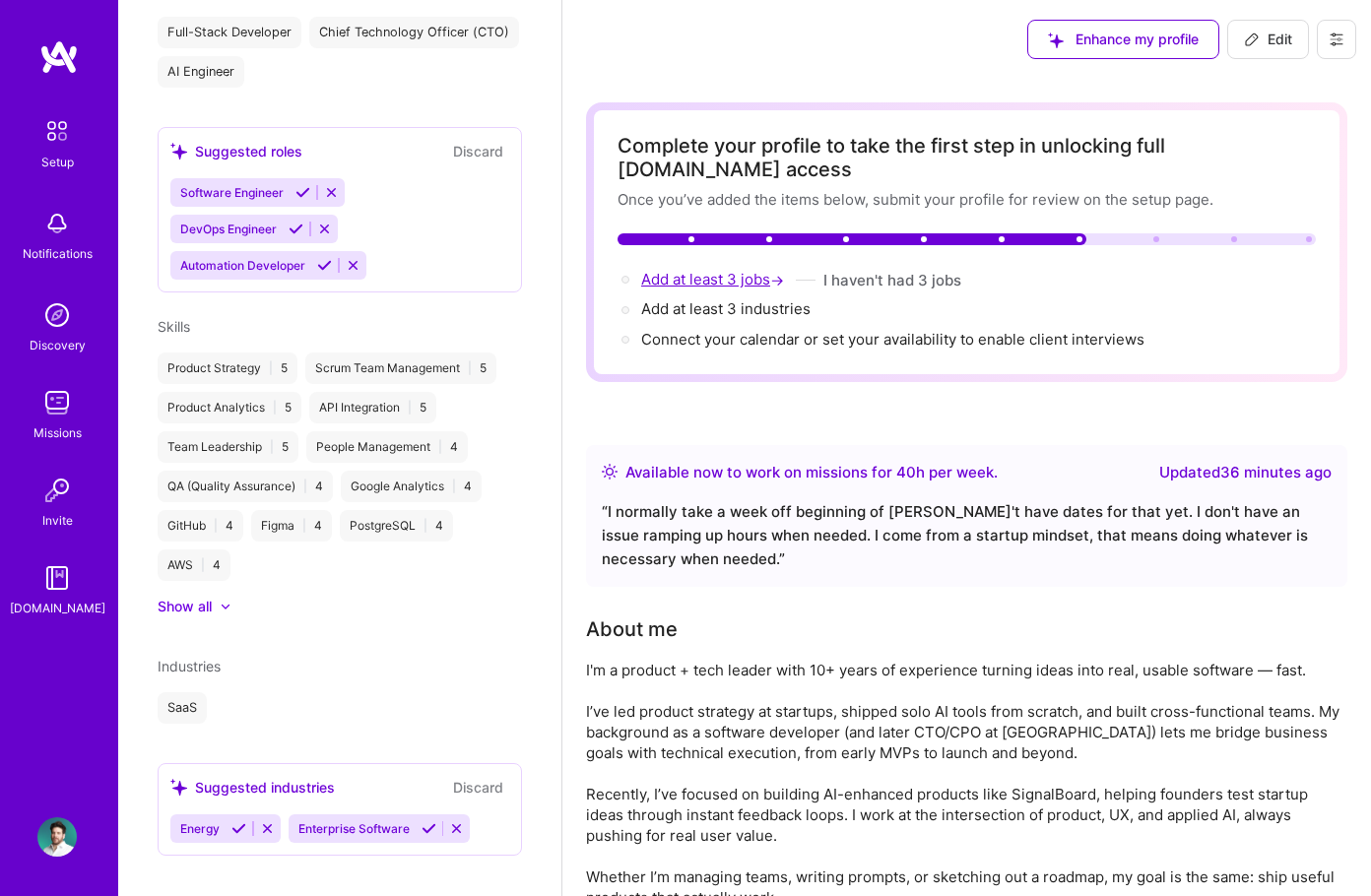 click on "Add at least 3 jobs  →" at bounding box center [714, 279] 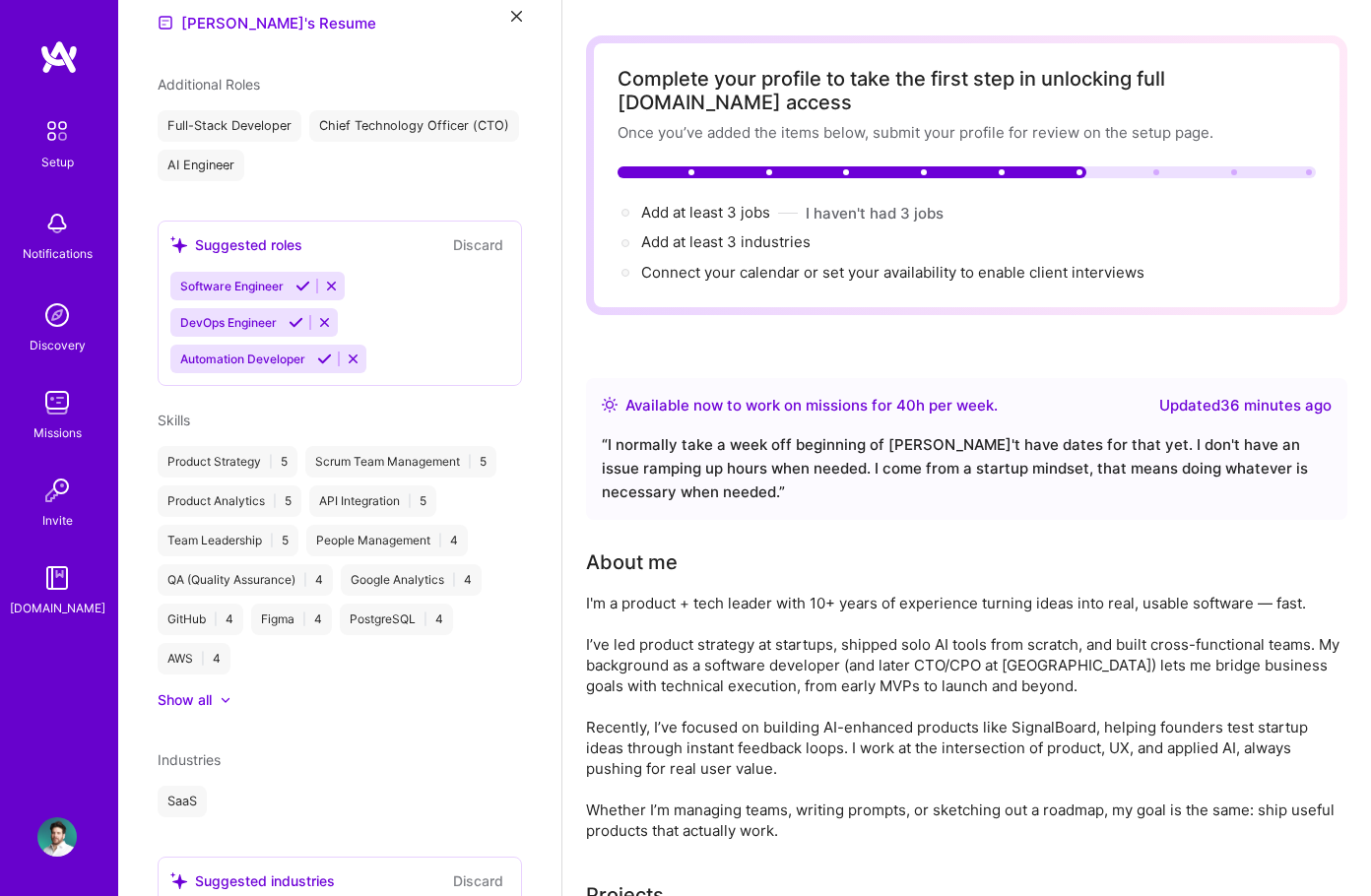 select on "Right Now" 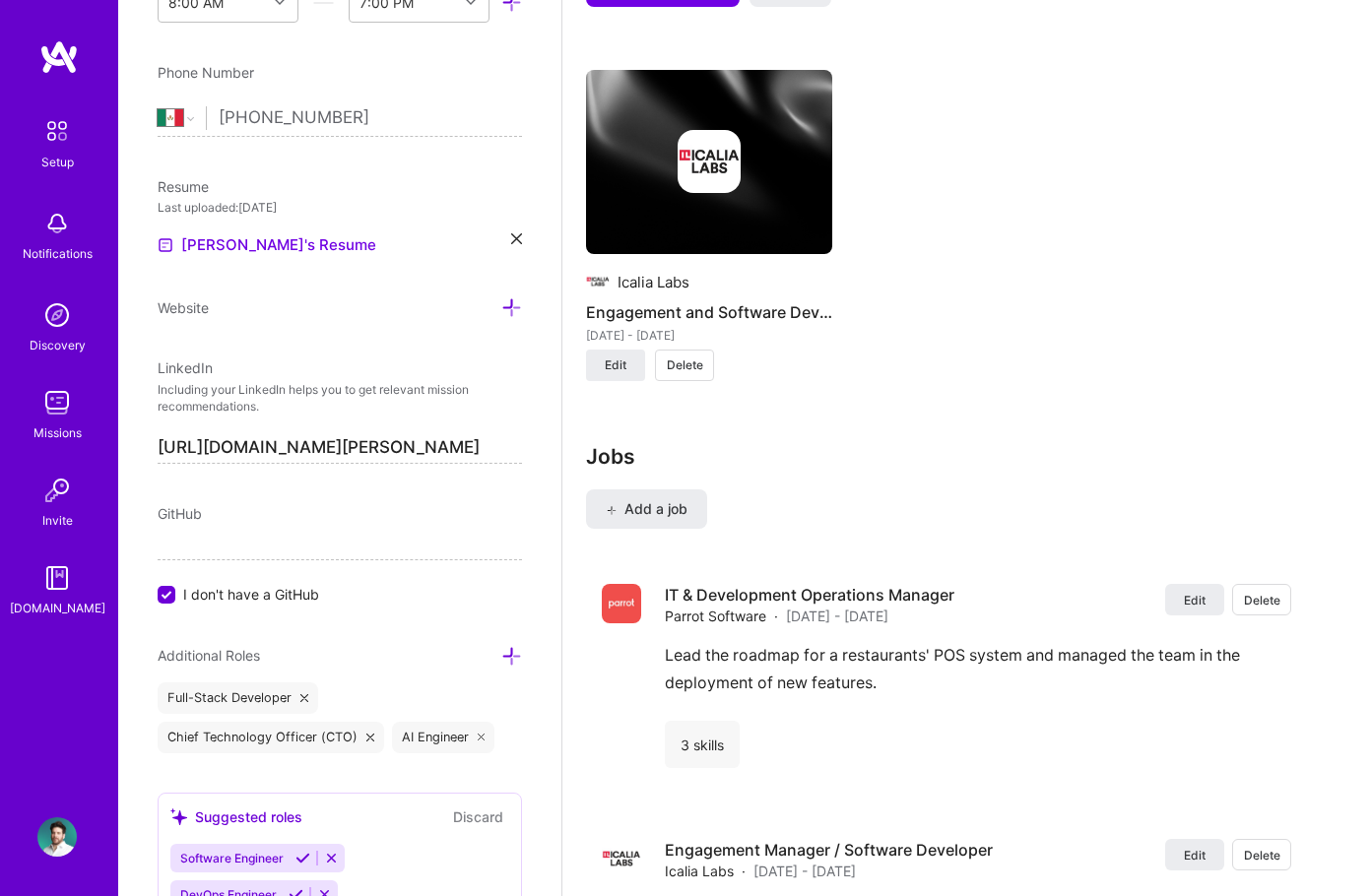 scroll, scrollTop: 2843, scrollLeft: 0, axis: vertical 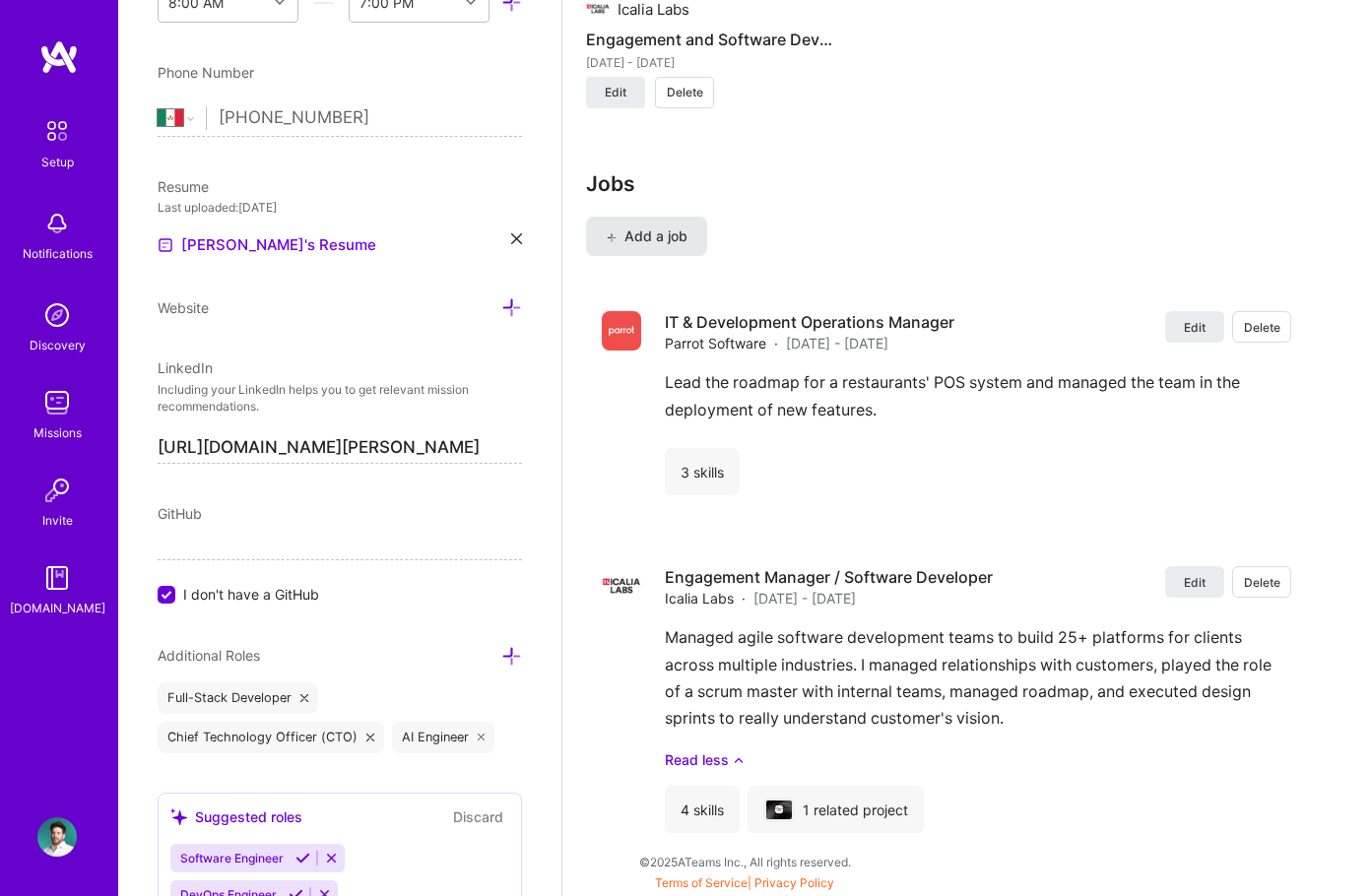 click on "Add a job" at bounding box center [646, 236] 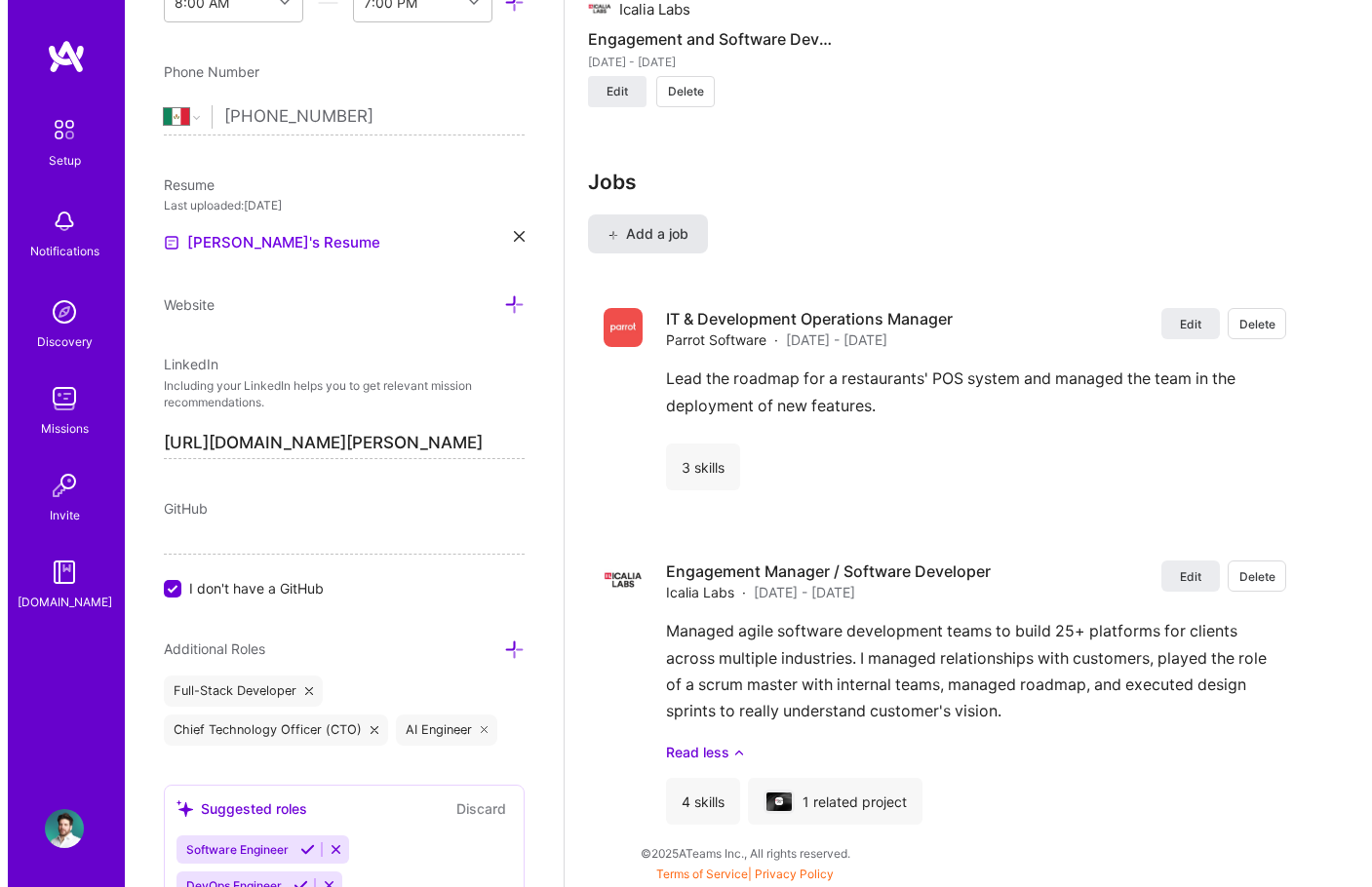 scroll, scrollTop: 2791, scrollLeft: 0, axis: vertical 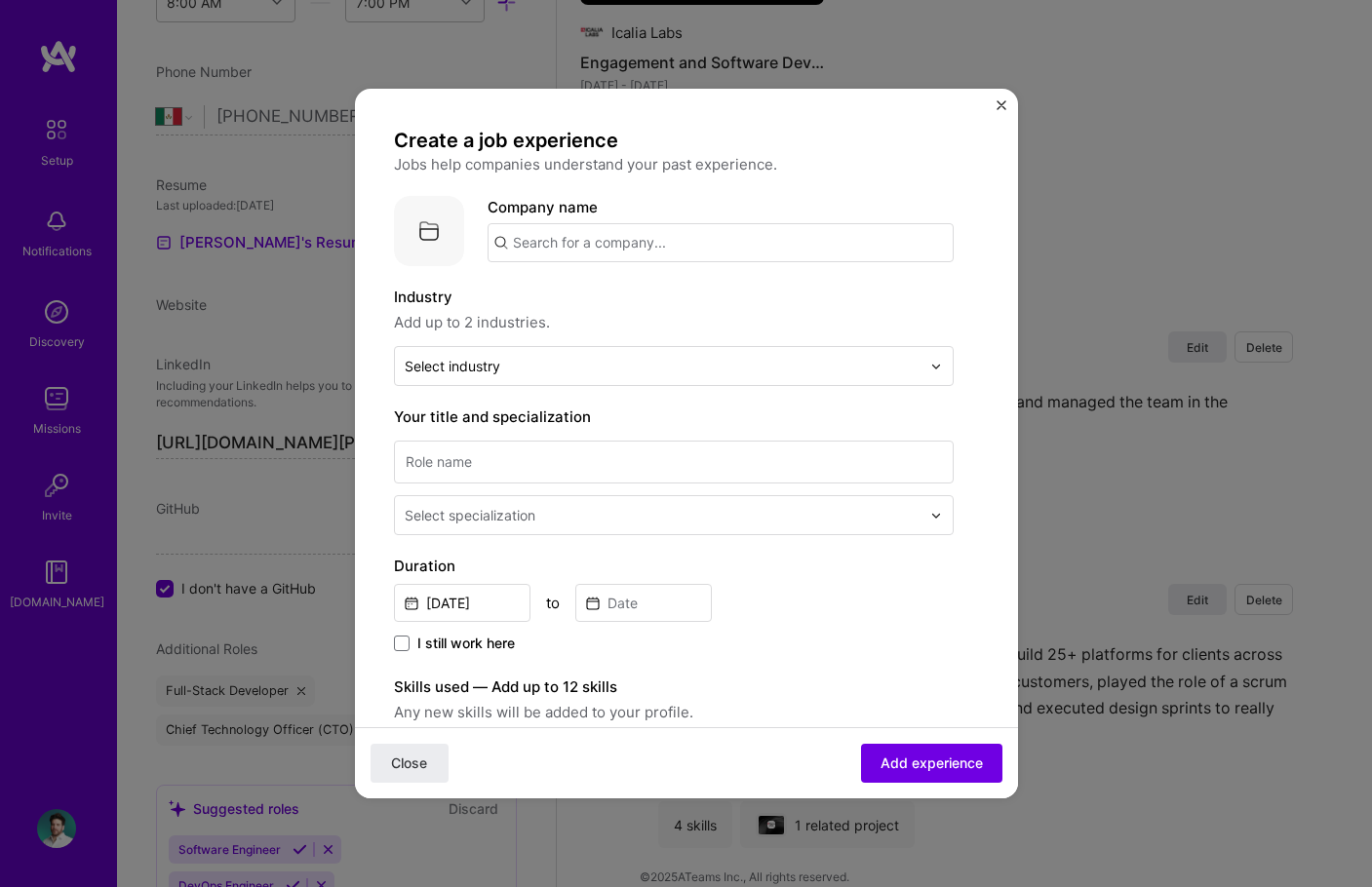 click at bounding box center (721, 243) 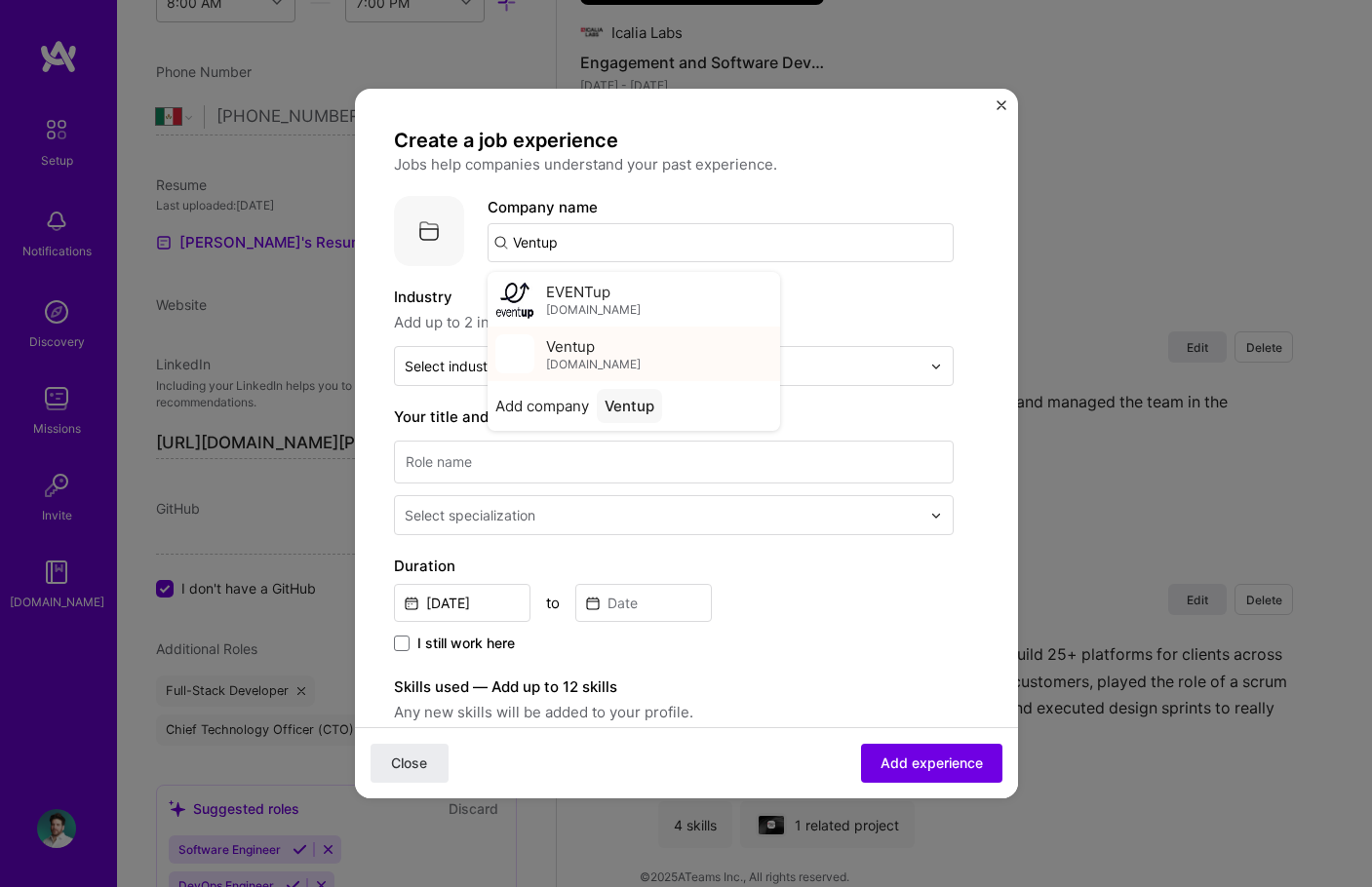 type on "Ventup" 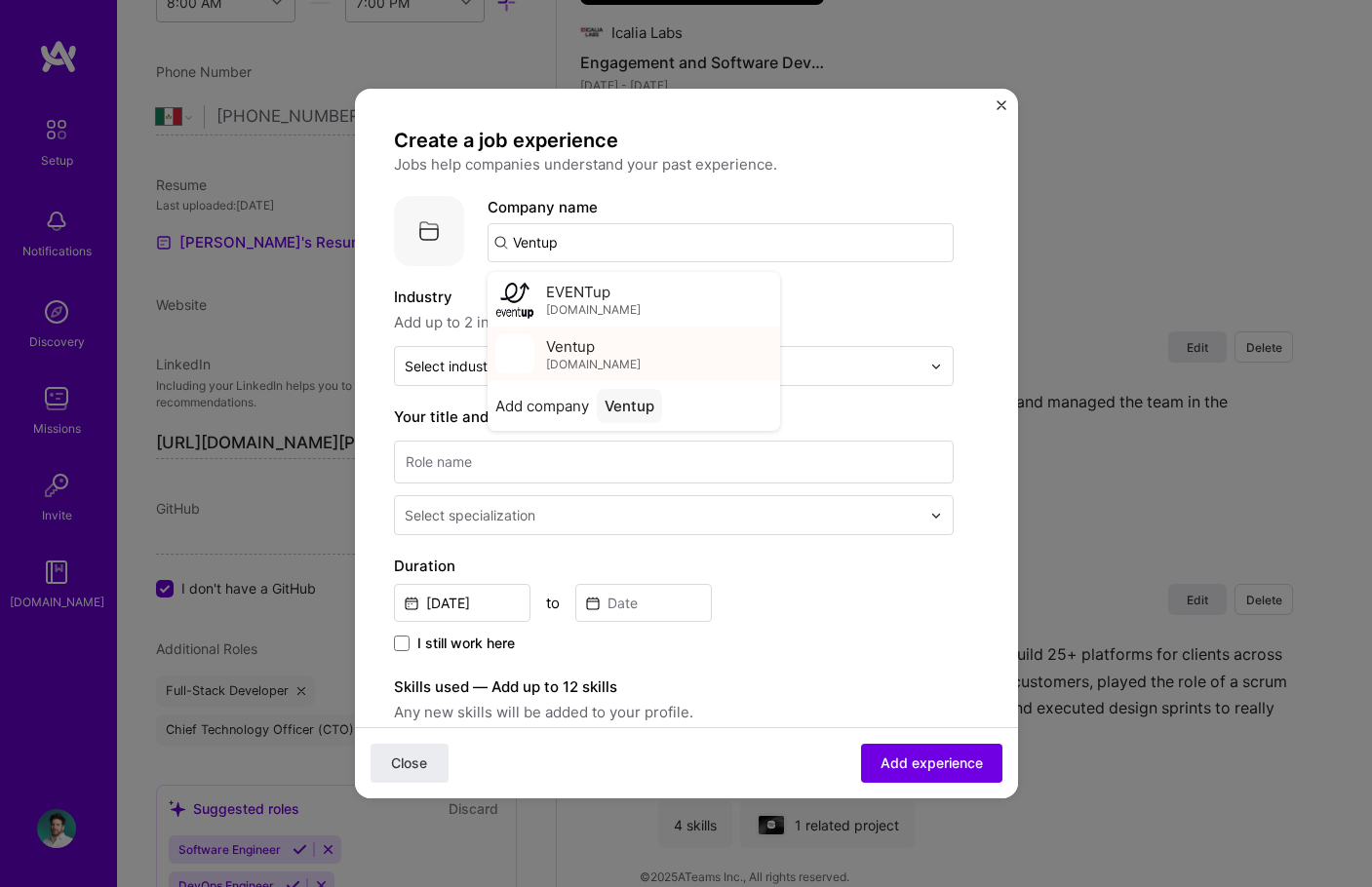 click on "Ventup" at bounding box center [570, 346] 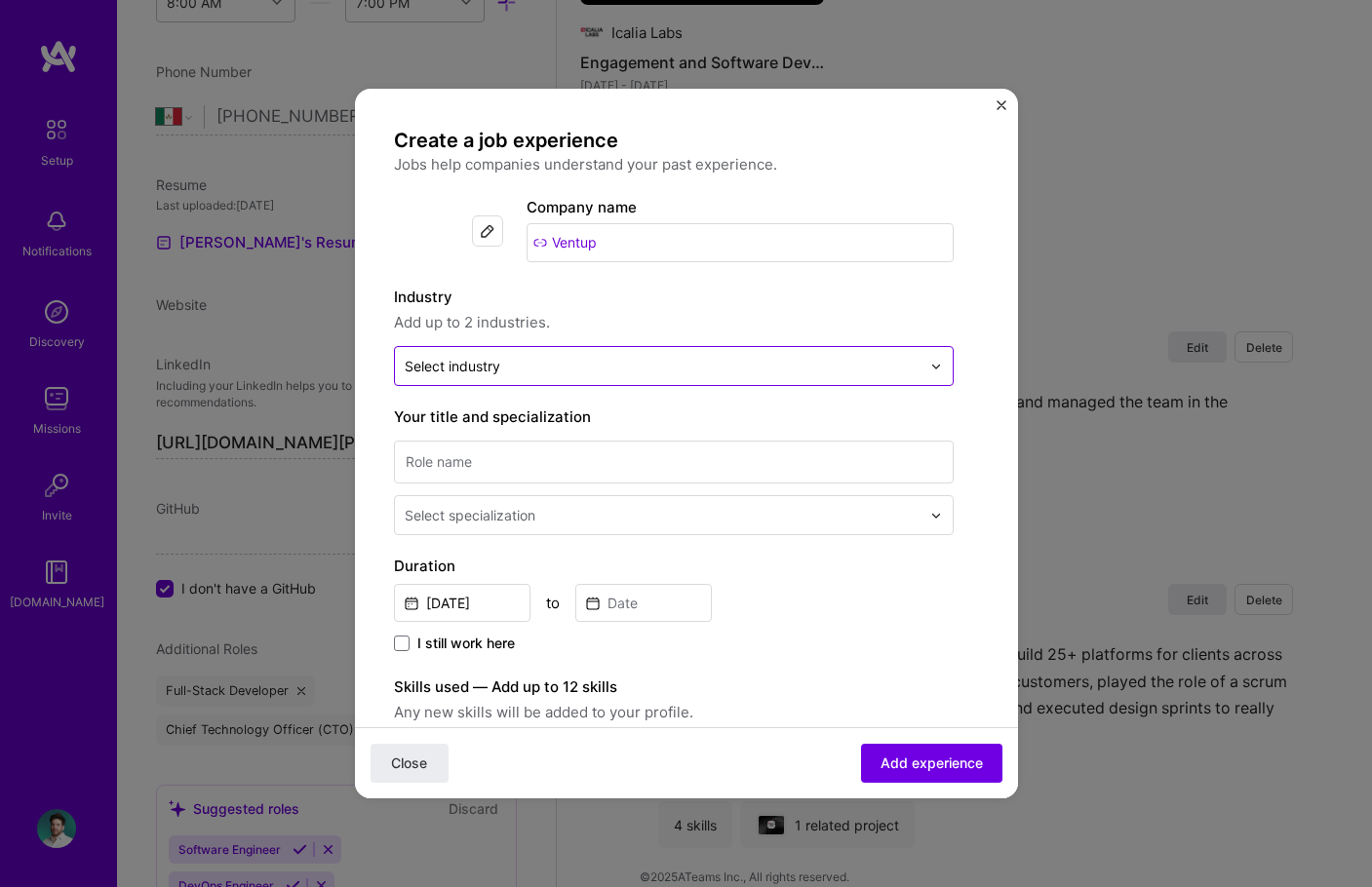 click at bounding box center [662, 366] 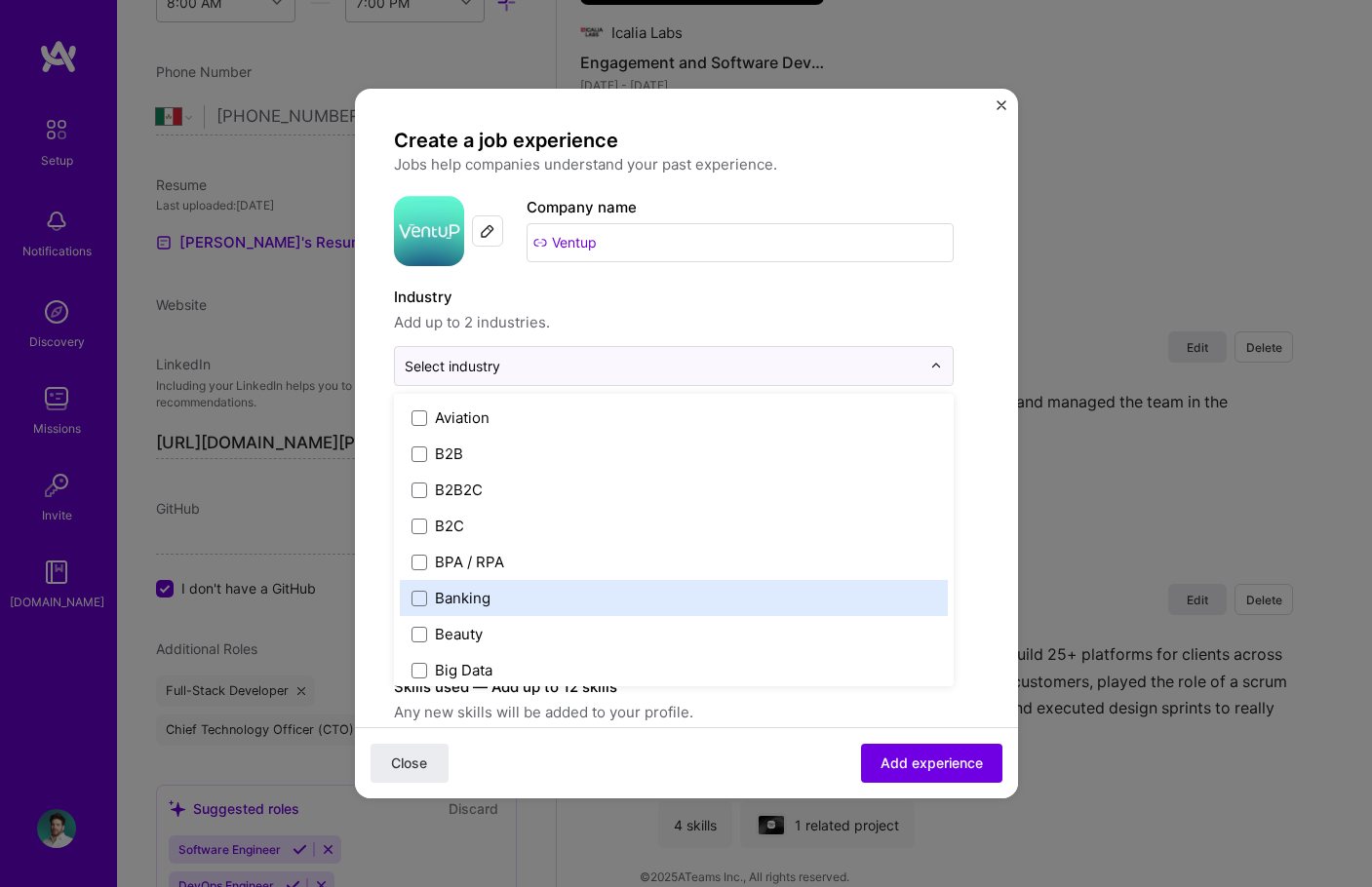 scroll, scrollTop: 487, scrollLeft: 0, axis: vertical 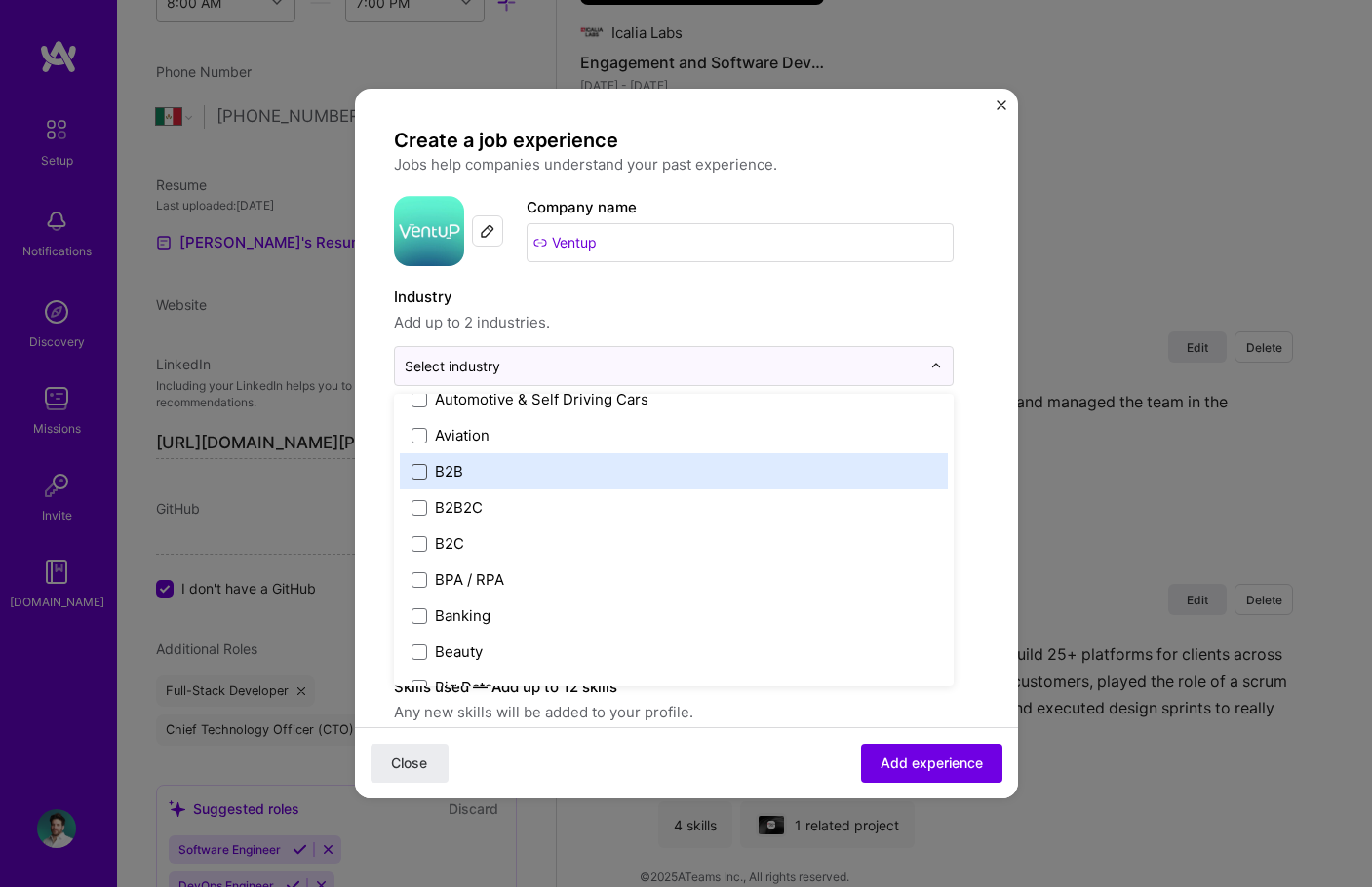click at bounding box center (419, 472) 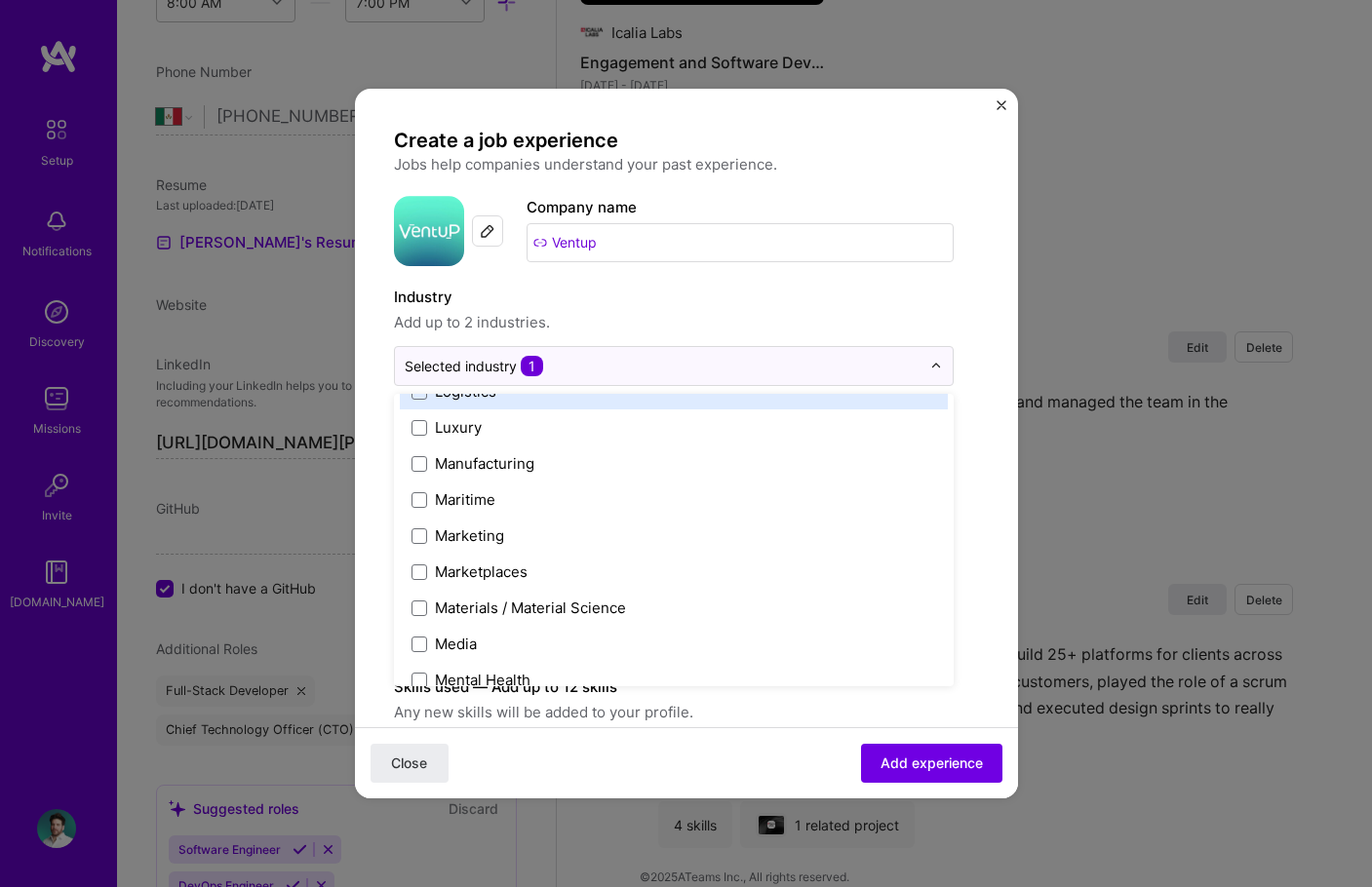 scroll, scrollTop: 2827, scrollLeft: 0, axis: vertical 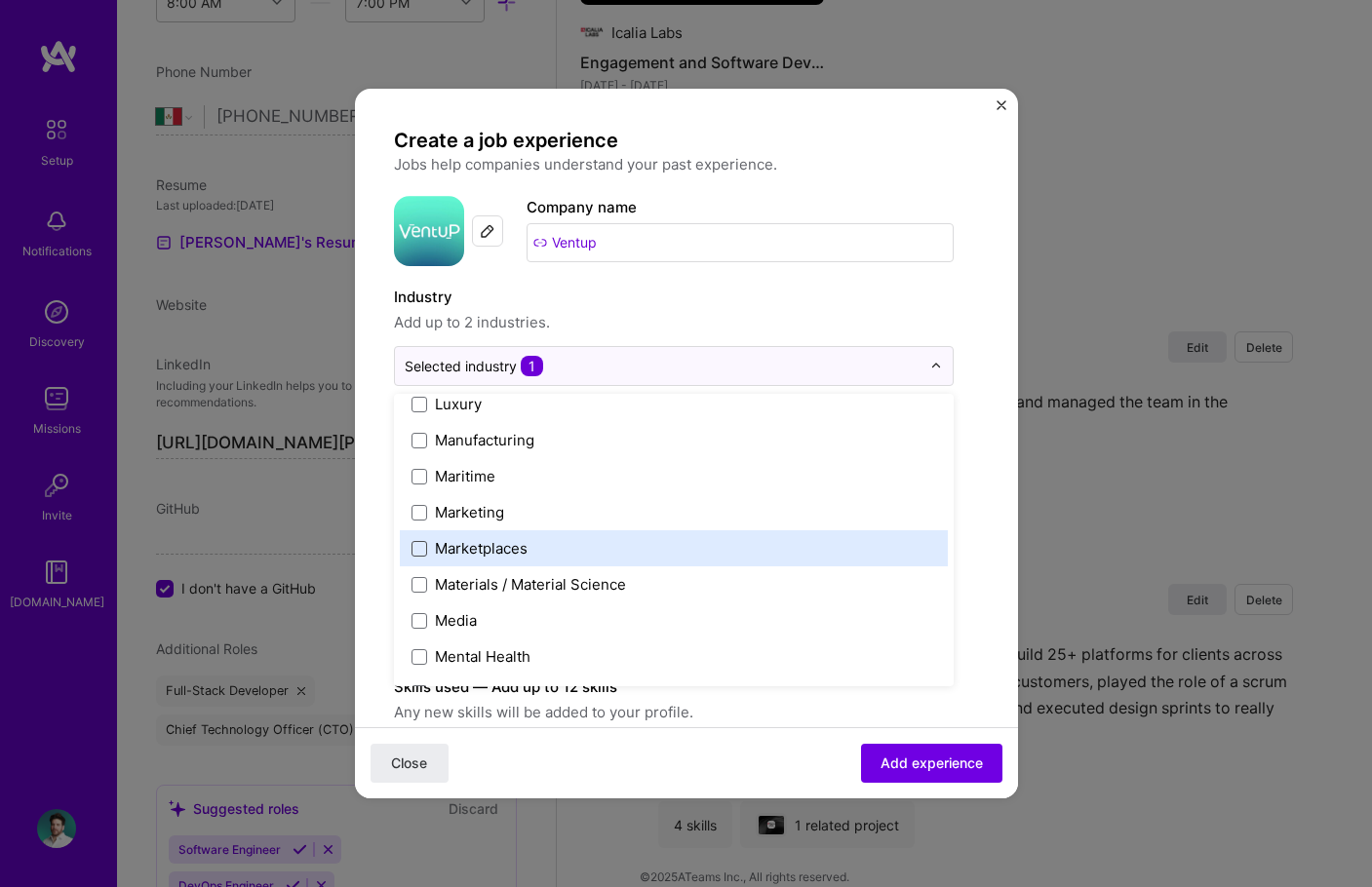 click at bounding box center [419, 549] 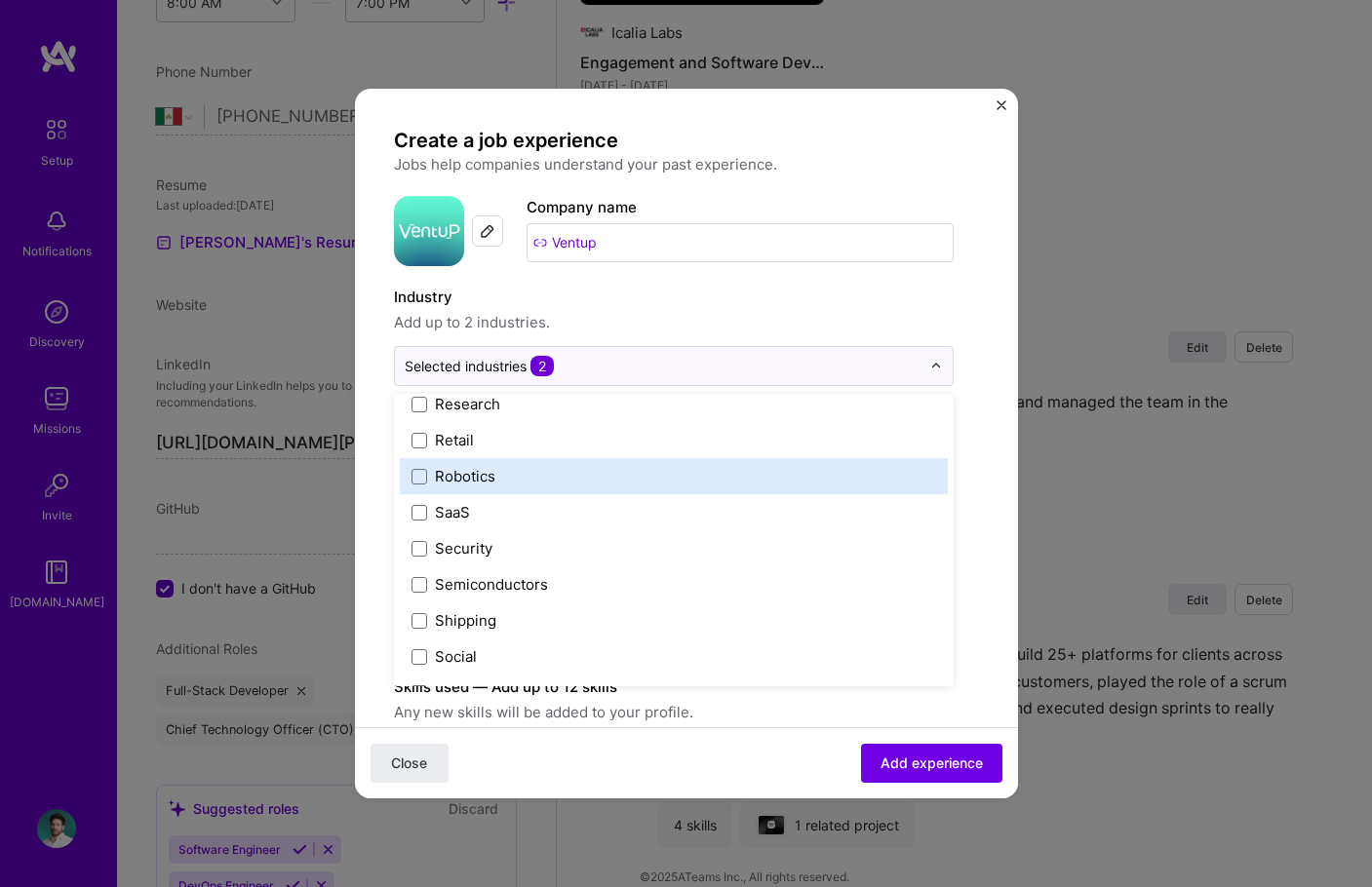 scroll, scrollTop: 3755, scrollLeft: 0, axis: vertical 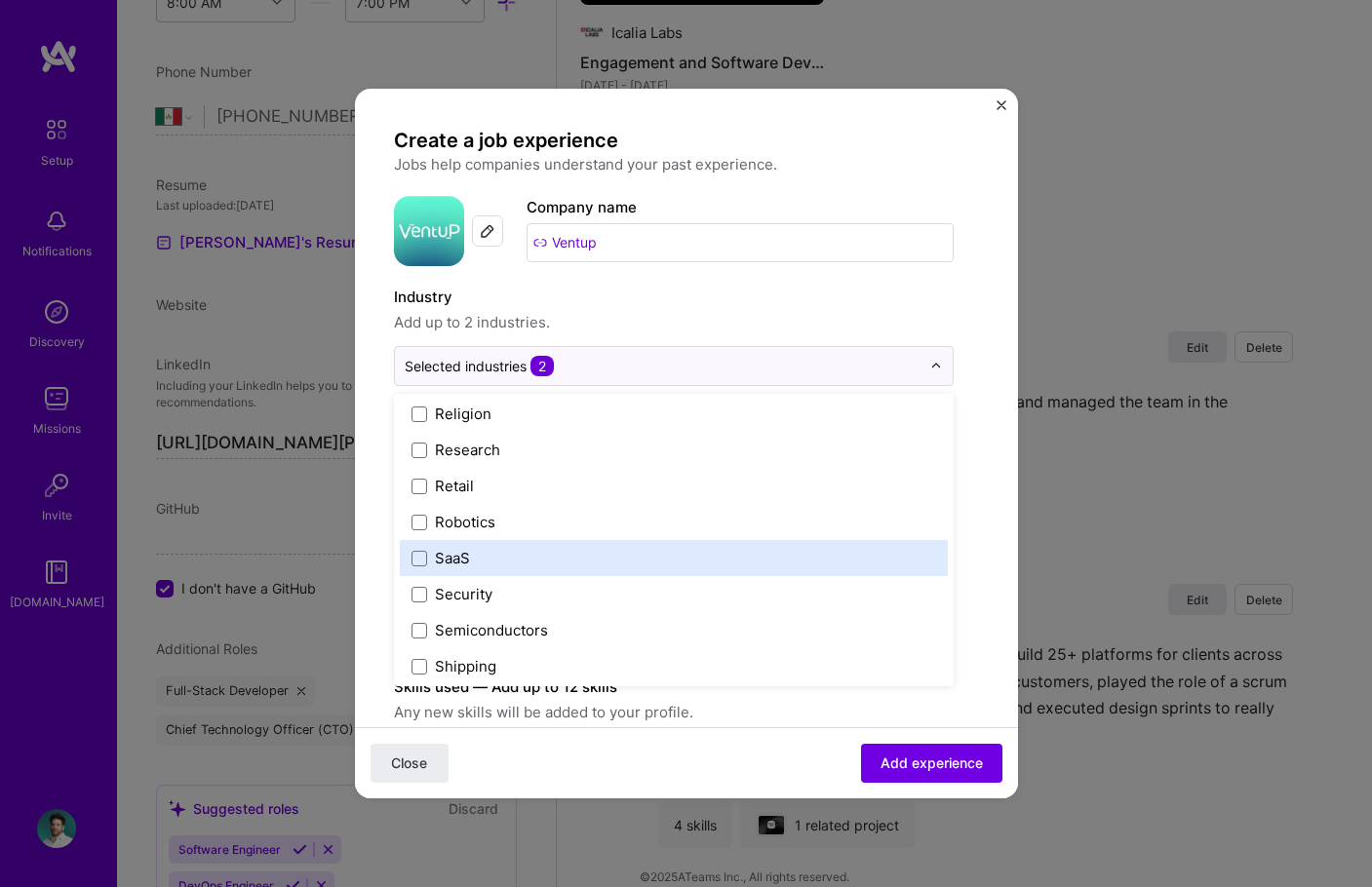 click on "SaaS" at bounding box center [674, 558] 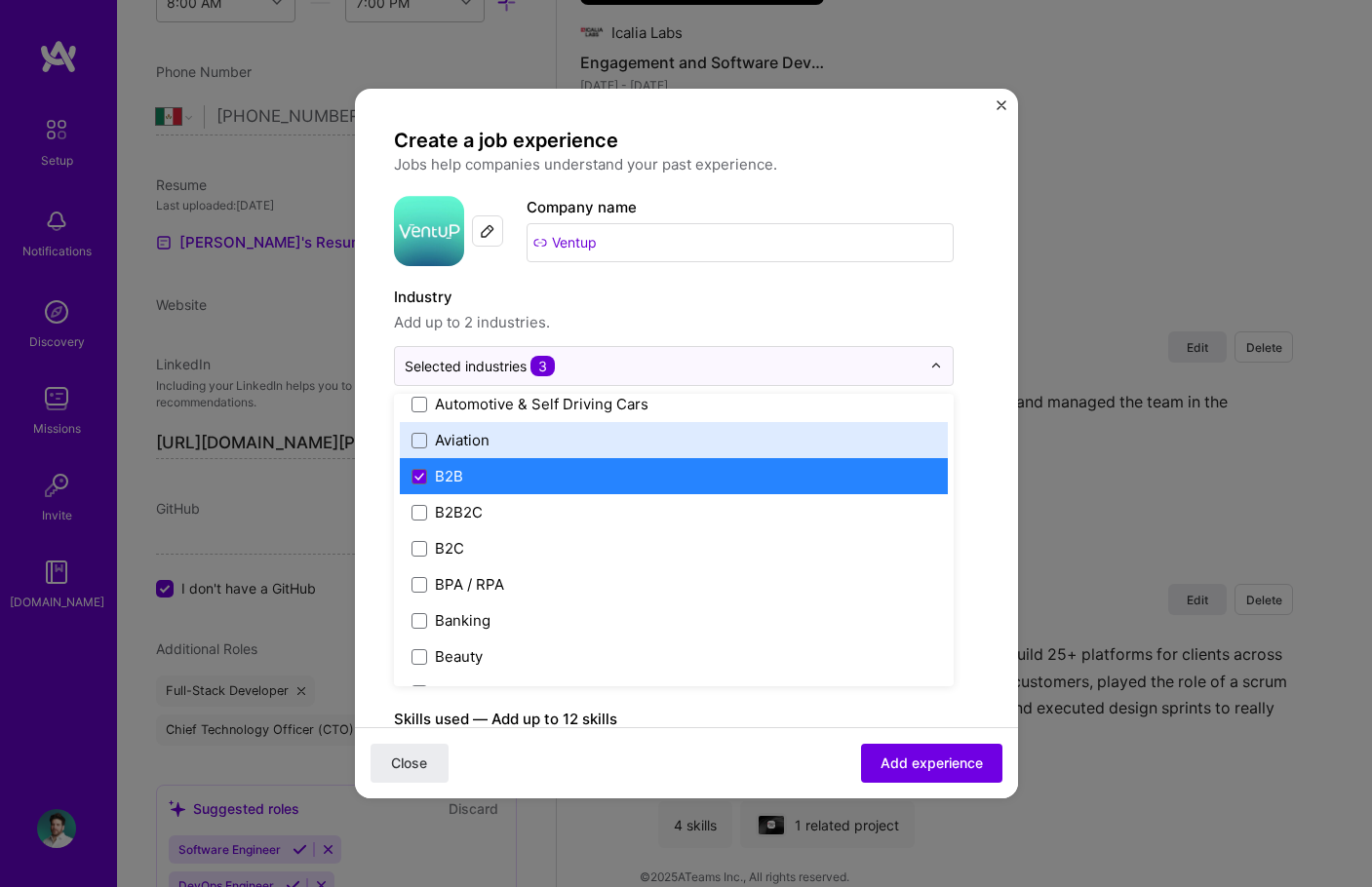 scroll, scrollTop: 585, scrollLeft: 0, axis: vertical 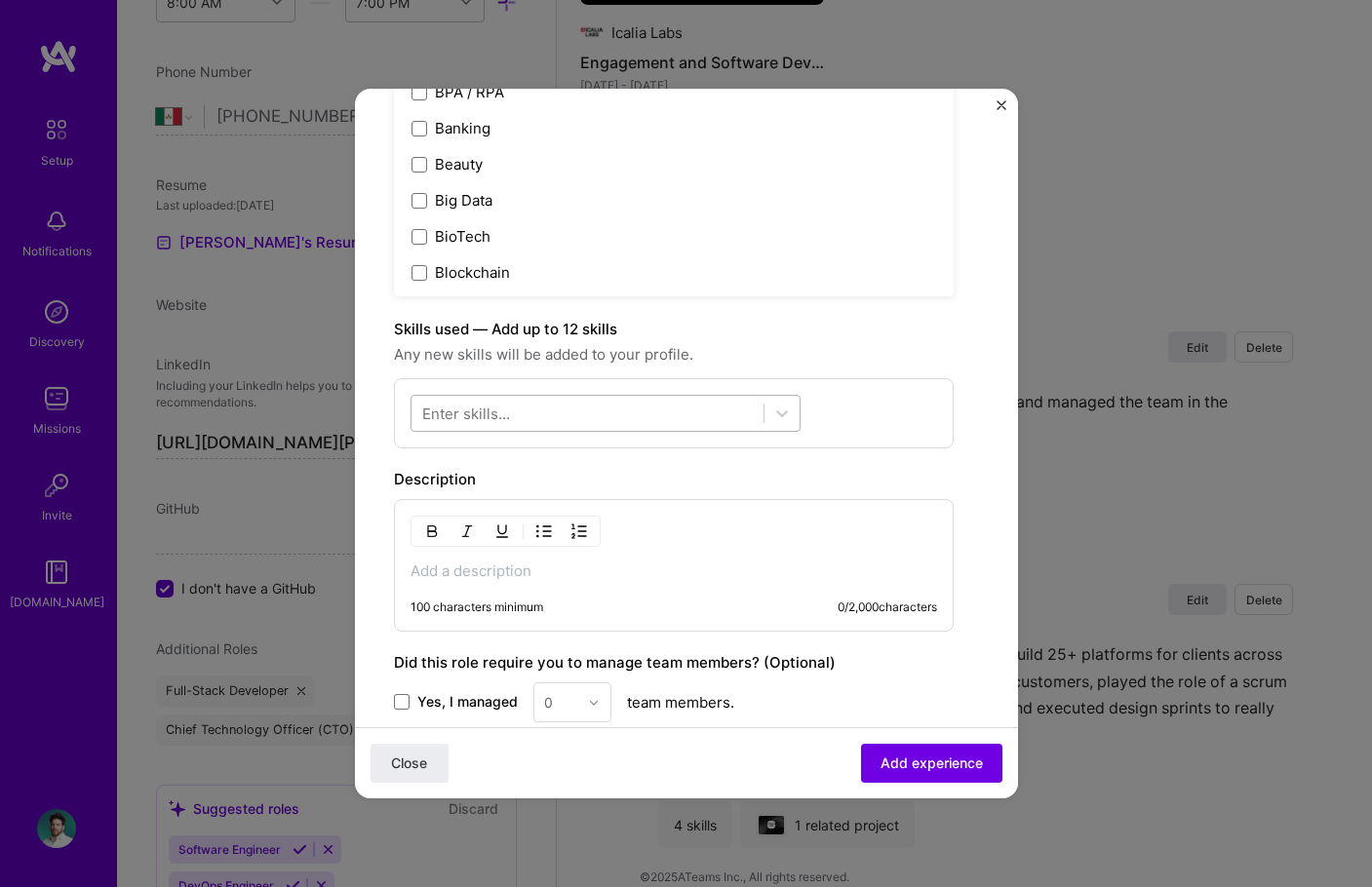 click at bounding box center [587, 413] 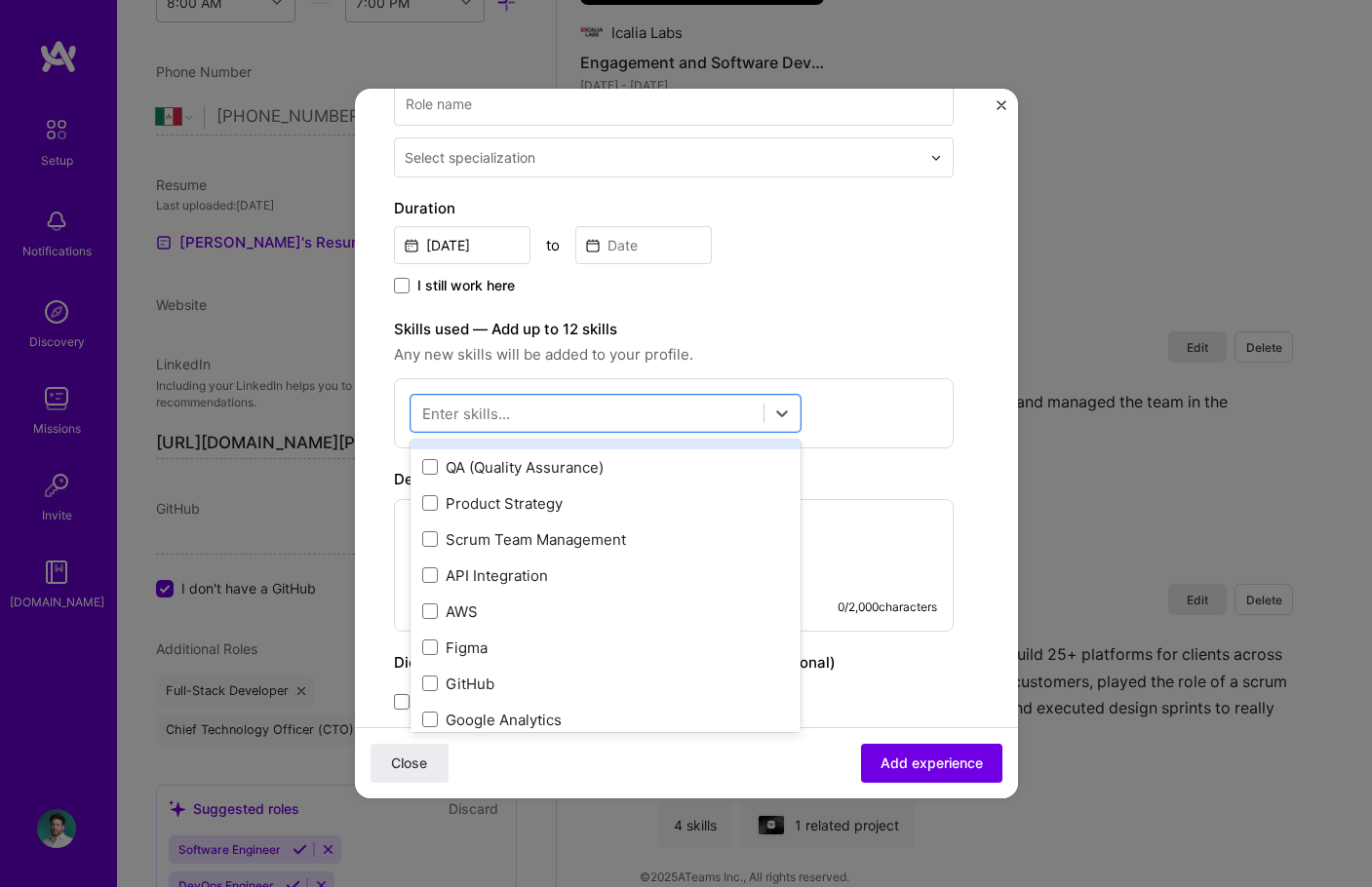 scroll, scrollTop: 0, scrollLeft: 0, axis: both 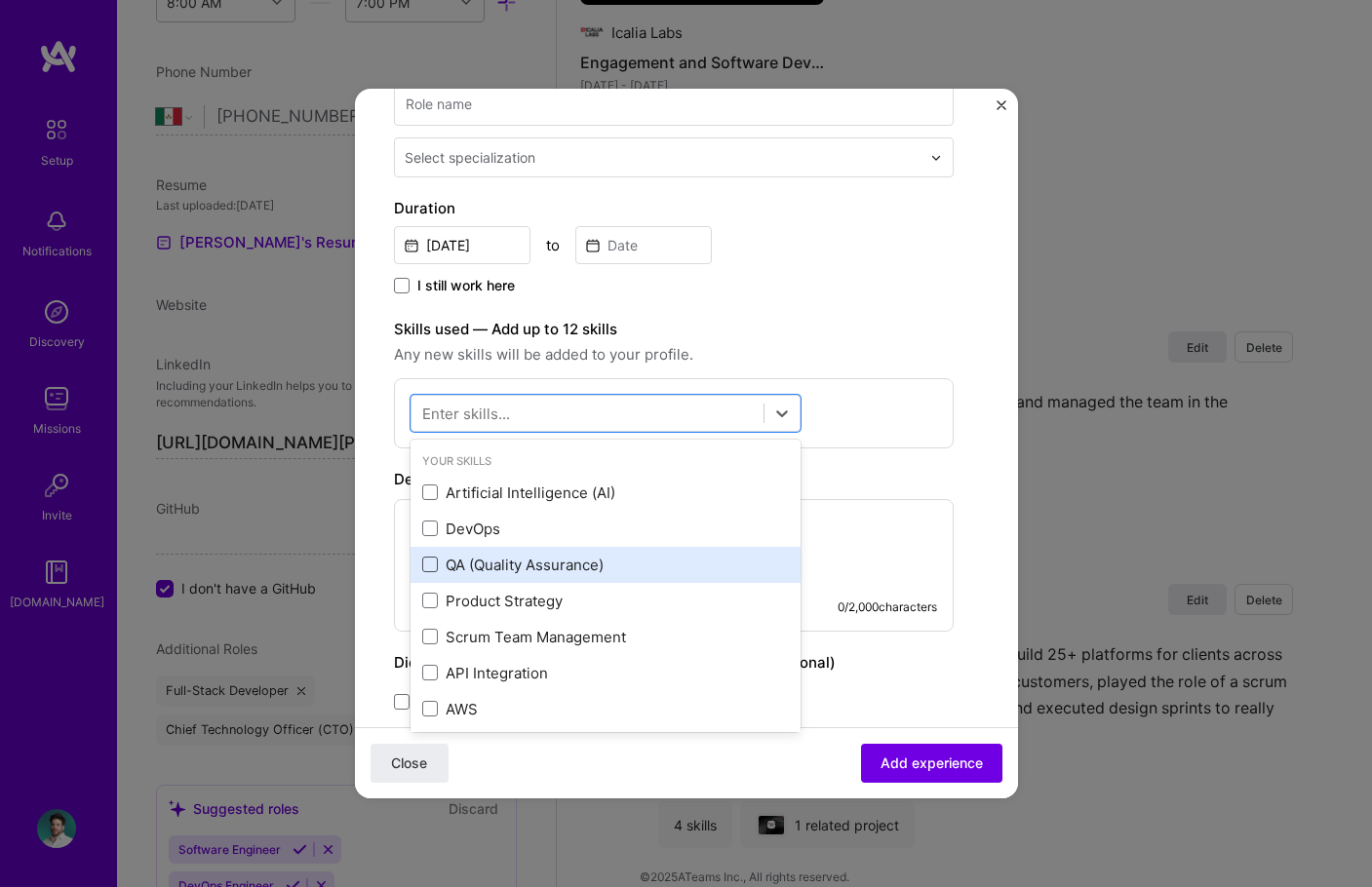 click at bounding box center [430, 564] 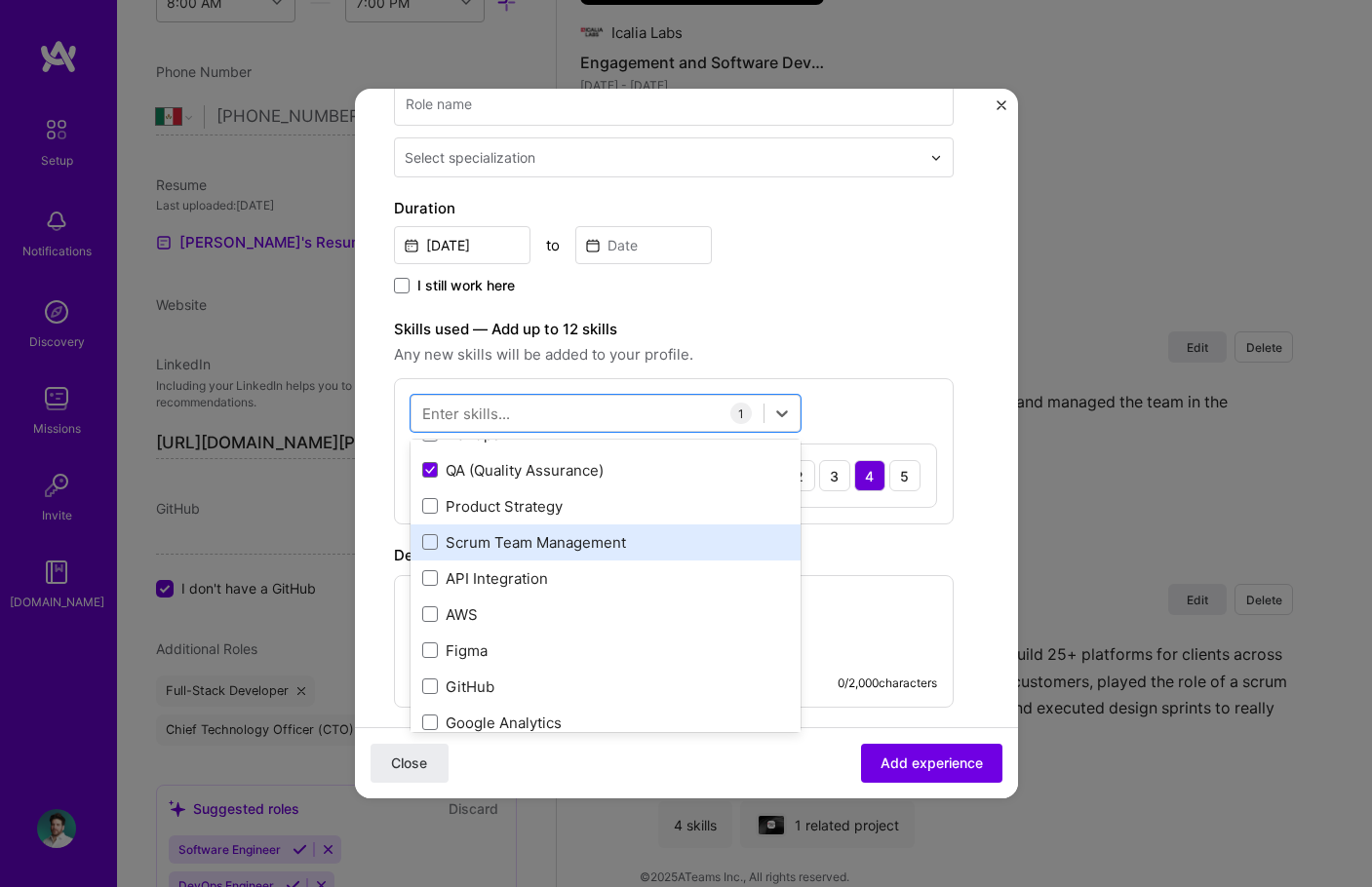 scroll, scrollTop: 97, scrollLeft: 0, axis: vertical 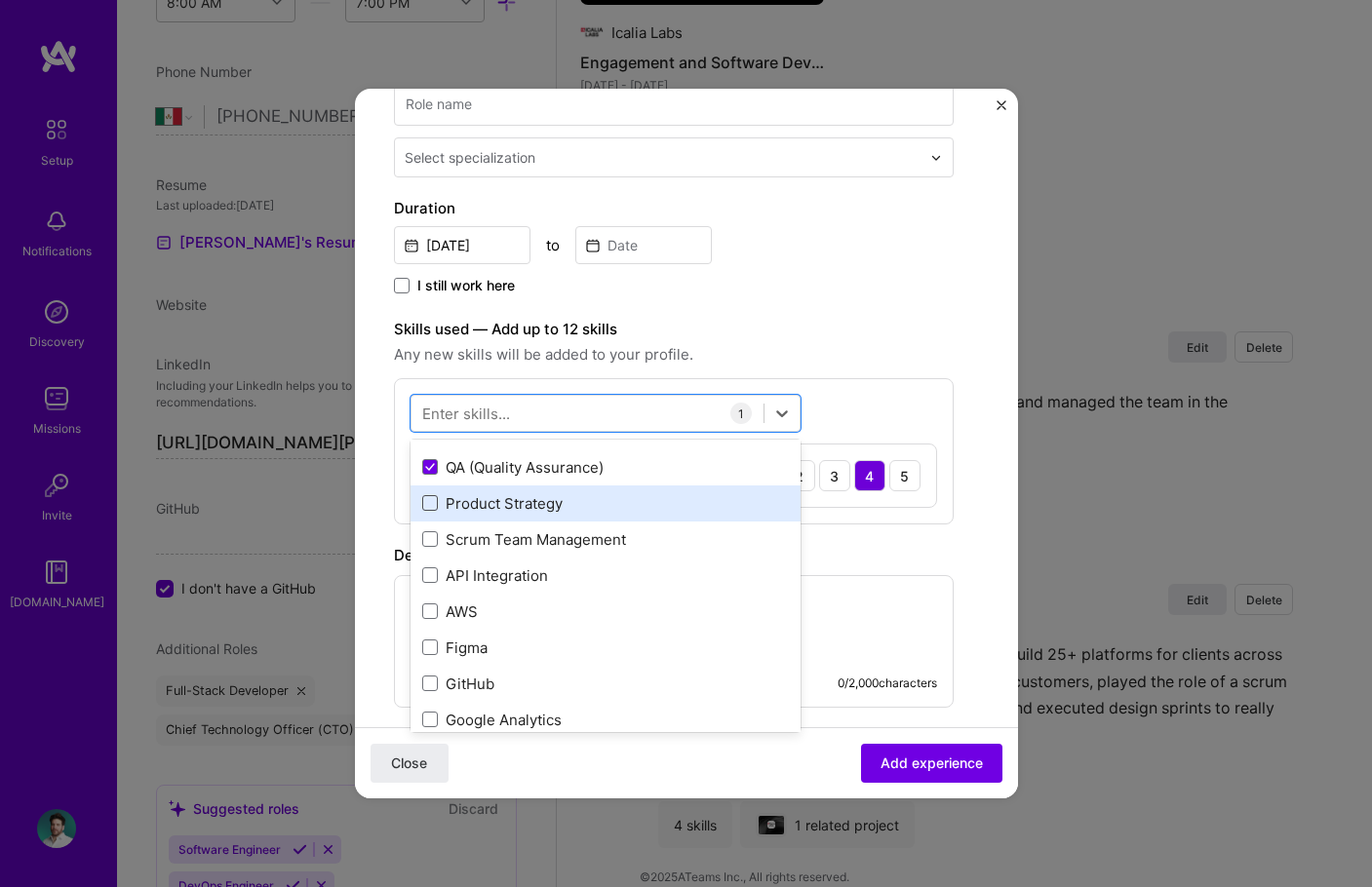 click at bounding box center [430, 503] 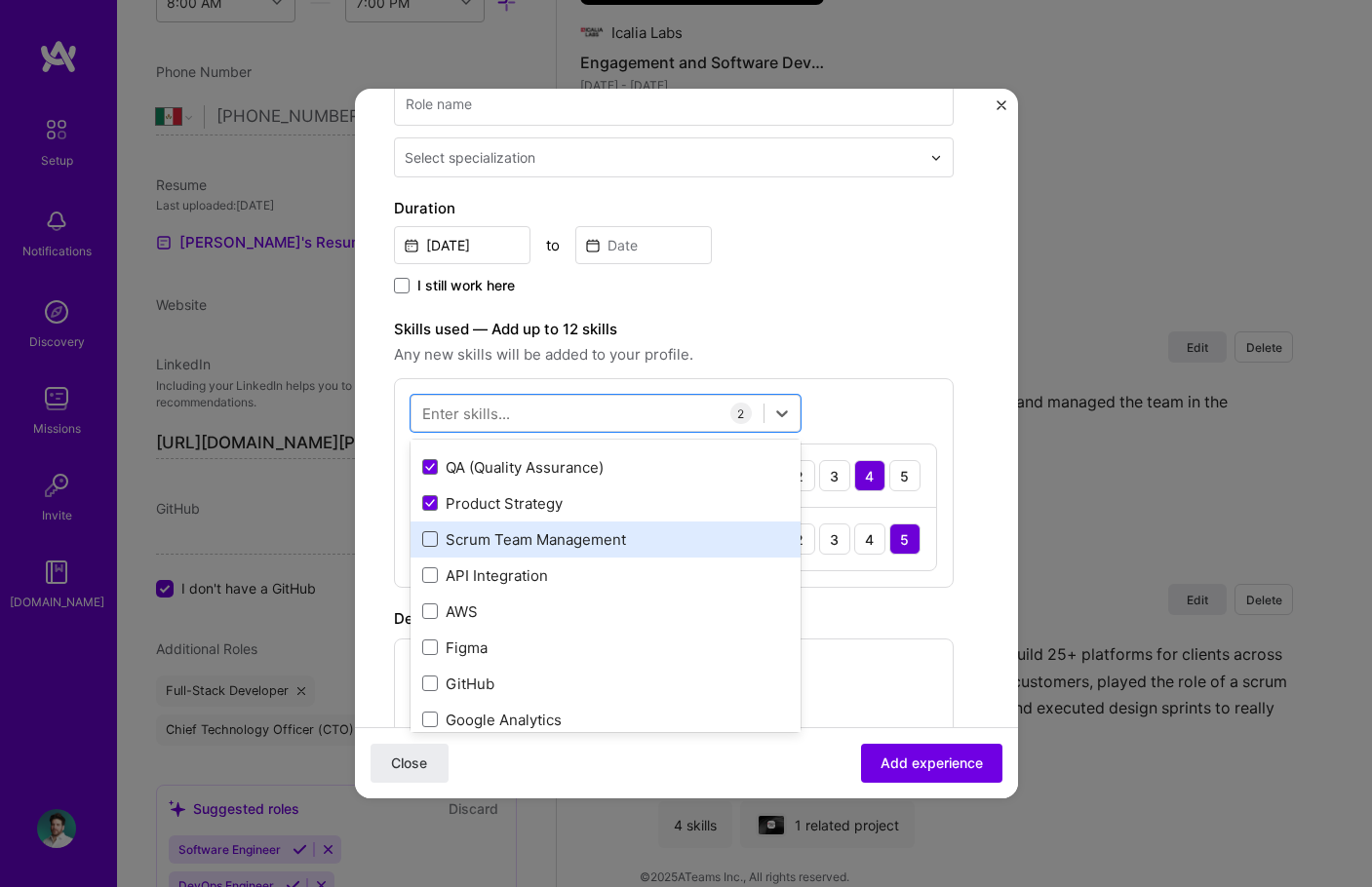 click at bounding box center (430, 539) 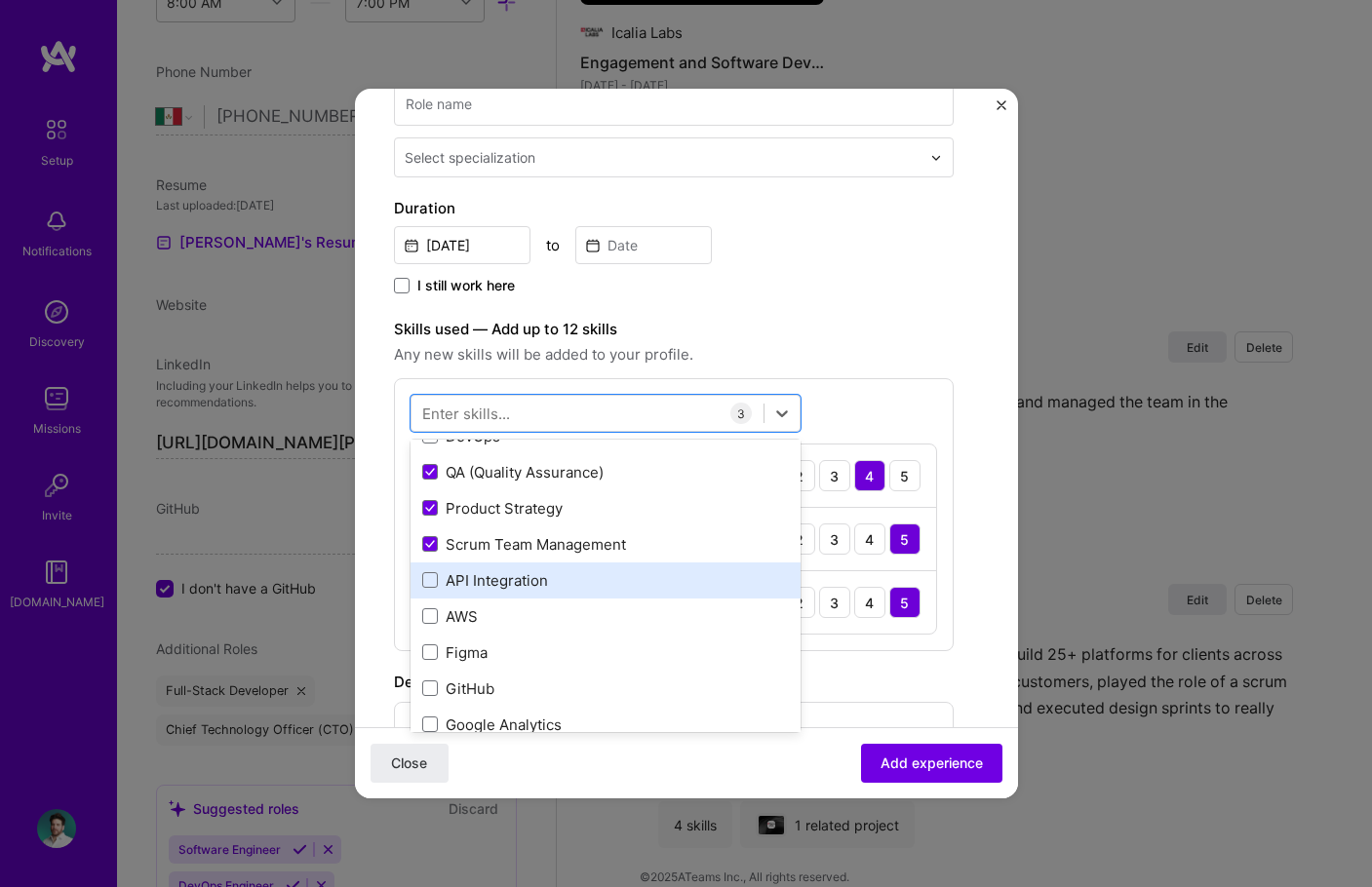 scroll, scrollTop: 97, scrollLeft: 0, axis: vertical 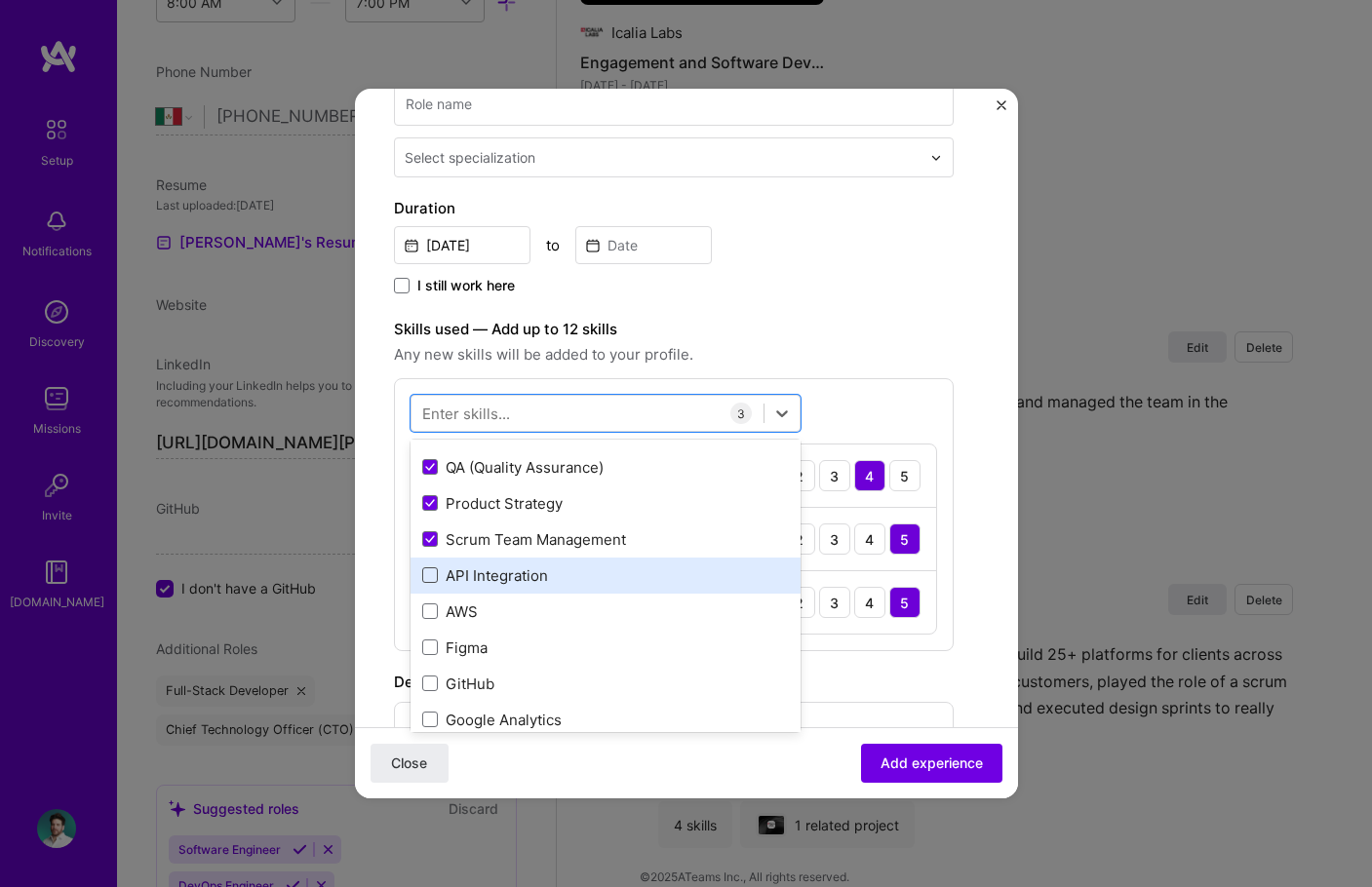click at bounding box center (430, 575) 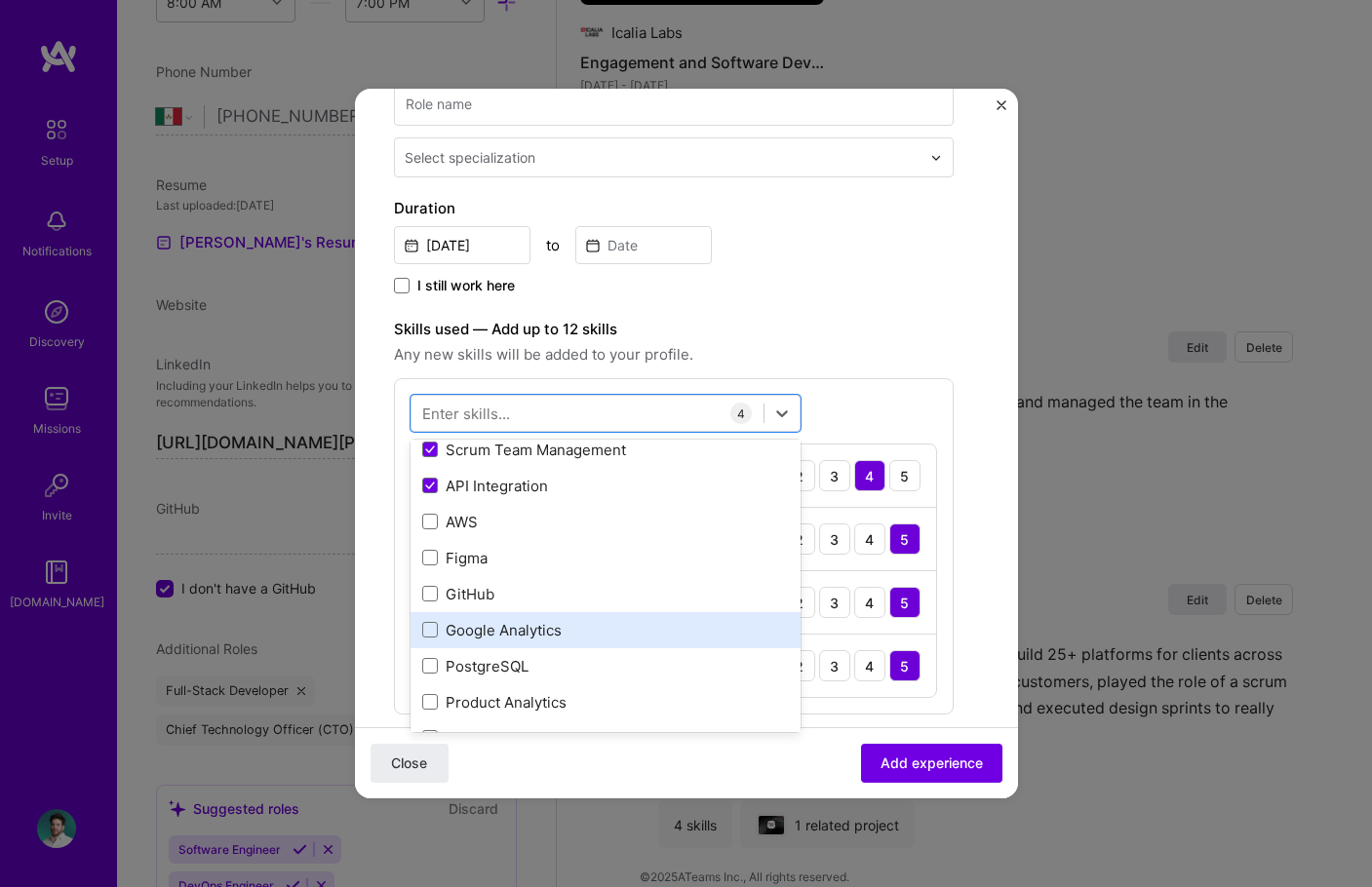 scroll, scrollTop: 195, scrollLeft: 0, axis: vertical 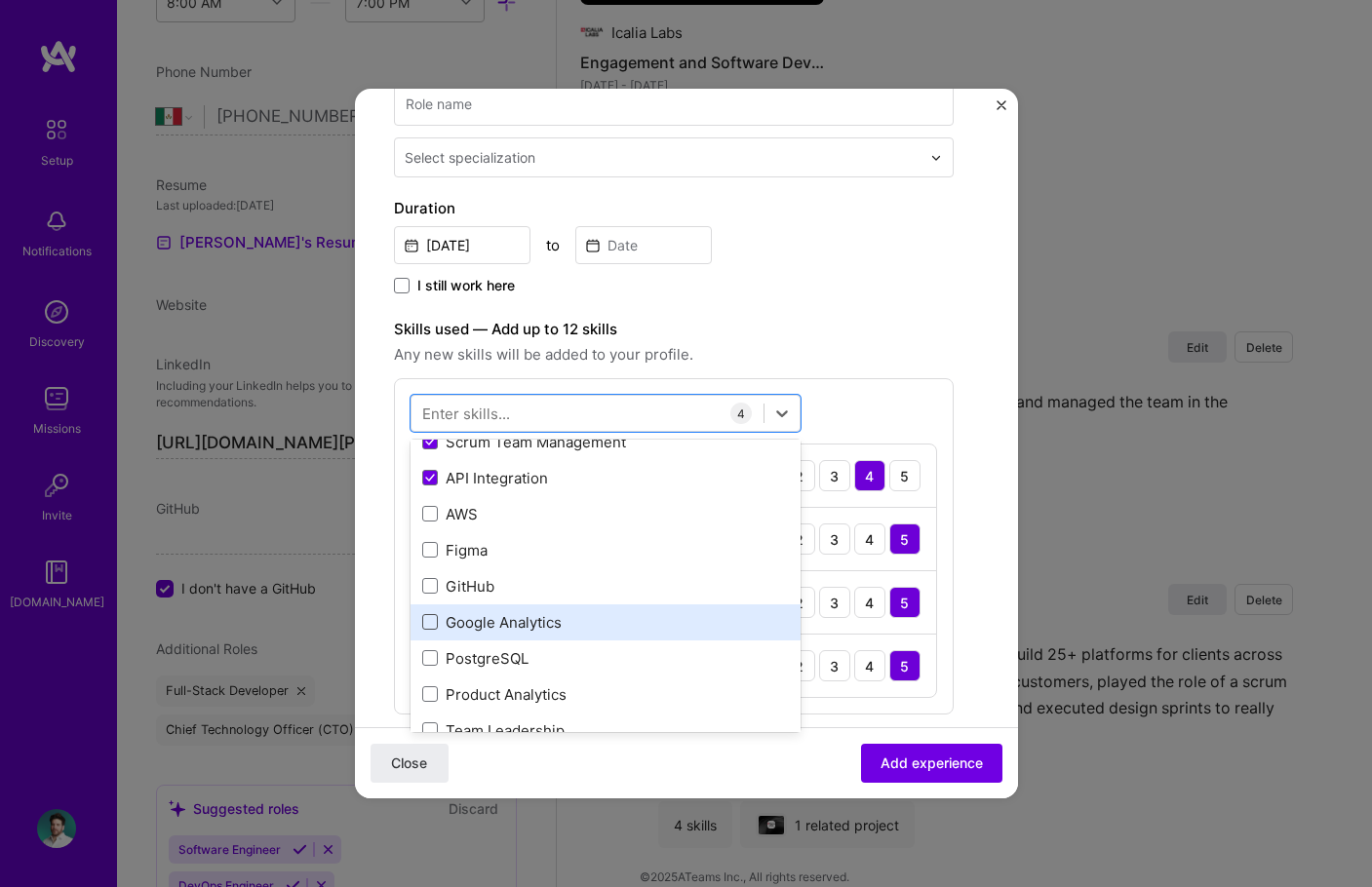 click at bounding box center [430, 622] 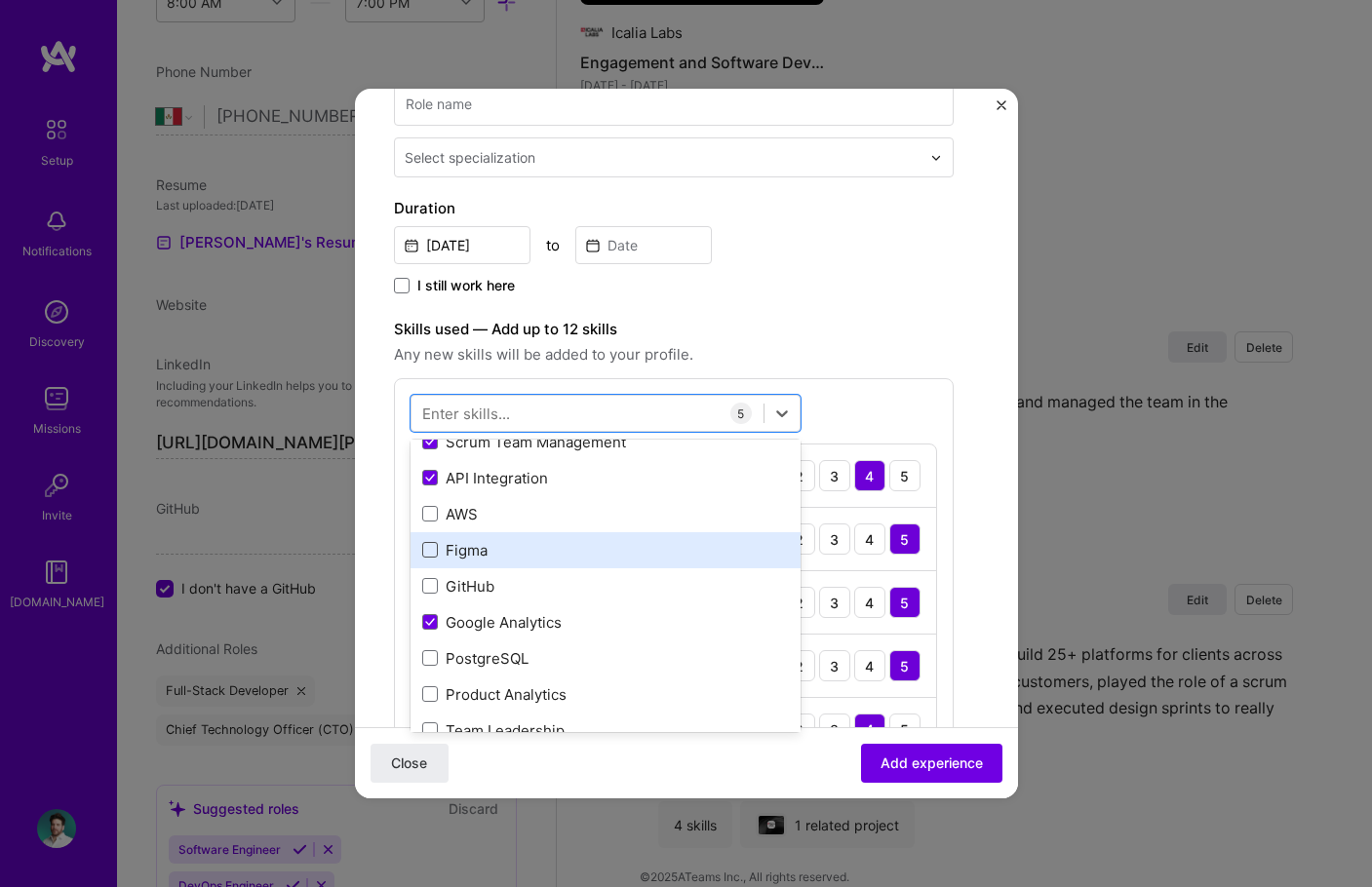 click at bounding box center [430, 550] 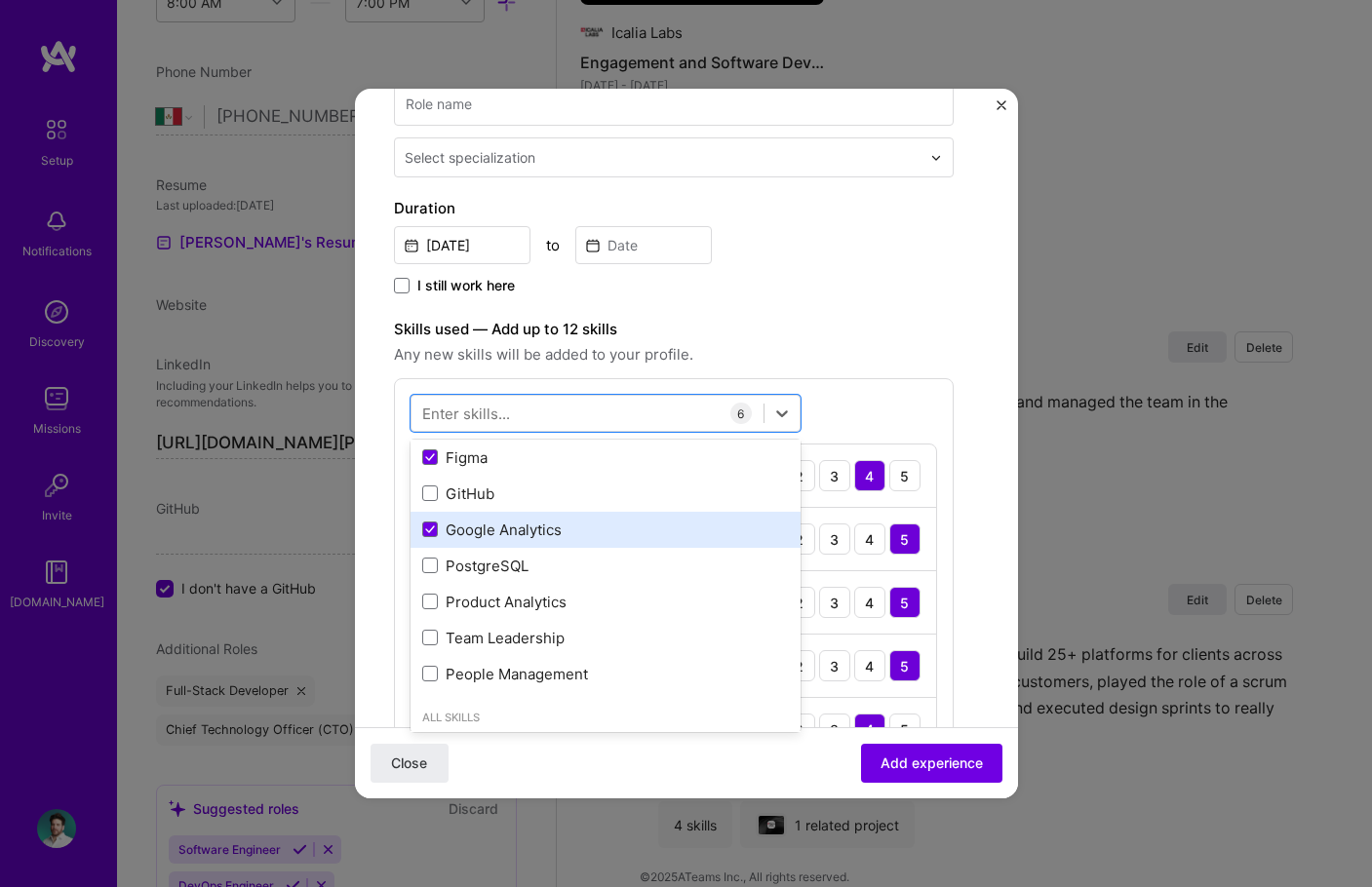 scroll, scrollTop: 292, scrollLeft: 0, axis: vertical 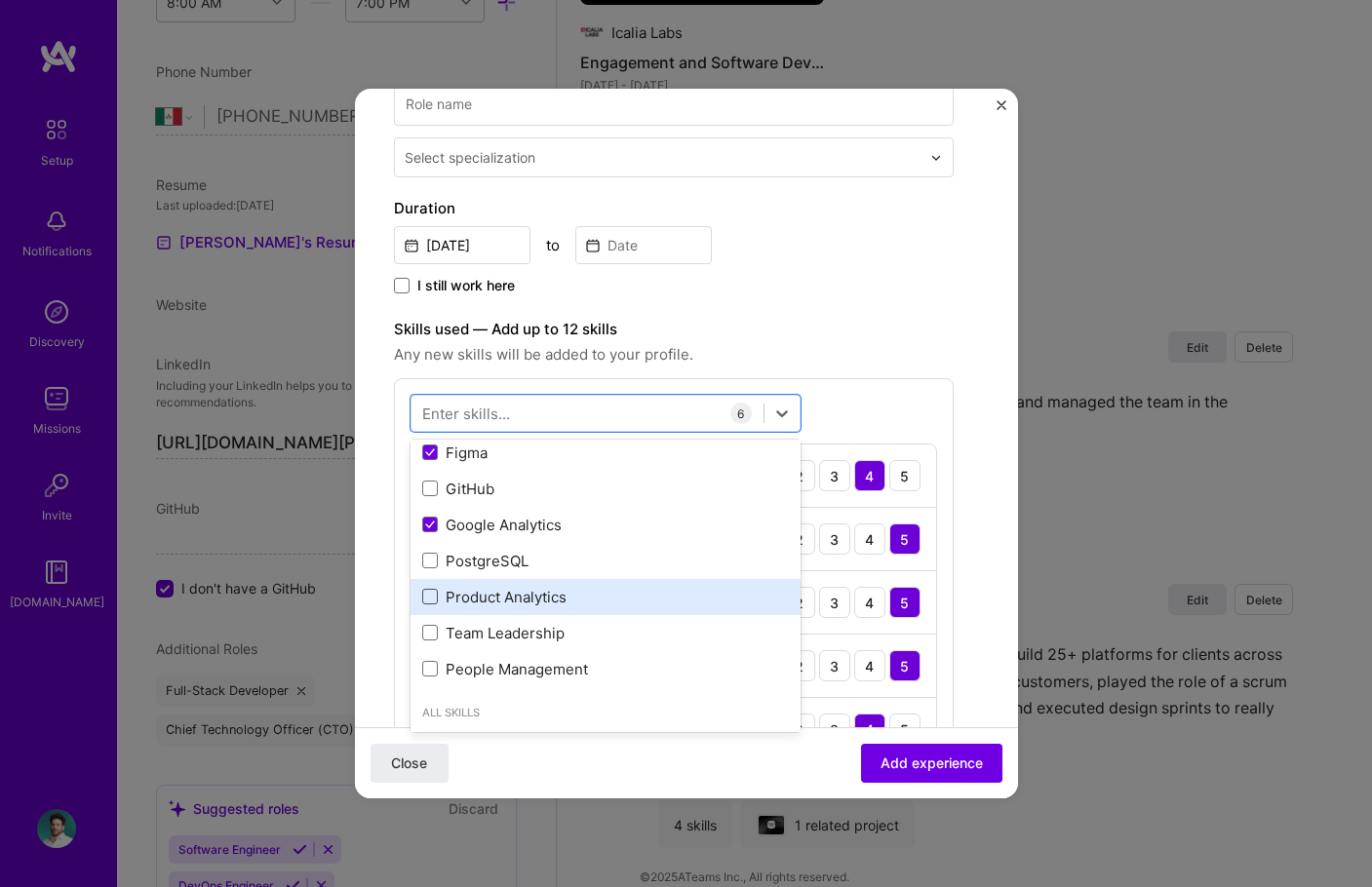click at bounding box center (430, 597) 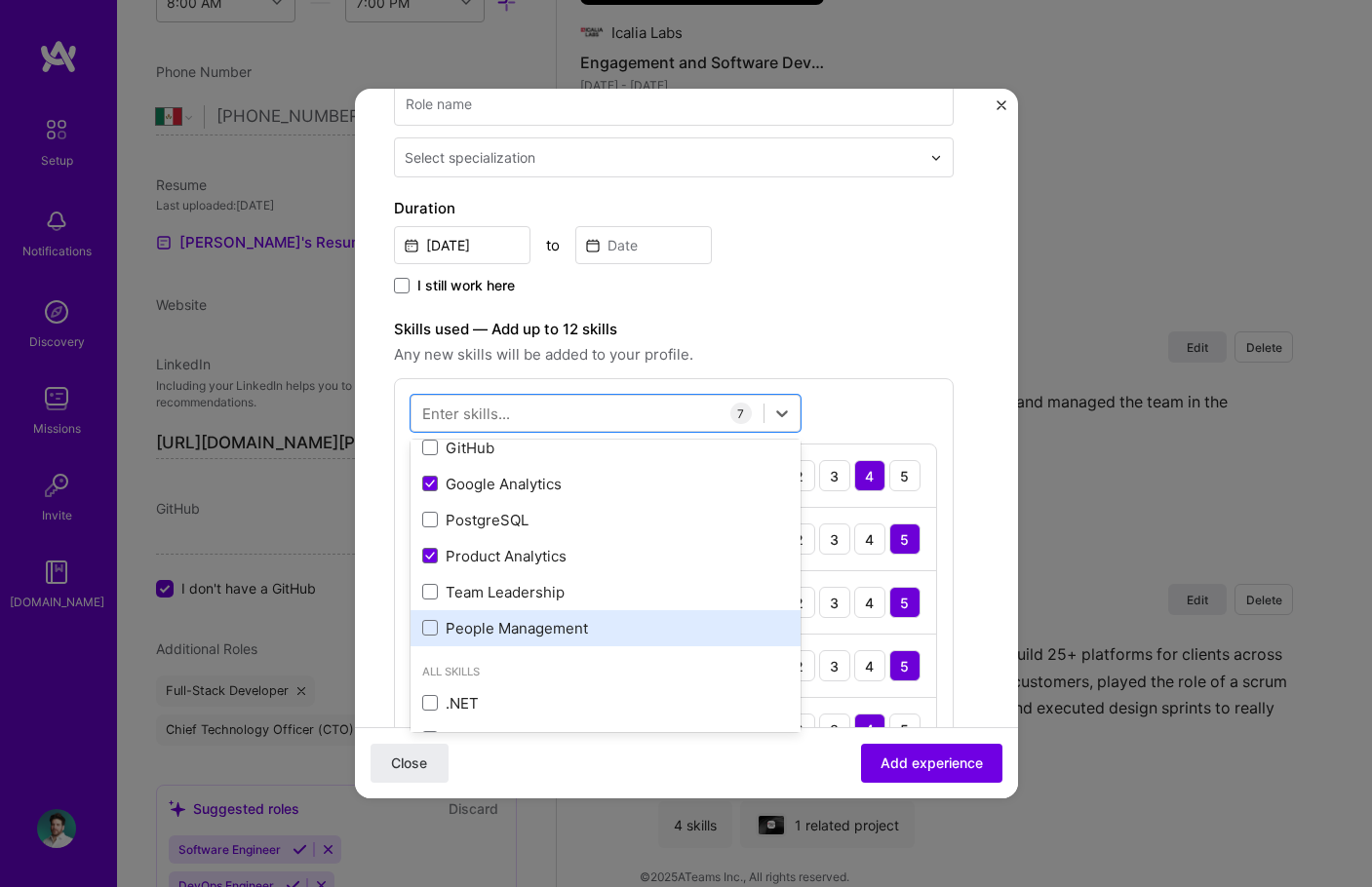 scroll, scrollTop: 390, scrollLeft: 0, axis: vertical 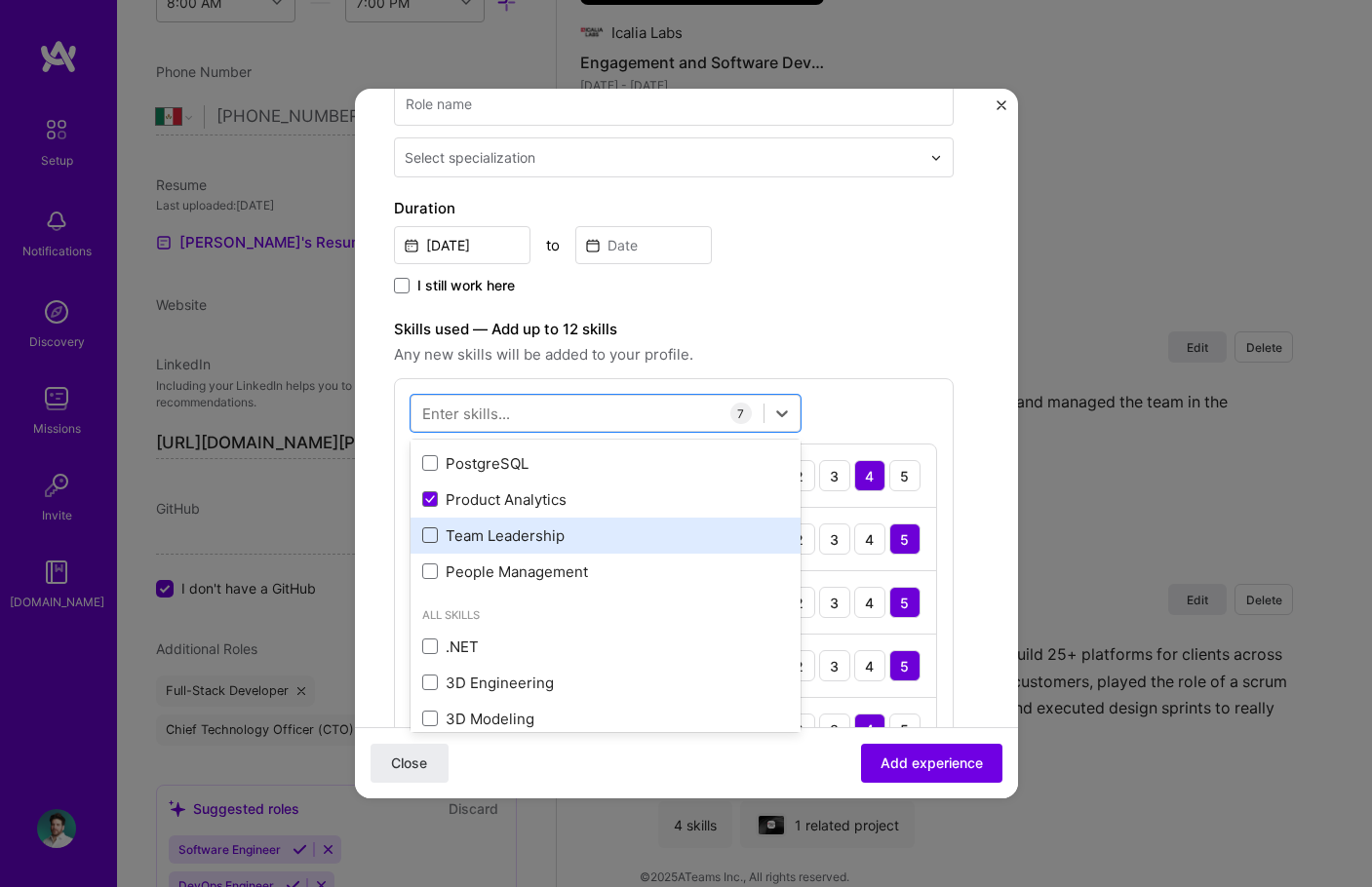 click at bounding box center (430, 535) 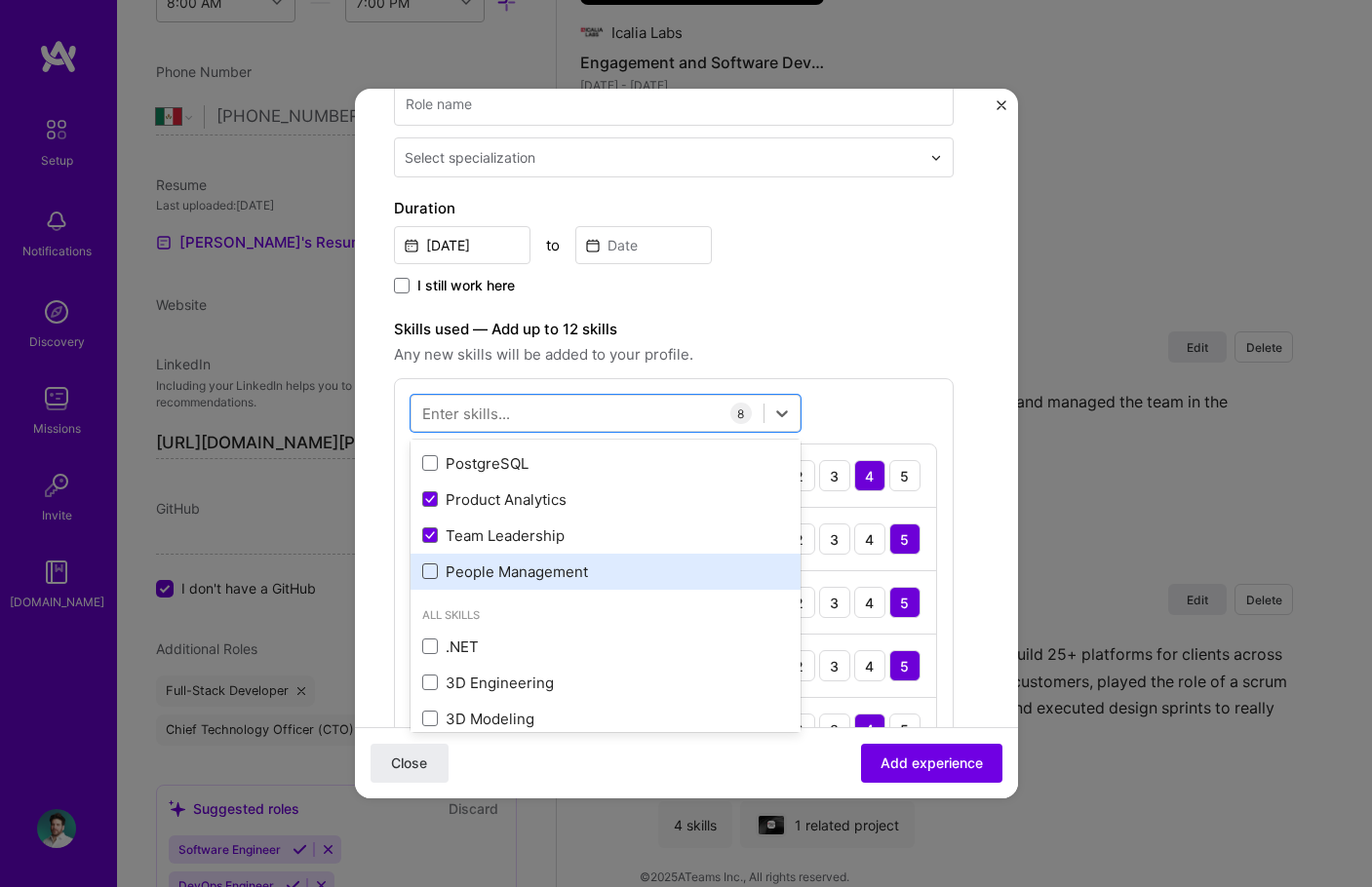 click at bounding box center (430, 571) 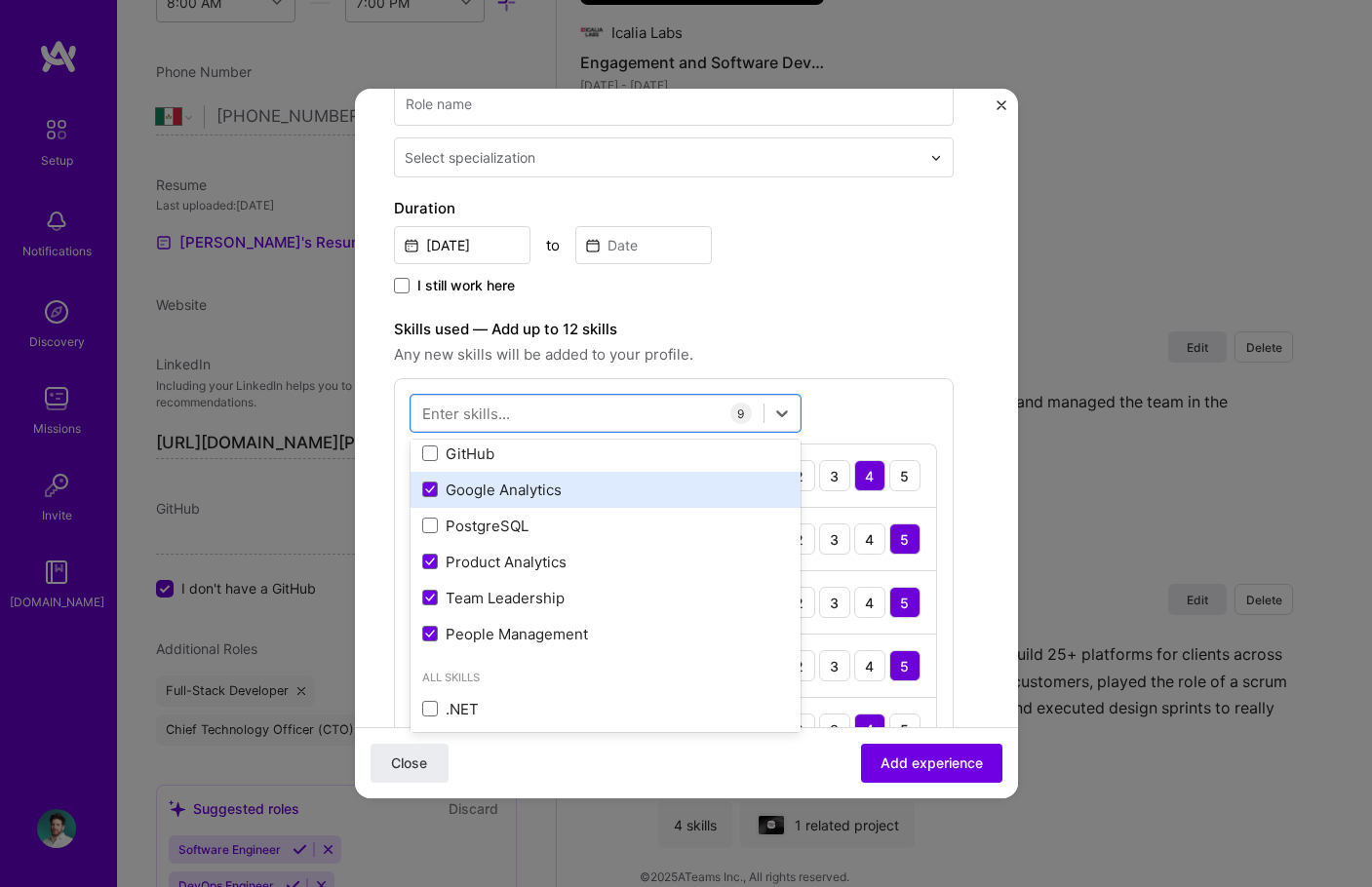 scroll, scrollTop: 292, scrollLeft: 0, axis: vertical 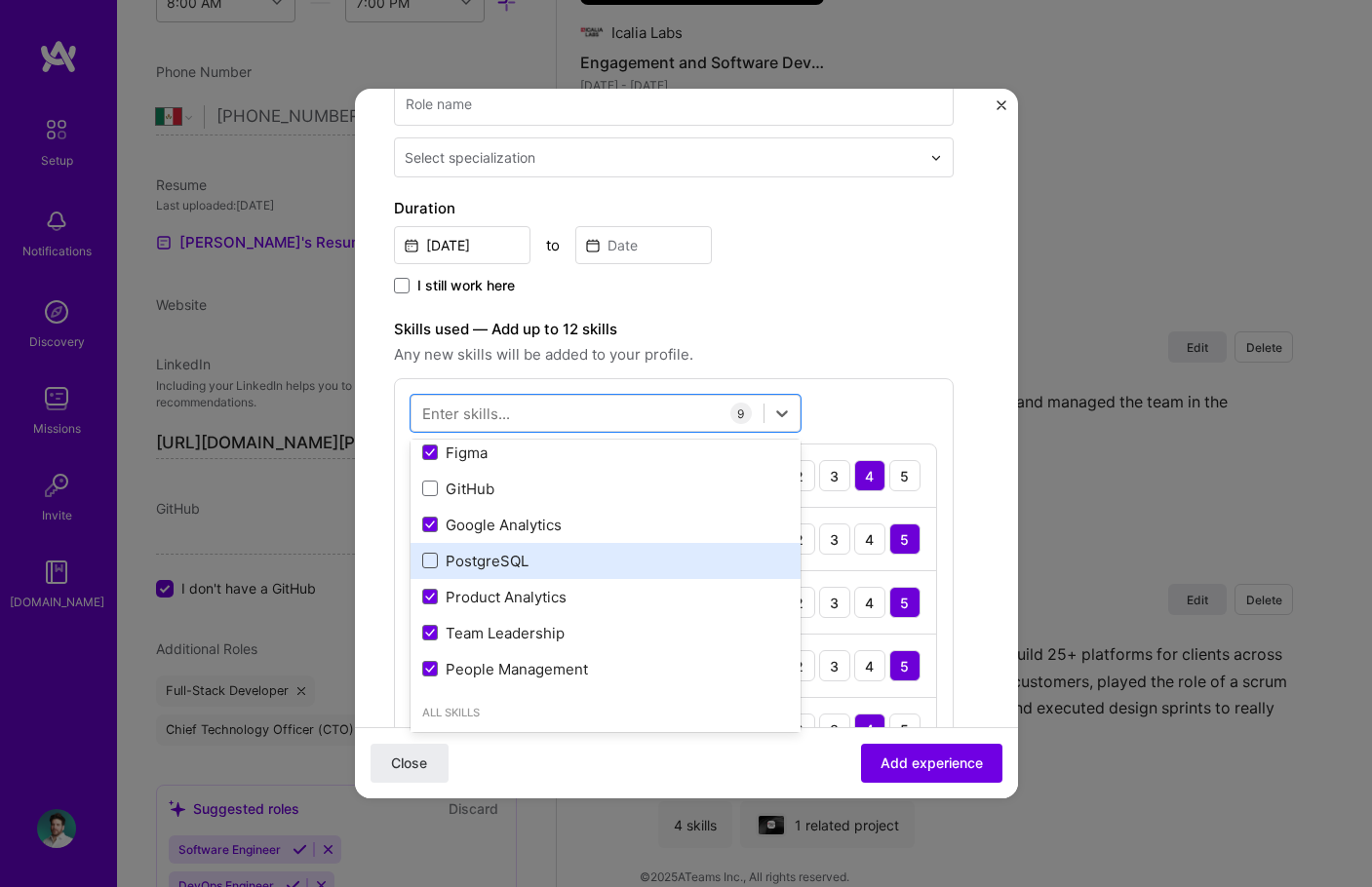 click at bounding box center [430, 560] 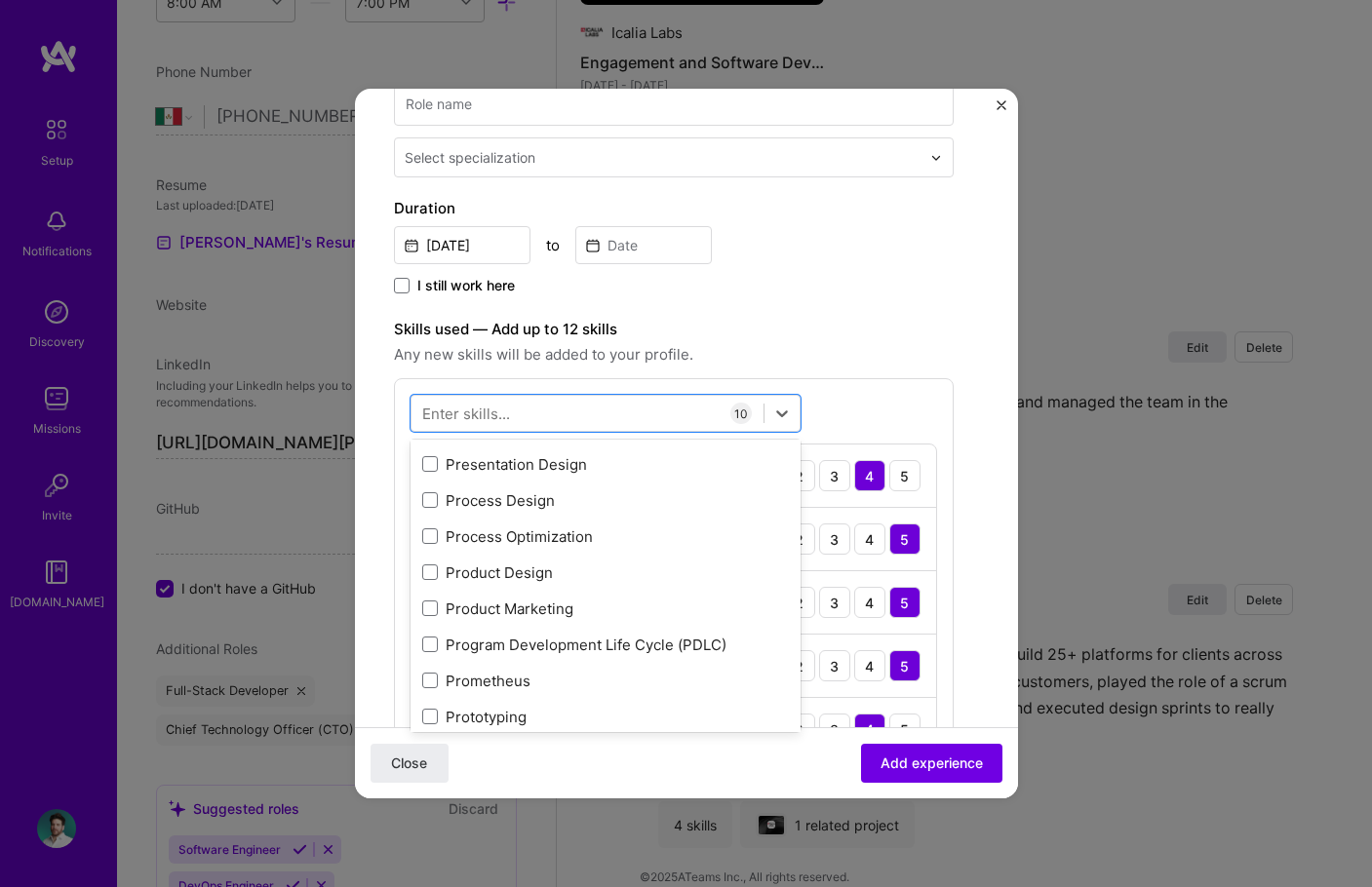scroll, scrollTop: 9137, scrollLeft: 0, axis: vertical 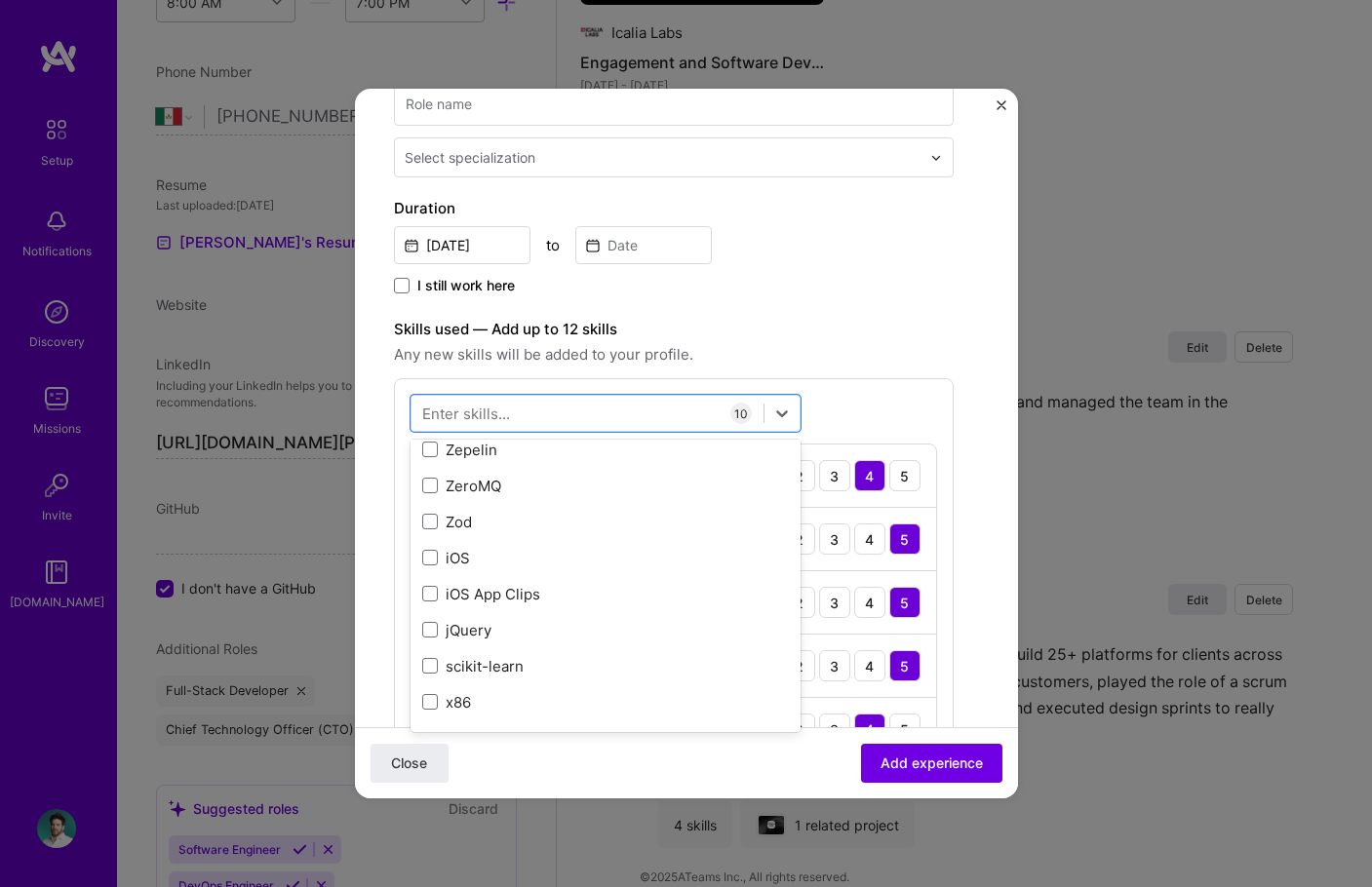 click on "I still work here" at bounding box center (674, 287) 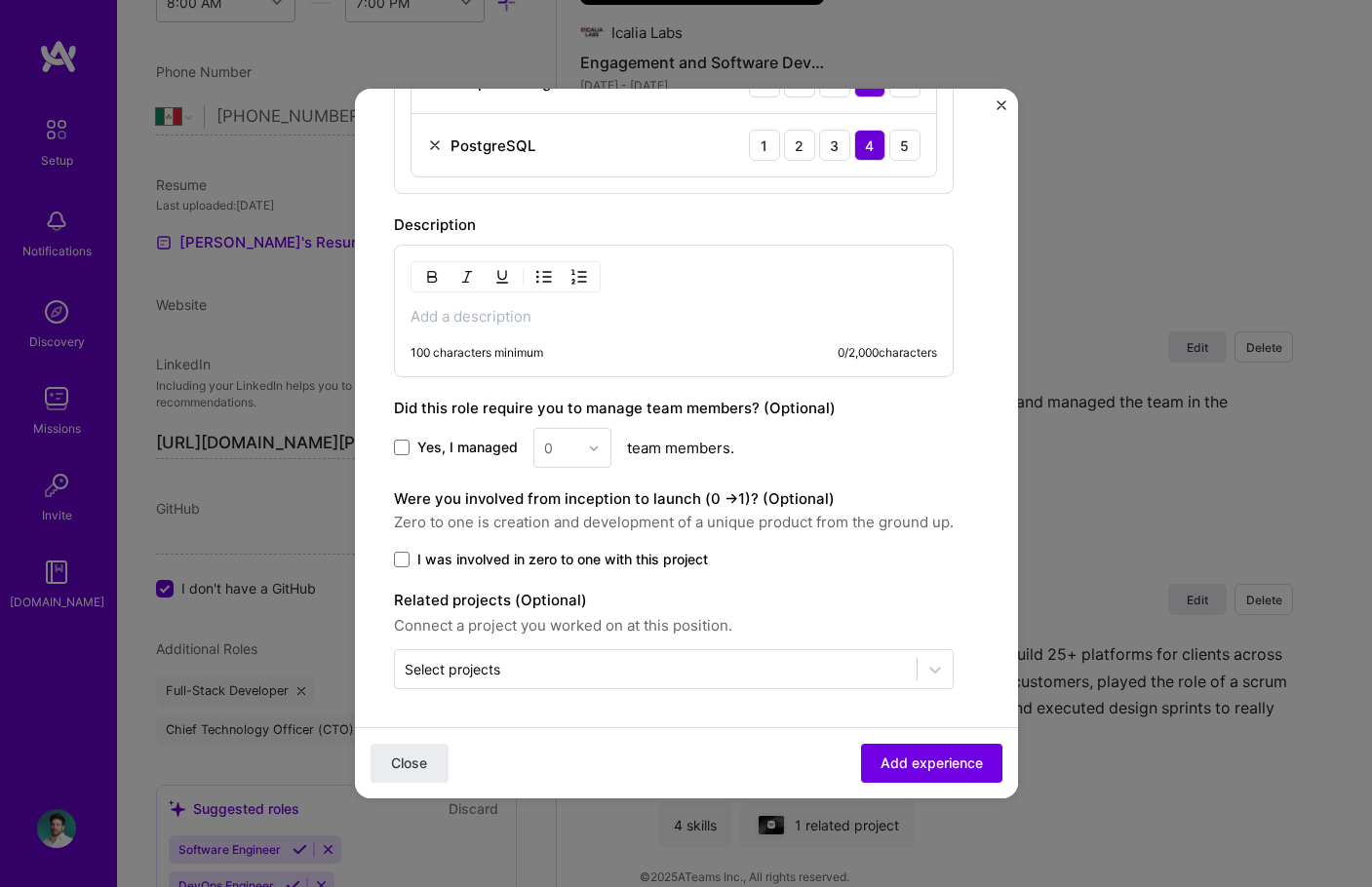 scroll, scrollTop: 1292, scrollLeft: 0, axis: vertical 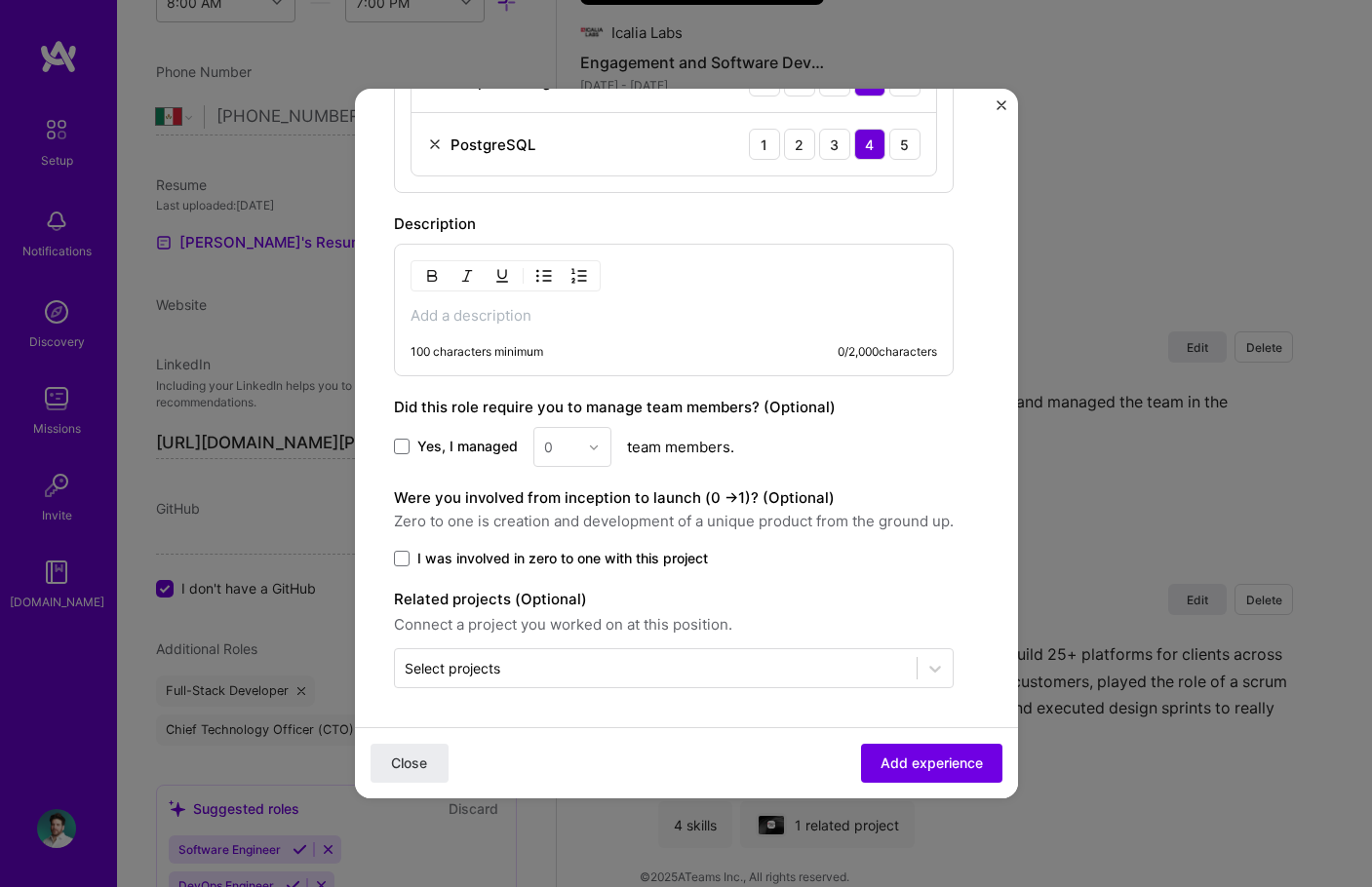 click at bounding box center [674, 316] 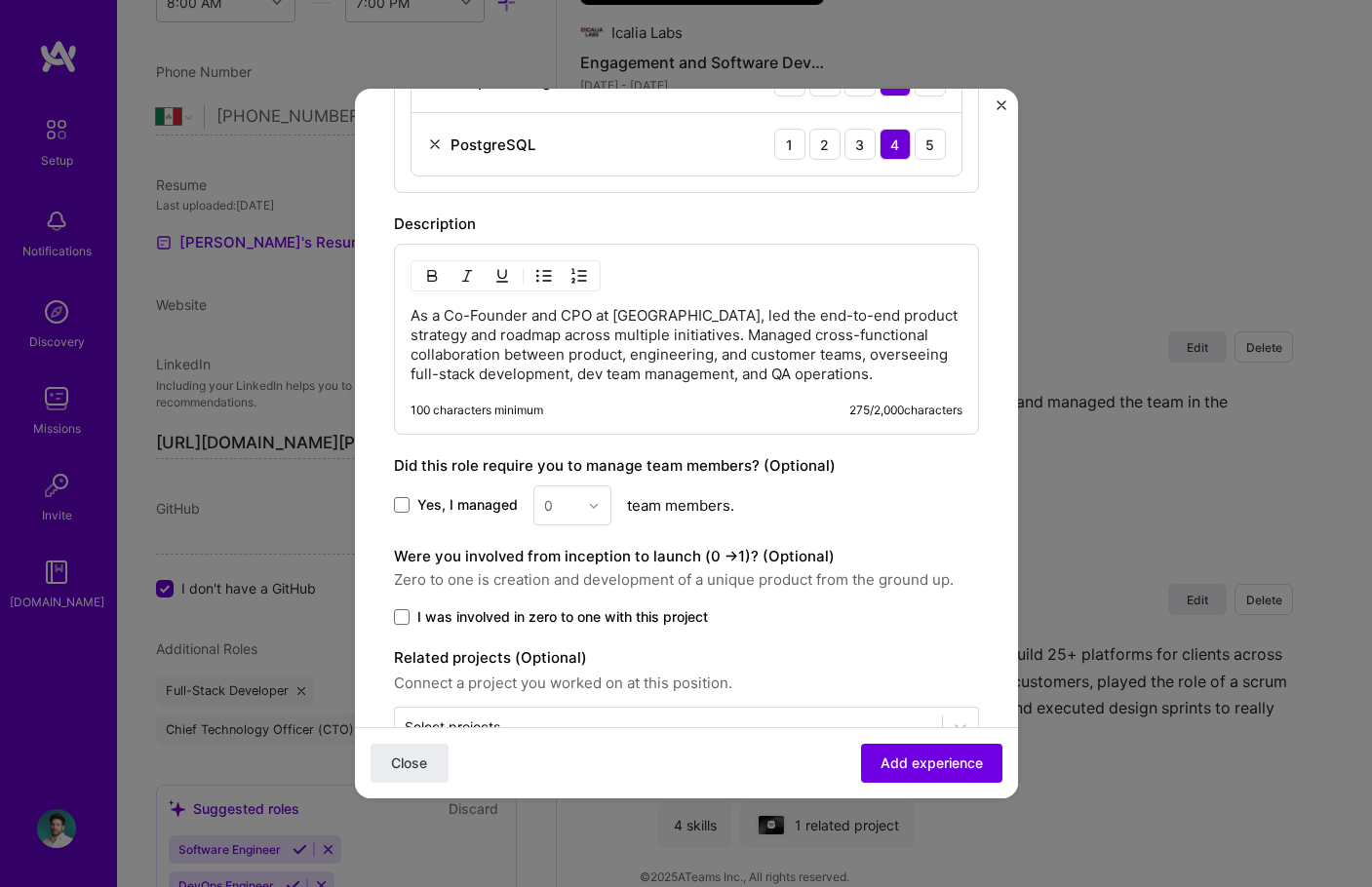 click on "Create a job experience Jobs help companies understand your past experience. Company logo Company name Ventup
Industry Add up to 2 industries. Selected industries 3 You can't have more than 2 industries. Your title and specialization Select specialization Duration [DATE]
to
I still work here Skills used — Add up to 12 skills Any new skills will be added to your profile. Enter skills... 10 QA (Quality Assurance) 1 2 3 4 5 Product Strategy 1 2 3 4 5 Scrum Team Management 1 2 3 4 5 API Integration 1 2 3 4 5 Google Analytics 1 2 3 4 5 Figma 1 2 3 4 5 Product Analytics 1 2 3 4 5 Team Leadership 1 2 3 4 5 People Management 1 2 3 4 5 PostgreSQL 1 2 3 4 5 Description As a Co-Founder and CPO at Ventup, led the end-to-end product strategy and roadmap across multiple initiatives. Managed cross-functional collaboration between product, engineering, and customer teams, overseeing full-stack development, dev team management, and QA operations. 275" at bounding box center (686, -209) 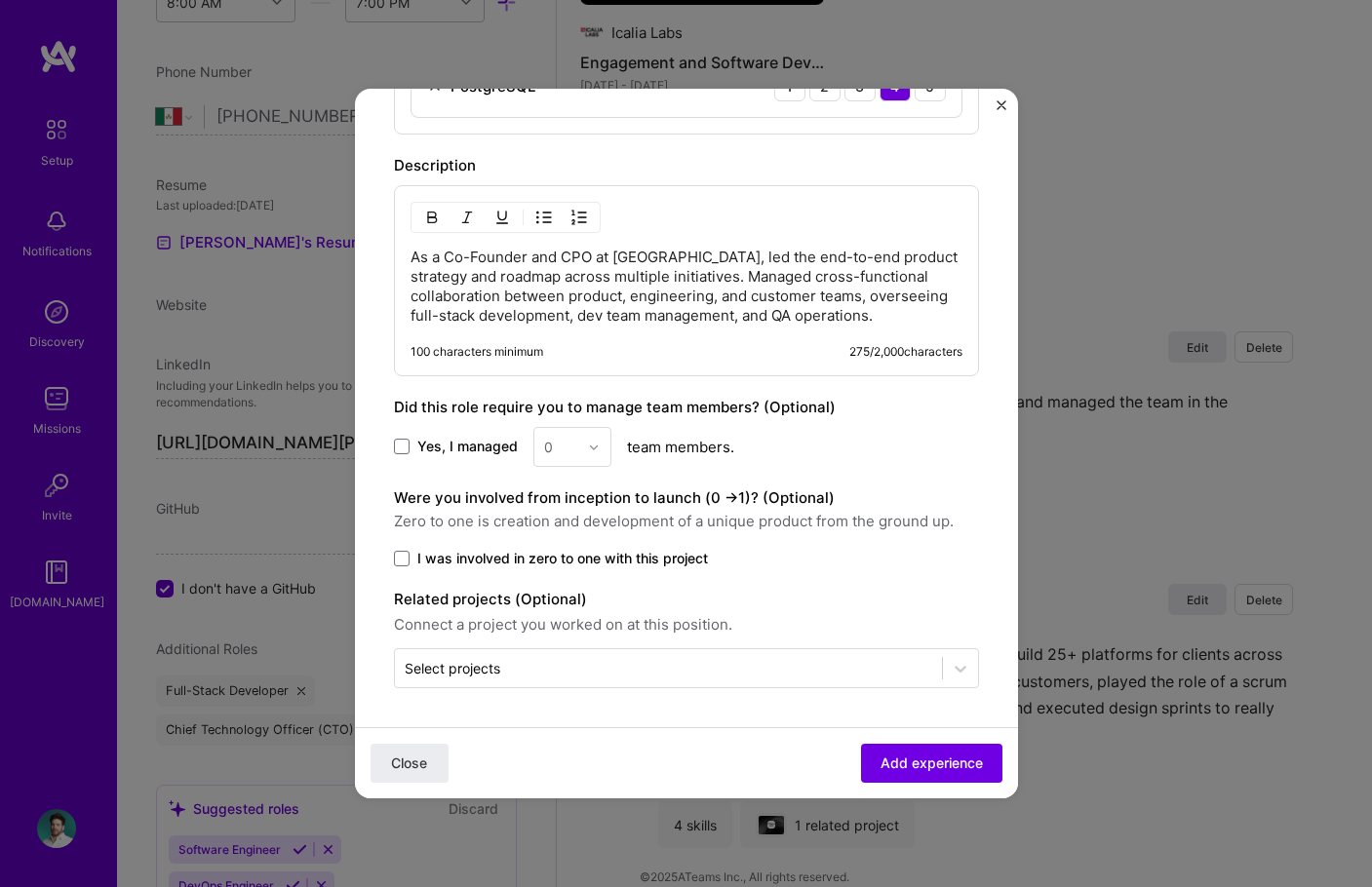 scroll, scrollTop: 1369, scrollLeft: 0, axis: vertical 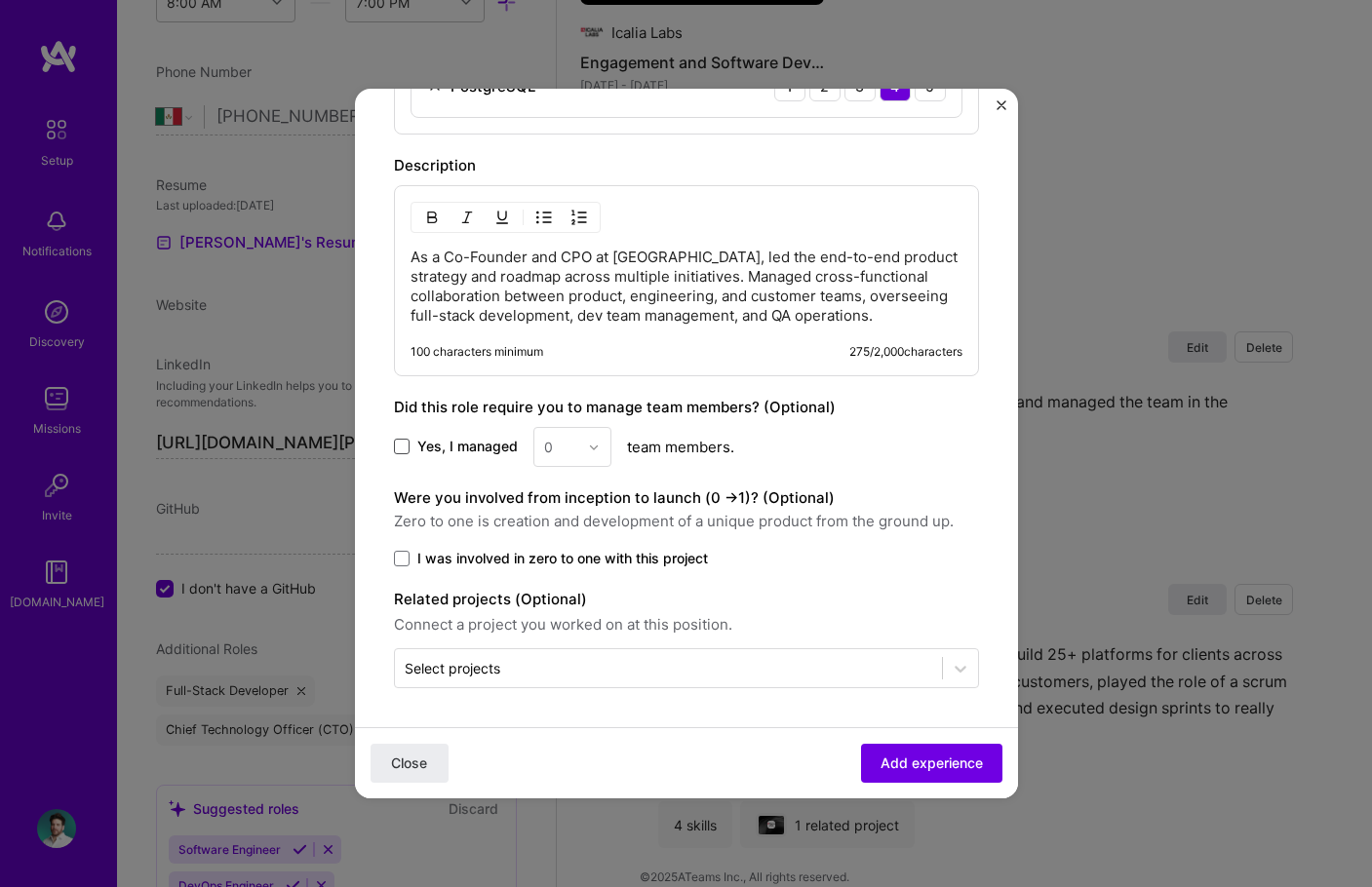 click at bounding box center [402, 446] 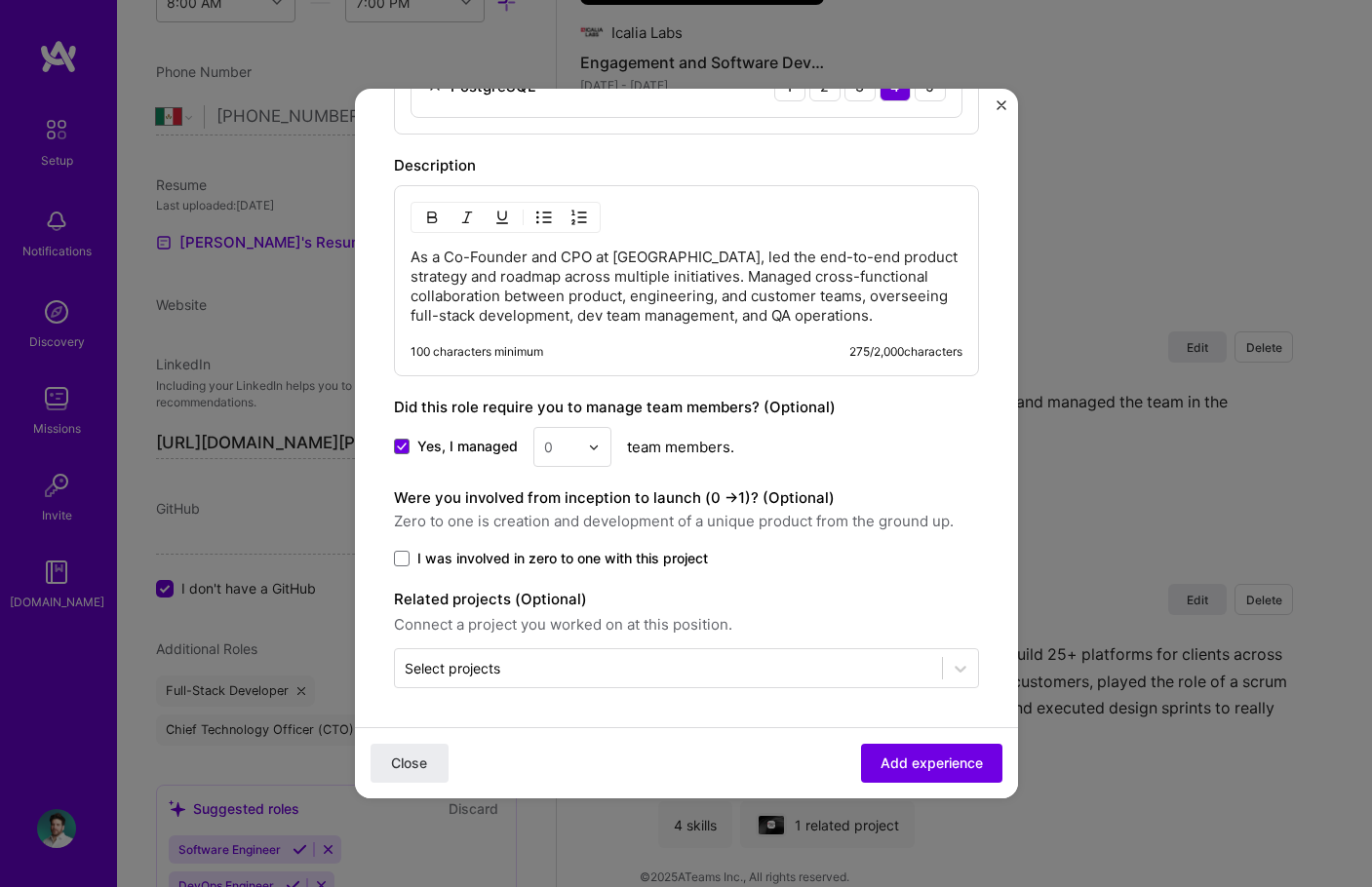 click at bounding box center (594, 447) 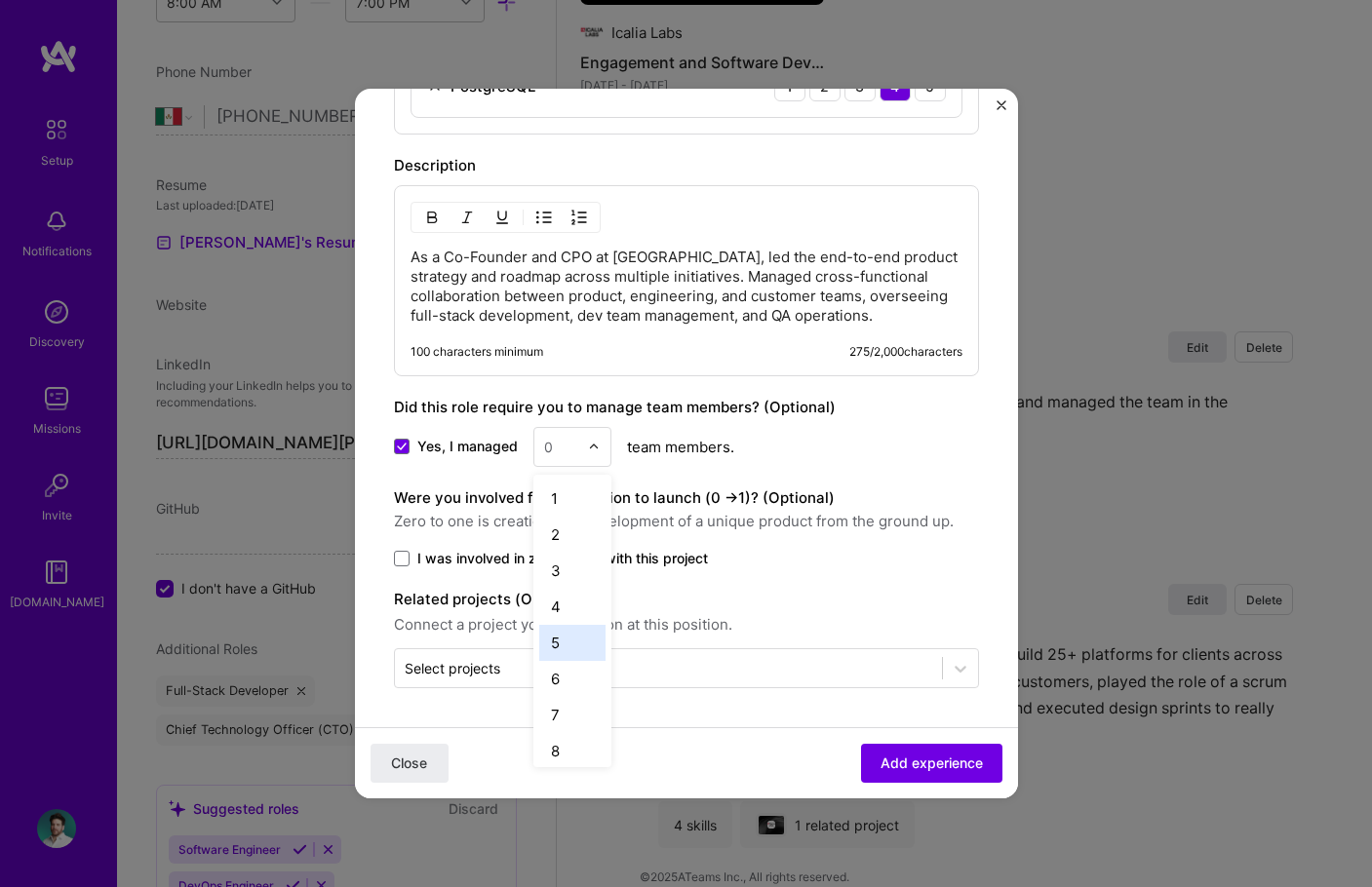 scroll, scrollTop: 657, scrollLeft: 0, axis: vertical 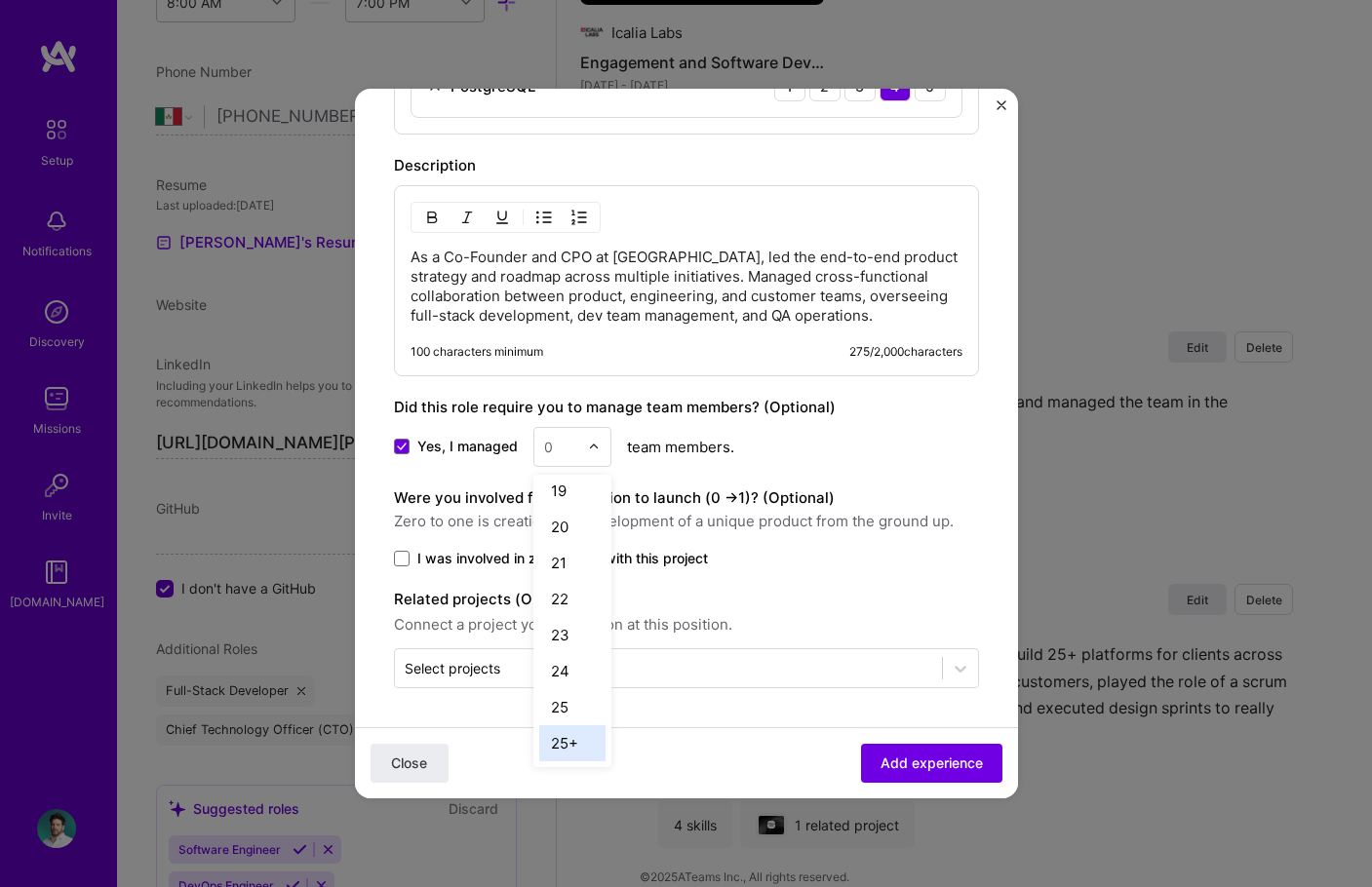 click on "25+" at bounding box center (572, 743) 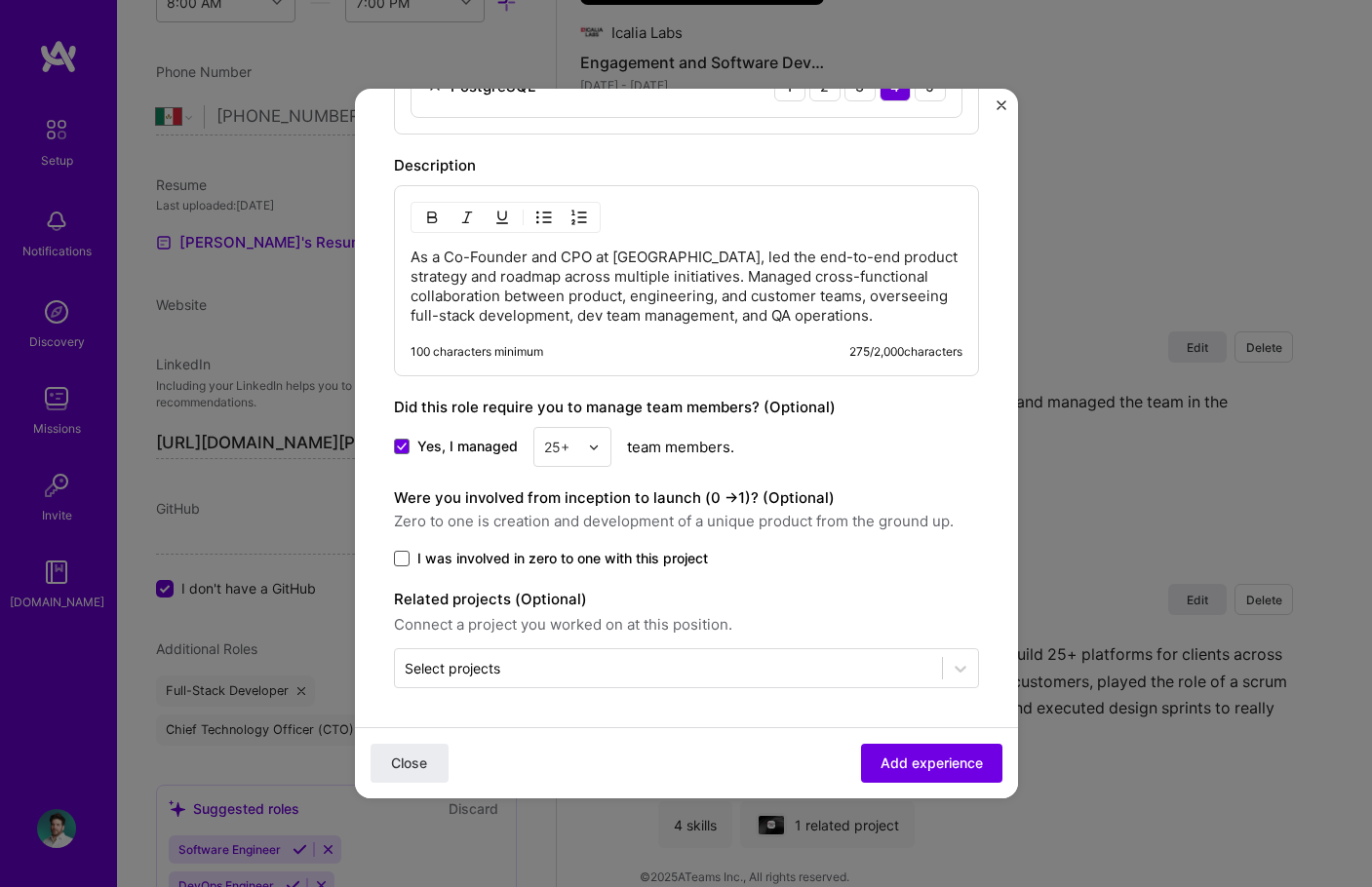 click at bounding box center [402, 559] 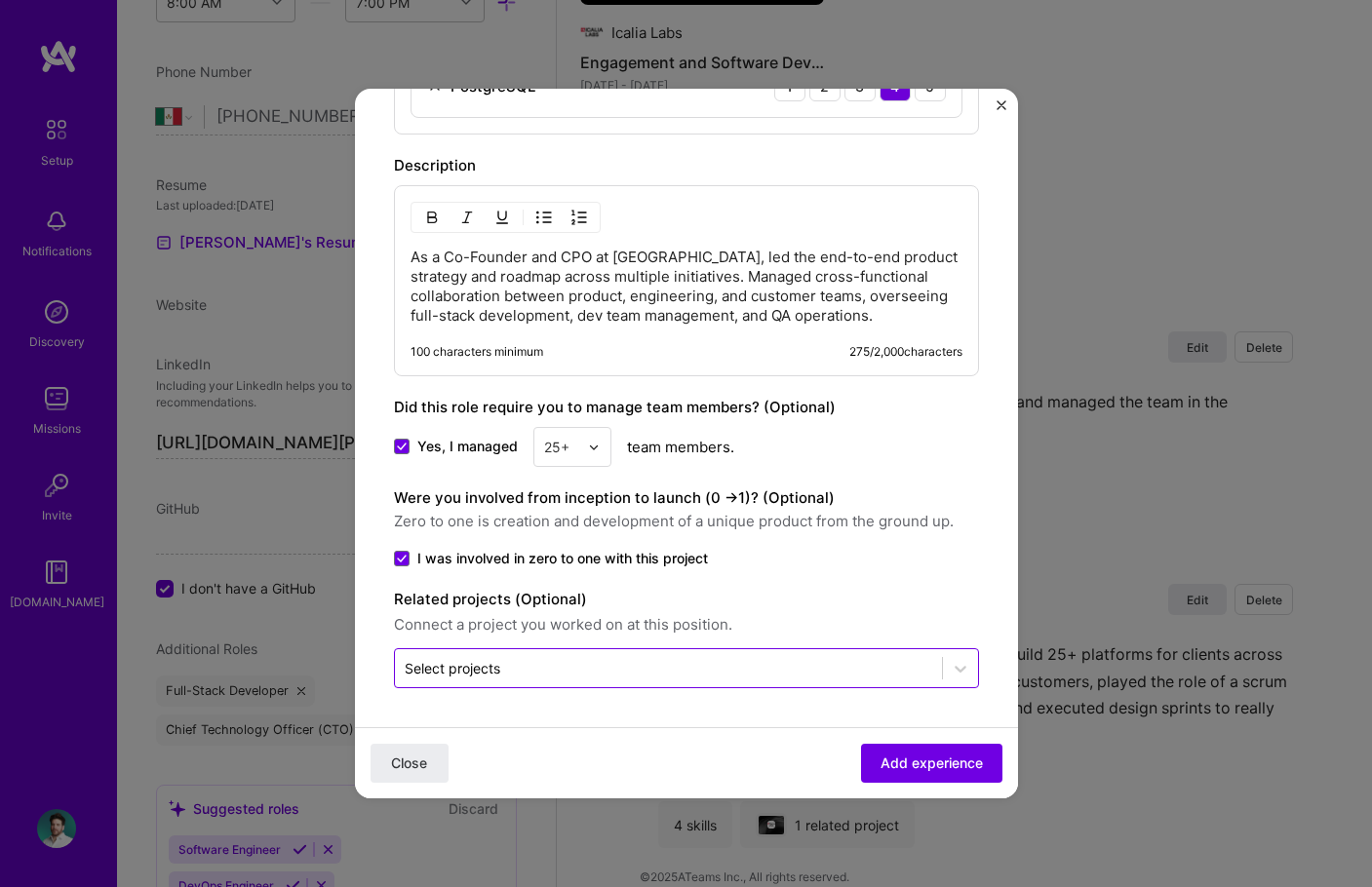 click at bounding box center [668, 668] 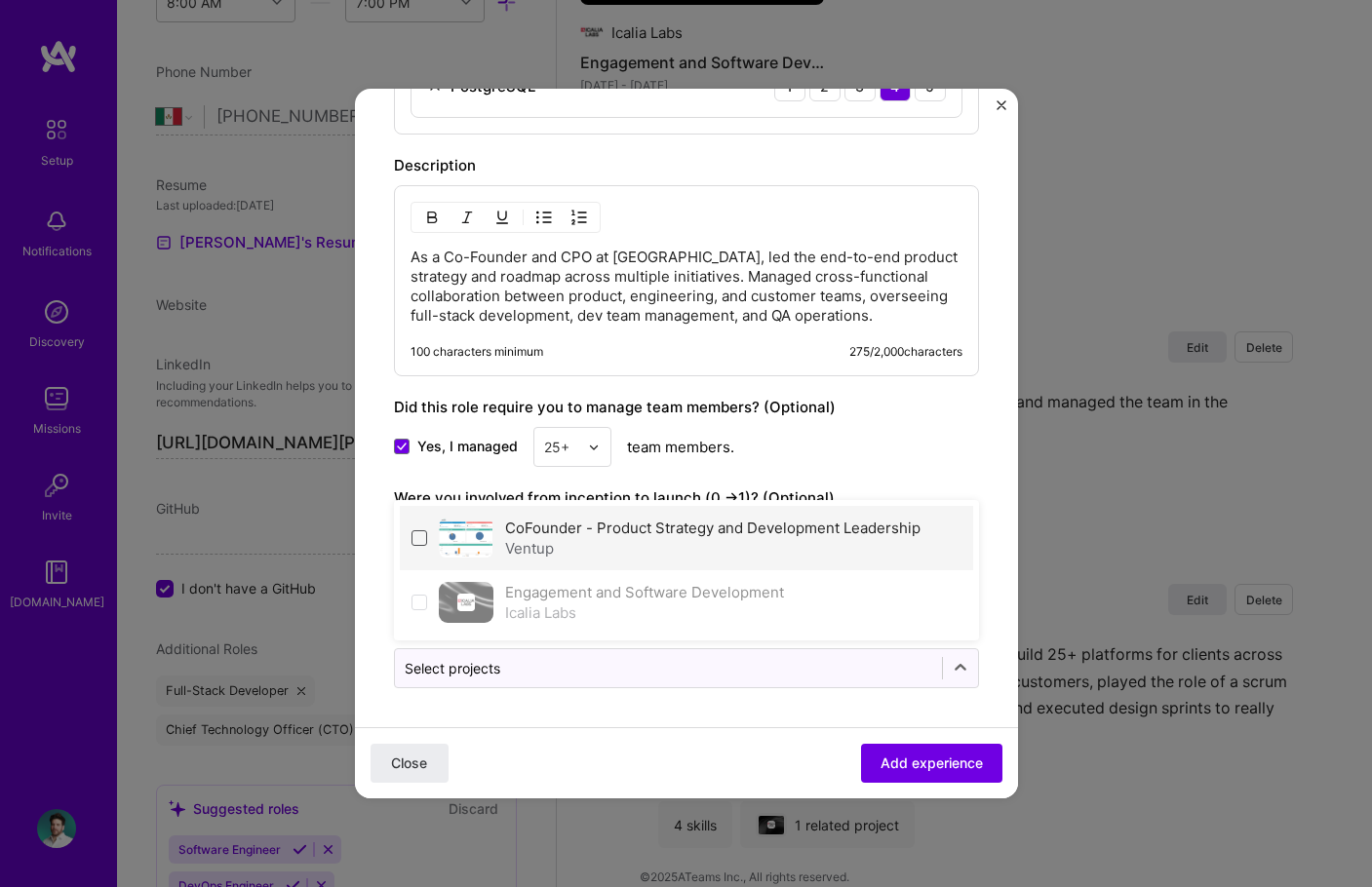click at bounding box center [419, 538] 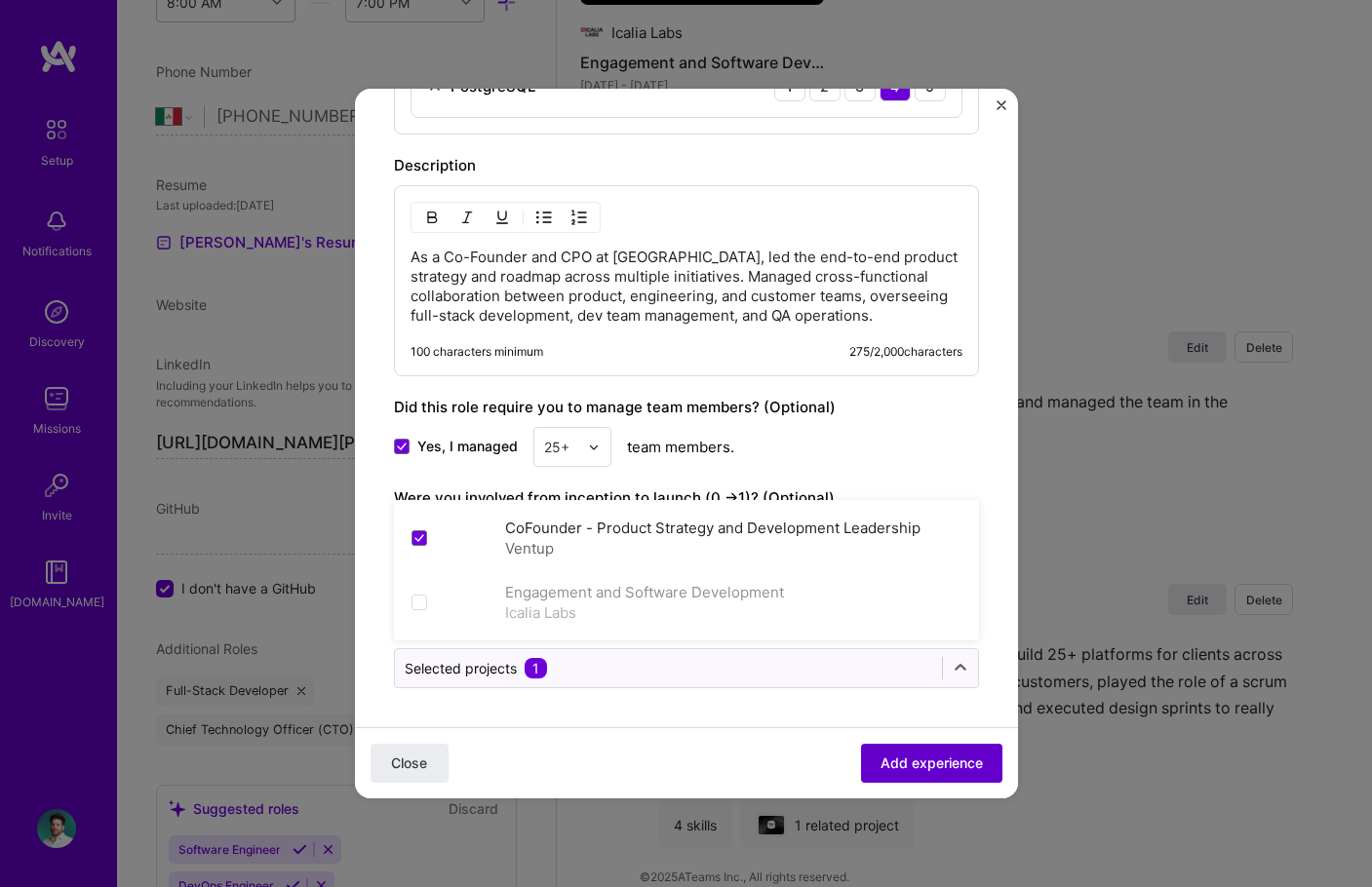 click on "Add experience" at bounding box center (931, 763) 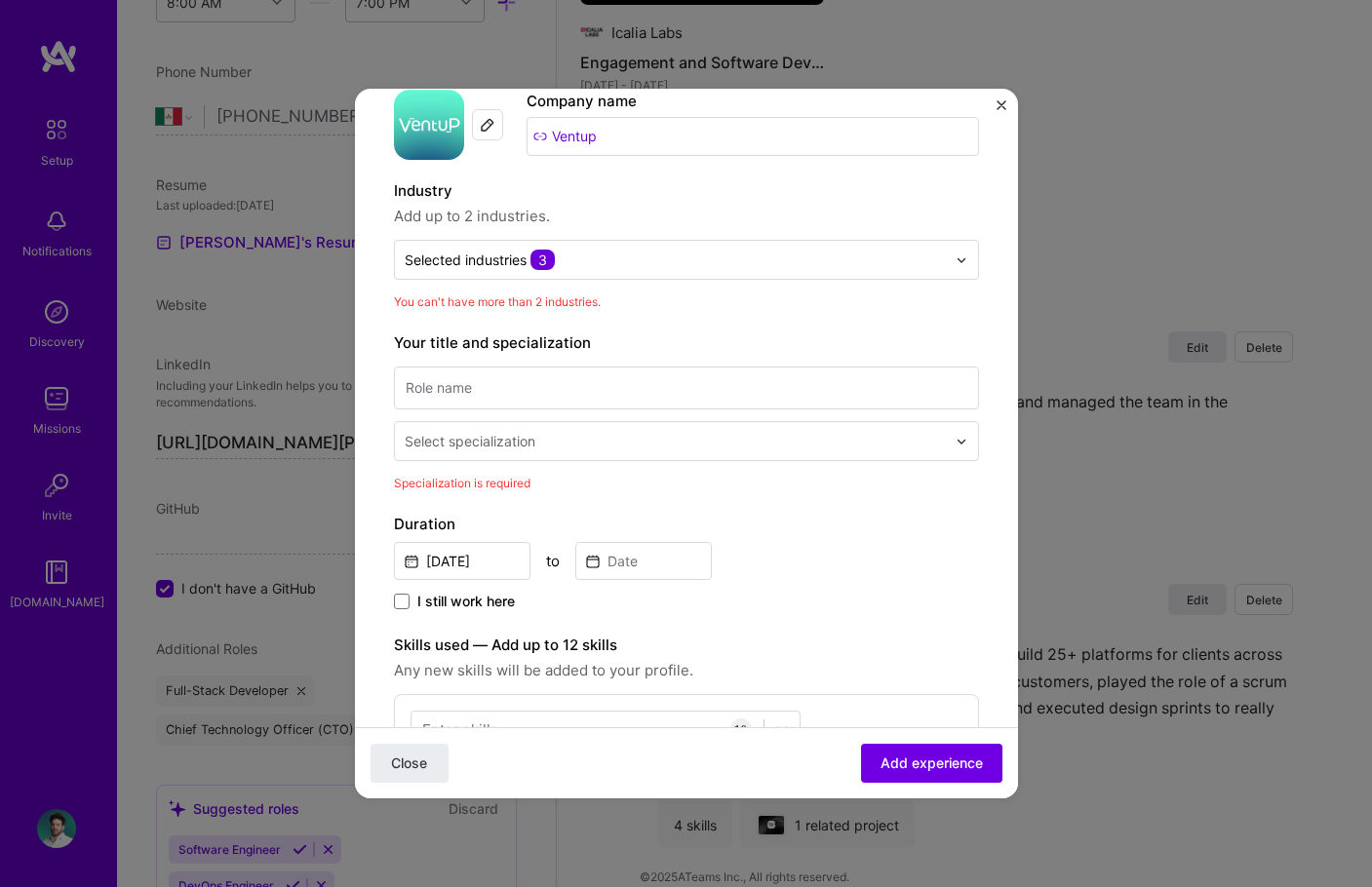 scroll, scrollTop: 99, scrollLeft: 0, axis: vertical 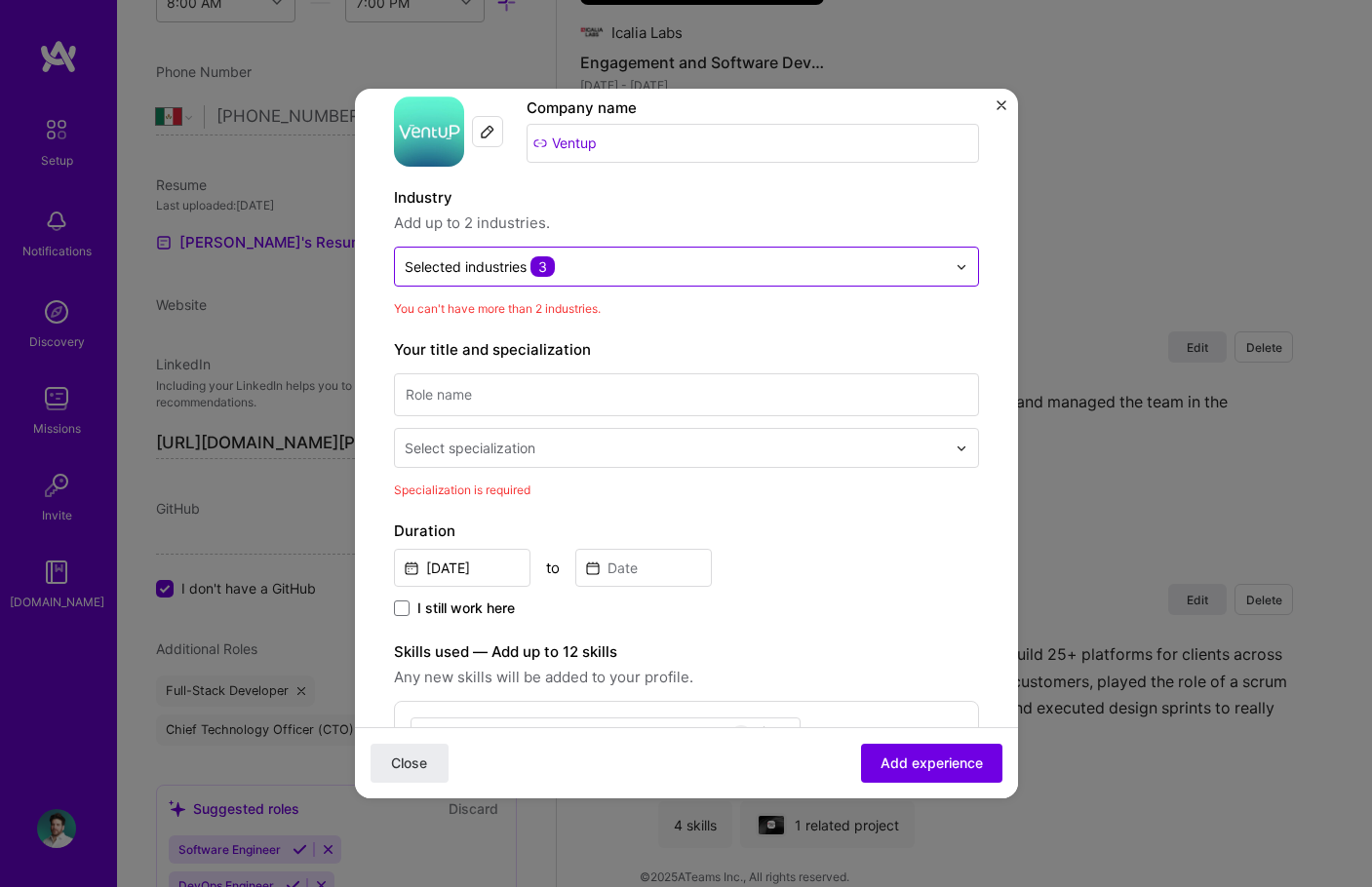 click at bounding box center (675, 266) 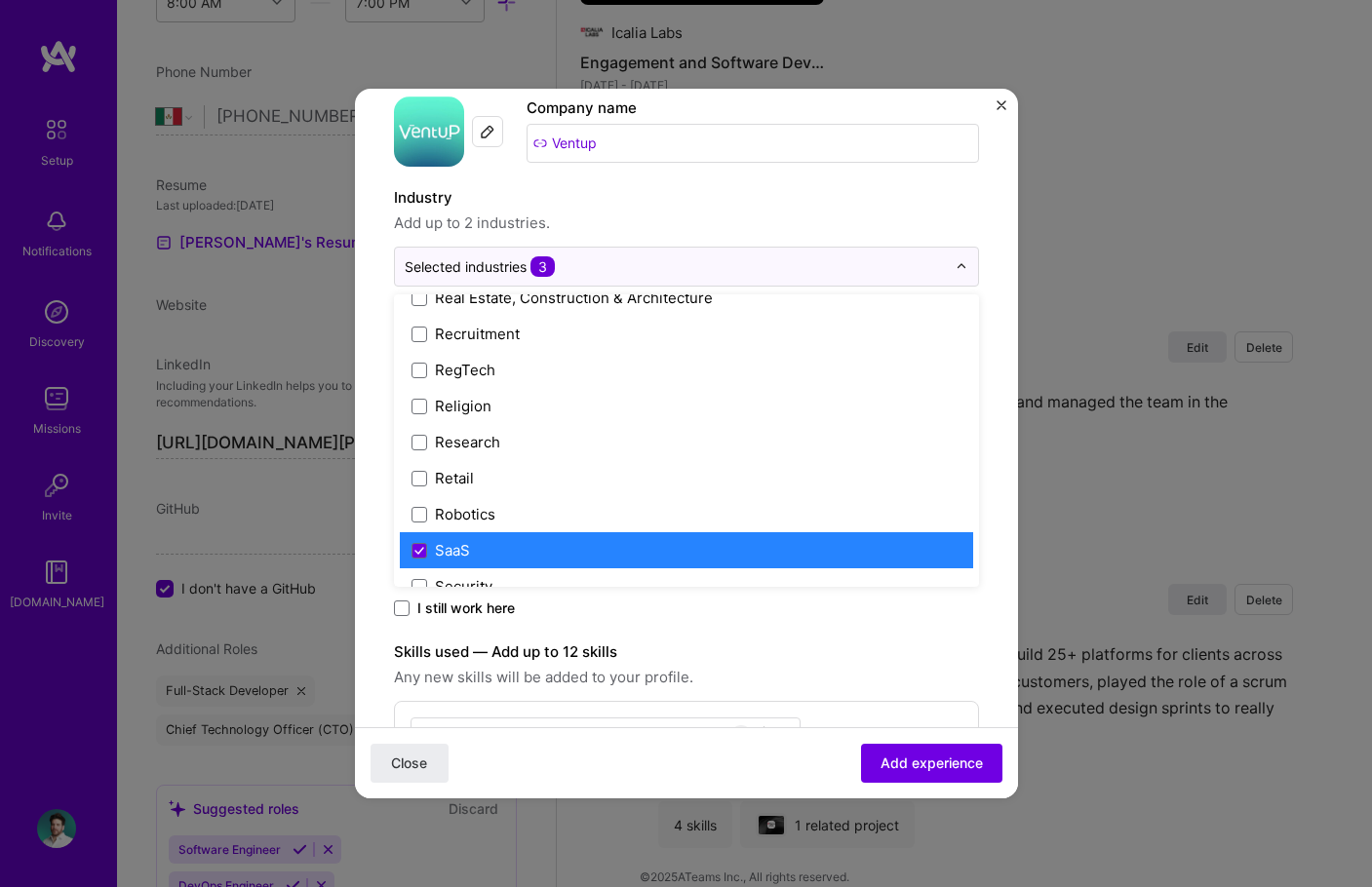 scroll, scrollTop: 3728, scrollLeft: 0, axis: vertical 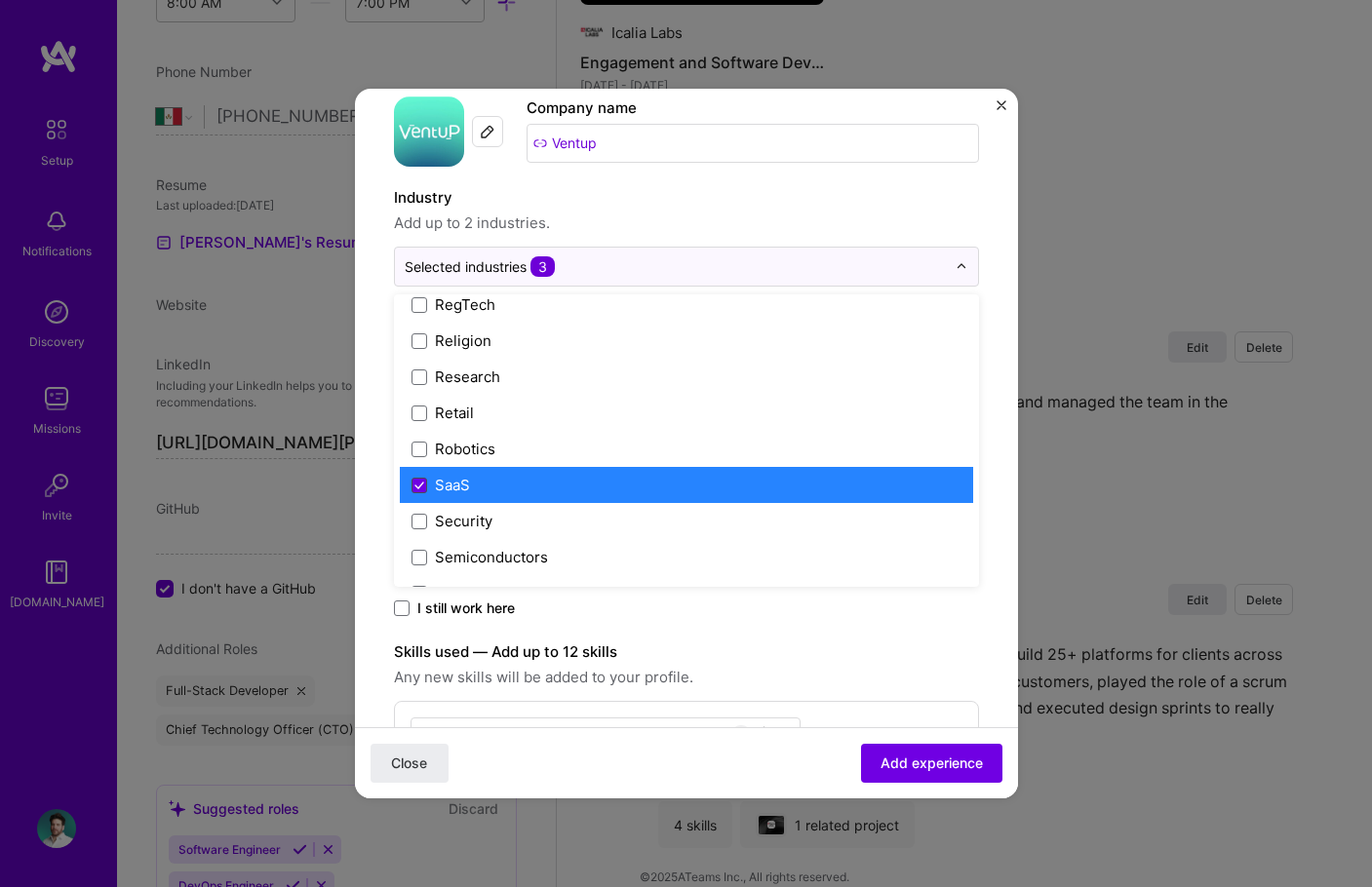 click 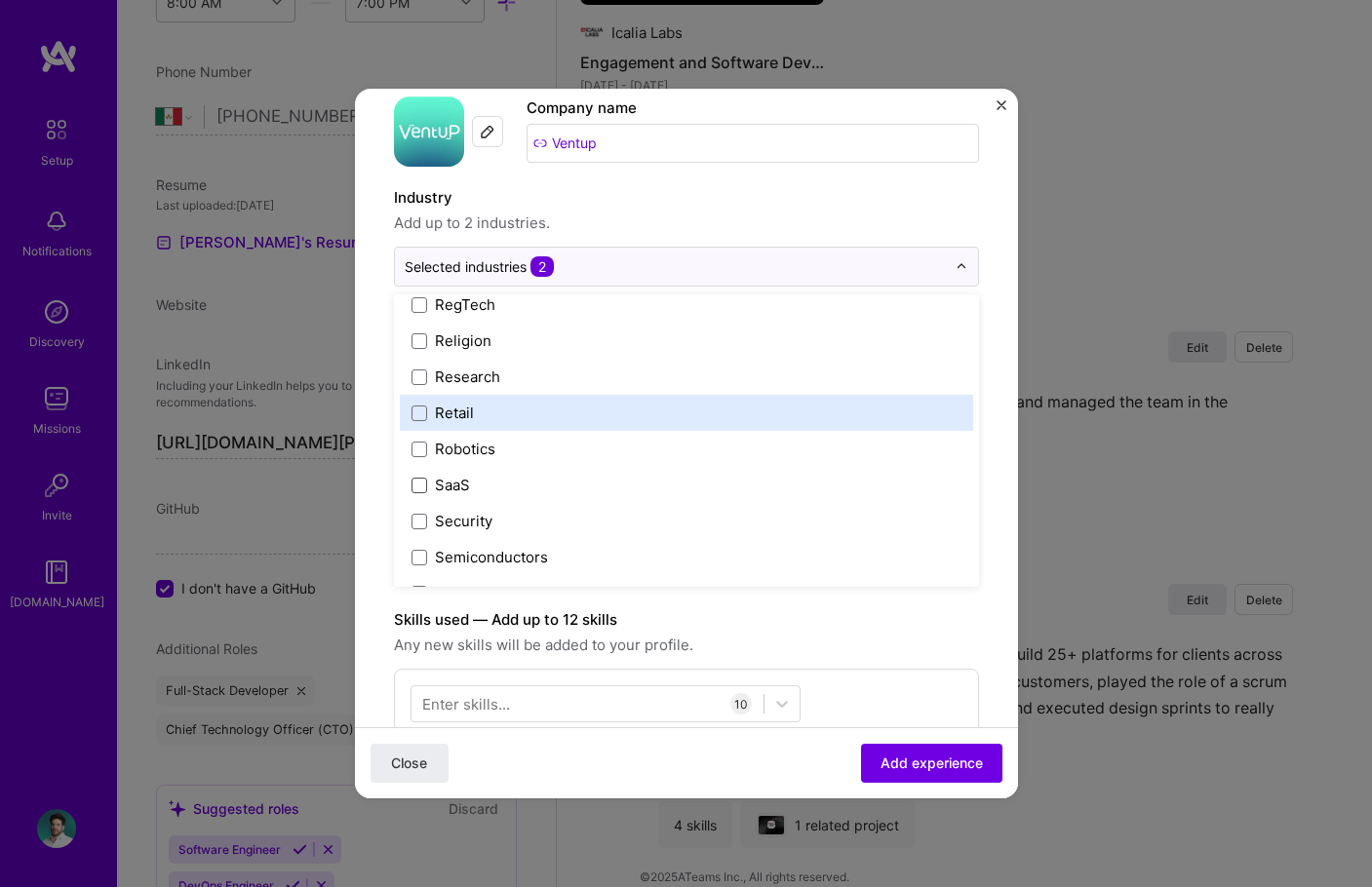 click on "Create a job experience Jobs help companies understand your past experience. Company logo Company name Ventup
Industry Add up to 2 industries. option SaaS, deselected. option Retail focused, 107 of 120. 120 results available. Use Up and Down to choose options, press Enter to select the currently focused option, press Escape to exit the menu, press Tab to select the option and exit the menu. Selected industries 2 3D Printing AR / VR / XR Accounting Advertising & AdTech Aerospace Agriculture / AgTech Airlines / Aviation Architecture / Interior Design Art & Museums Artifical Intelligence / Machine Learning Arts / Culture Augmented & Virtual Reality (AR/VR) Automotive Automotive & Self Driving Cars Aviation B2B B2B2C B2C BPA / RPA Banking Beauty Big Data BioTech Blockchain CMS CPG CRM Cannabis Charity & Nonprofit Circular Economy CivTech Climate Tech Cloud Services Coaching Community Tech Construction Consulting Consumer Electronics Crowdfunding Crypto Customer Success Cybersecurity DTC Databases HR" at bounding box center (686, 1038) 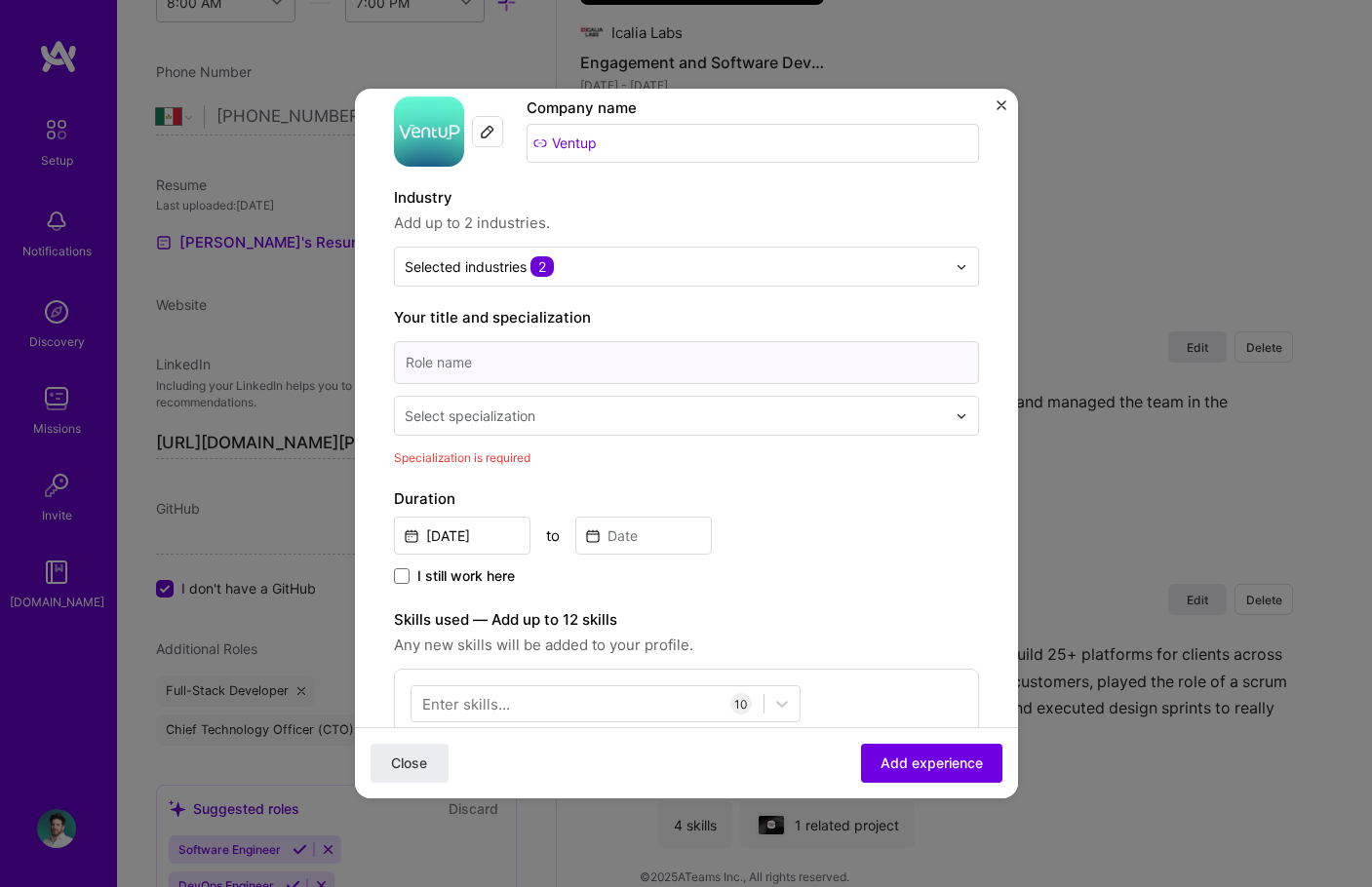 click at bounding box center [686, 363] 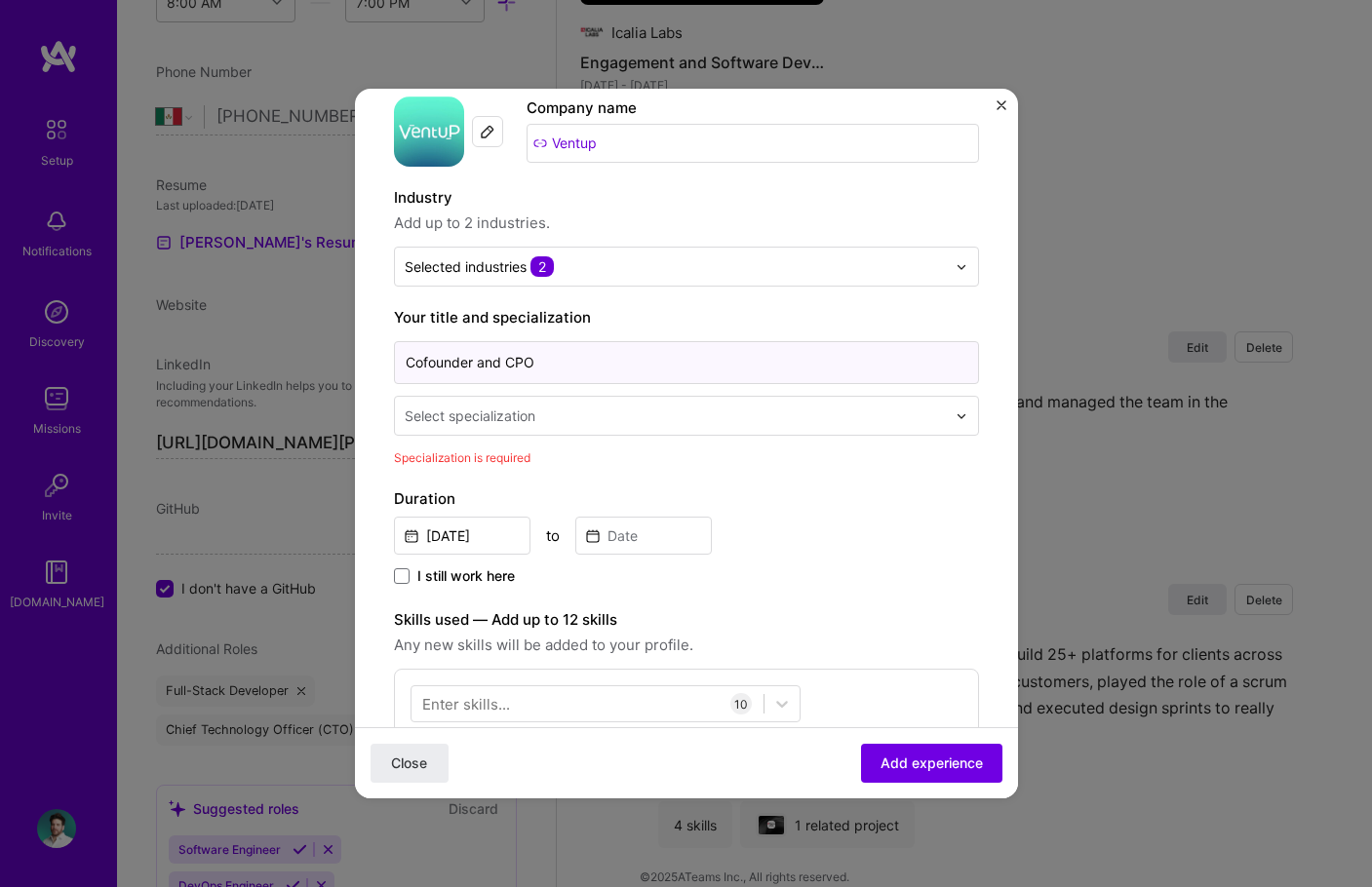 type on "Cofounder and CPO" 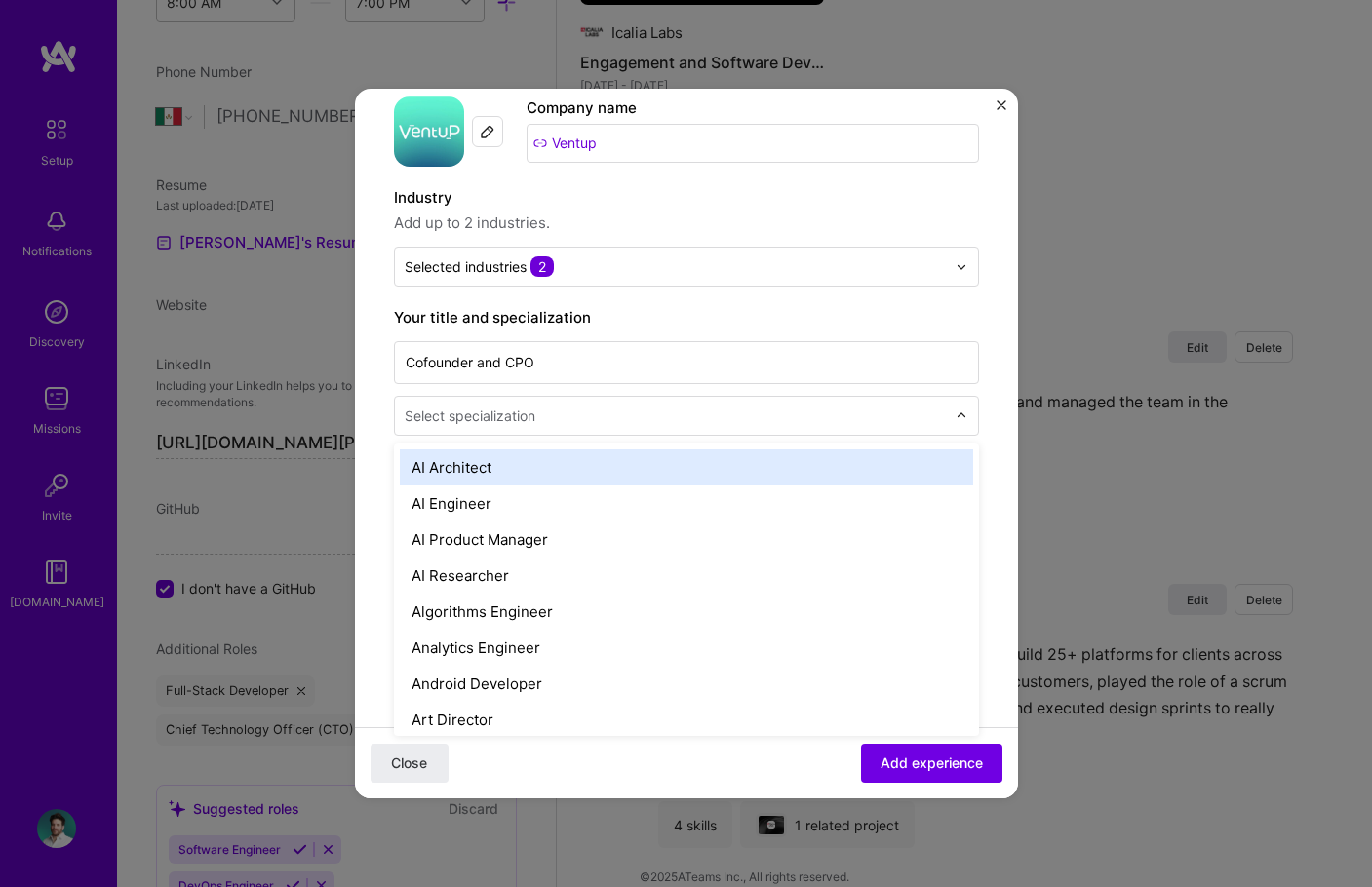 click at bounding box center (677, 415) 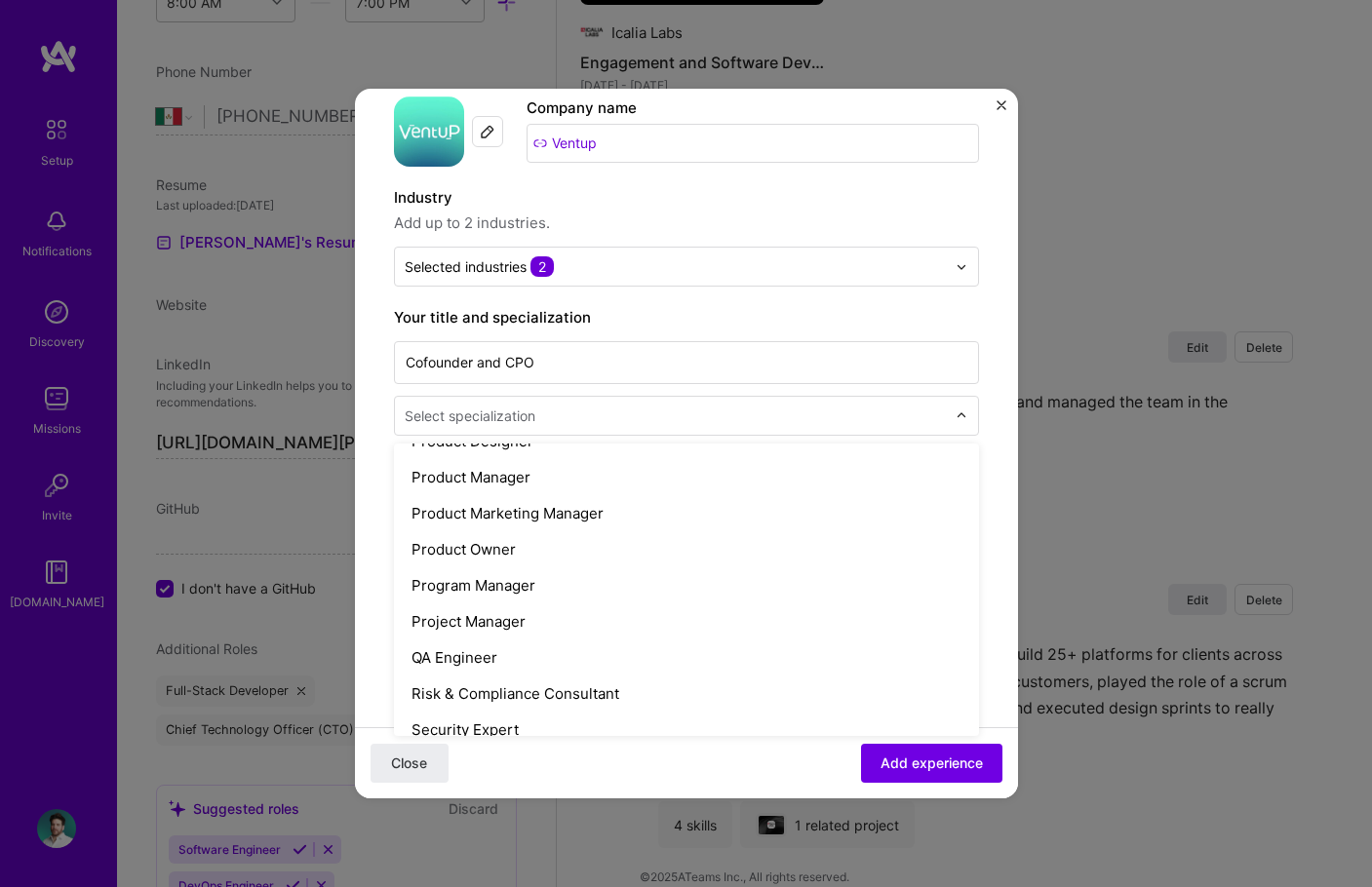 scroll, scrollTop: 1774, scrollLeft: 0, axis: vertical 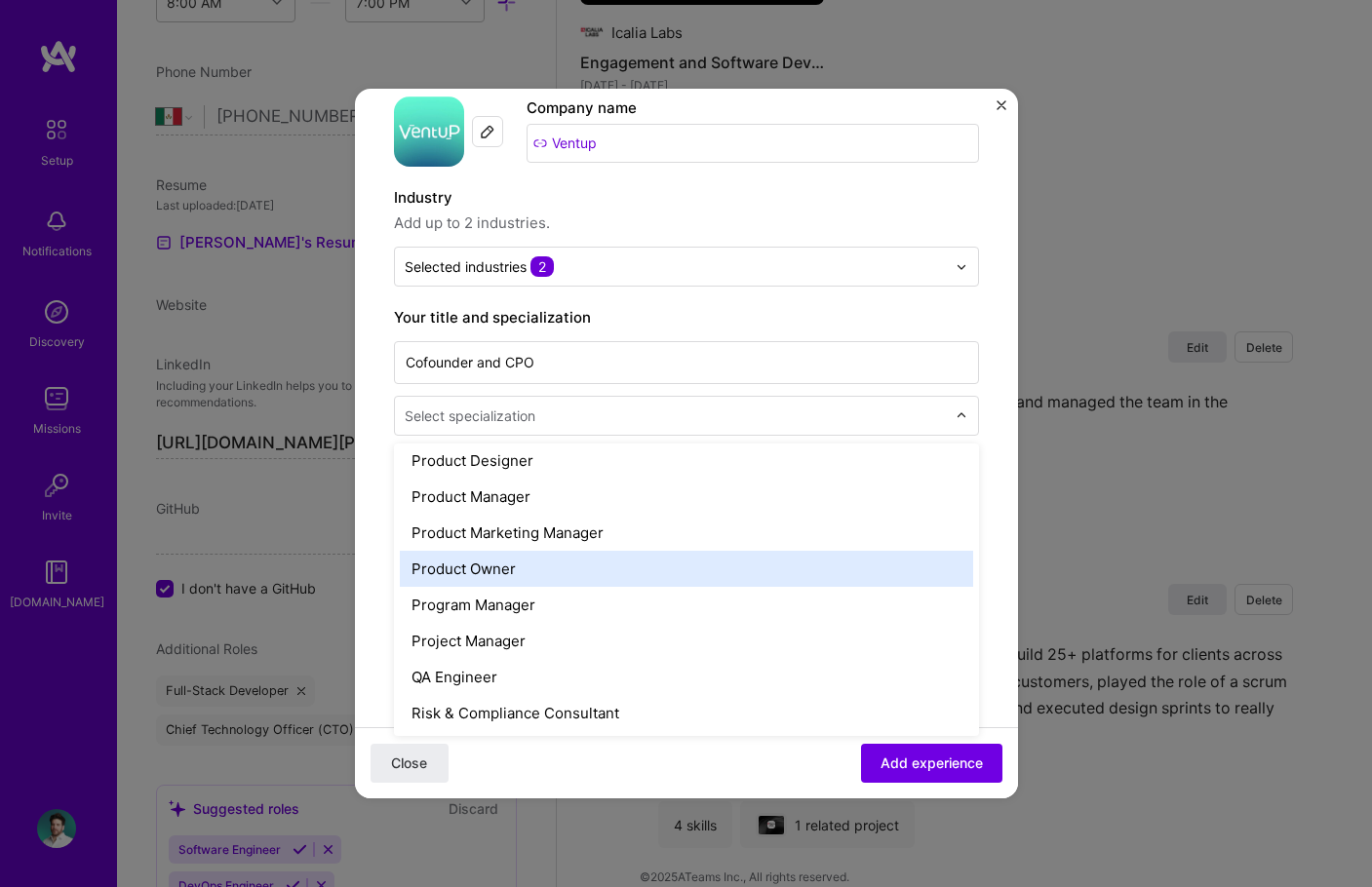 click on "Product Owner" at bounding box center (686, 568) 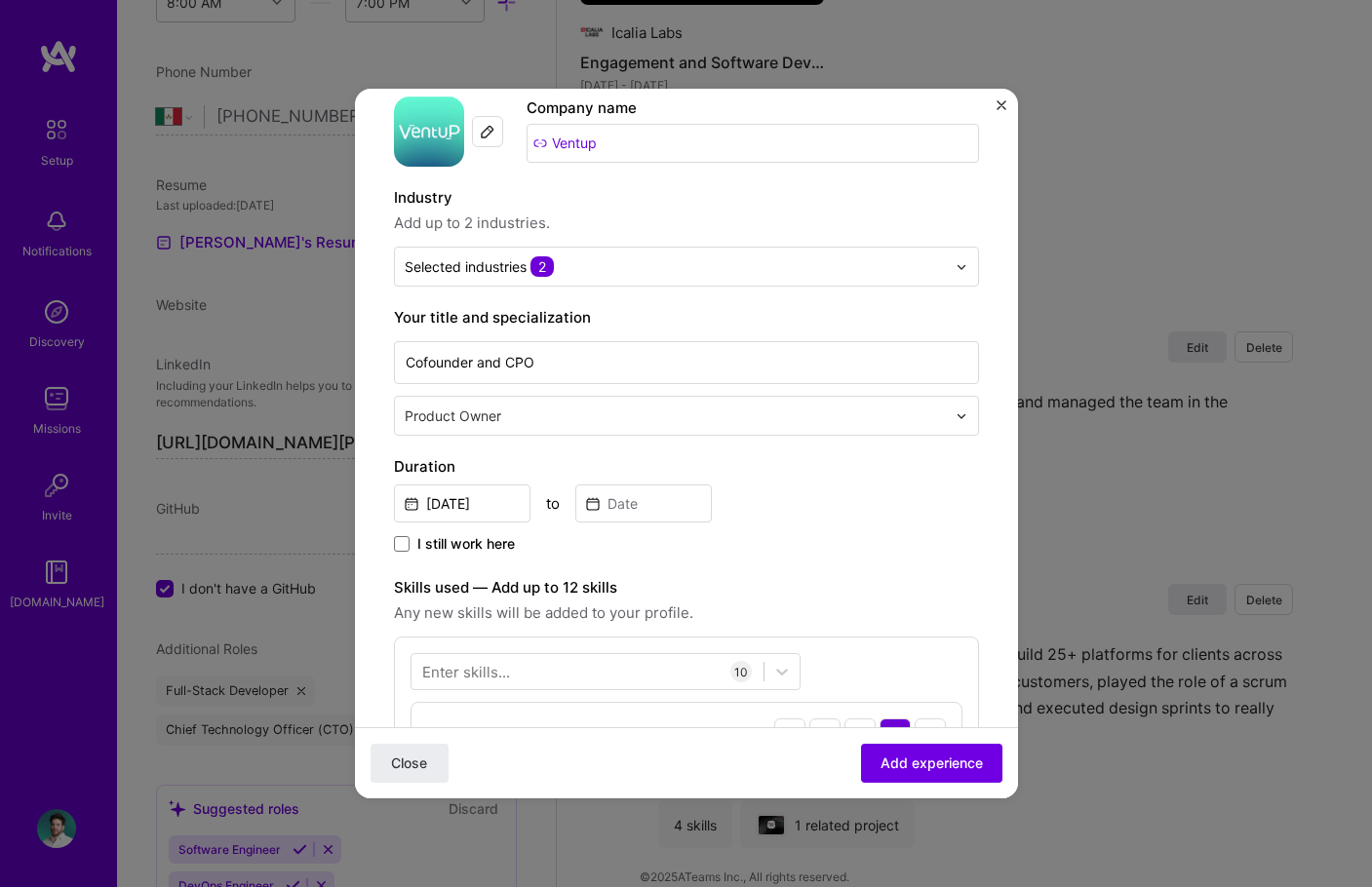 click on "Duration" at bounding box center (686, 467) 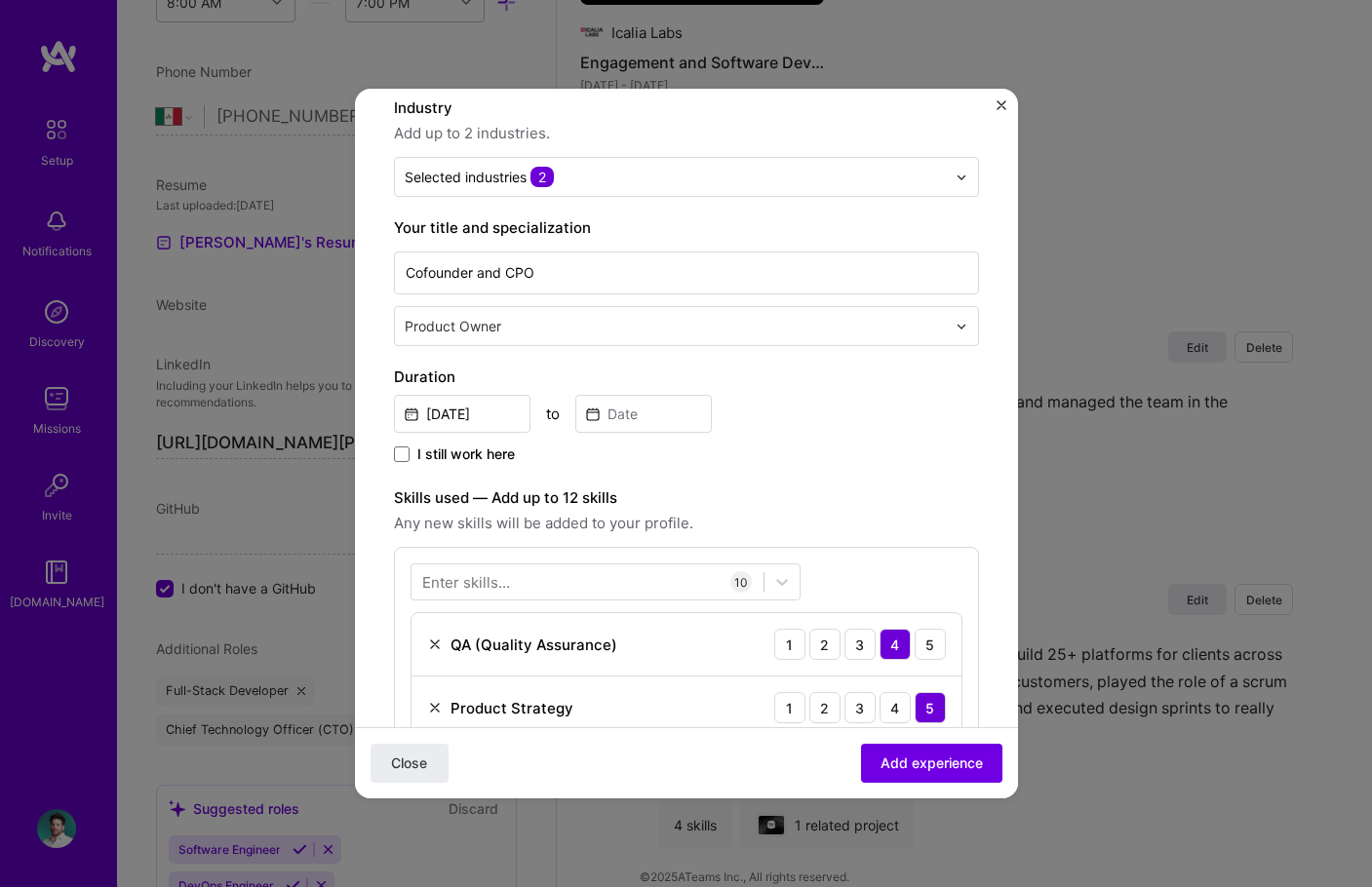 scroll, scrollTop: 197, scrollLeft: 0, axis: vertical 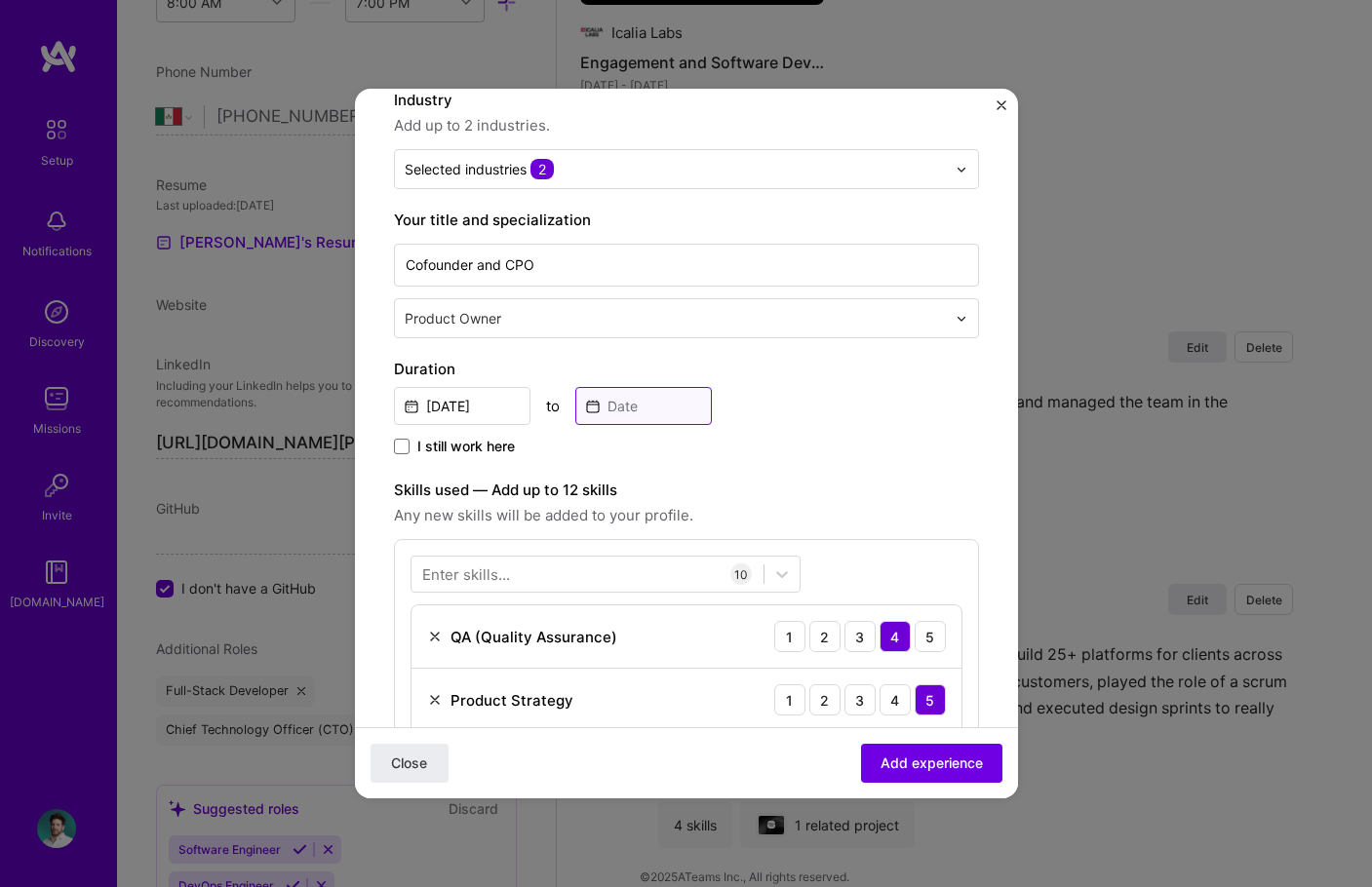 click at bounding box center [644, 405] 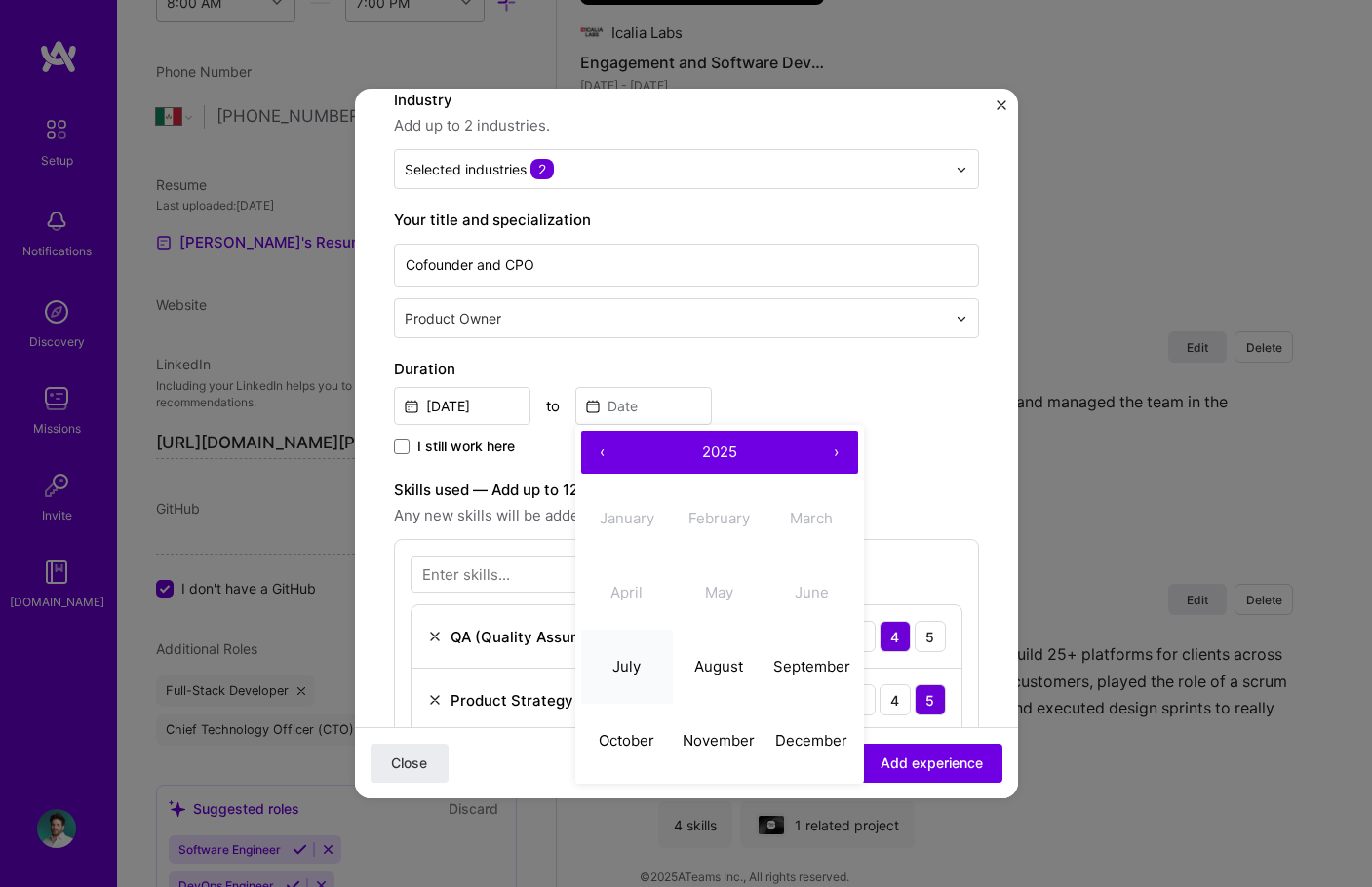 click on "July" at bounding box center [626, 666] 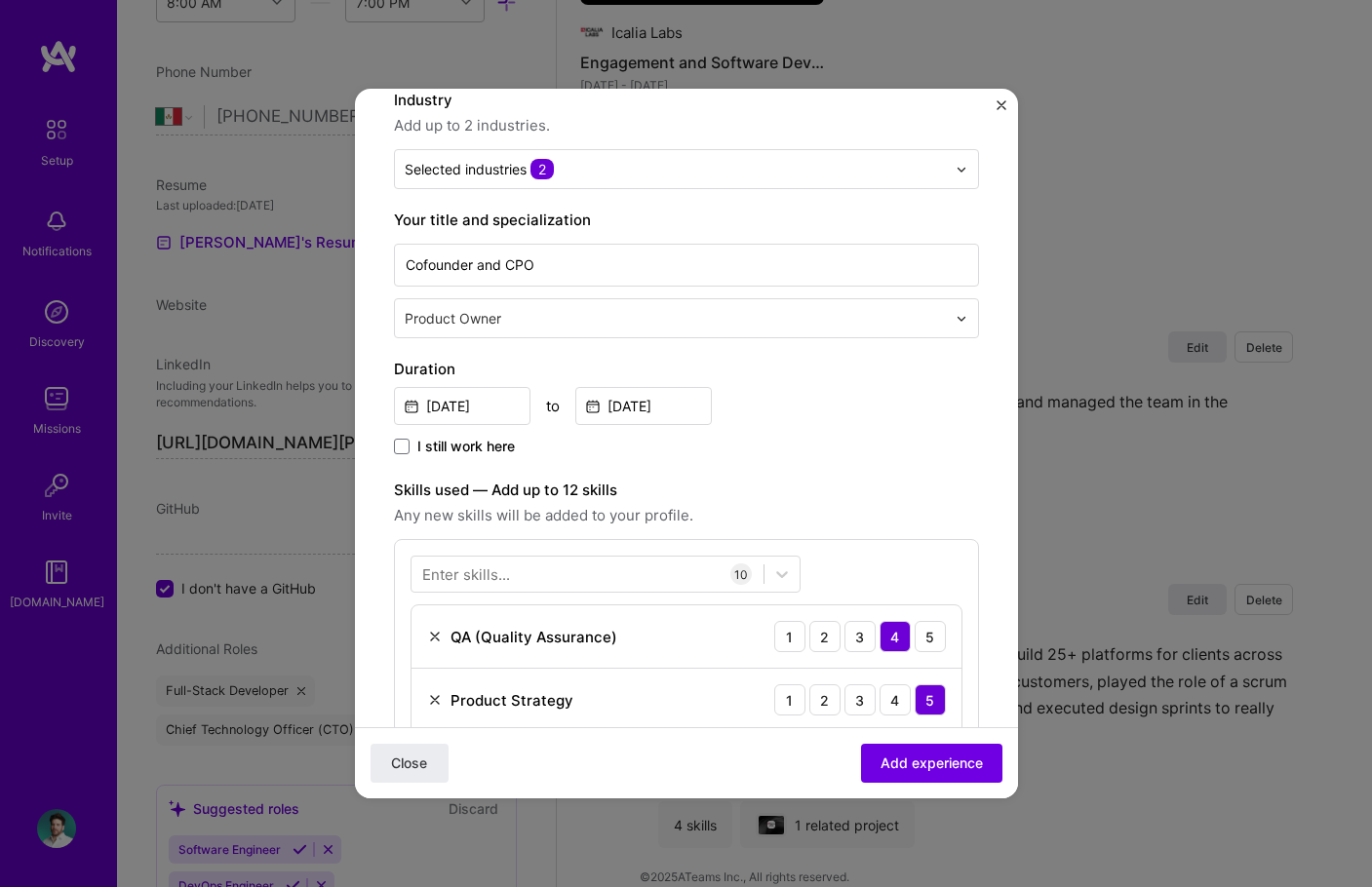 click on "I still work here" at bounding box center (686, 447) 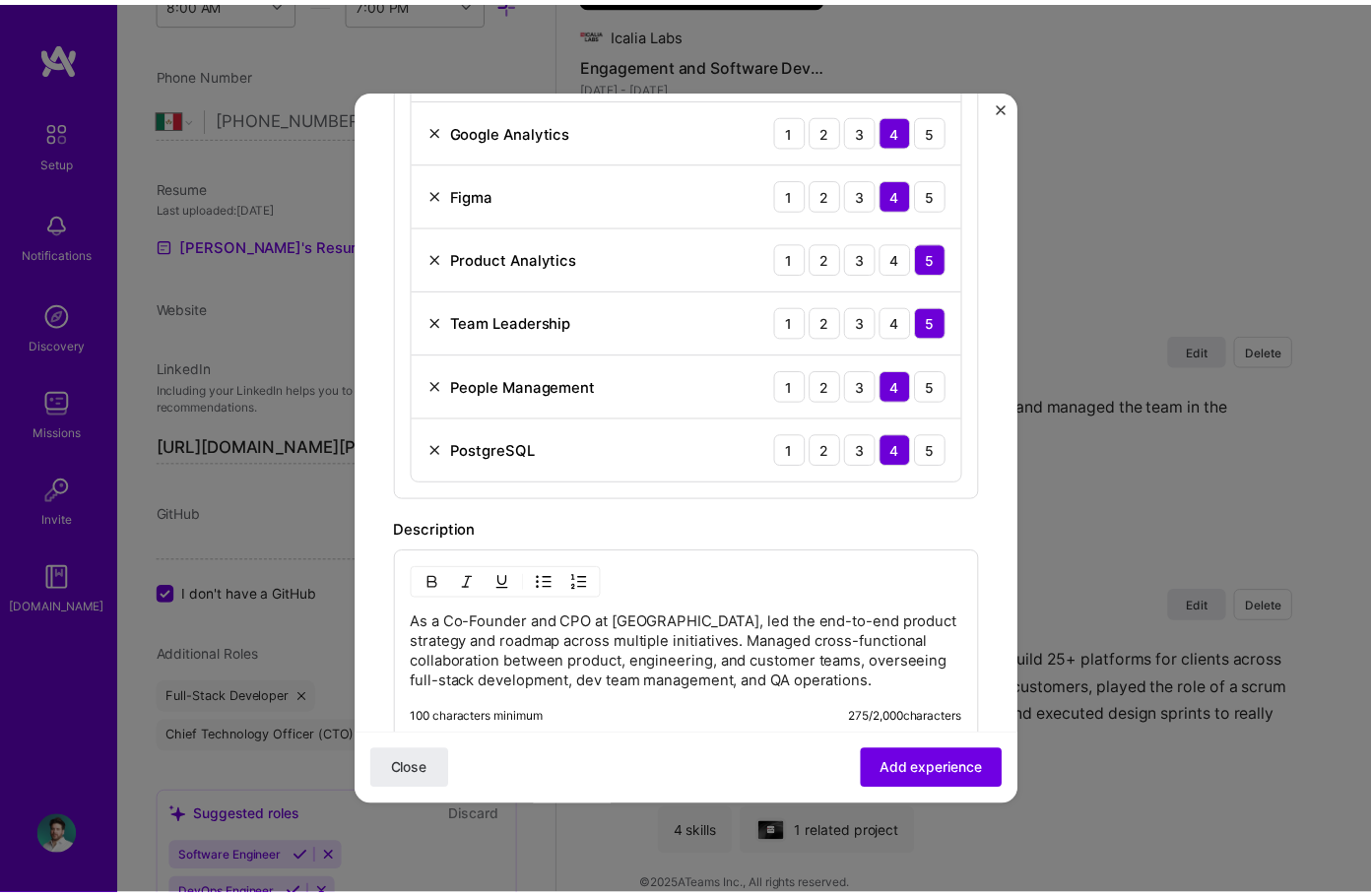 scroll, scrollTop: 987, scrollLeft: 0, axis: vertical 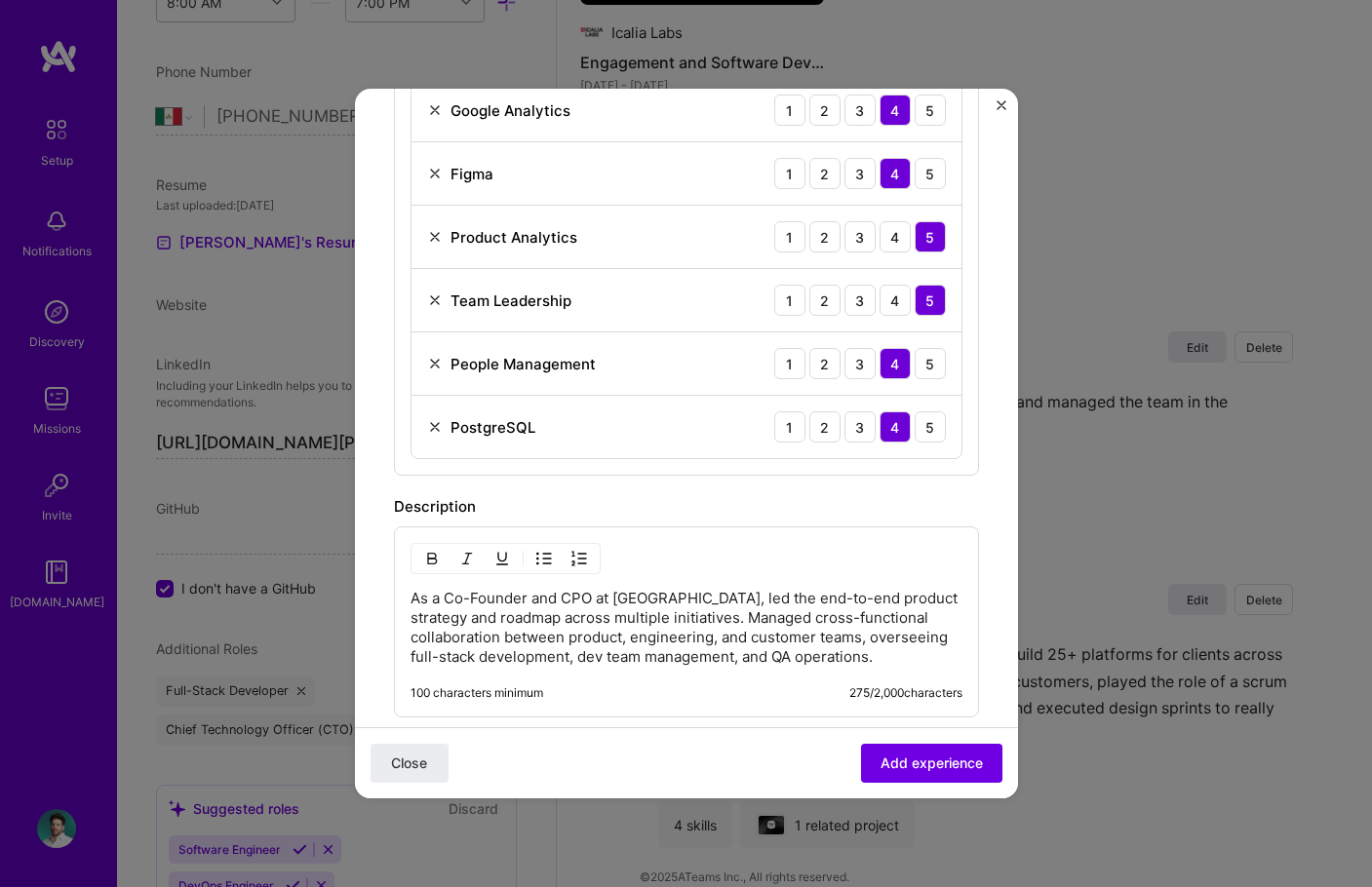 click on "Add experience" at bounding box center [931, 763] 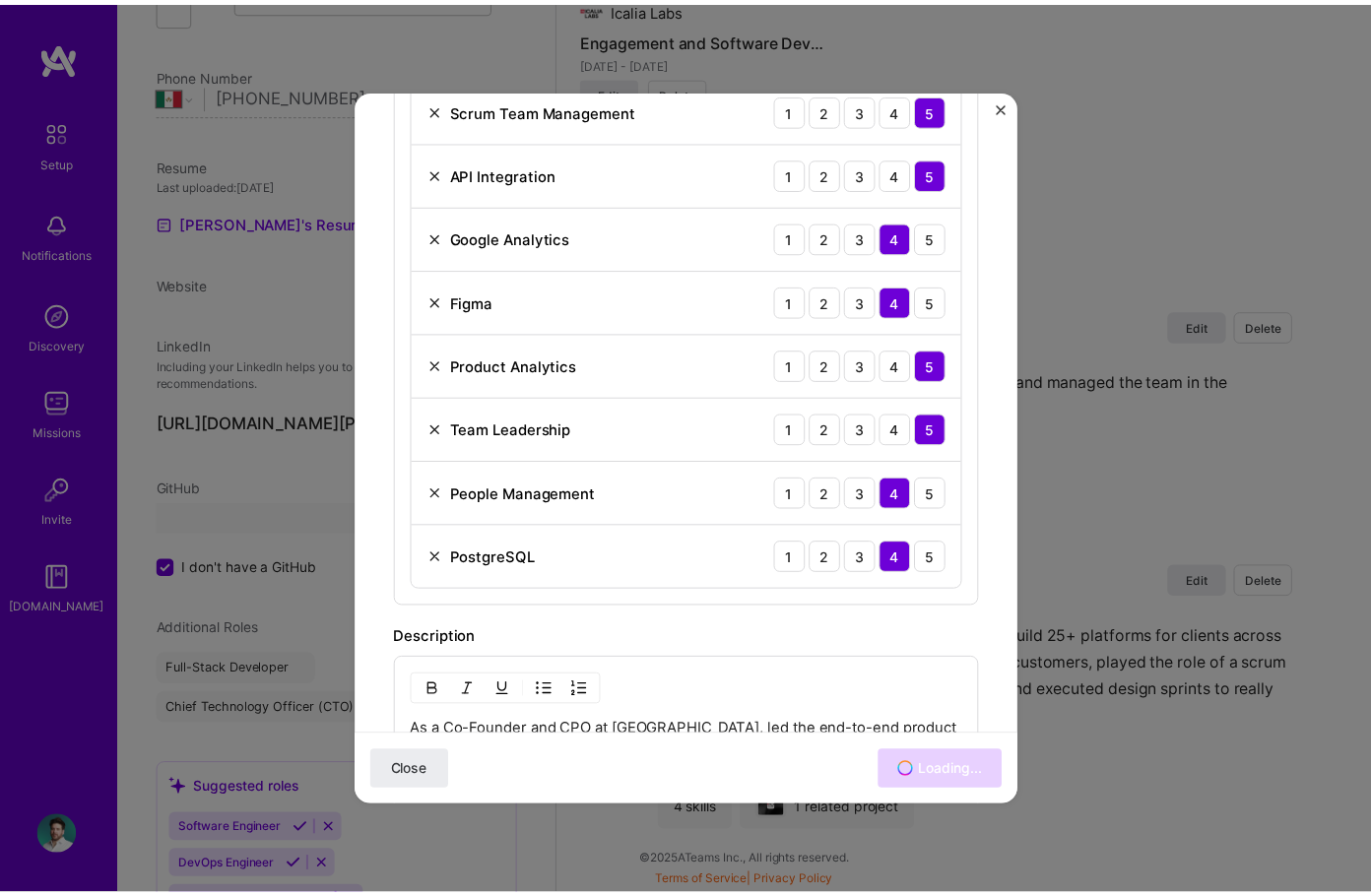 scroll, scrollTop: 499, scrollLeft: 0, axis: vertical 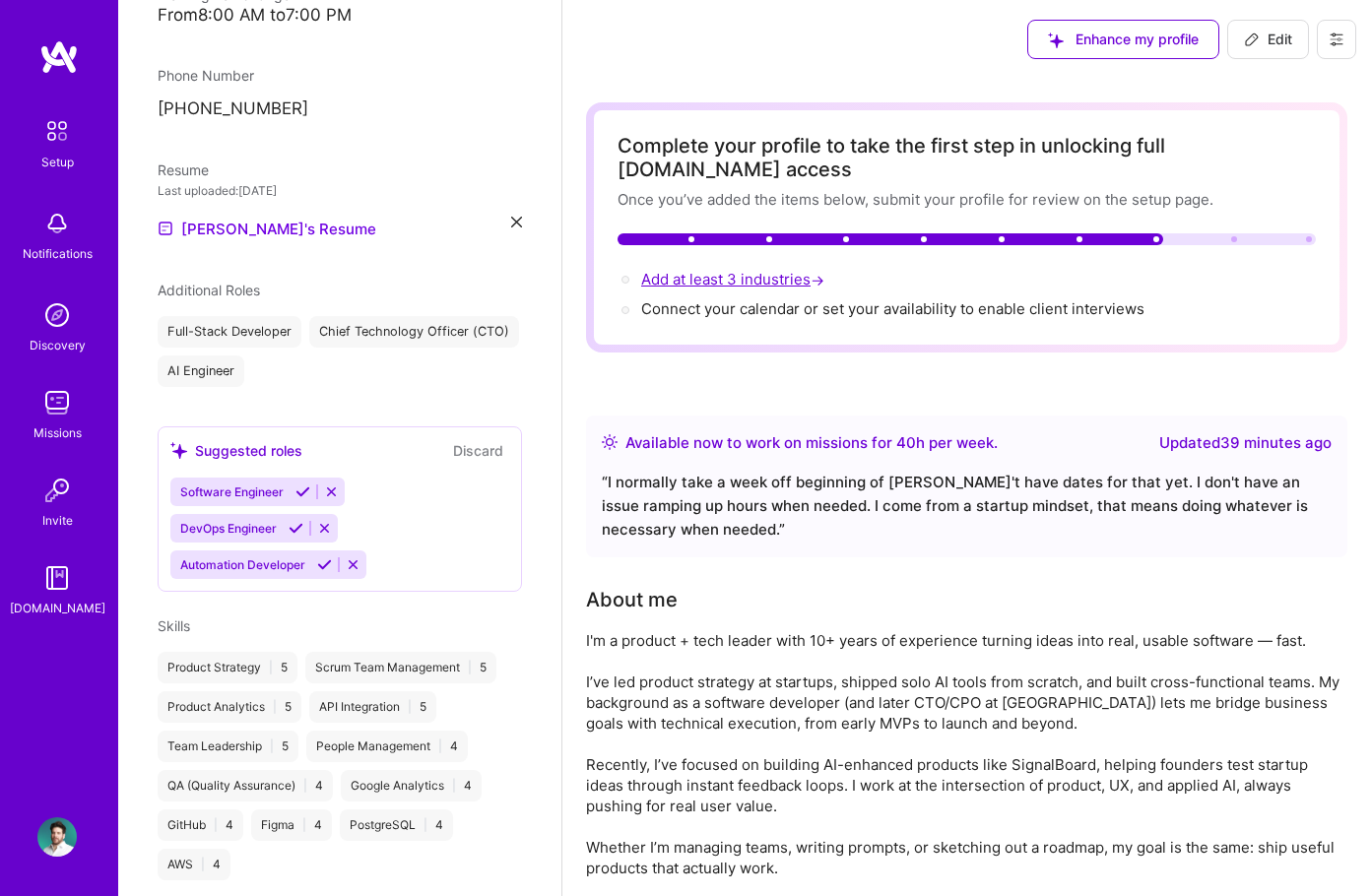 click on "Add at least 3 industries  →" at bounding box center [735, 279] 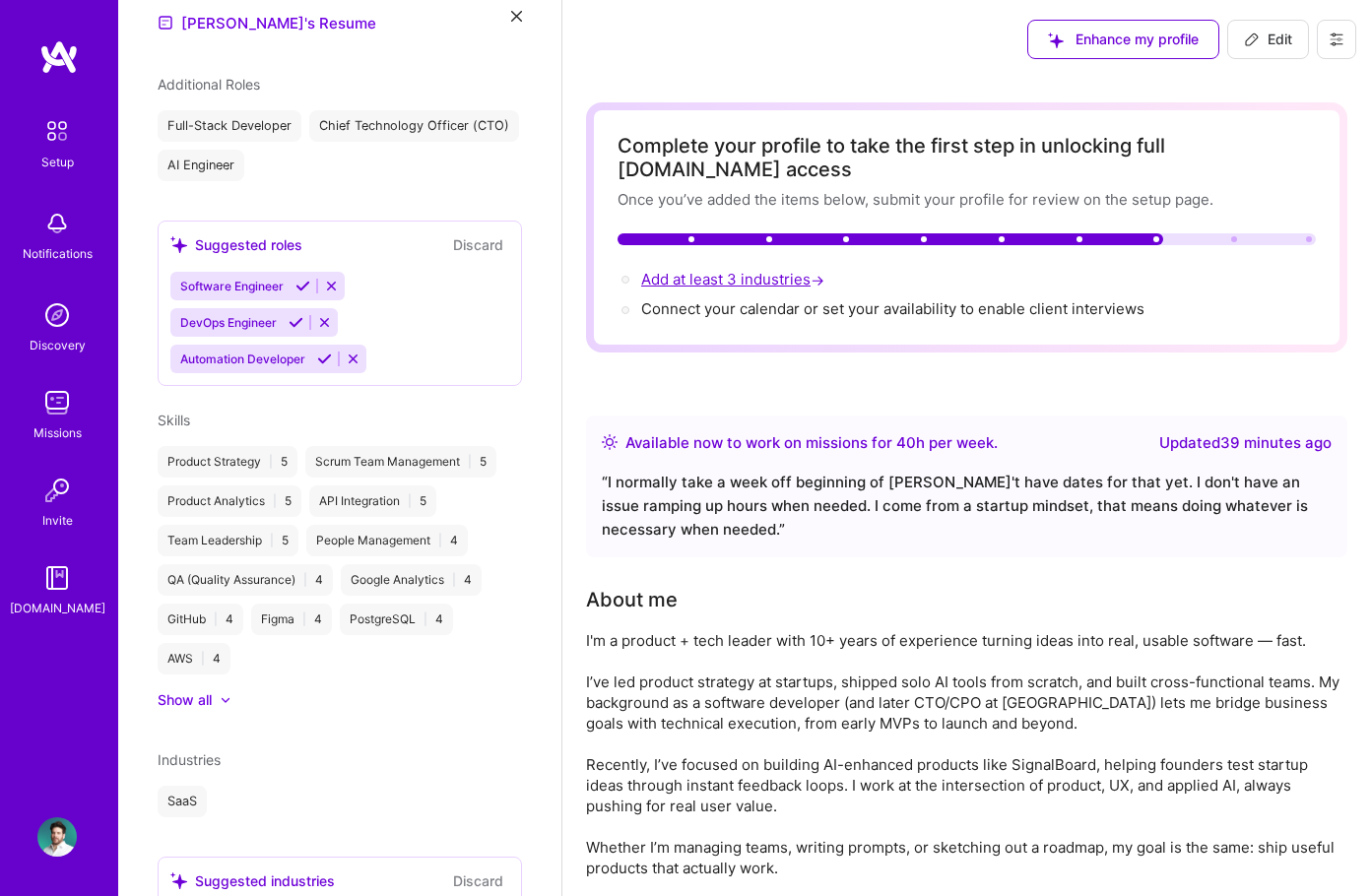 select on "Right Now" 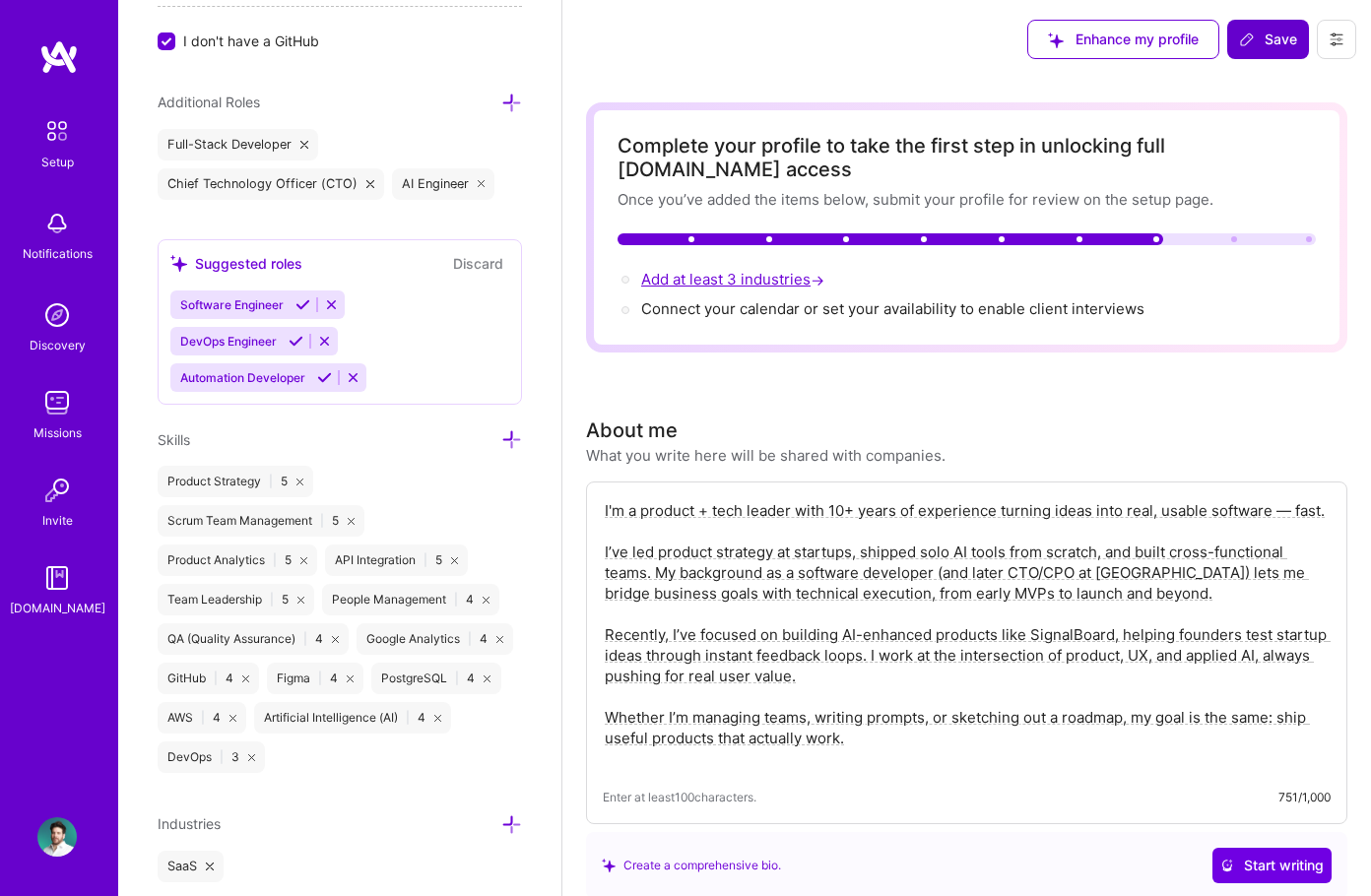 scroll, scrollTop: 1440, scrollLeft: 0, axis: vertical 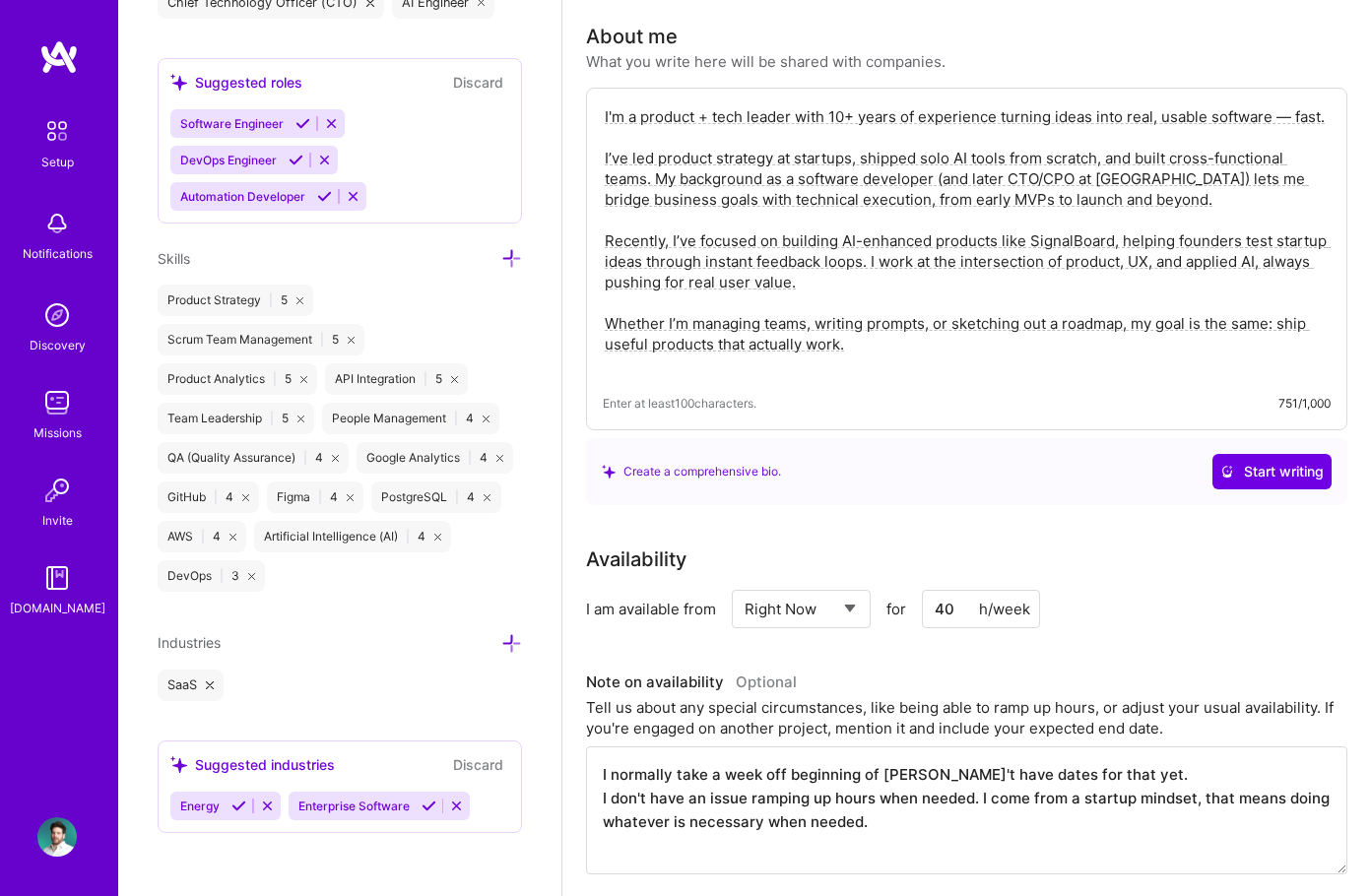click at bounding box center (511, 643) 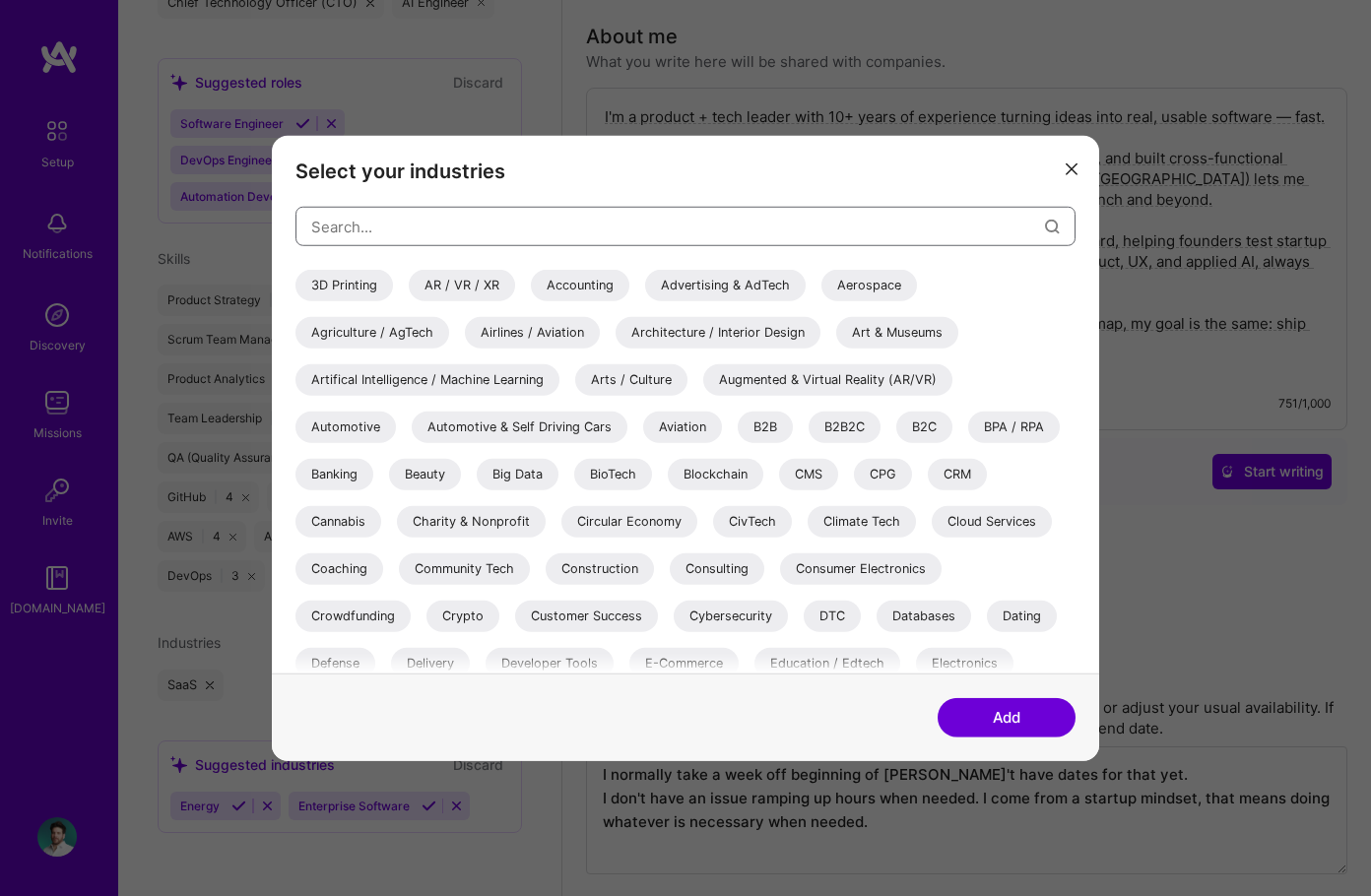 click at bounding box center (678, 225) 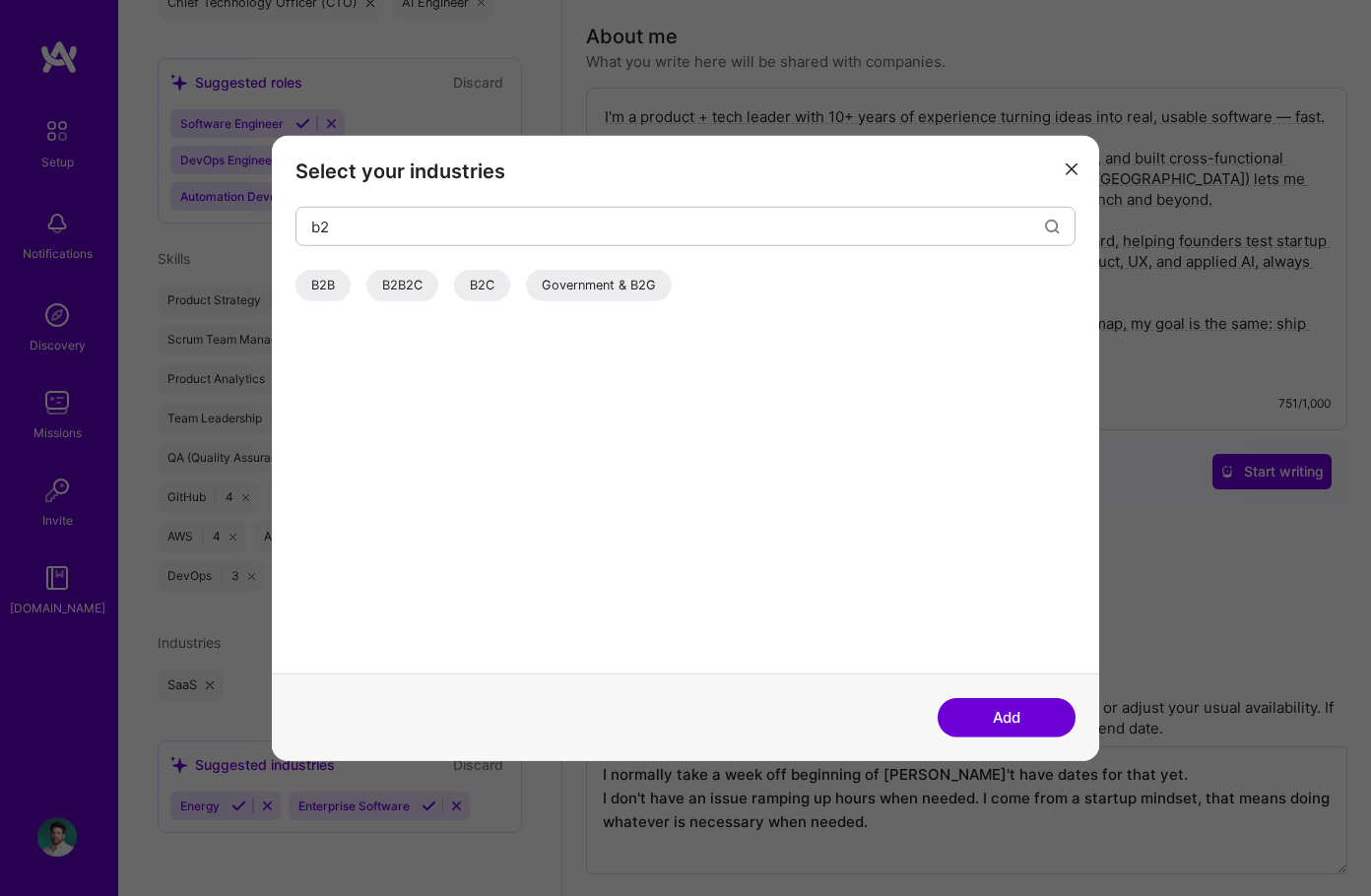 click on "B2B" at bounding box center (323, 286) 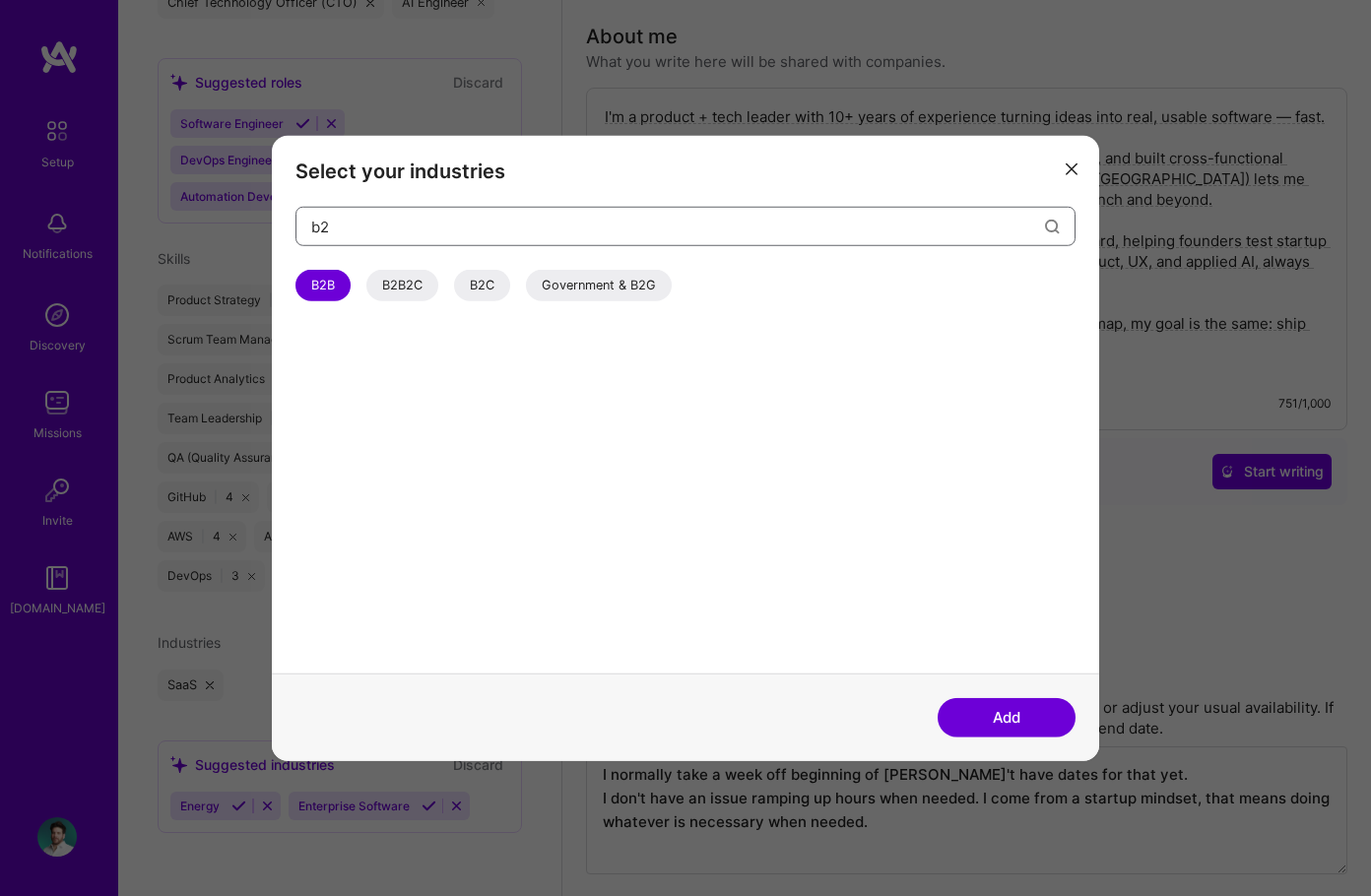 drag, startPoint x: 698, startPoint y: 230, endPoint x: 368, endPoint y: 224, distance: 330.05454 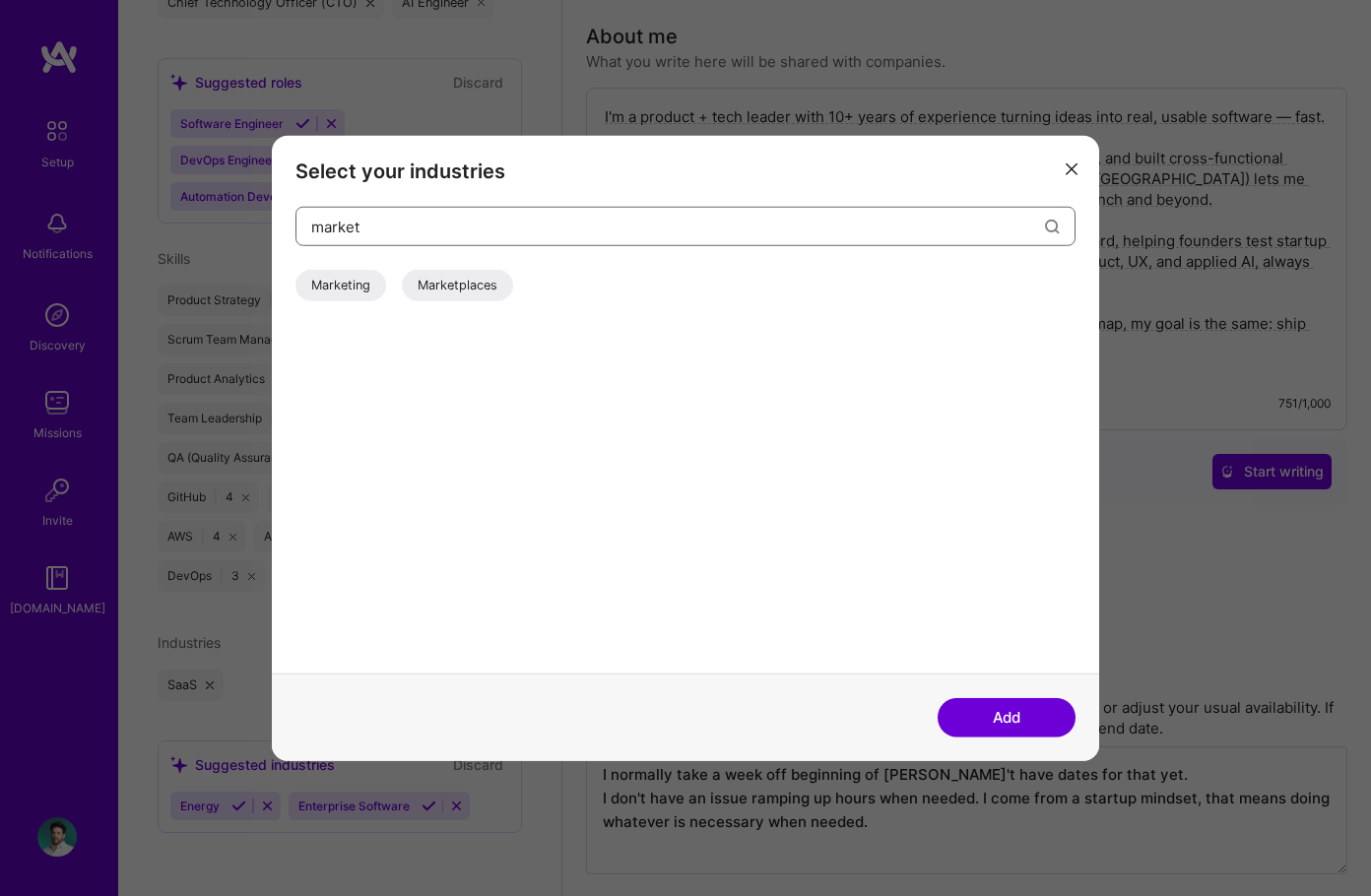 type on "market" 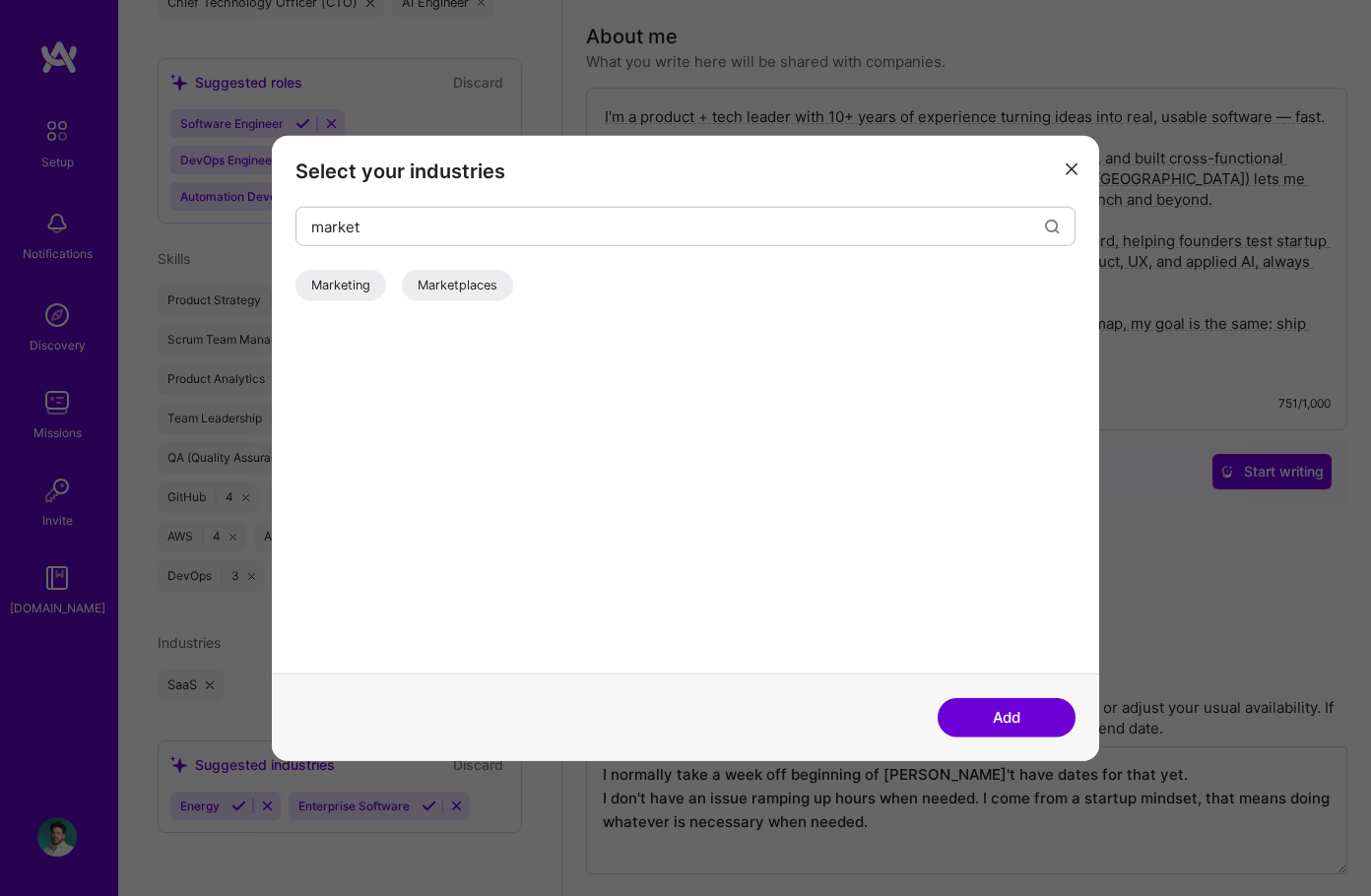 click on "Marketplaces" at bounding box center (457, 286) 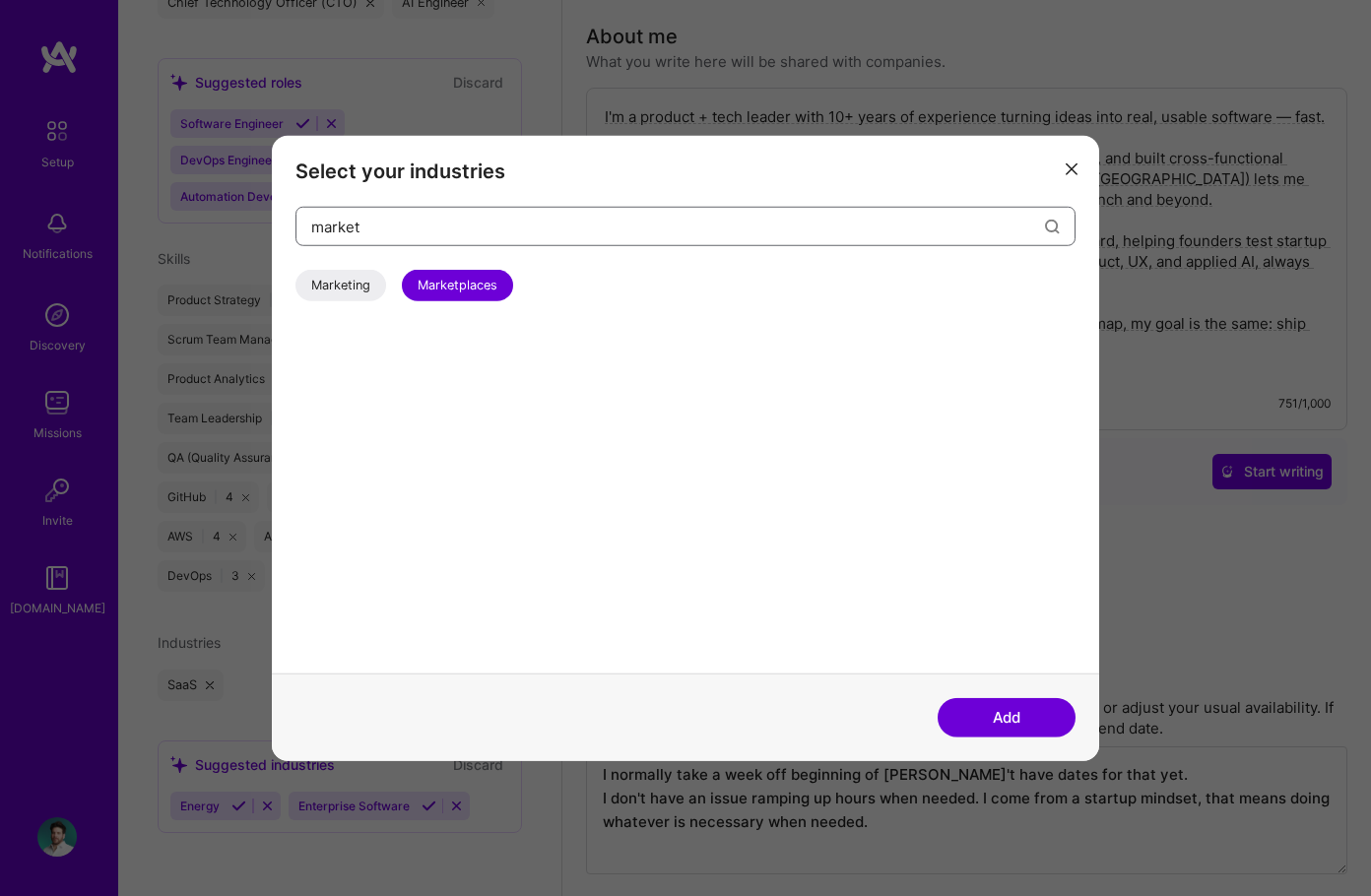 drag, startPoint x: 737, startPoint y: 236, endPoint x: 170, endPoint y: 216, distance: 567.35262 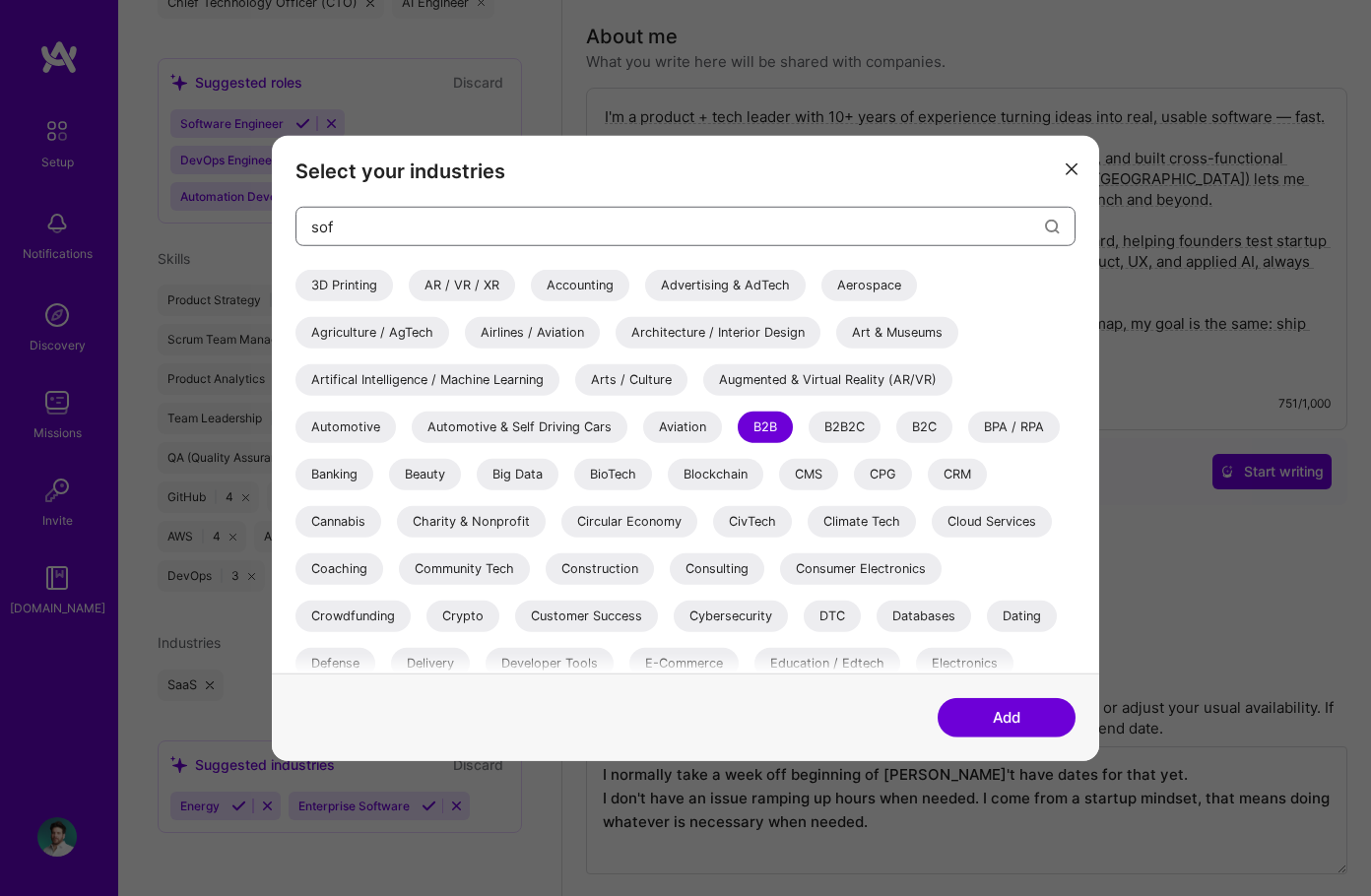 type on "soft" 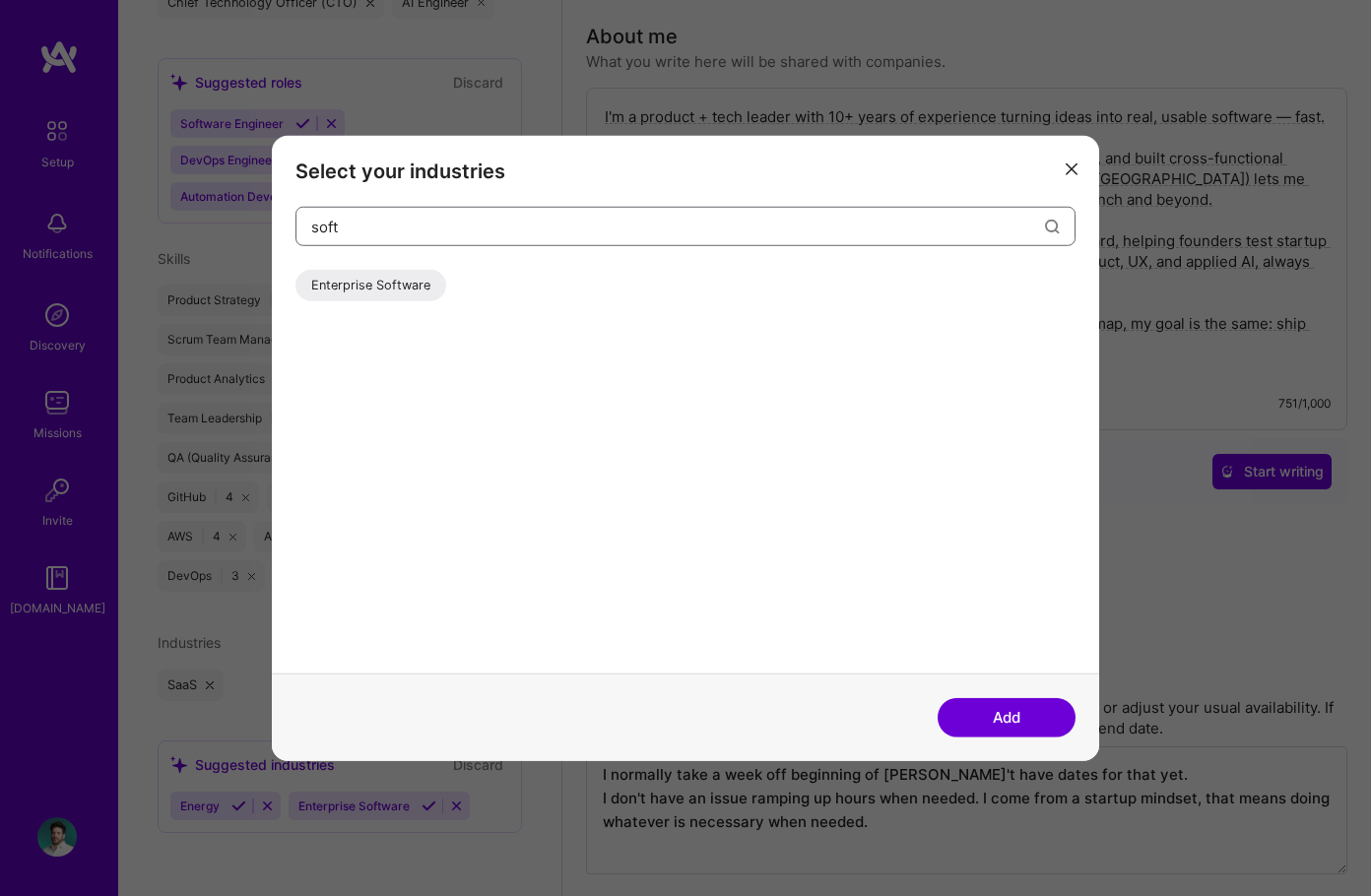 drag, startPoint x: 302, startPoint y: 223, endPoint x: 259, endPoint y: 219, distance: 43.185646 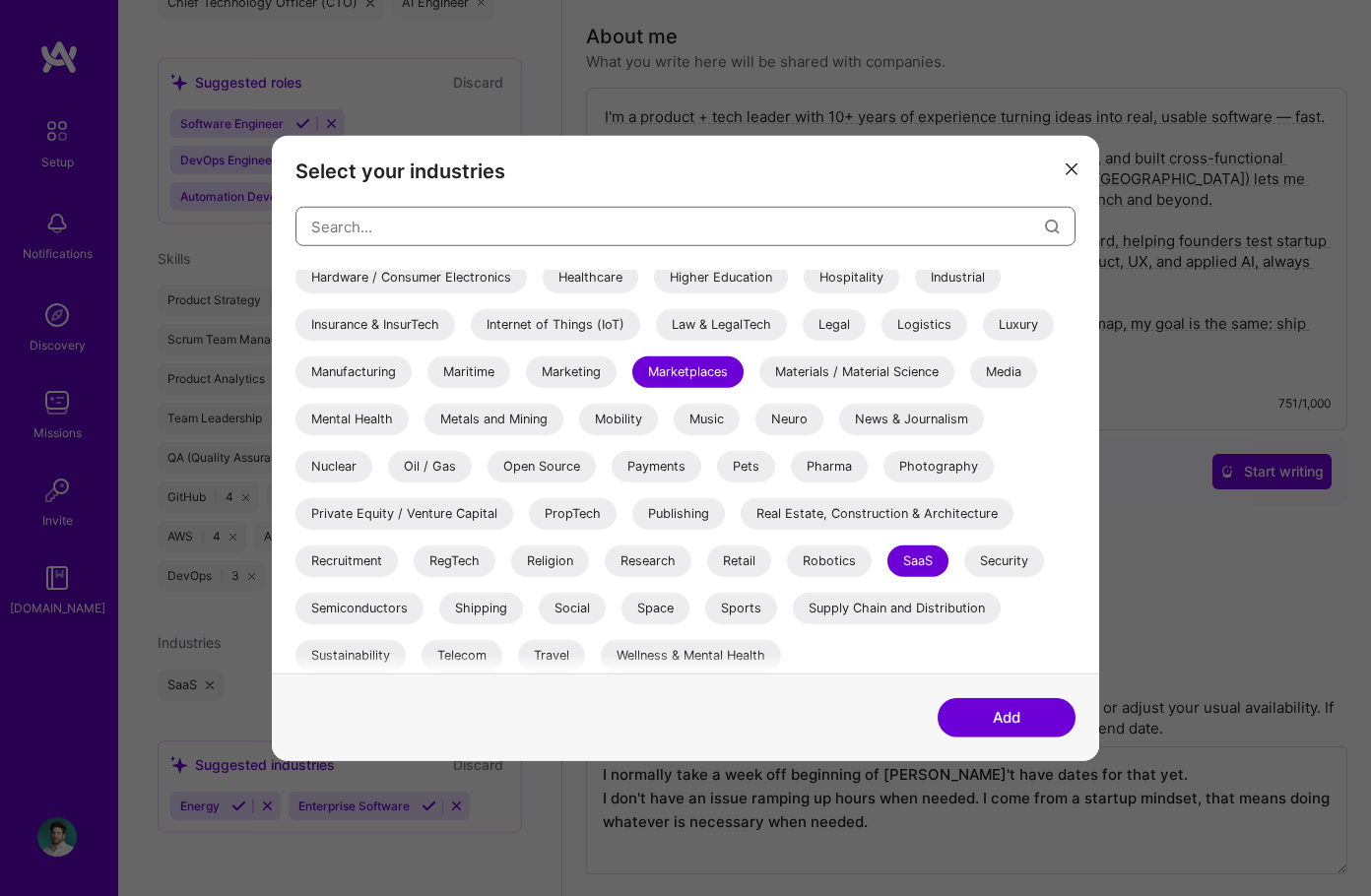 scroll, scrollTop: 581, scrollLeft: 0, axis: vertical 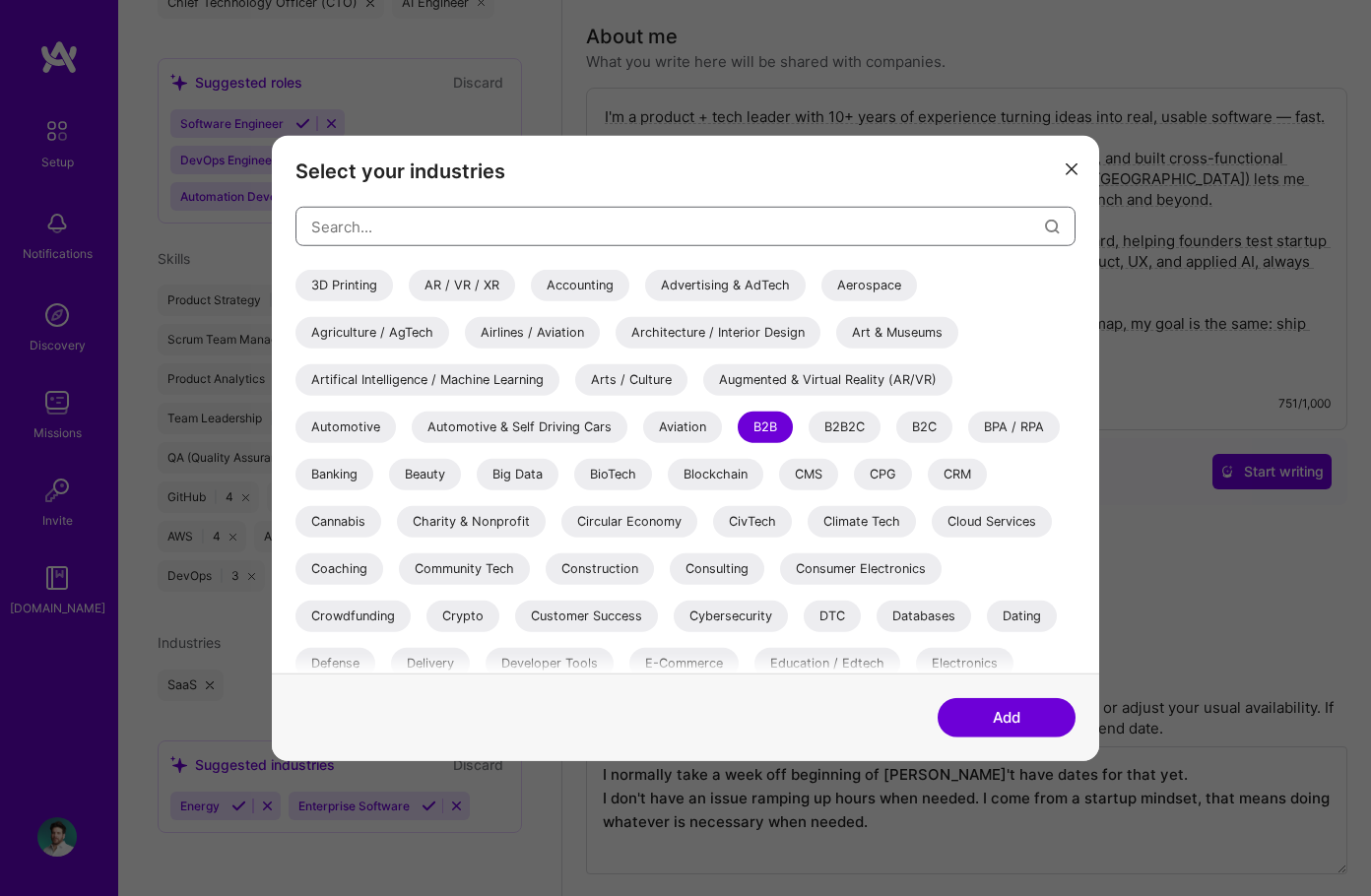 type 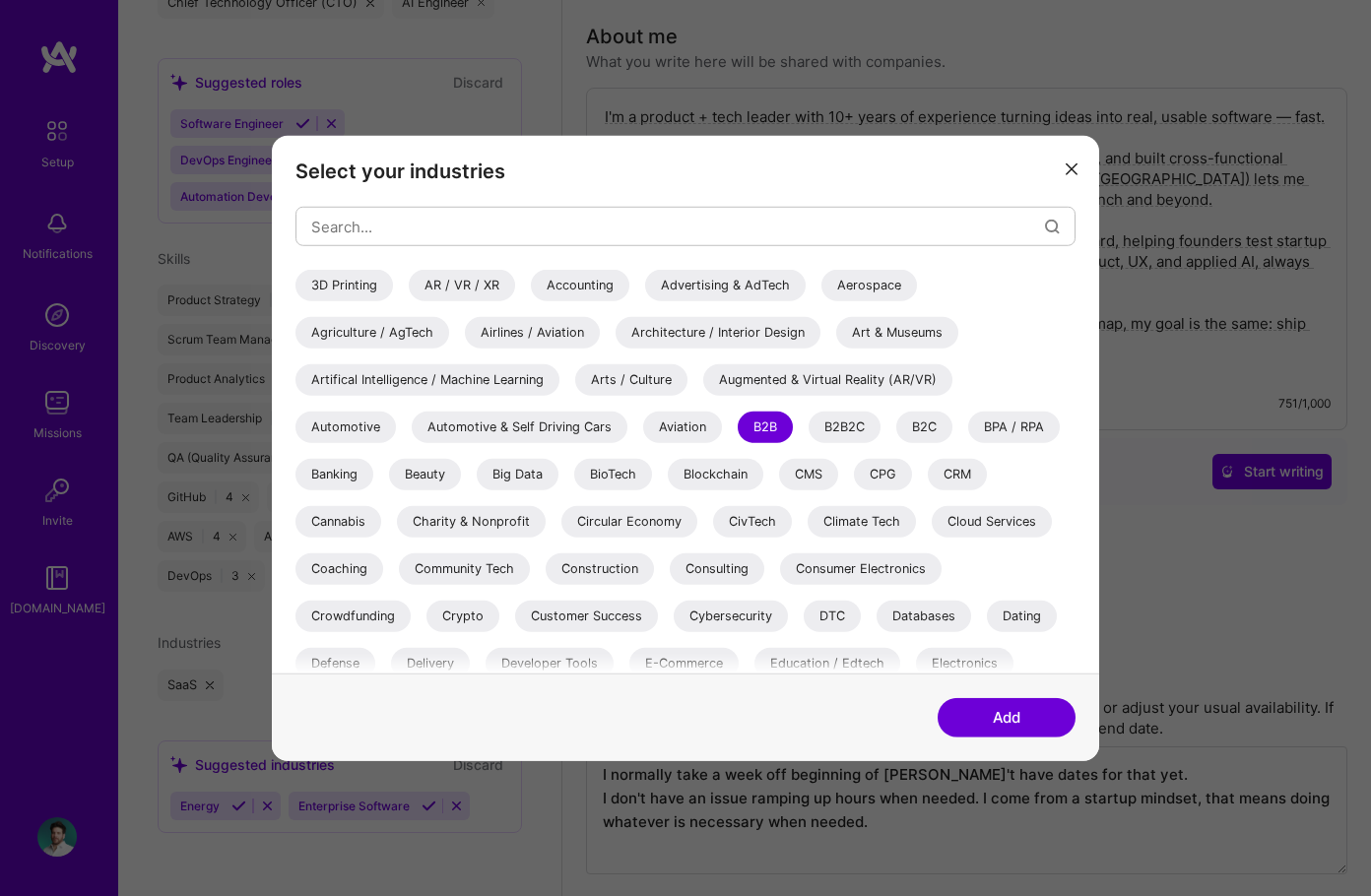 click on "Artifical Intelligence / Machine Learning" at bounding box center [427, 380] 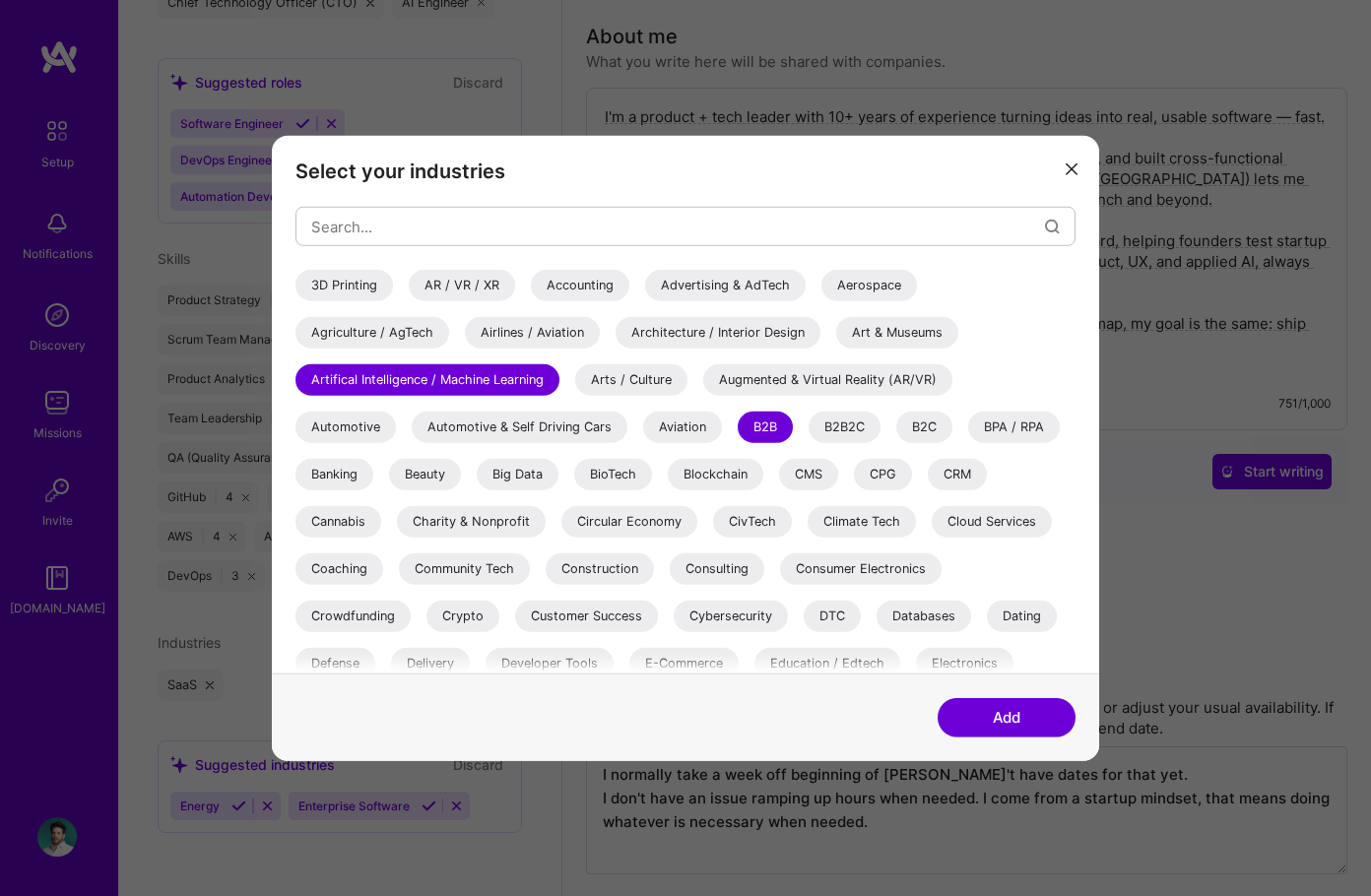 click on "Add" at bounding box center (1007, 717) 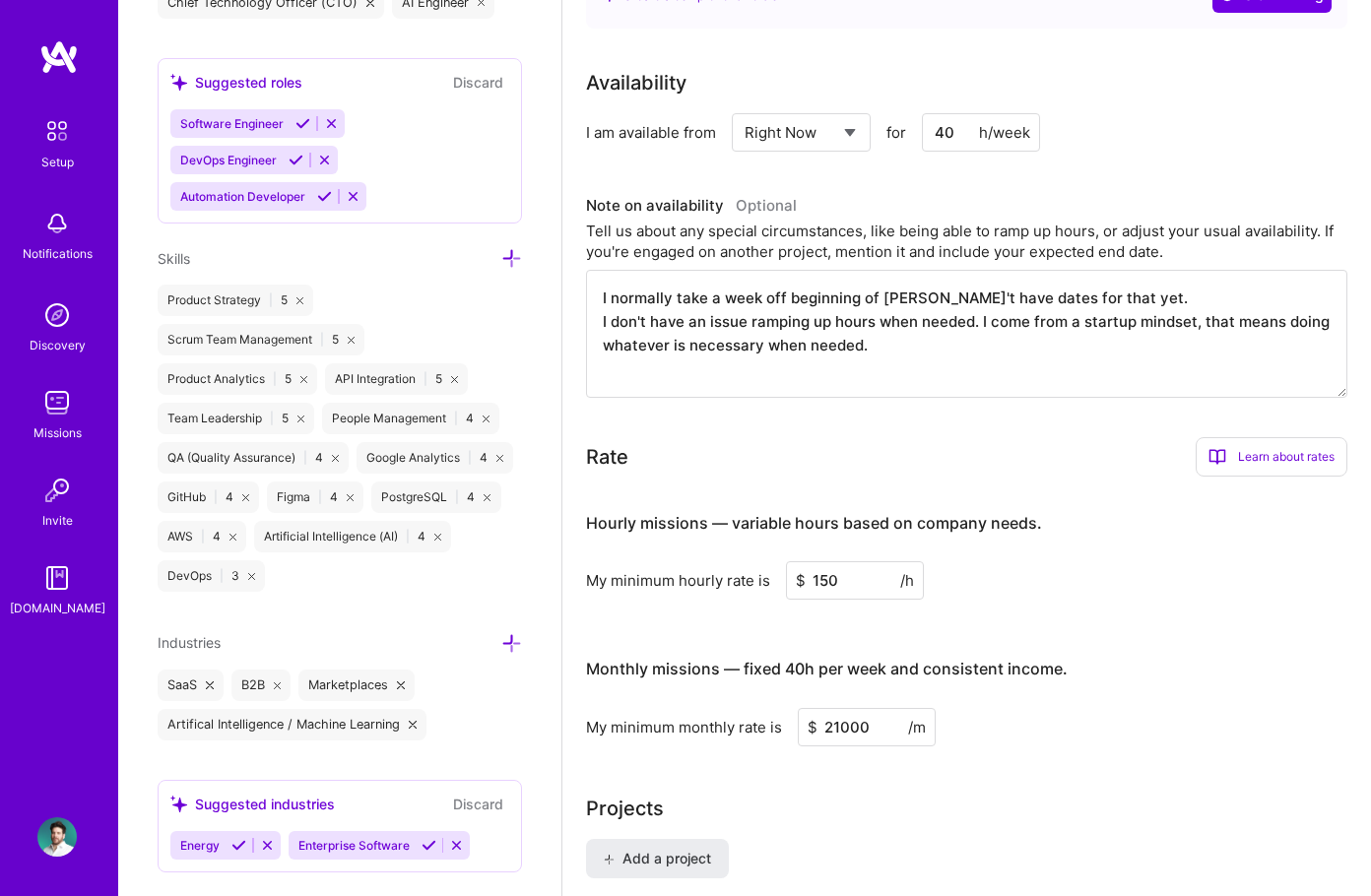scroll, scrollTop: 886, scrollLeft: 0, axis: vertical 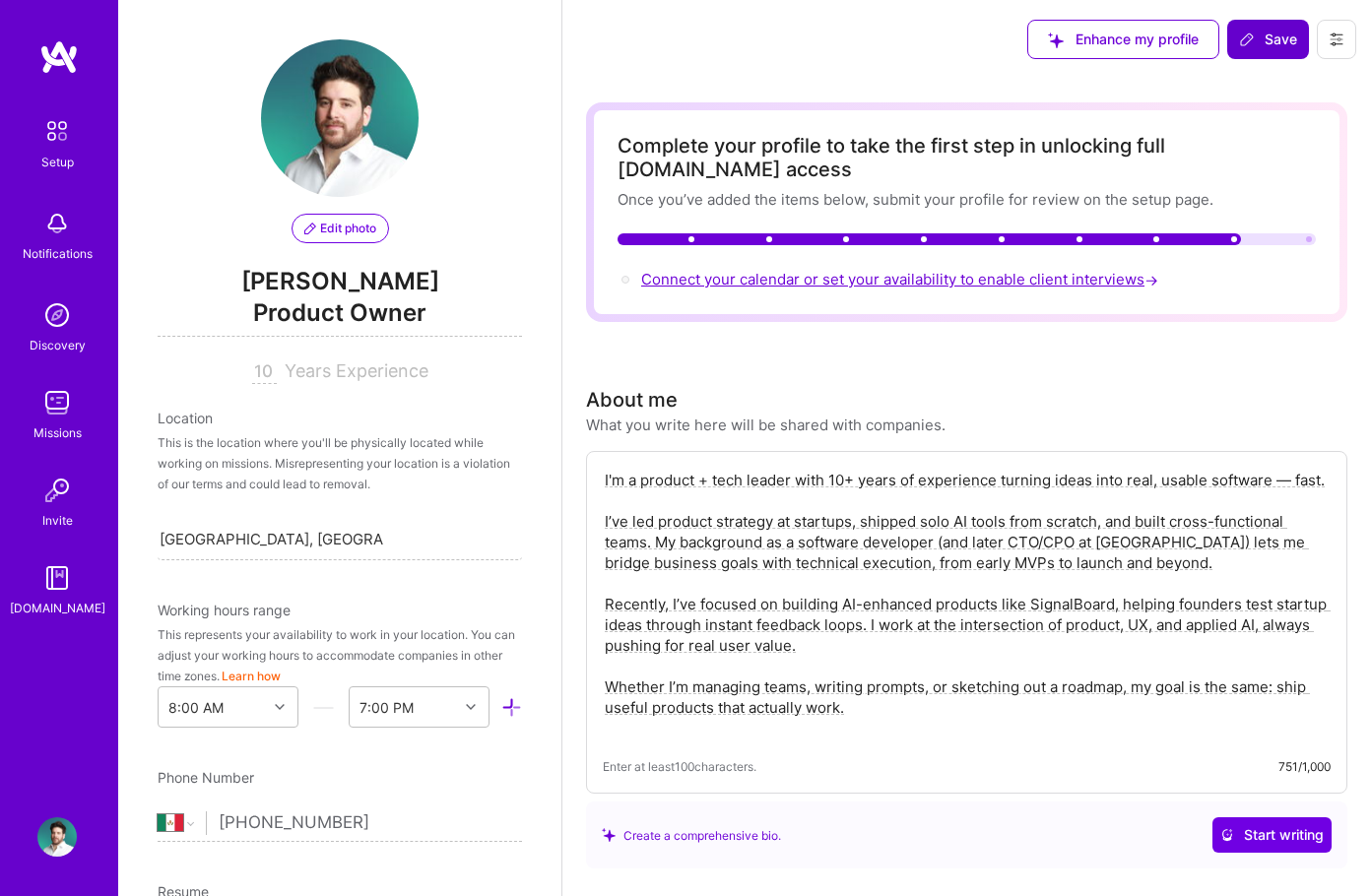 click on "Connect your calendar or set your availability to enable client interviews  →" at bounding box center (901, 279) 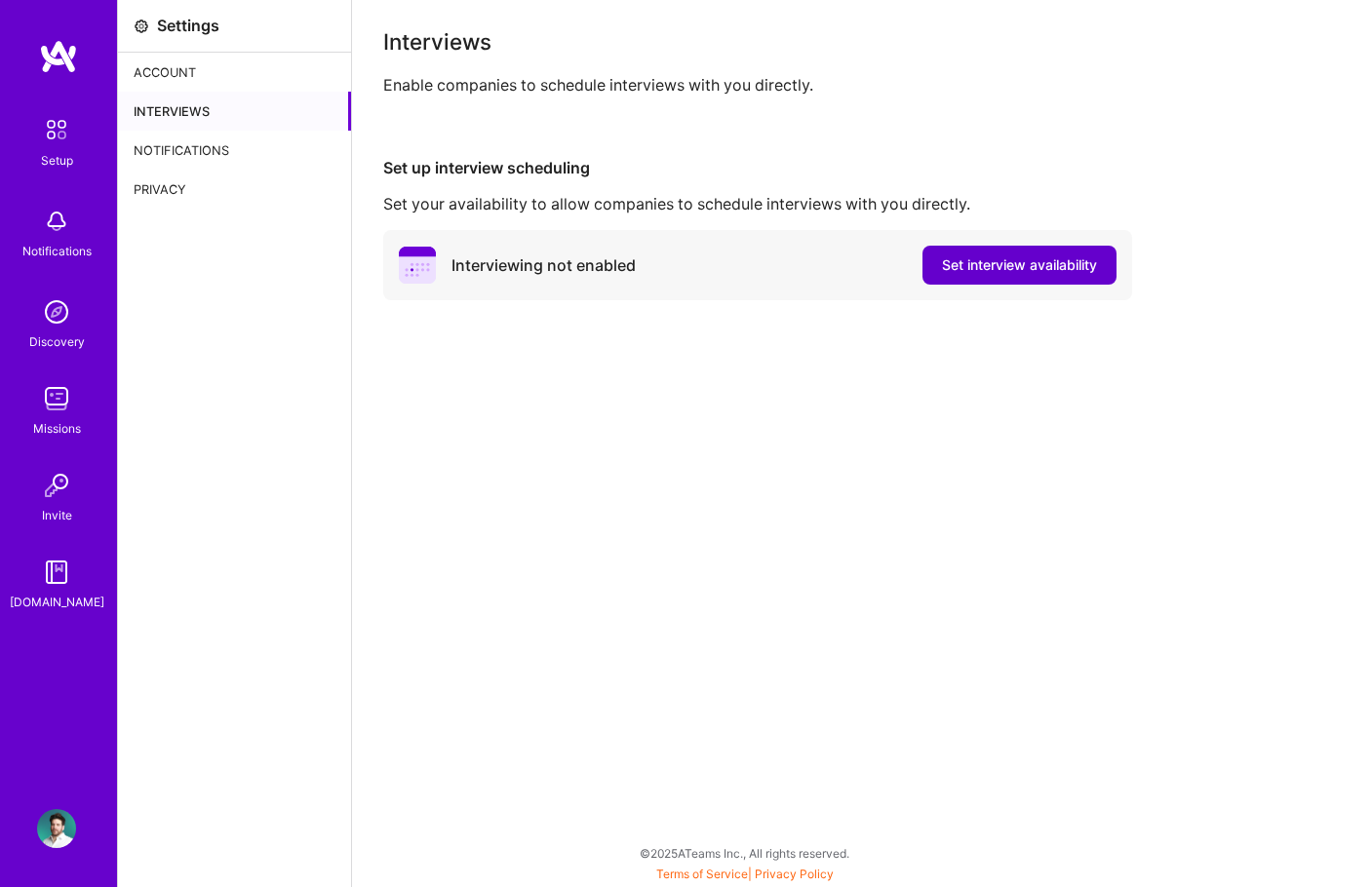 click on "Set interview availability" at bounding box center (1019, 265) 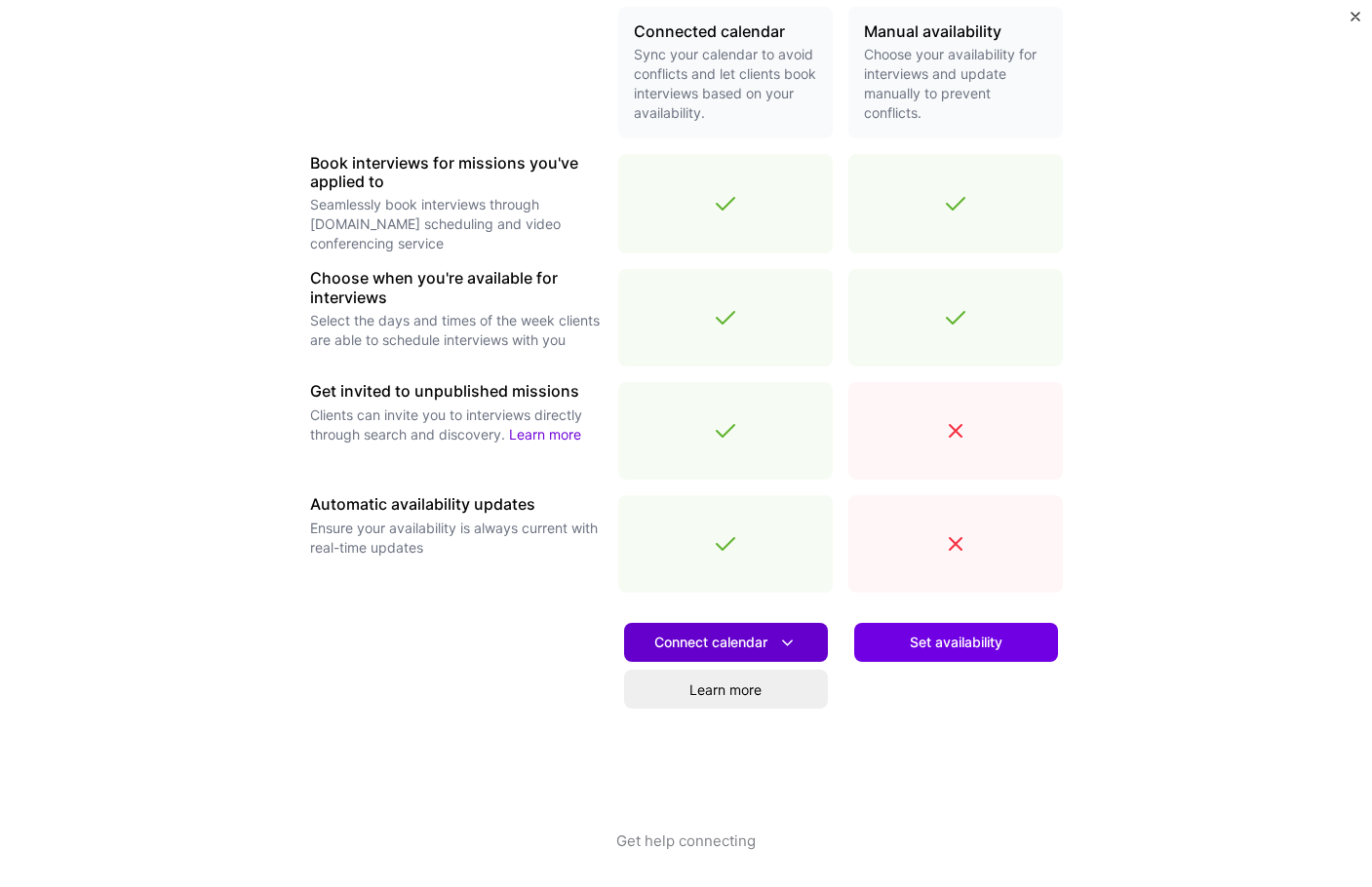scroll, scrollTop: 479, scrollLeft: 0, axis: vertical 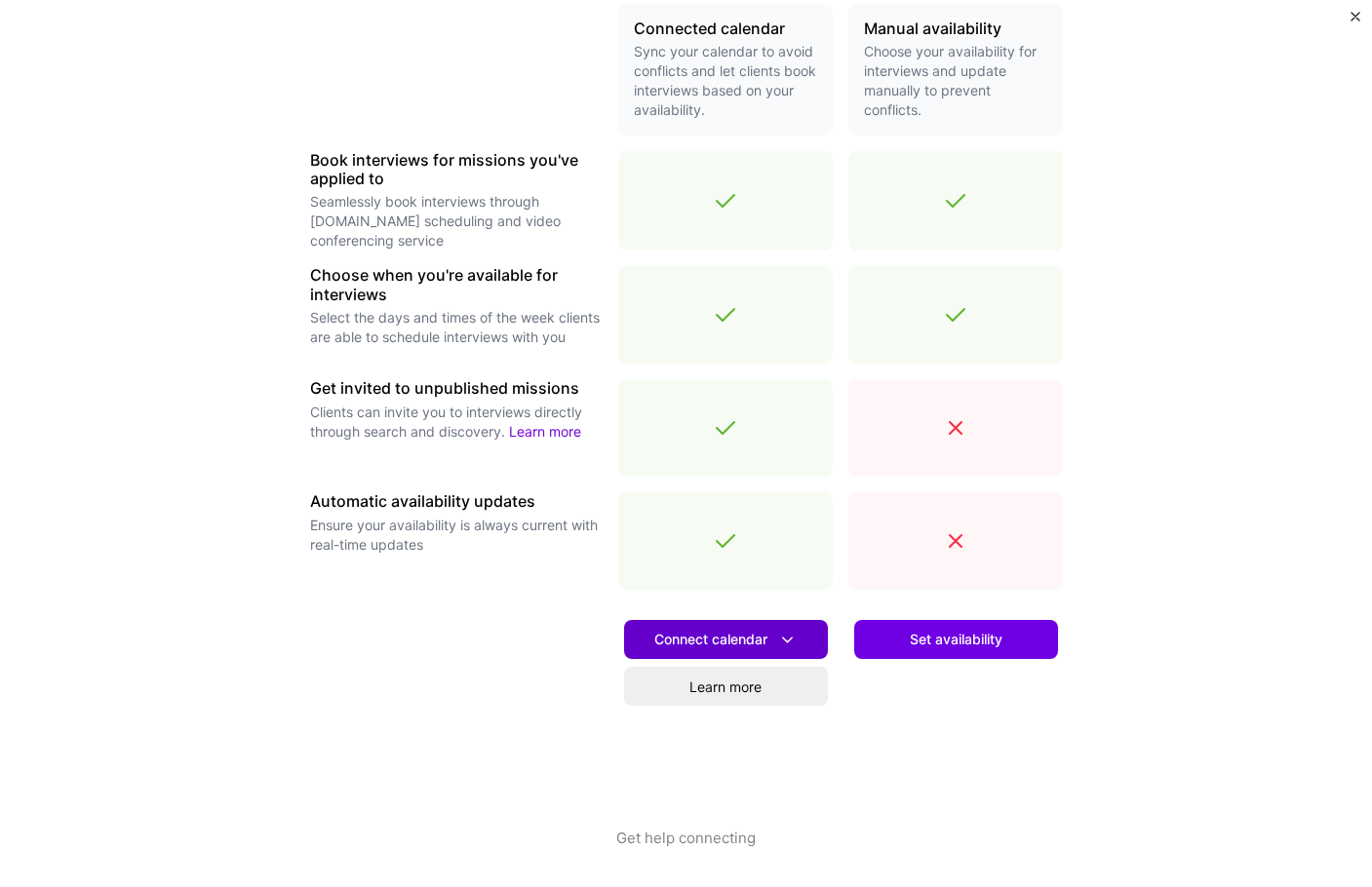 click at bounding box center [787, 639] 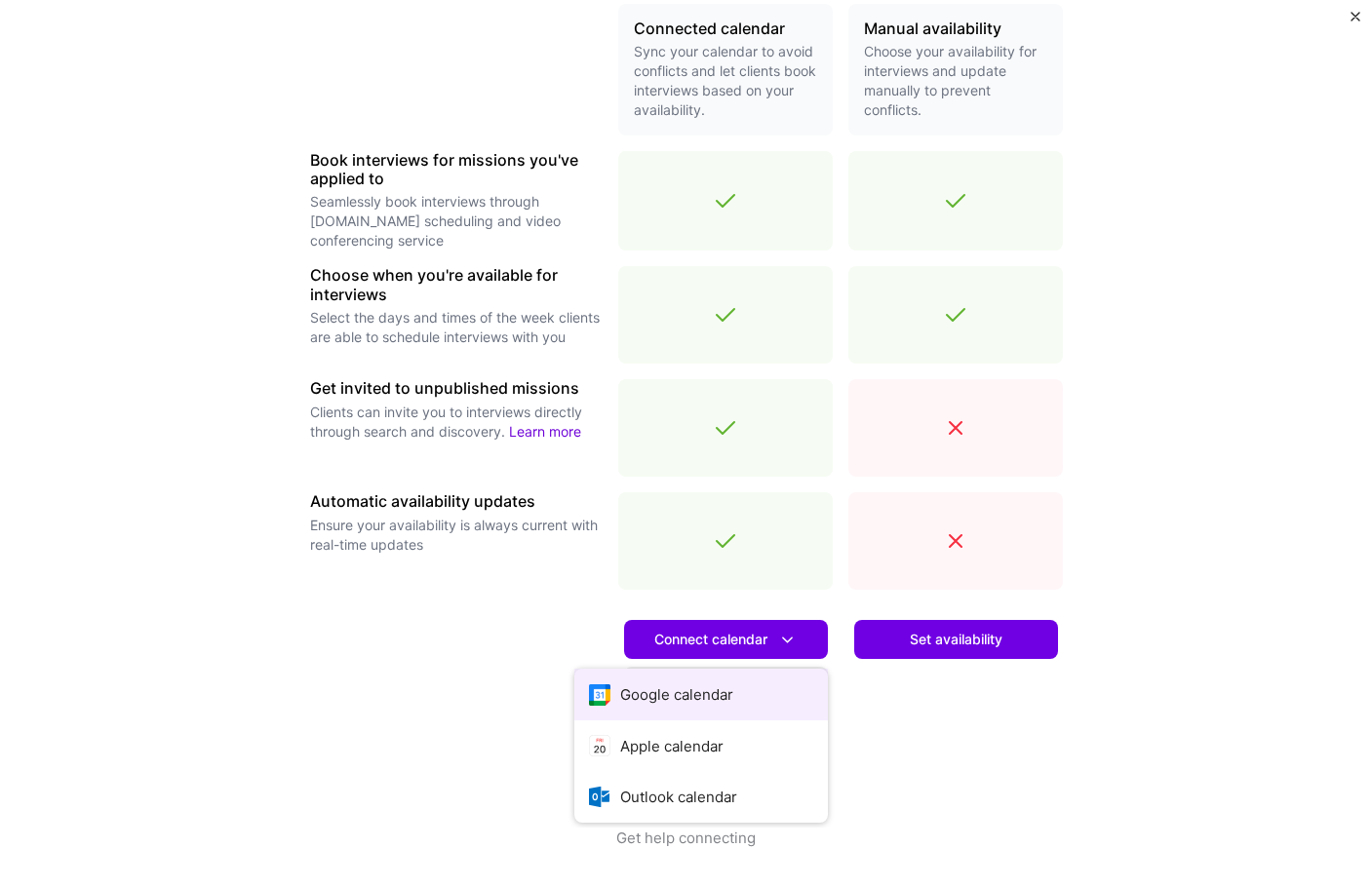 click on "Google calendar" at bounding box center (701, 694) 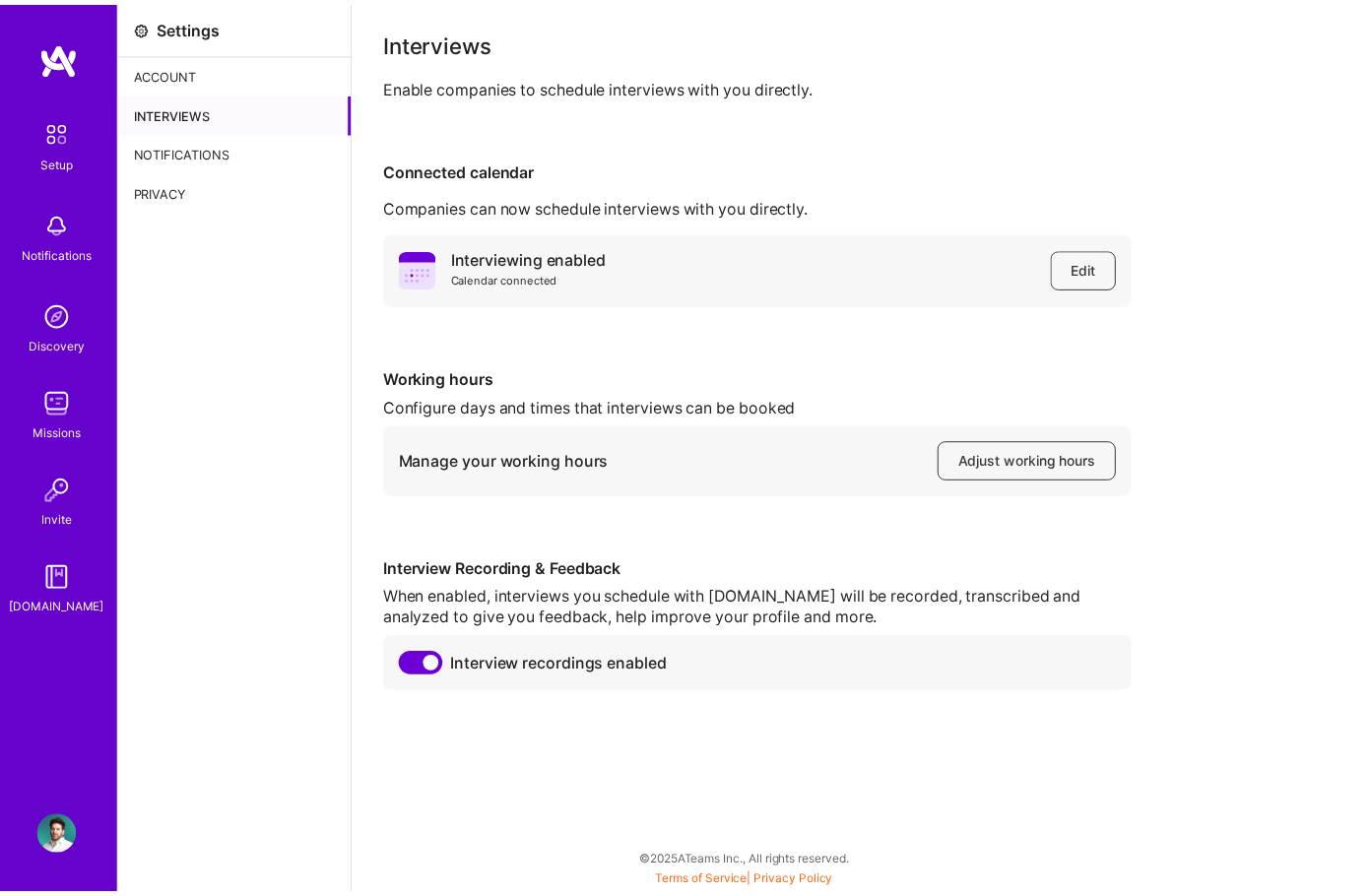 scroll, scrollTop: 0, scrollLeft: 0, axis: both 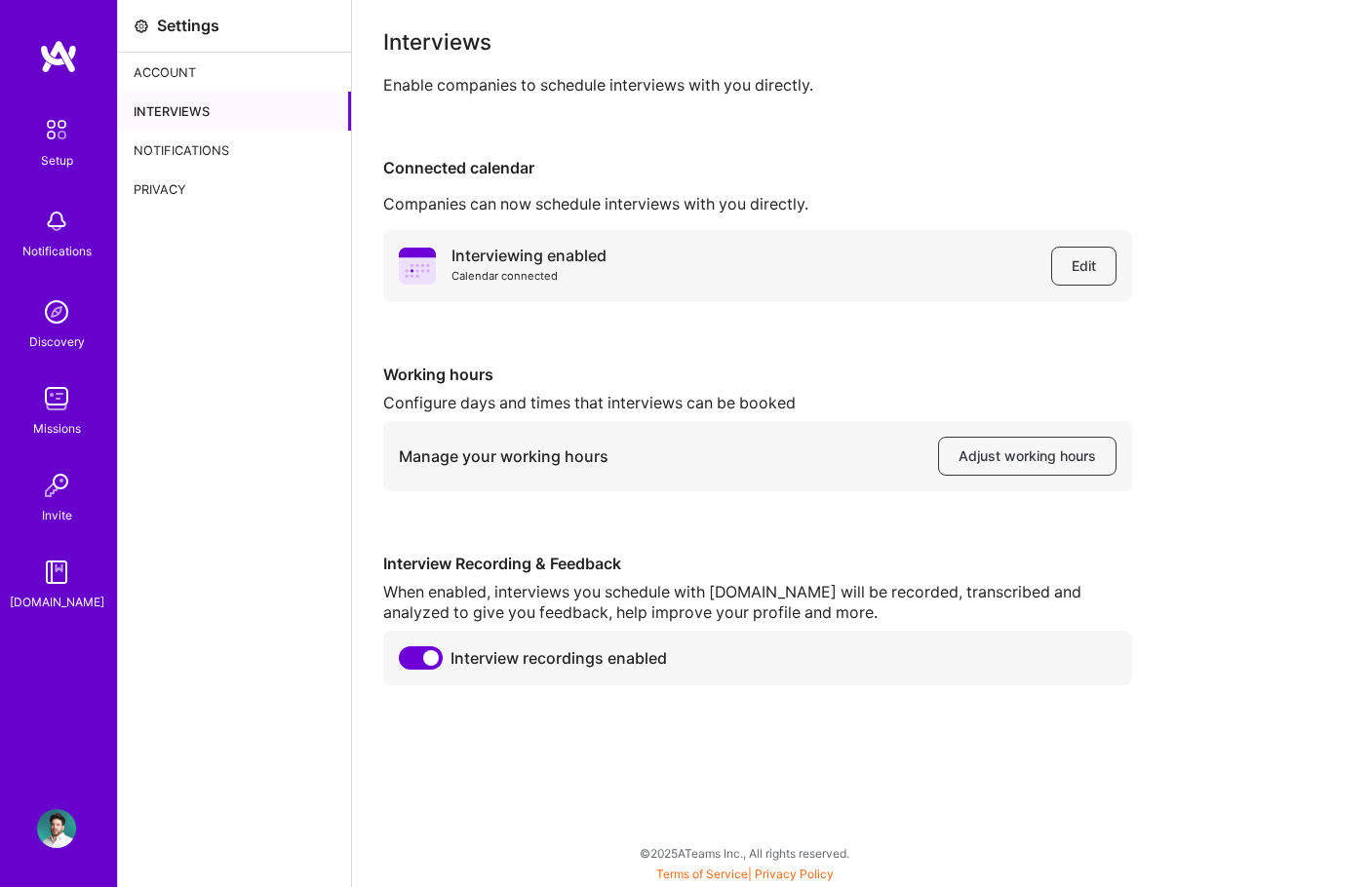 click on "Interviewing enabled Calendar connected Edit Working hours Configure days and times that interviews can be booked Manage your working hours Adjust working hours Interview Recording & Feedback When enabled, interviews you schedule with [DOMAIN_NAME] will be recorded, transcribed and analyzed to give you feedback, help improve your profile and more. Interview recordings enabled" at bounding box center [862, 457] 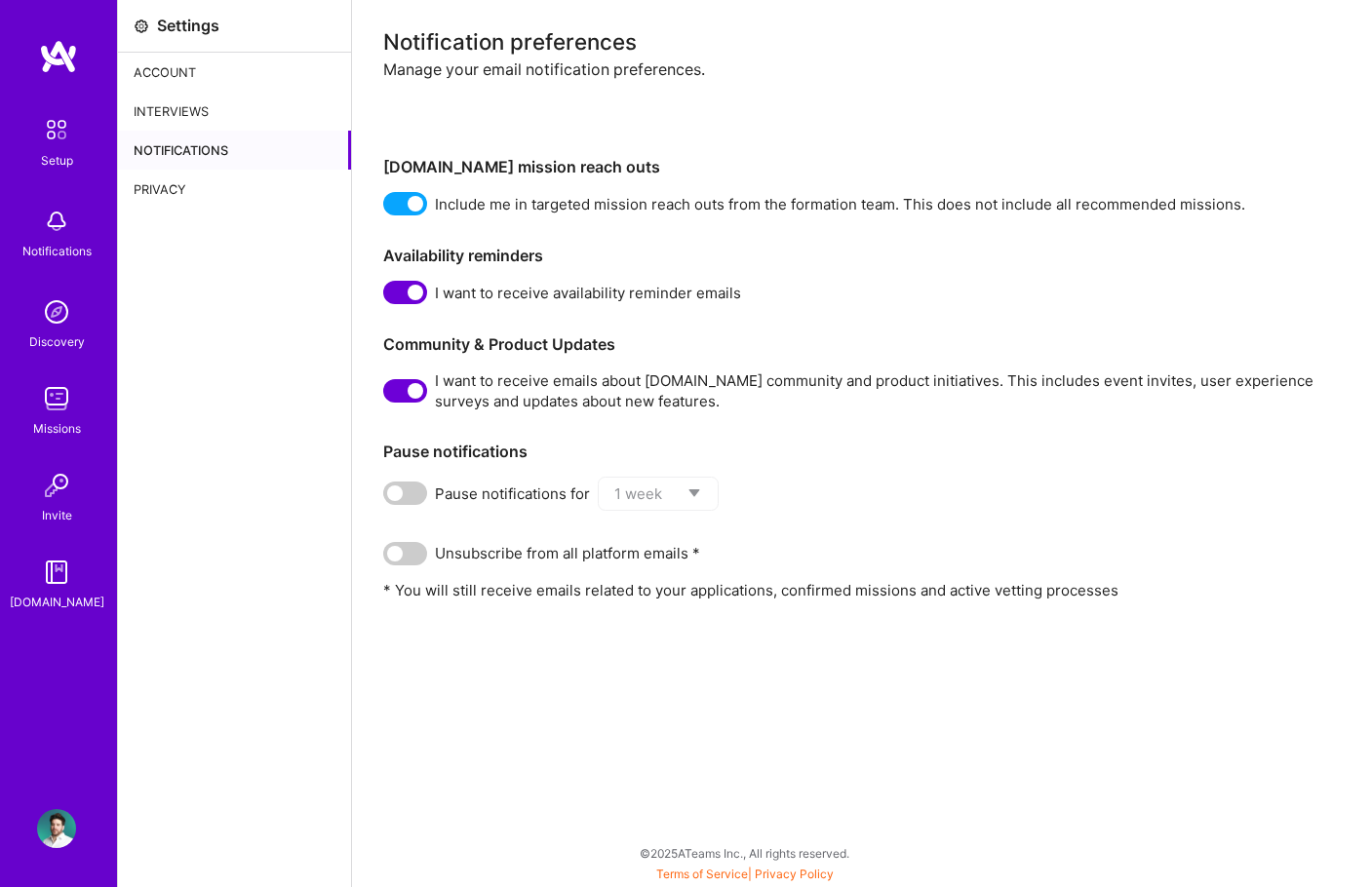 click at bounding box center [59, 57] 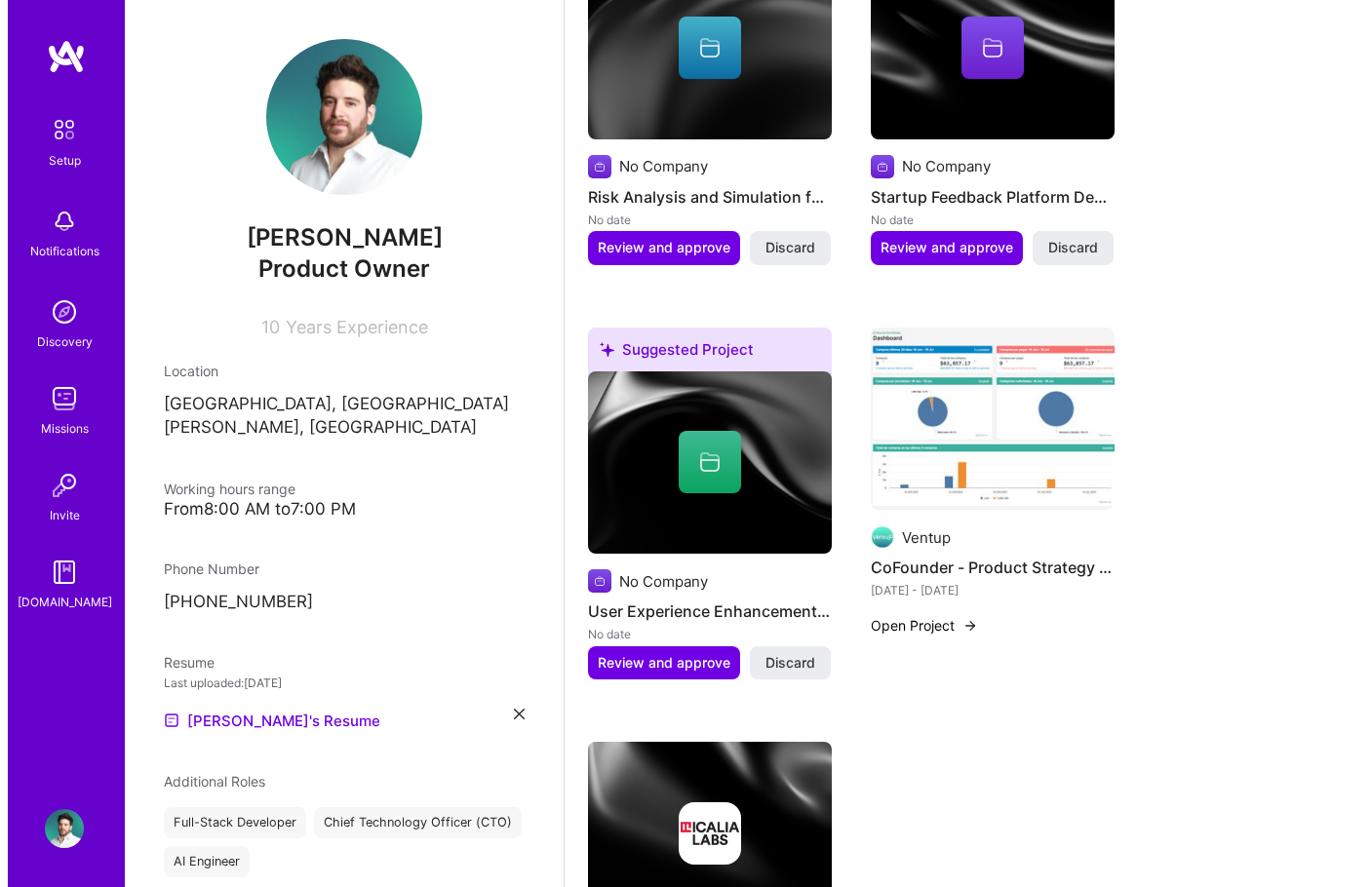 scroll, scrollTop: 975, scrollLeft: 0, axis: vertical 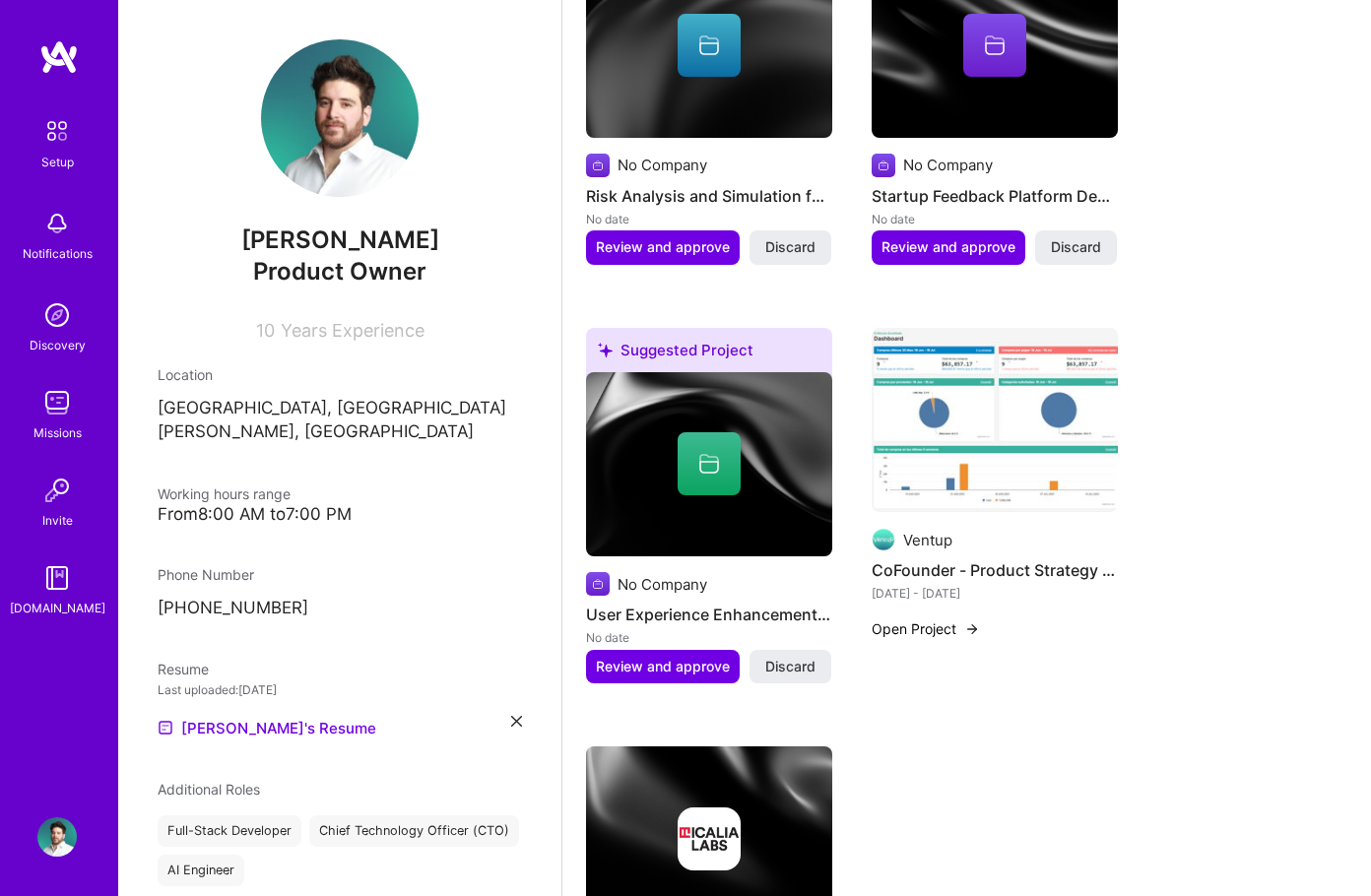 click at bounding box center (709, 464) 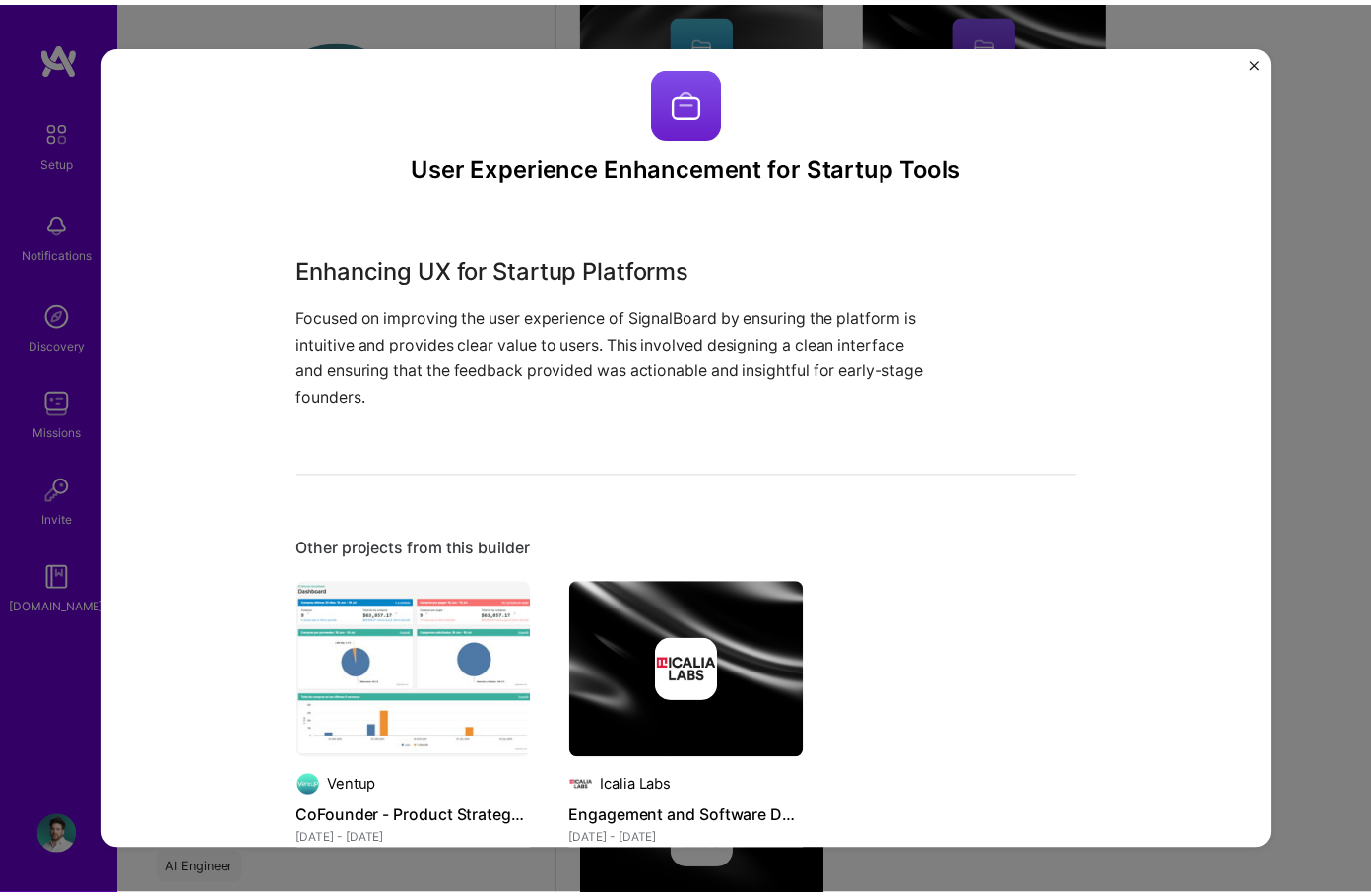 scroll, scrollTop: 0, scrollLeft: 0, axis: both 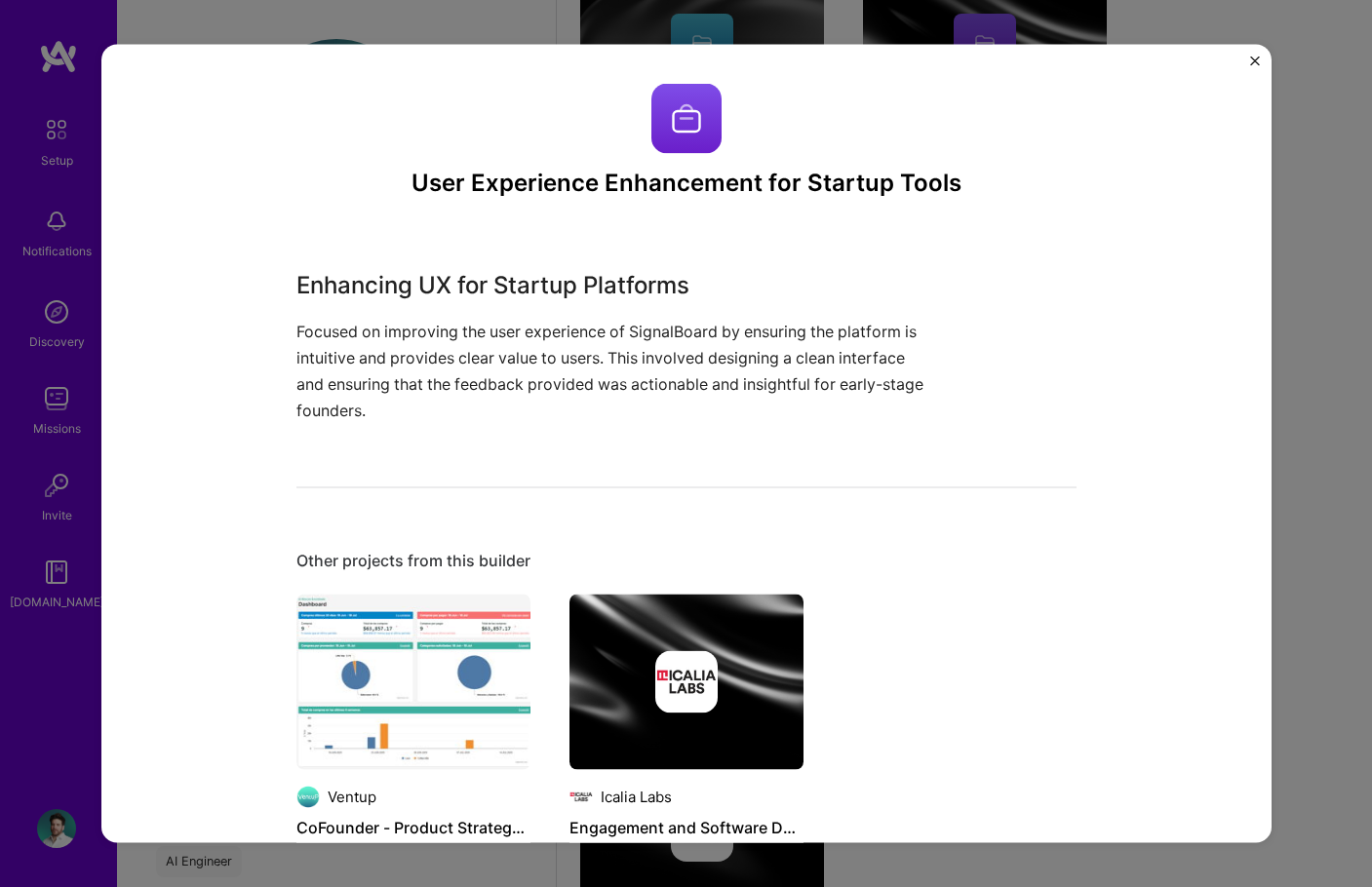 click at bounding box center (1255, 66) 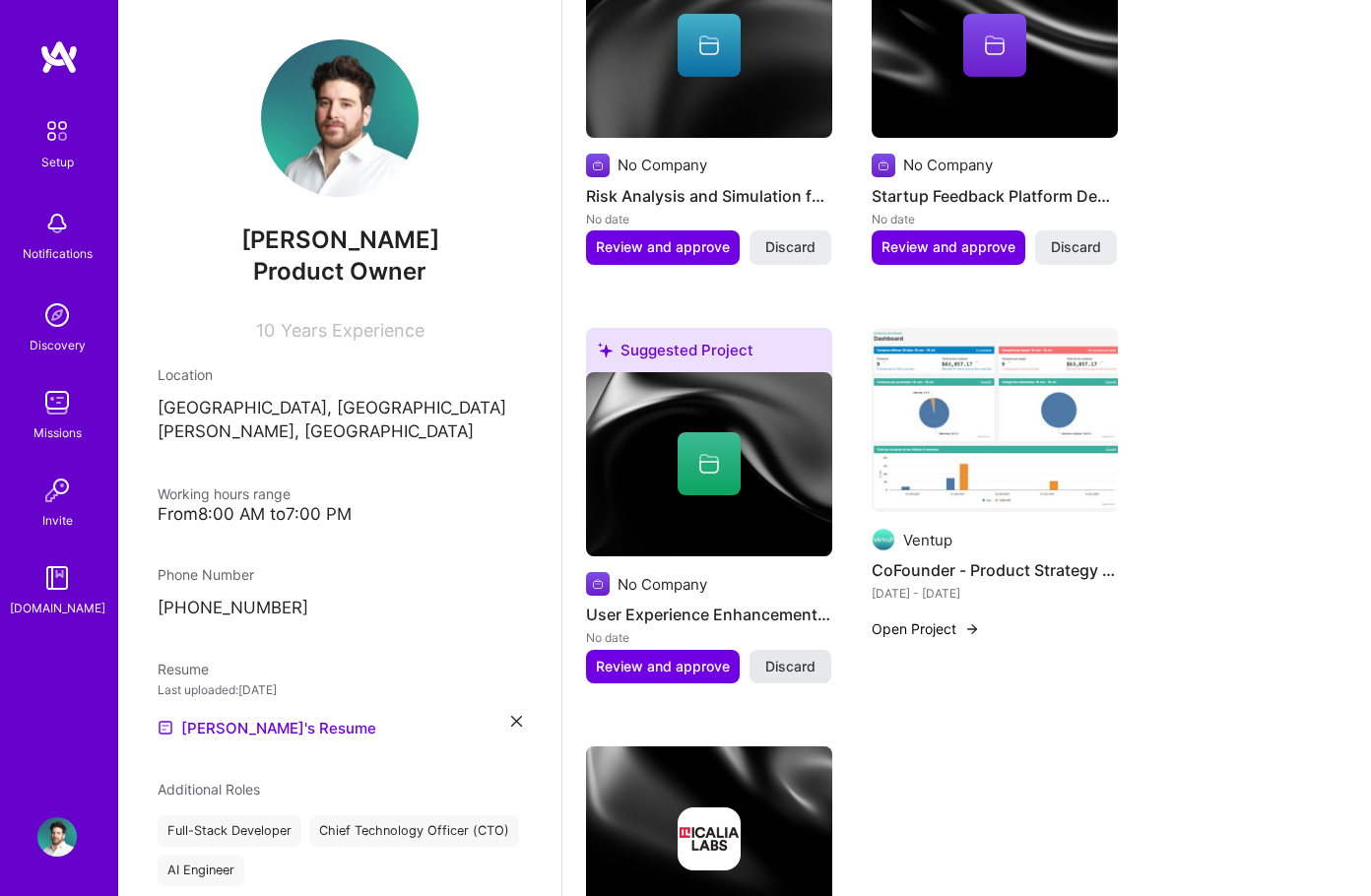 click on "Discard" at bounding box center (790, 667) 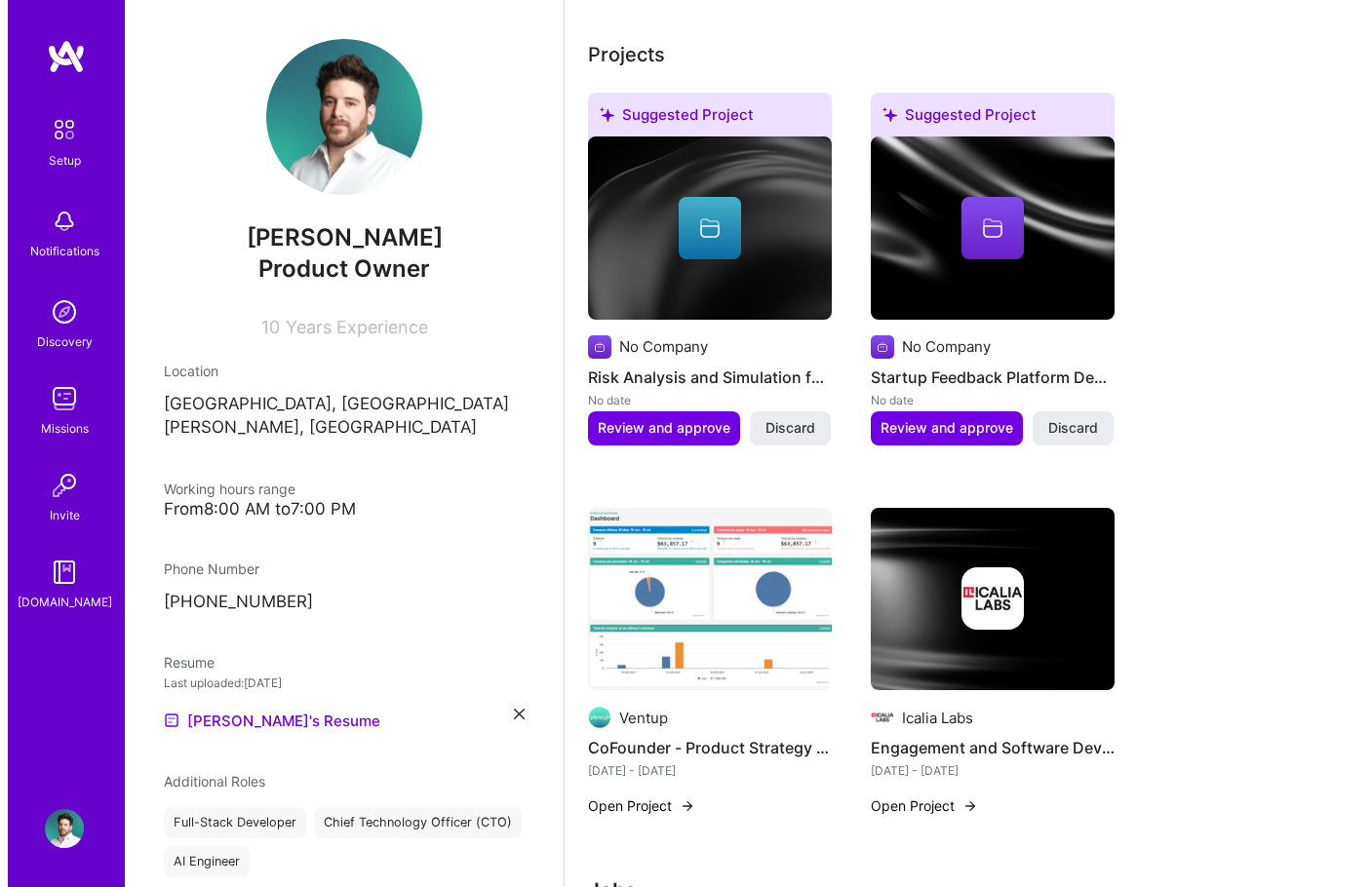 scroll, scrollTop: 780, scrollLeft: 0, axis: vertical 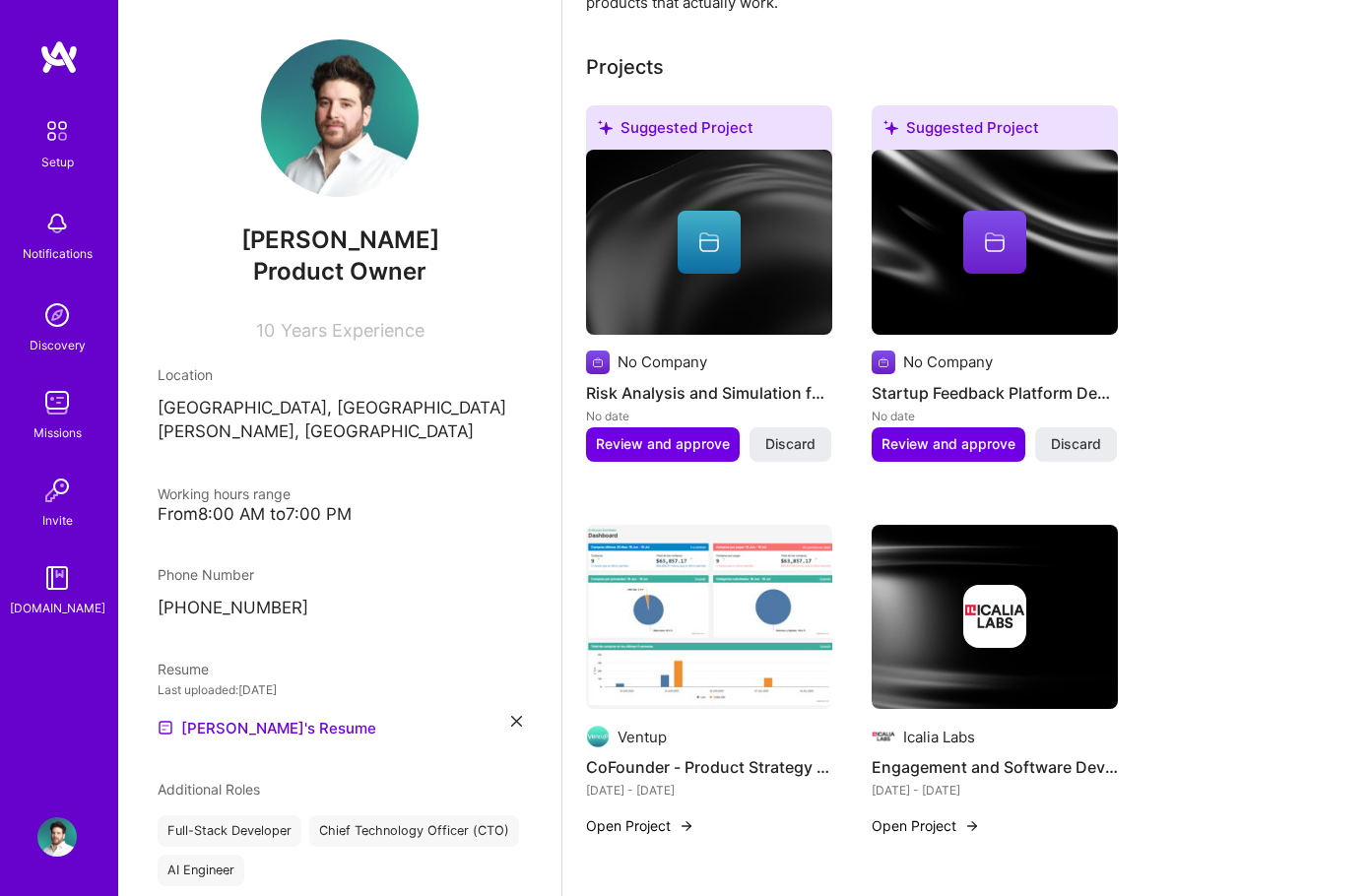 click at bounding box center [995, 242] 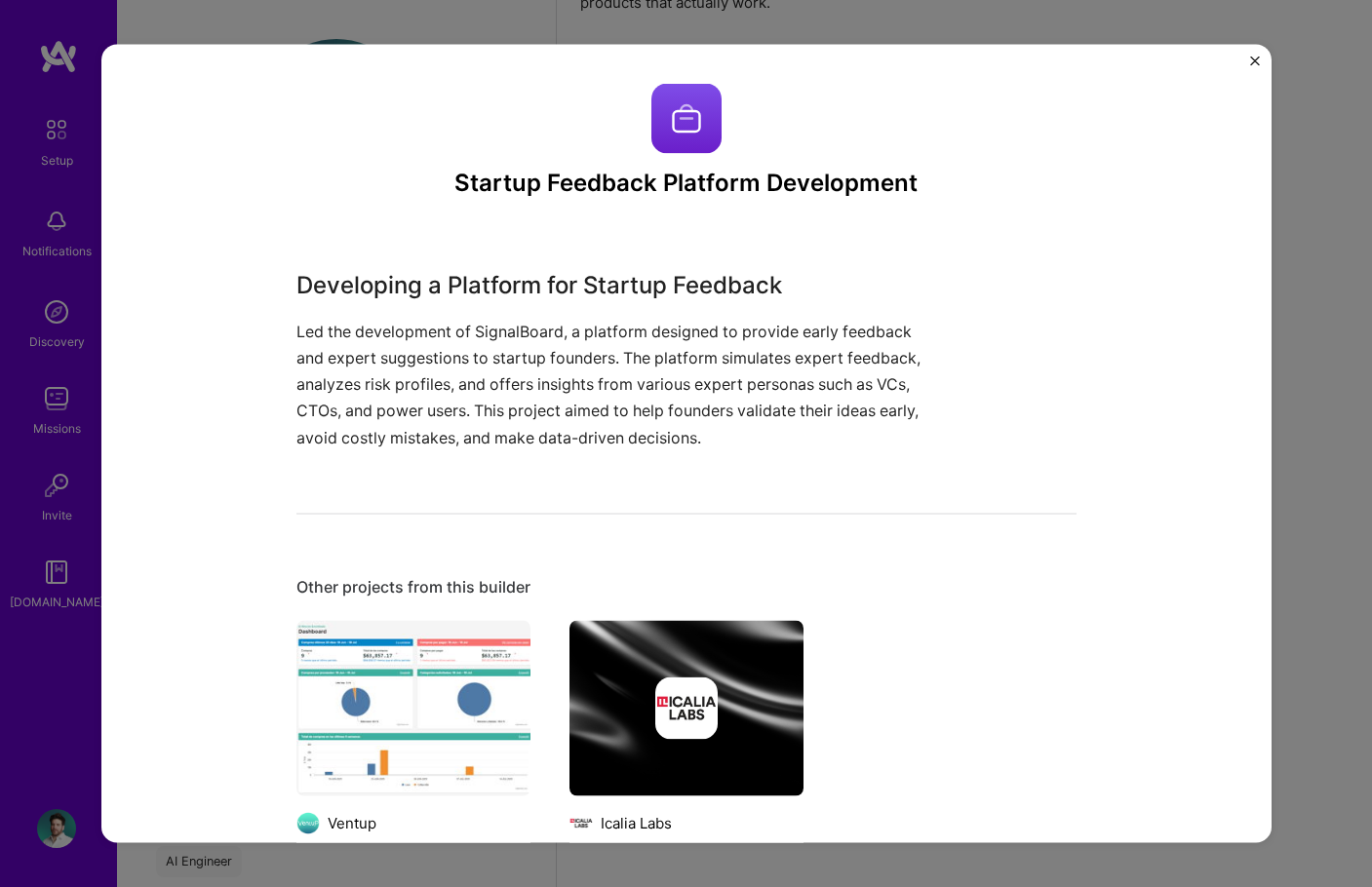 click at bounding box center (1255, 61) 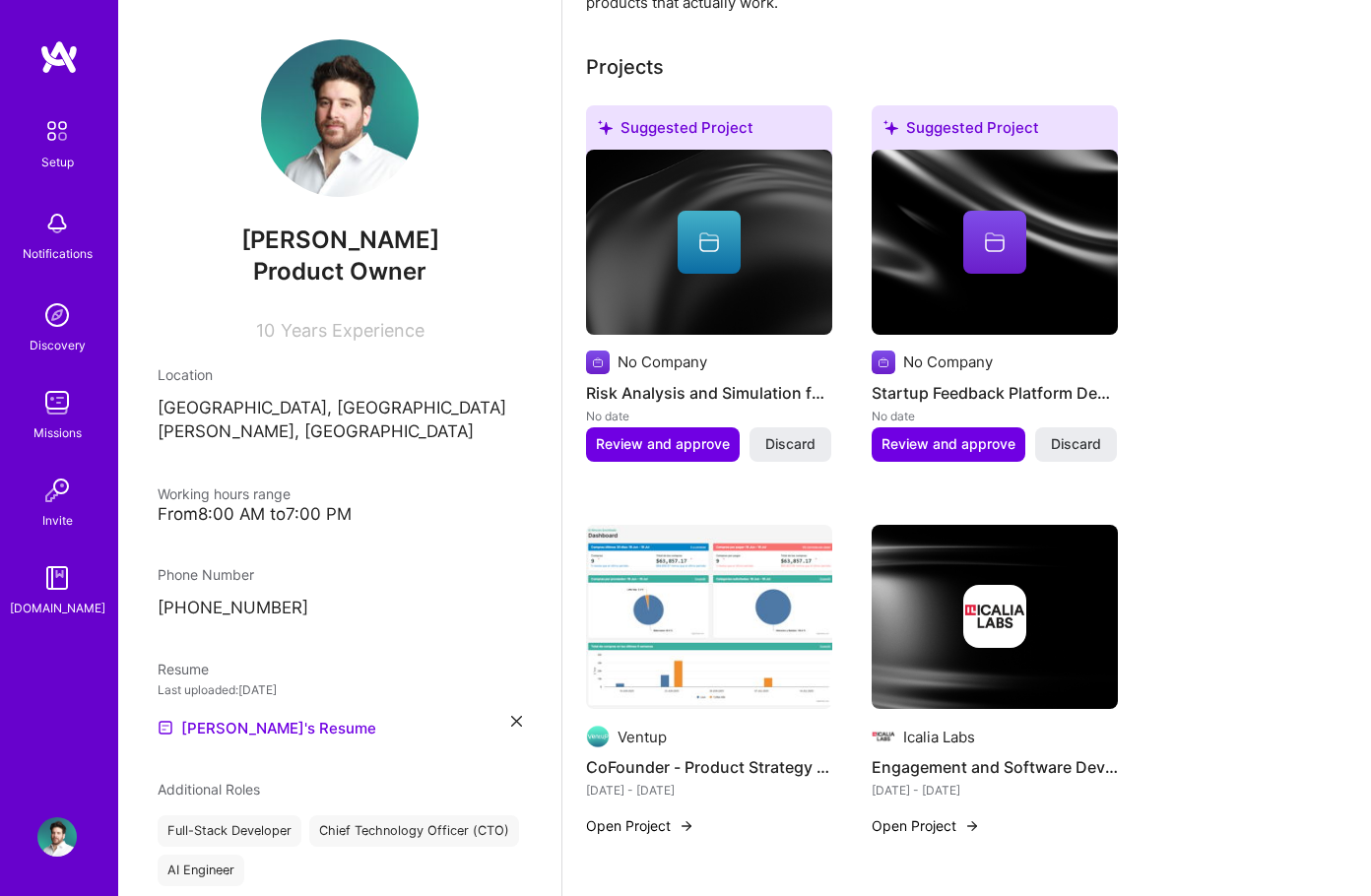 click at bounding box center (709, 242) 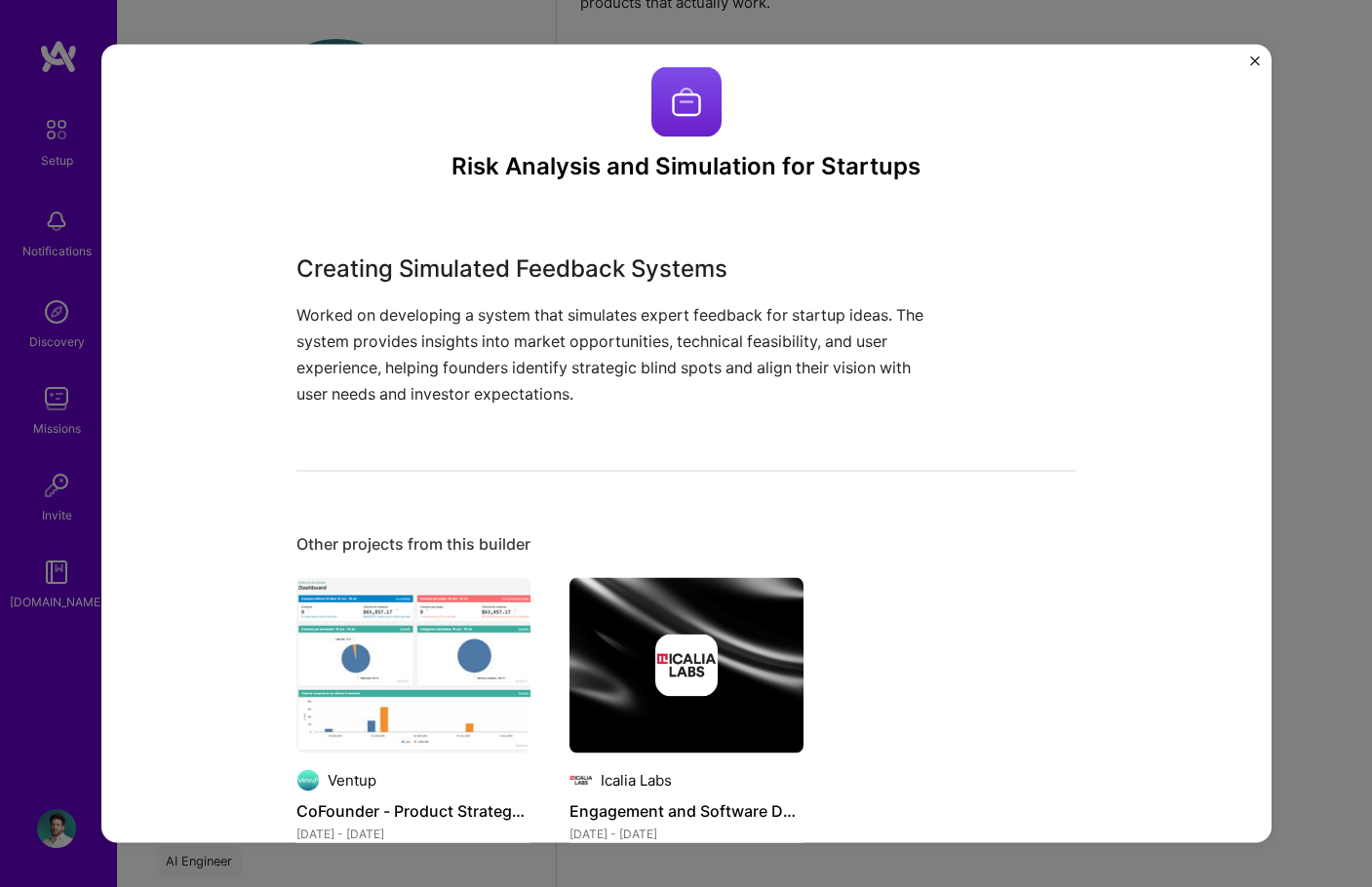 scroll, scrollTop: 0, scrollLeft: 0, axis: both 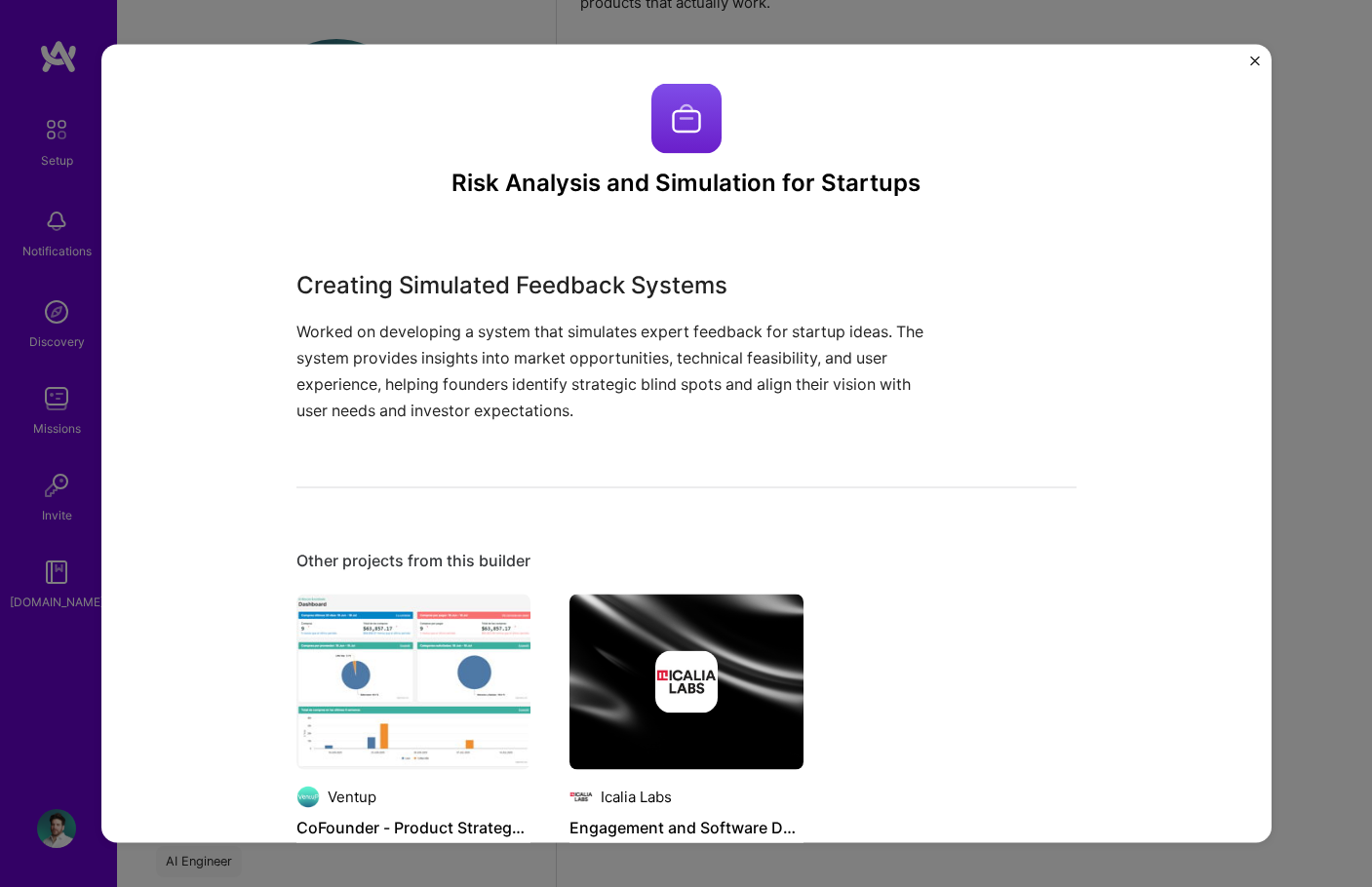 click at bounding box center (1255, 61) 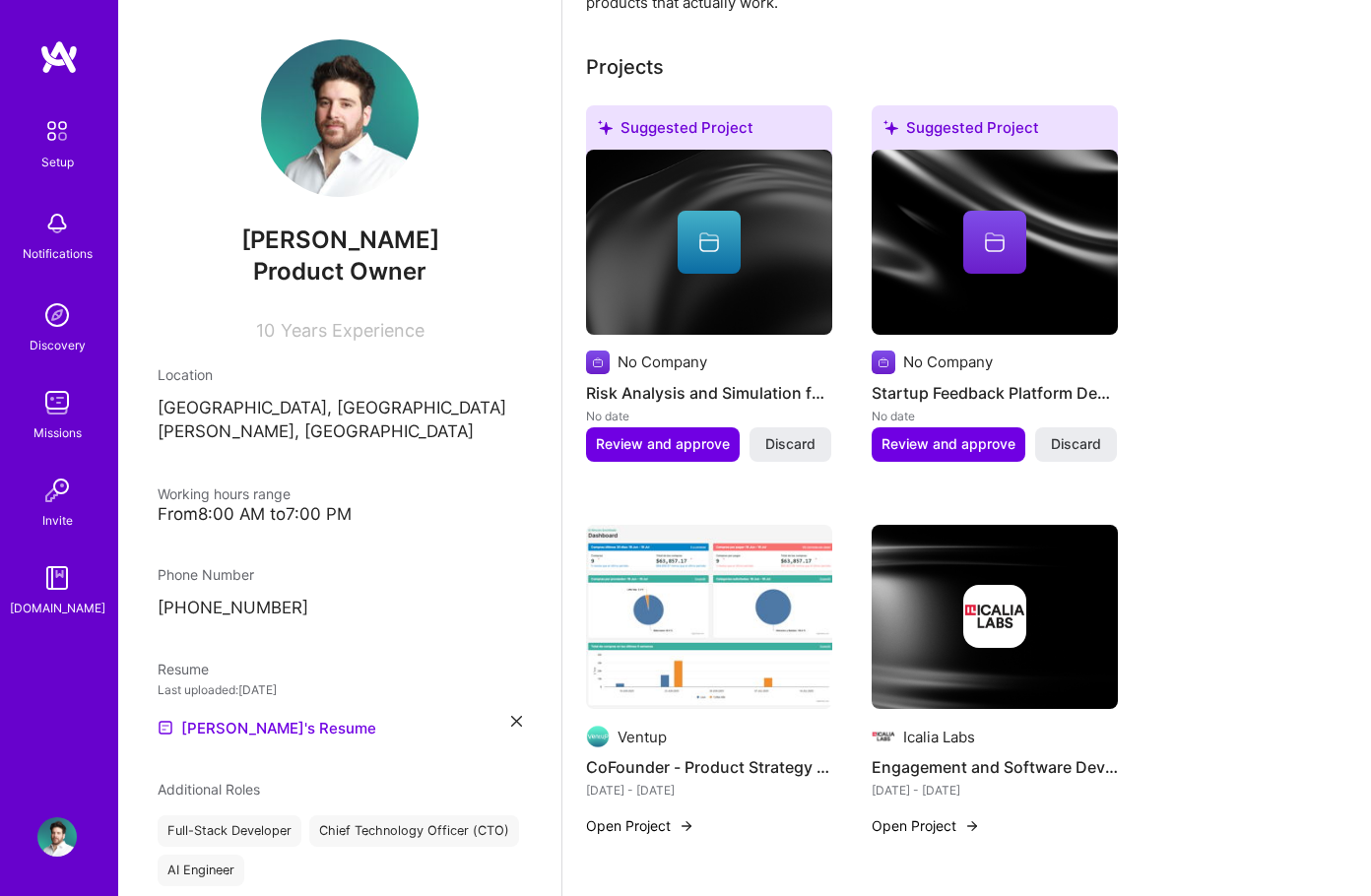 click at bounding box center (995, 242) 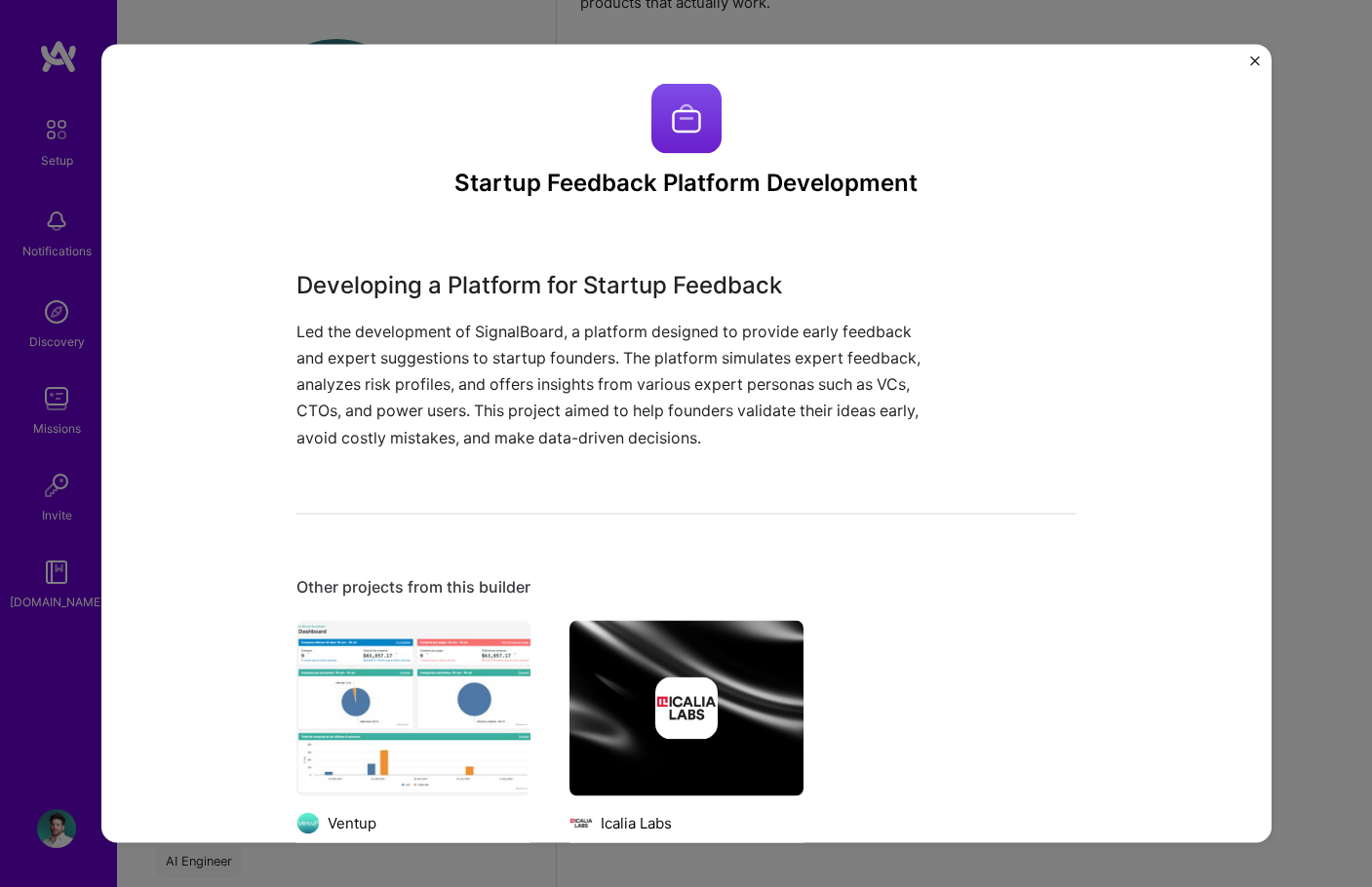 click at bounding box center (1255, 61) 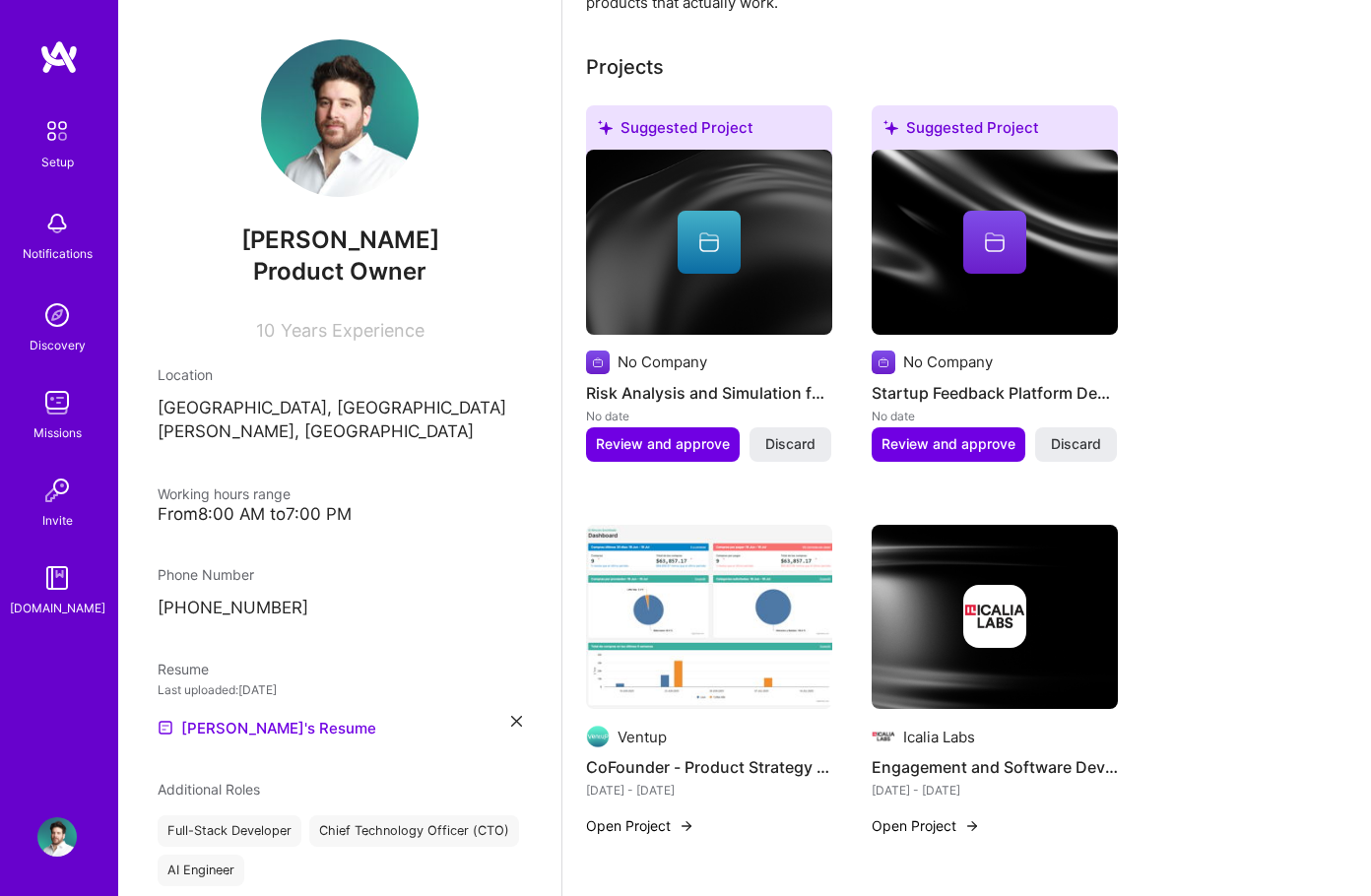 click 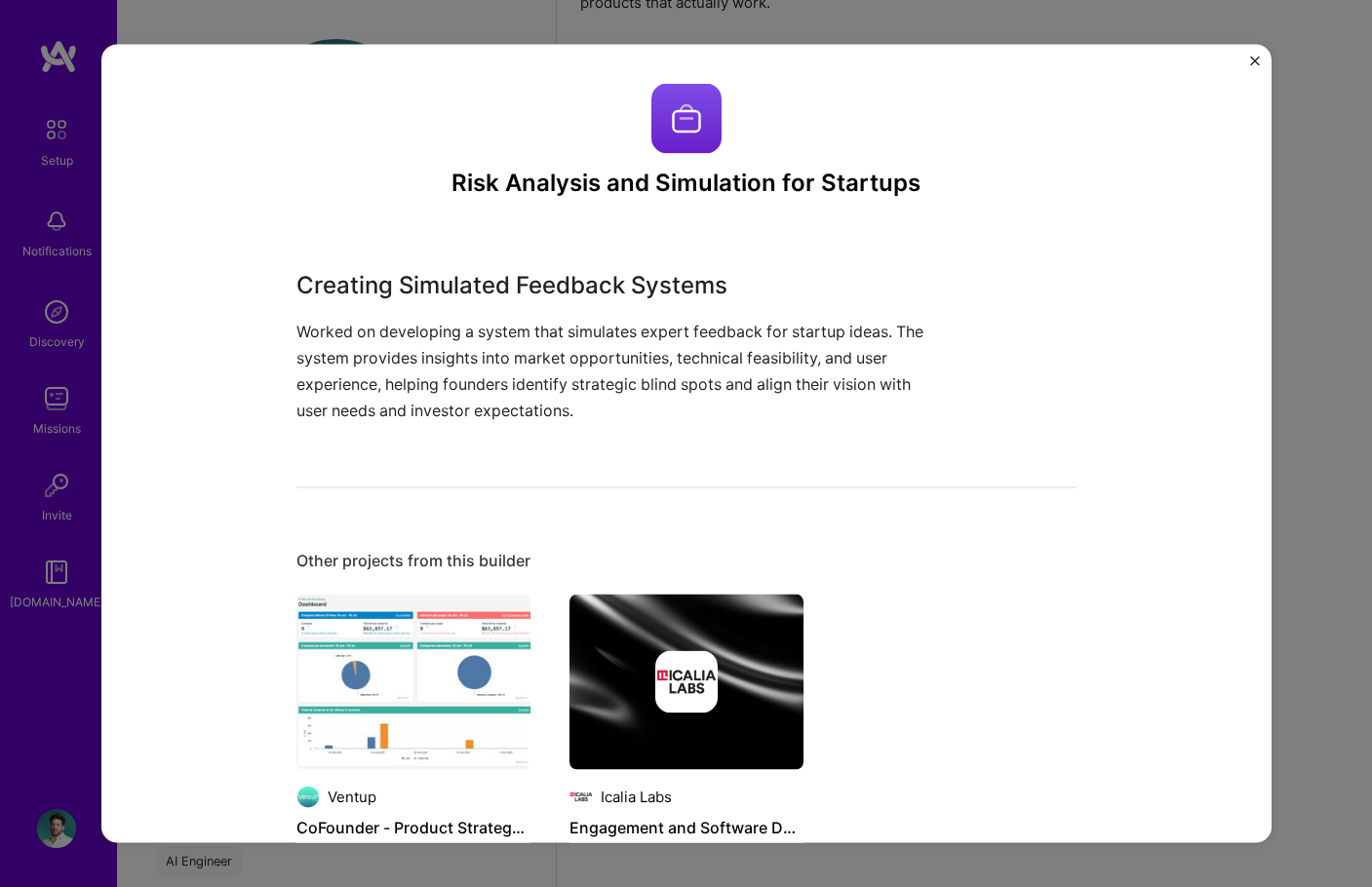 click at bounding box center (1255, 61) 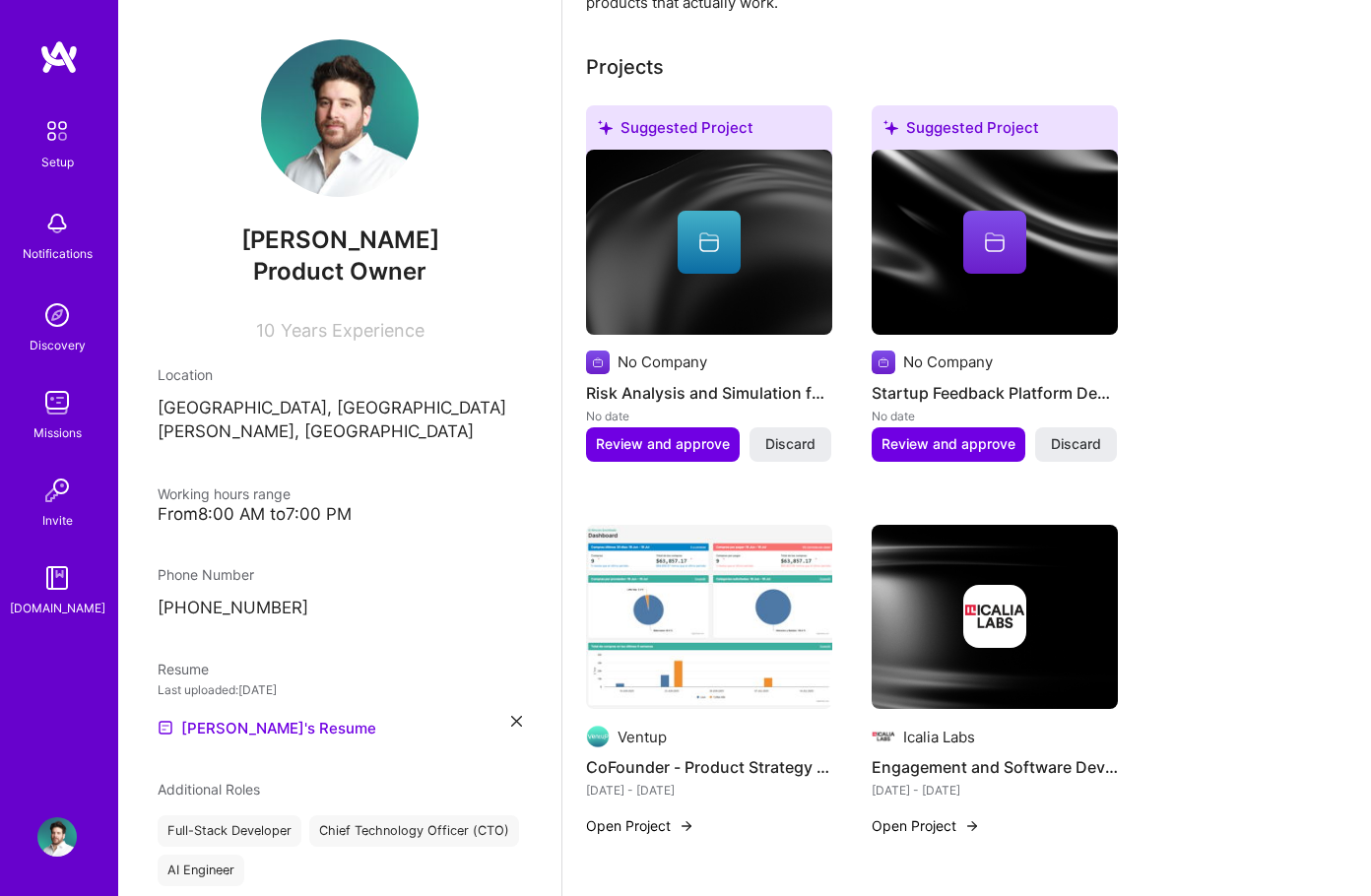 click at bounding box center [995, 242] 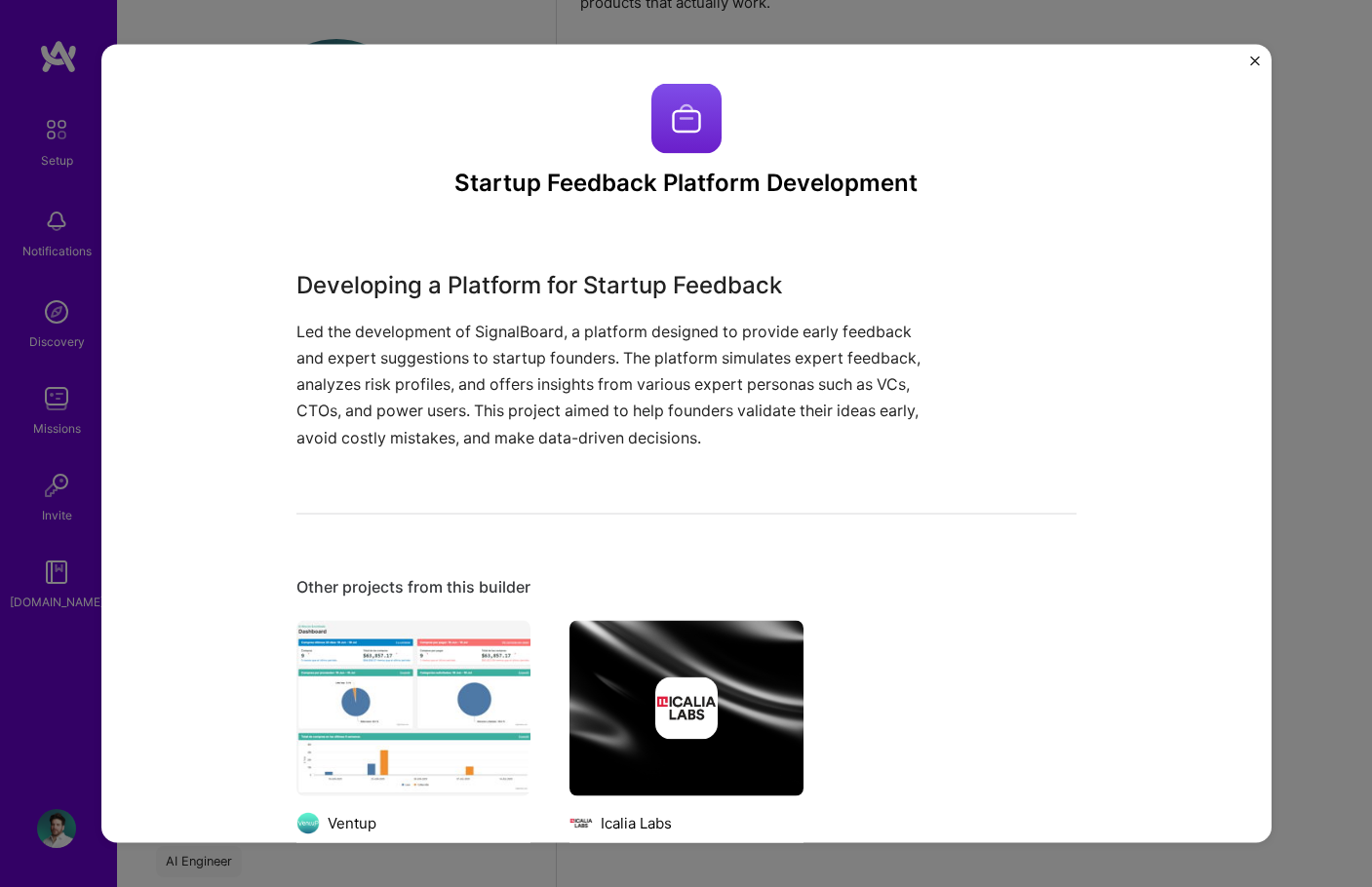 click at bounding box center [1255, 61] 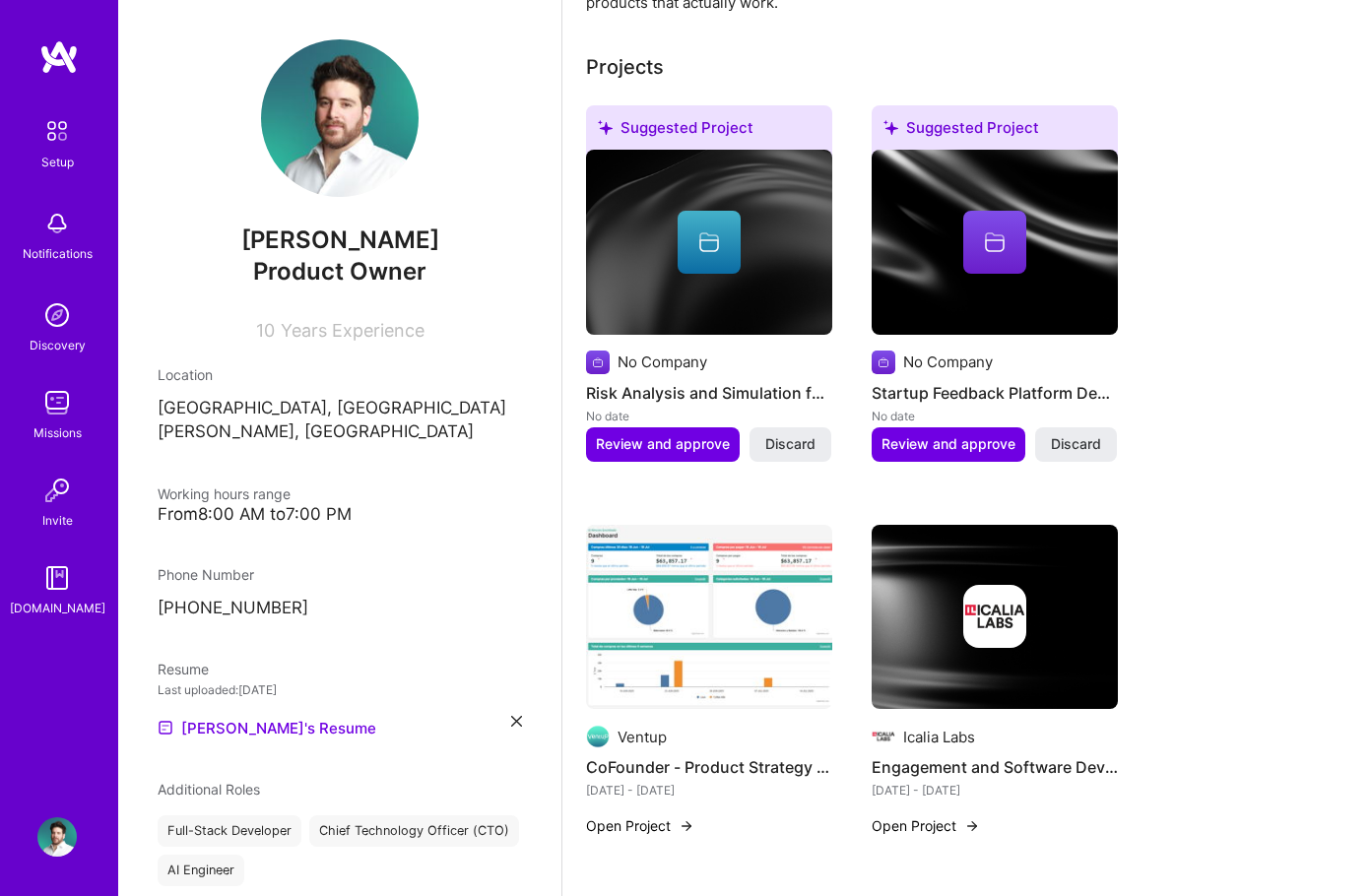 click at bounding box center (709, 242) 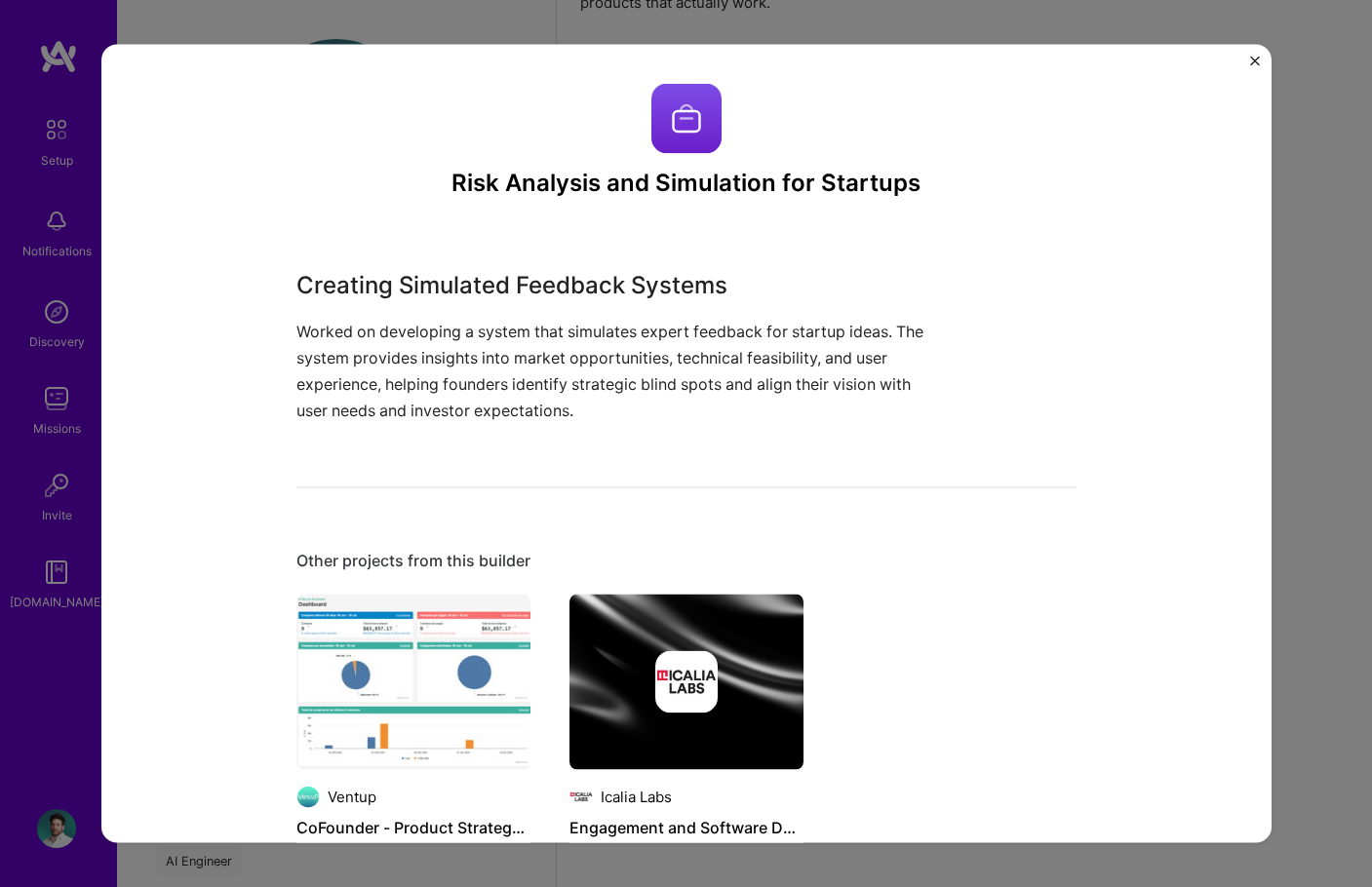 click at bounding box center [1255, 61] 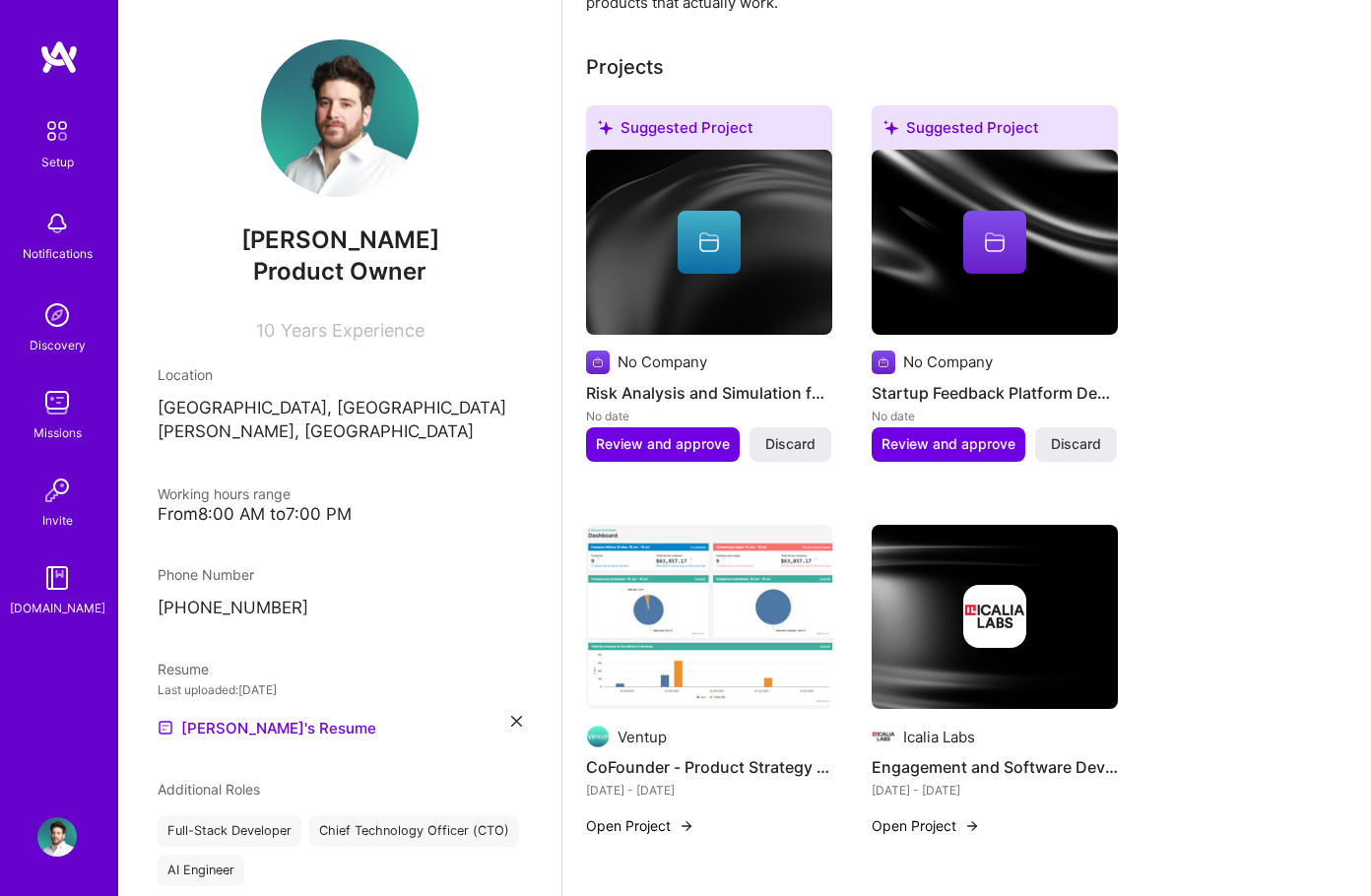click at bounding box center [995, 242] 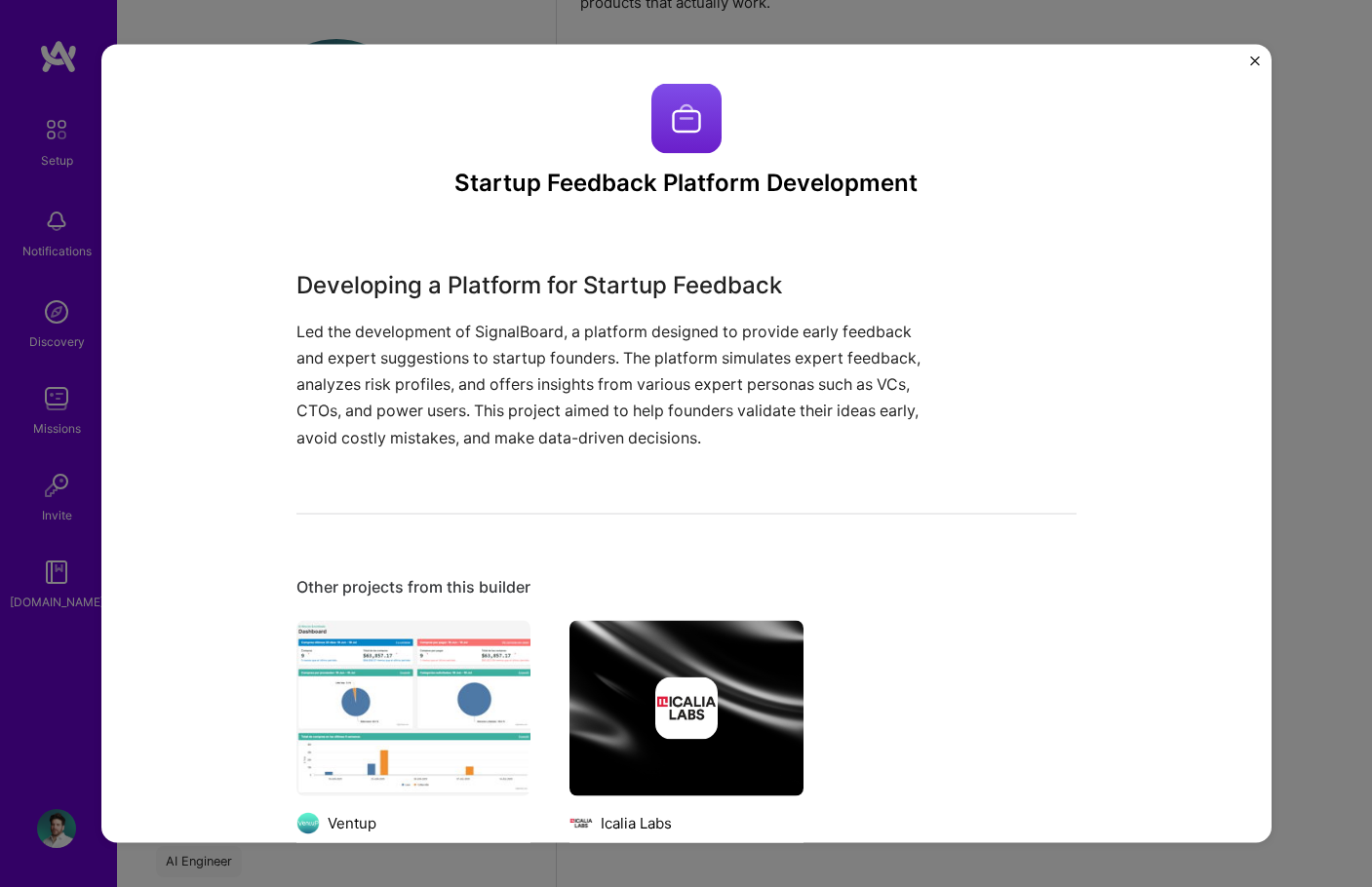 click at bounding box center (1255, 61) 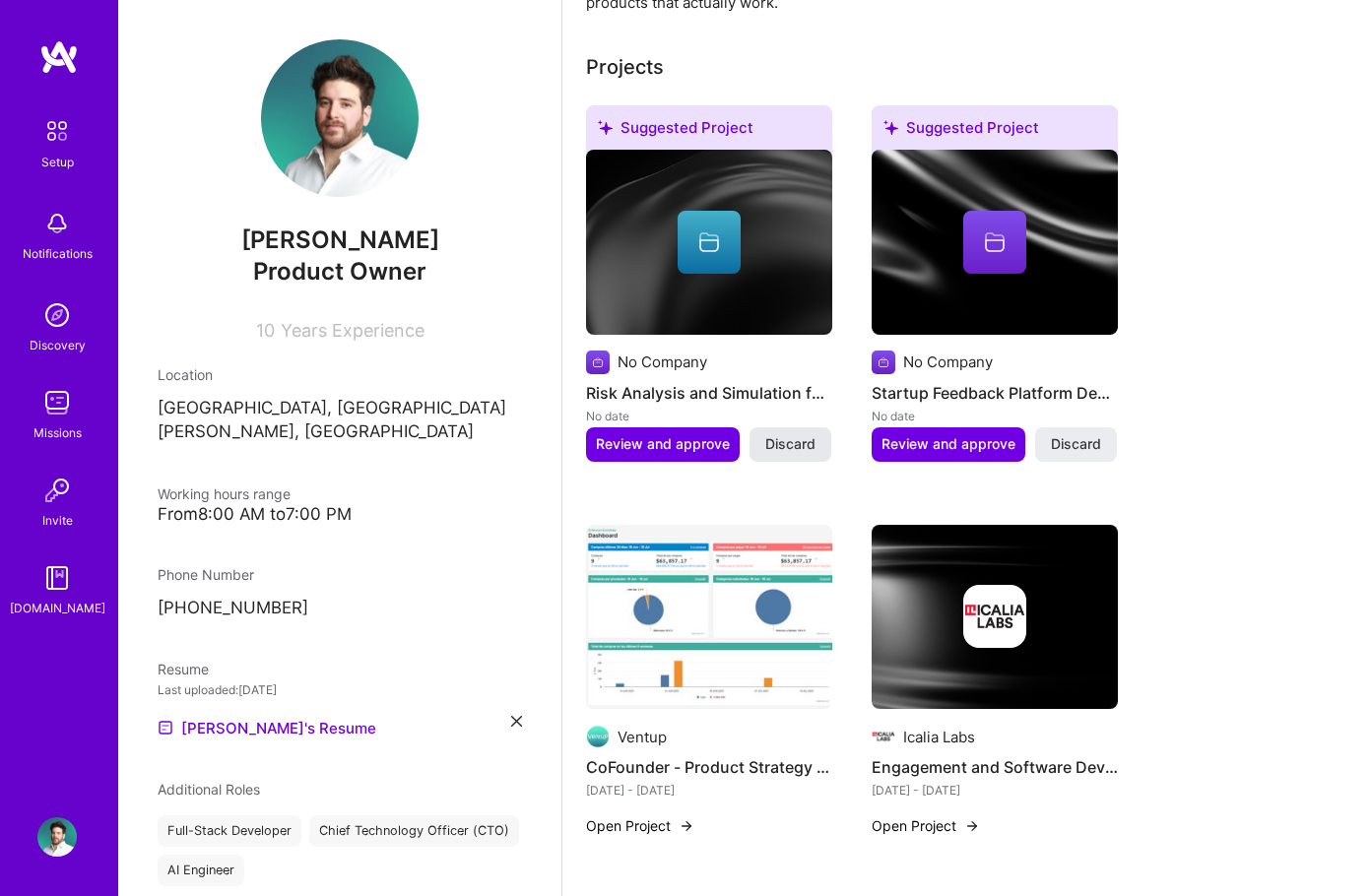 click on "Discard" at bounding box center (790, 444) 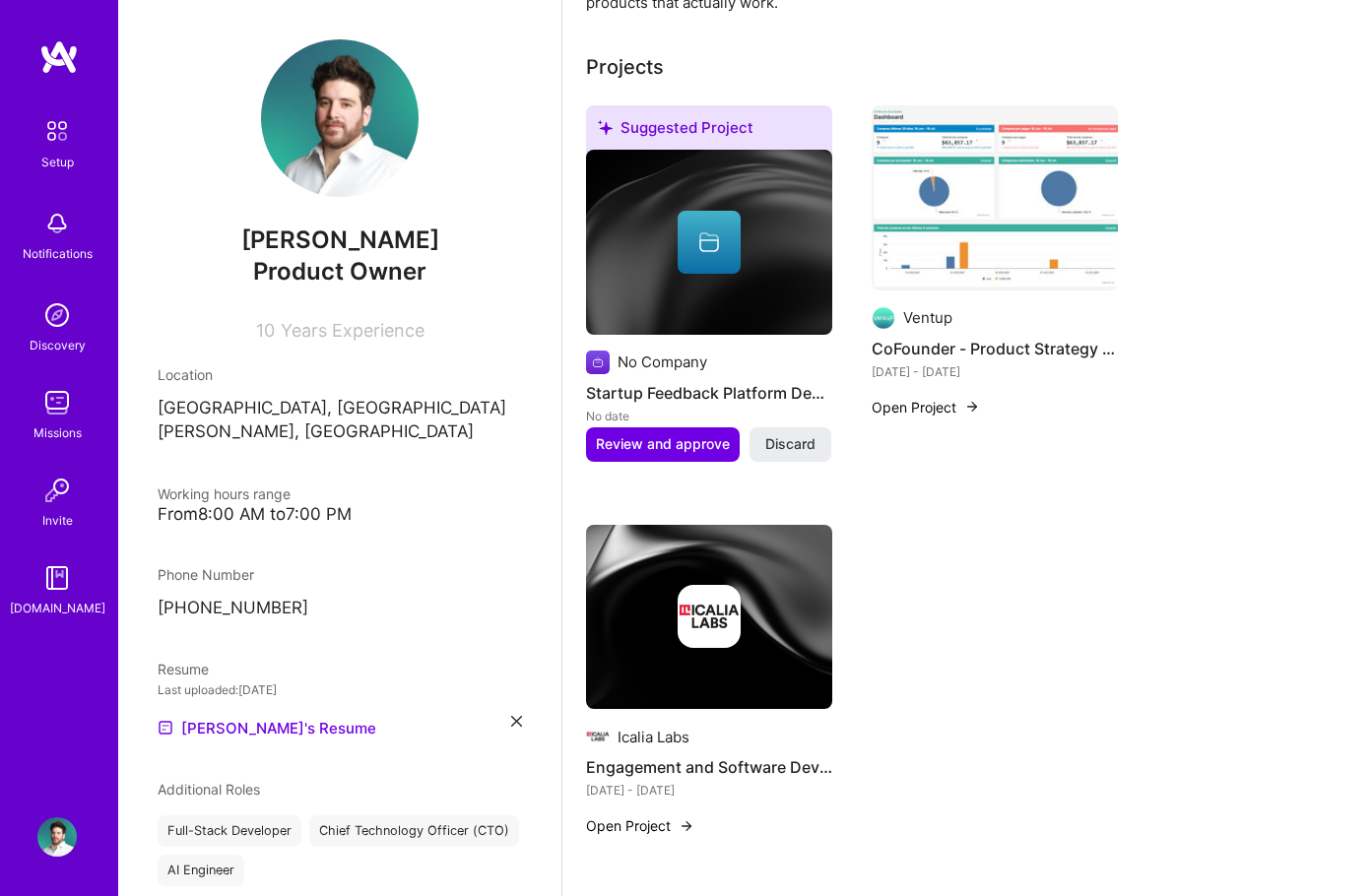 click at bounding box center [709, 242] 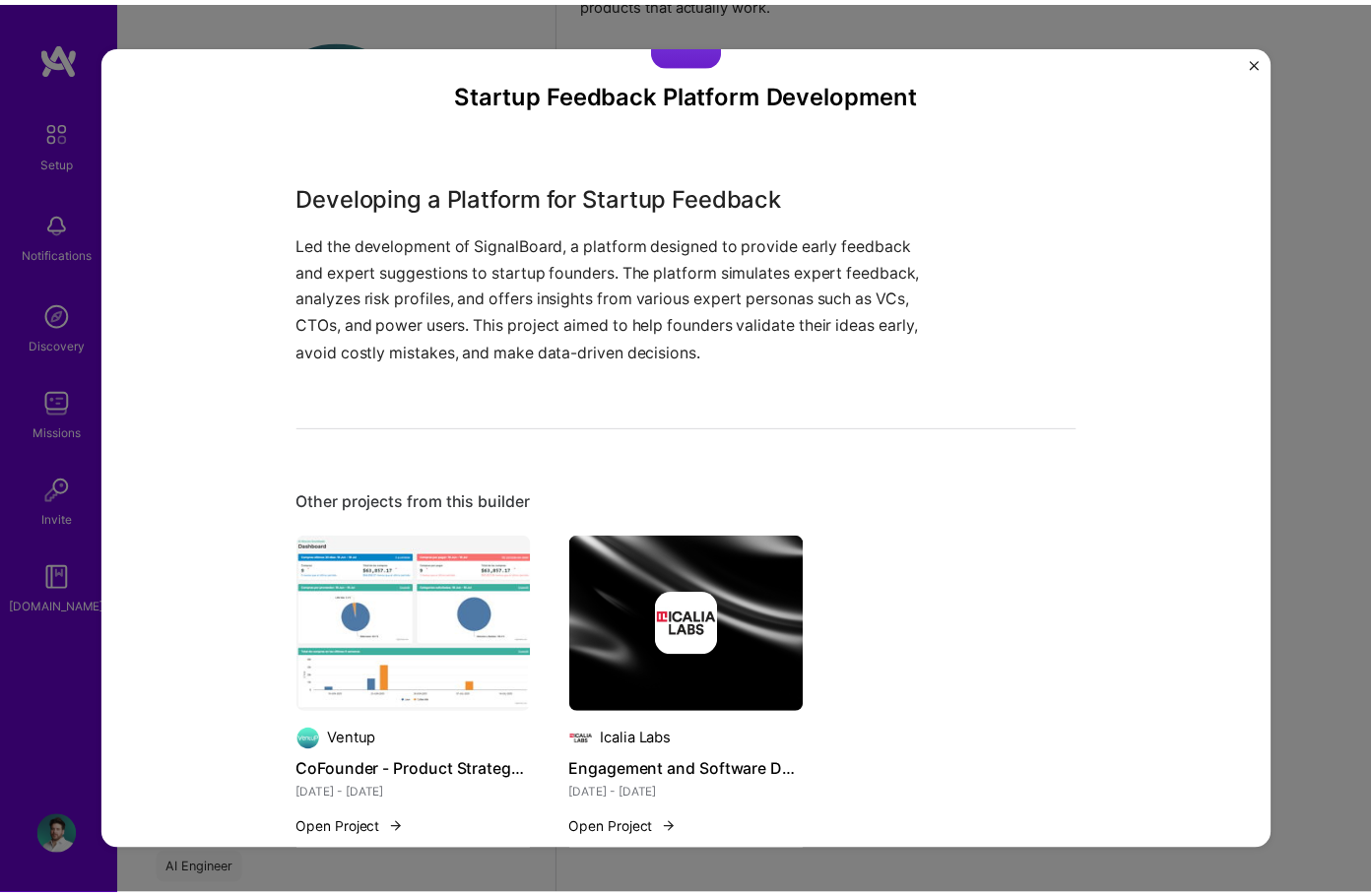 scroll, scrollTop: 0, scrollLeft: 0, axis: both 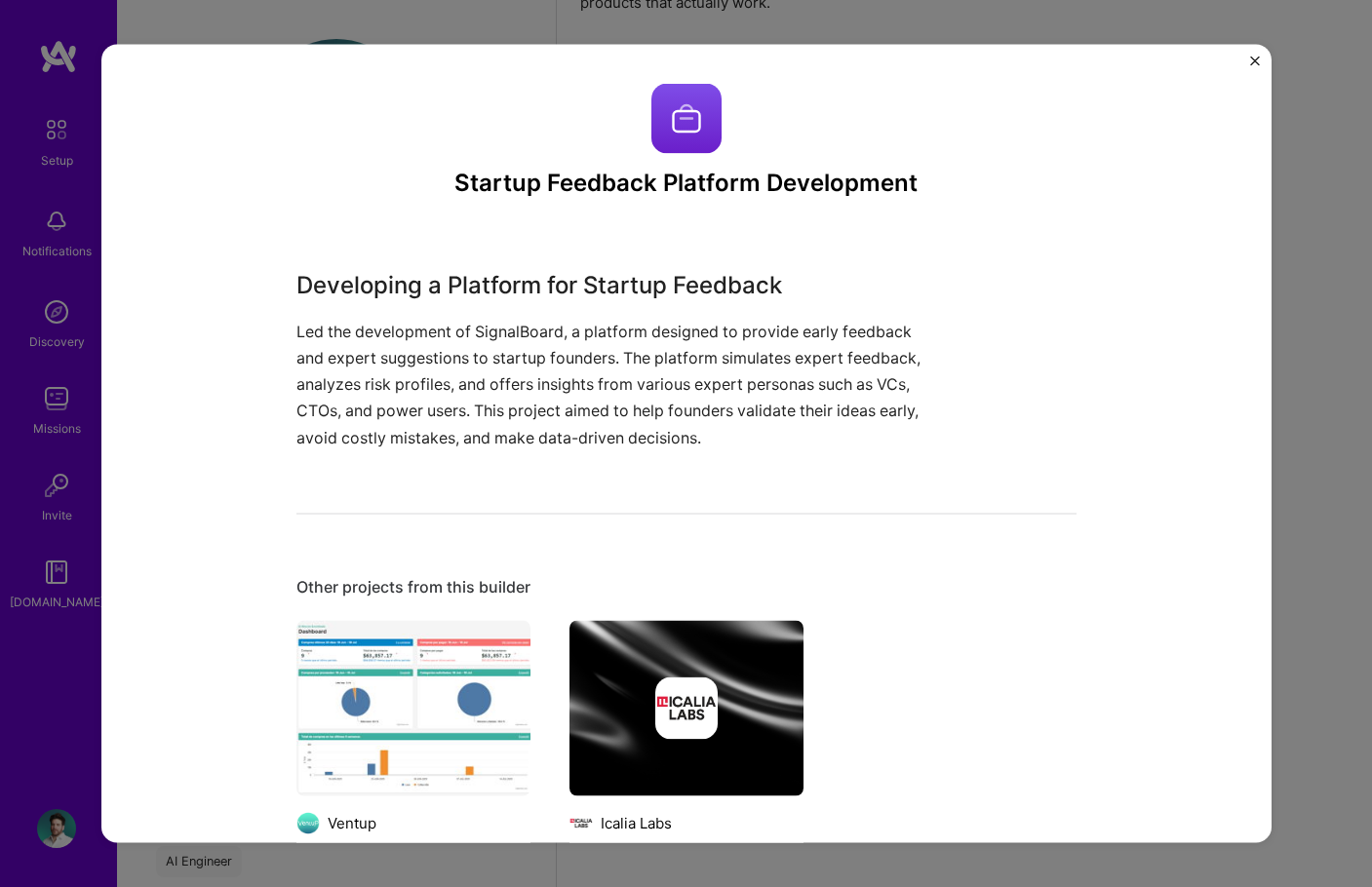 click at bounding box center (1255, 61) 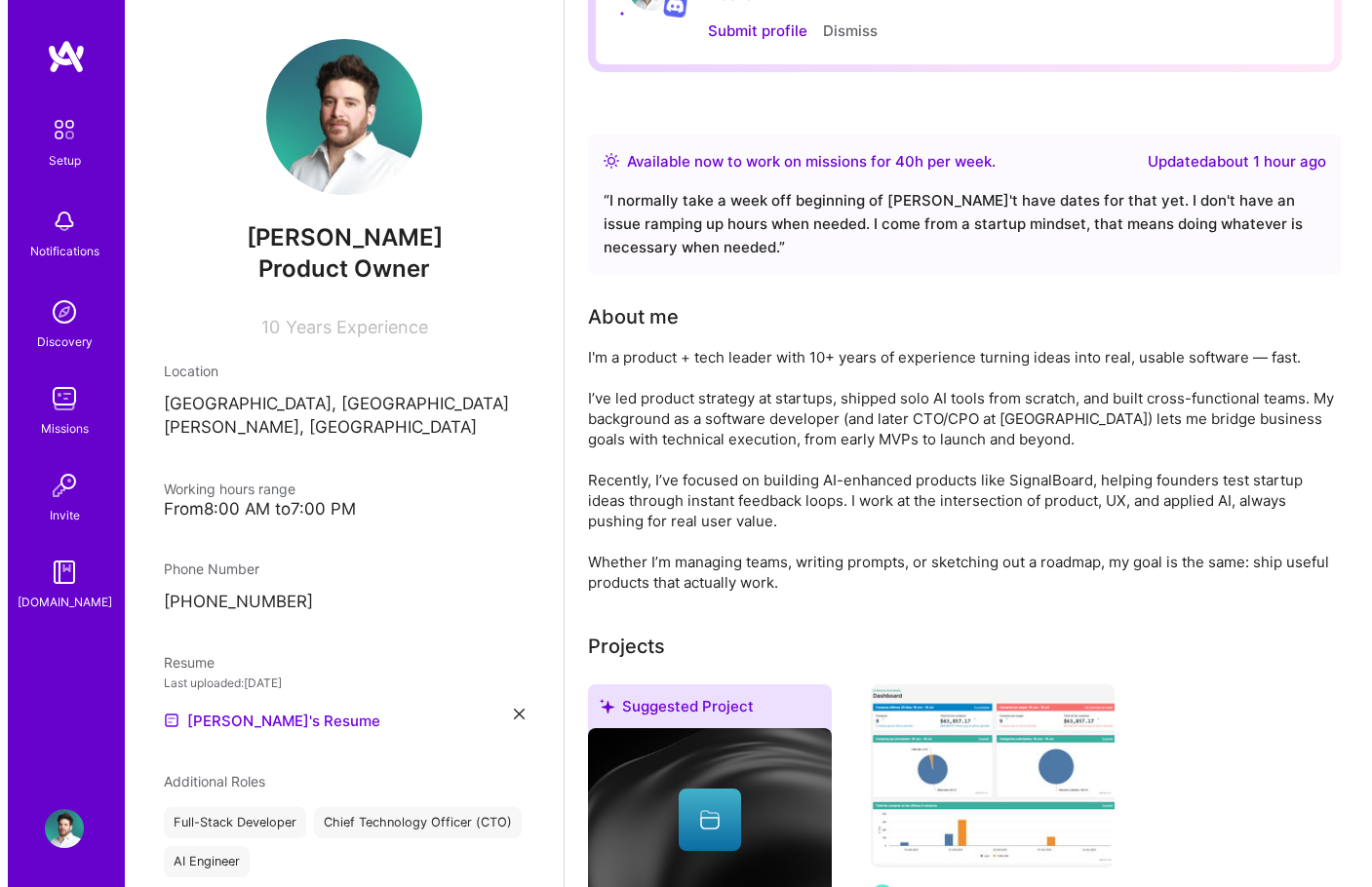 scroll, scrollTop: 585, scrollLeft: 0, axis: vertical 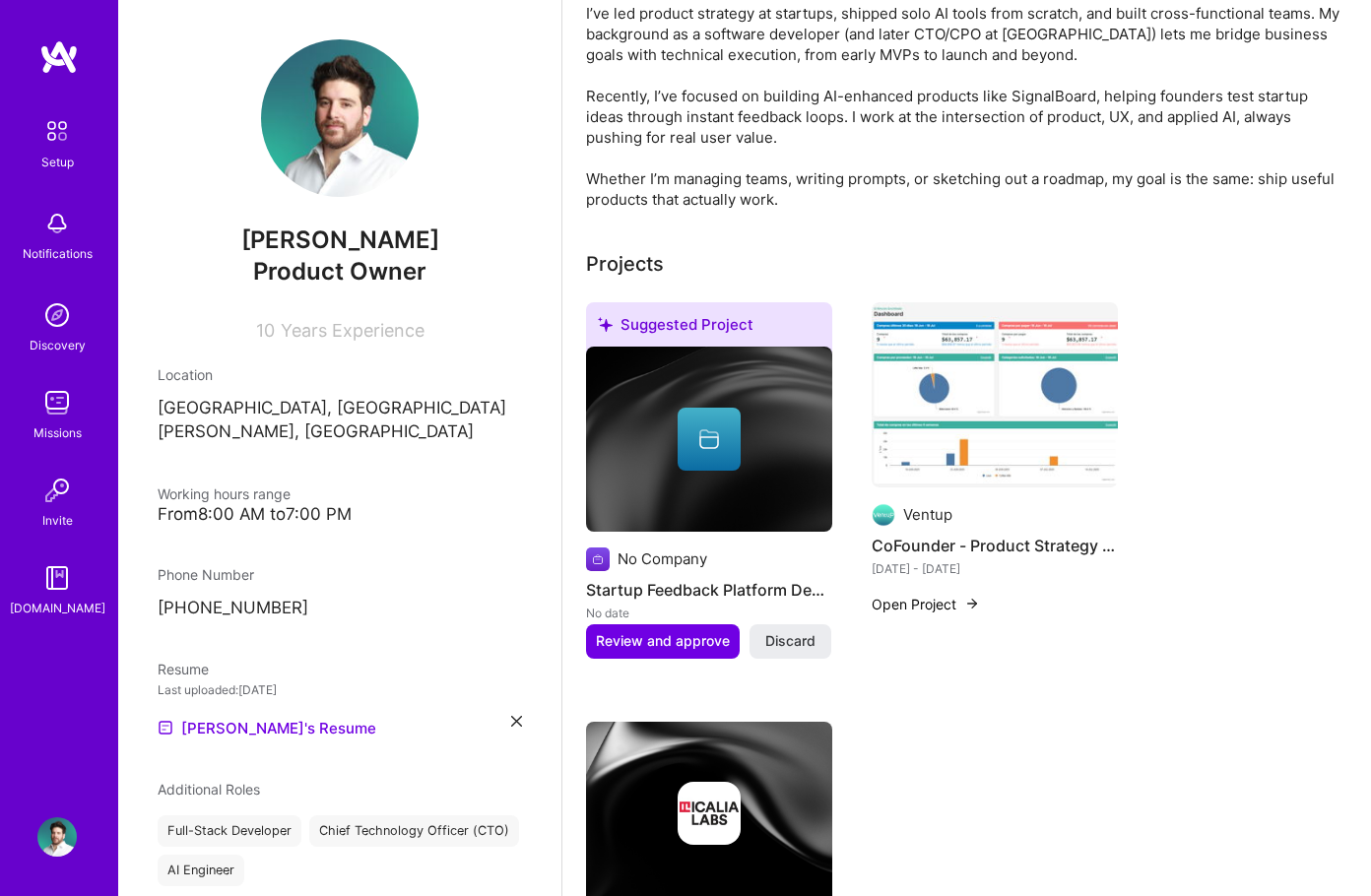 click at bounding box center [709, 439] 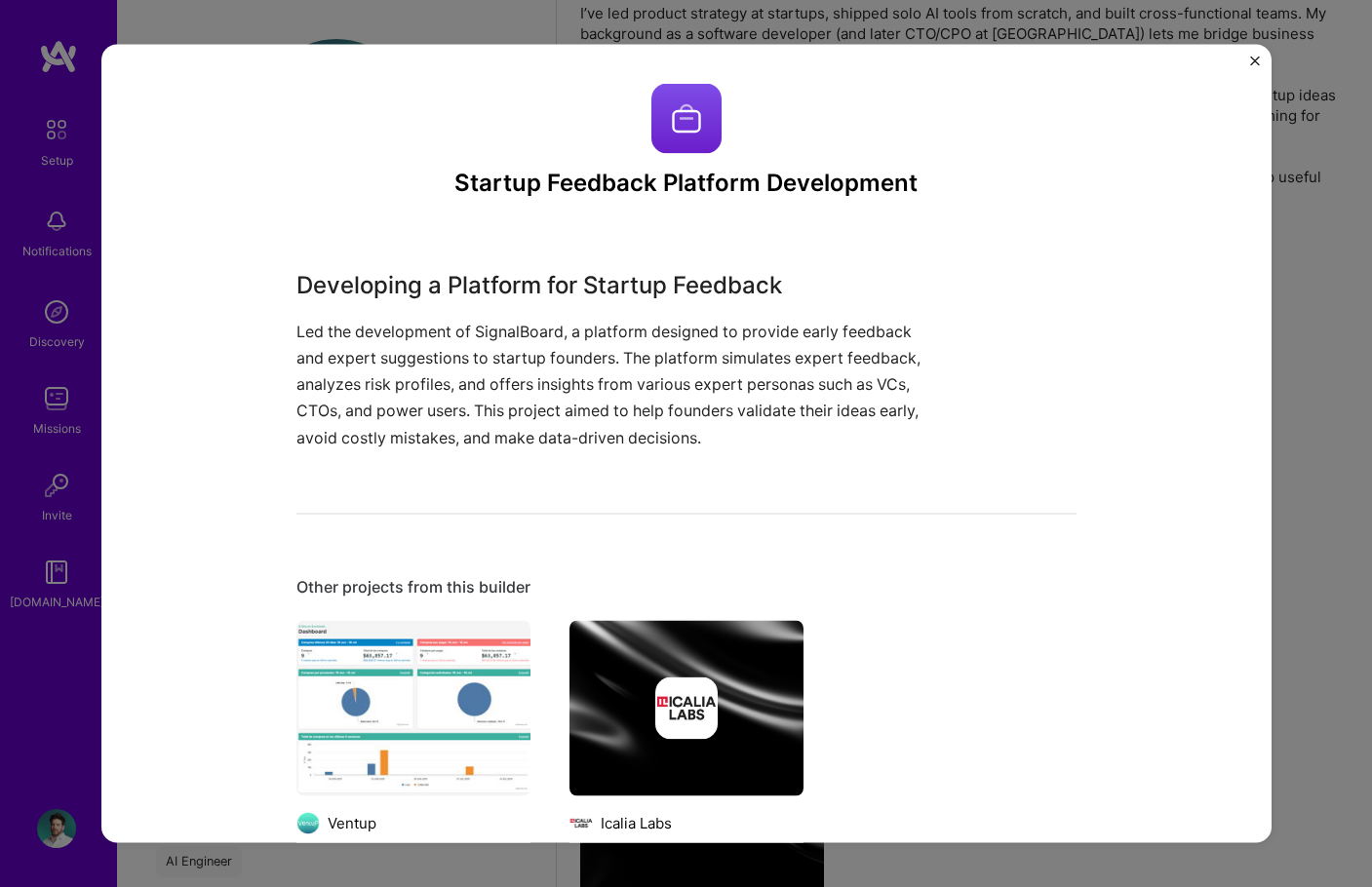 click at bounding box center (1255, 61) 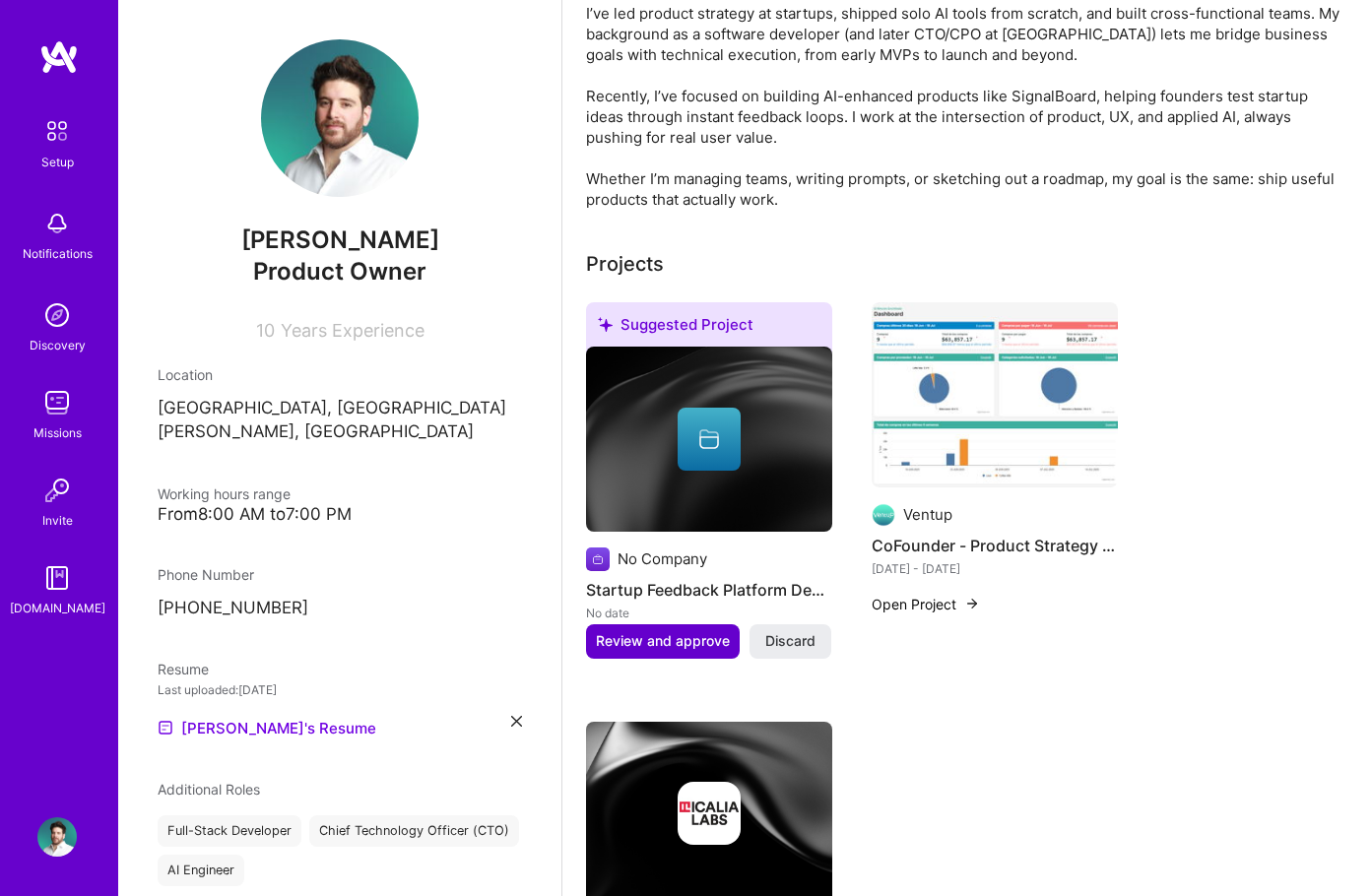 click on "Review and approve" at bounding box center (663, 641) 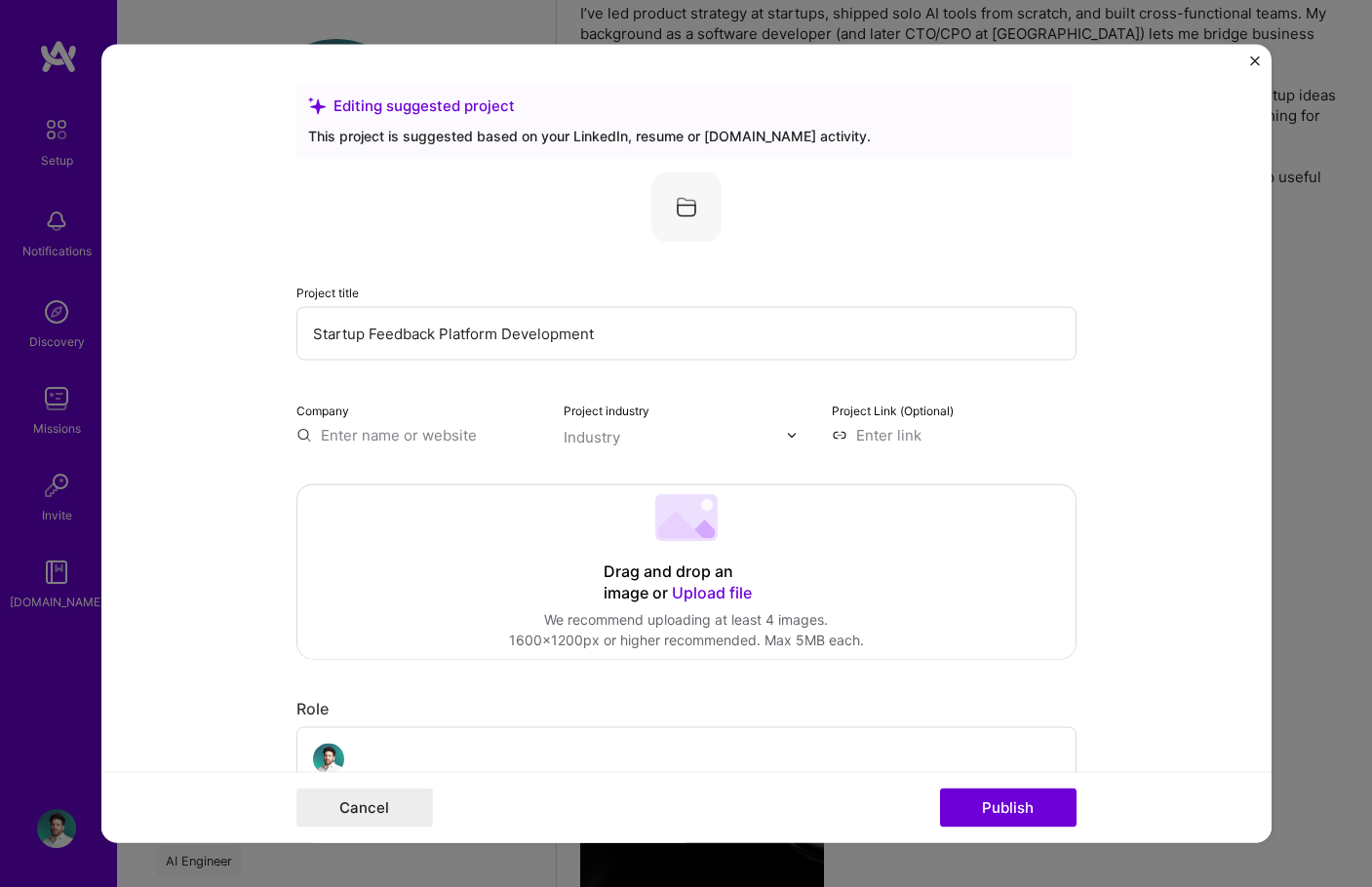 drag, startPoint x: 608, startPoint y: 336, endPoint x: 152, endPoint y: 274, distance: 460.1956 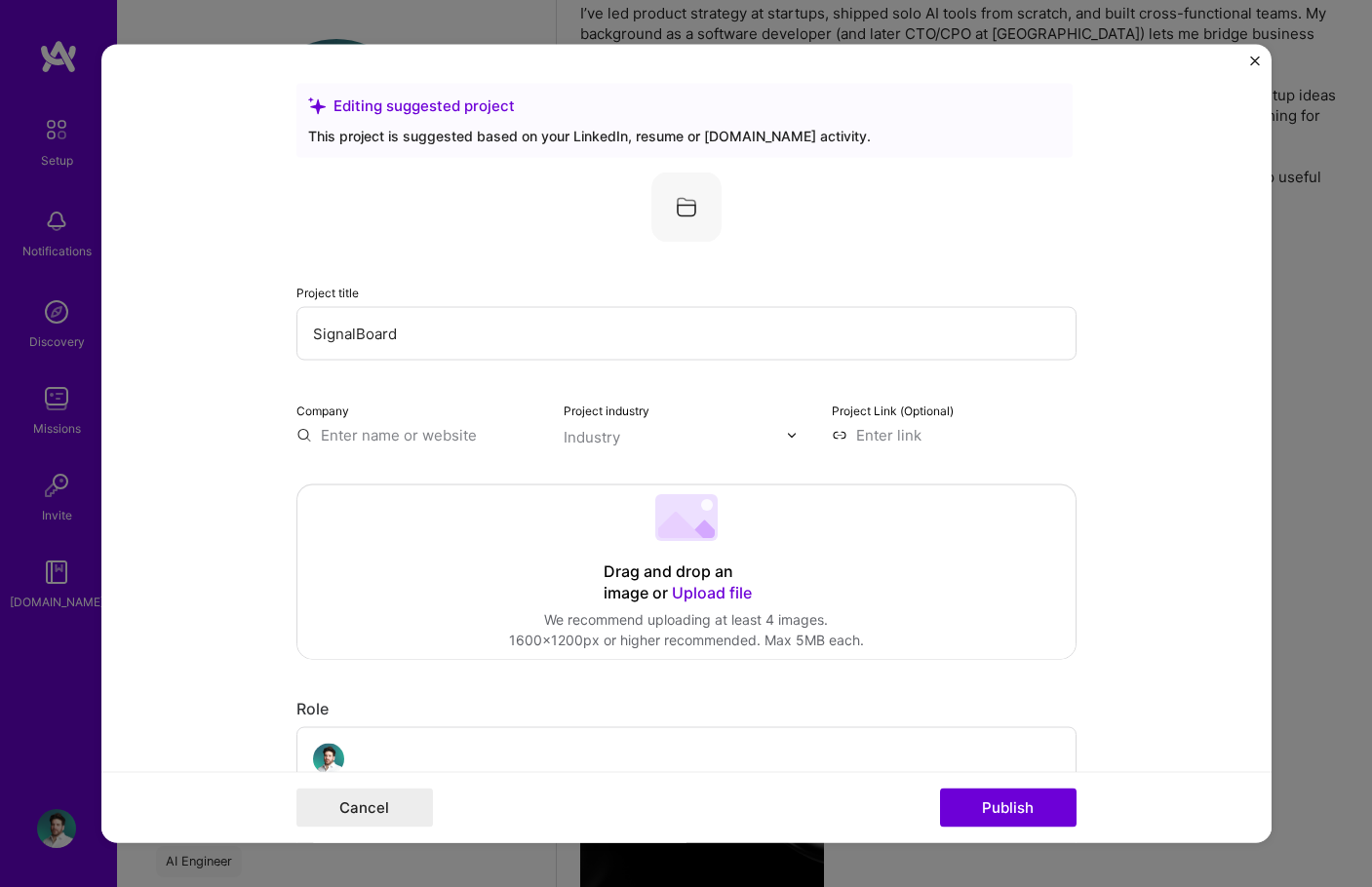 type on "SignalBoard" 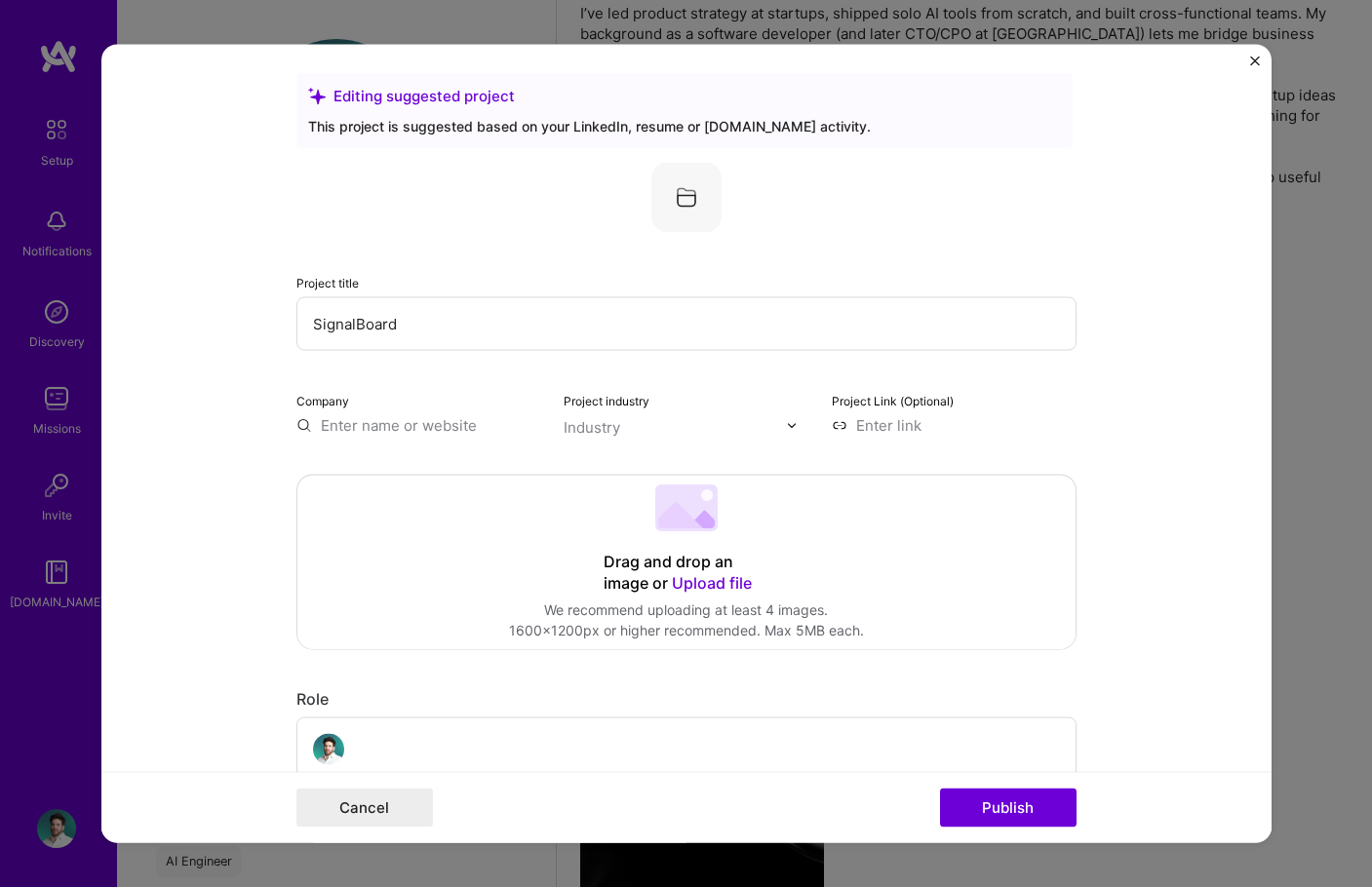 scroll, scrollTop: 0, scrollLeft: 0, axis: both 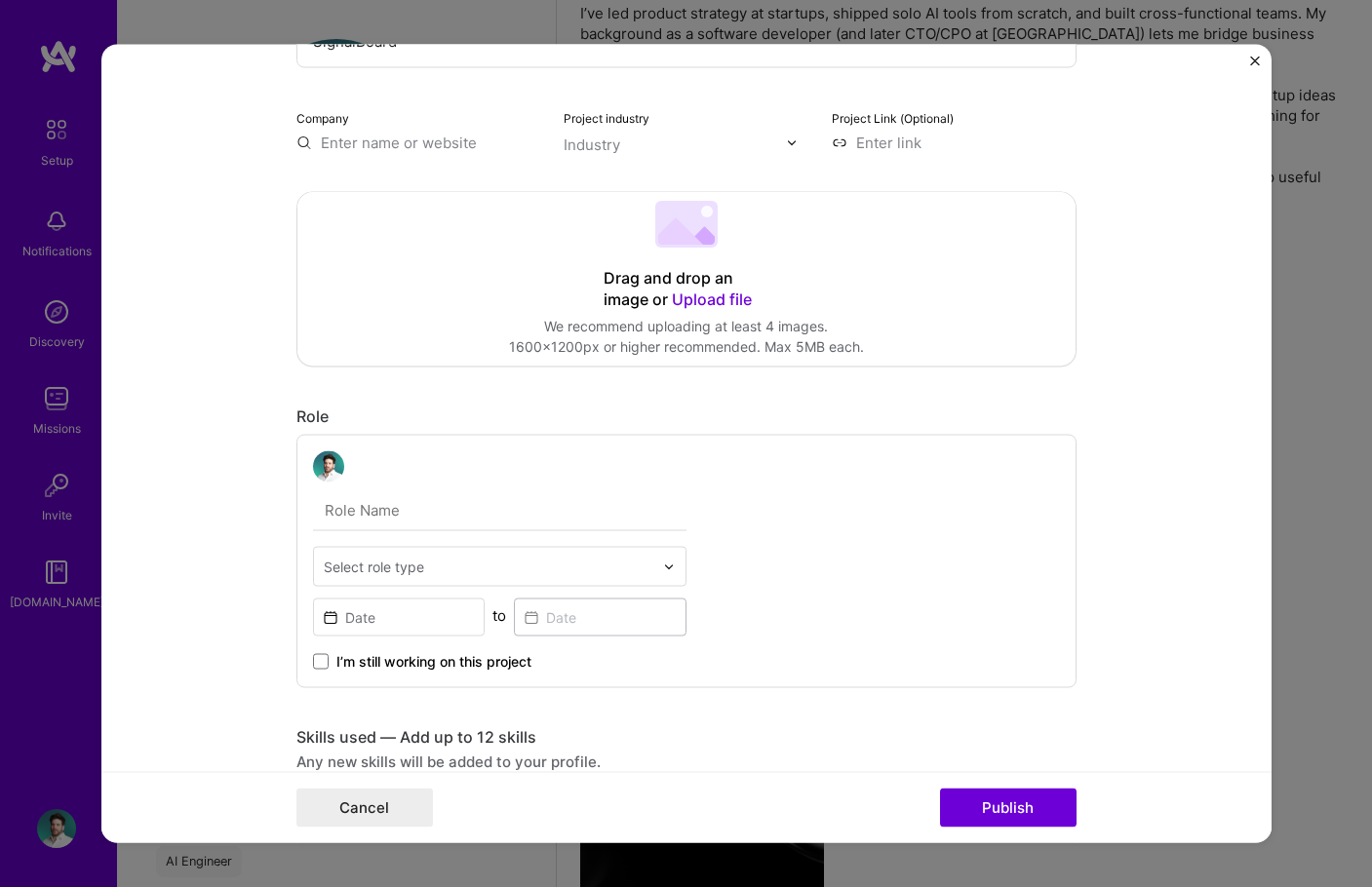 click on "Drag and drop an image or   Upload file" at bounding box center [686, 290] 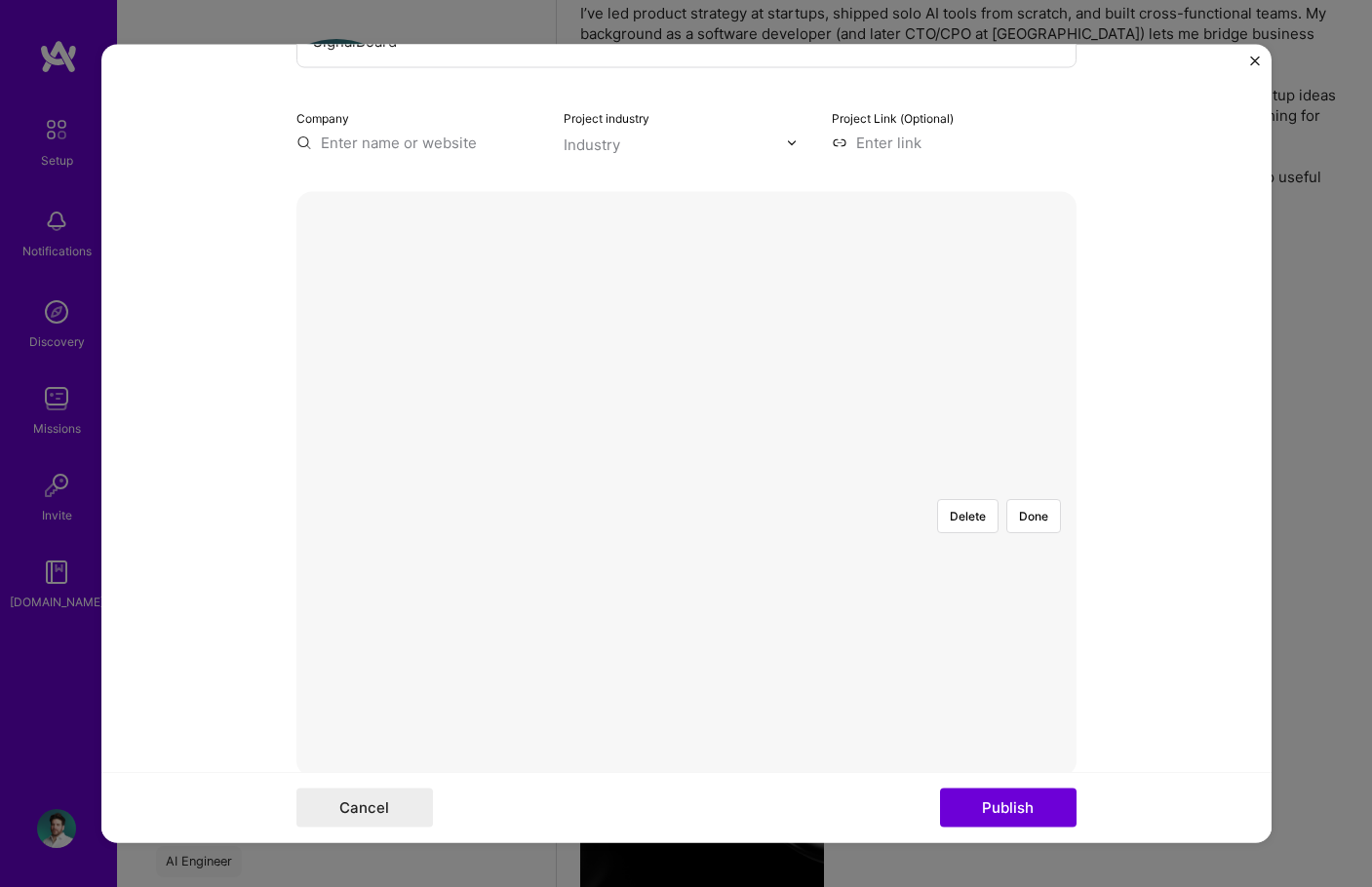 click at bounding box center [1074, 742] 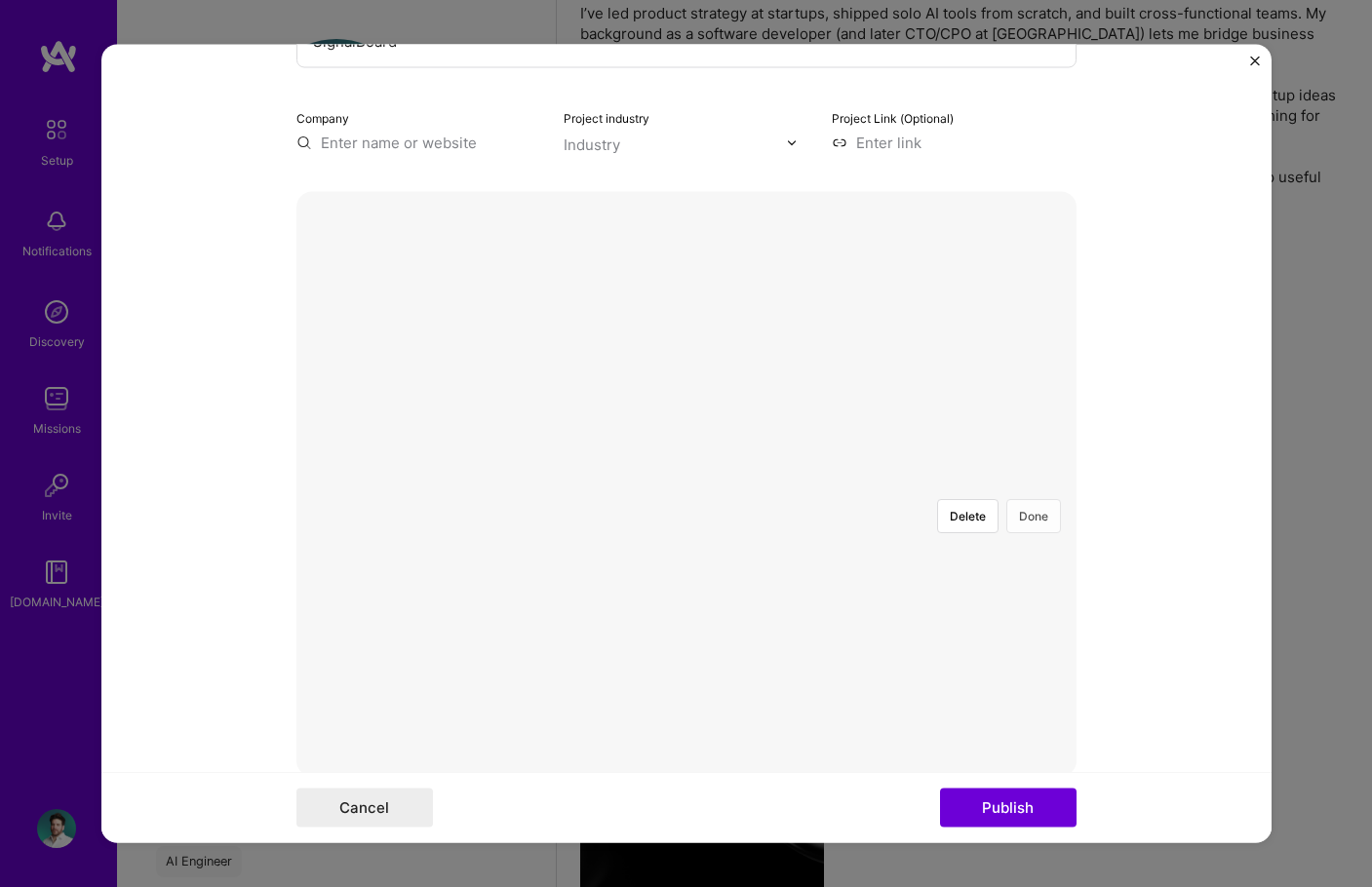 click on "Done" at bounding box center [1034, 517] 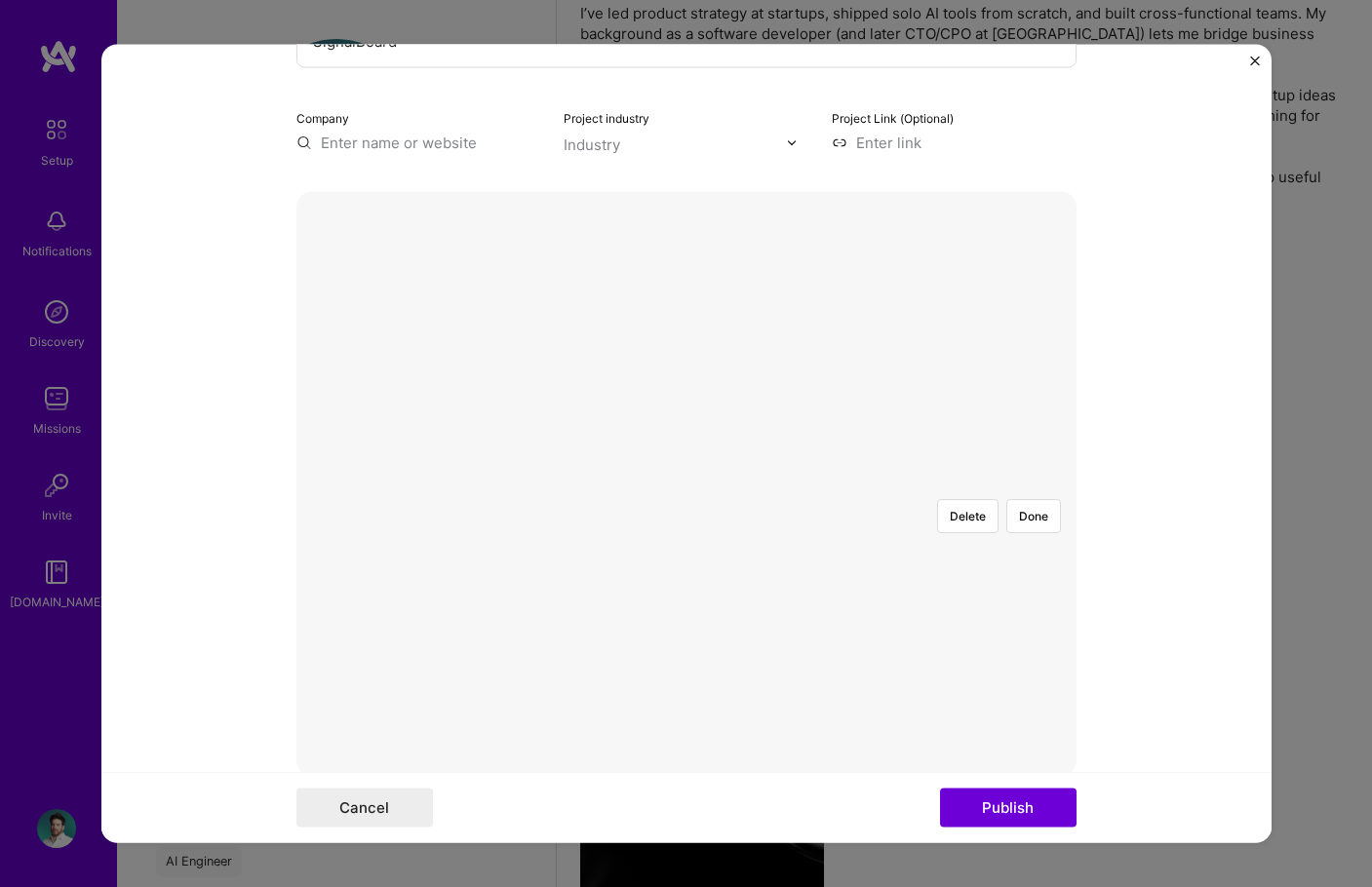 click at bounding box center (1069, 772) 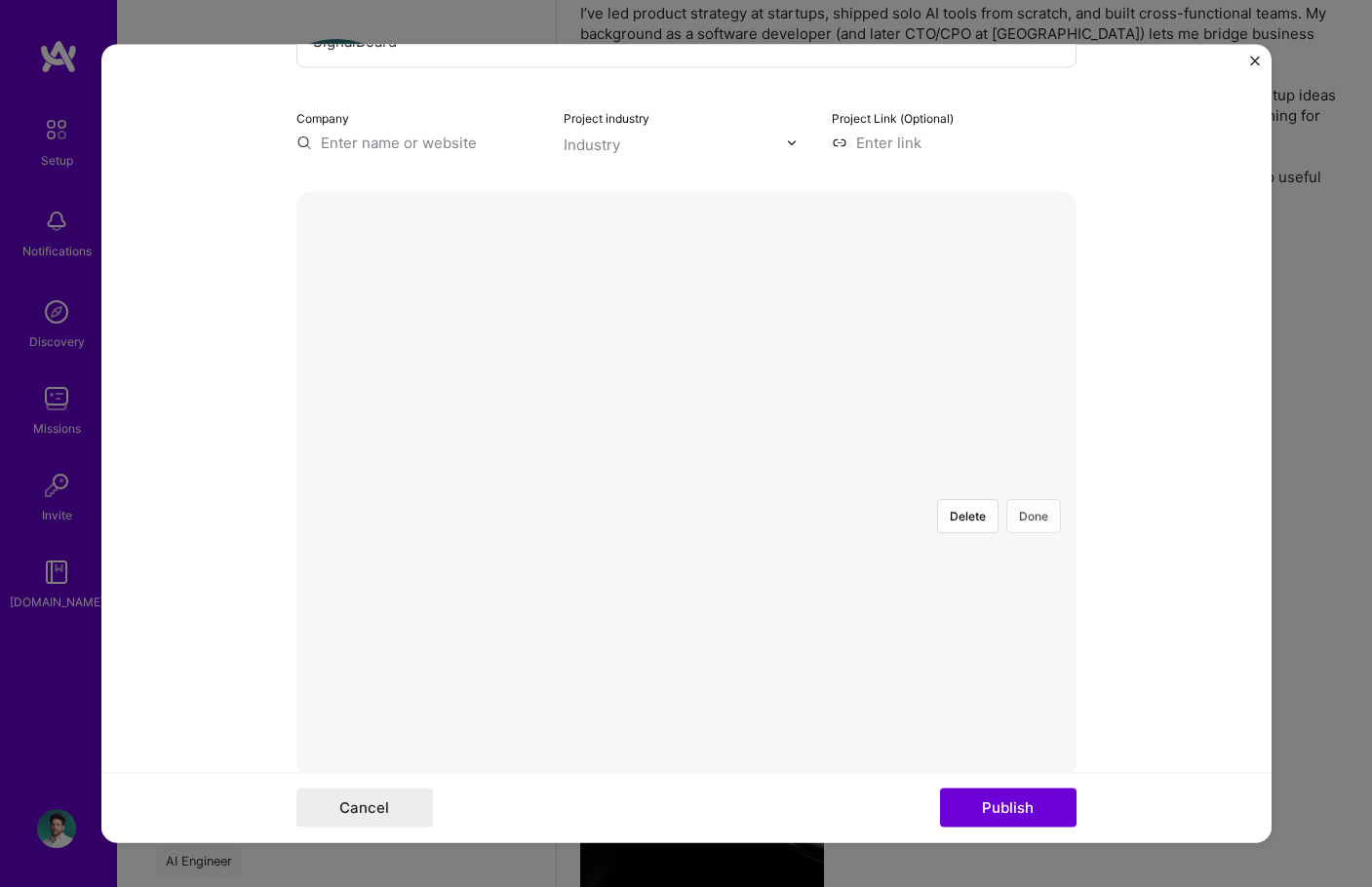 click on "Done" at bounding box center (1034, 517) 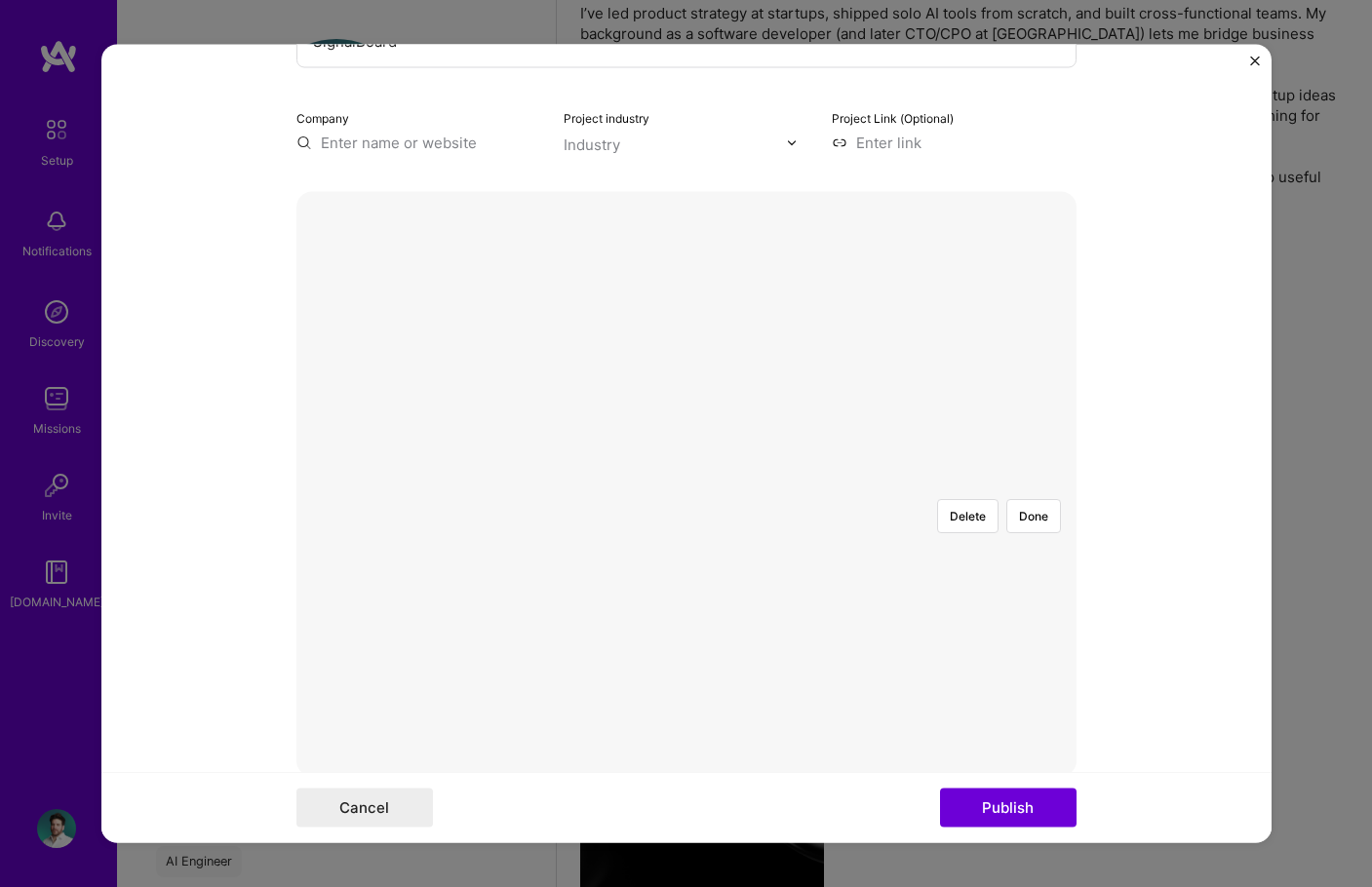 click at bounding box center [1055, 768] 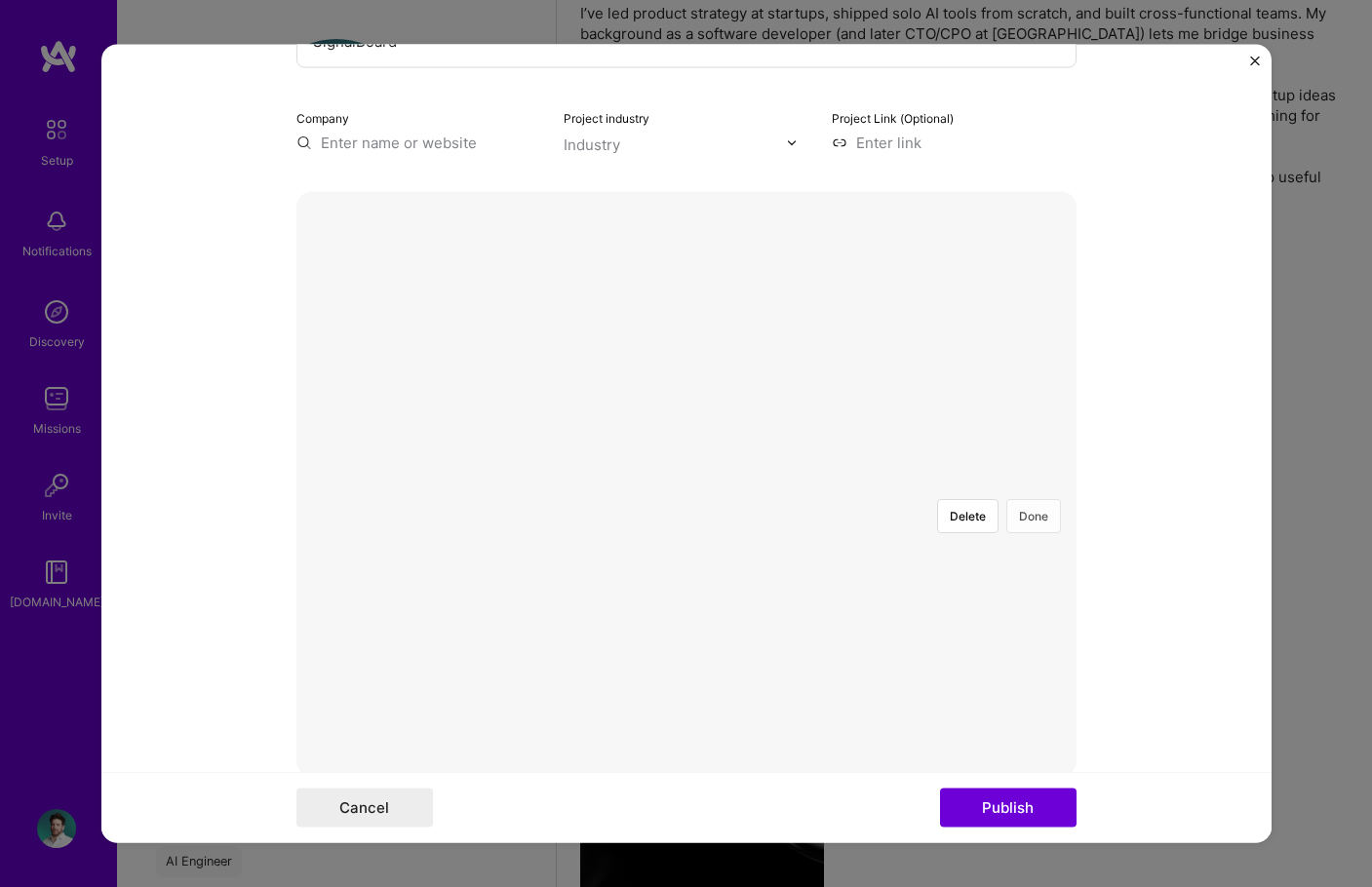 click on "Done" at bounding box center [1034, 517] 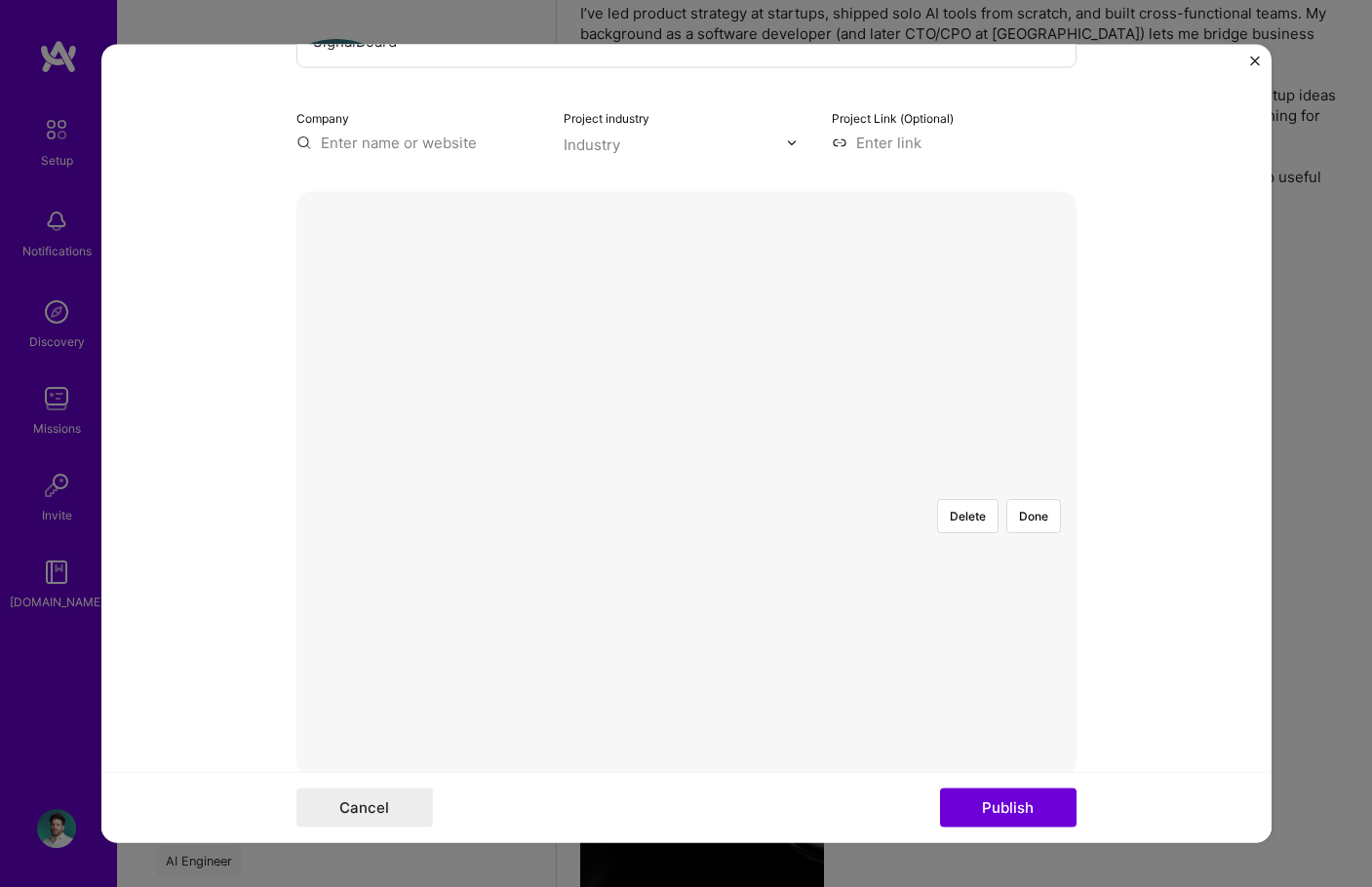 click at bounding box center (1024, 748) 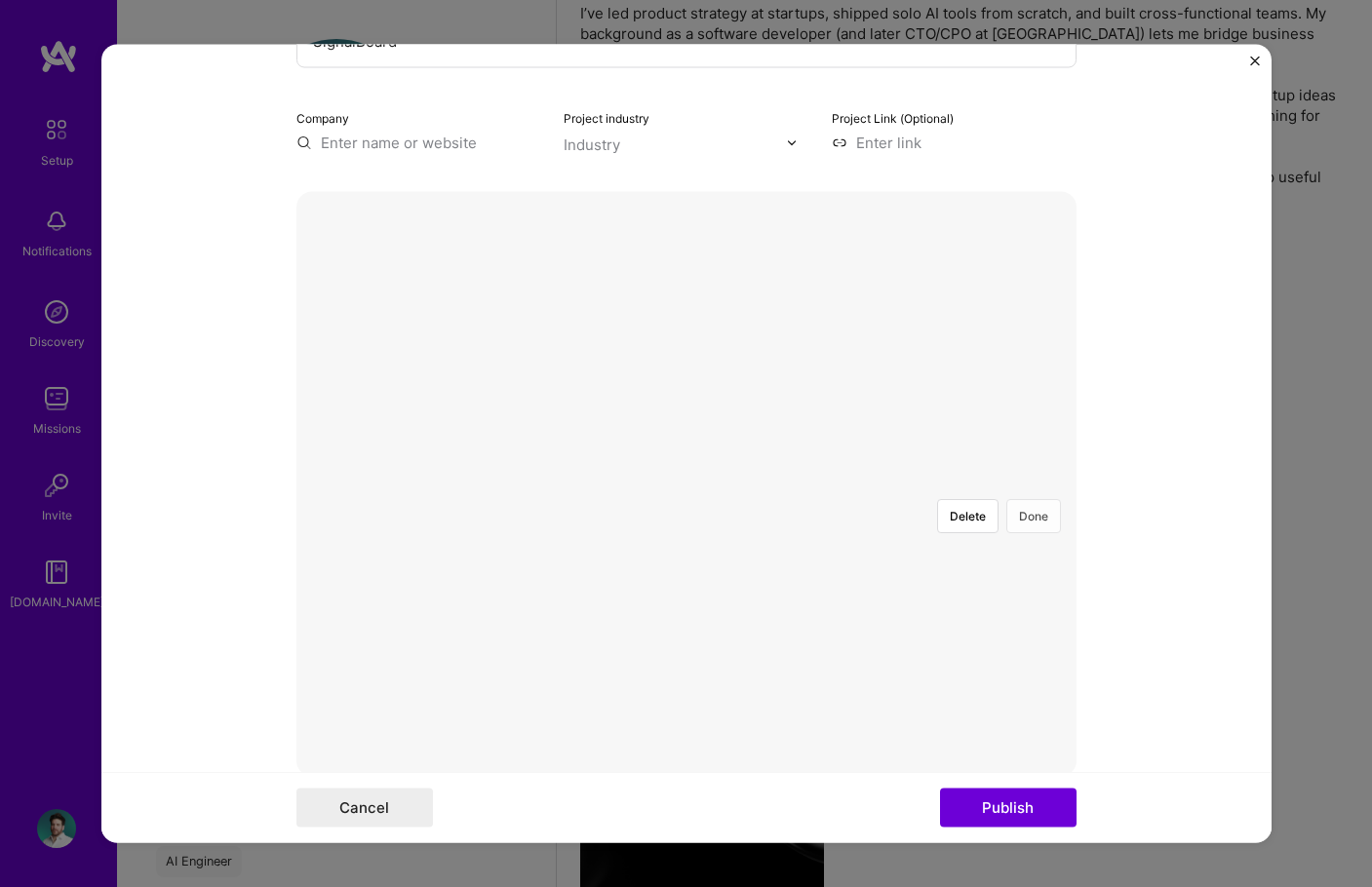 click on "Done" at bounding box center [1034, 517] 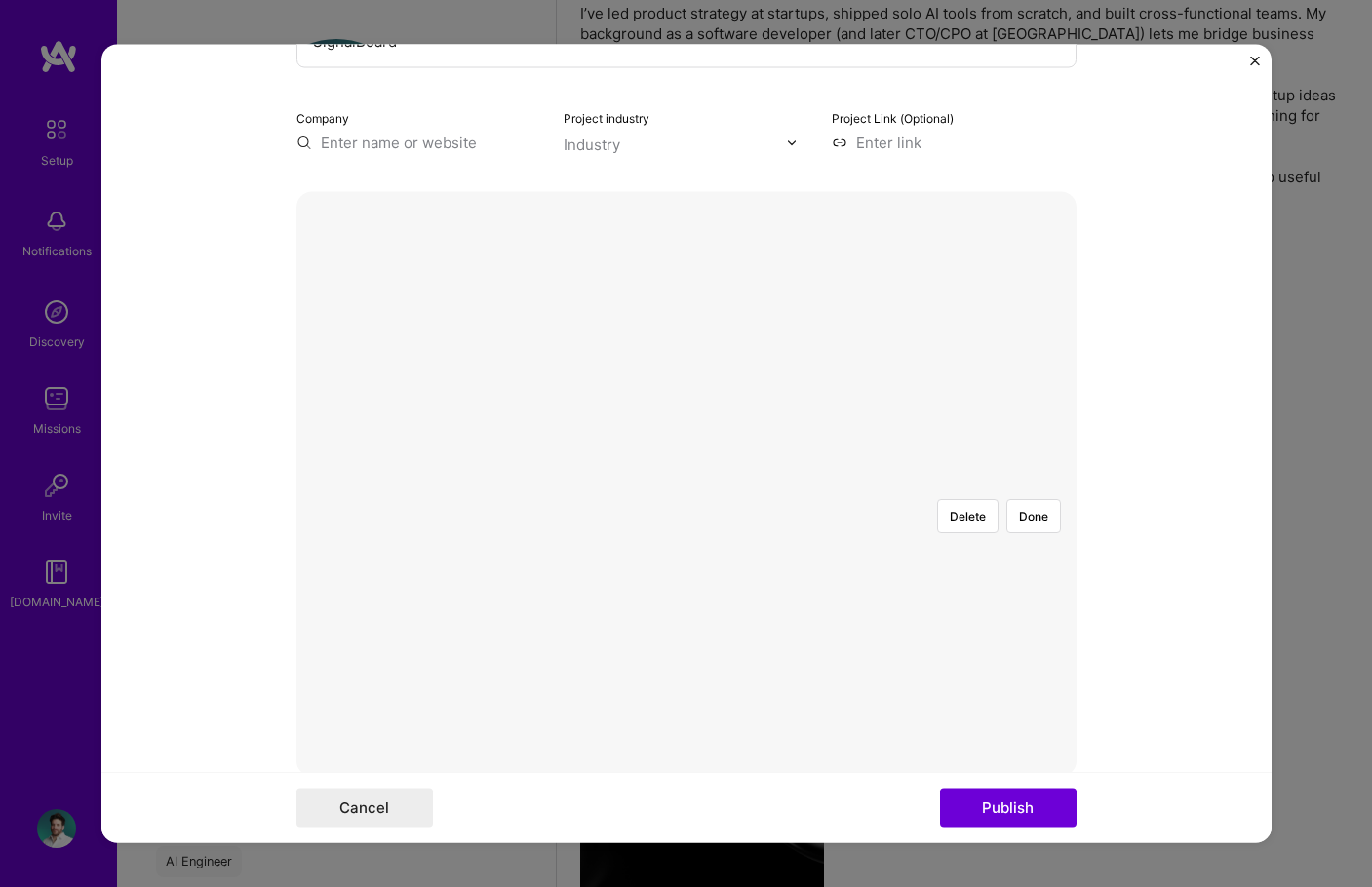 click at bounding box center (1036, 750) 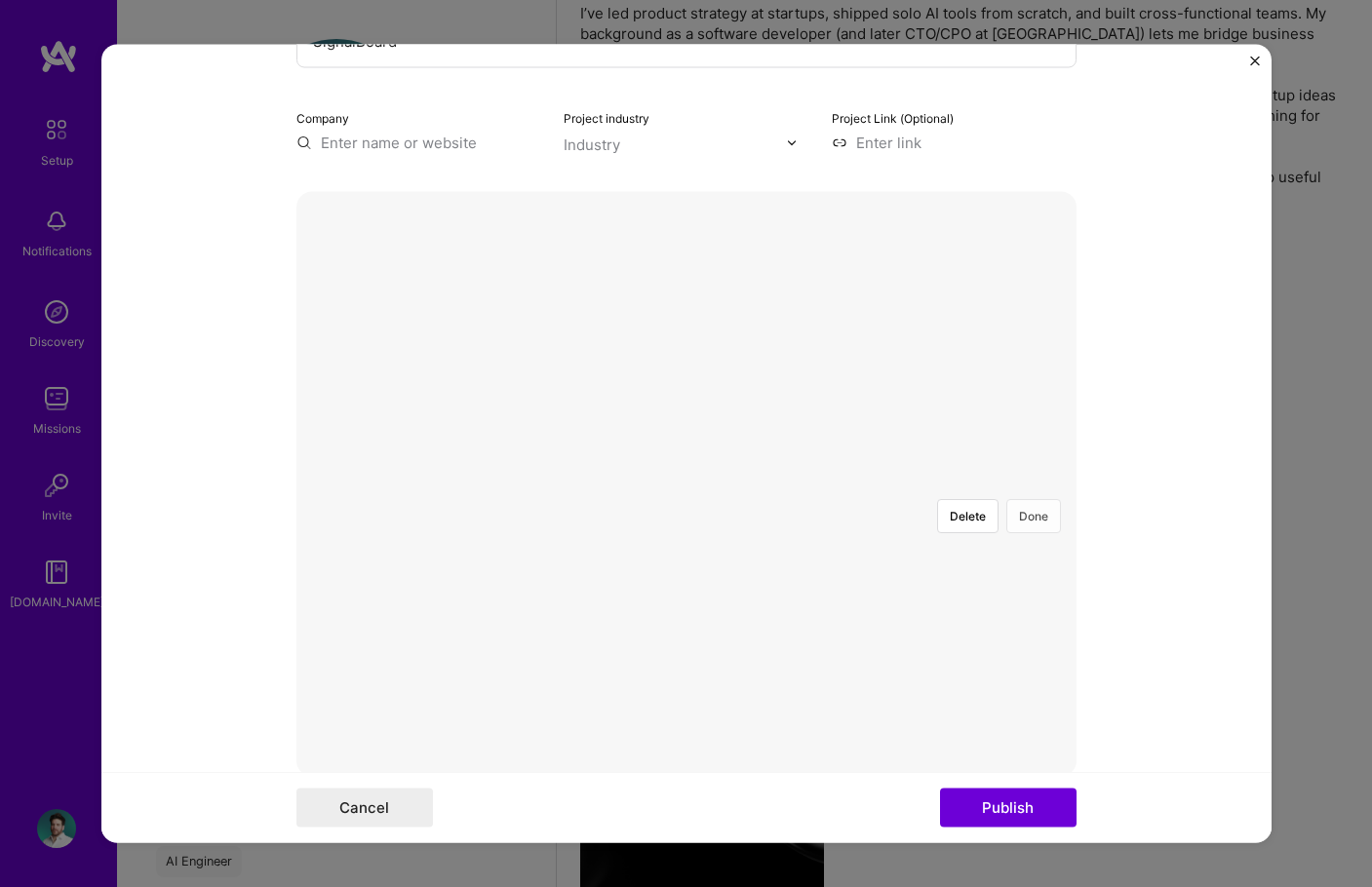 click on "Done" at bounding box center (1034, 517) 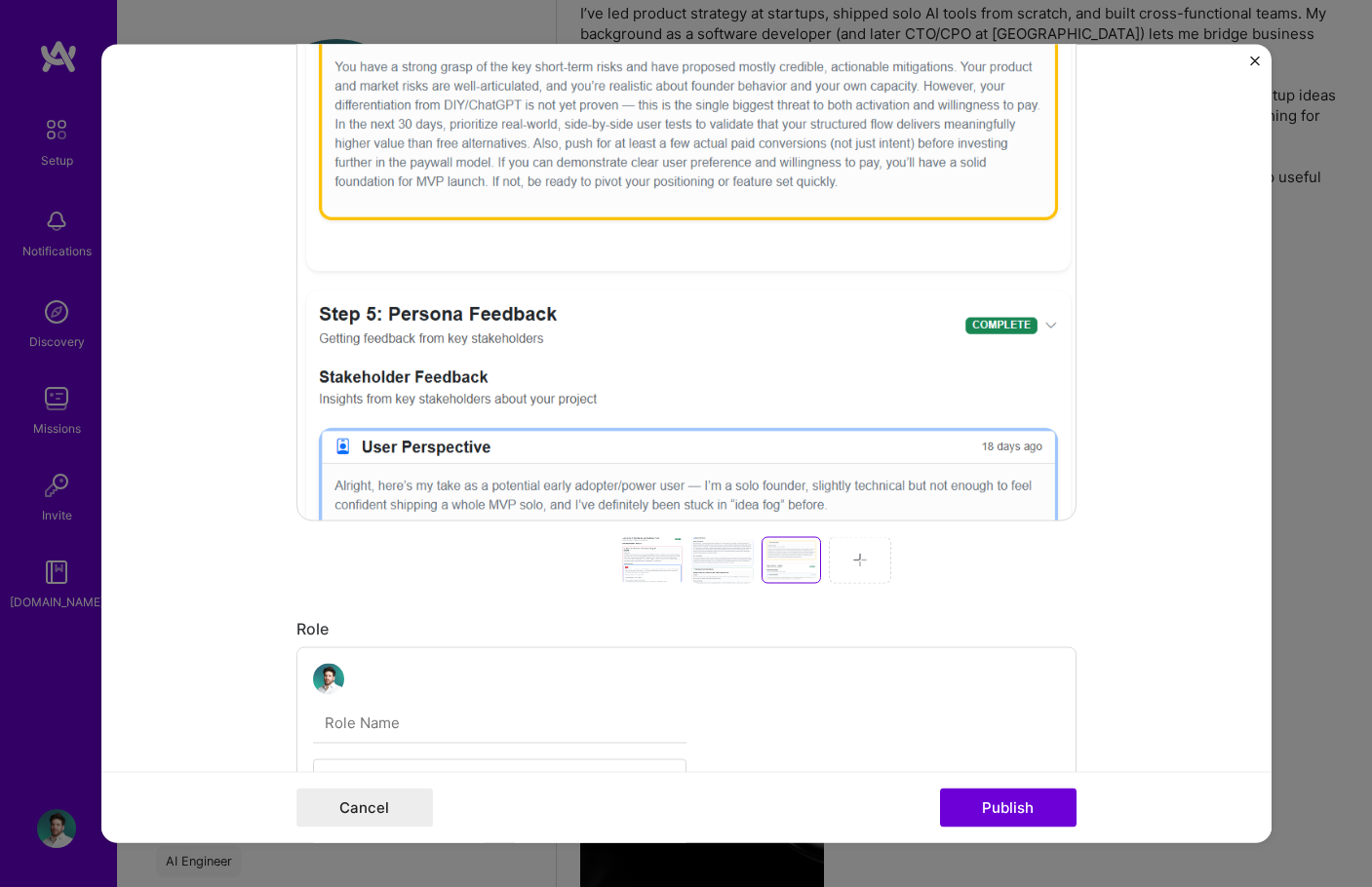 scroll, scrollTop: 512, scrollLeft: 0, axis: vertical 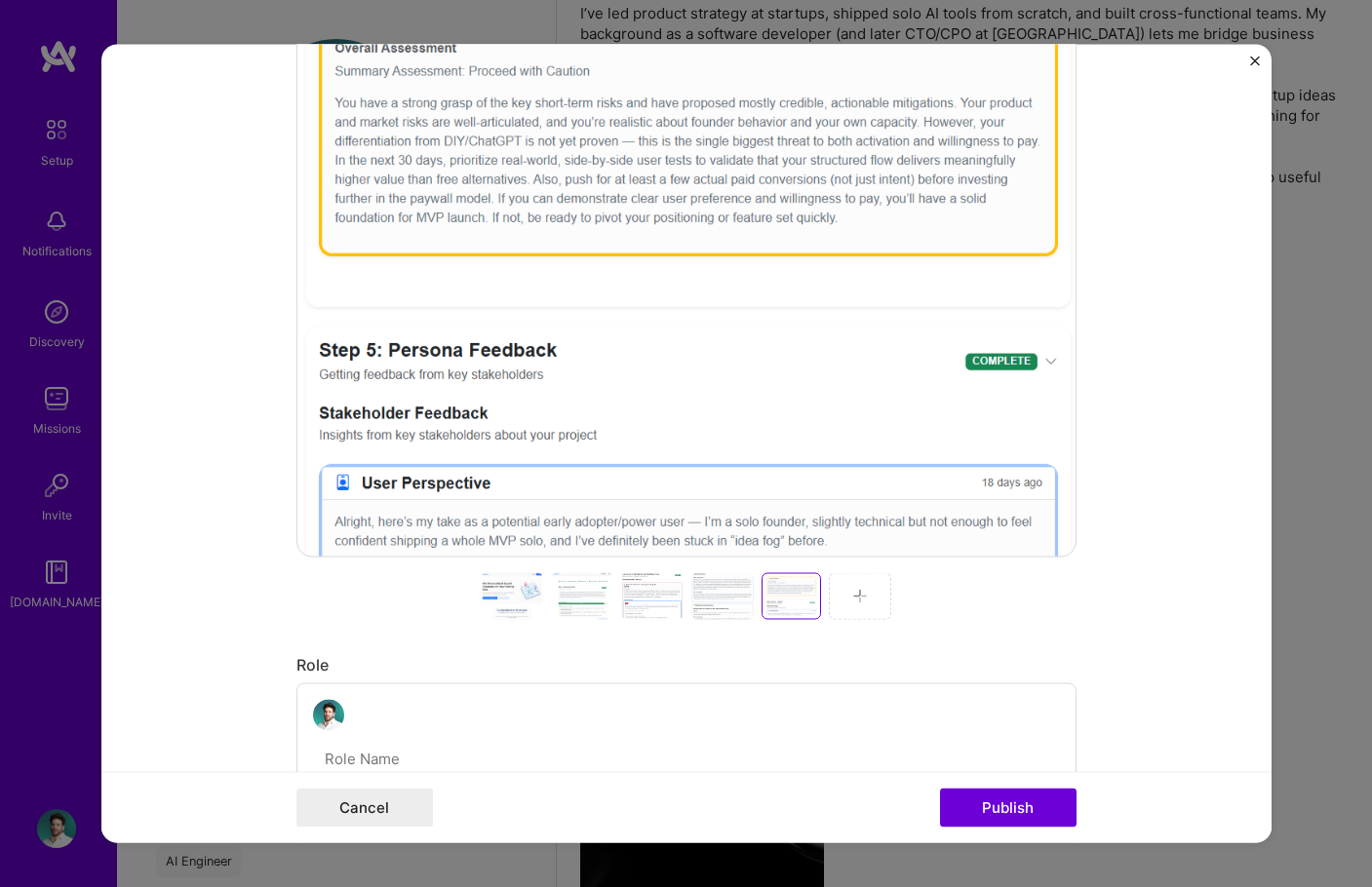 click at bounding box center [512, 597] 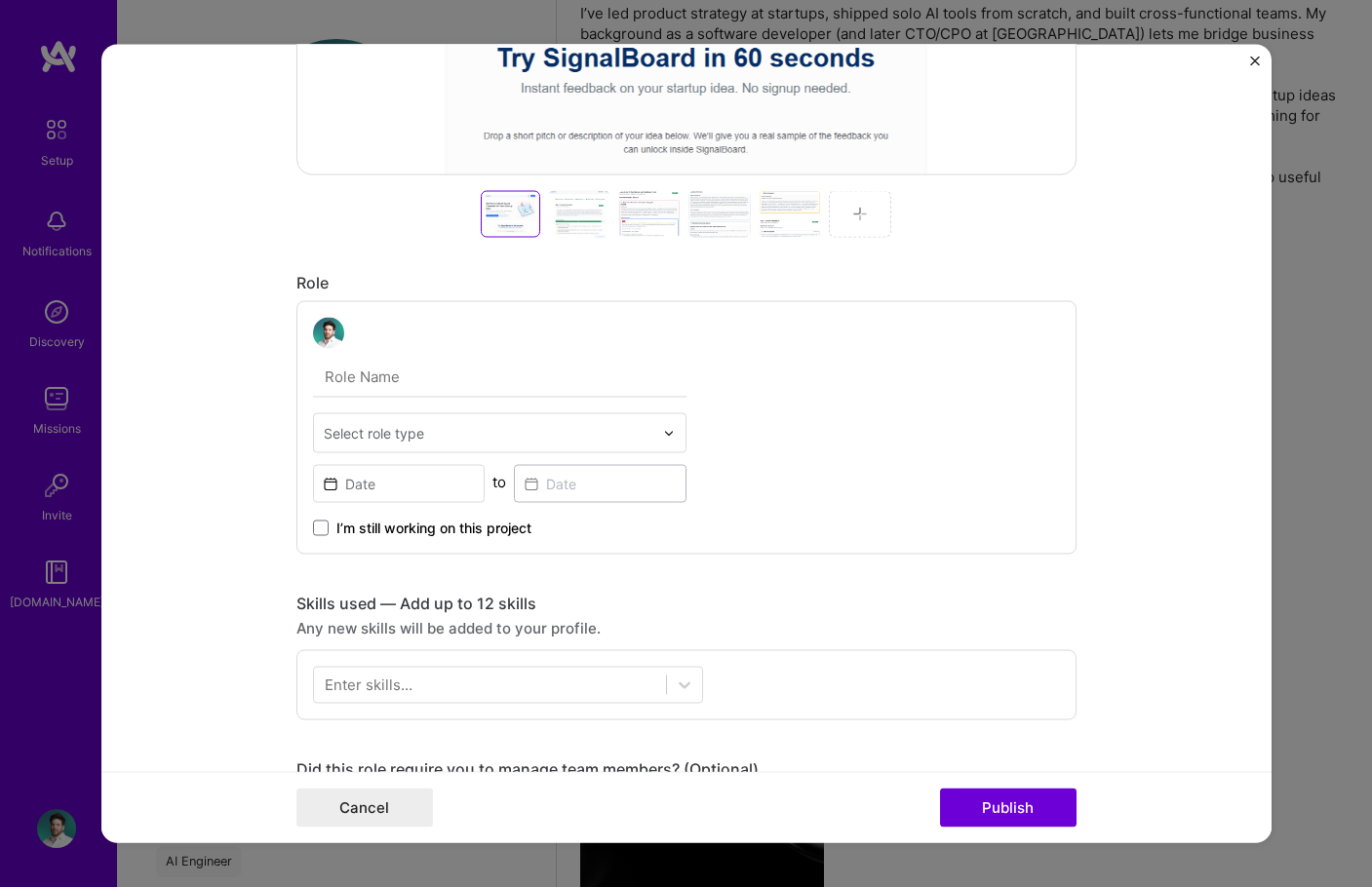 scroll, scrollTop: 902, scrollLeft: 0, axis: vertical 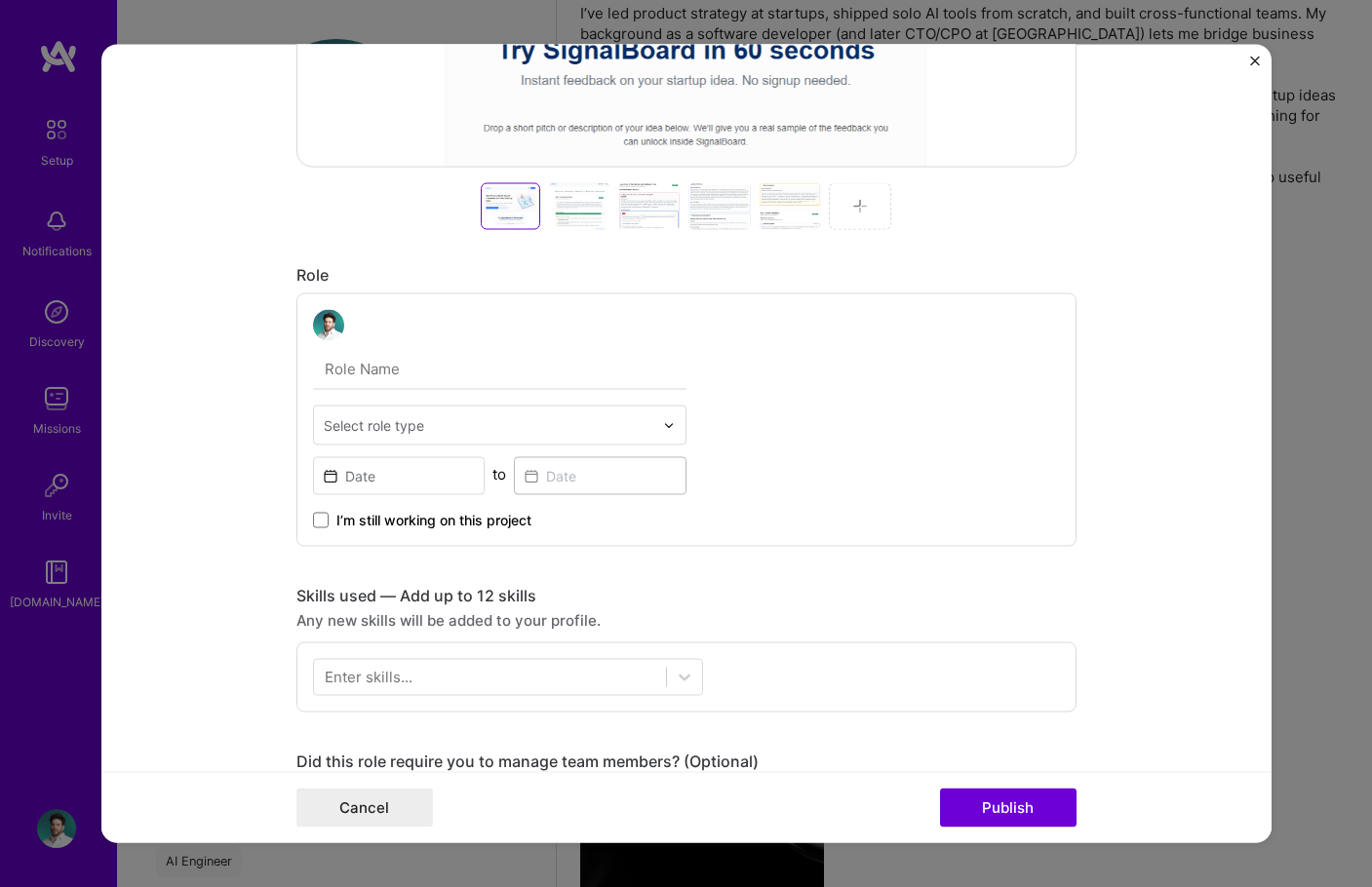 click at bounding box center (499, 369) 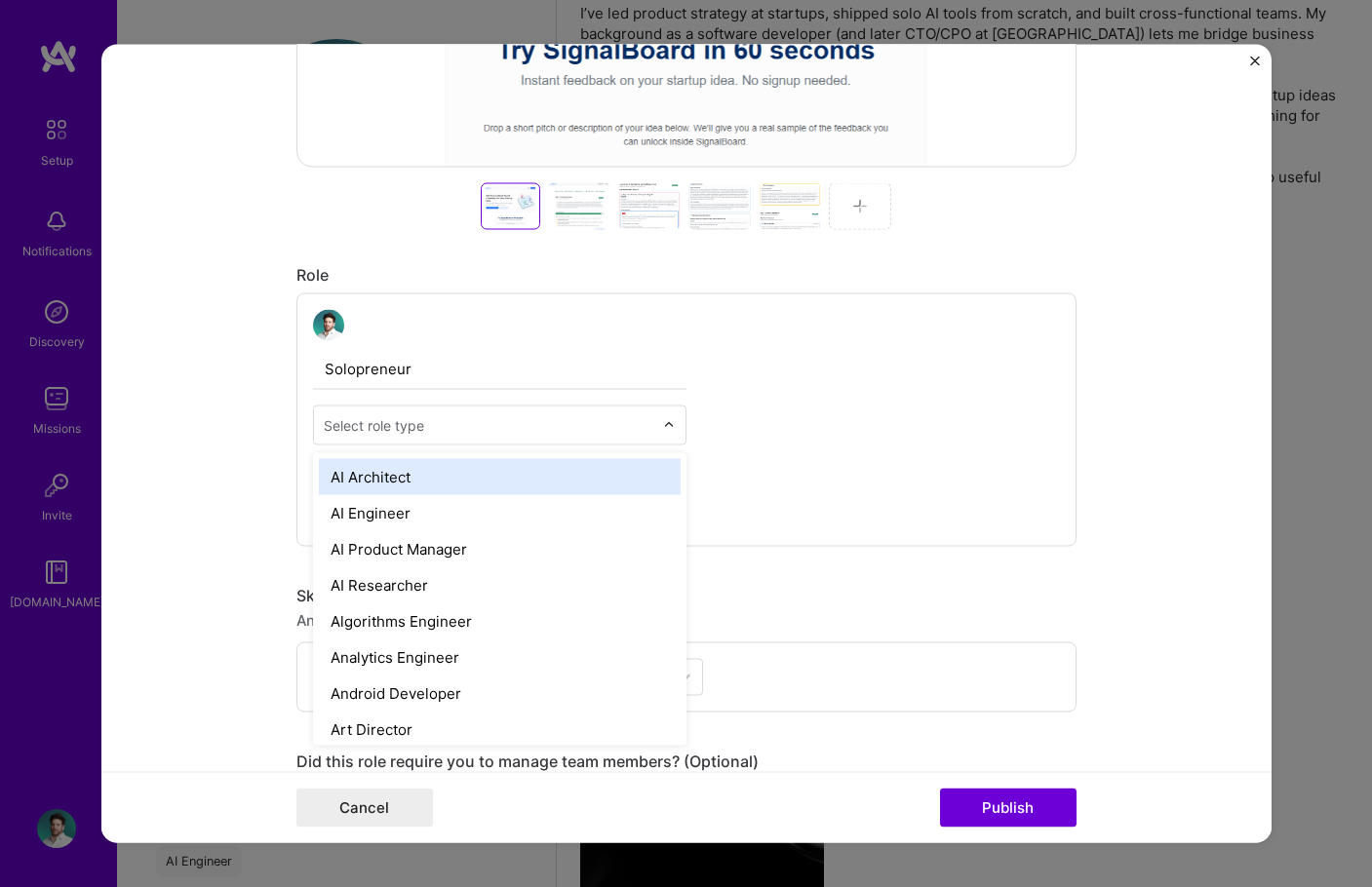 click at bounding box center [489, 425] 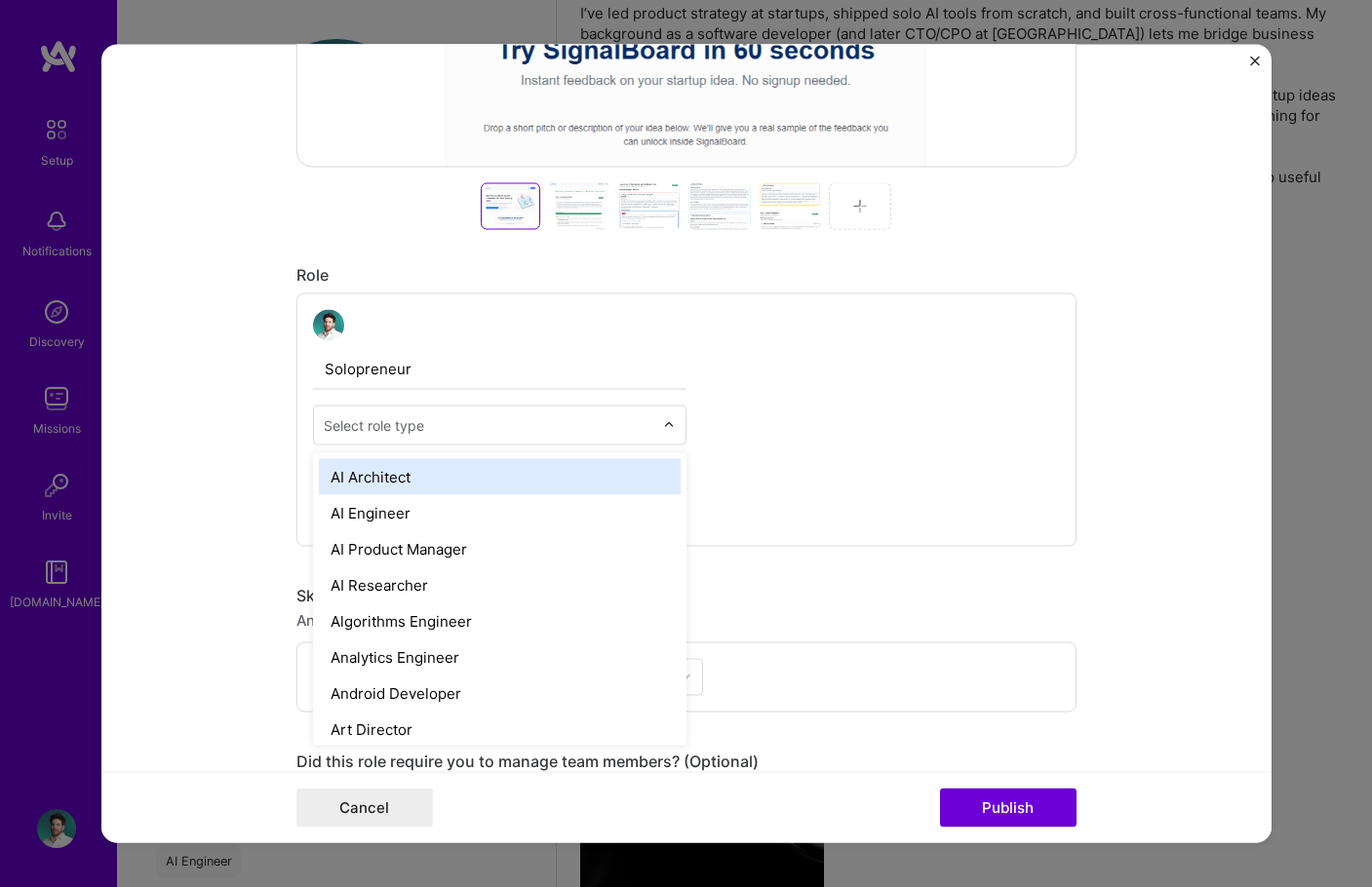 click on "AI Architect" at bounding box center (499, 477) 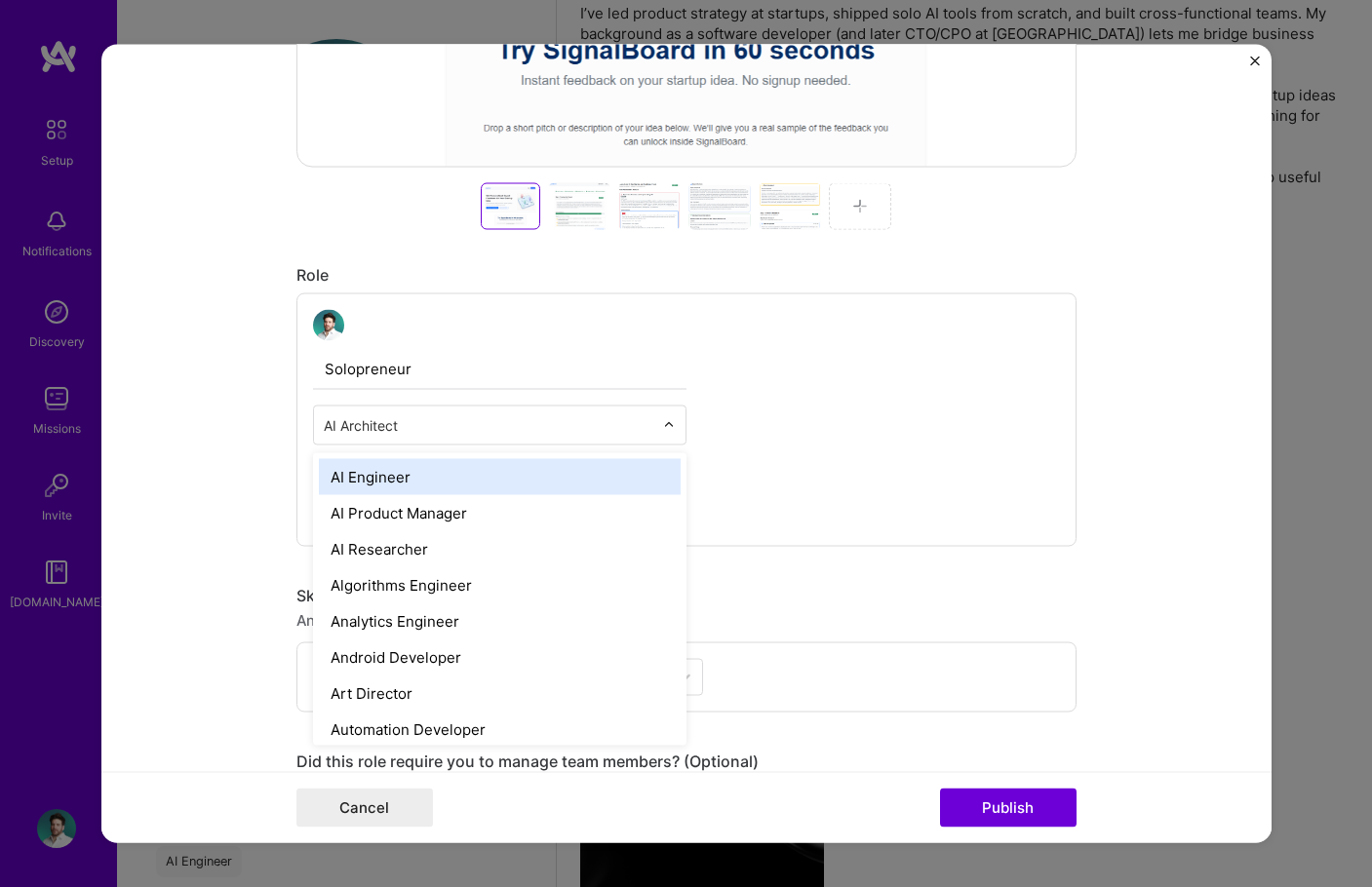 click at bounding box center (489, 425) 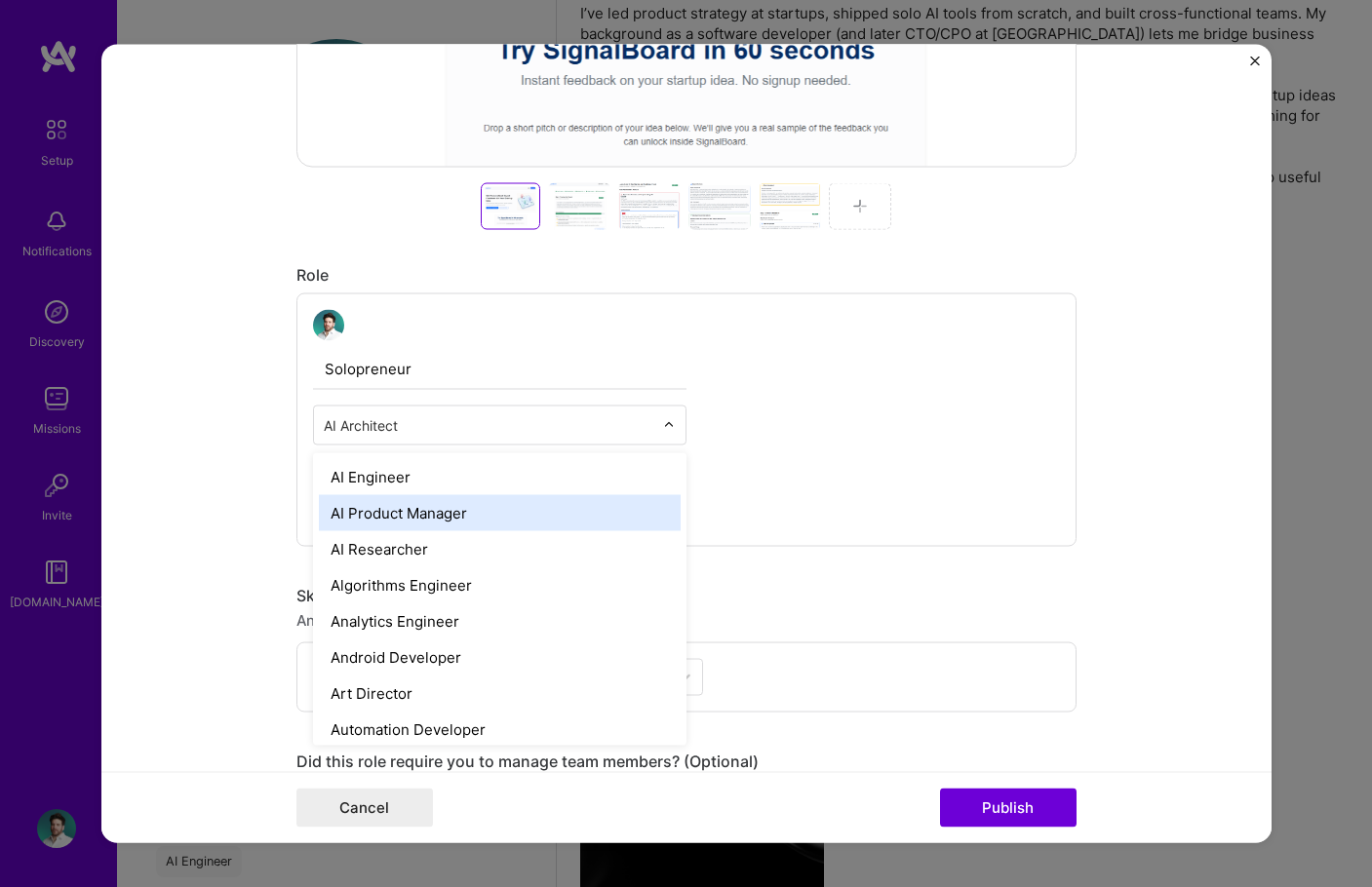 click on "AI Engineer" at bounding box center (499, 477) 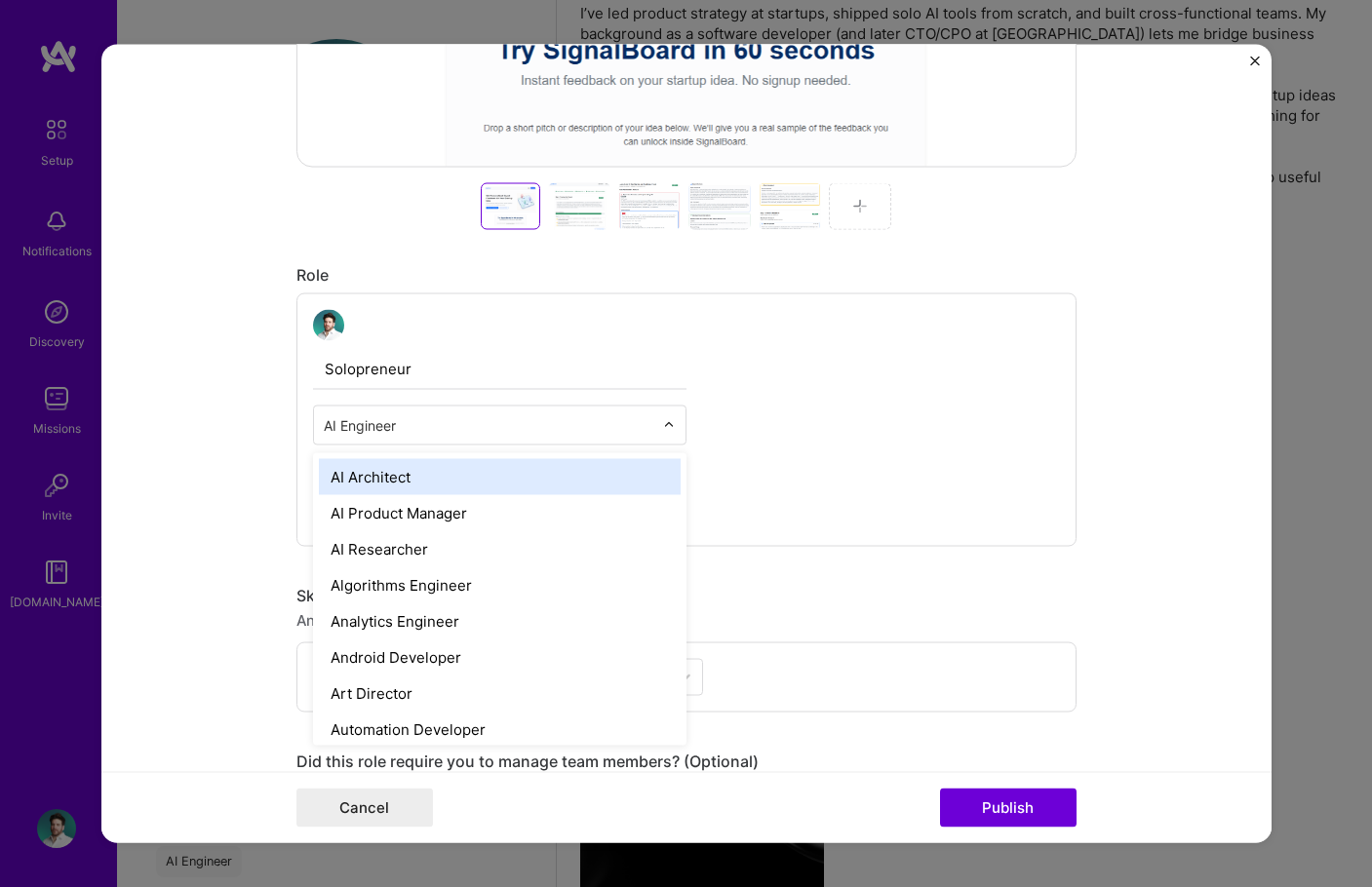 click at bounding box center [489, 425] 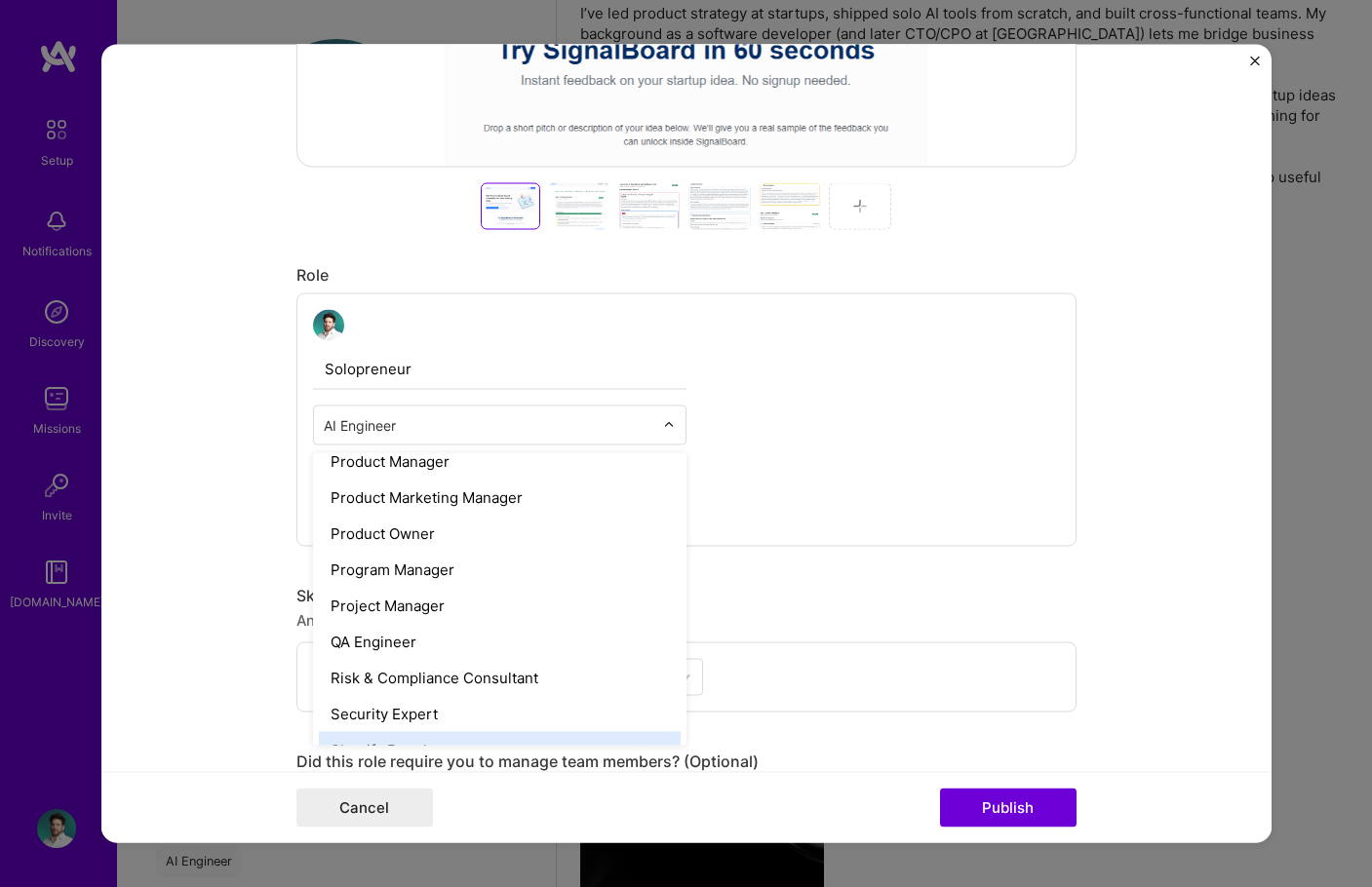 scroll, scrollTop: 1720, scrollLeft: 0, axis: vertical 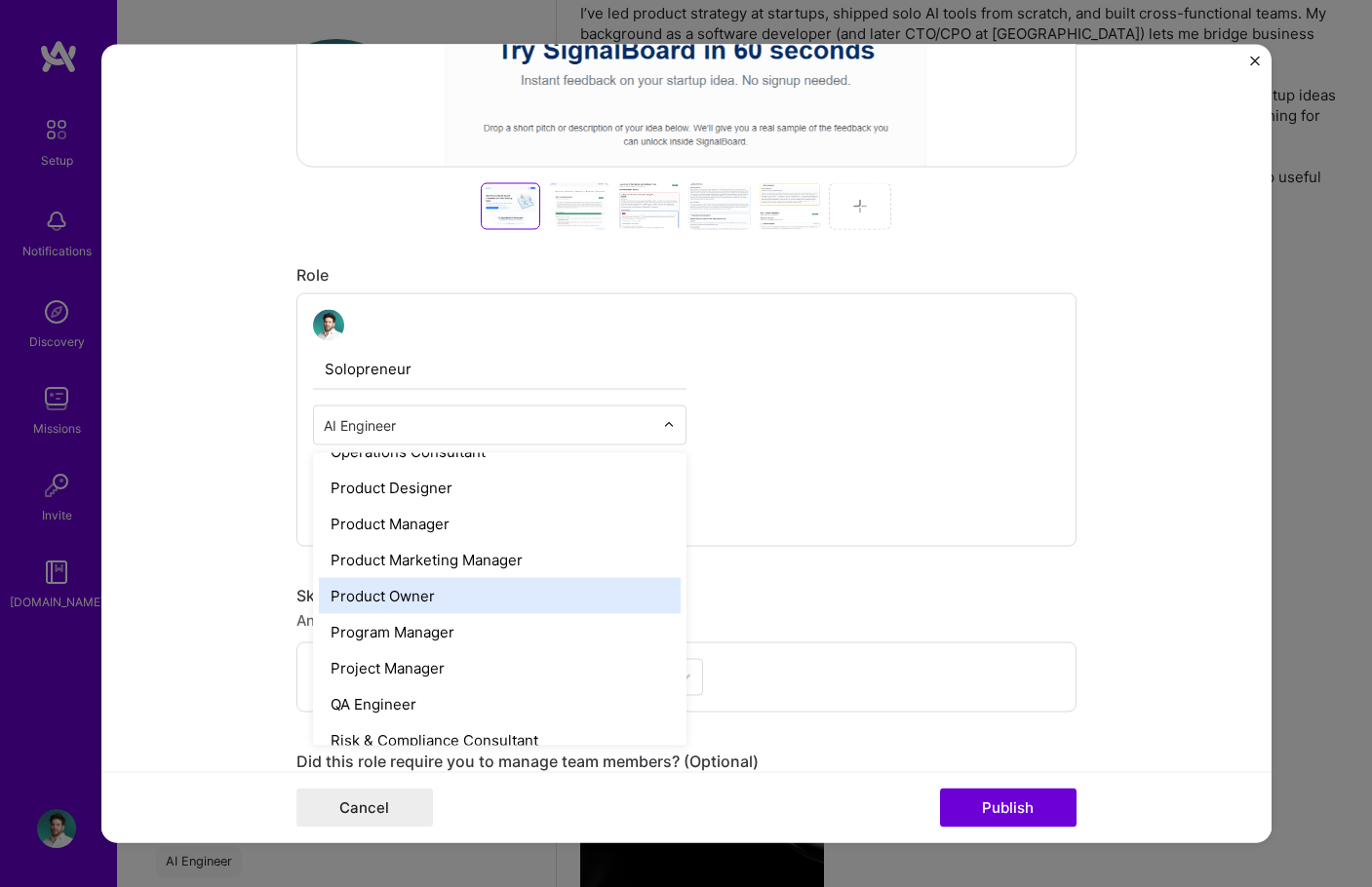 click on "Product Owner" at bounding box center [499, 596] 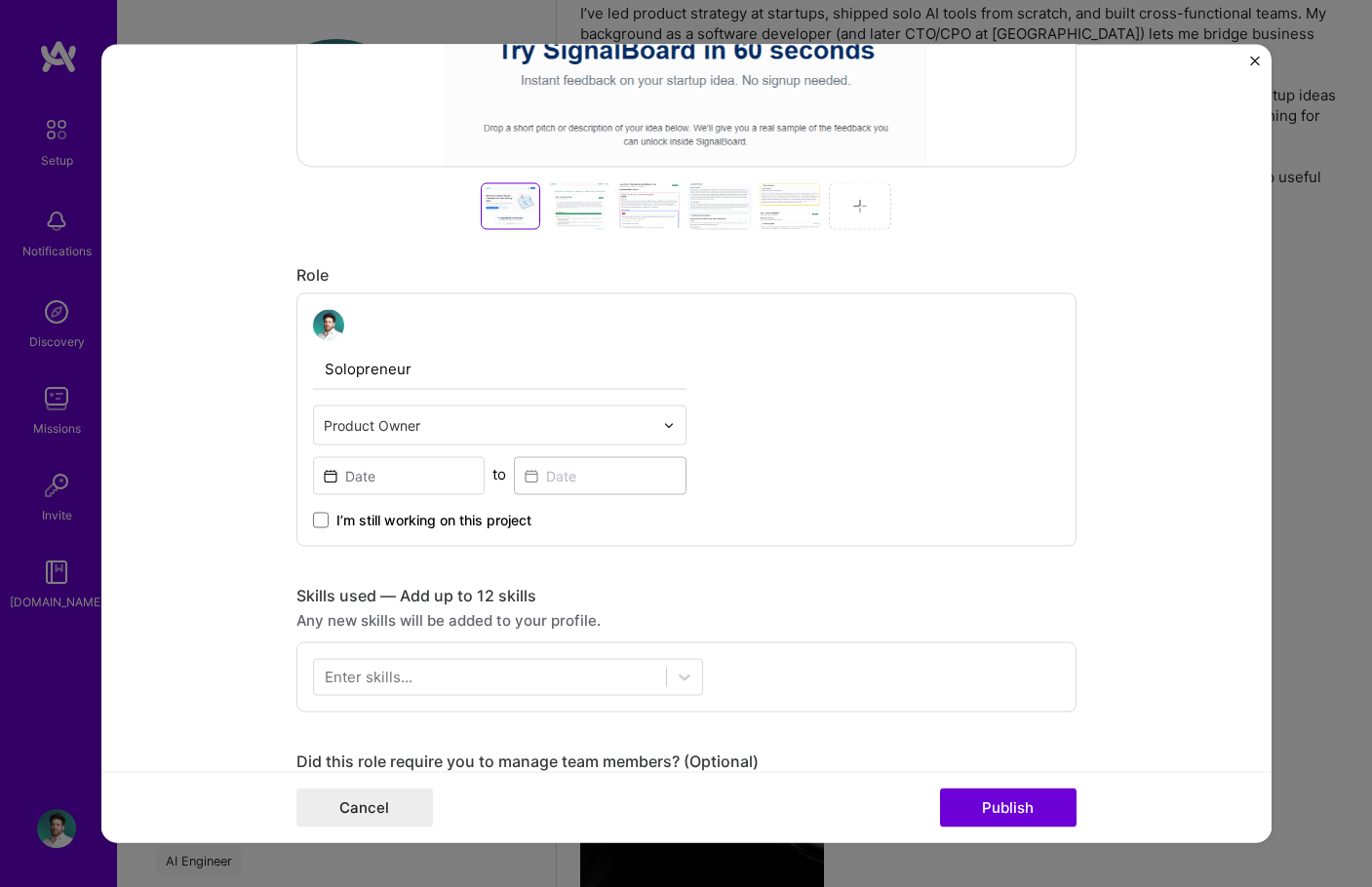 drag, startPoint x: 417, startPoint y: 372, endPoint x: 212, endPoint y: 372, distance: 205 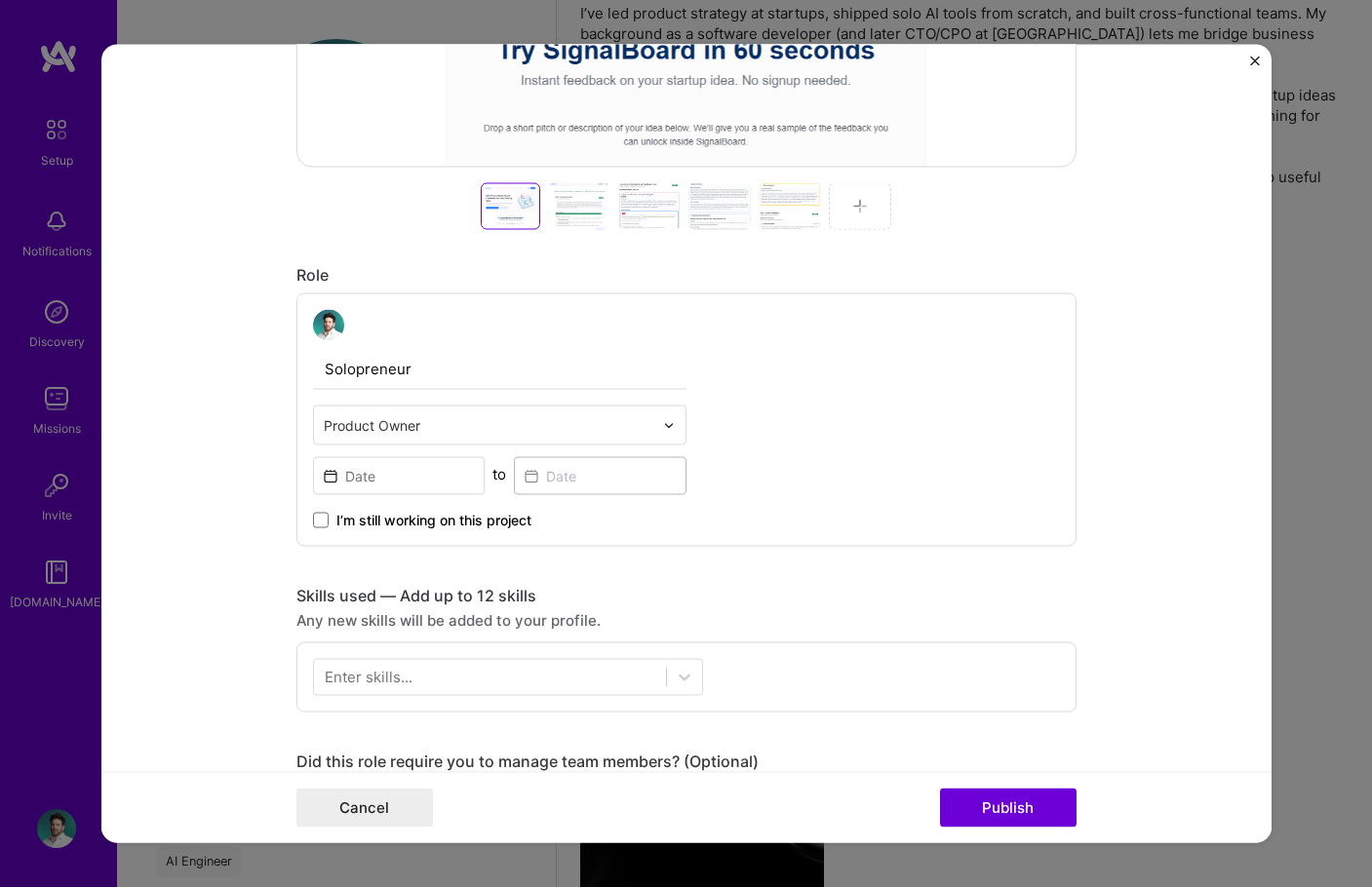 click on "Solopreneur Product Owner
to
I’m still working on this project" at bounding box center [686, 420] 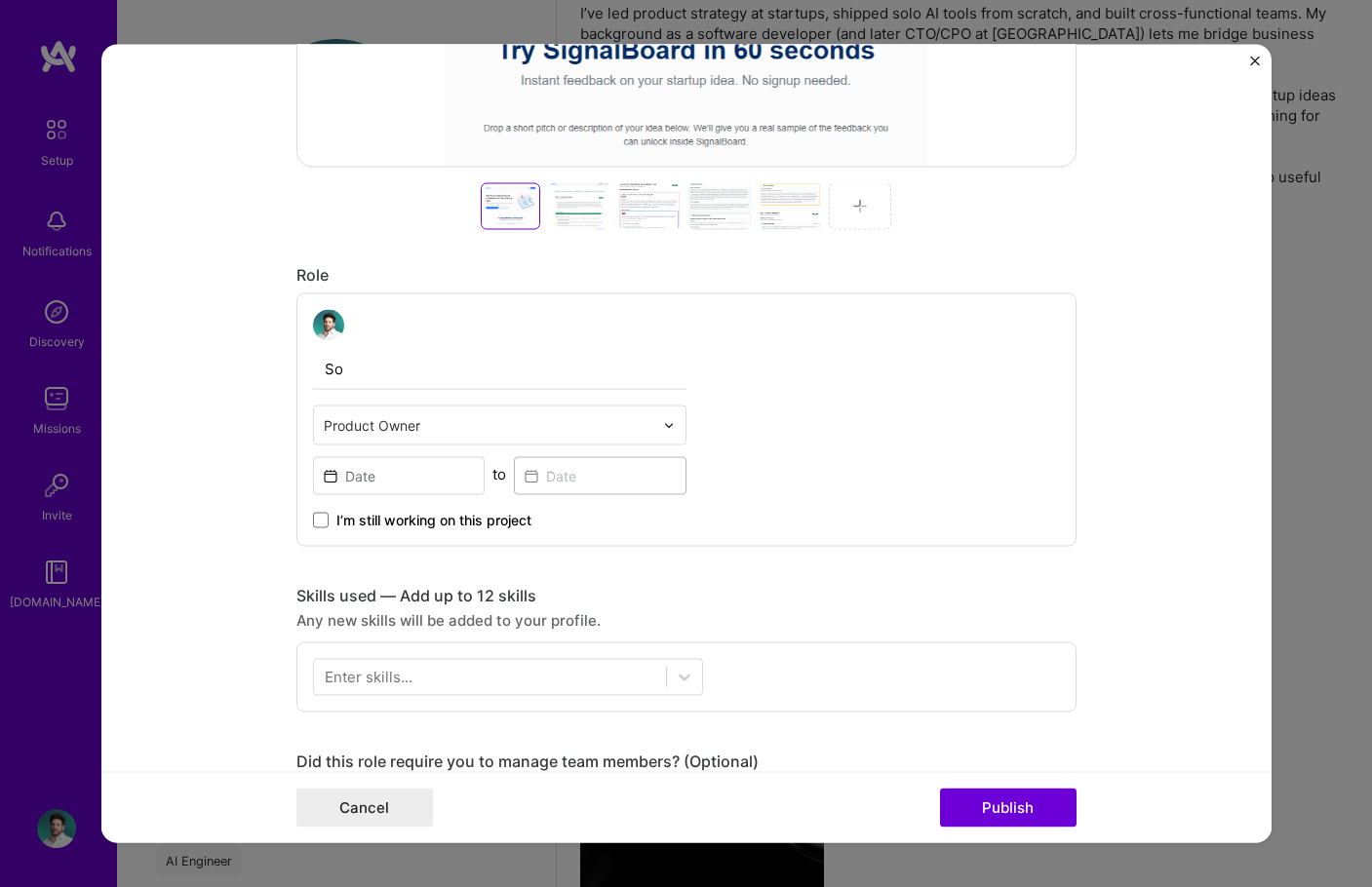 type on "S" 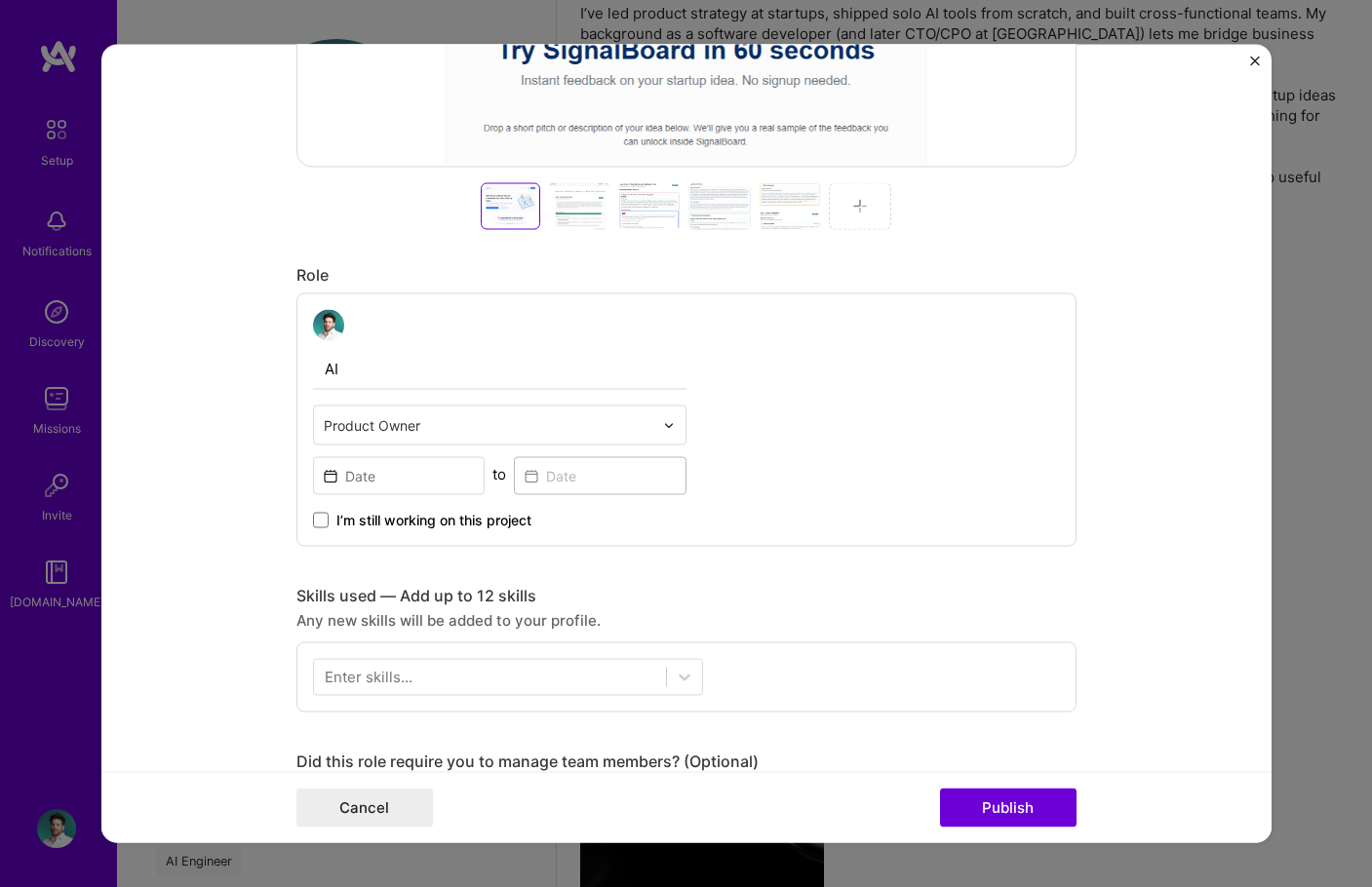 type on "A" 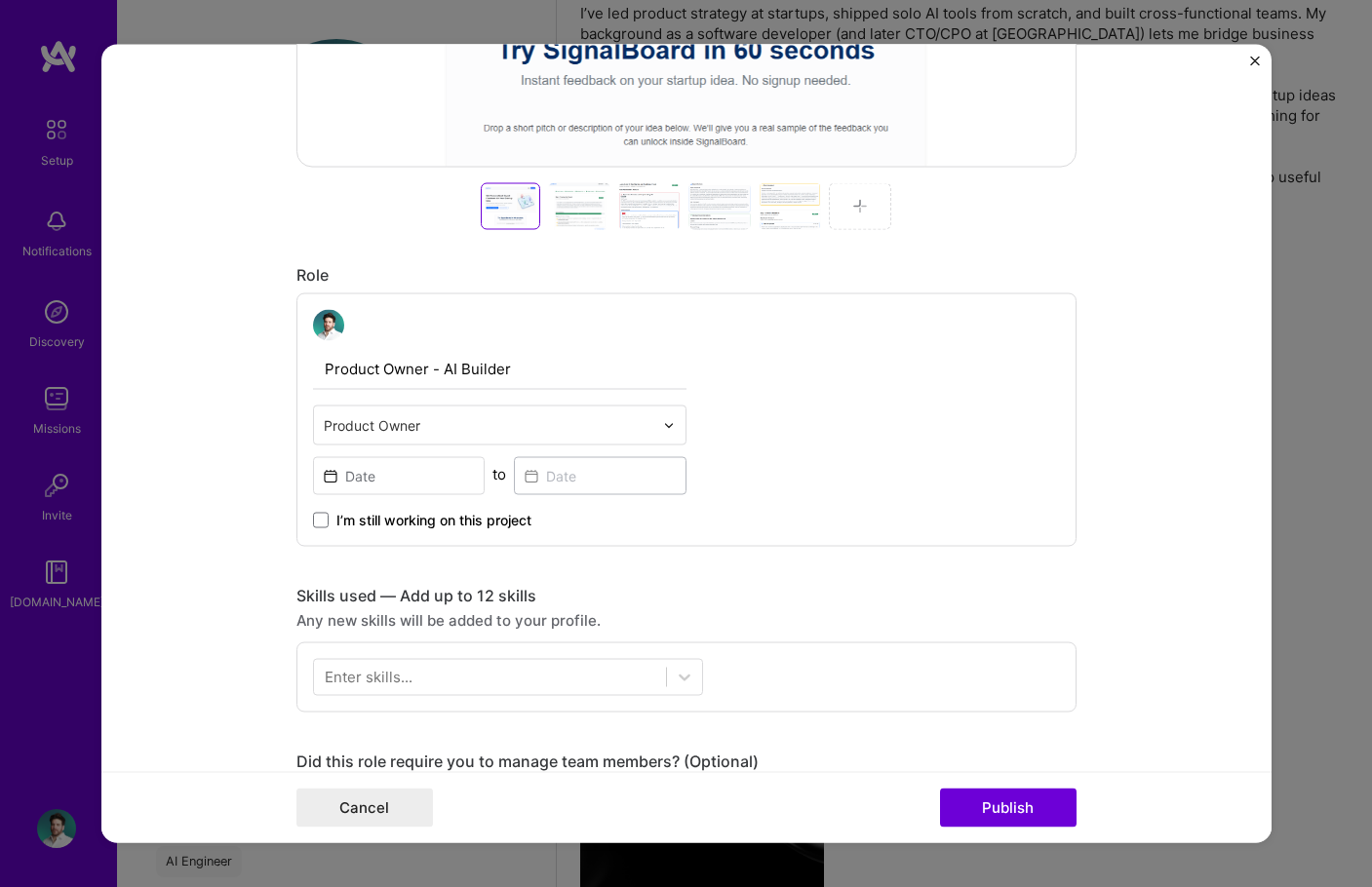 click on "Product Owner - AI Builder" at bounding box center [499, 369] 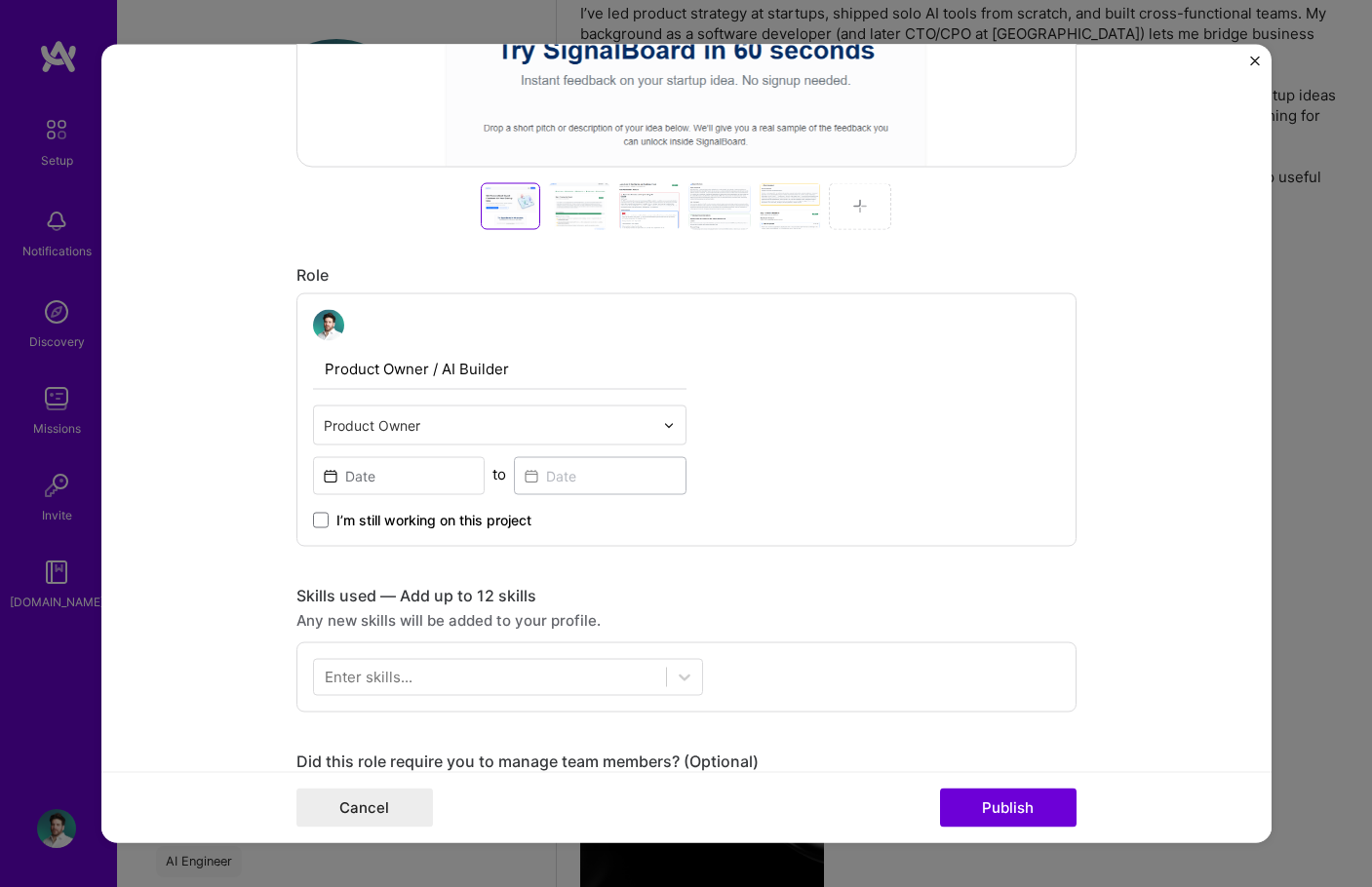type on "Product Owner / AI Builder" 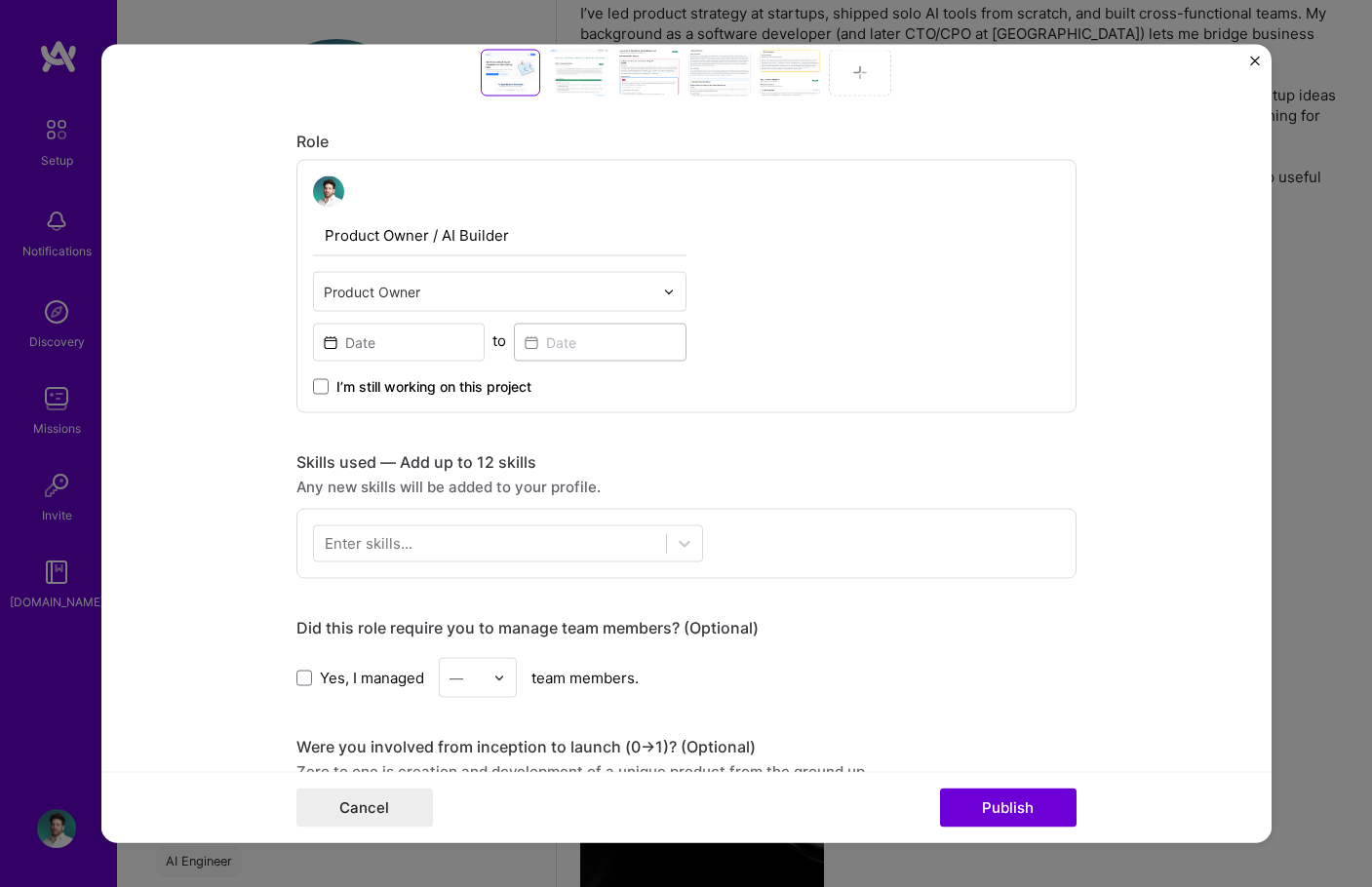 scroll, scrollTop: 999, scrollLeft: 0, axis: vertical 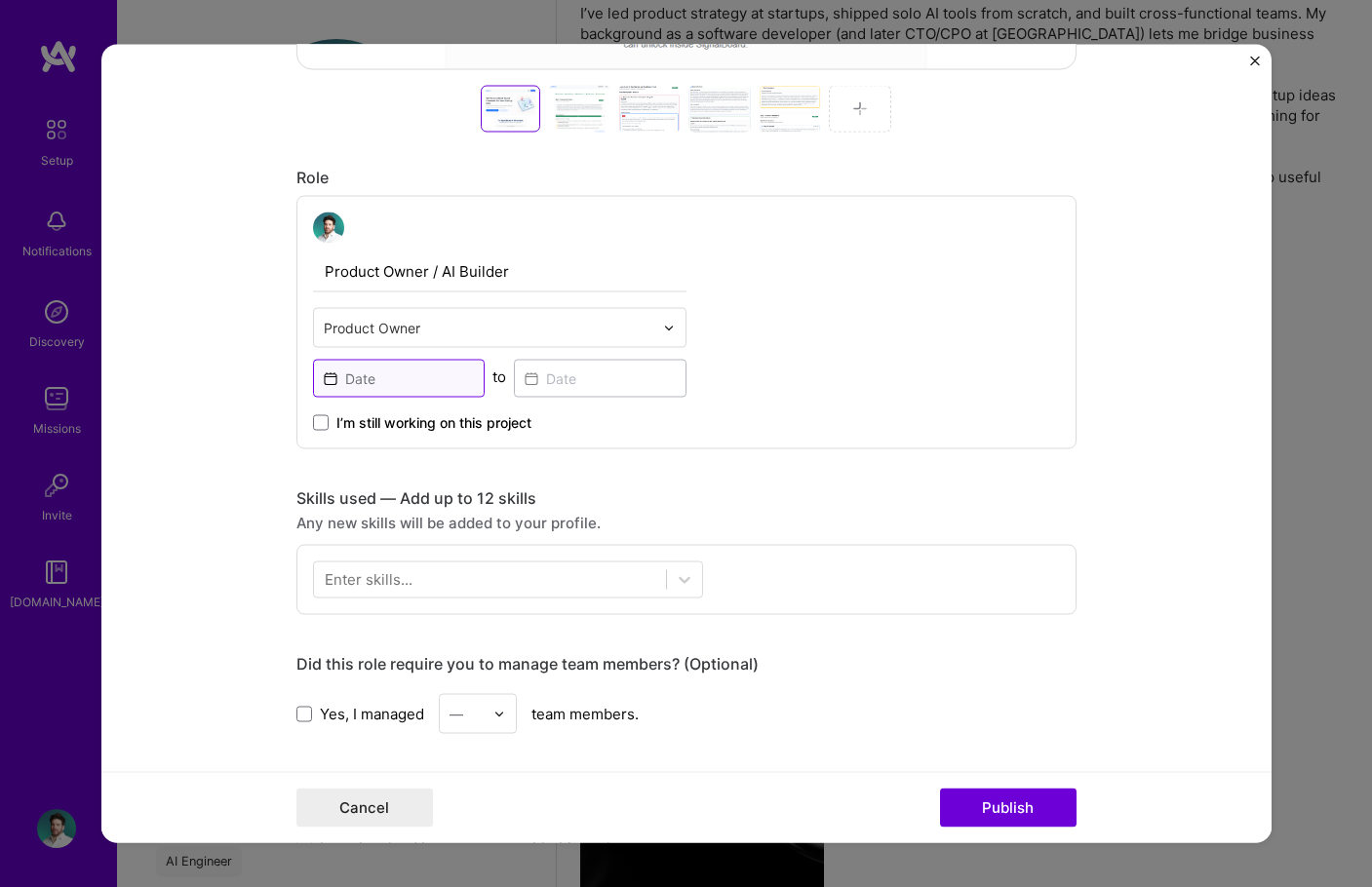 click at bounding box center [399, 378] 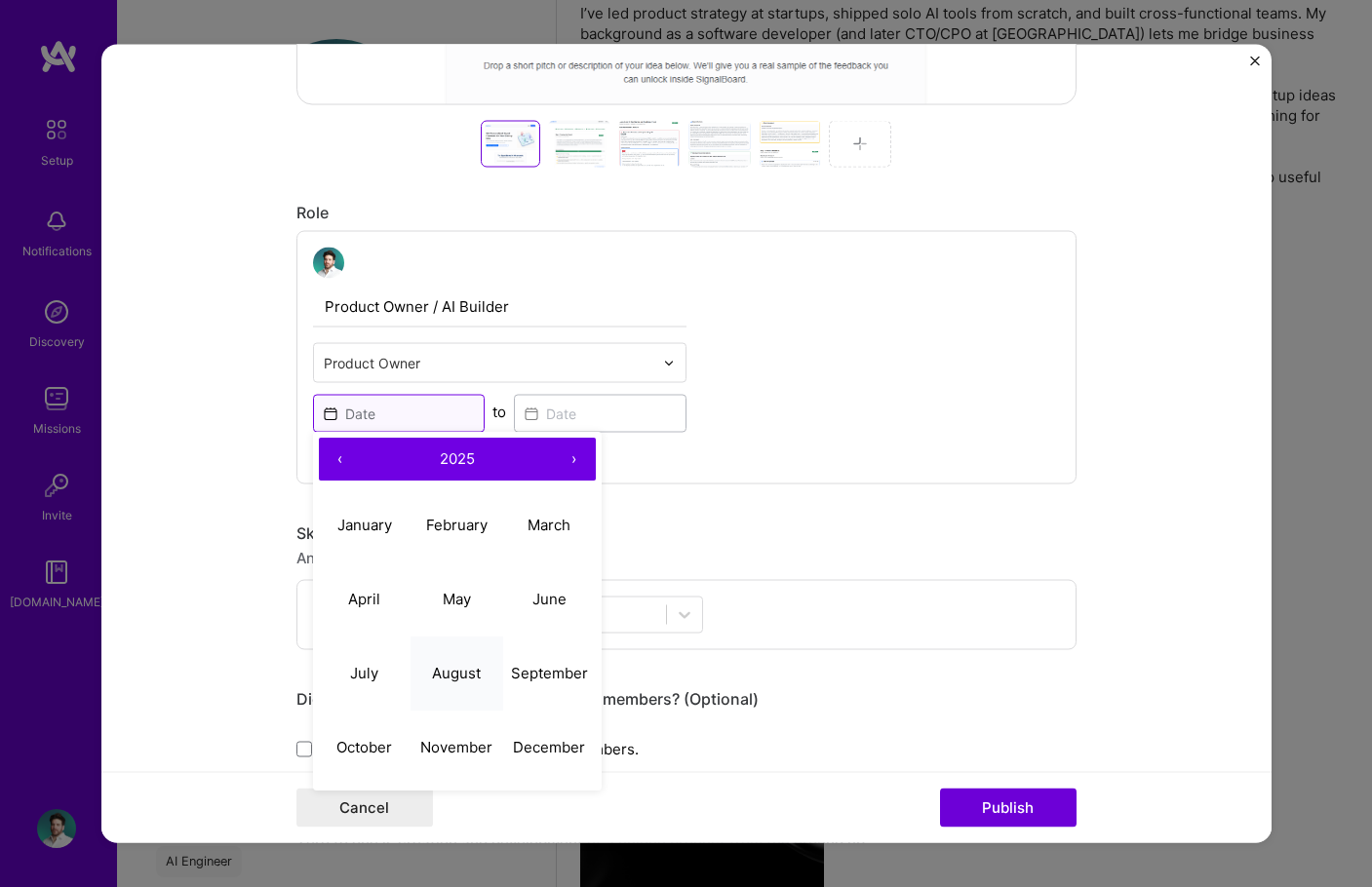 scroll, scrollTop: 999, scrollLeft: 0, axis: vertical 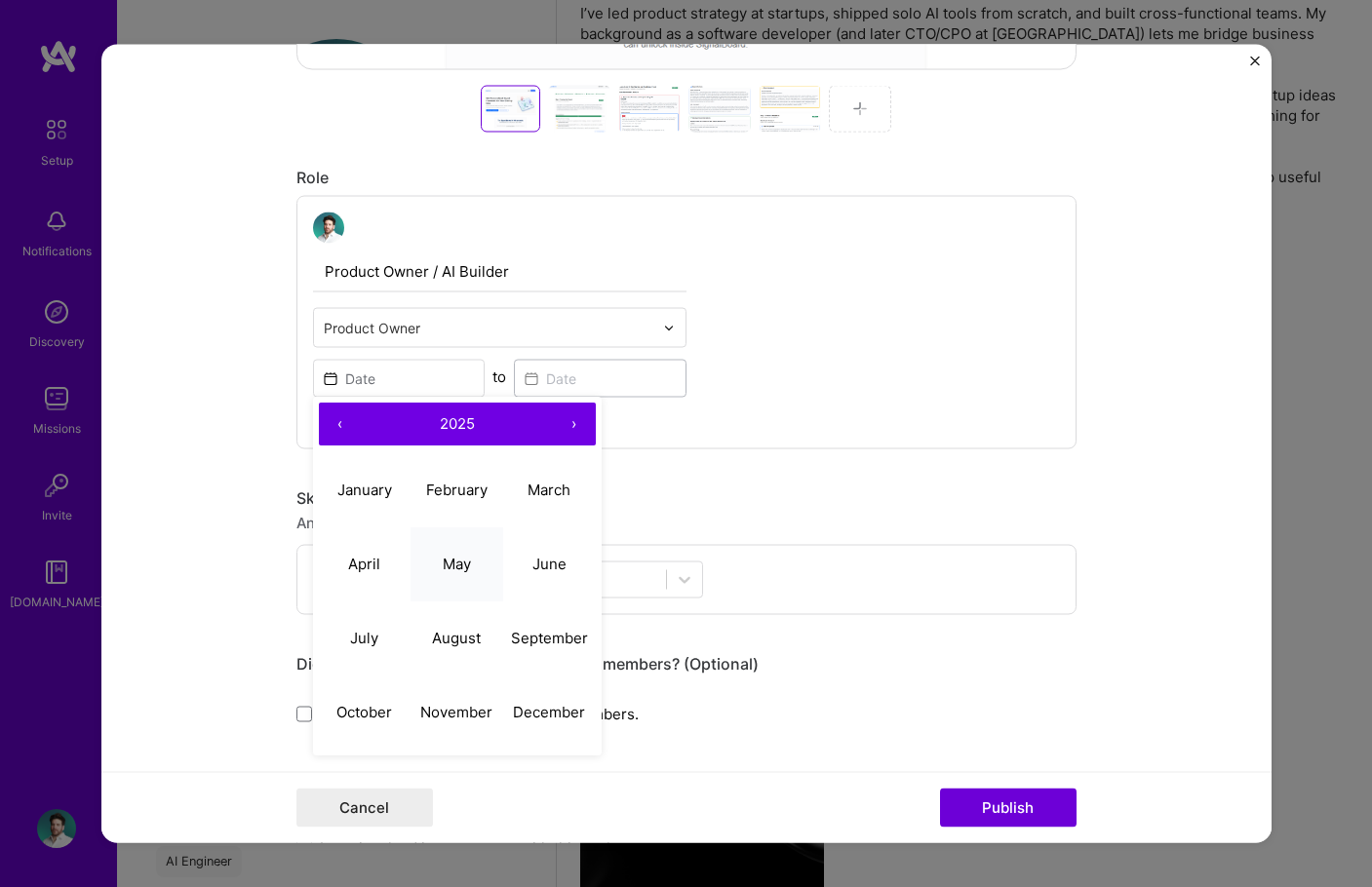 click on "May" at bounding box center (456, 563) 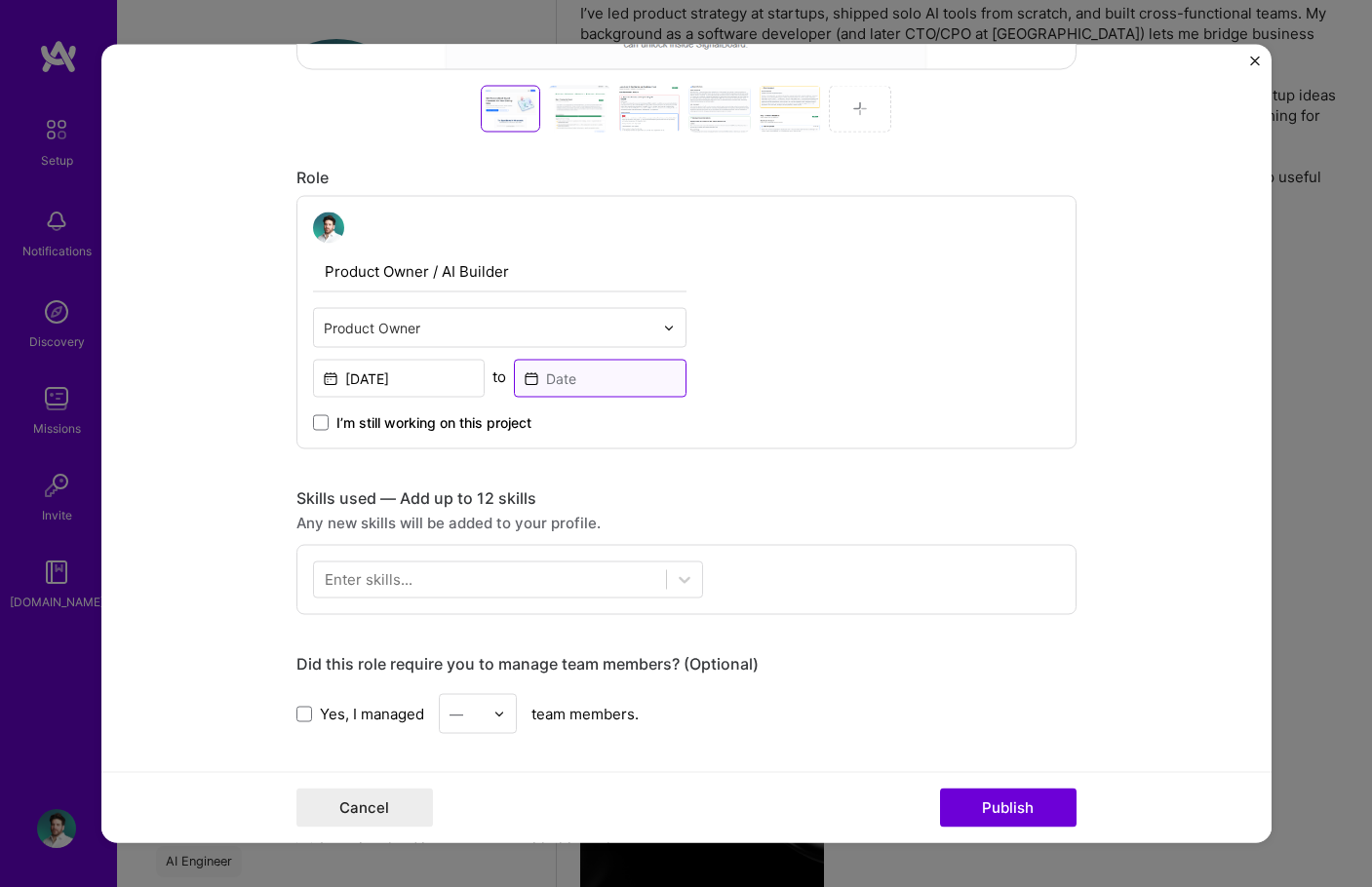 click at bounding box center (600, 378) 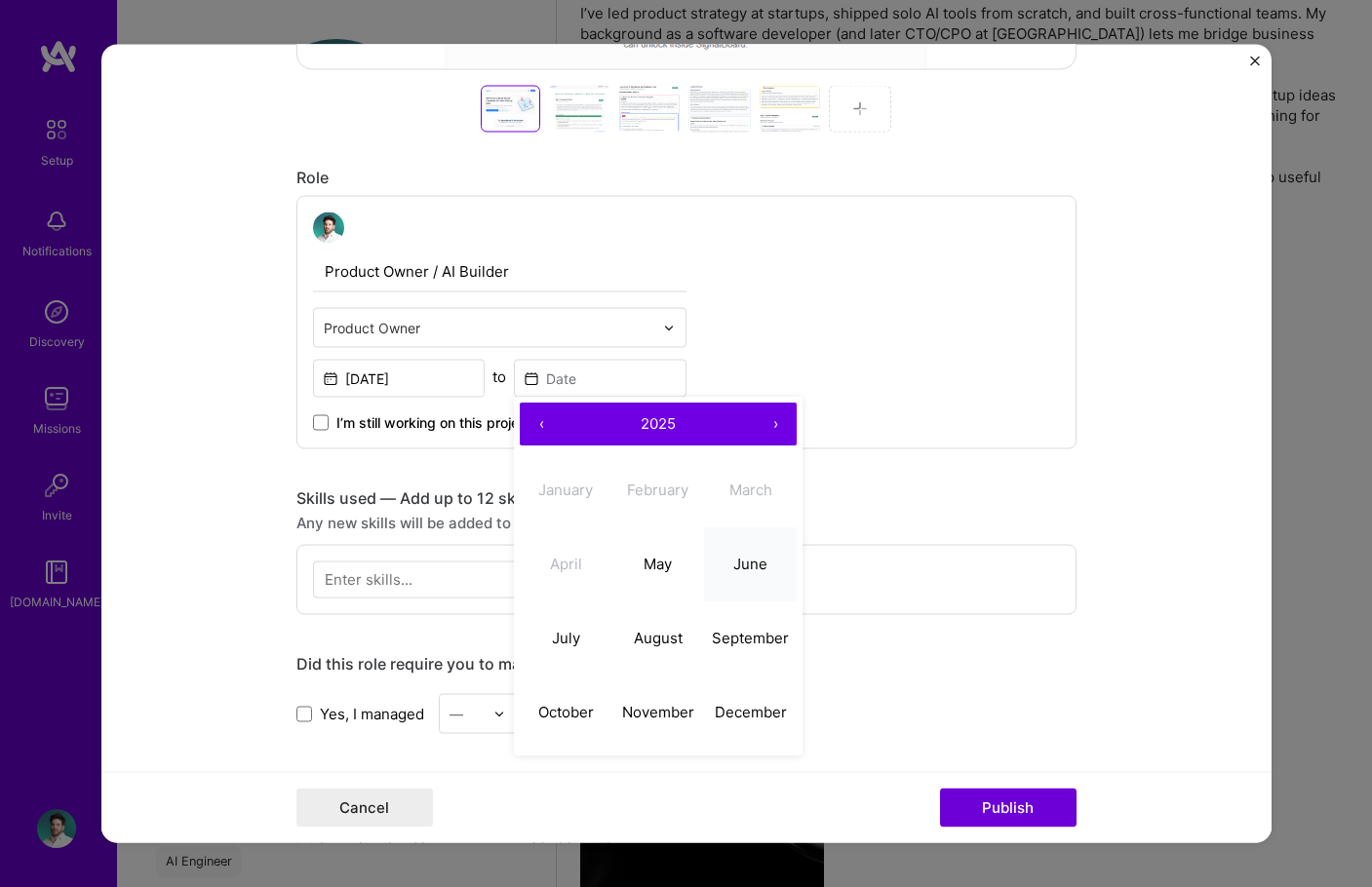 click on "June" at bounding box center [750, 564] 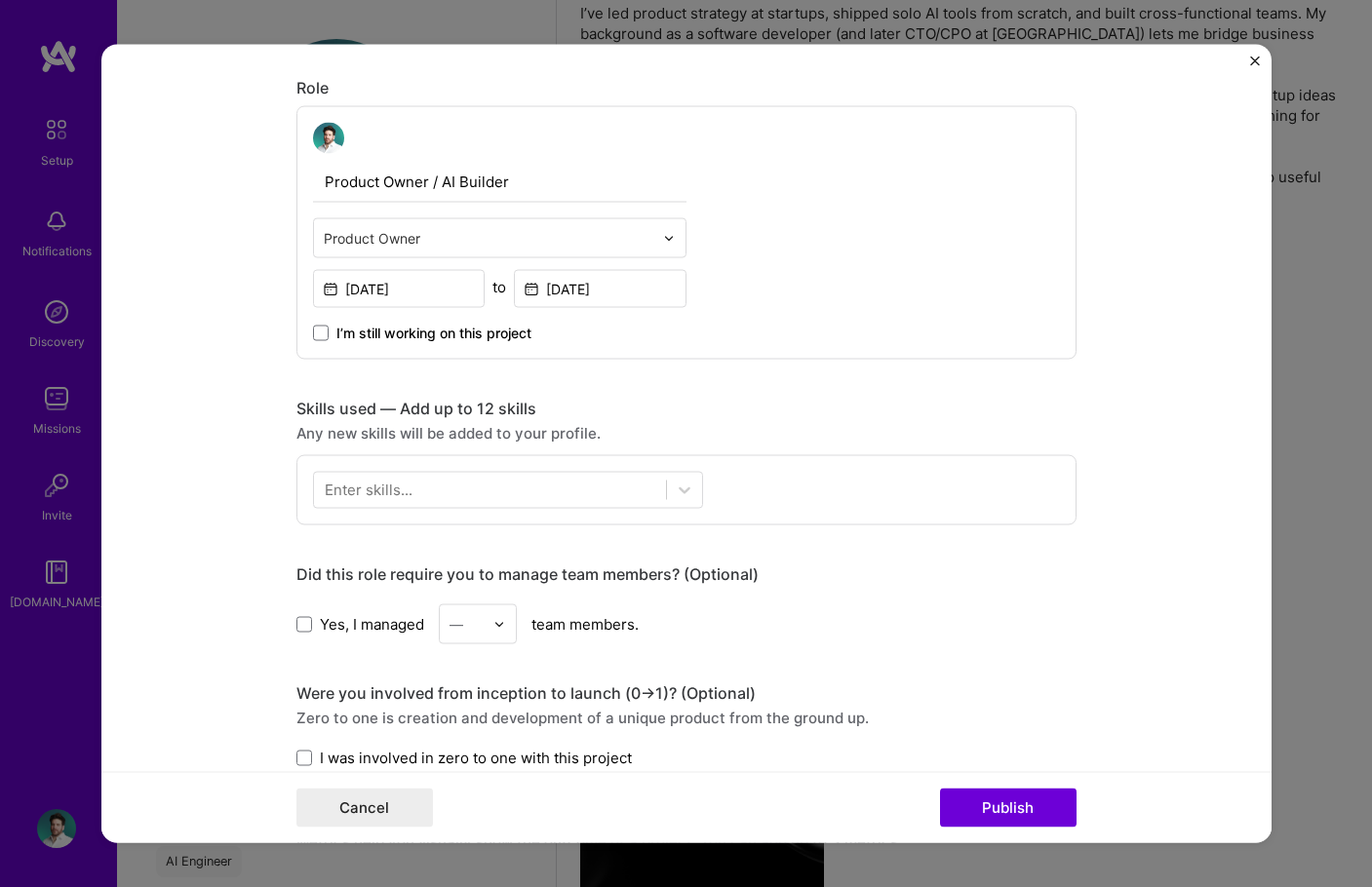 scroll, scrollTop: 1097, scrollLeft: 0, axis: vertical 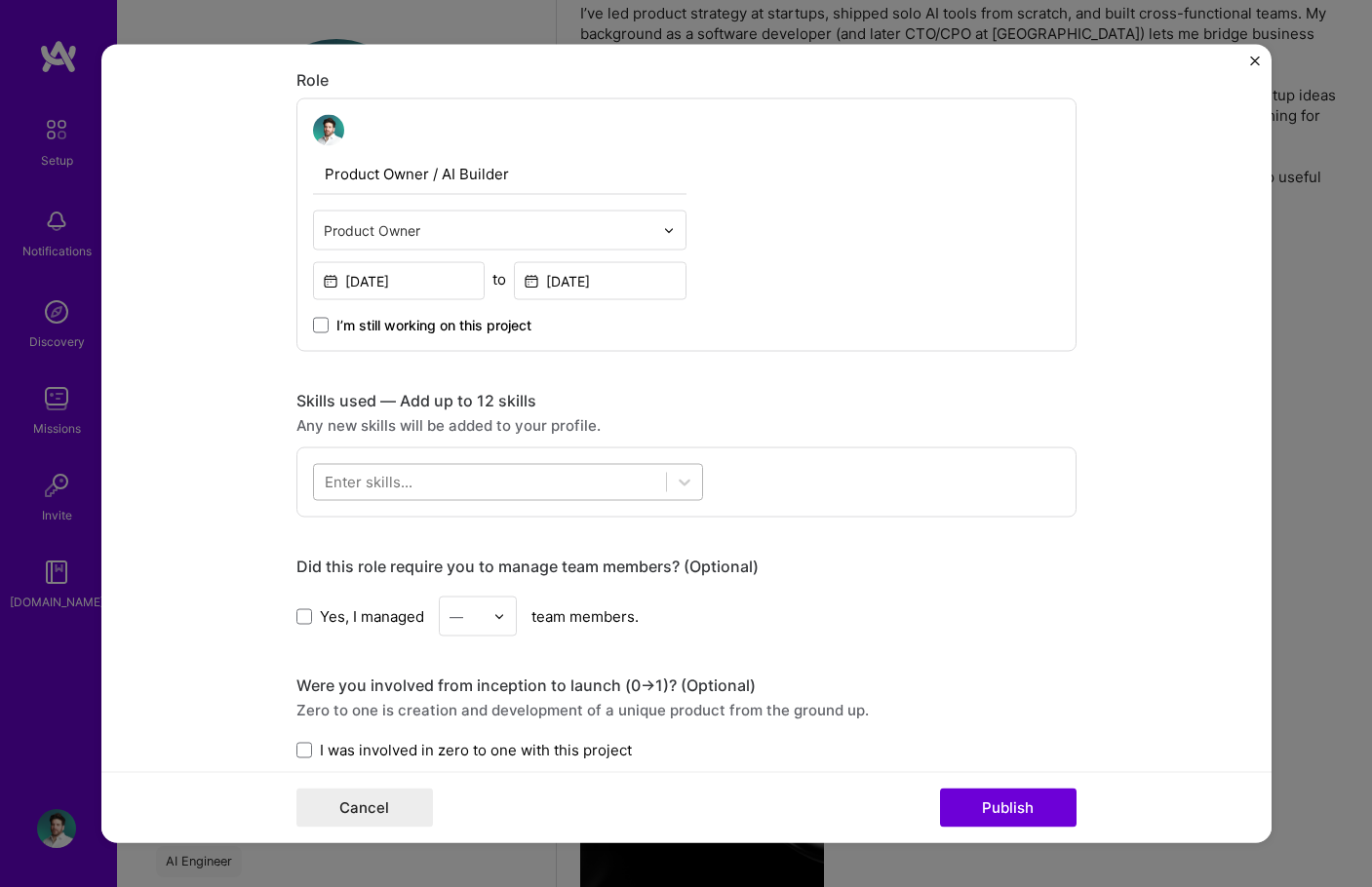 click at bounding box center [490, 482] 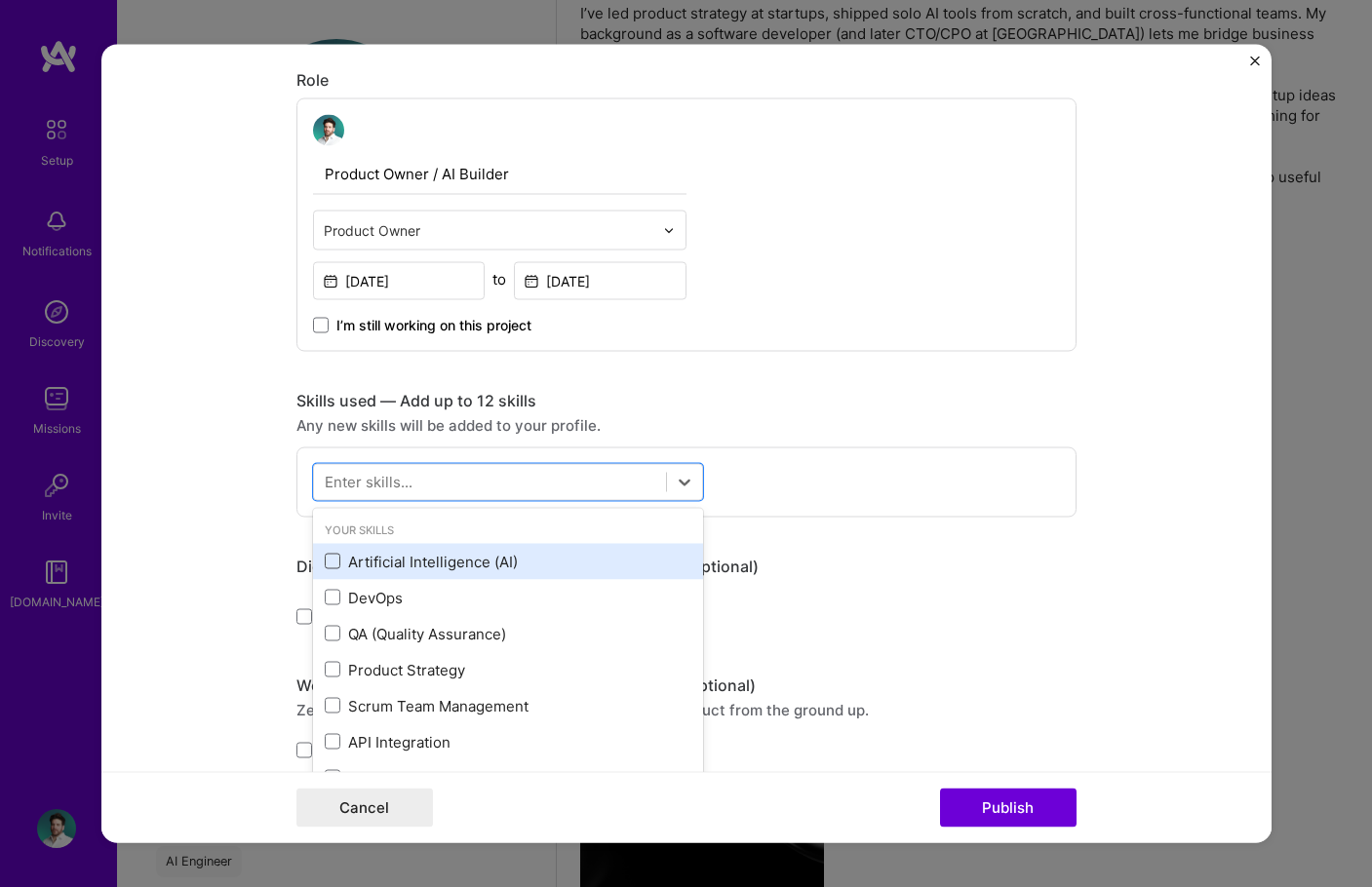 click at bounding box center (333, 561) 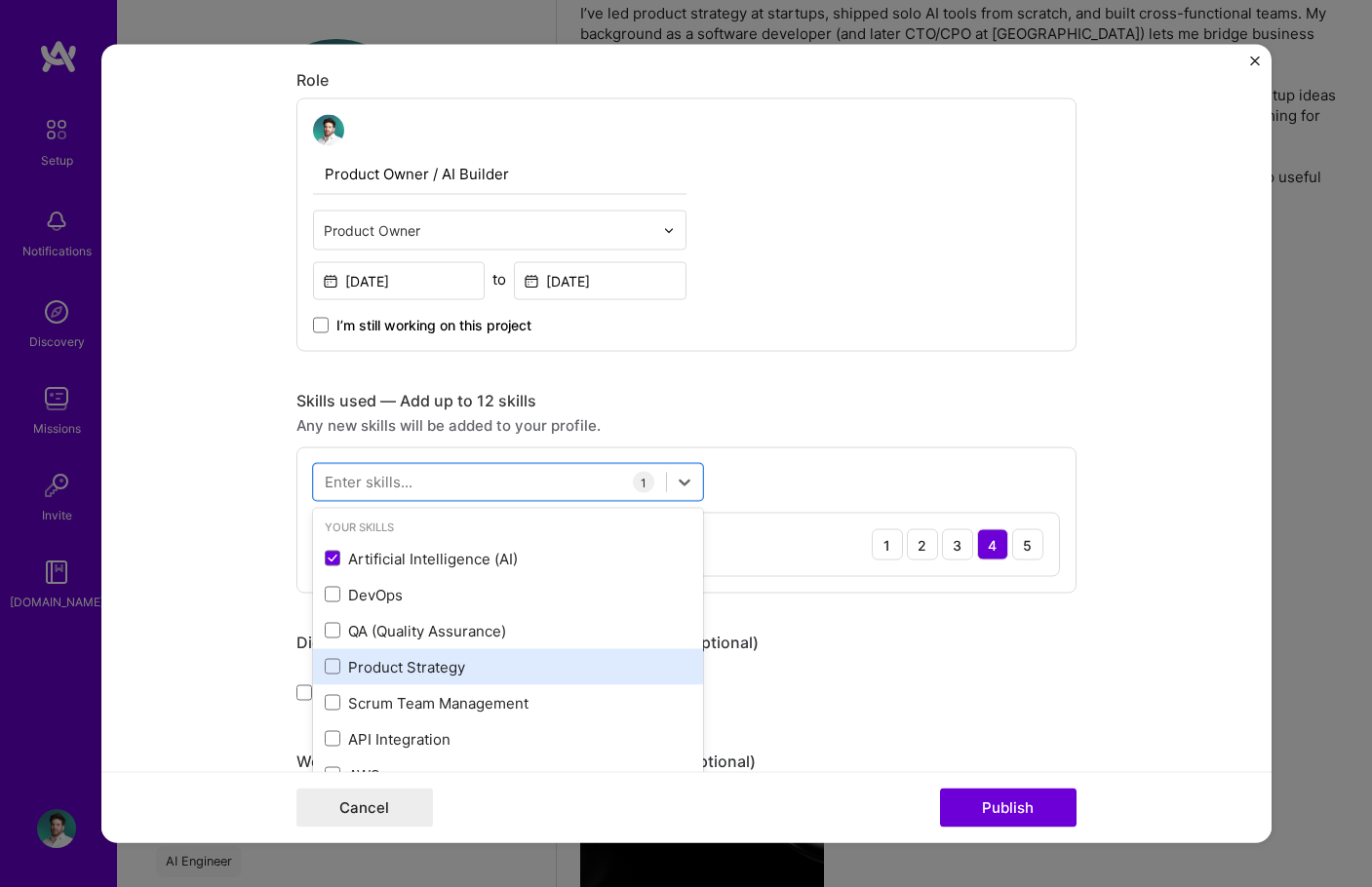 scroll, scrollTop: 0, scrollLeft: 0, axis: both 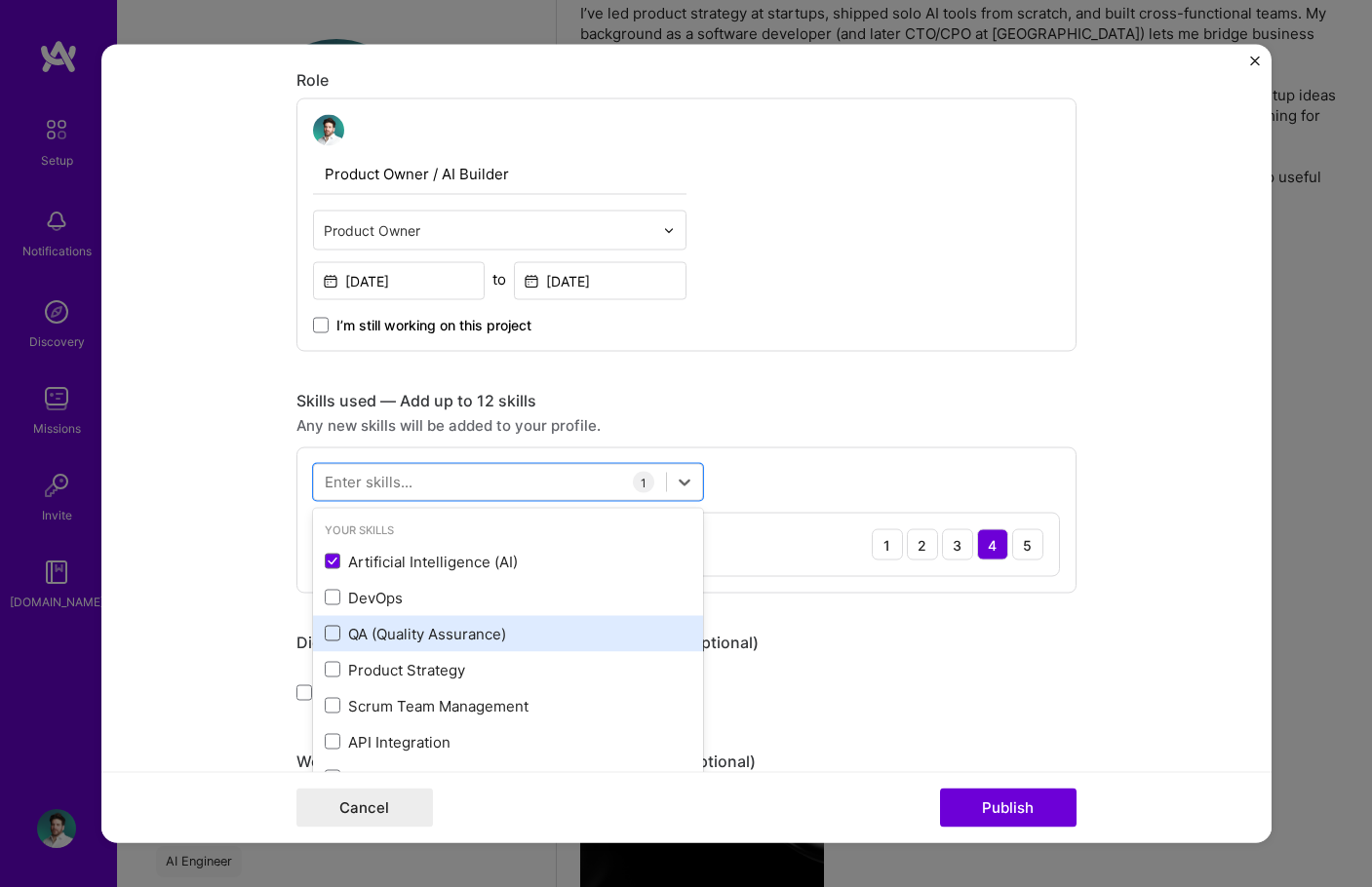 click at bounding box center (333, 634) 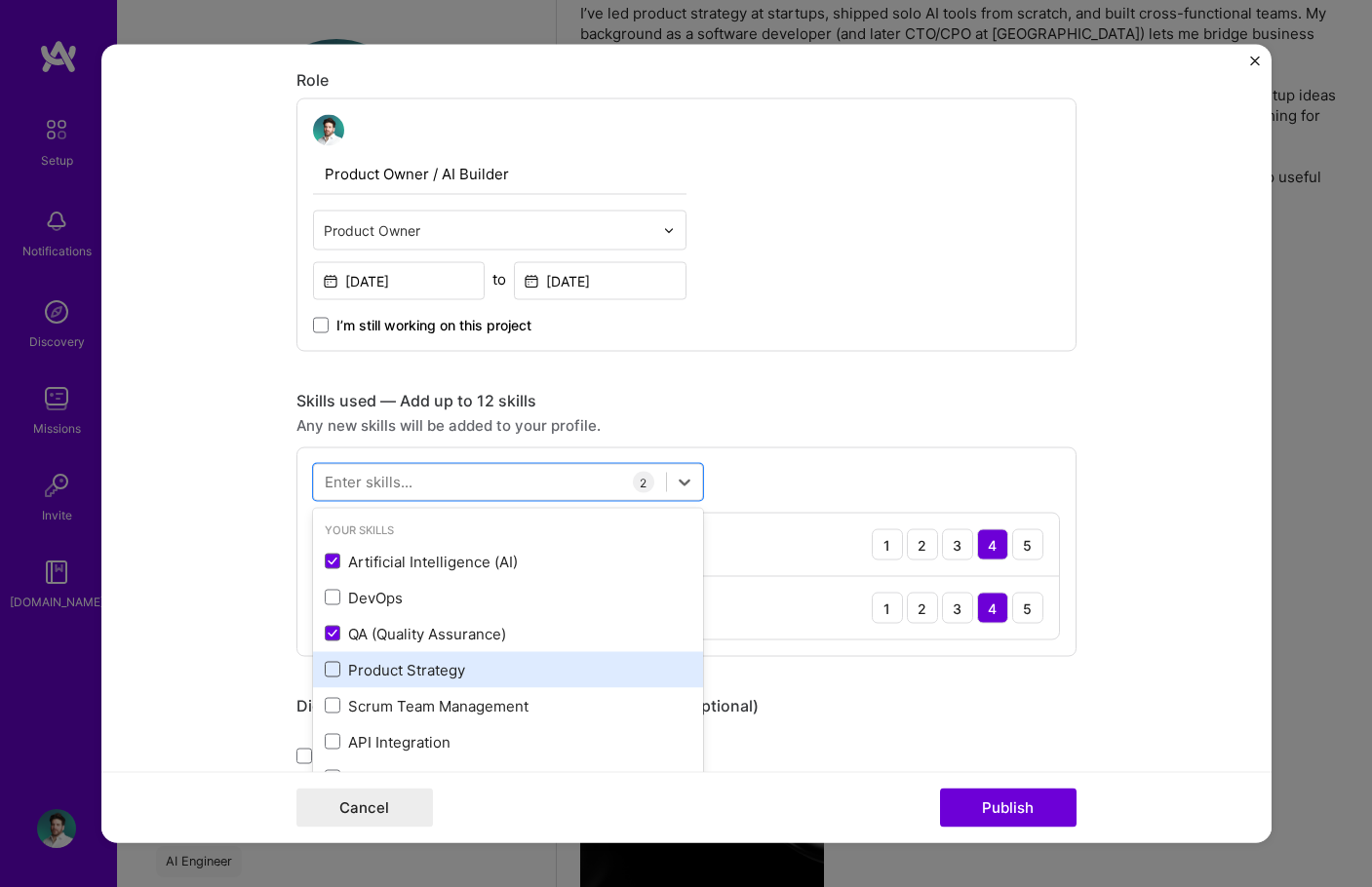 click at bounding box center (333, 670) 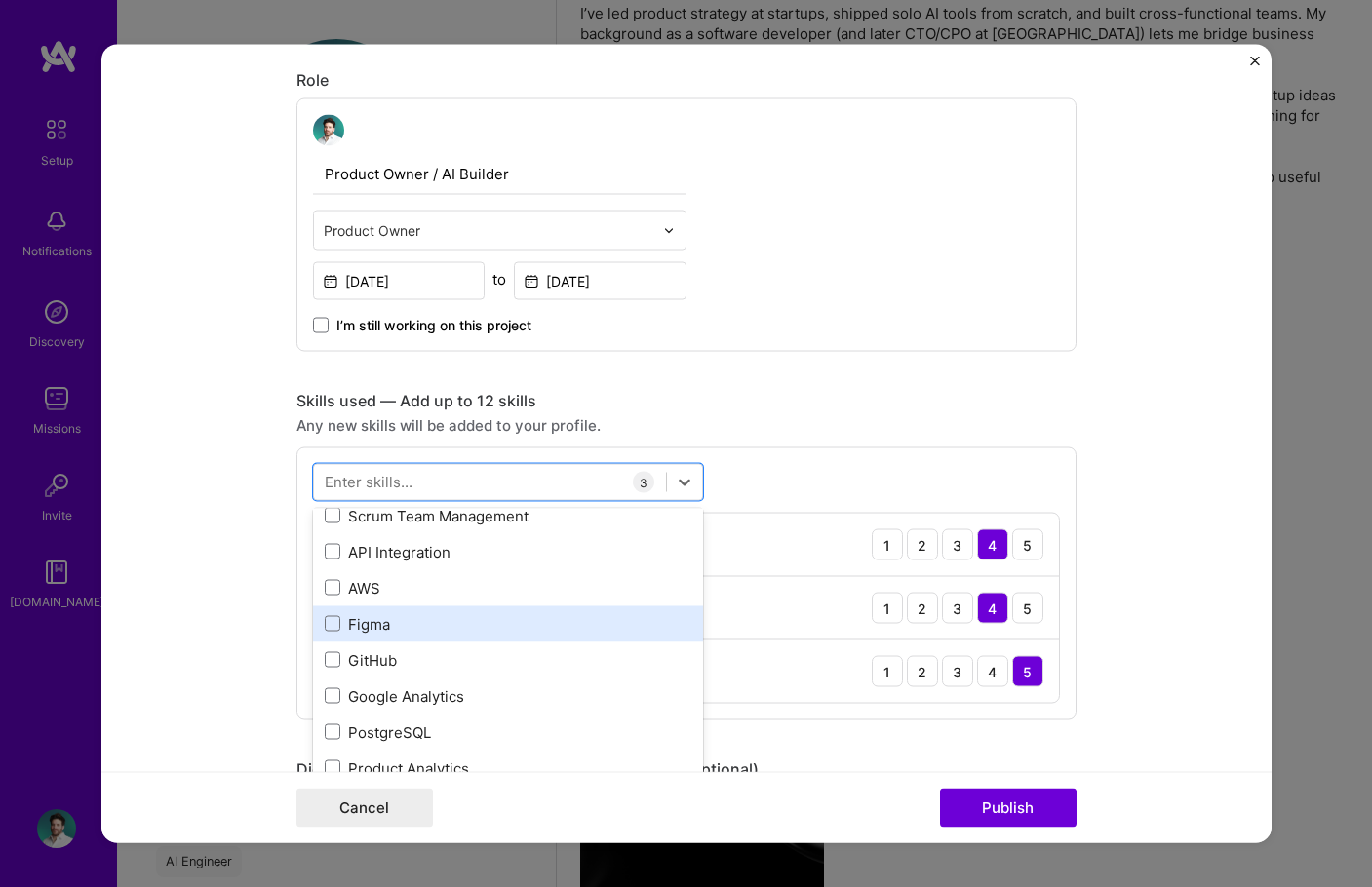 scroll, scrollTop: 195, scrollLeft: 0, axis: vertical 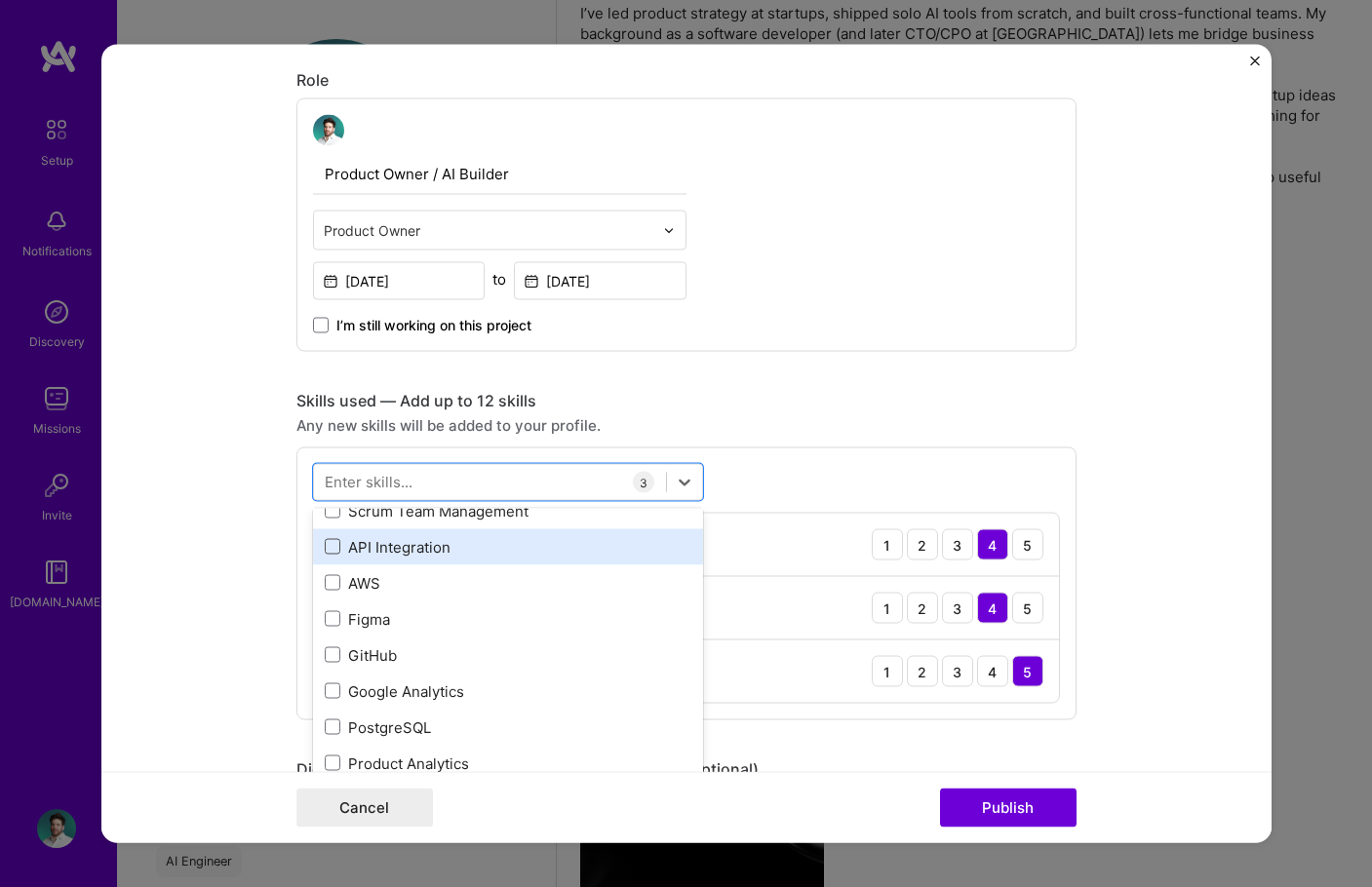 click at bounding box center (333, 547) 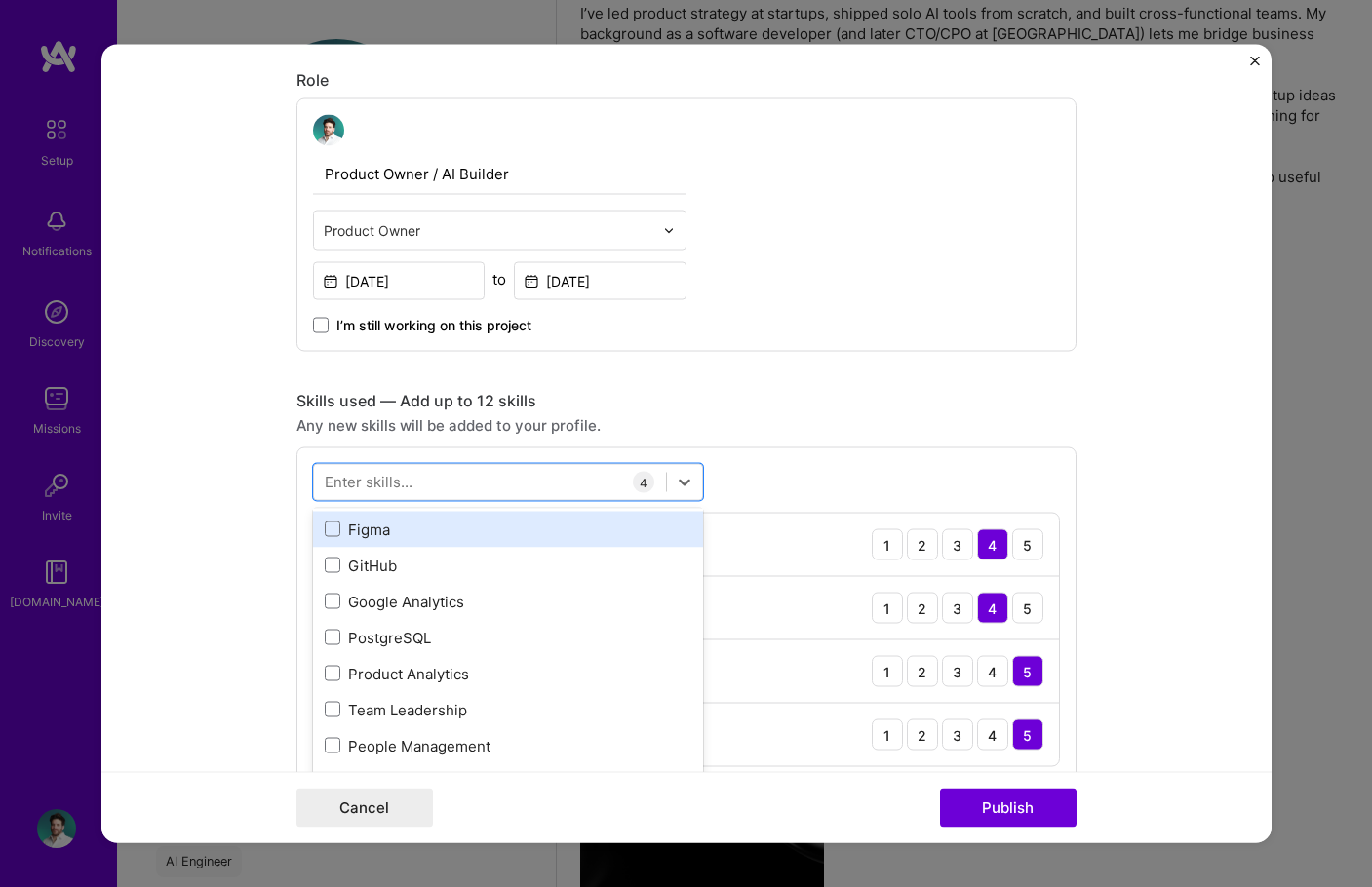 scroll, scrollTop: 292, scrollLeft: 0, axis: vertical 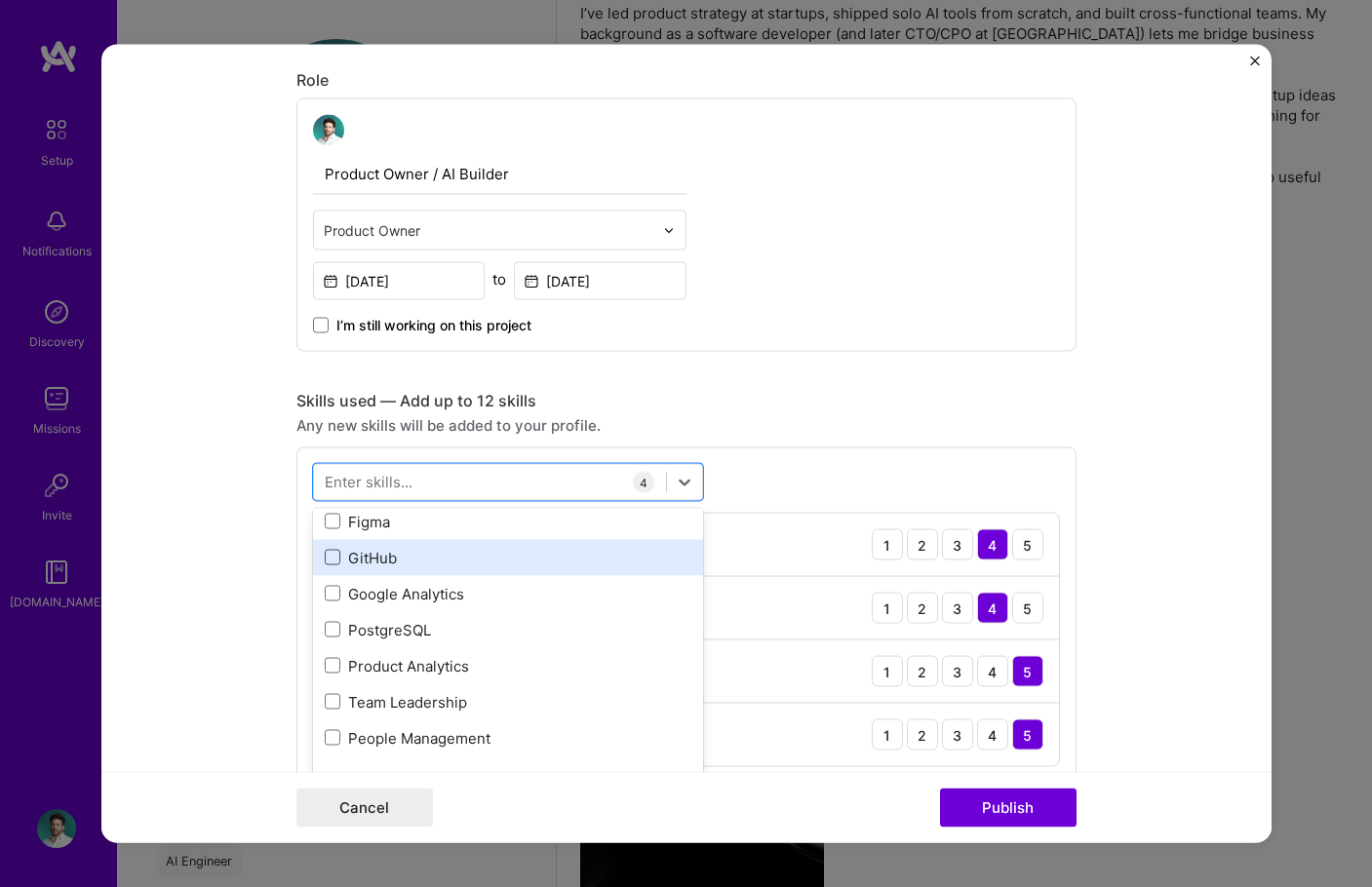 click at bounding box center [333, 558] 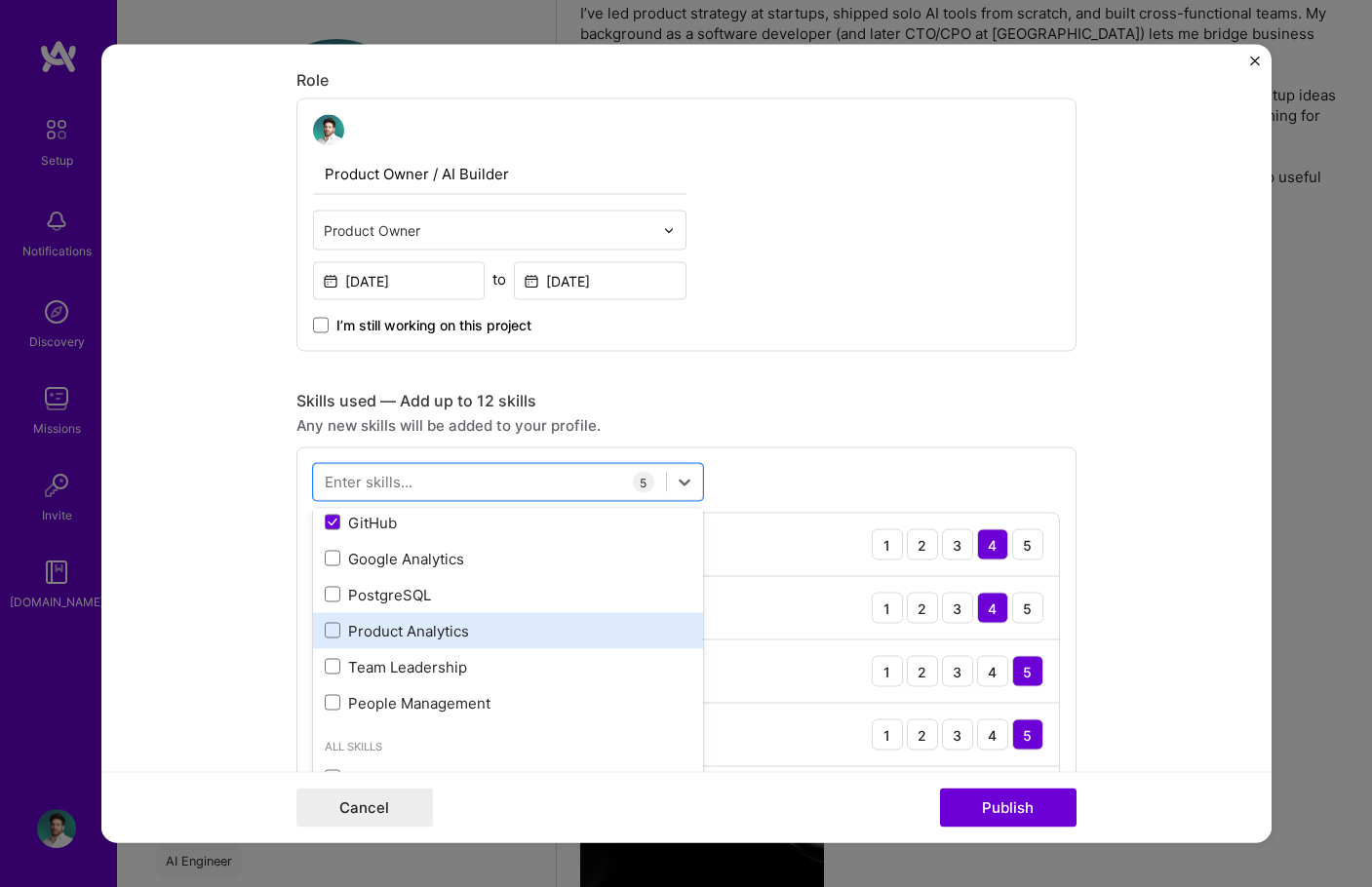 scroll, scrollTop: 390, scrollLeft: 0, axis: vertical 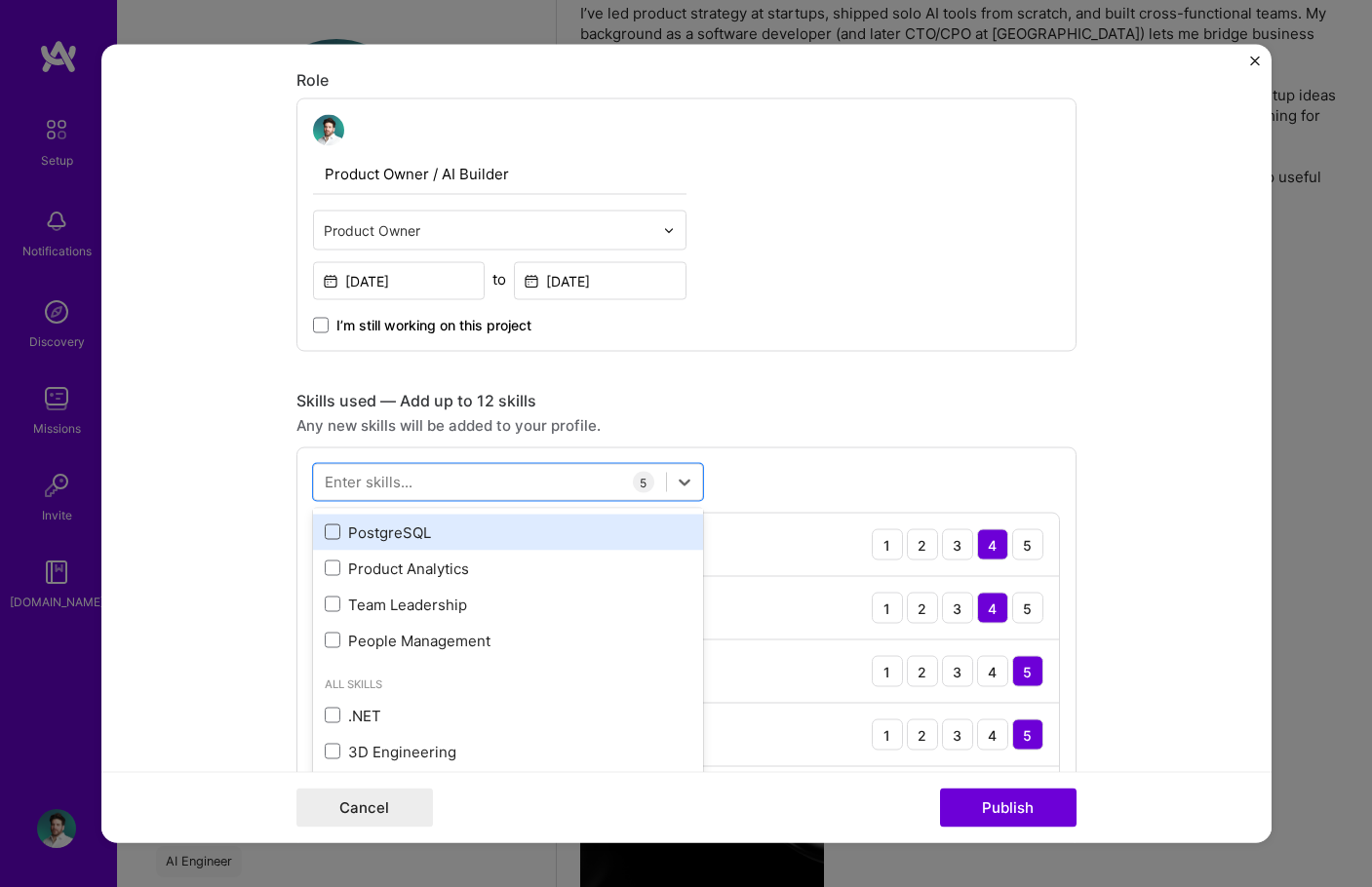 click at bounding box center [333, 532] 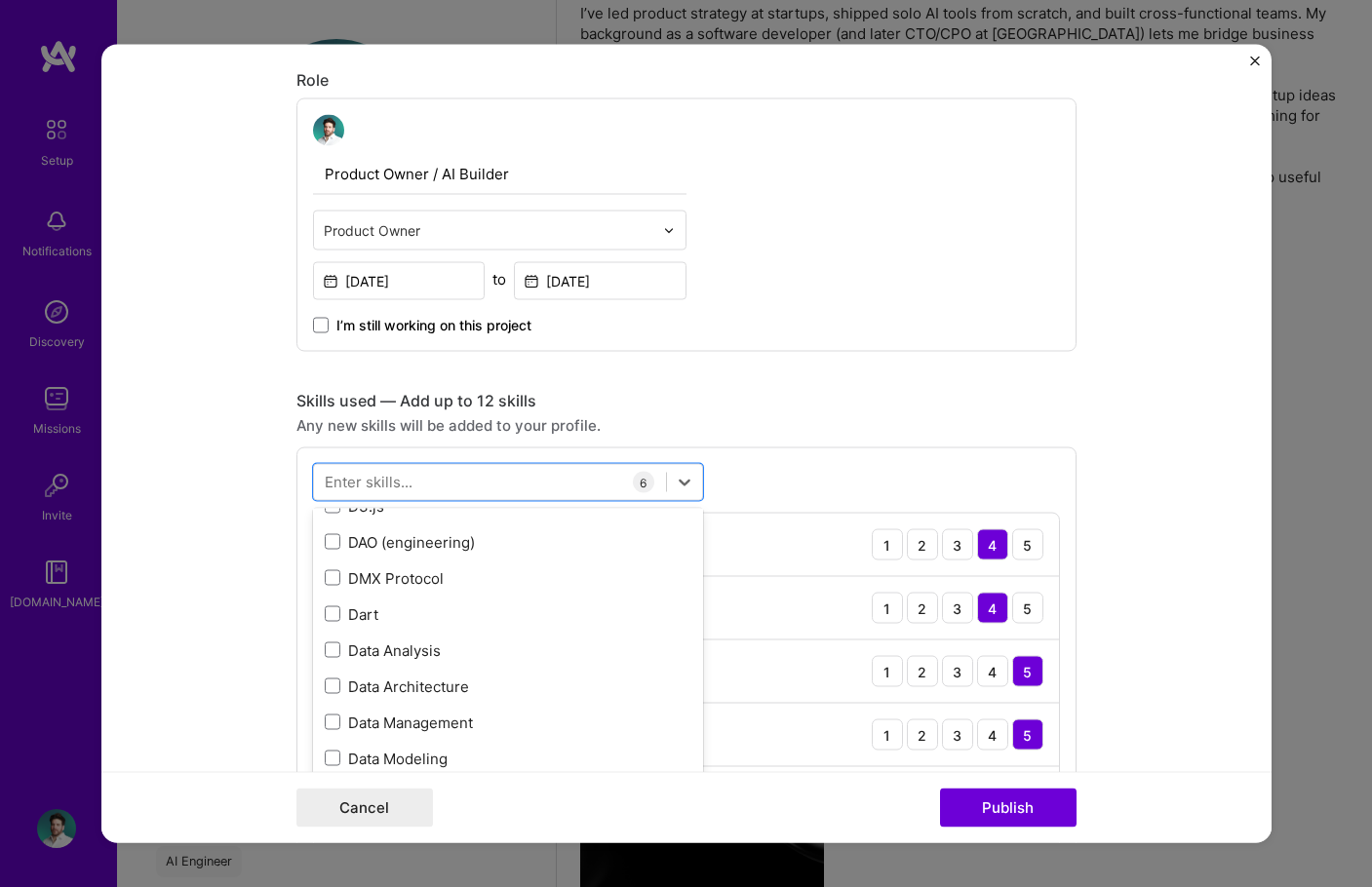 scroll, scrollTop: 3412, scrollLeft: 0, axis: vertical 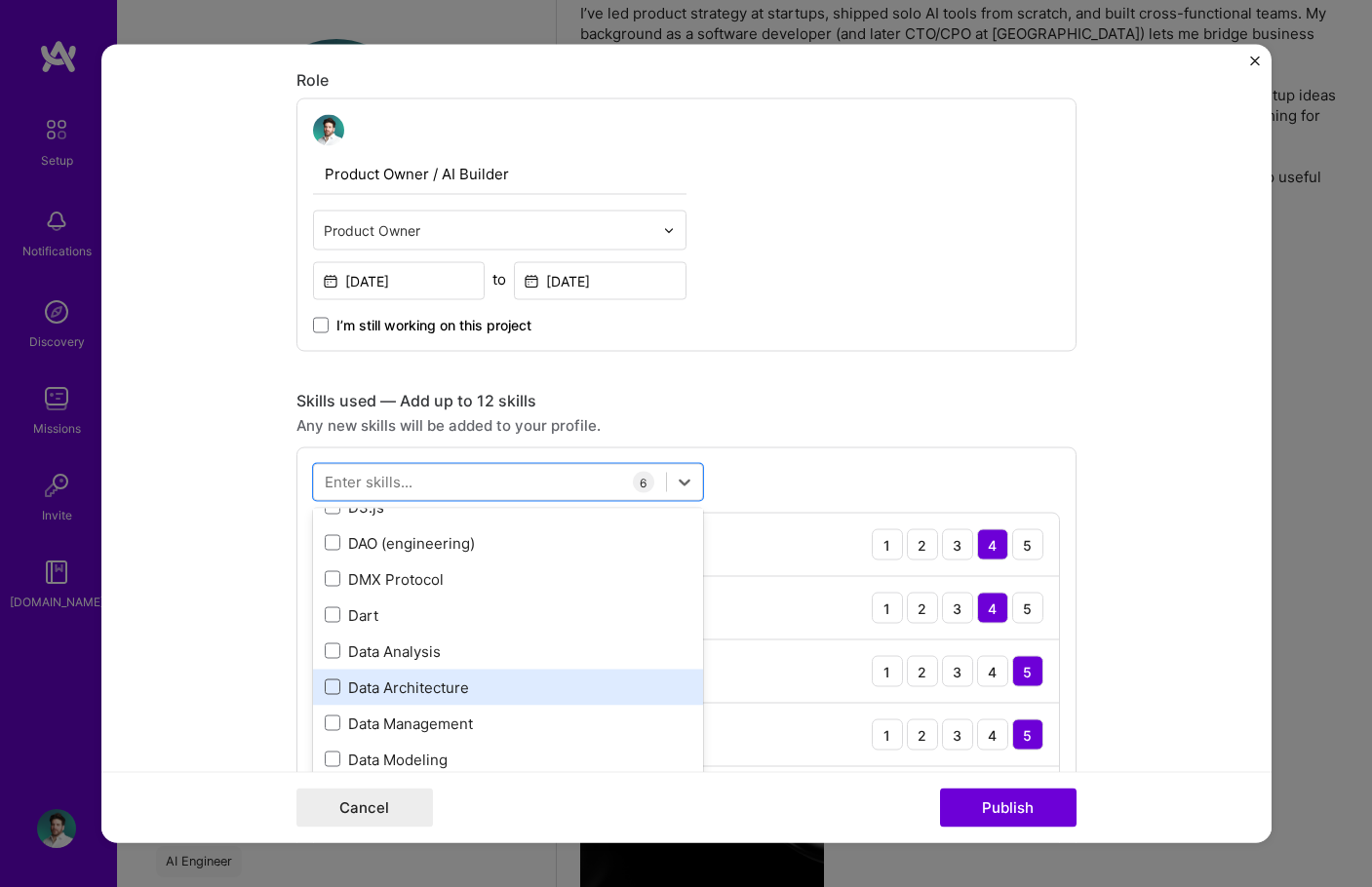 click at bounding box center (333, 687) 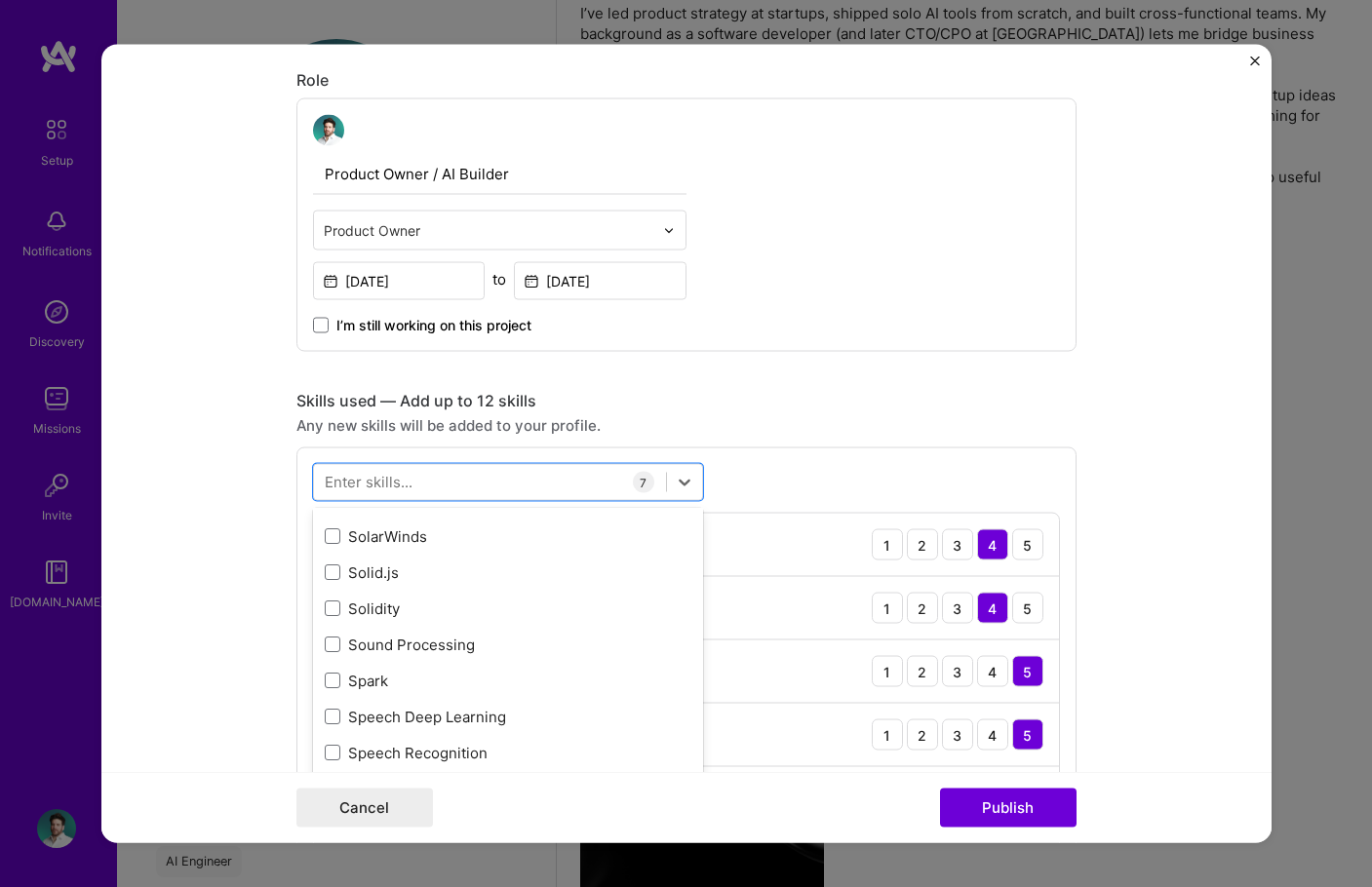 scroll, scrollTop: 11087, scrollLeft: 0, axis: vertical 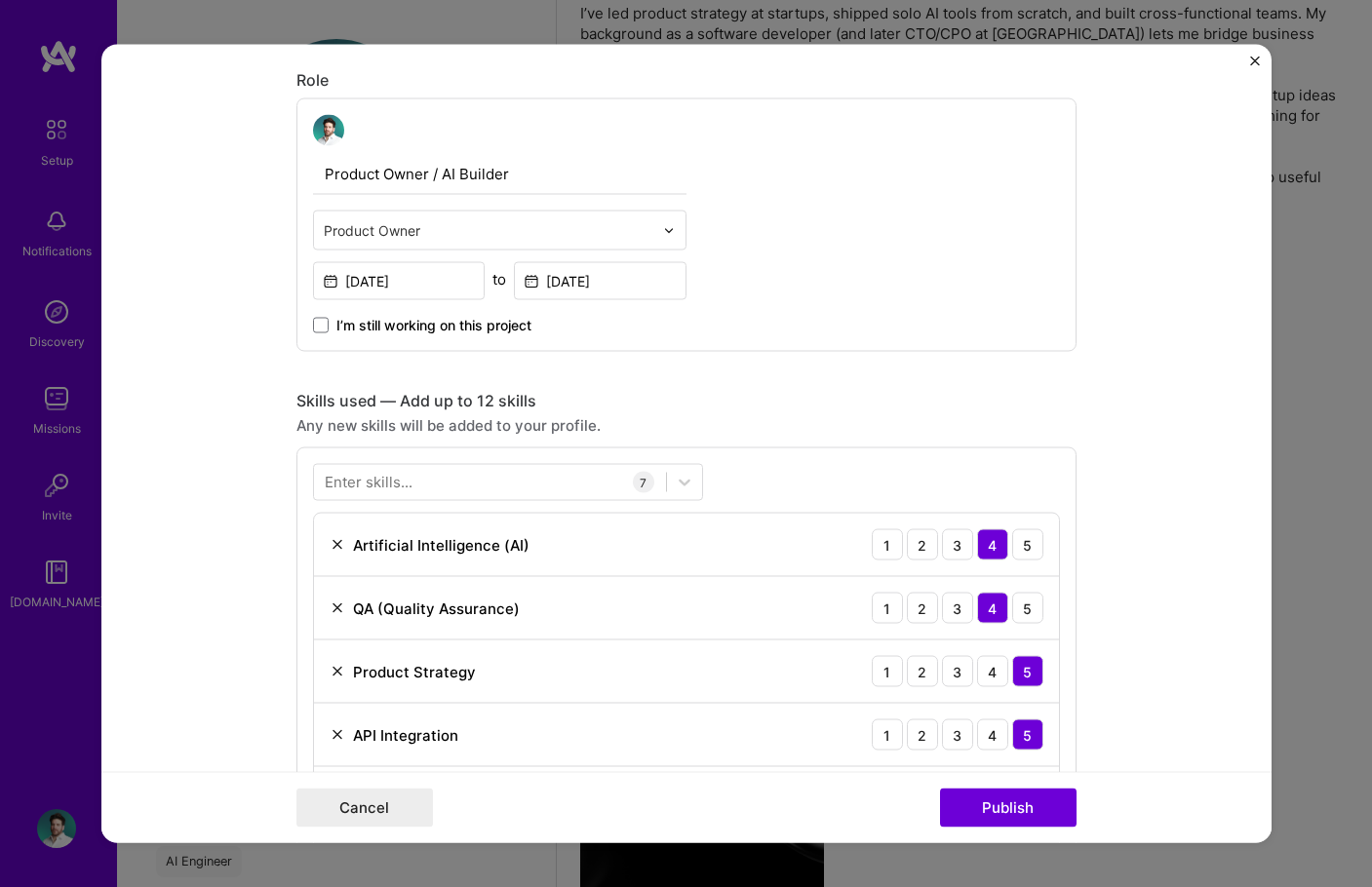 click on "Editing suggested project This project is suggested based on your LinkedIn, resume or A.Team activity. Project title SignalBoard Company
Project industry Industry Project Link (Optional)
Current cover Add New Image Remove Image Role Product Owner / AI Builder Product Owner May, 2025
to Jun, 2025
I’m still working on this project Skills used — Add up to 12 skills Any new skills will be added to your profile. Enter skills... 7 Artificial Intelligence (AI) 1 2 3 4 5 QA (Quality Assurance) 1 2 3 4 5 Product Strategy 1 2 3 4 5 API Integration 1 2 3 4 5 GitHub 1 2 3 4 5 PostgreSQL 1 2 3 4 5 Data Architecture 1 2 3 4 5 Did this role require you to manage team members? (Optional) Yes, I managed — team members. Were you involved from inception to launch (0  ->  1)? (Optional) Zero to one is creation and development of a unique product from the ground up. Add metrics (Optional)   435 /" at bounding box center (686, 480) 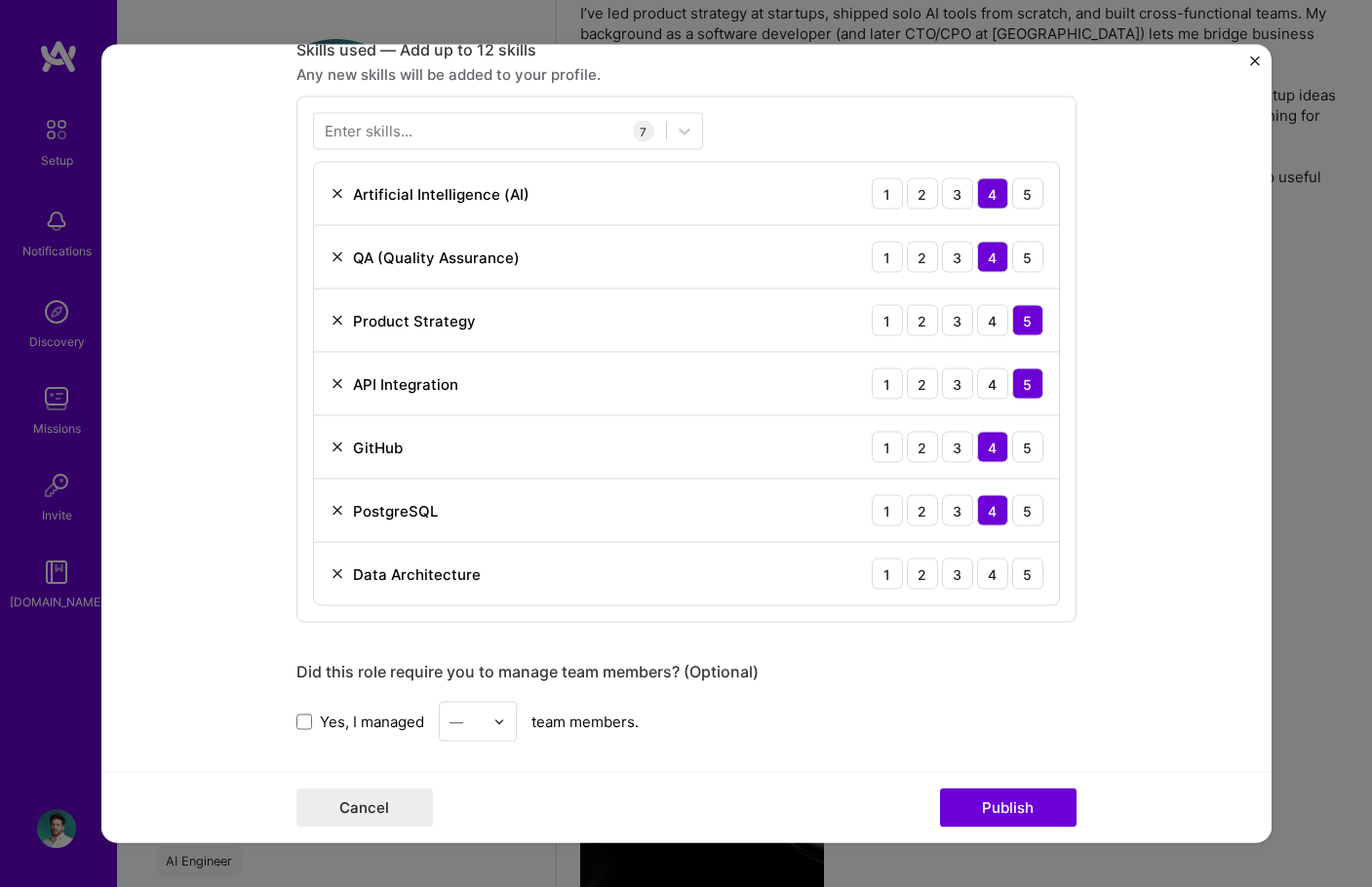 scroll, scrollTop: 1486, scrollLeft: 0, axis: vertical 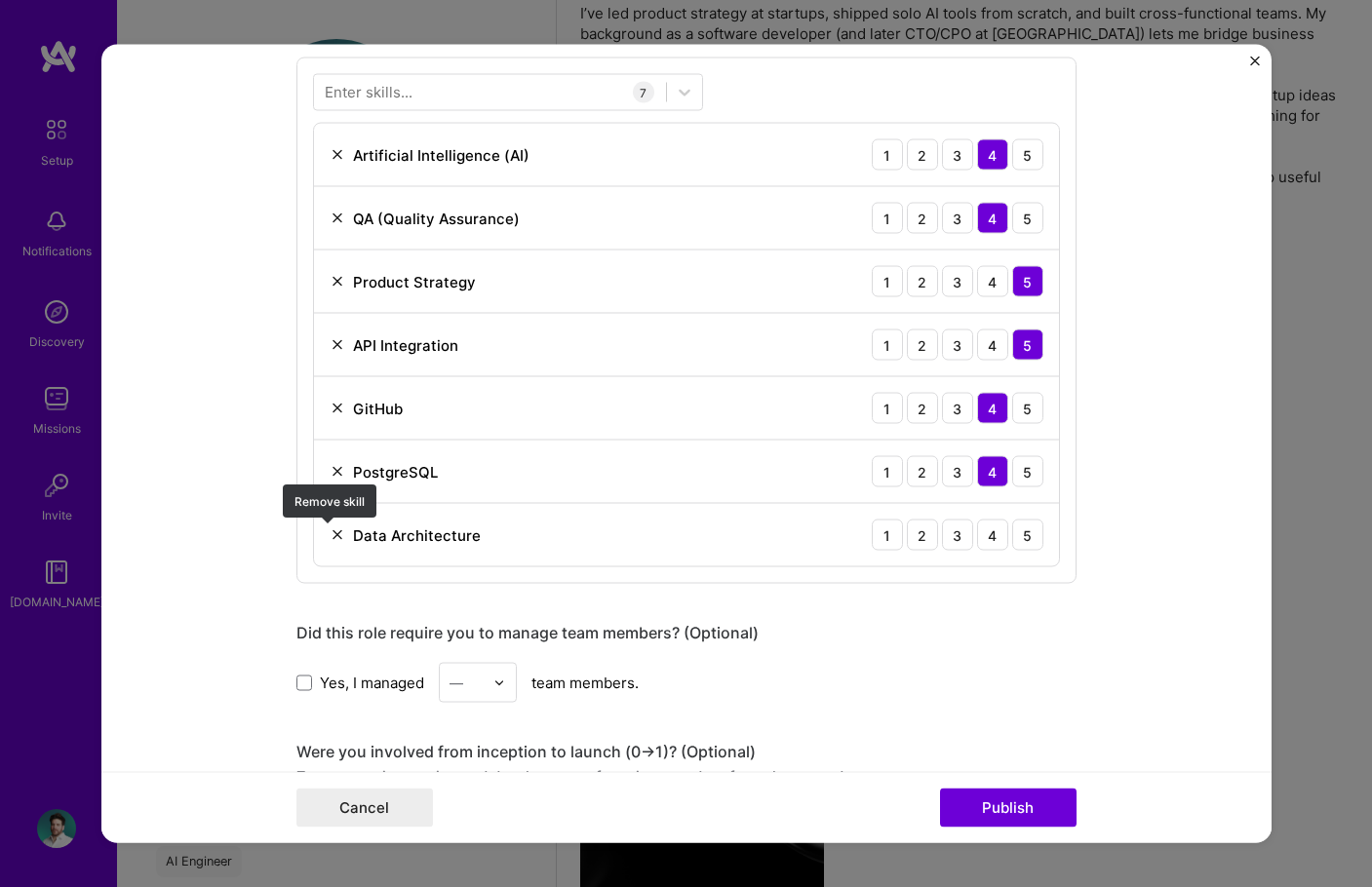 click at bounding box center [337, 535] 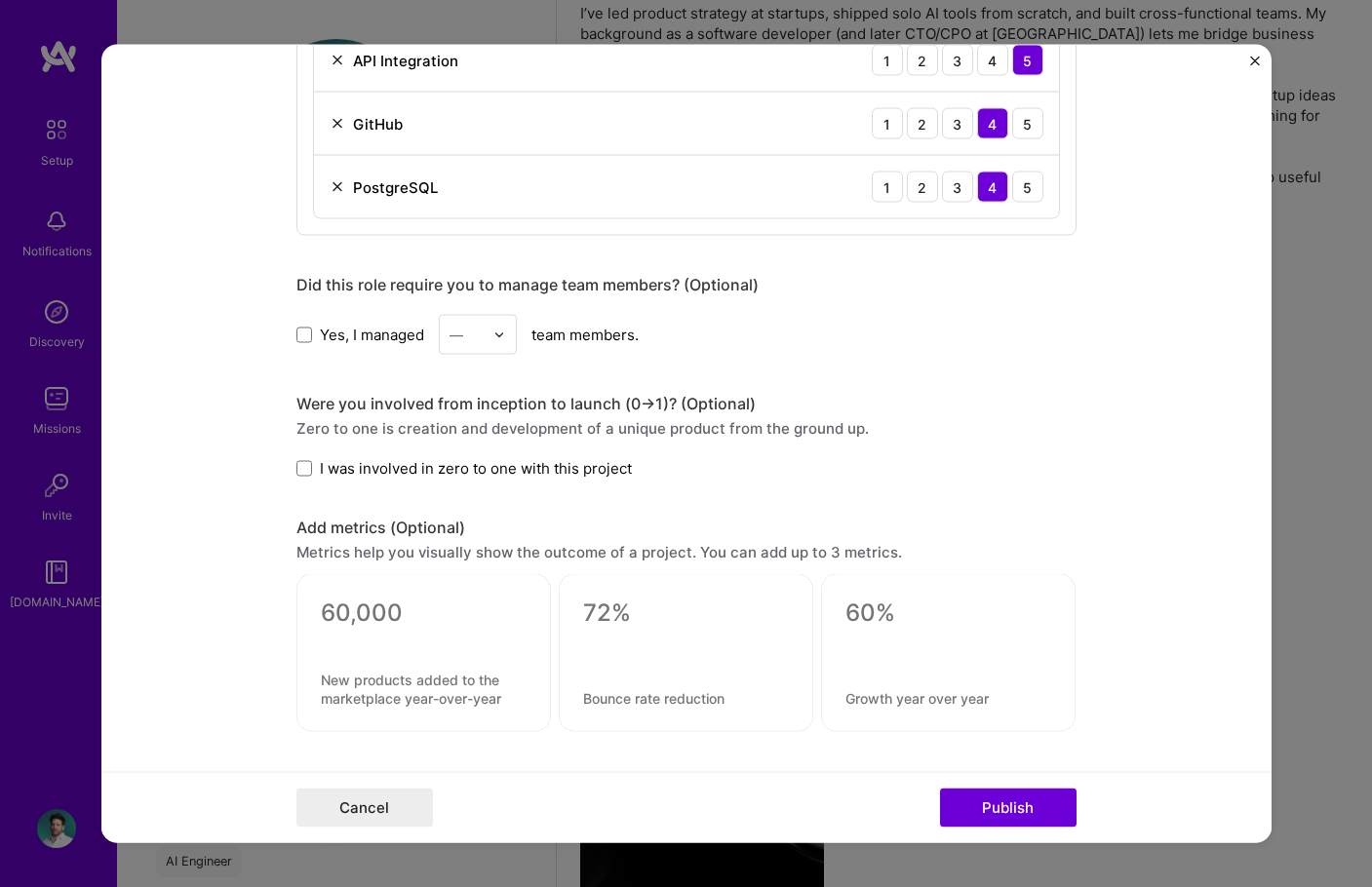 scroll, scrollTop: 1779, scrollLeft: 0, axis: vertical 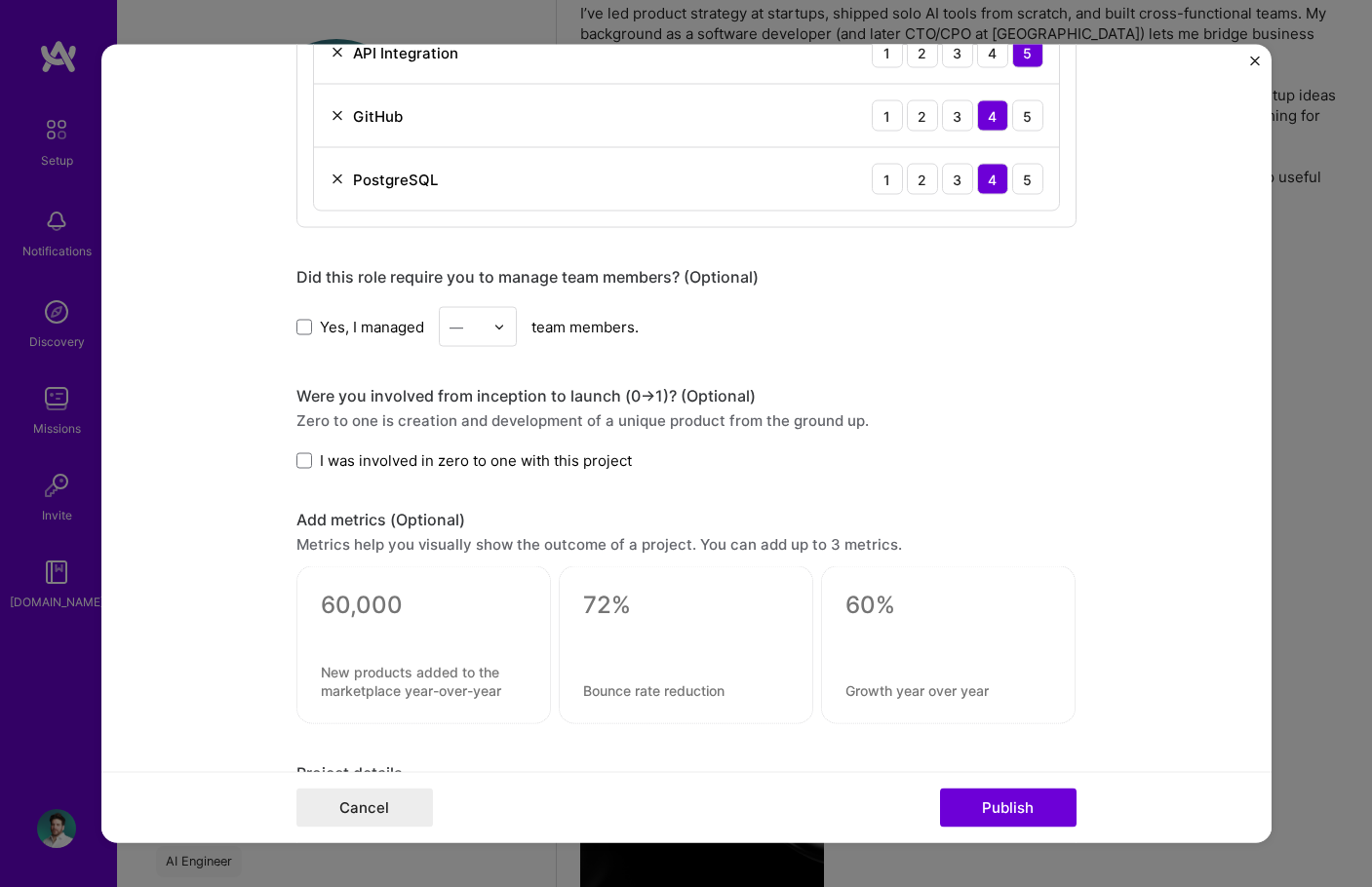 click on "I was involved in zero to one with this project" at bounding box center [476, 460] 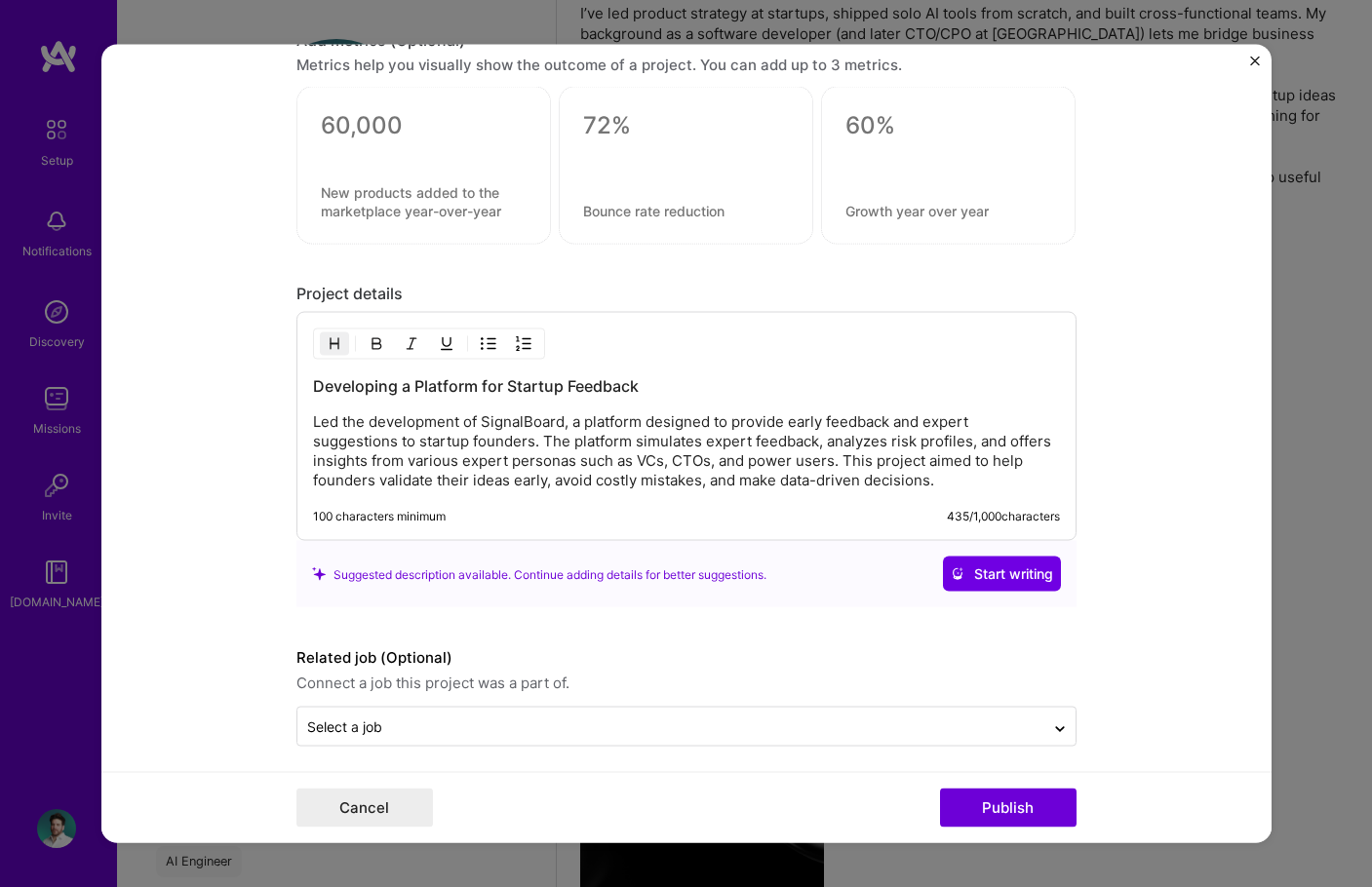 scroll, scrollTop: 2266, scrollLeft: 0, axis: vertical 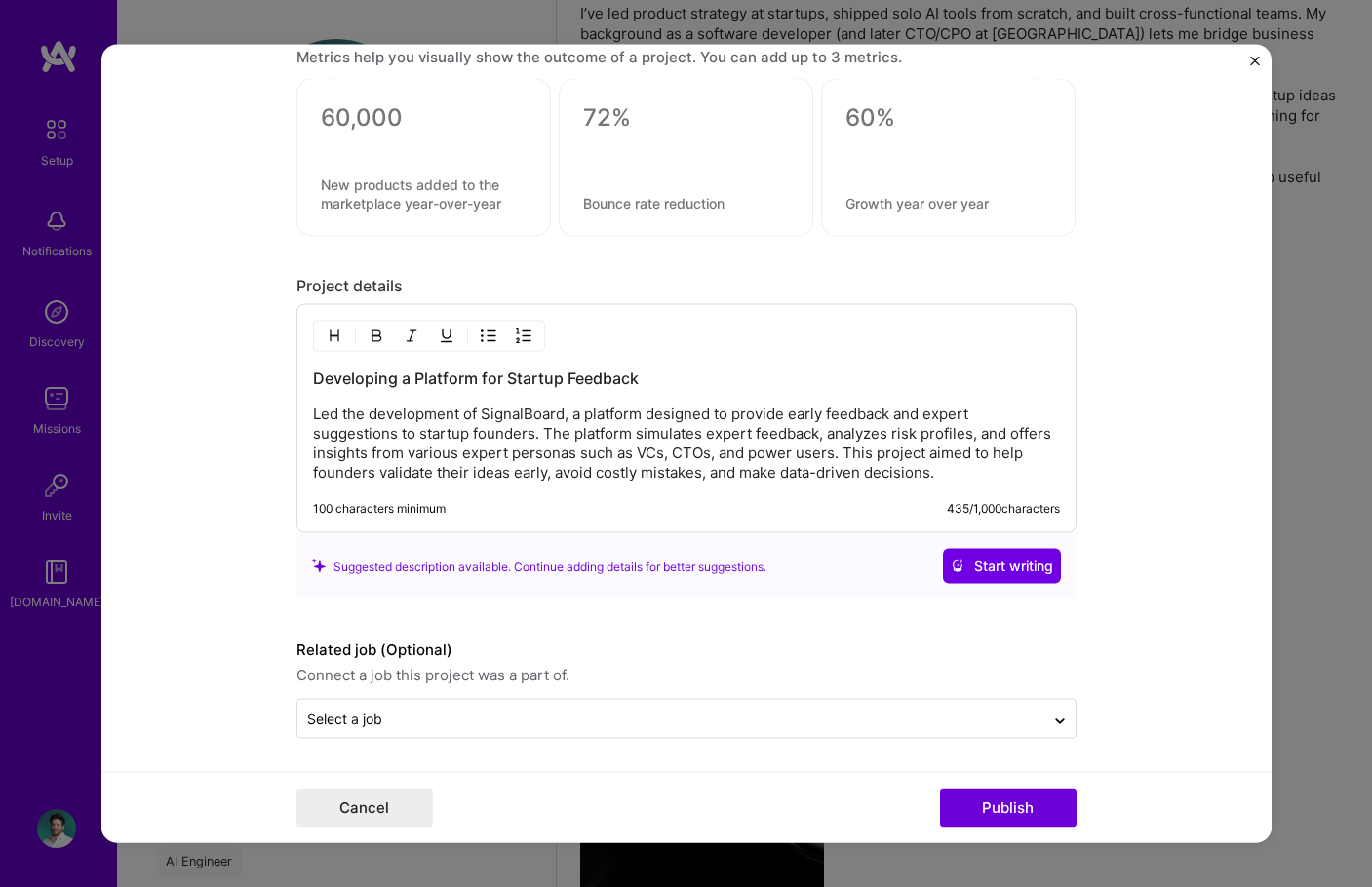click on "Led the development of SignalBoard, a platform designed to provide early feedback and expert suggestions to startup founders. The platform simulates expert feedback, analyzes risk profiles, and offers insights from various expert personas such as VCs, CTOs, and power users. This project aimed to help founders validate their ideas early, avoid costly mistakes, and make data-driven decisions." at bounding box center (686, 444) 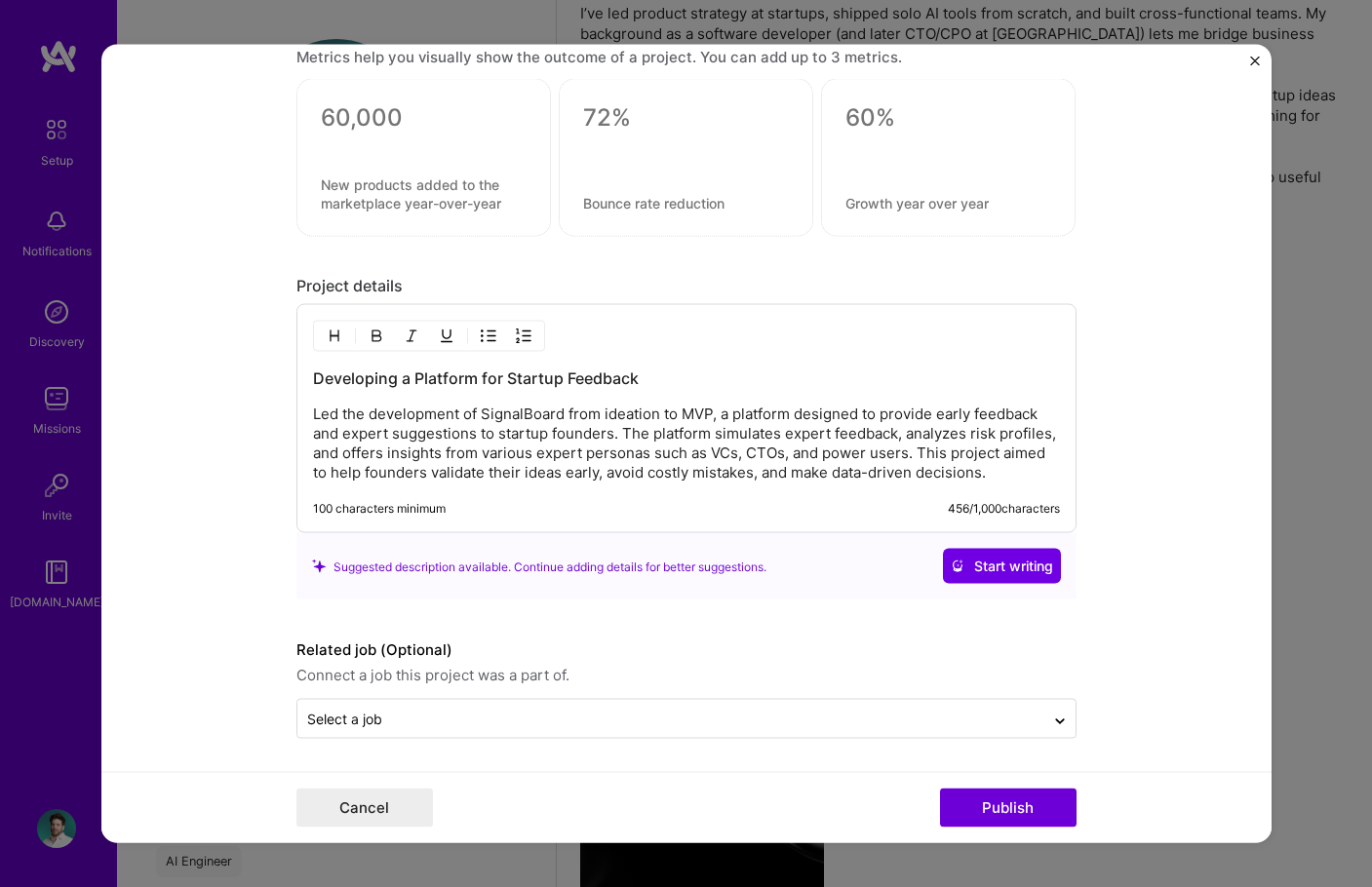 click on "Led the development of SignalBoard from ideation to MVP, a platform designed to provide early feedback and expert suggestions to startup founders. The platform simulates expert feedback, analyzes risk profiles, and offers insights from various expert personas such as VCs, CTOs, and power users. This project aimed to help founders validate their ideas early, avoid costly mistakes, and make data-driven decisions." at bounding box center [686, 444] 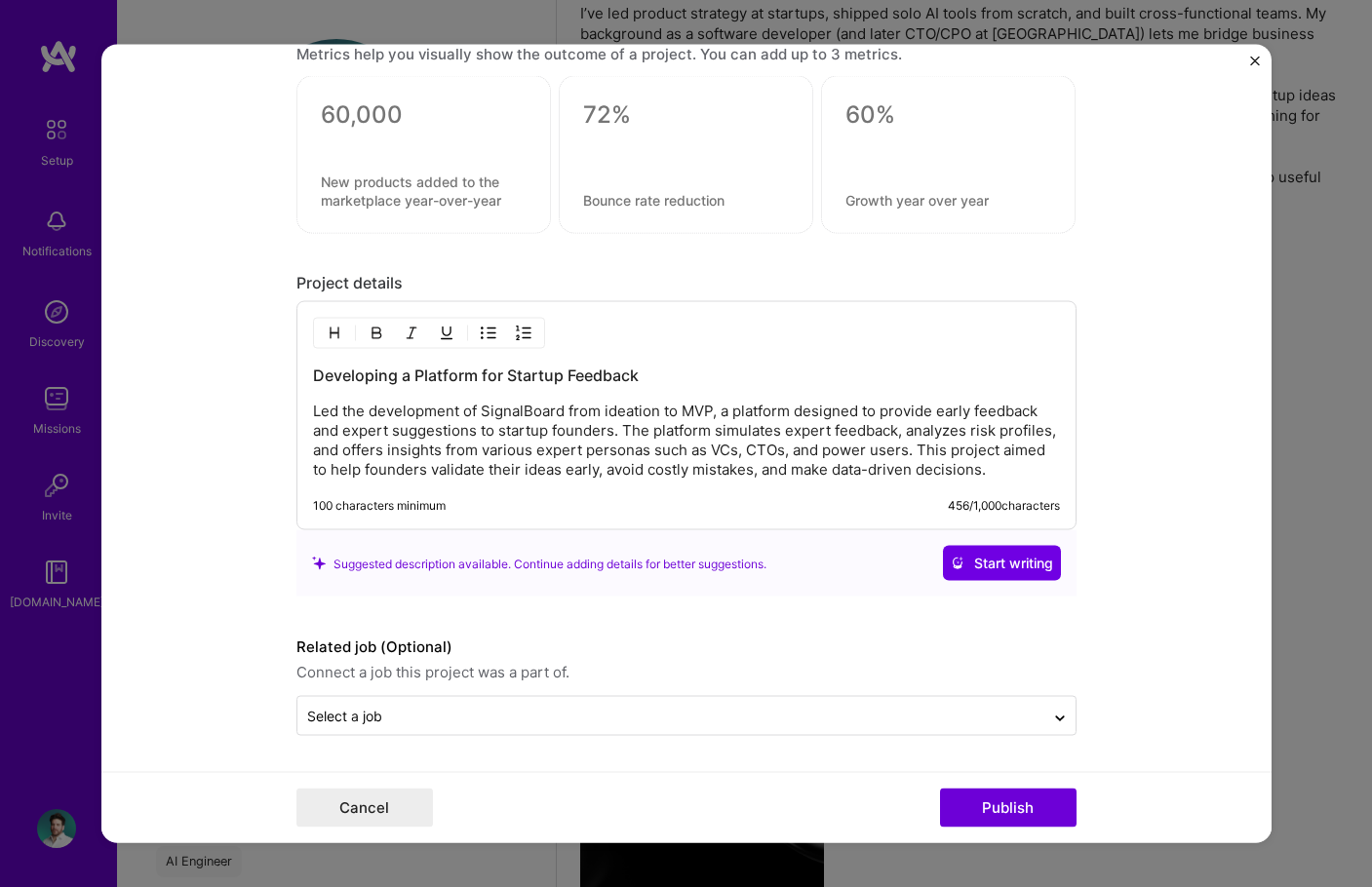 click on "Editing suggested project This project is suggested based on your LinkedIn, resume or A.Team activity. Project title SignalBoard Company
Project industry Industry Project Link (Optional)
Current cover Add New Image Remove Image Role Product Owner / AI Builder Product Owner May, 2025
to Jun, 2025
I’m still working on this project Skills used — Add up to 12 skills Any new skills will be added to your profile. Enter skills... 6 Artificial Intelligence (AI) 1 2 3 4 5 QA (Quality Assurance) 1 2 3 4 5 Product Strategy 1 2 3 4 5 API Integration 1 2 3 4 5 GitHub 1 2 3 4 5 PostgreSQL 1 2 3 4 5 Did this role require you to manage team members? (Optional) Yes, I managed — team members. Were you involved from inception to launch (0  ->  1)? (Optional) Zero to one is creation and development of a unique product from the ground up. I was involved in zero to one with this project   456 /" at bounding box center [686, -725] 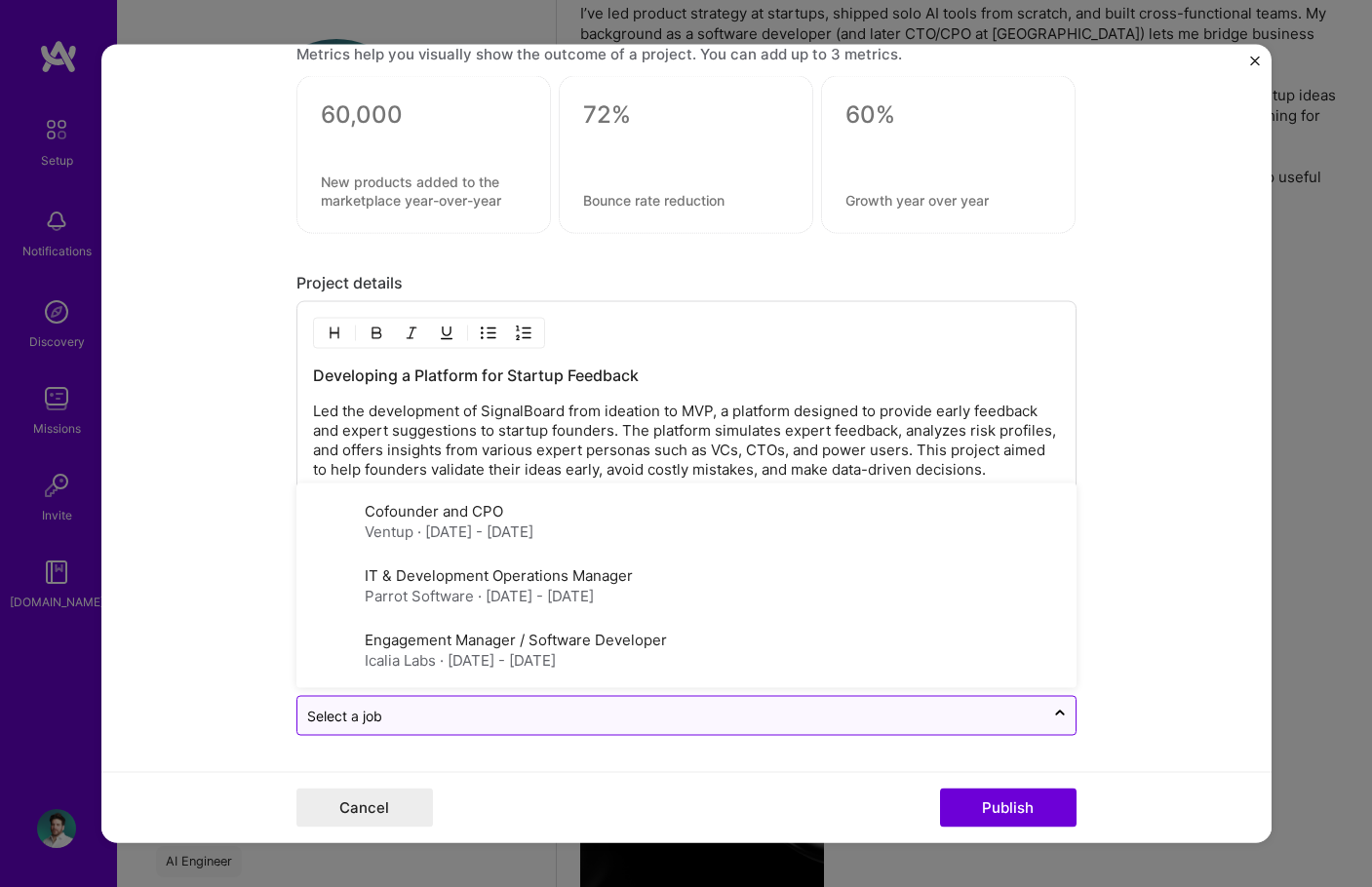 click on "Select a job" at bounding box center [671, 715] 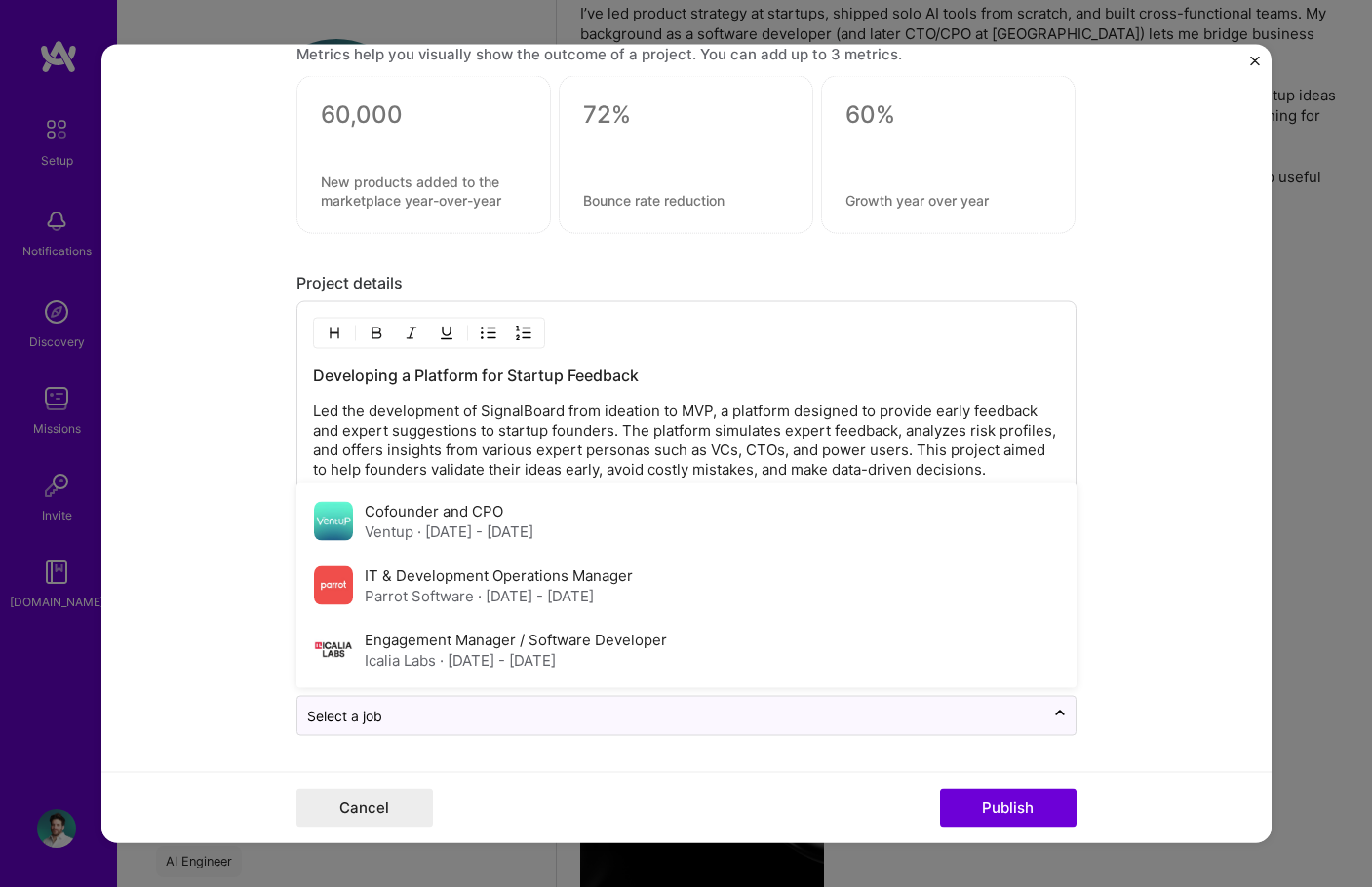 click on "Editing suggested project This project is suggested based on your LinkedIn, resume or A.Team activity. Project title SignalBoard Company
Project industry Industry Project Link (Optional)
Current cover Add New Image Remove Image Role Product Owner / AI Builder Product Owner May, 2025
to Jun, 2025
I’m still working on this project Skills used — Add up to 12 skills Any new skills will be added to your profile. Enter skills... 6 Artificial Intelligence (AI) 1 2 3 4 5 QA (Quality Assurance) 1 2 3 4 5 Product Strategy 1 2 3 4 5 API Integration 1 2 3 4 5 GitHub 1 2 3 4 5 PostgreSQL 1 2 3 4 5 Did this role require you to manage team members? (Optional) Yes, I managed — team members. Were you involved from inception to launch (0  ->  1)? (Optional) Zero to one is creation and development of a unique product from the ground up. I was involved in zero to one with this project   456 /   ·" at bounding box center (686, 444) 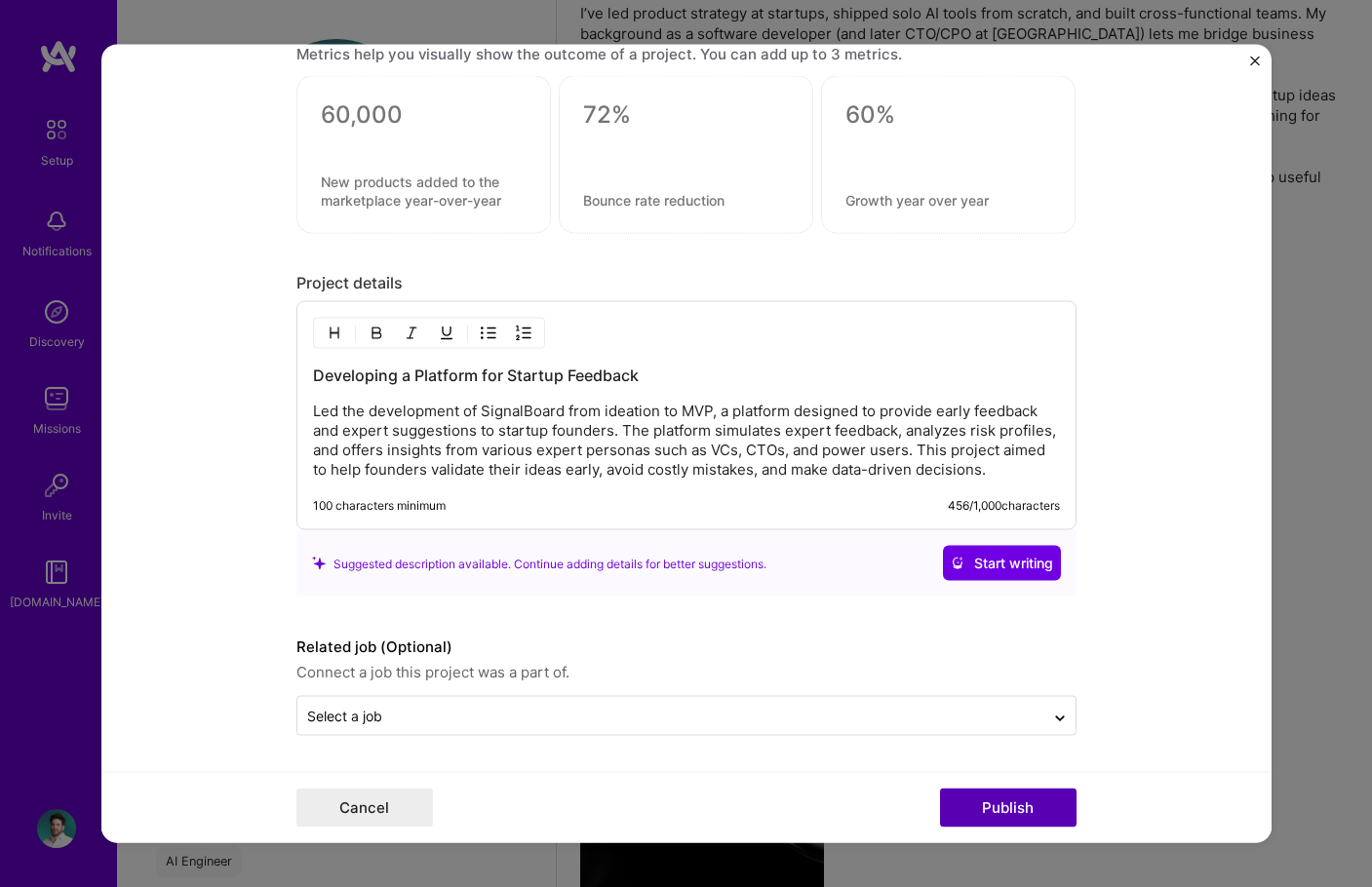 click on "Publish" at bounding box center (1008, 808) 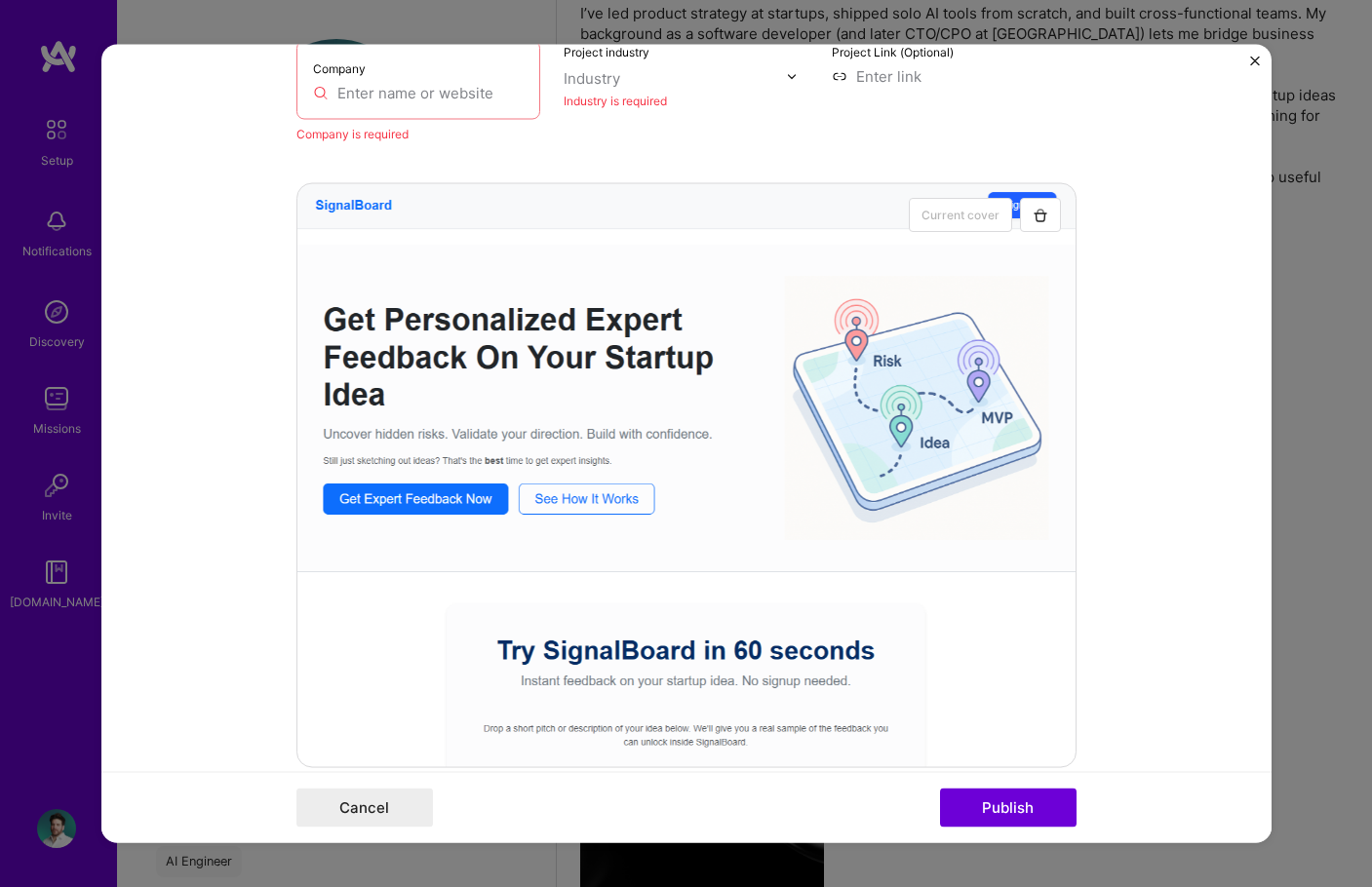 scroll, scrollTop: 128, scrollLeft: 0, axis: vertical 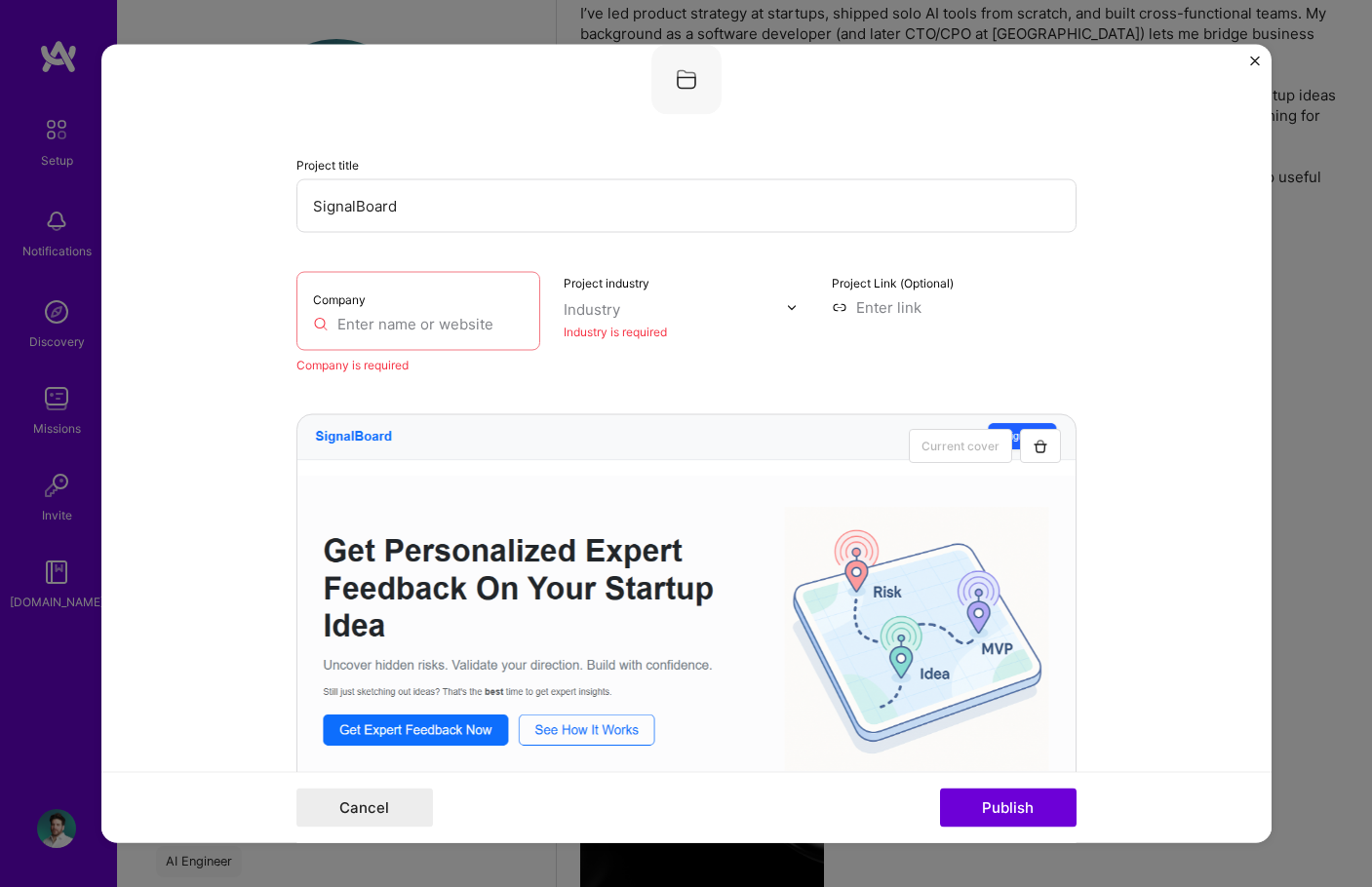 click at bounding box center (418, 324) 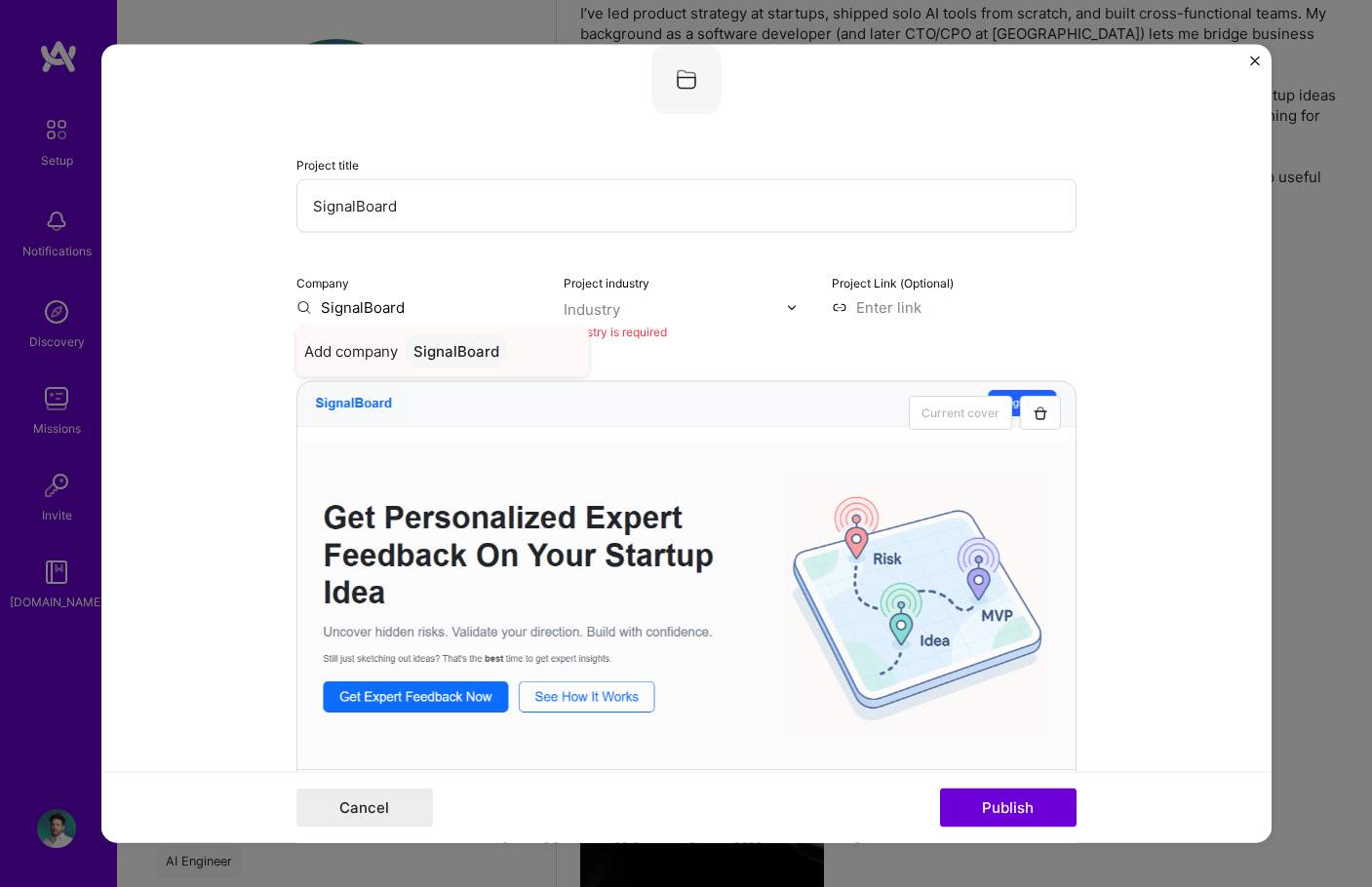 type on "SignalBoard" 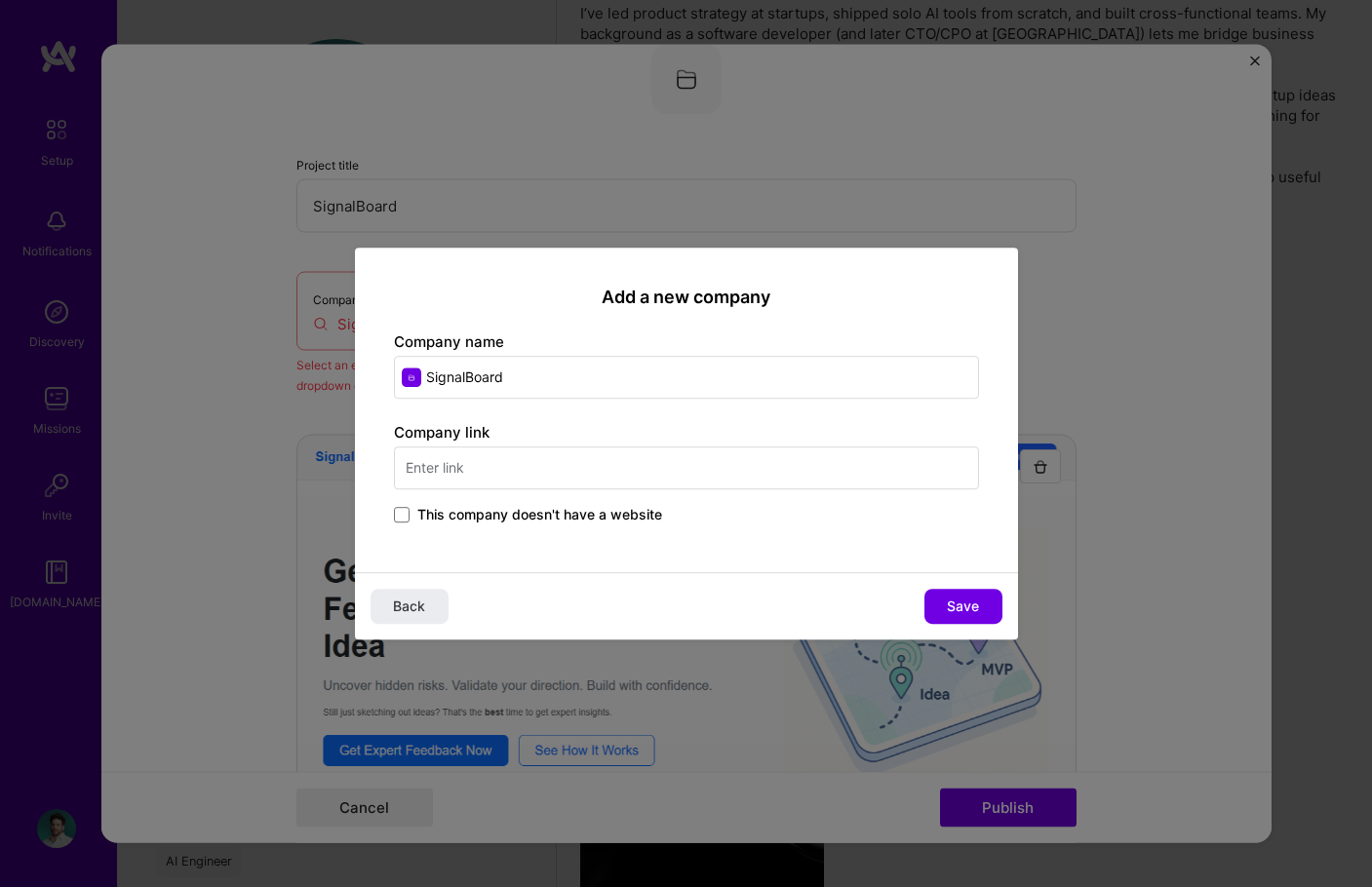 click at bounding box center (686, 468) 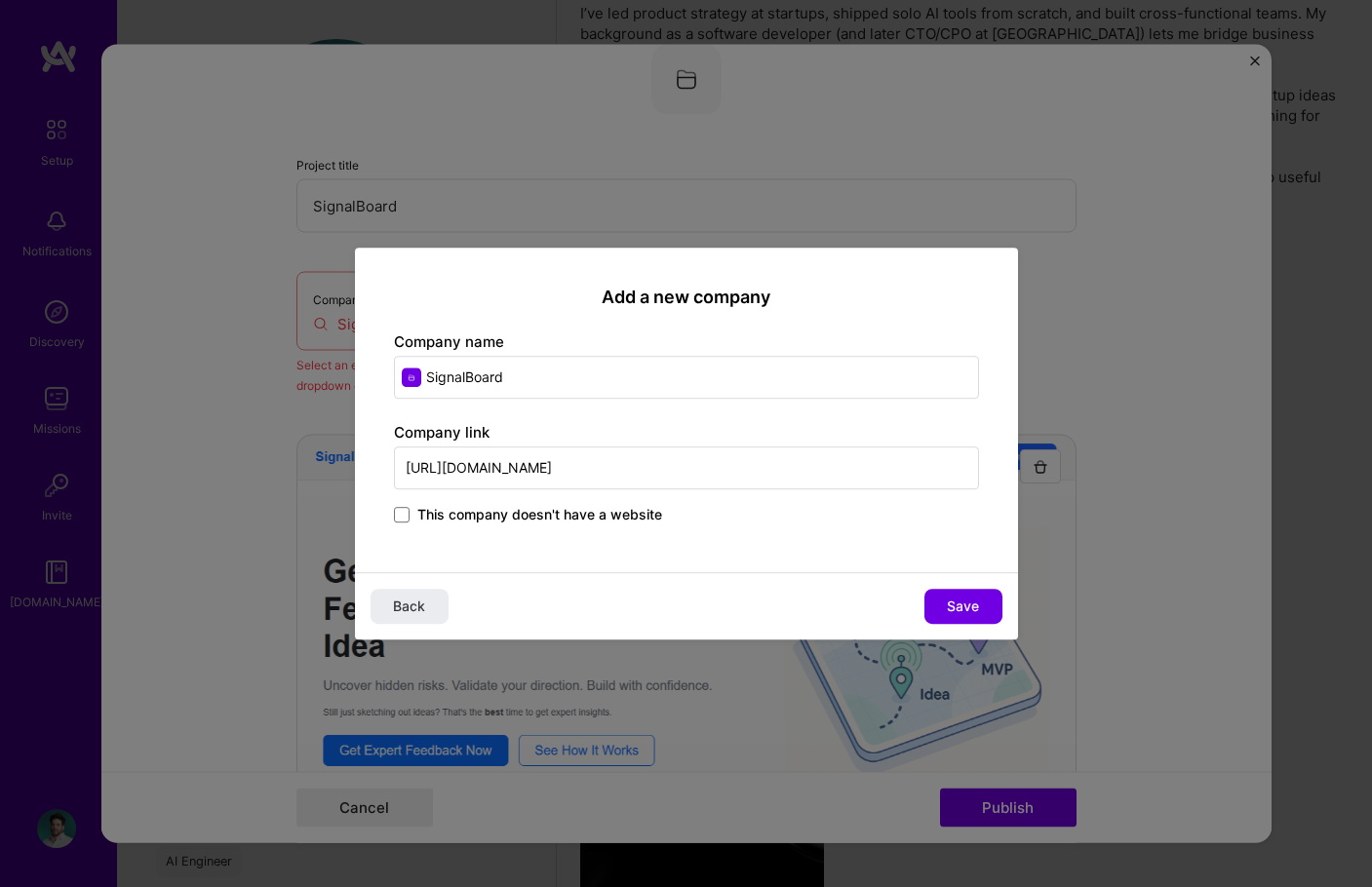 type on "[URL][DOMAIN_NAME]" 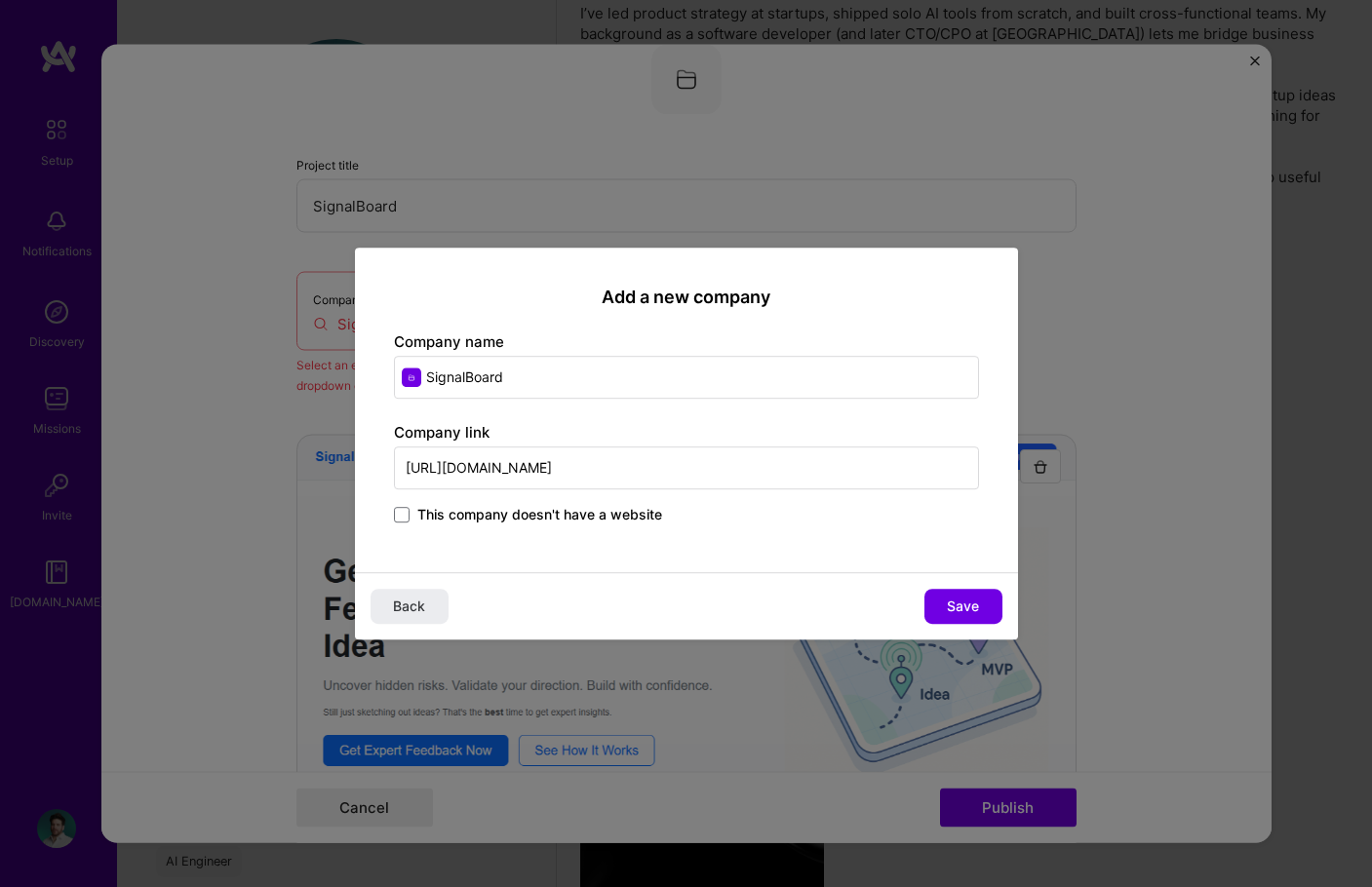 click on "Company link https://signalboard.dev This company doesn't have a website" at bounding box center (686, 475) 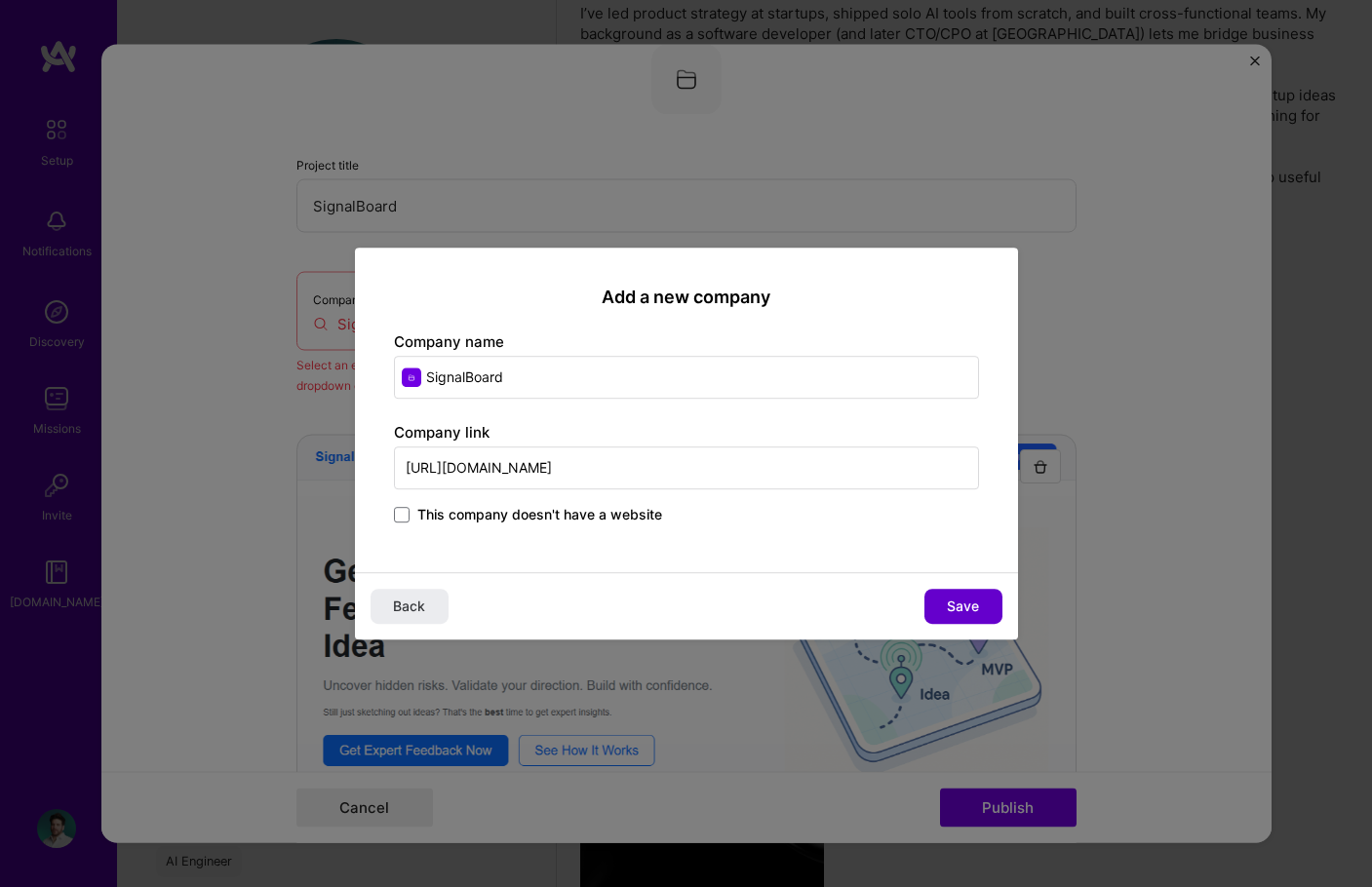 click on "Save" at bounding box center (962, 606) 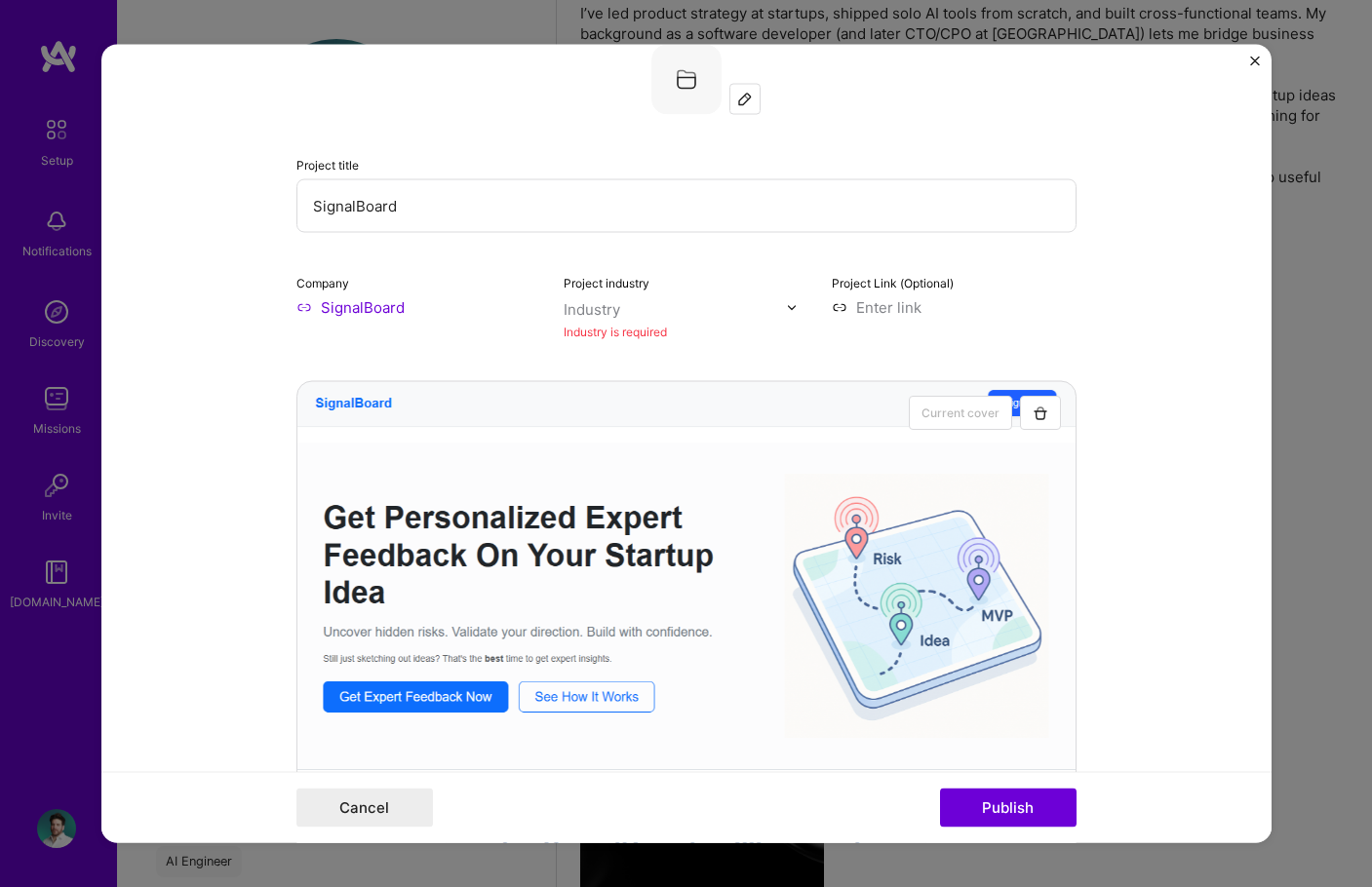 click at bounding box center (675, 309) 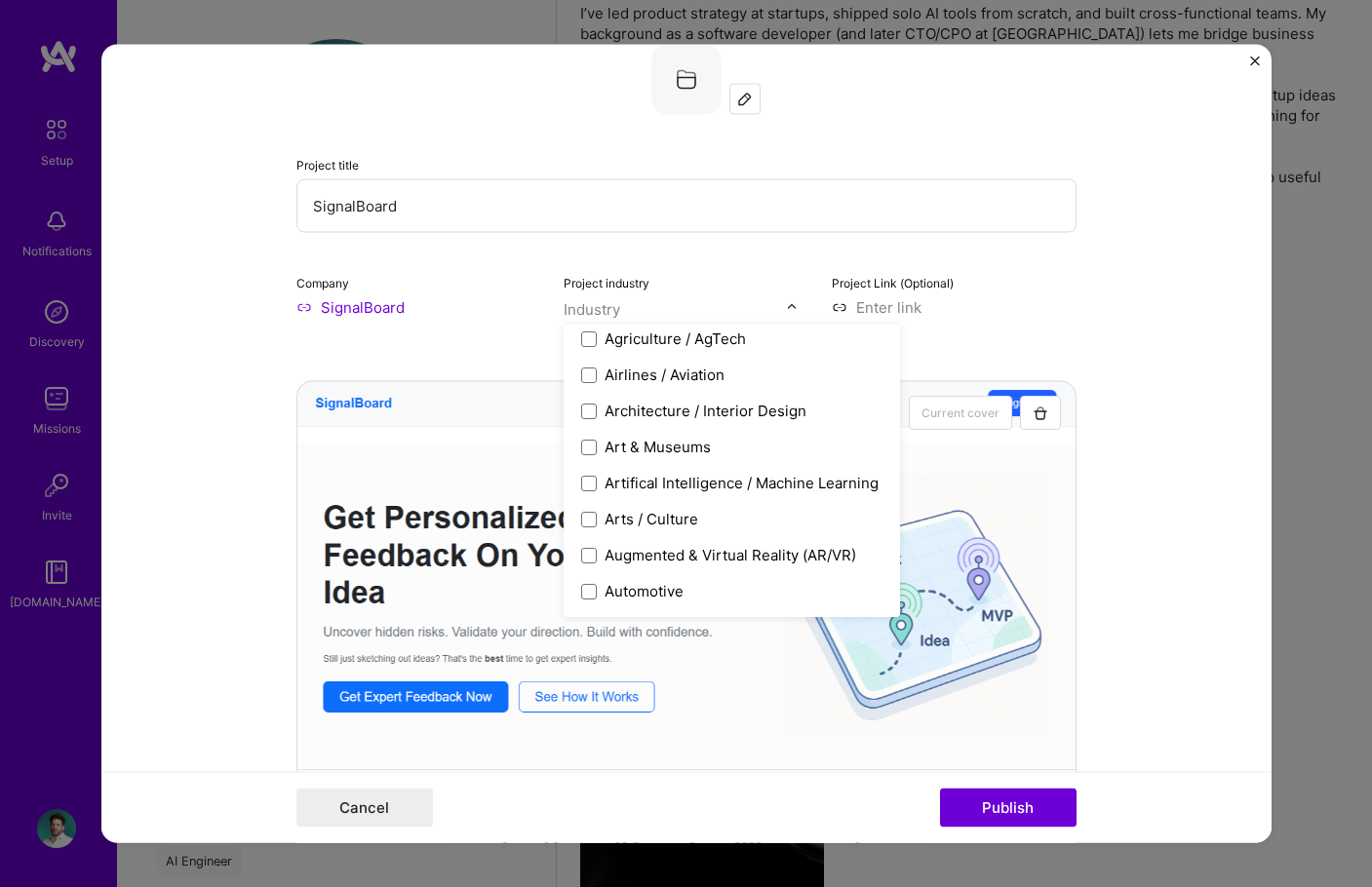 scroll, scrollTop: 195, scrollLeft: 0, axis: vertical 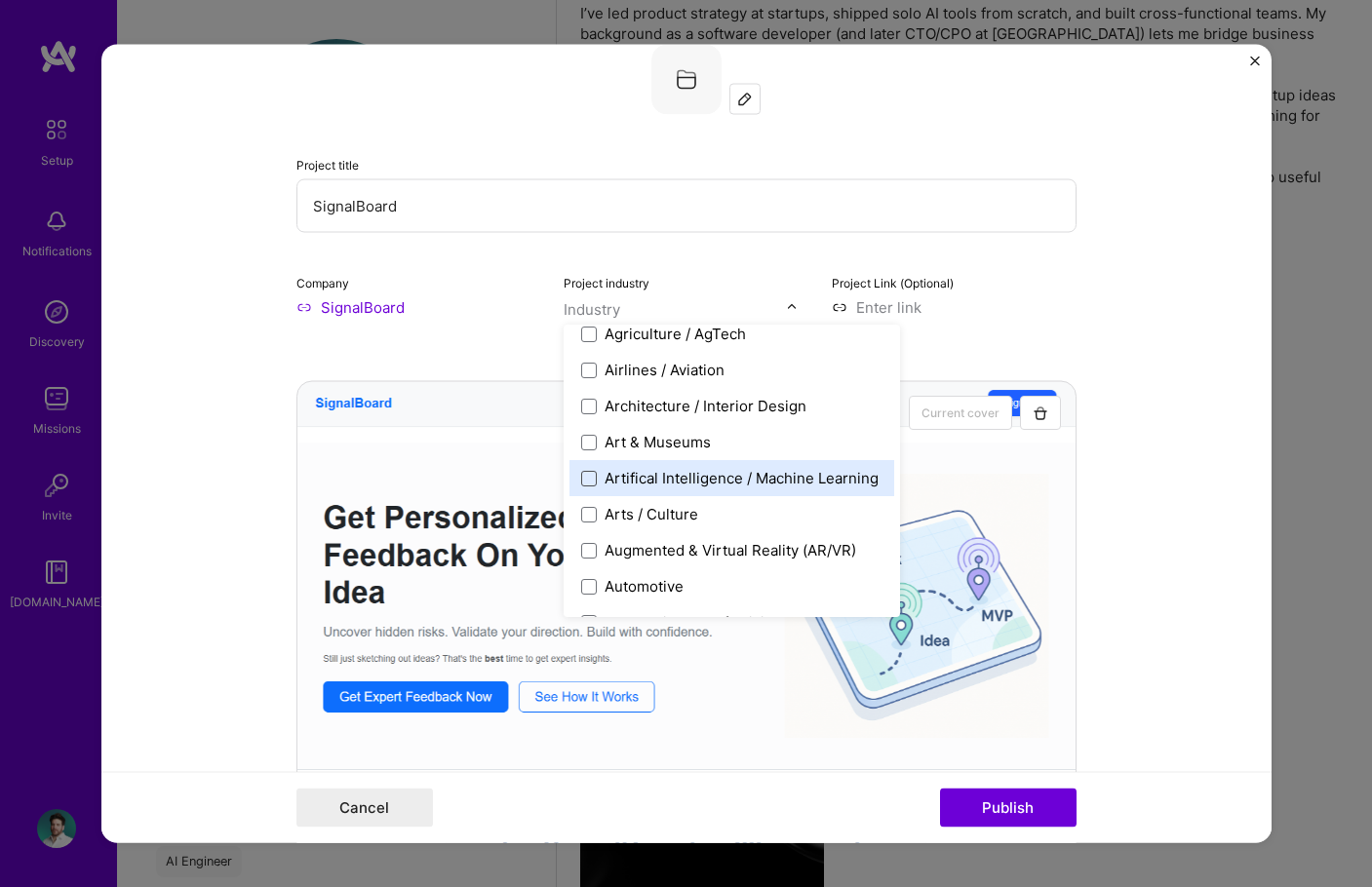 click at bounding box center [589, 479] 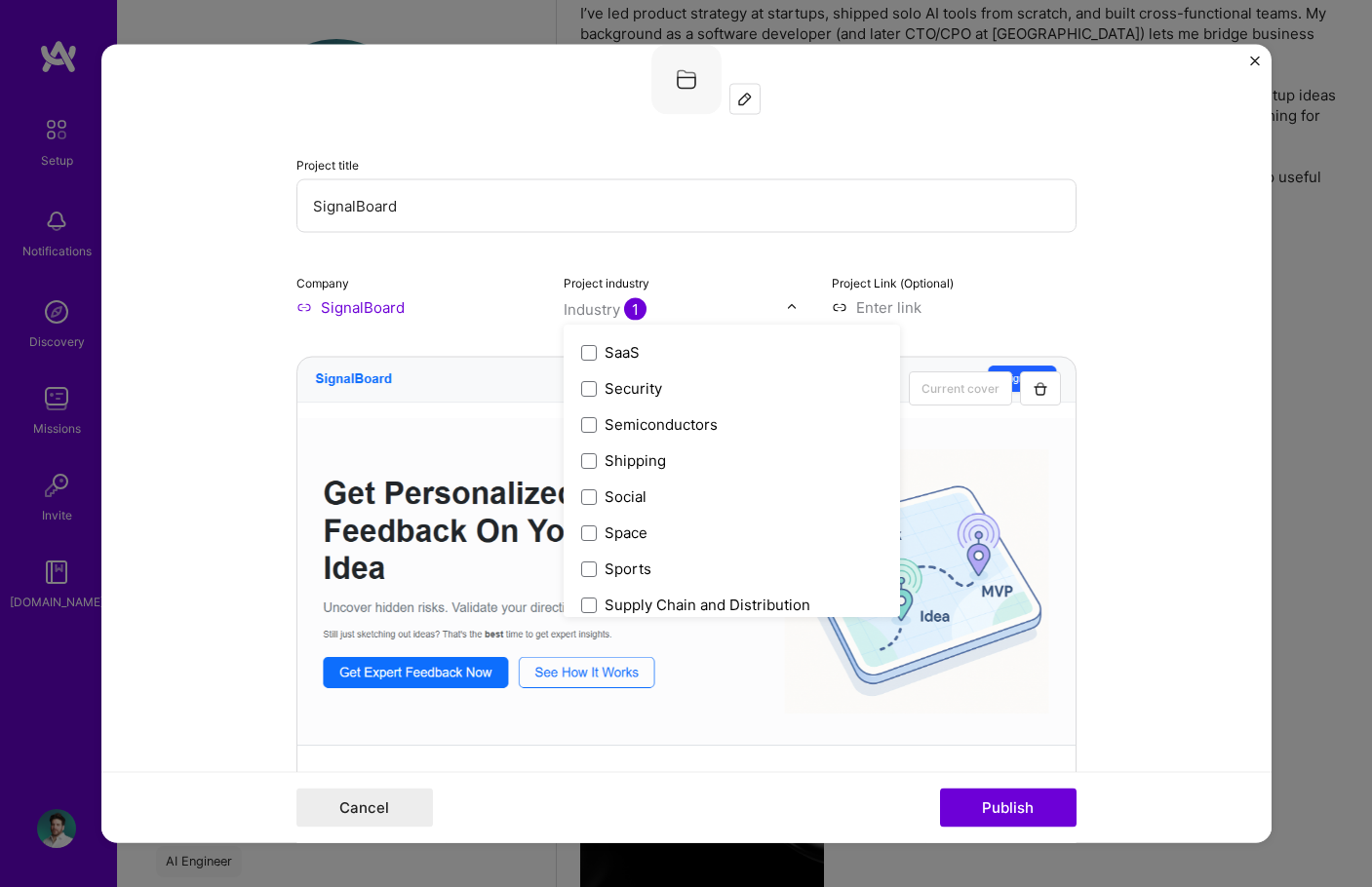 scroll, scrollTop: 3899, scrollLeft: 0, axis: vertical 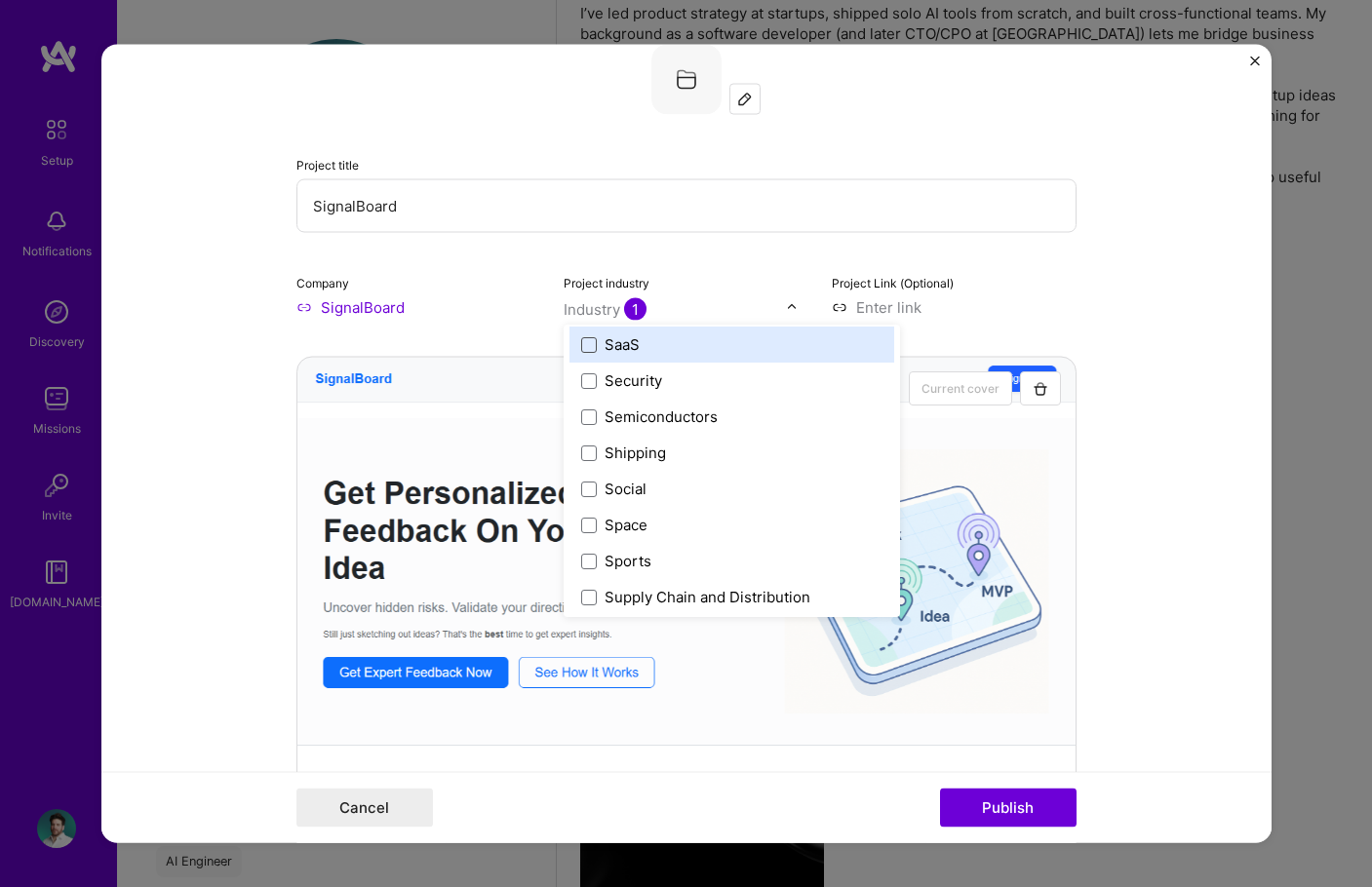click at bounding box center (589, 345) 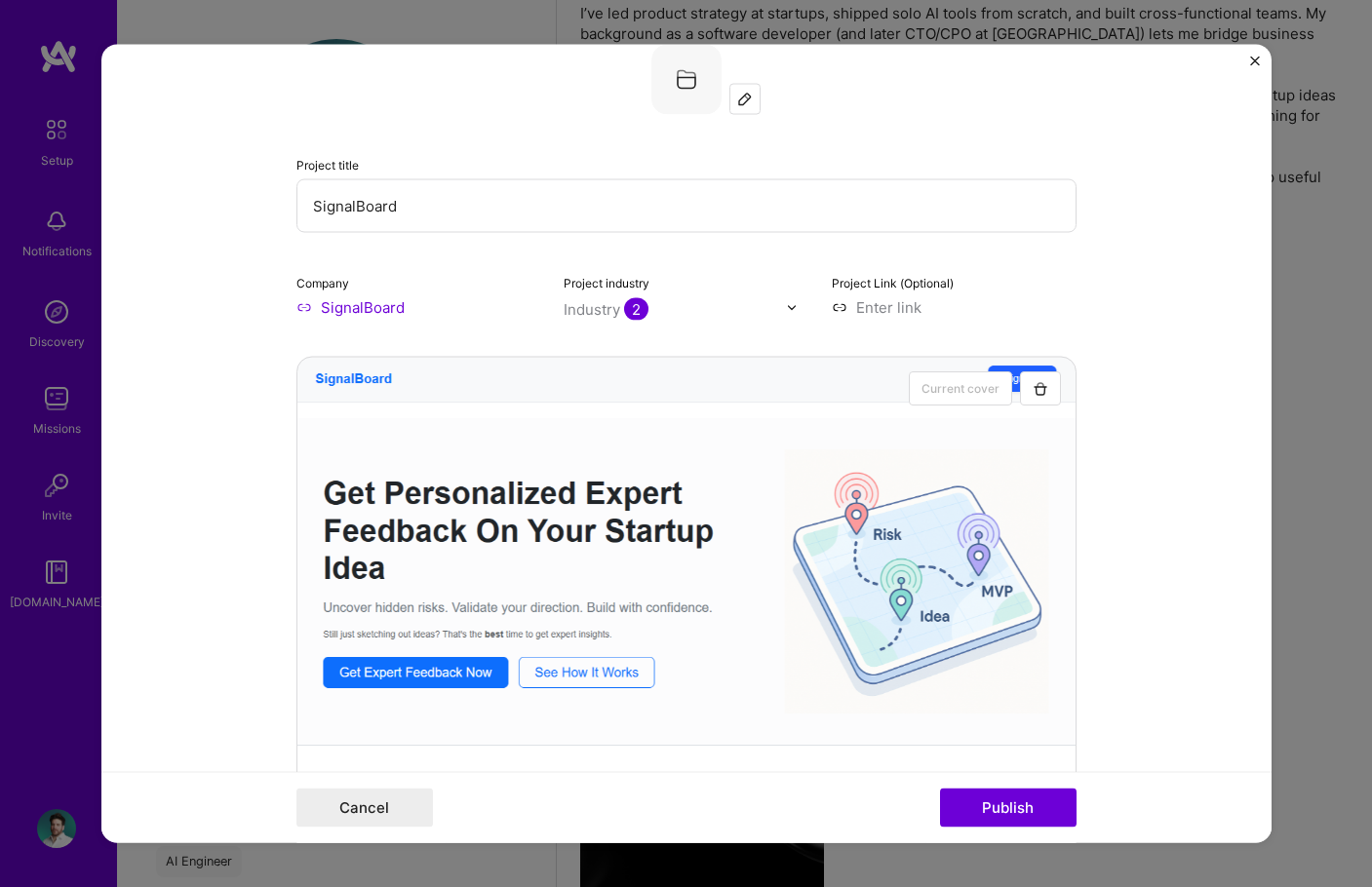 click on "Editing suggested project This project is suggested based on your LinkedIn, resume or A.Team activity. Project title SignalBoard Company SignalBoard
Project industry Industry 2 Project Link (Optional)
Current cover Add New Image Remove Image Role Product Owner / AI Builder Product Owner May, 2025
to Jun, 2025
I’m still working on this project Skills used — Add up to 12 skills Any new skills will be added to your profile. Enter skills... 6 Artificial Intelligence (AI) 1 2 3 4 5 QA (Quality Assurance) 1 2 3 4 5 Product Strategy 1 2 3 4 5 API Integration 1 2 3 4 5 GitHub 1 2 3 4 5 PostgreSQL 1 2 3 4 5 Did this role require you to manage team members? (Optional) Yes, I managed — team members. Were you involved from inception to launch (0  ->  1)? (Optional) Zero to one is creation and development of a unique product from the ground up. Add metrics (Optional) Project details   456 /" at bounding box center (686, 444) 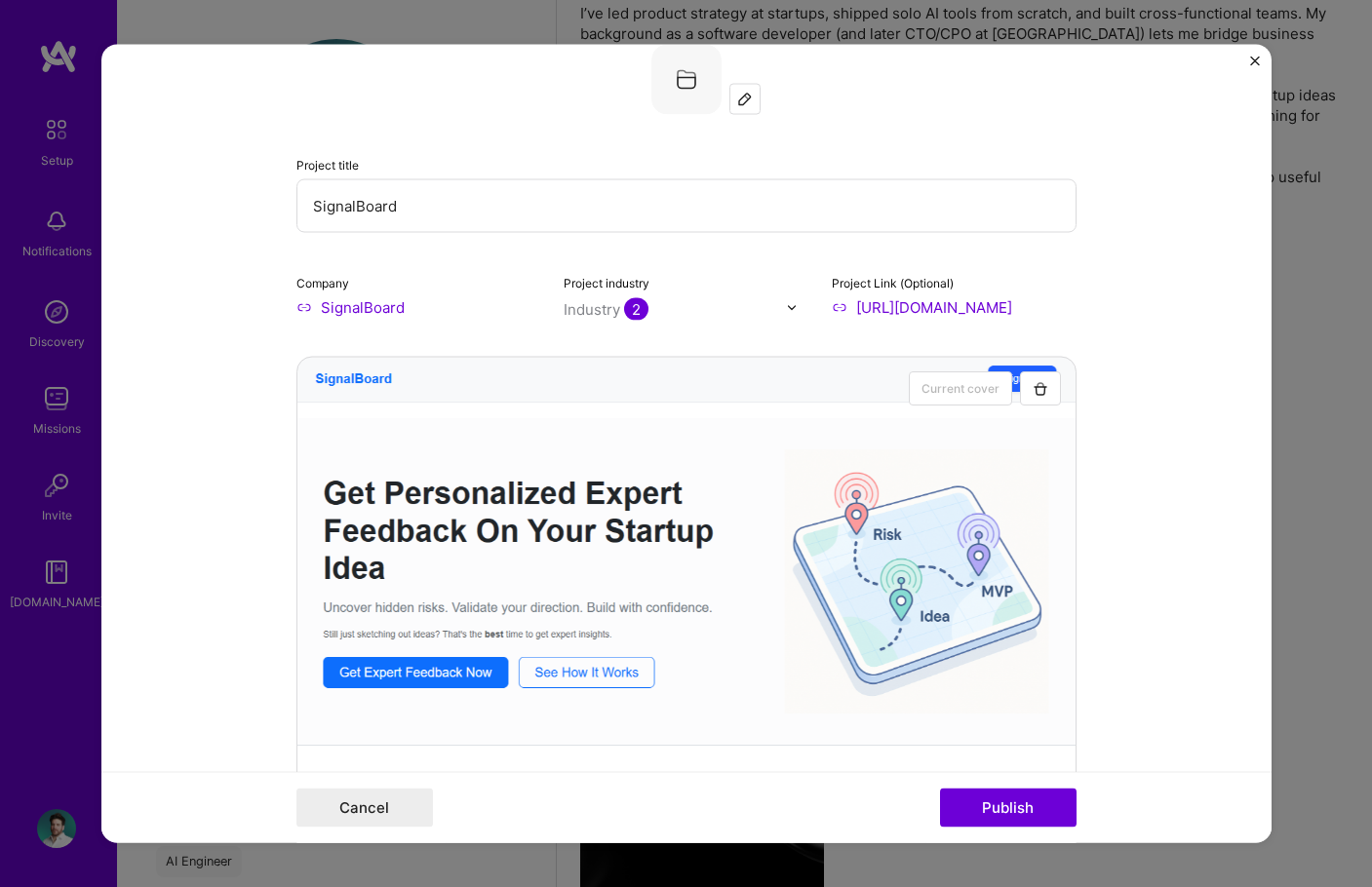 type on "[URL][DOMAIN_NAME]" 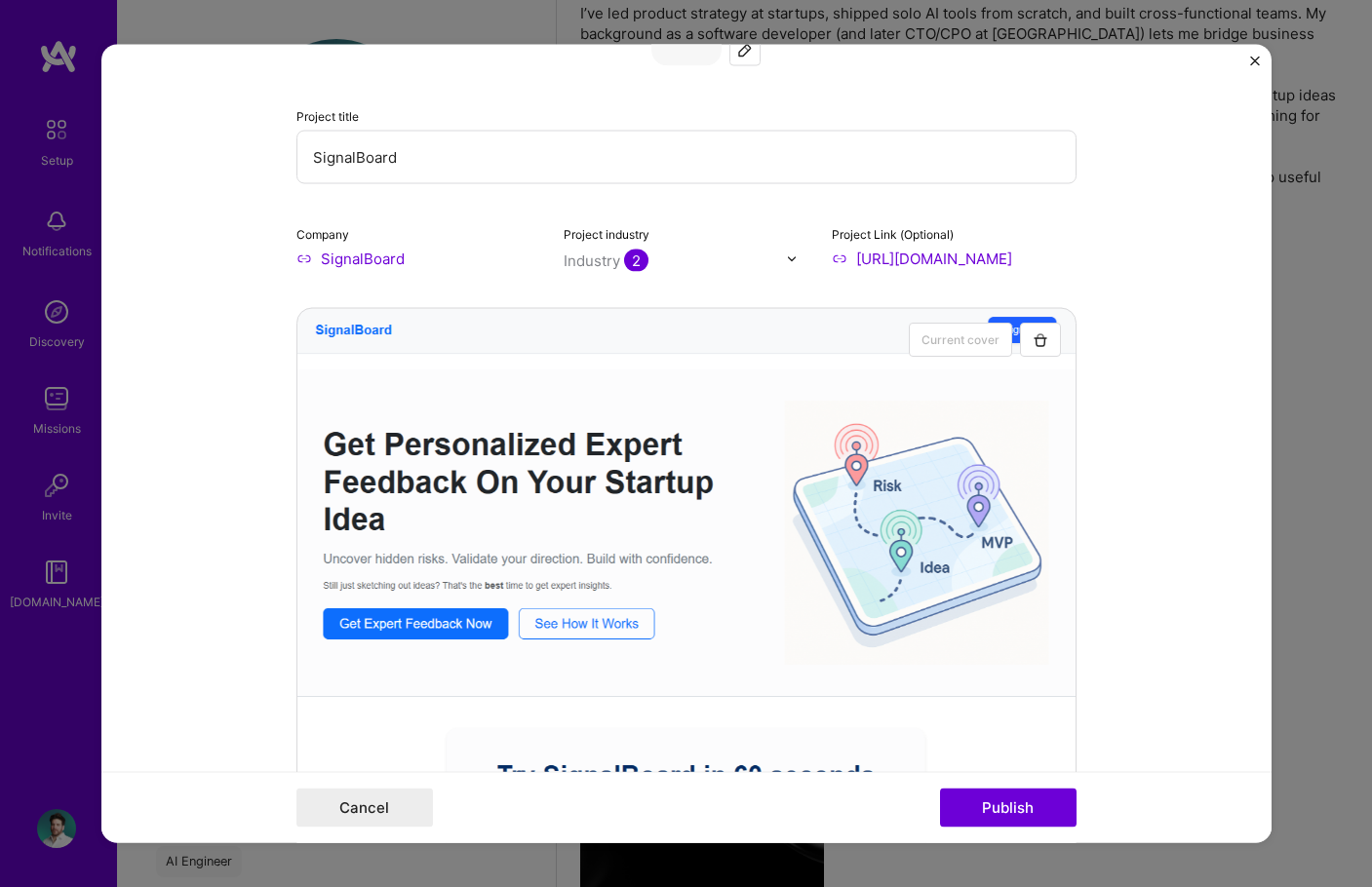 scroll, scrollTop: 323, scrollLeft: 0, axis: vertical 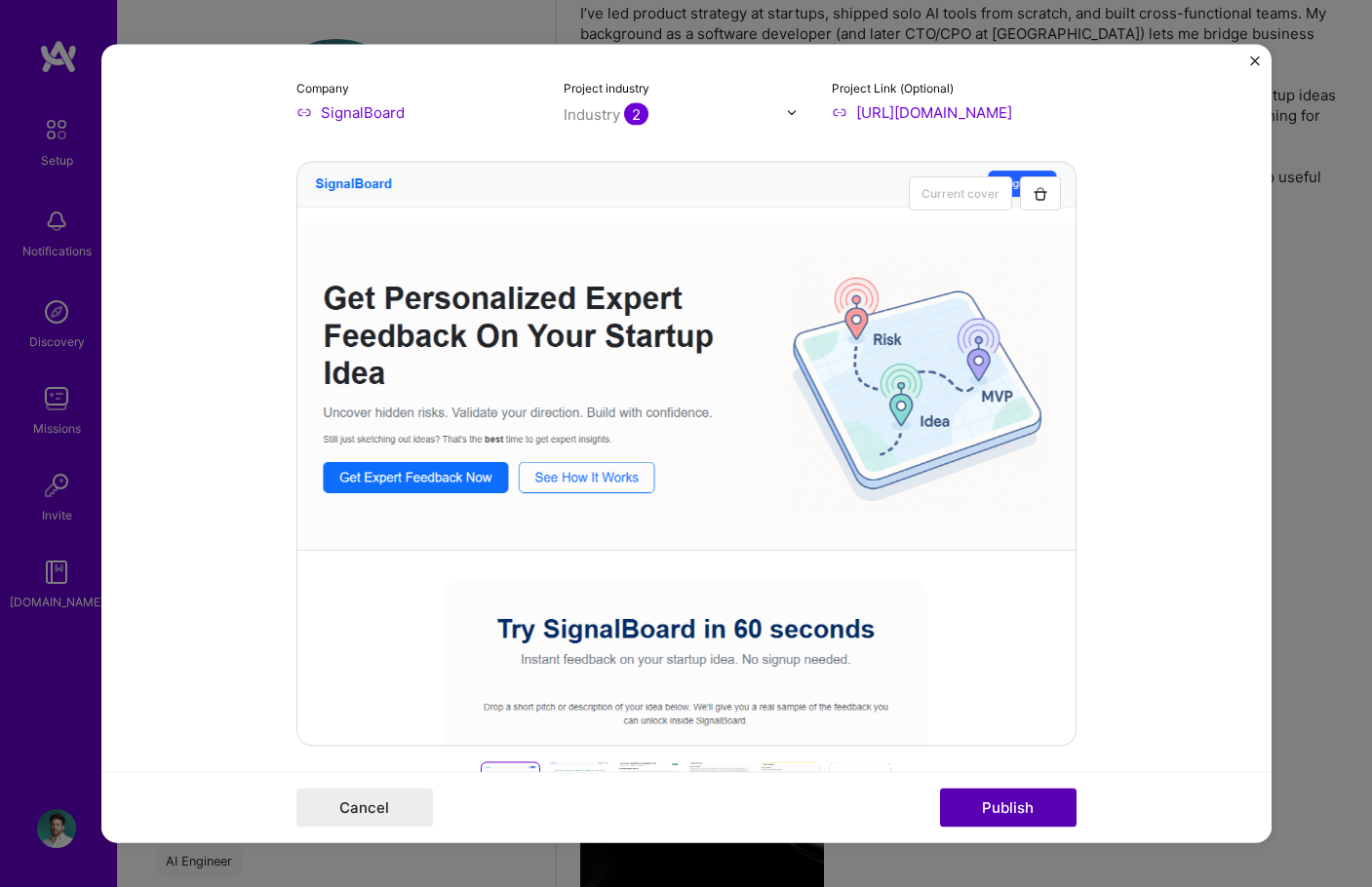 click on "Publish" at bounding box center (1008, 808) 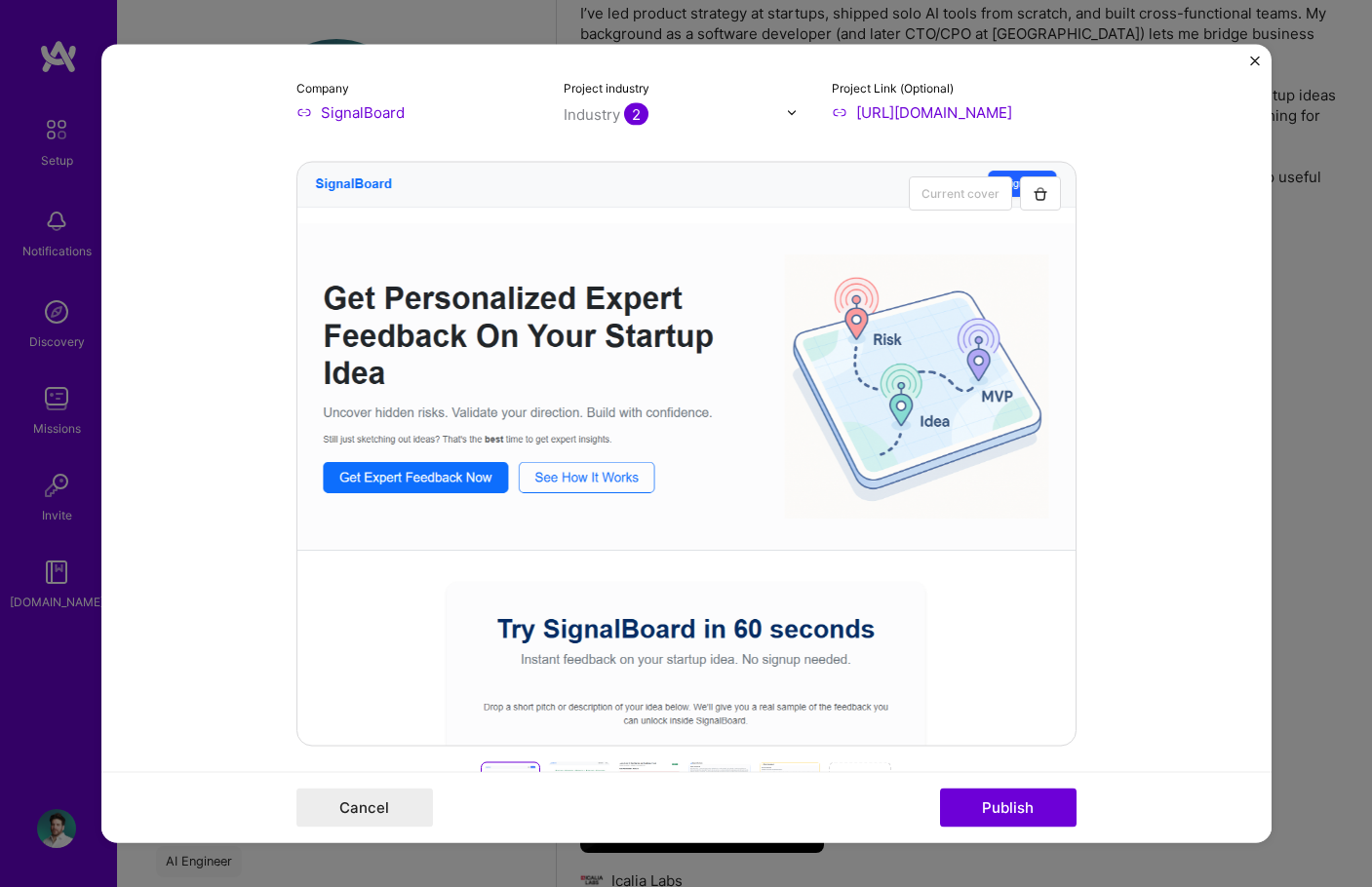 type 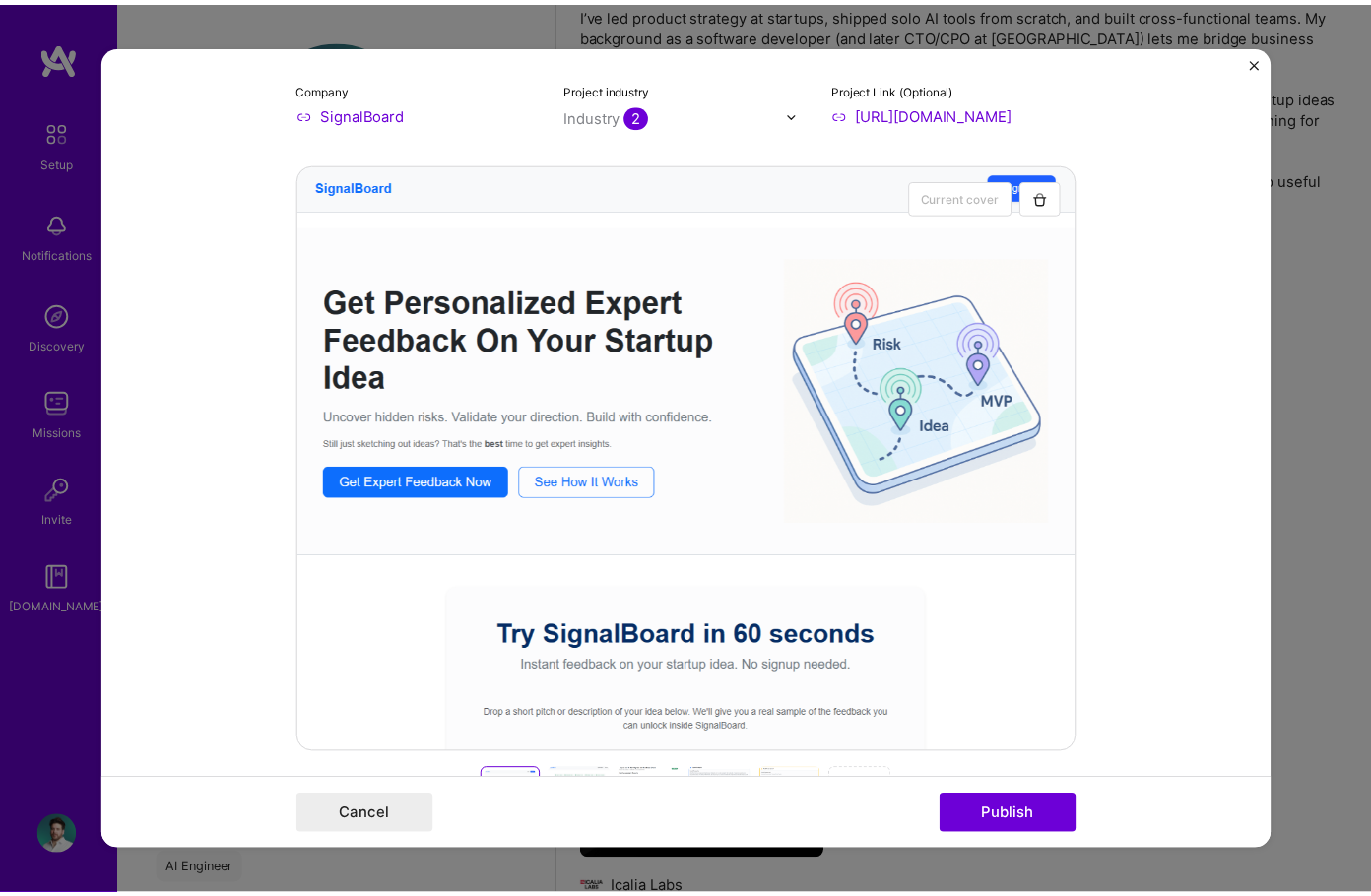 scroll, scrollTop: 236, scrollLeft: 0, axis: vertical 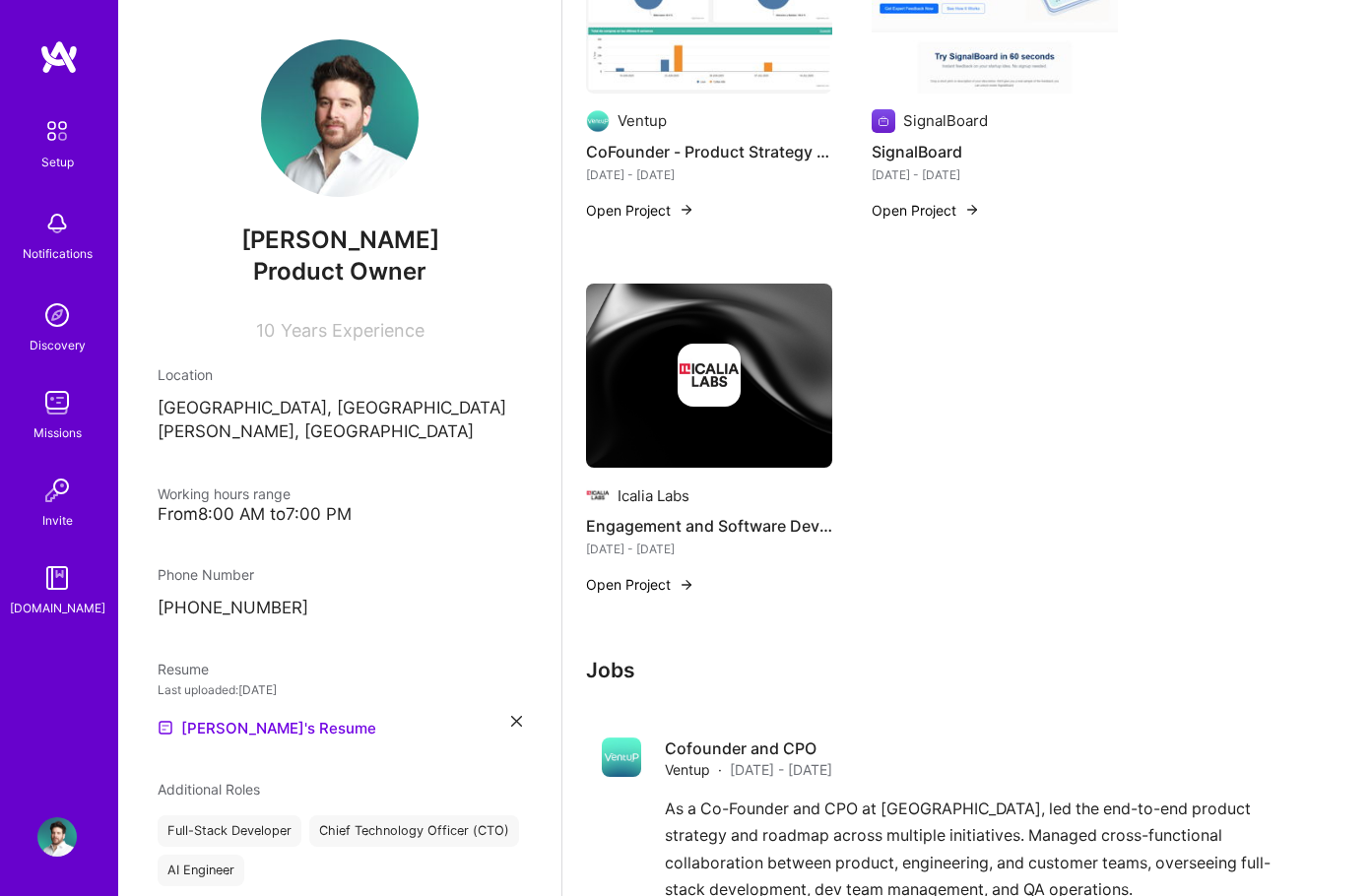 click on "Open Project" at bounding box center (640, 584) 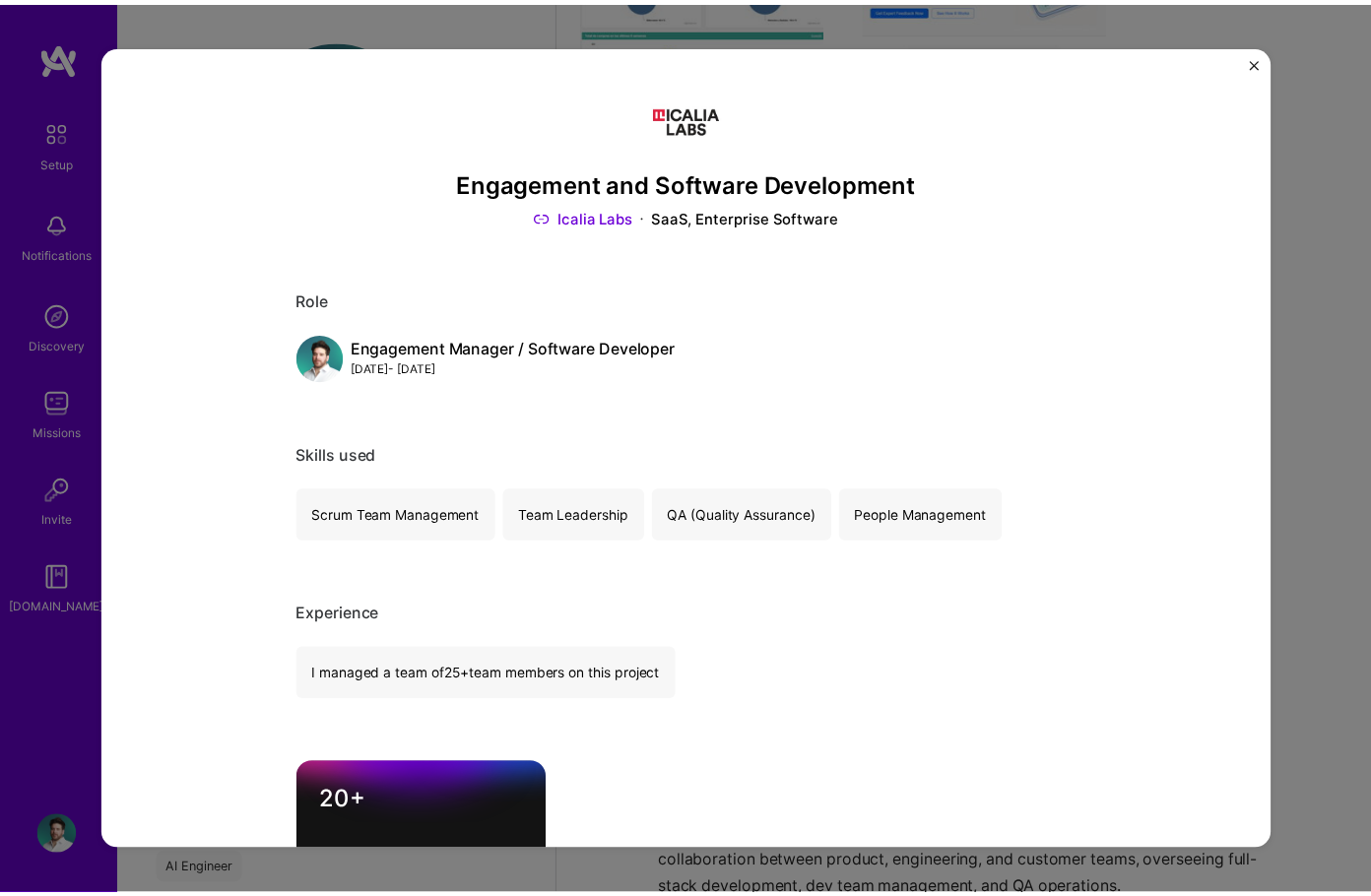 scroll, scrollTop: 0, scrollLeft: 0, axis: both 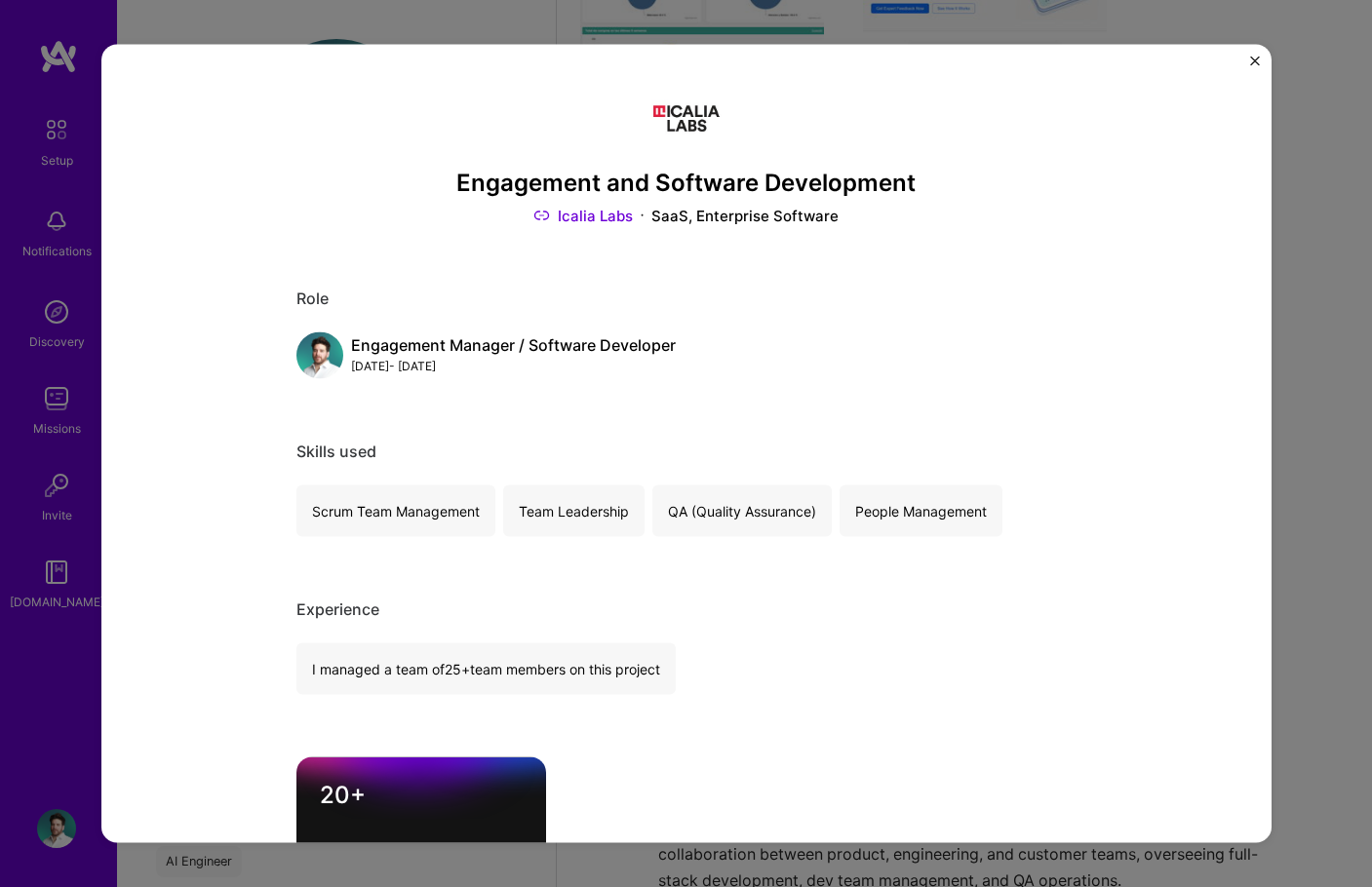 click on "Engagement and Software Development   Icalia Labs SaaS, Enterprise Software Role Engagement Manager / Software Developer Jan, 2017  -   Dec, 2018 Skills used Scrum Team Management Team Leadership QA (Quality Assurance) People Management Experience I managed a team of  25+  team members on this project 20+ Projects across multiple industries Driving Engagement and Software Development at Icalia Labs As an Engagement Manager and Software Developer, led client engagement and contributed to software development projects at Icalia Labs. Related job Engagement Manager / Software Developer Icalia Labs  ·  Jan, 2017 - Dec, 2018 Open Other projects from this builder Ventup CoFounder - Product Strategy and Development Leadership Dec 2019 - Jul 2025 Open Project   Icalia Labs Engagement and Software Development Jan 2017 - Dec 2018 Open Project   Currently viewing SignalBoard SignalBoard May 2025 - Jun 2025 Open Project" at bounding box center (686, 444) 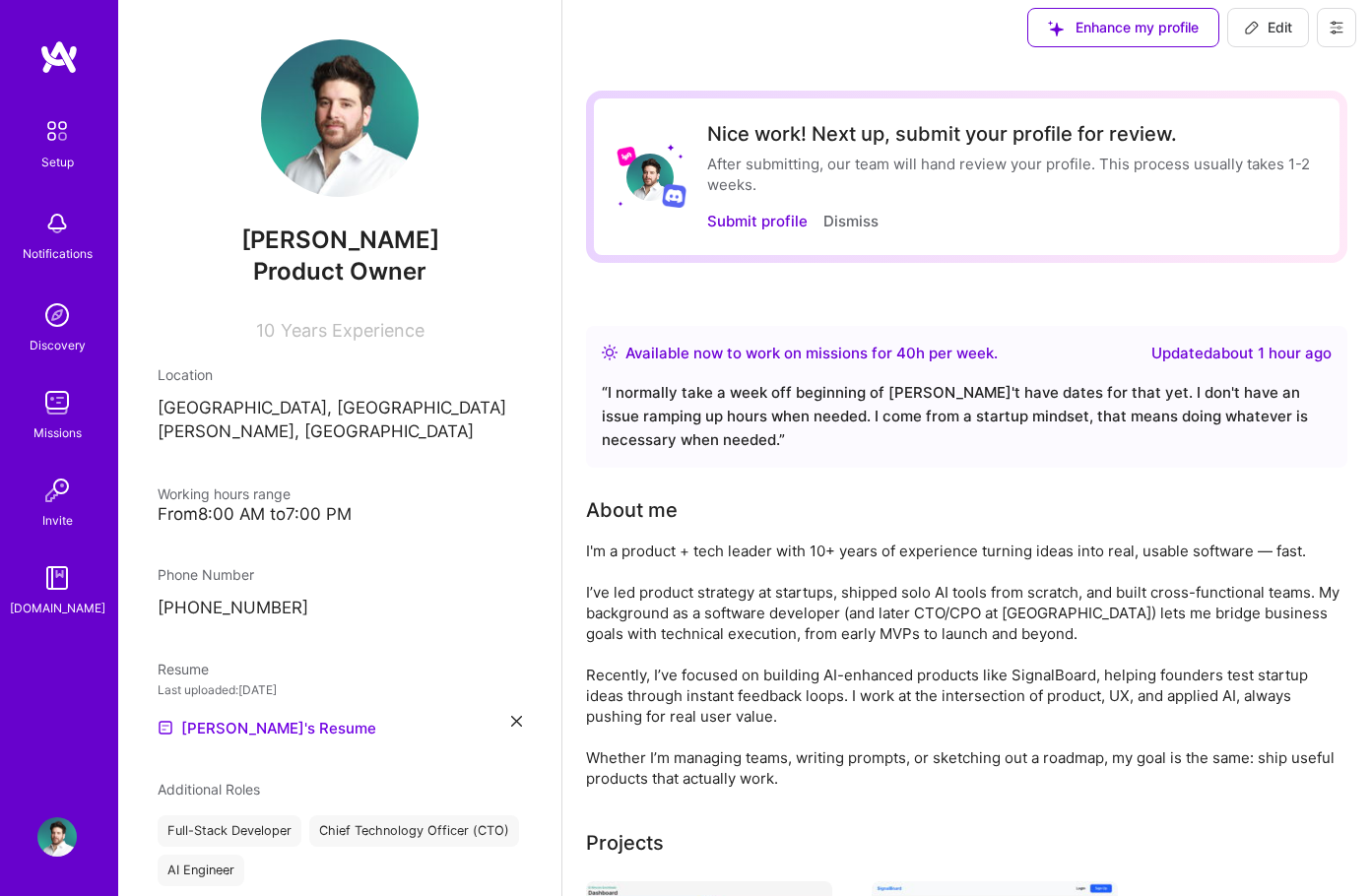 scroll, scrollTop: 0, scrollLeft: 0, axis: both 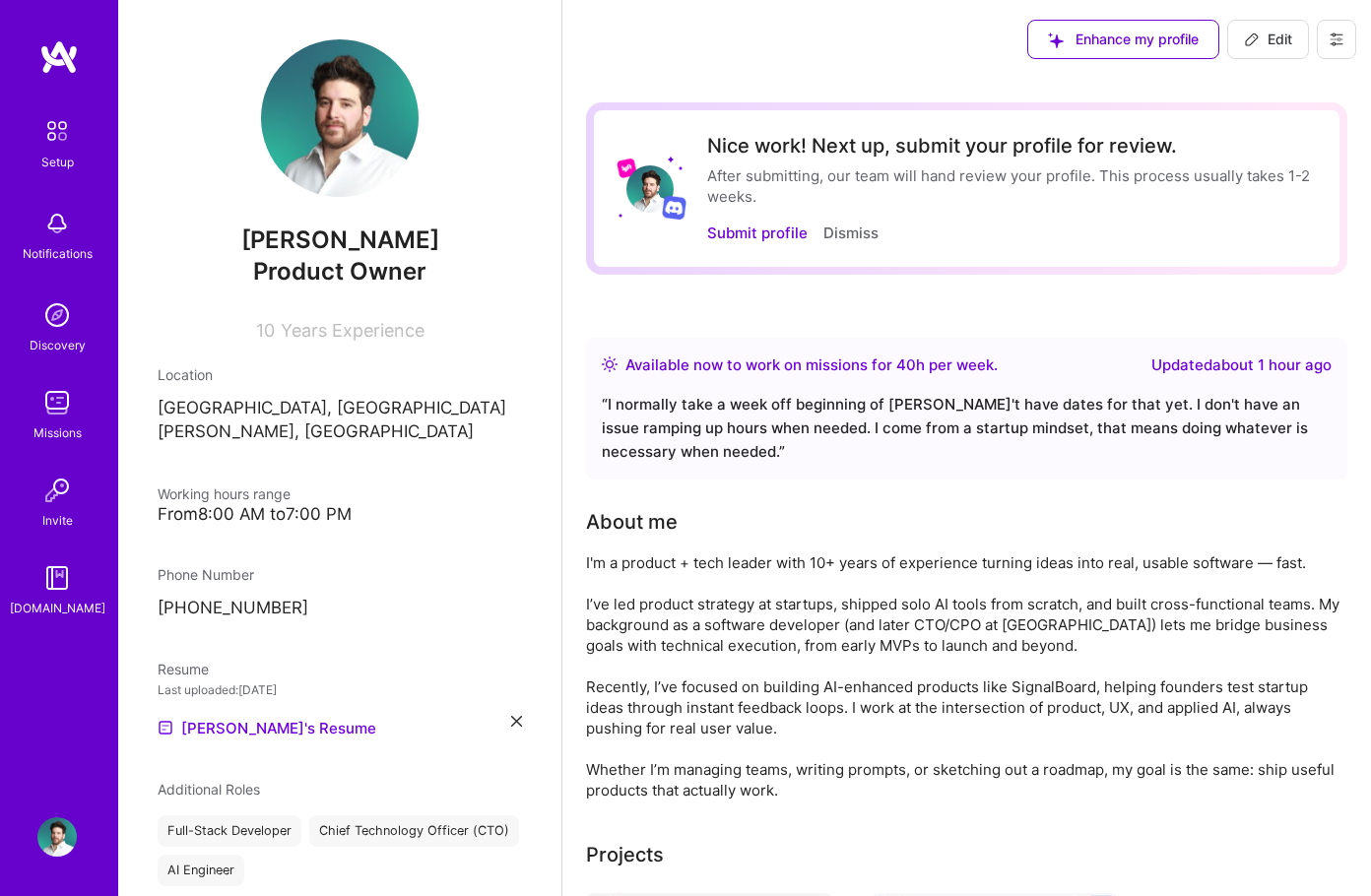 click on "Edit" at bounding box center (1268, 39) 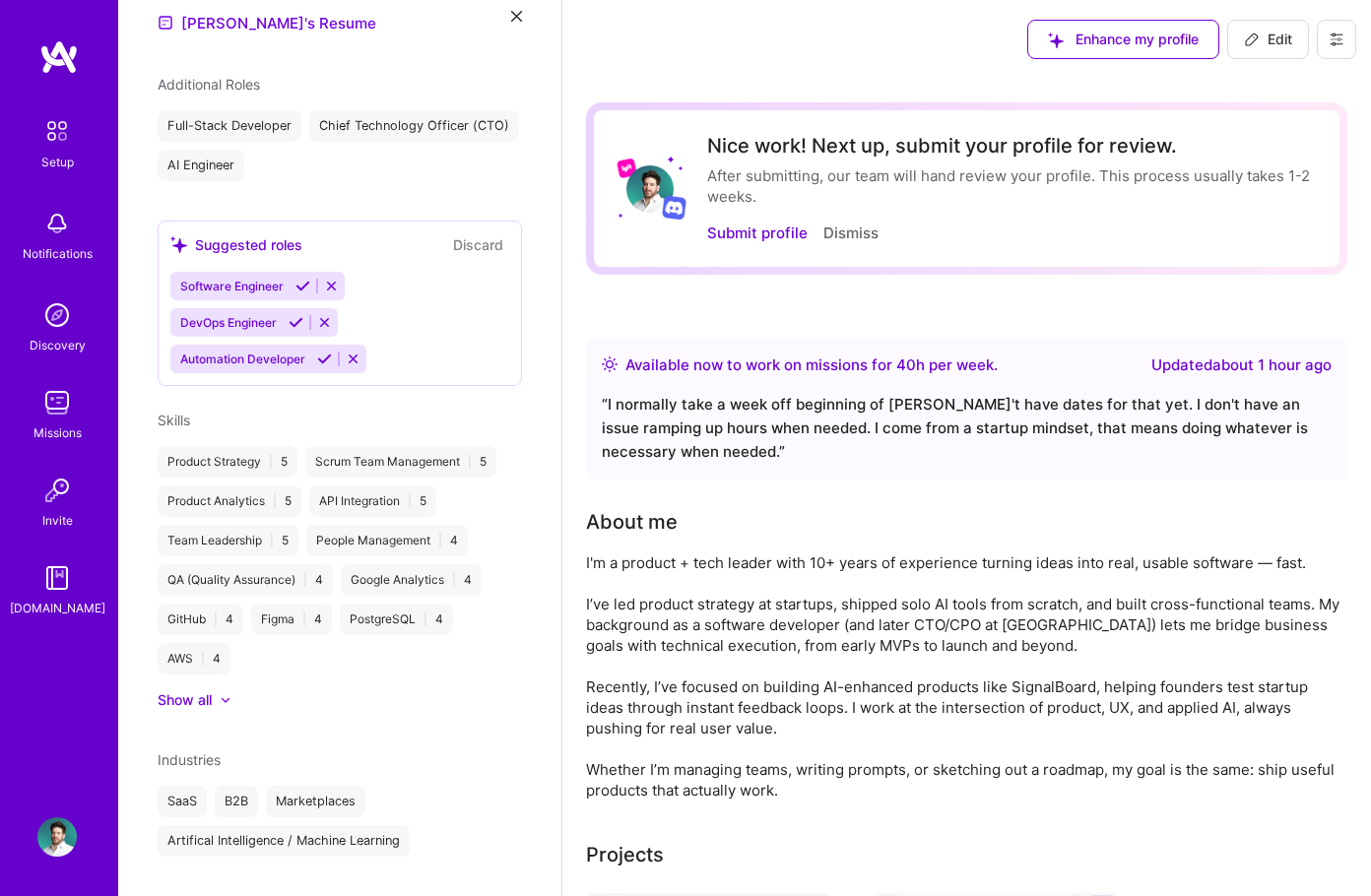 select on "MX" 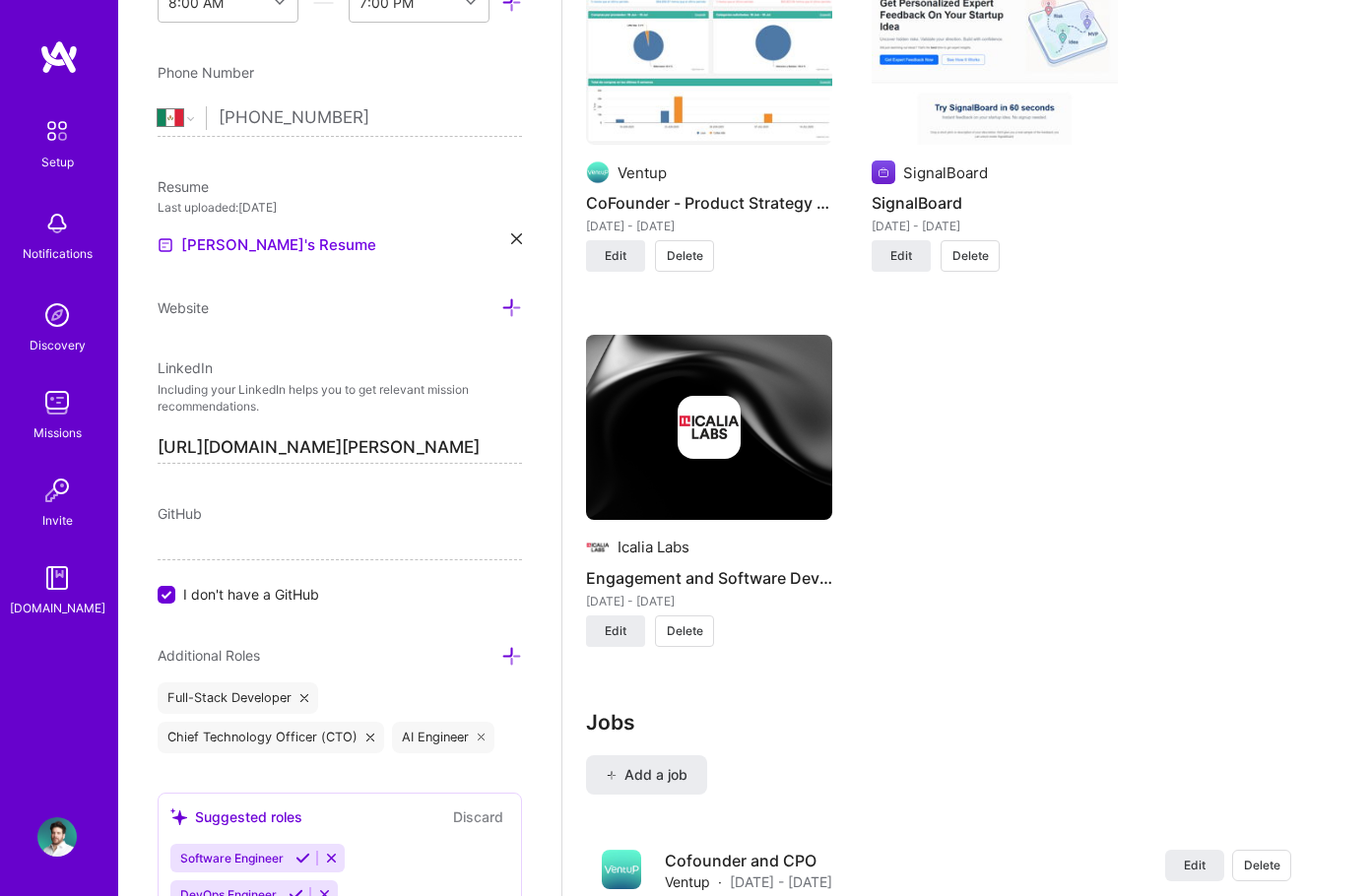 scroll, scrollTop: 1772, scrollLeft: 0, axis: vertical 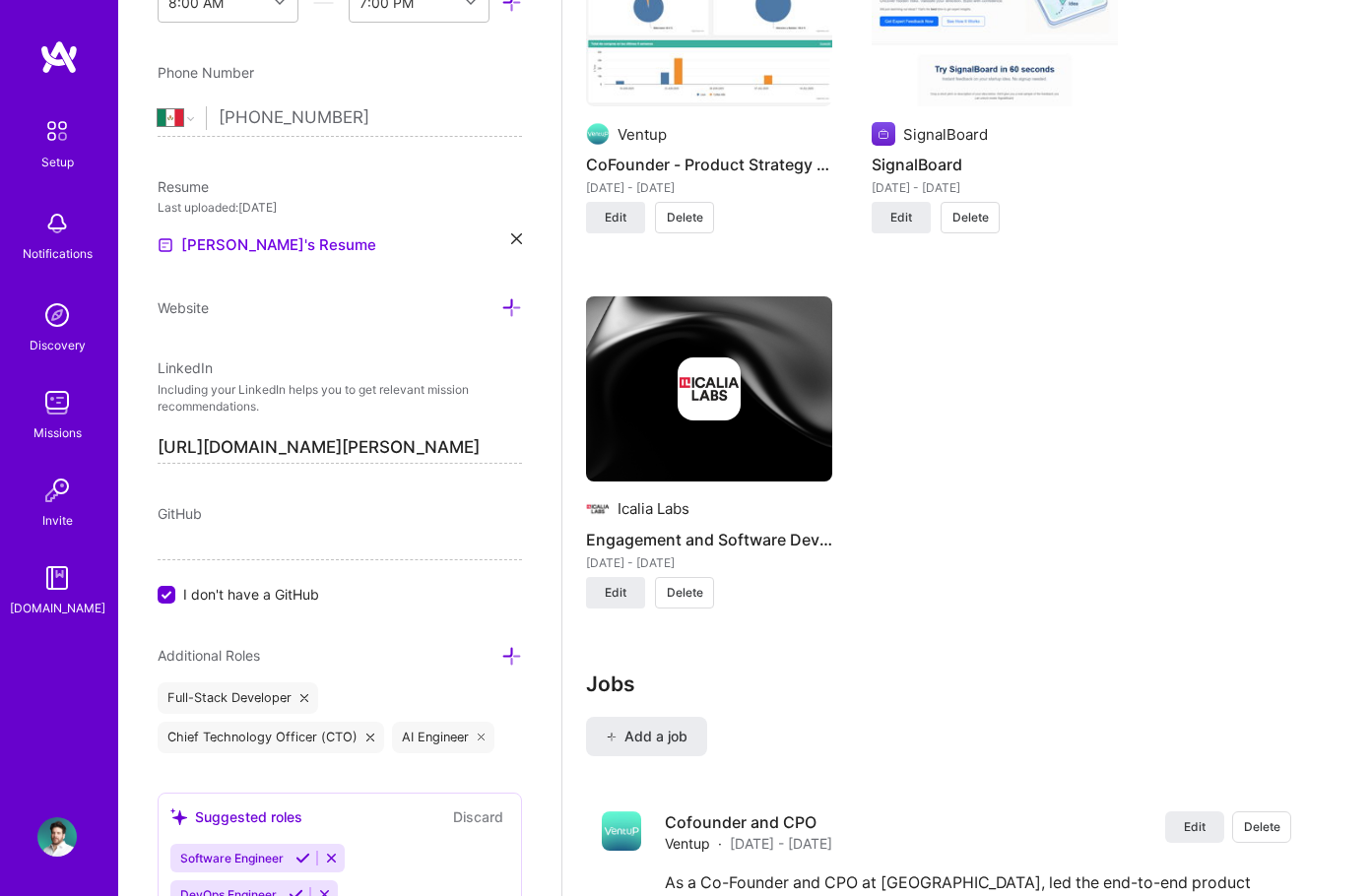 click on "Delete" at bounding box center (685, 593) 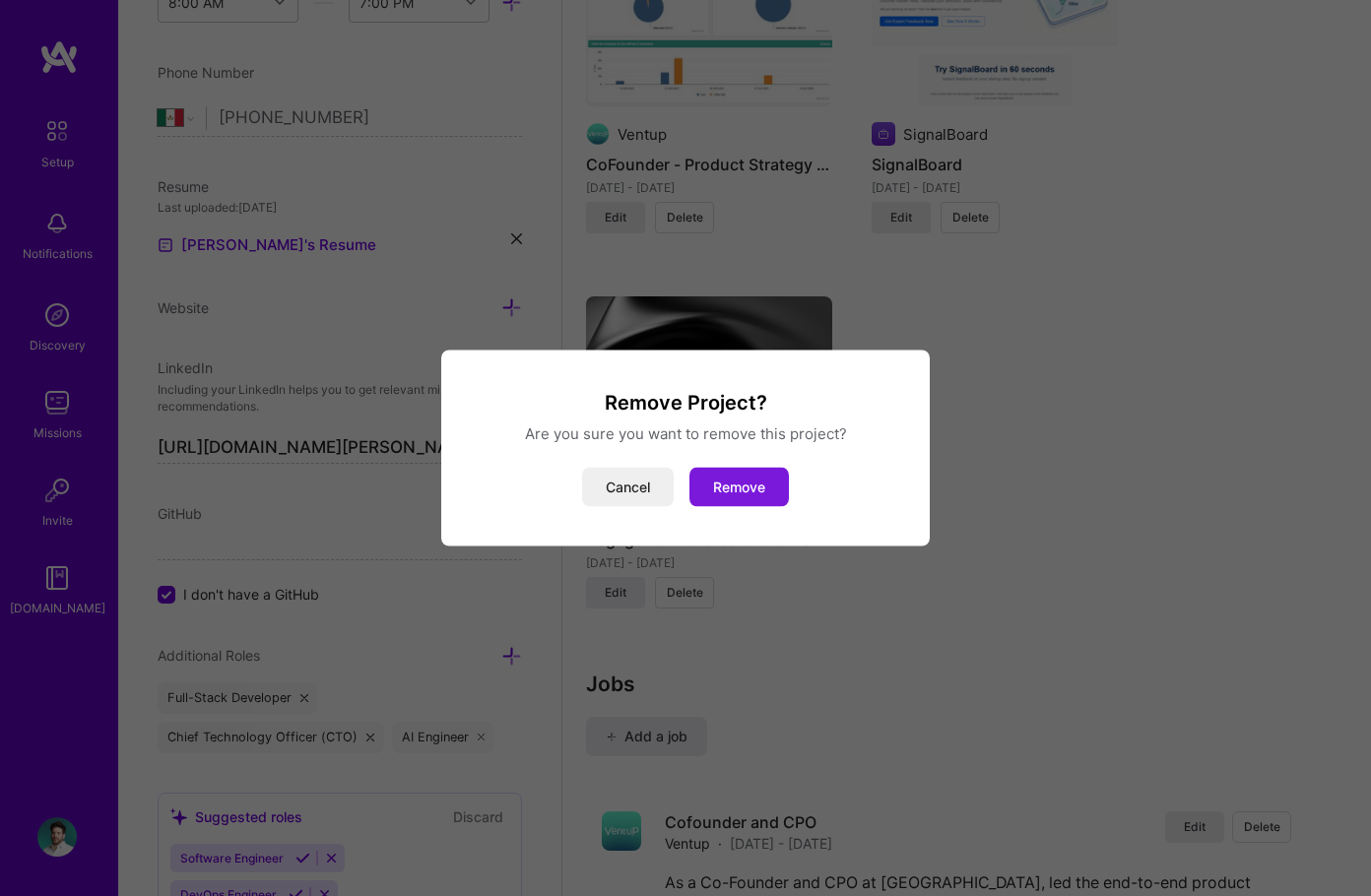 click on "Remove" at bounding box center (739, 487) 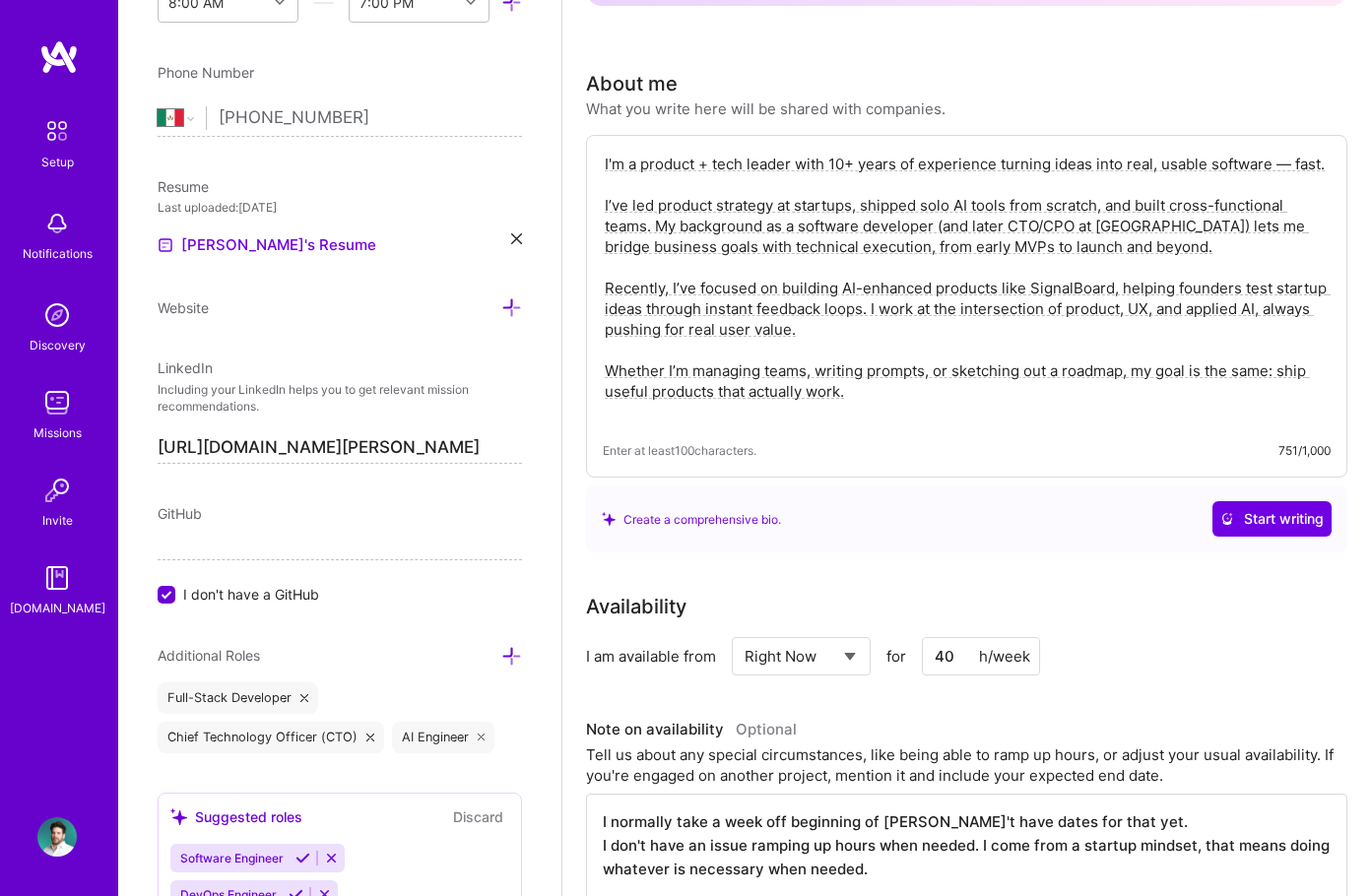 scroll, scrollTop: 0, scrollLeft: 0, axis: both 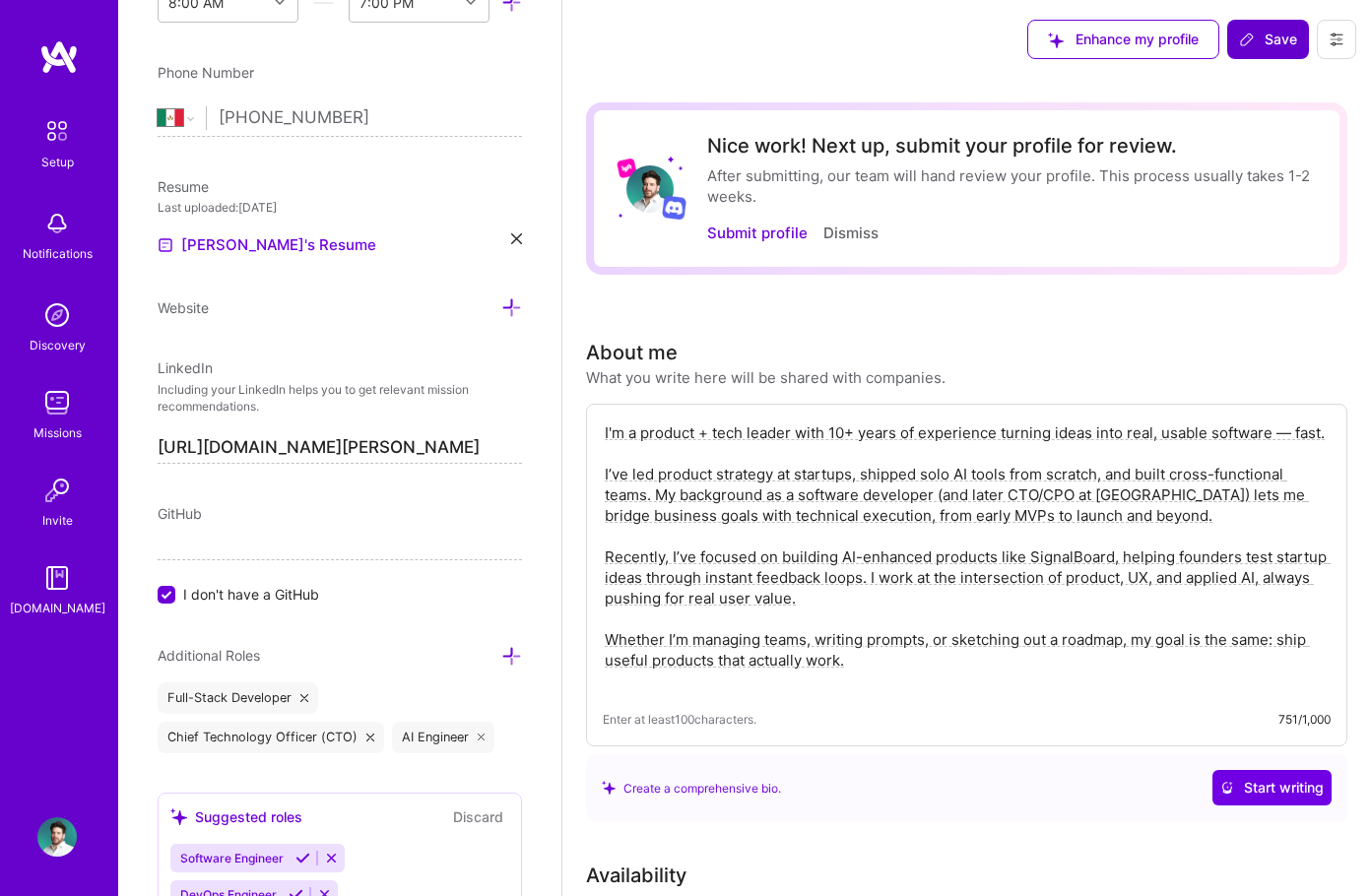 click on "Save" at bounding box center (1268, 39) 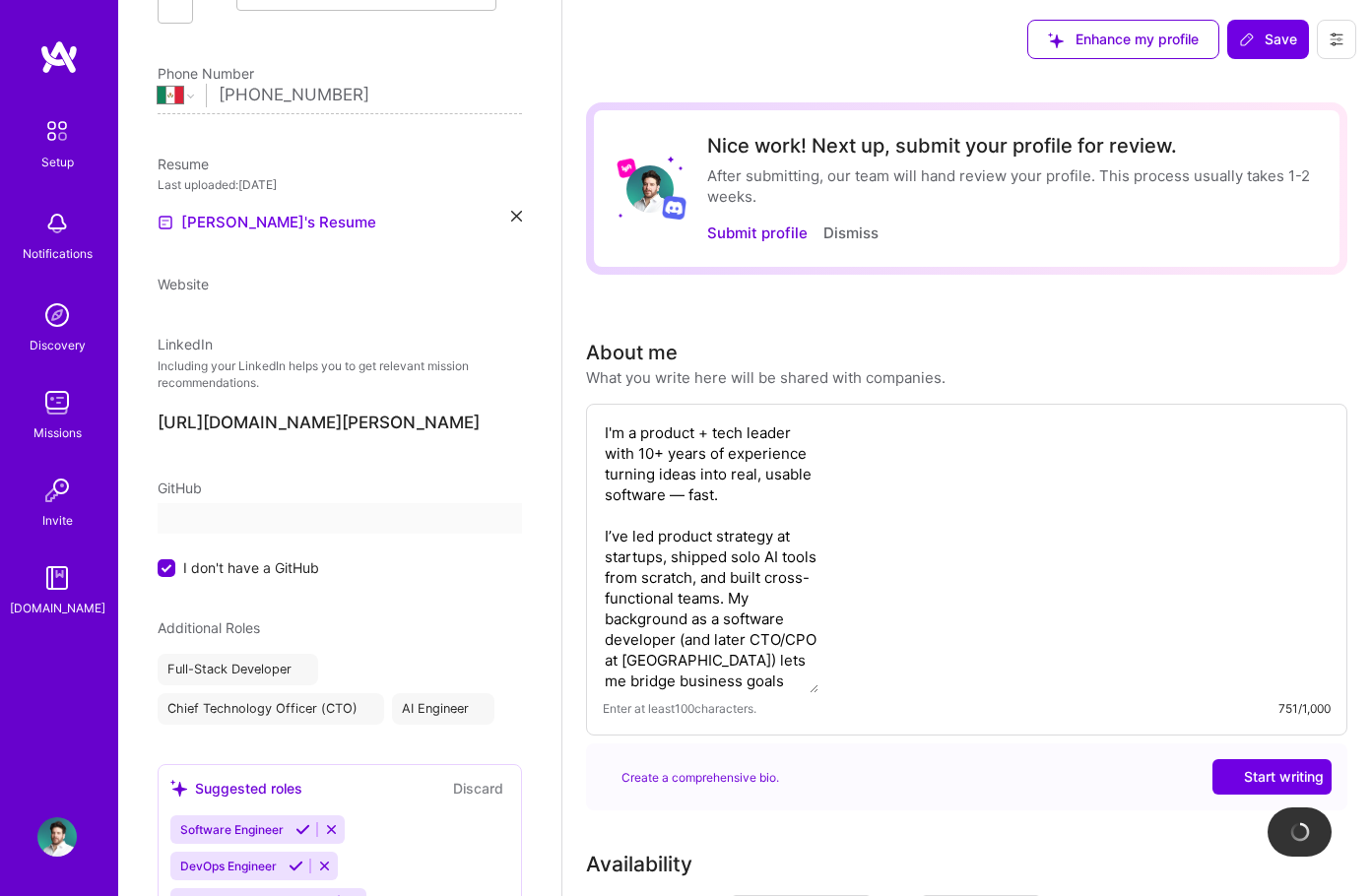 scroll, scrollTop: 499, scrollLeft: 0, axis: vertical 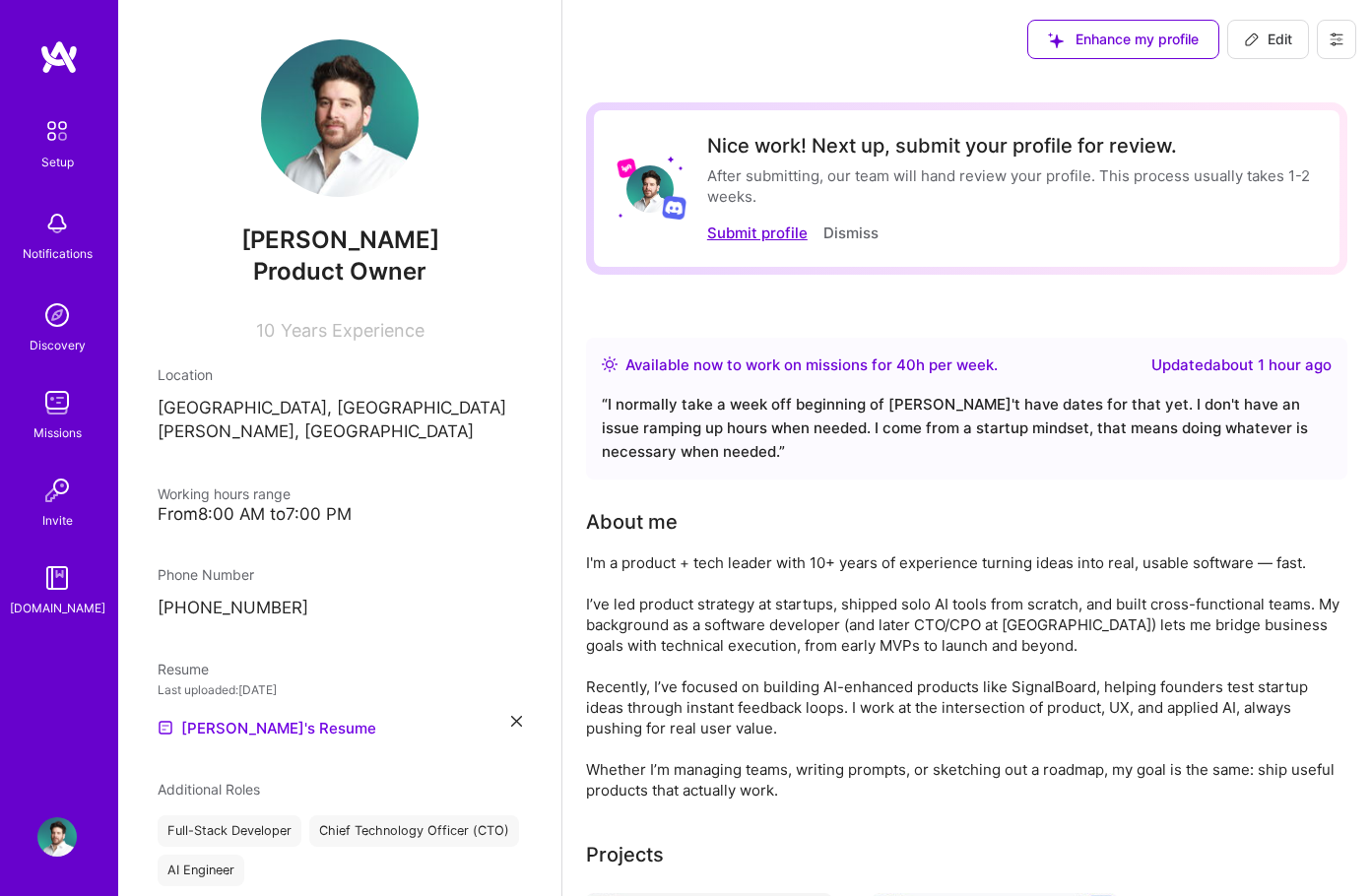 click on "Submit profile" at bounding box center [757, 232] 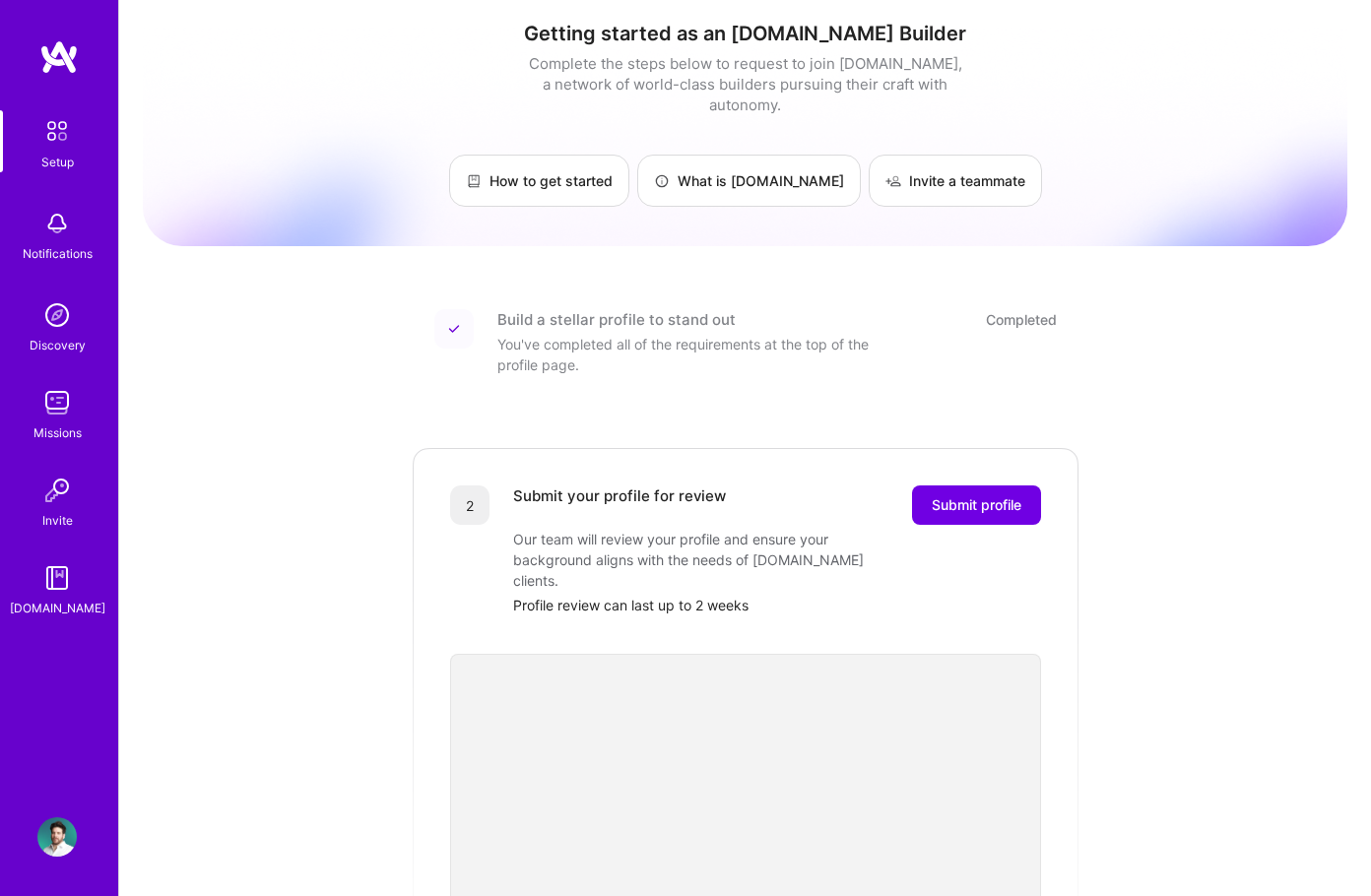 scroll, scrollTop: 0, scrollLeft: 0, axis: both 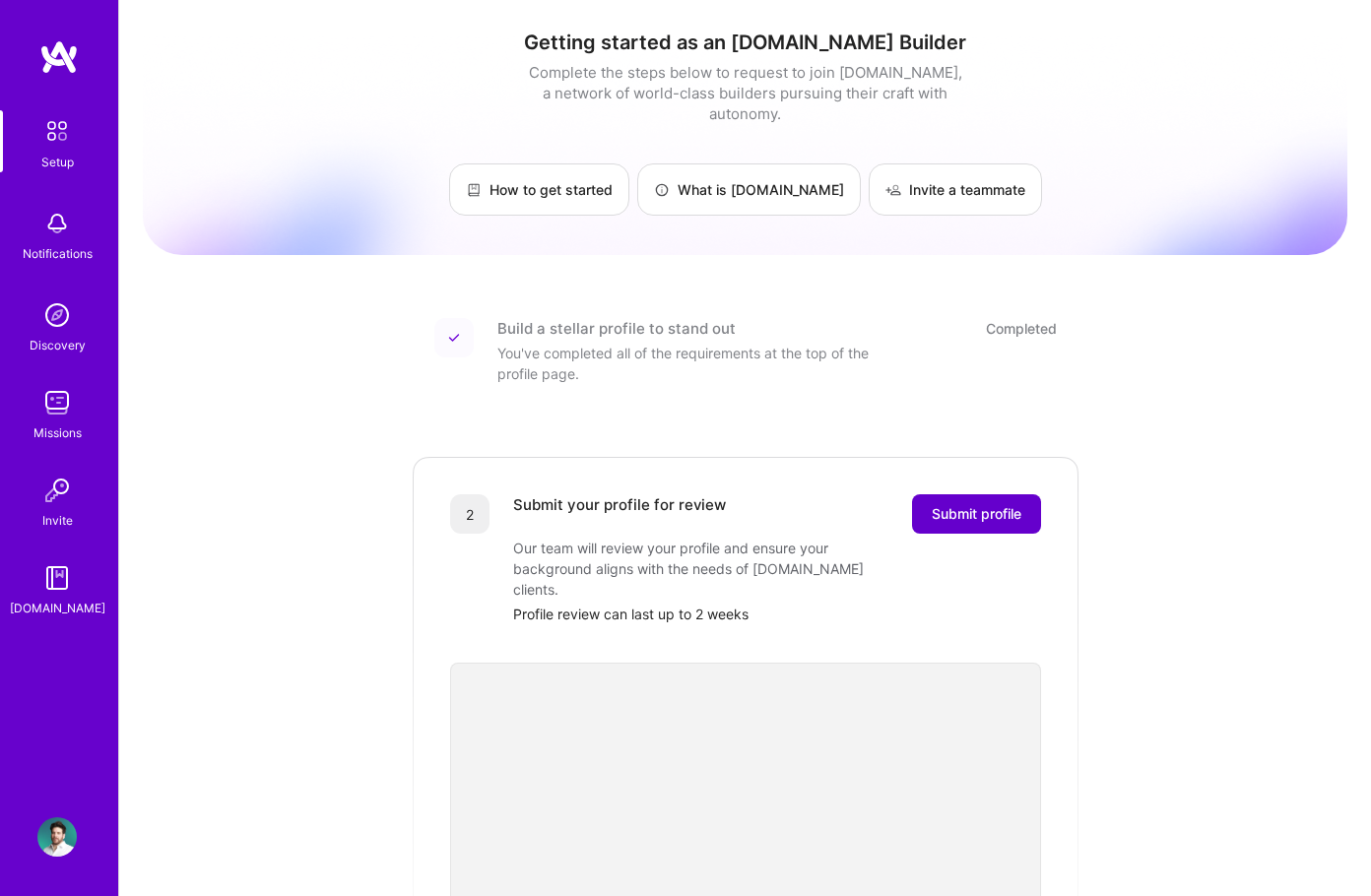 click on "Submit profile" at bounding box center [976, 514] 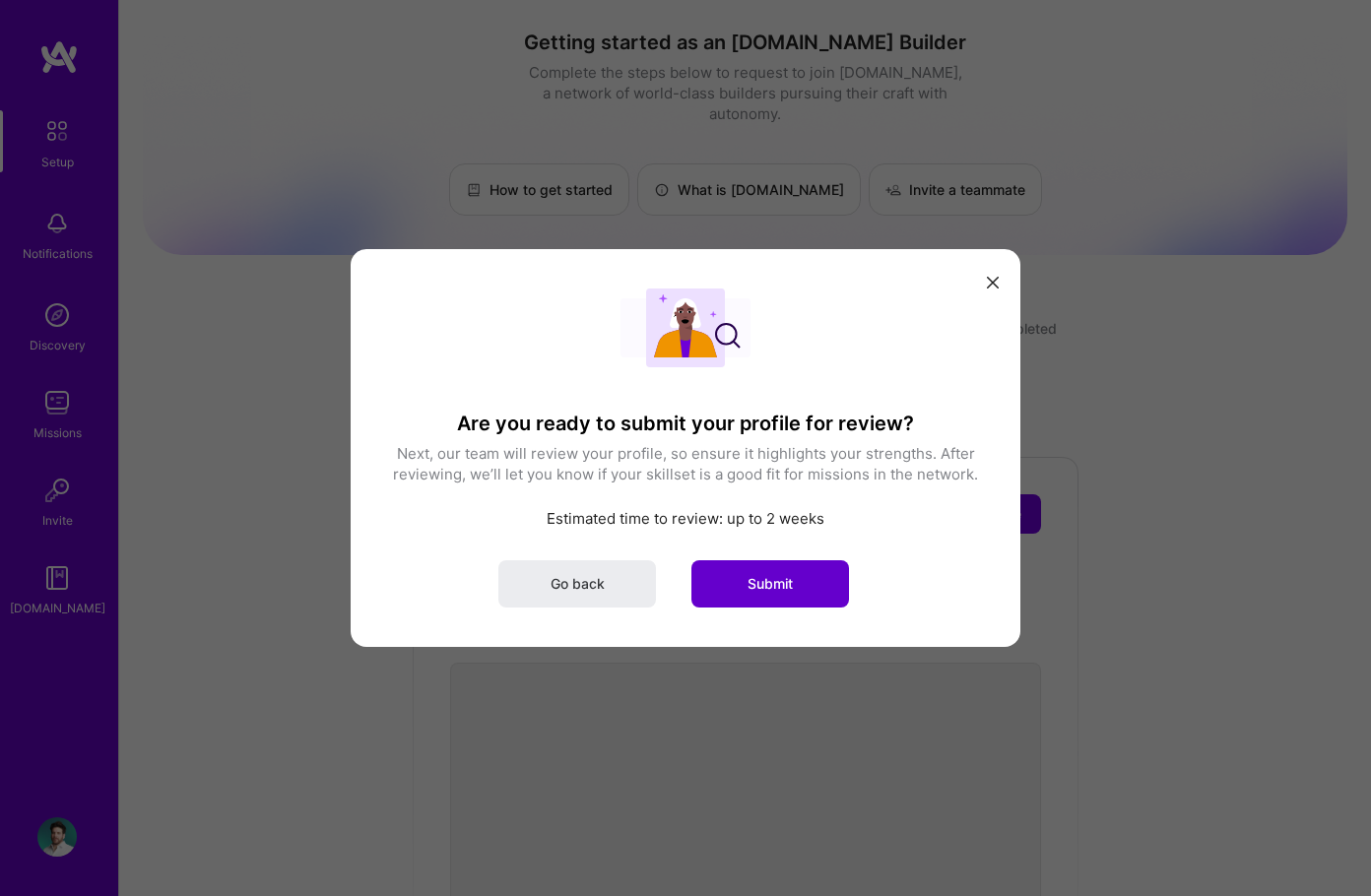click on "Submit" at bounding box center (770, 584) 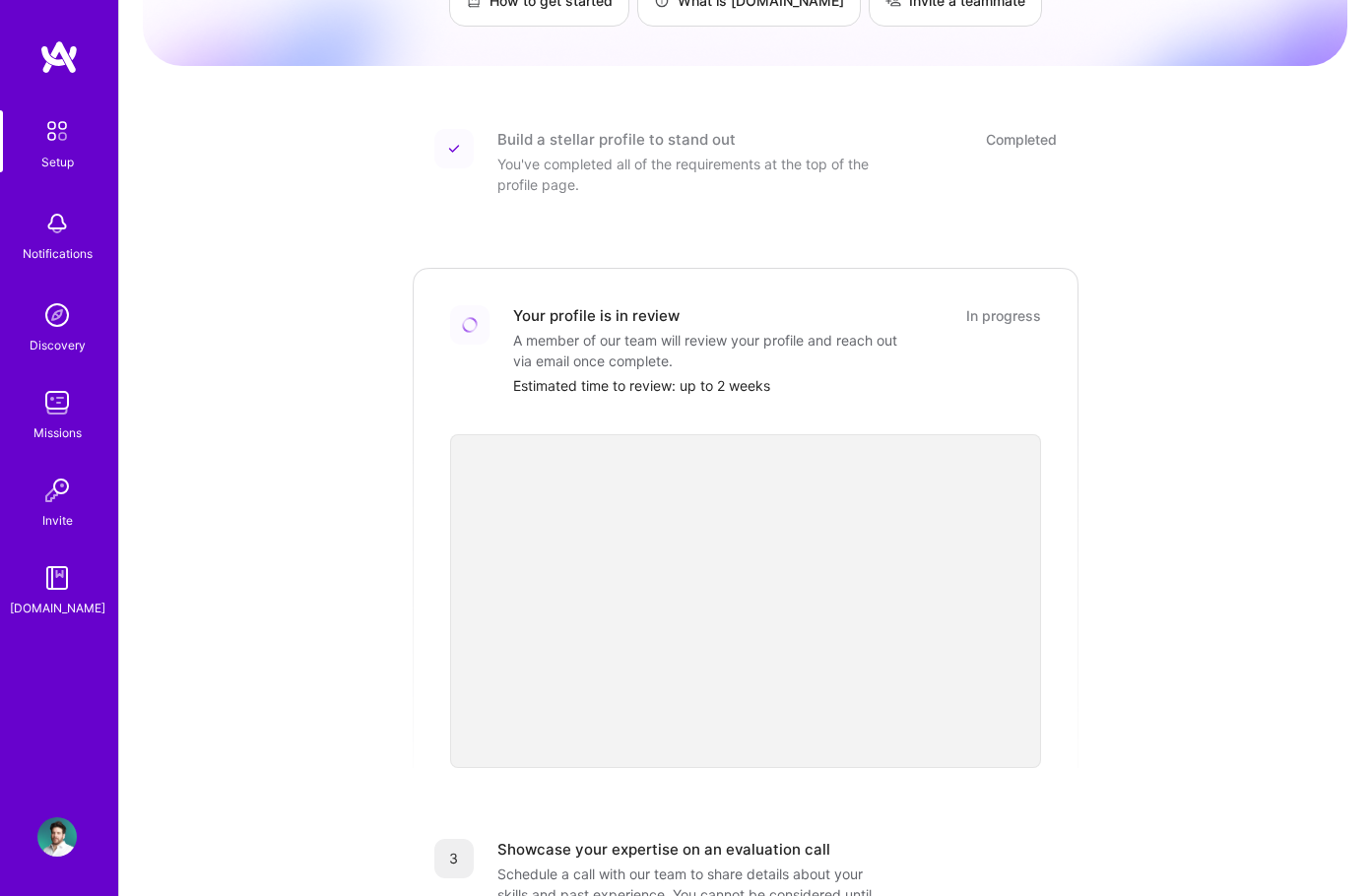 scroll, scrollTop: 197, scrollLeft: 0, axis: vertical 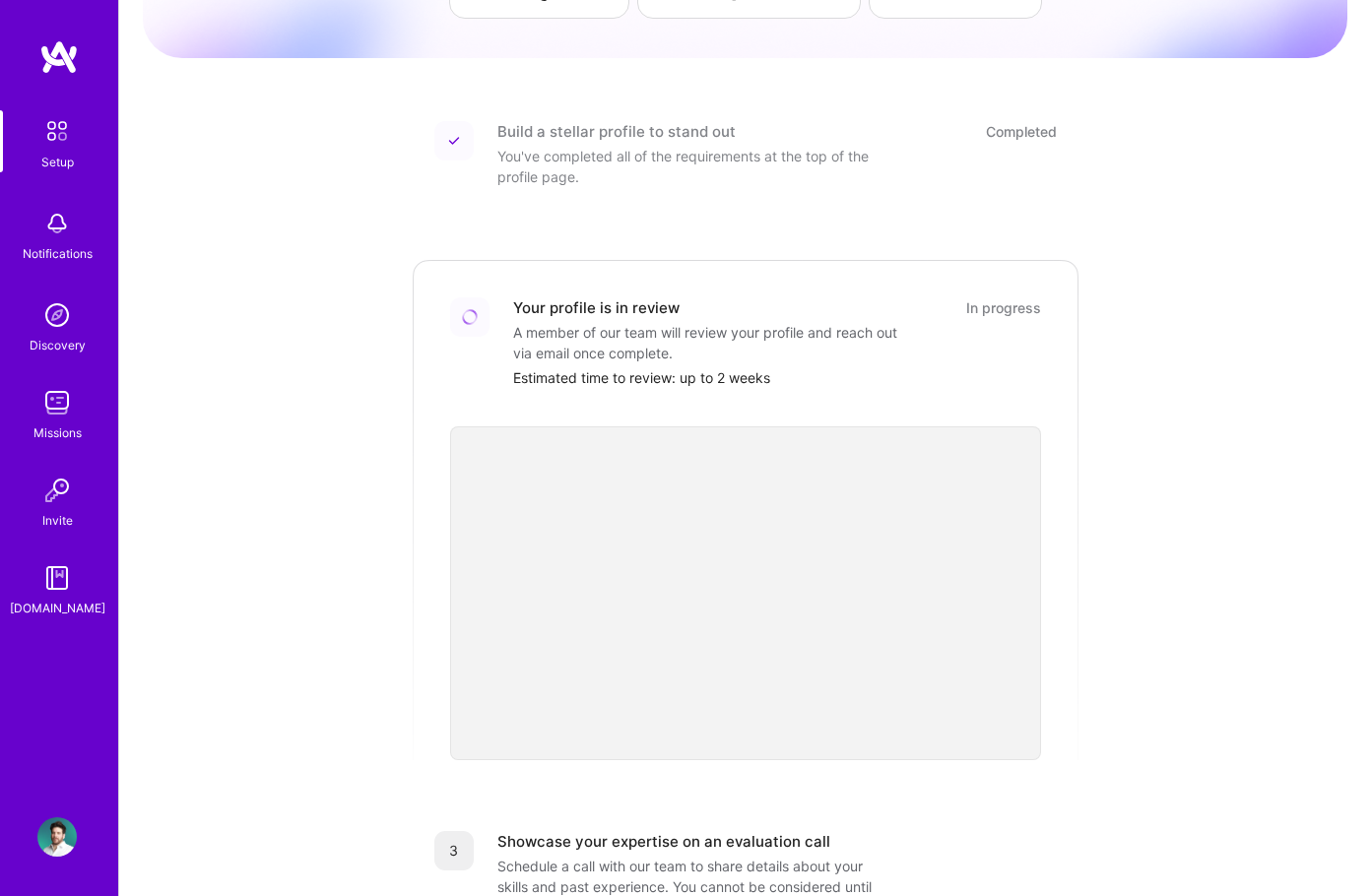 click on "Getting started as an A.Team Builder Complete the steps below to request to join A.Team, a network of world-class builders pursuing their craft with autonomy. How to get started What is A.Team Invite a teammate Build a stellar profile to stand out Completed You've completed all of the requirements at the top of the profile page. Your profile is in review In progress A member of our team will review your profile and reach out via email once complete. Estimated time to review: up to 2 weeks 3 Showcase your expertise on an evaluation call Schedule a call with our team to share details about your skills and past experience. You cannot be considered until you complete an evaluation call. Evaluation interview duration: 30-45 minutes 🎉 Join the team If your skills and experience match the needs of the network, you’ll gain full access to team up, join missions, and appear in client discovery." at bounding box center (745, 530) 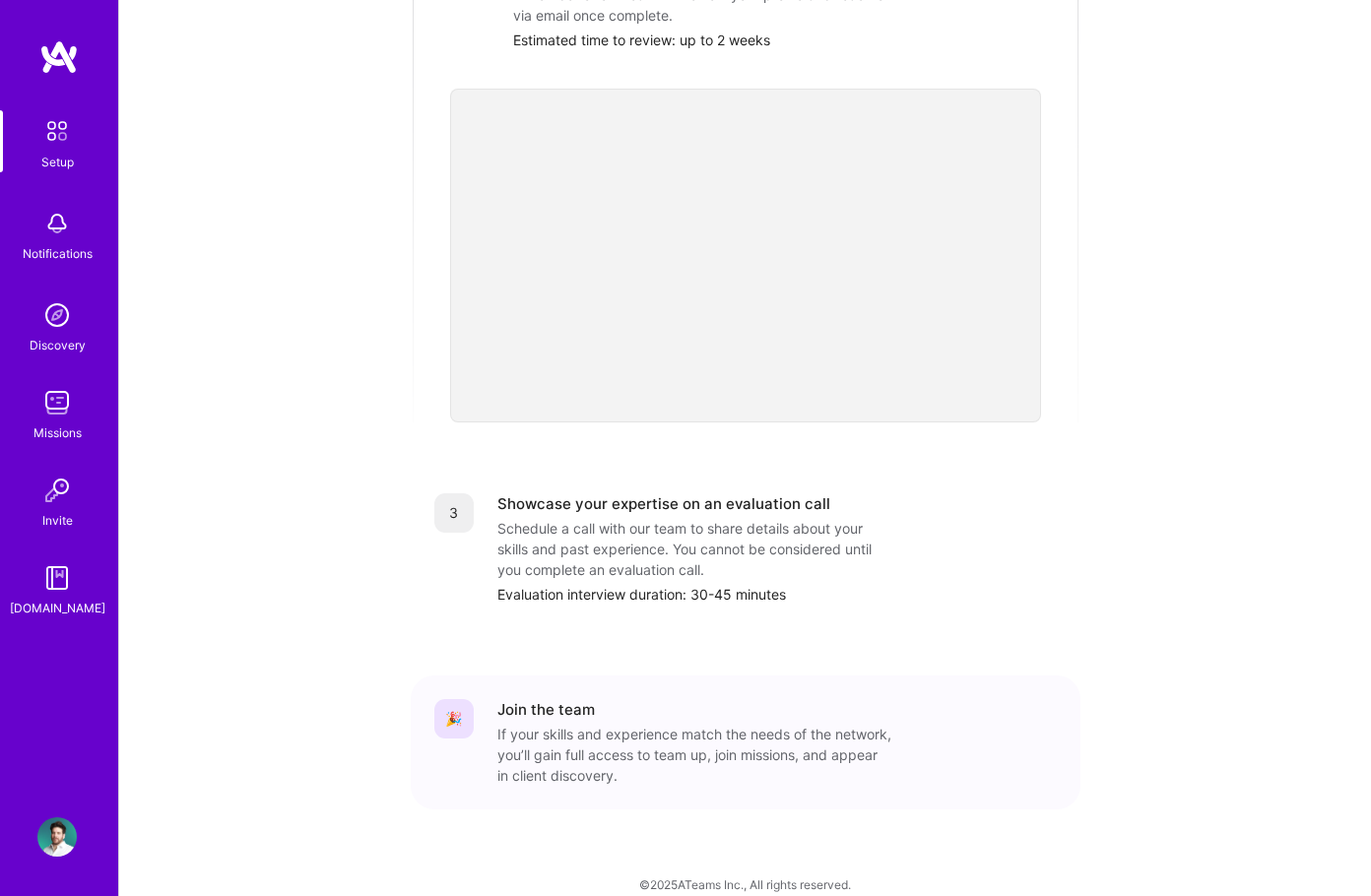scroll, scrollTop: 537, scrollLeft: 0, axis: vertical 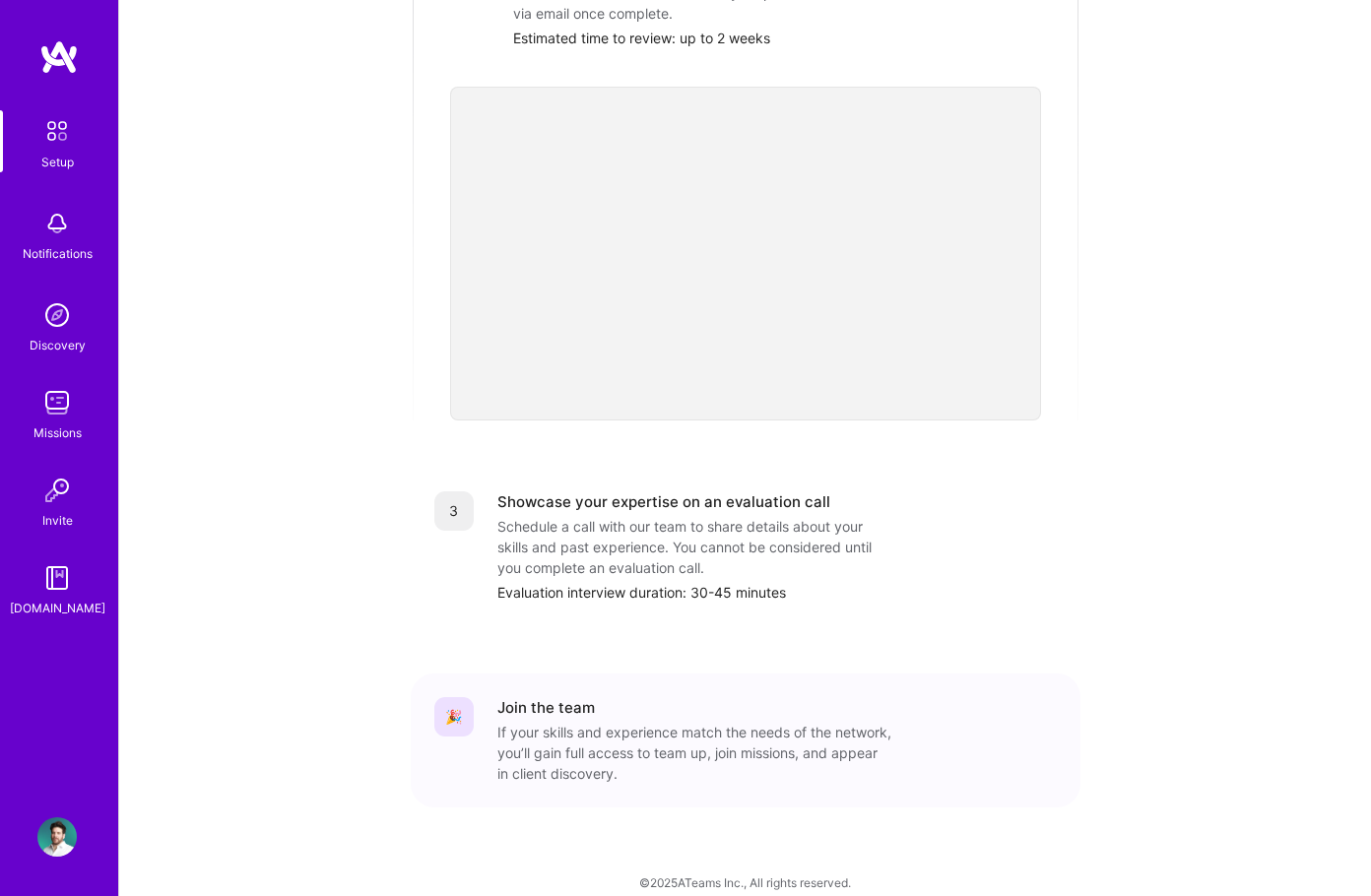 click on "Showcase your expertise on an evaluation call" at bounding box center (664, 501) 